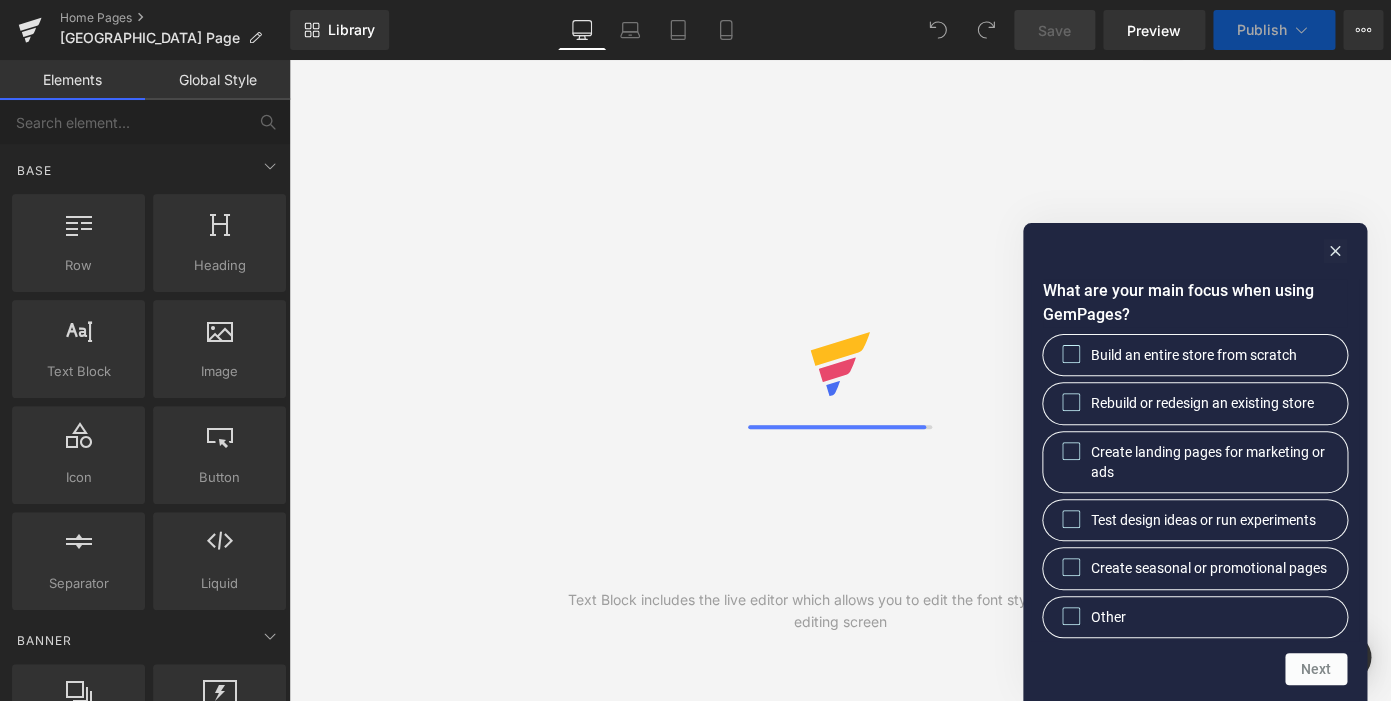 scroll, scrollTop: 0, scrollLeft: 0, axis: both 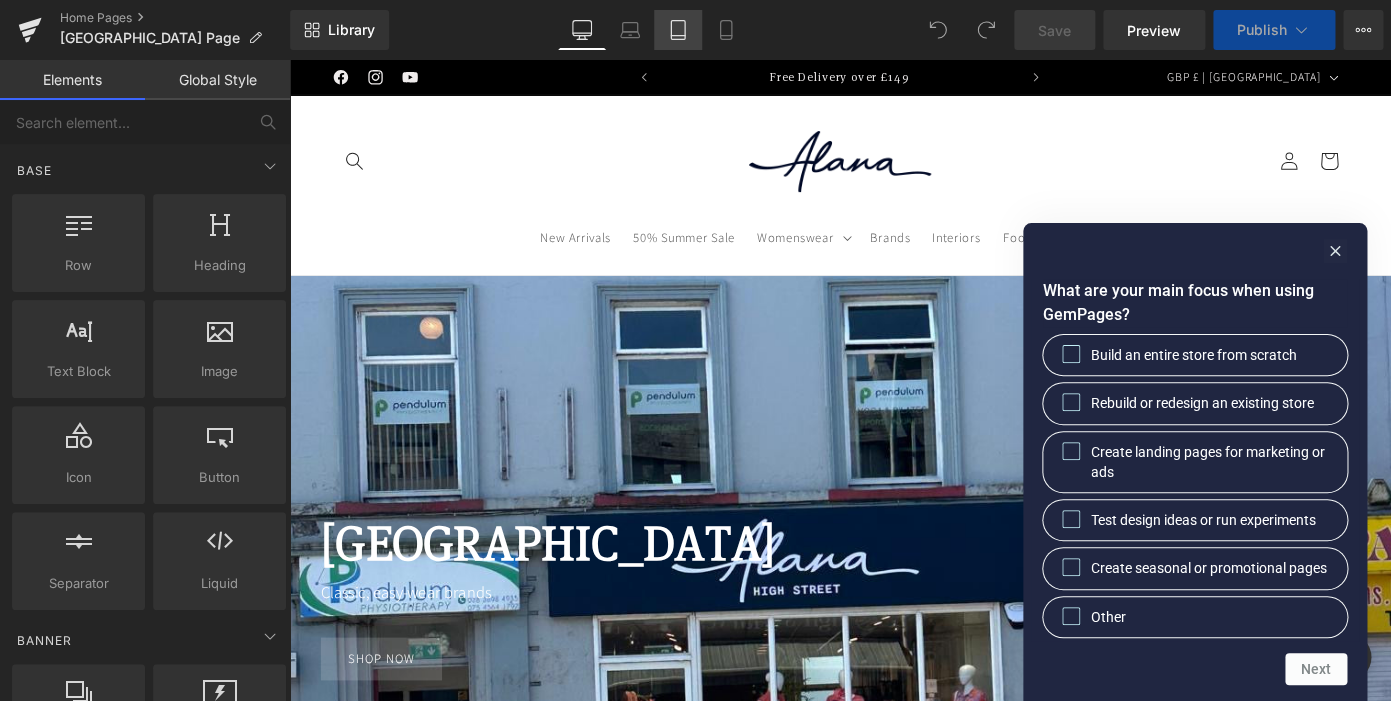 click 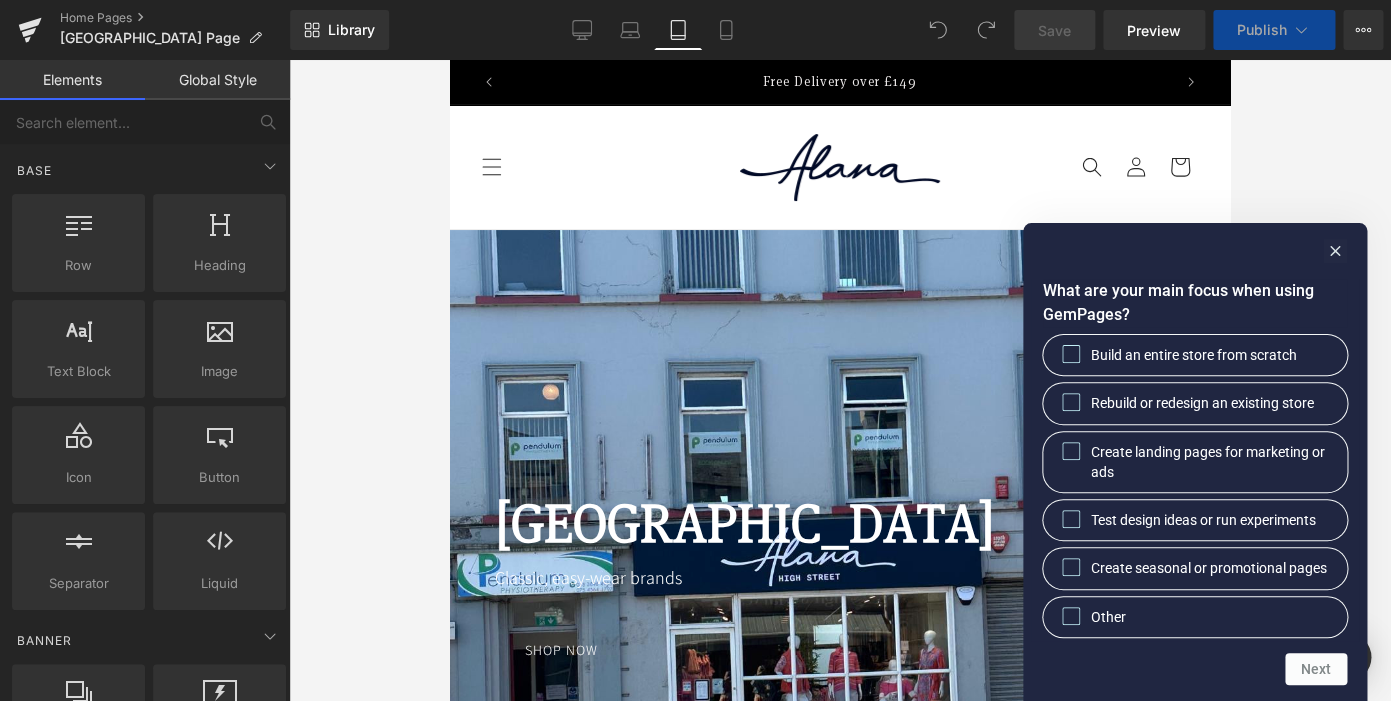 scroll, scrollTop: 170, scrollLeft: 0, axis: vertical 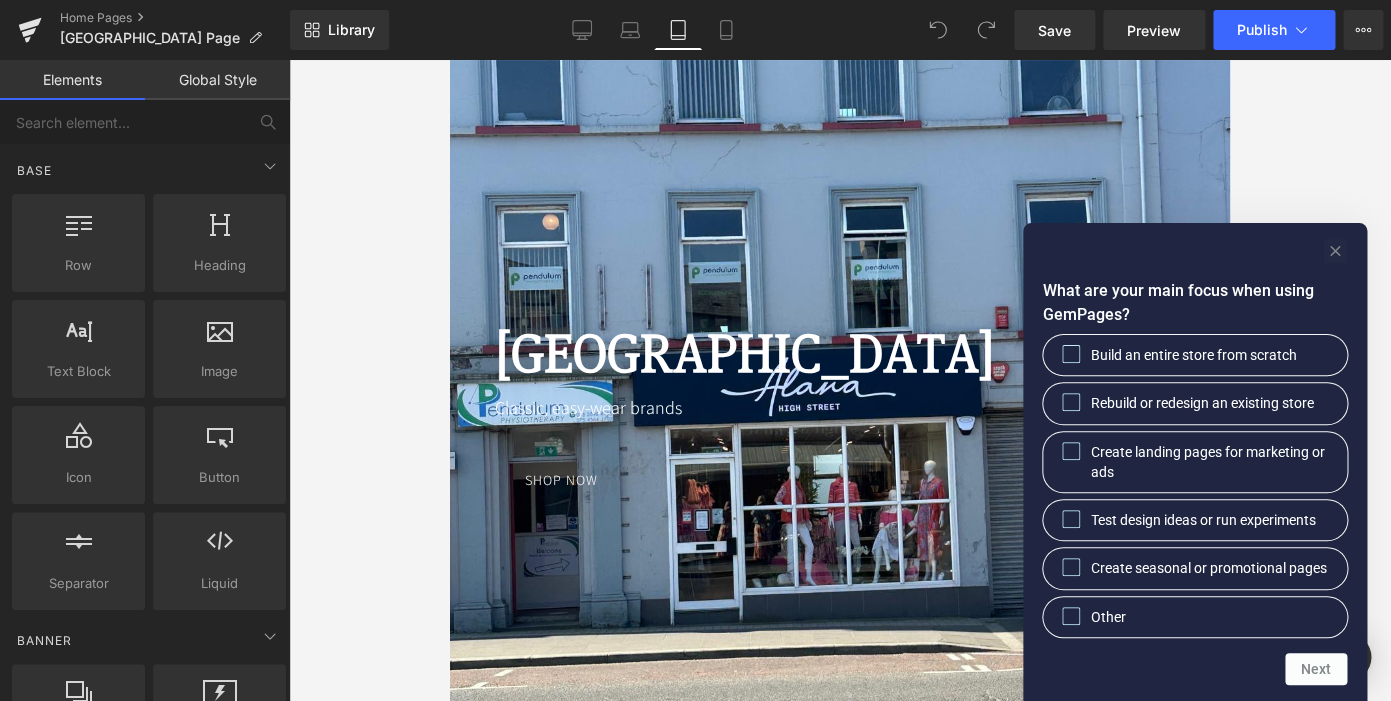 click 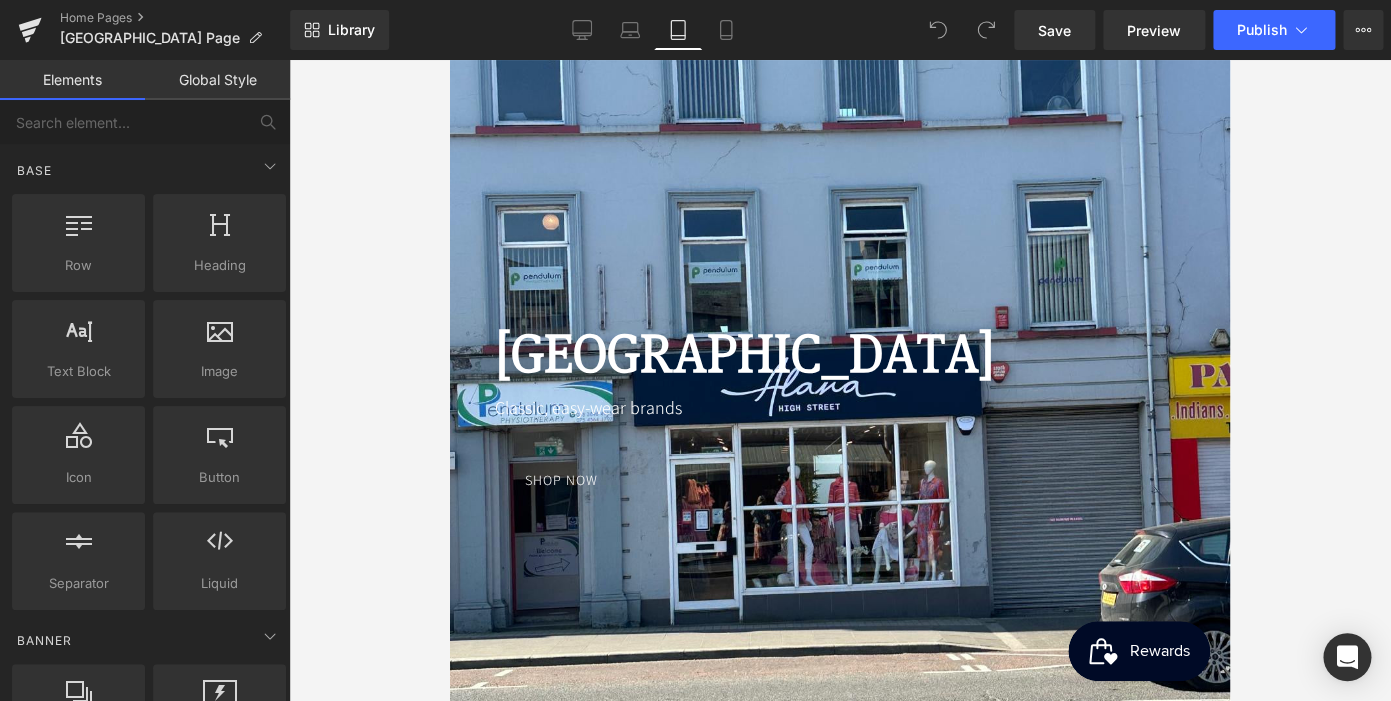 scroll, scrollTop: 0, scrollLeft: 682, axis: horizontal 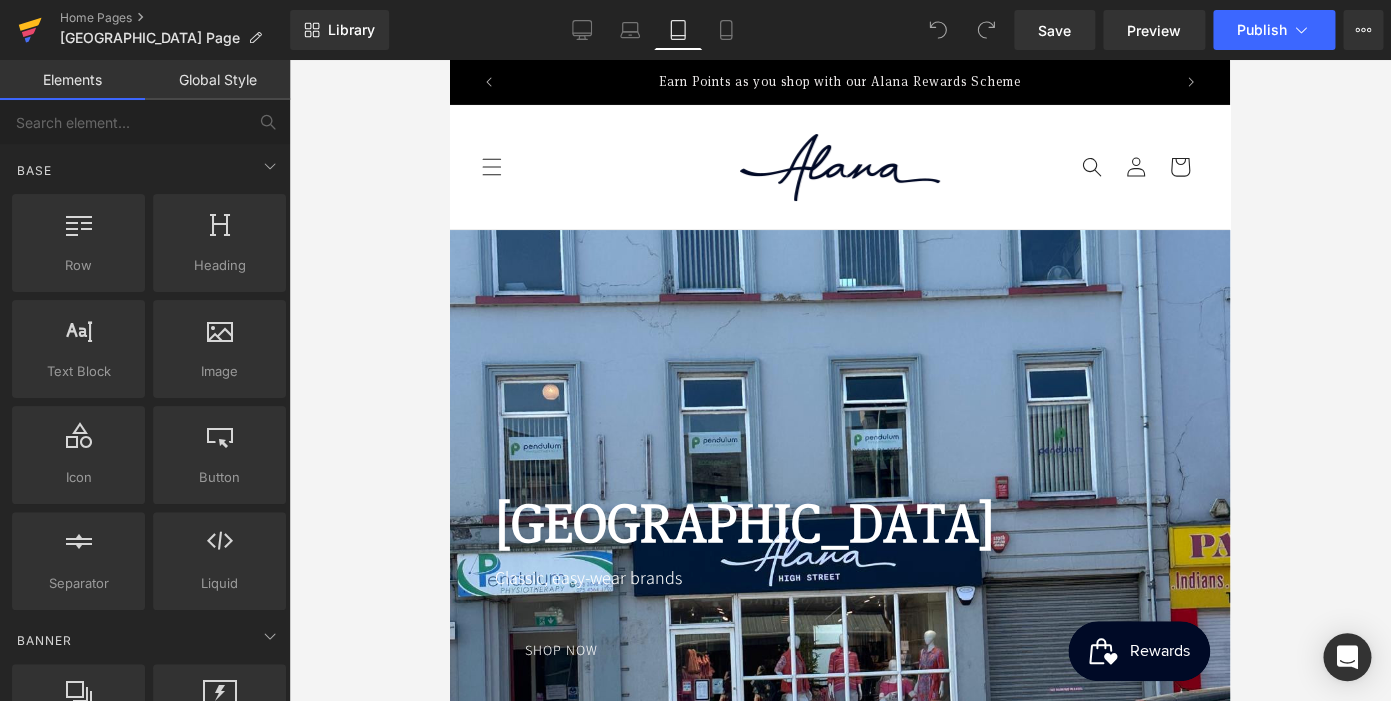 click 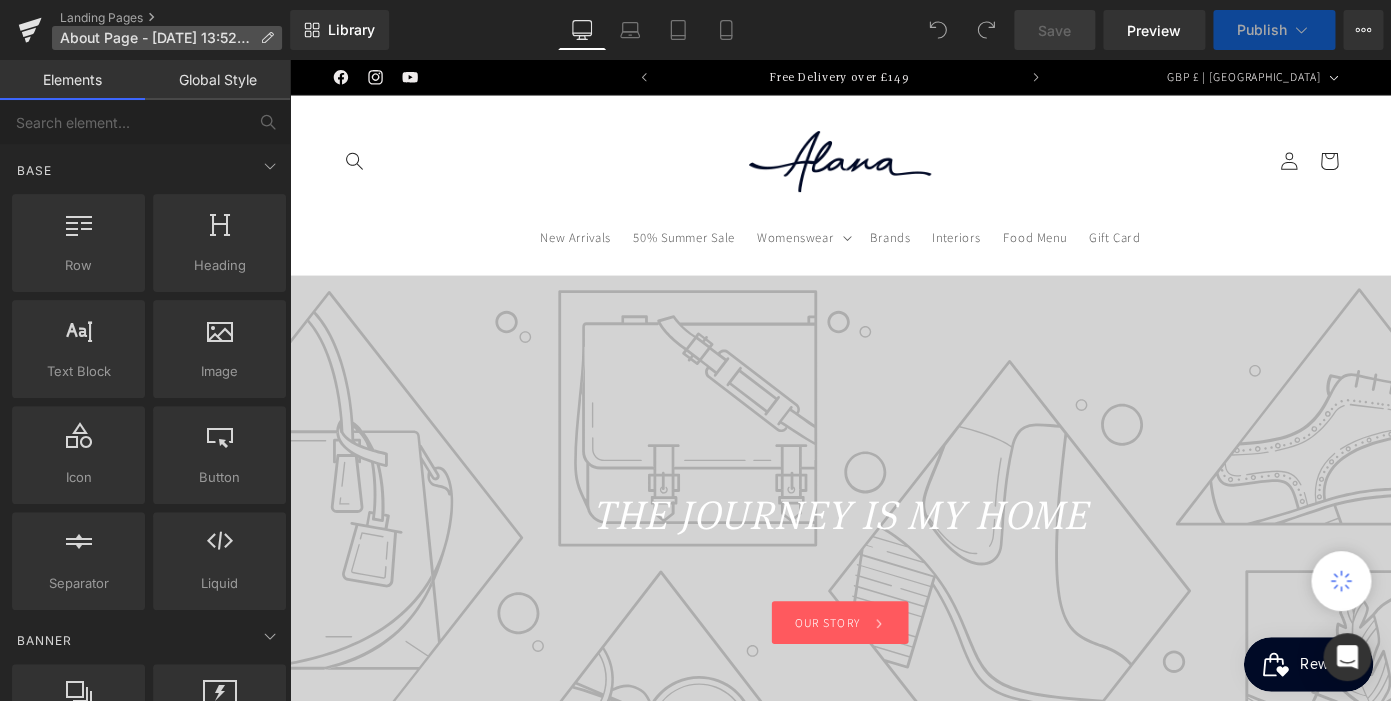 scroll, scrollTop: 0, scrollLeft: 0, axis: both 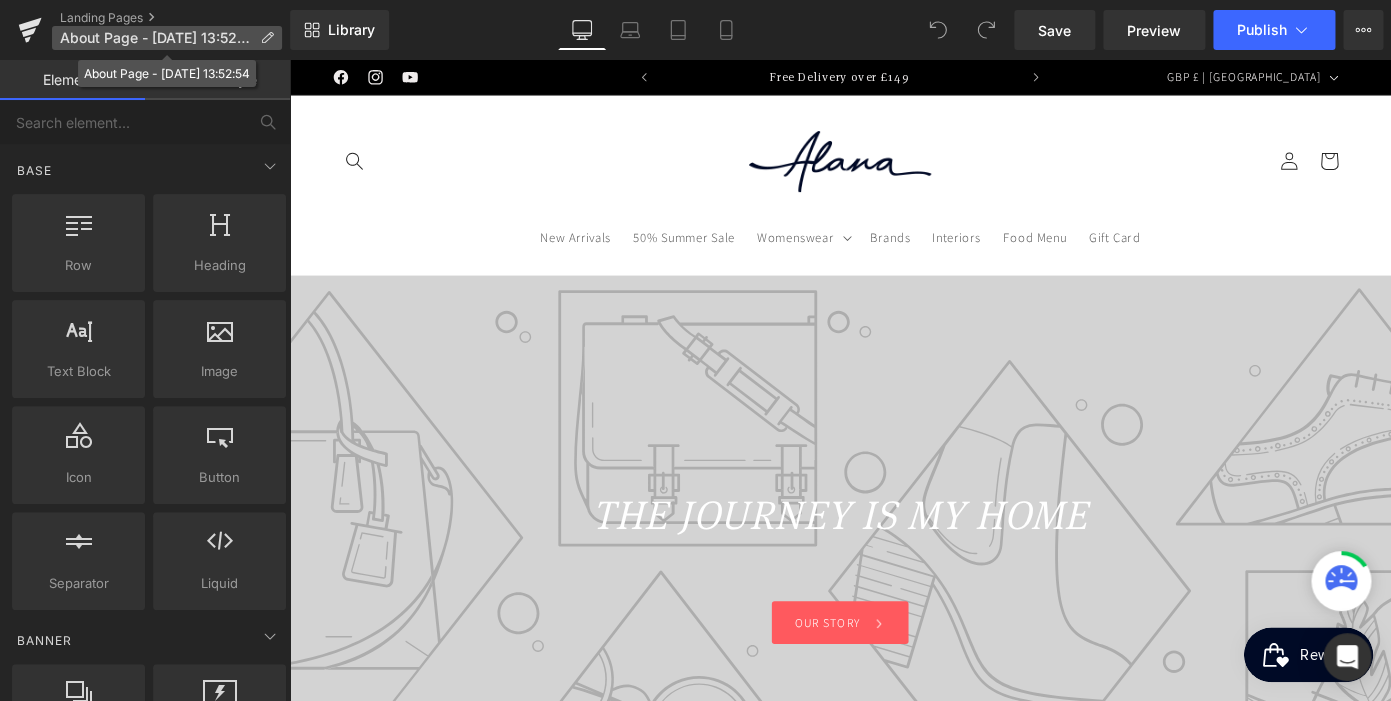 click on "About Page - Jul 21, 13:52:54" at bounding box center (156, 38) 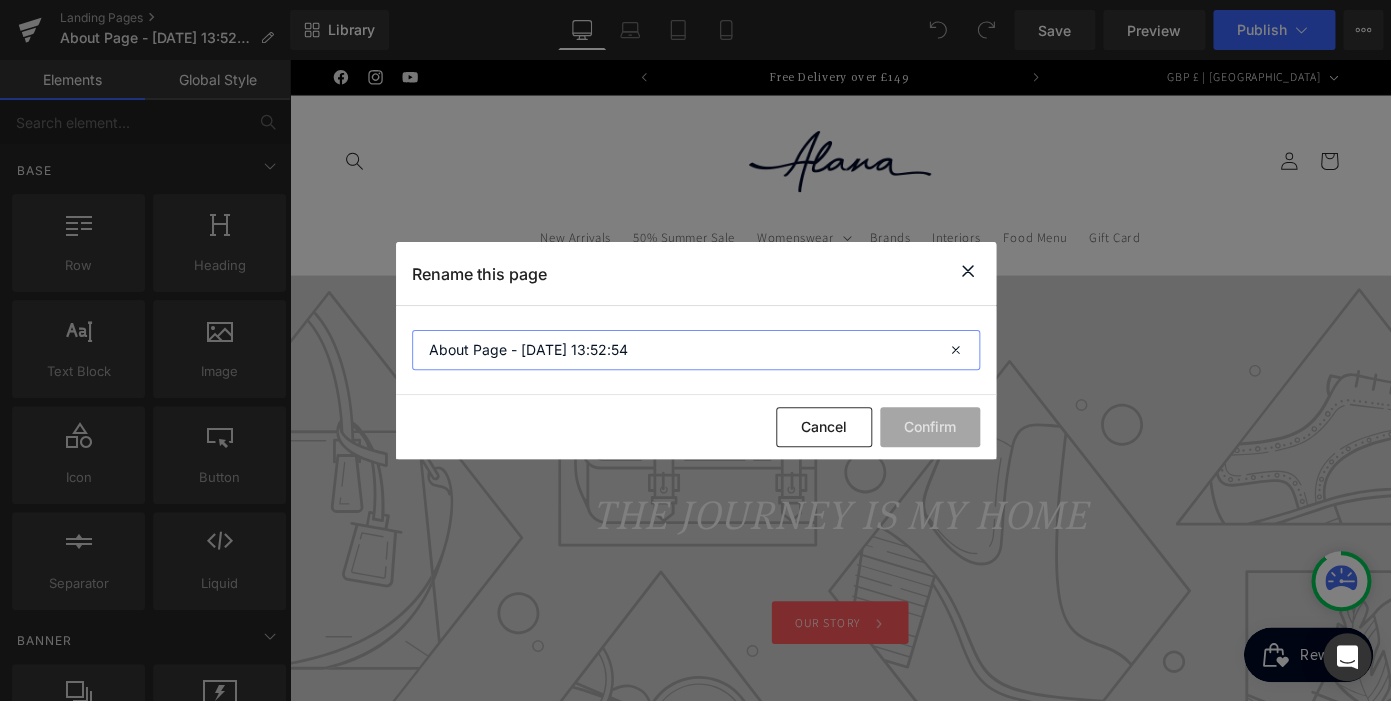 drag, startPoint x: 642, startPoint y: 357, endPoint x: 424, endPoint y: 352, distance: 218.05733 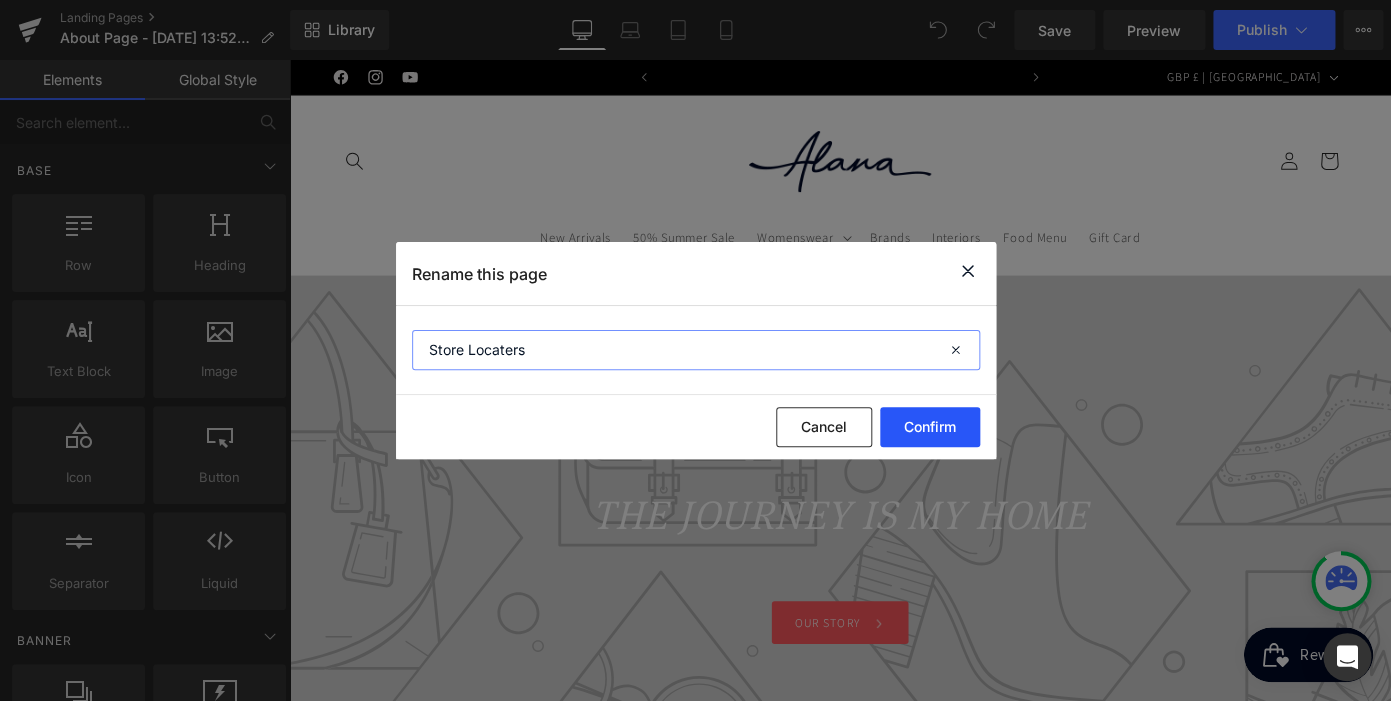 scroll, scrollTop: 0, scrollLeft: 0, axis: both 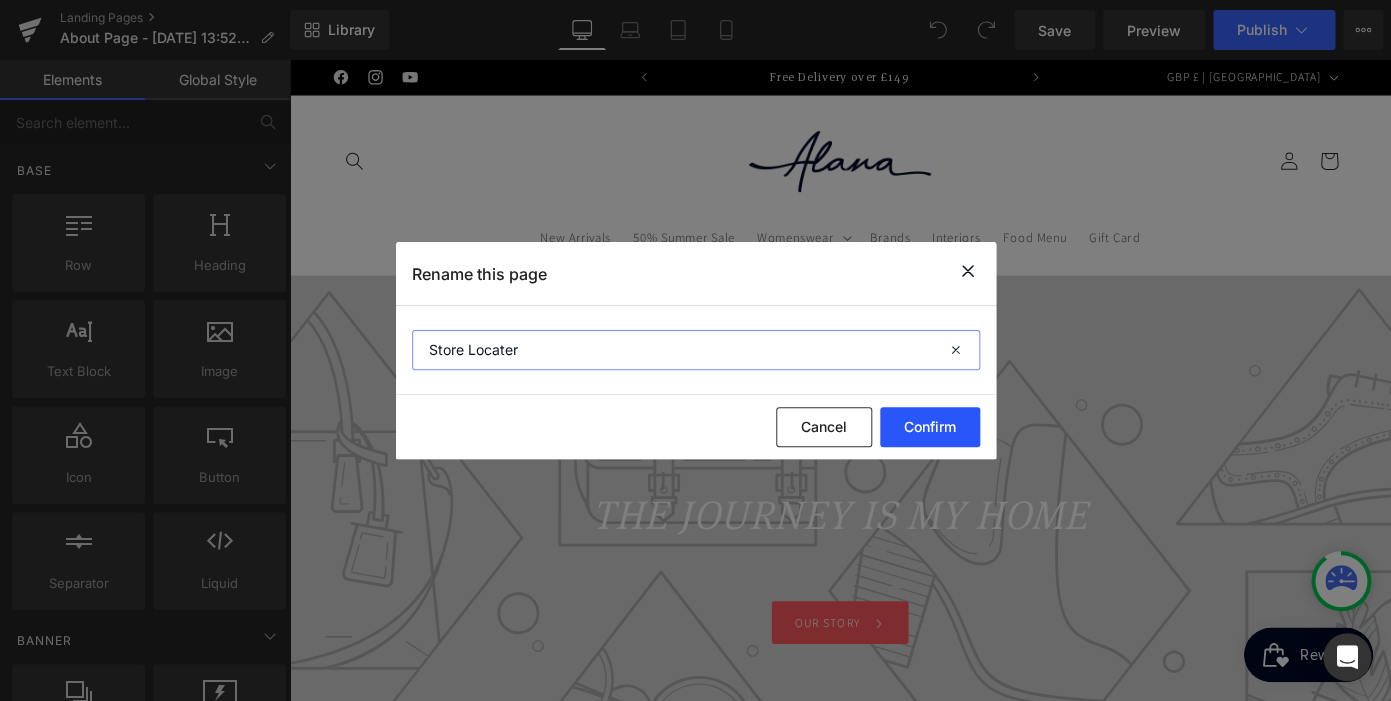 type on "Store Locater" 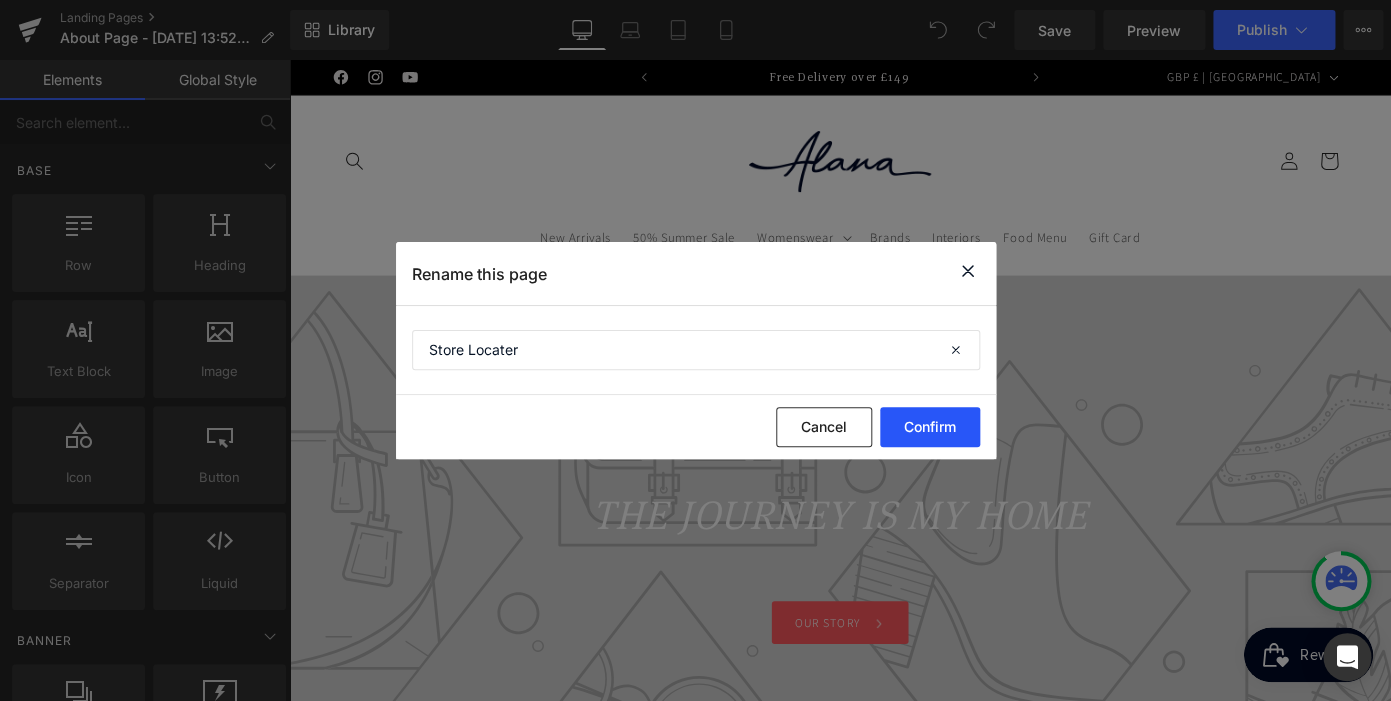 click on "Confirm" at bounding box center (930, 427) 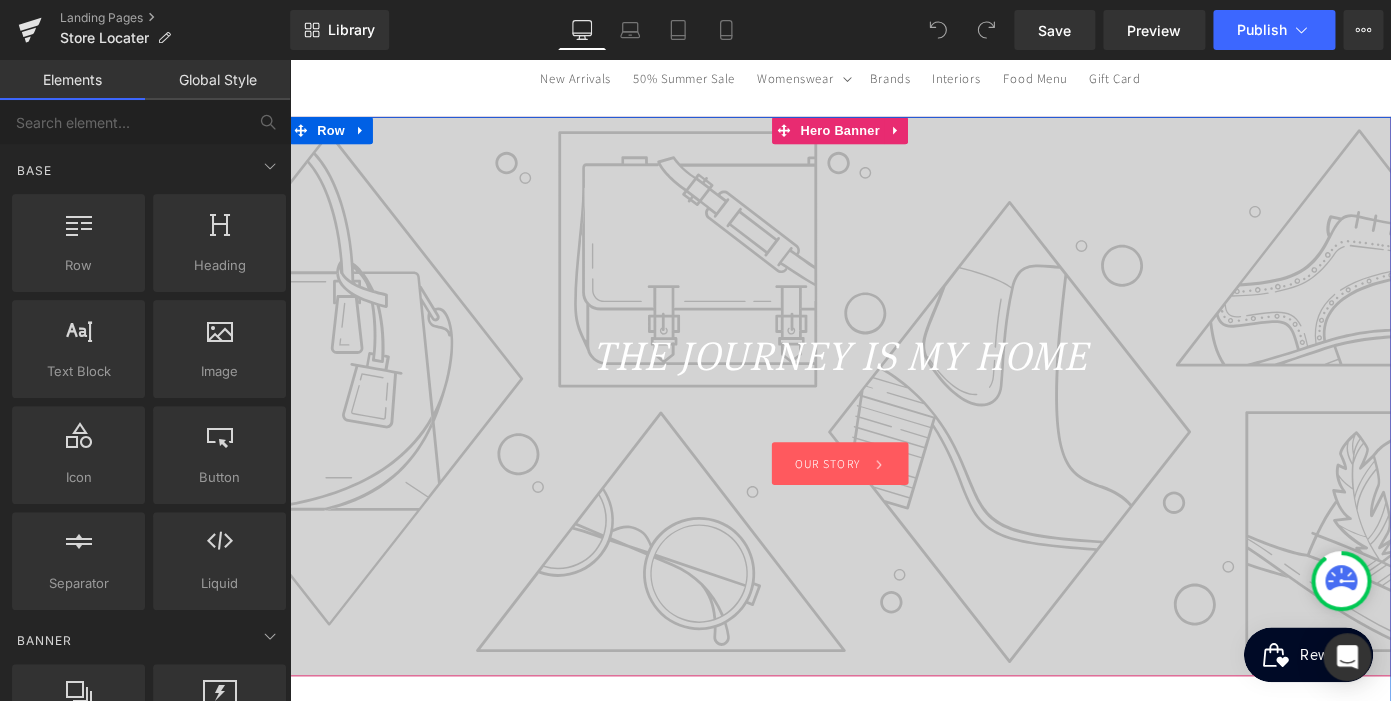 scroll, scrollTop: 176, scrollLeft: 0, axis: vertical 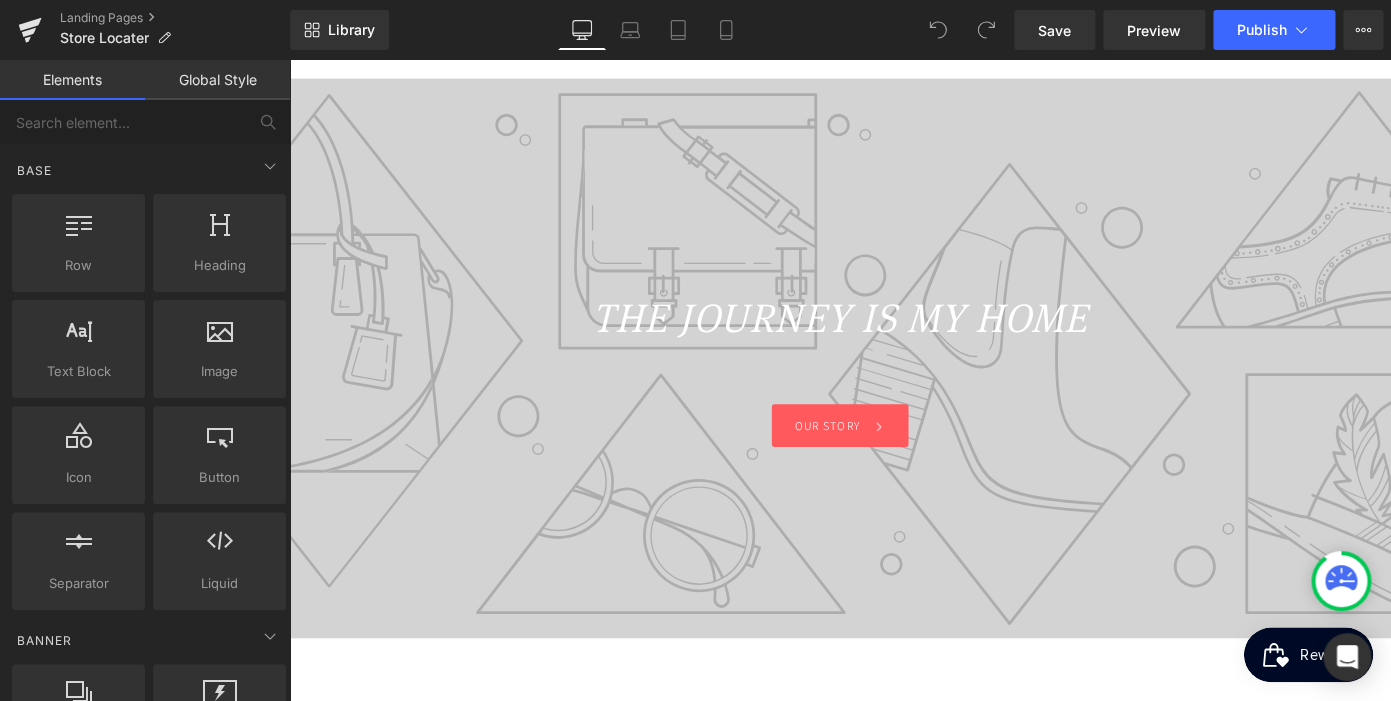 click at bounding box center (894, 388) 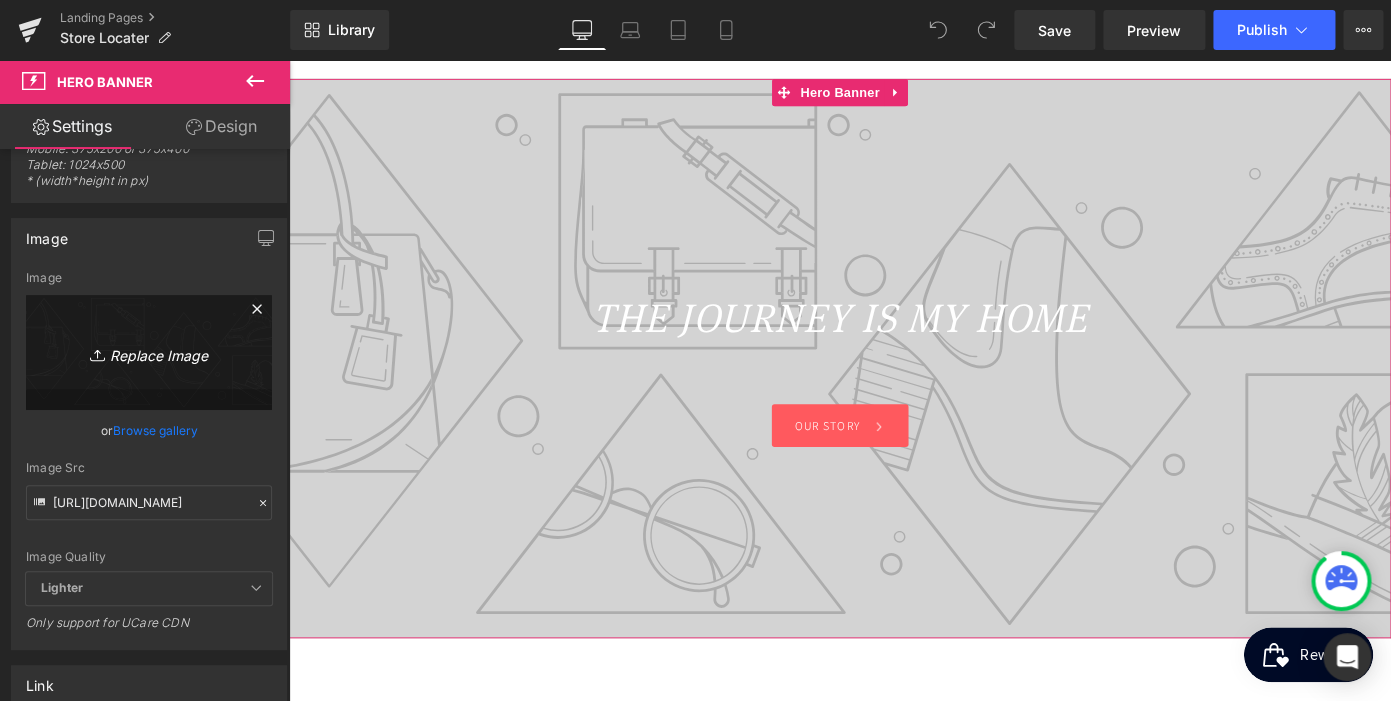 scroll, scrollTop: 129, scrollLeft: 0, axis: vertical 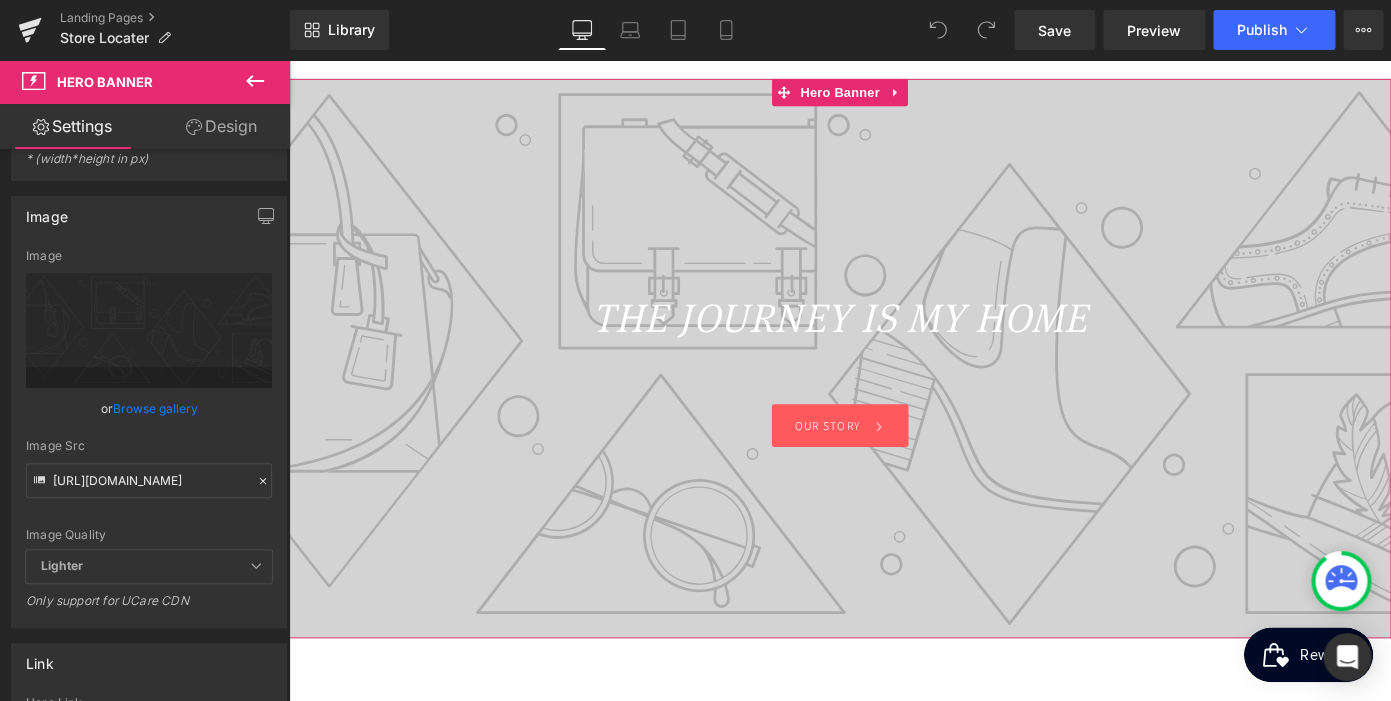click on "Browse gallery" at bounding box center [155, 408] 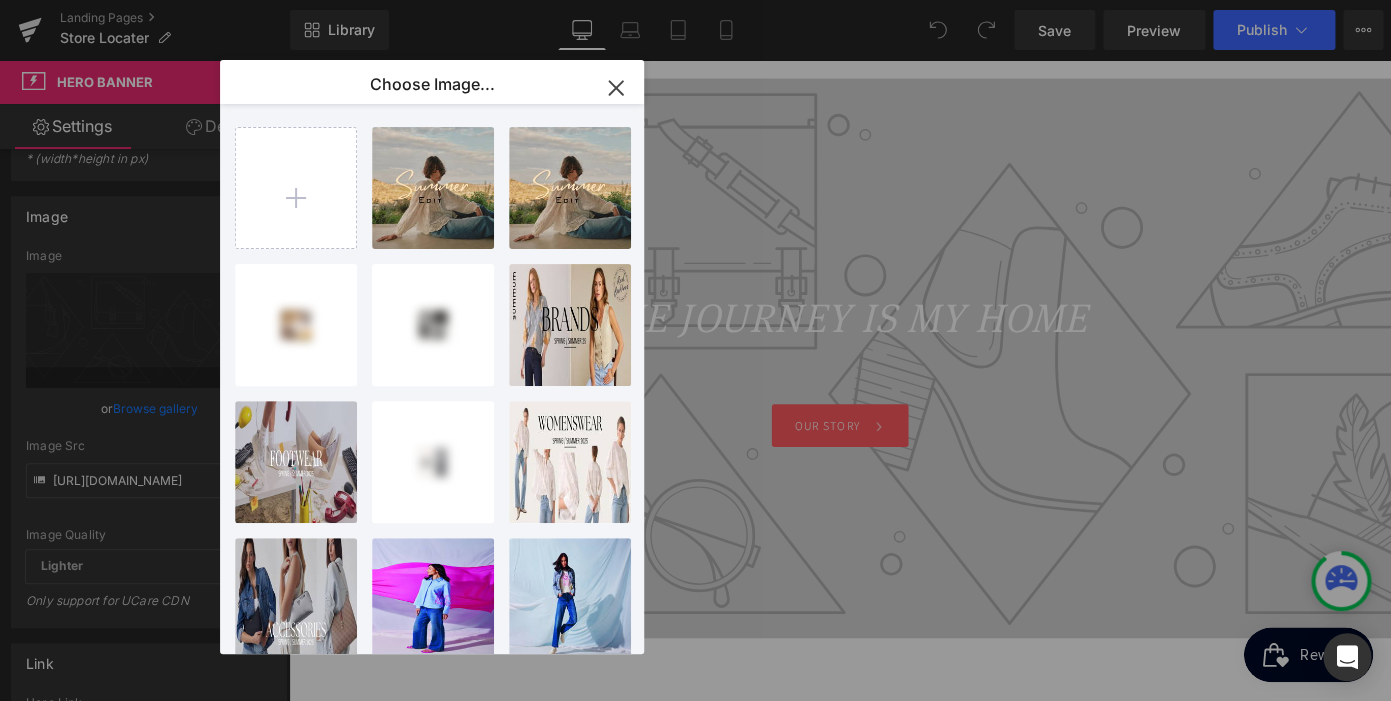 scroll, scrollTop: 0, scrollLeft: 410, axis: horizontal 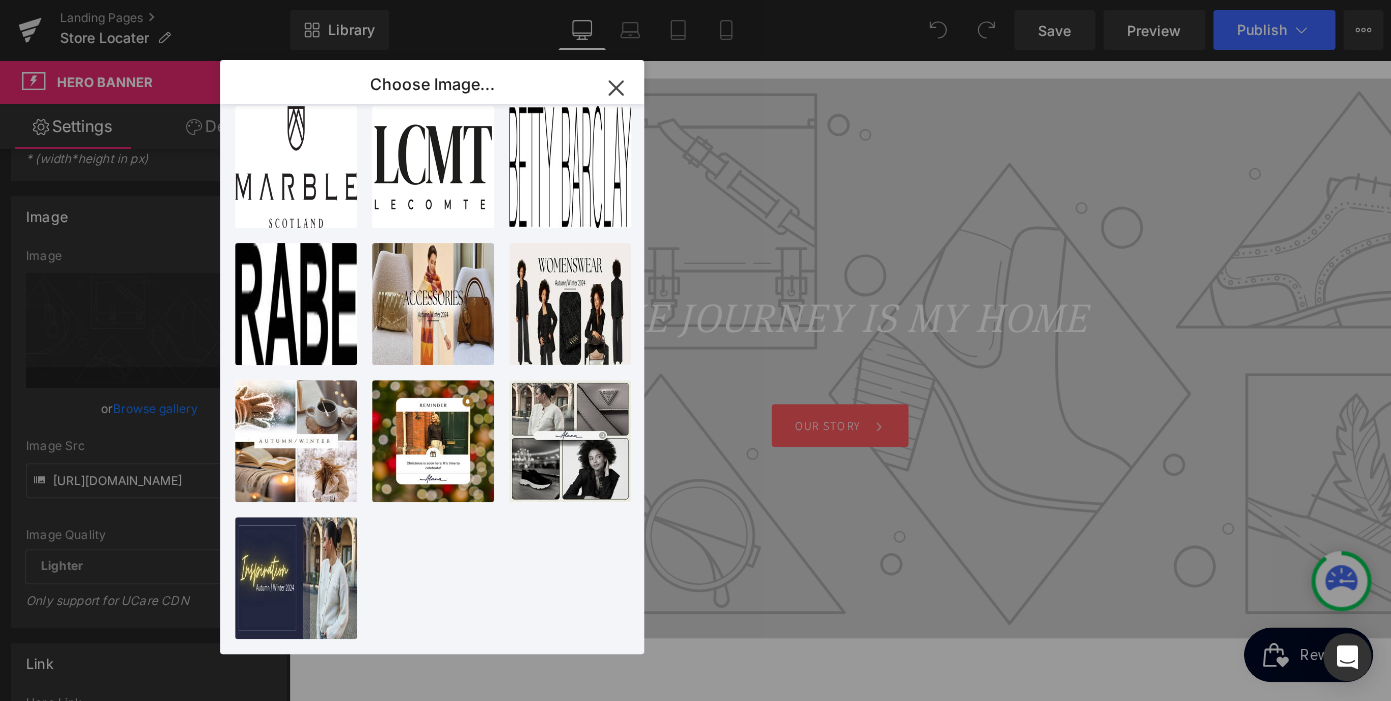 click 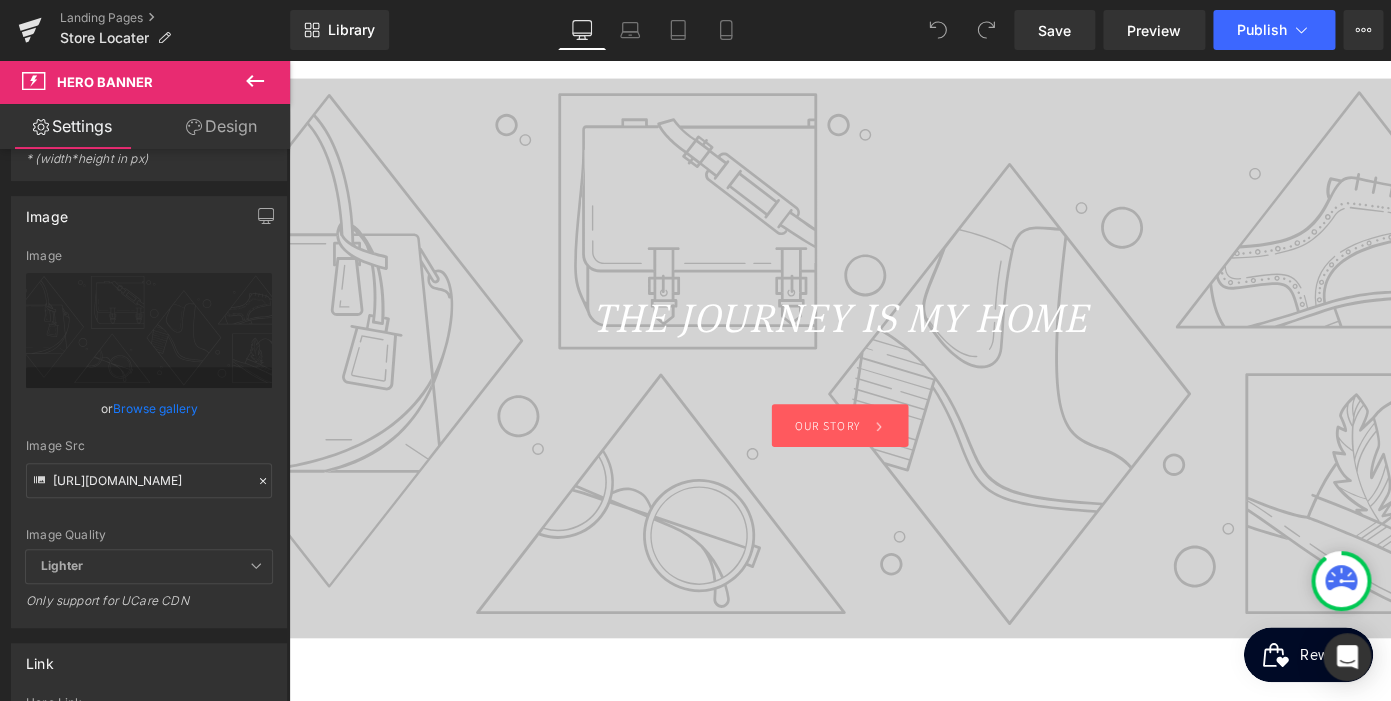 scroll, scrollTop: 0, scrollLeft: 410, axis: horizontal 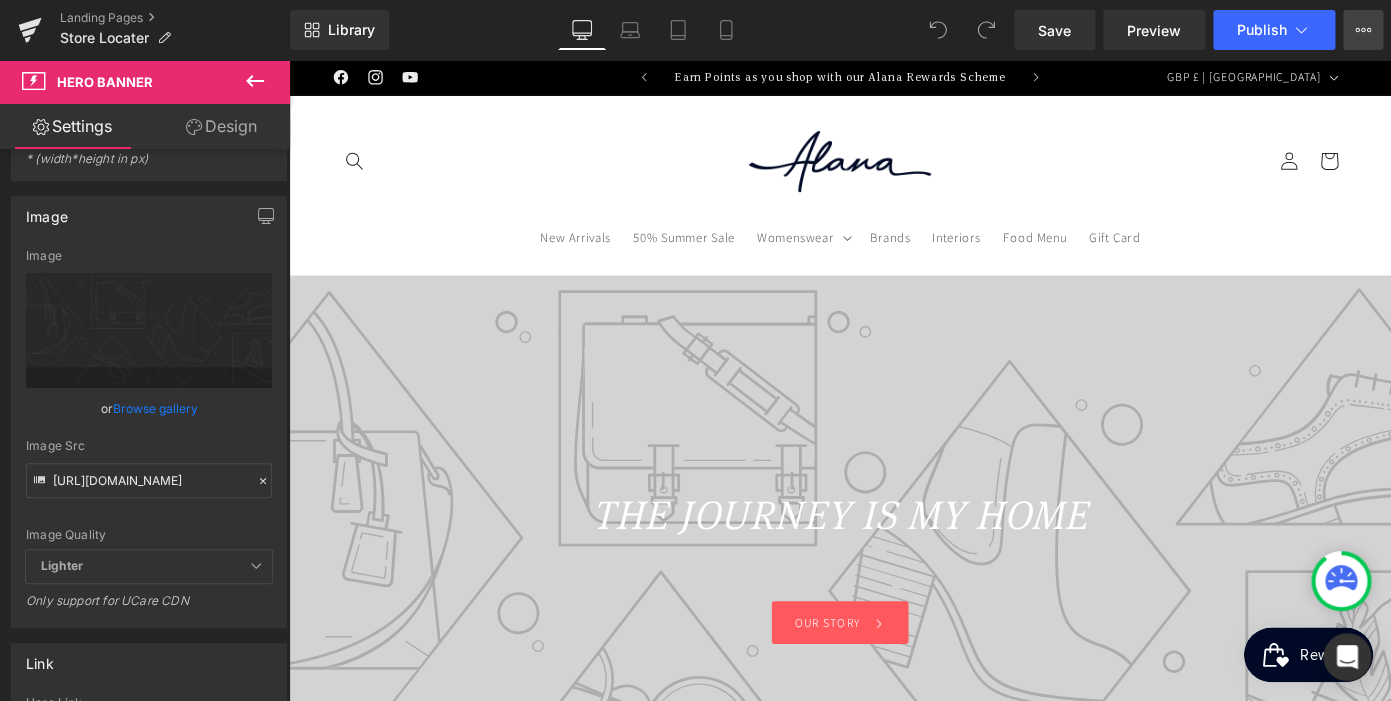 click 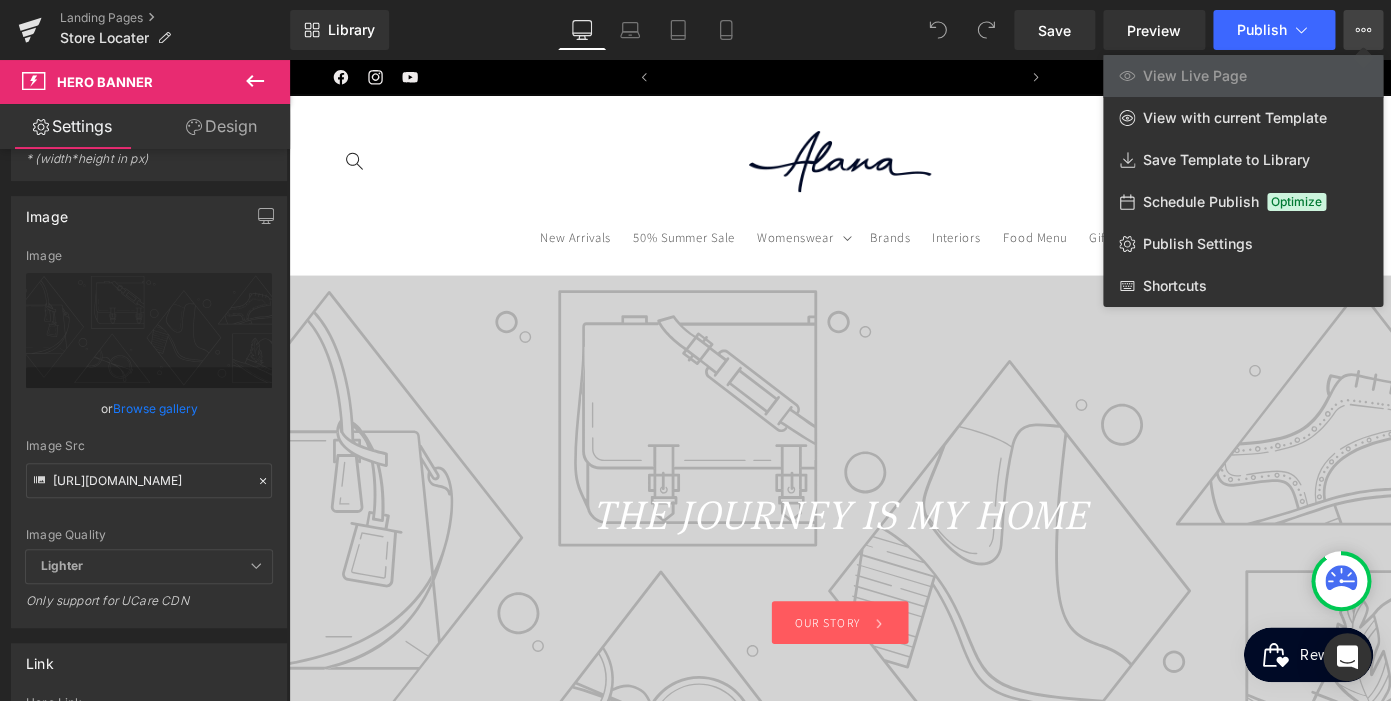 scroll, scrollTop: 0, scrollLeft: 0, axis: both 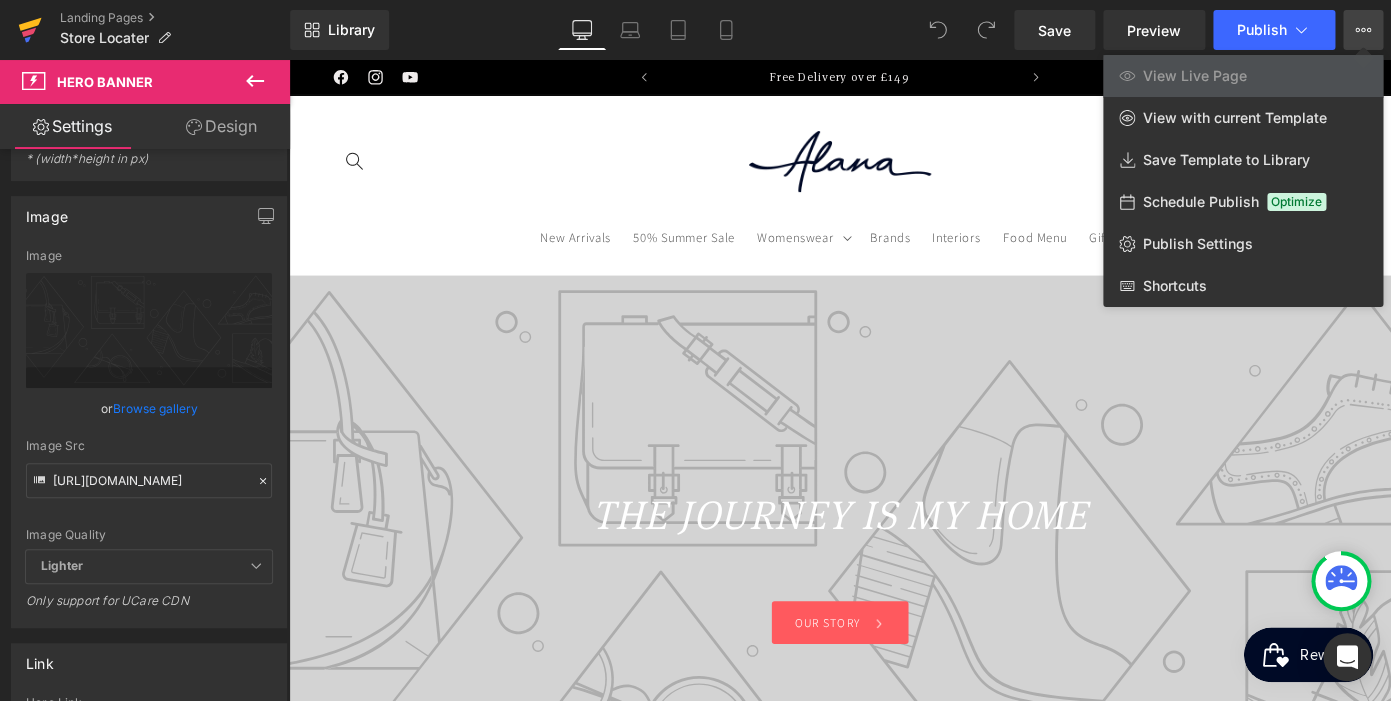 click at bounding box center [30, 30] 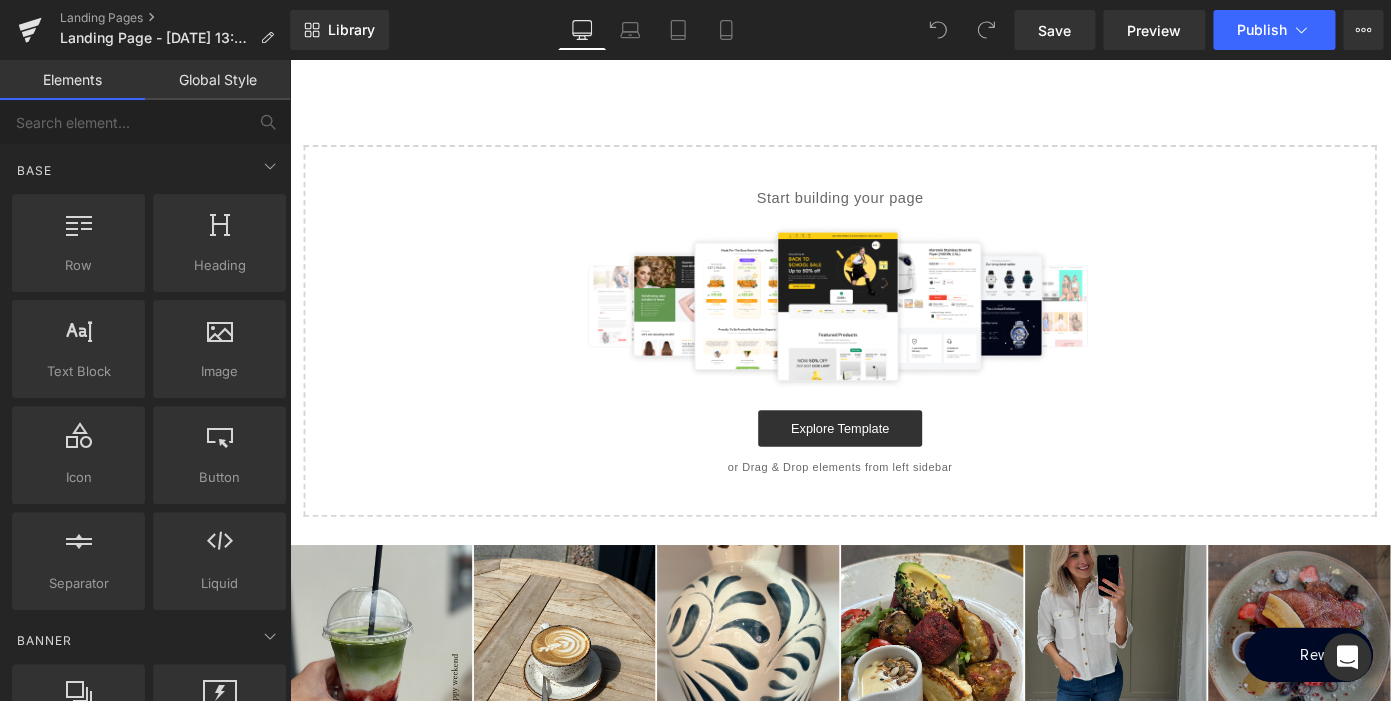 scroll, scrollTop: 213, scrollLeft: 0, axis: vertical 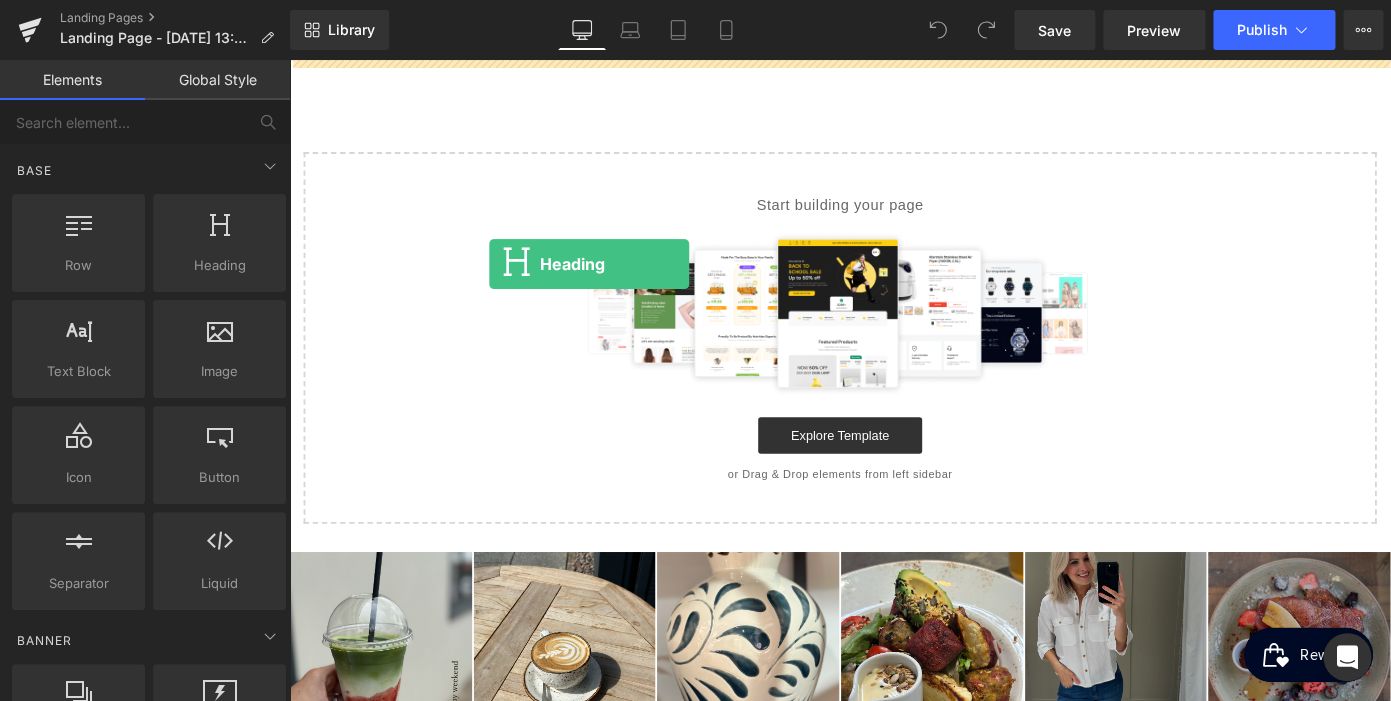drag, startPoint x: 480, startPoint y: 299, endPoint x: 512, endPoint y: 285, distance: 34.928497 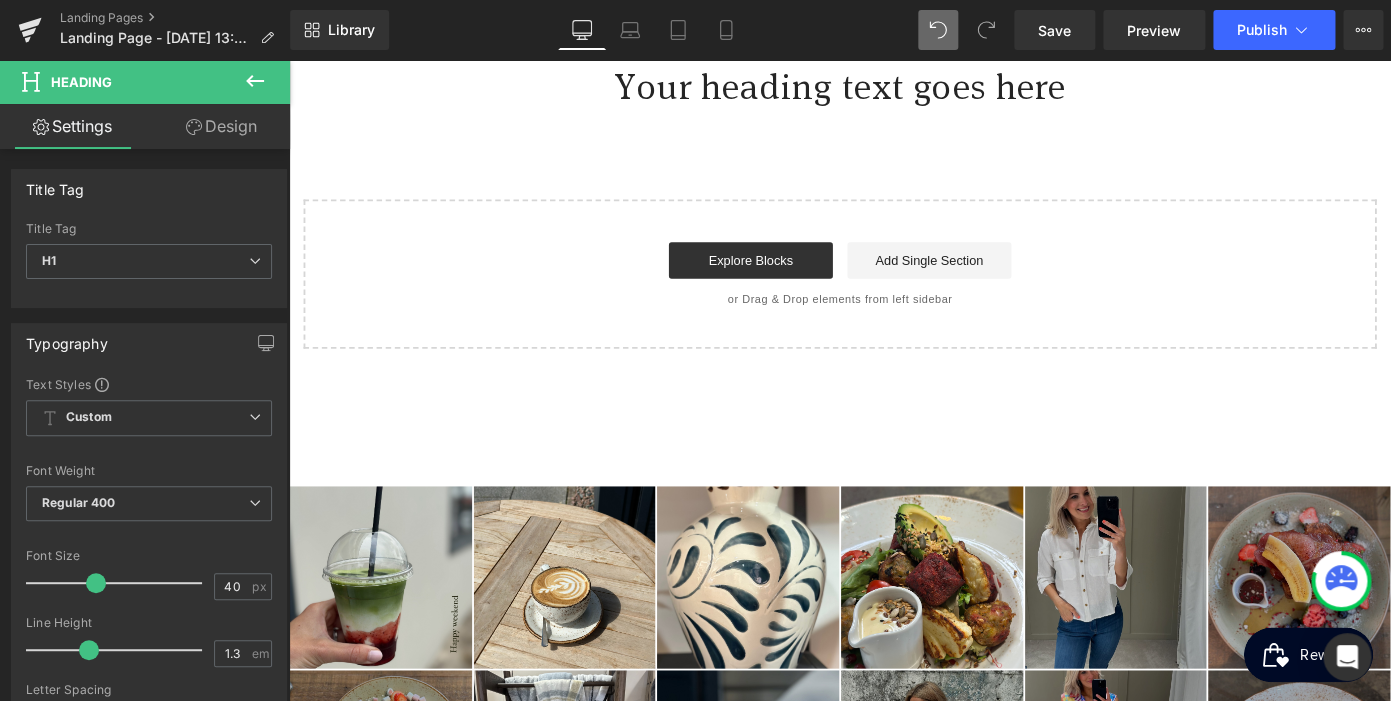 scroll, scrollTop: 0, scrollLeft: 0, axis: both 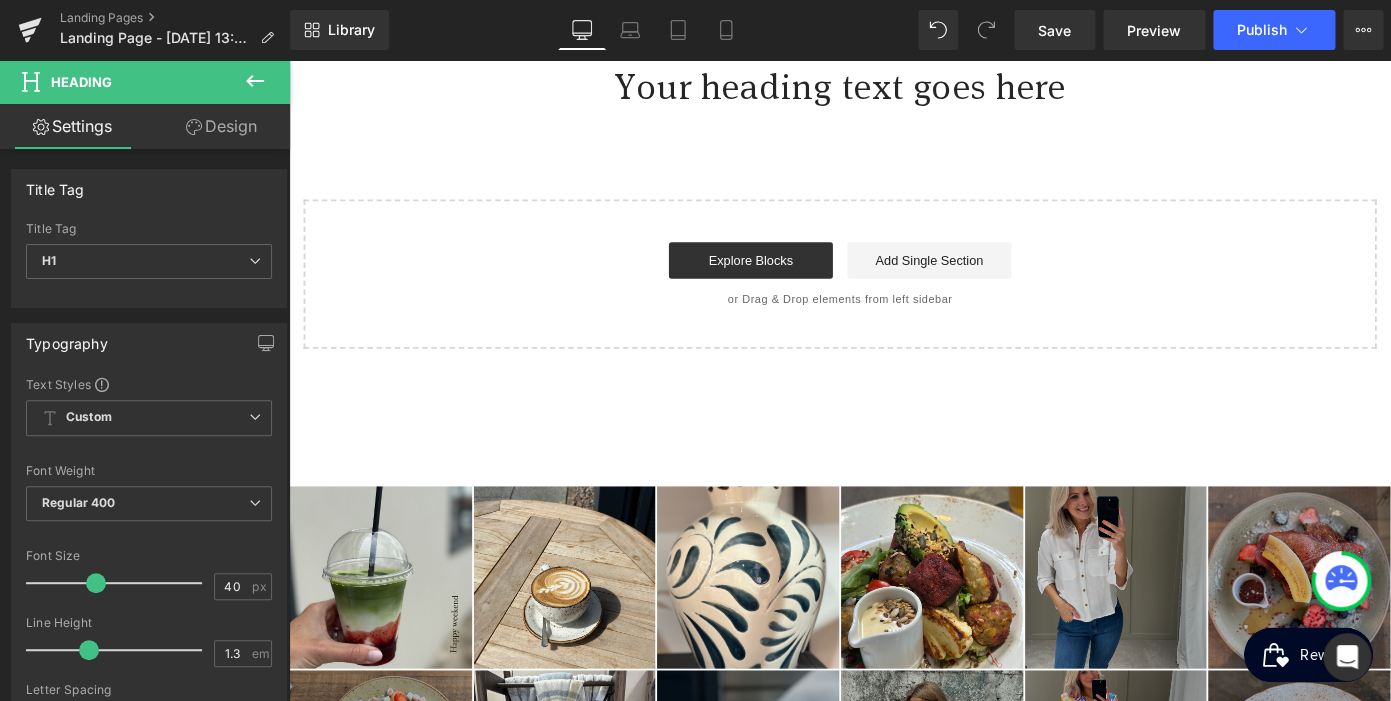 click at bounding box center (255, 82) 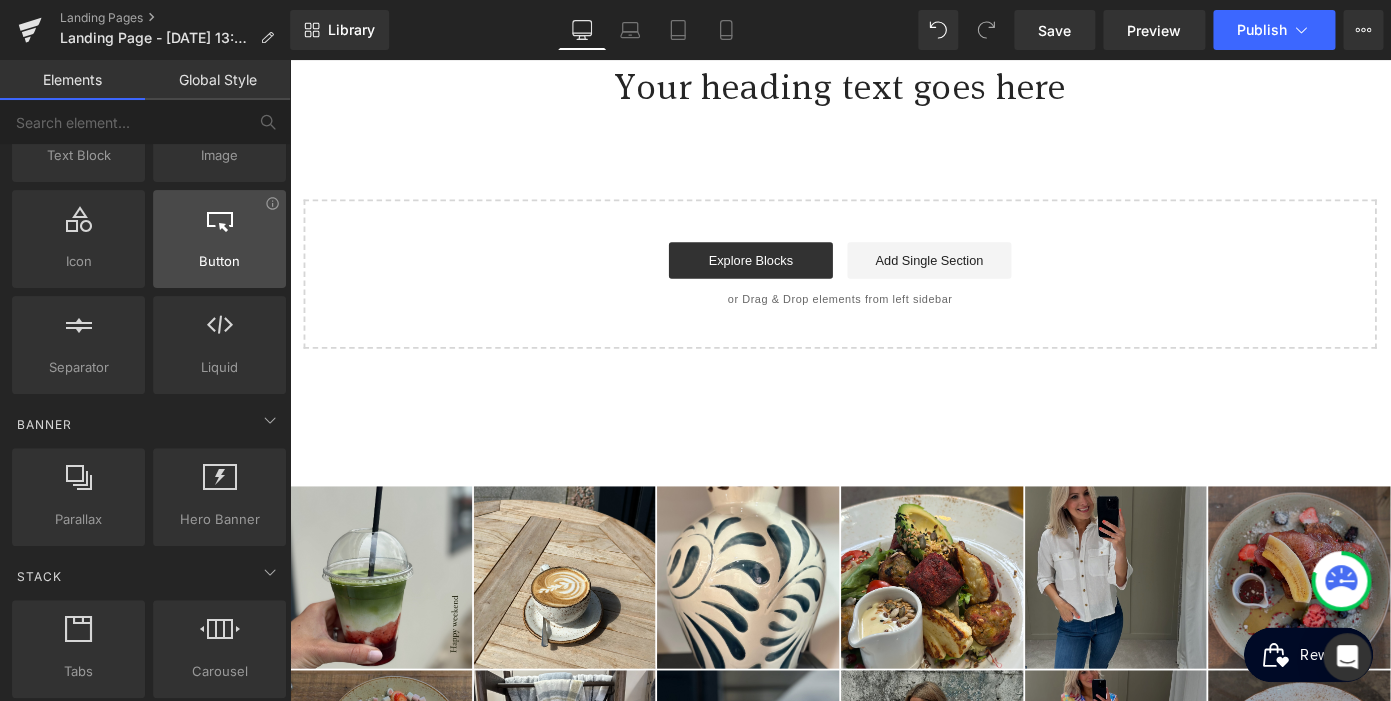 scroll, scrollTop: 219, scrollLeft: 0, axis: vertical 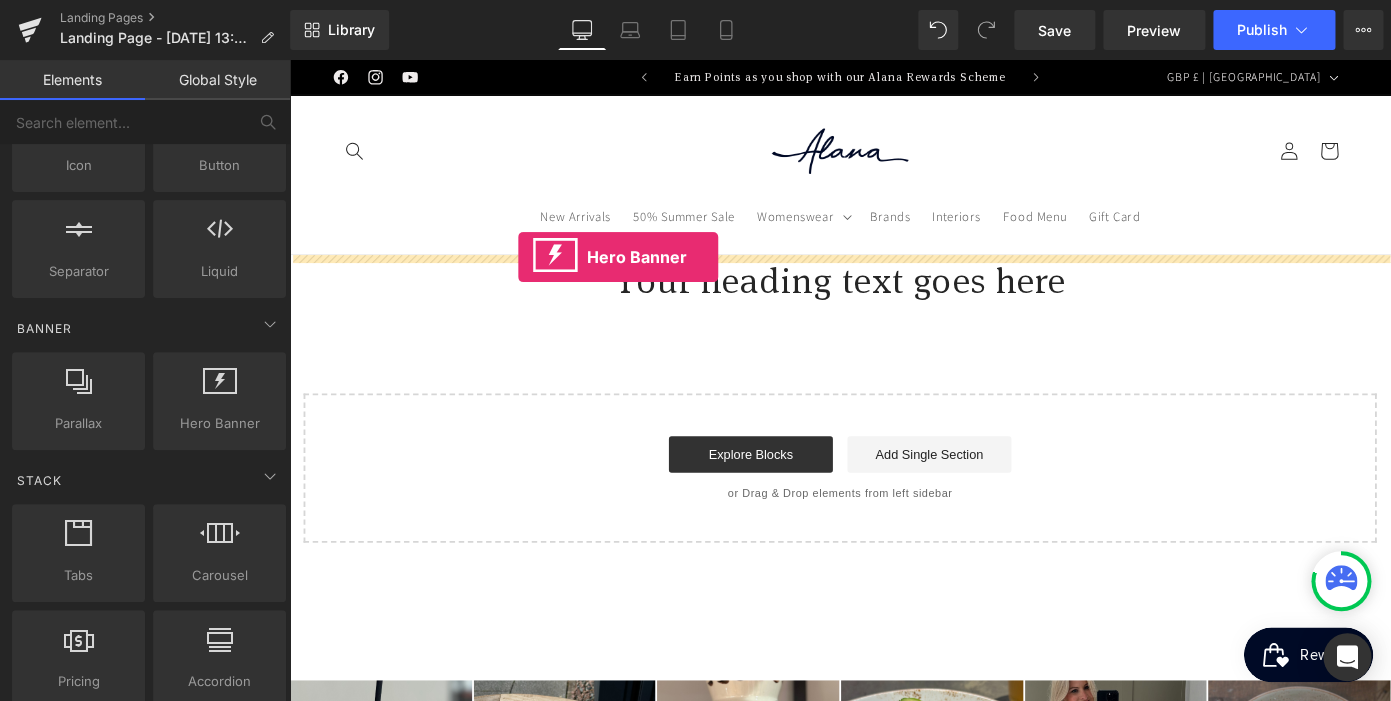 drag, startPoint x: 469, startPoint y: 474, endPoint x: 541, endPoint y: 276, distance: 210.6846 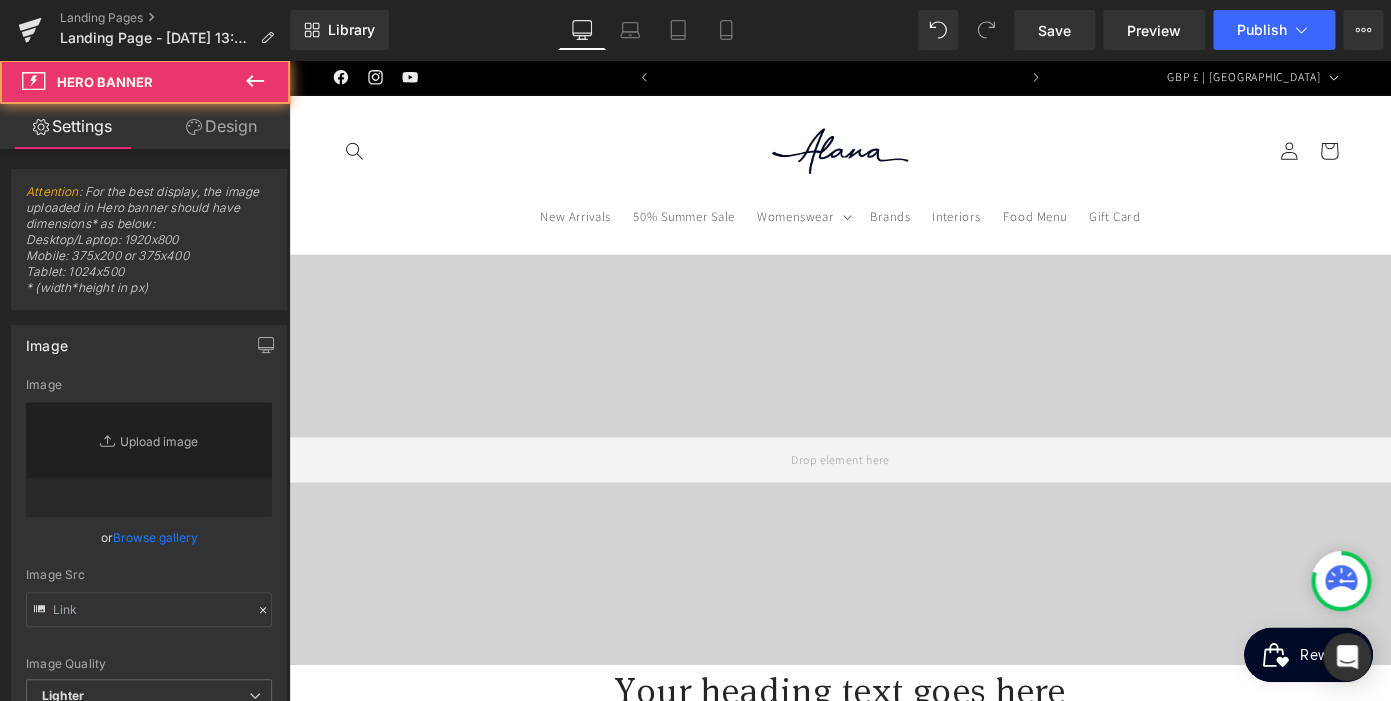 type on "https://d1um8515vdn9kb.cloudfront.net/images/hero.jpg" 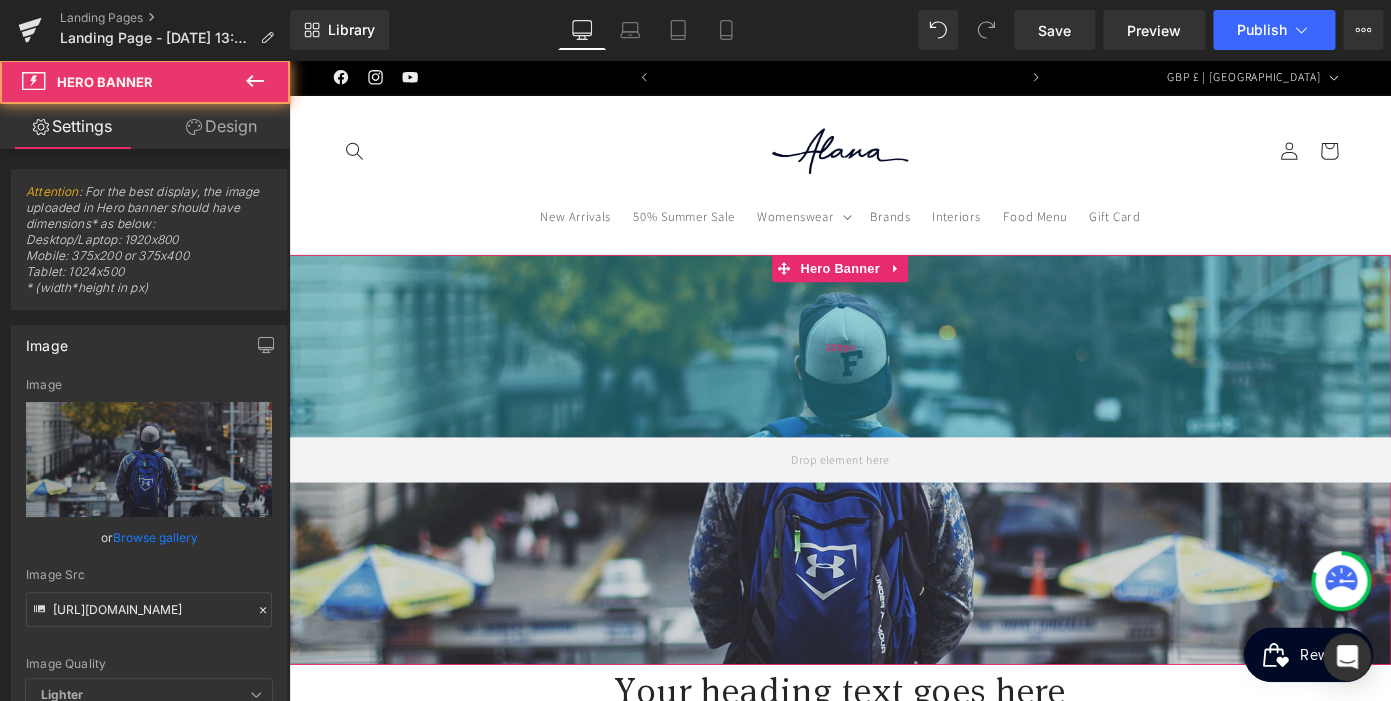 scroll, scrollTop: 0, scrollLeft: 0, axis: both 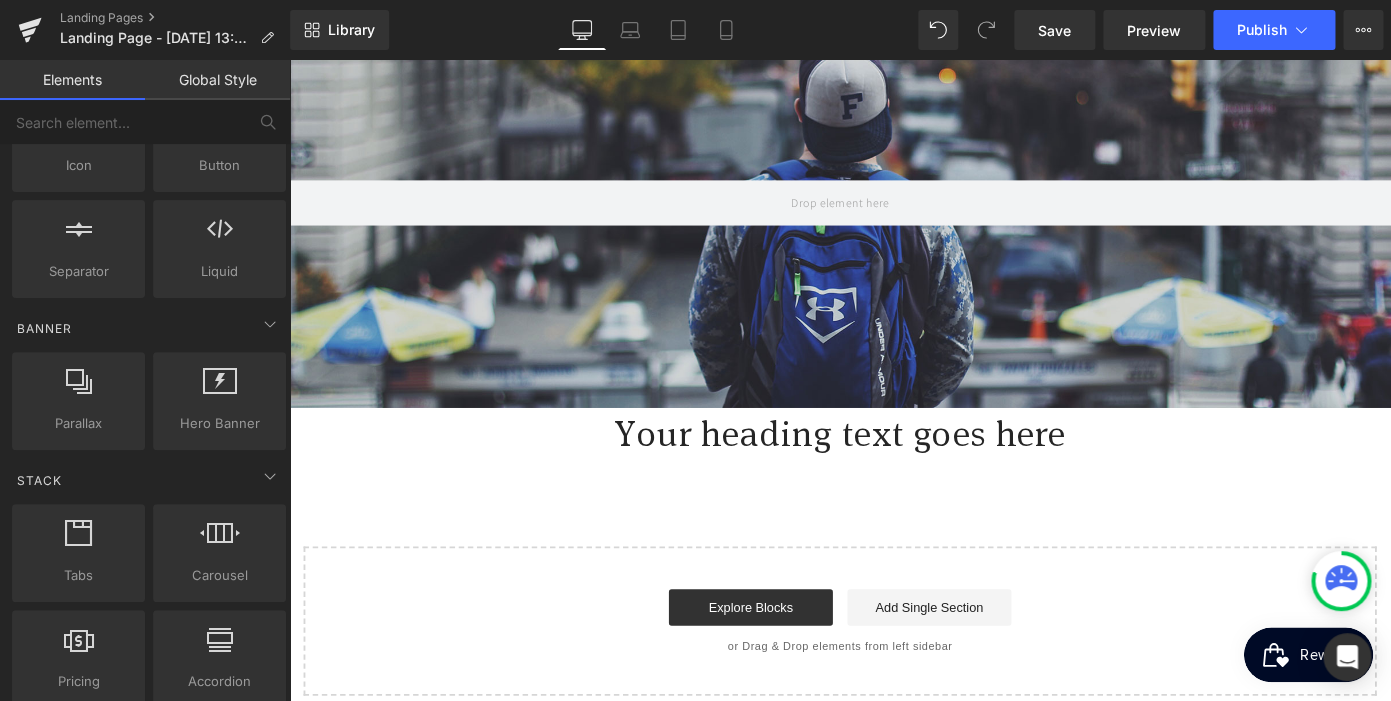 click on "Hero Banner   200px   200px
Your heading text goes here
Heading
Select your layout" at bounding box center (894, 375) 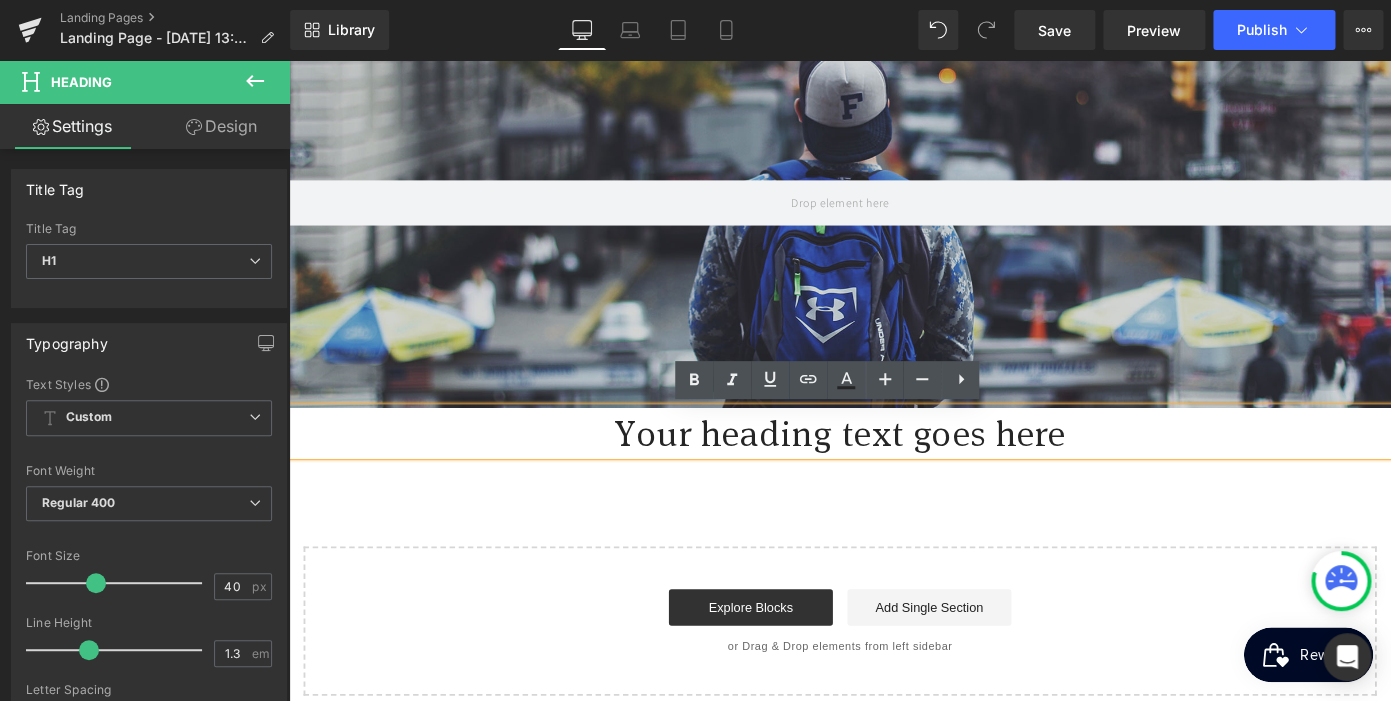 click on "Your heading text goes here" at bounding box center (894, 468) 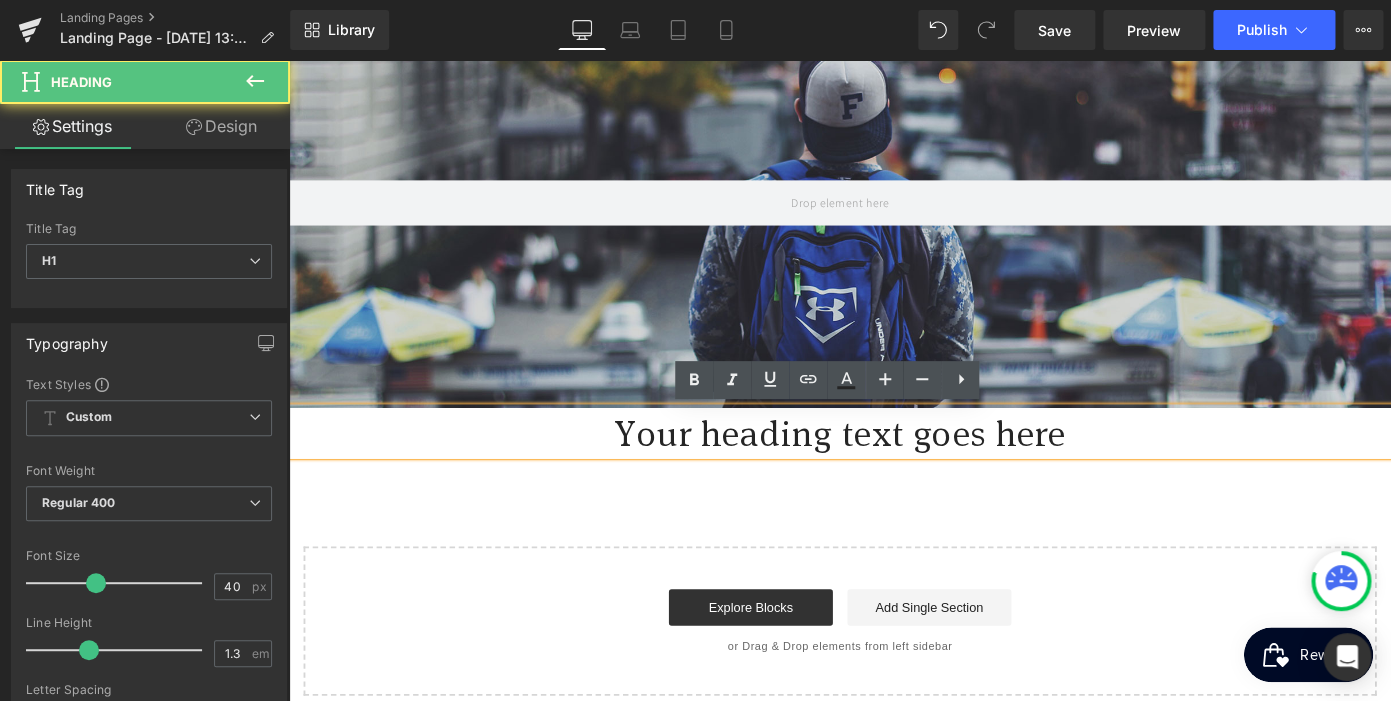 scroll, scrollTop: 0, scrollLeft: 410, axis: horizontal 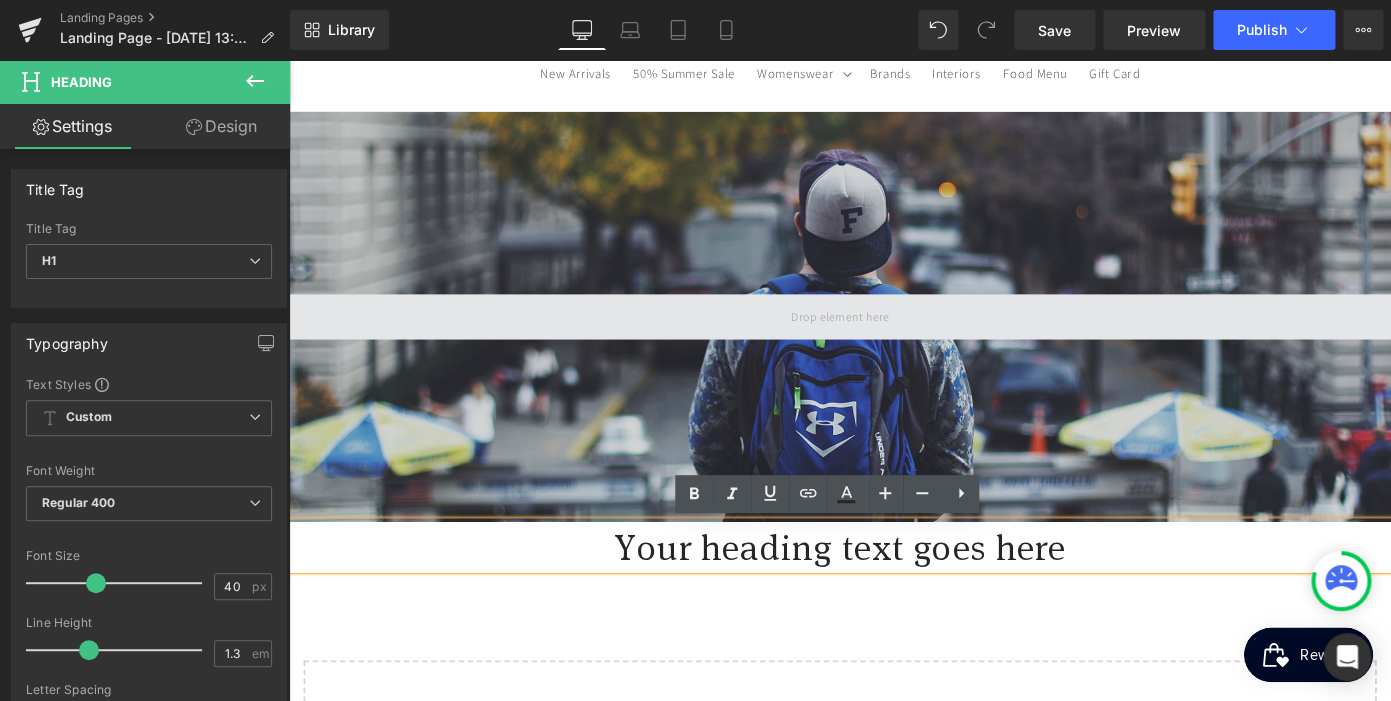 click at bounding box center (894, 342) 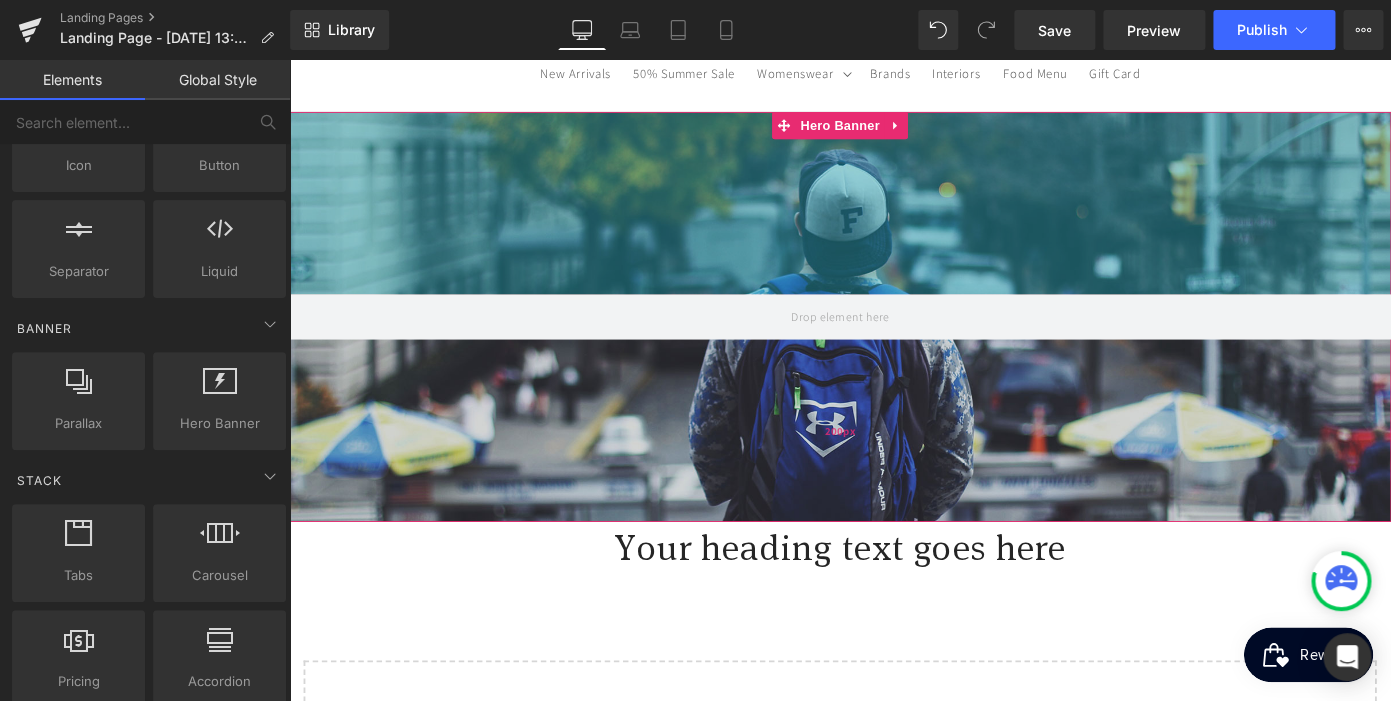 scroll, scrollTop: 0, scrollLeft: 0, axis: both 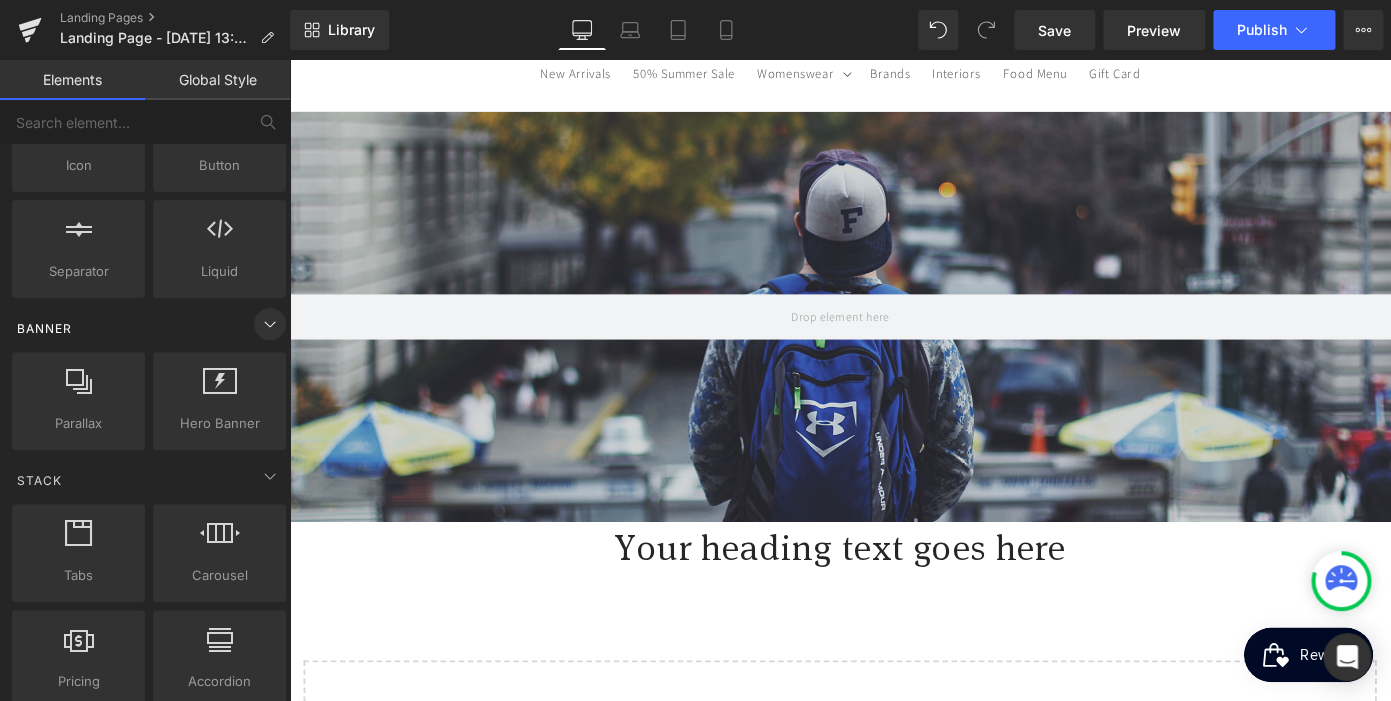 click 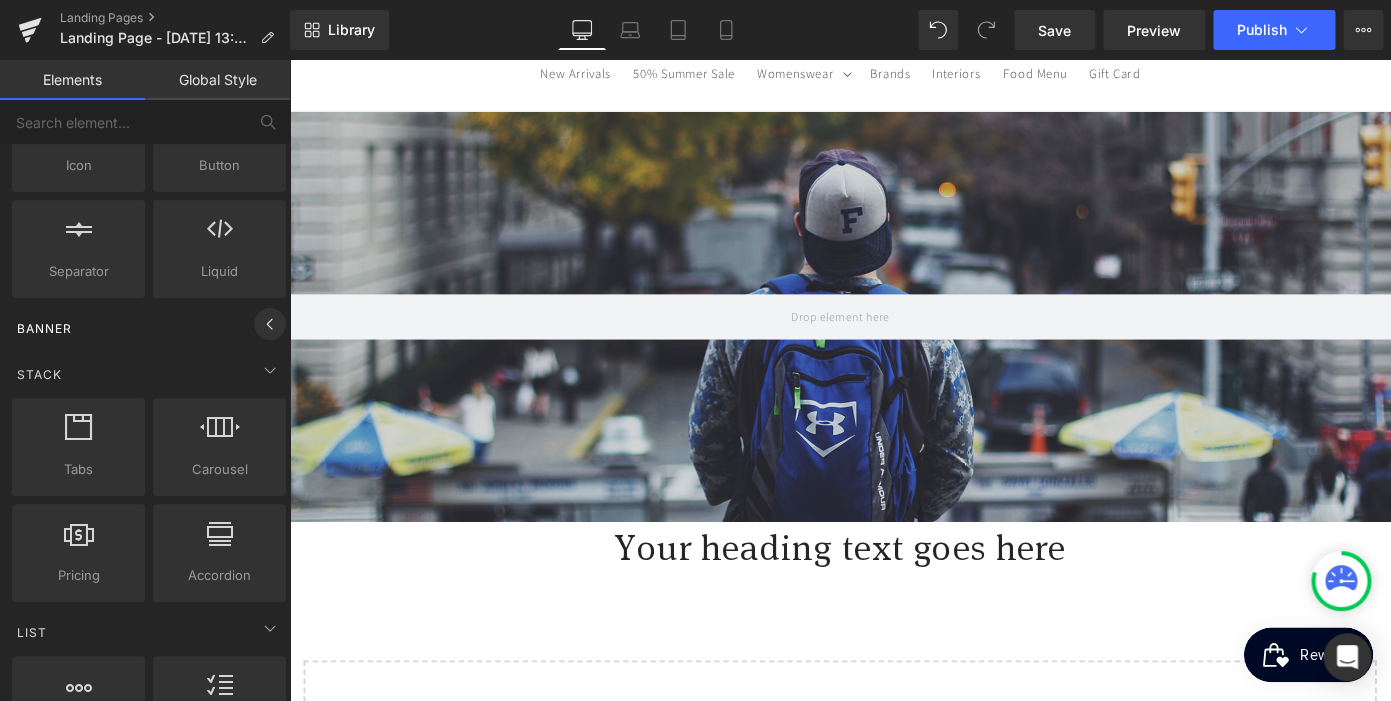 click 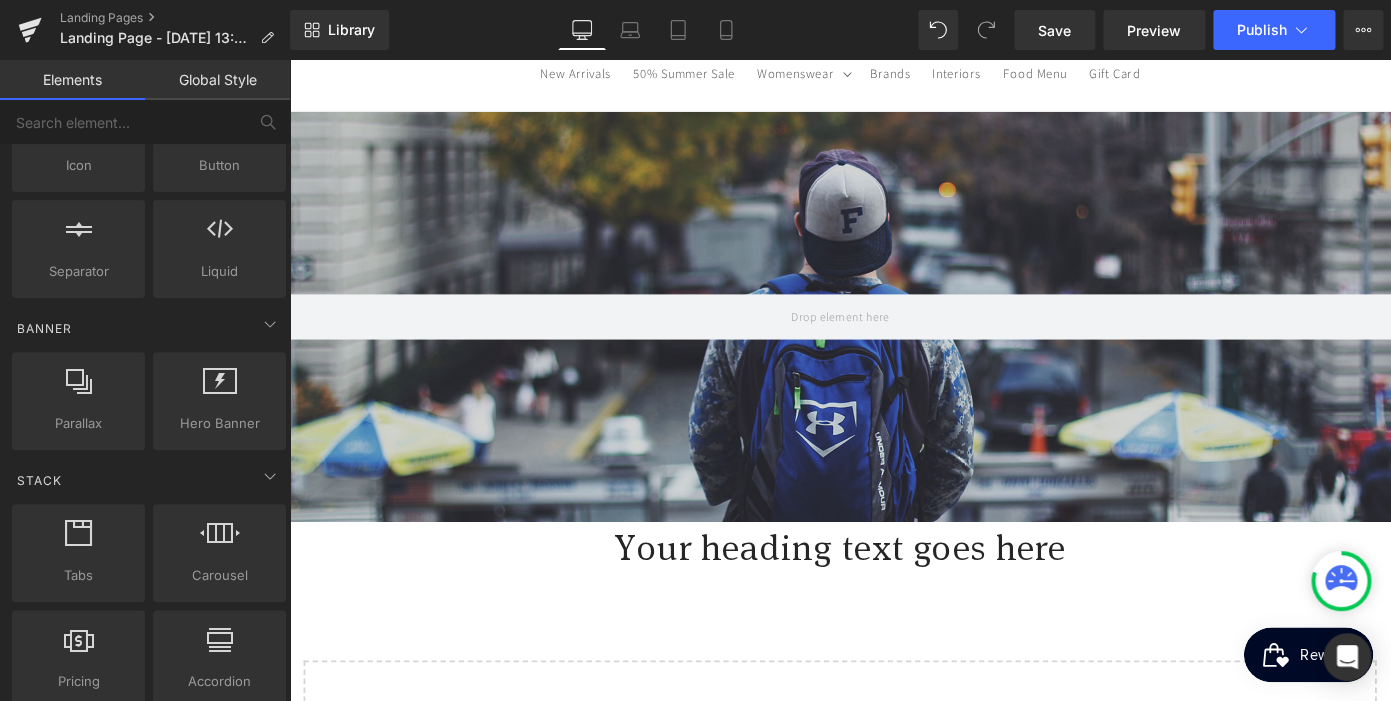 scroll, scrollTop: 0, scrollLeft: 0, axis: both 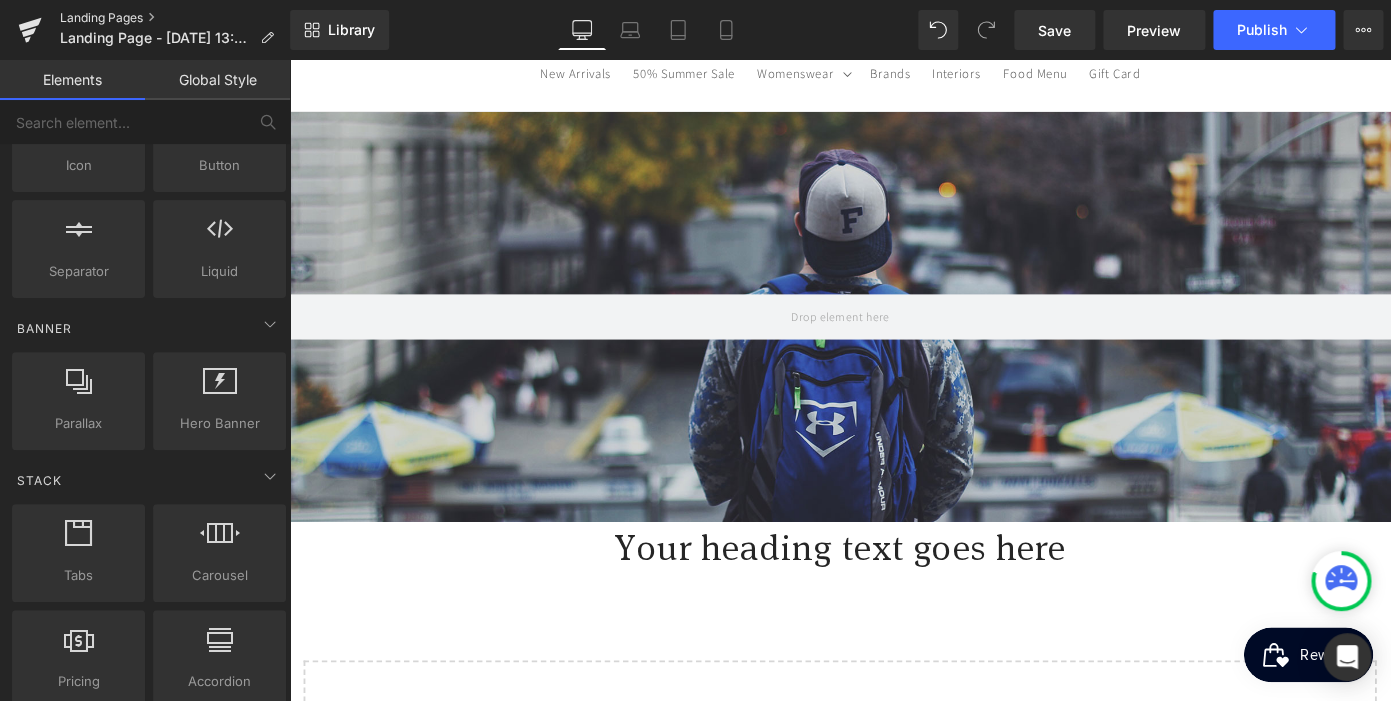 click on "Landing Pages" at bounding box center (175, 18) 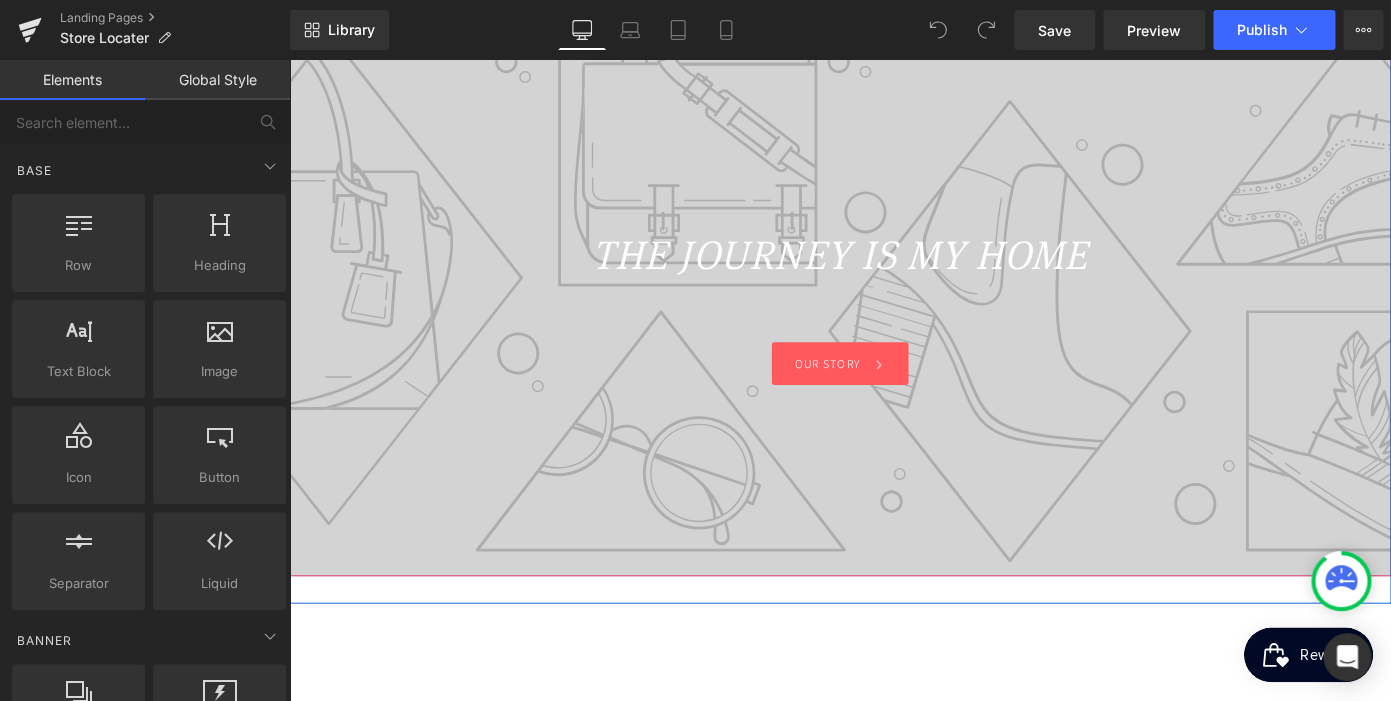 scroll, scrollTop: 249, scrollLeft: 0, axis: vertical 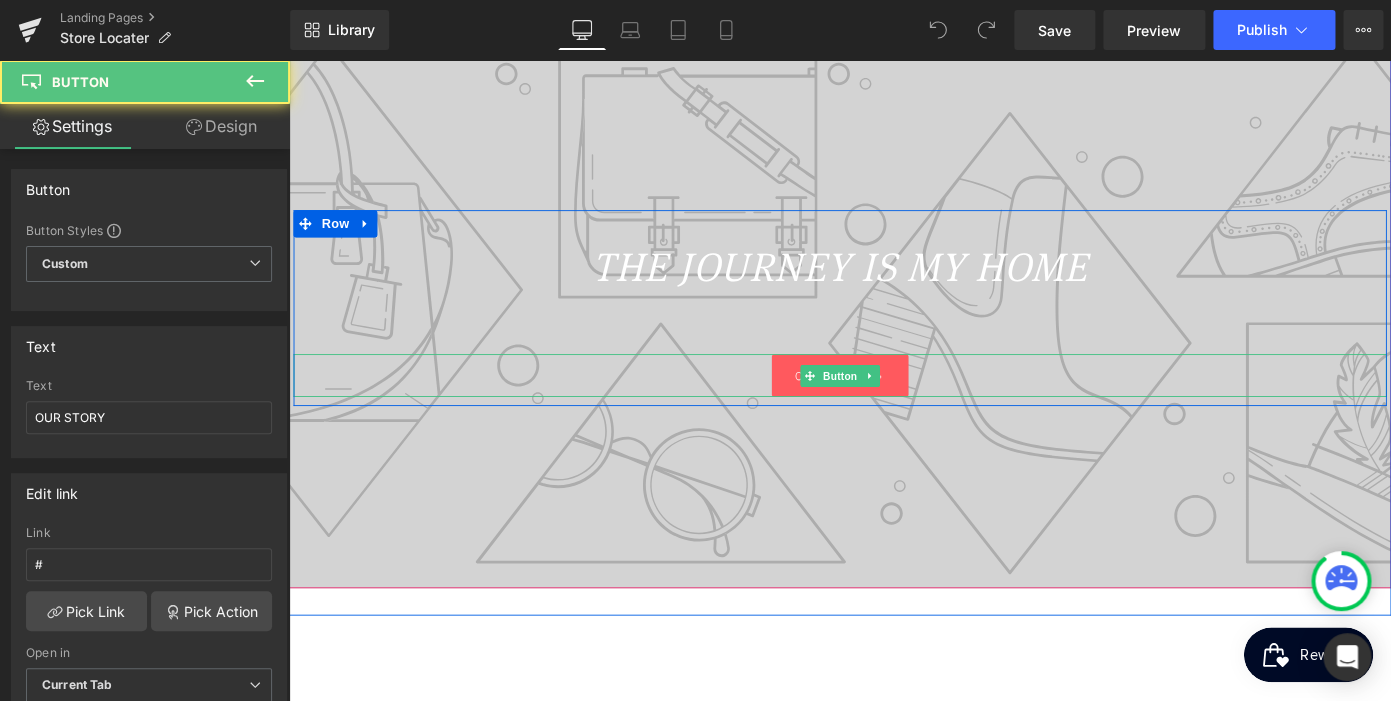 click on "OUR STORY" at bounding box center [880, 407] 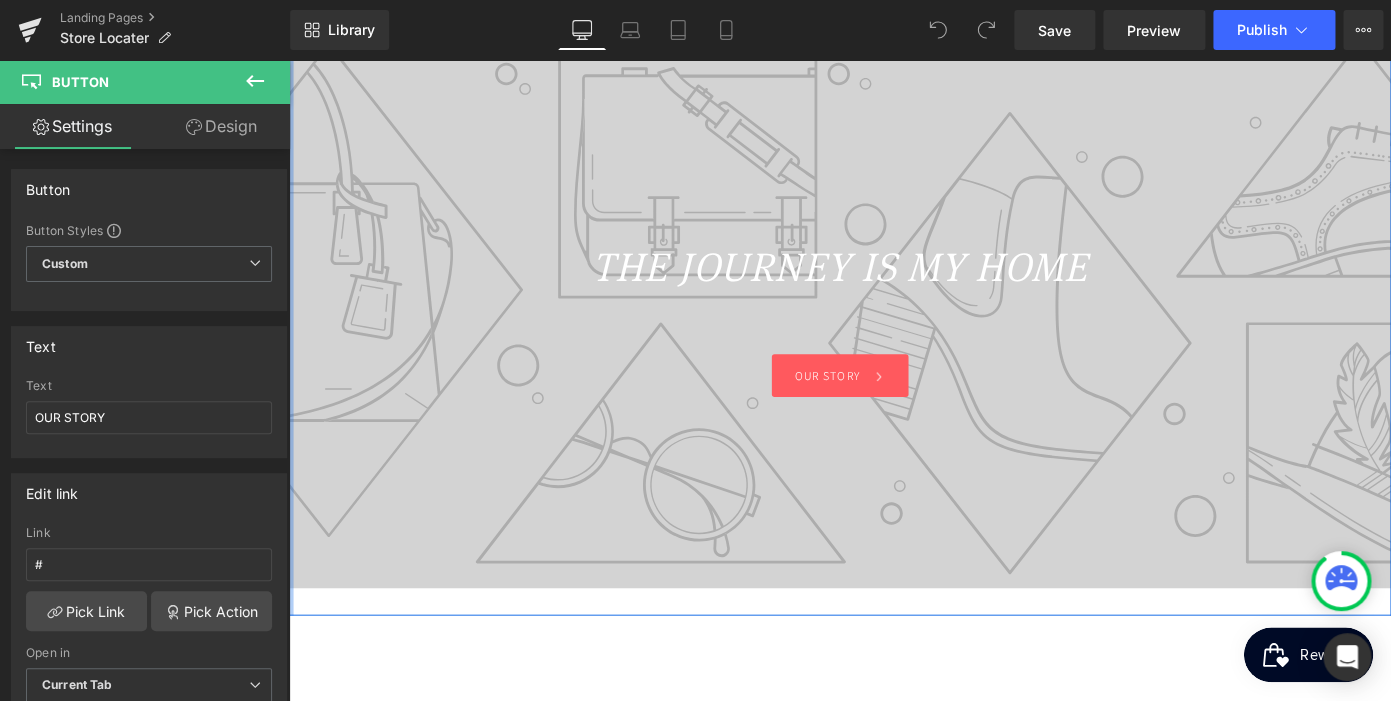 scroll, scrollTop: 0, scrollLeft: 410, axis: horizontal 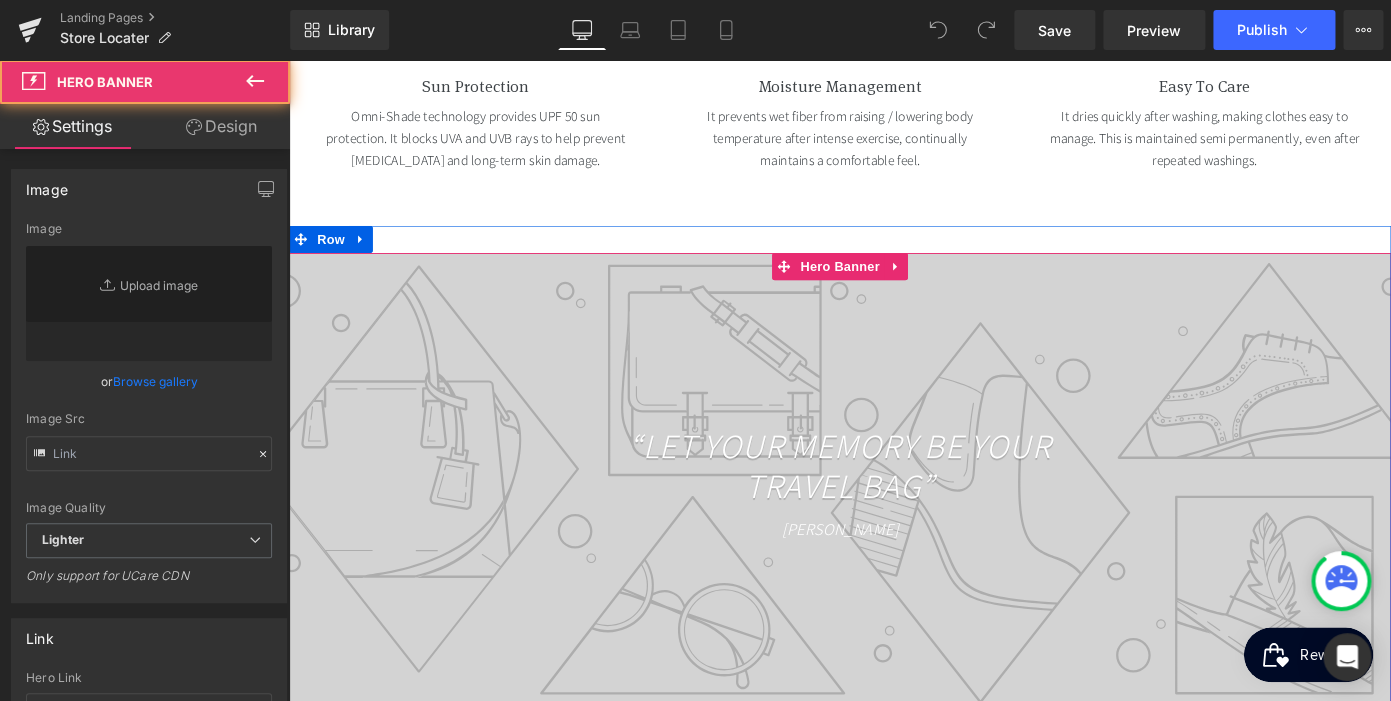 type on "[URL][DOMAIN_NAME]" 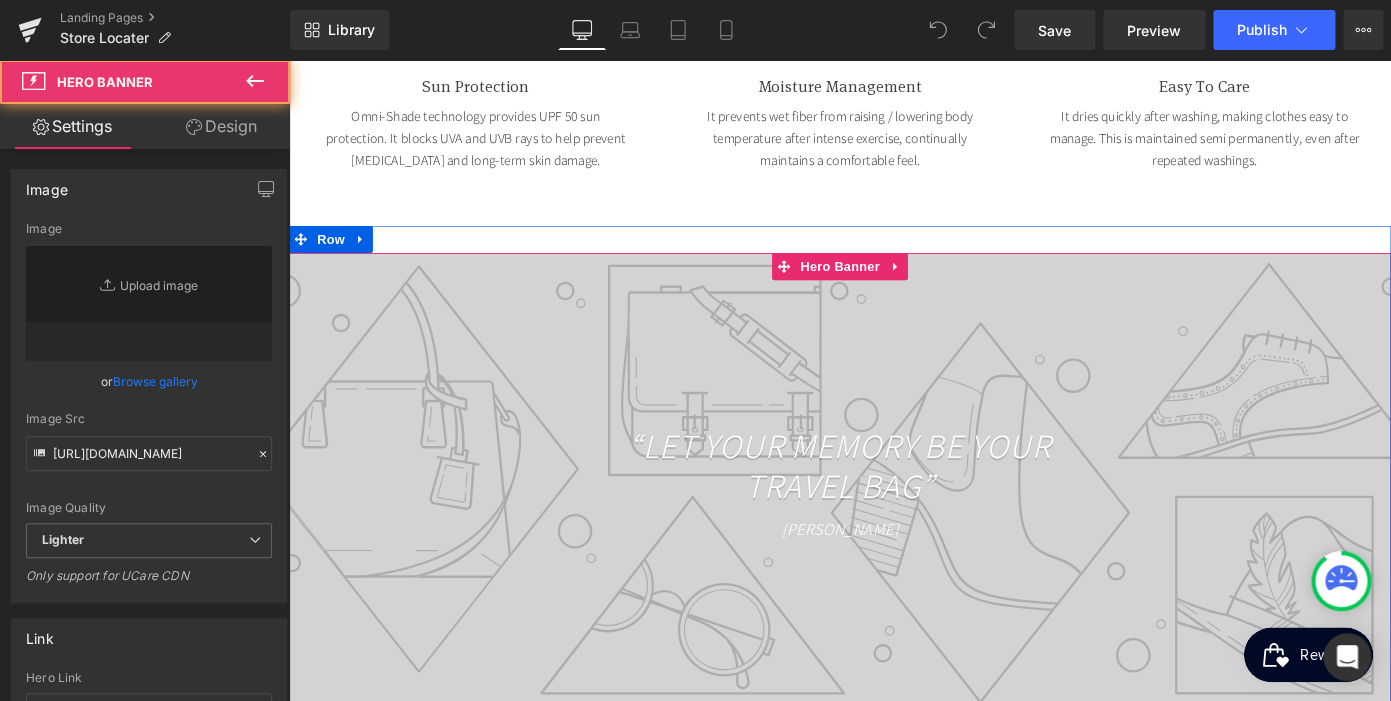 click at bounding box center [894, 526] 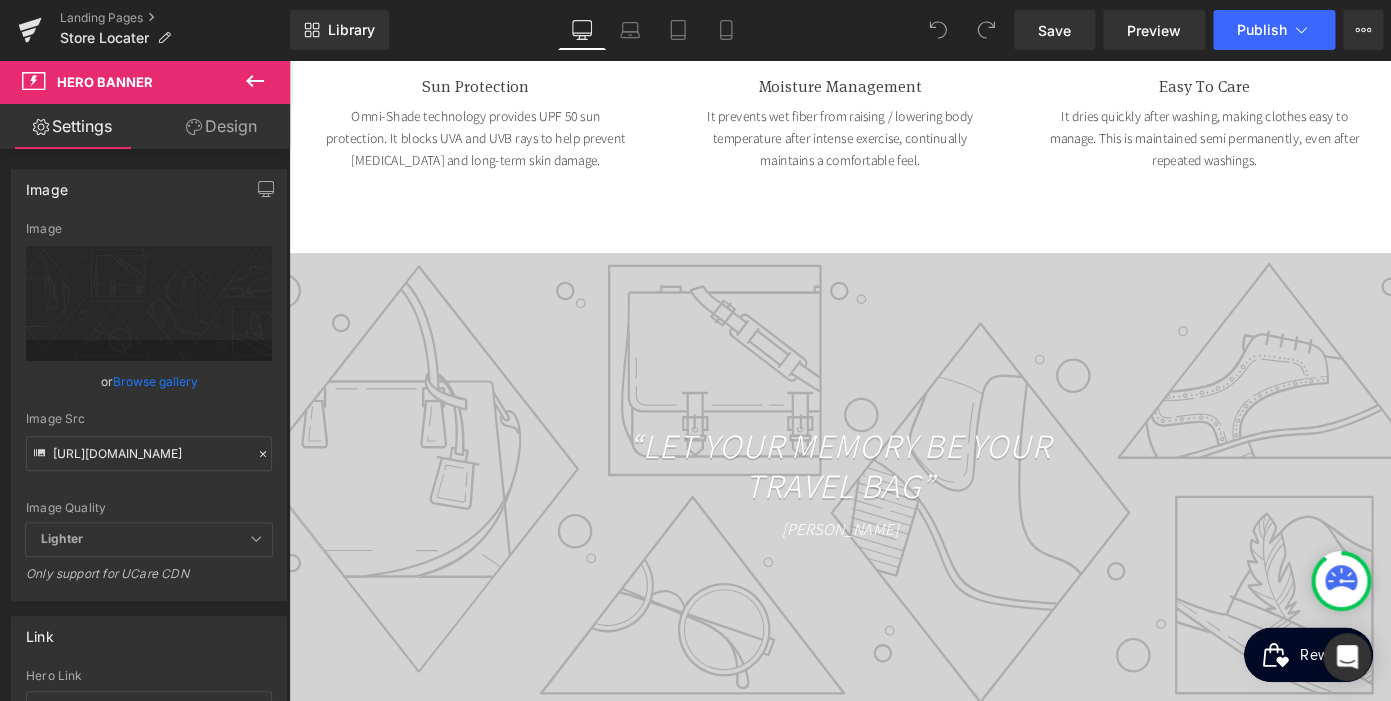 click at bounding box center [894, 526] 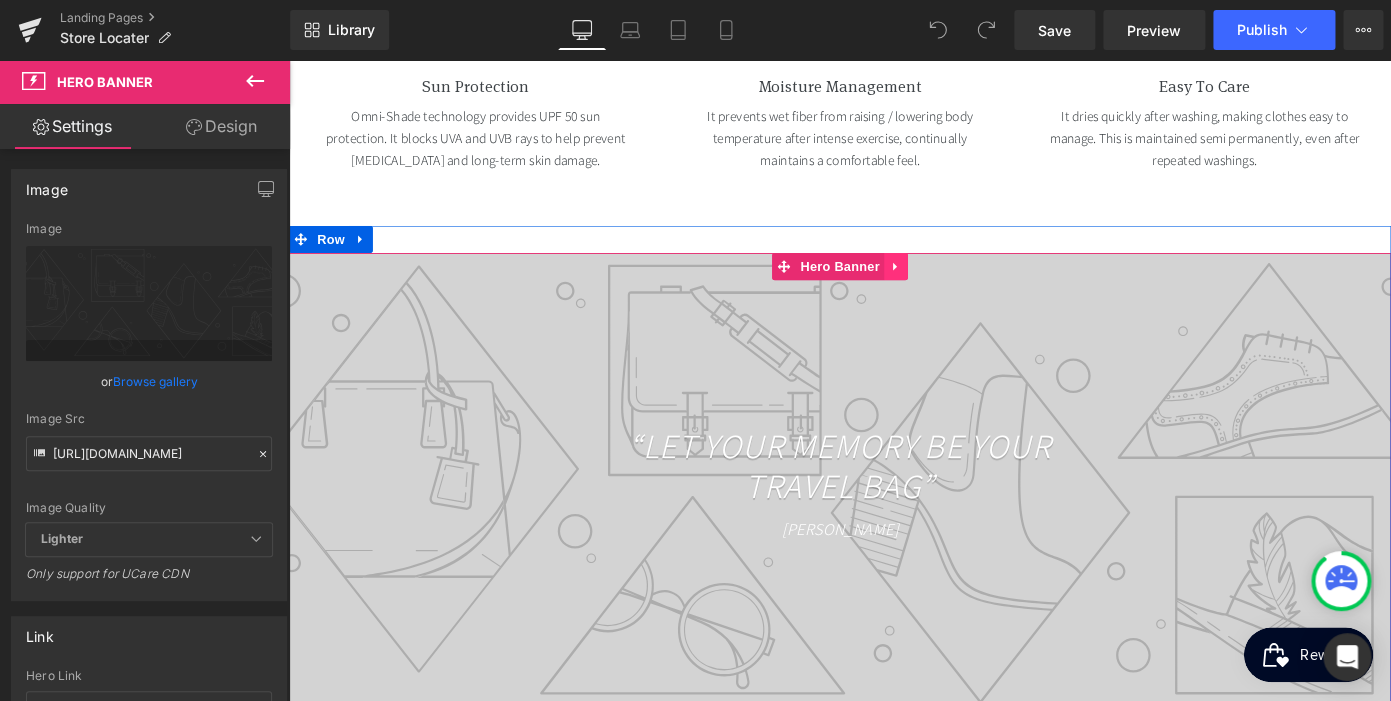 click 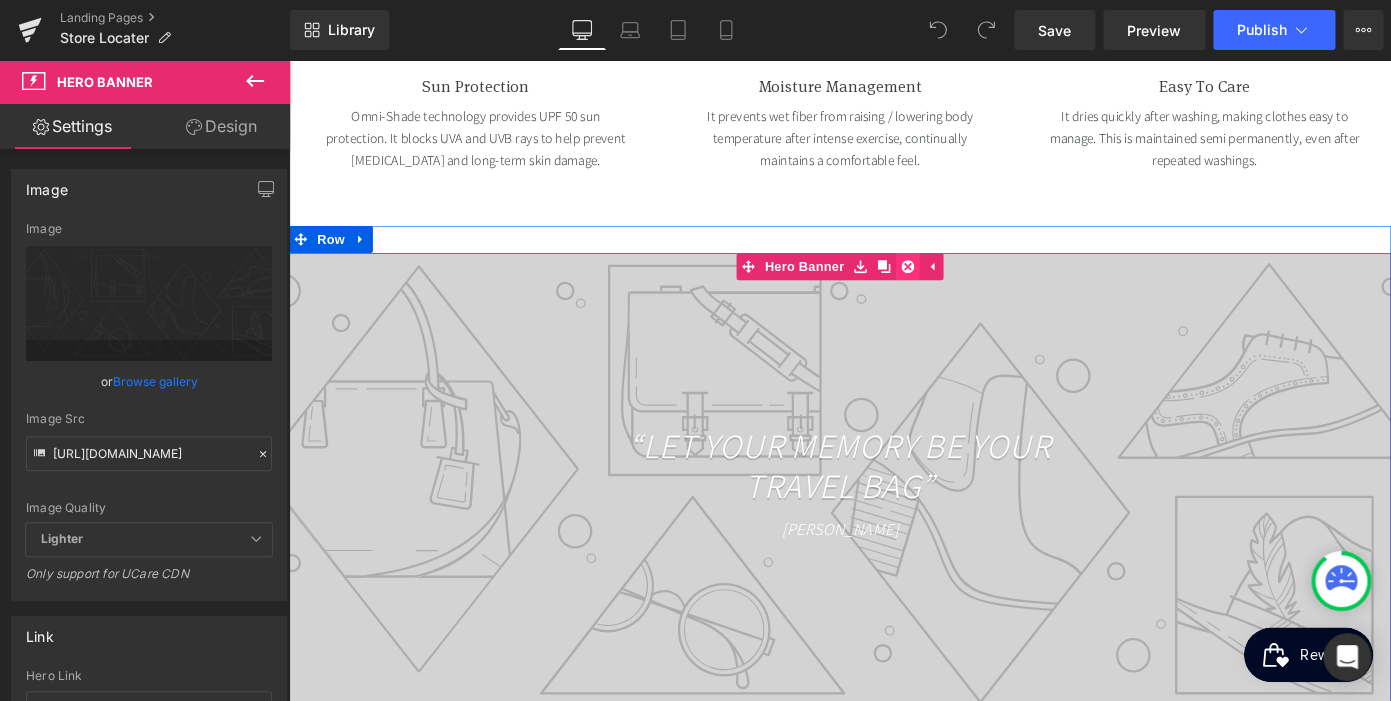 click 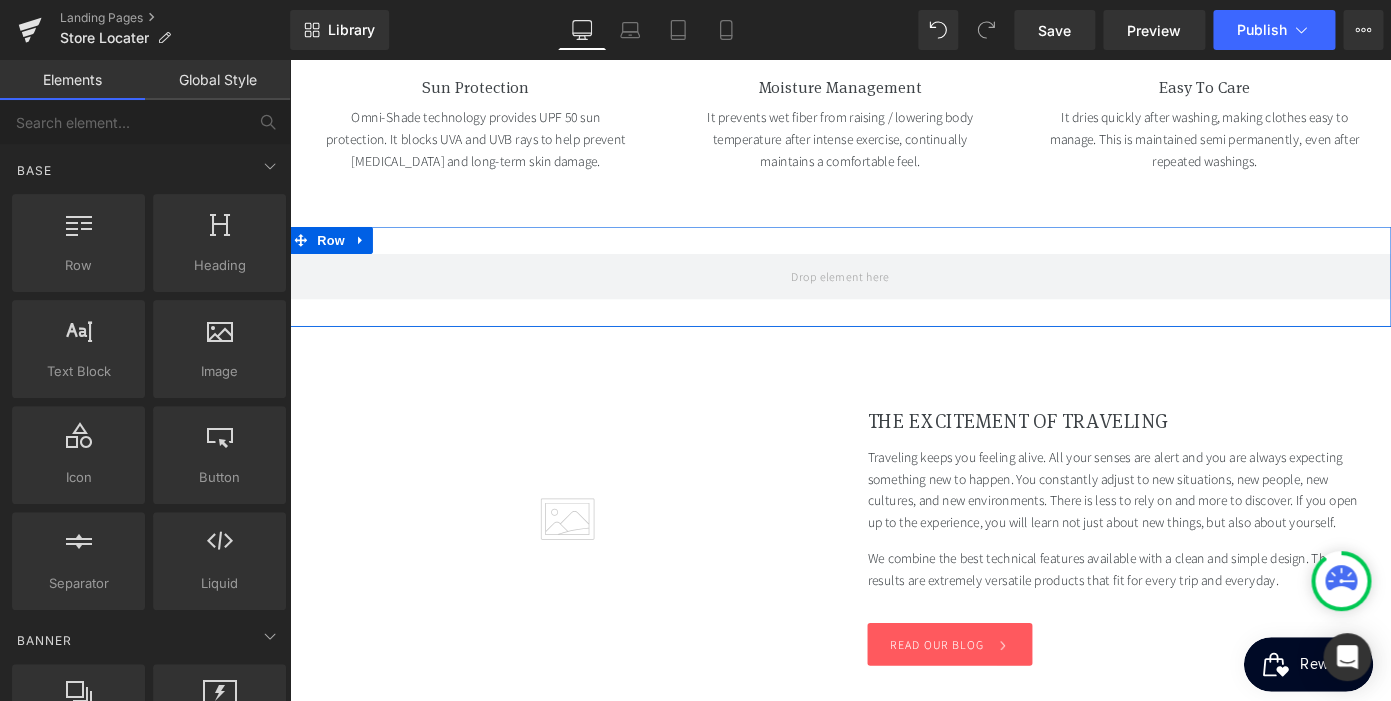 scroll, scrollTop: 0, scrollLeft: 0, axis: both 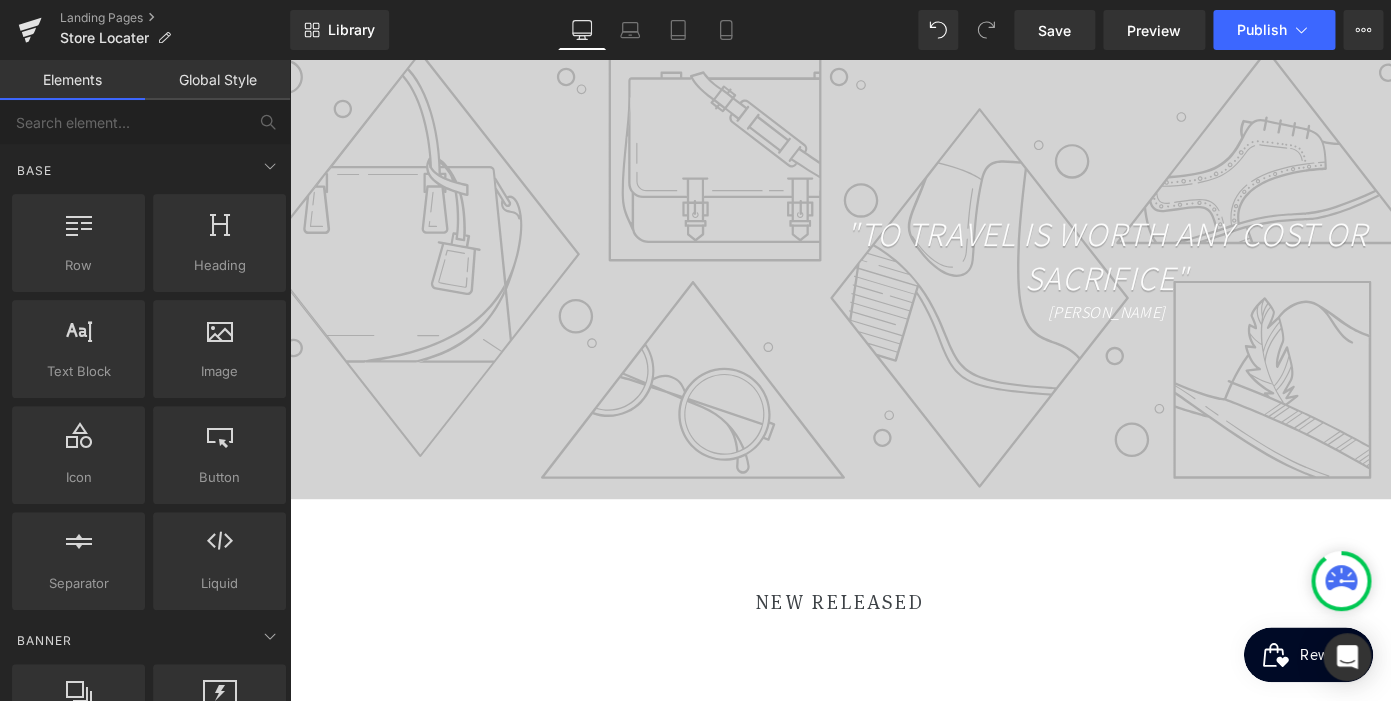 click at bounding box center (894, 289) 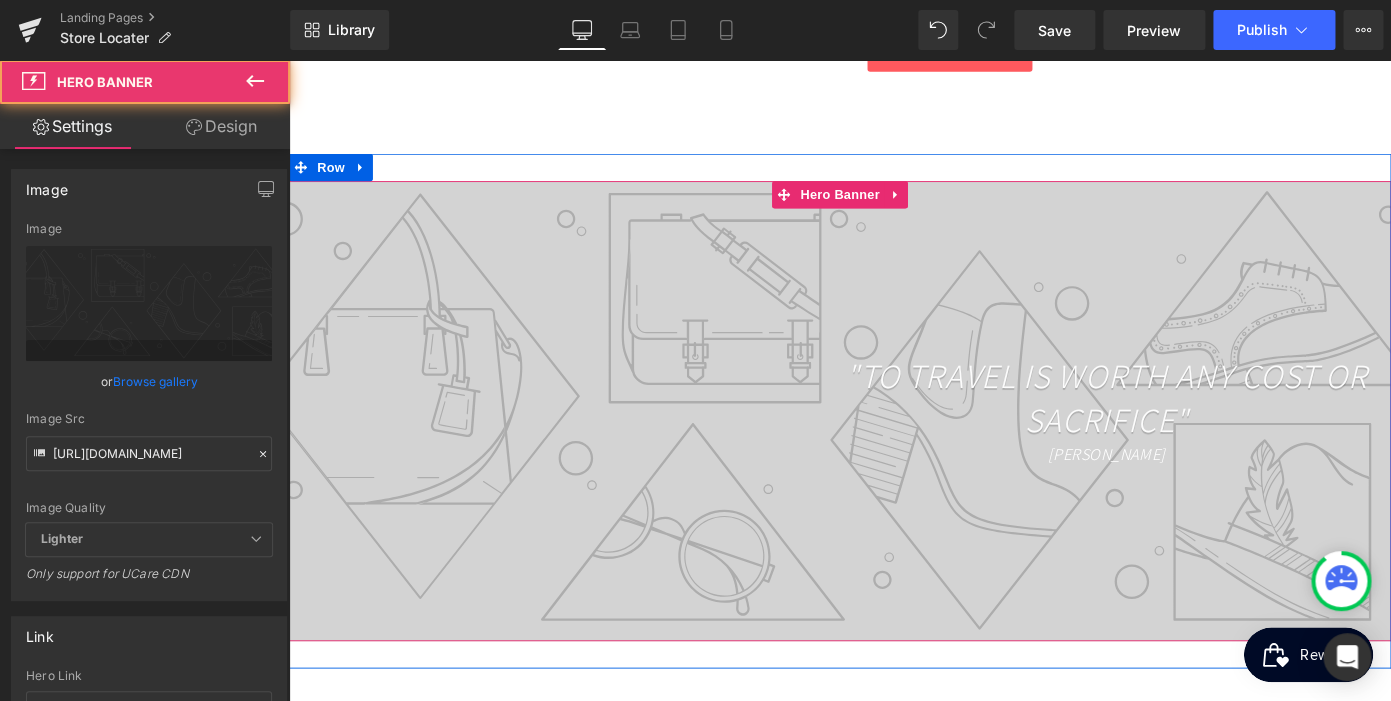 scroll, scrollTop: 1714, scrollLeft: 0, axis: vertical 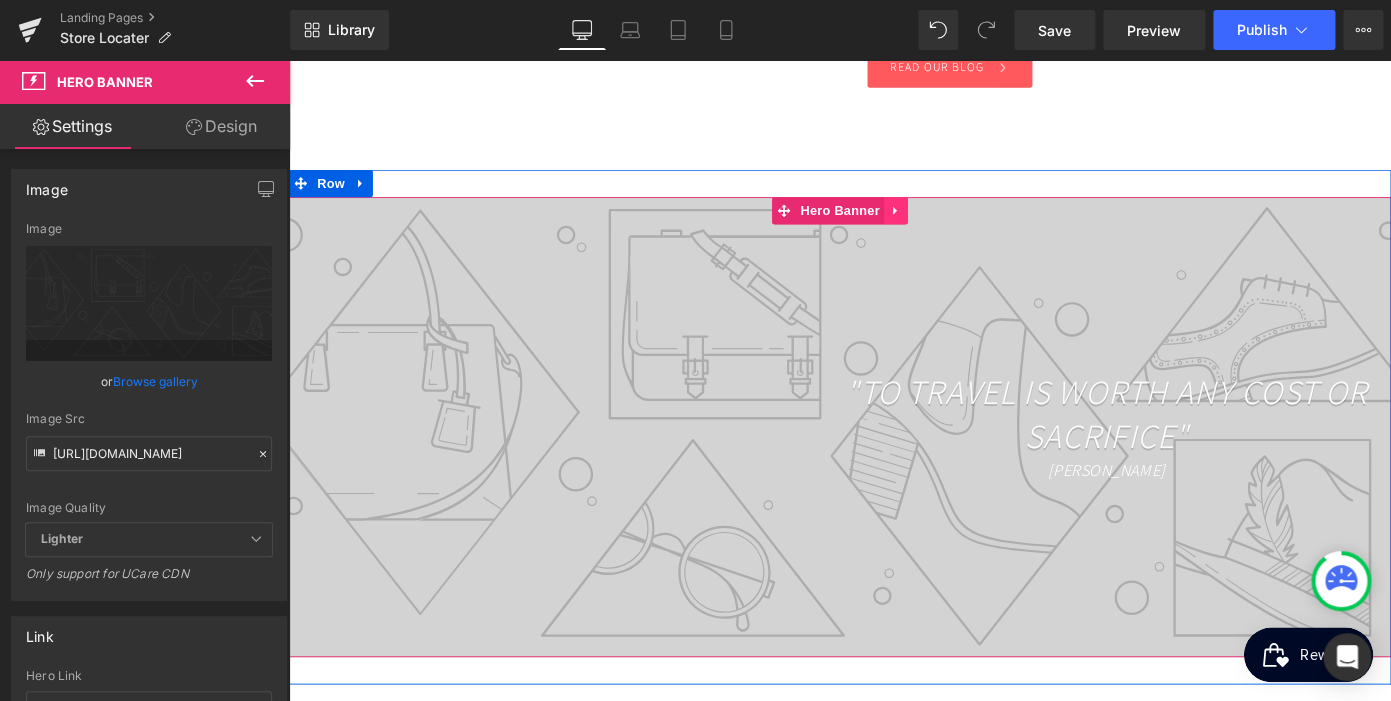 click 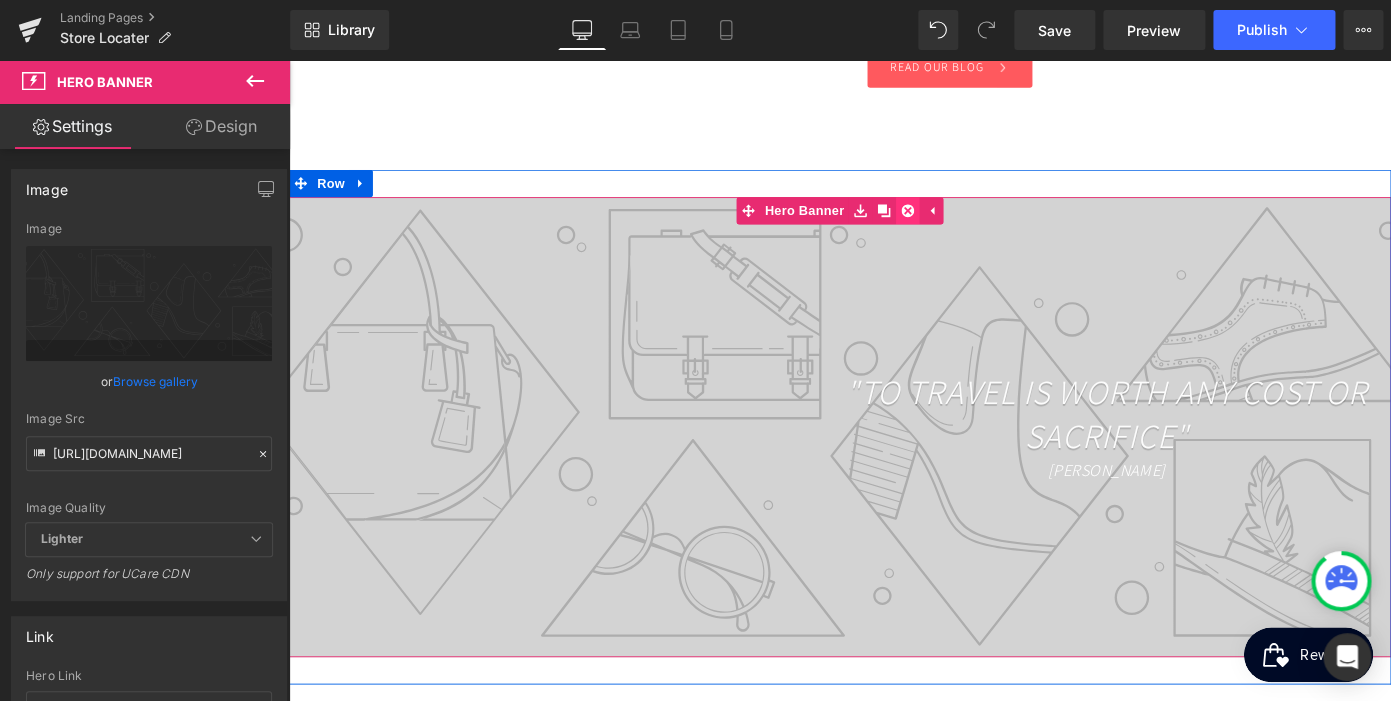 click 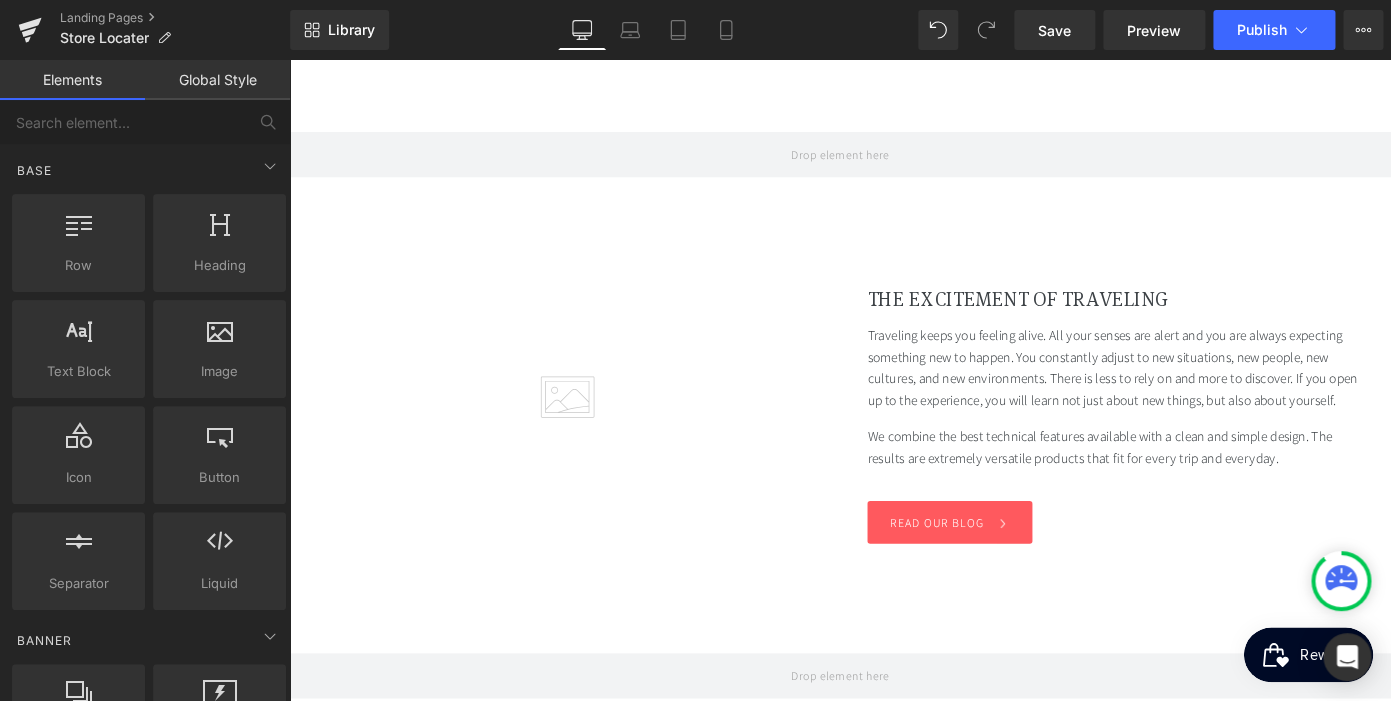 scroll, scrollTop: 1183, scrollLeft: 0, axis: vertical 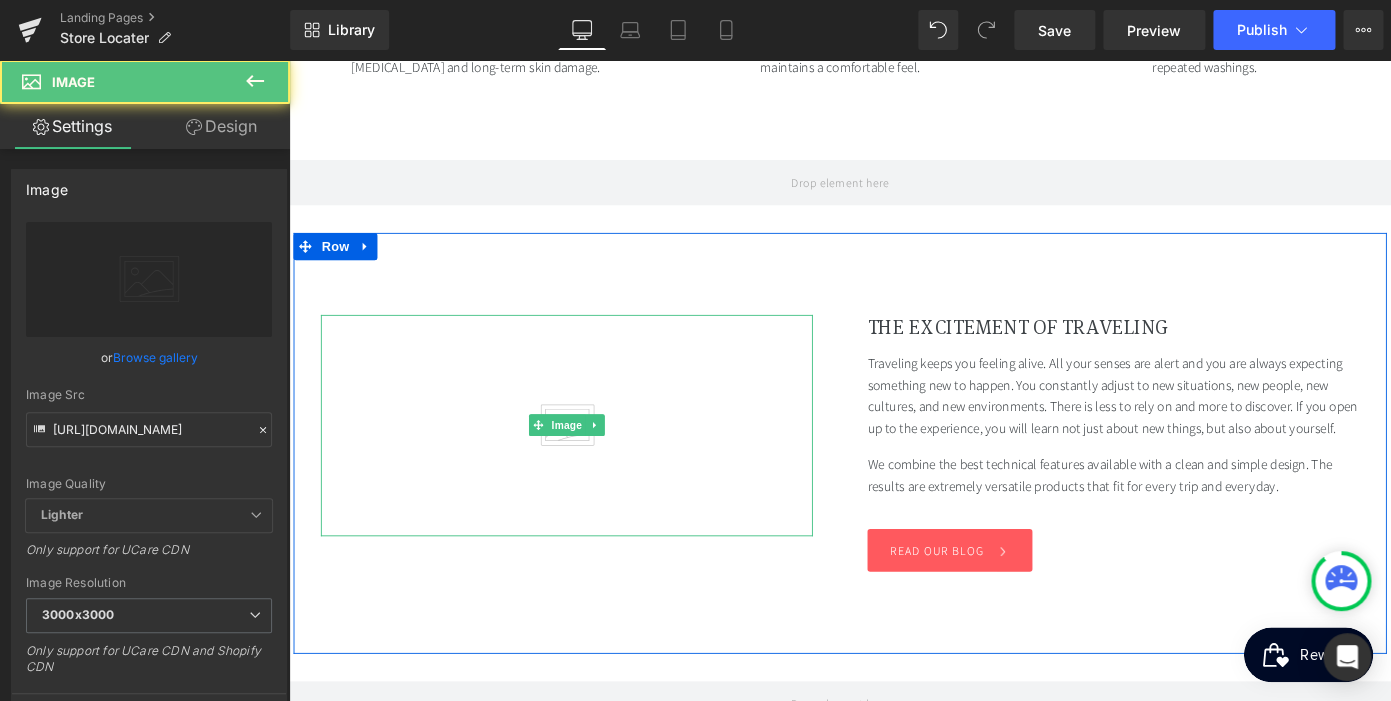 click at bounding box center (594, 461) 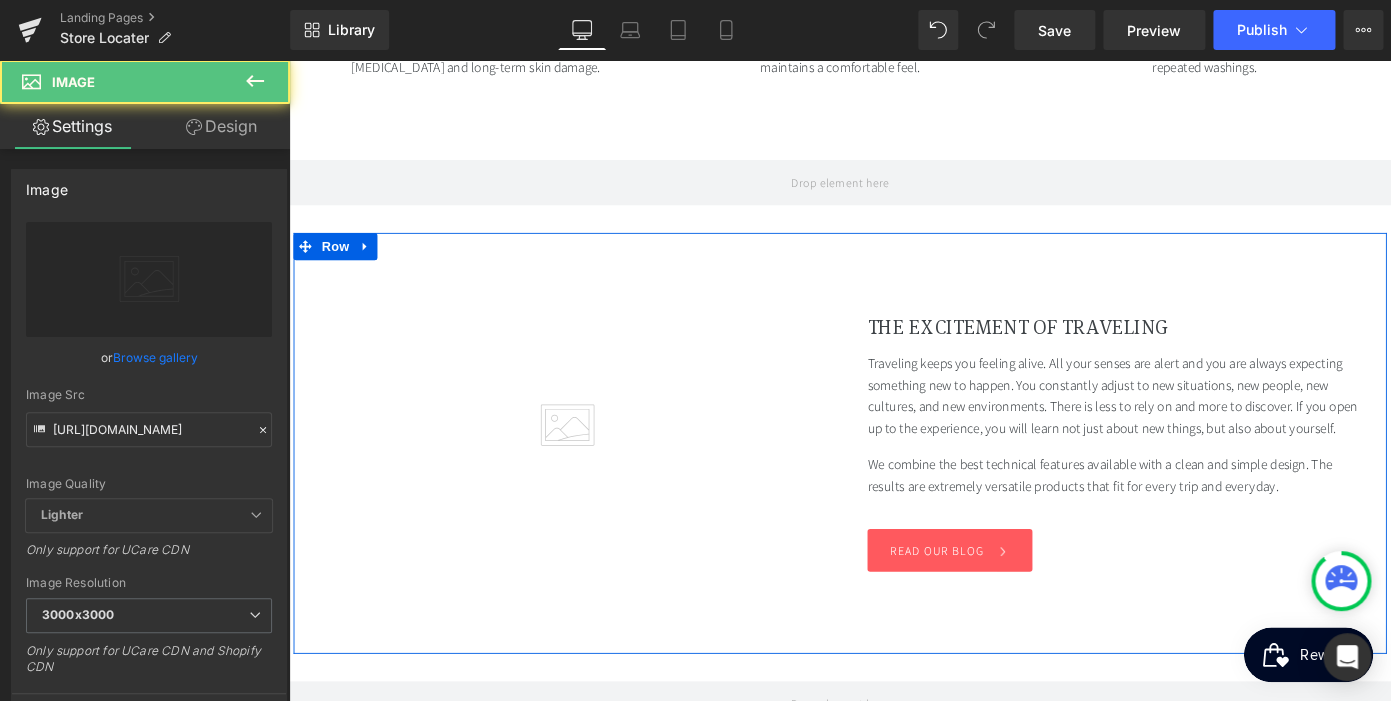 click on "Traveling keeps you feeling alive. All your senses are alert and you are always expecting something new to happen. You constantly adjust to new situations, new people, new cultures, and new environments. There is less to rely on and more to discover. If you open up to the experience, you will learn not just about new things, but also about yourself." at bounding box center (1194, 429) 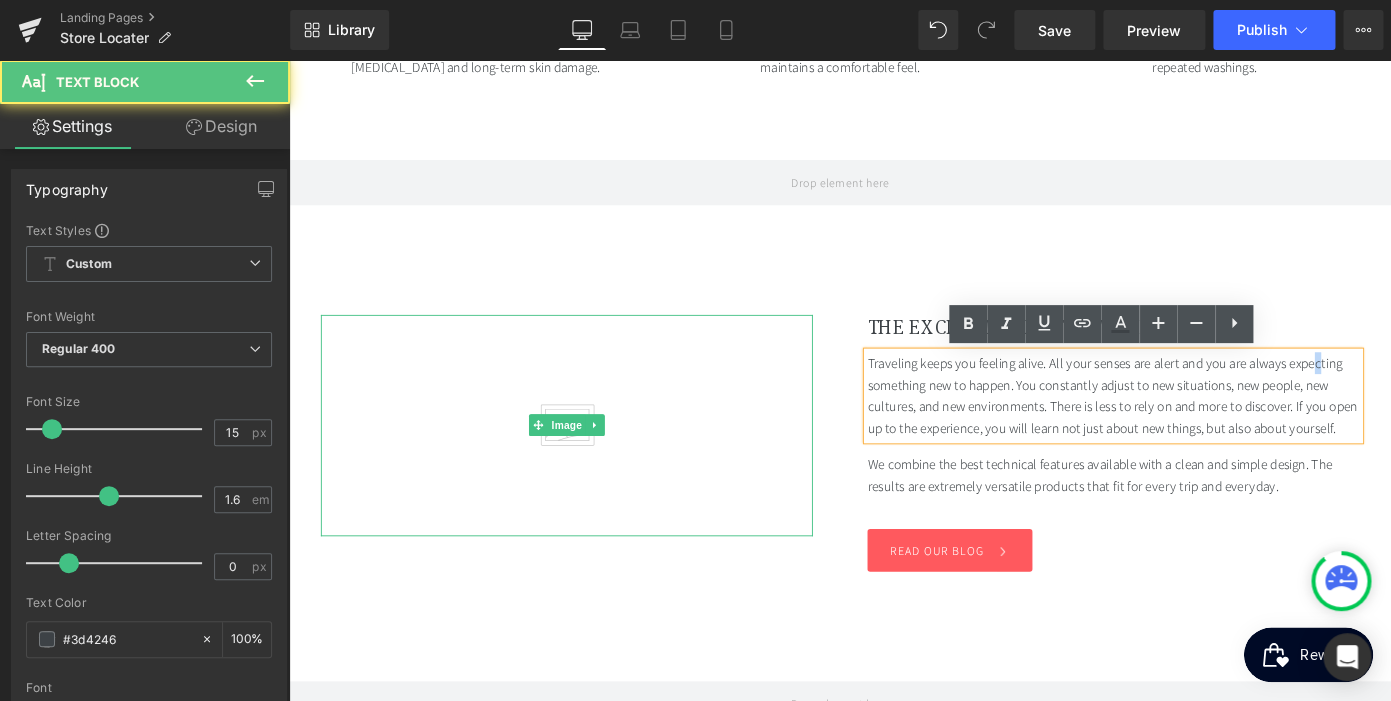 scroll, scrollTop: 0, scrollLeft: 0, axis: both 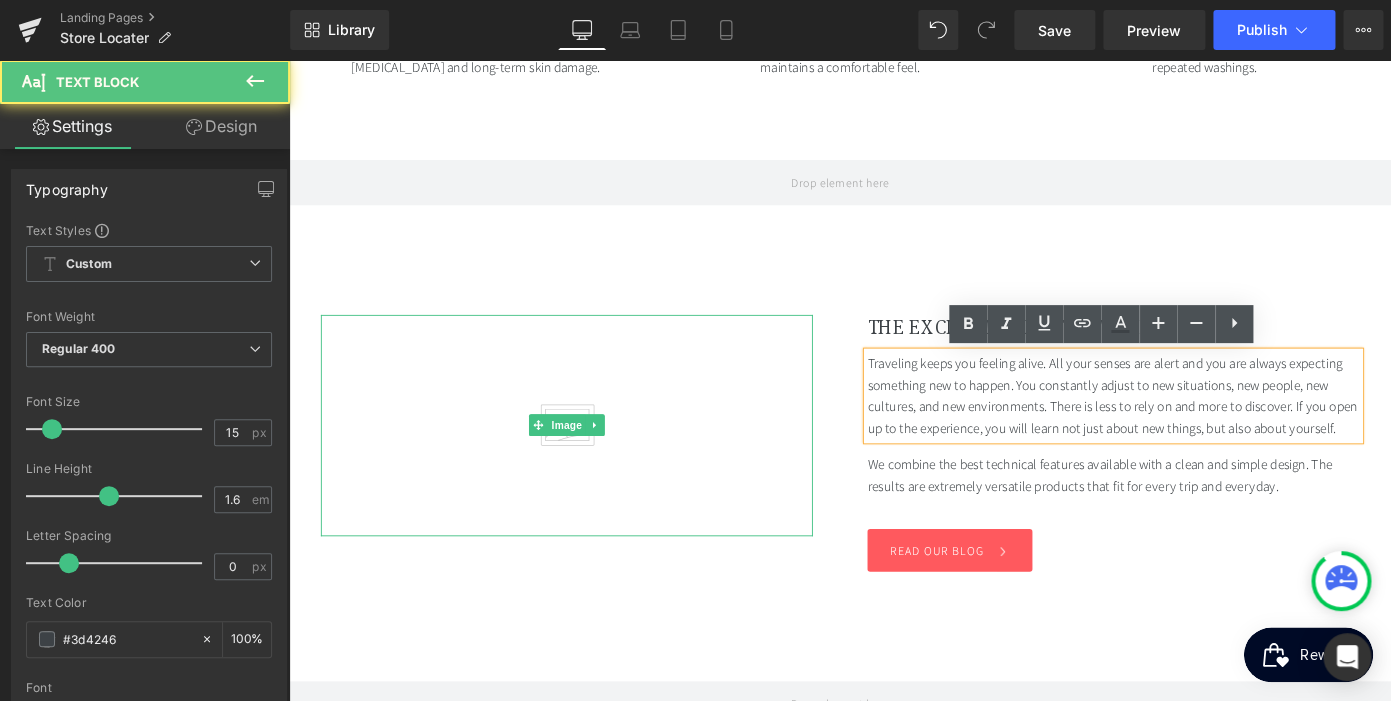 click at bounding box center (594, 461) 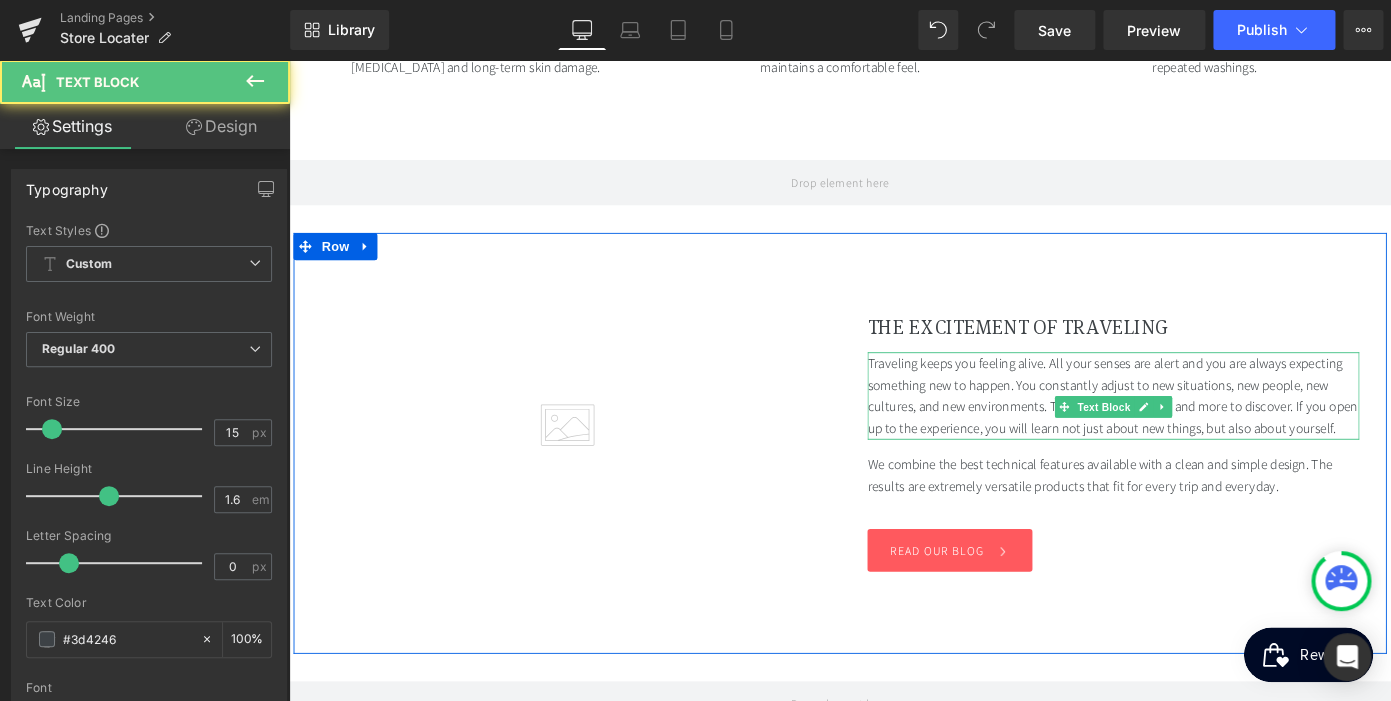 click on "Traveling keeps you feeling alive. All your senses are alert and you are always expecting something new to happen. You constantly adjust to new situations, new people, new cultures, and new environments. There is less to rely on and more to discover. If you open up to the experience, you will learn not just about new things, but also about yourself." at bounding box center (1194, 429) 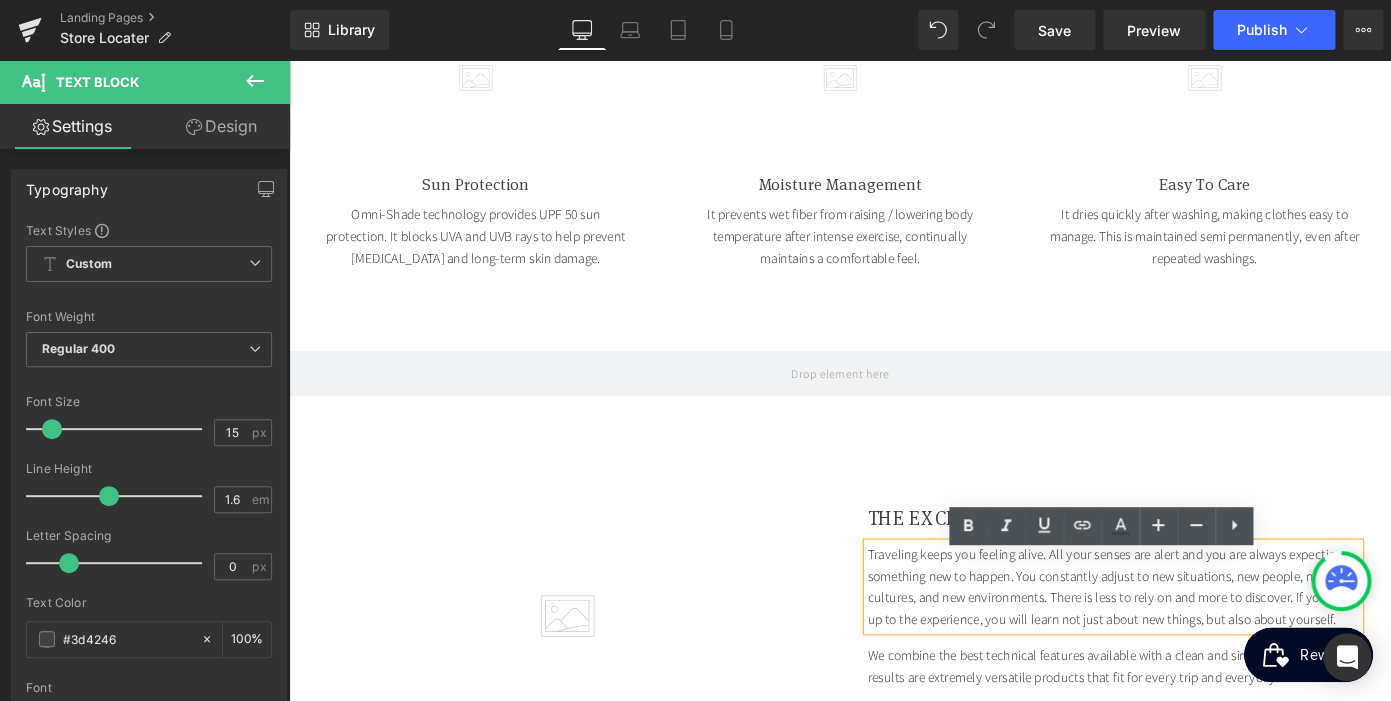 scroll, scrollTop: 950, scrollLeft: 0, axis: vertical 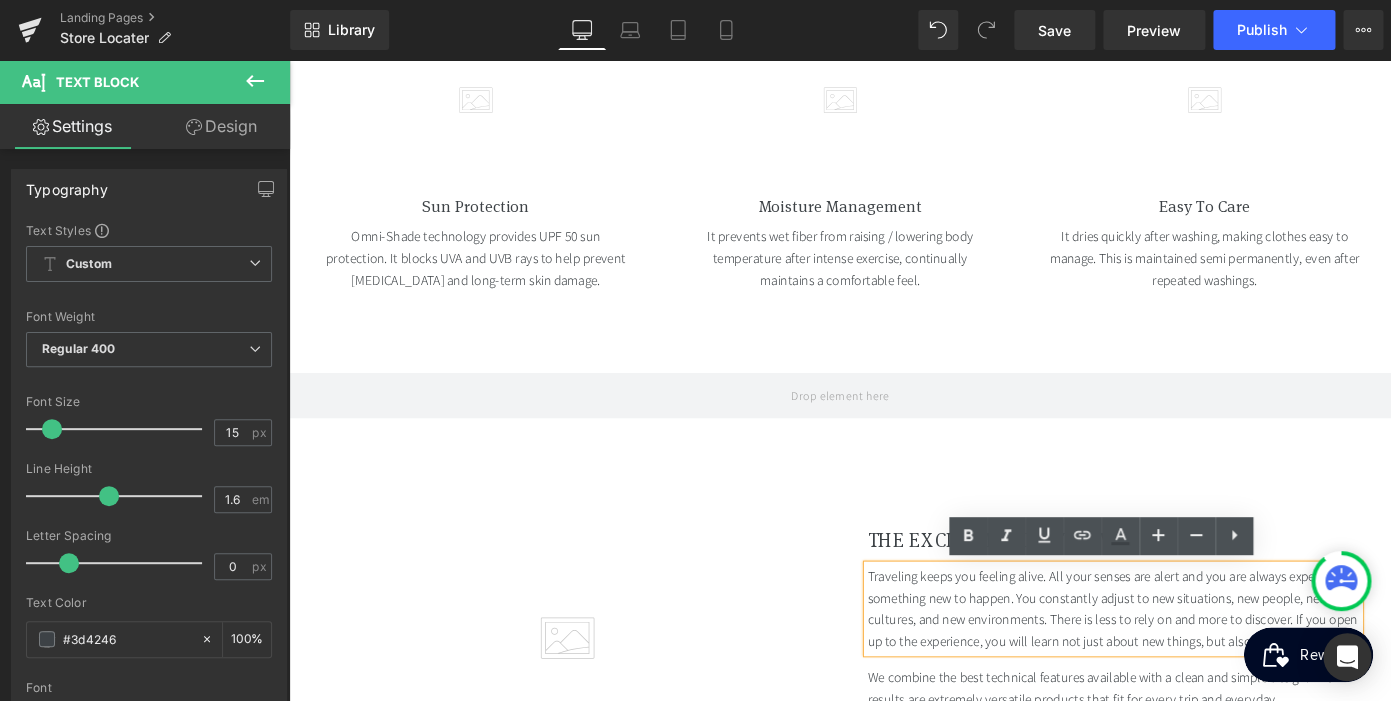 click at bounding box center [894, 428] 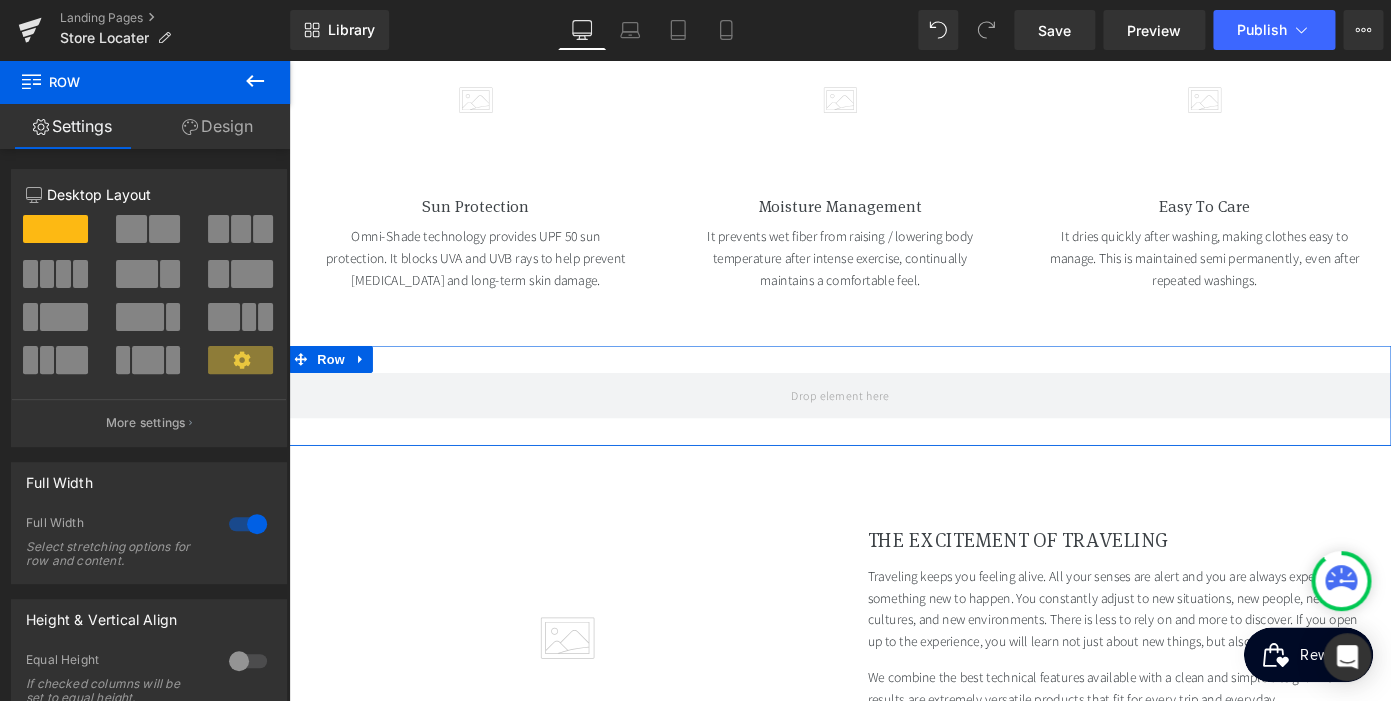 click at bounding box center [164, 229] 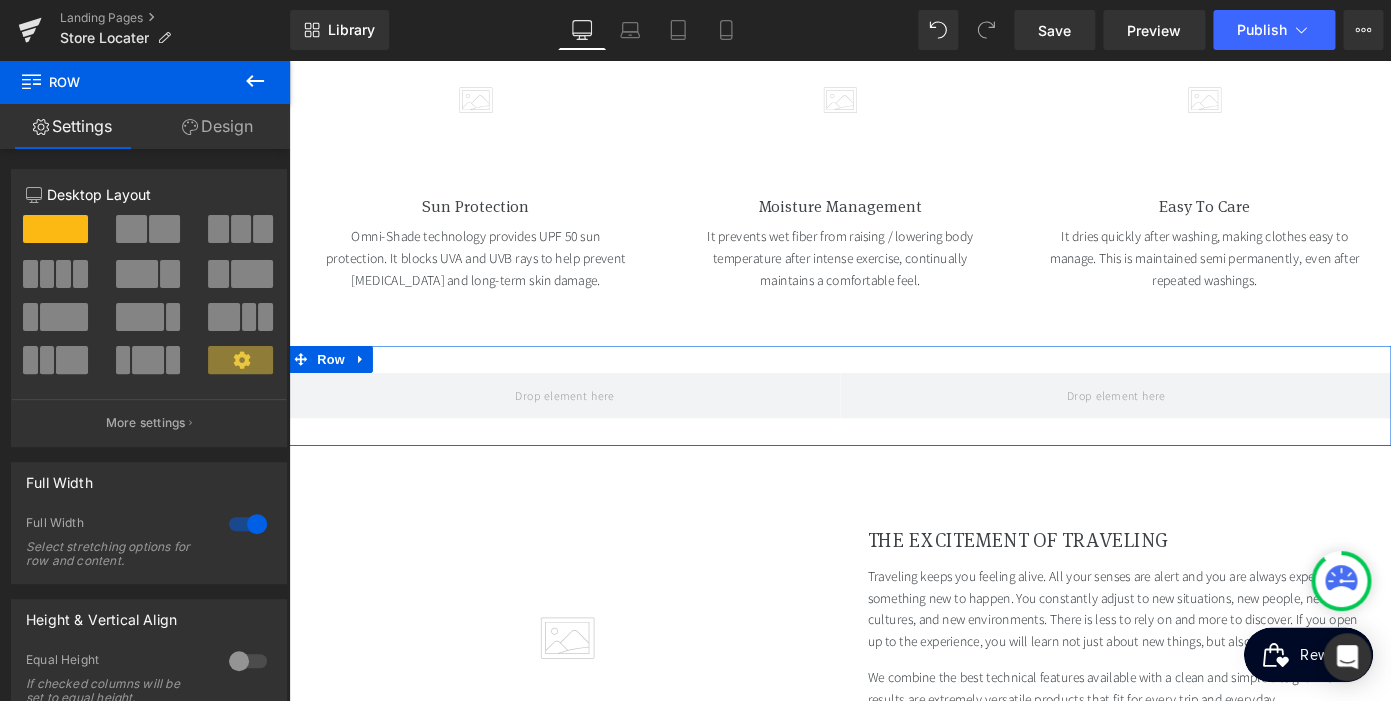 scroll, scrollTop: 0, scrollLeft: 410, axis: horizontal 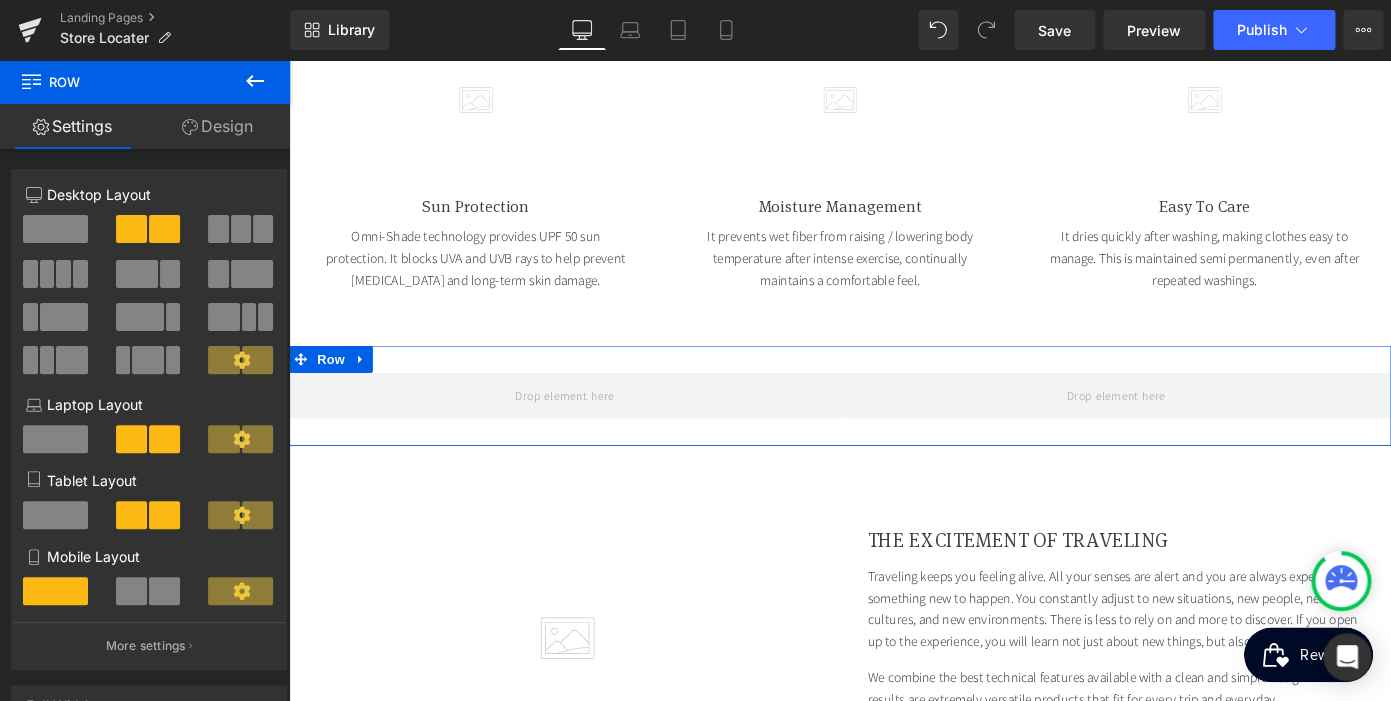 click 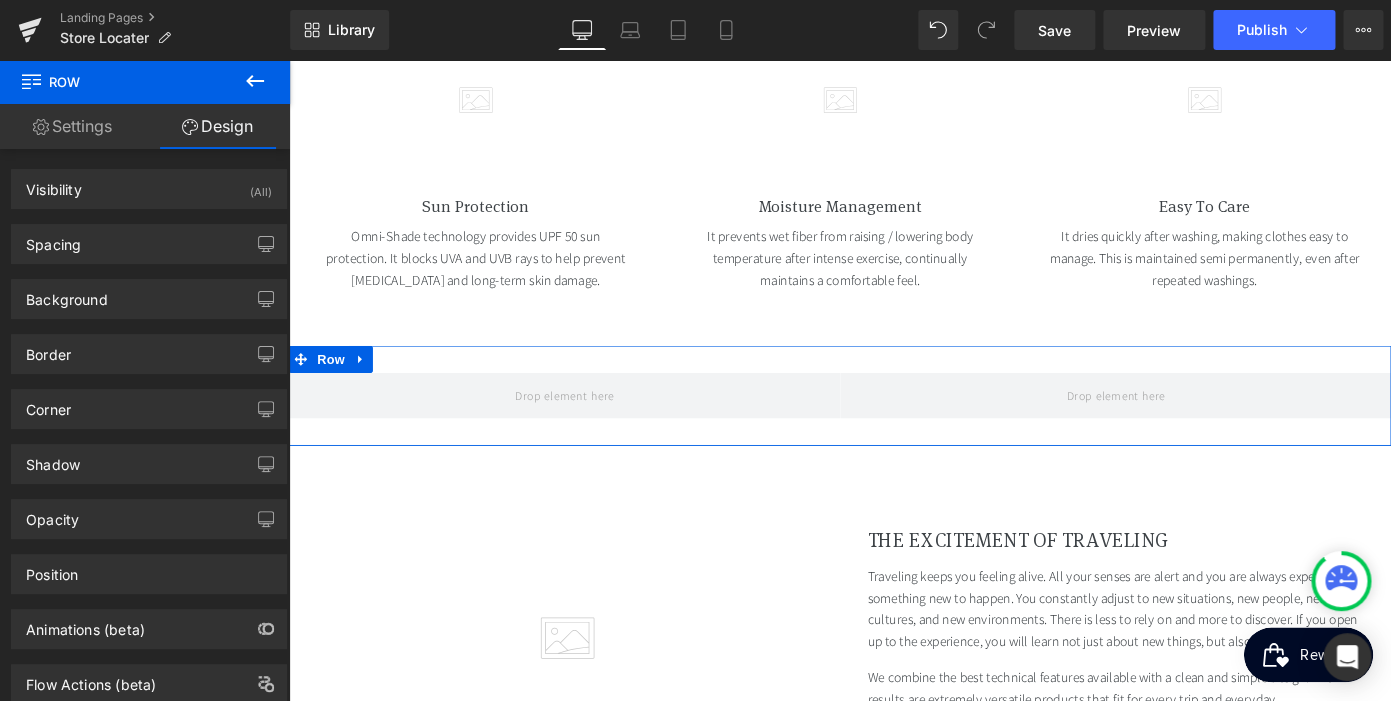 scroll, scrollTop: 0, scrollLeft: 0, axis: both 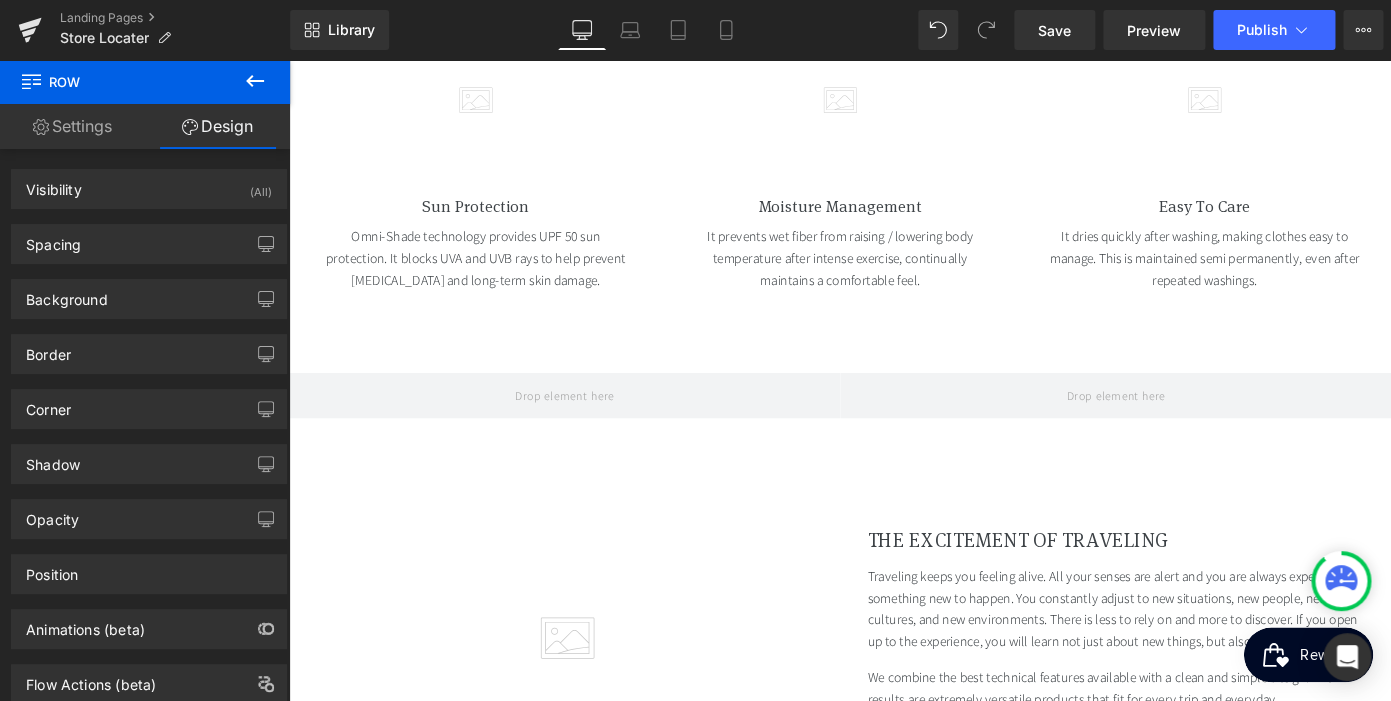 click 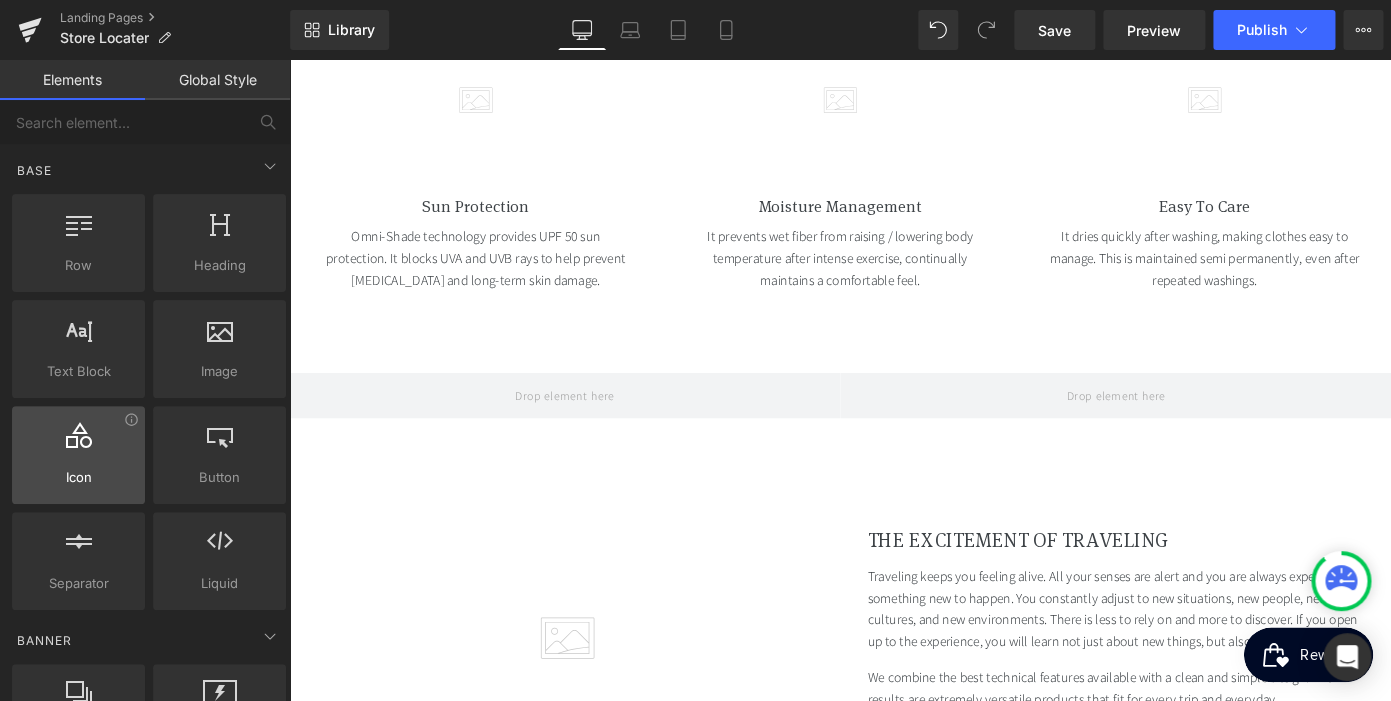 scroll, scrollTop: 0, scrollLeft: 410, axis: horizontal 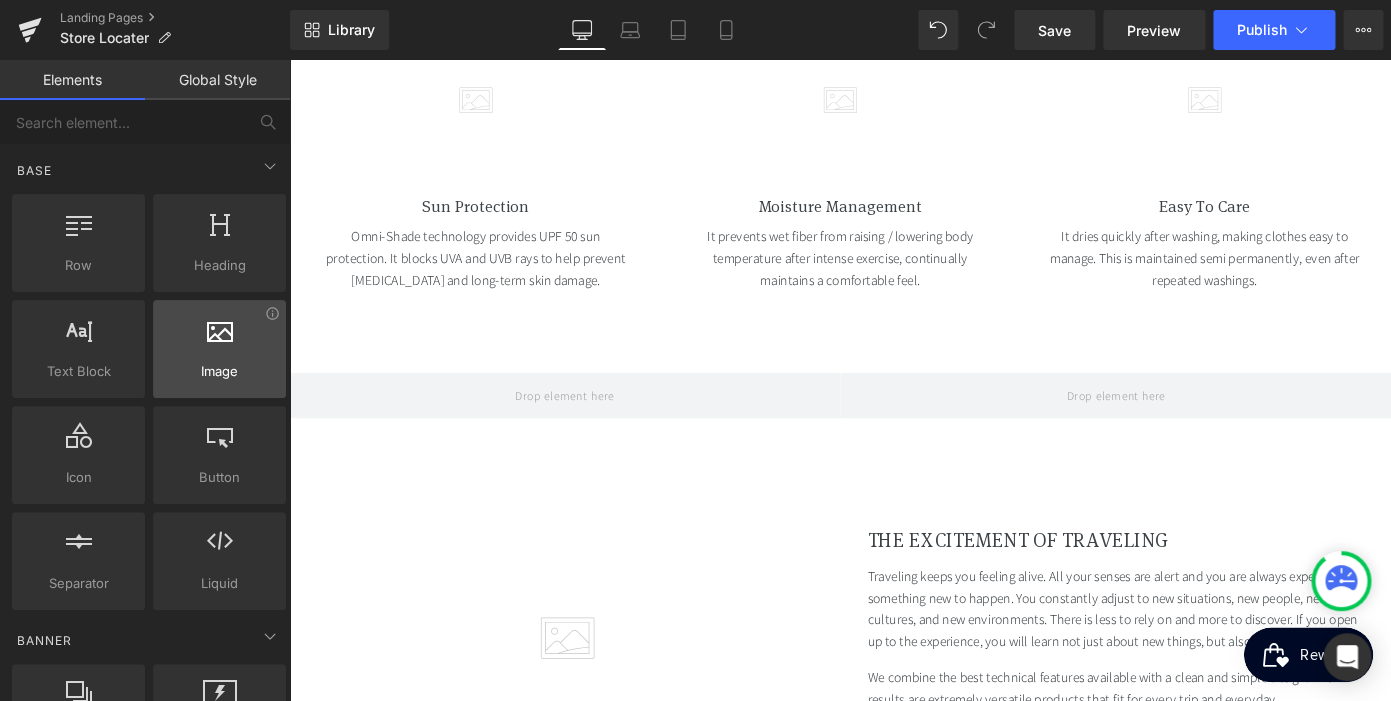 click on "Image" at bounding box center [219, 371] 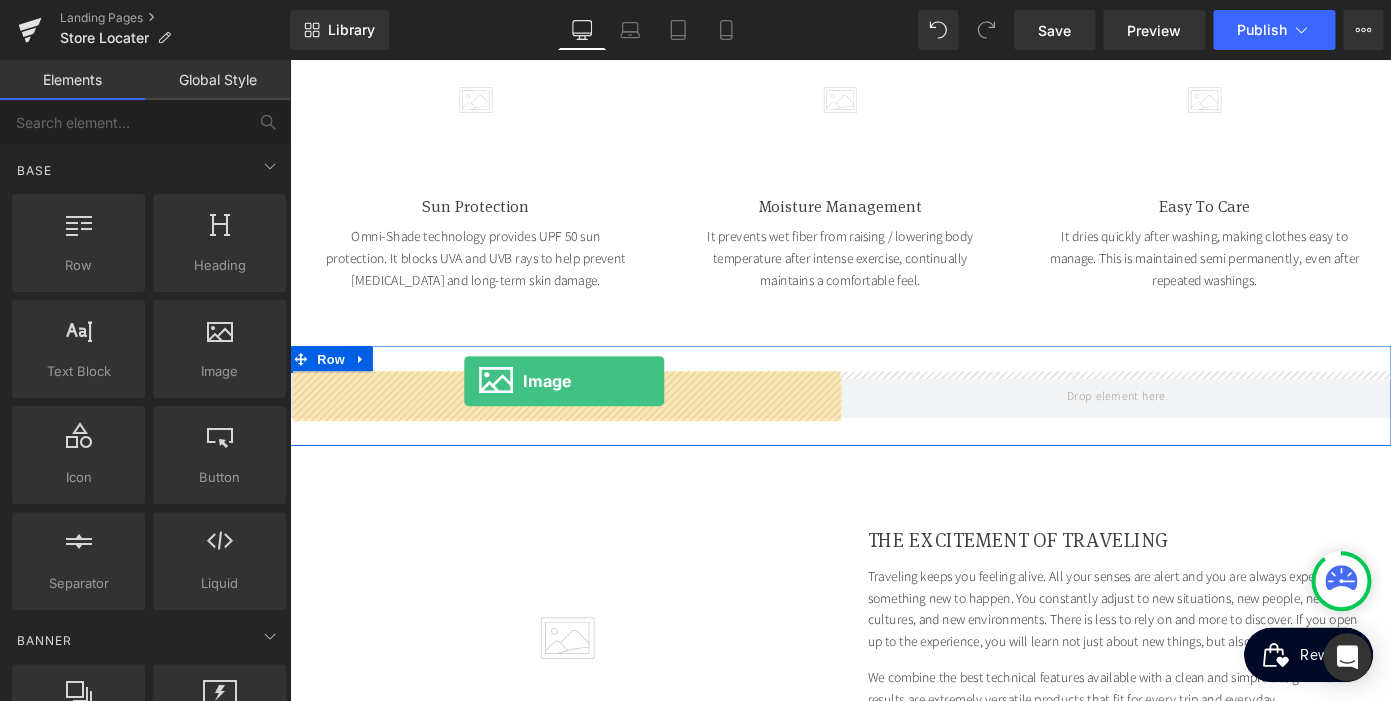 drag, startPoint x: 533, startPoint y: 423, endPoint x: 481, endPoint y: 419, distance: 52.153618 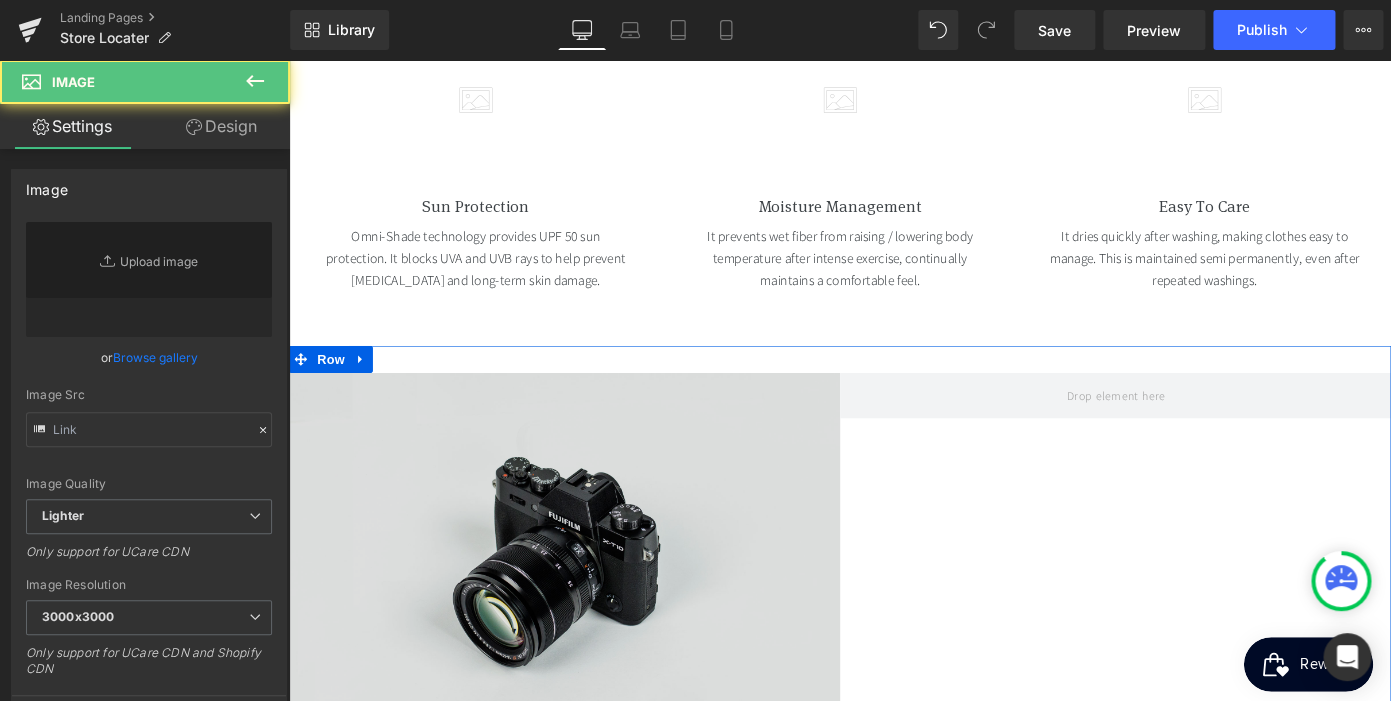 type on "//[DOMAIN_NAME][URL]" 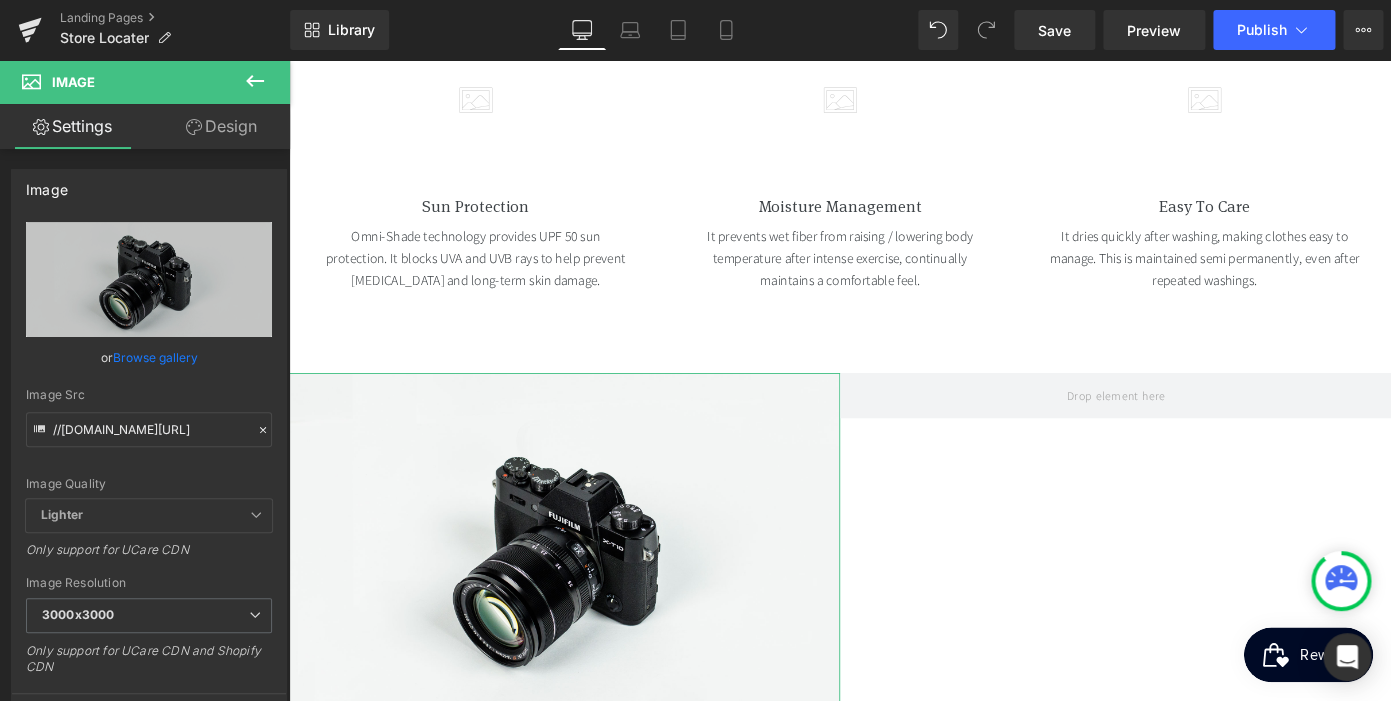 scroll, scrollTop: 368, scrollLeft: 0, axis: vertical 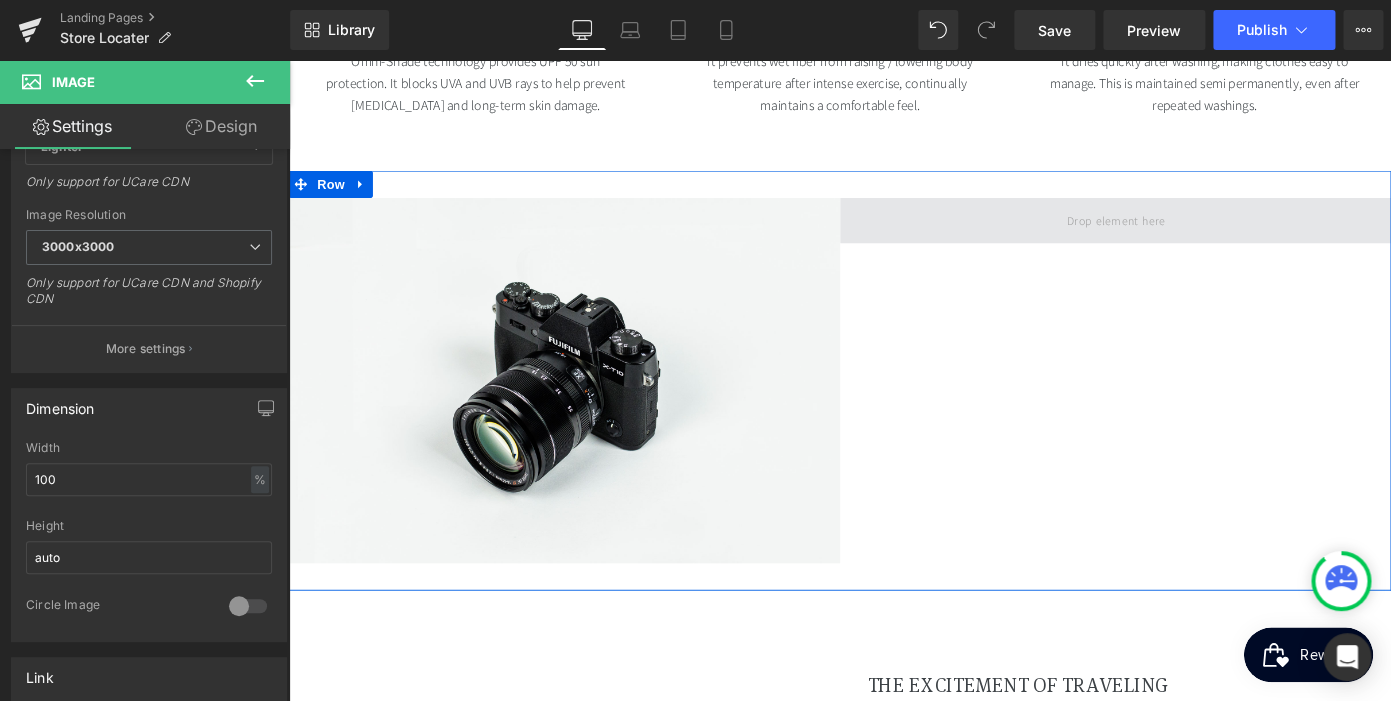 click at bounding box center [1196, 237] 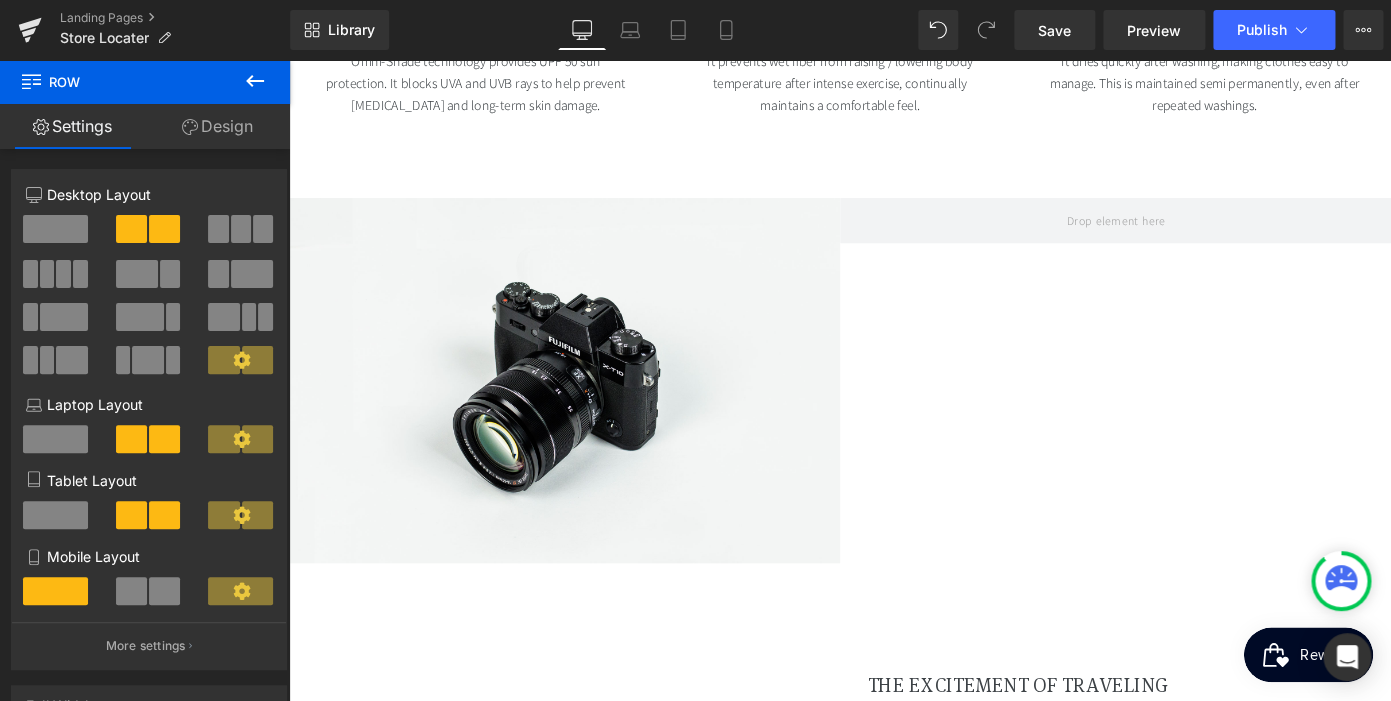 click 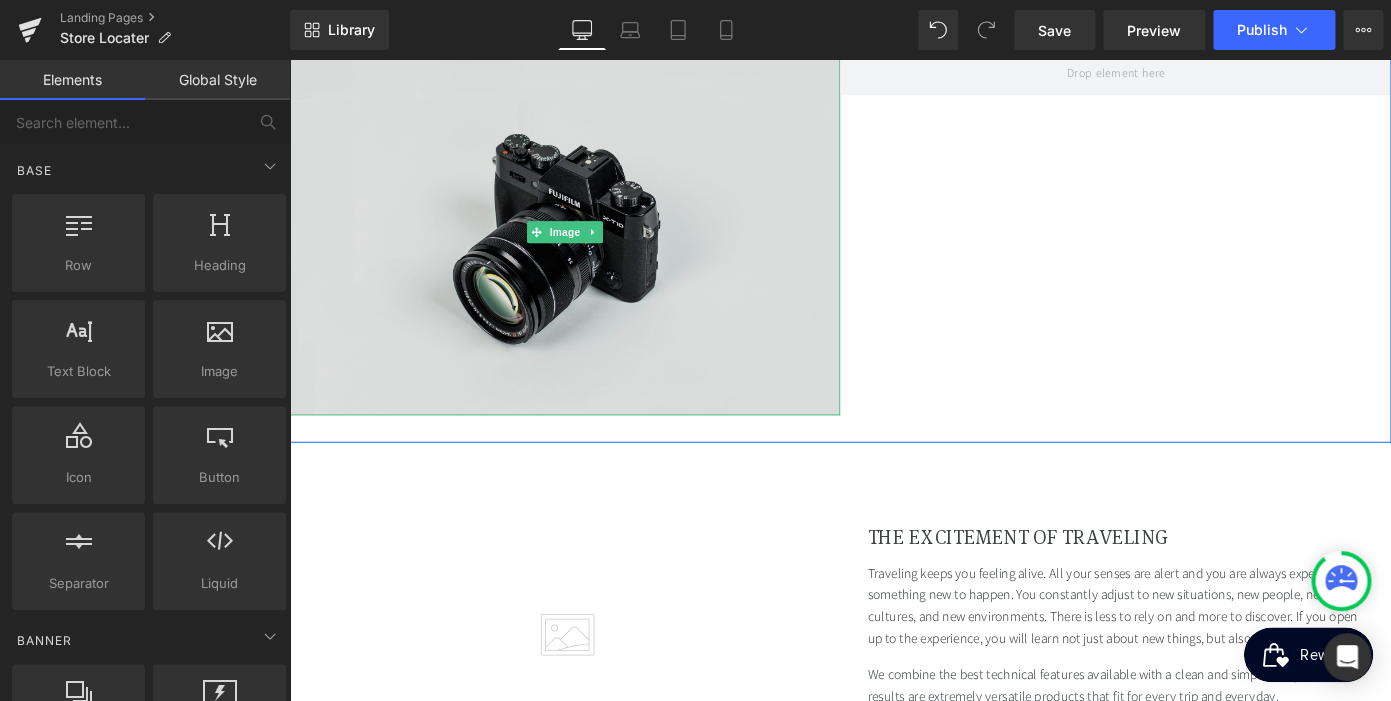 scroll, scrollTop: 1414, scrollLeft: 0, axis: vertical 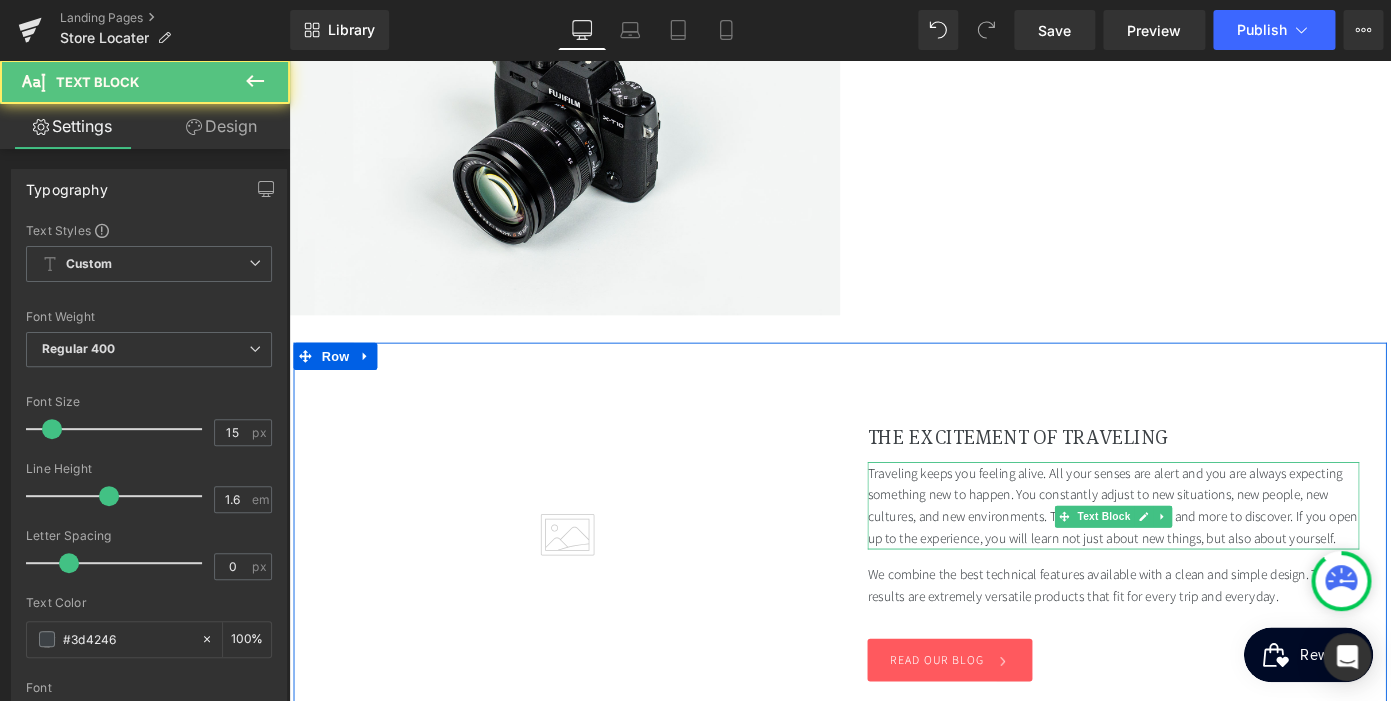 click on "Traveling keeps you feeling alive. All your senses are alert and you are always expecting something new to happen. You constantly adjust to new situations, new people, new cultures, and new environments. There is less to rely on and more to discover. If you open up to the experience, you will learn not just about new things, but also about yourself." at bounding box center (1194, 549) 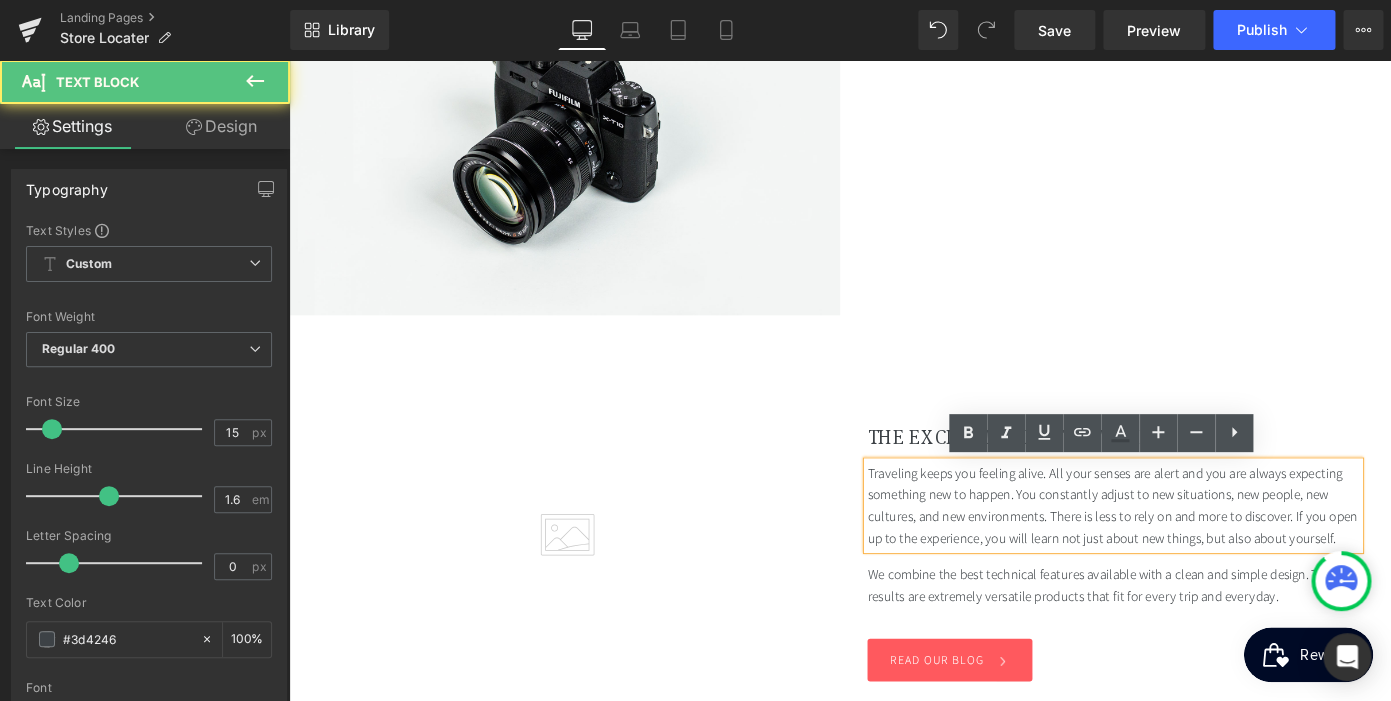 scroll, scrollTop: 0, scrollLeft: 0, axis: both 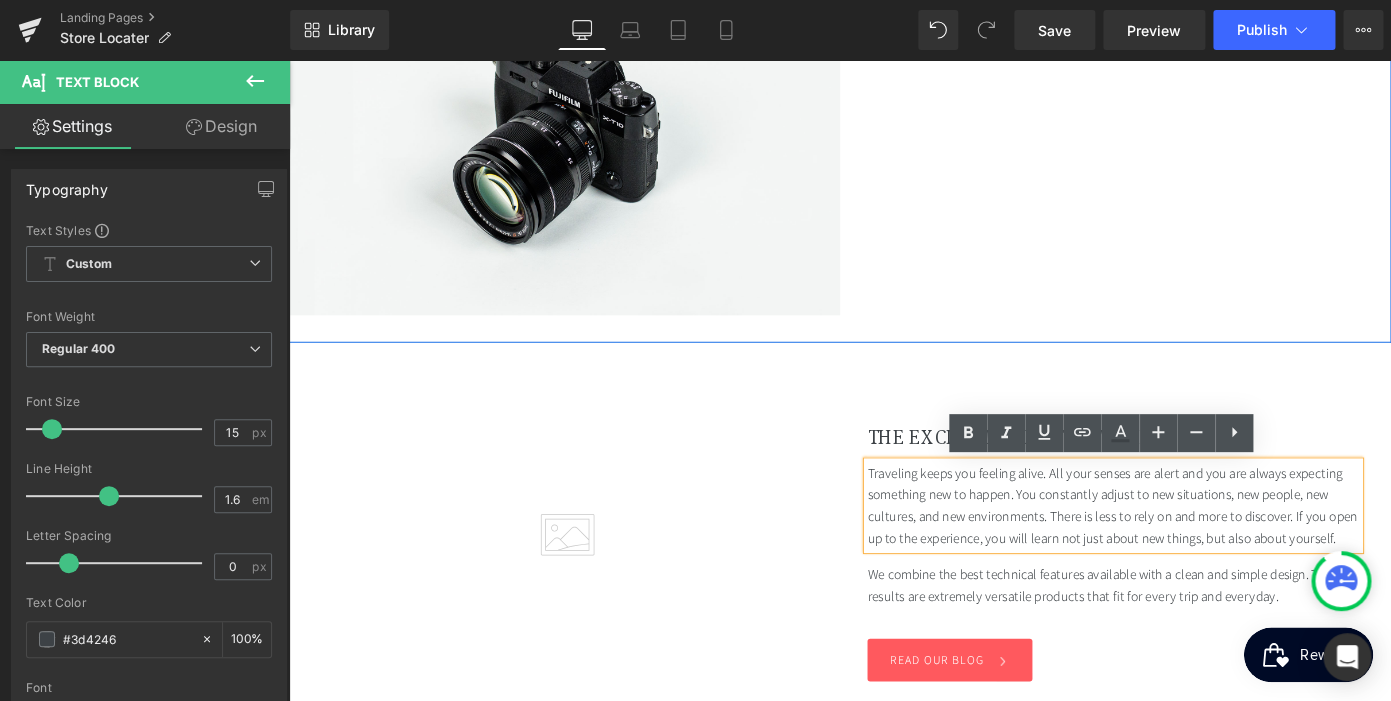 click on "Image         Row" at bounding box center [894, 139] 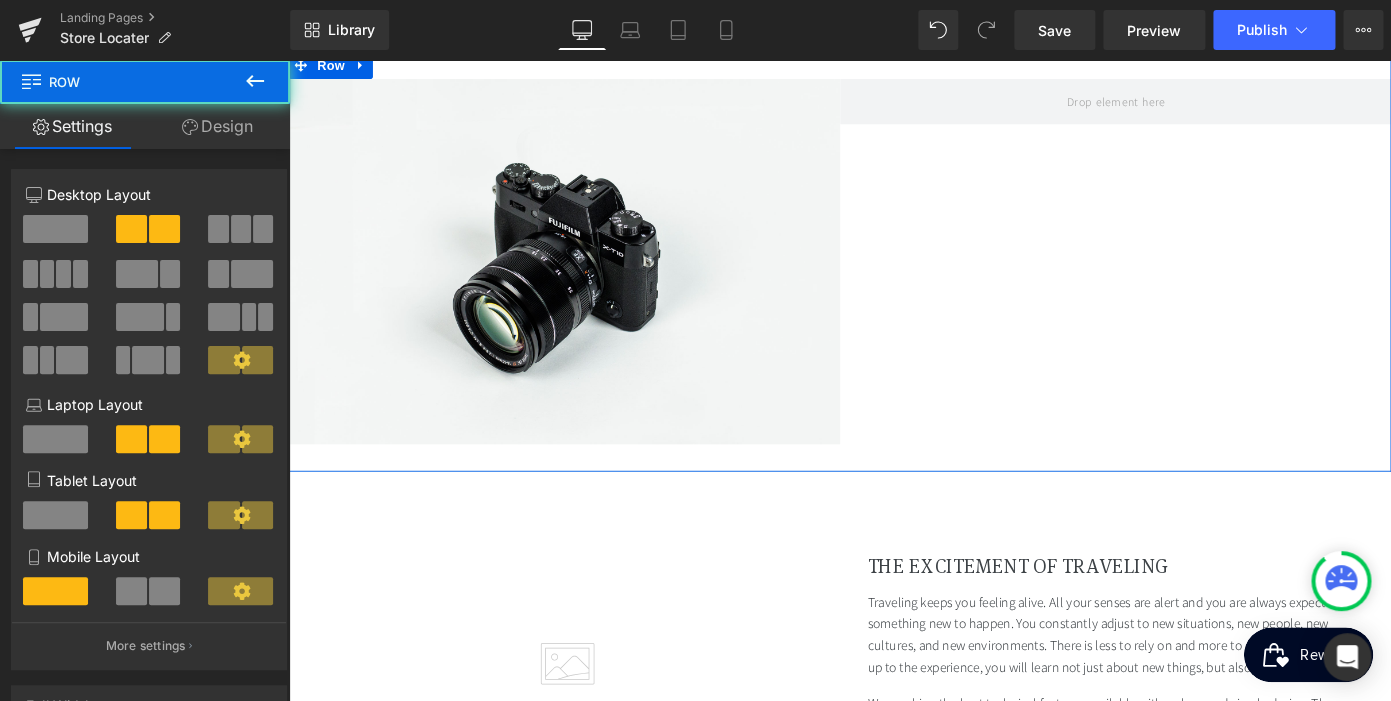 scroll, scrollTop: 1271, scrollLeft: 0, axis: vertical 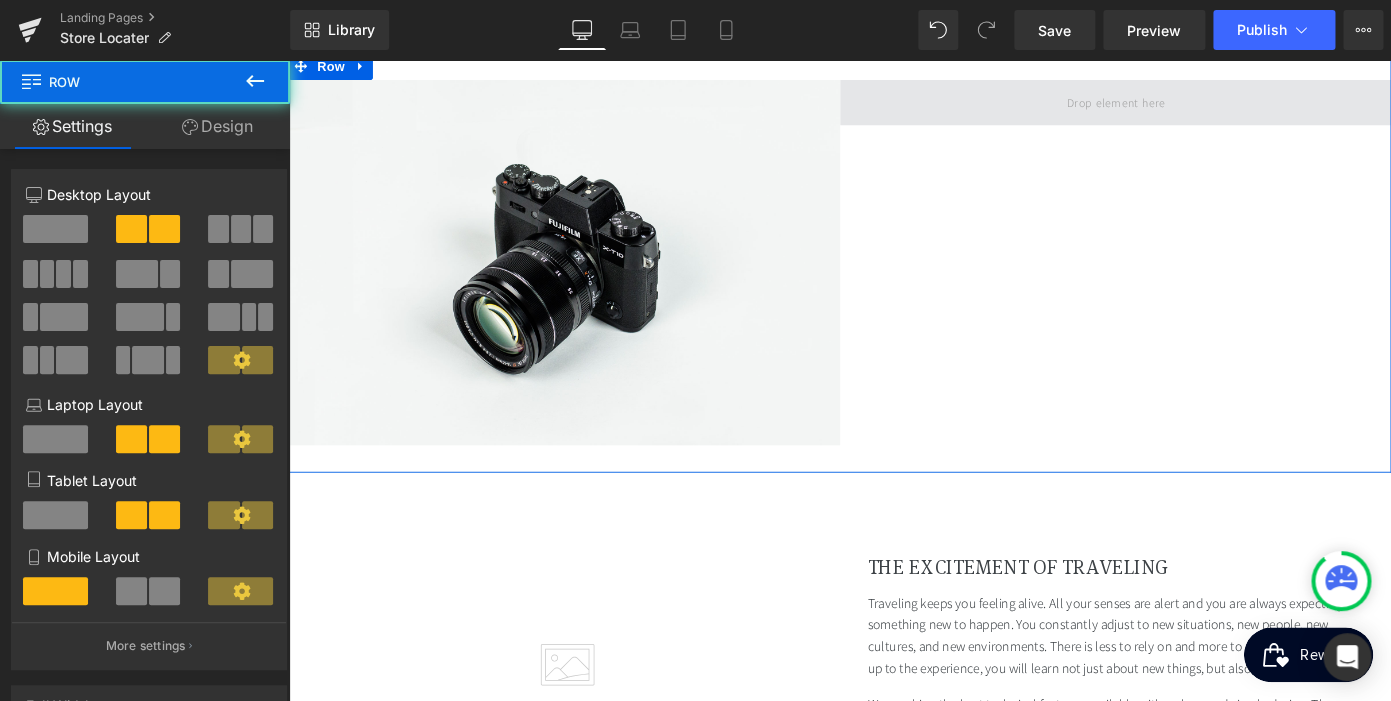 click at bounding box center [1196, 107] 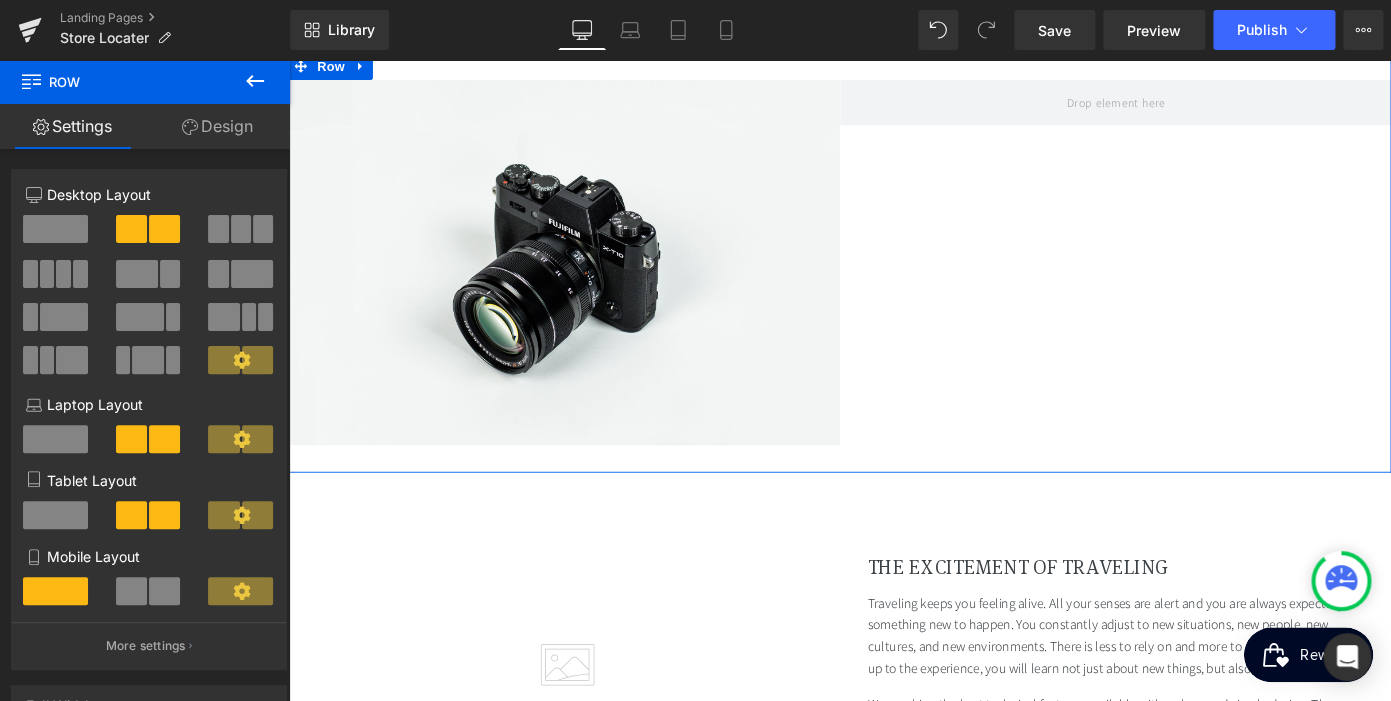 click on "Design" at bounding box center (217, 126) 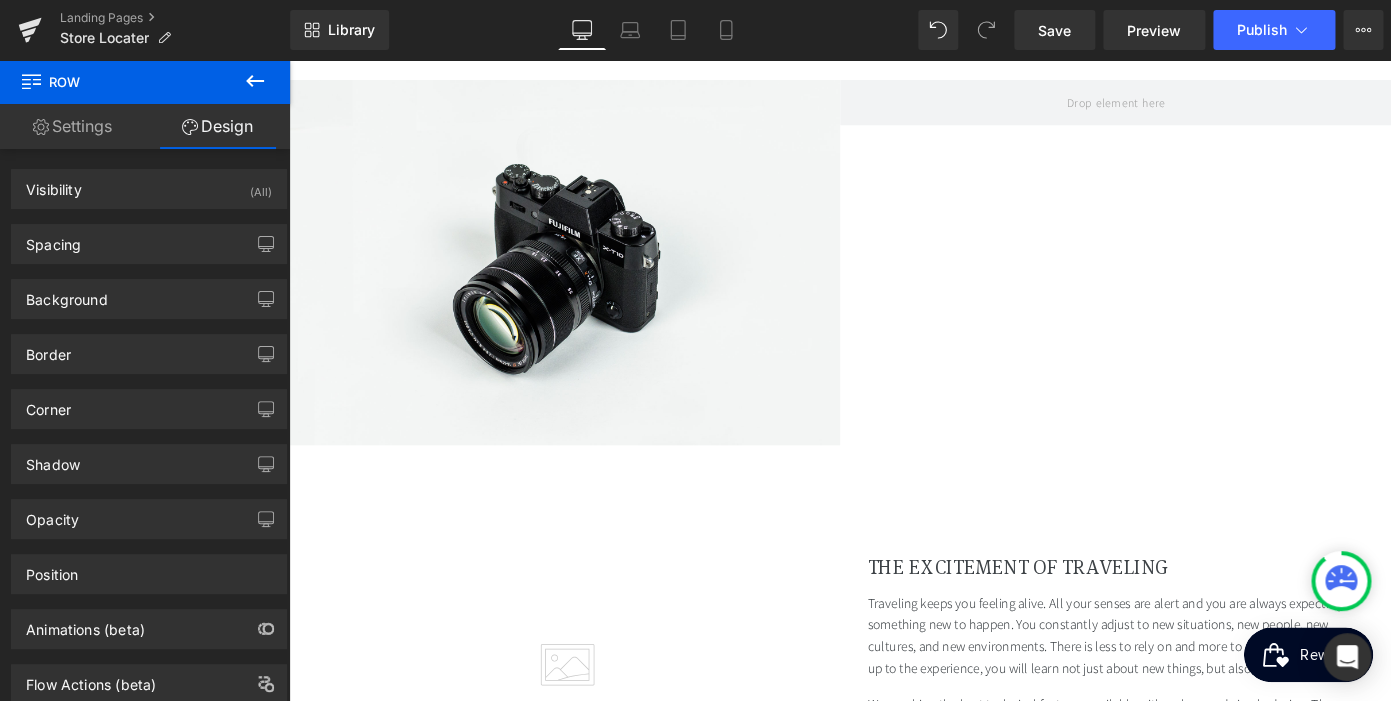 click on "Row" at bounding box center (120, 82) 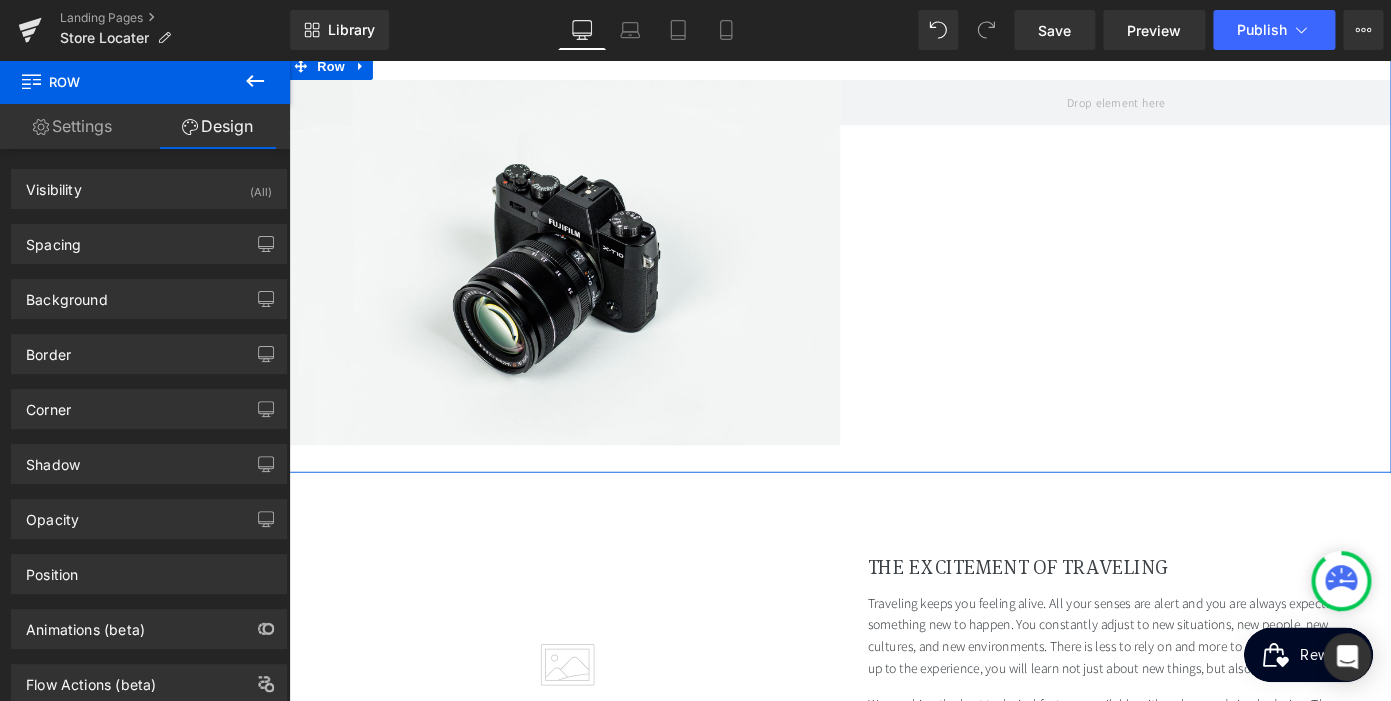 click on "Settings" at bounding box center [72, 126] 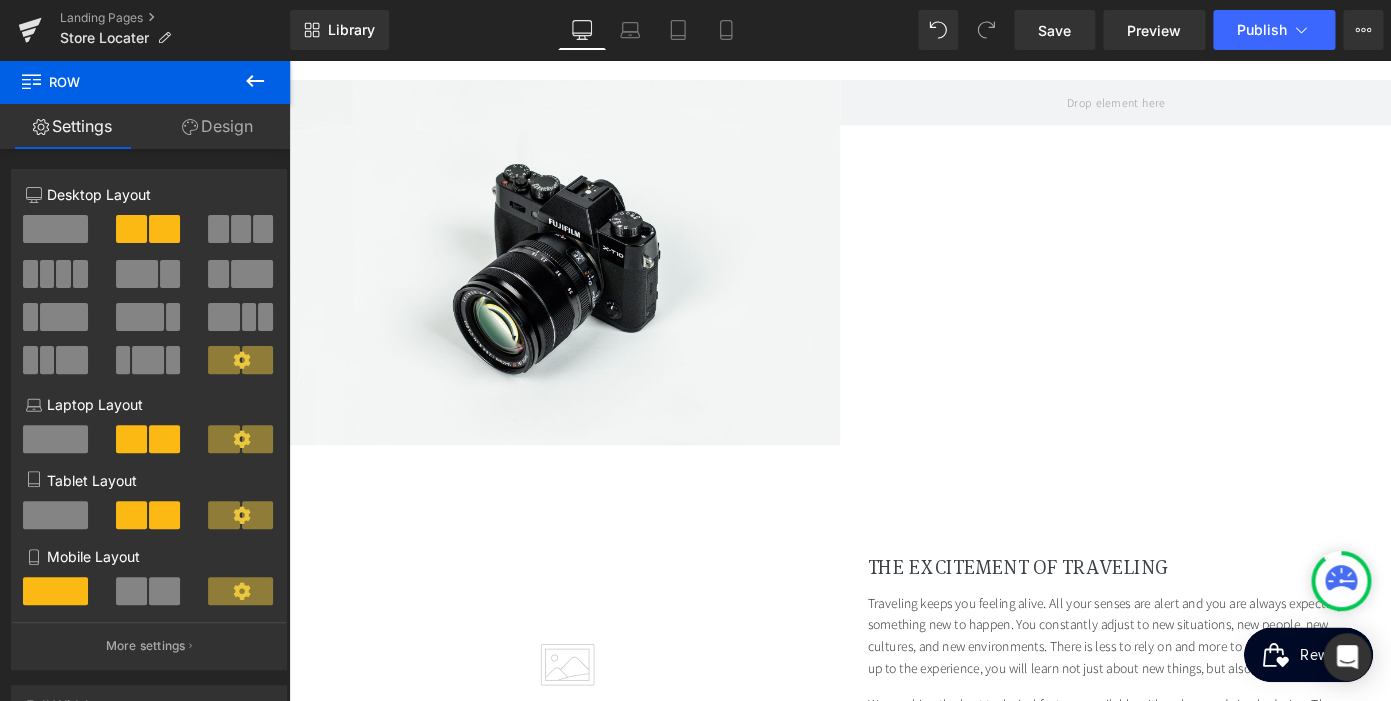 click at bounding box center (31, 79) 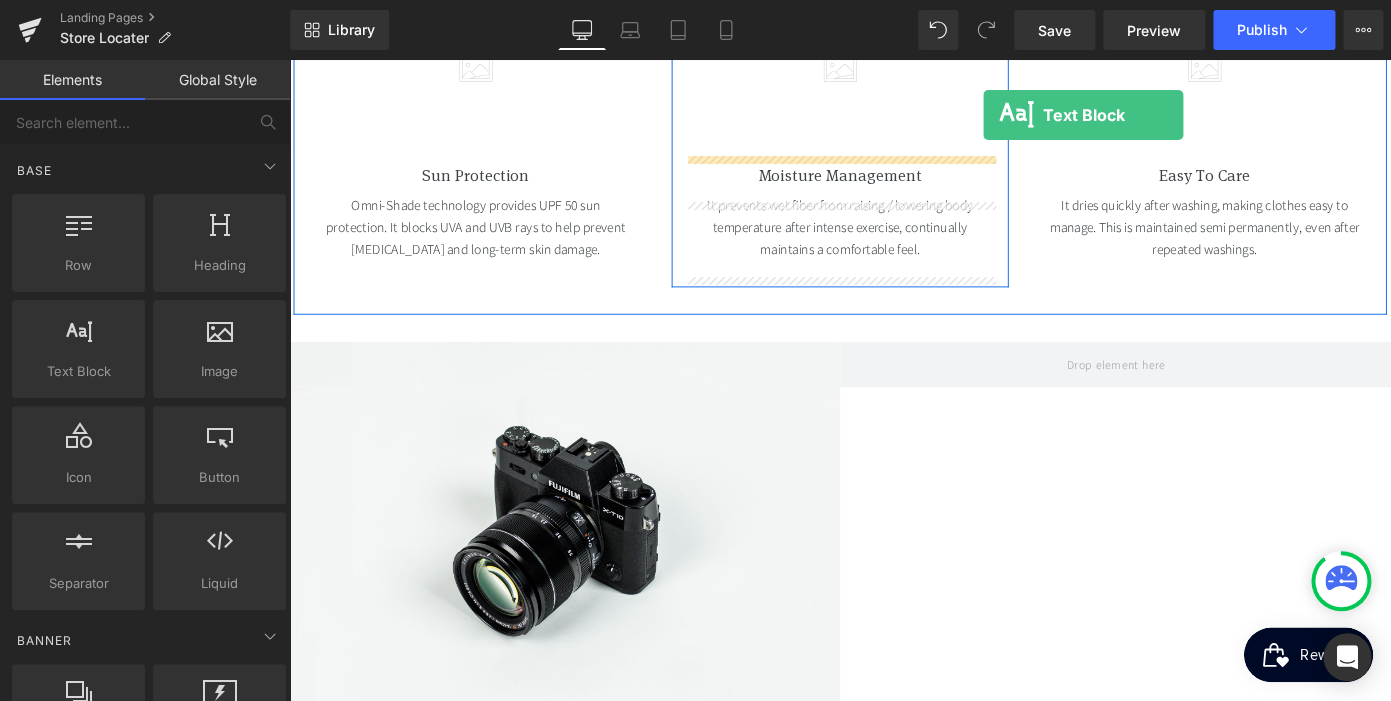 scroll, scrollTop: 901, scrollLeft: 0, axis: vertical 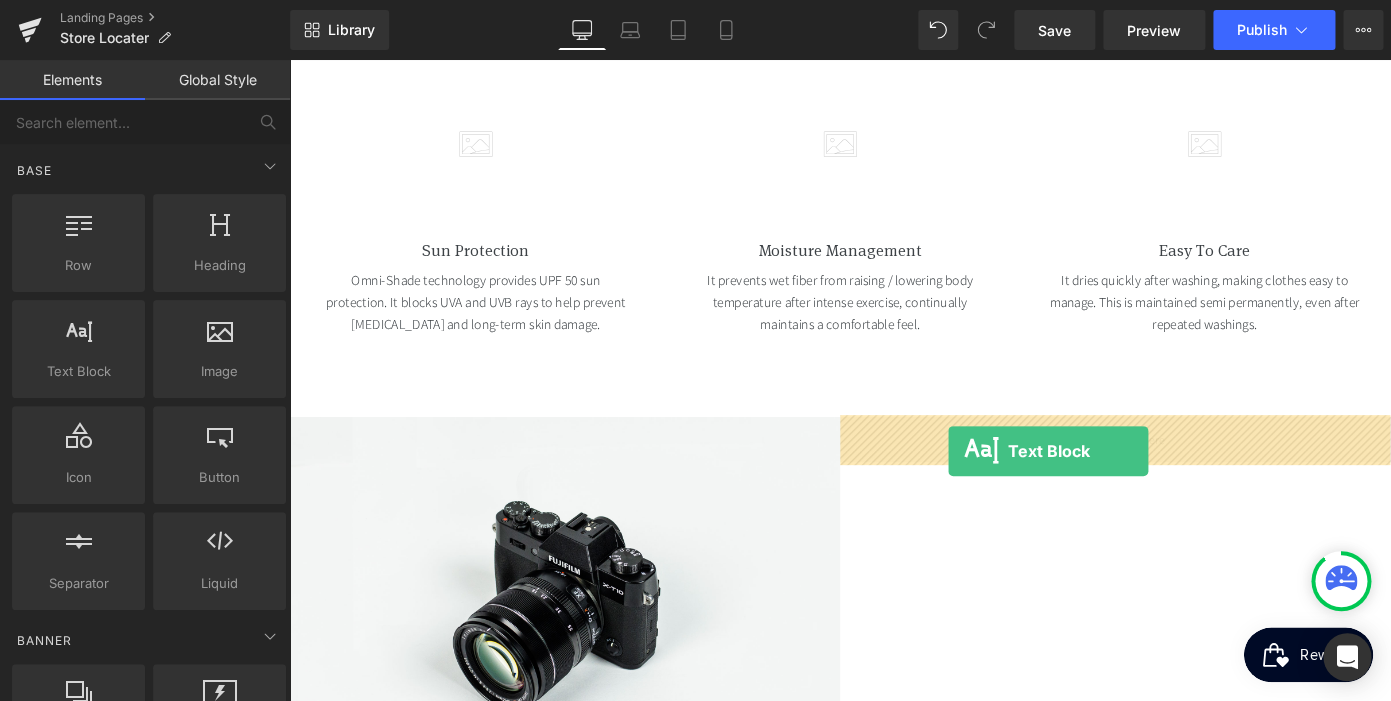 drag, startPoint x: 379, startPoint y: 415, endPoint x: 1013, endPoint y: 492, distance: 638.65875 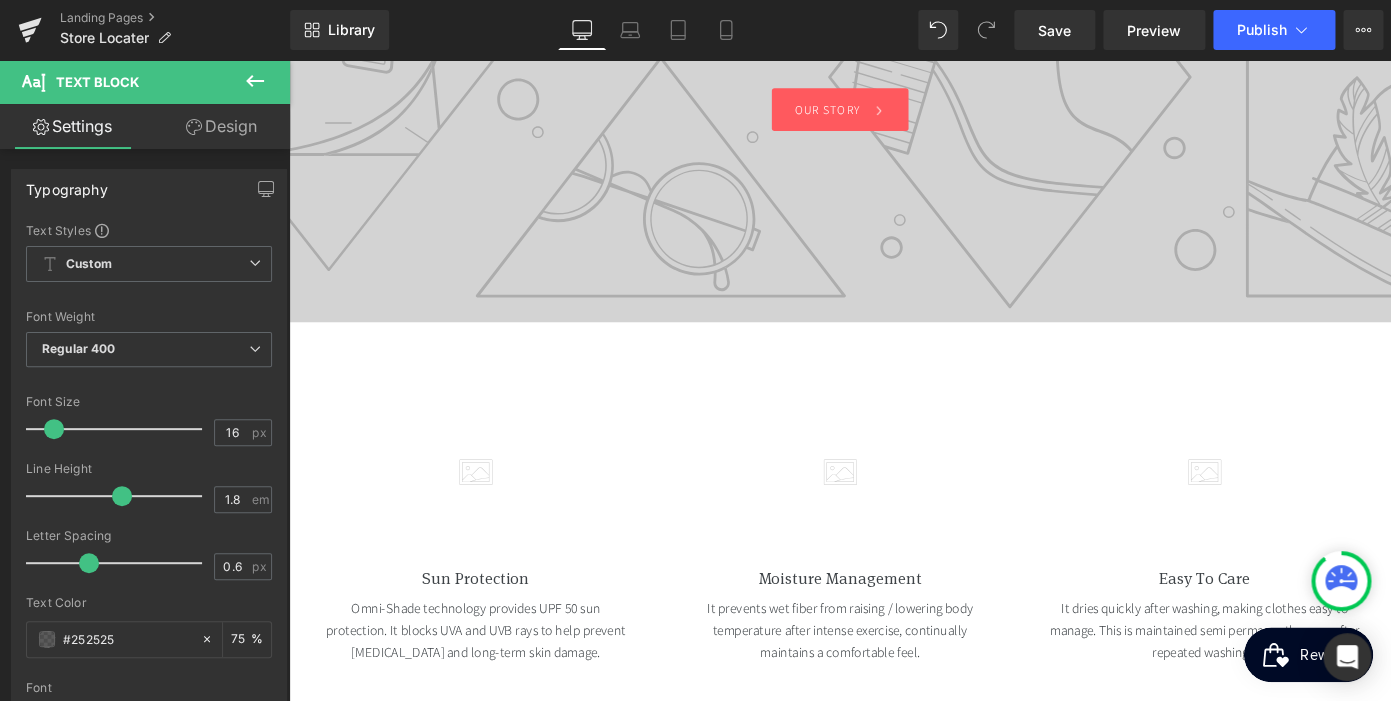 scroll, scrollTop: 480, scrollLeft: 0, axis: vertical 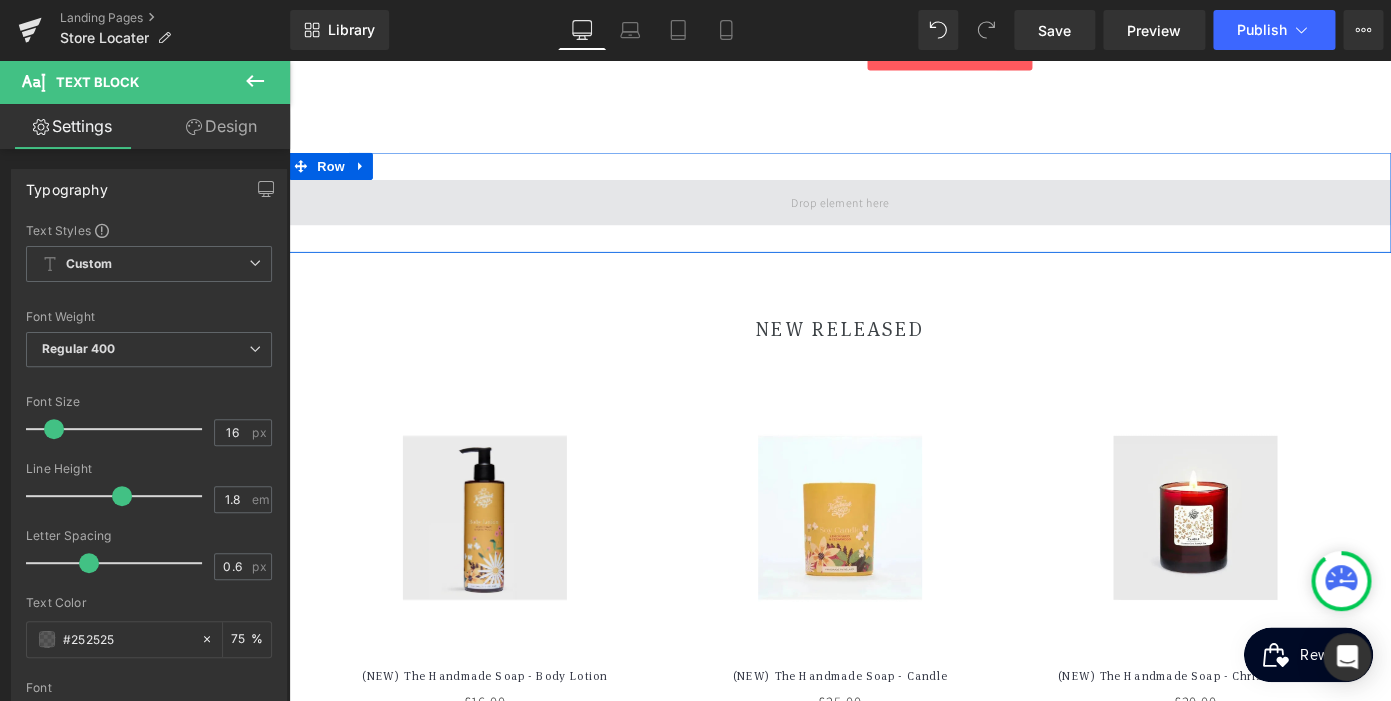click at bounding box center (894, 217) 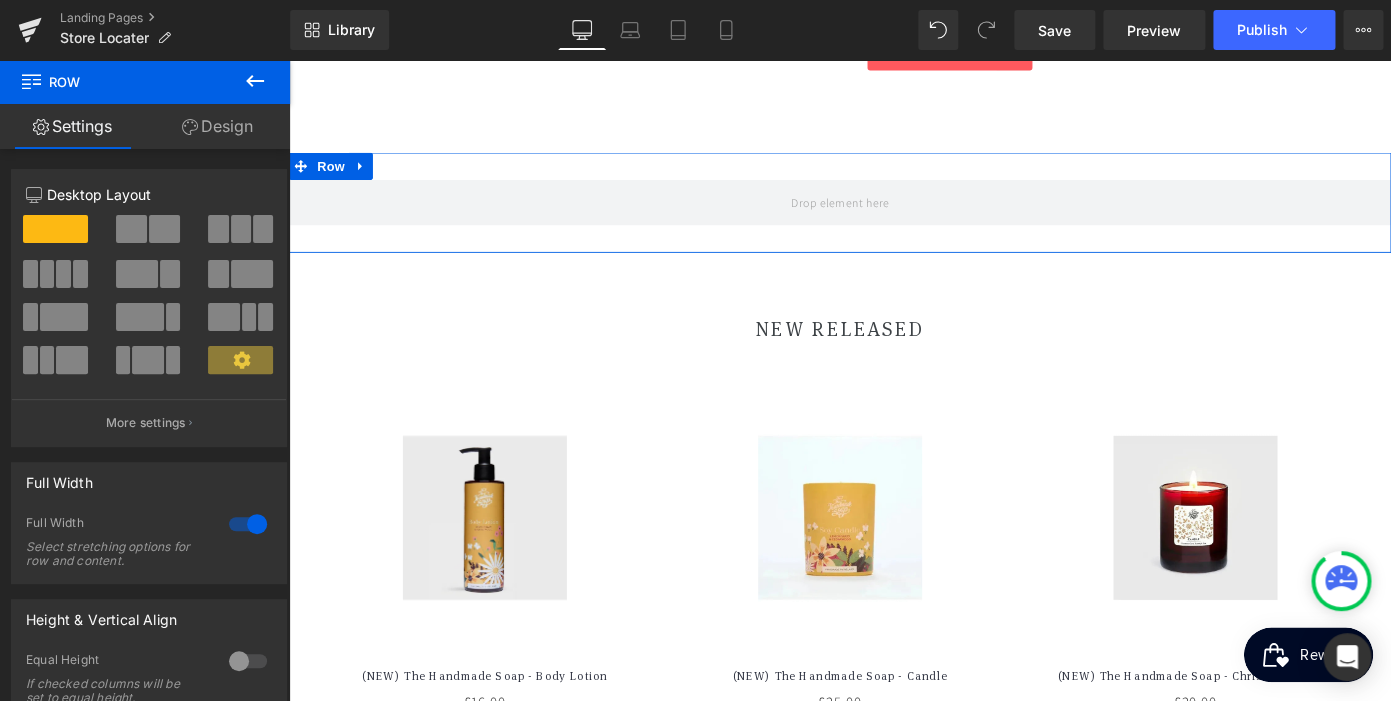 click at bounding box center [131, 229] 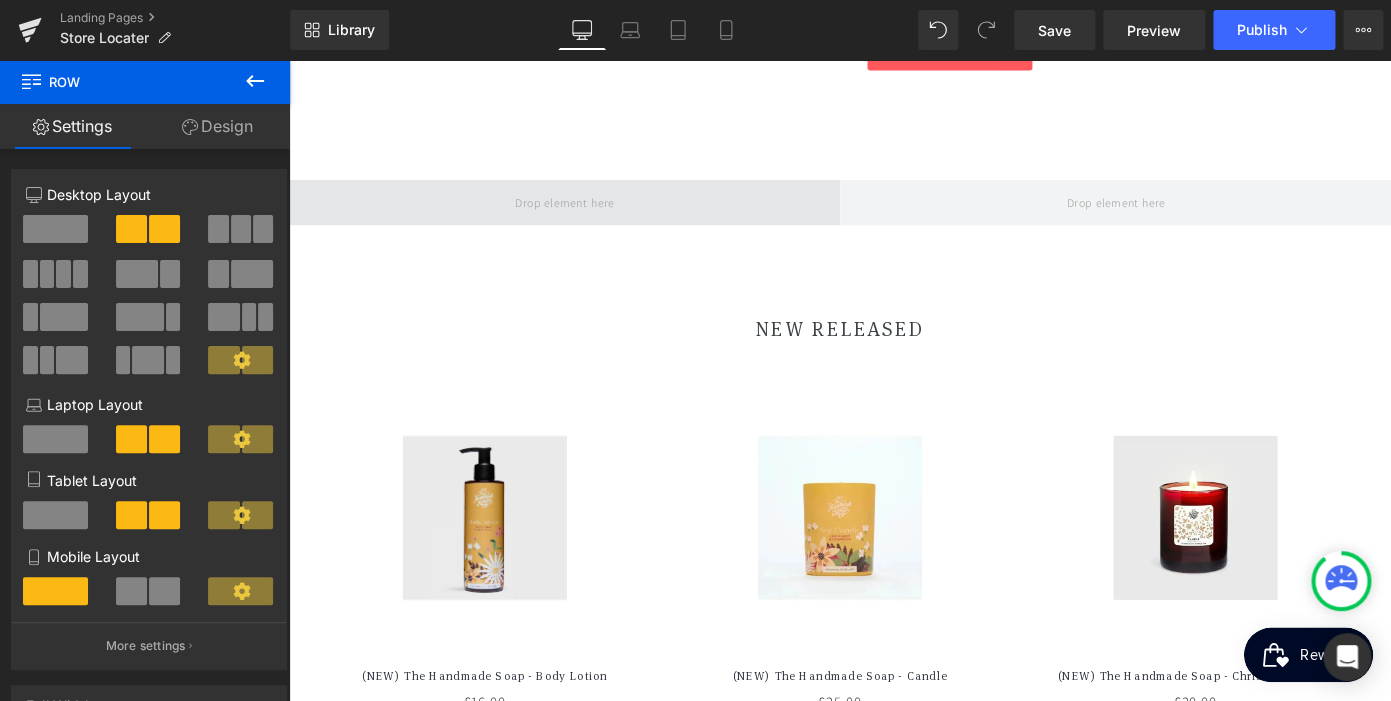 scroll, scrollTop: 0, scrollLeft: 410, axis: horizontal 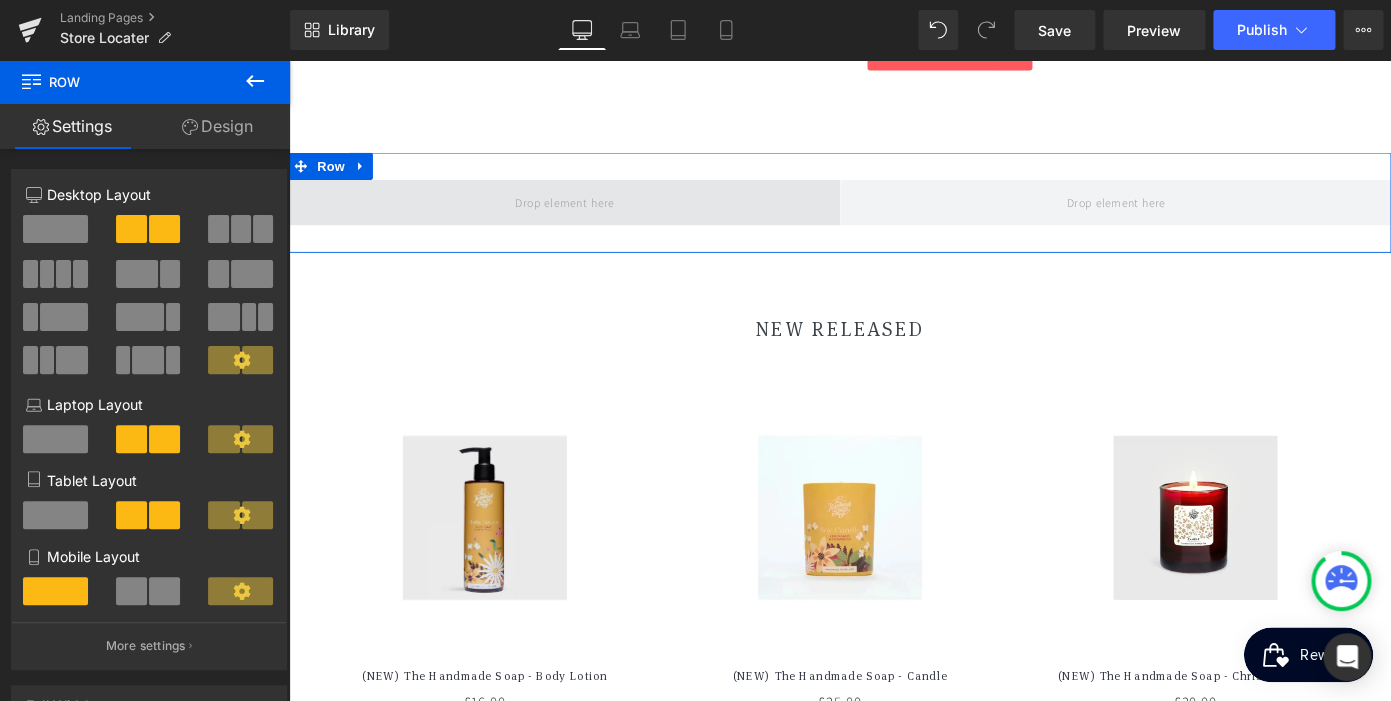 click at bounding box center [591, 217] 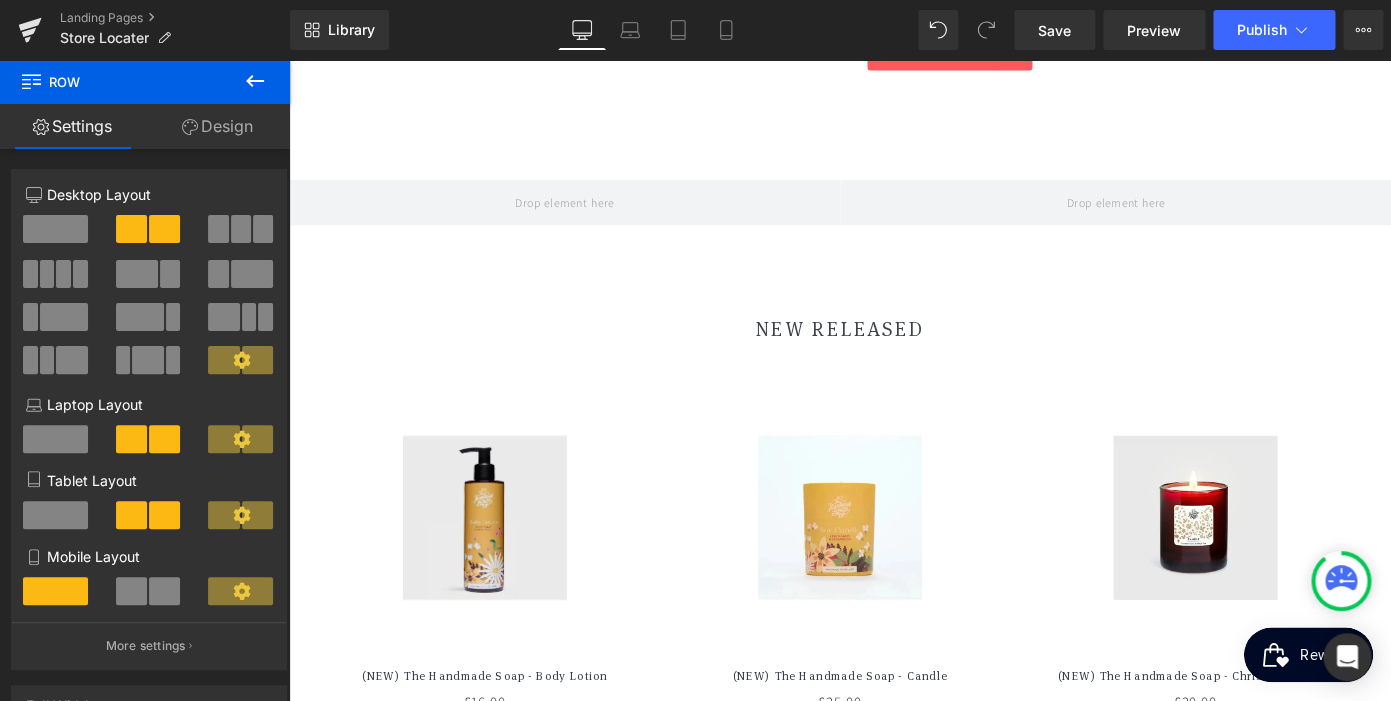 click 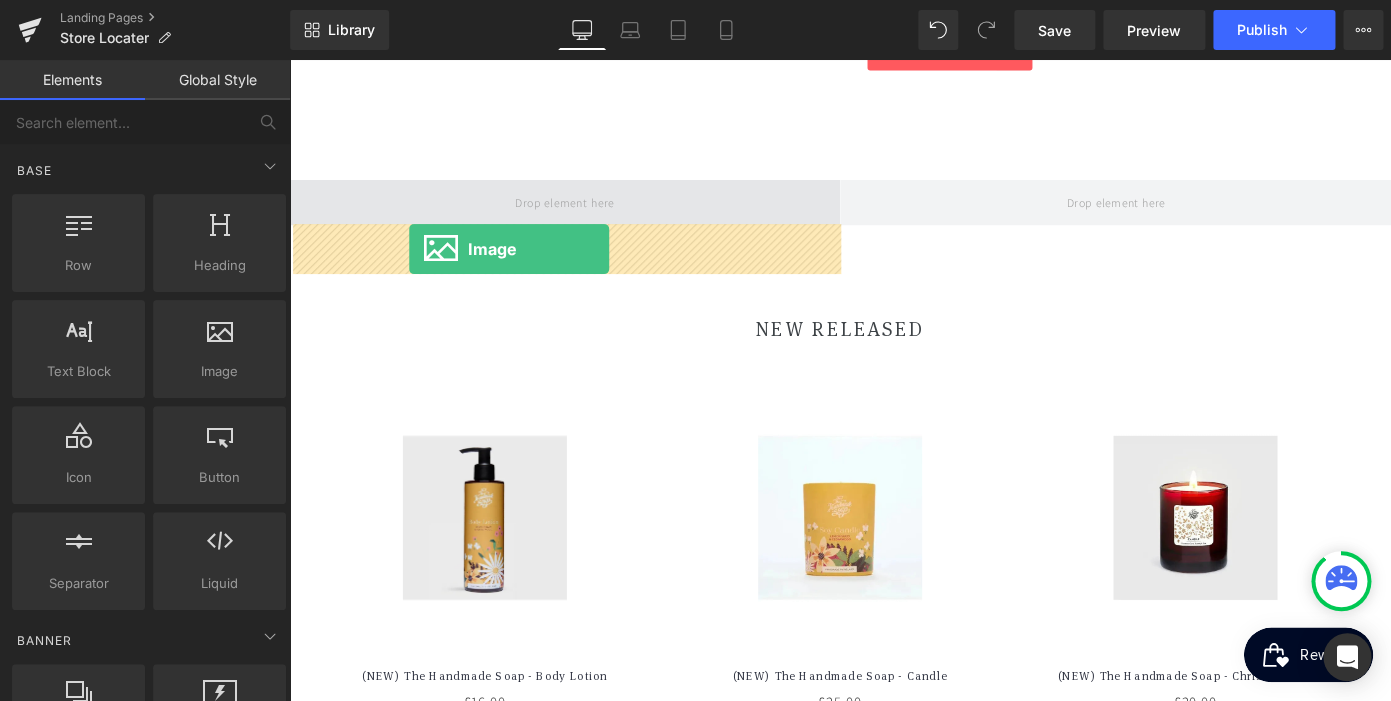 drag, startPoint x: 472, startPoint y: 432, endPoint x: 420, endPoint y: 268, distance: 172.04651 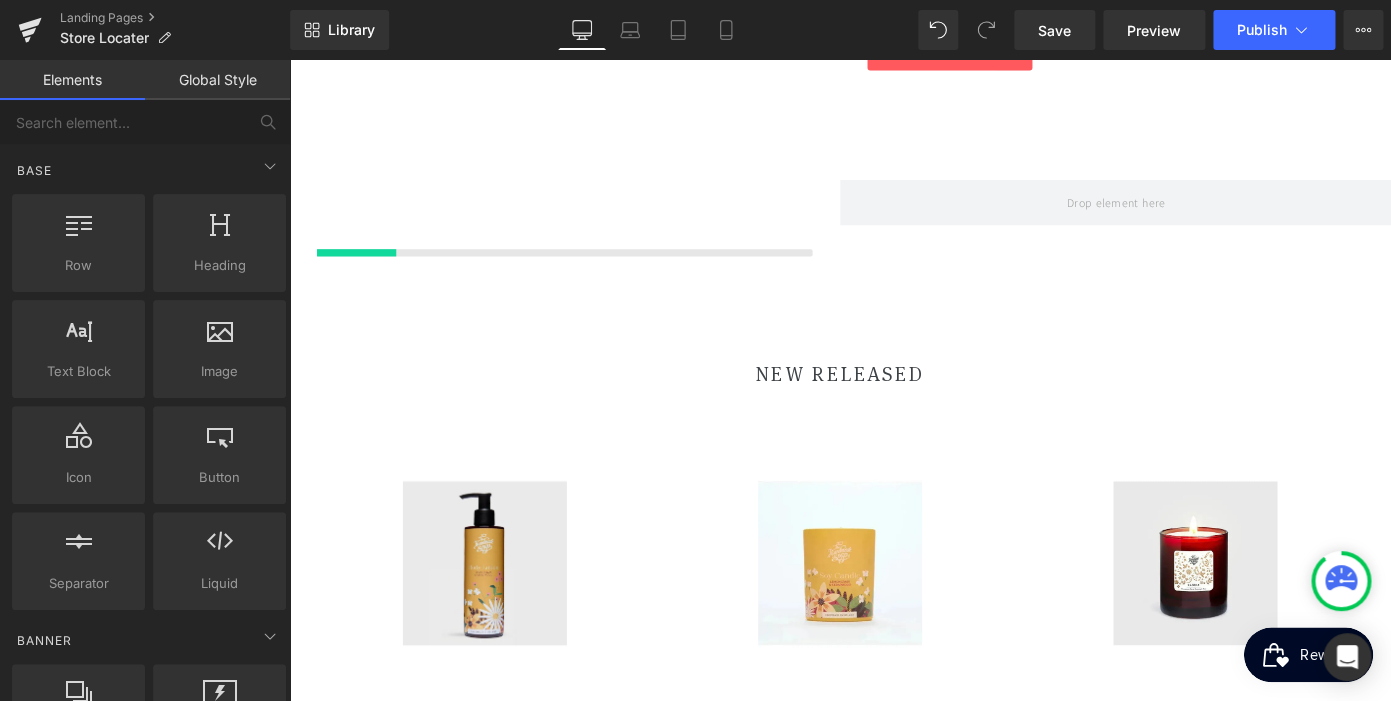 scroll, scrollTop: 0, scrollLeft: 0, axis: both 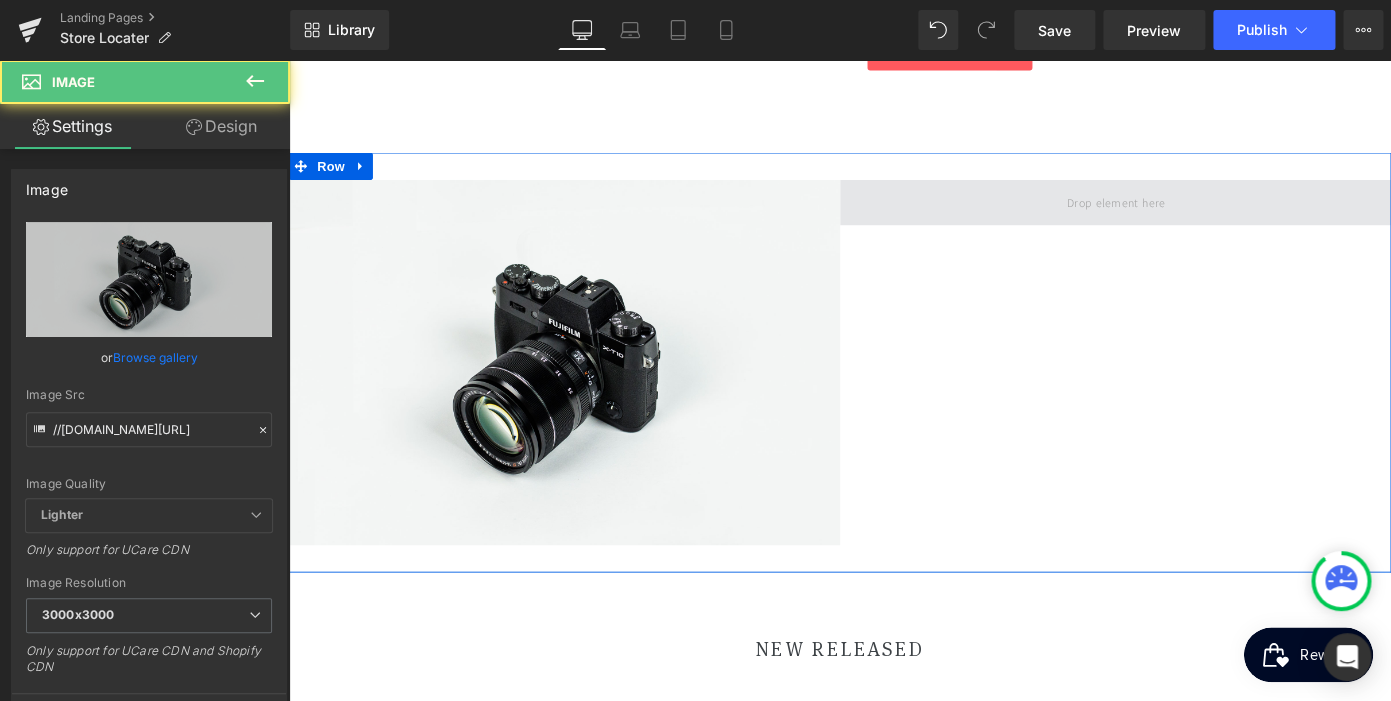 click at bounding box center [1196, 217] 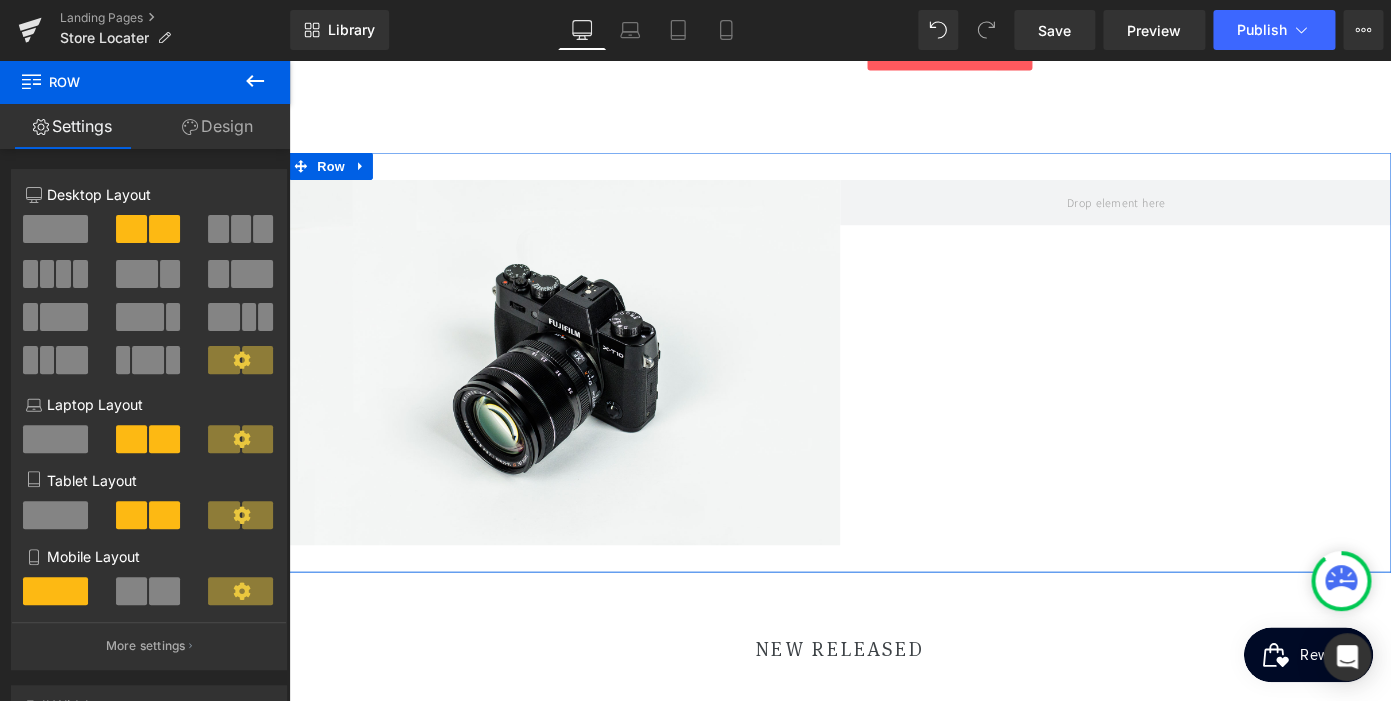 click on "Design" at bounding box center (217, 126) 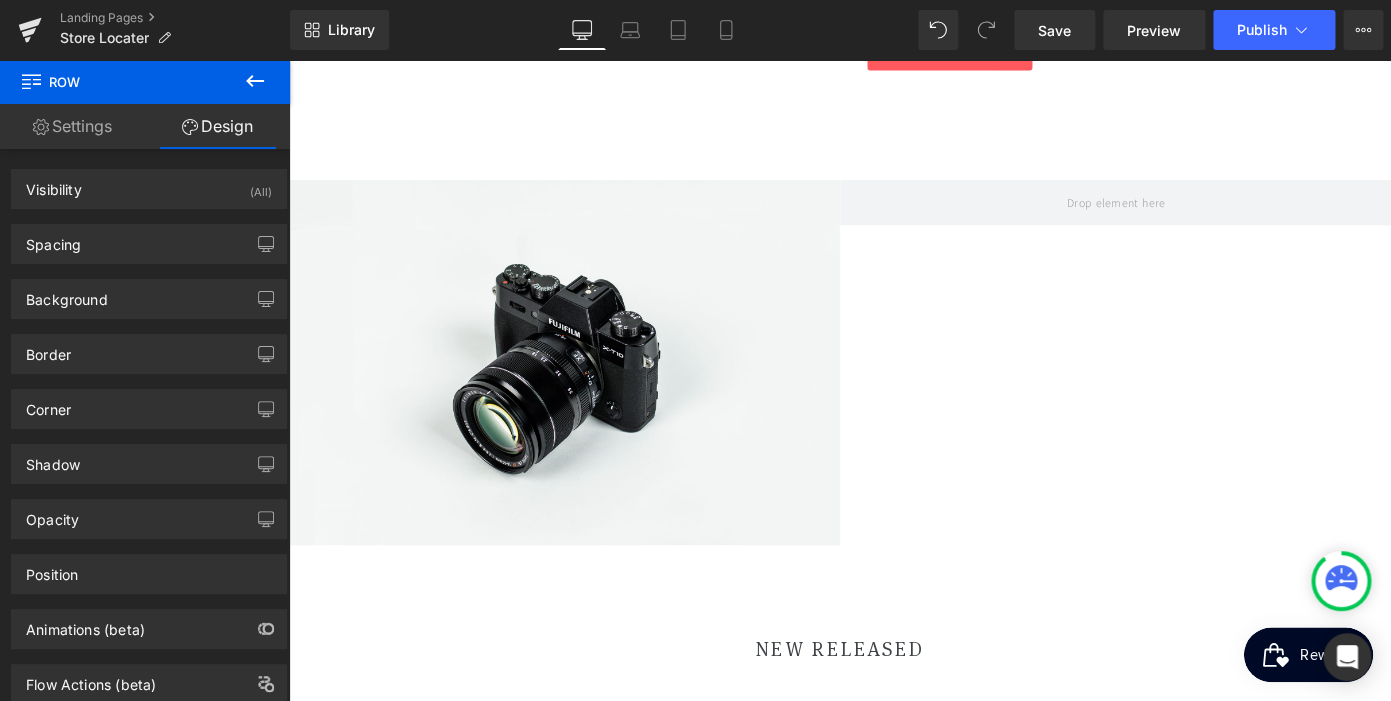click on "Row" at bounding box center [120, 82] 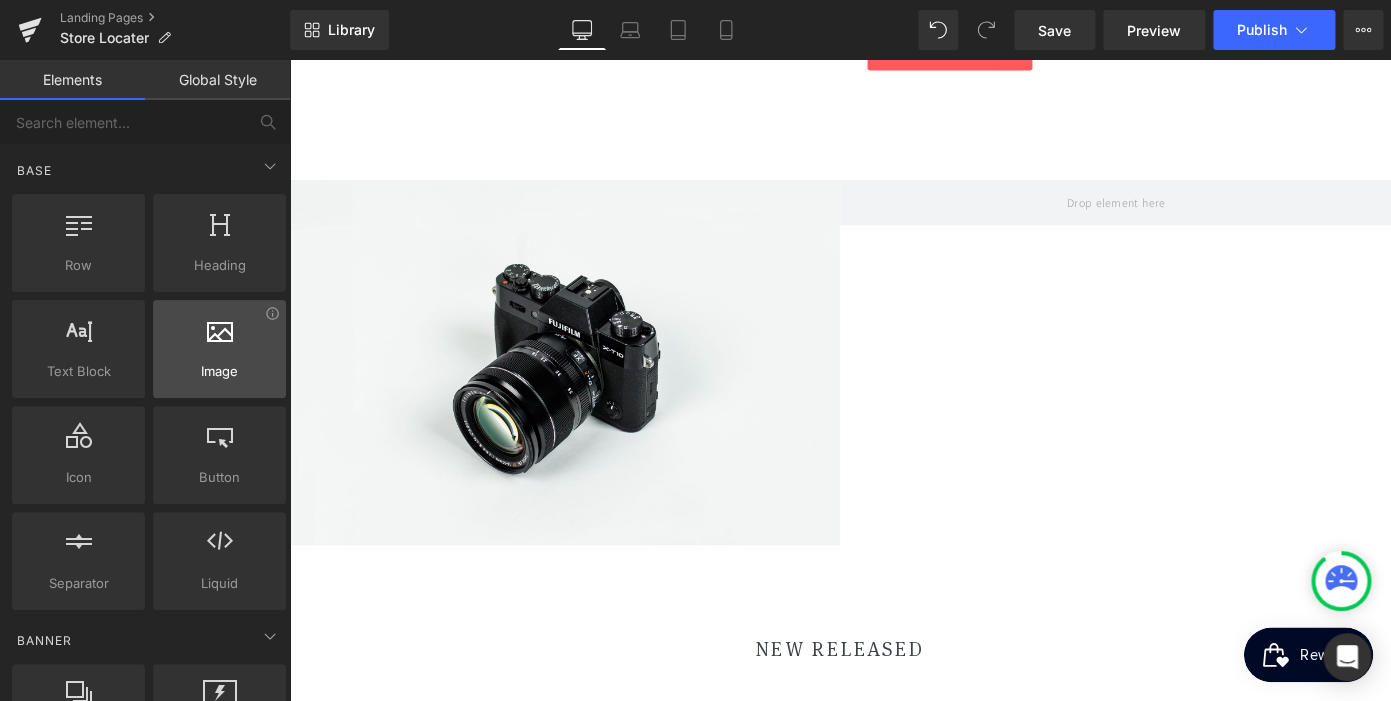 scroll, scrollTop: 0, scrollLeft: 410, axis: horizontal 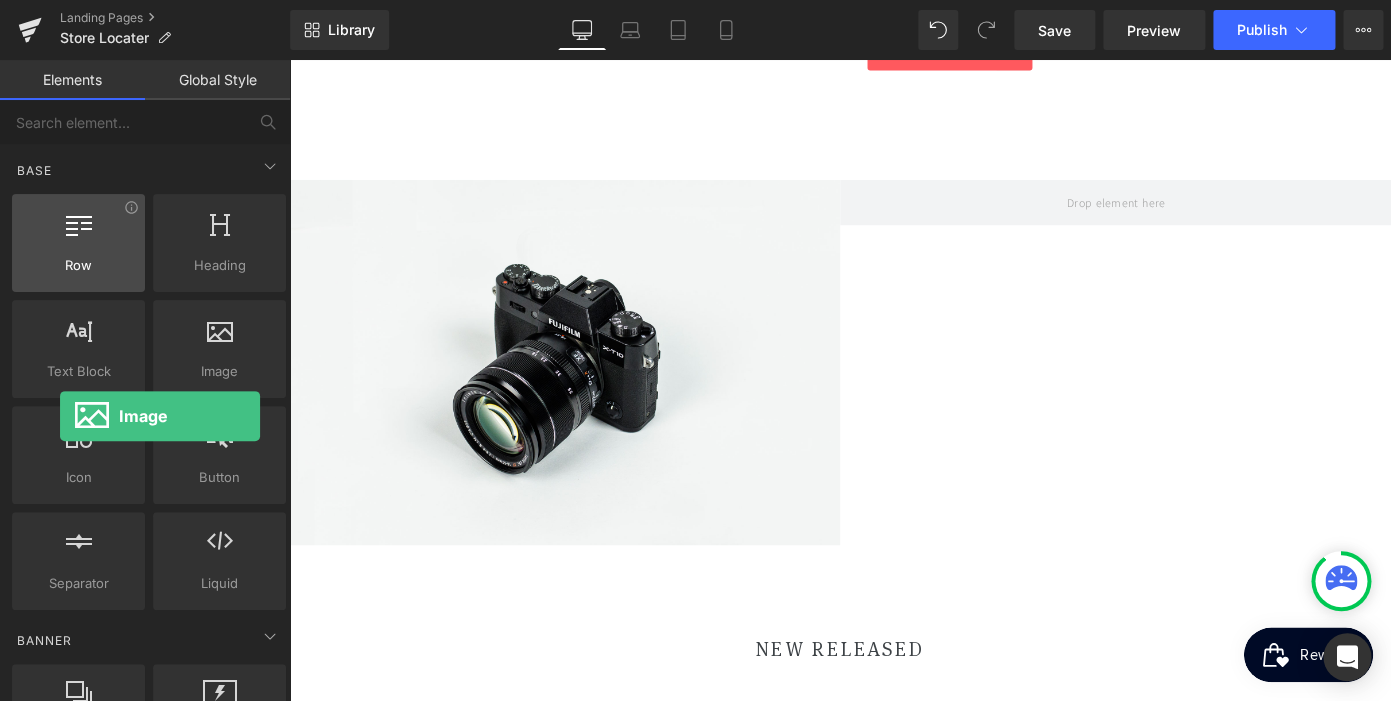 drag, startPoint x: 203, startPoint y: 310, endPoint x: 54, endPoint y: 218, distance: 175.11424 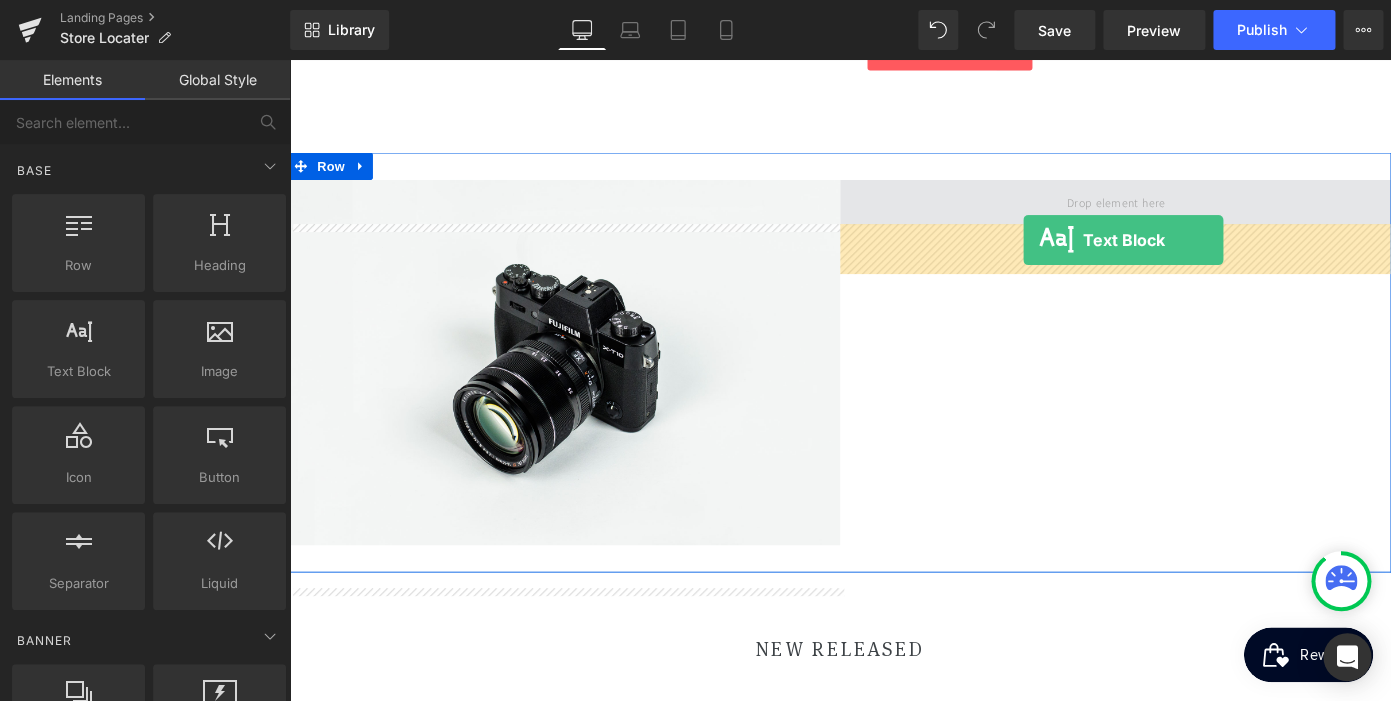 drag, startPoint x: 374, startPoint y: 454, endPoint x: 1088, endPoint y: 269, distance: 737.5778 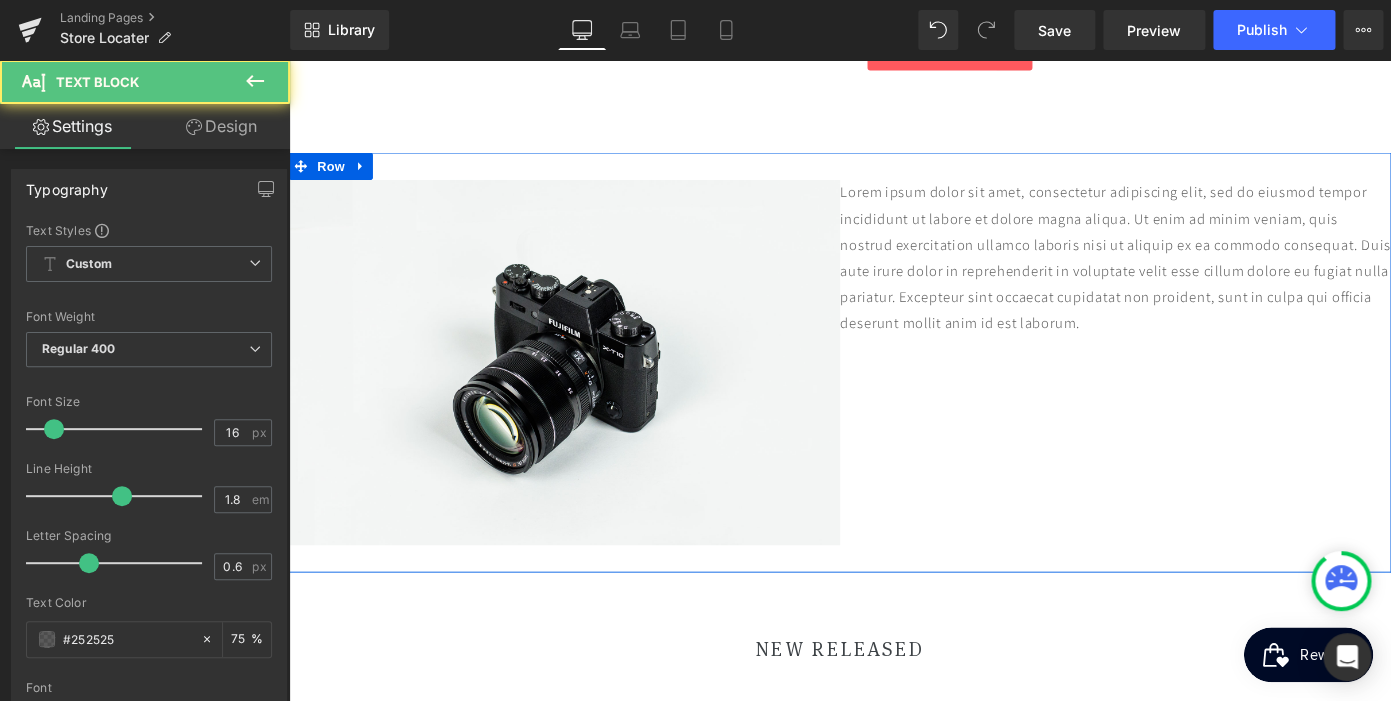 click on "Image
Lorem ipsum dolor sit amet, consectetur adipiscing elit, sed do eiusmod tempor incididunt ut labore et dolore magna aliqua. Ut enim ad minim veniam, quis nostrud exercitation ullamco laboris nisi ut aliquip ex ea commodo consequat. Duis aute irure dolor in reprehenderit in voluptate velit esse cillum dolore eu fugiat nulla pariatur. Excepteur sint occaecat cupidatat non proident, sunt in culpa qui officia deserunt mollit anim id est laborum.
Text Block         Row" at bounding box center (894, 392) 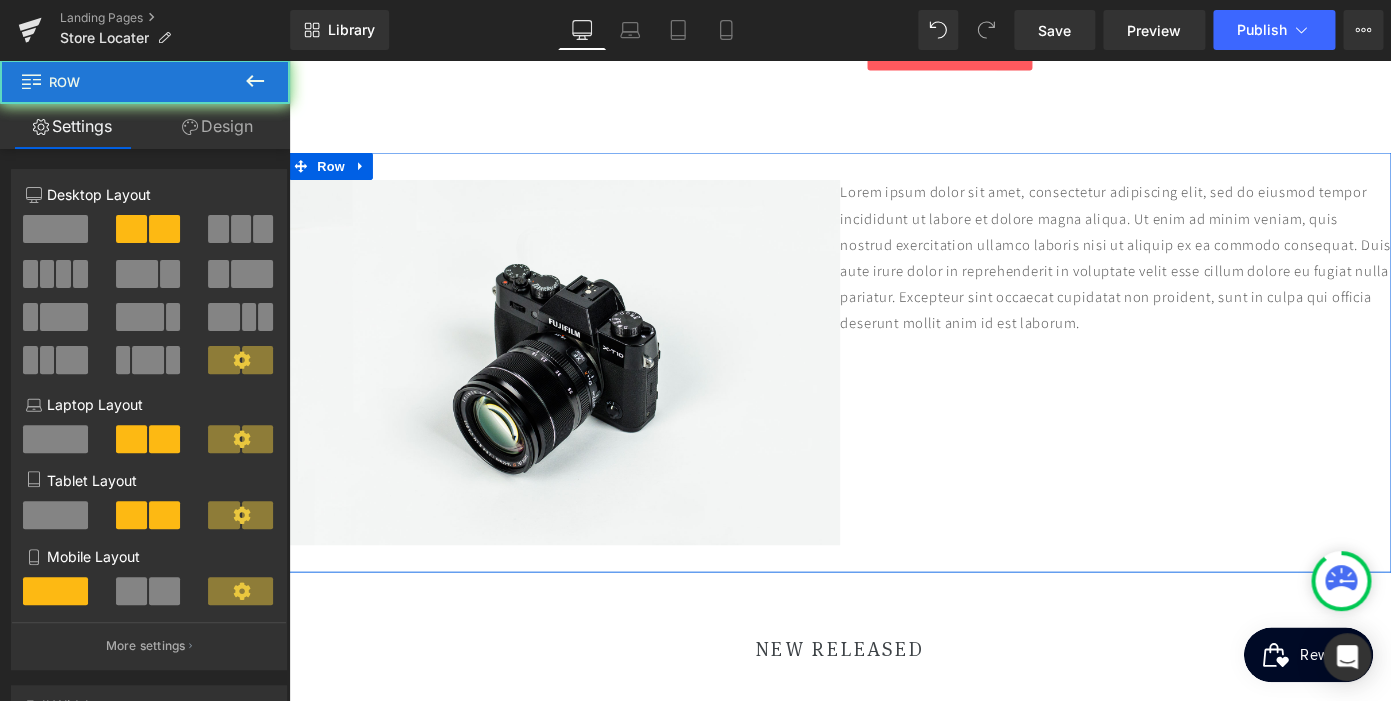 scroll, scrollTop: 0, scrollLeft: 0, axis: both 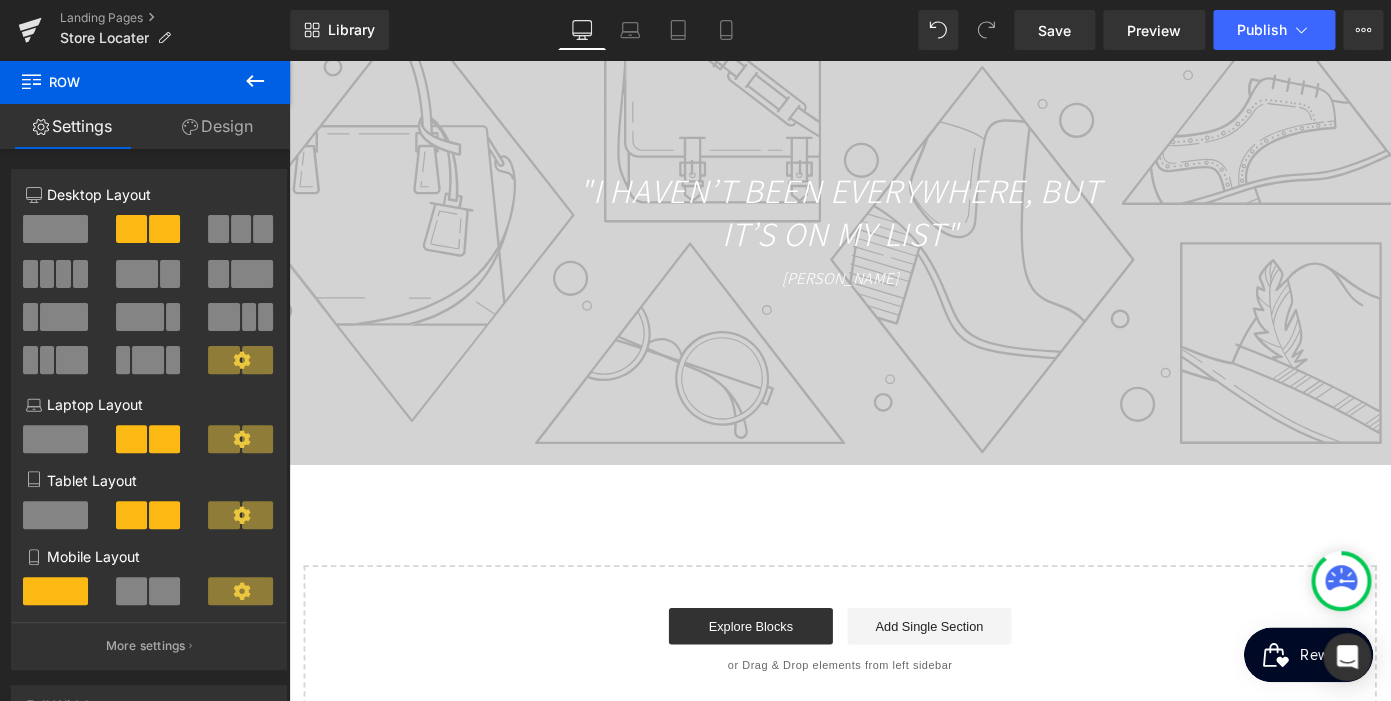 click 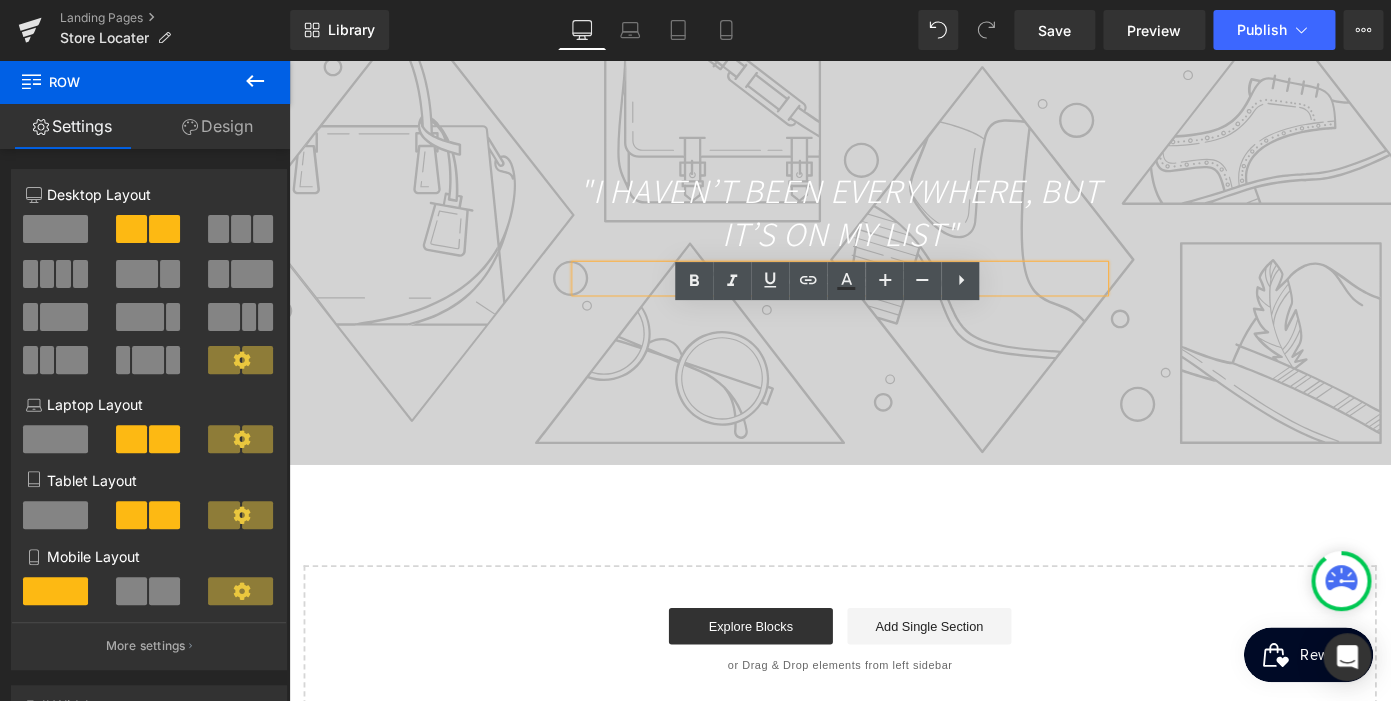 scroll, scrollTop: 0, scrollLeft: 0, axis: both 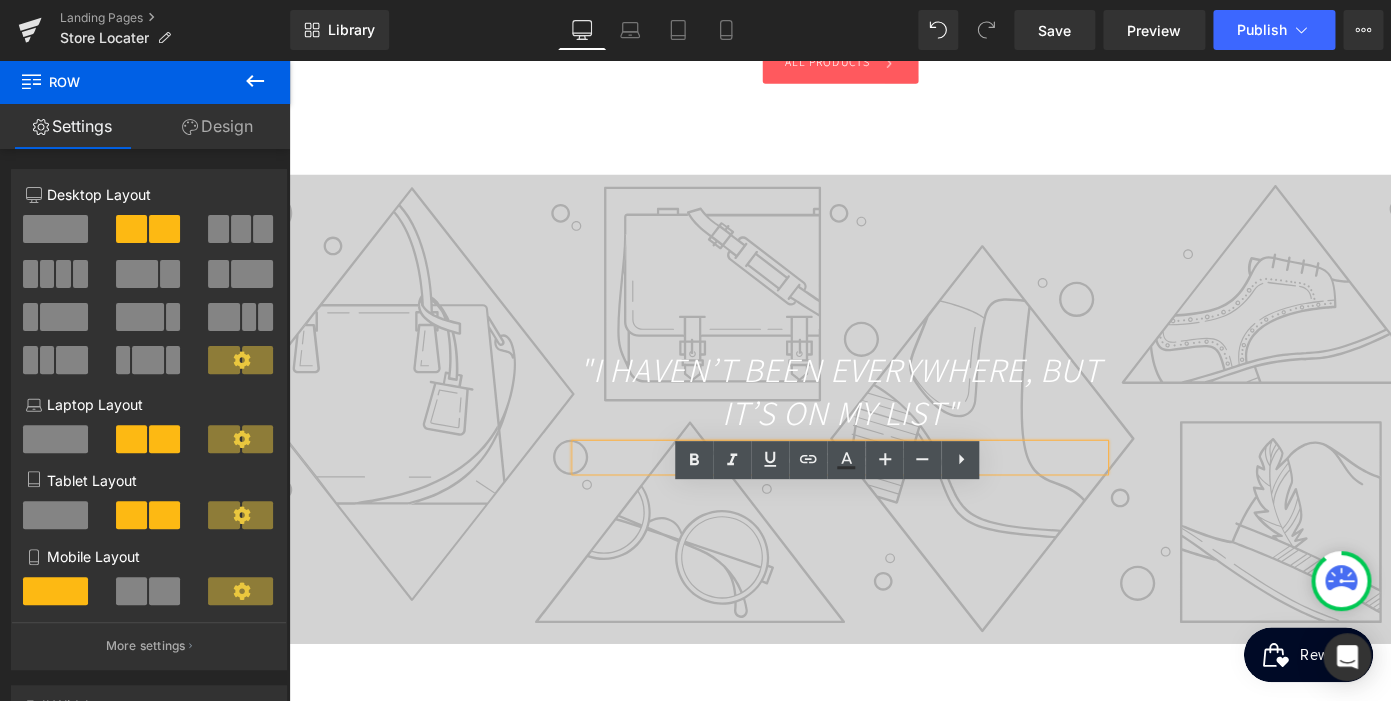 click at bounding box center (894, 443) 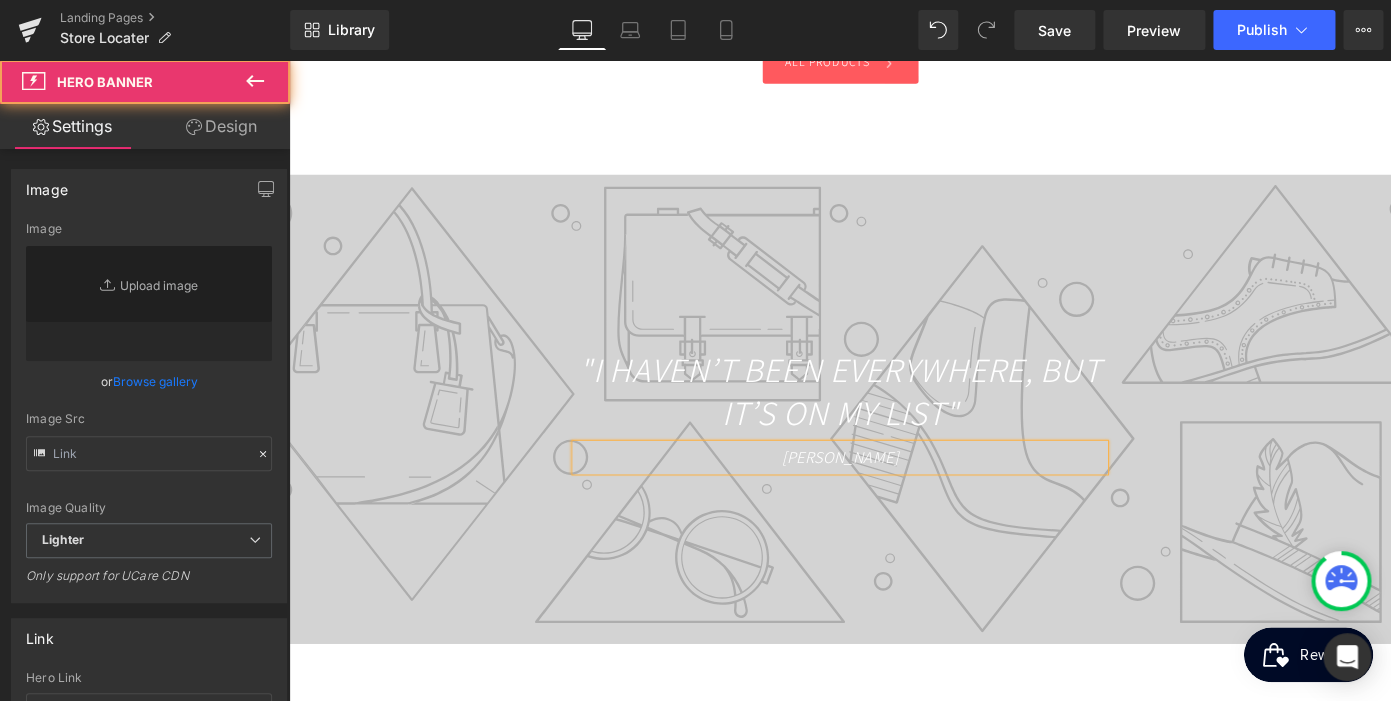 type on "https://d3dfaj4bukarbm.cloudfront.net/production/placeholders/banner-1.svg" 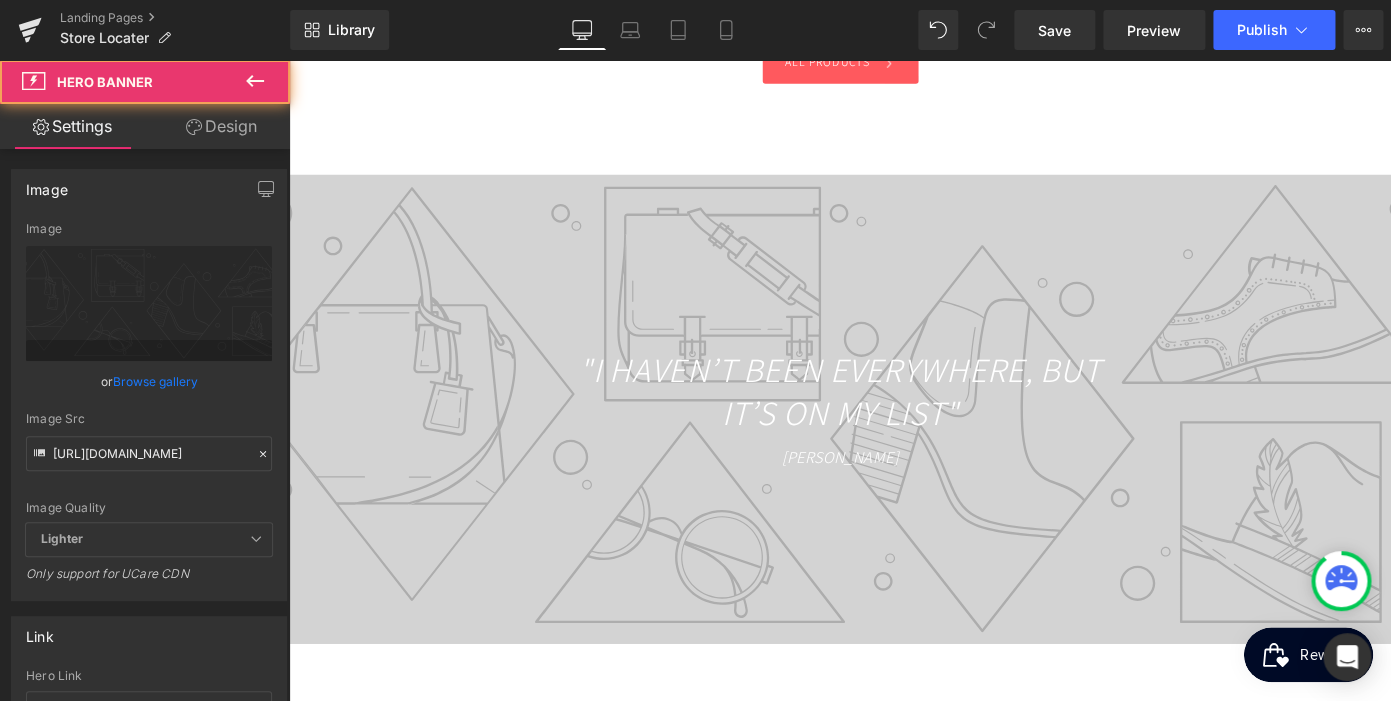 click at bounding box center [894, 443] 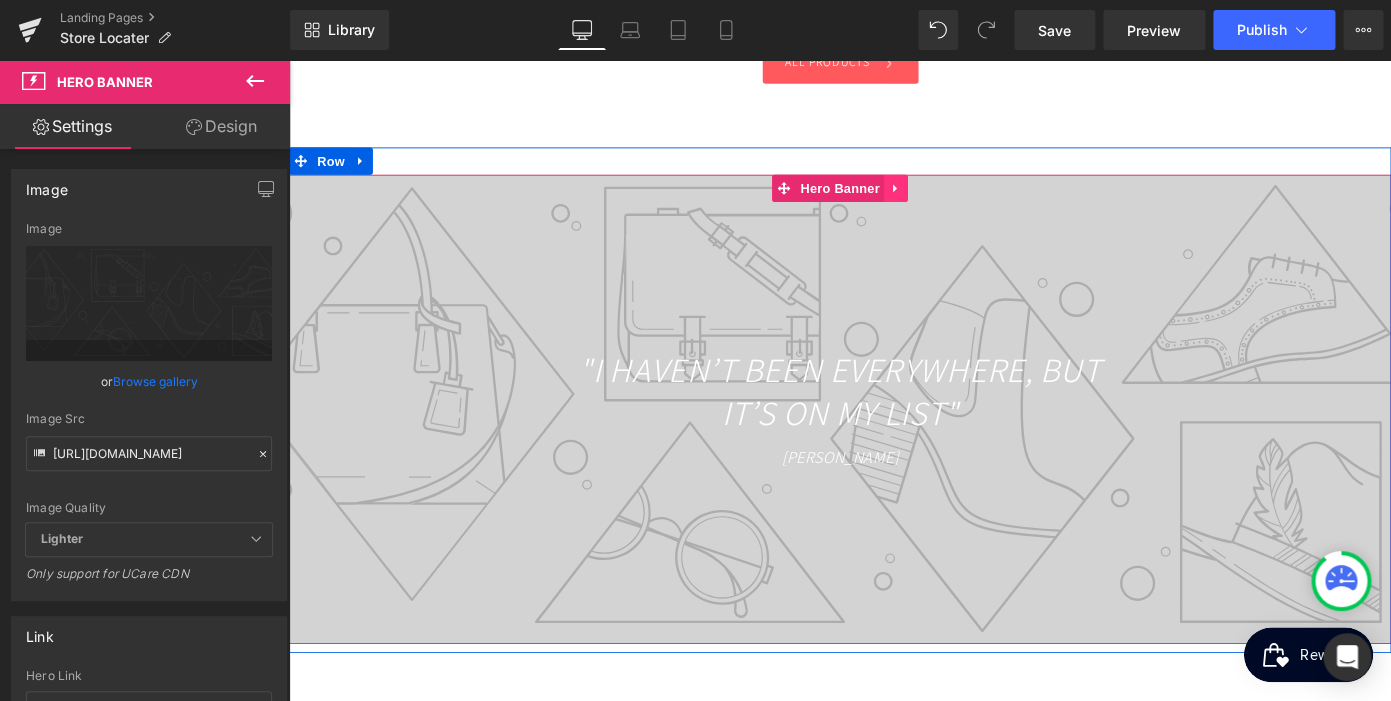 click at bounding box center [956, 201] 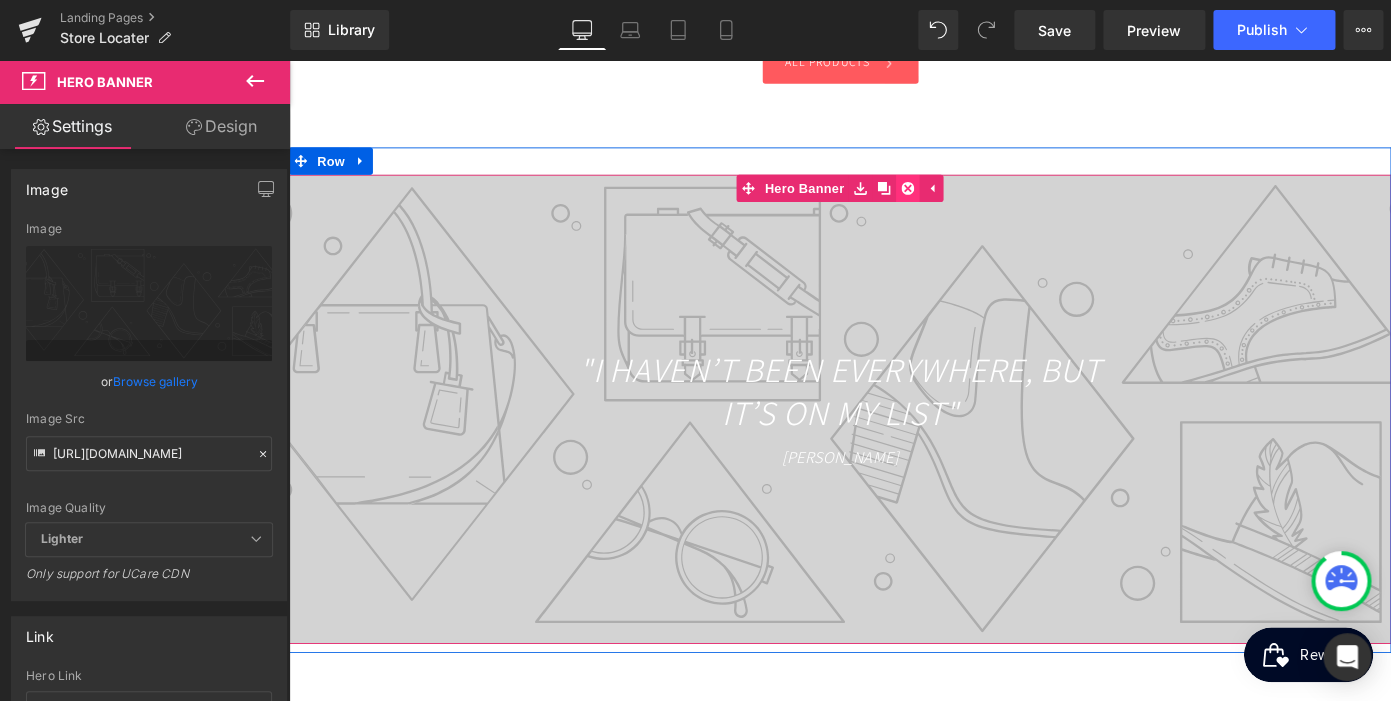click 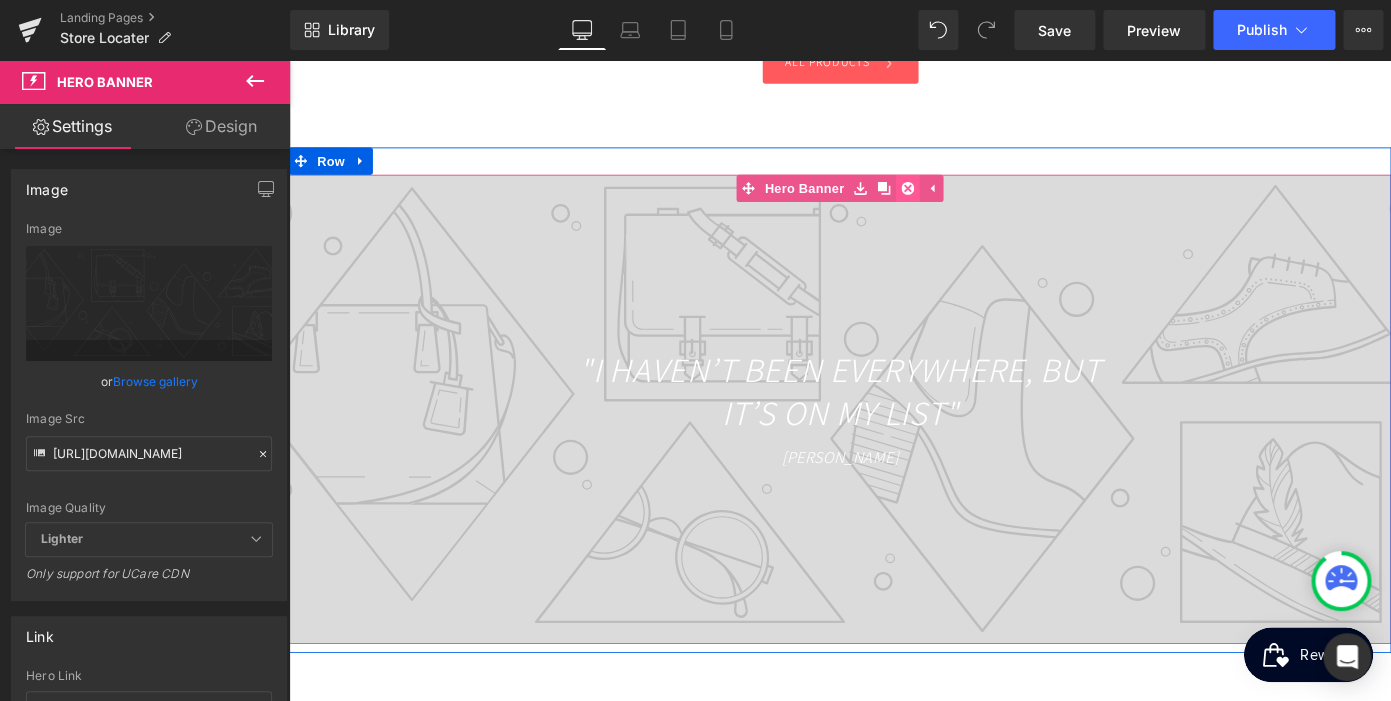 scroll, scrollTop: 0, scrollLeft: 410, axis: horizontal 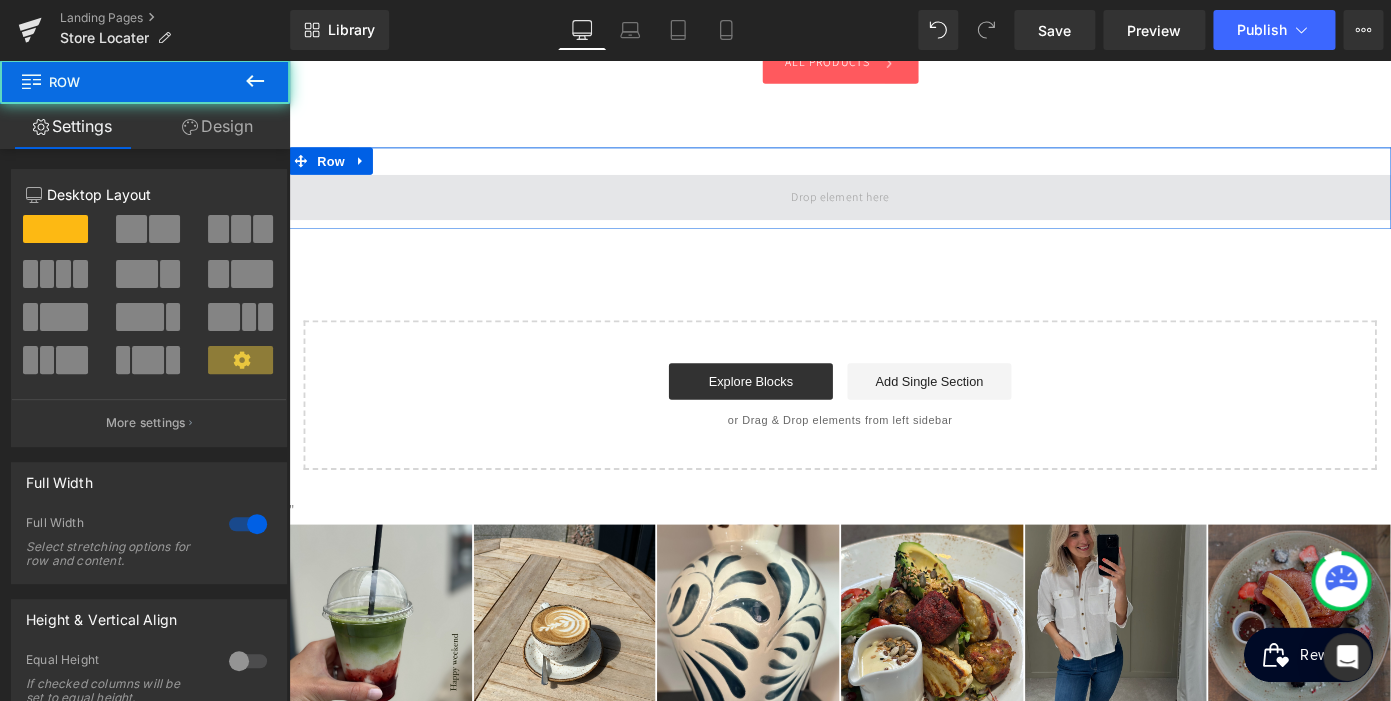 click at bounding box center (894, 211) 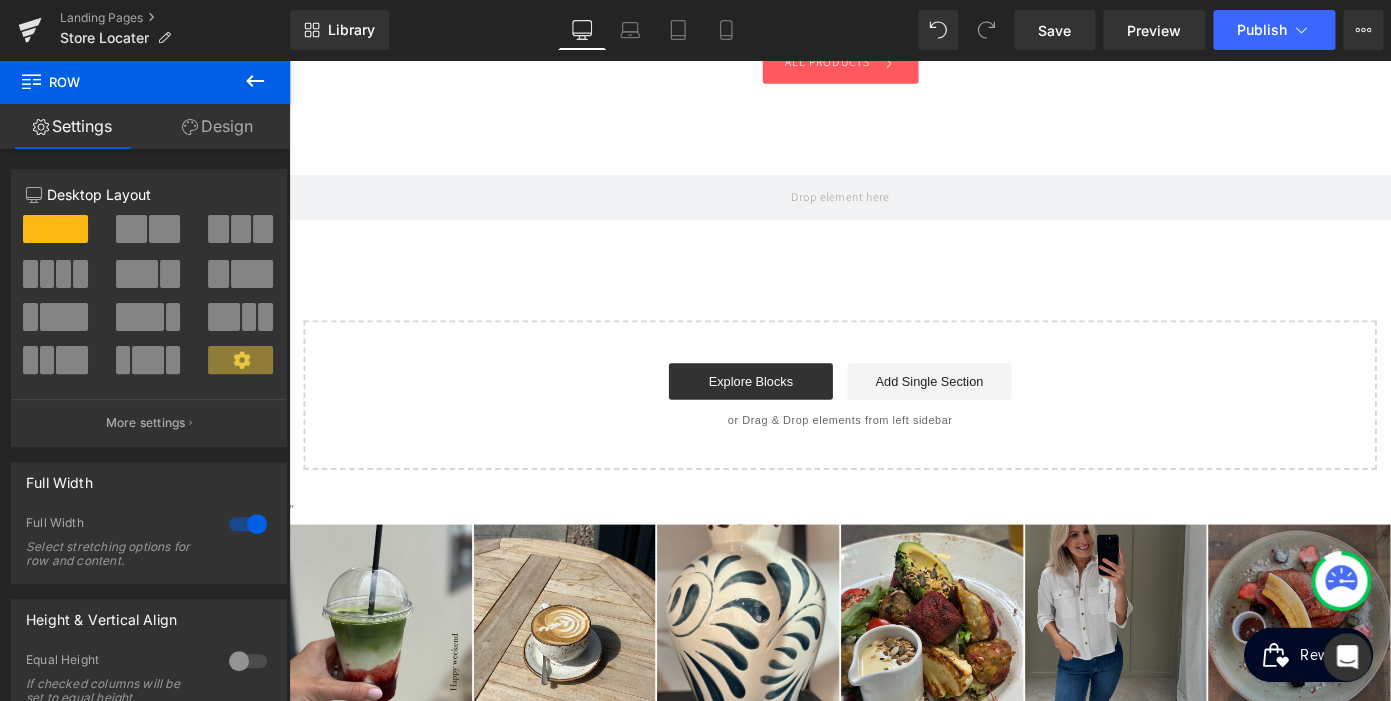 click at bounding box center [255, 82] 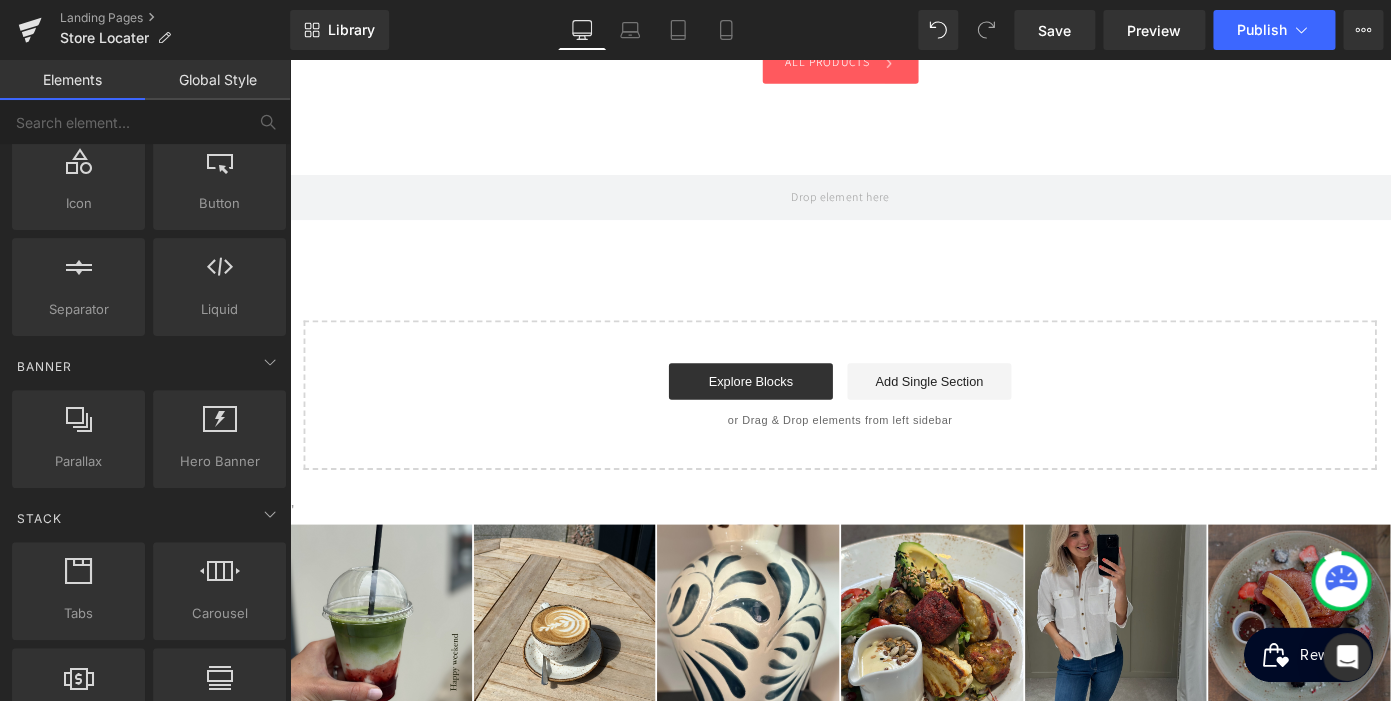 scroll, scrollTop: 416, scrollLeft: 0, axis: vertical 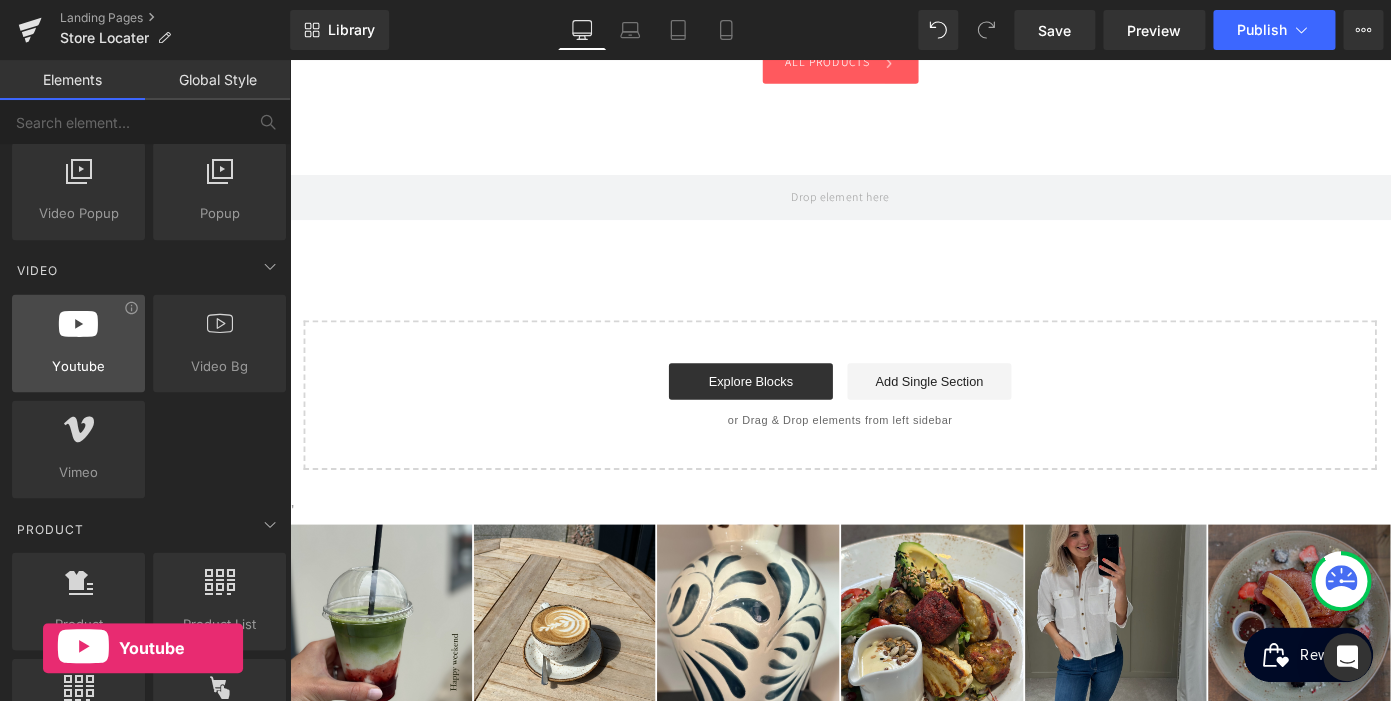 drag, startPoint x: 105, startPoint y: 372, endPoint x: 55, endPoint y: 349, distance: 55.03635 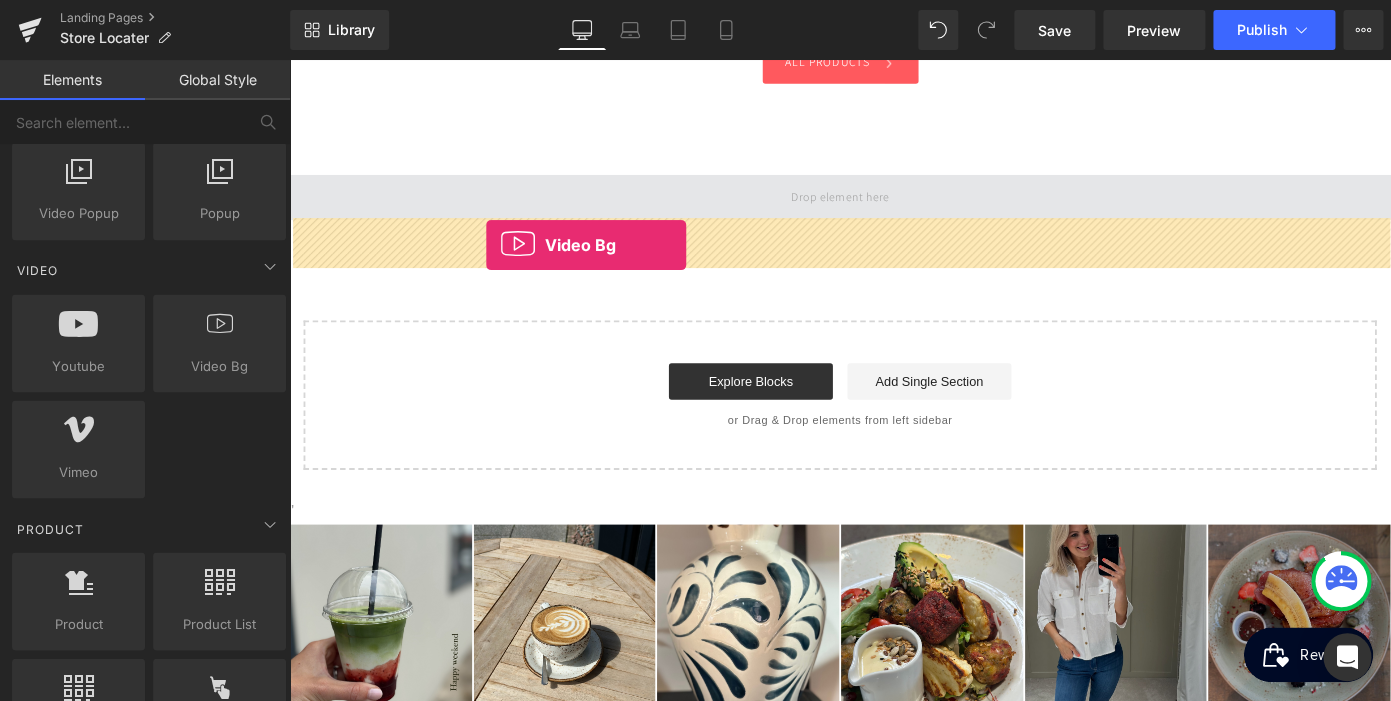 drag, startPoint x: 507, startPoint y: 440, endPoint x: 506, endPoint y: 264, distance: 176.00284 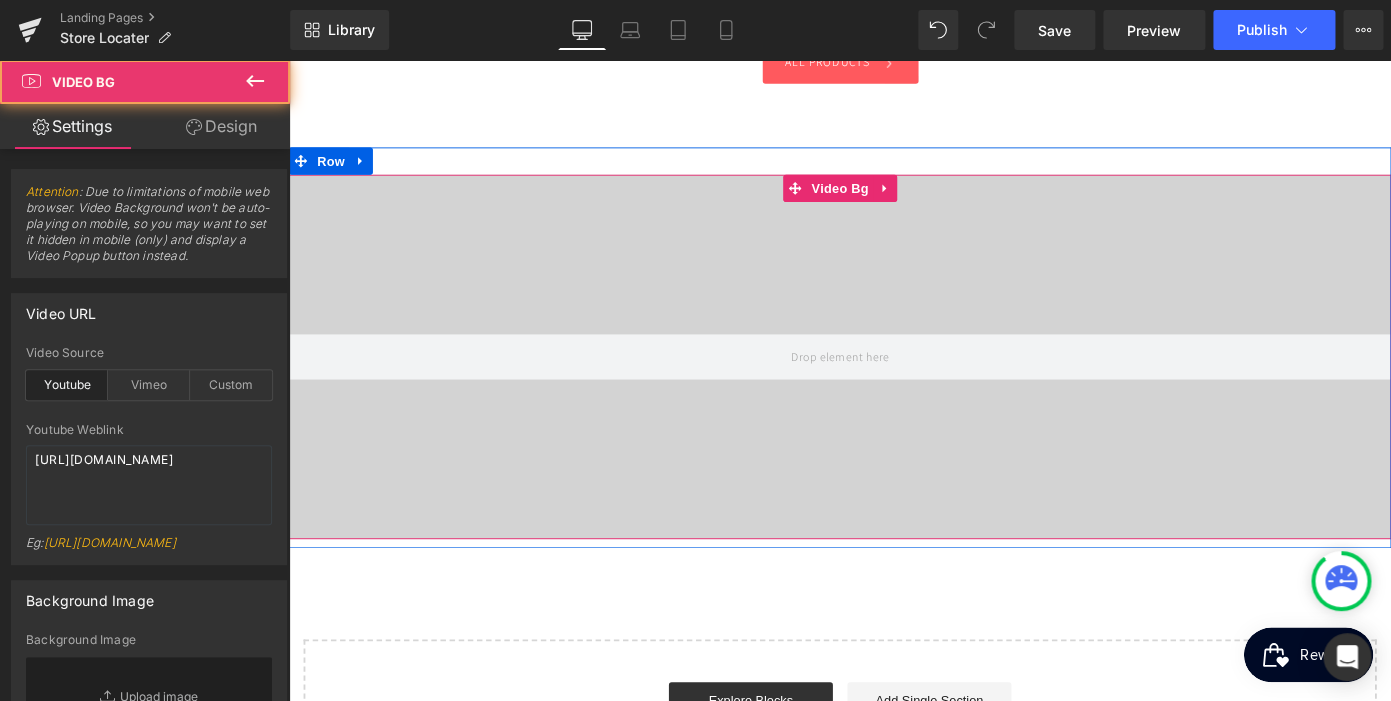 scroll, scrollTop: 0, scrollLeft: 410, axis: horizontal 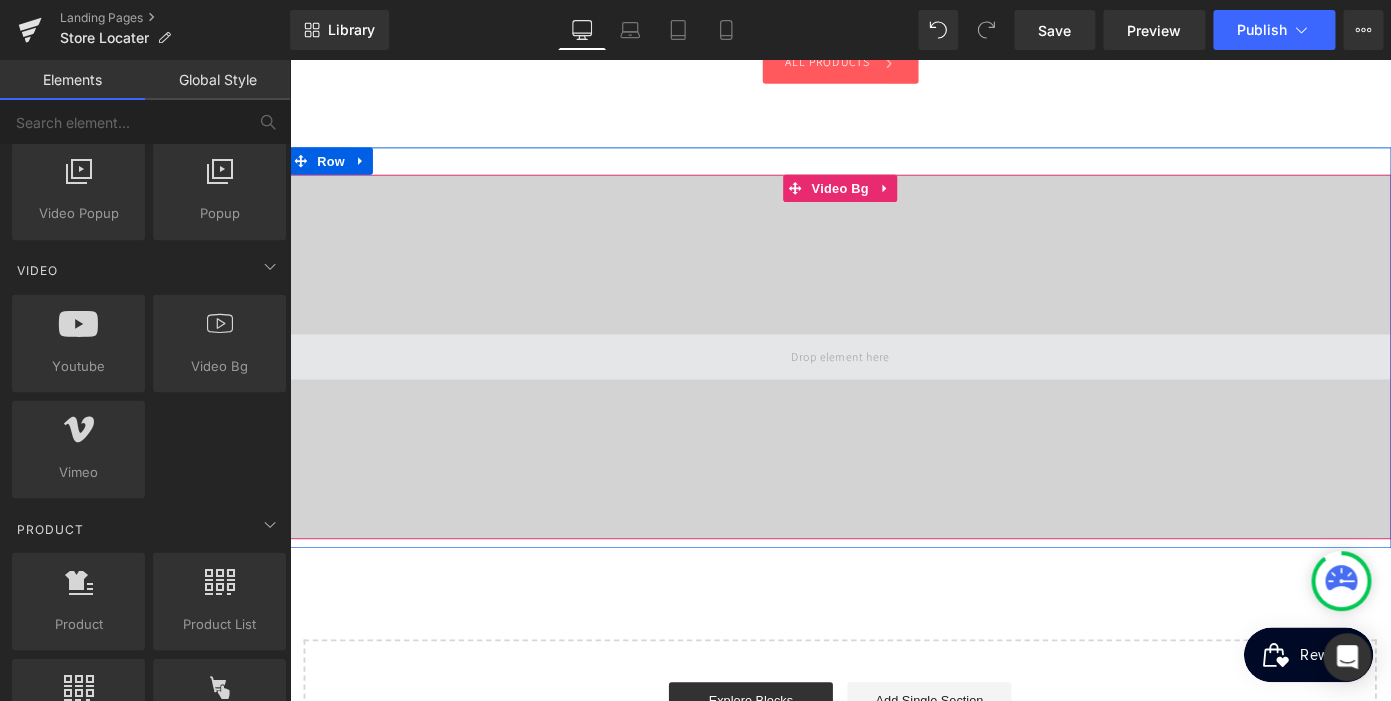 click at bounding box center [894, 386] 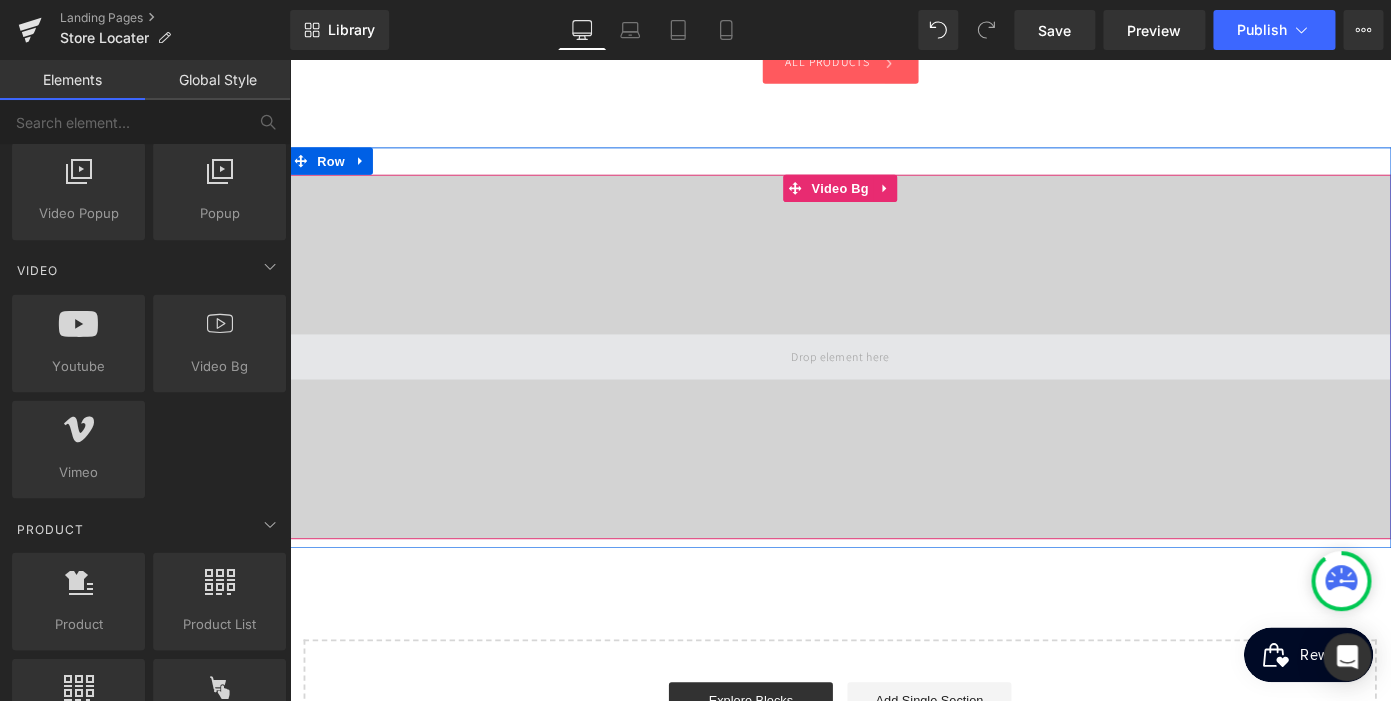 scroll, scrollTop: 0, scrollLeft: 0, axis: both 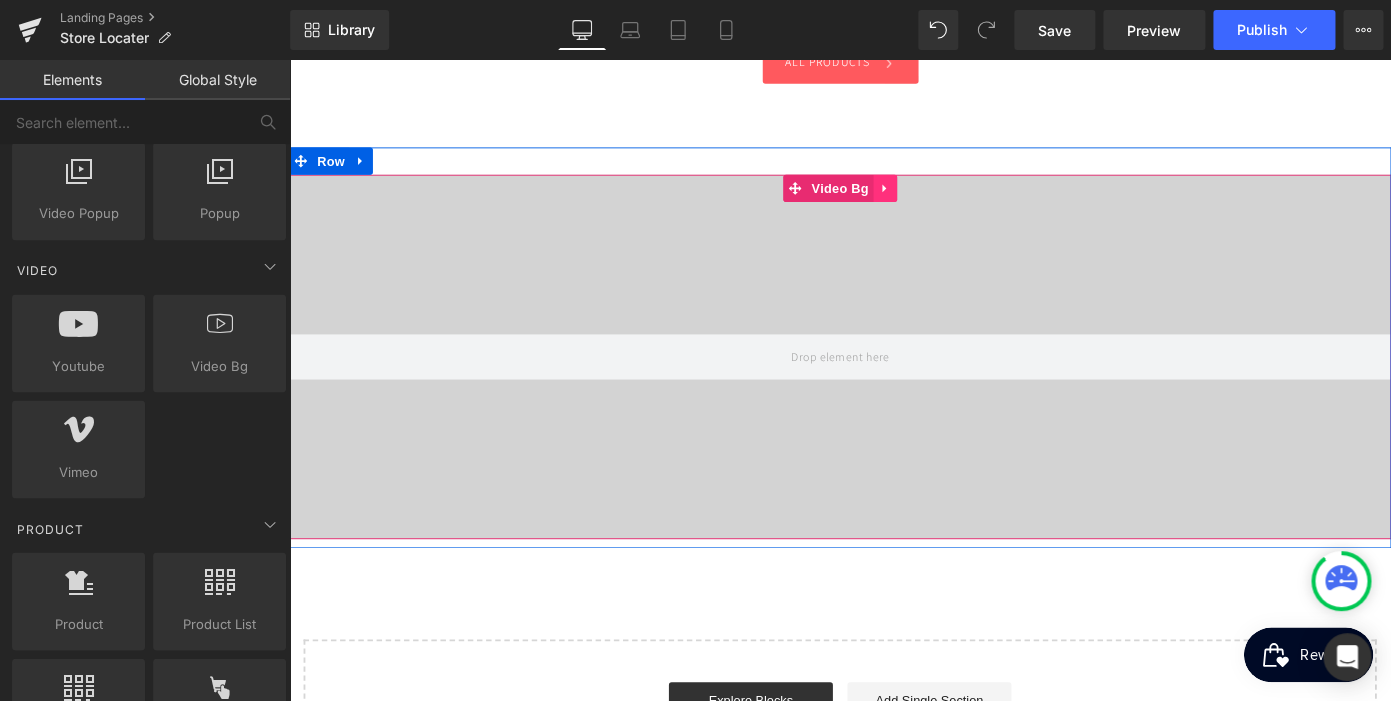 click 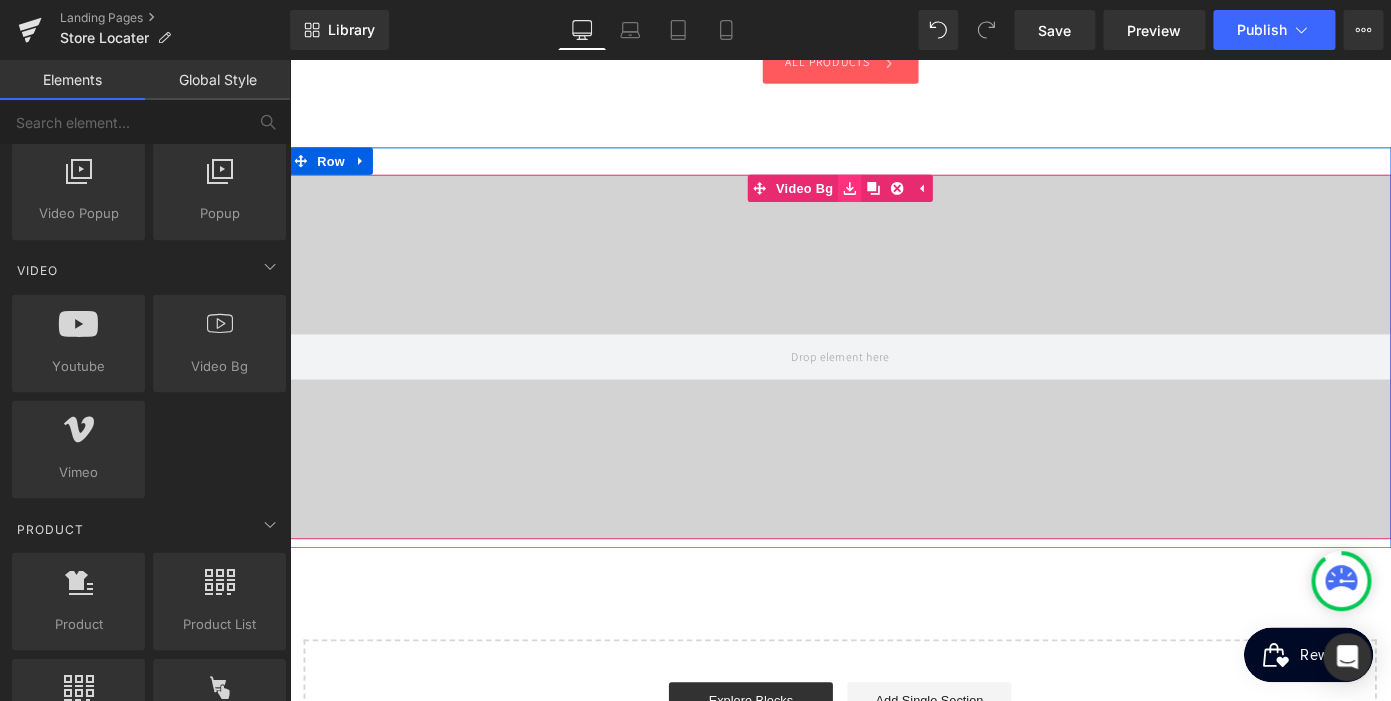 scroll, scrollTop: 0, scrollLeft: 410, axis: horizontal 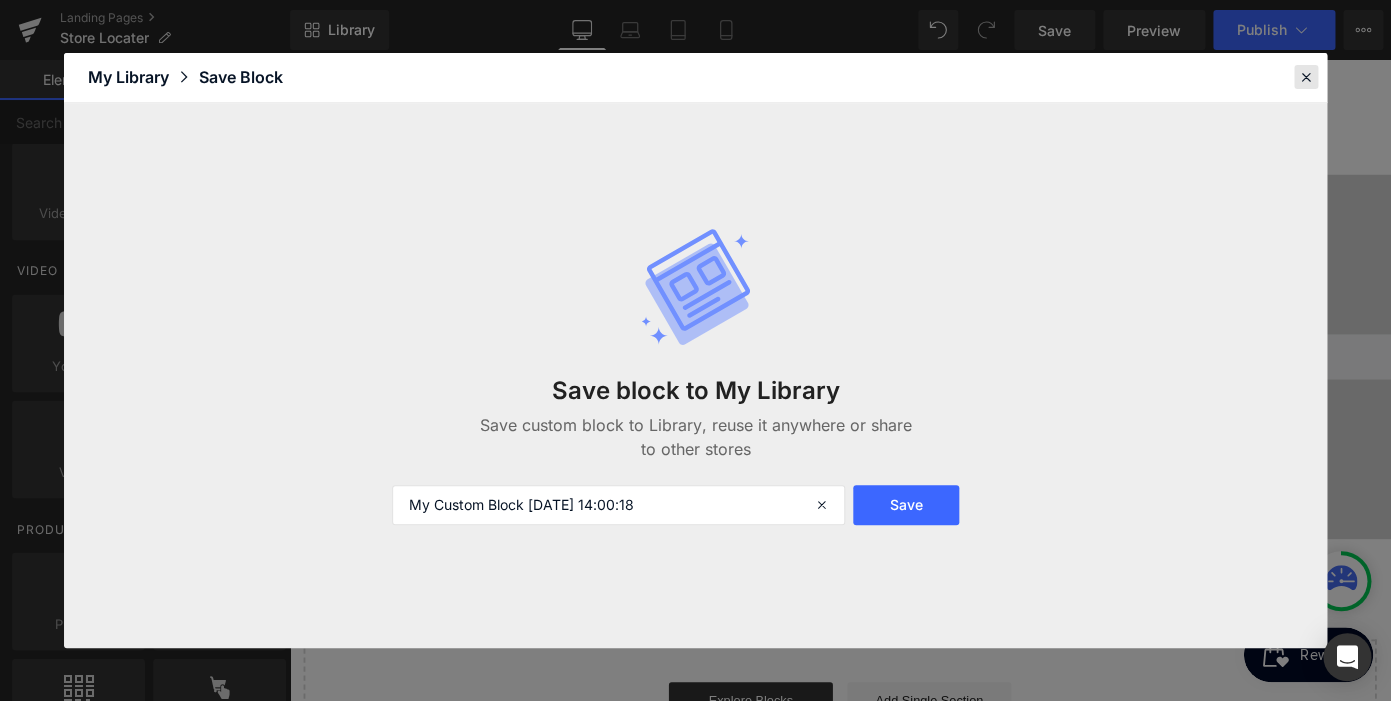 click at bounding box center (1306, 77) 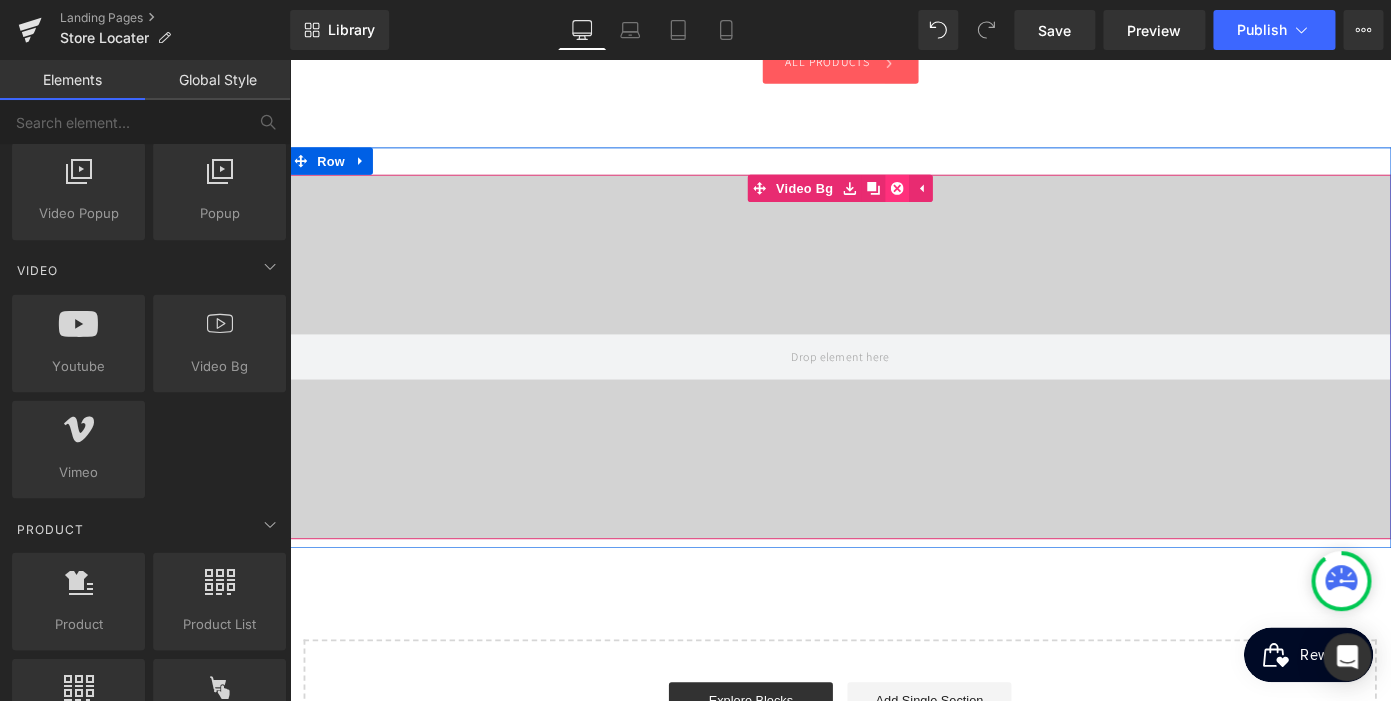 scroll, scrollTop: 0, scrollLeft: 0, axis: both 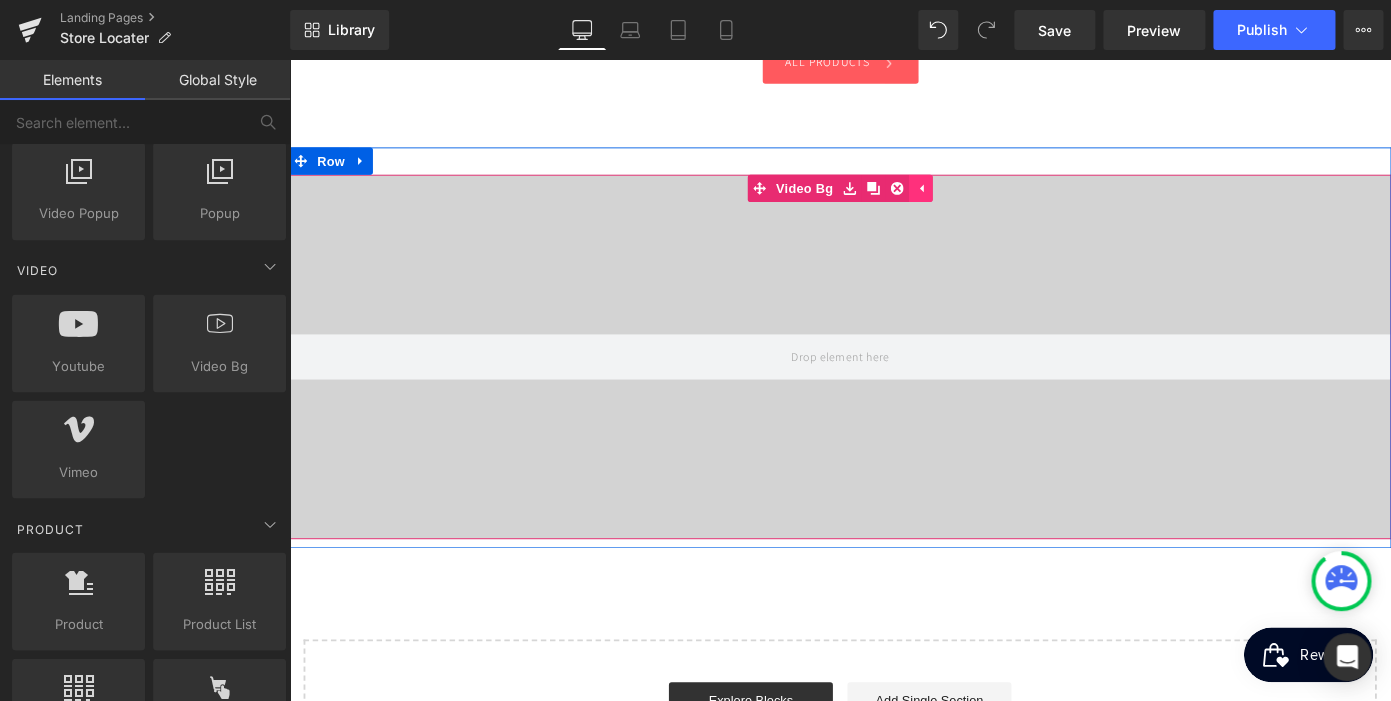 click 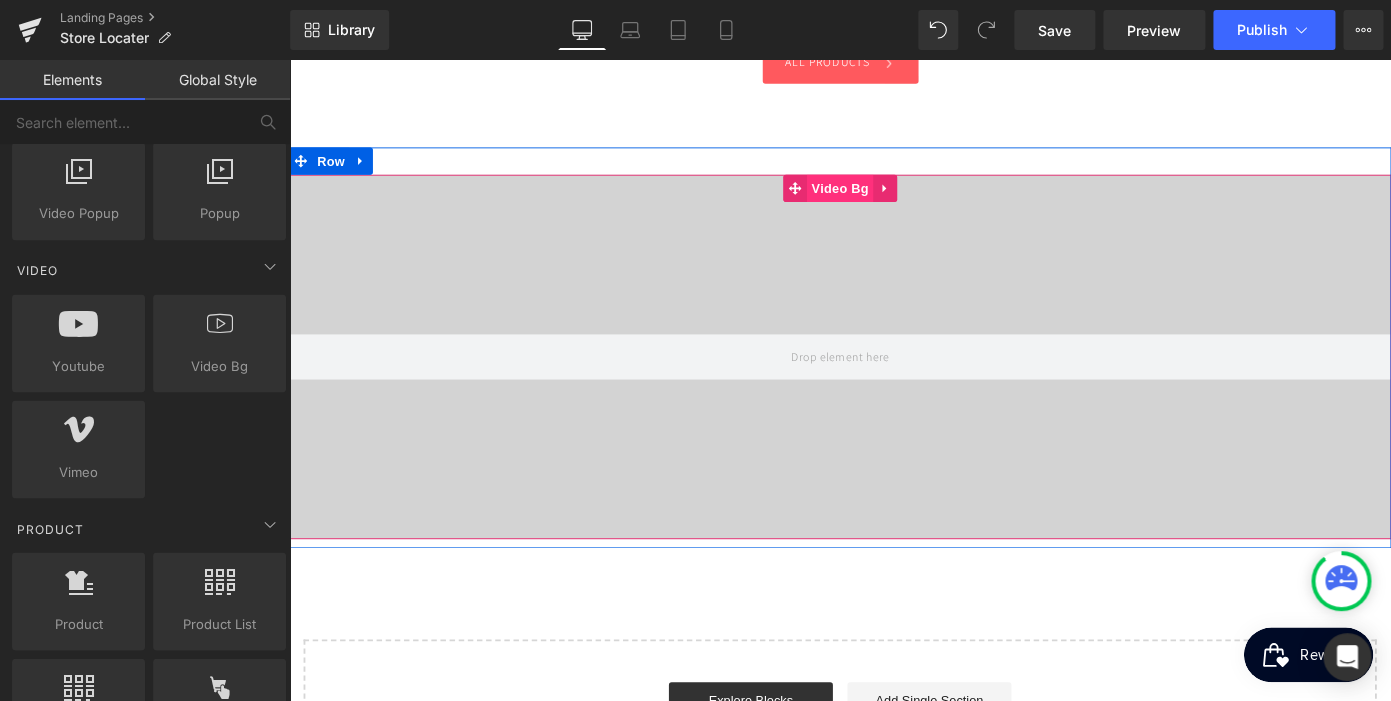 click on "Video Bg" at bounding box center [894, 201] 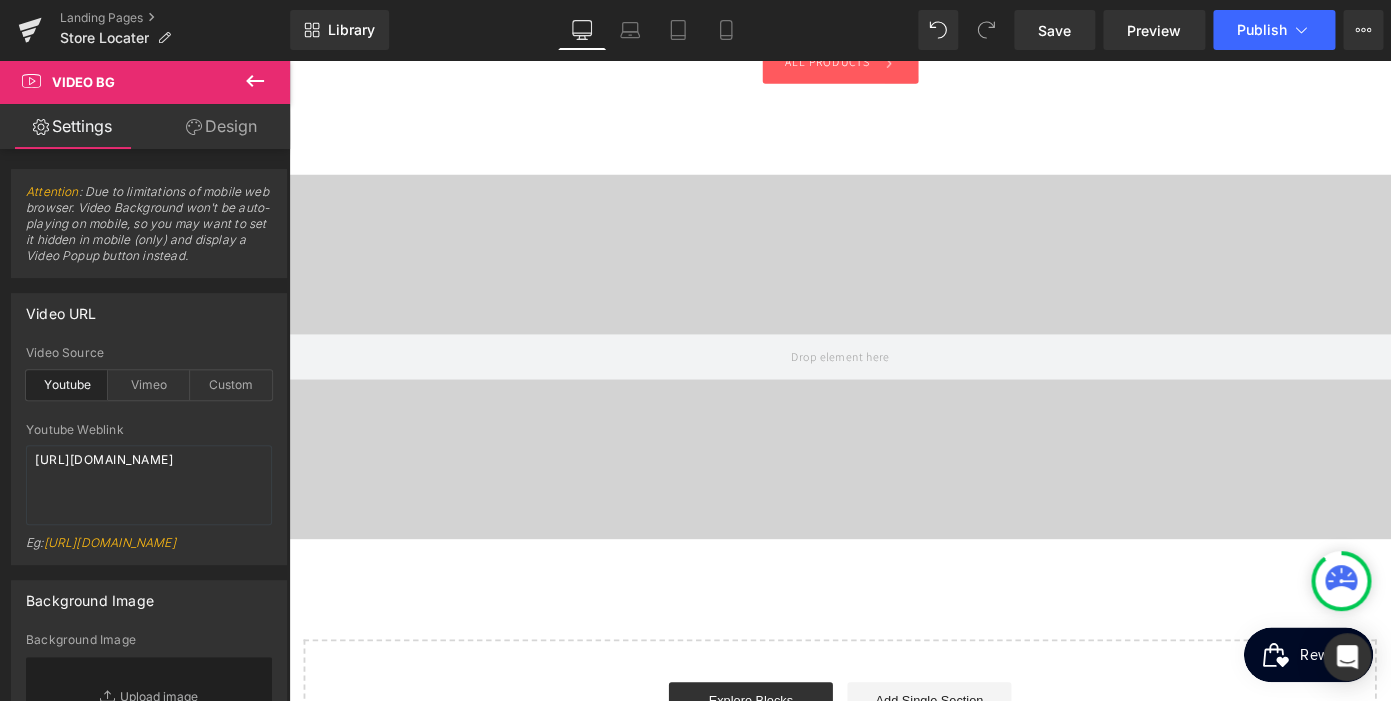 click on "Video Bg" at bounding box center (120, 82) 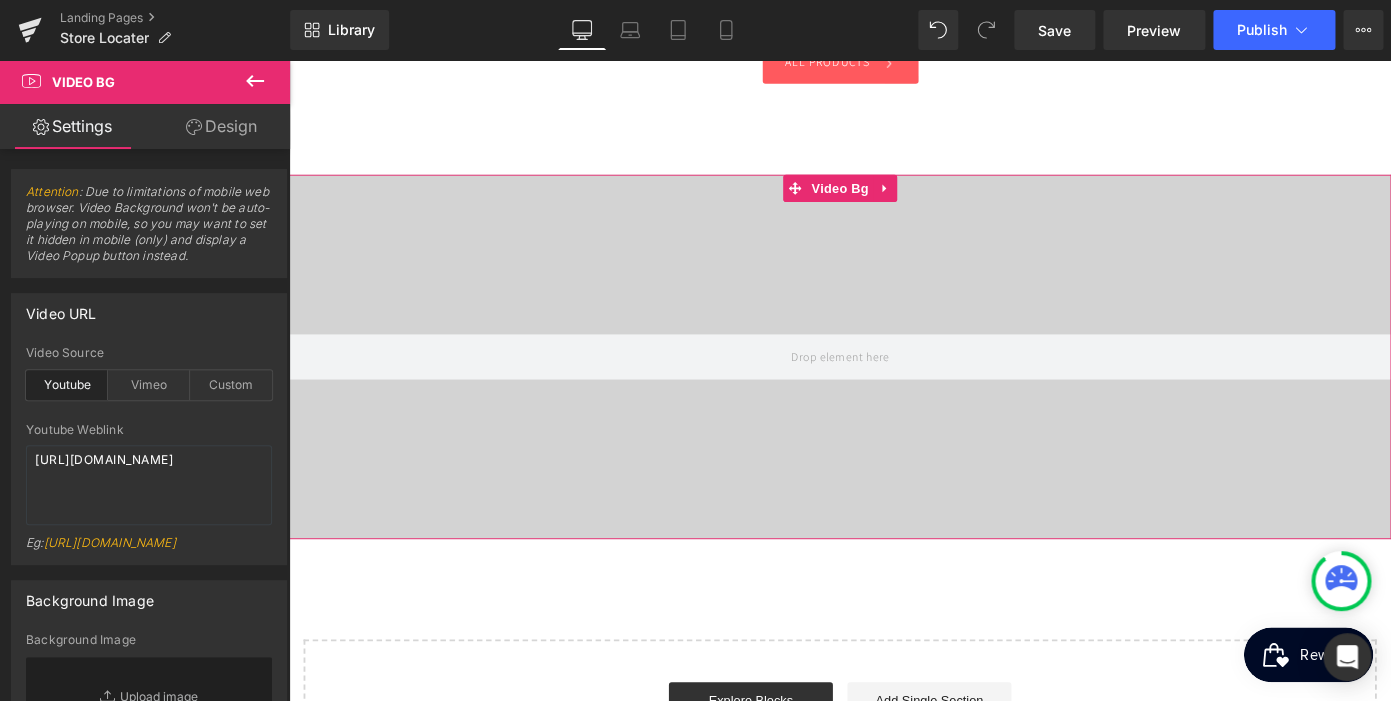 scroll, scrollTop: 0, scrollLeft: 410, axis: horizontal 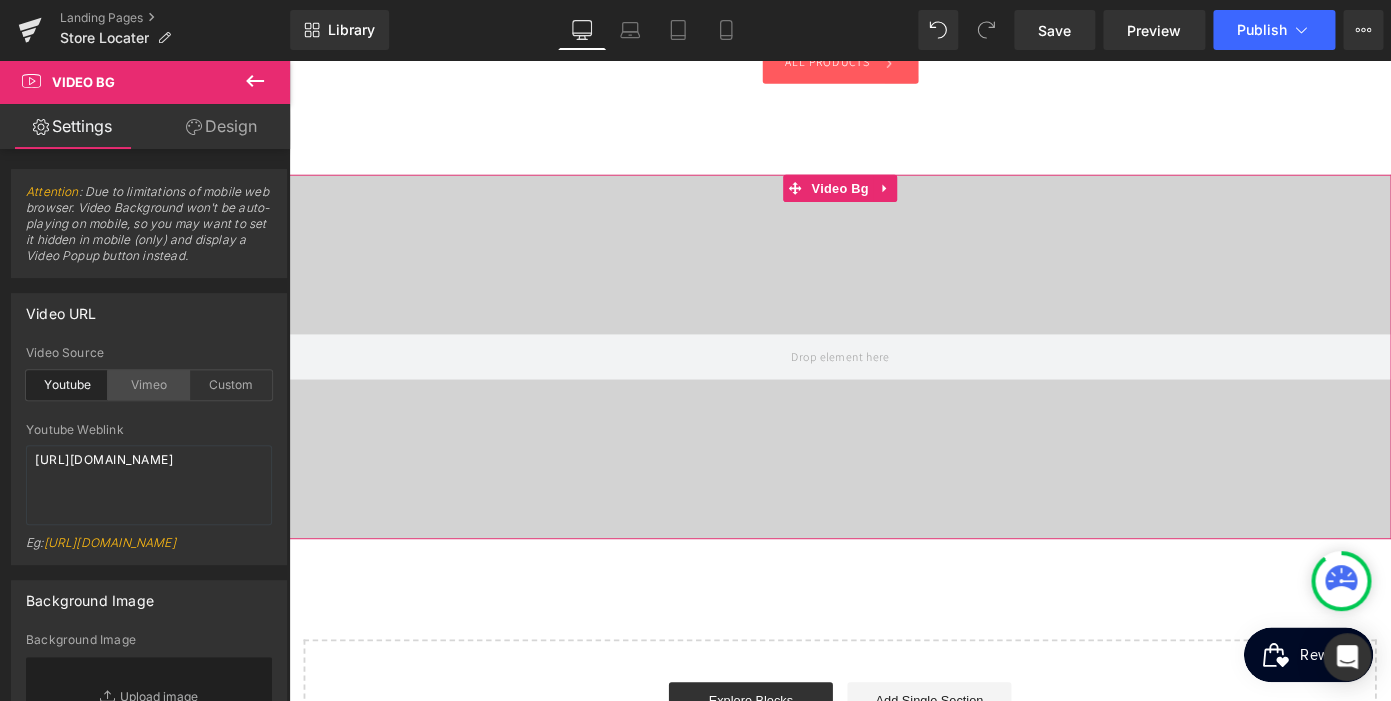 click on "Vimeo" at bounding box center (149, 385) 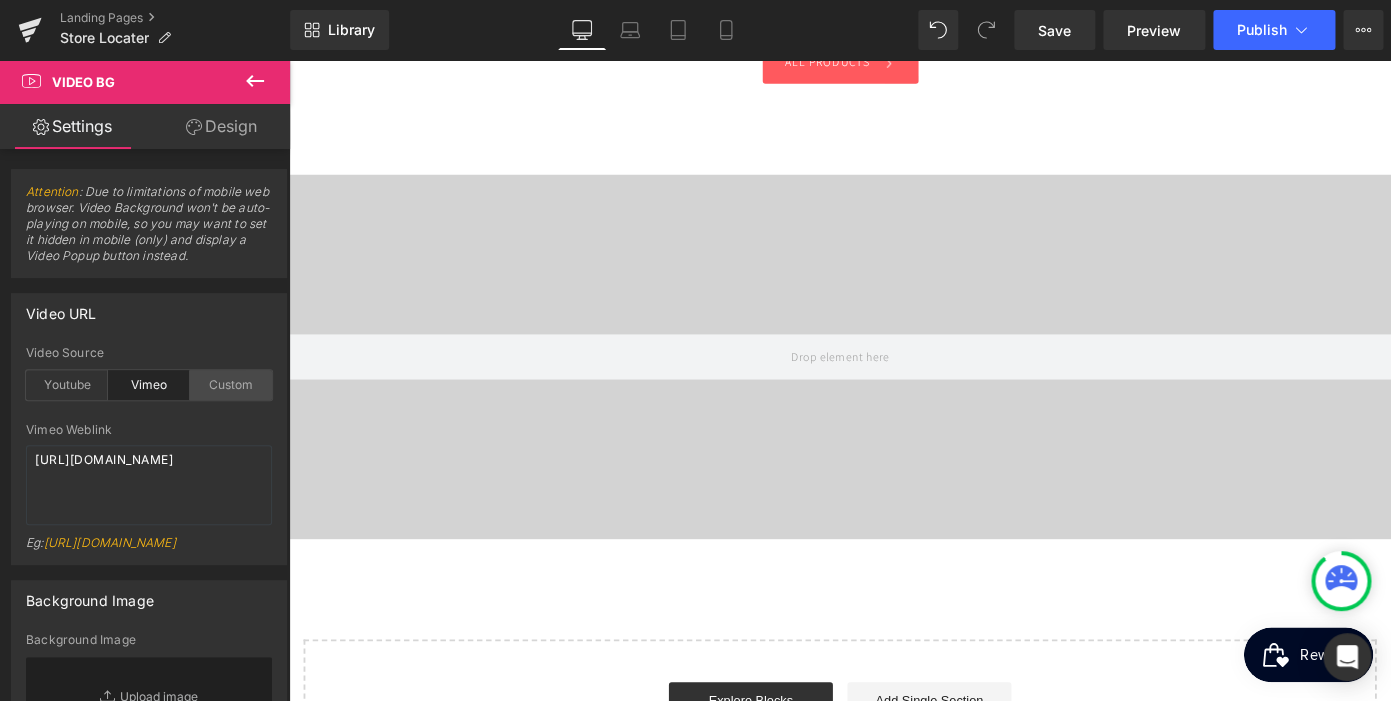 click on "Custom" at bounding box center [231, 385] 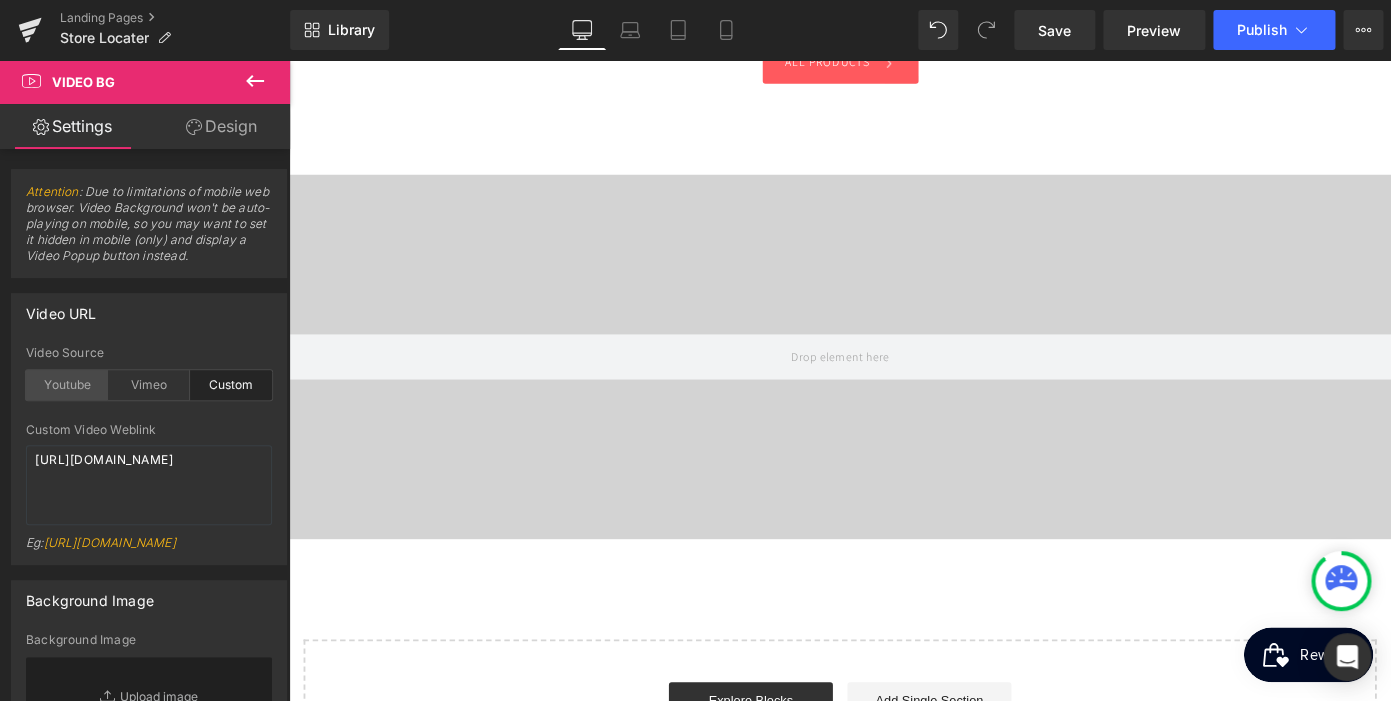 click on "Youtube" at bounding box center [67, 385] 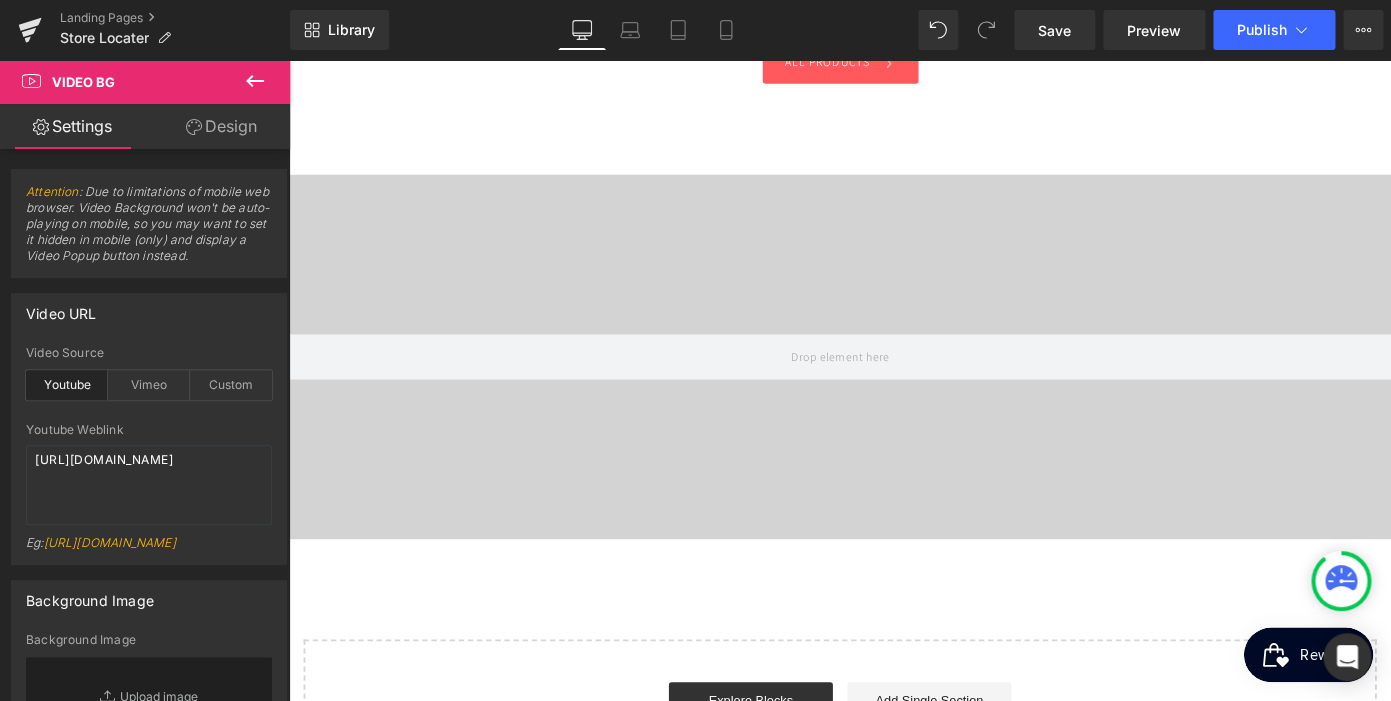 scroll, scrollTop: 0, scrollLeft: 0, axis: both 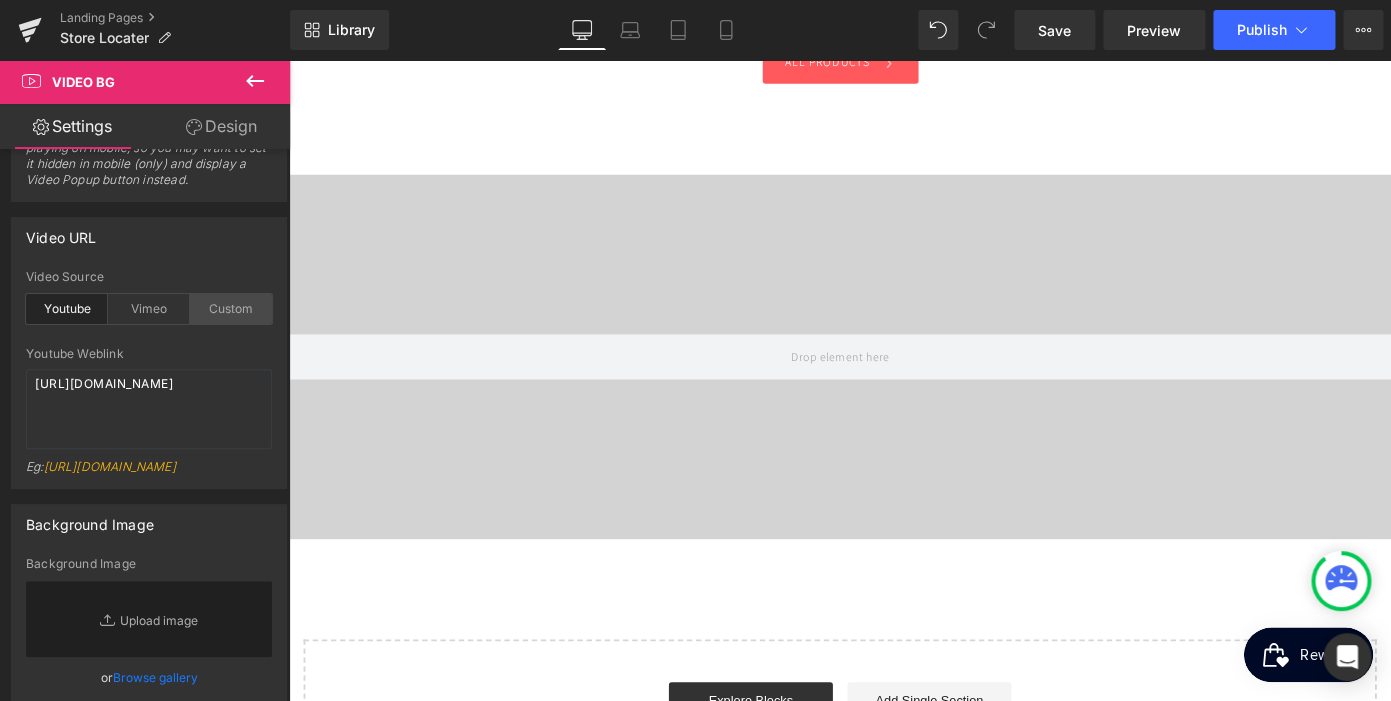 click on "Custom" at bounding box center [231, 309] 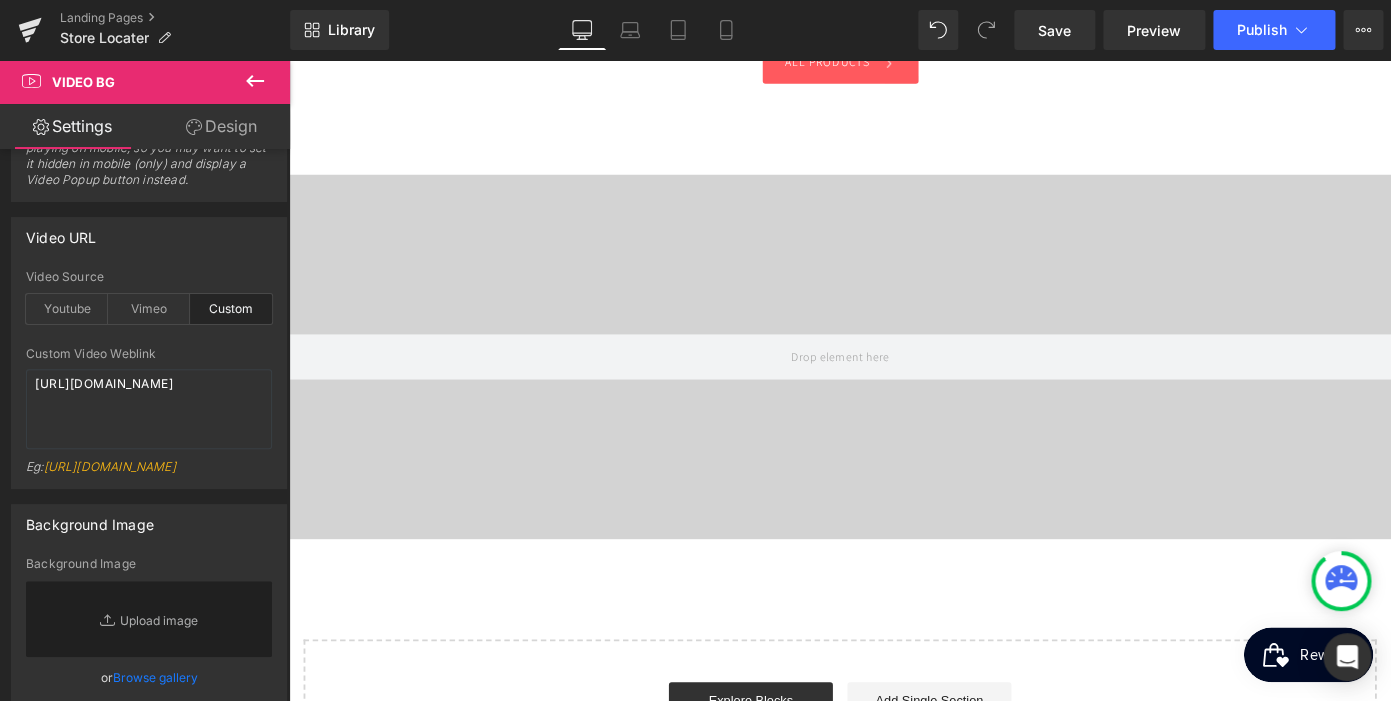 scroll, scrollTop: 0, scrollLeft: 410, axis: horizontal 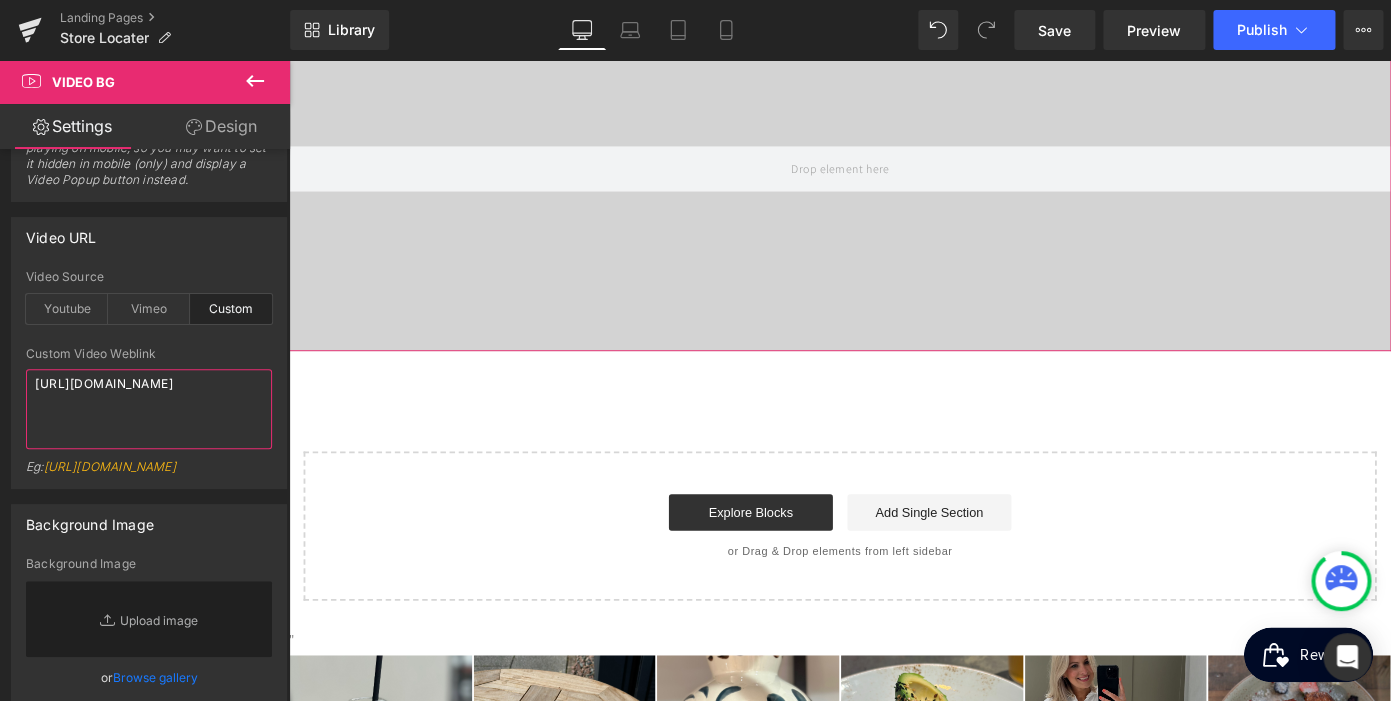 drag, startPoint x: 166, startPoint y: 427, endPoint x: 26, endPoint y: 378, distance: 148.32735 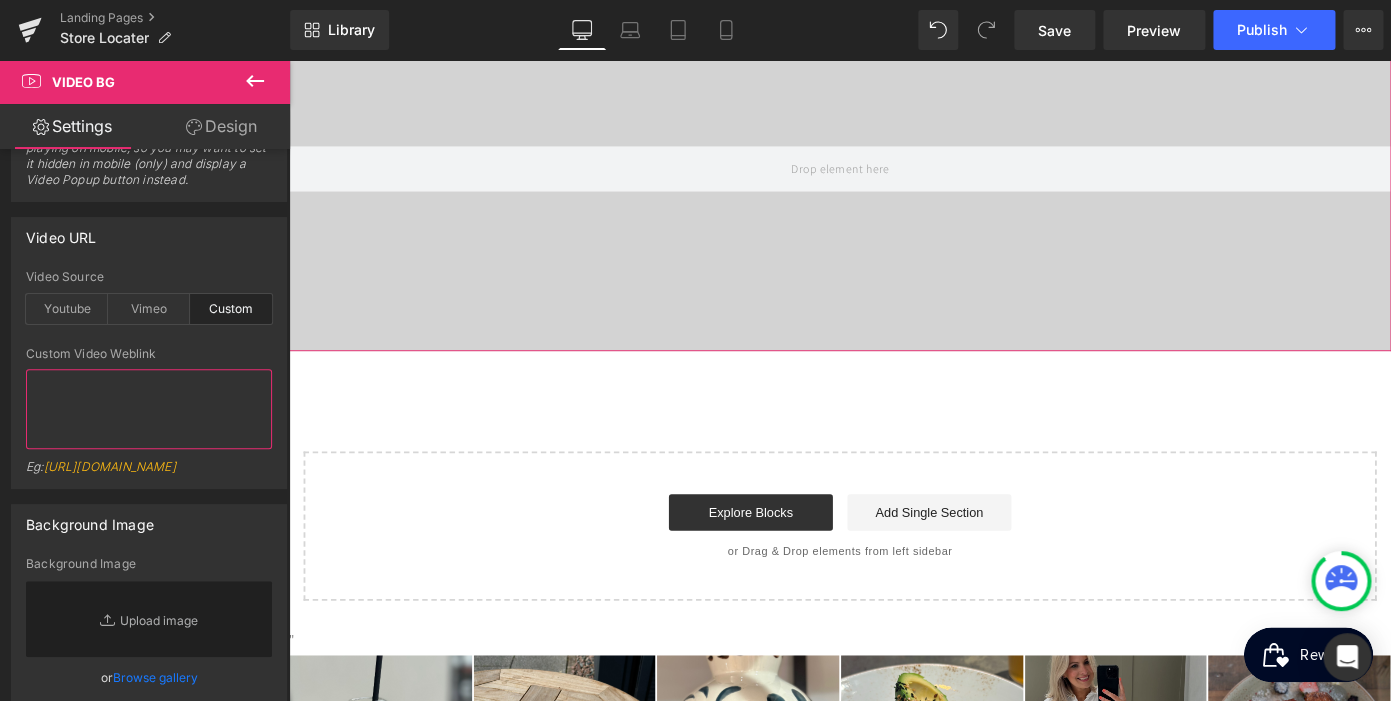 scroll, scrollTop: 0, scrollLeft: 410, axis: horizontal 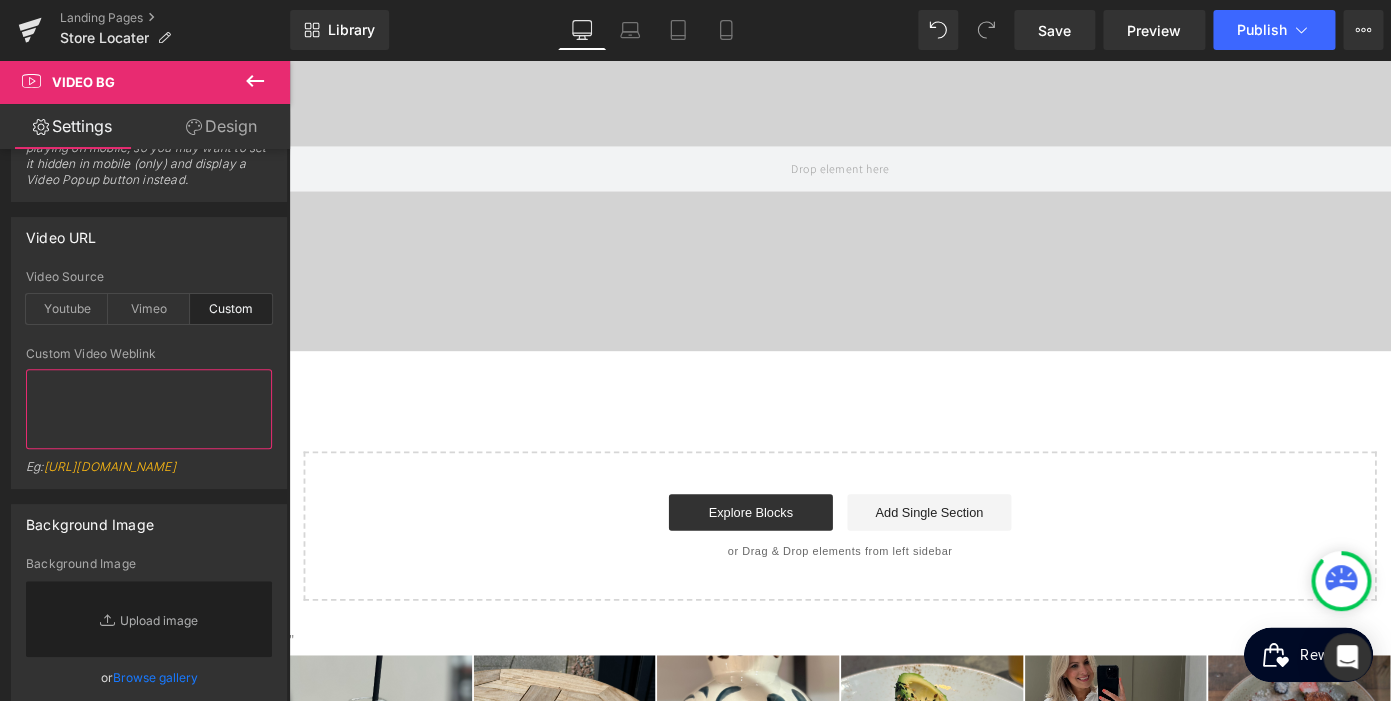 paste on "https://cdn.shopify.com/videos/c/o/v/ea4a30ba1c0447bba9c35a26f10713f7.mp4" 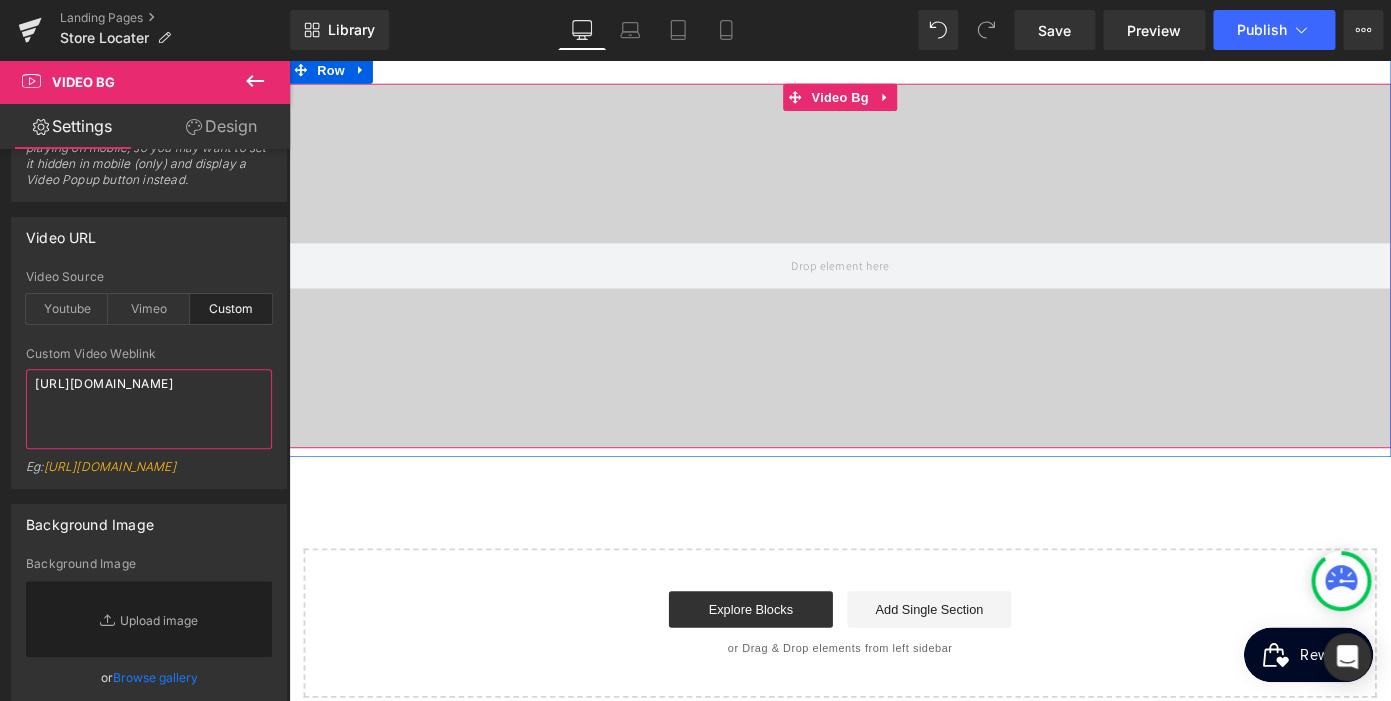 scroll, scrollTop: 3385, scrollLeft: 0, axis: vertical 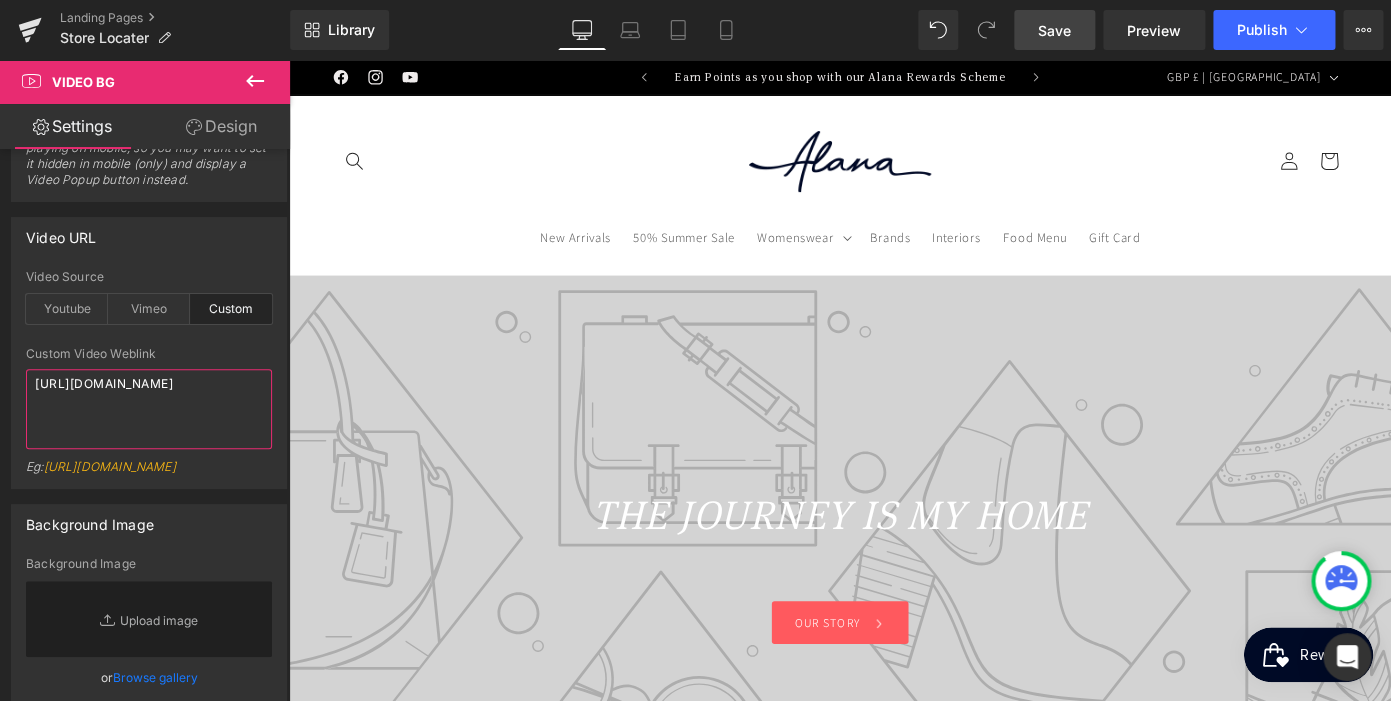 type on "https://cdn.shopify.com/videos/c/o/v/ea4a30ba1c0447bba9c35a26f10713f7.mp4" 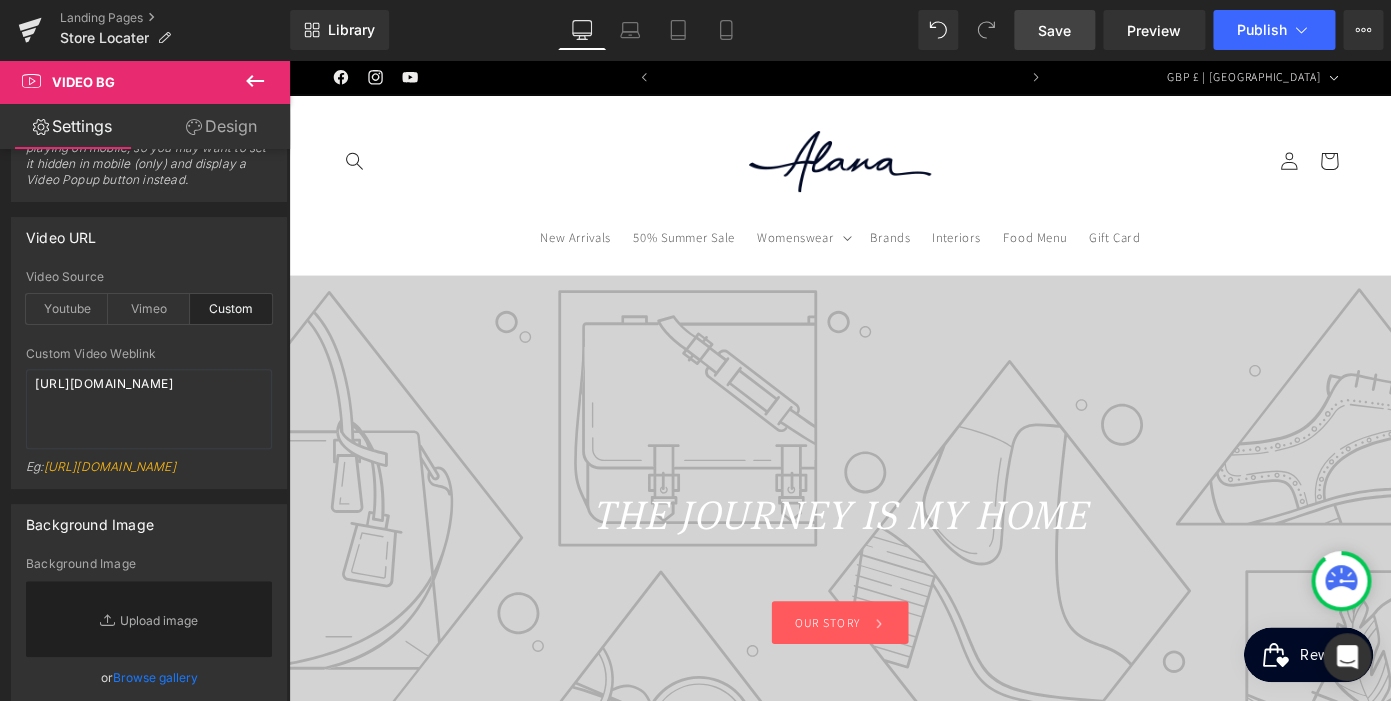 scroll, scrollTop: 0, scrollLeft: 410, axis: horizontal 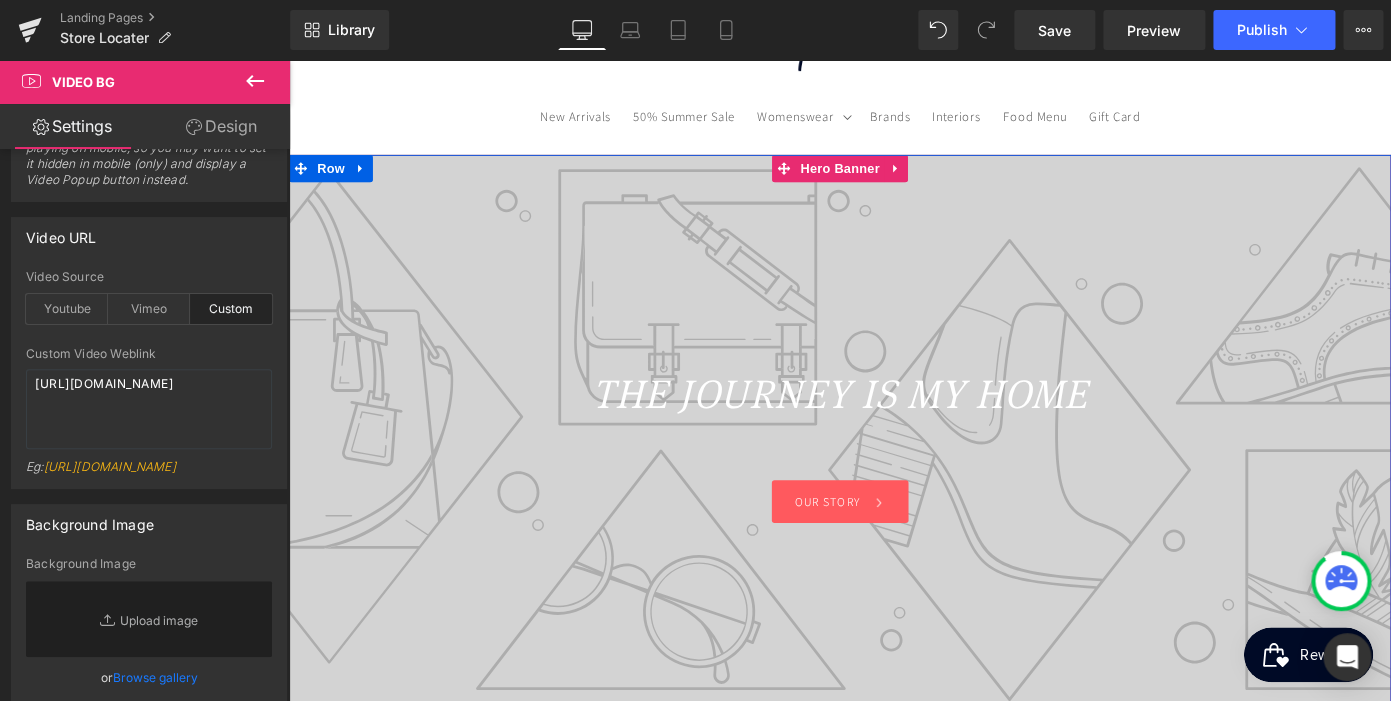 click on "THE JOURNEY IS MY HOME" at bounding box center (894, 424) 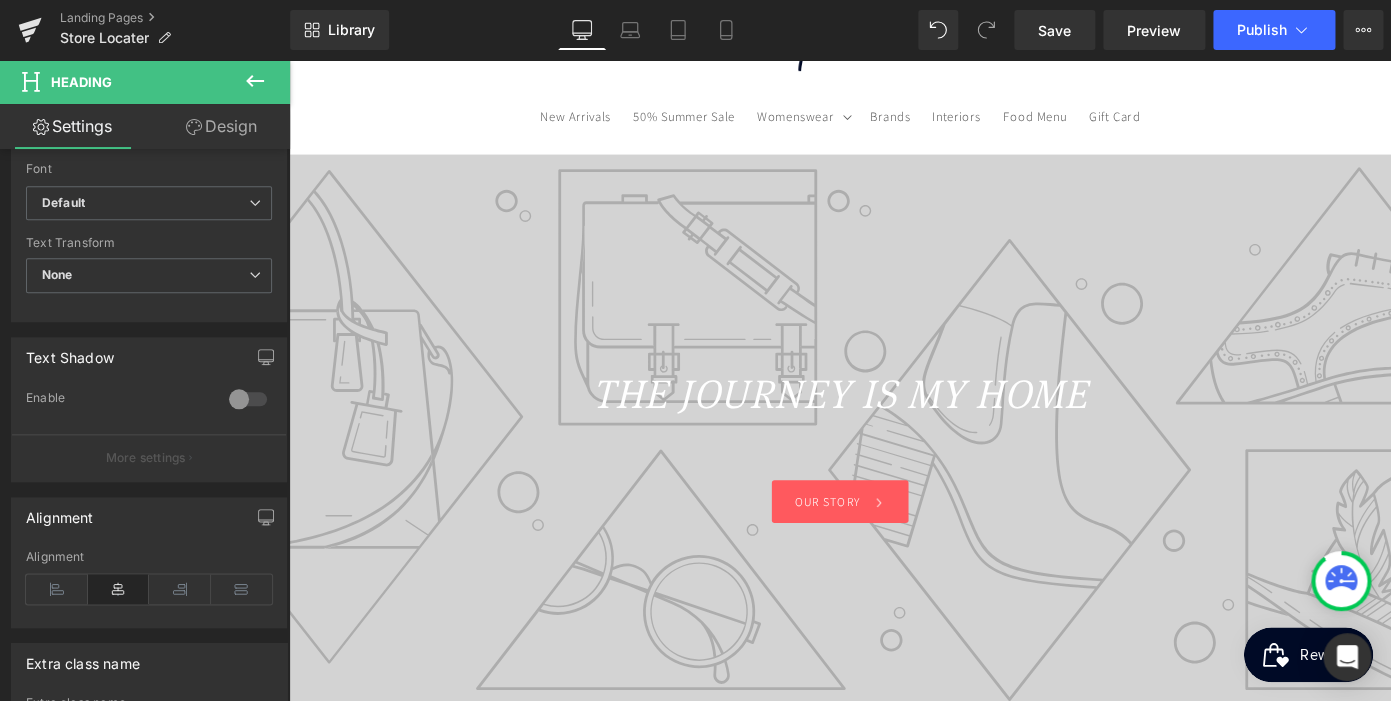 scroll, scrollTop: 749, scrollLeft: 0, axis: vertical 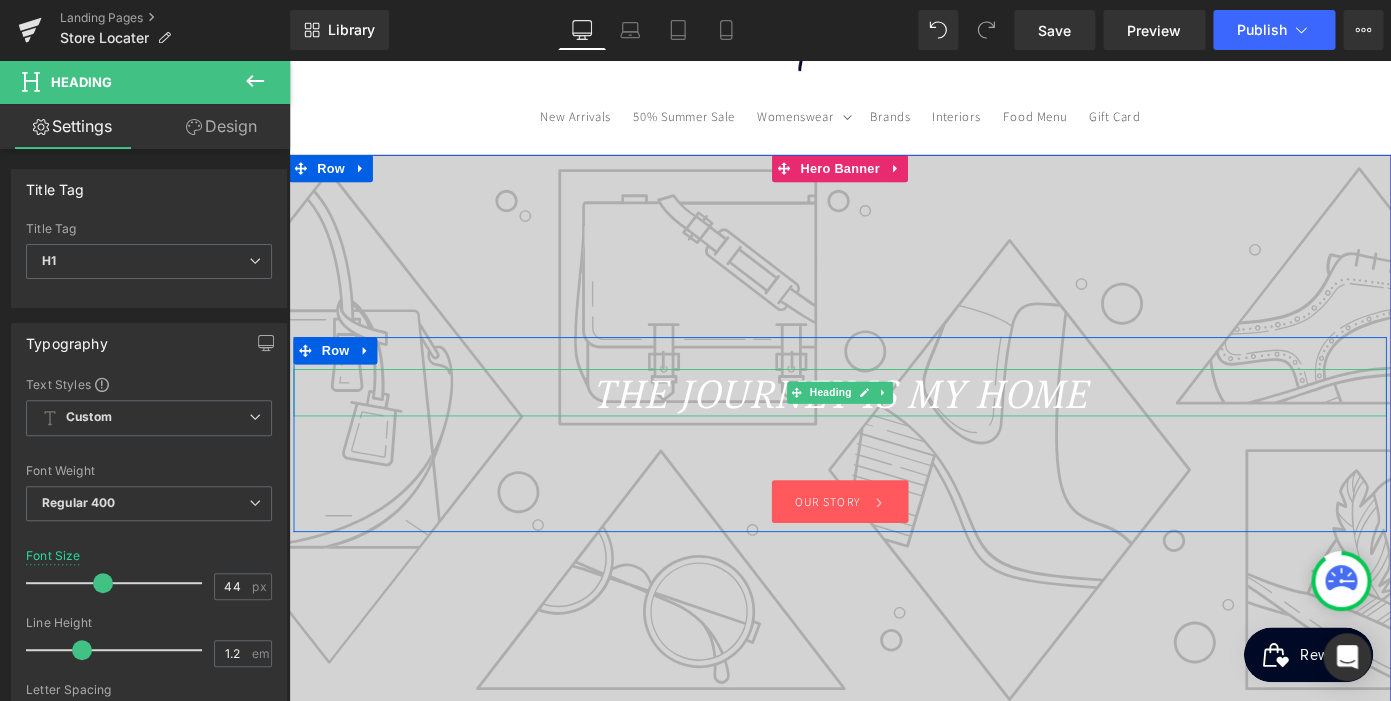 click on "THE JOURNEY IS MY HOME" at bounding box center [894, 424] 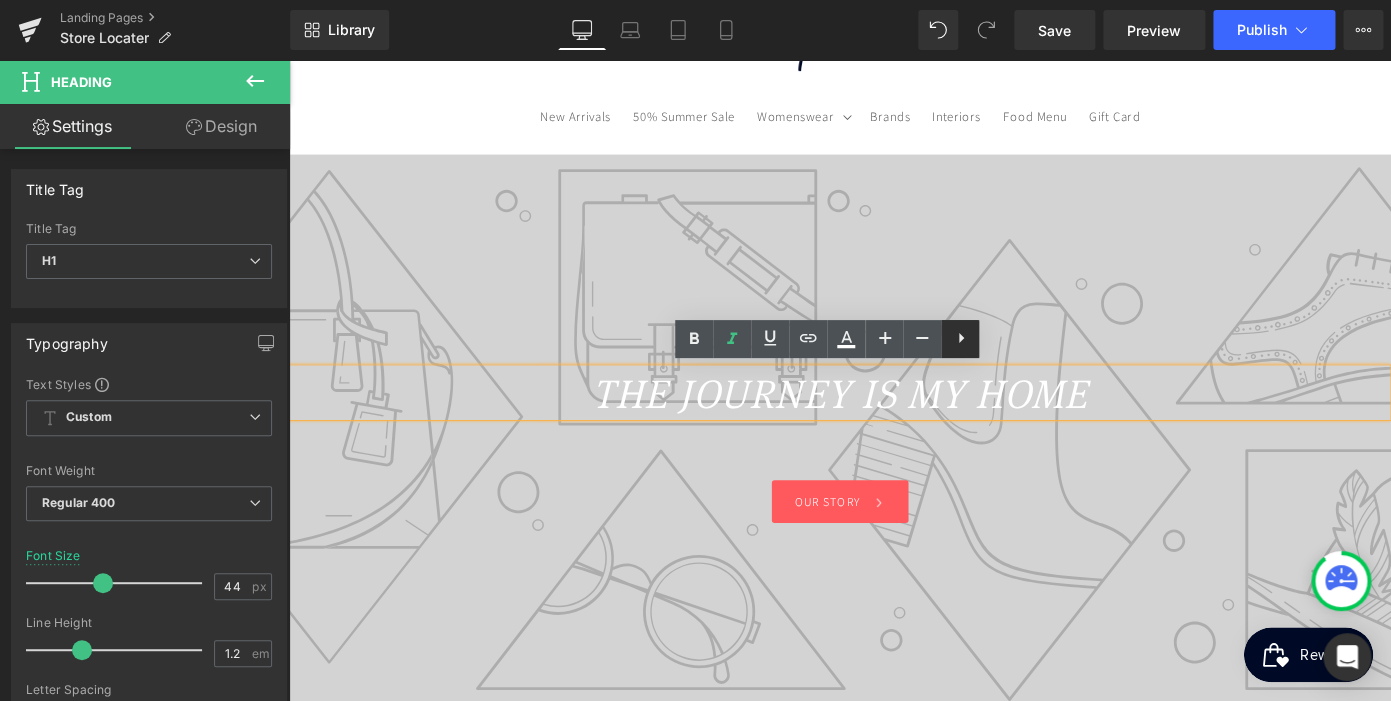 click 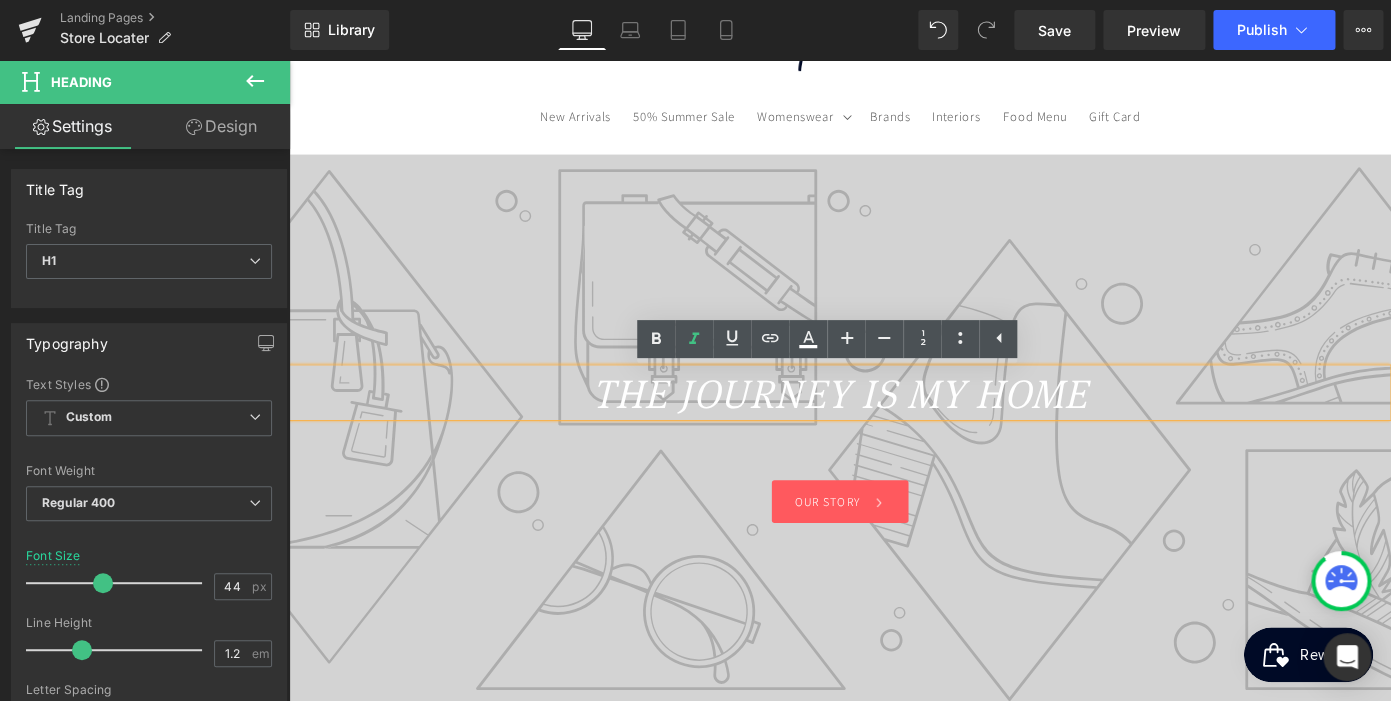 click at bounding box center [894, 471] 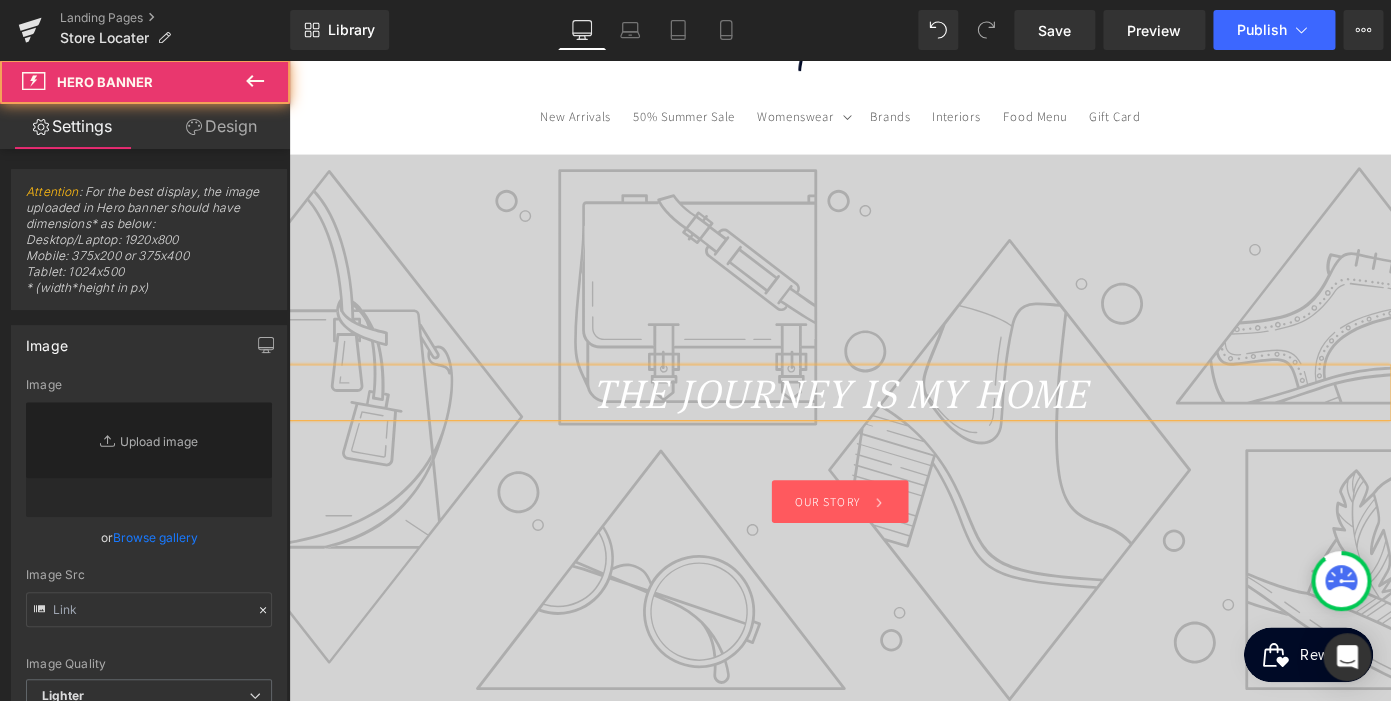 type on "https://d3dfaj4bukarbm.cloudfront.net/production/placeholders/banner-1.svg" 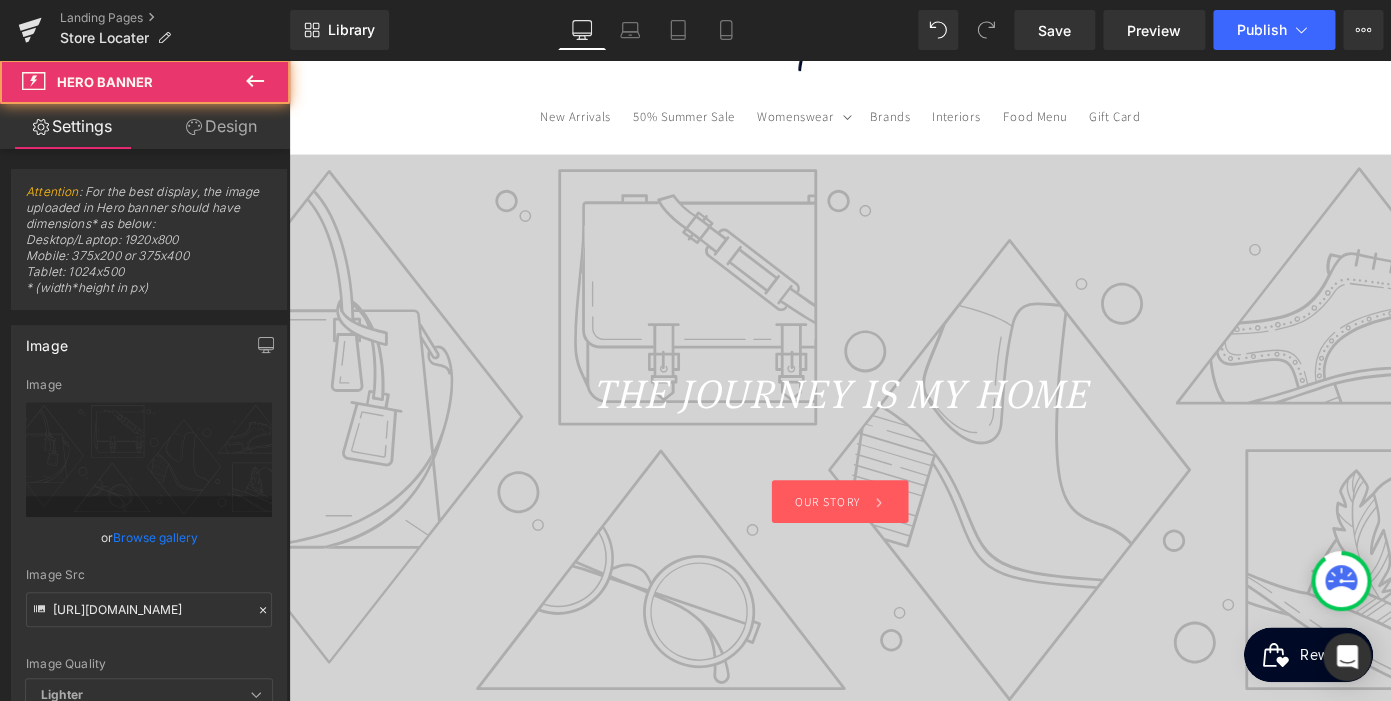 click on "THE JOURNEY IS MY HOME
Heading" at bounding box center (894, 425) 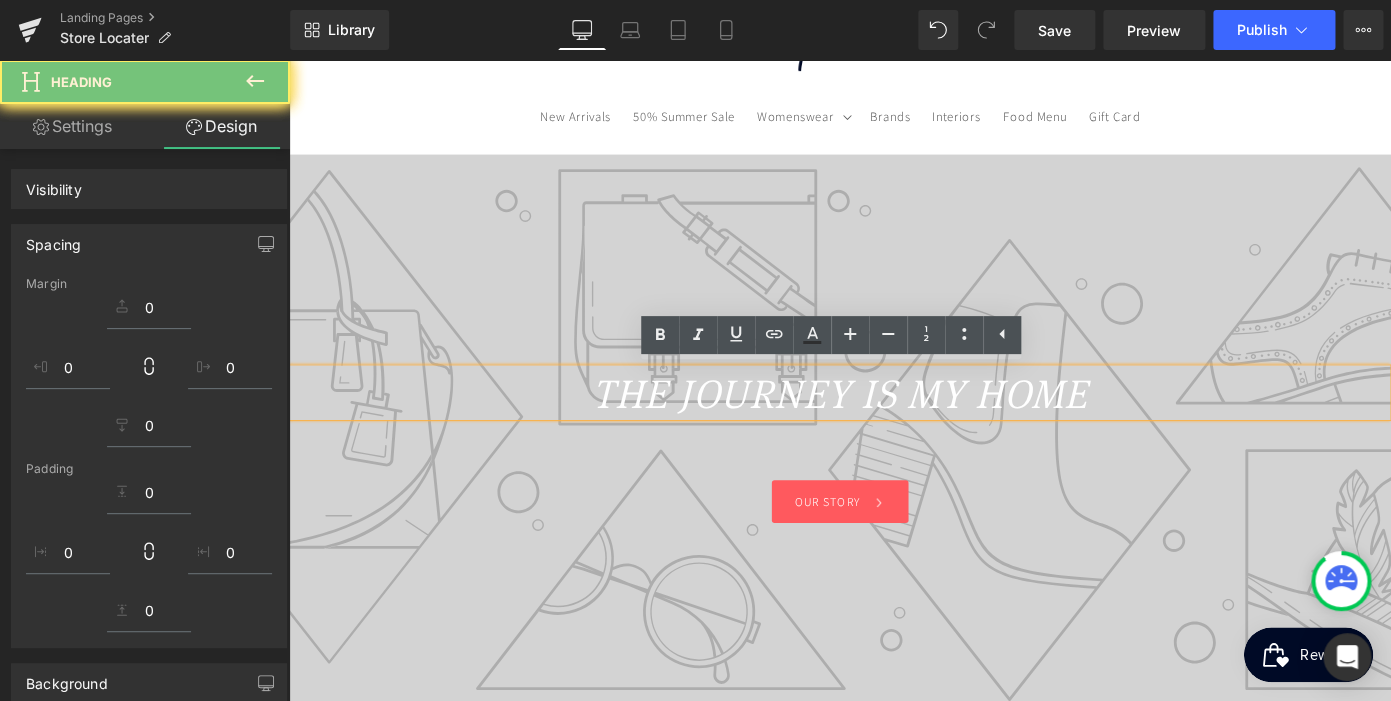 click on "THE JOURNEY IS MY HOME" at bounding box center [894, 425] 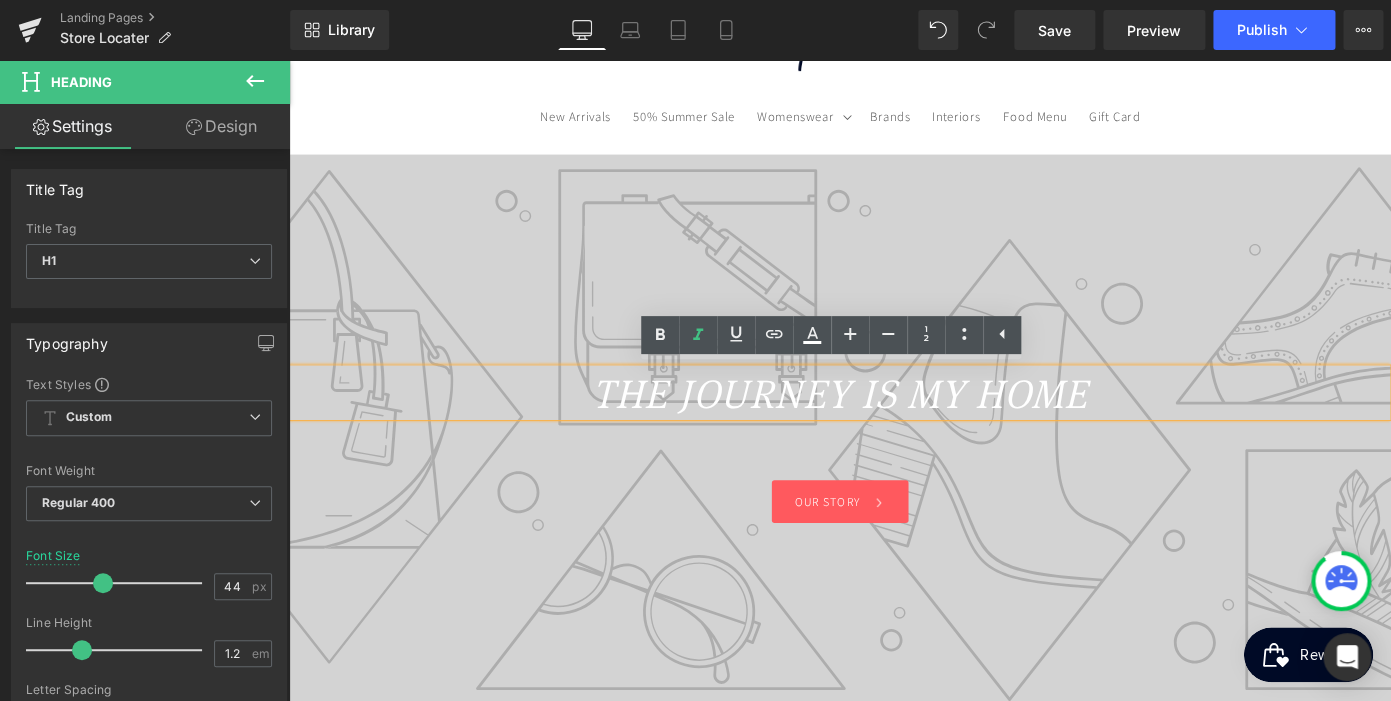 scroll, scrollTop: 0, scrollLeft: 410, axis: horizontal 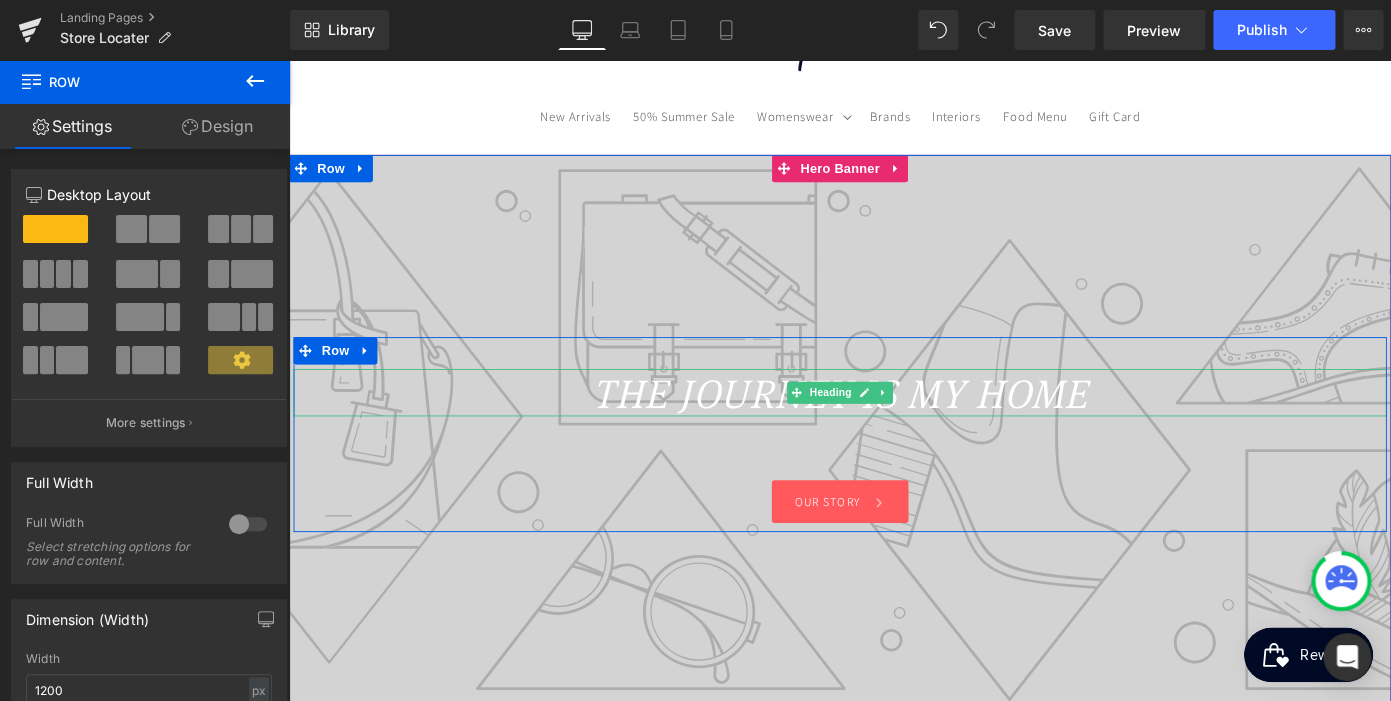 click on "THE JOURNEY IS MY HOME" at bounding box center [894, 424] 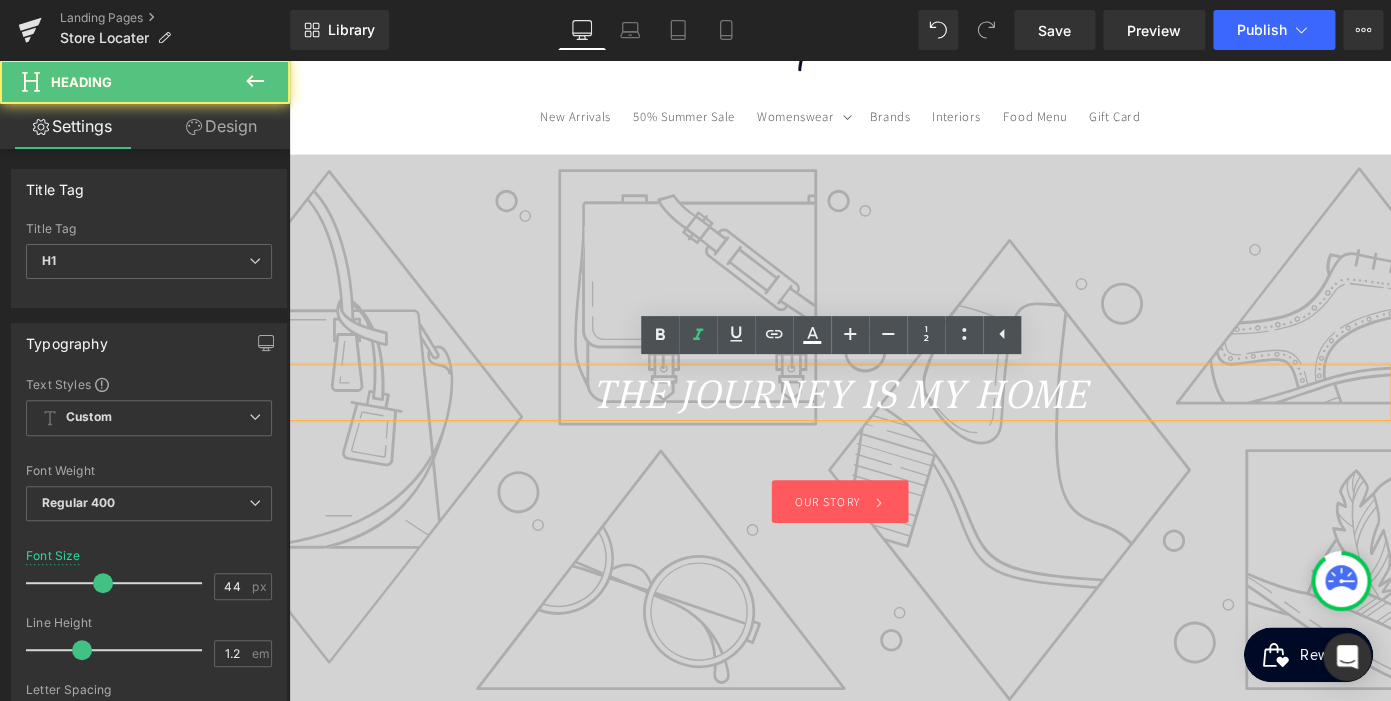 click on "THE JOURNEY IS MY HOME" at bounding box center (894, 424) 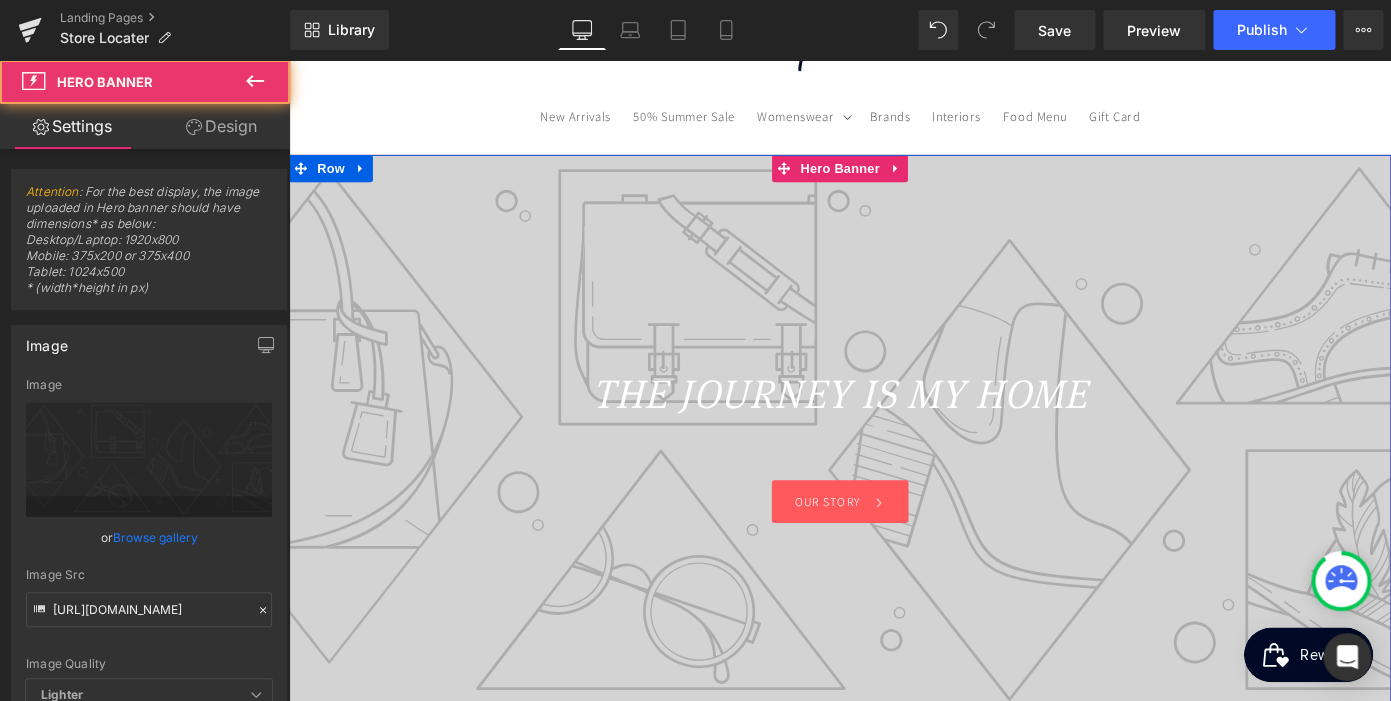 click at bounding box center (894, 471) 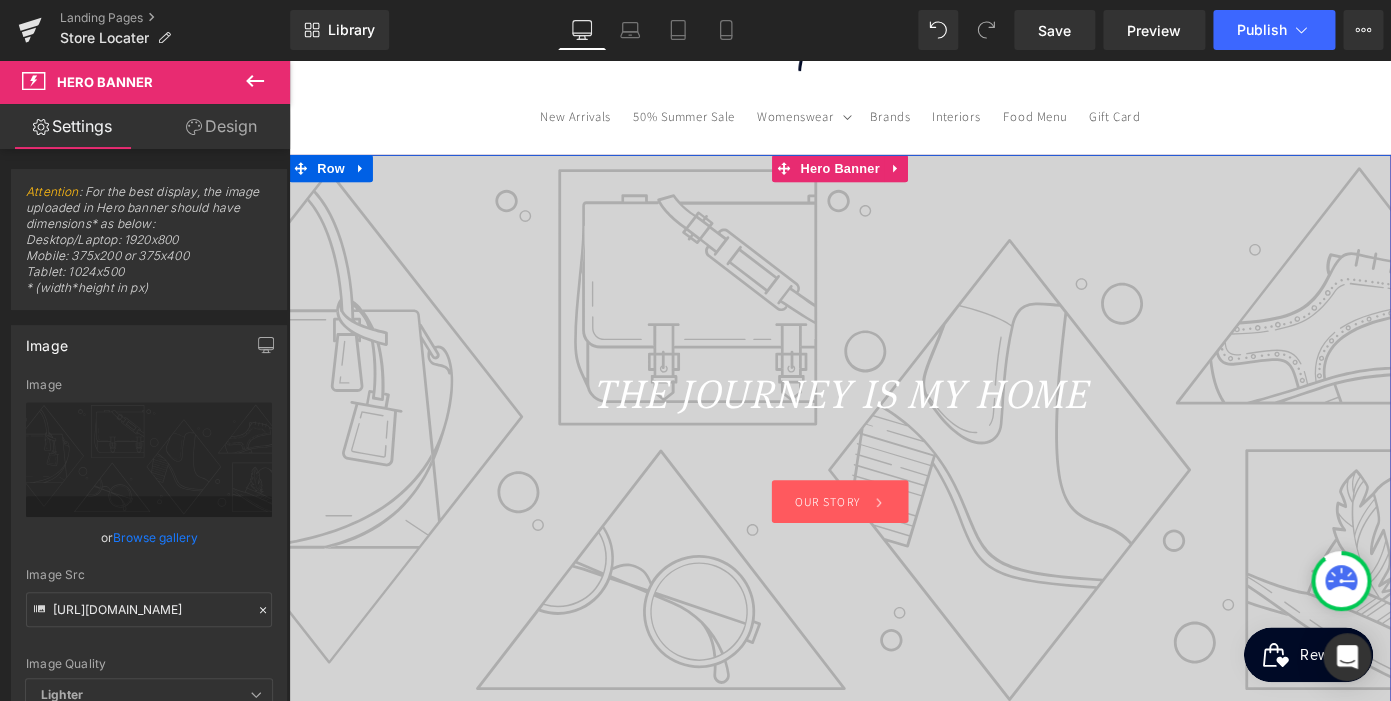 scroll, scrollTop: 0, scrollLeft: 0, axis: both 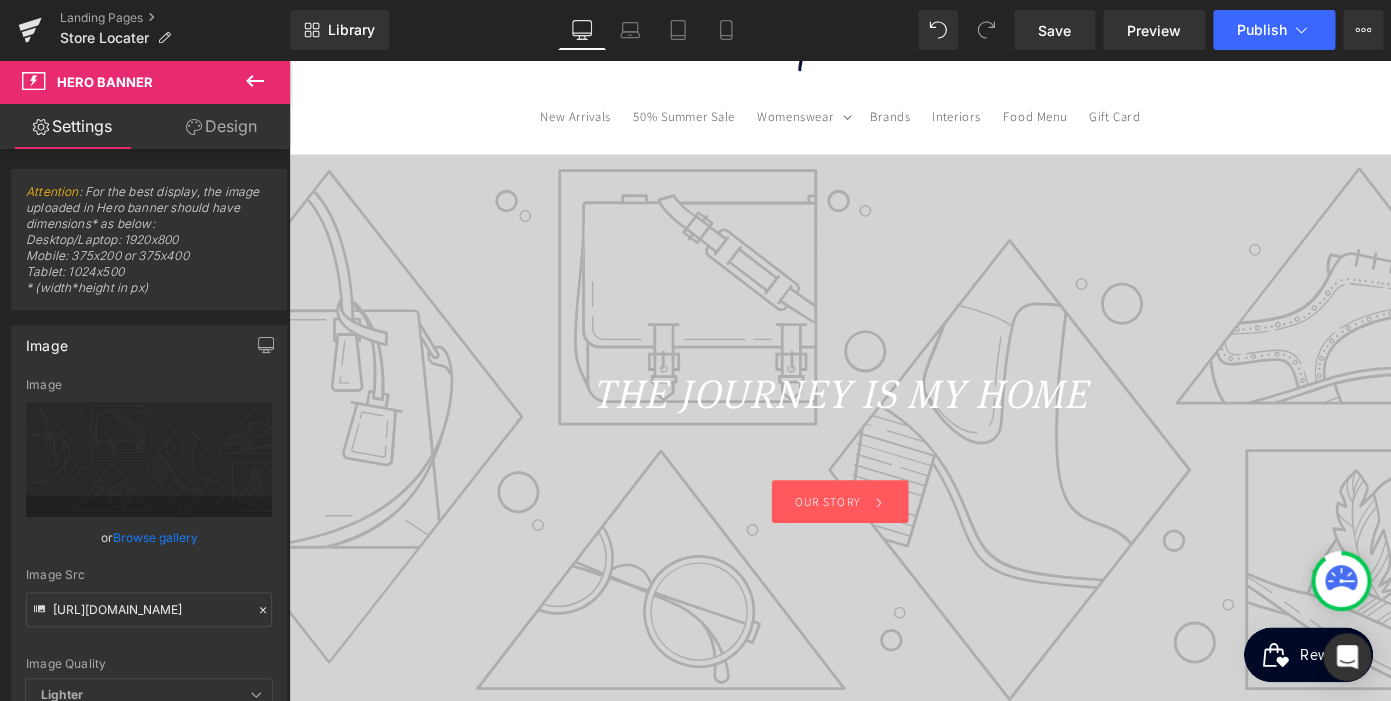 click on "Hero Banner" at bounding box center (105, 82) 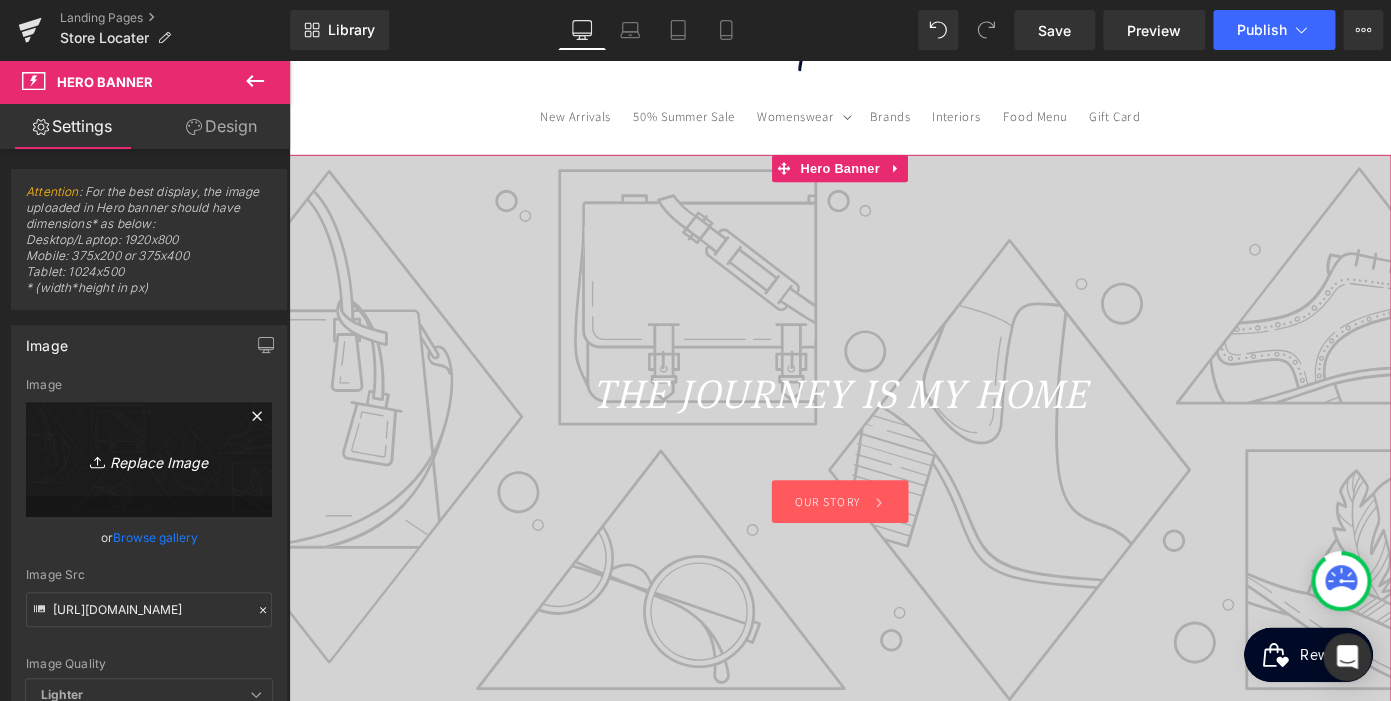 click on "Replace Image" at bounding box center [149, 459] 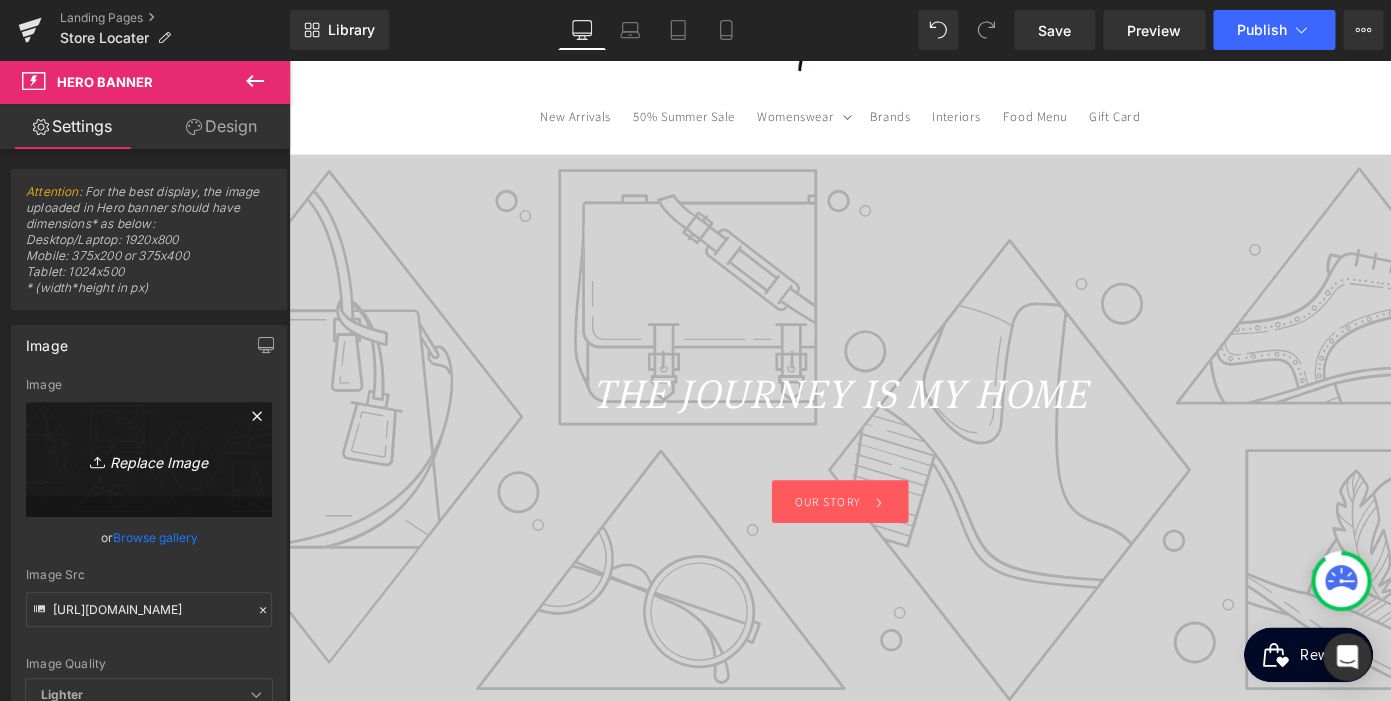 scroll, scrollTop: 0, scrollLeft: 0, axis: both 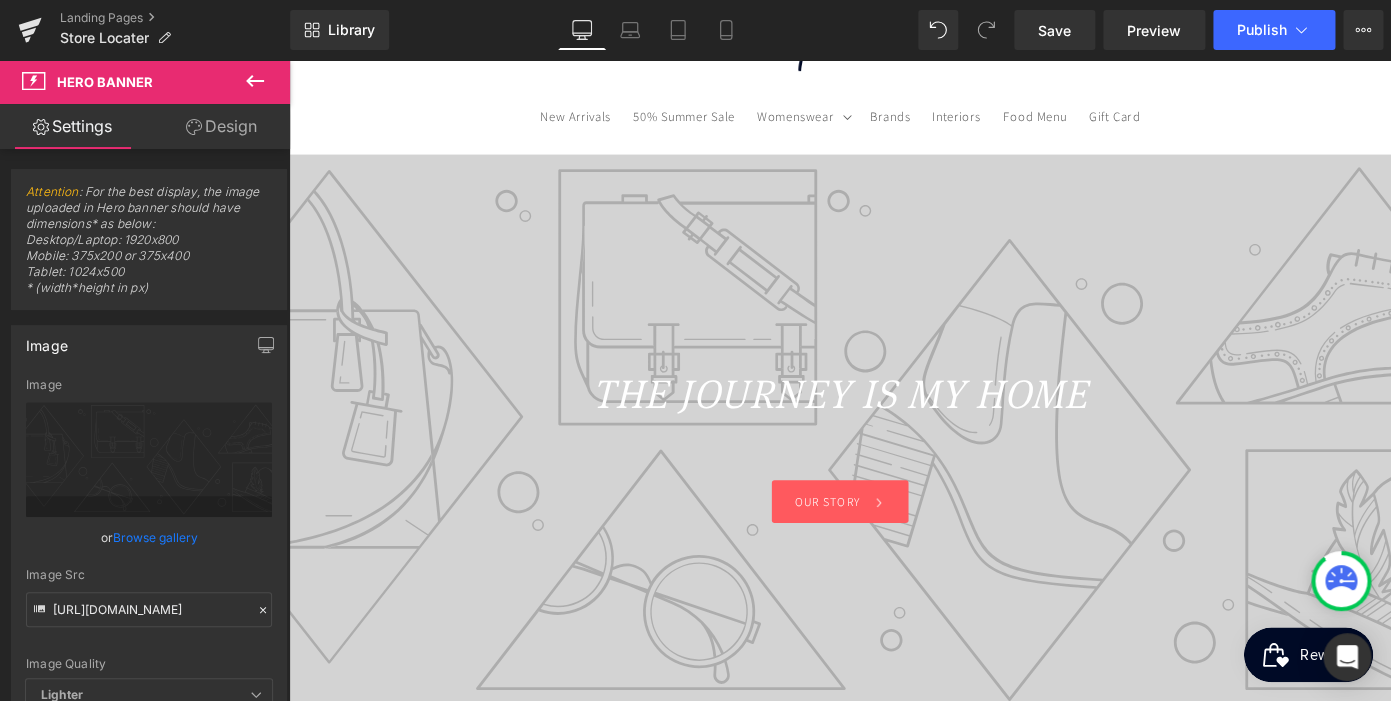 type on "C:\fakepath\Gem Pages Banners SS25.png" 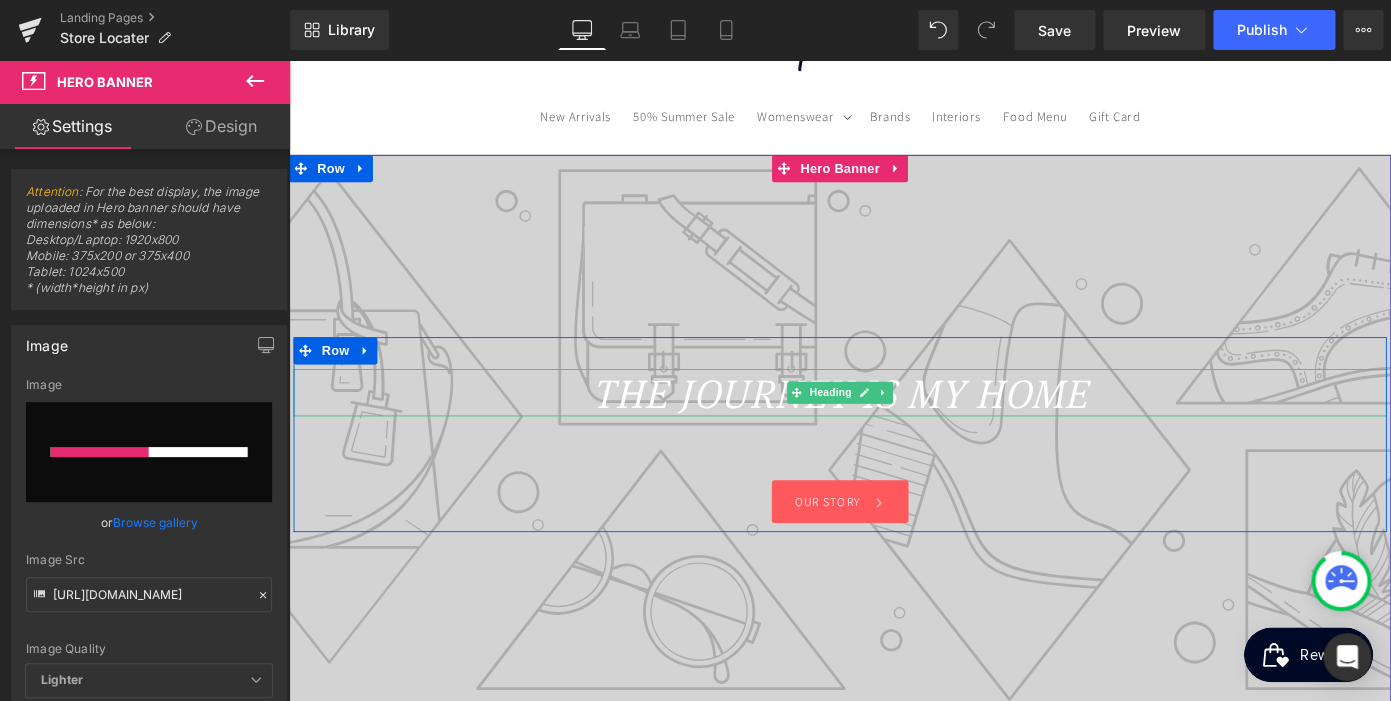 scroll, scrollTop: 0, scrollLeft: 410, axis: horizontal 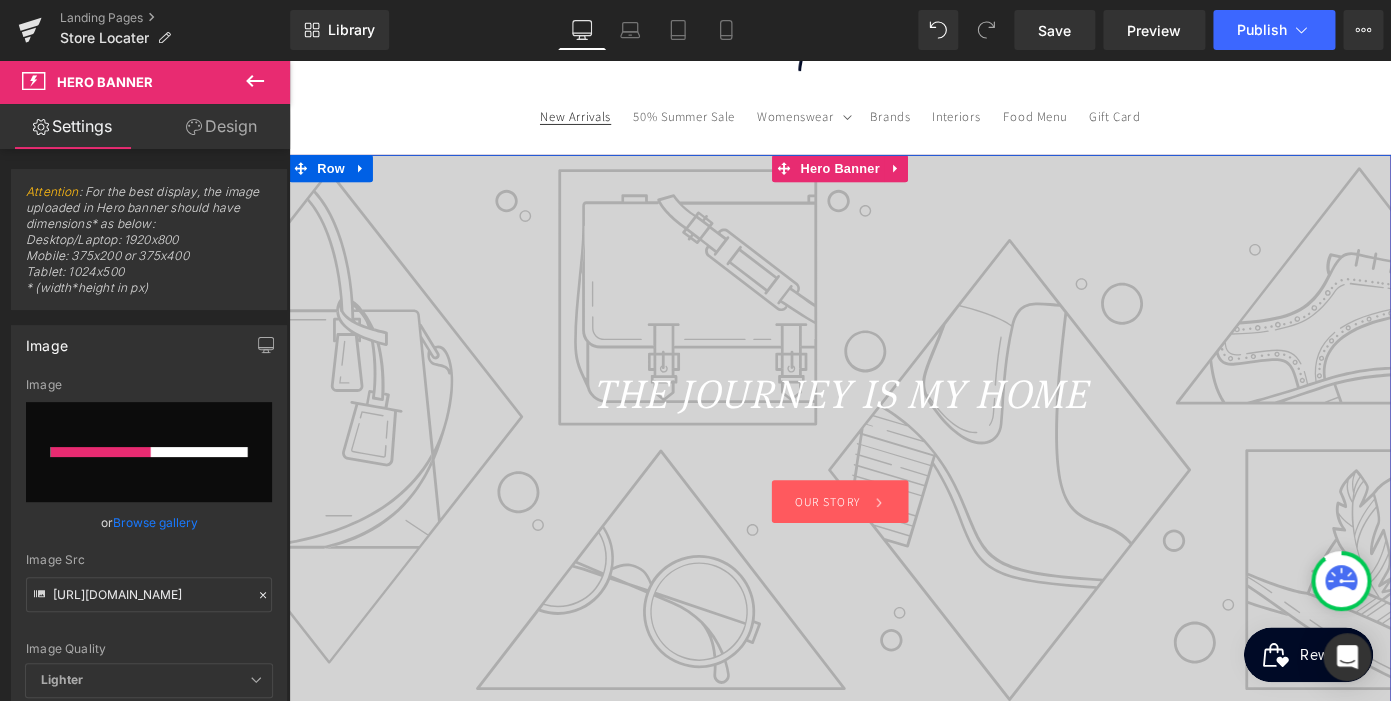 type 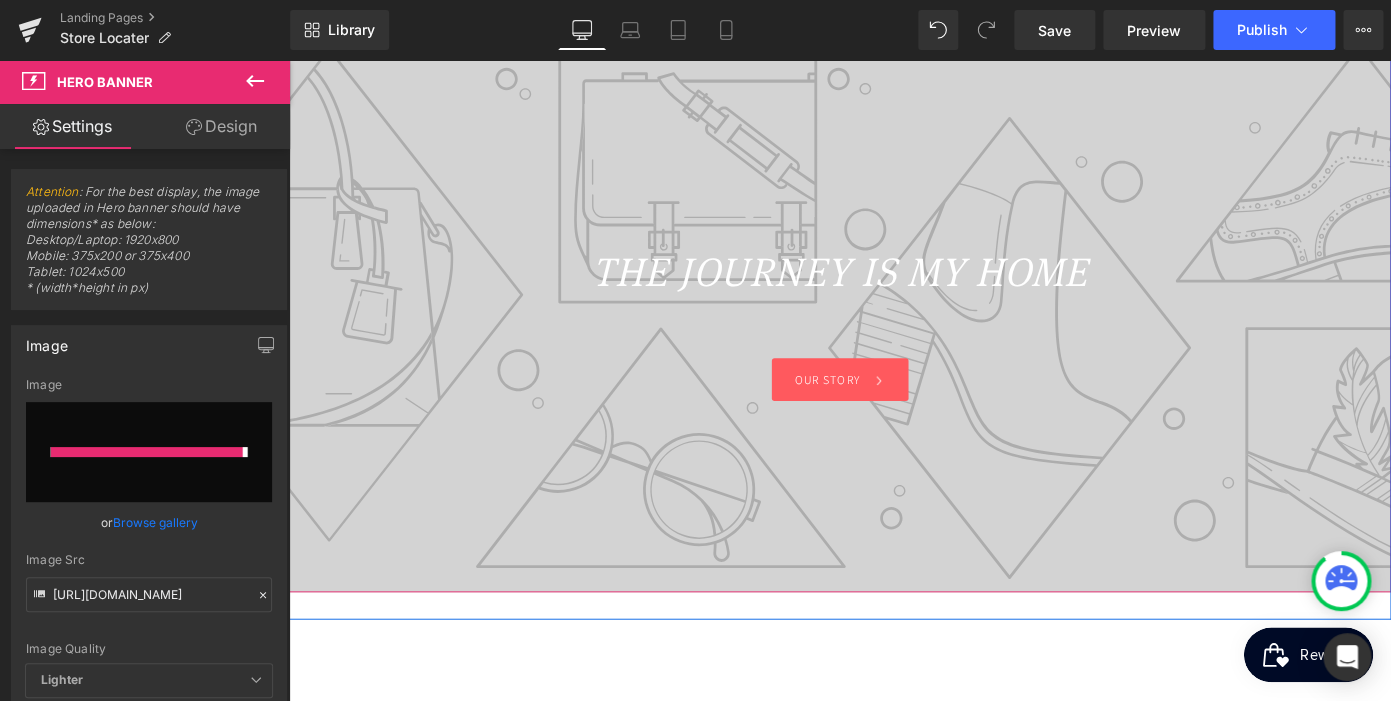 type on "https://ucarecdn.com/58818566-24d3-4225-a18f-adfe2edf1b50/-/format/auto/-/preview/3000x3000/-/quality/lighter/Gem%20Pages%20Banners%20SS25.png" 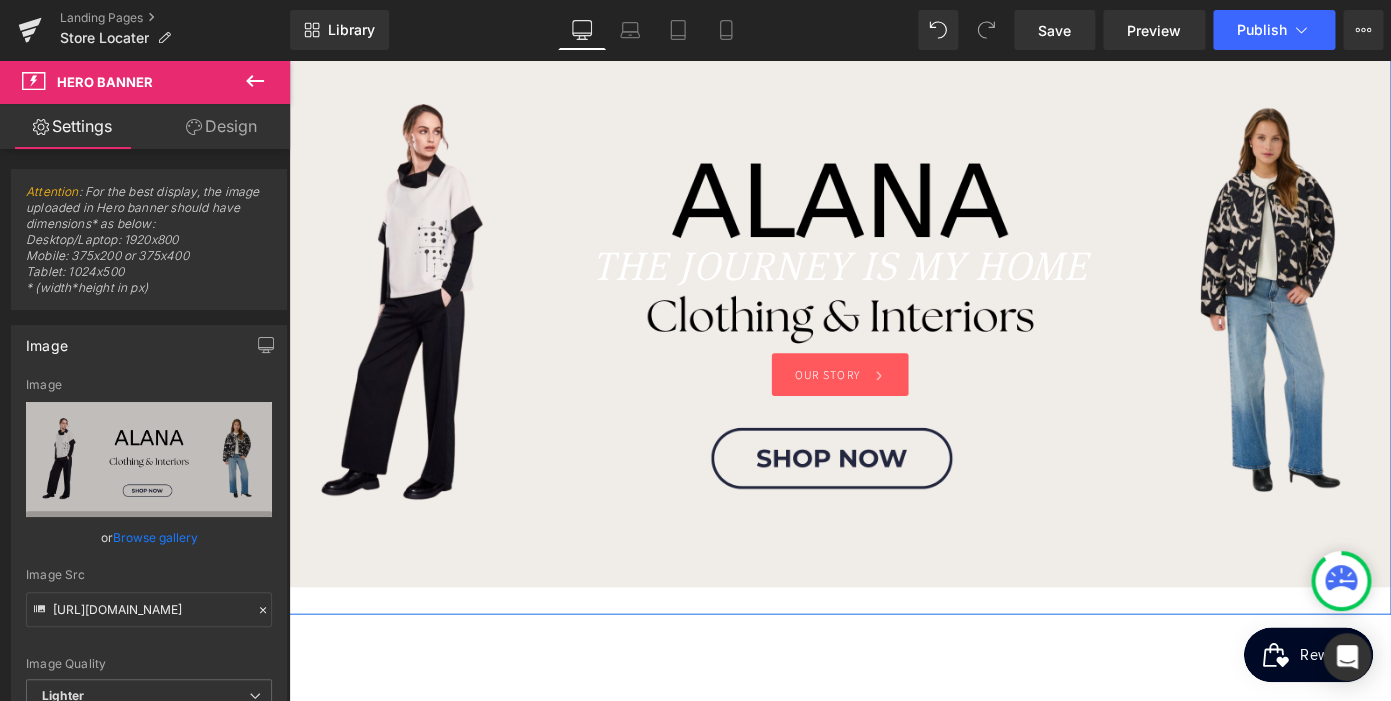 scroll, scrollTop: 249, scrollLeft: 0, axis: vertical 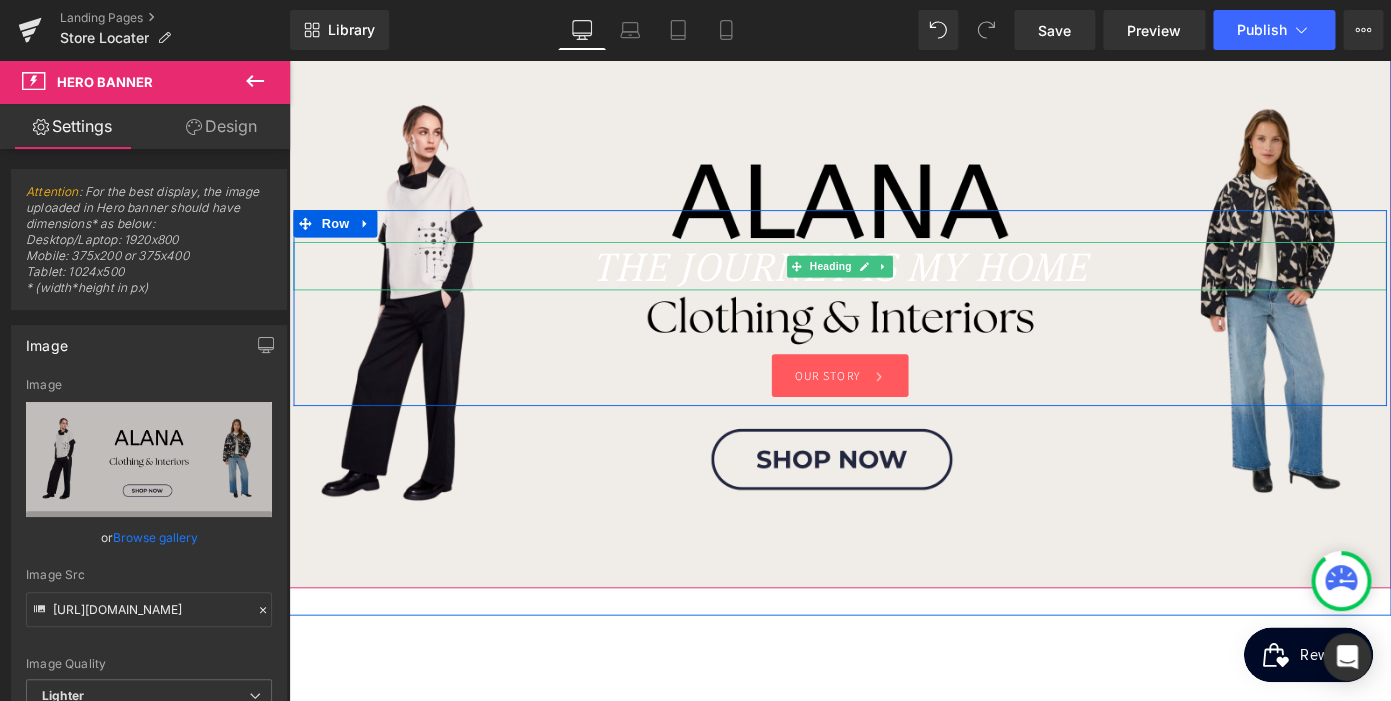 click on "THE JOURNEY IS MY HOME" at bounding box center (894, 285) 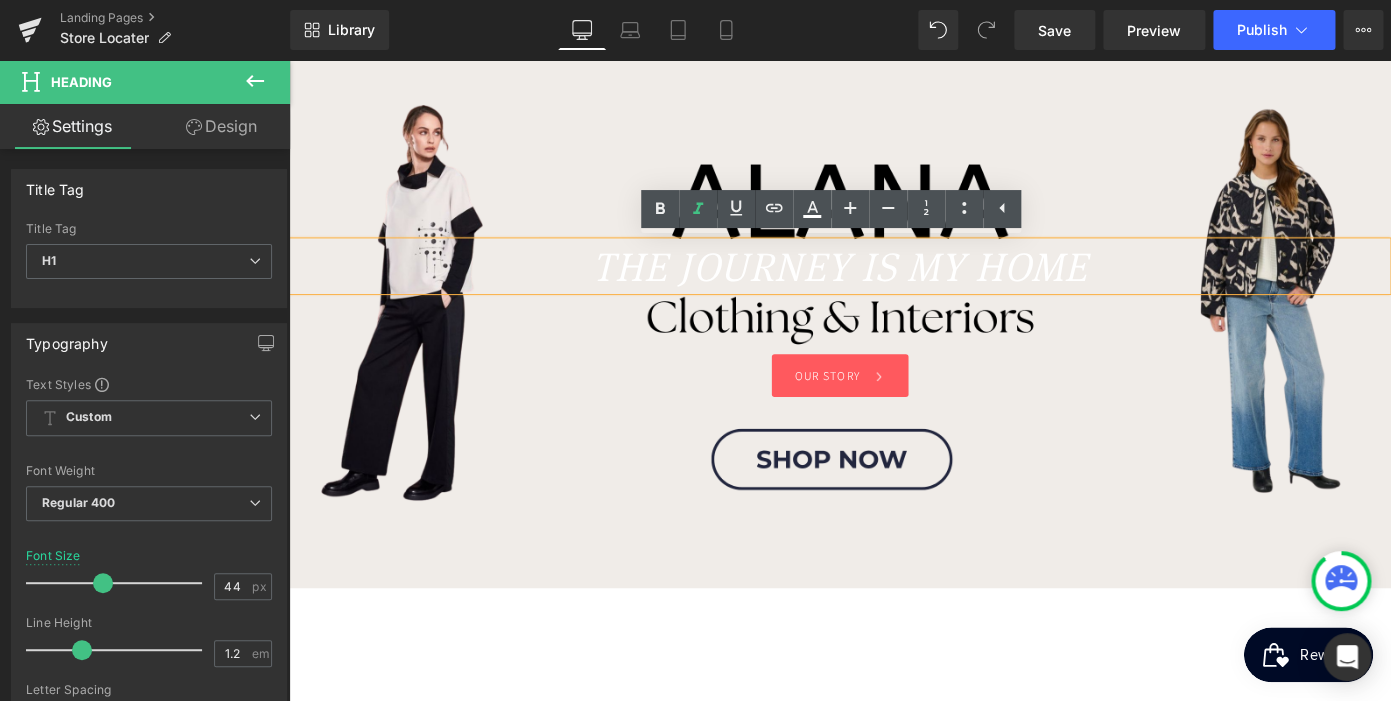 click on "OUR STORY" at bounding box center (894, 406) 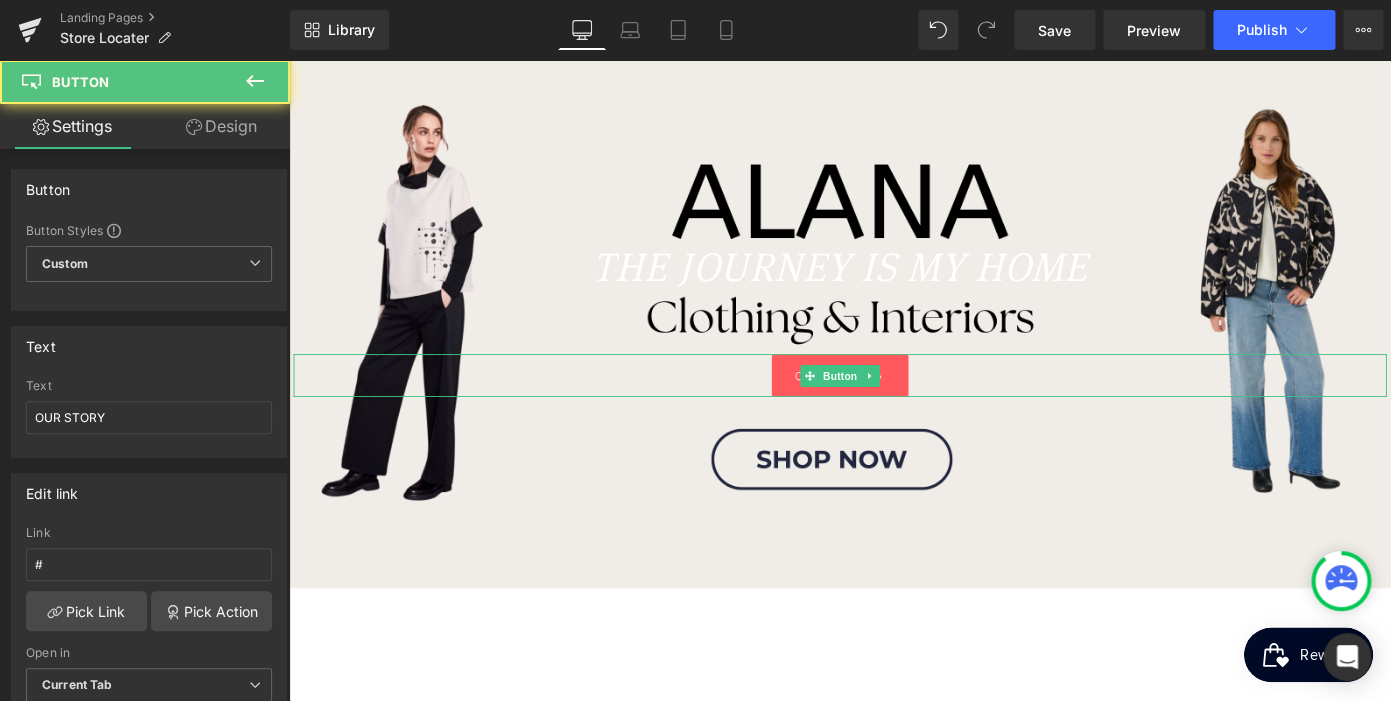 scroll, scrollTop: 0, scrollLeft: 410, axis: horizontal 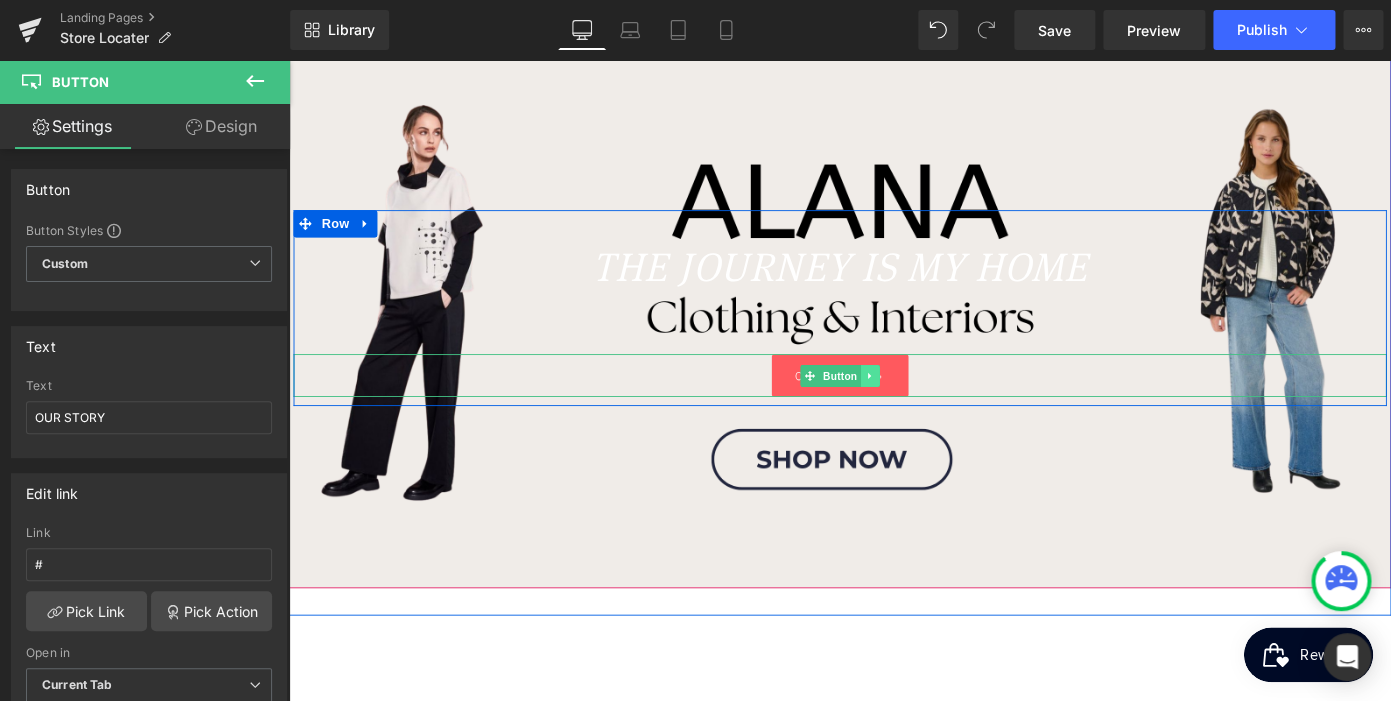 click 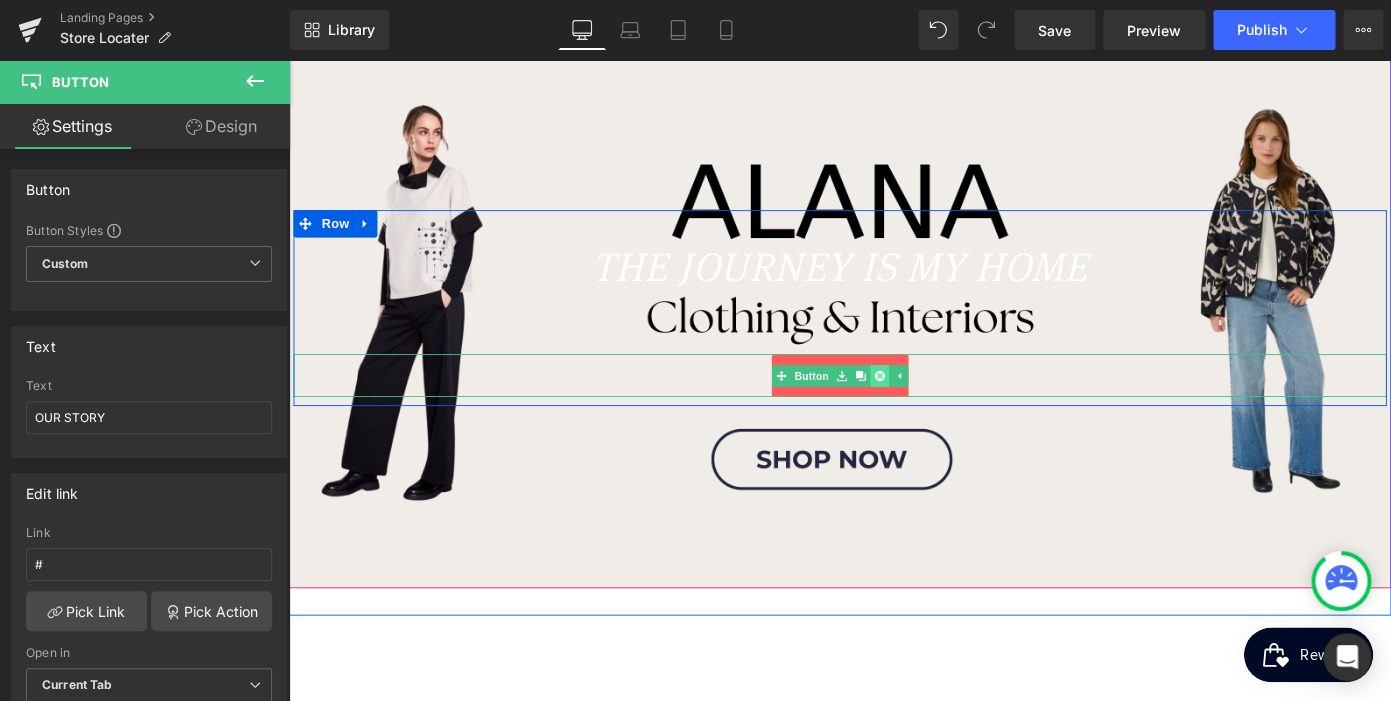 click 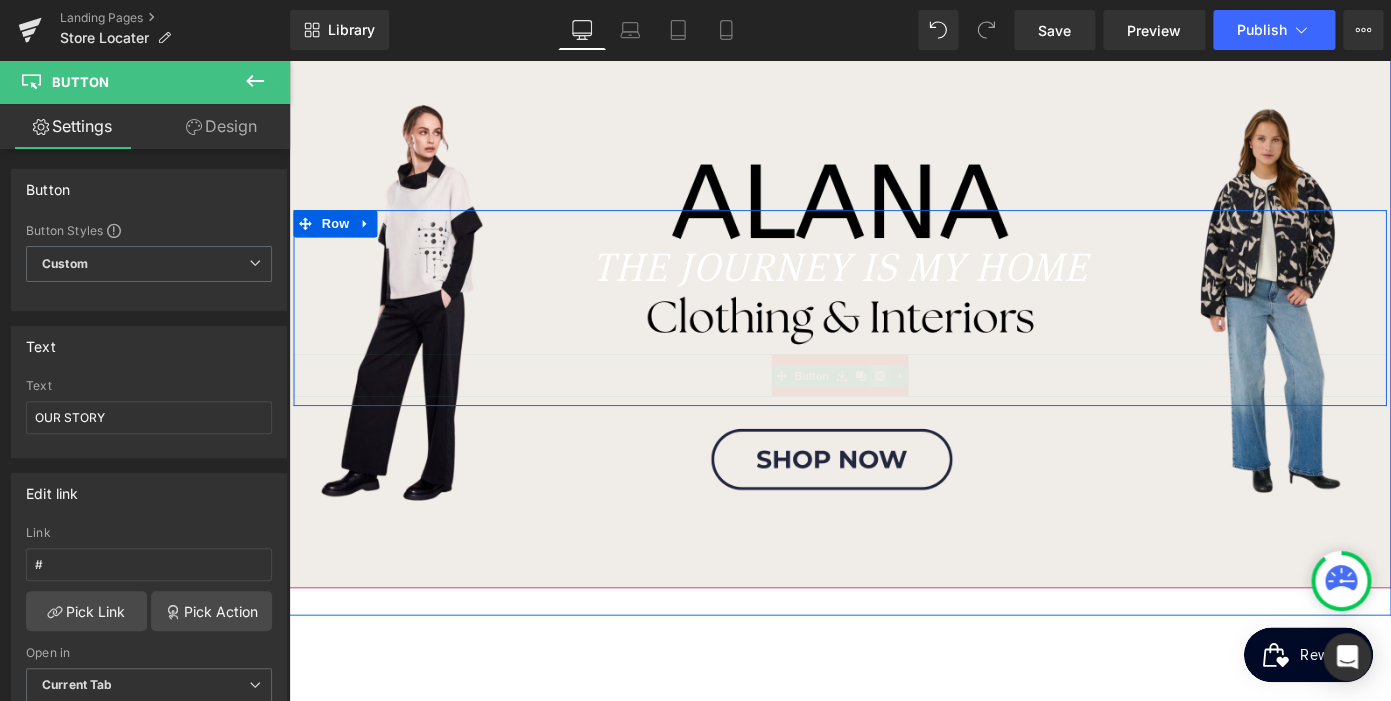 scroll, scrollTop: 1236, scrollLeft: 0, axis: vertical 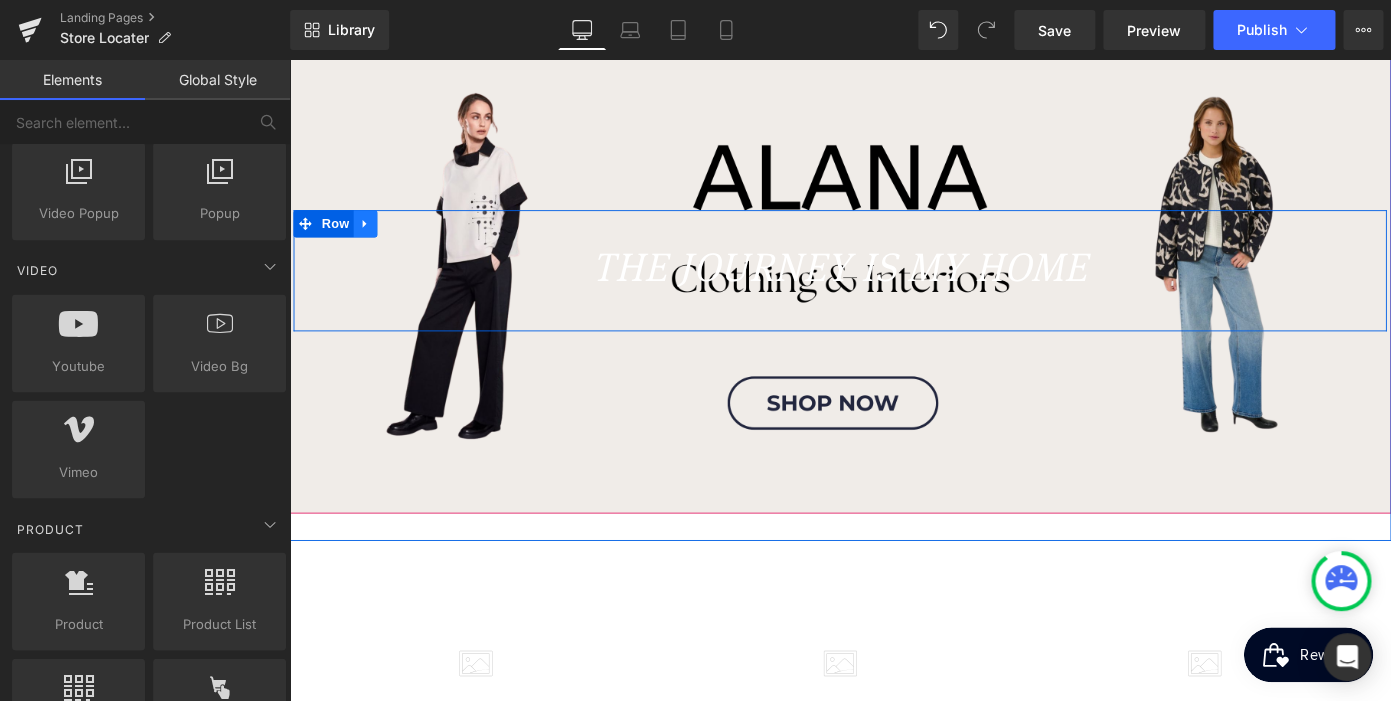 click 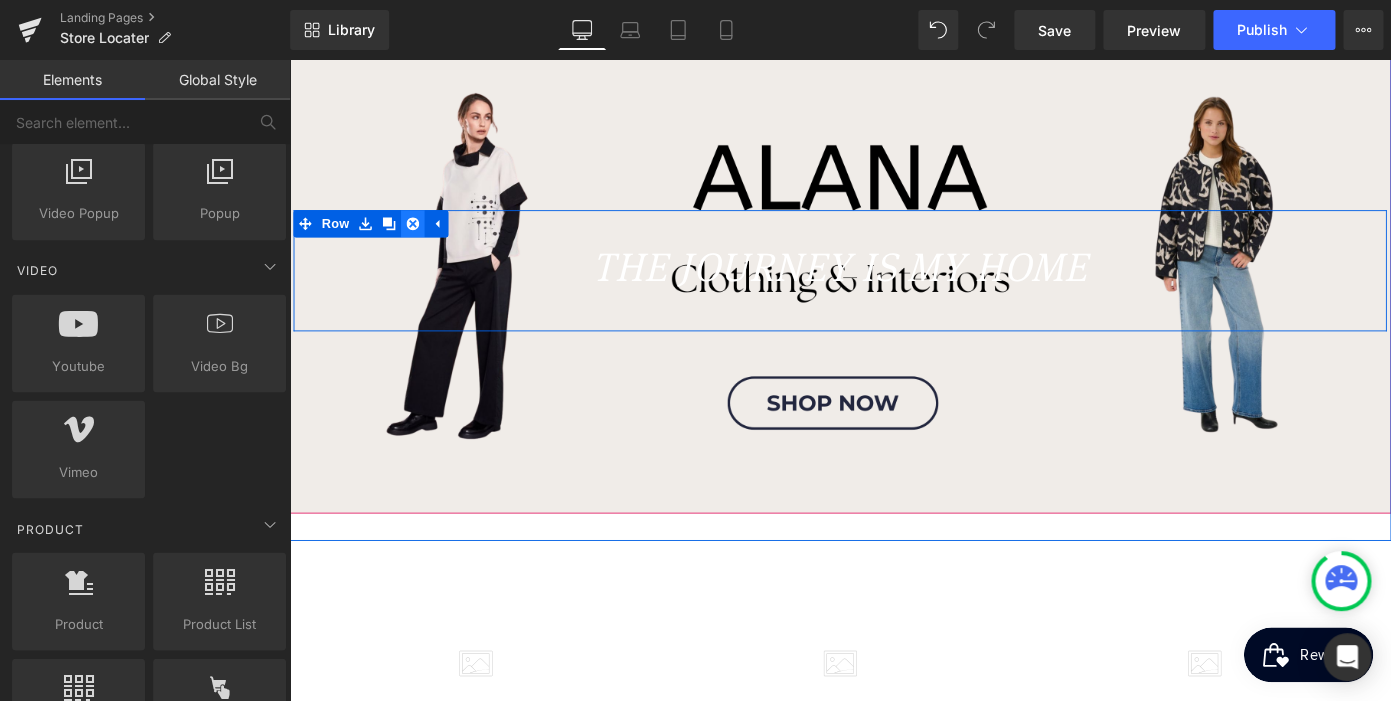 click 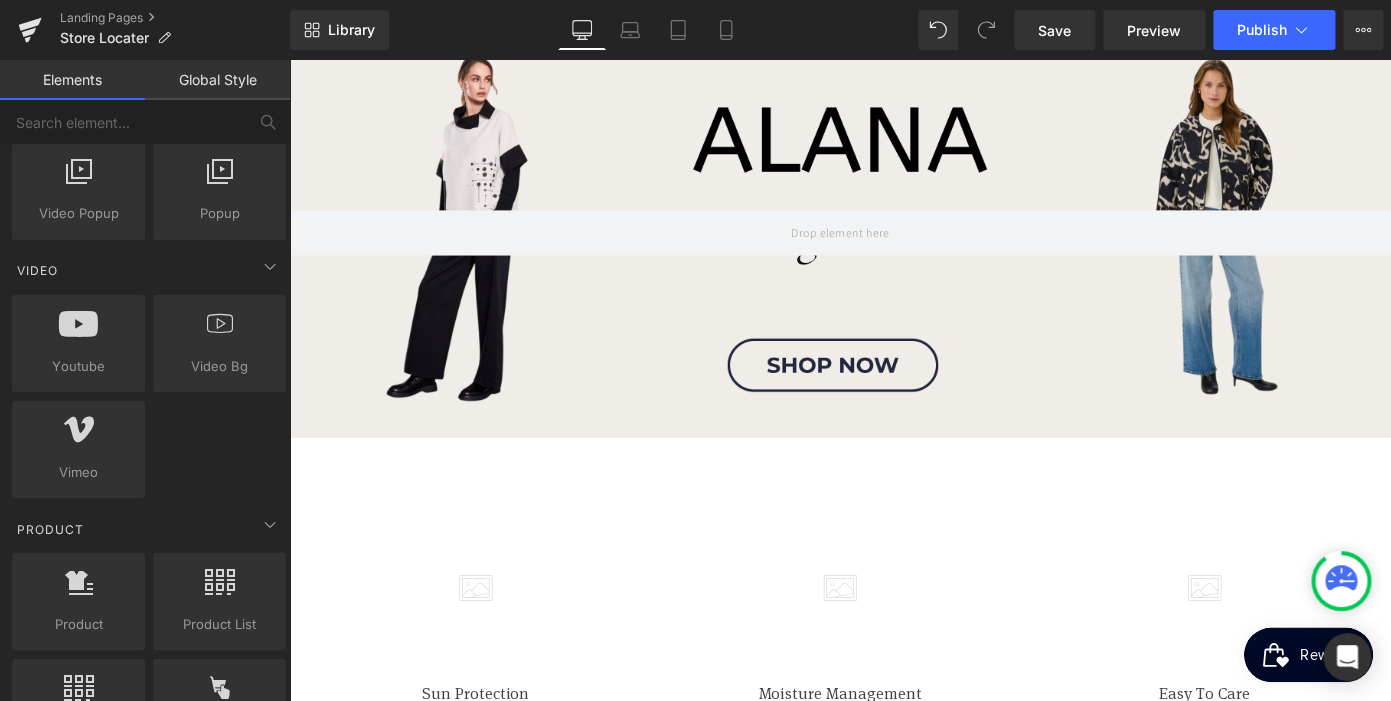 click on "Loading Product Data" at bounding box center [696, 622] 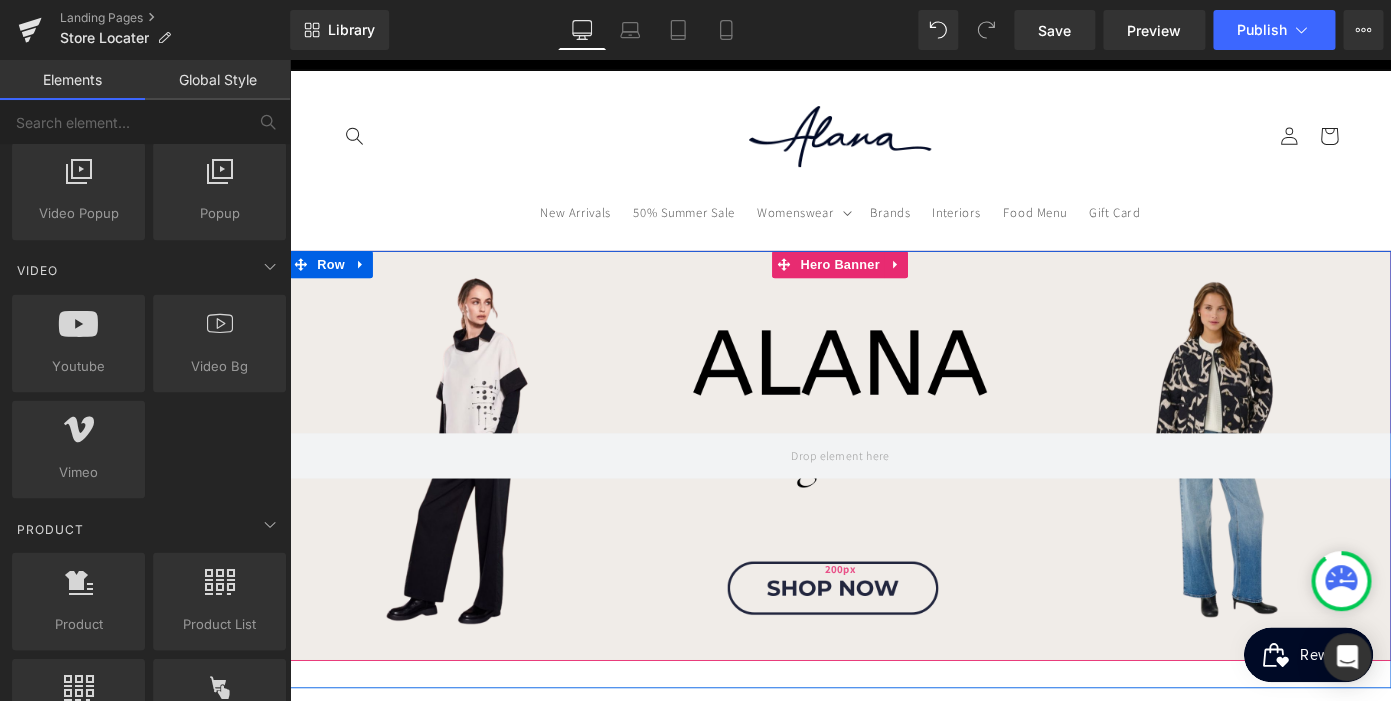 scroll, scrollTop: 0, scrollLeft: 0, axis: both 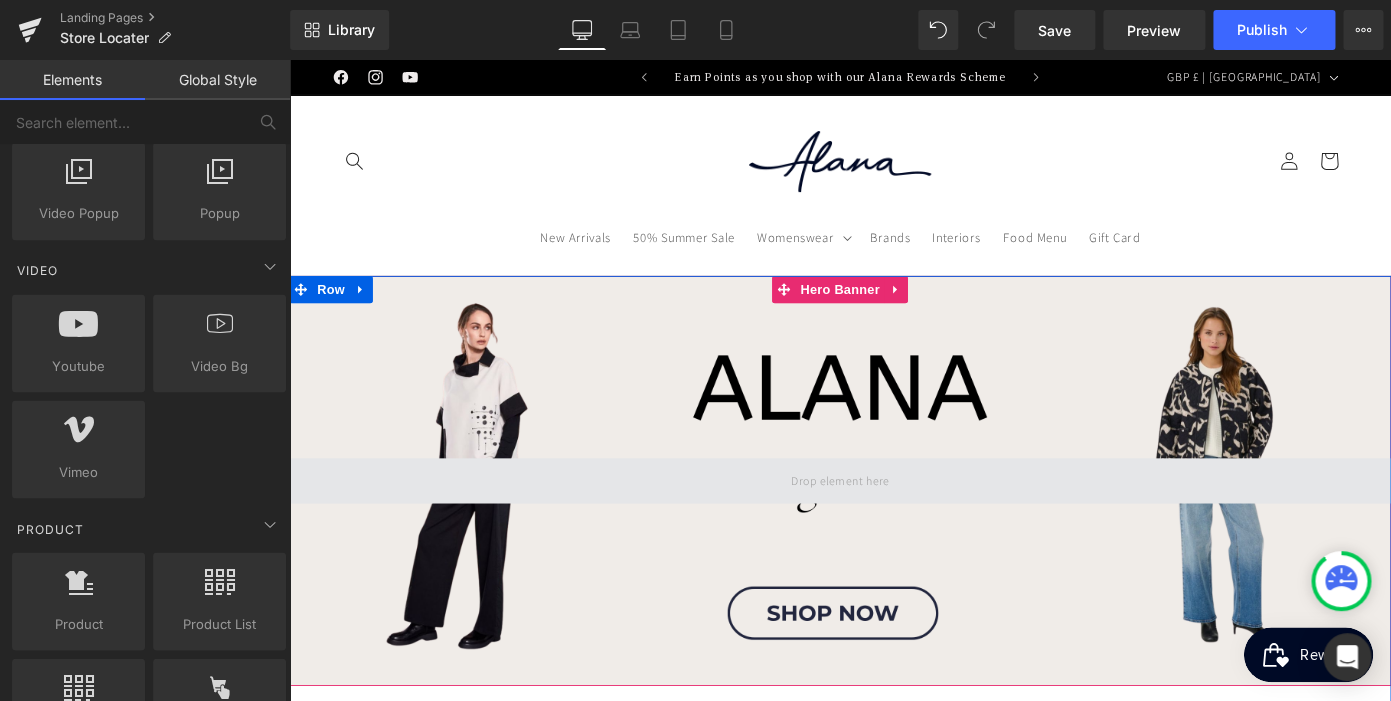 click at bounding box center (894, 522) 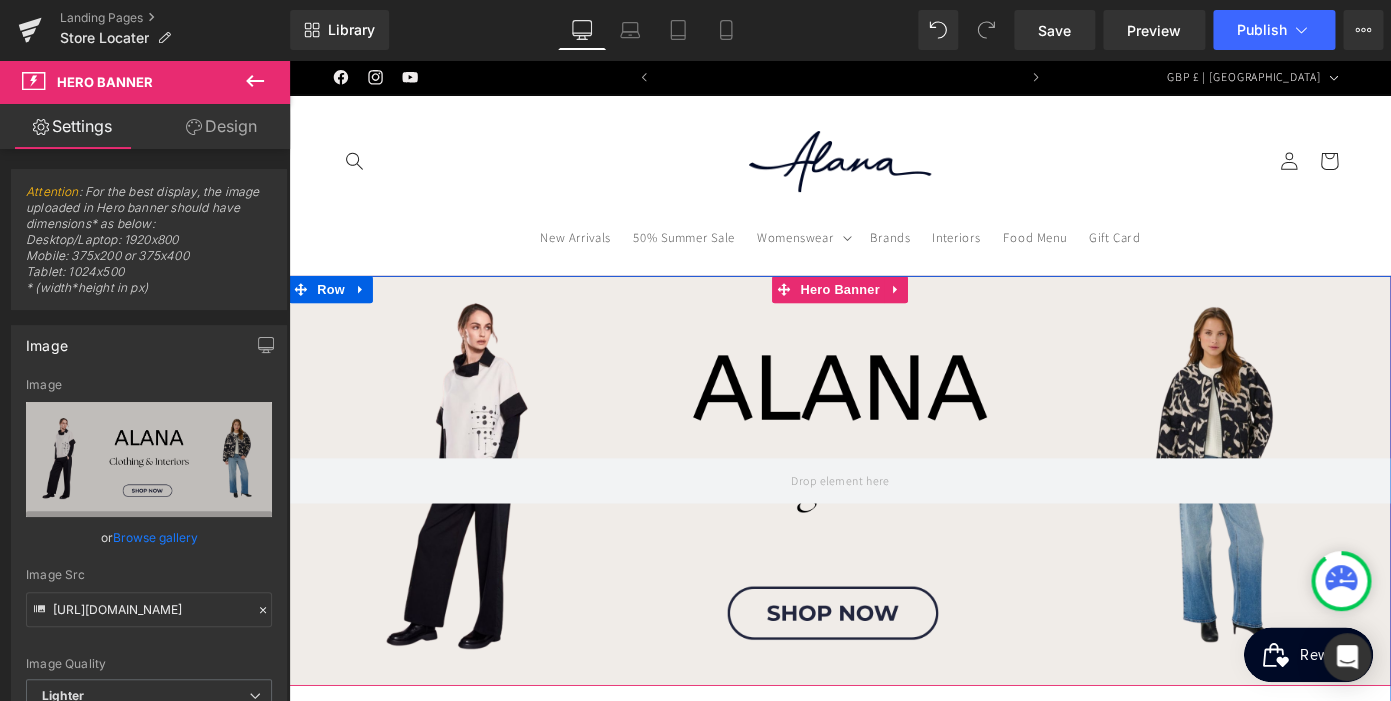 scroll, scrollTop: 0, scrollLeft: 0, axis: both 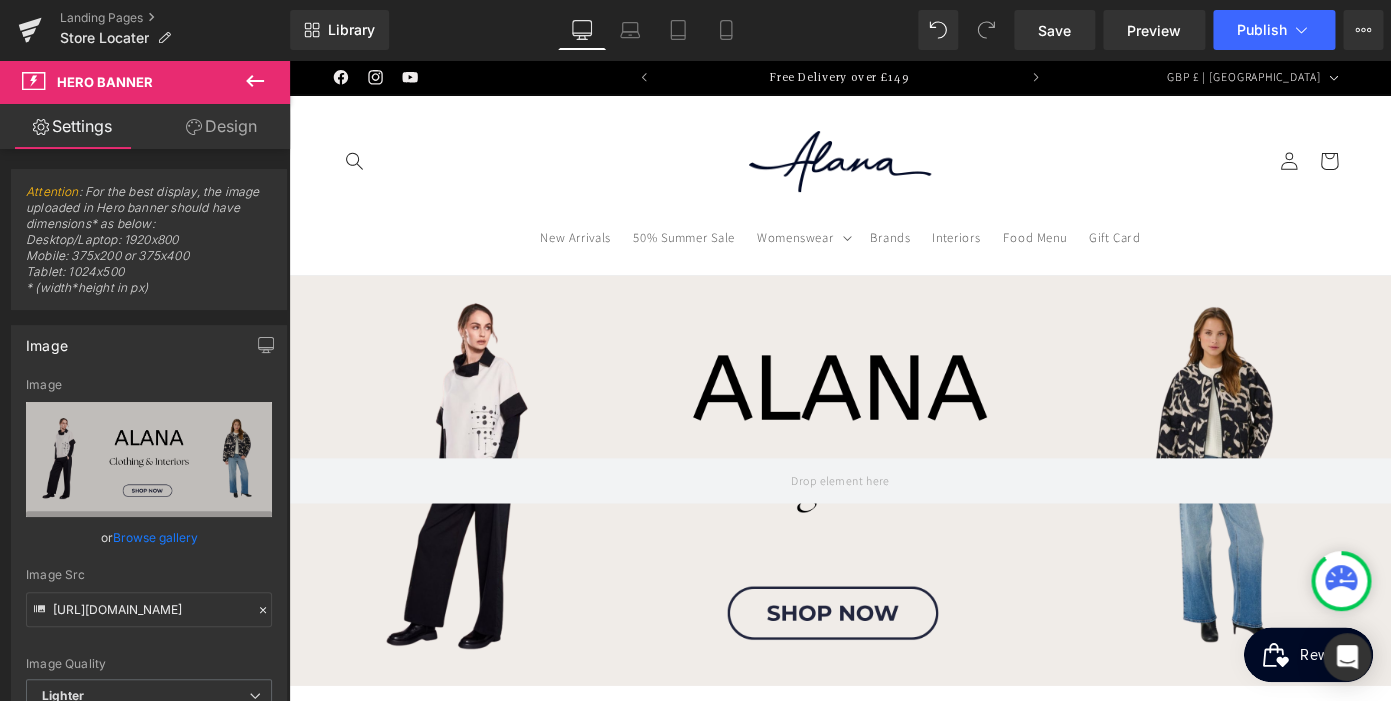 click on "New Arrivals
50% Summer Sale
Womenswear
Womenswear
Accessories" at bounding box center (894, 197) 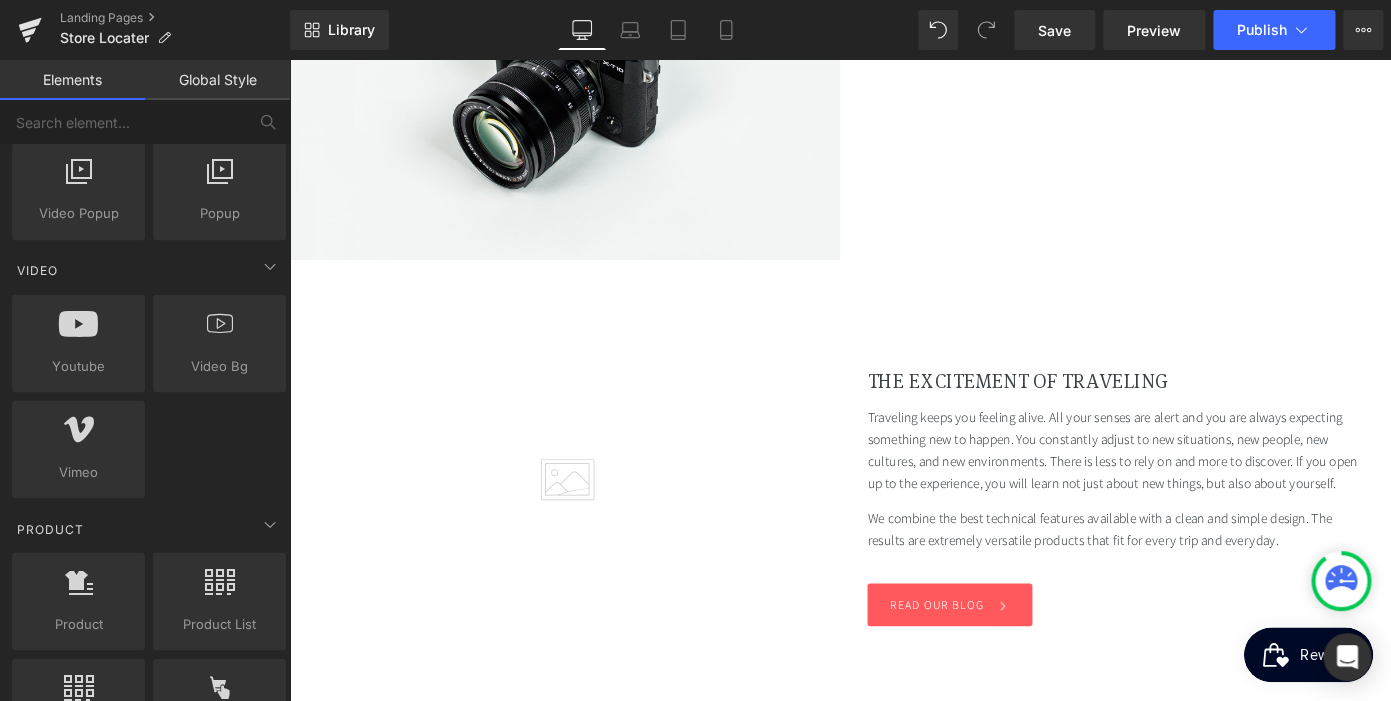 scroll, scrollTop: 1352, scrollLeft: 0, axis: vertical 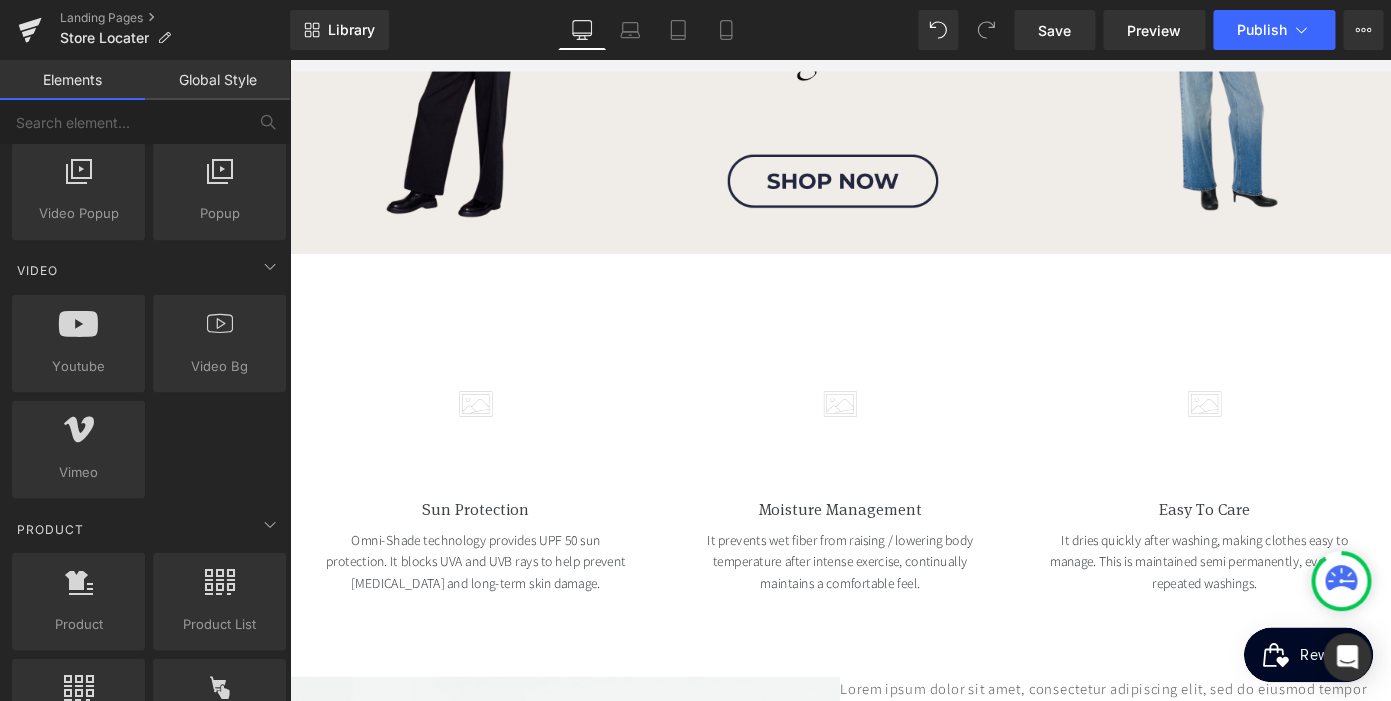 click at bounding box center [494, 438] 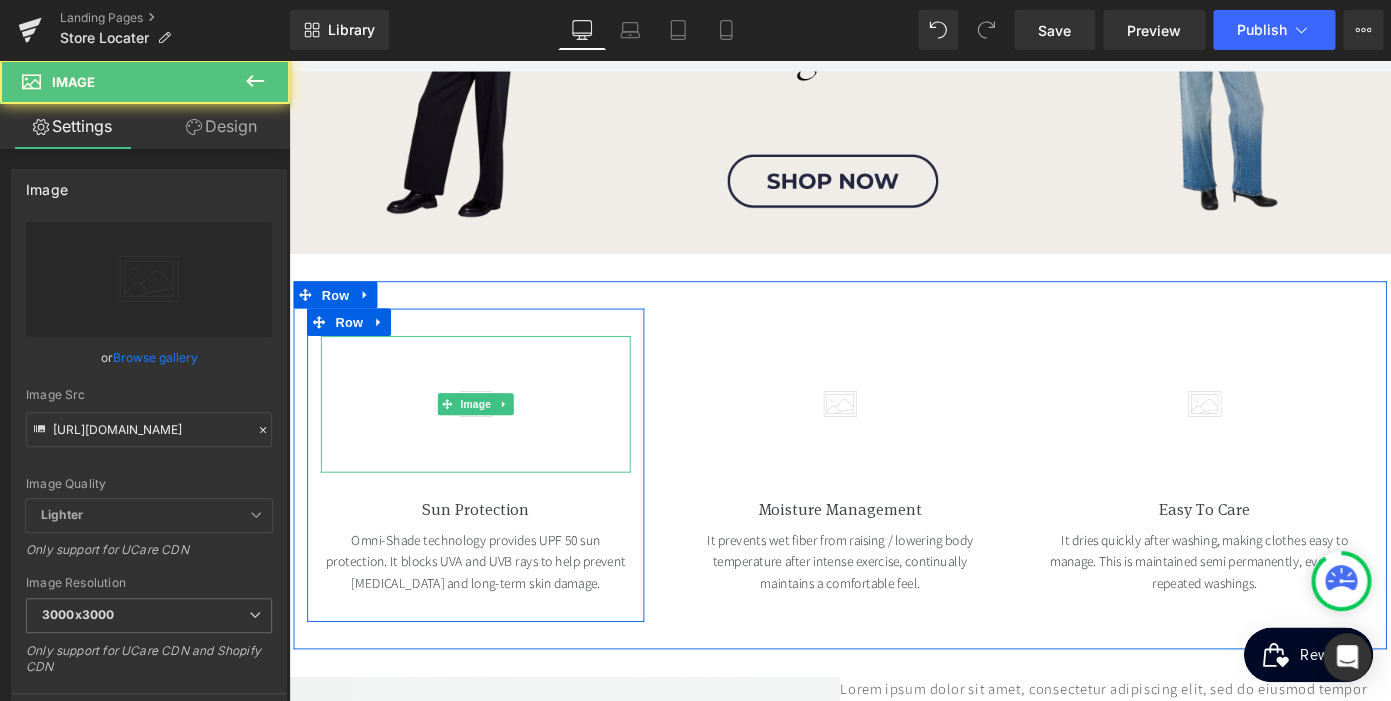 scroll, scrollTop: 0, scrollLeft: 0, axis: both 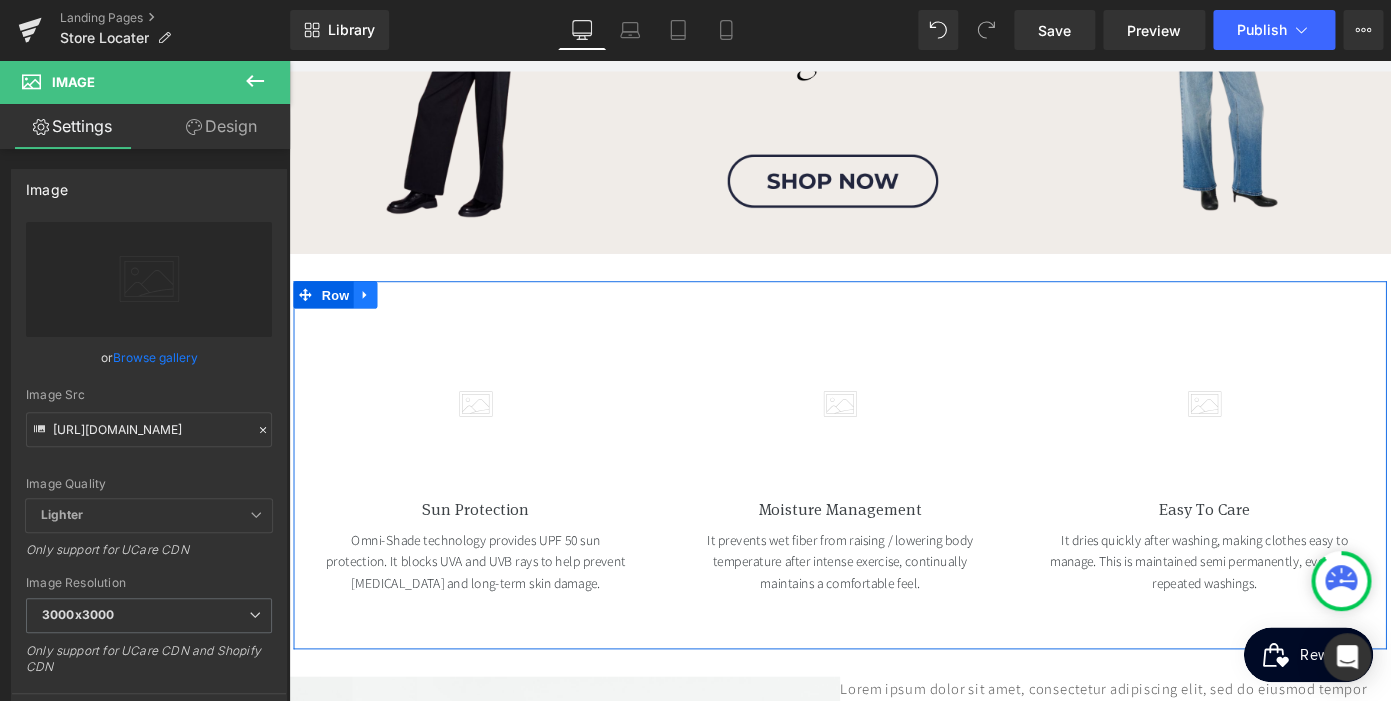 click 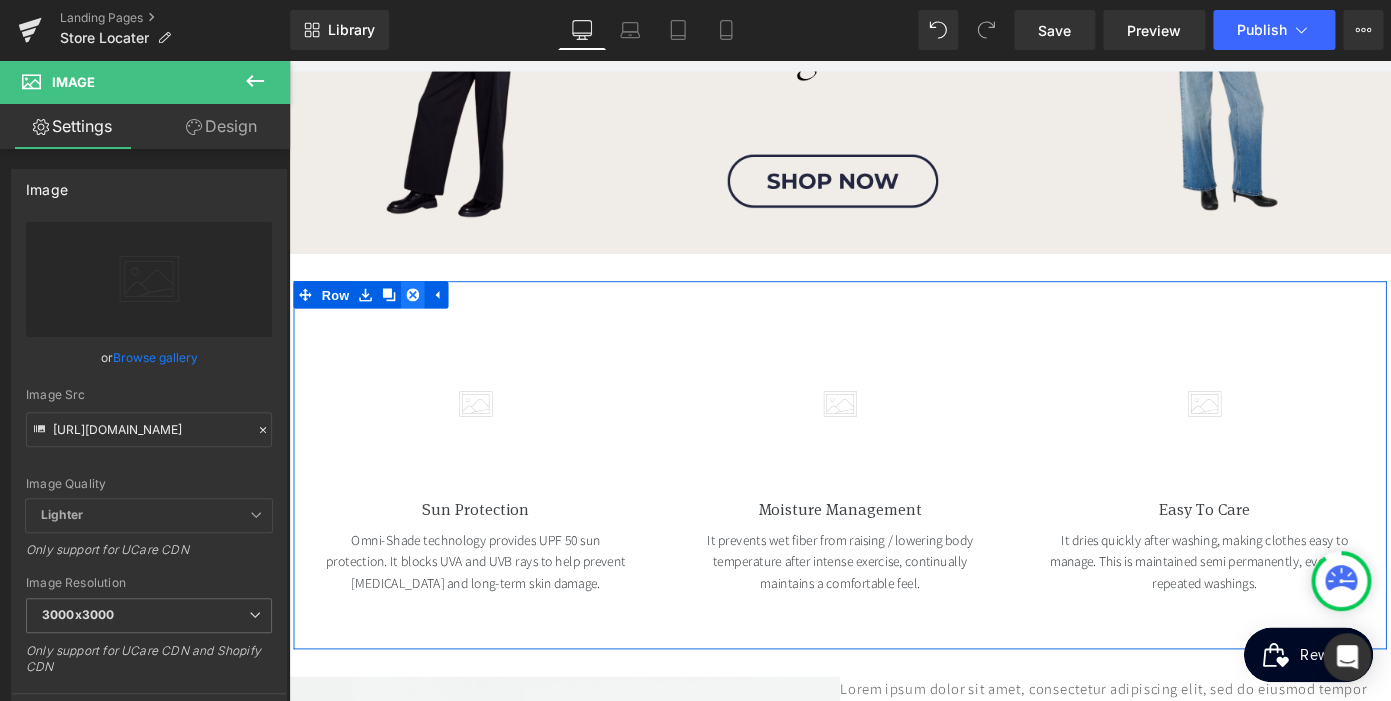 click 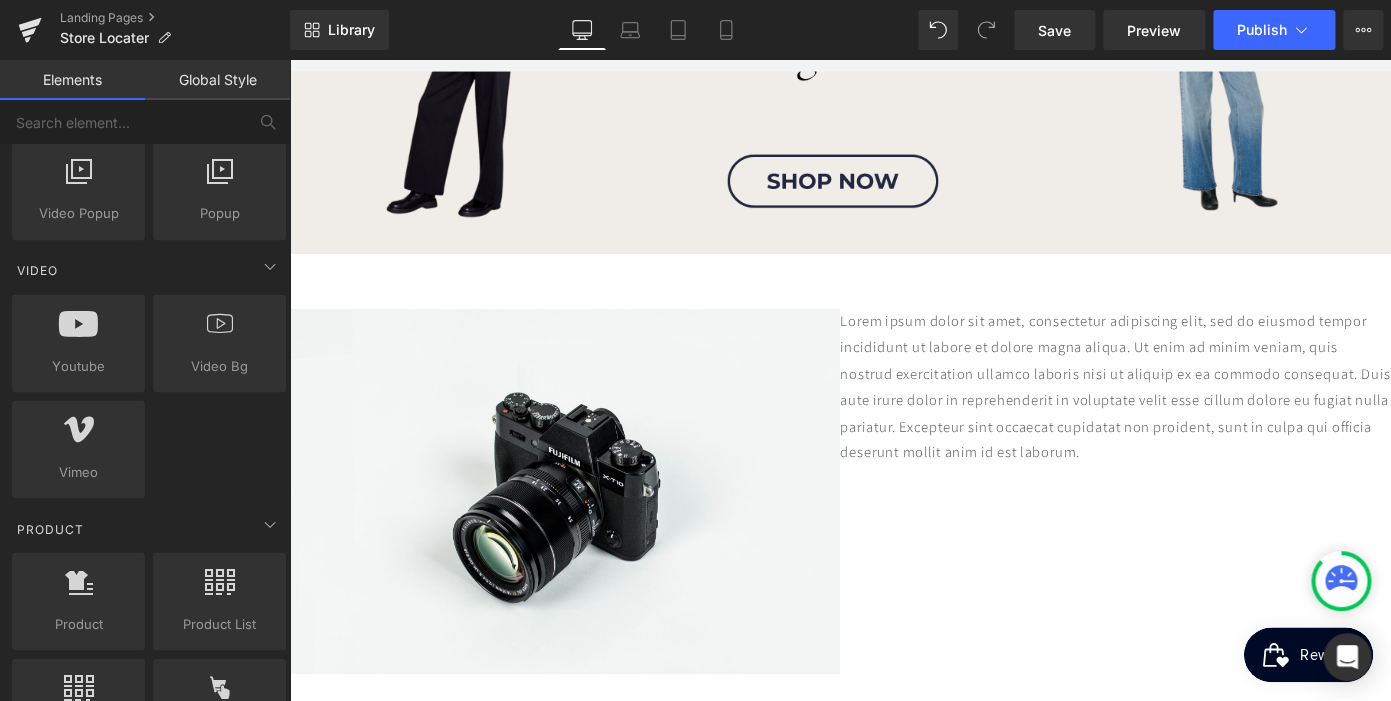 scroll, scrollTop: 1236, scrollLeft: 0, axis: vertical 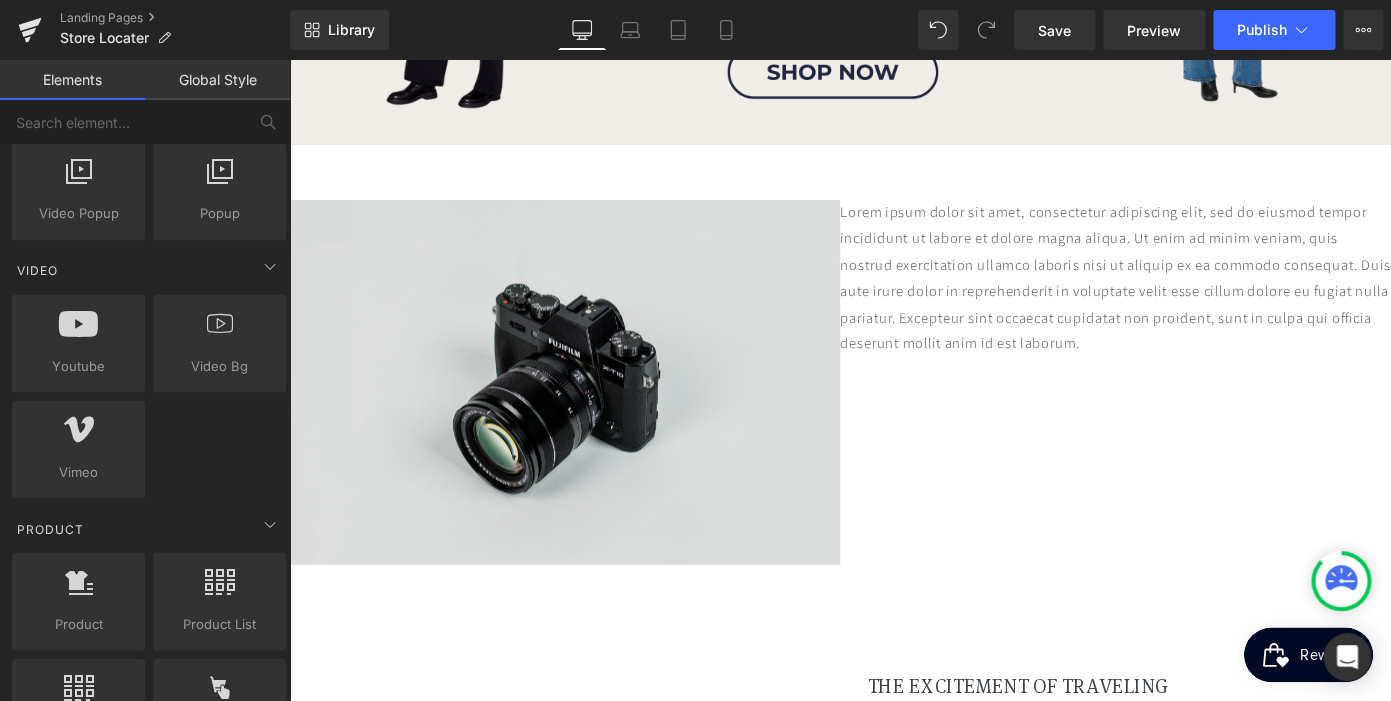 click at bounding box center [591, 413] 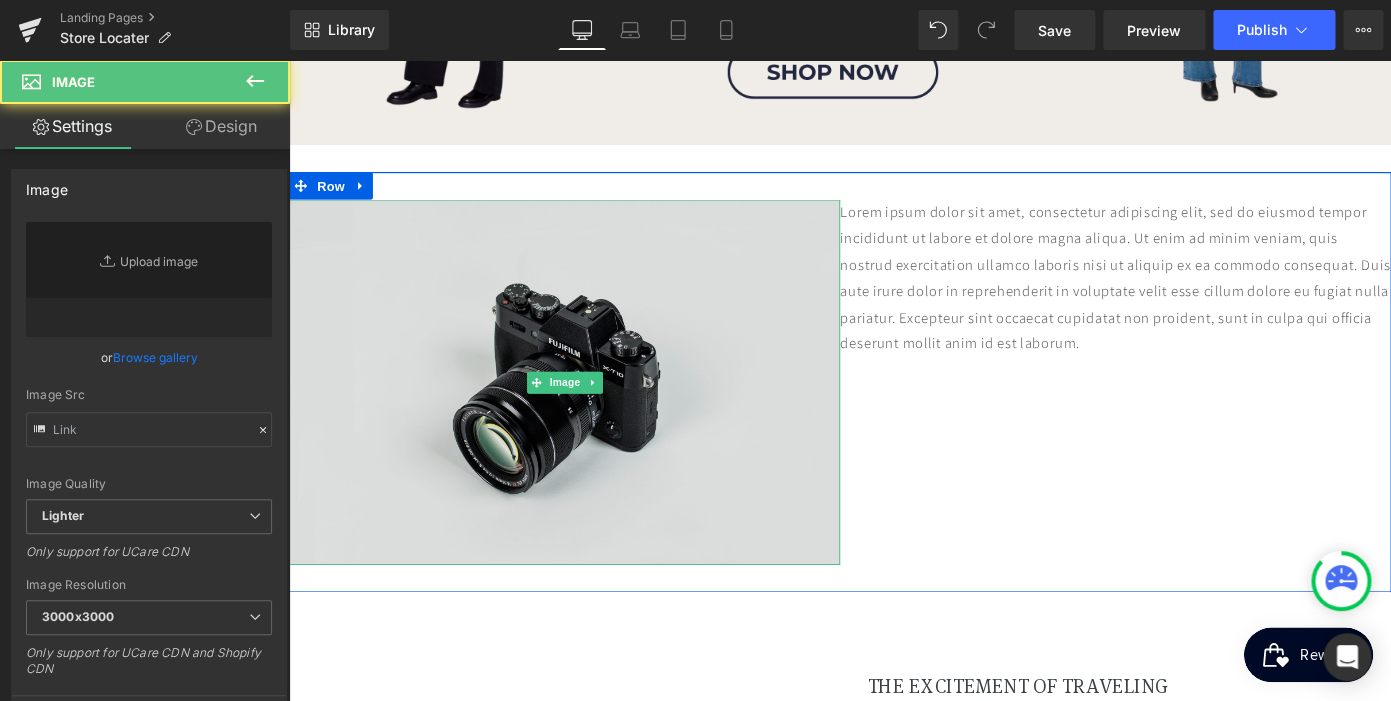 type on "//[DOMAIN_NAME][URL]" 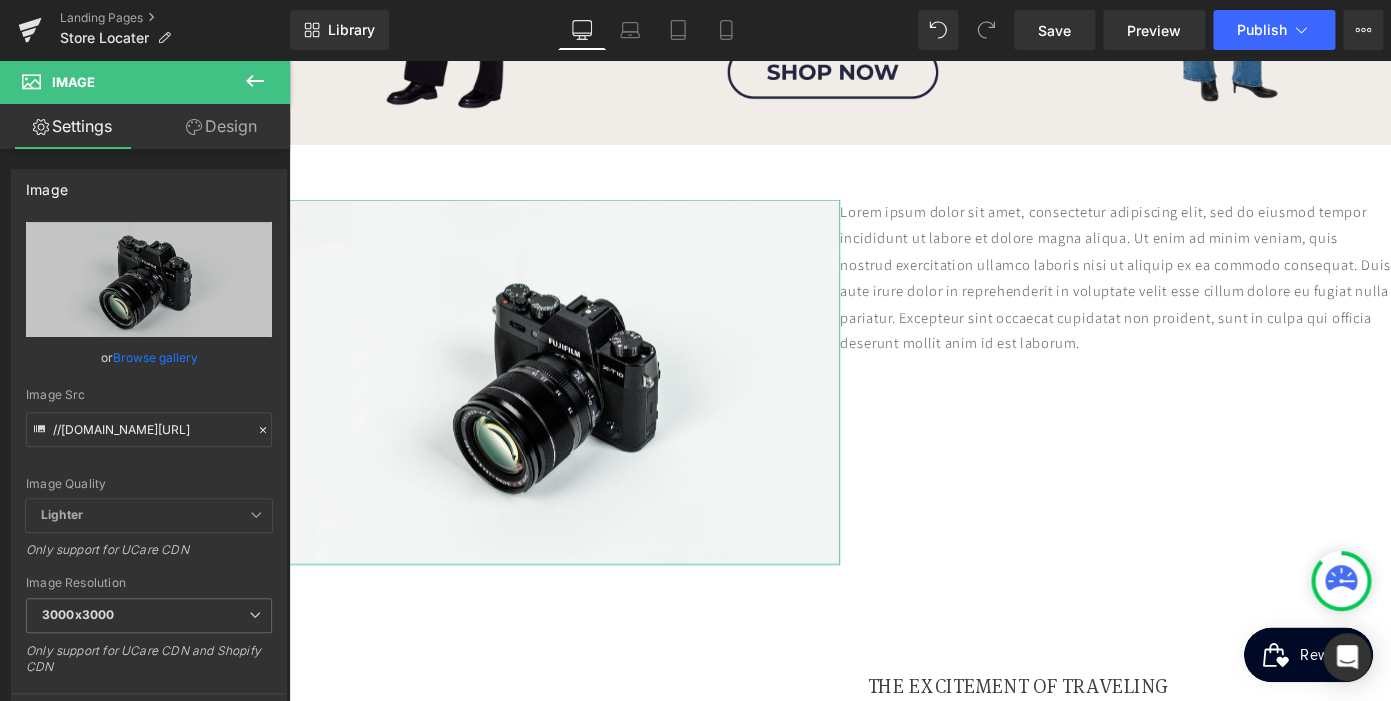 scroll, scrollTop: 0, scrollLeft: 410, axis: horizontal 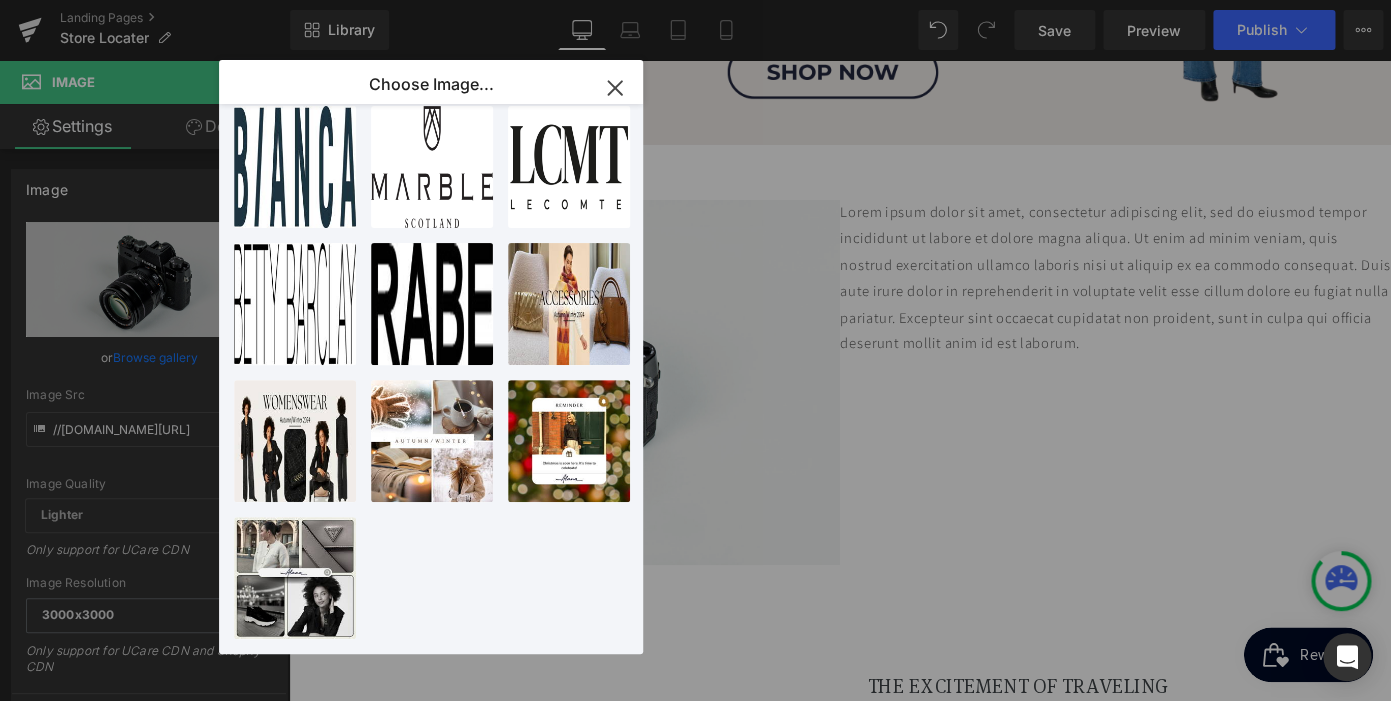 click 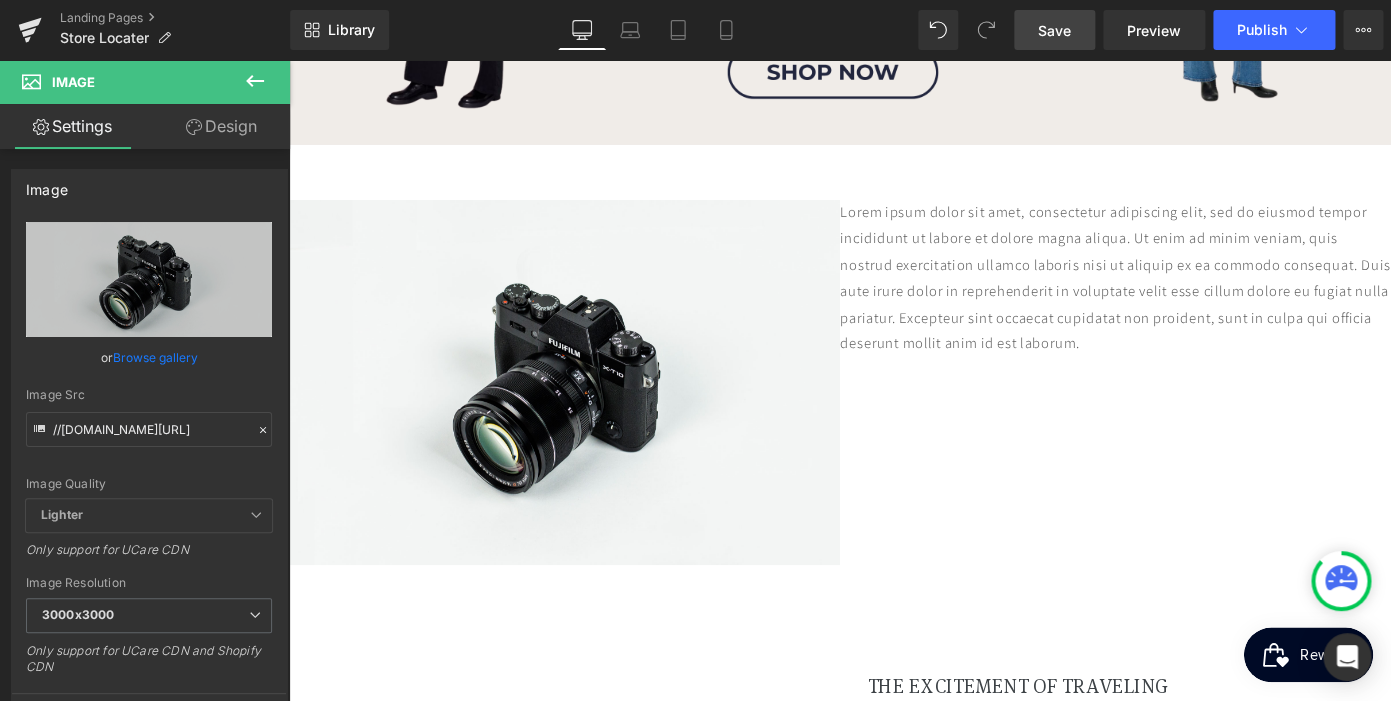 scroll, scrollTop: 0, scrollLeft: 0, axis: both 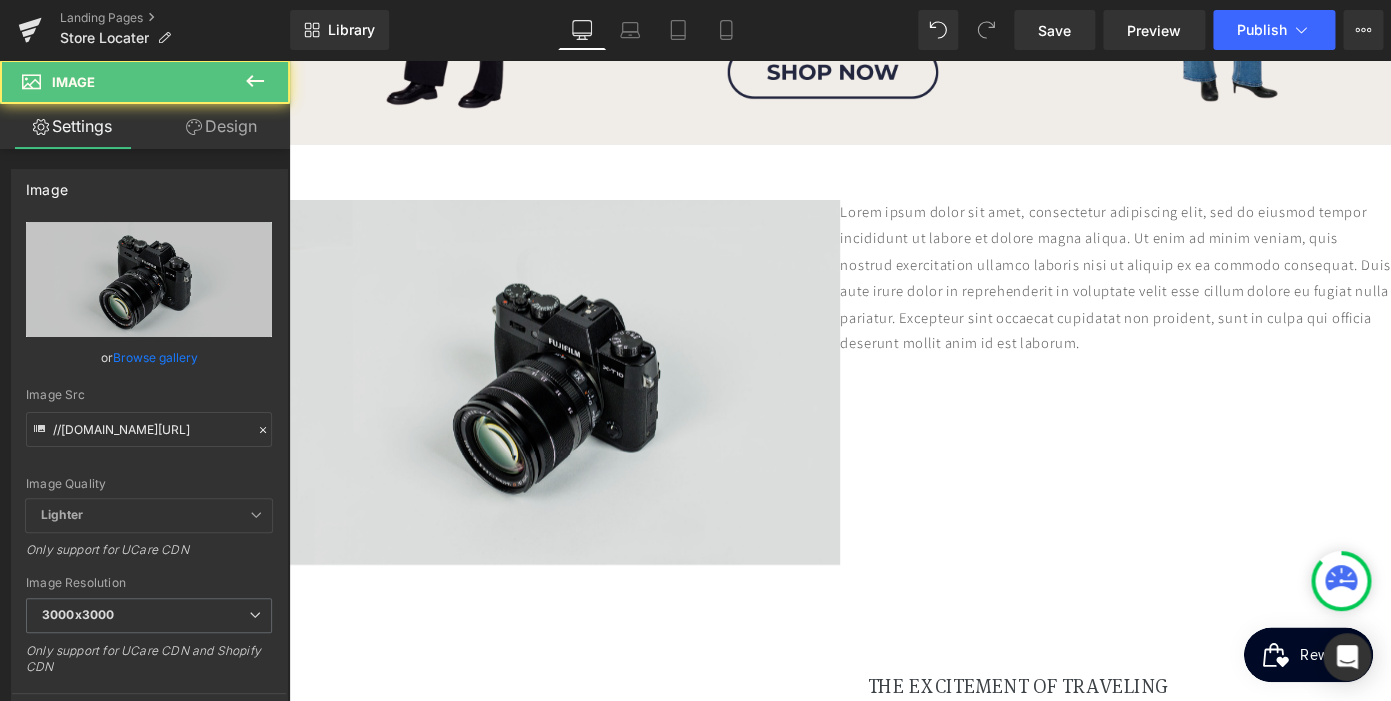click at bounding box center [591, 413] 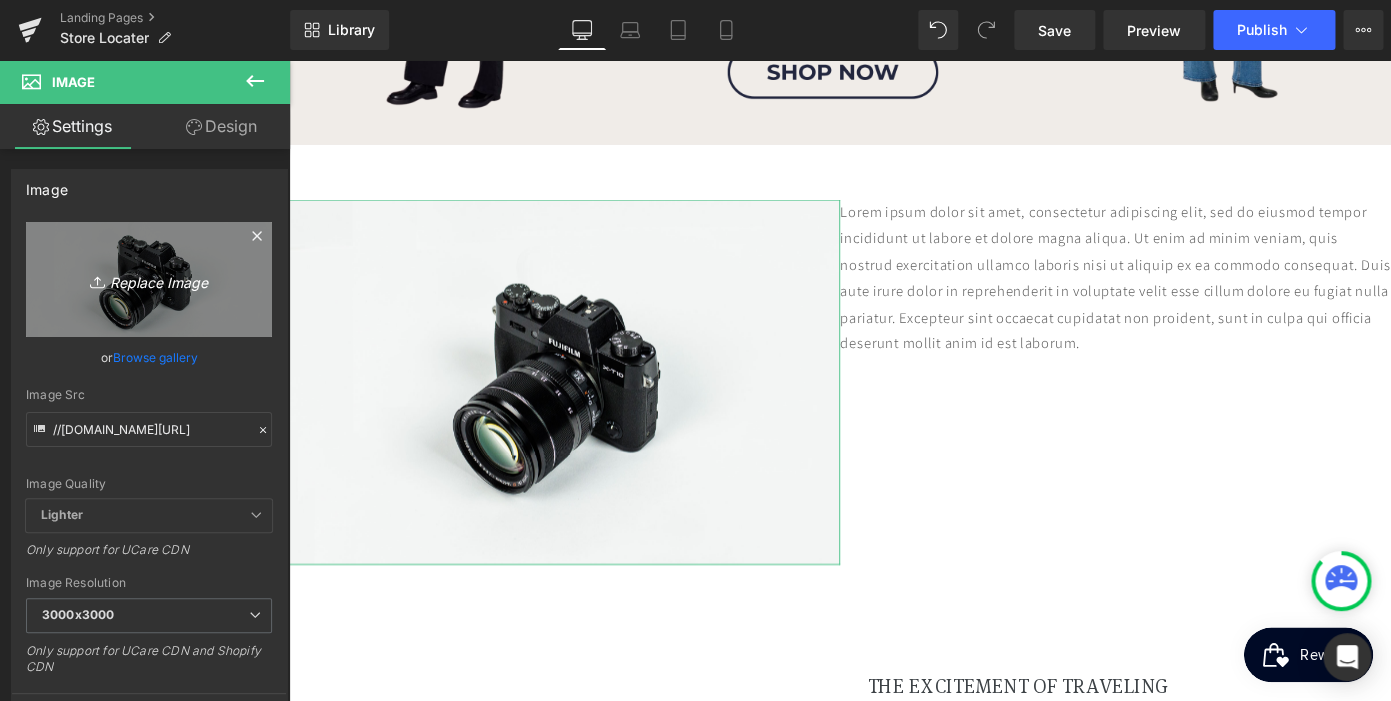 click on "Replace Image" at bounding box center (149, 279) 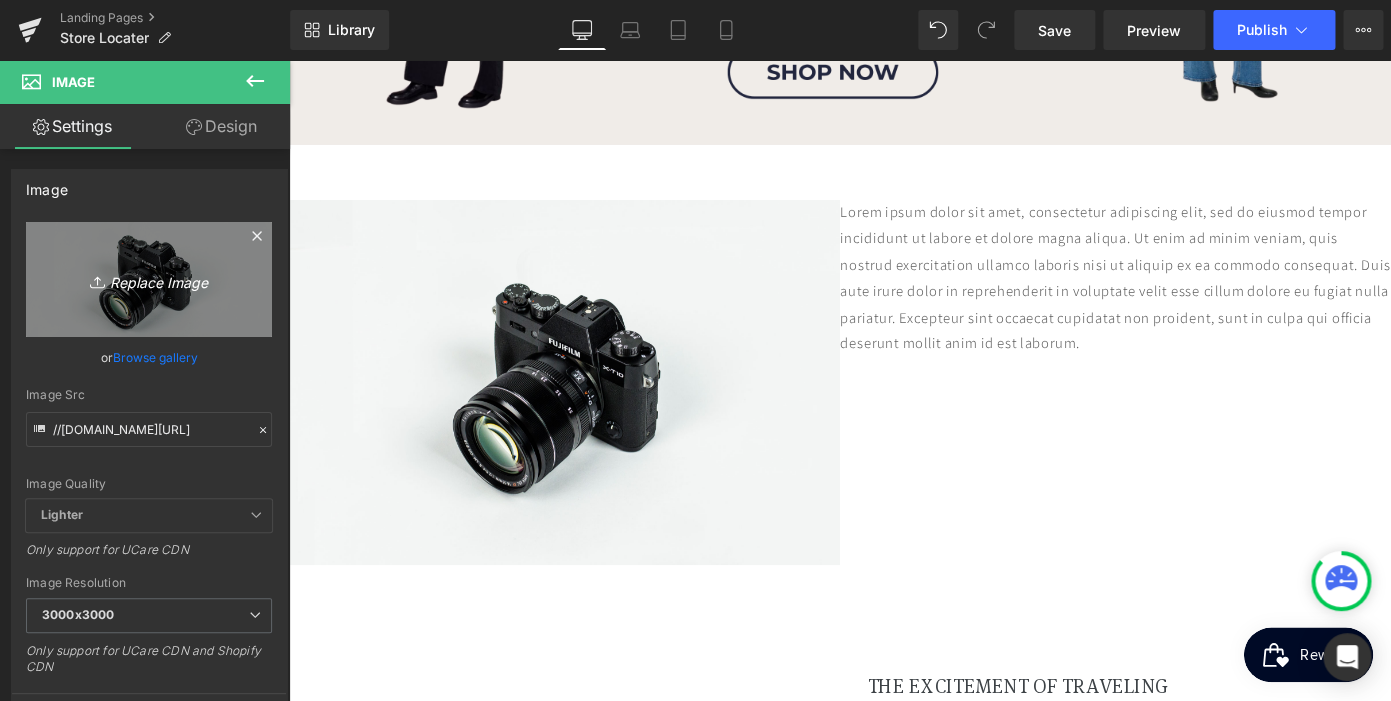 scroll, scrollTop: 0, scrollLeft: 0, axis: both 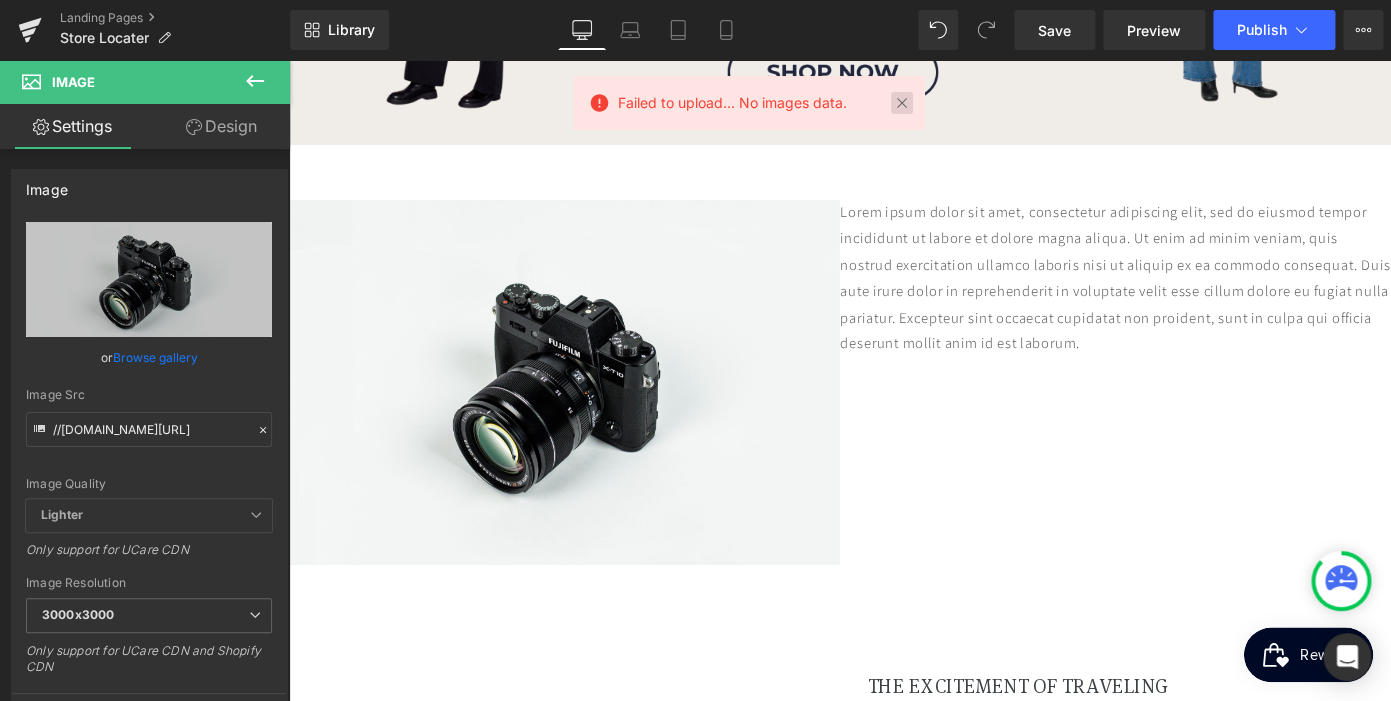 click at bounding box center [901, 103] 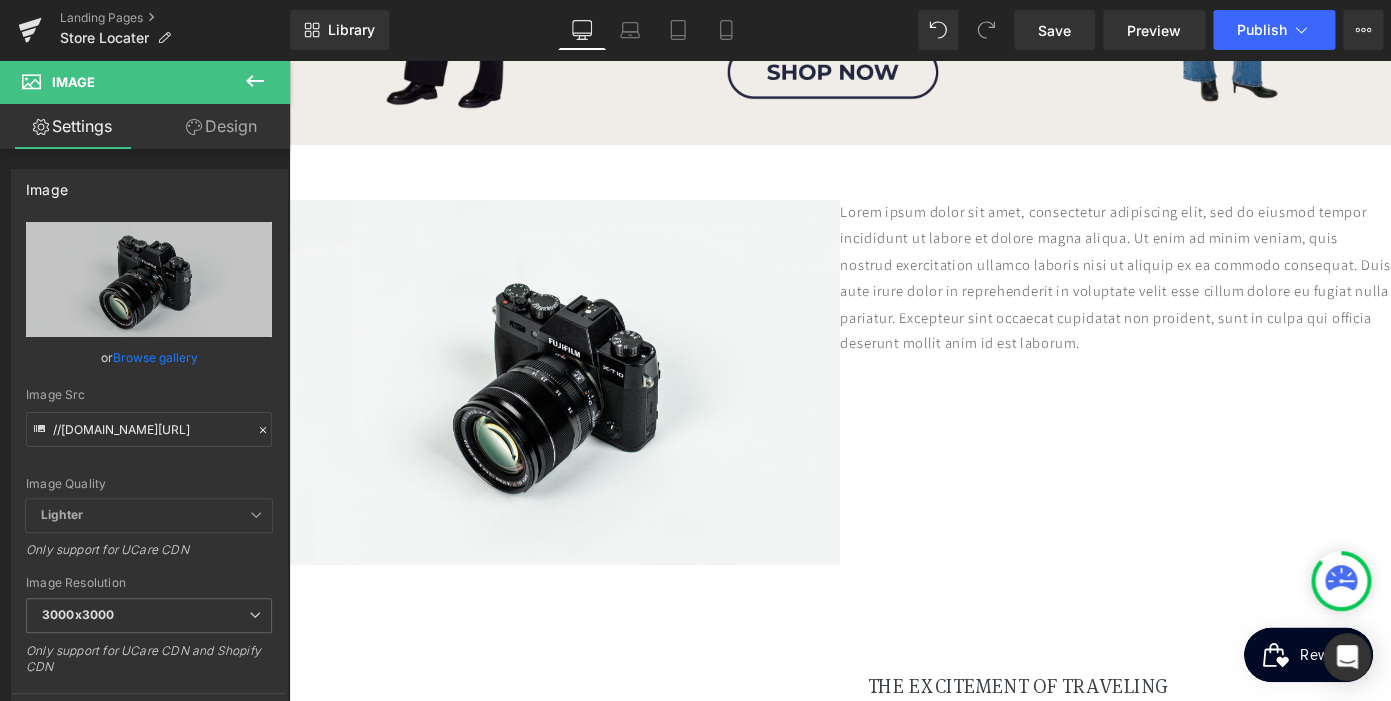 scroll, scrollTop: 0, scrollLeft: 410, axis: horizontal 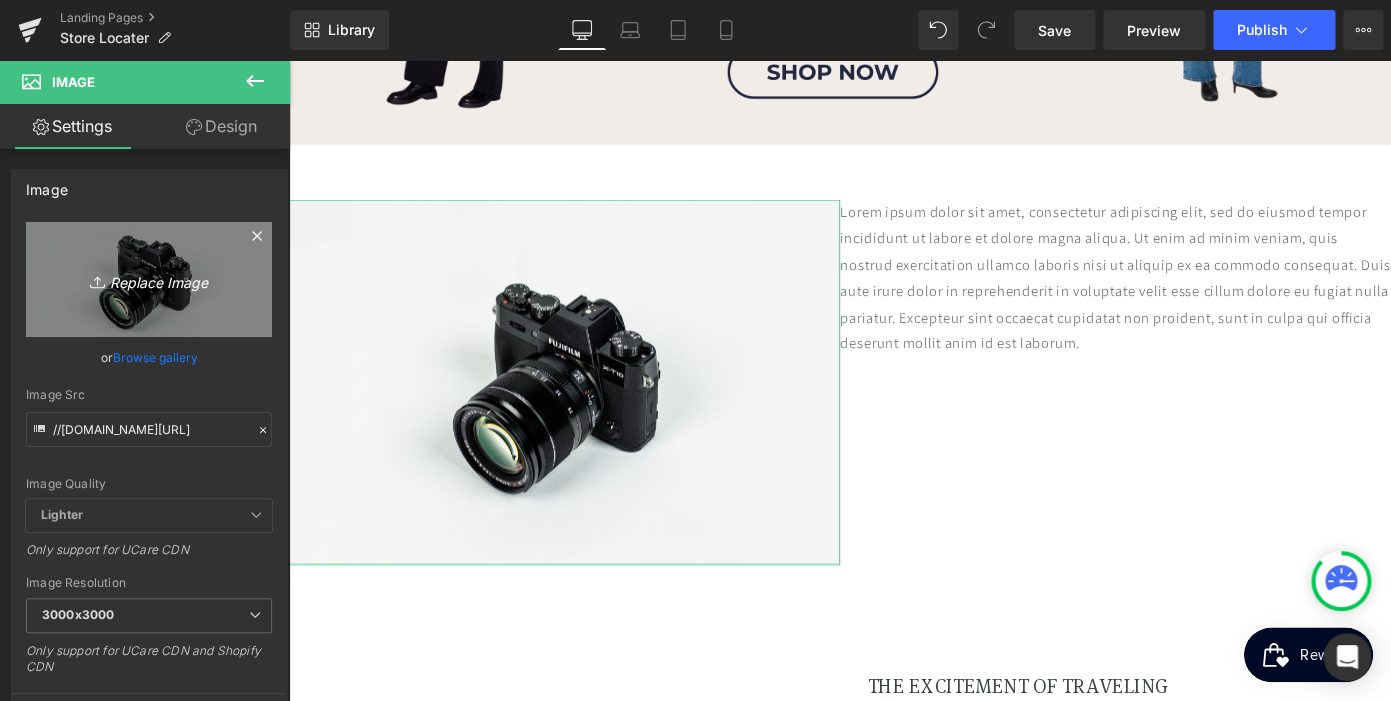 click on "Replace Image" at bounding box center [149, 279] 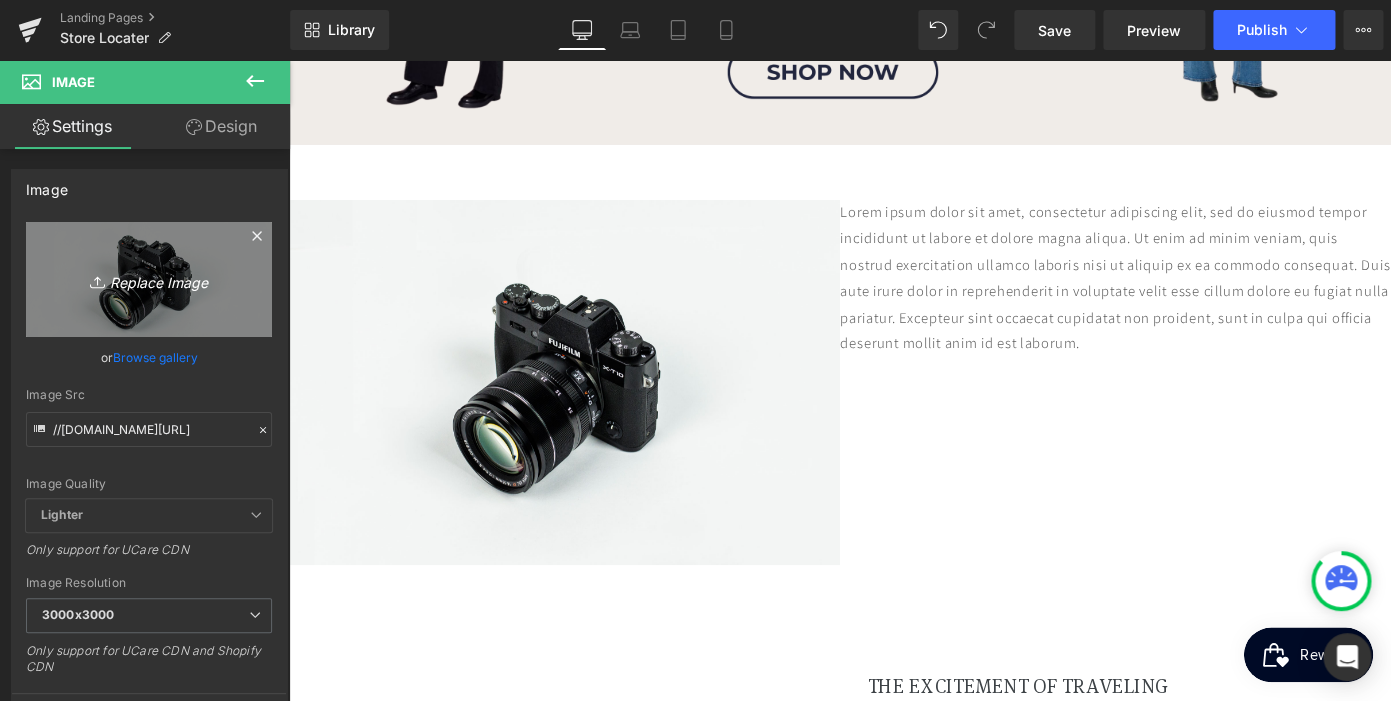 type on "C:\fakepath\7.png" 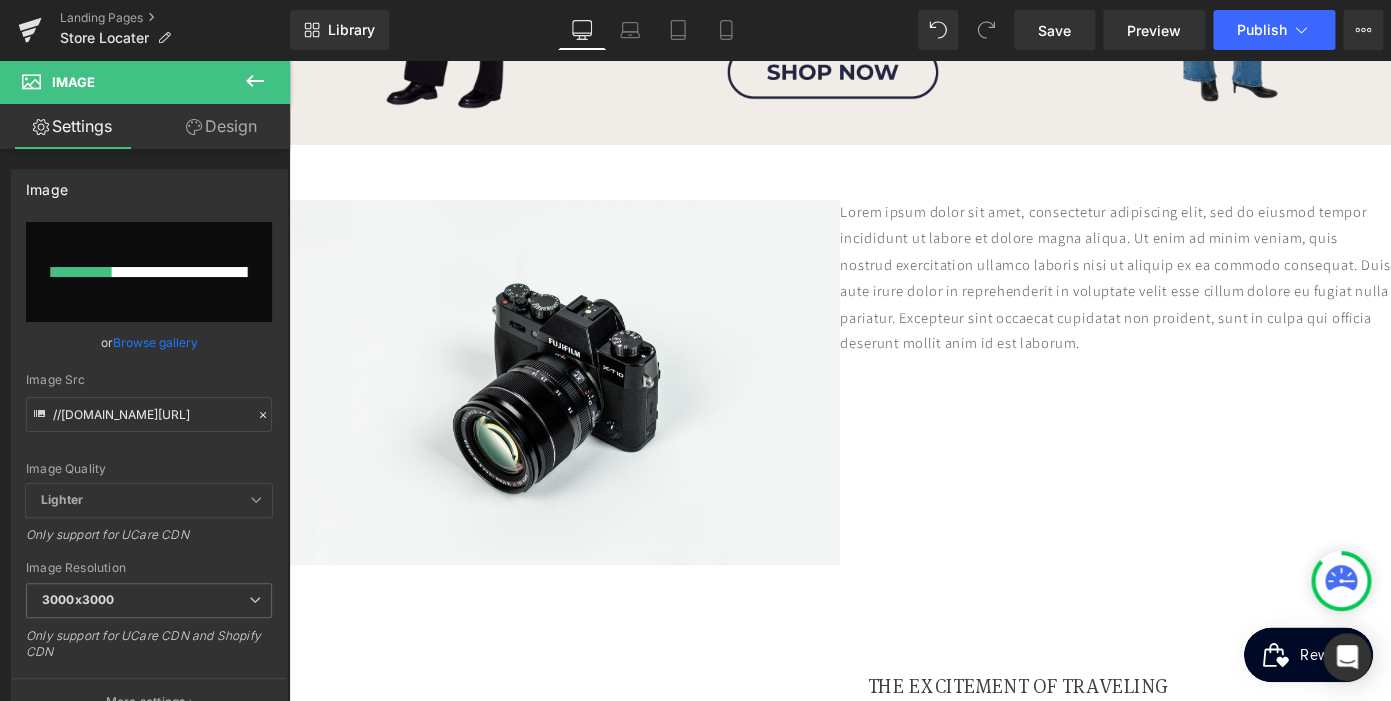 type 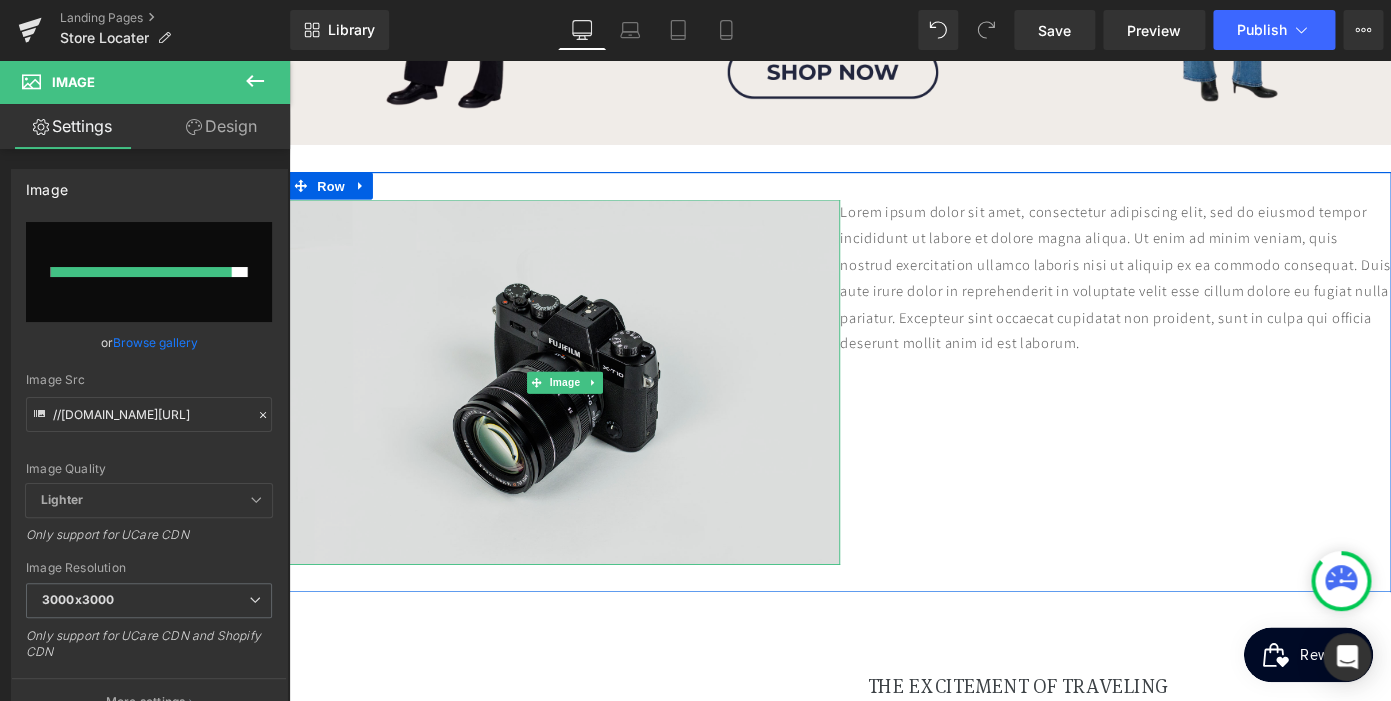 scroll, scrollTop: 0, scrollLeft: 410, axis: horizontal 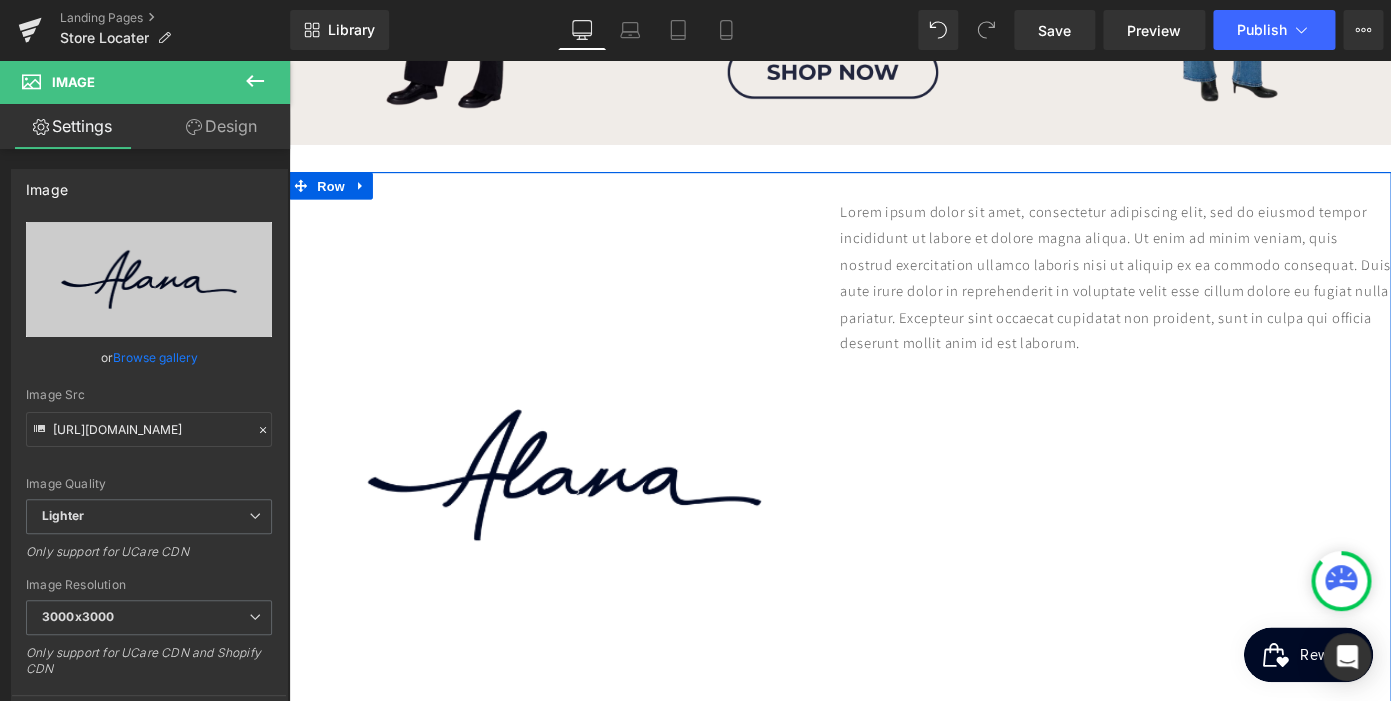 click on "Image
Lorem ipsum dolor sit amet, consectetur adipiscing elit, sed do eiusmod tempor incididunt ut labore et dolore magna aliqua. Ut enim ad minim veniam, quis nostrud exercitation ullamco laboris nisi ut aliquip ex ea commodo consequat. Duis aute irure dolor in reprehenderit in voluptate velit esse cillum dolore eu fugiat nulla pariatur. Excepteur sint occaecat cupidatat non proident, sunt in culpa qui officia deserunt mollit anim id est laborum.
Text Block         Row" at bounding box center [894, 515] 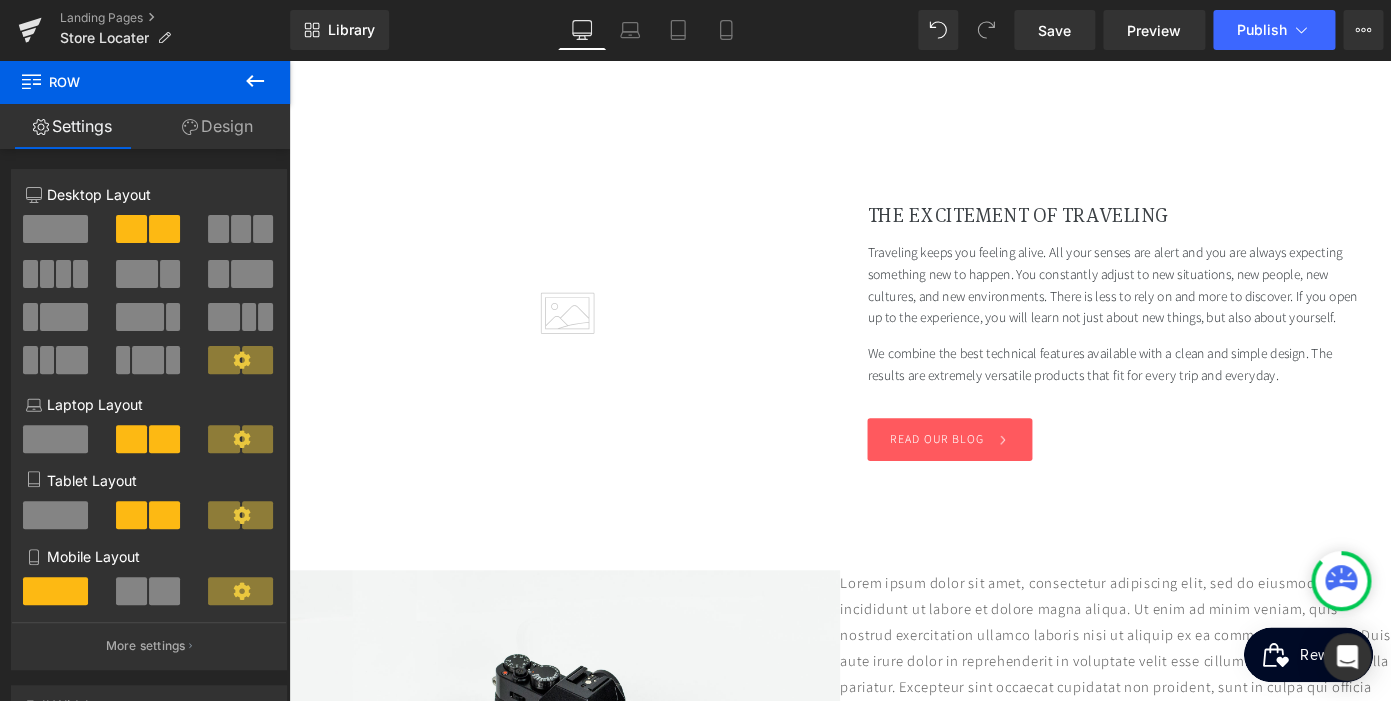 scroll, scrollTop: 1309, scrollLeft: 0, axis: vertical 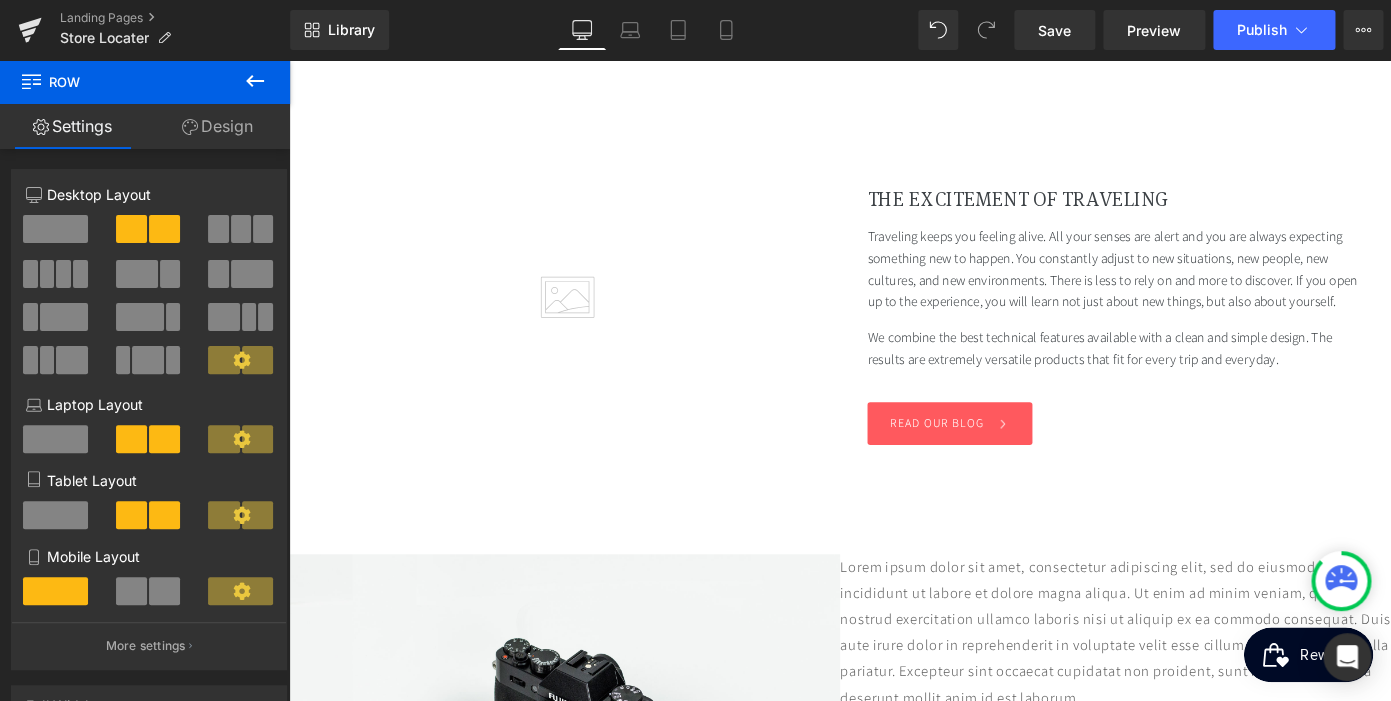 click at bounding box center (594, 321) 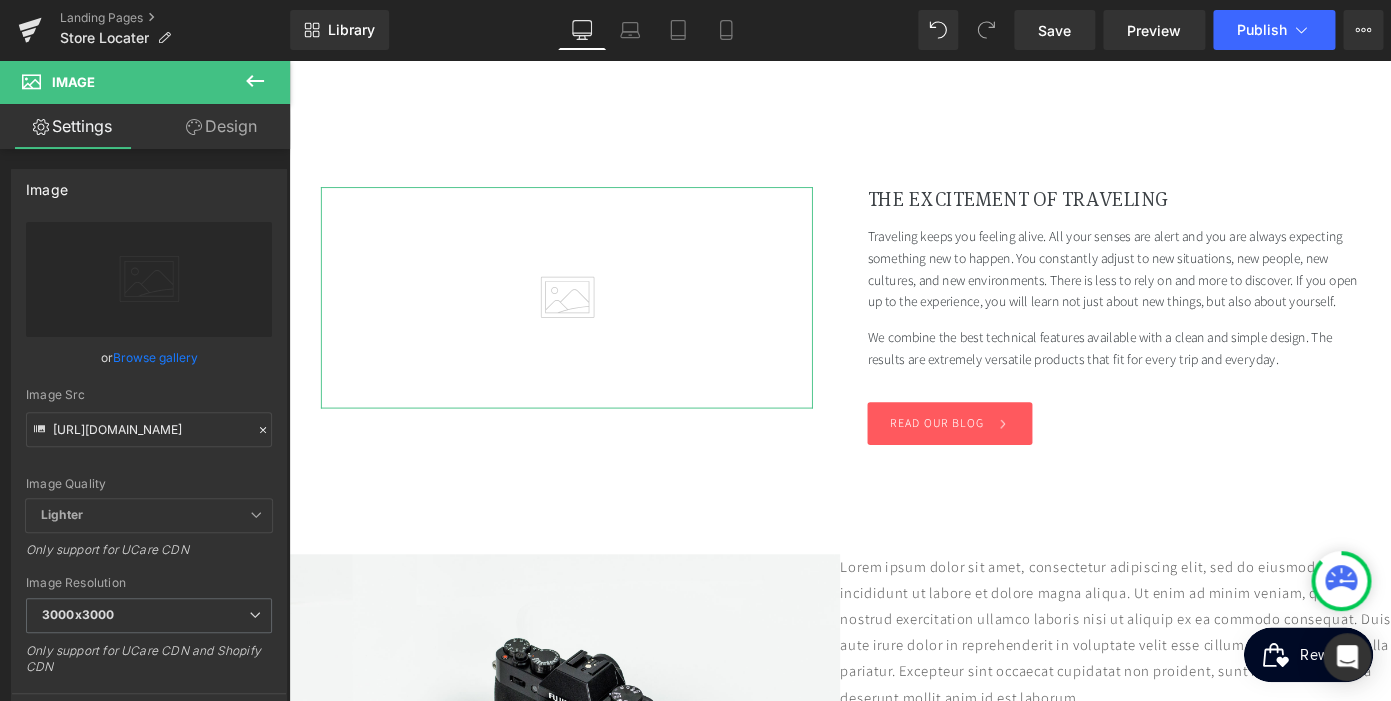 scroll, scrollTop: 0, scrollLeft: 0, axis: both 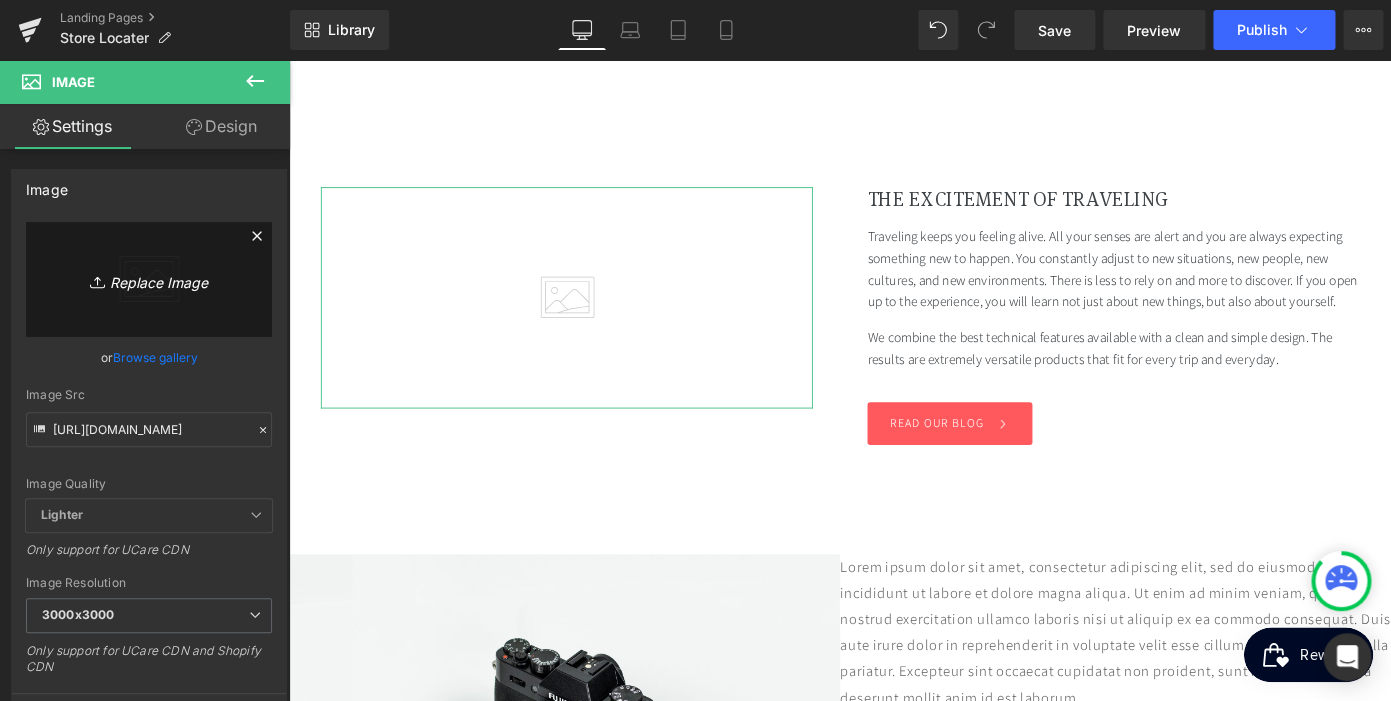 click on "Replace Image" at bounding box center (149, 279) 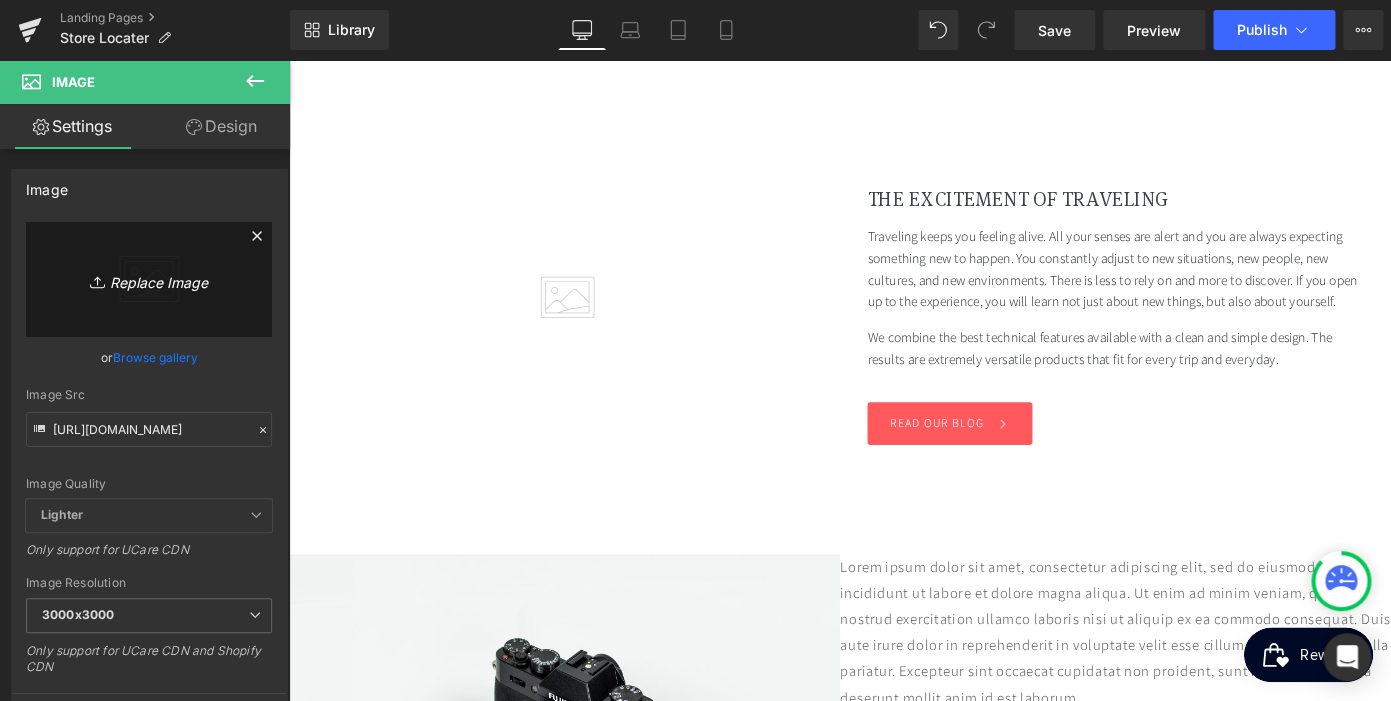 type on "C:\fakepath\5.png" 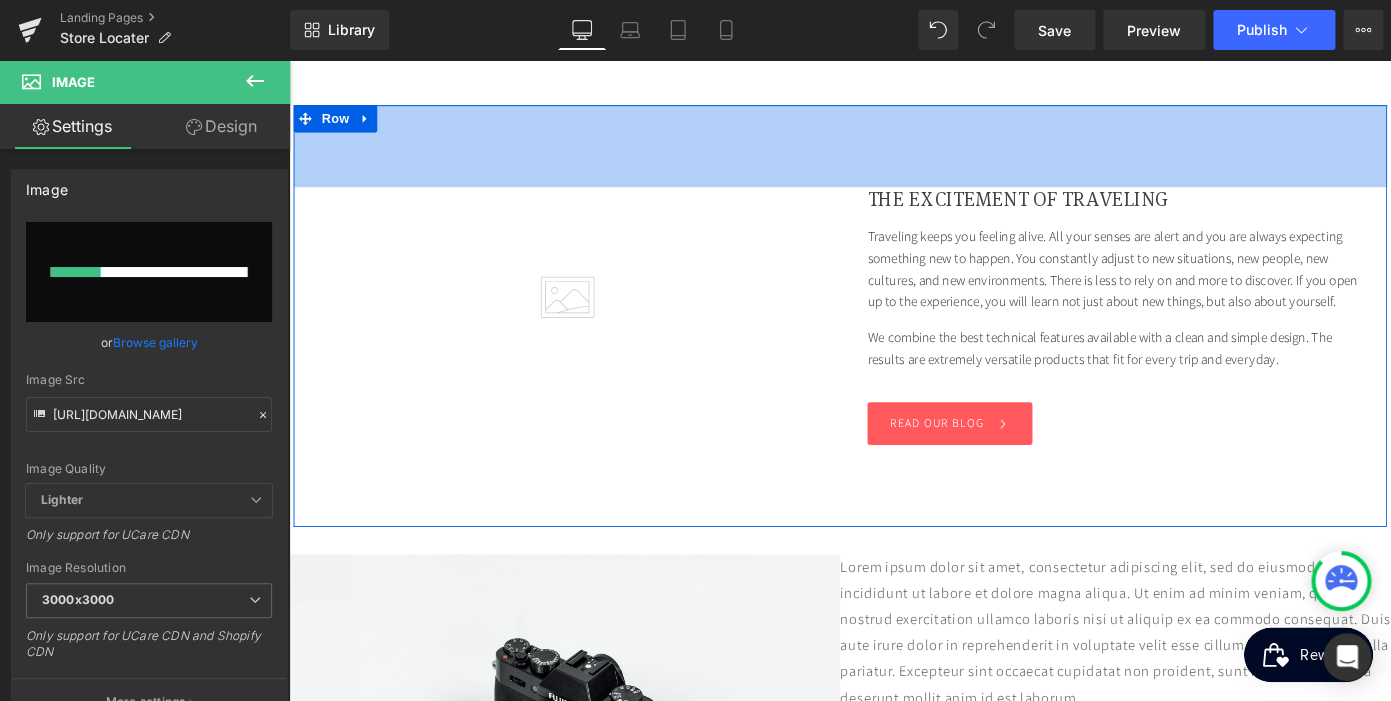 type 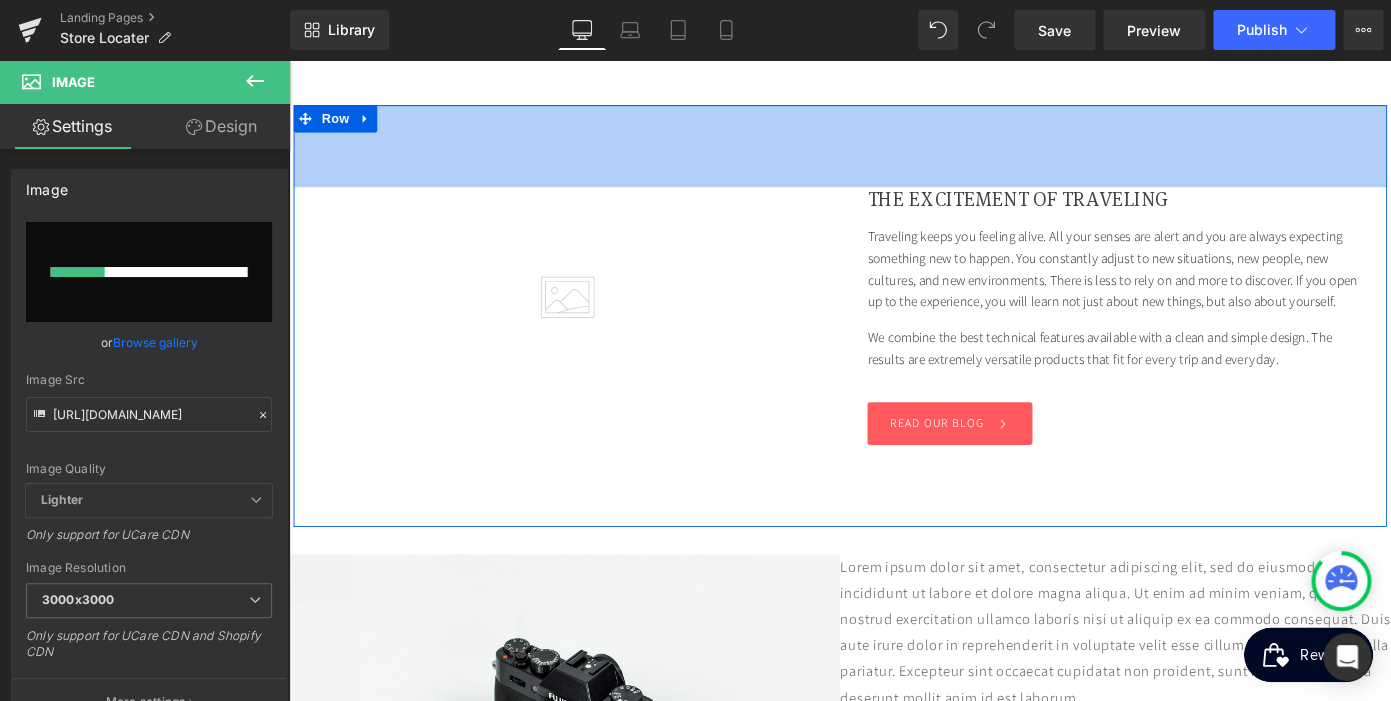 scroll, scrollTop: 0, scrollLeft: 410, axis: horizontal 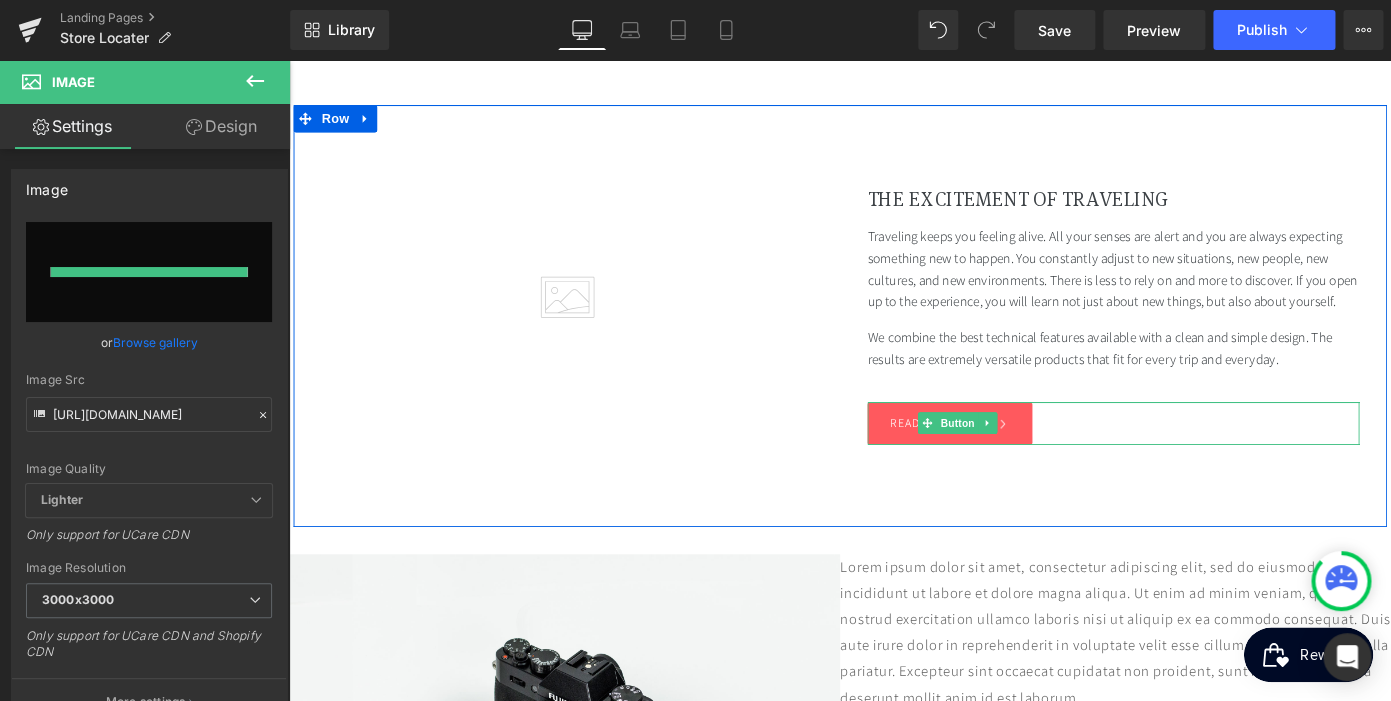 type on "[URL][DOMAIN_NAME]" 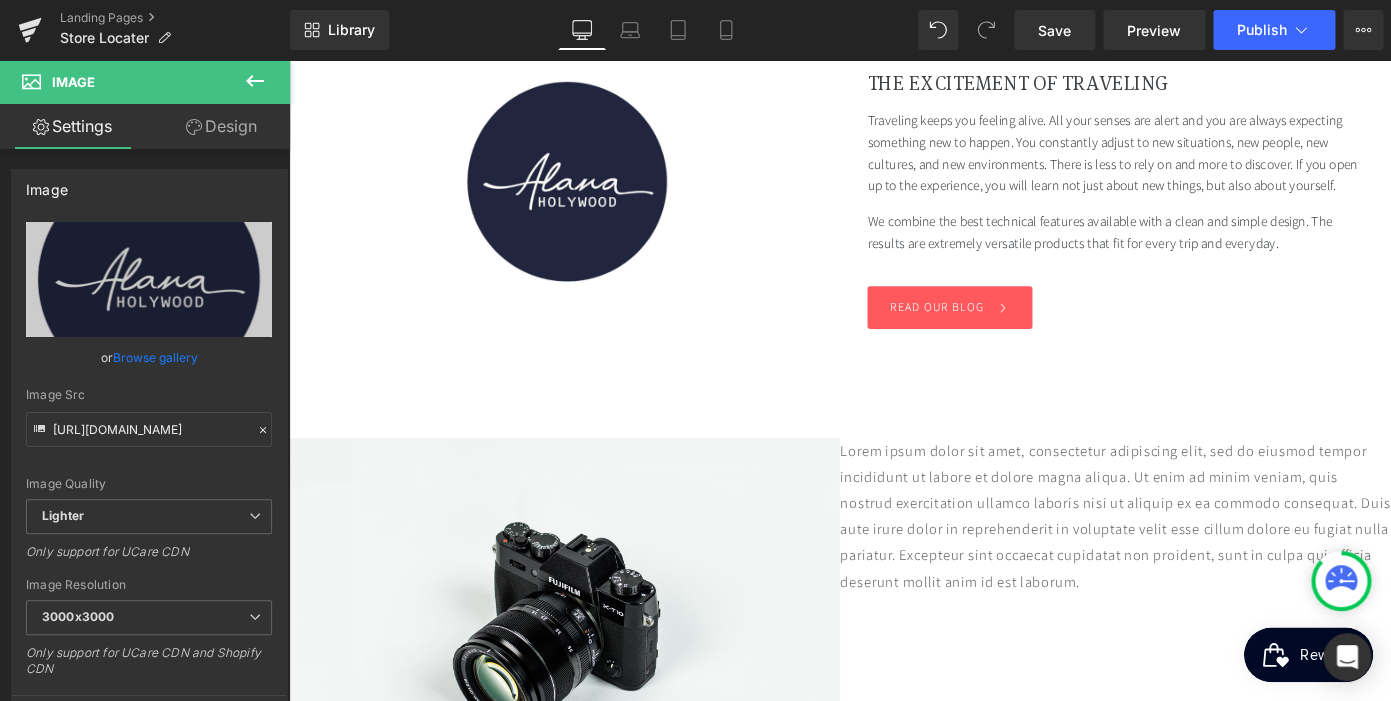 scroll, scrollTop: 1910, scrollLeft: 0, axis: vertical 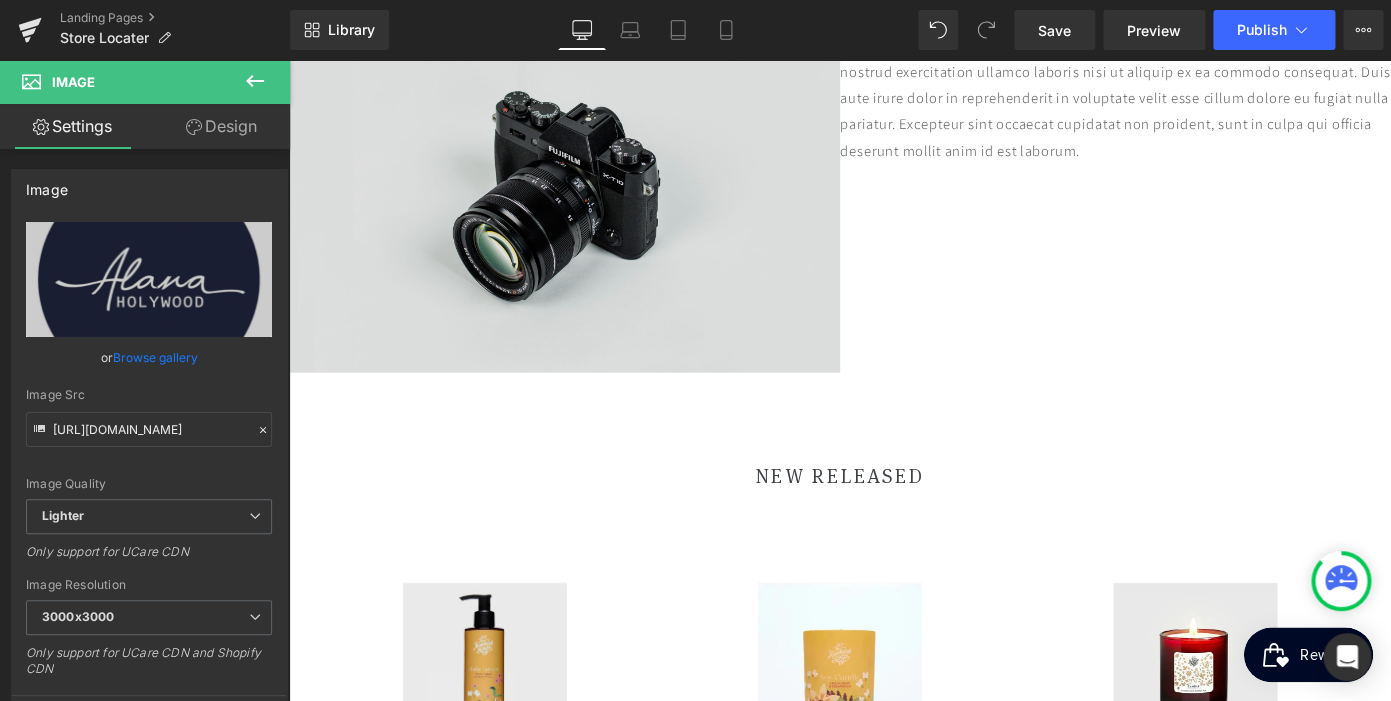 click at bounding box center [591, 202] 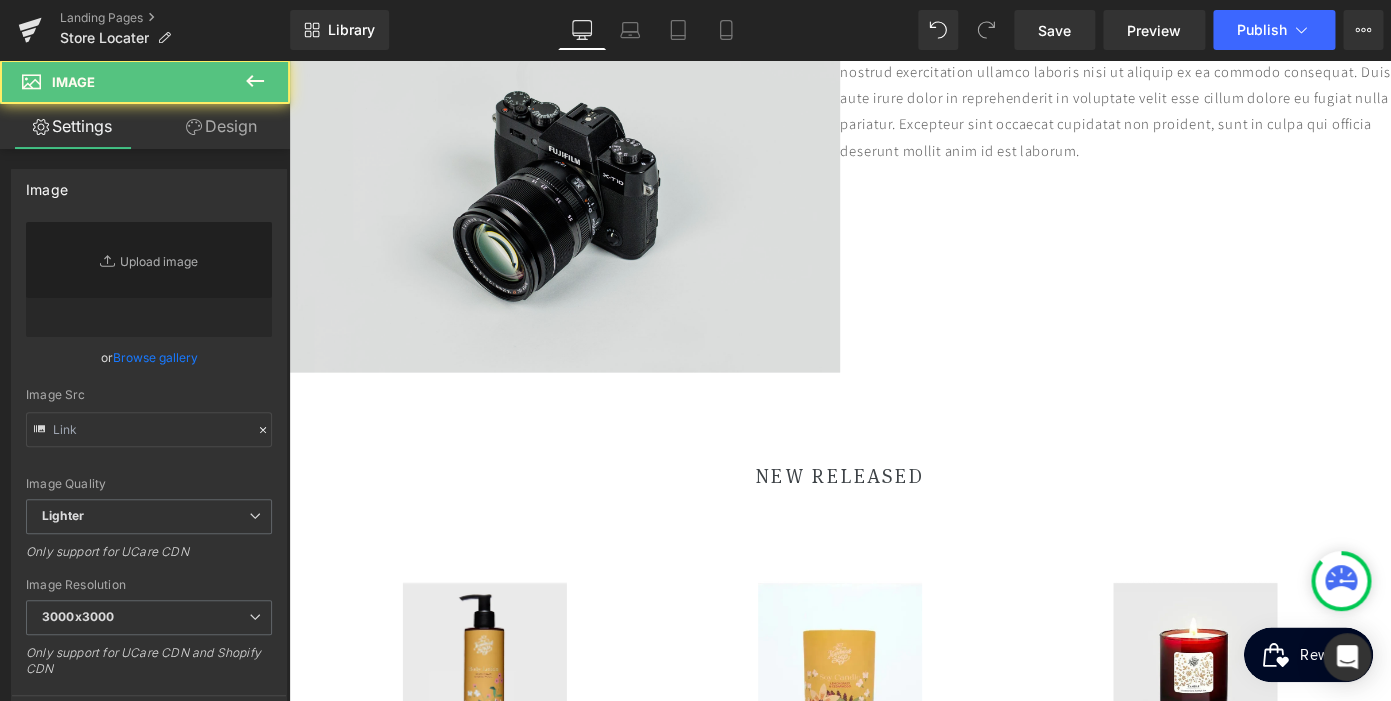 type on "//[DOMAIN_NAME][URL]" 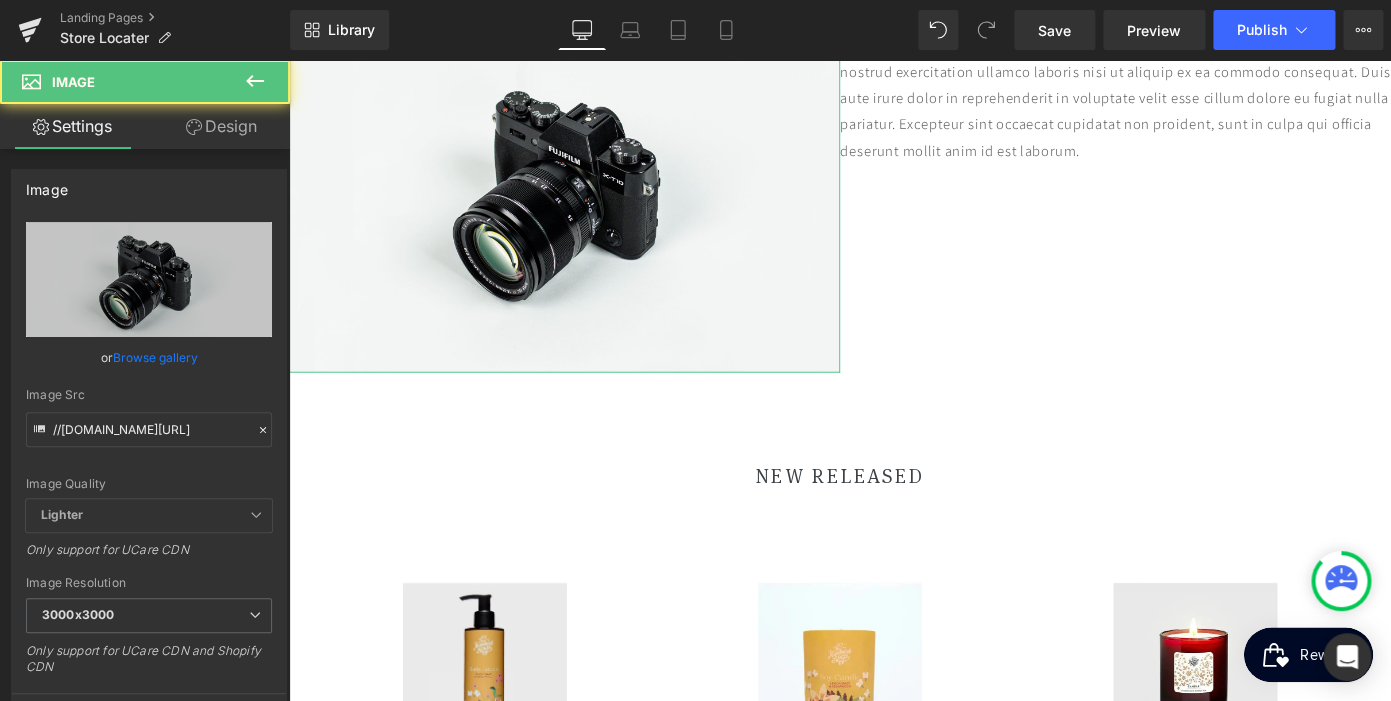 scroll, scrollTop: 0, scrollLeft: 0, axis: both 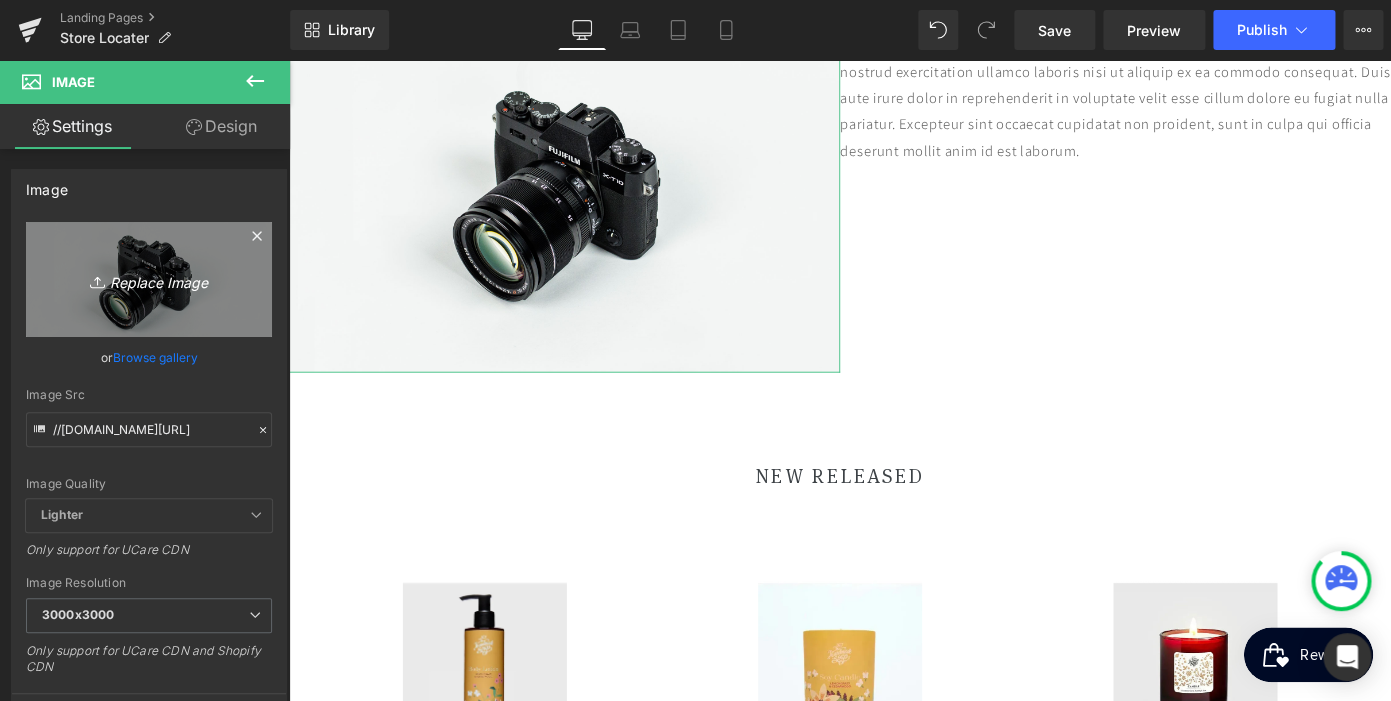 click on "Replace Image" at bounding box center (149, 279) 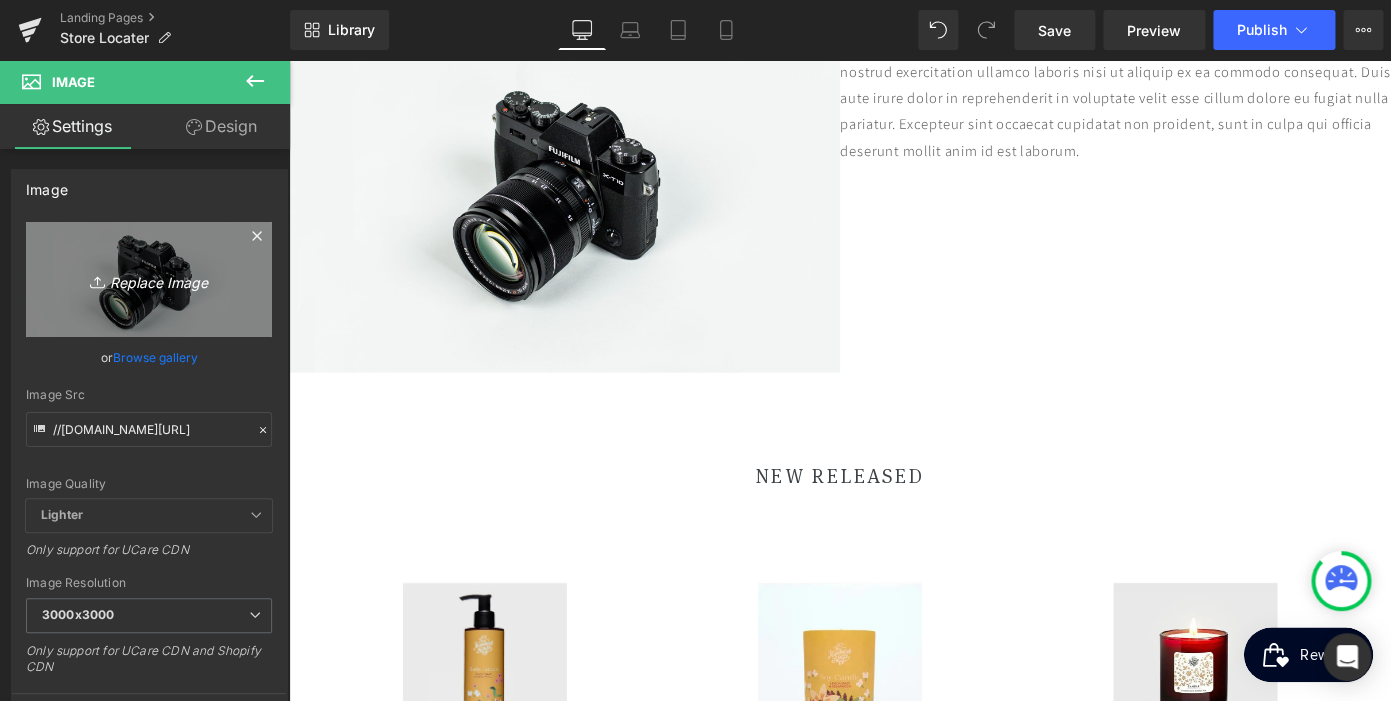 type on "C:\fakepath\6.png" 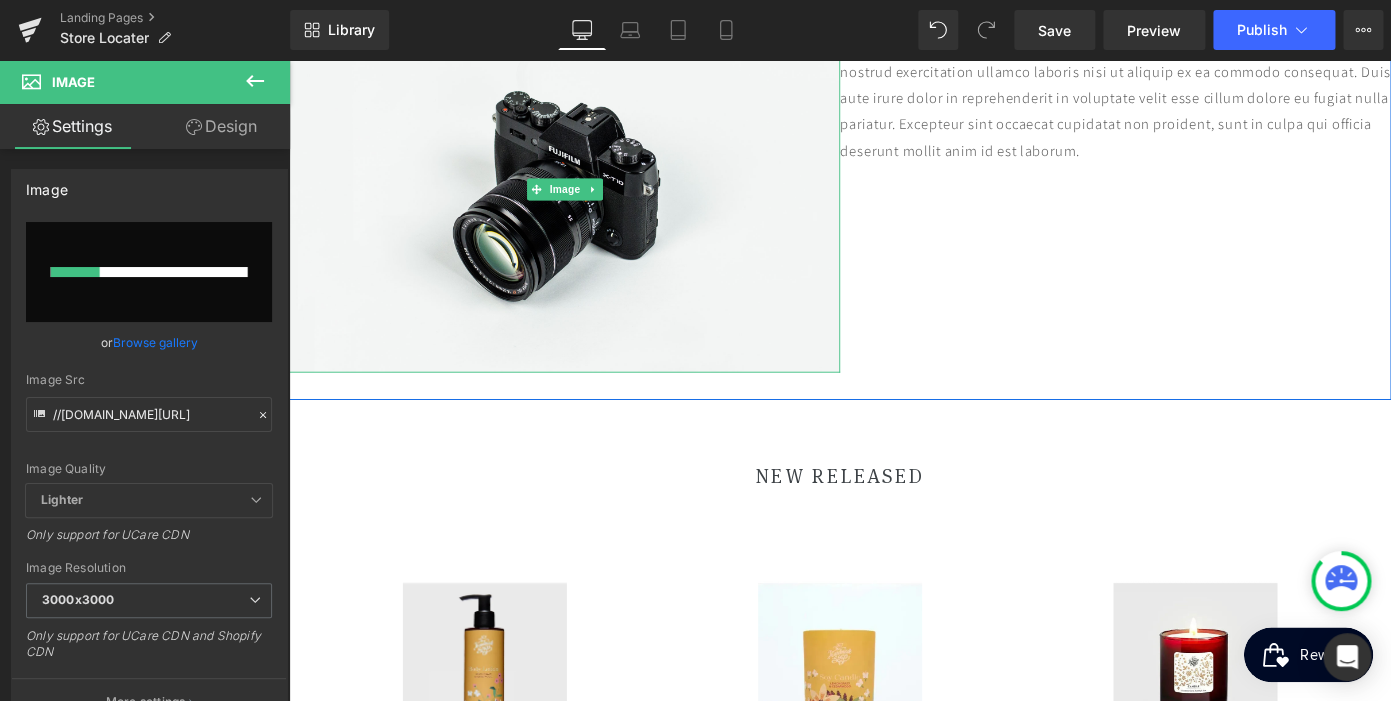 type 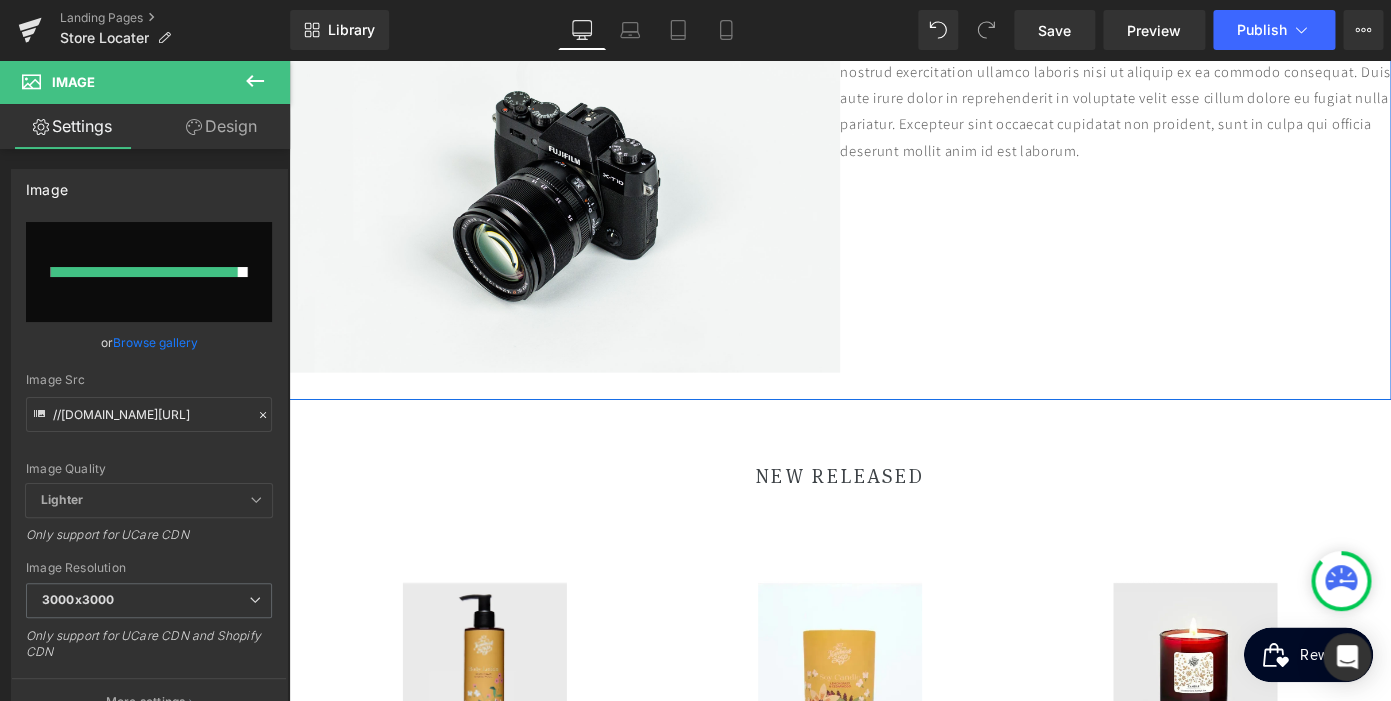 type on "[URL][DOMAIN_NAME]" 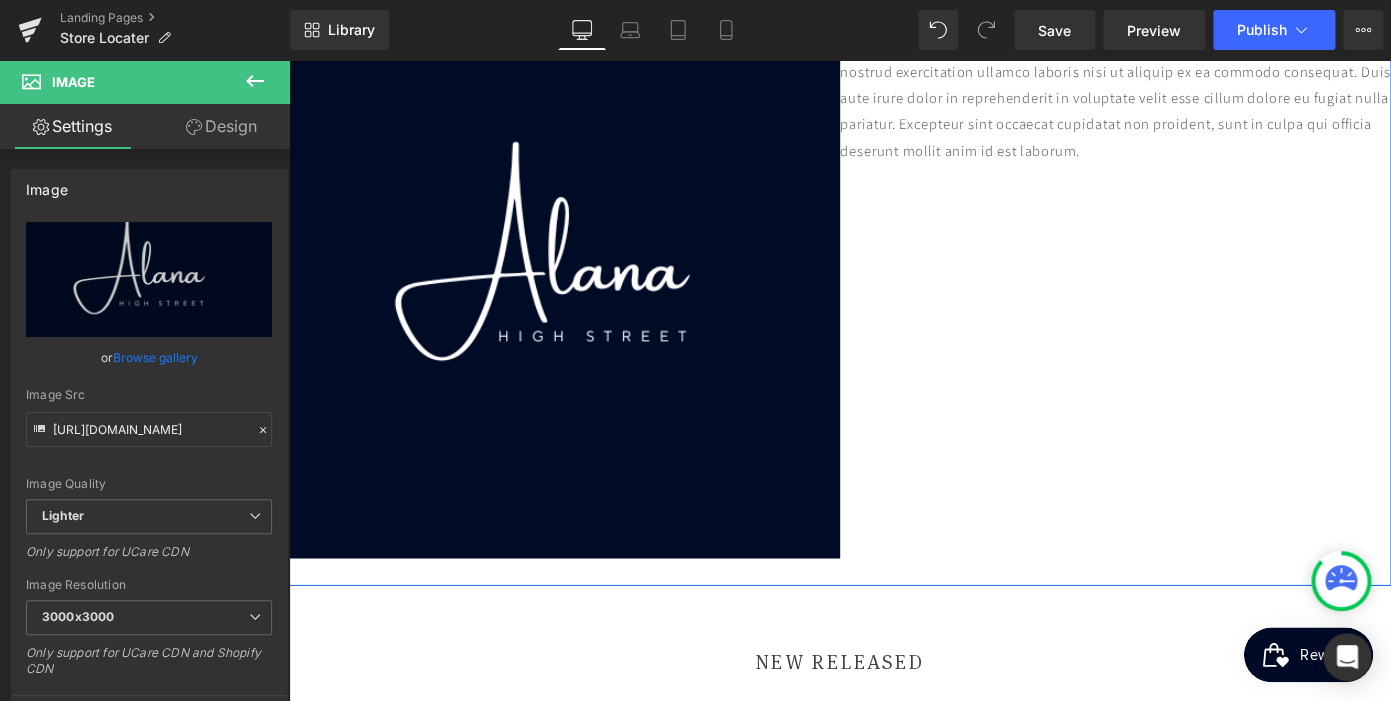 scroll, scrollTop: 0, scrollLeft: 410, axis: horizontal 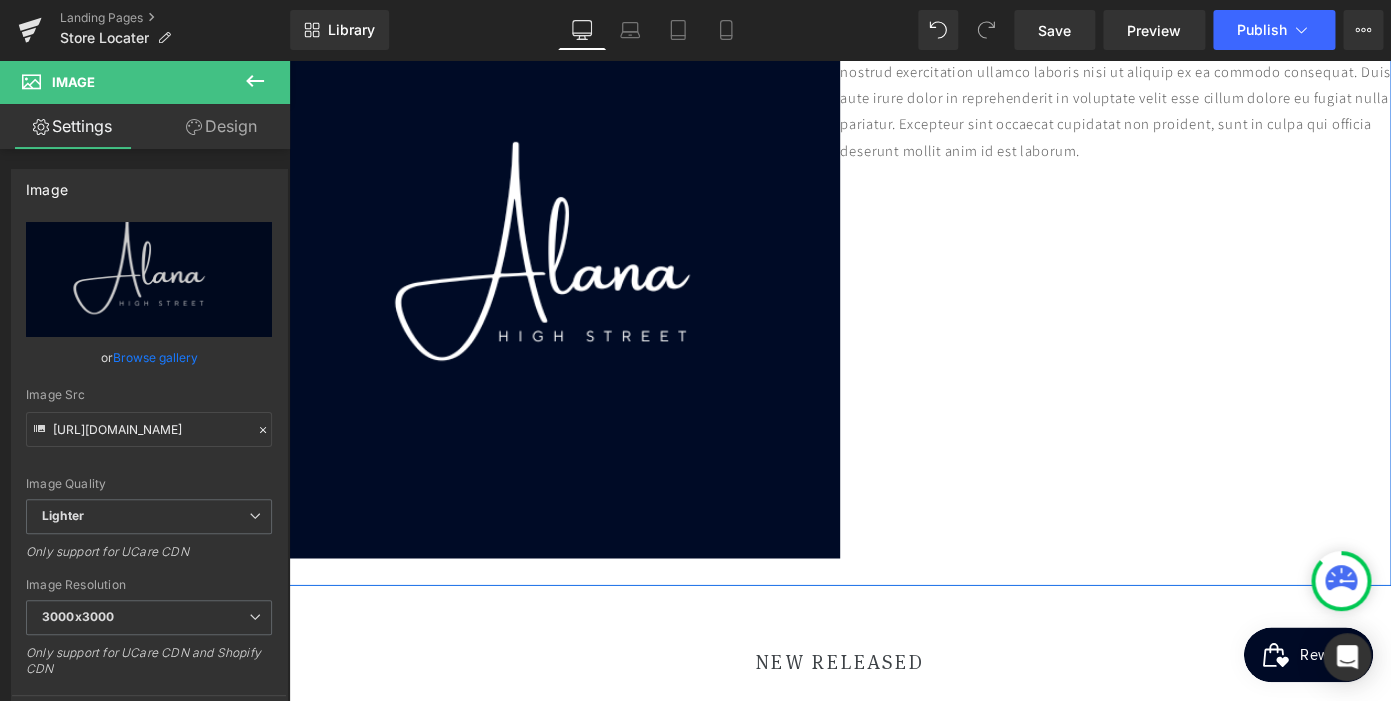click on "Image
Lorem ipsum dolor sit amet, consectetur adipiscing elit, sed do eiusmod tempor incididunt ut labore et dolore magna aliqua. Ut enim ad minim veniam, quis nostrud exercitation ullamco laboris nisi ut aliquip ex ea commodo consequat. Duis aute irure dolor in reprehenderit in voluptate velit esse cillum dolore eu fugiat nulla pariatur. Excepteur sint occaecat cupidatat non proident, sunt in culpa qui officia deserunt mollit anim id est laborum.
Text Block         Row" at bounding box center (894, 304) 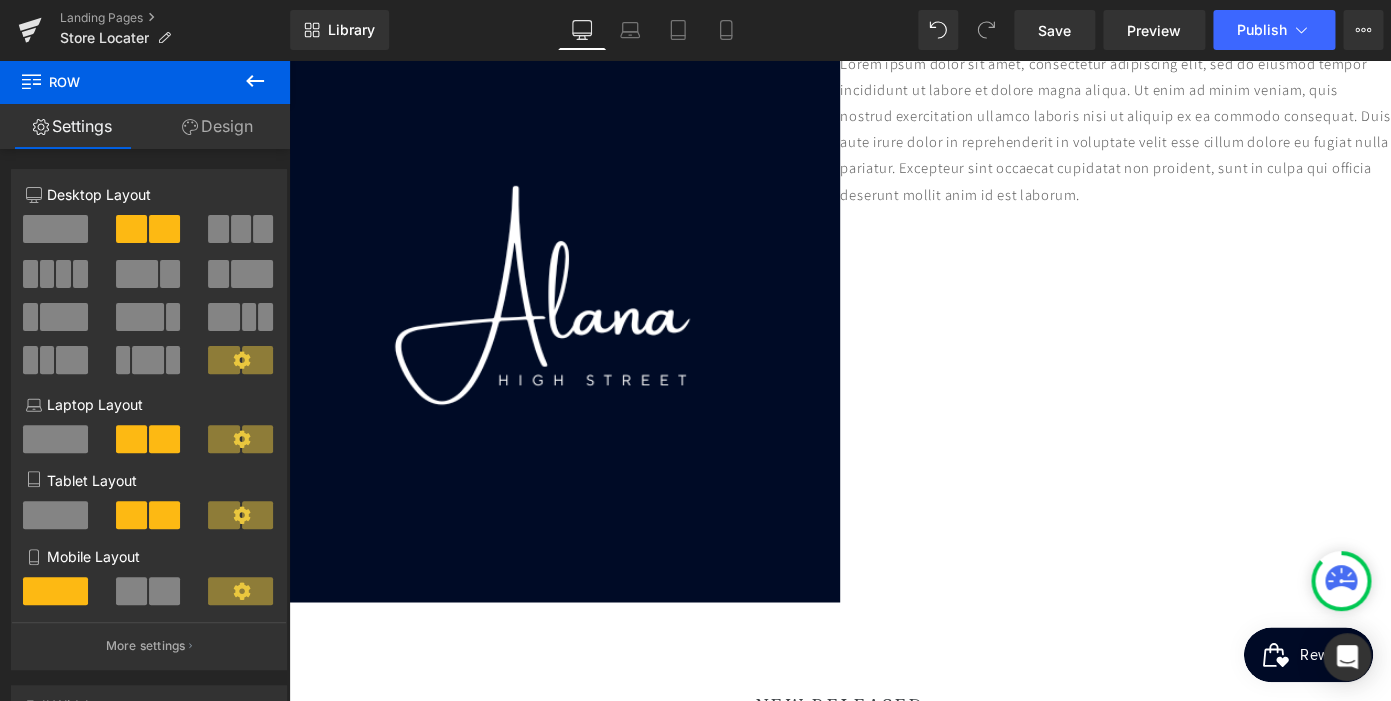 scroll, scrollTop: 1938, scrollLeft: 0, axis: vertical 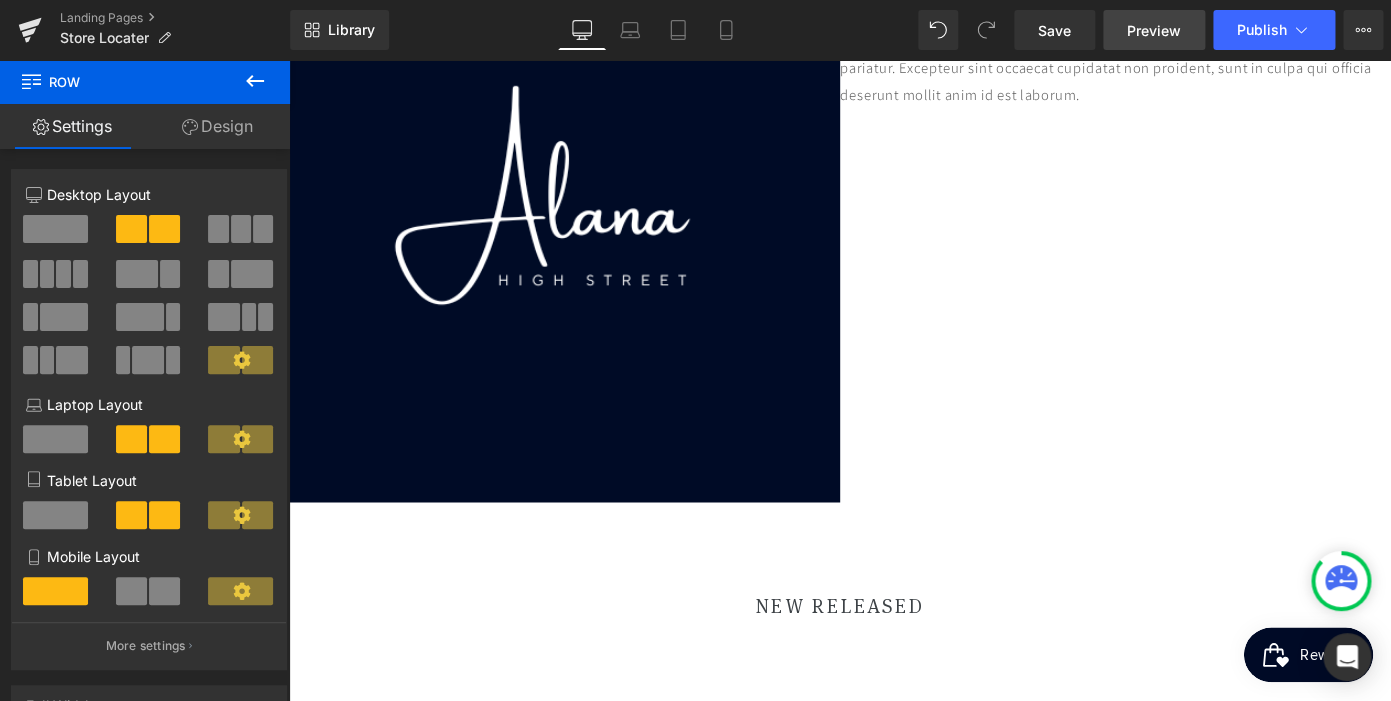 click on "Preview" at bounding box center [1154, 30] 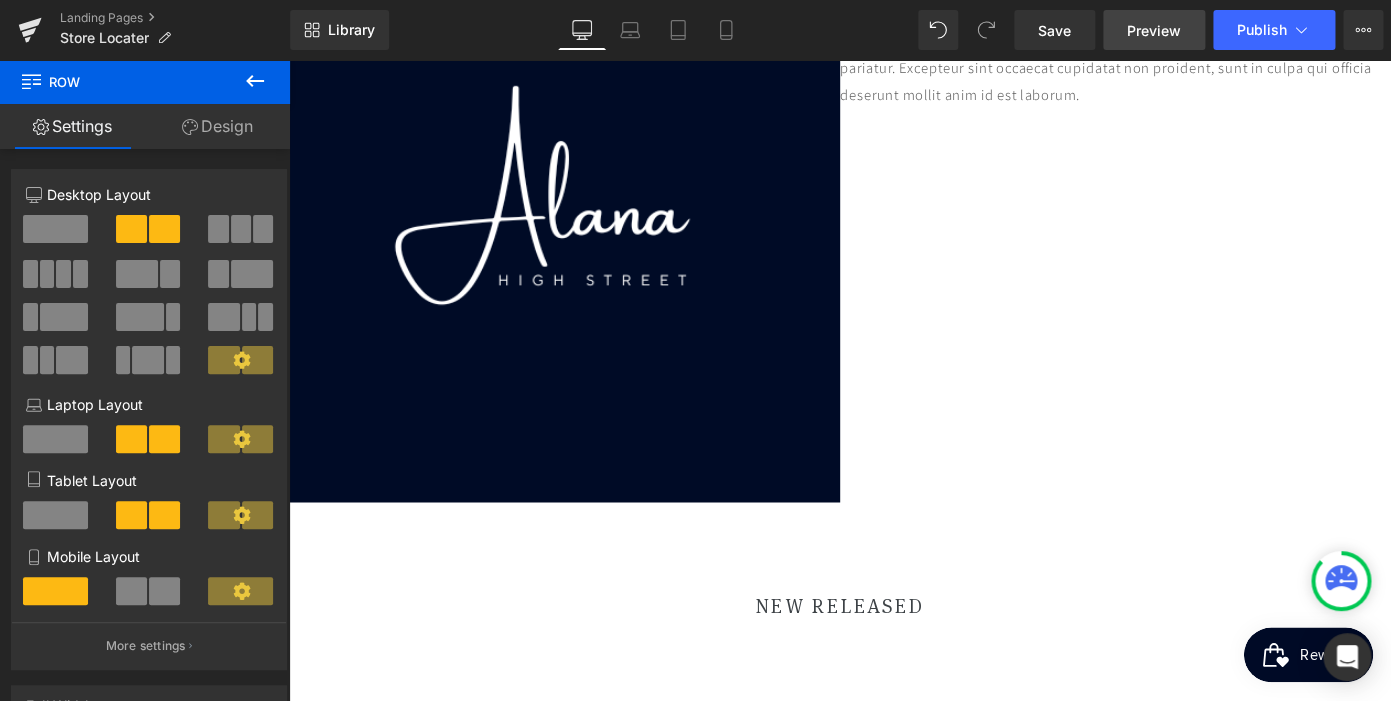scroll, scrollTop: 0, scrollLeft: 0, axis: both 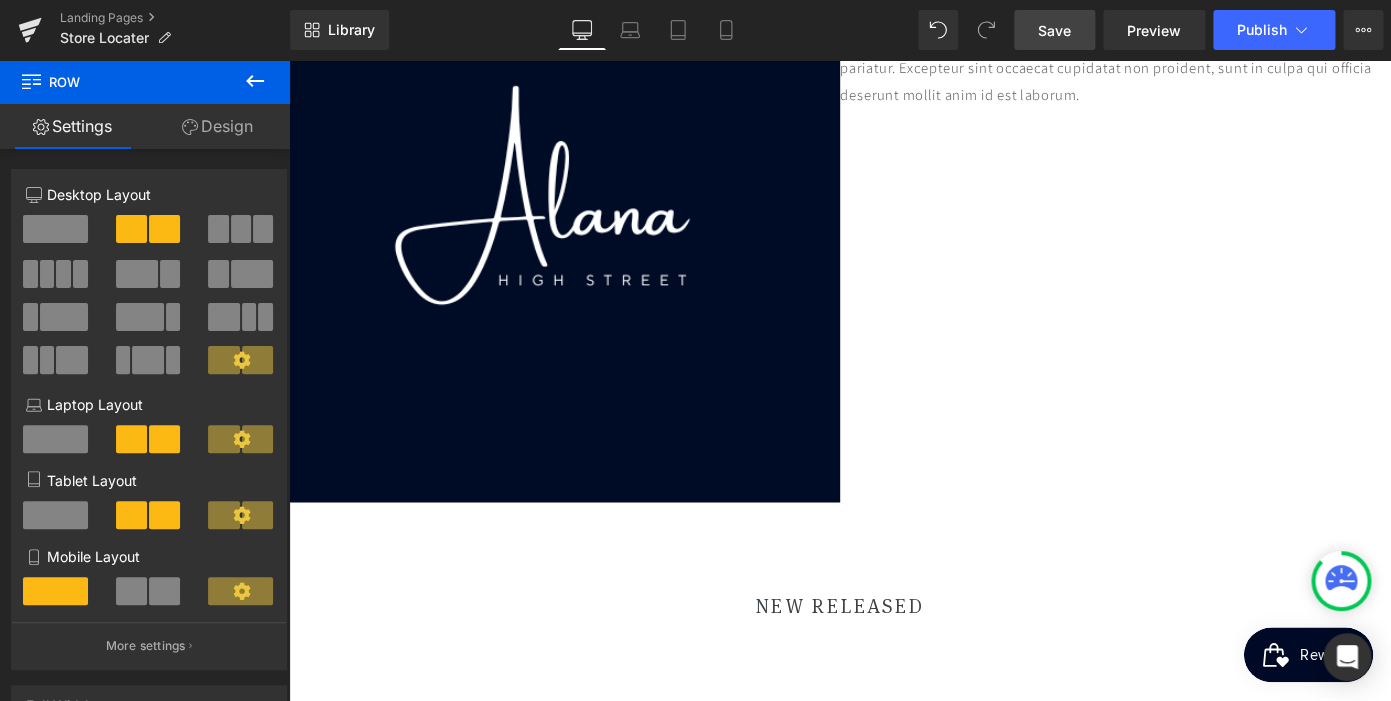 click on "Save" at bounding box center (1054, 30) 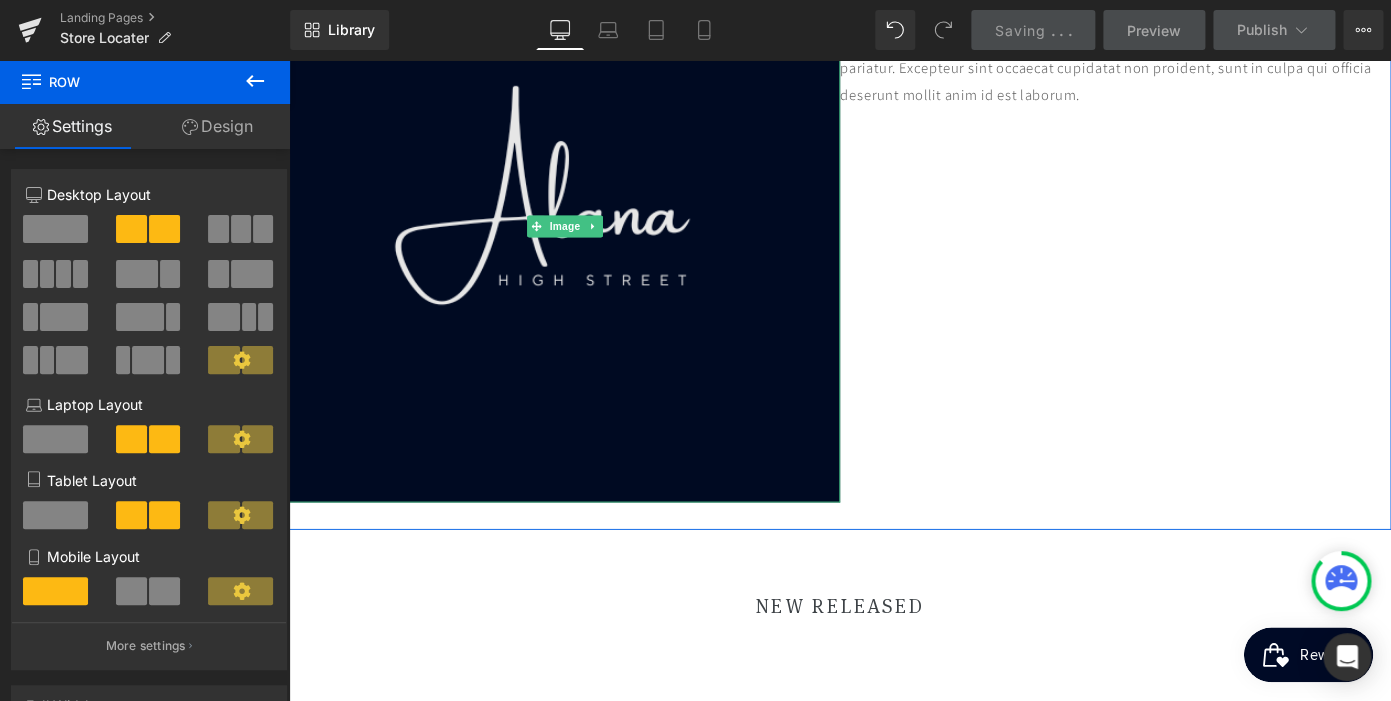 scroll, scrollTop: 0, scrollLeft: 410, axis: horizontal 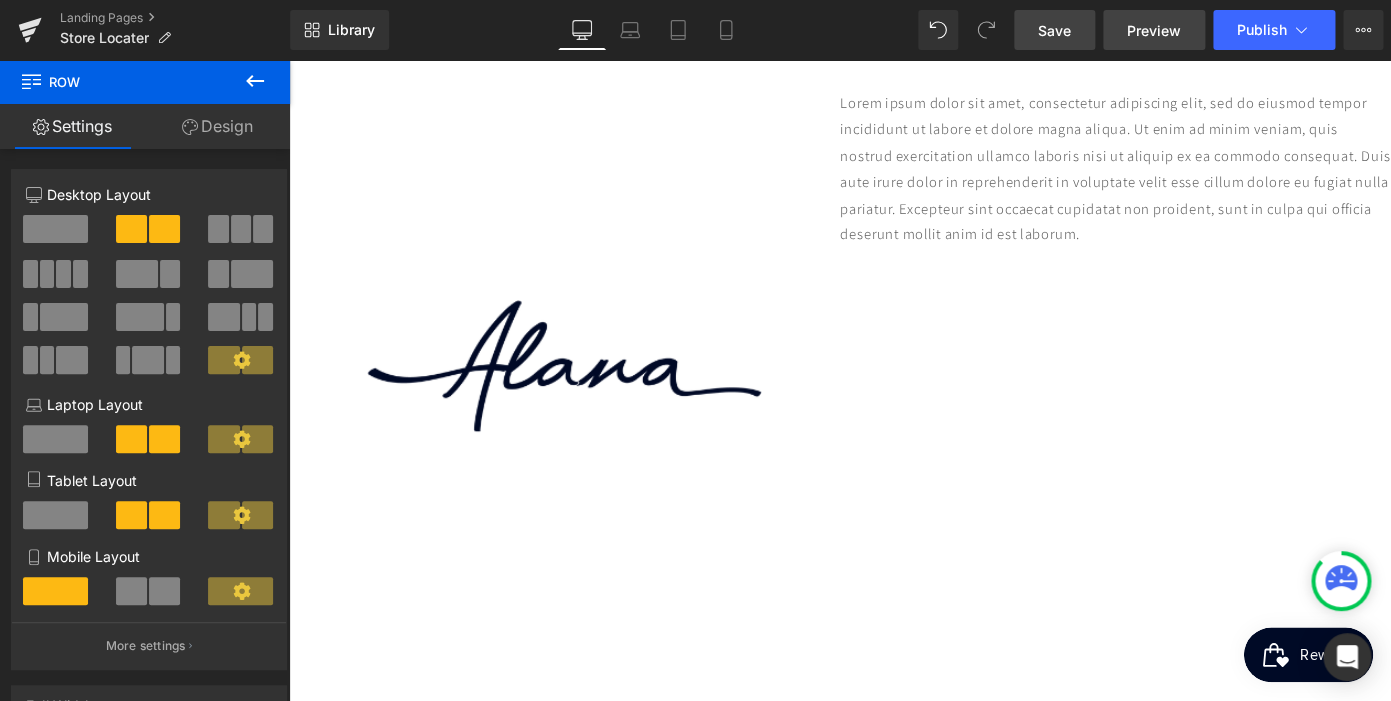 click on "Preview" at bounding box center (1154, 30) 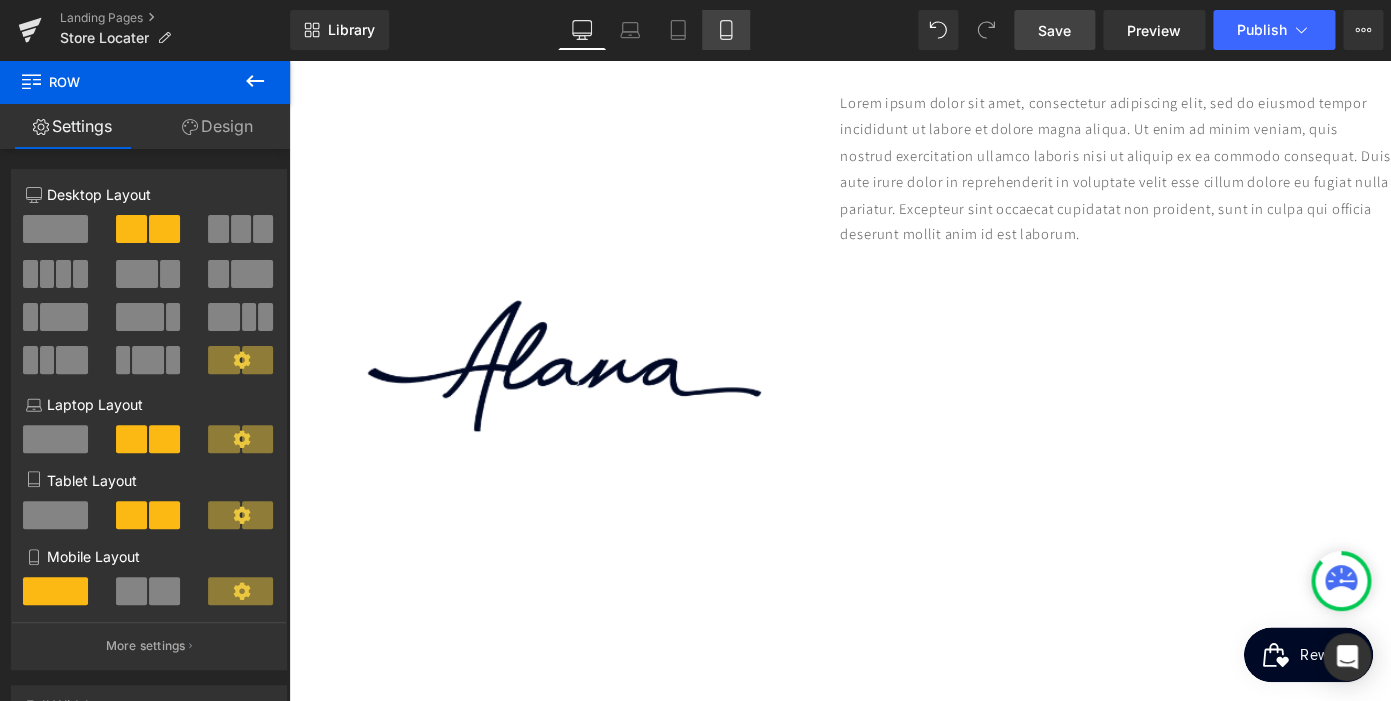 click on "Mobile" at bounding box center (726, 30) 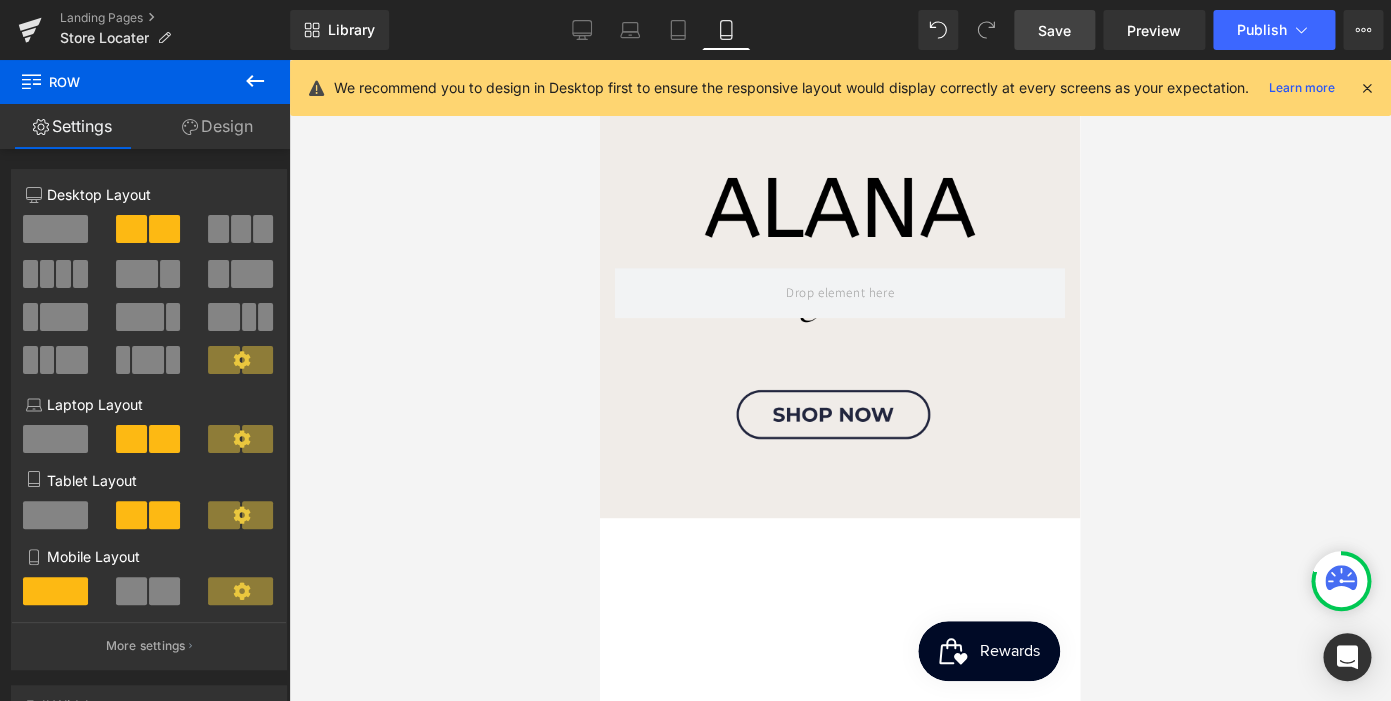 scroll, scrollTop: 0, scrollLeft: 0, axis: both 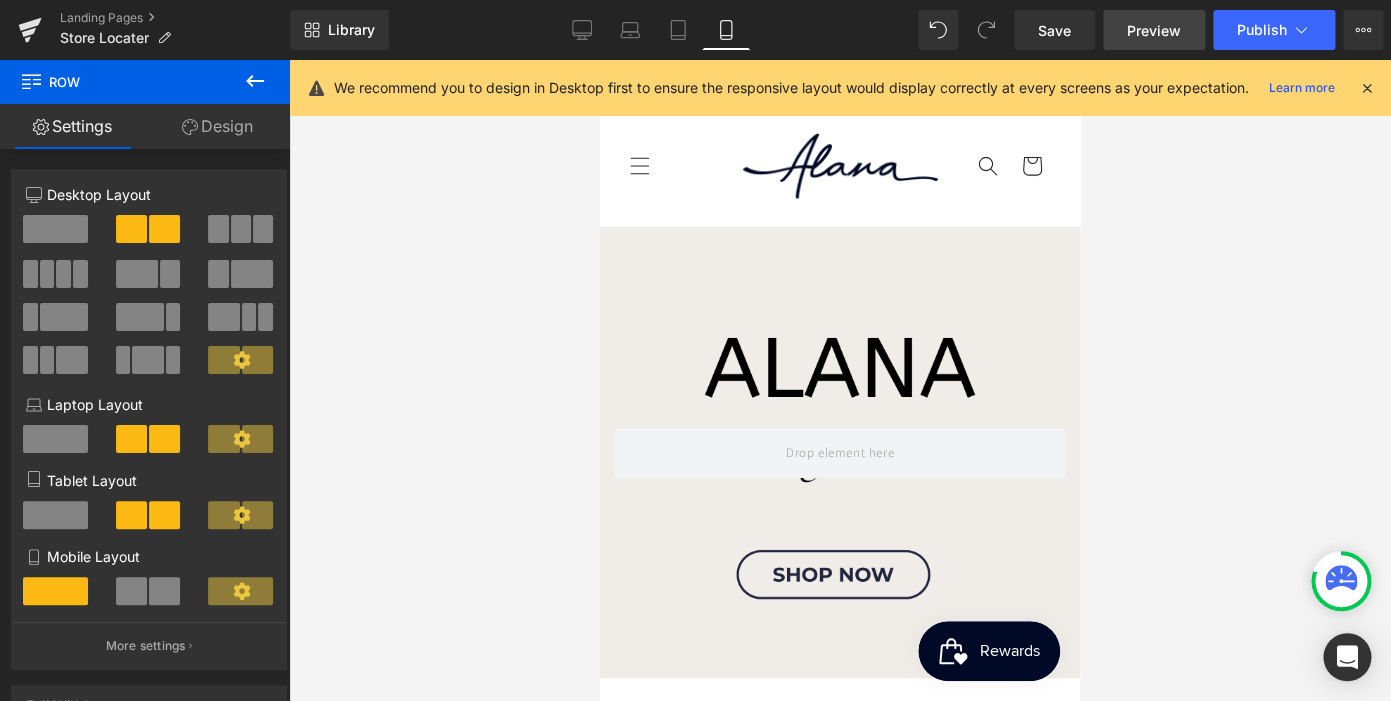 click on "Preview" at bounding box center [1154, 30] 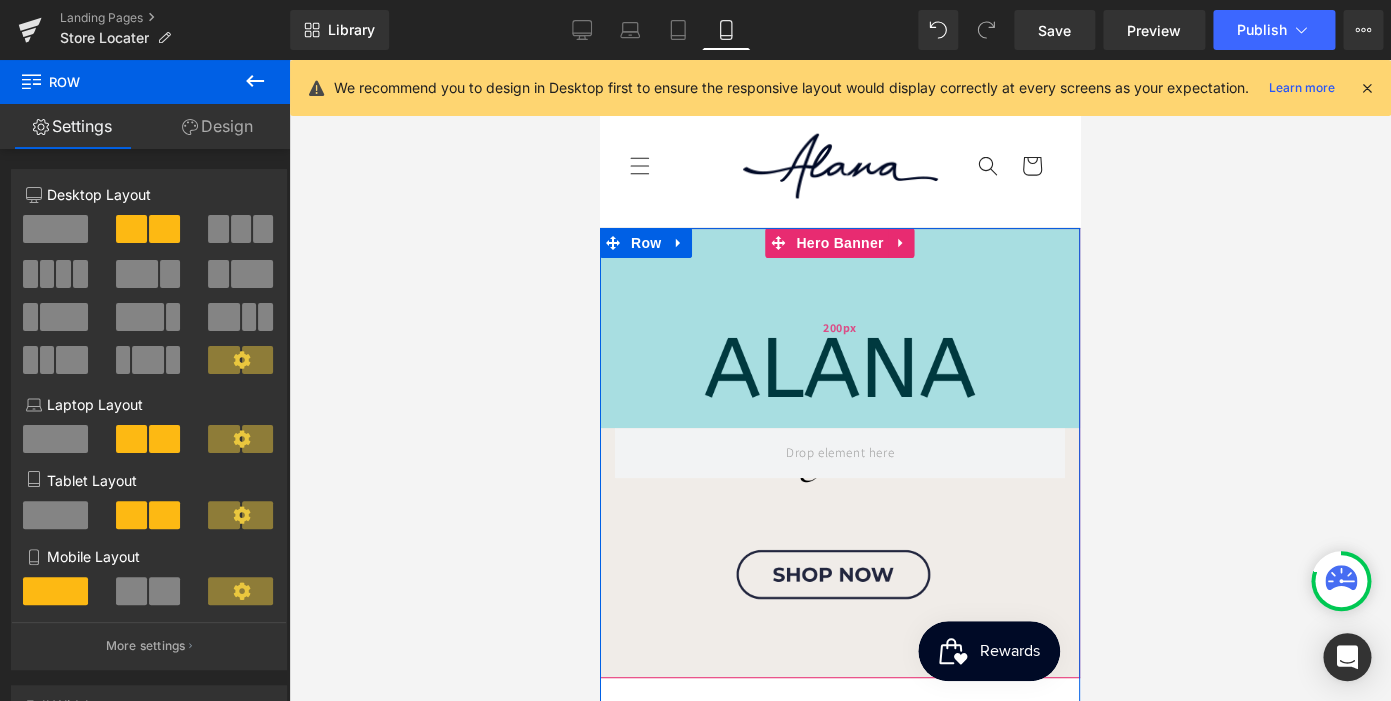 scroll, scrollTop: 0, scrollLeft: 374, axis: horizontal 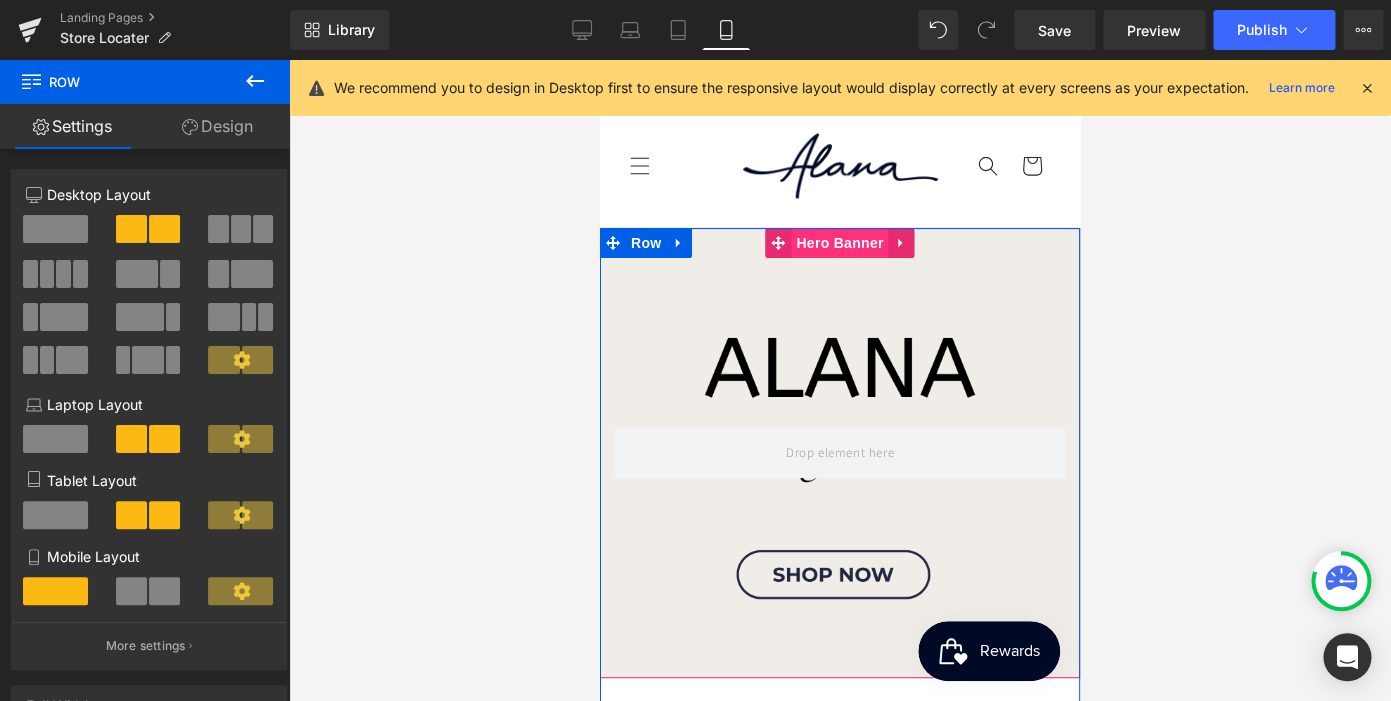 click on "Hero Banner" at bounding box center [839, 243] 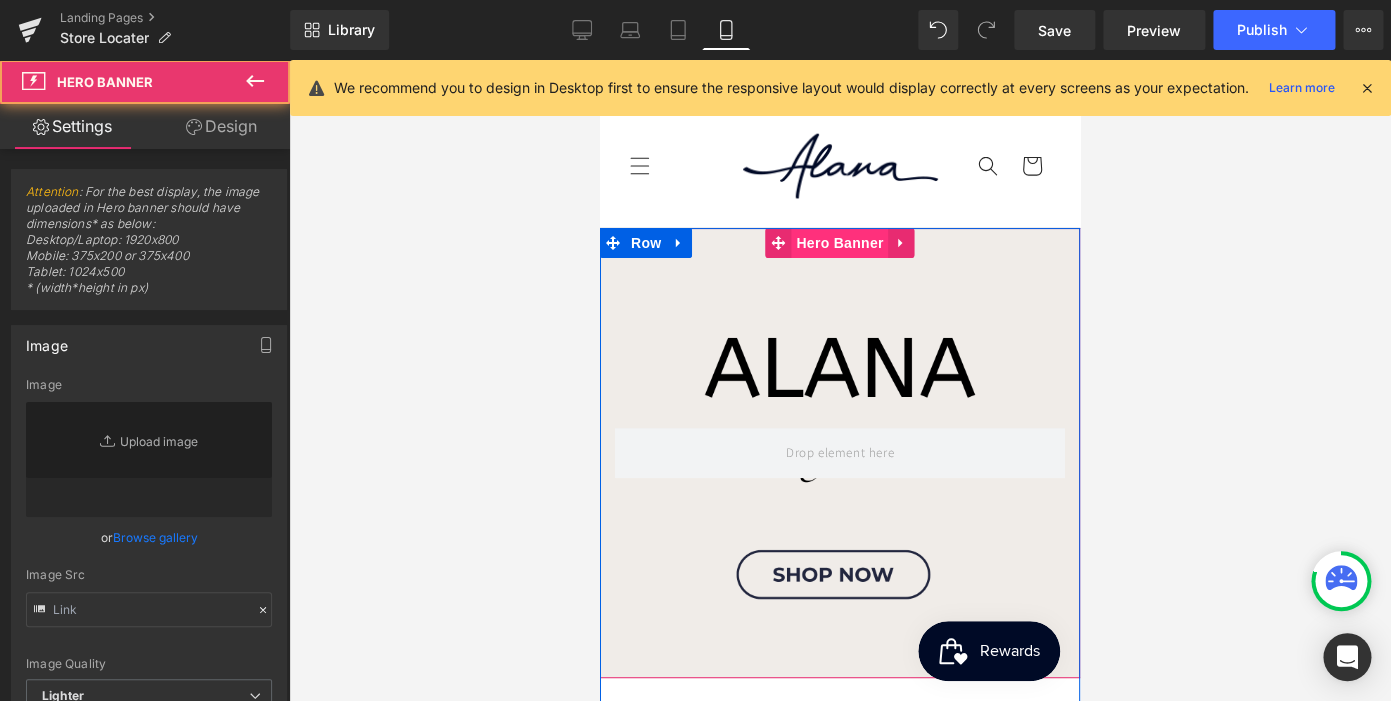 type on "https://ucarecdn.com/58818566-24d3-4225-a18f-adfe2edf1b50/-/format/auto/-/preview/3000x3000/-/quality/lighter/Gem%20Pages%20Banners%20SS25.png" 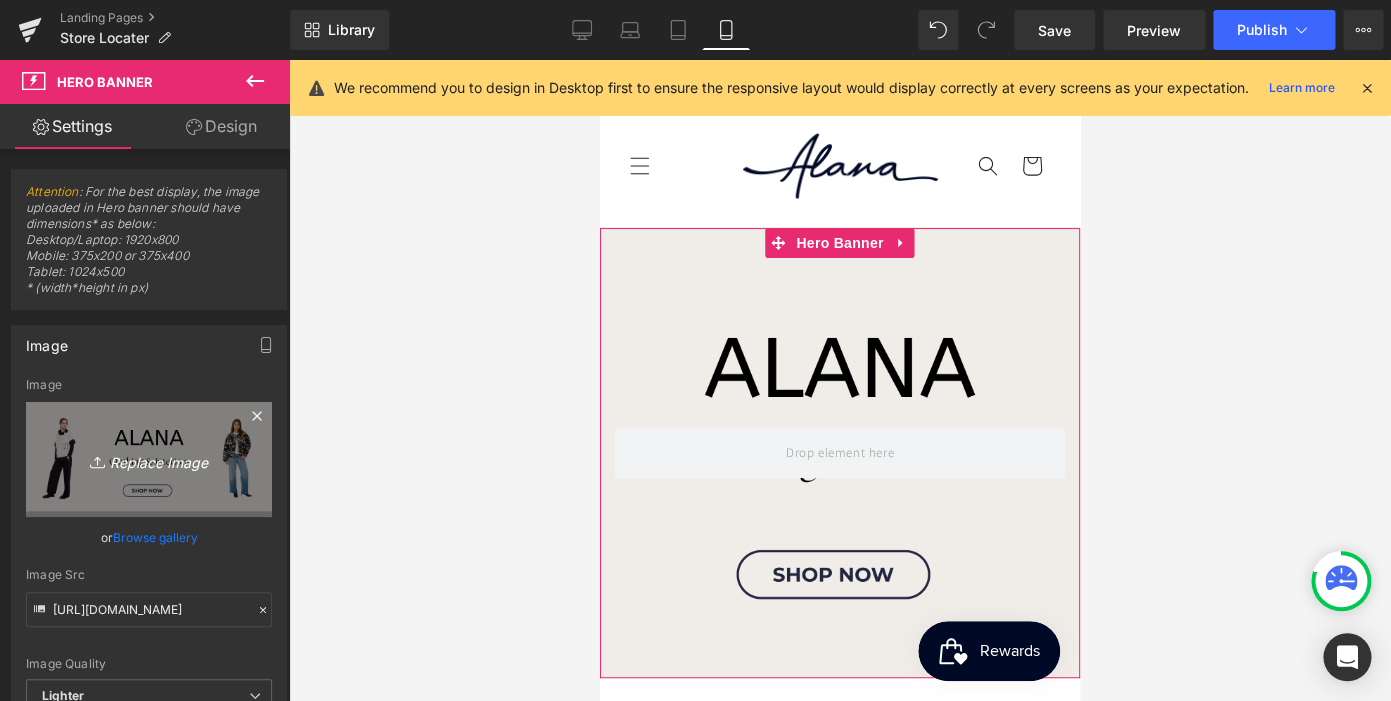 click on "Replace Image" at bounding box center [149, 459] 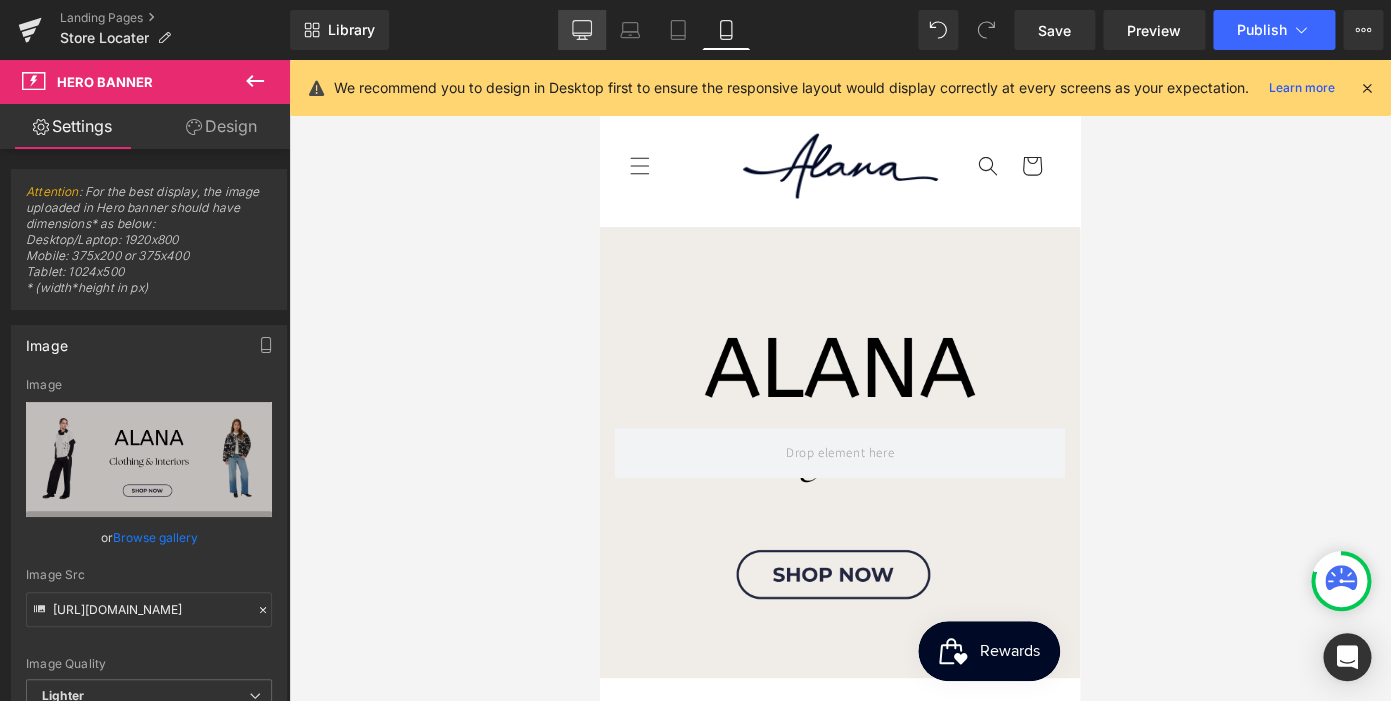 scroll, scrollTop: 0, scrollLeft: 0, axis: both 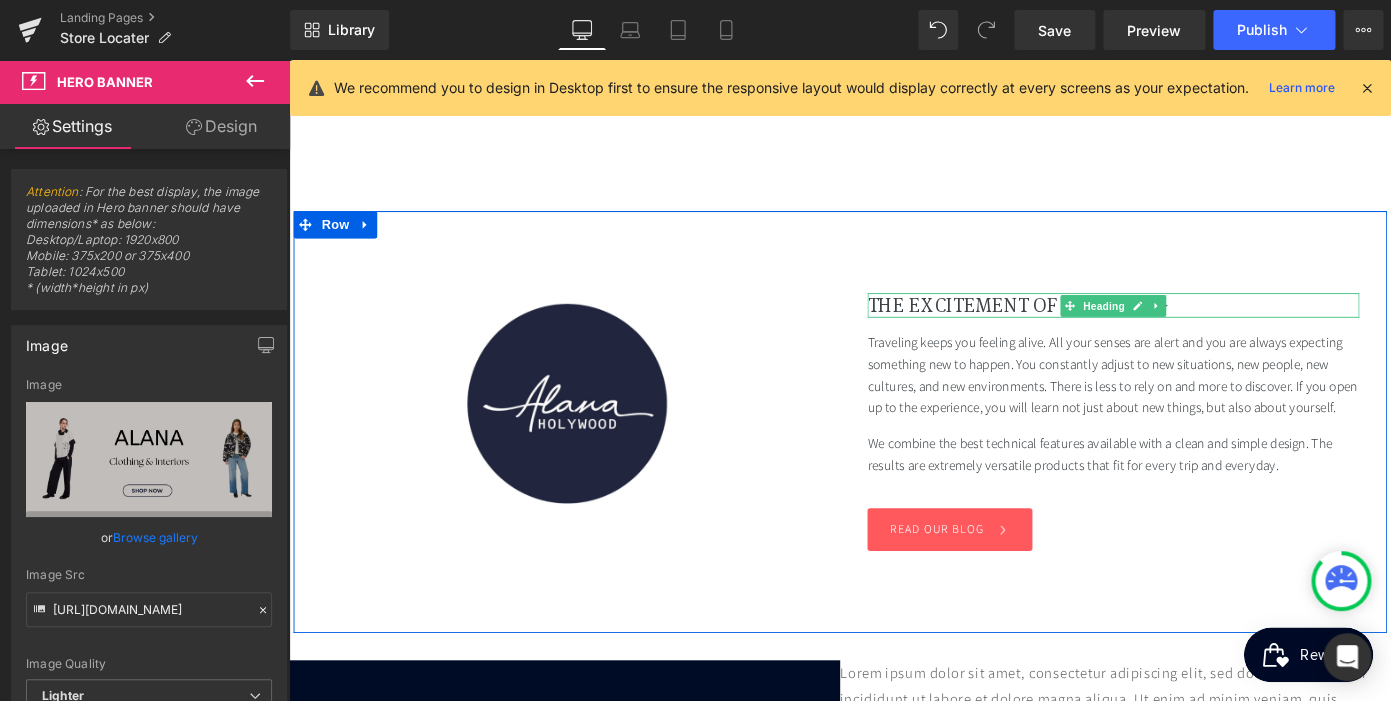 click on "THE EXCITEMENT OF TRAVELING" at bounding box center [1194, 329] 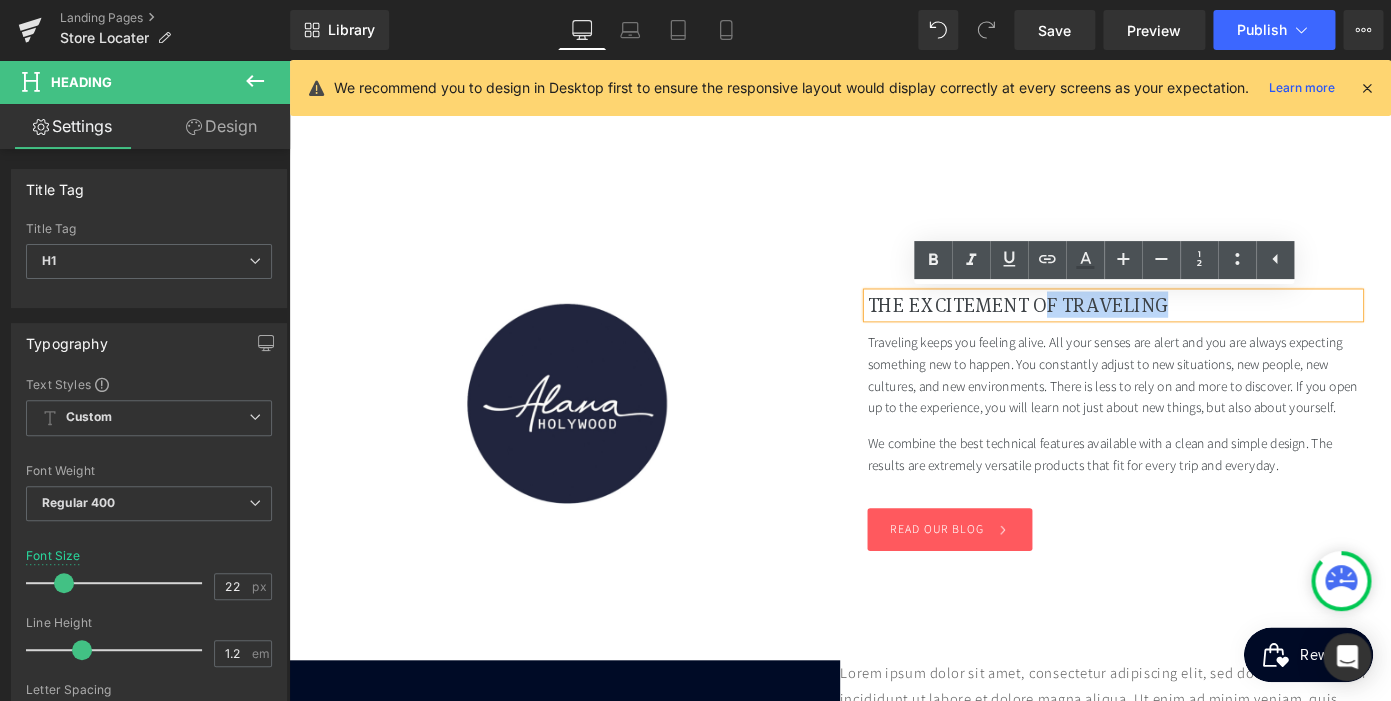 scroll, scrollTop: 0, scrollLeft: 0, axis: both 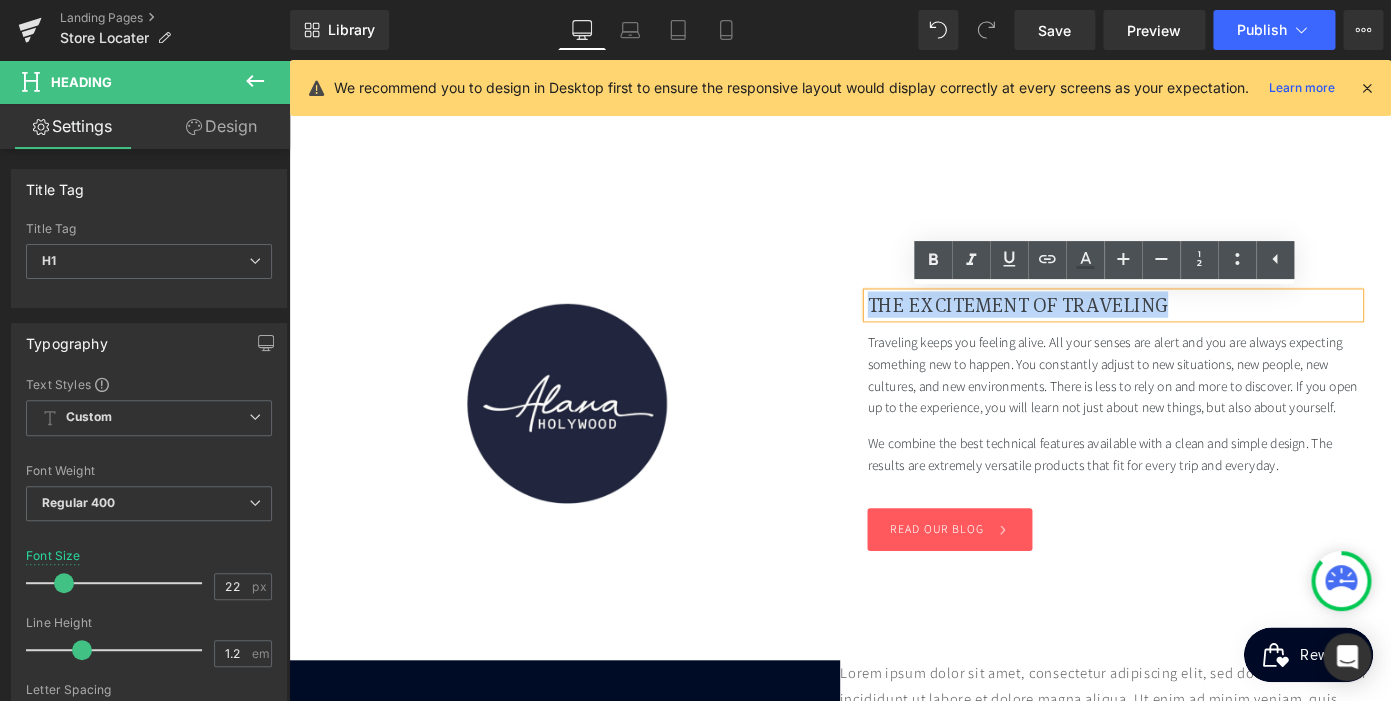 drag, startPoint x: 1275, startPoint y: 331, endPoint x: 952, endPoint y: 310, distance: 323.68195 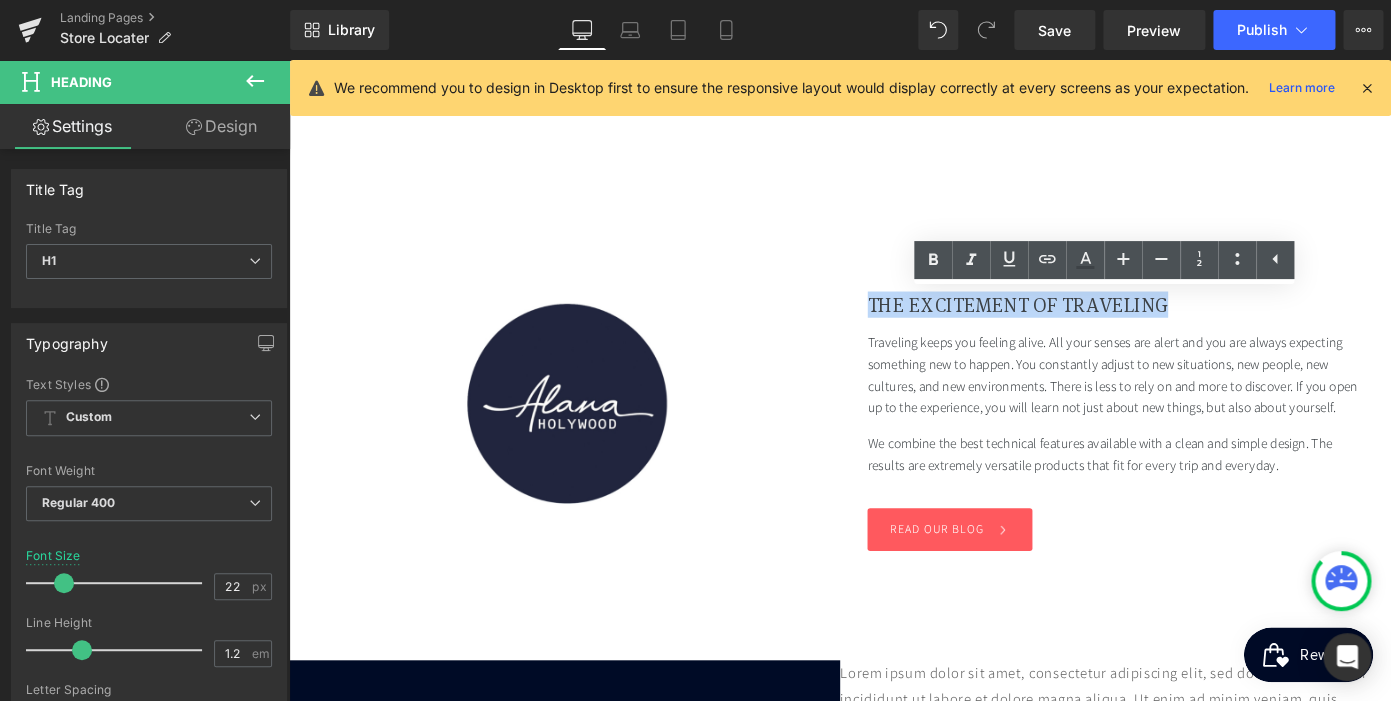 type 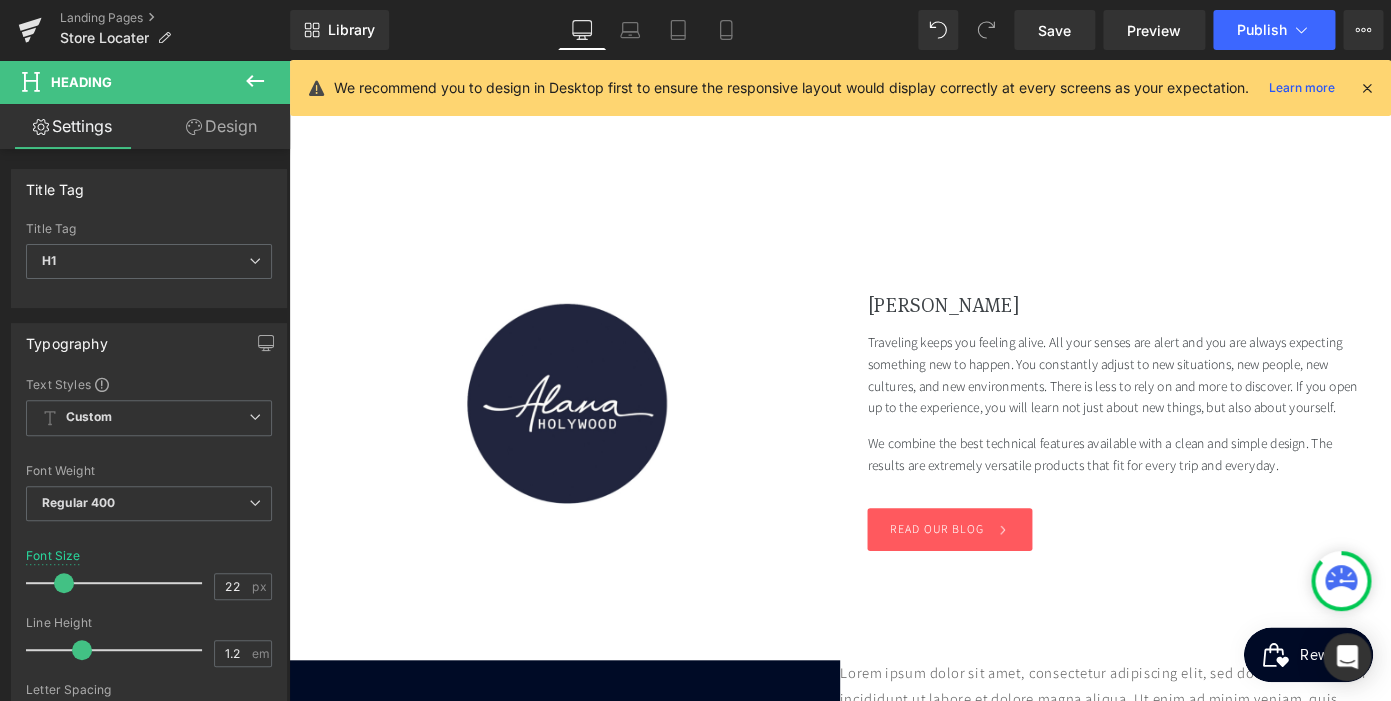 scroll, scrollTop: 0, scrollLeft: 0, axis: both 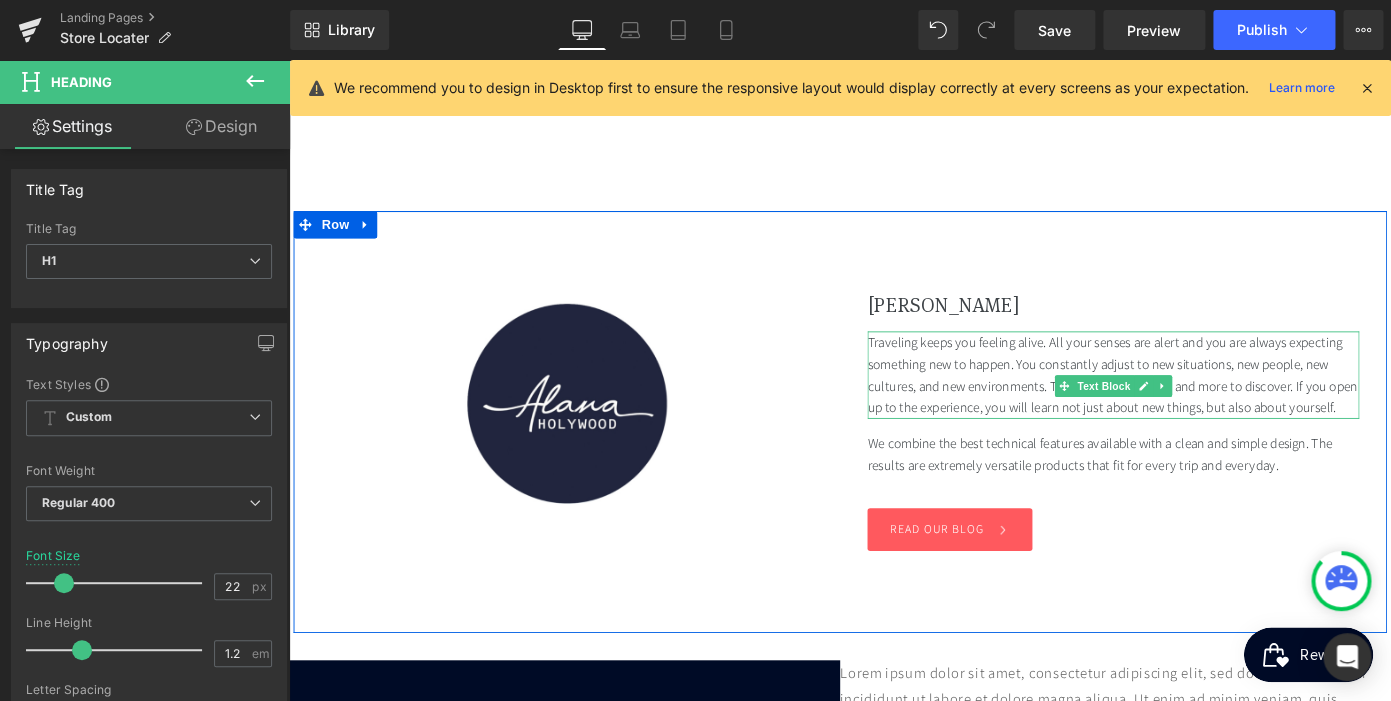 click on "Traveling keeps you feeling alive. All your senses are alert and you are always expecting something new to happen. You constantly adjust to new situations, new people, new cultures, and new environments. There is less to rely on and more to discover. If you open up to the experience, you will learn not just about new things, but also about yourself." at bounding box center [1194, 406] 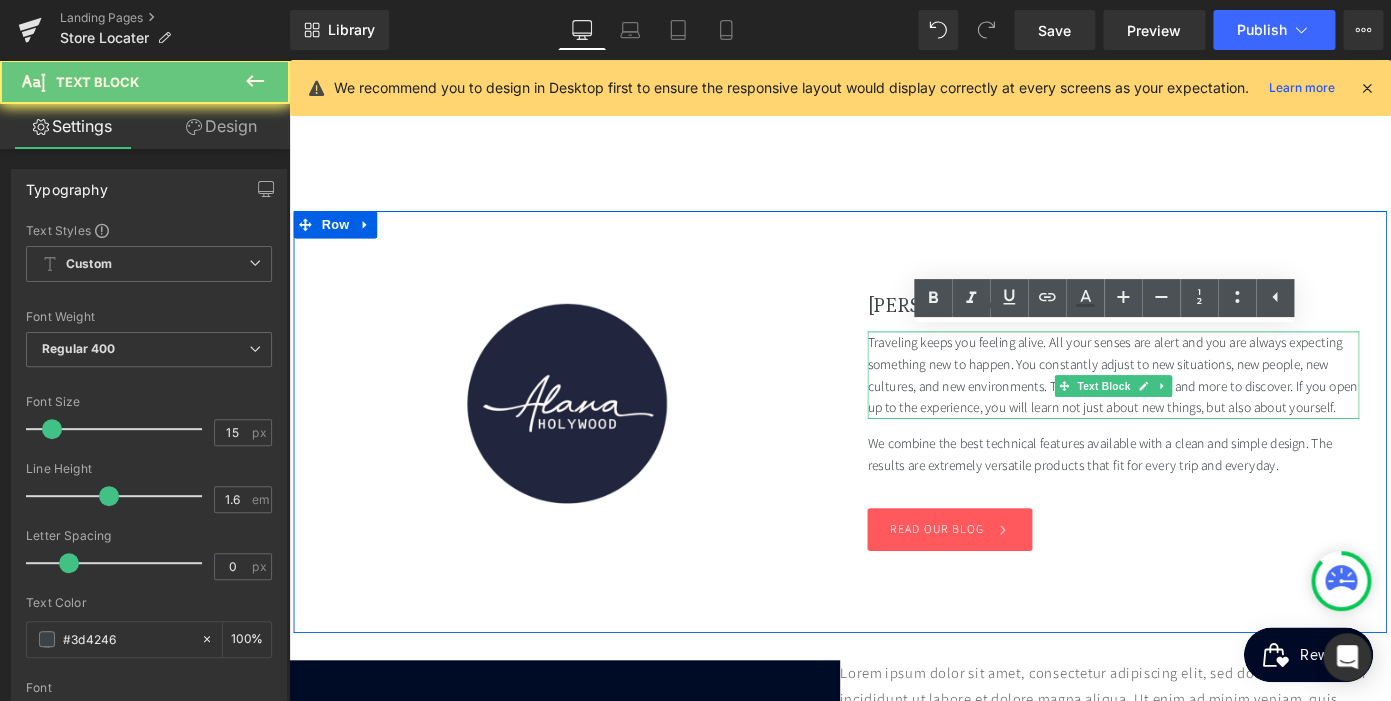 click on "We combine the best technical features available with a clean and simple design. The results are extremely versatile products that fit for every trip and everyday." at bounding box center (1194, 493) 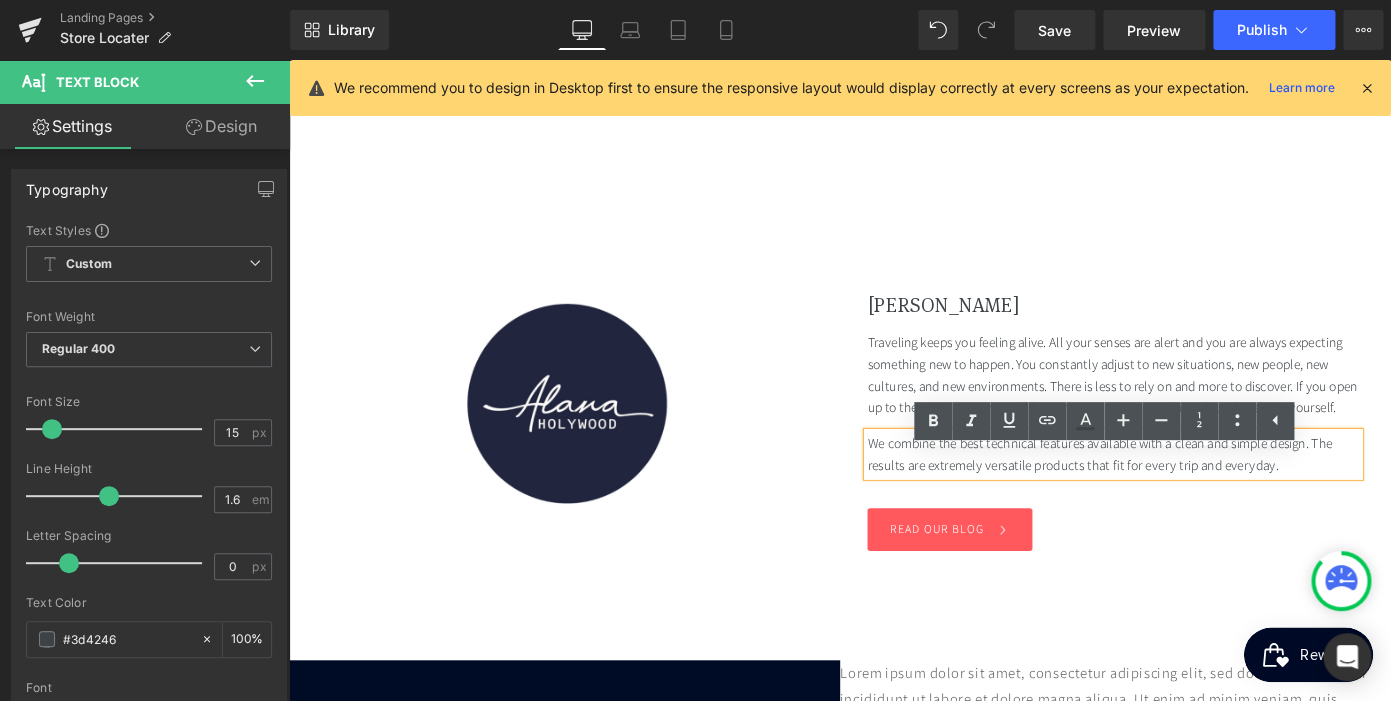 scroll, scrollTop: 0, scrollLeft: 410, axis: horizontal 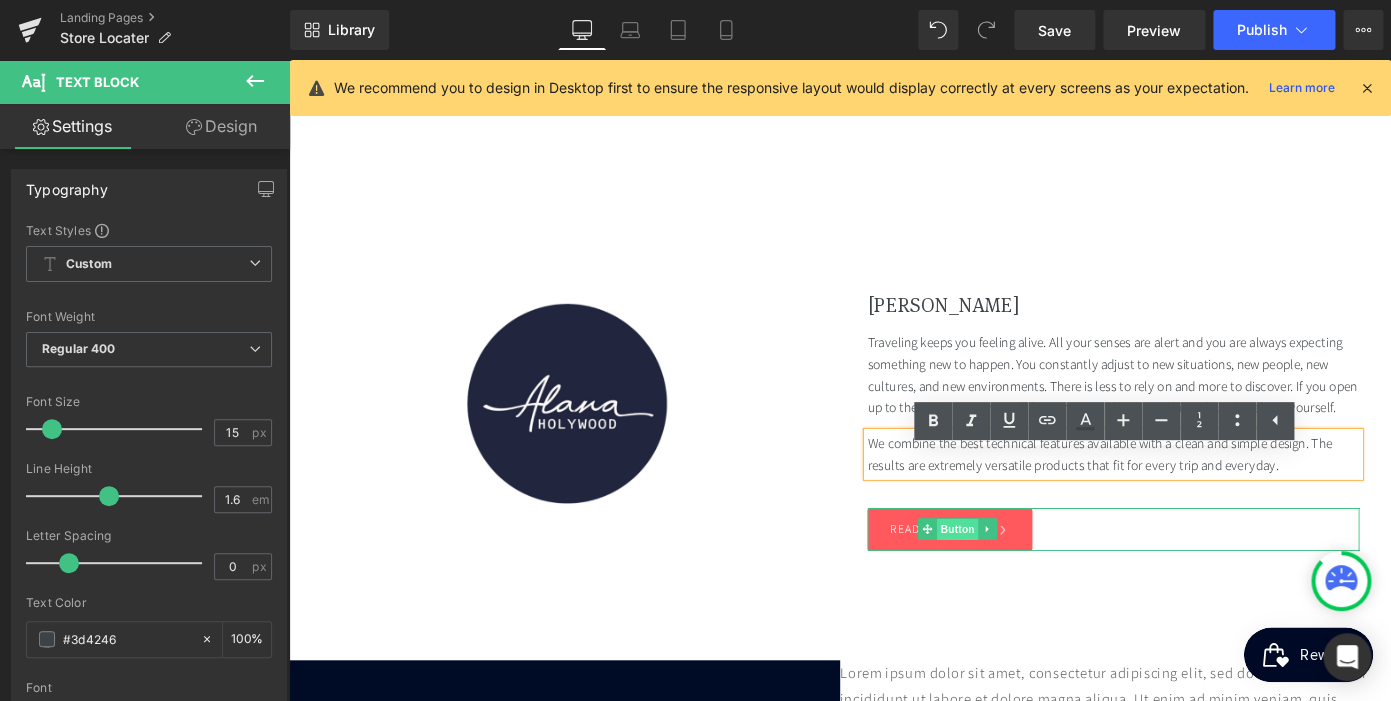 click on "Button" at bounding box center (1023, 576) 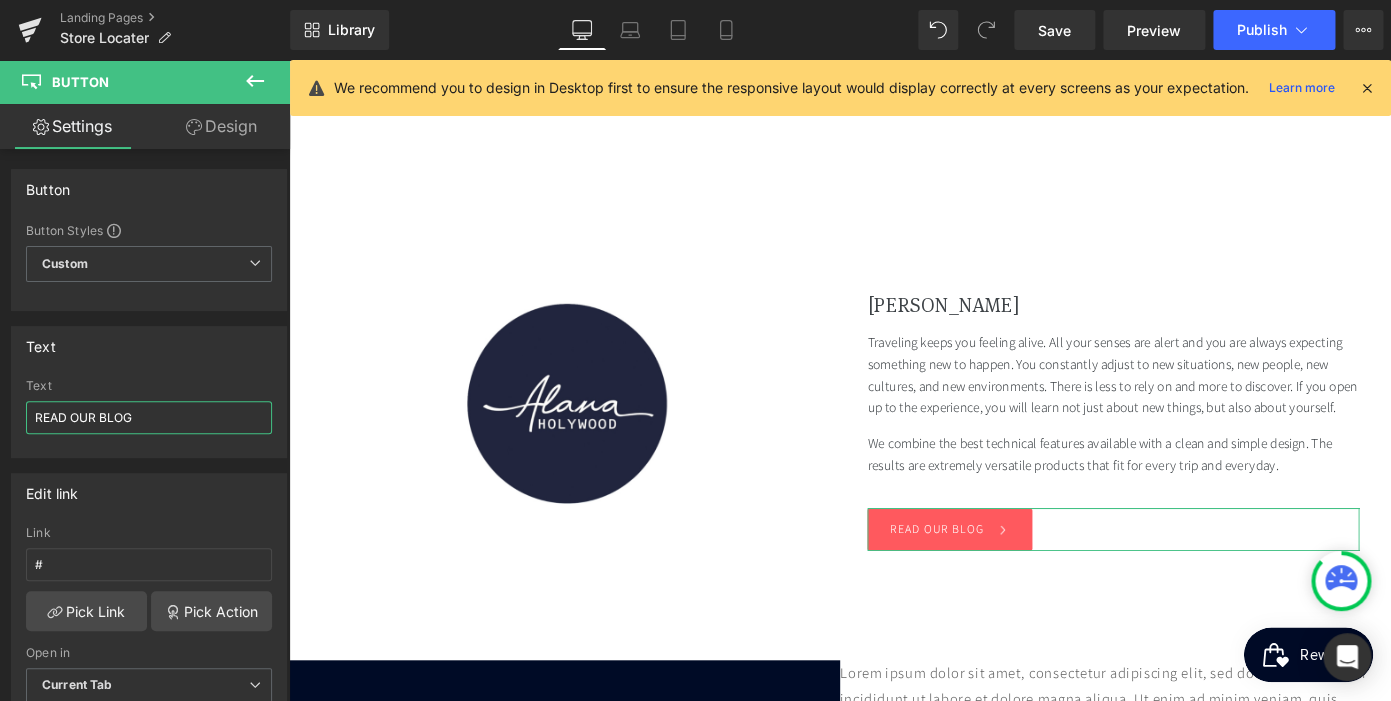 scroll, scrollTop: 0, scrollLeft: 0, axis: both 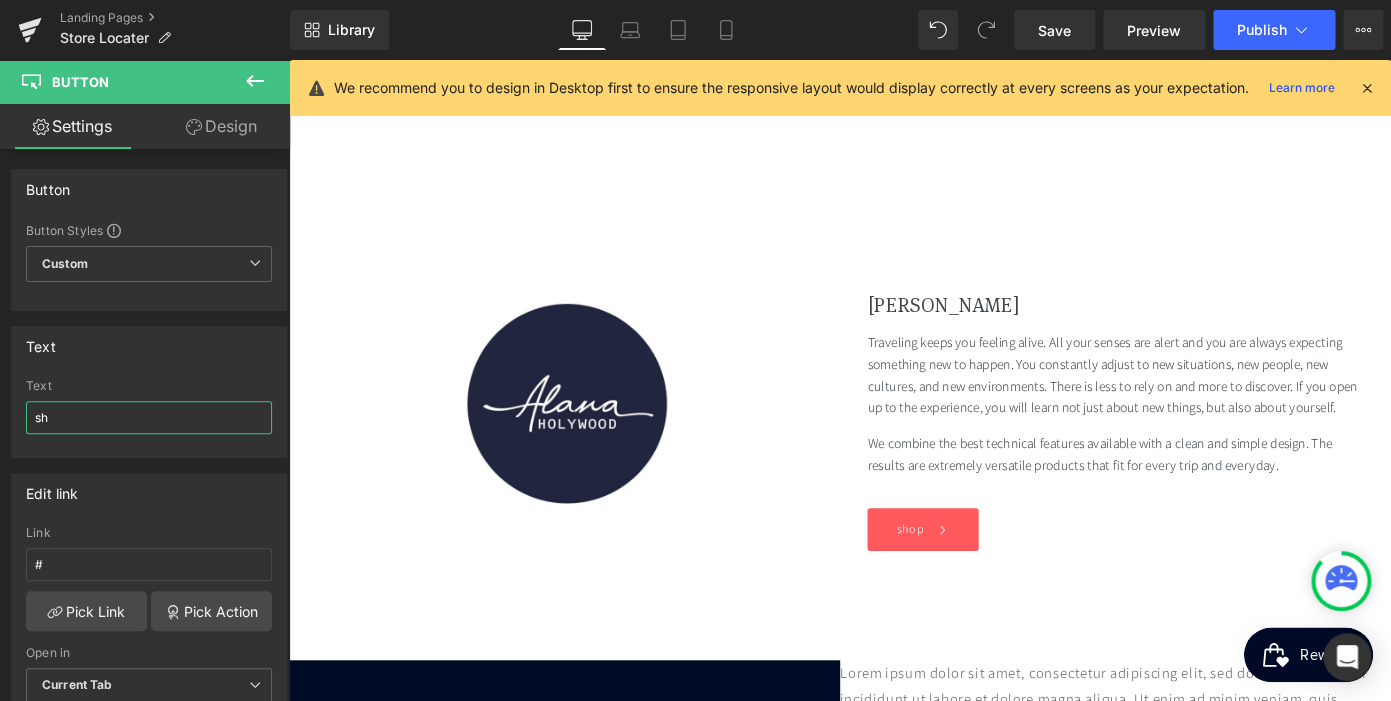 type on "s" 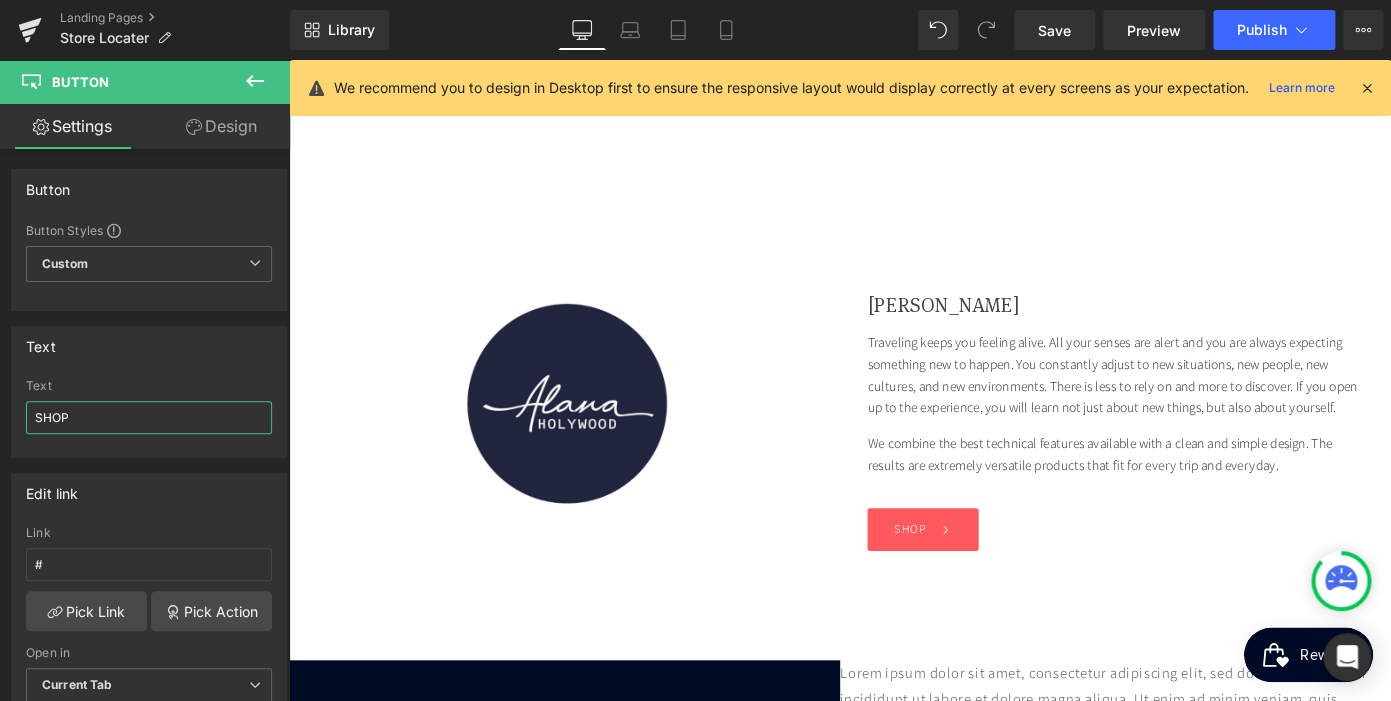 scroll, scrollTop: 0, scrollLeft: 410, axis: horizontal 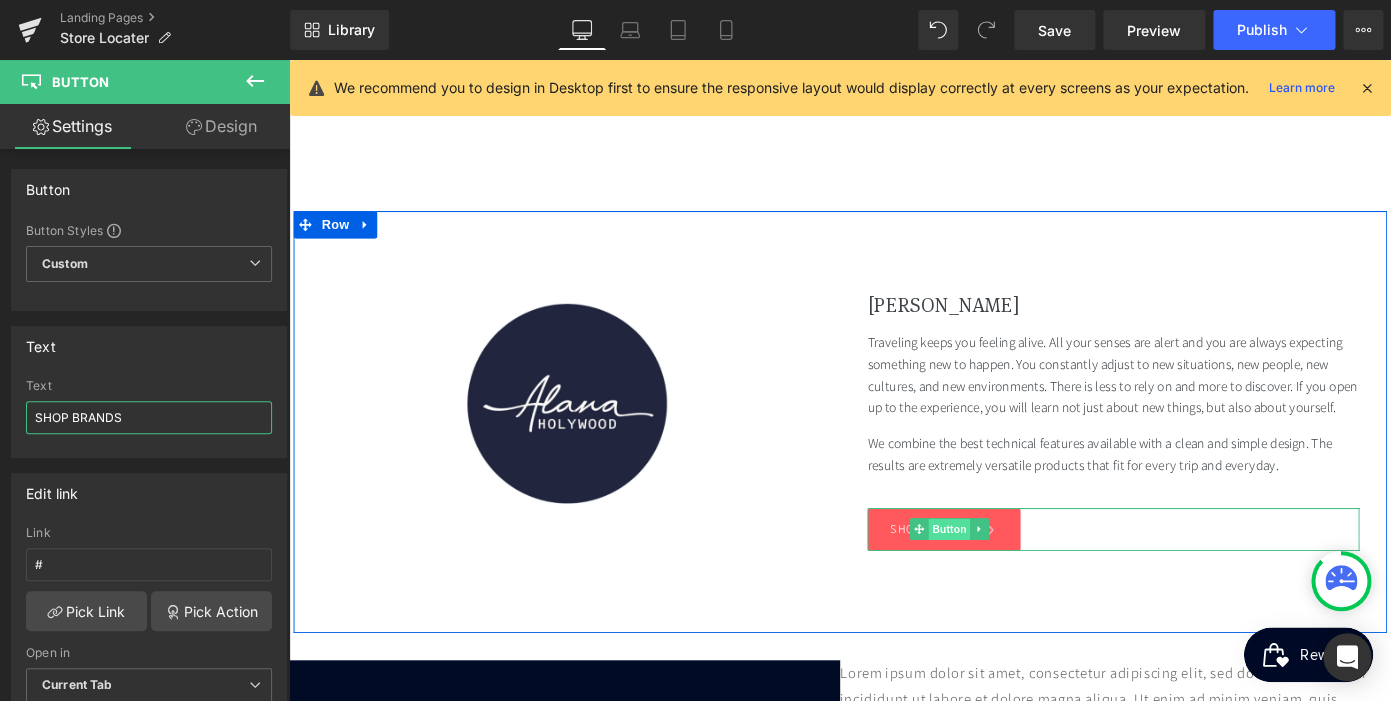 click on "Button" at bounding box center [1015, 576] 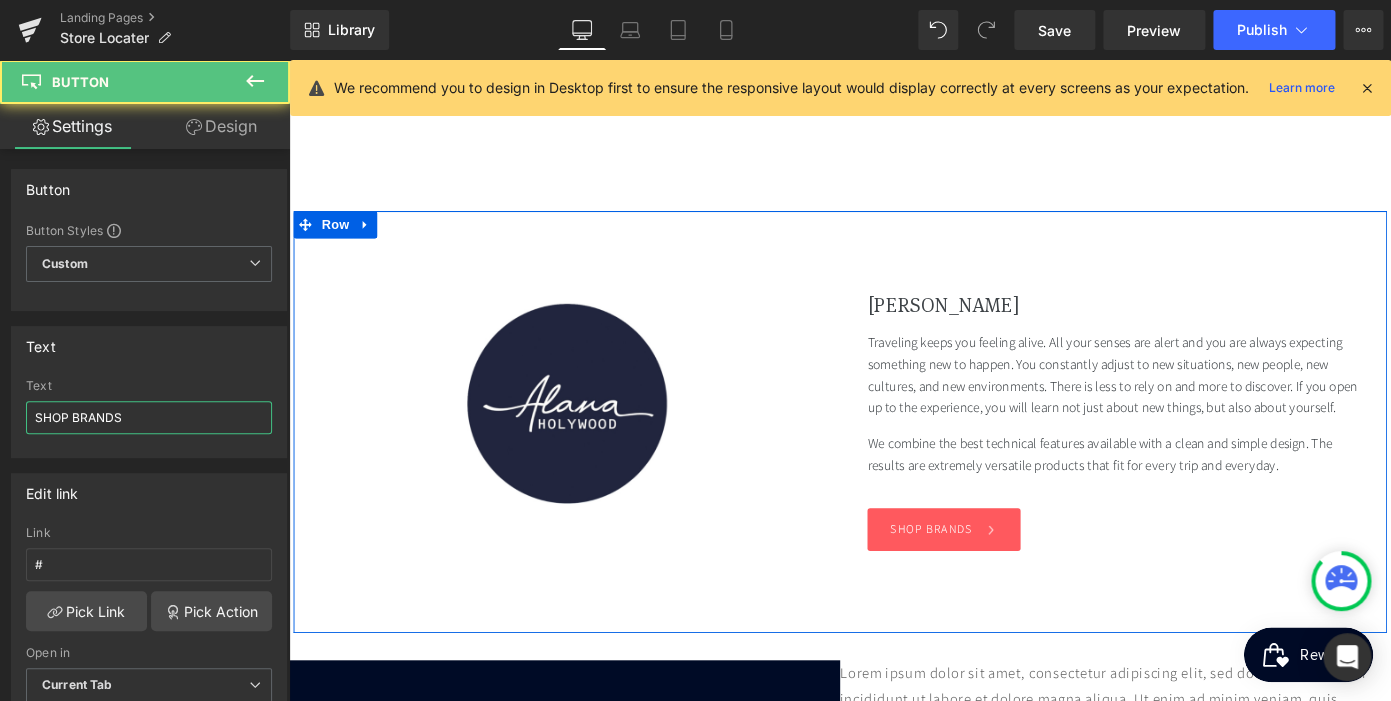 type on "SHOP BRANDS" 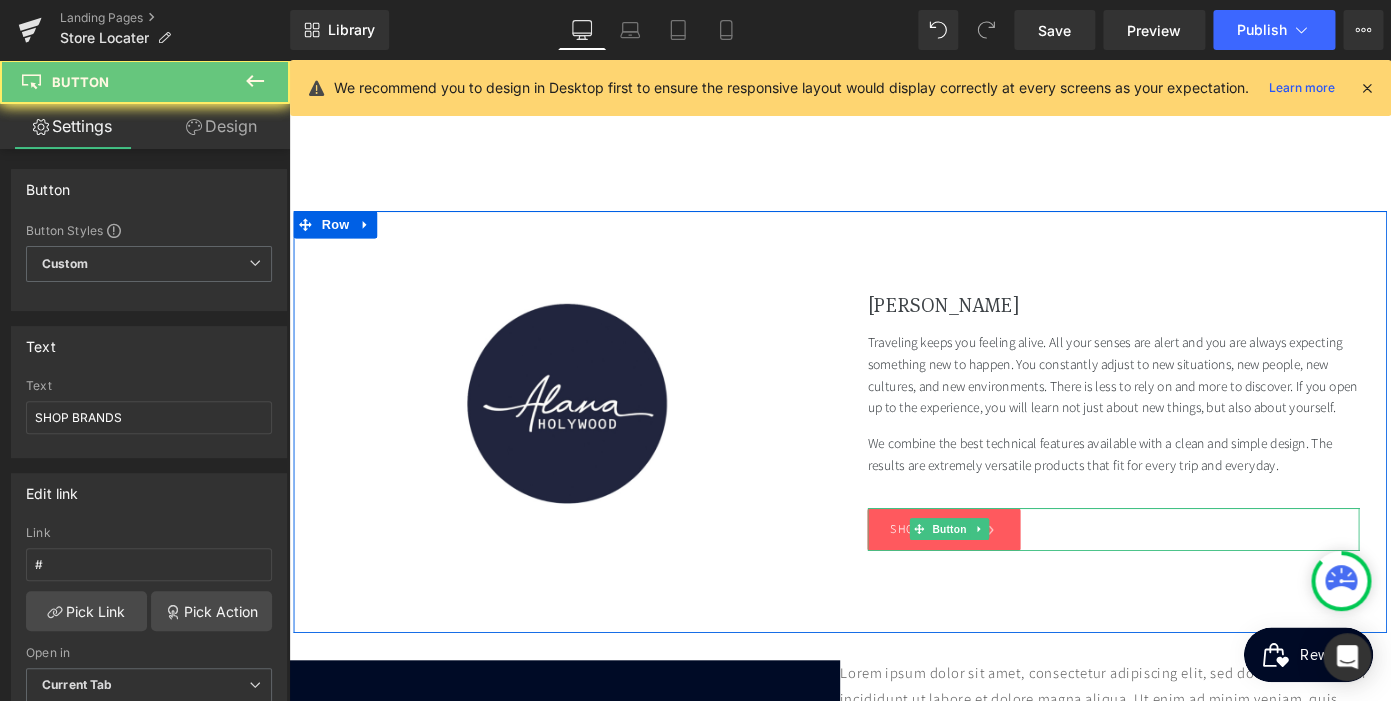 click on "SHOP BRANDS" at bounding box center (1008, 575) 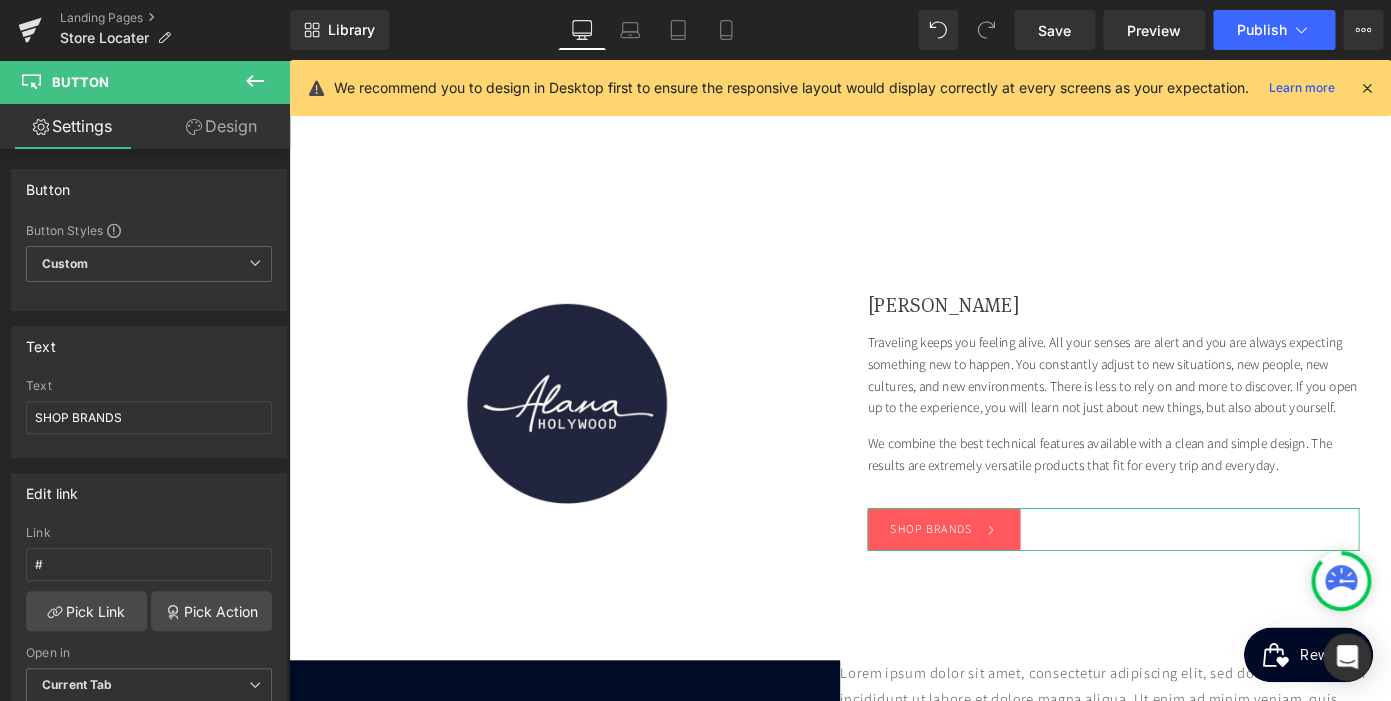 scroll, scrollTop: 0, scrollLeft: 0, axis: both 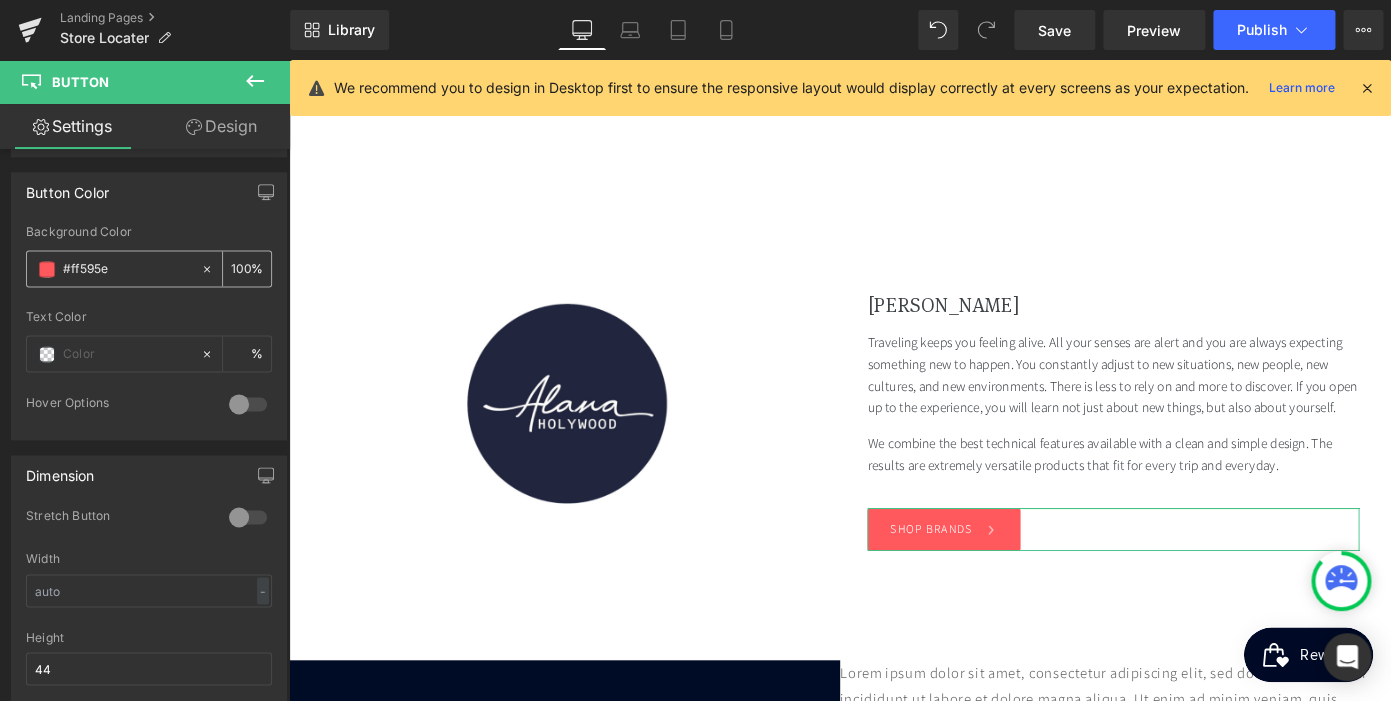 click on "#ff595e" at bounding box center (127, 269) 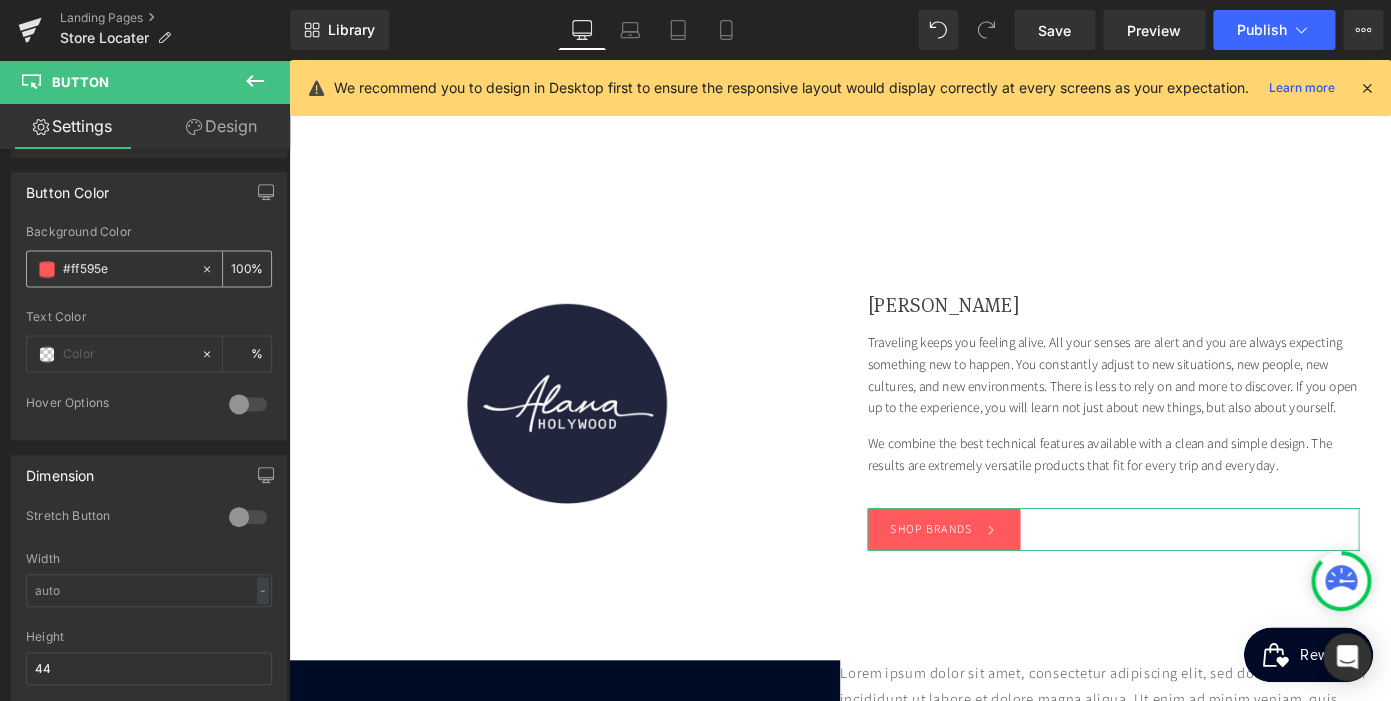 click at bounding box center (47, 269) 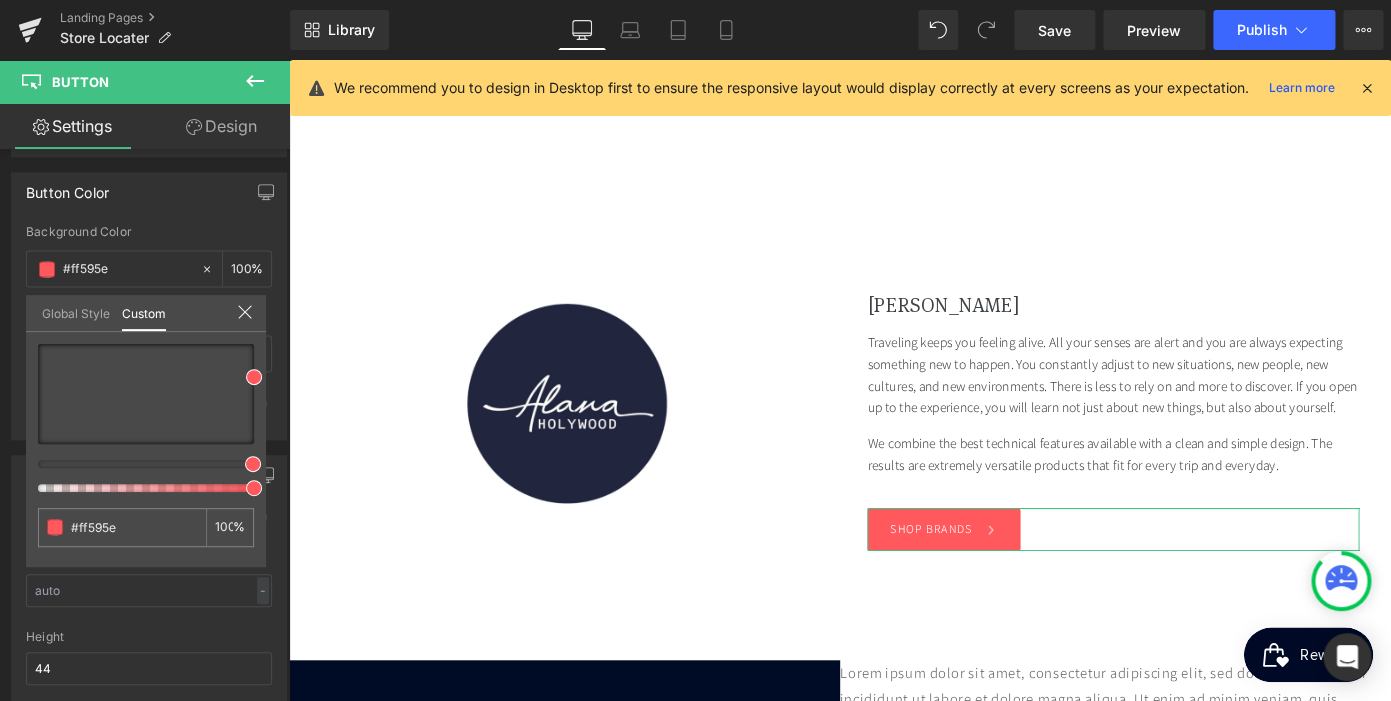 click at bounding box center [138, 464] 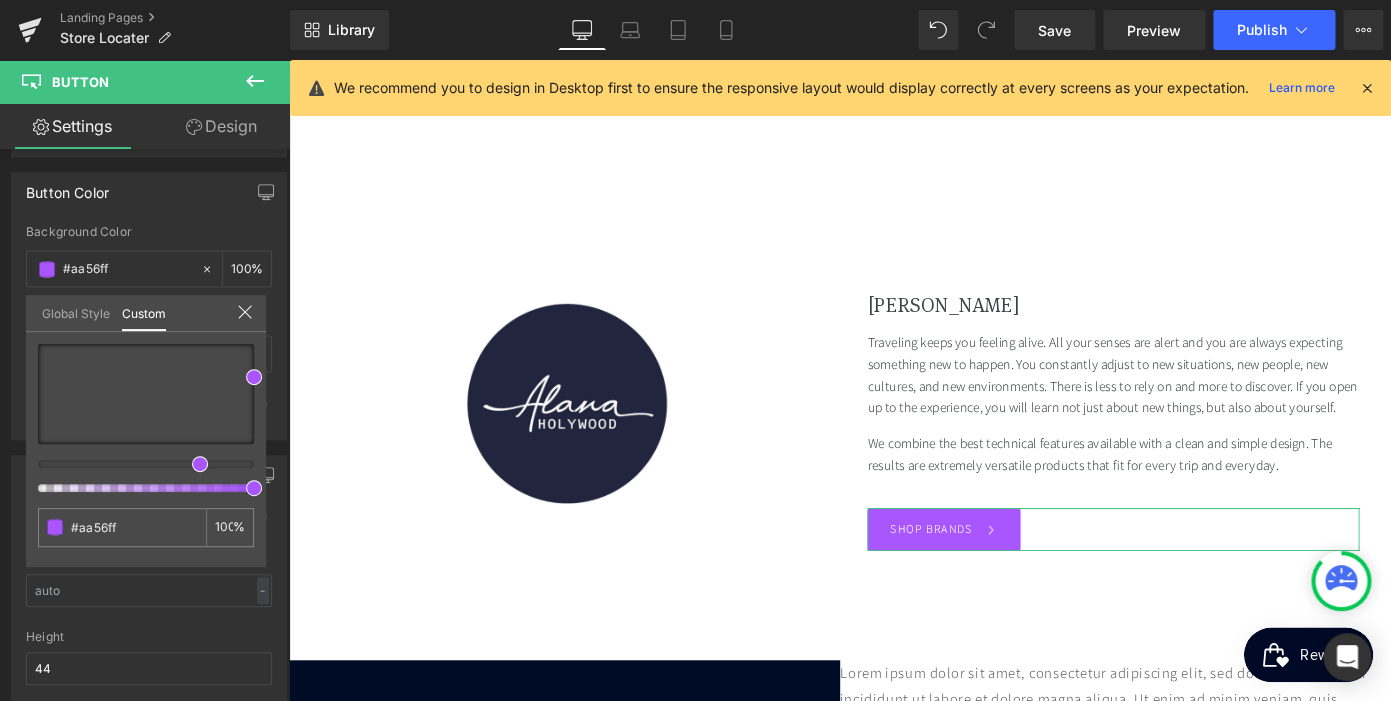 click at bounding box center [138, 464] 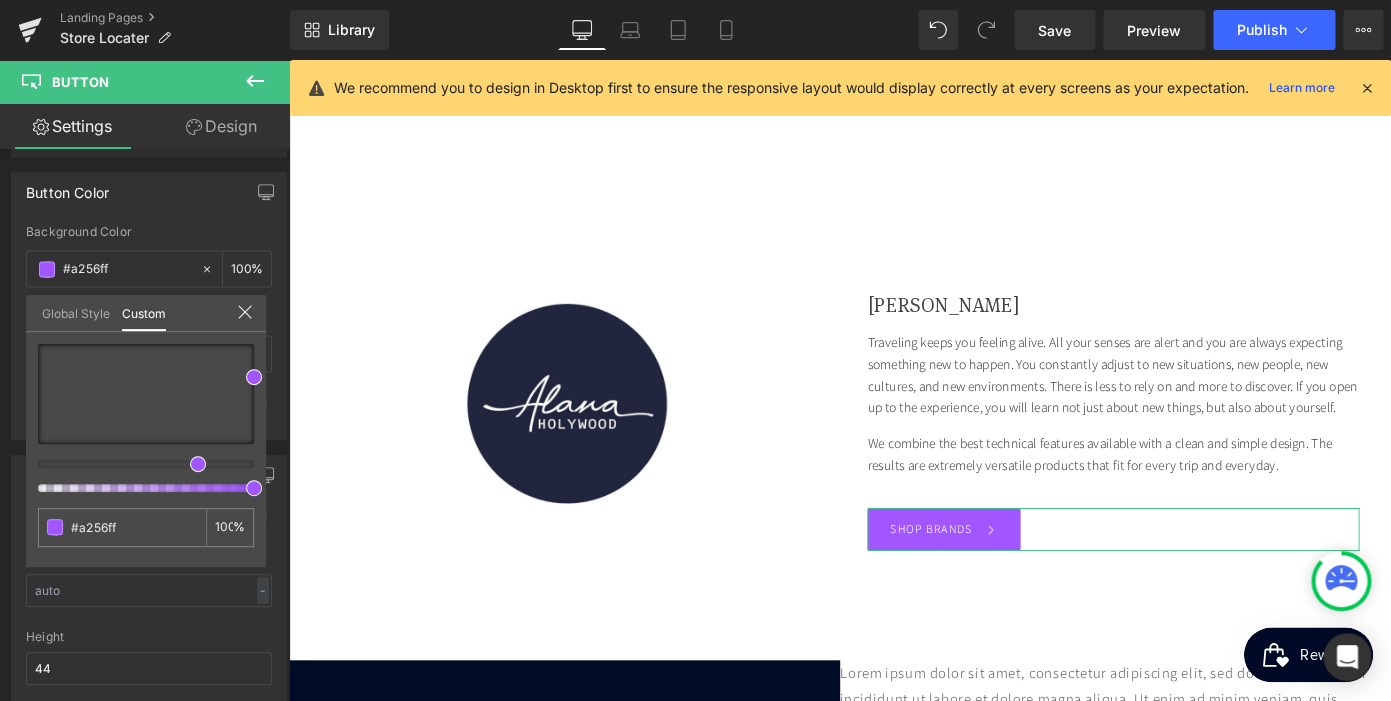 scroll, scrollTop: 0, scrollLeft: 0, axis: both 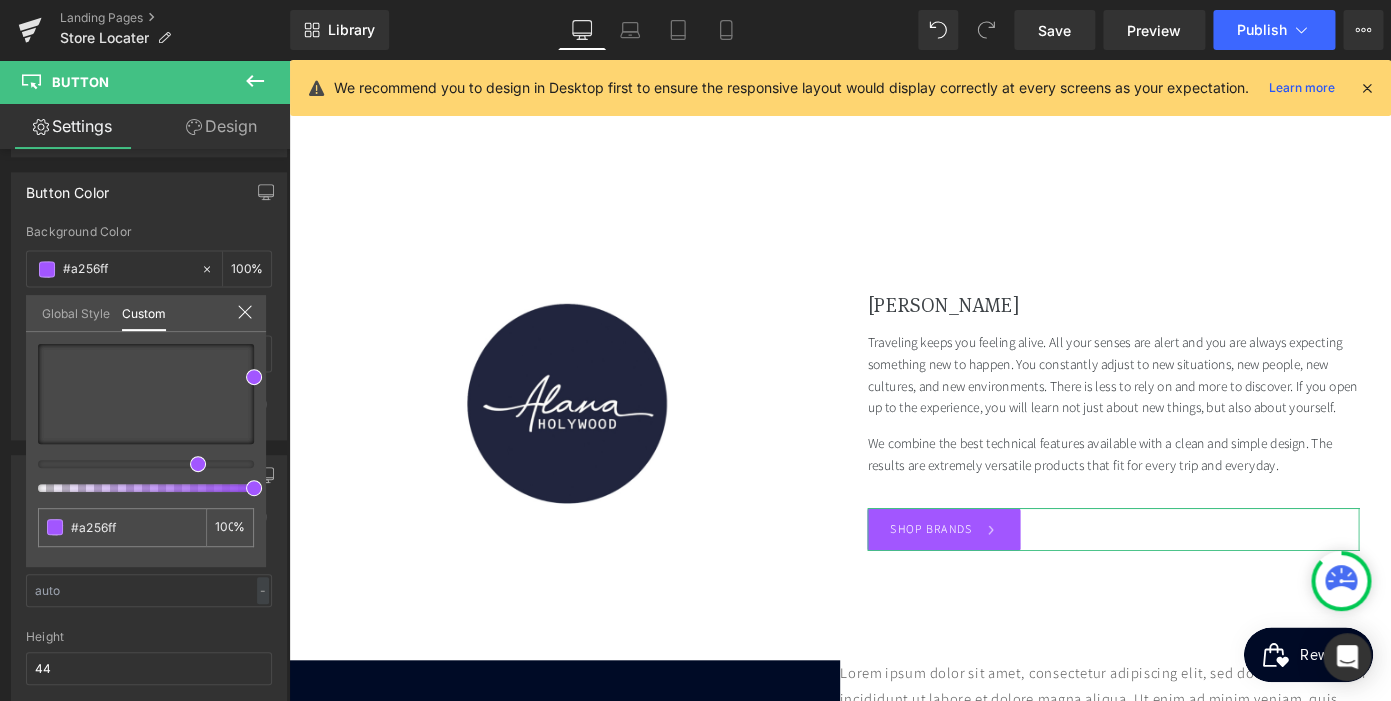 click at bounding box center [138, 464] 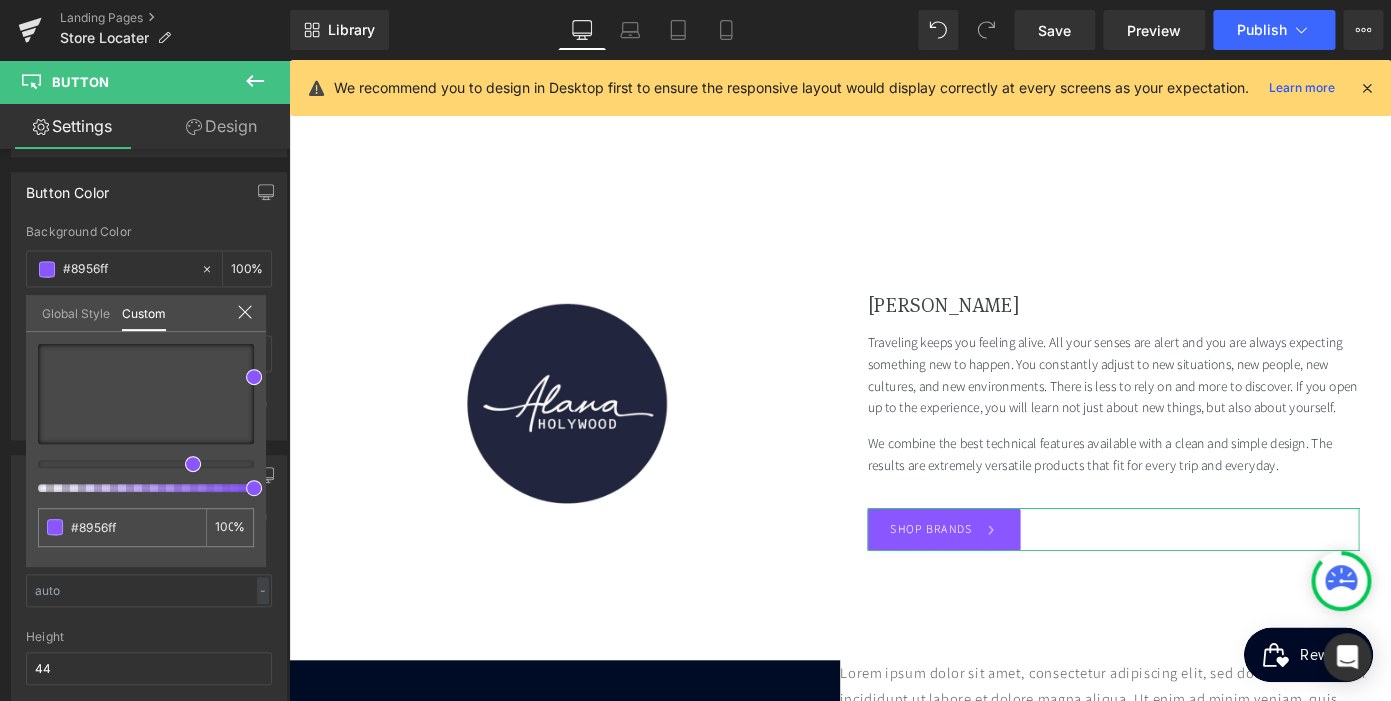 click at bounding box center [138, 464] 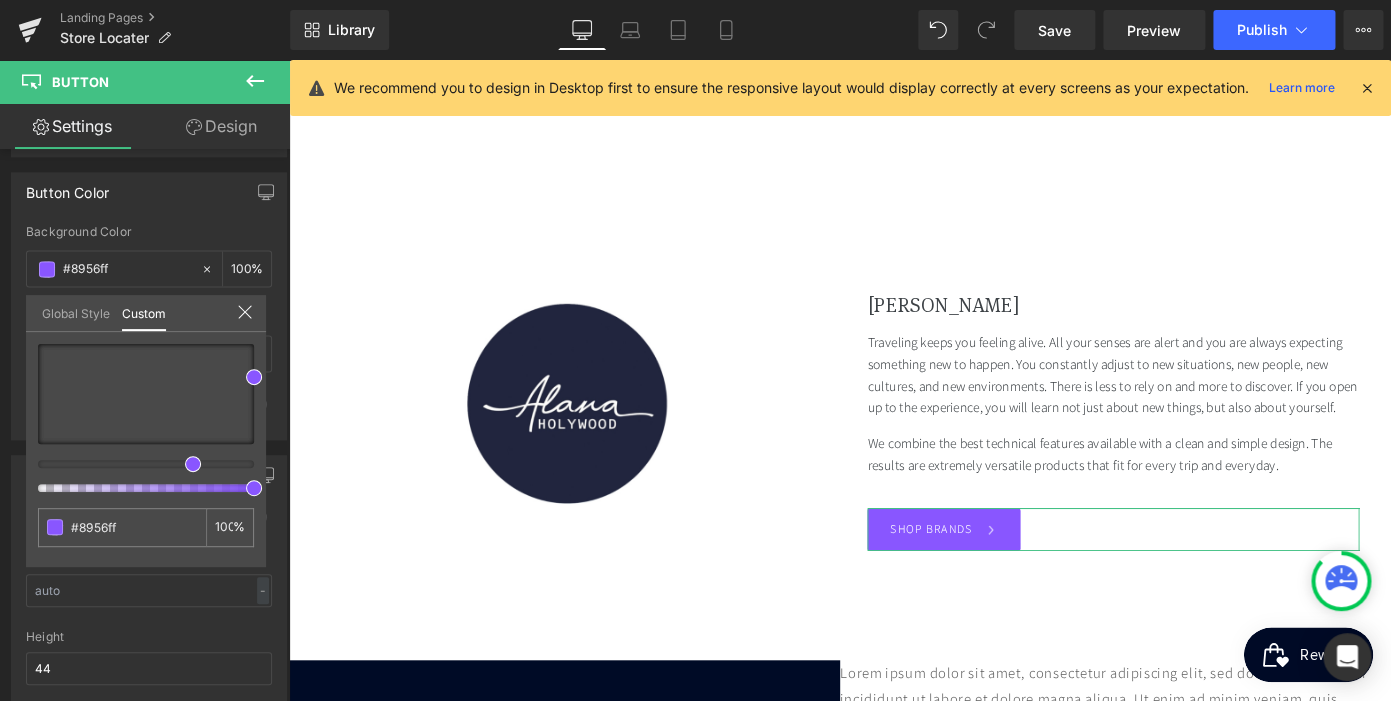 type on "#8056ff" 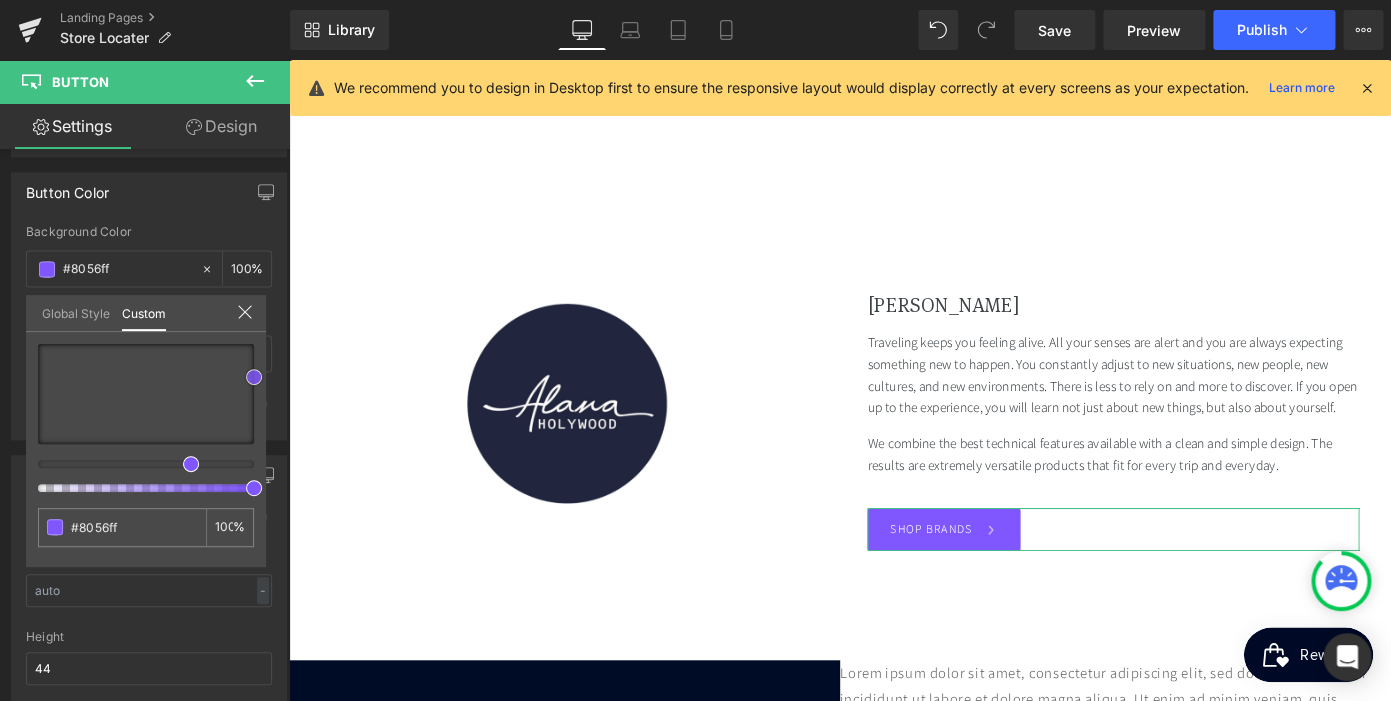 type on "#7c51ff" 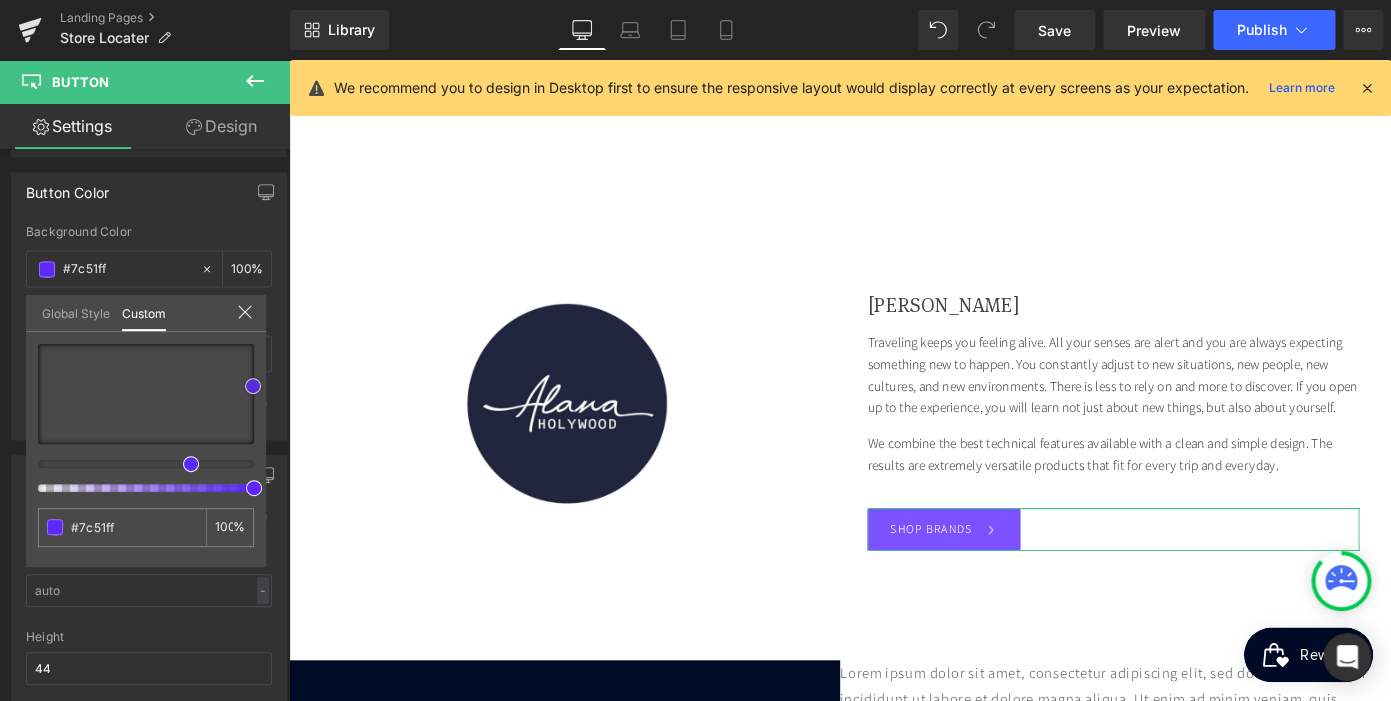 type on "#5e28ff" 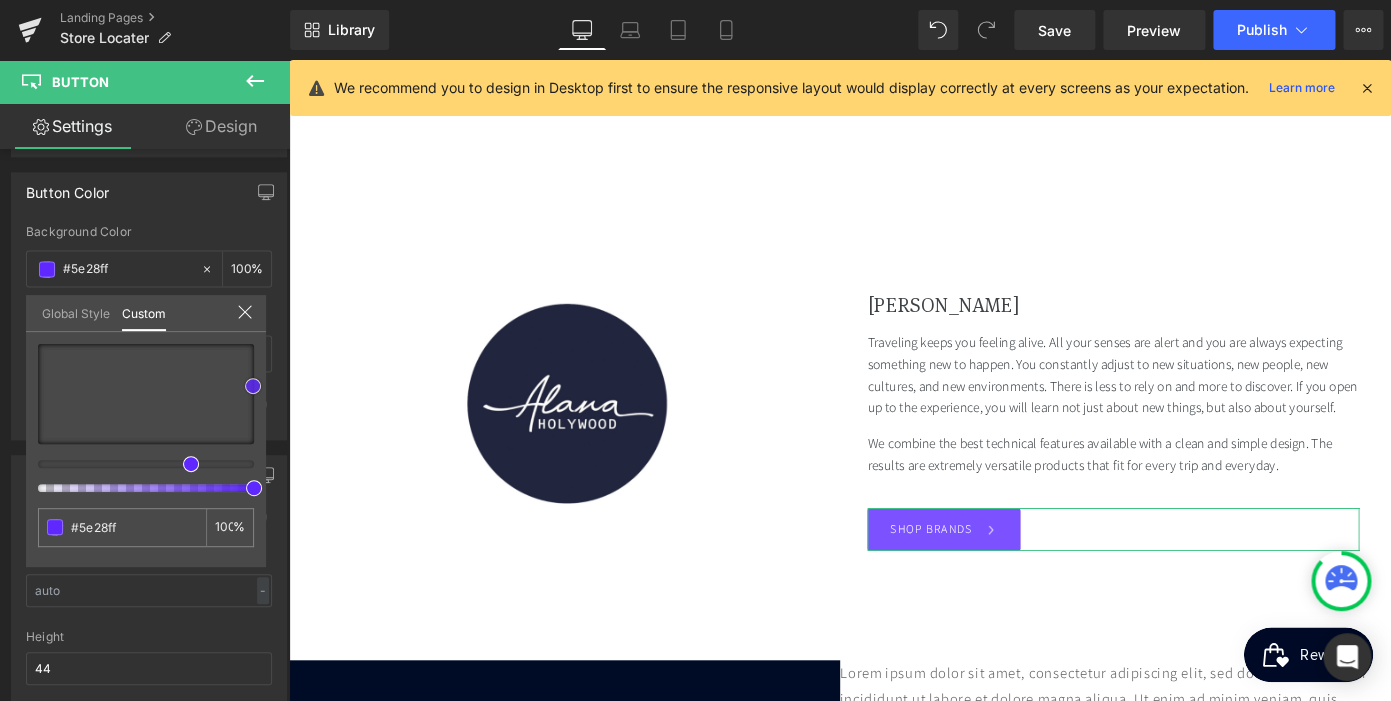 type on "#4407fc" 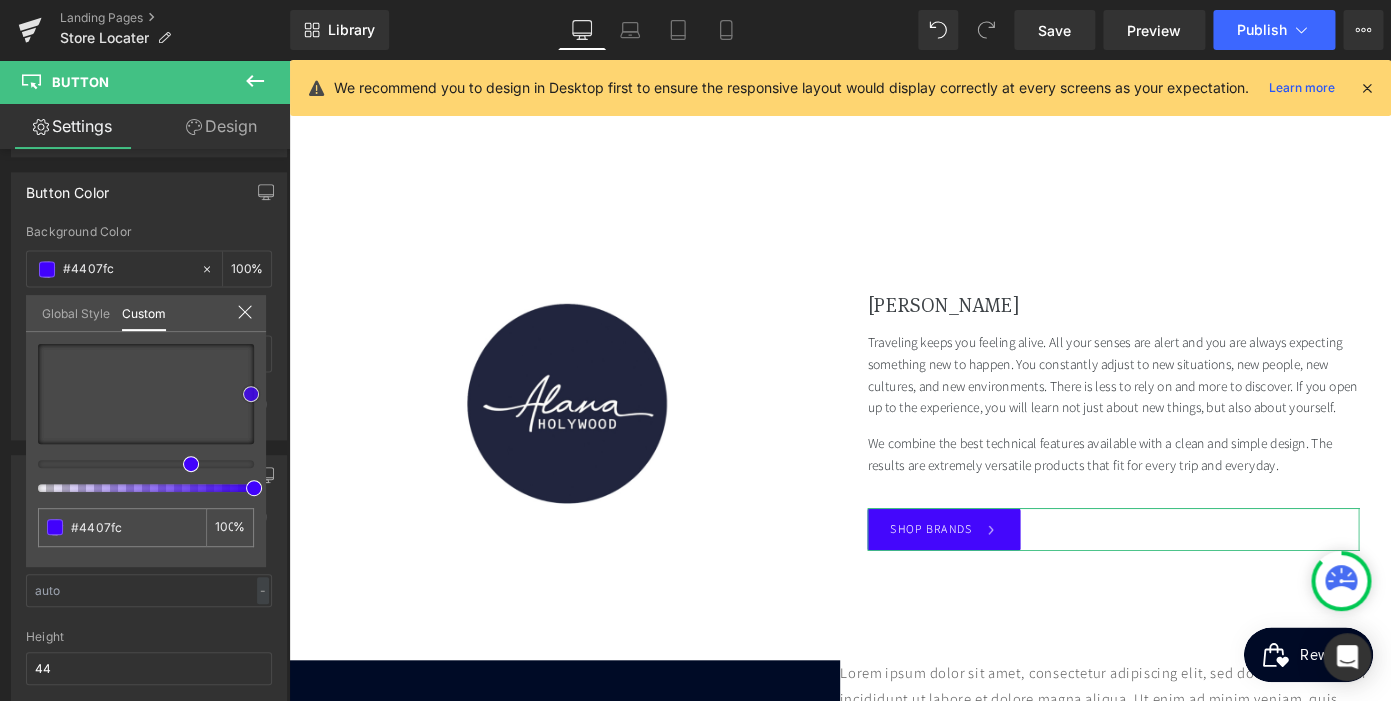 type on "#4102fc" 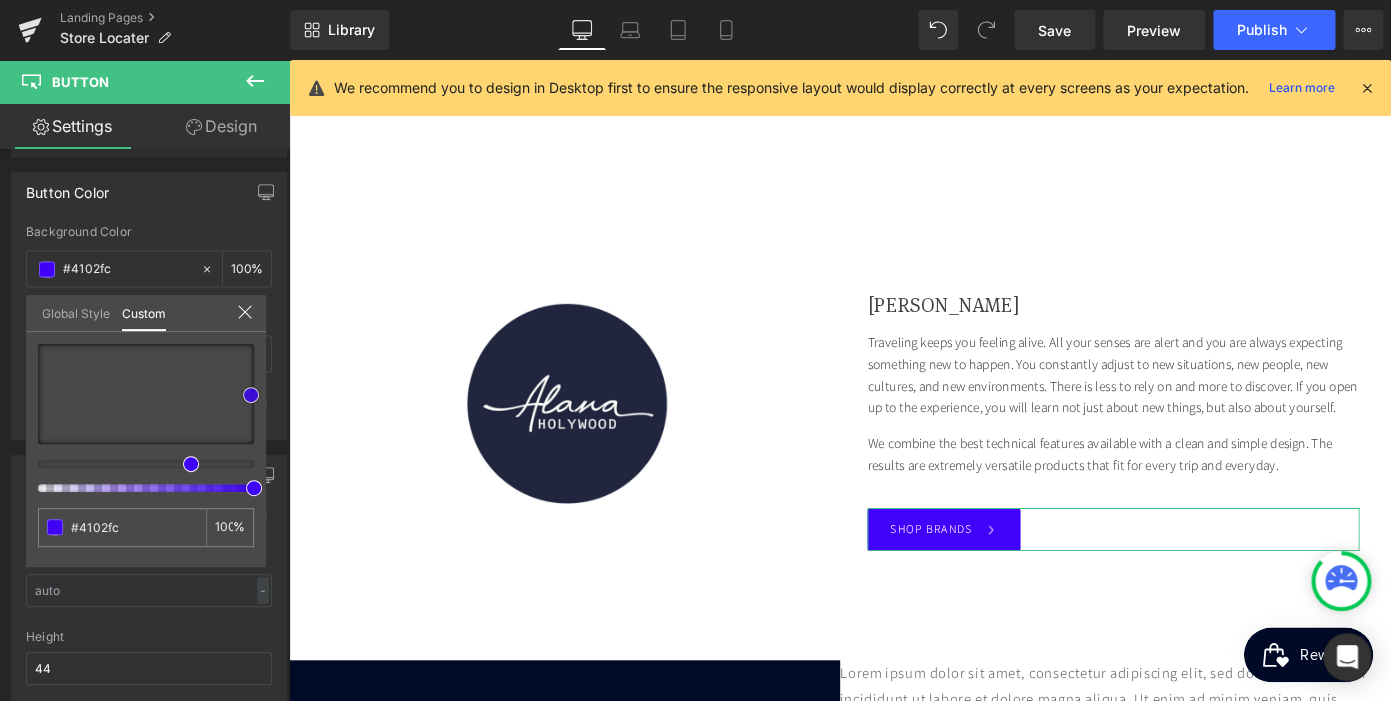 type on "#3f01f8" 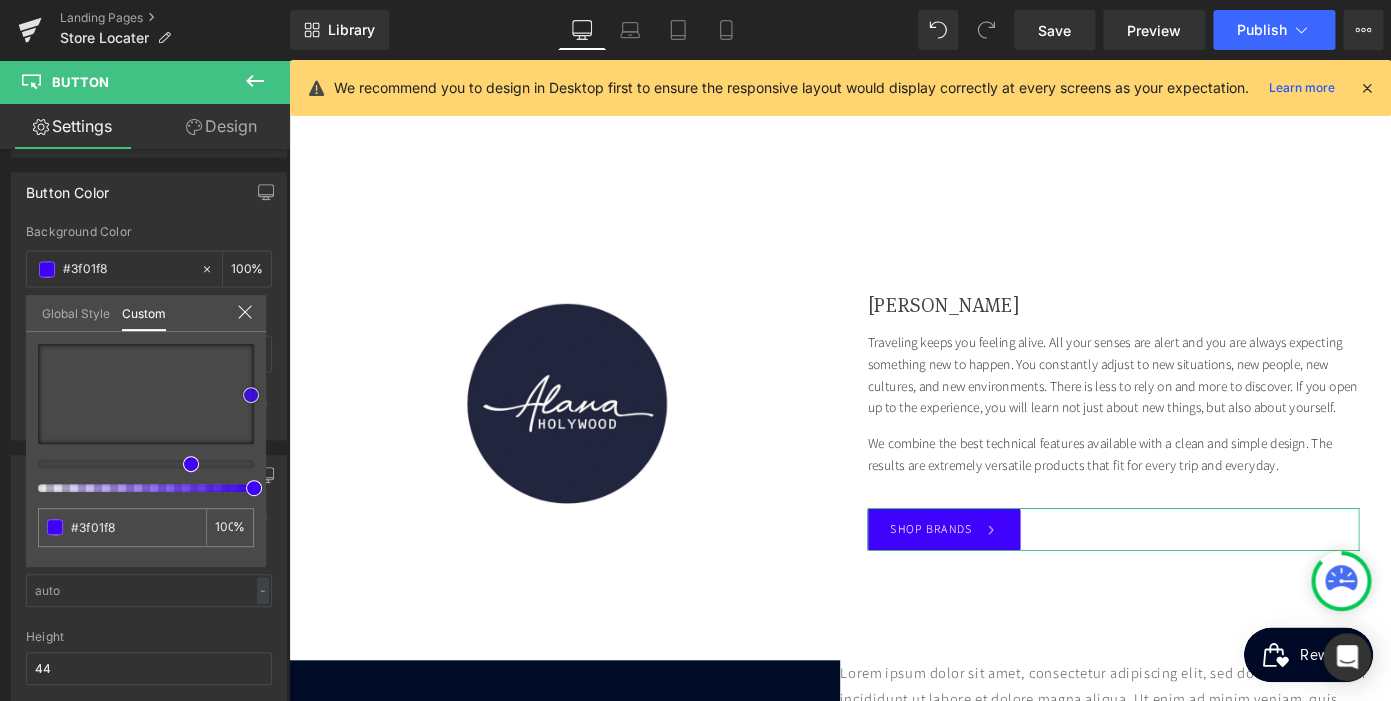type on "#3e02f2" 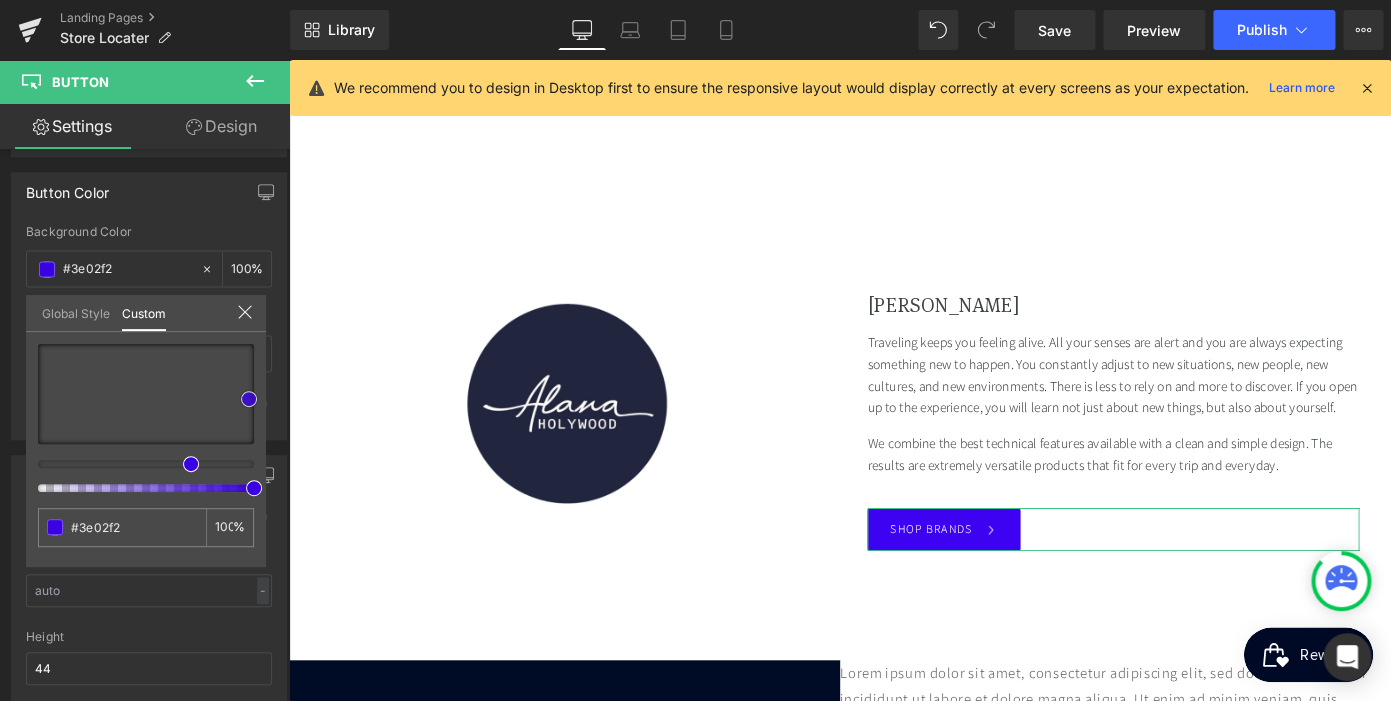 type on "#3a02e3" 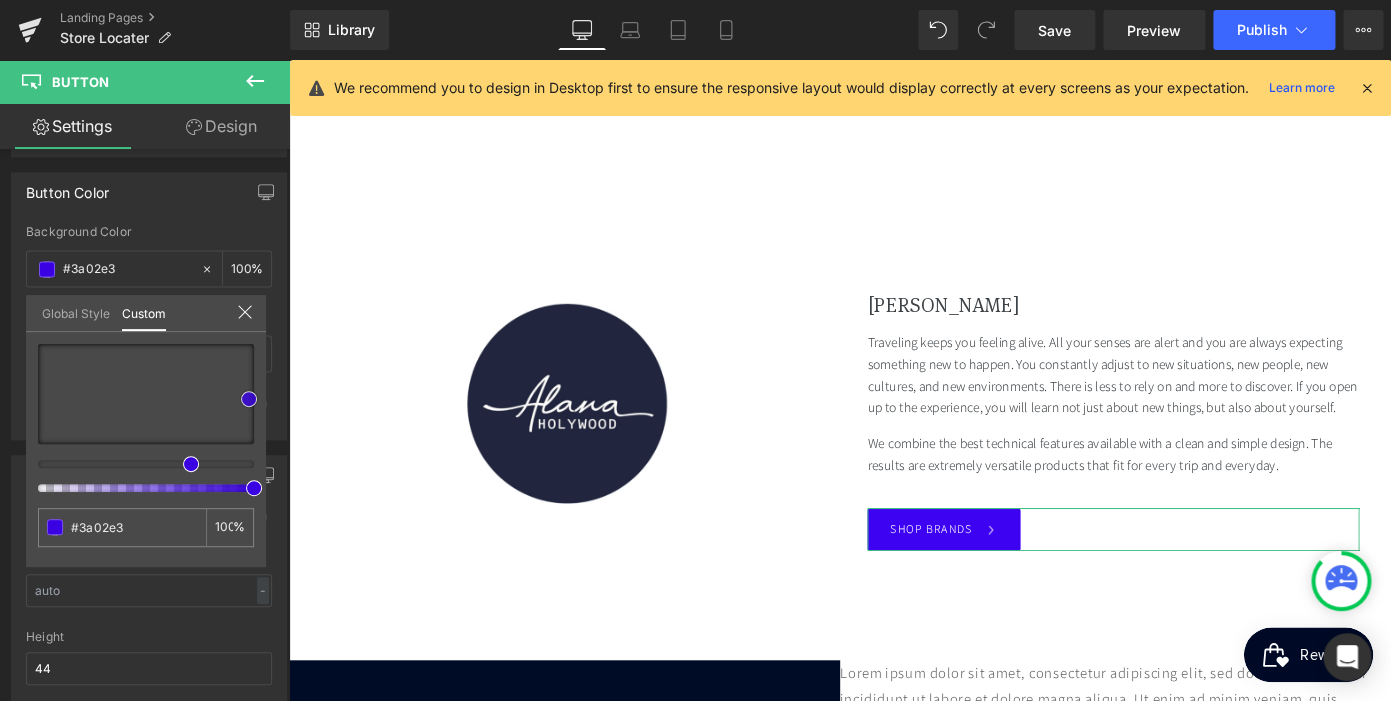type on "#3902de" 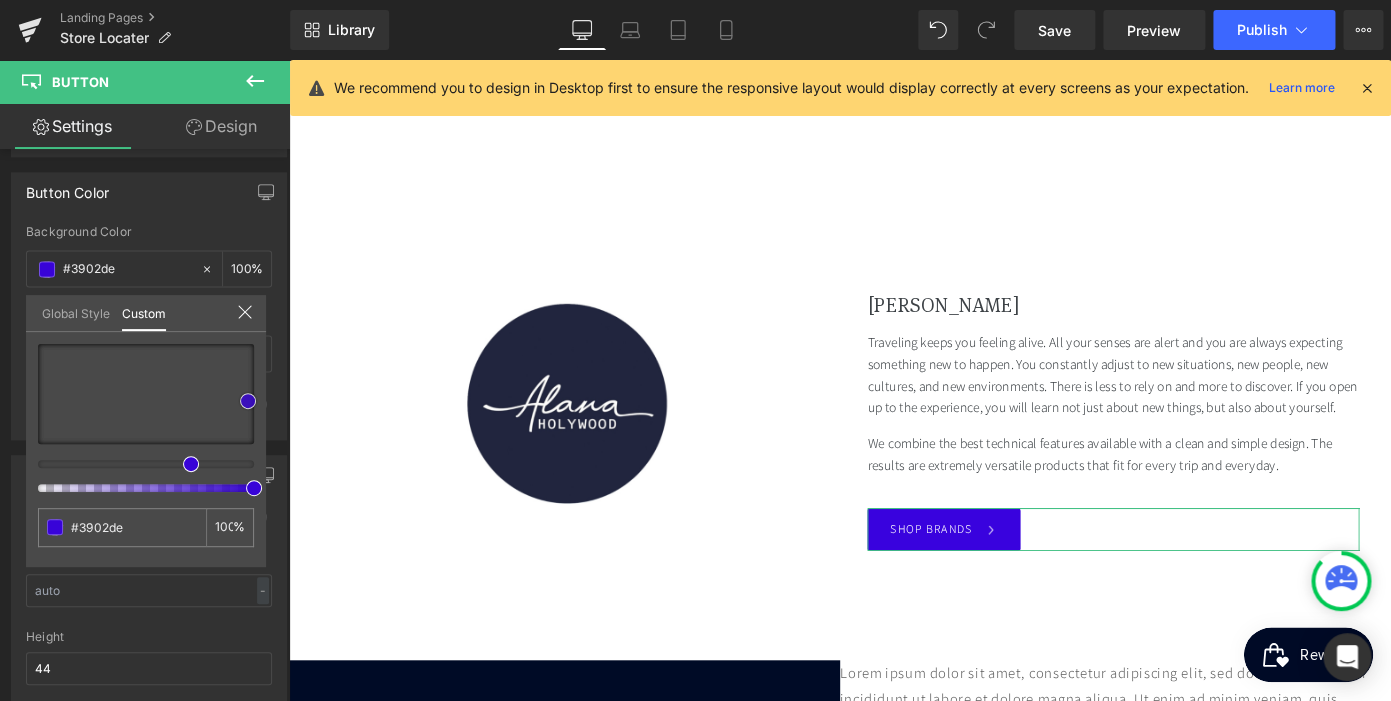 type on "#3803d8" 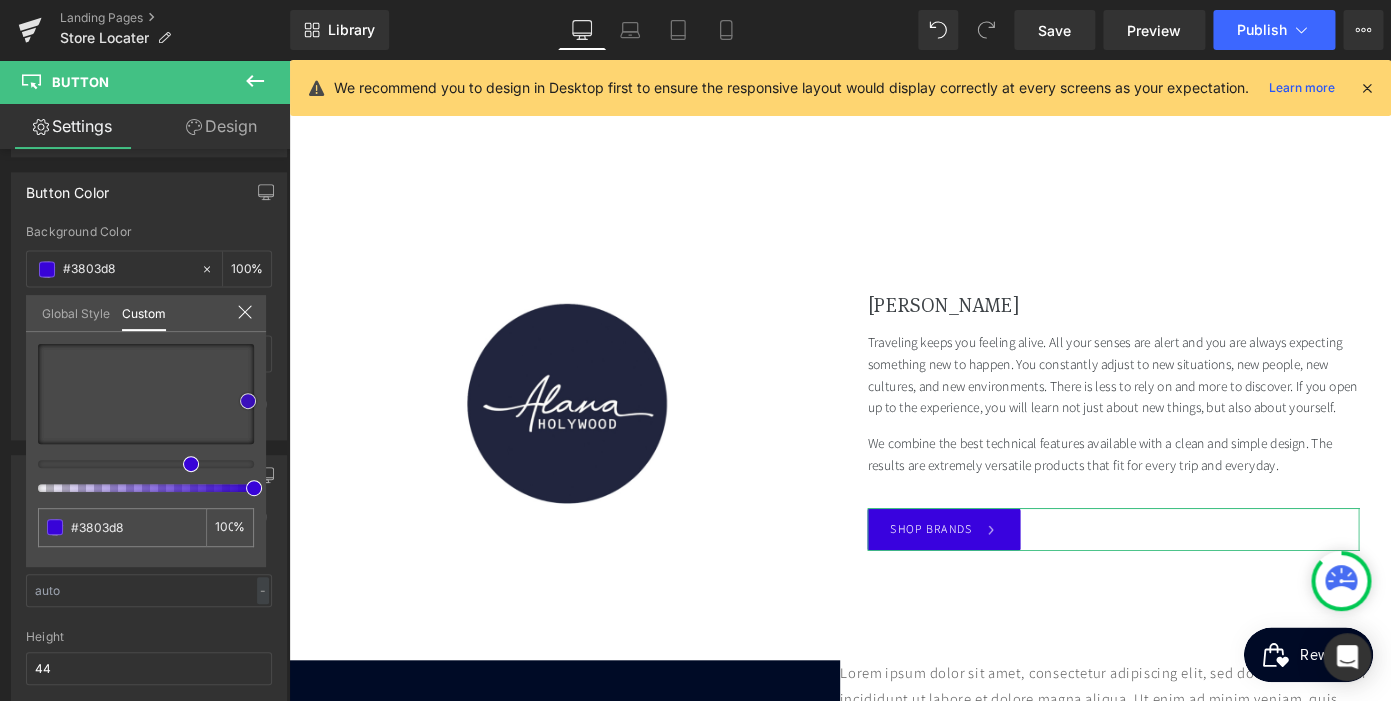 type on "#3503cd" 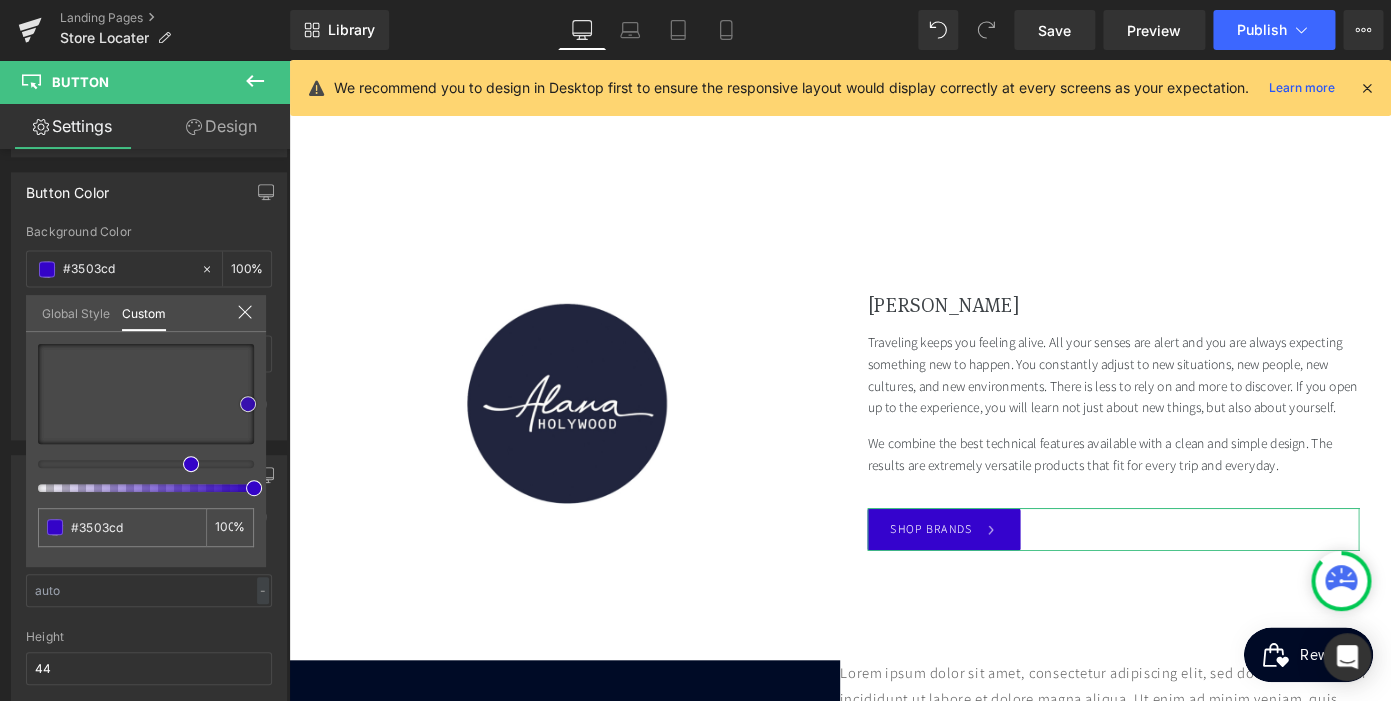 type on "#3403c8" 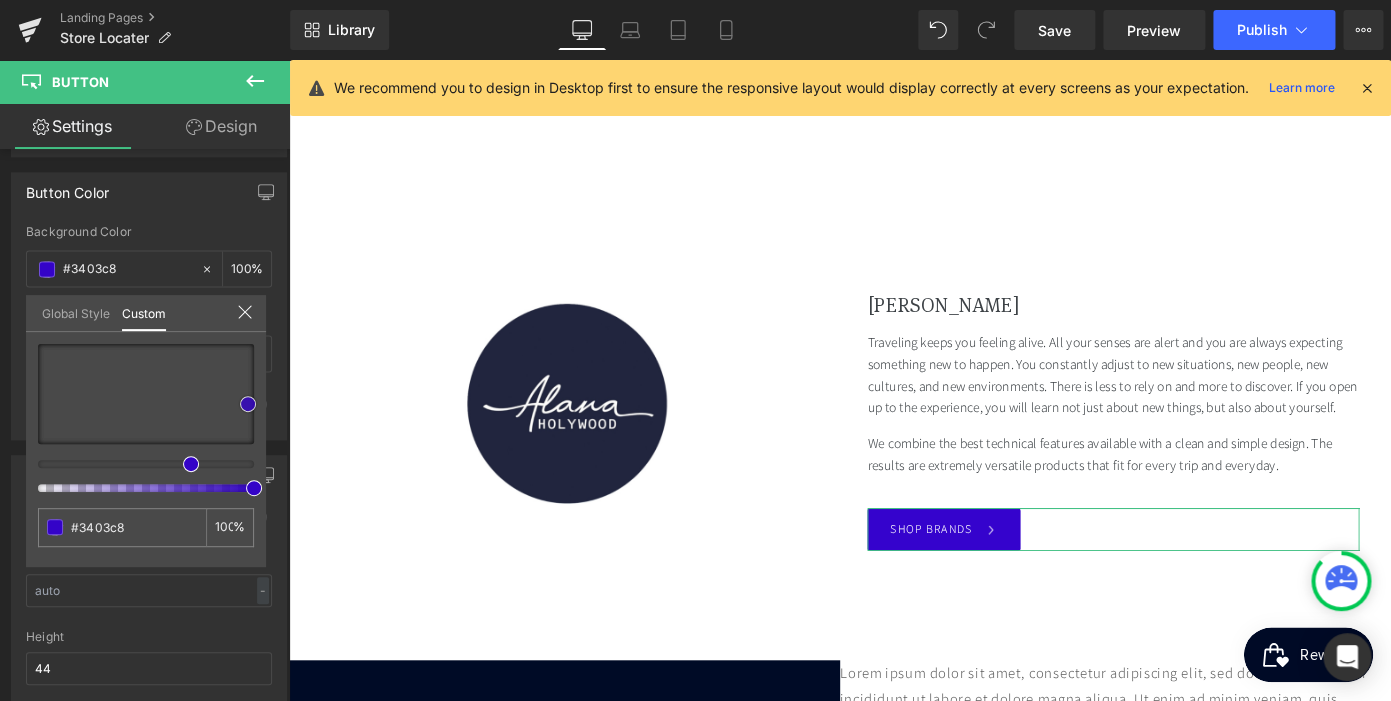 scroll, scrollTop: 0, scrollLeft: 410, axis: horizontal 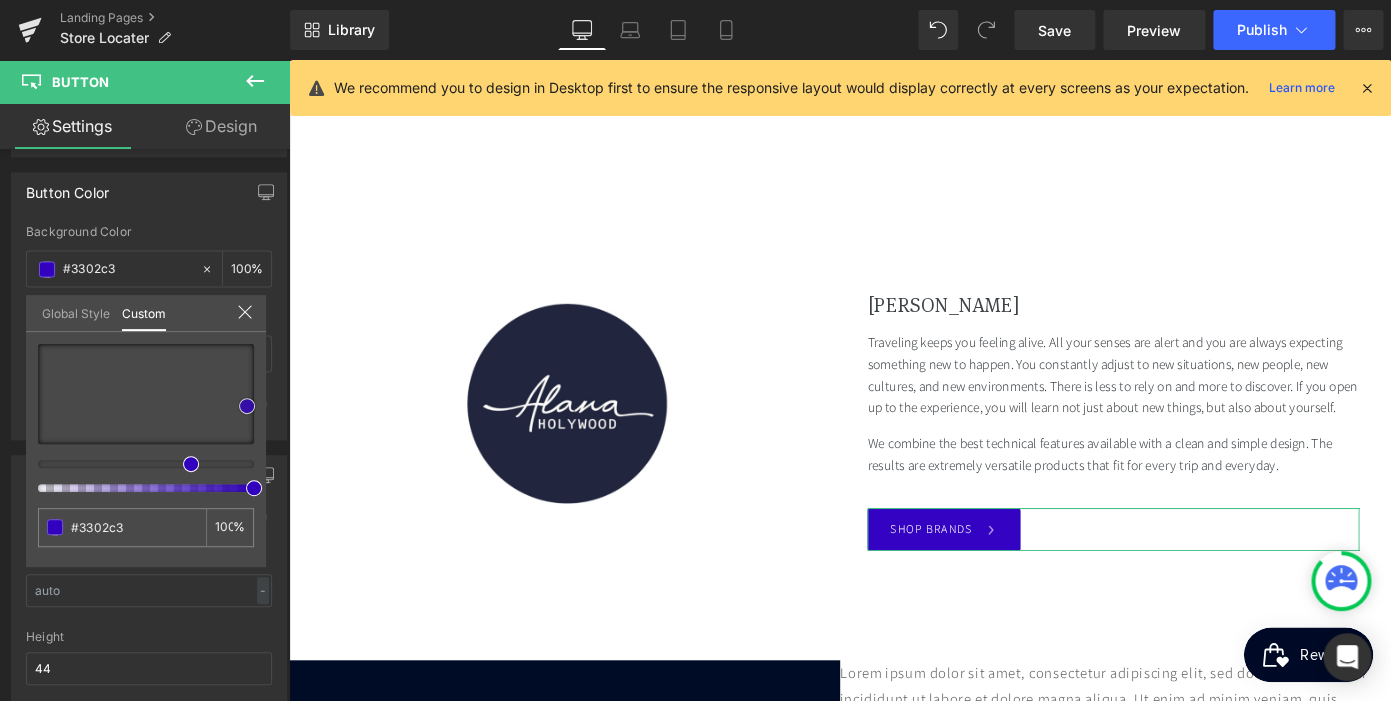 type on "#3101bf" 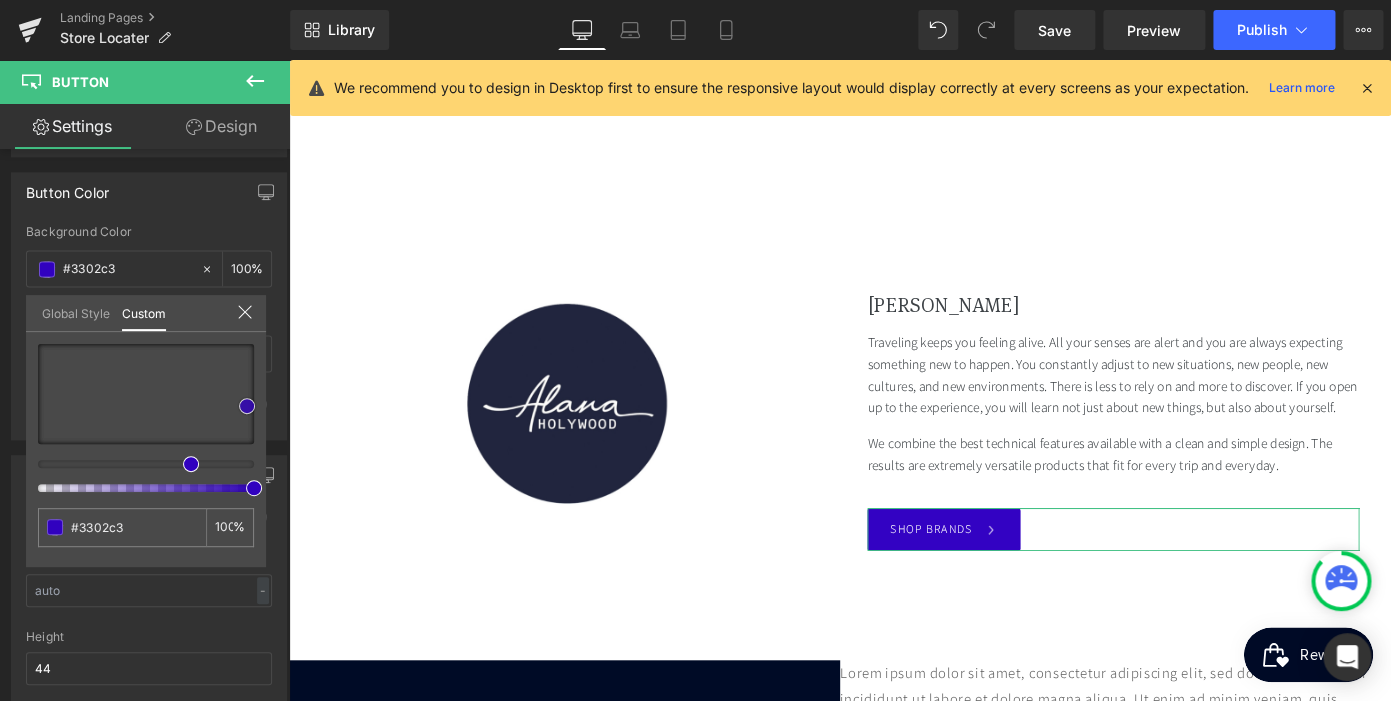 type on "#3101bf" 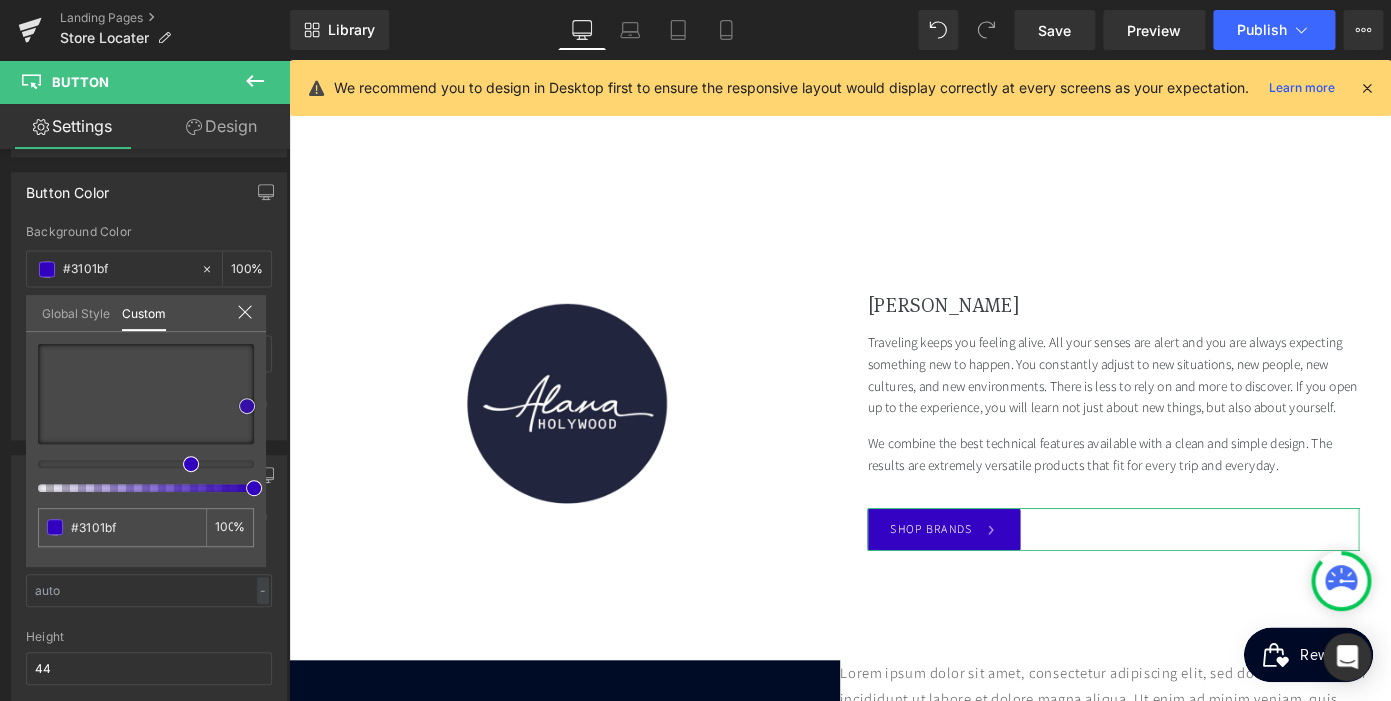 type on "#2d02af" 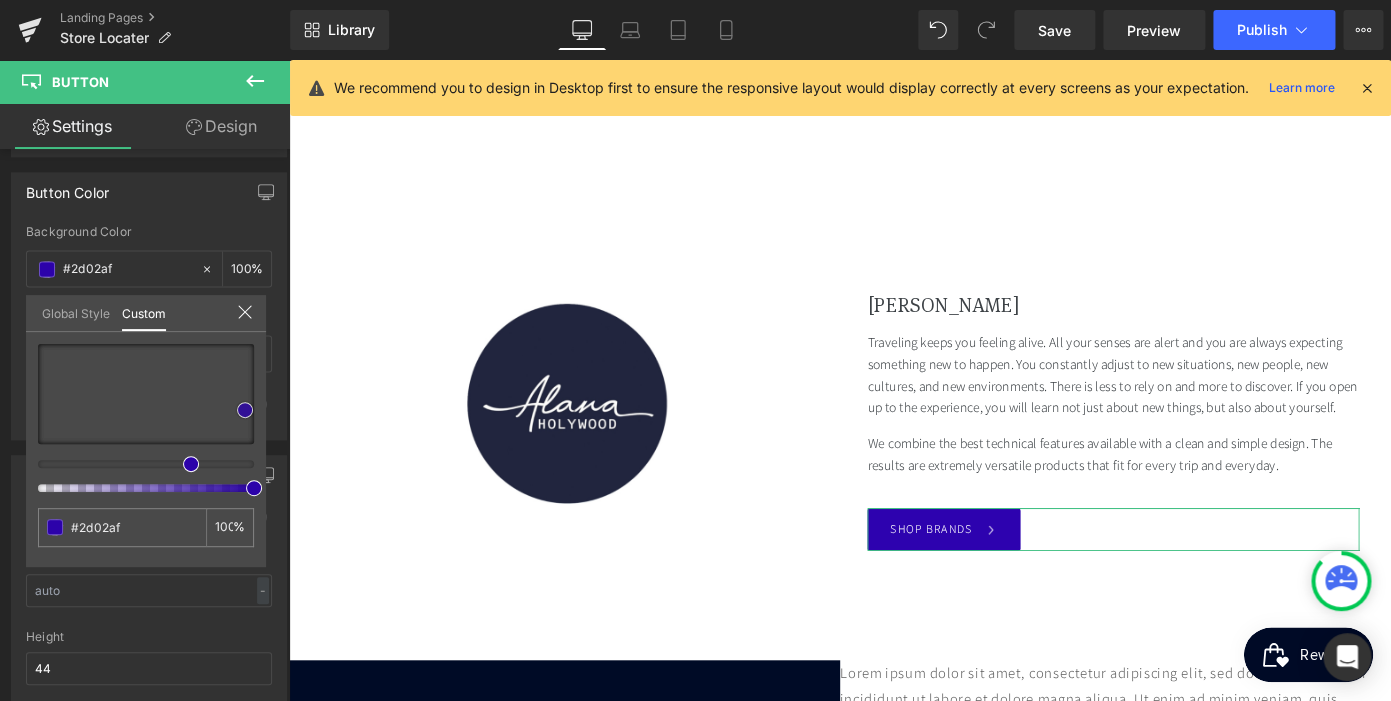 type on "#2c02aa" 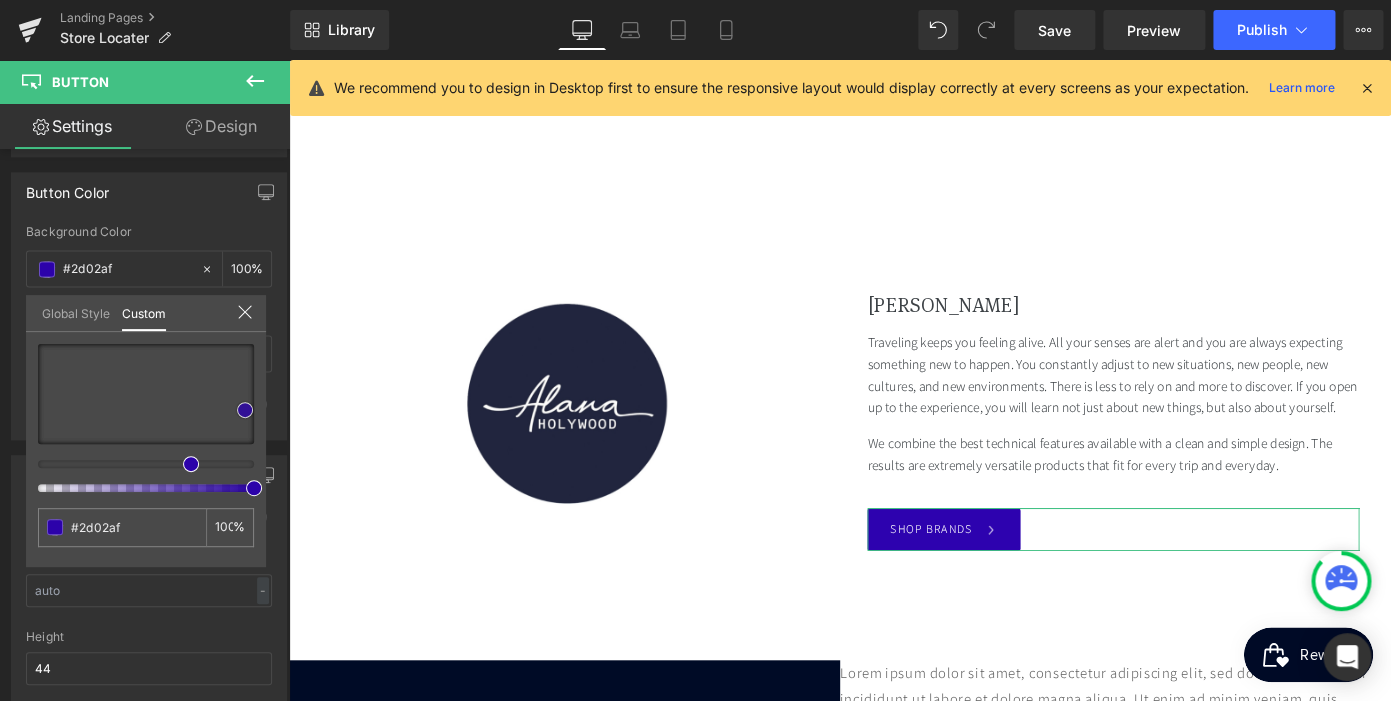 type on "#2c02aa" 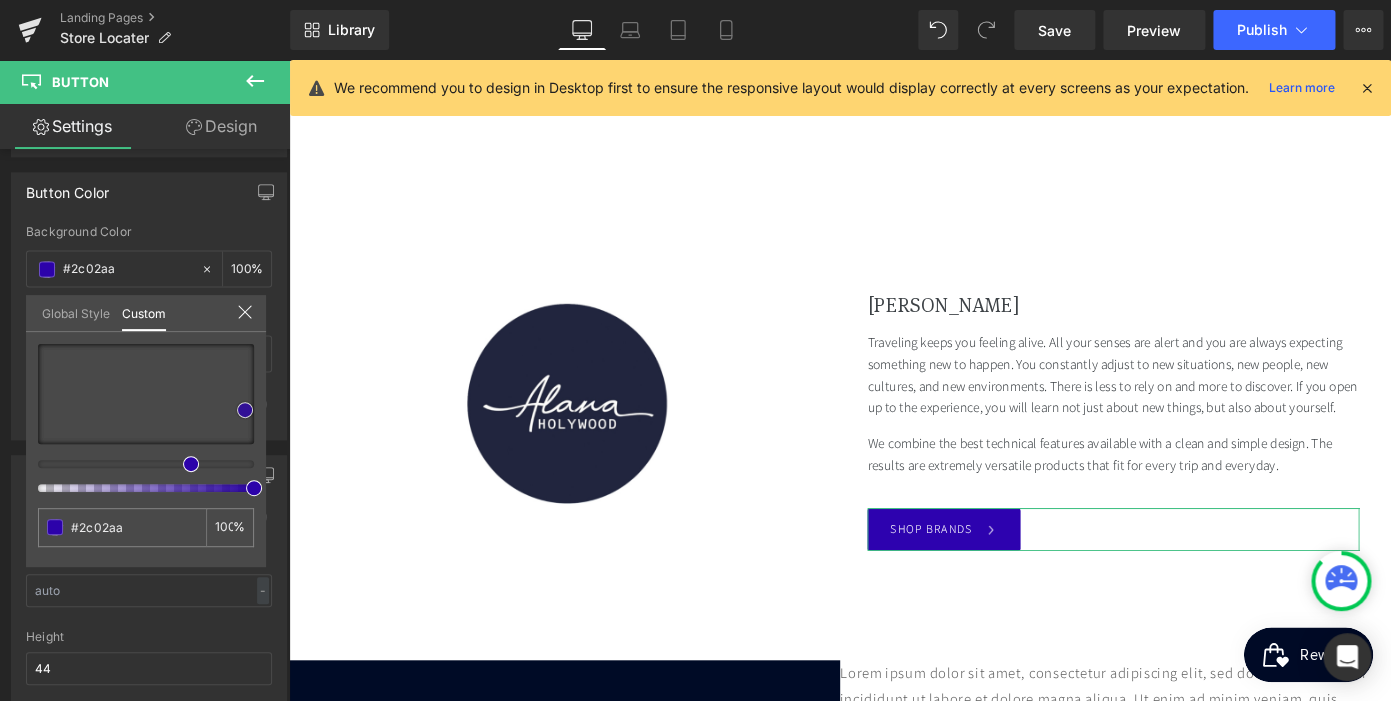 type on "#2a02a0" 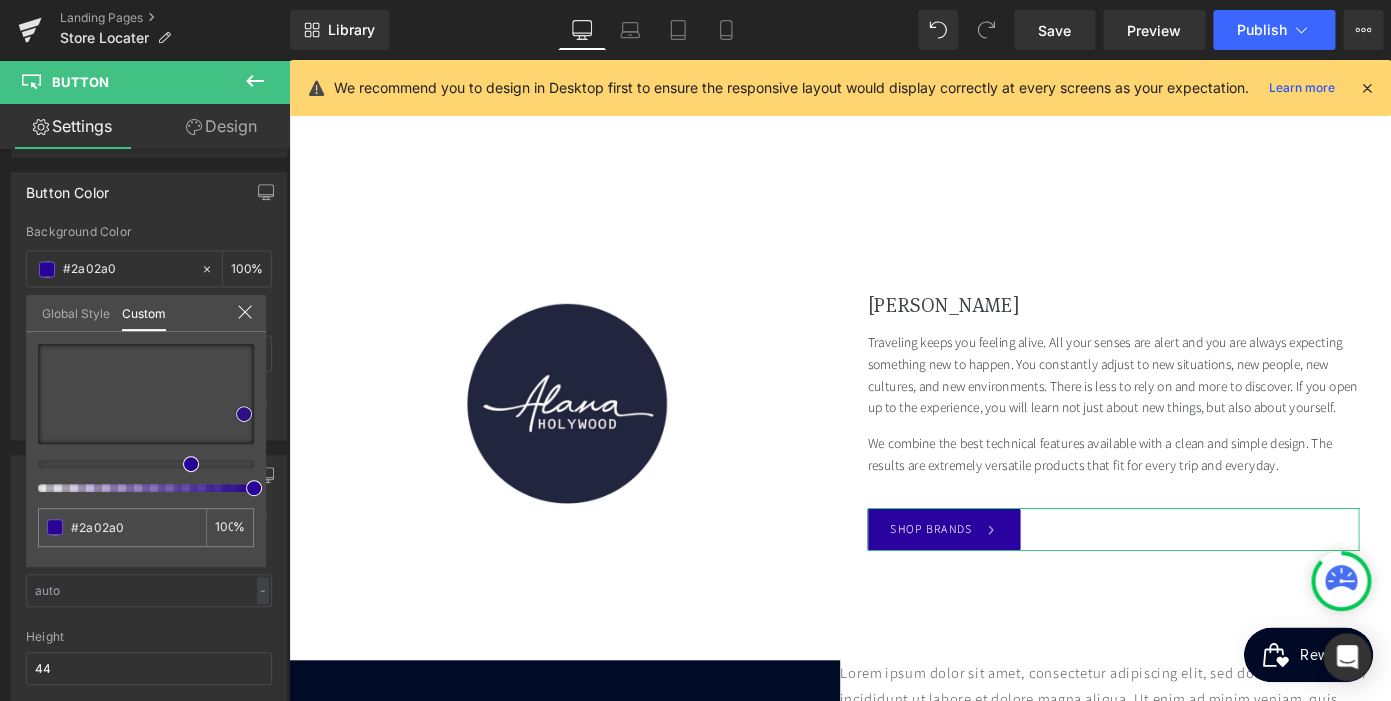 type on "#280395" 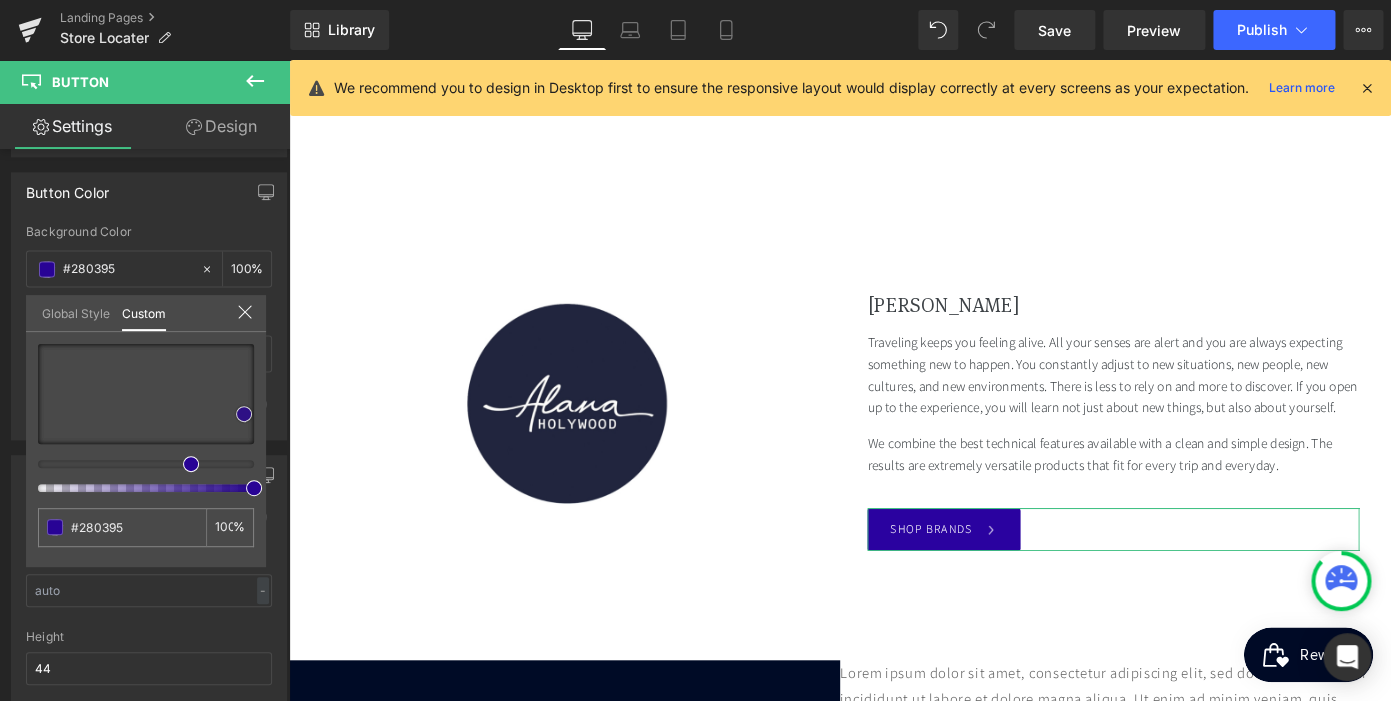 drag, startPoint x: 253, startPoint y: 381, endPoint x: 243, endPoint y: 419, distance: 39.293766 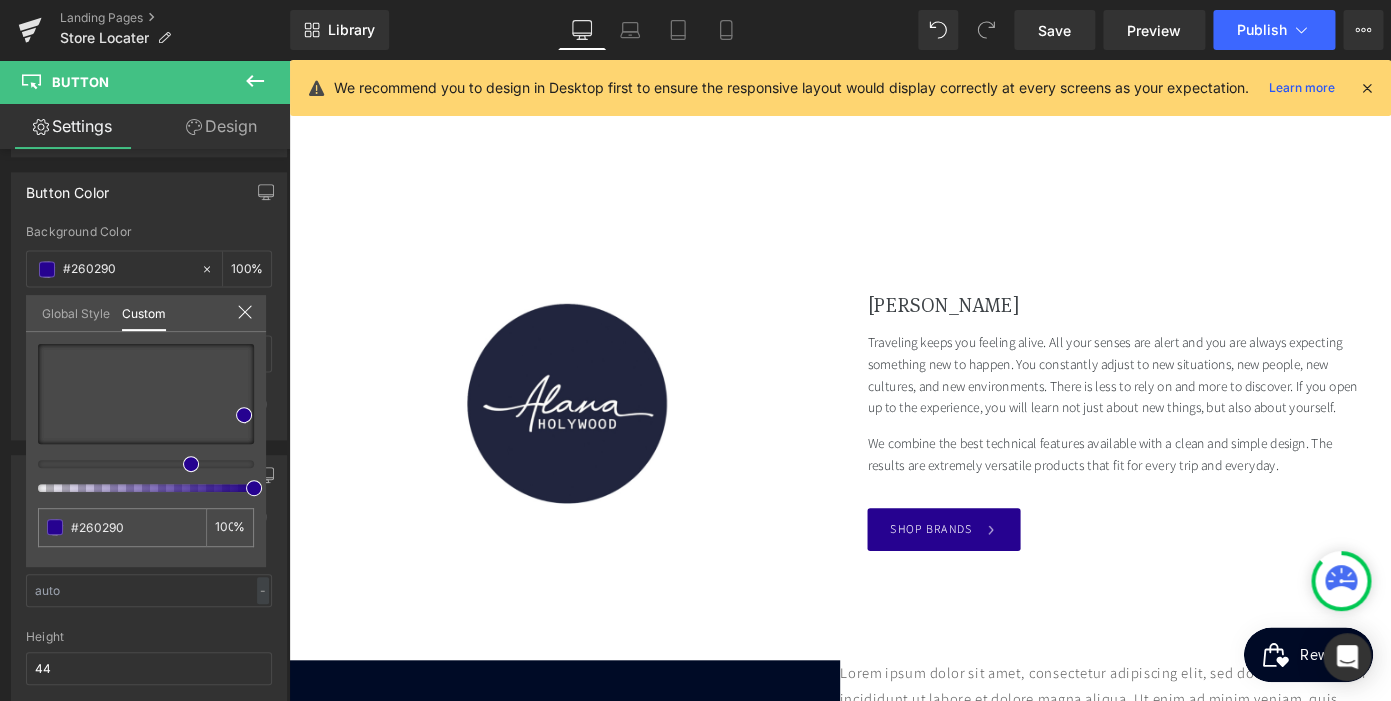 click on "Skip to content
Your cart is empty
Continue shopping
Have an account?
Log in  to check out faster.
Your cart
Loading...
Order special instructions
Order special instructions
Estimated total
£0.00 GBP
Tax included and shipping and discounts calculated at checkout" at bounding box center (894, 1613) 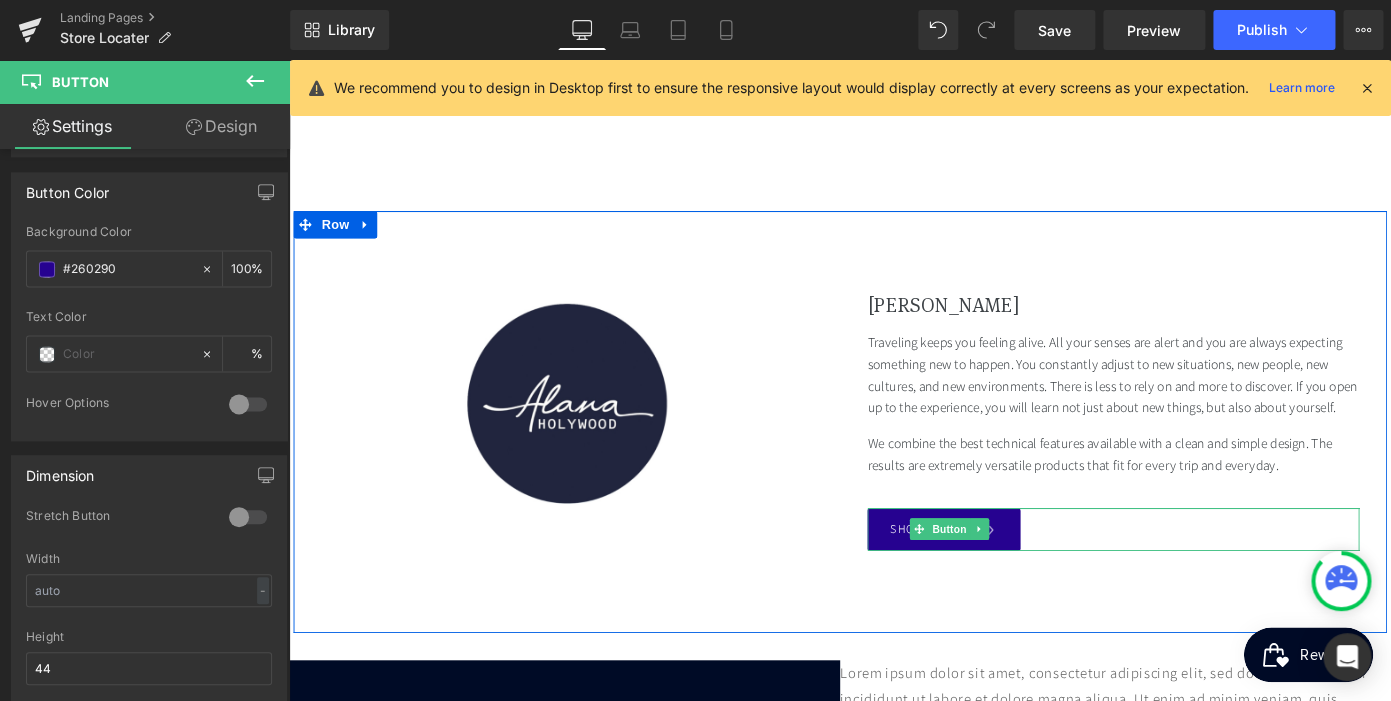 scroll, scrollTop: 0, scrollLeft: 410, axis: horizontal 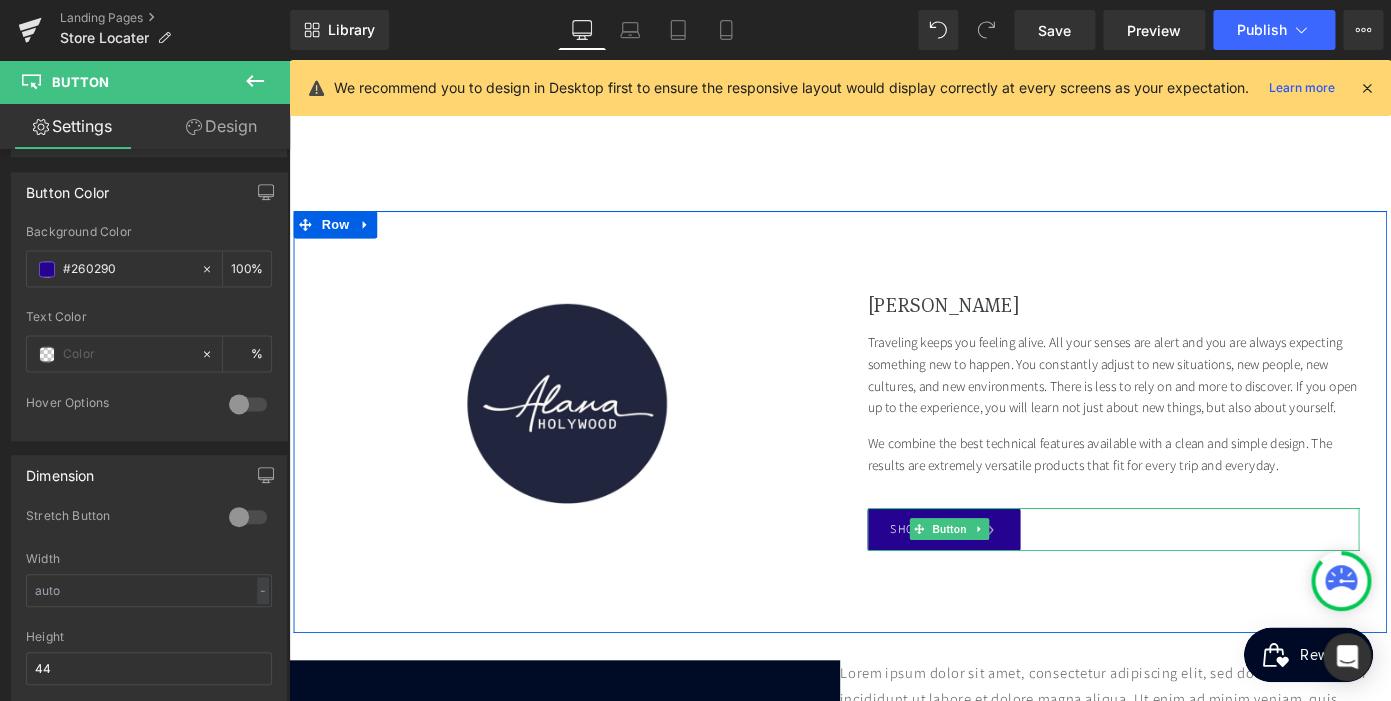 click on "SHOP BRANDS" at bounding box center [994, 575] 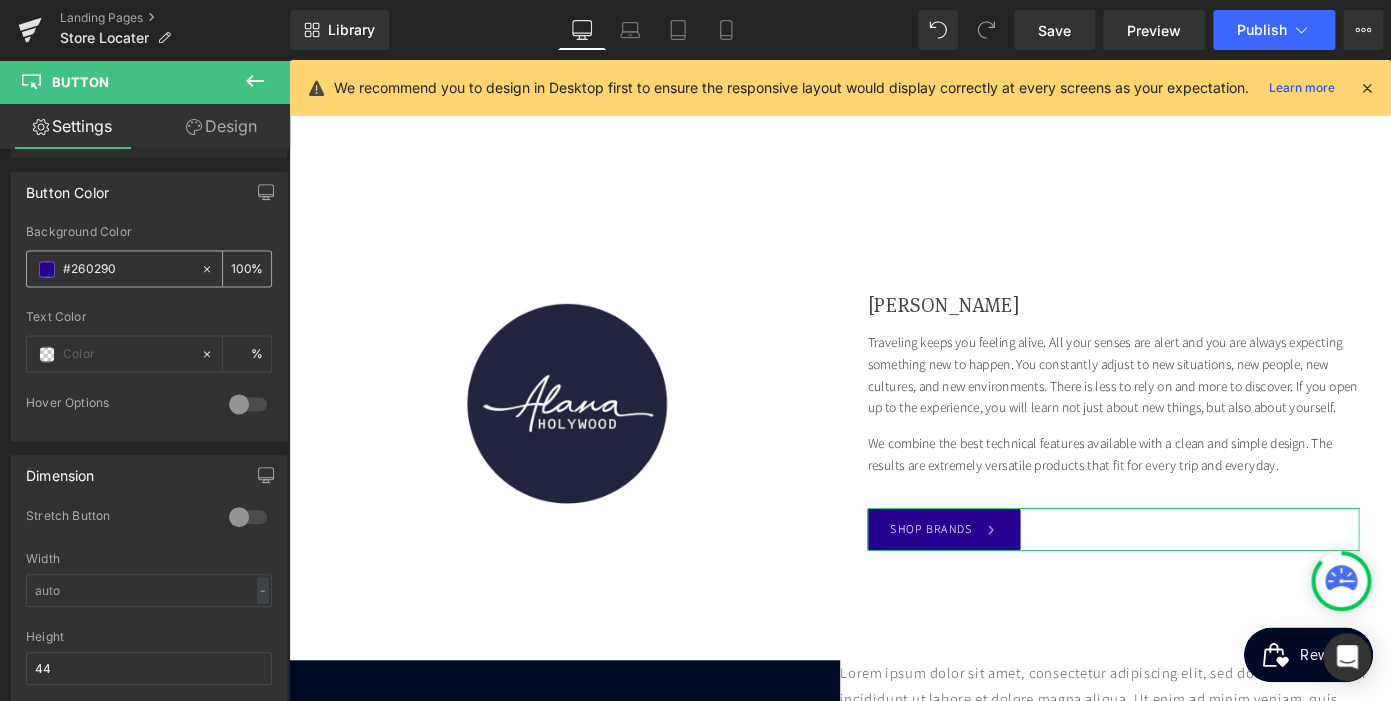 click on "#260290" at bounding box center (127, 269) 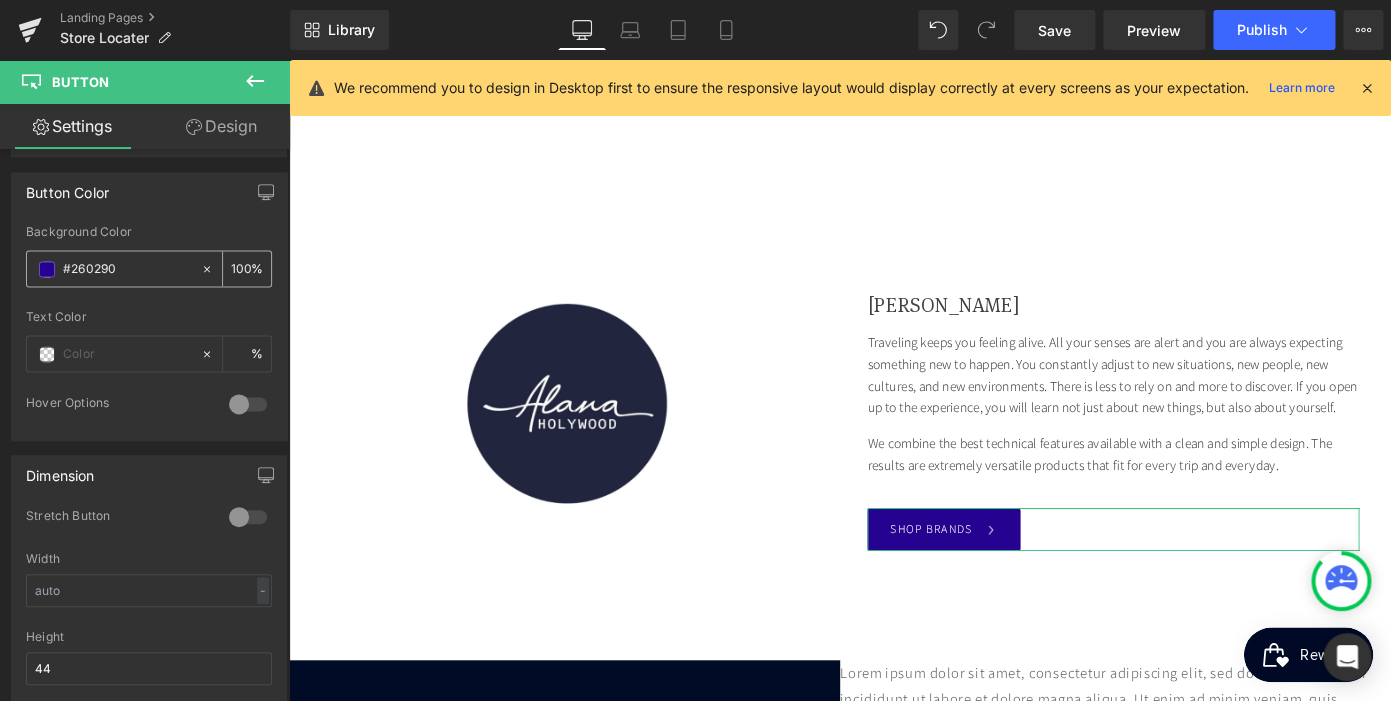 click at bounding box center [47, 269] 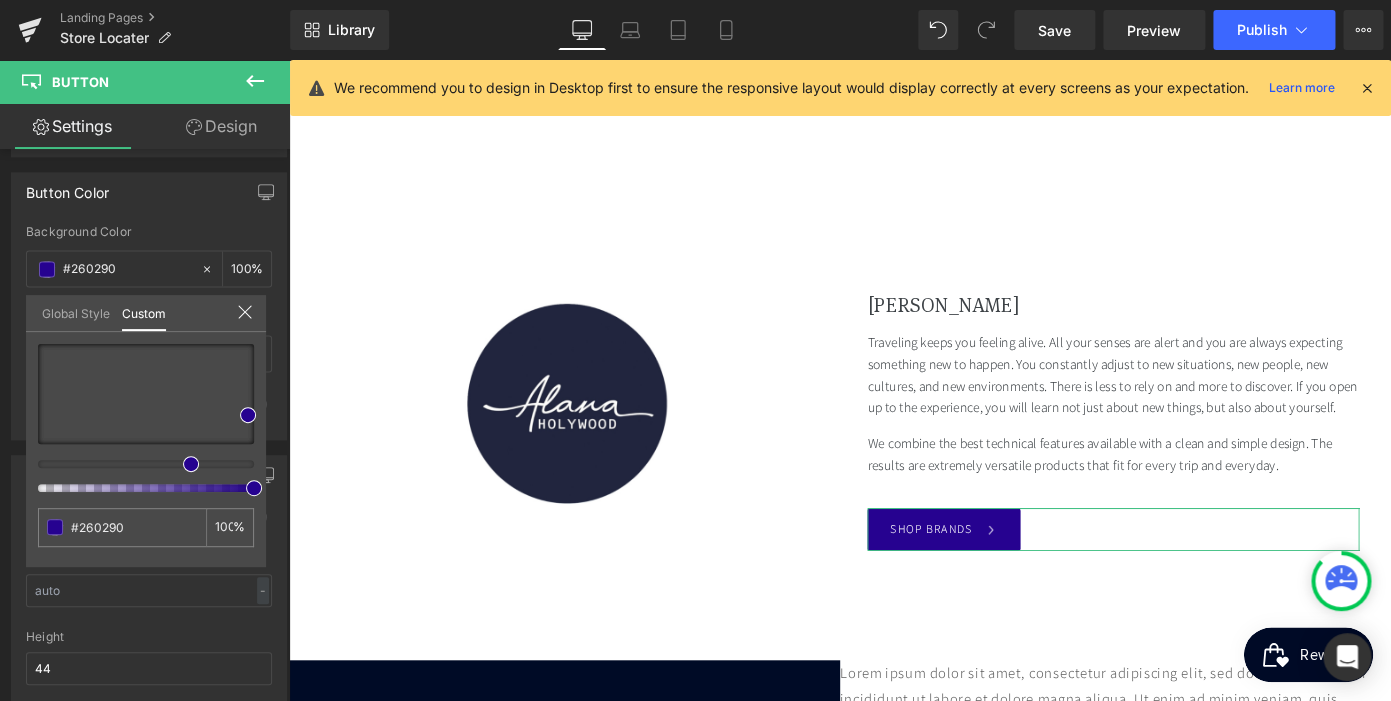 scroll, scrollTop: 0, scrollLeft: 0, axis: both 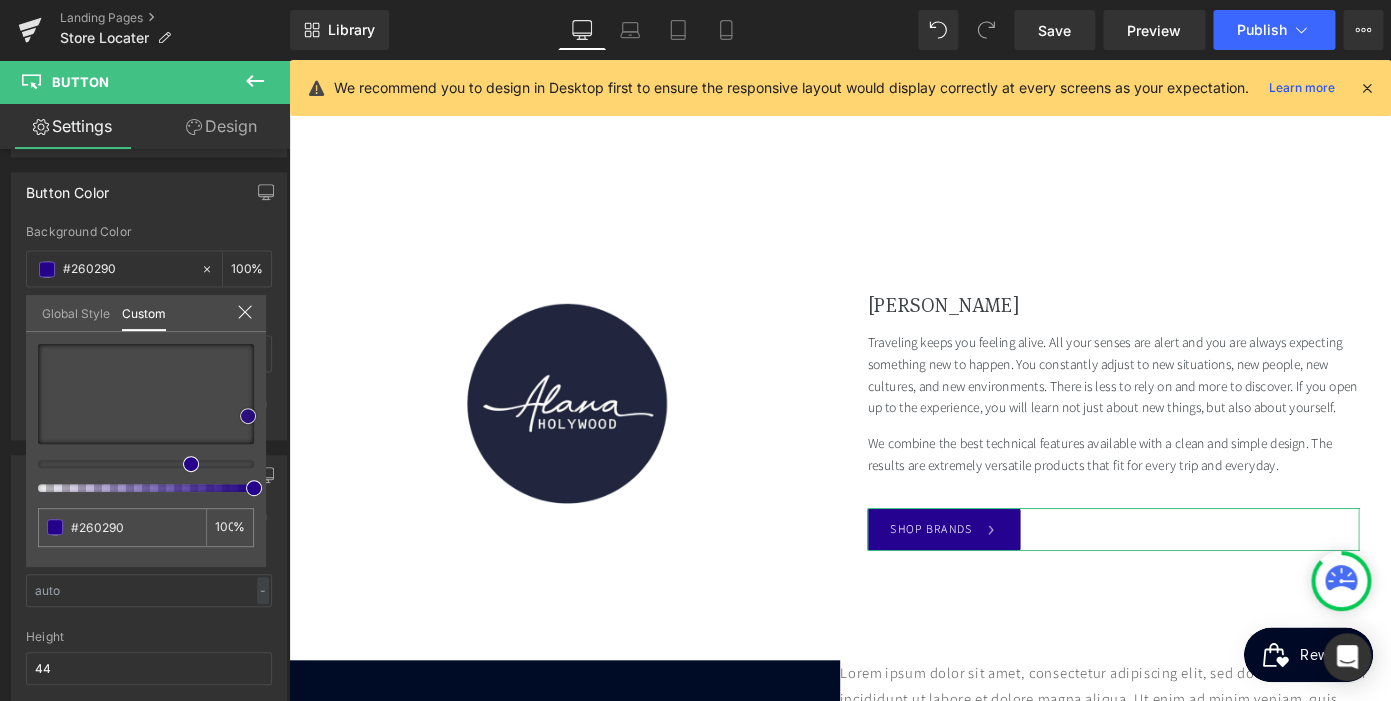 type on "#24028c" 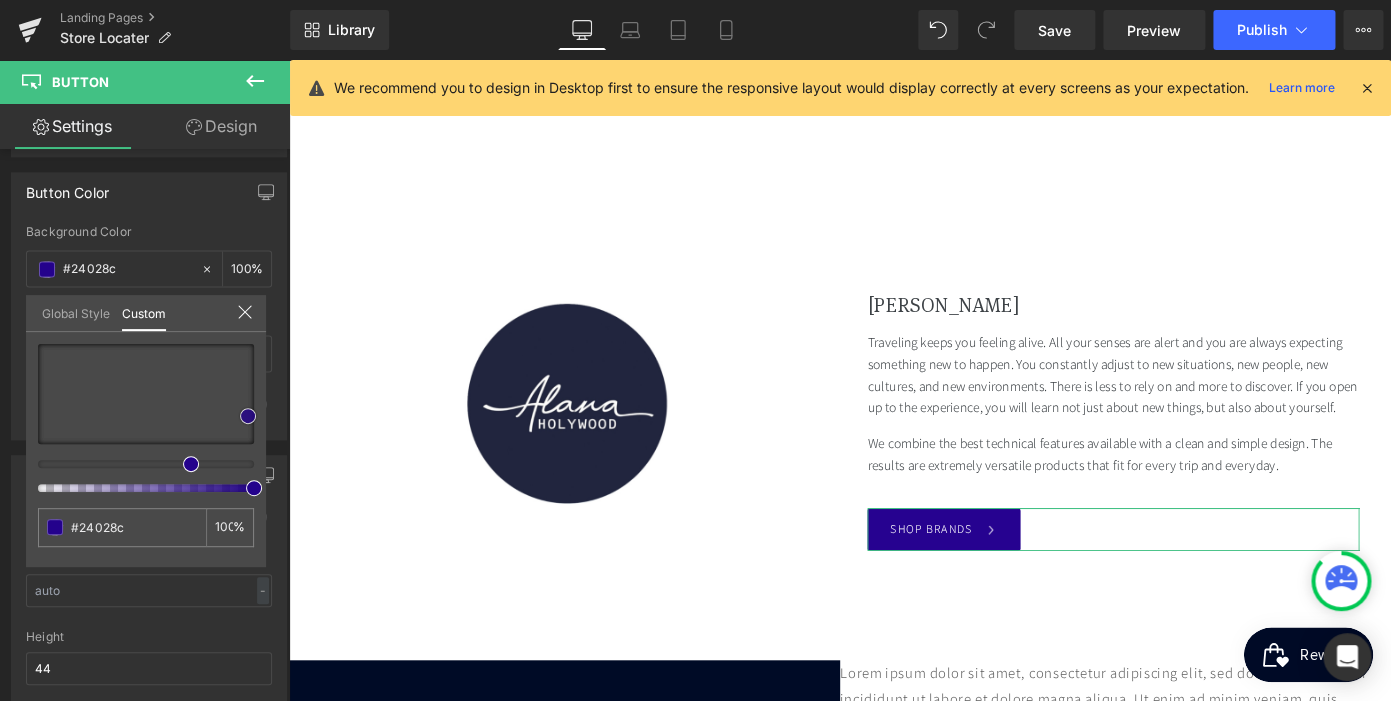 type on "#1f0178" 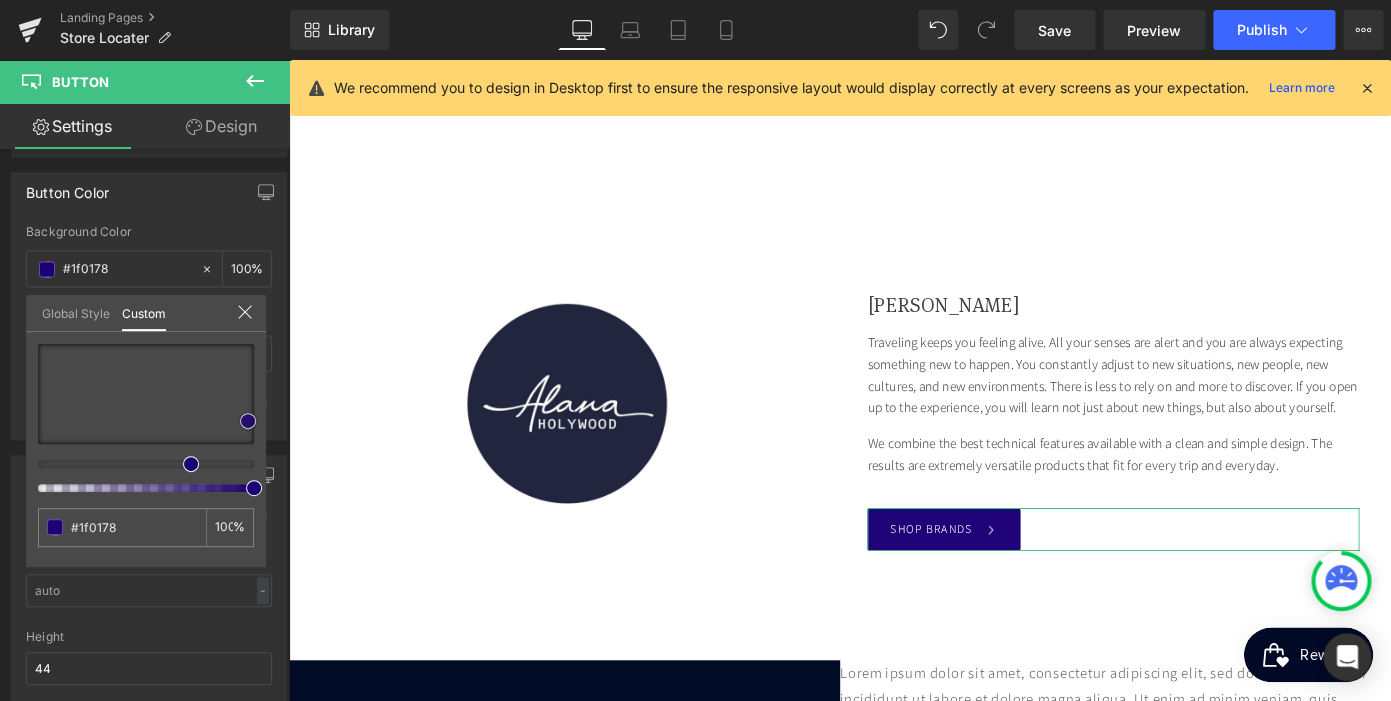type on "#1d0174" 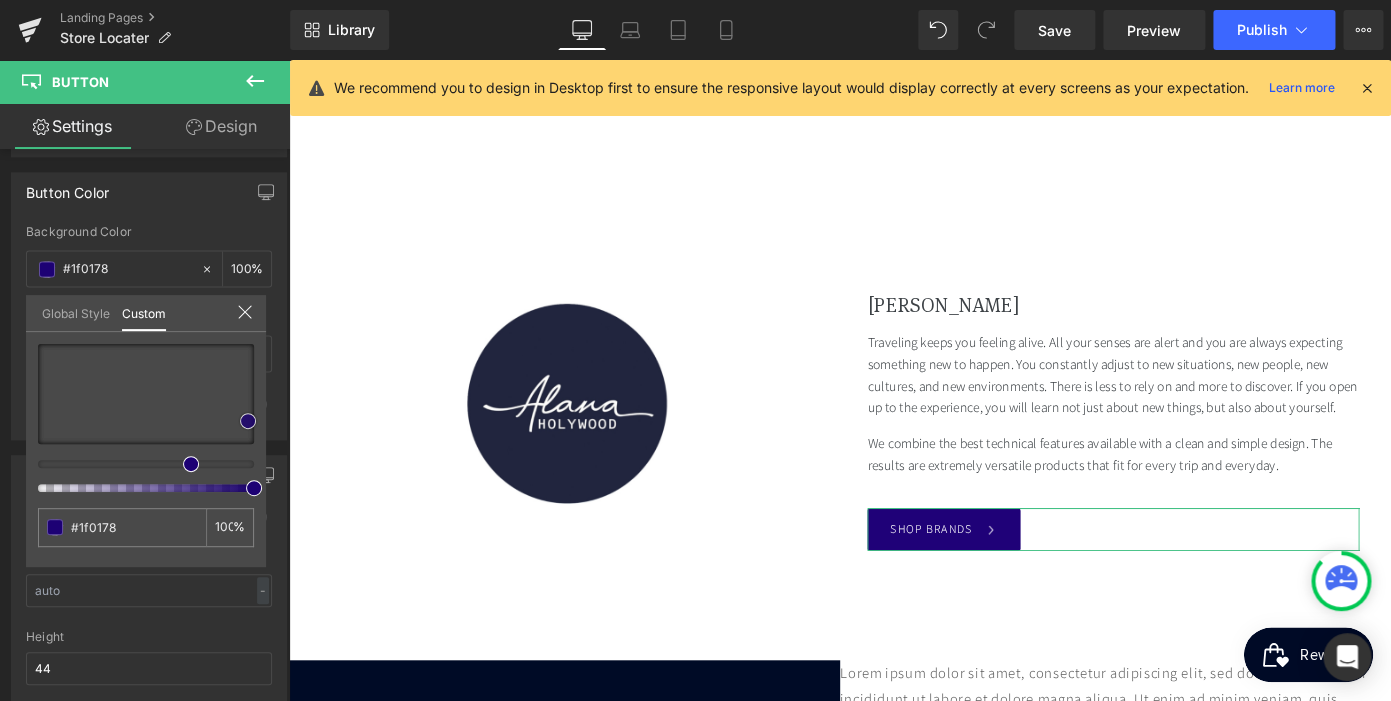 type on "#1d0174" 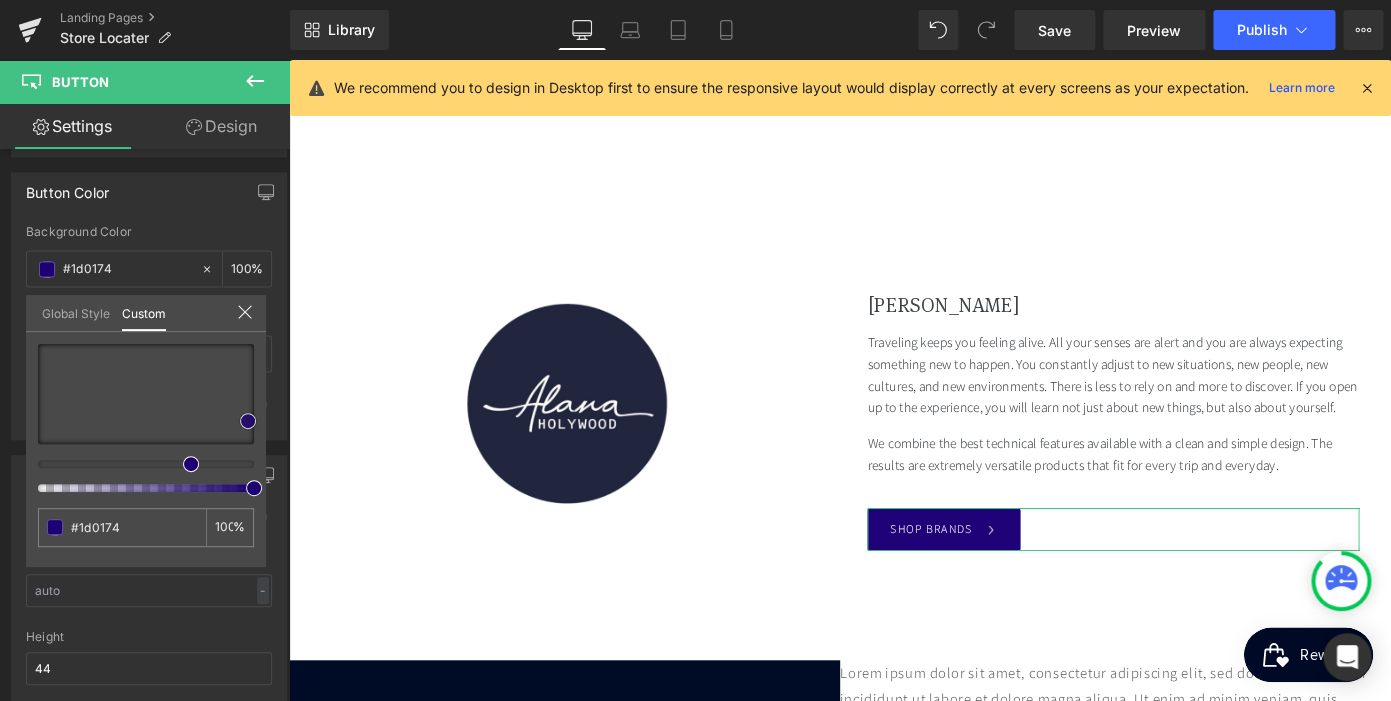 type on "#1b016a" 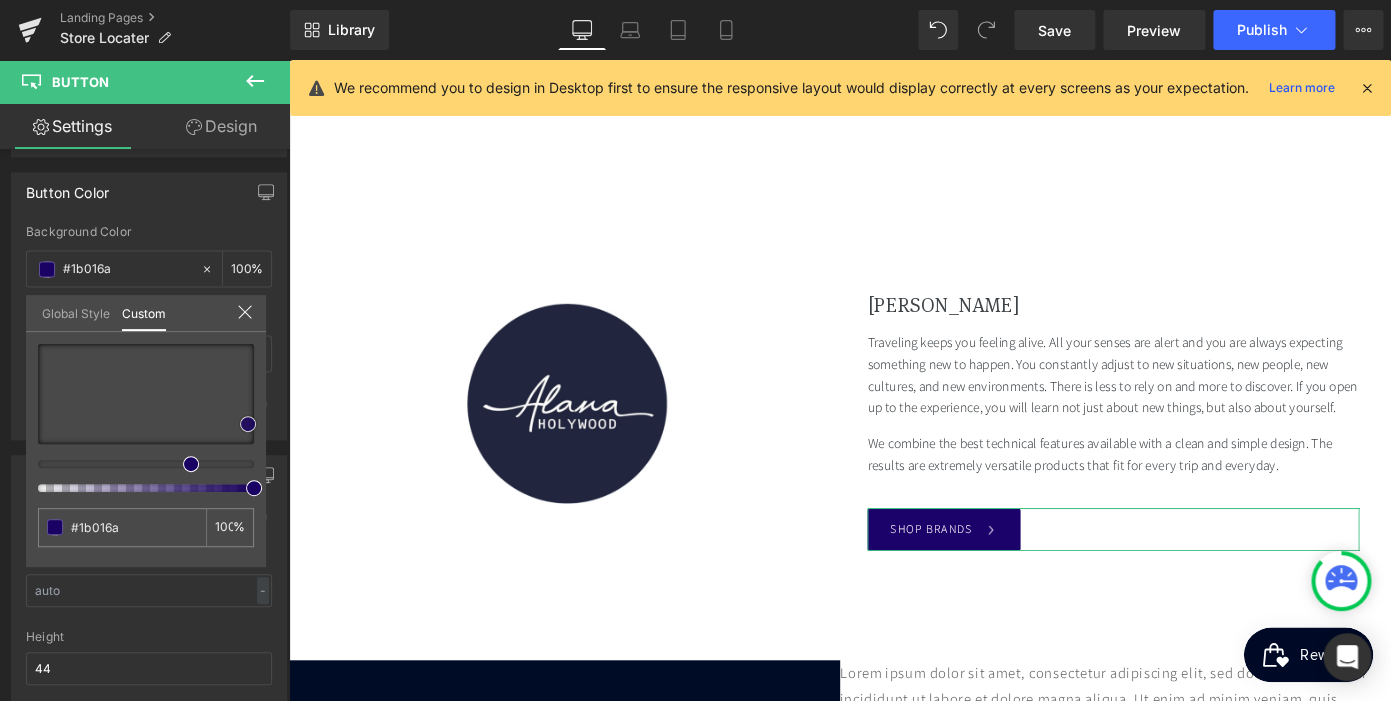 type on "#1a0164" 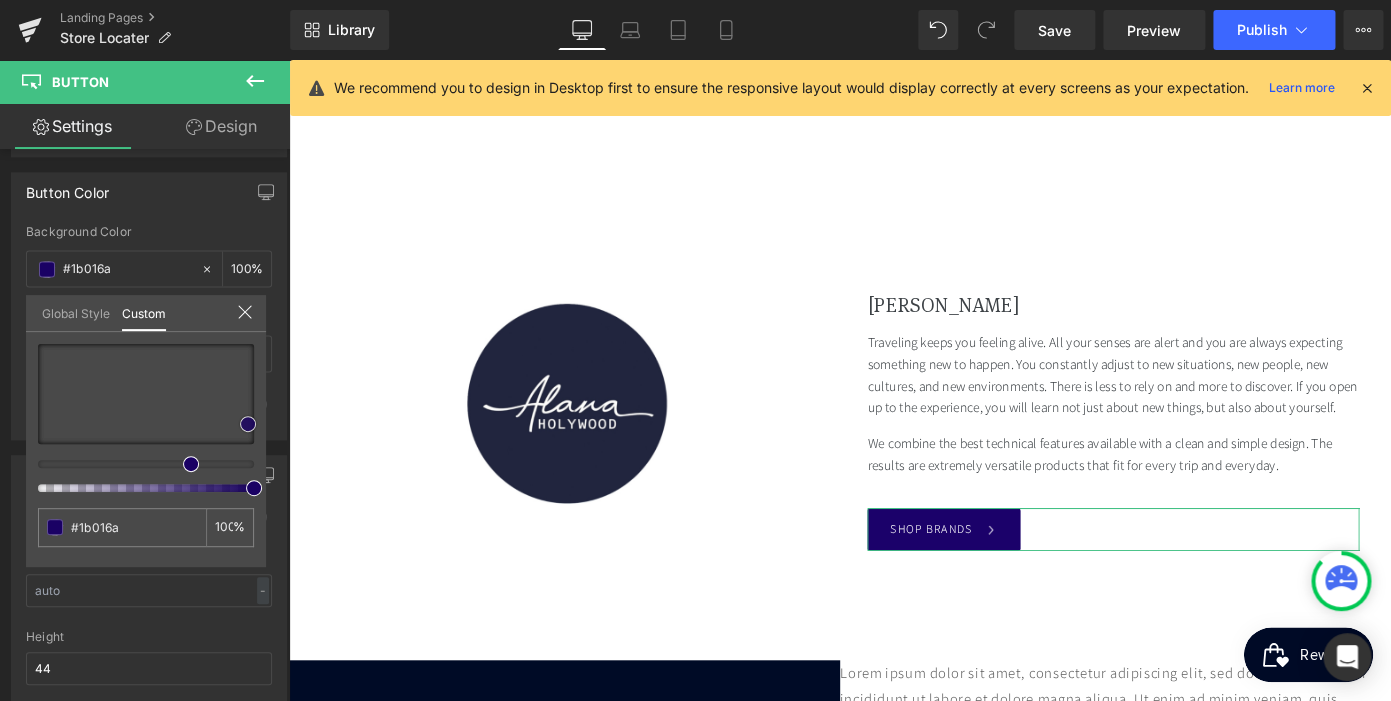 type on "#1a0164" 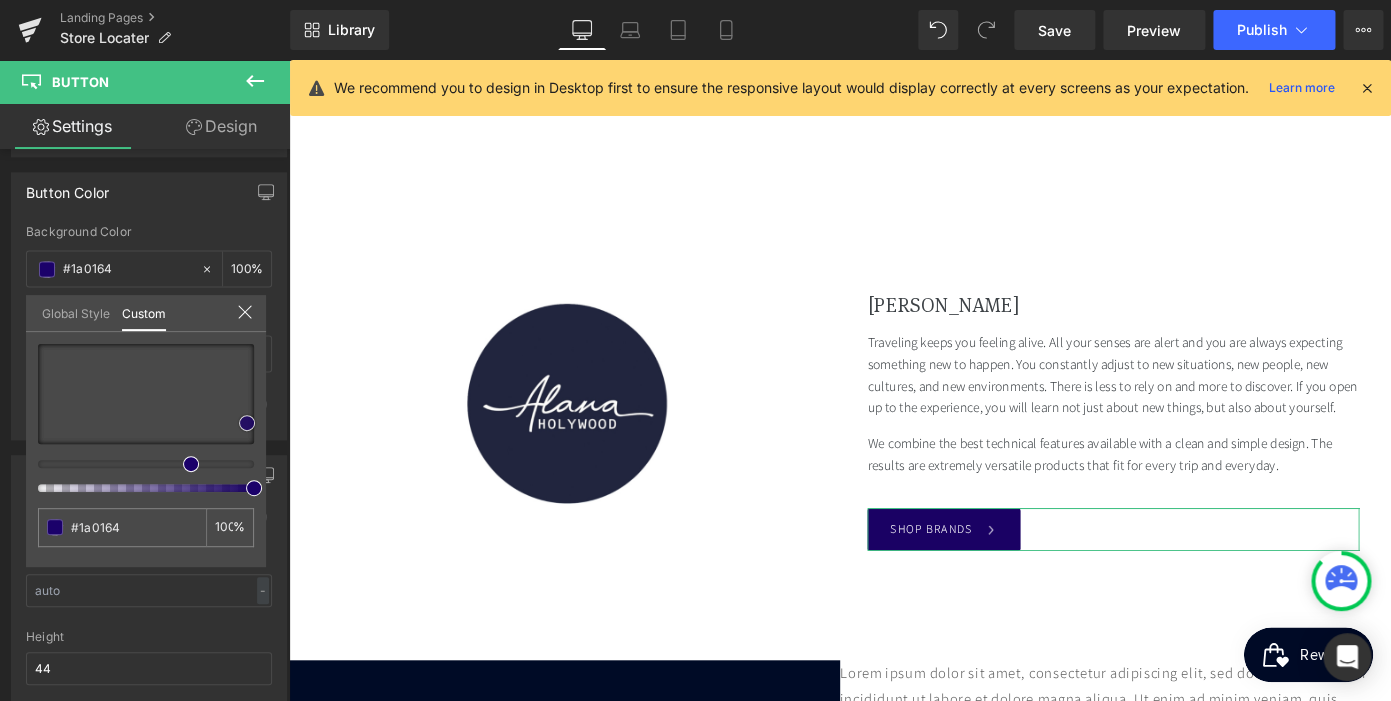 type on "#1b016a" 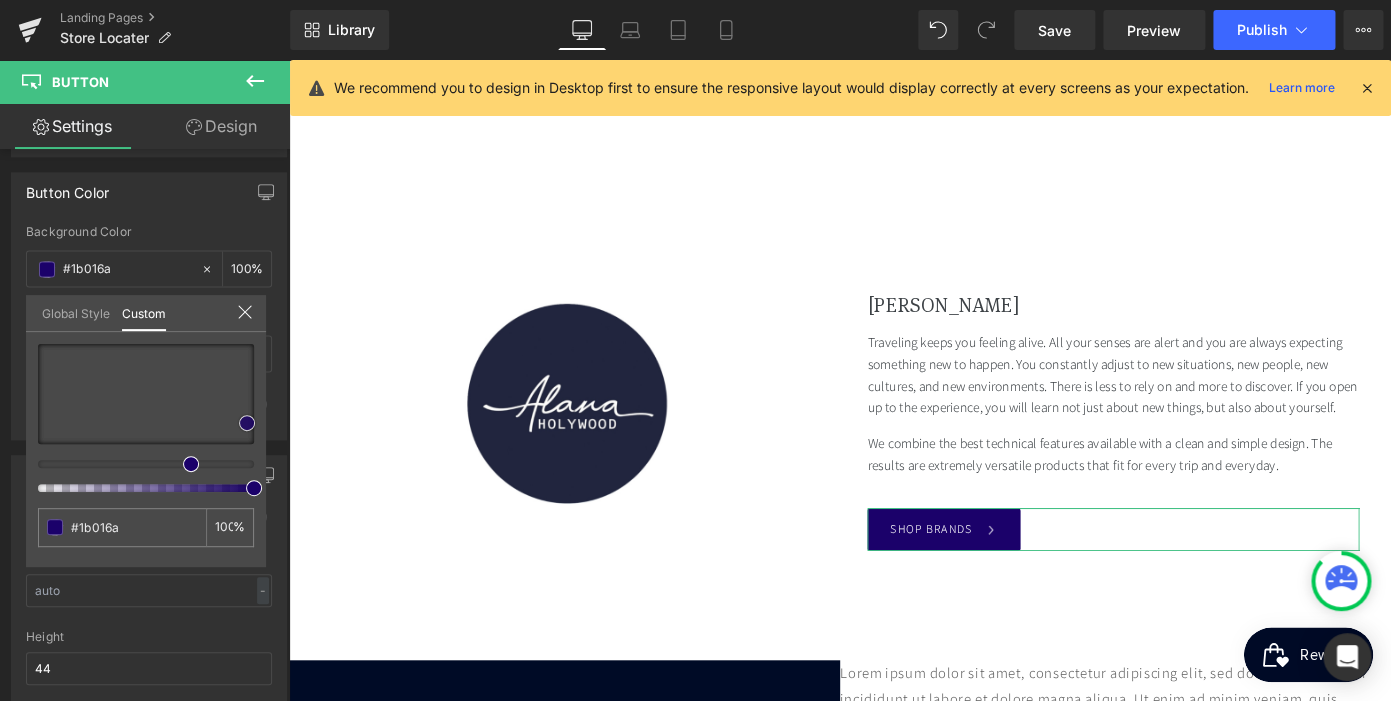 type on "#1b0268" 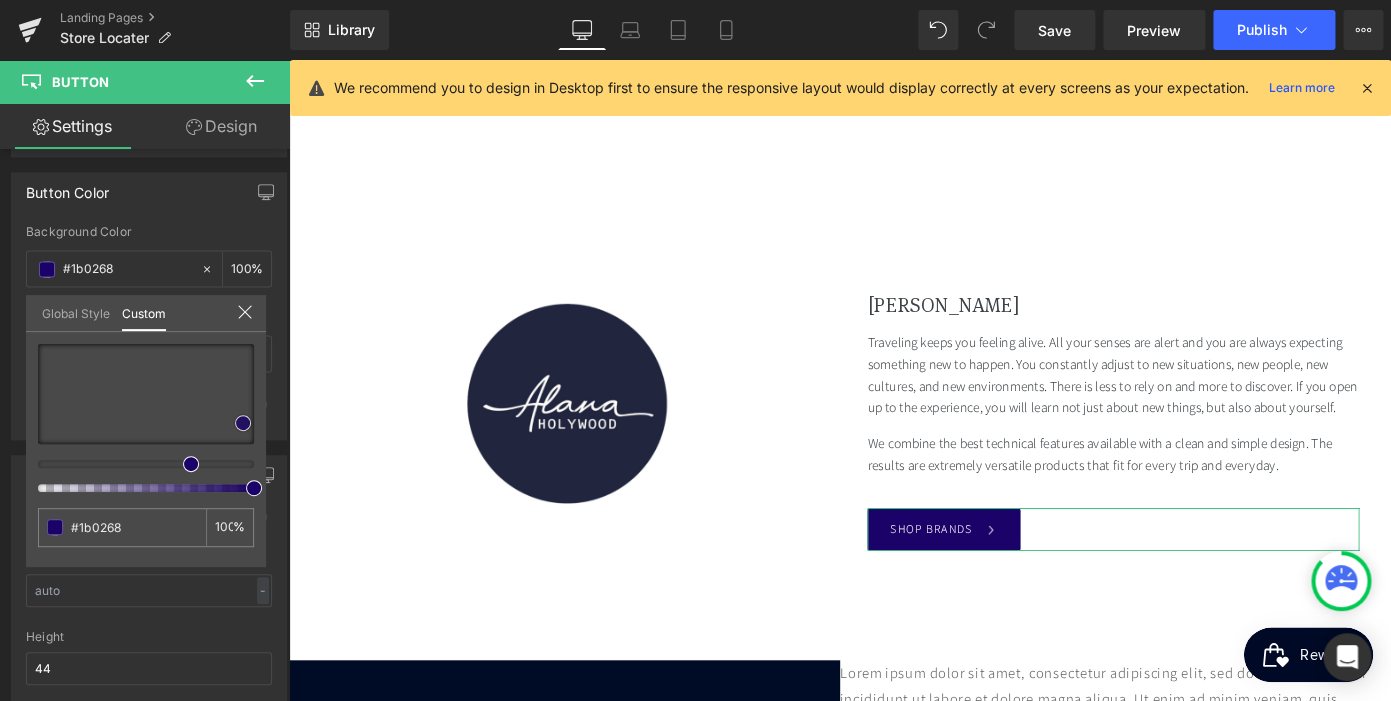 type on "#1d036c" 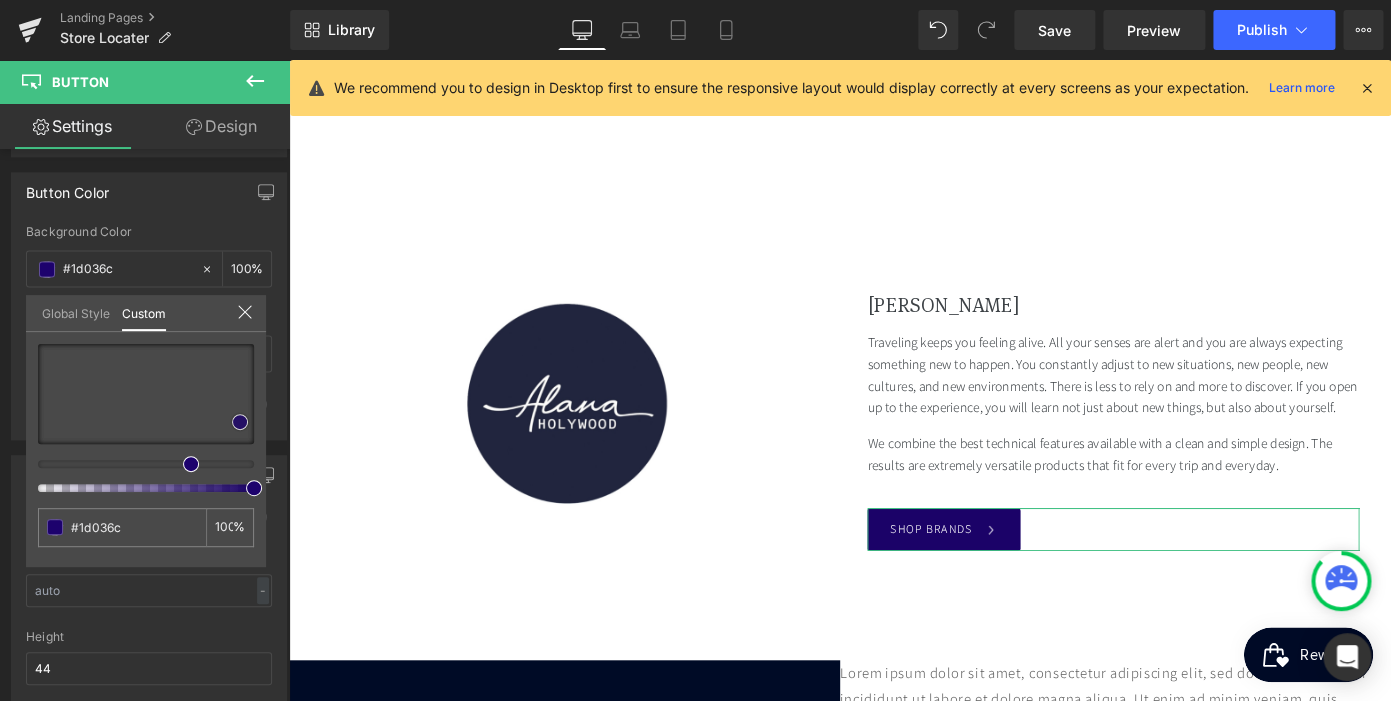 type on "#1d026d" 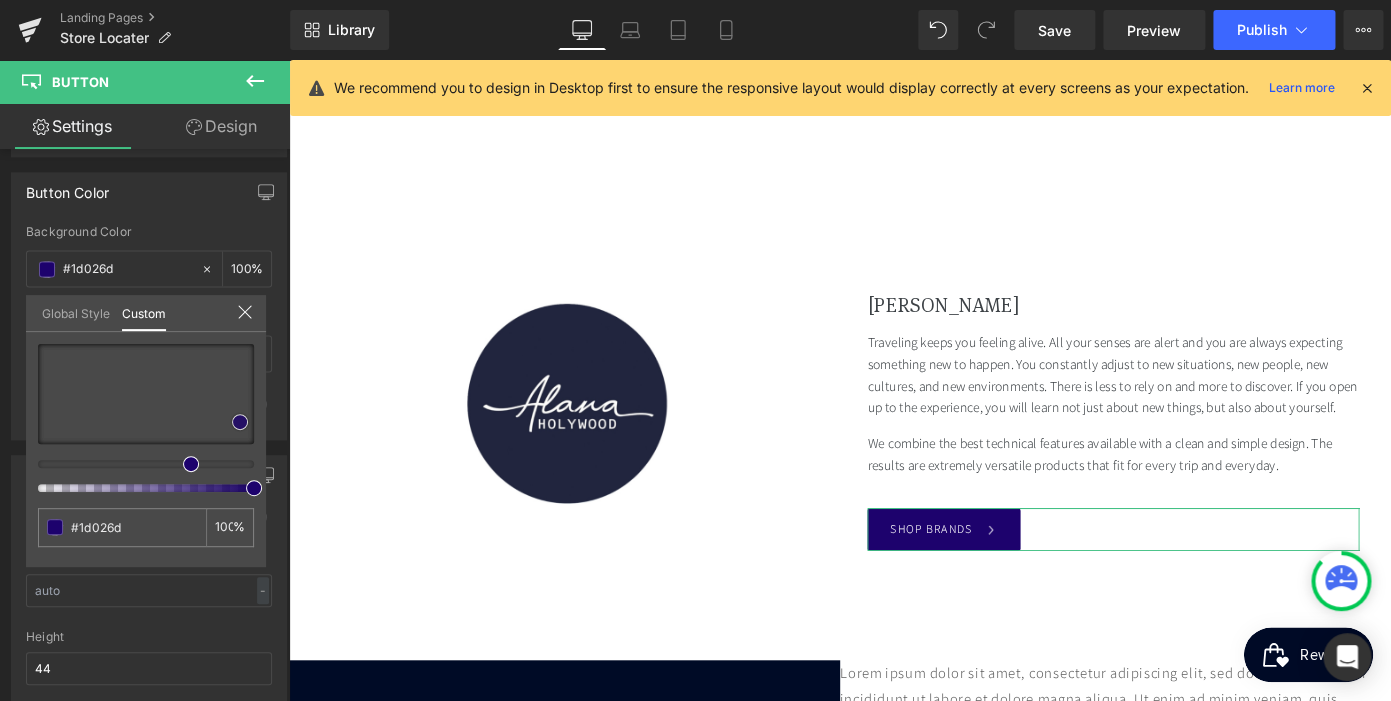 type on "#1c0268" 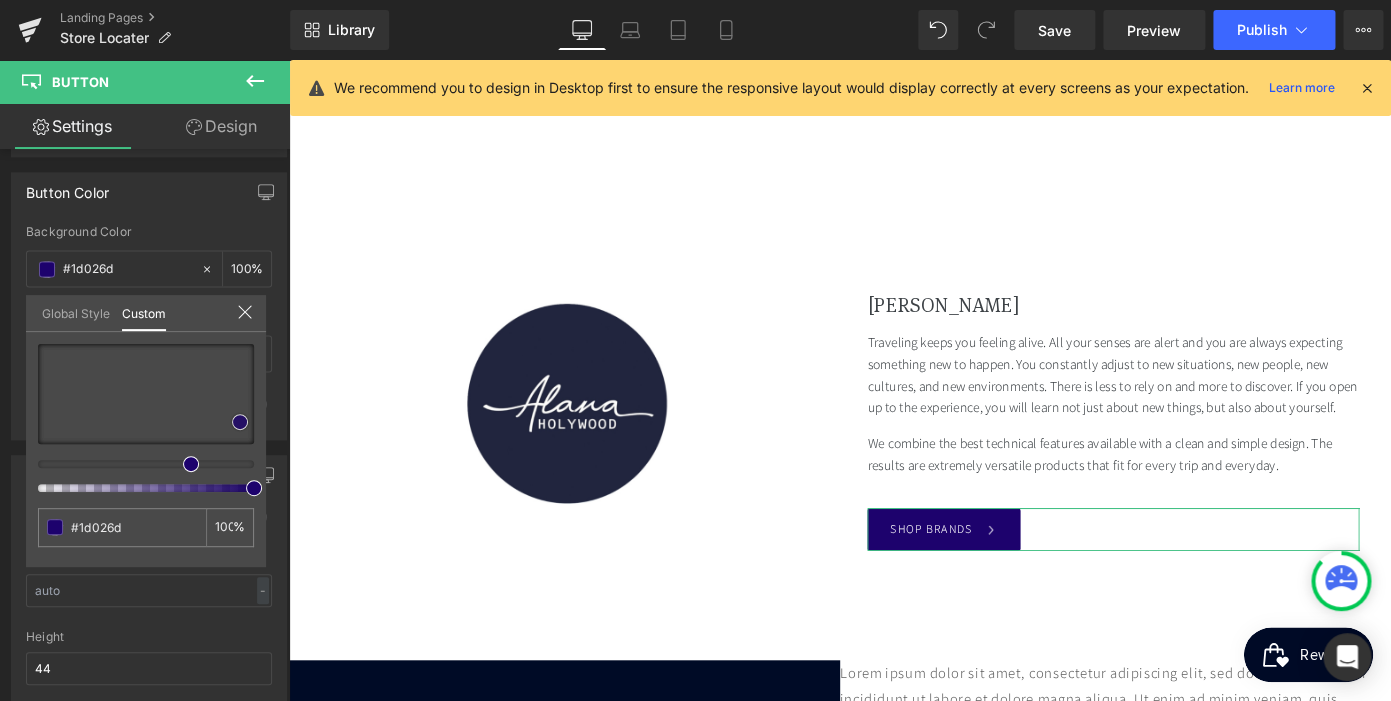 type on "#1c0268" 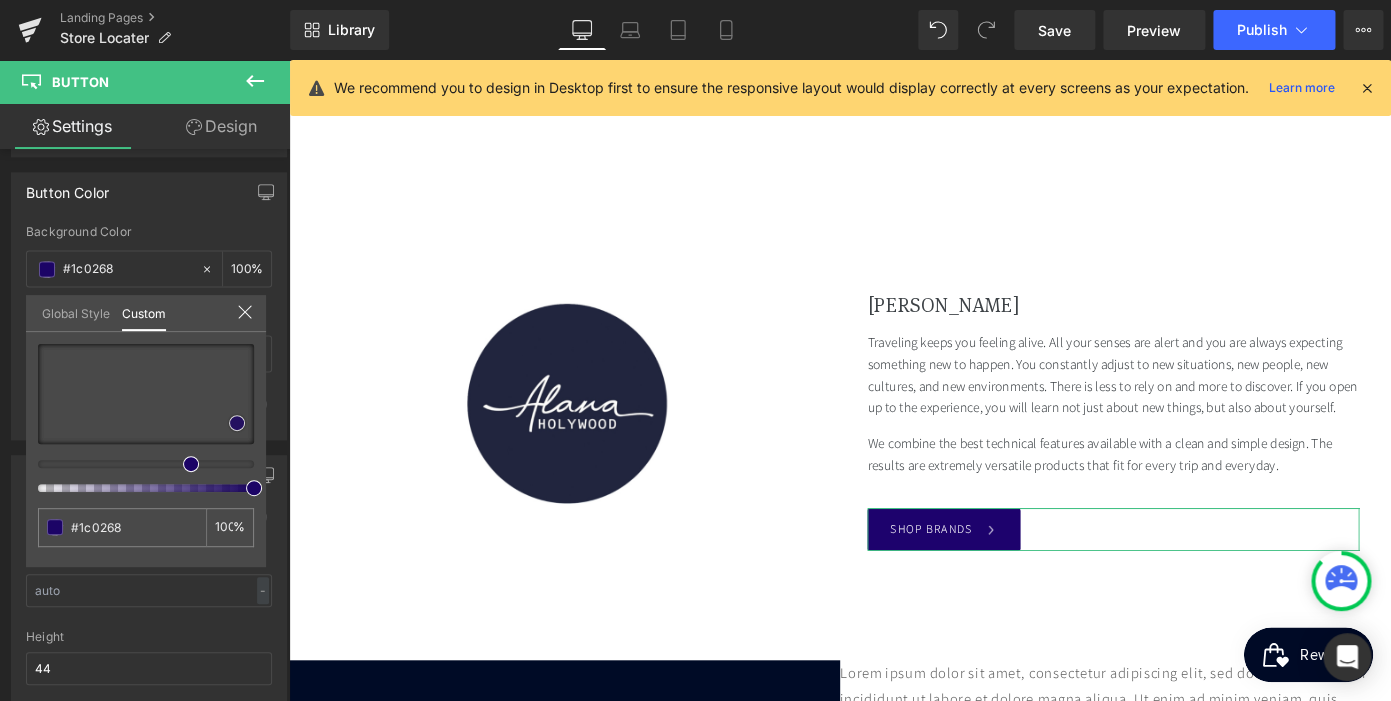 type on "#1c0466" 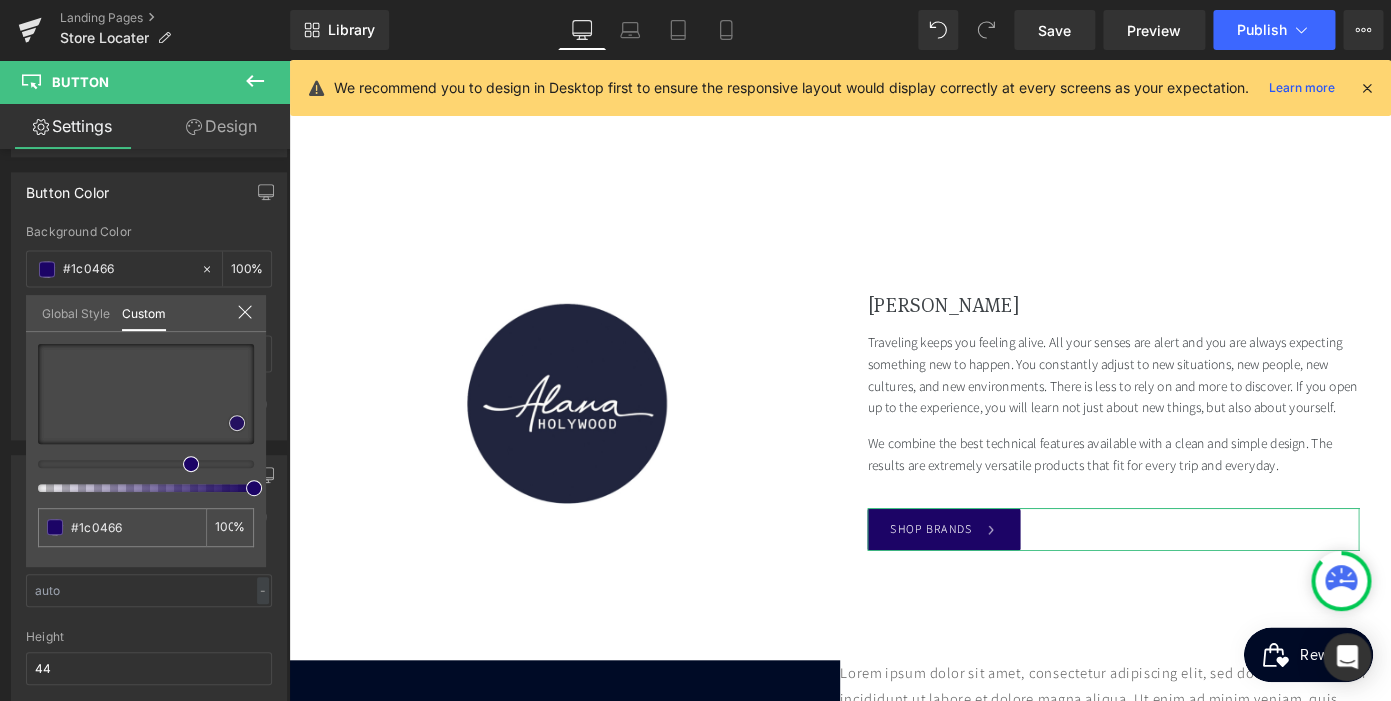 type on "#1b0461" 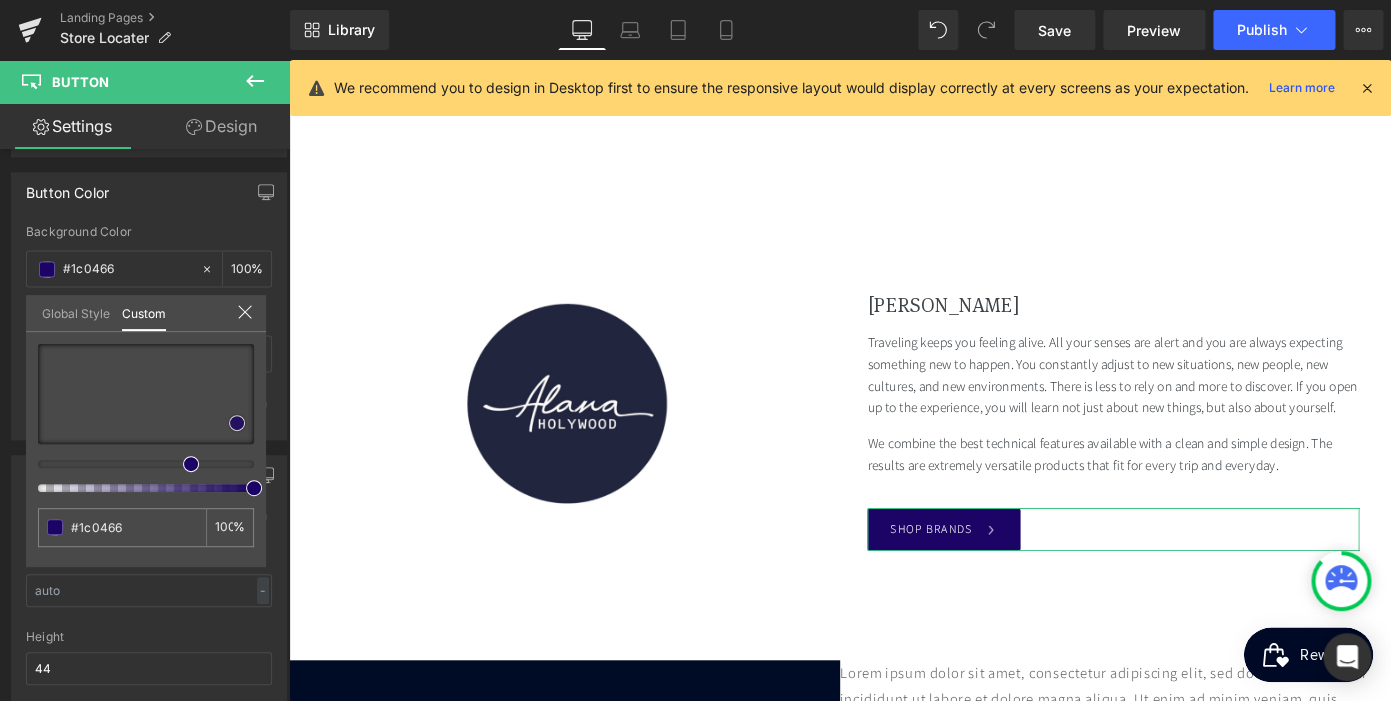 type on "#1b0461" 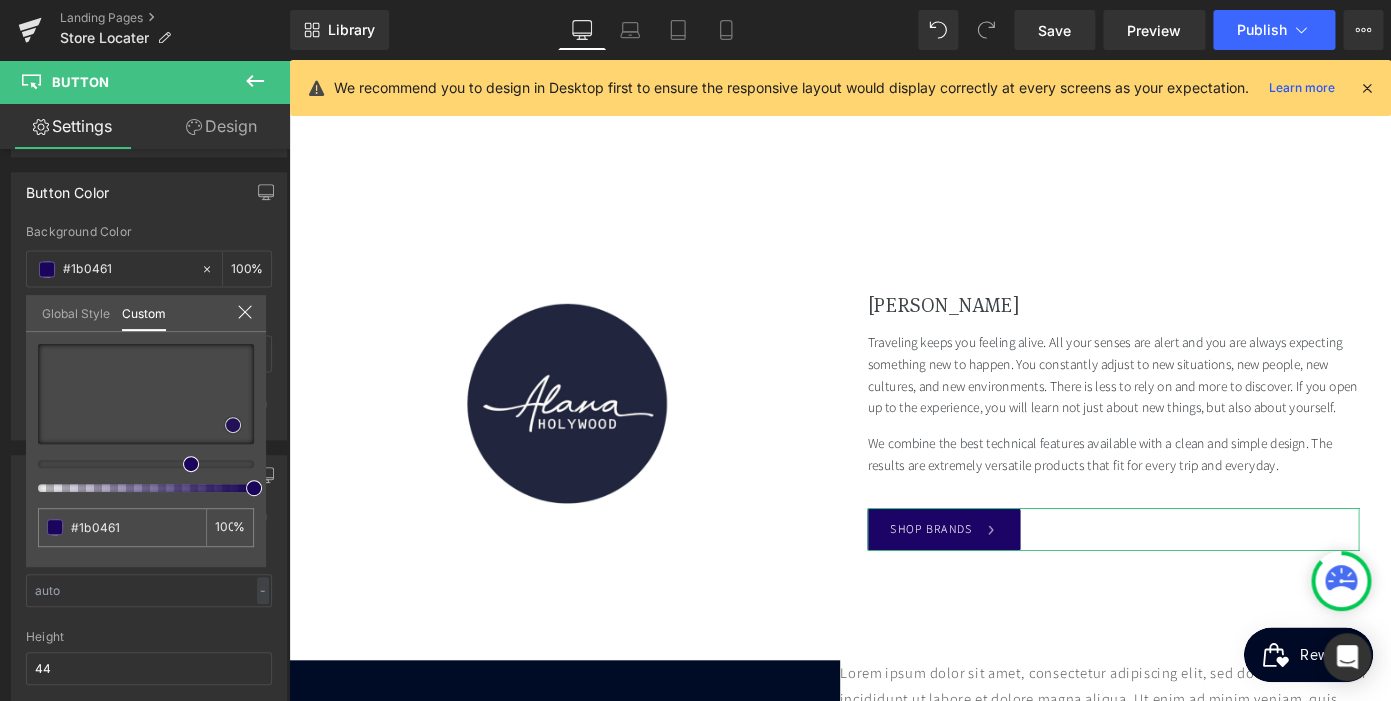 type on "#1a045c" 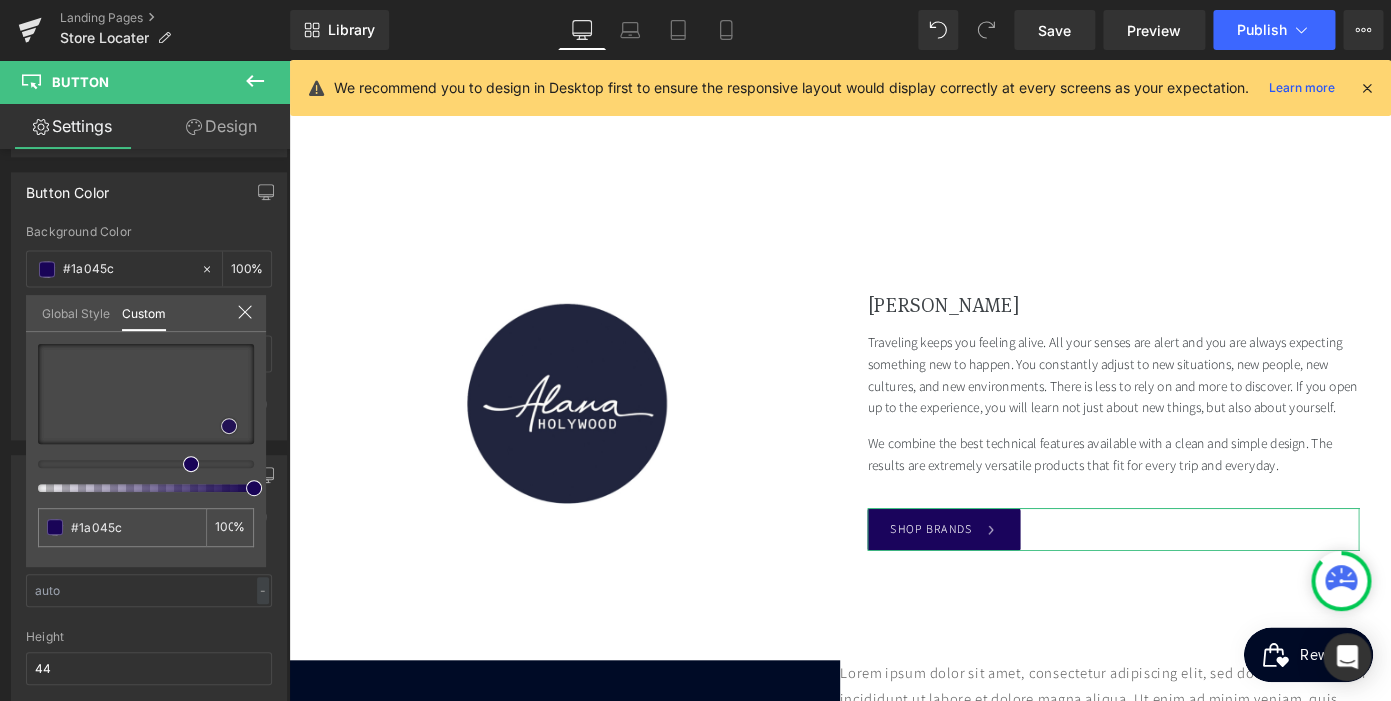 type on "#190457" 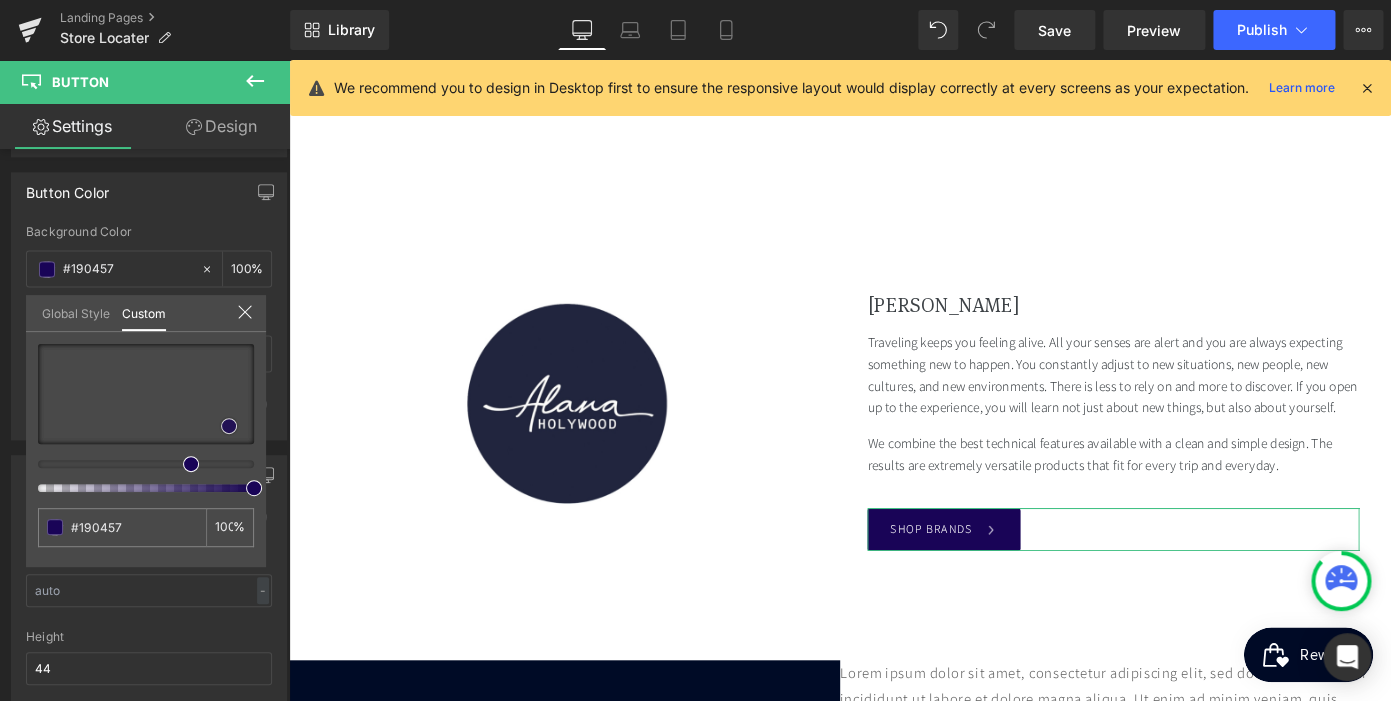 type on "#190556" 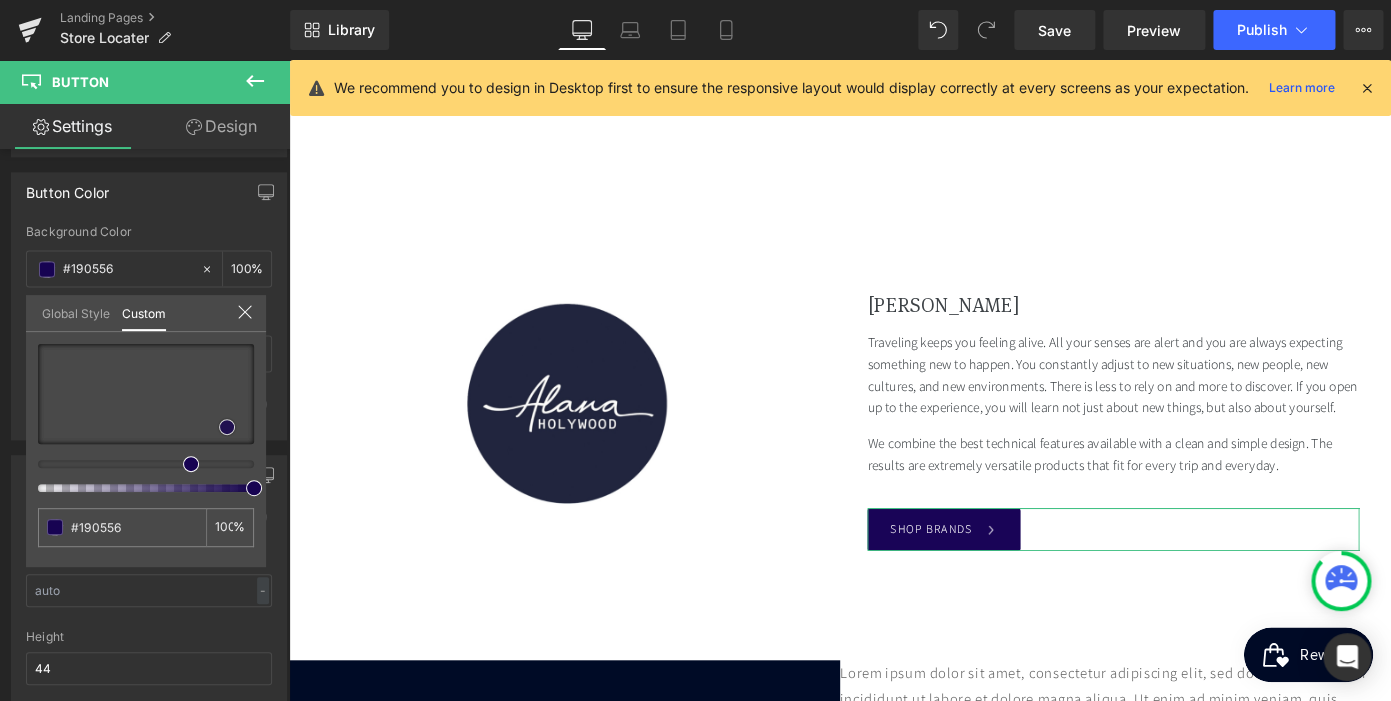 type on "#170352" 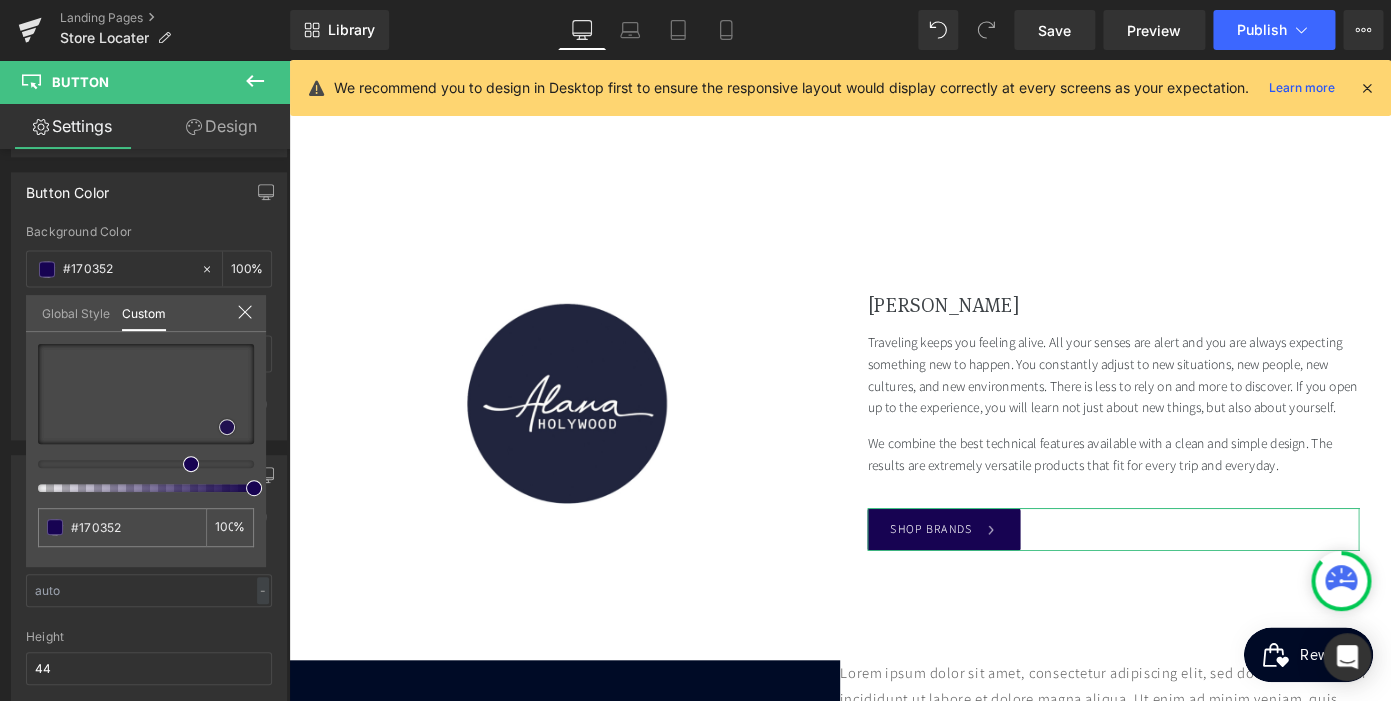 type on "#17054b" 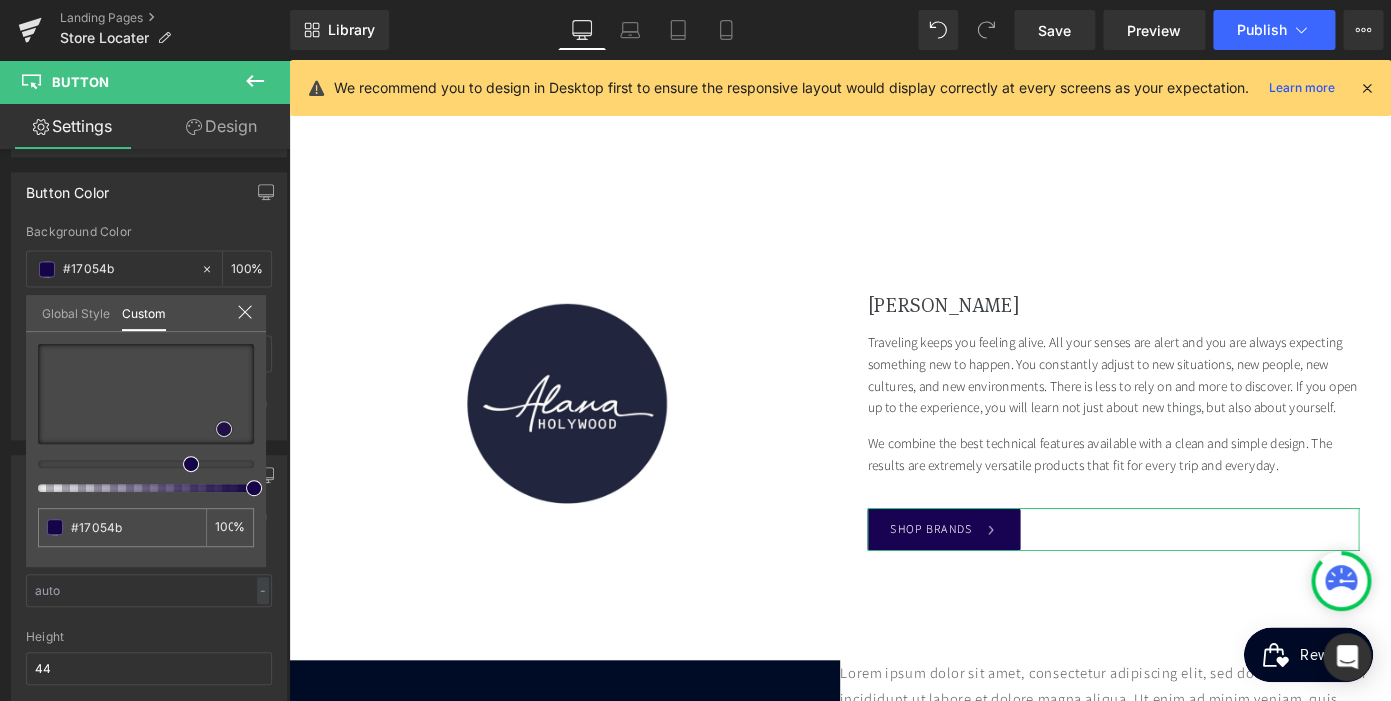 type on "#150447" 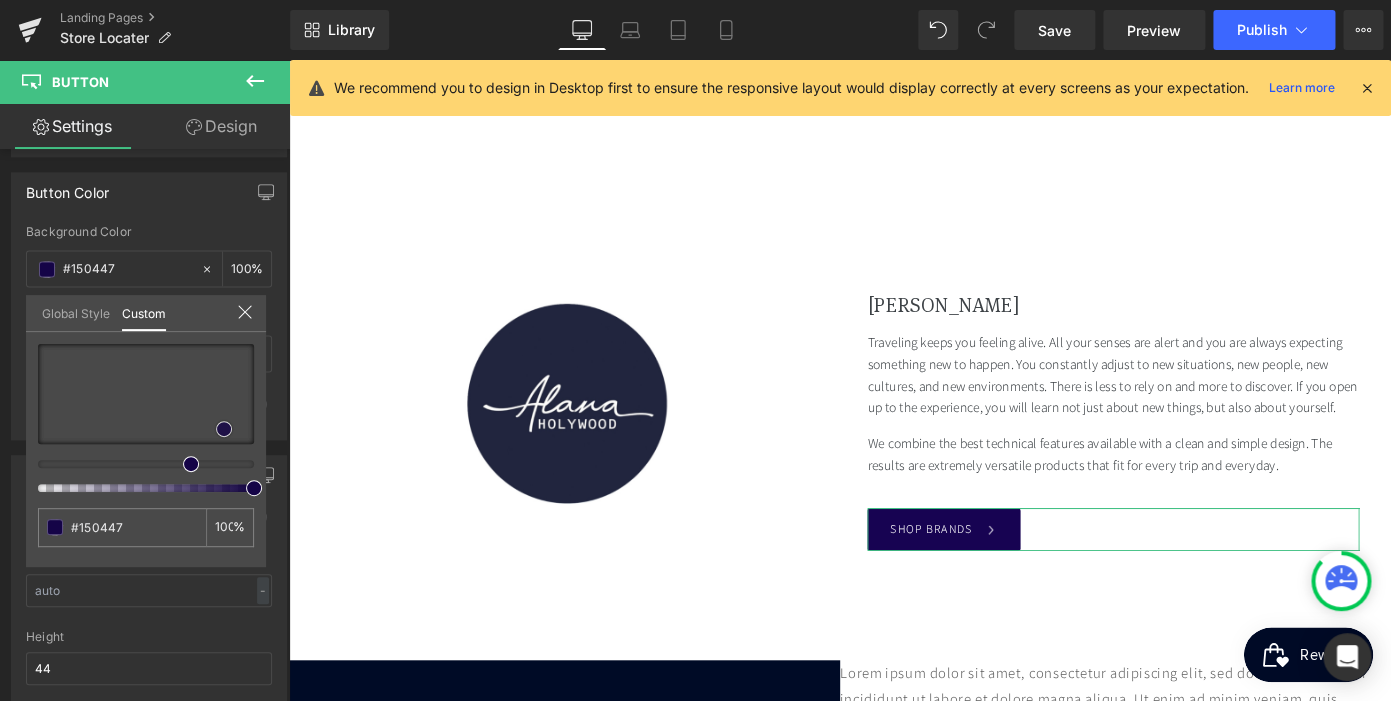 drag, startPoint x: 244, startPoint y: 417, endPoint x: 220, endPoint y: 431, distance: 27.784887 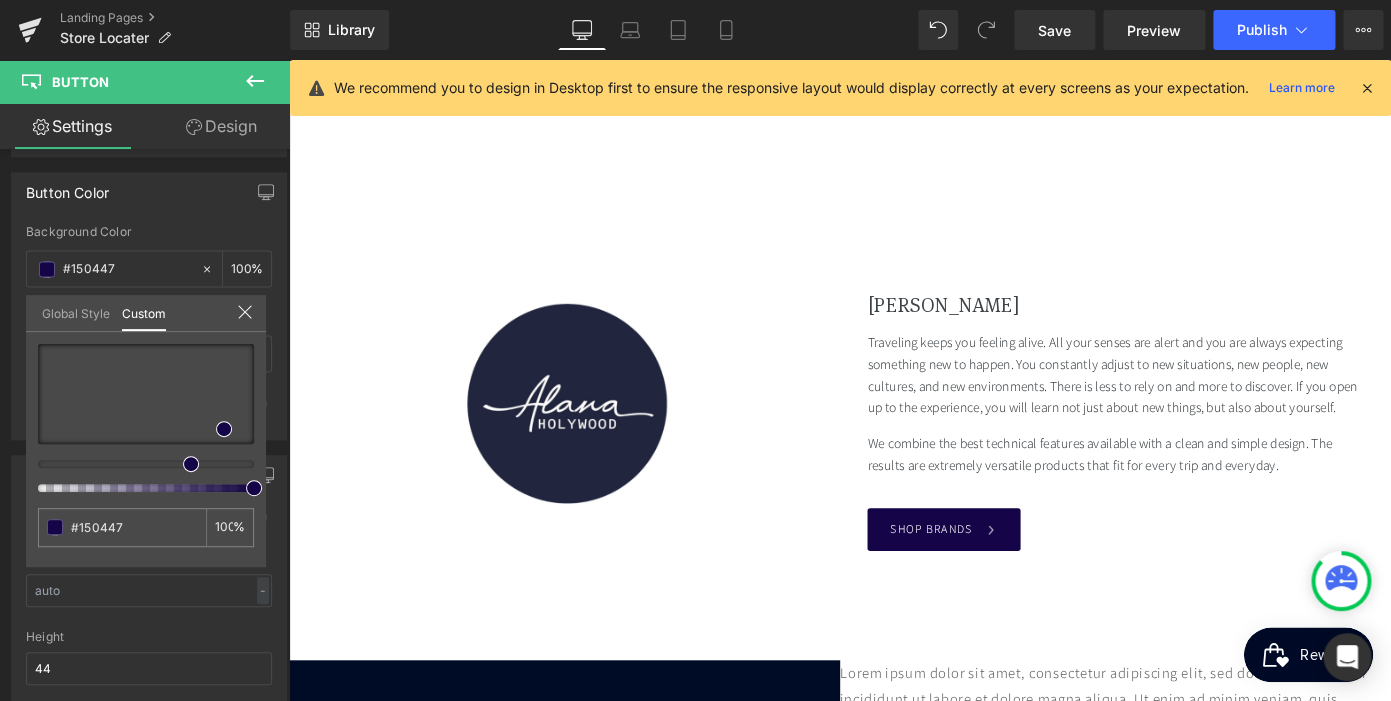 click on "Skip to content
Your cart is empty
Continue shopping
Have an account?
Log in  to check out faster.
Your cart
Loading...
Order special instructions
Order special instructions
Estimated total
£0.00 GBP
Tax included and shipping and discounts calculated at checkout" at bounding box center [894, 1613] 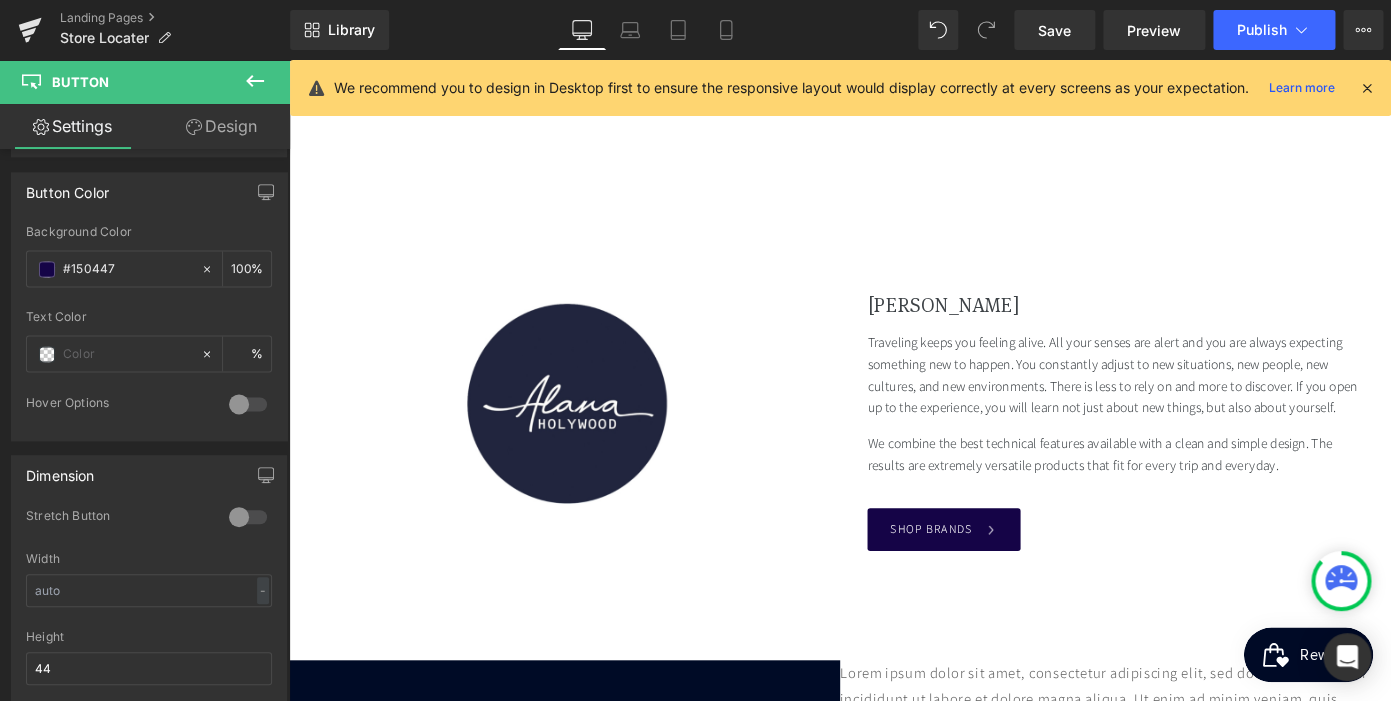 scroll, scrollTop: 0, scrollLeft: 410, axis: horizontal 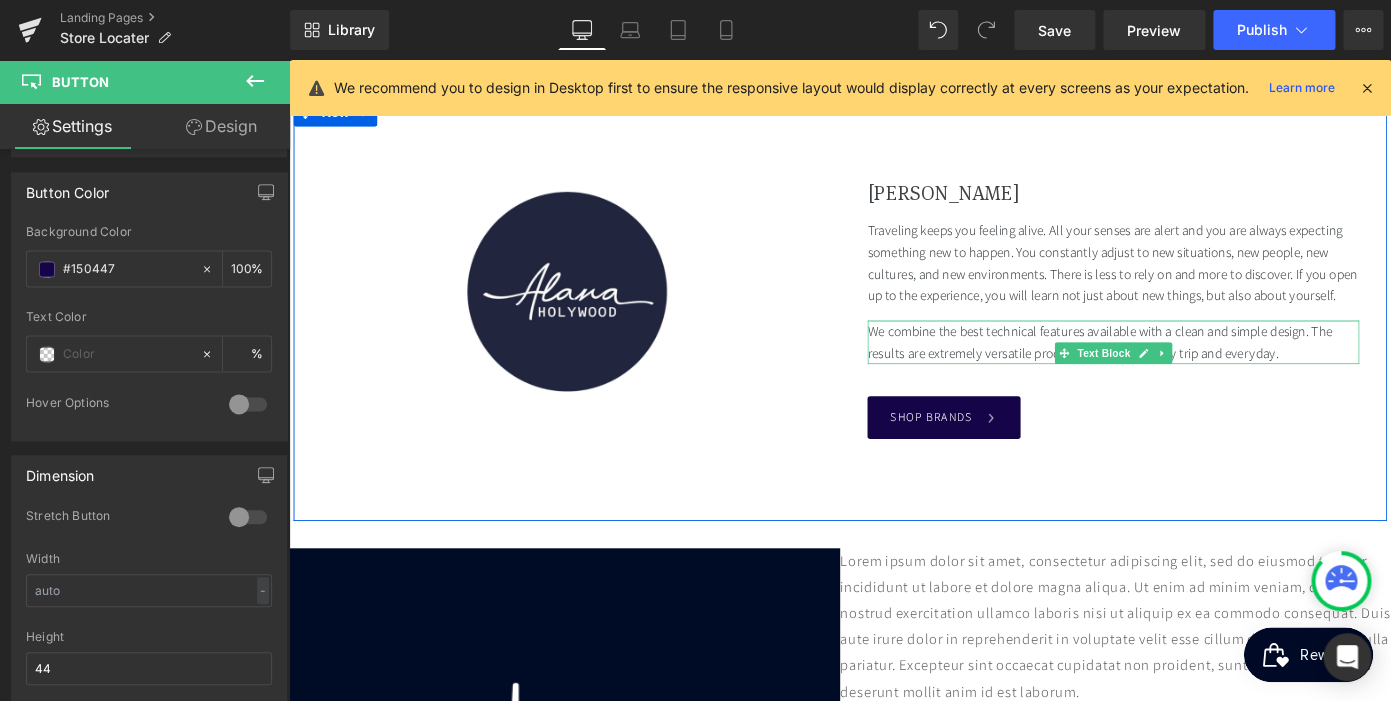 click on "We combine the best technical features available with a clean and simple design. The results are extremely versatile products that fit for every trip and everyday." at bounding box center [1194, 370] 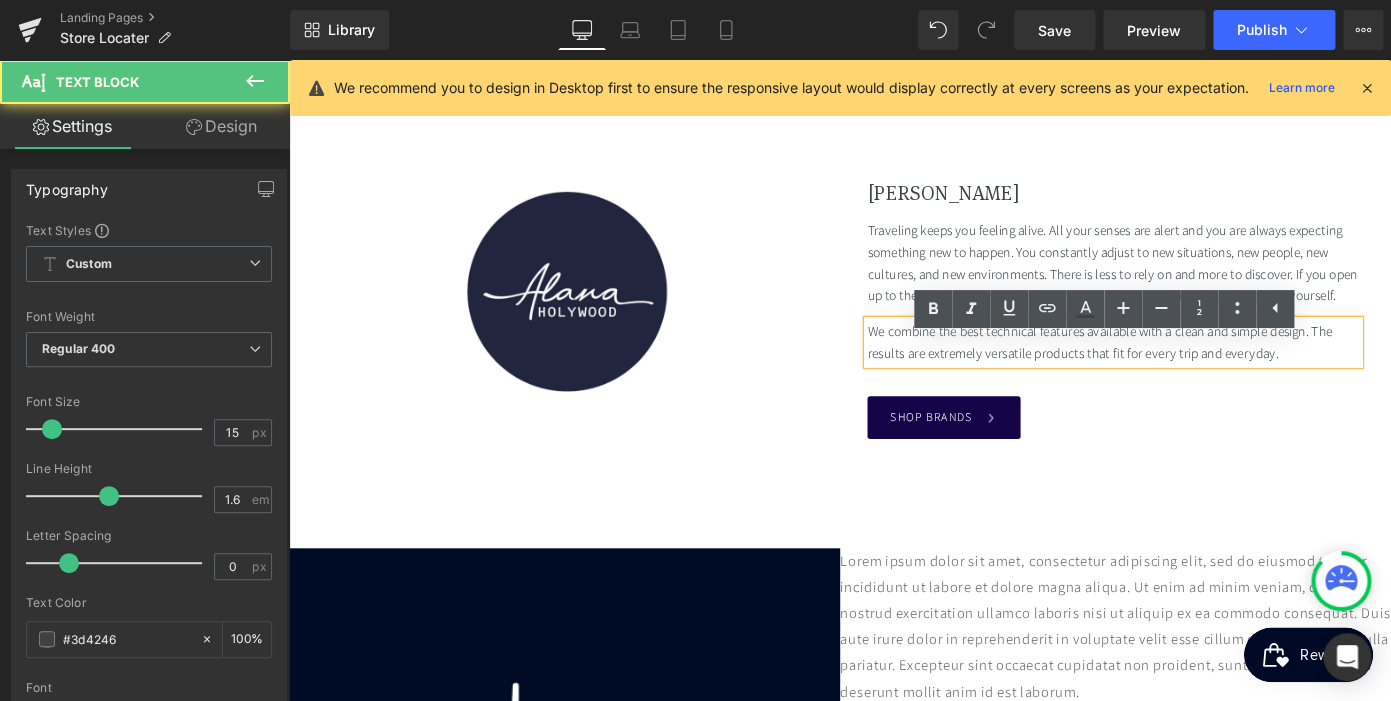 click on "We combine the best technical features available with a clean and simple design. The results are extremely versatile products that fit for every trip and everyday." at bounding box center (1194, 370) 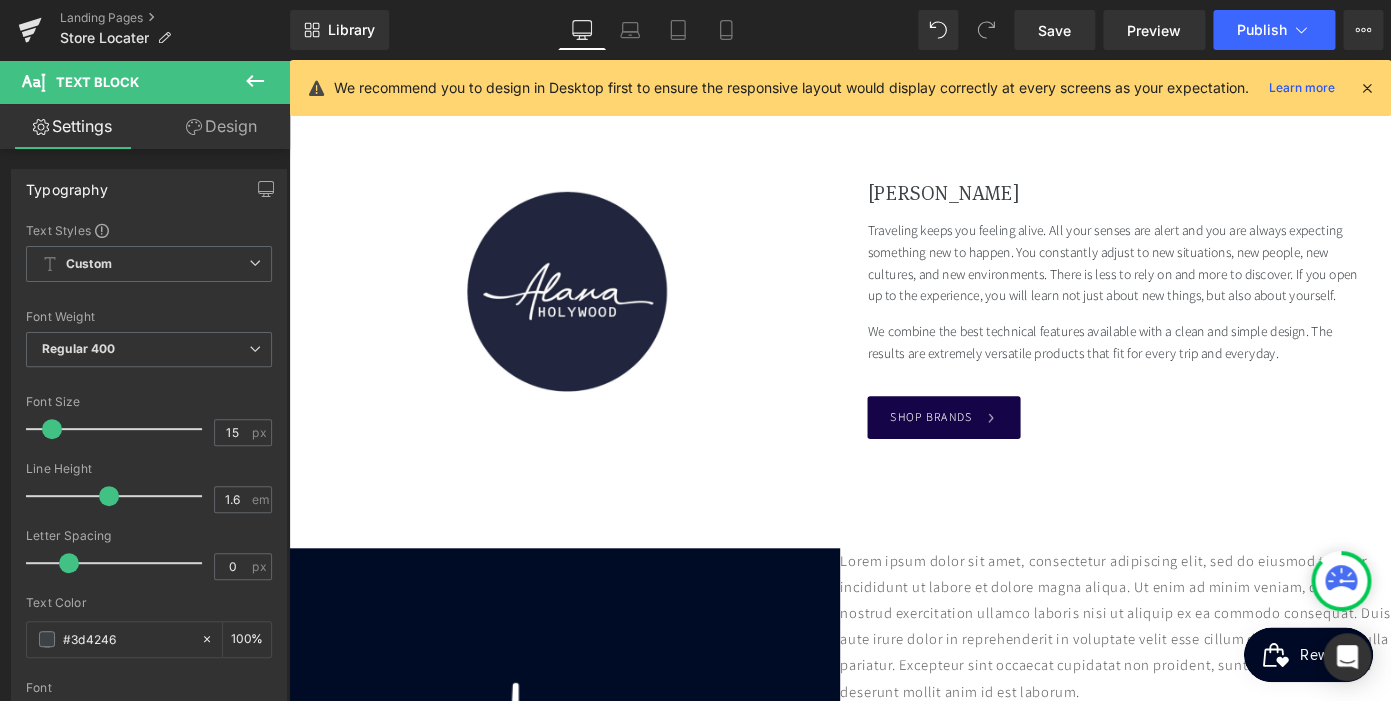 click 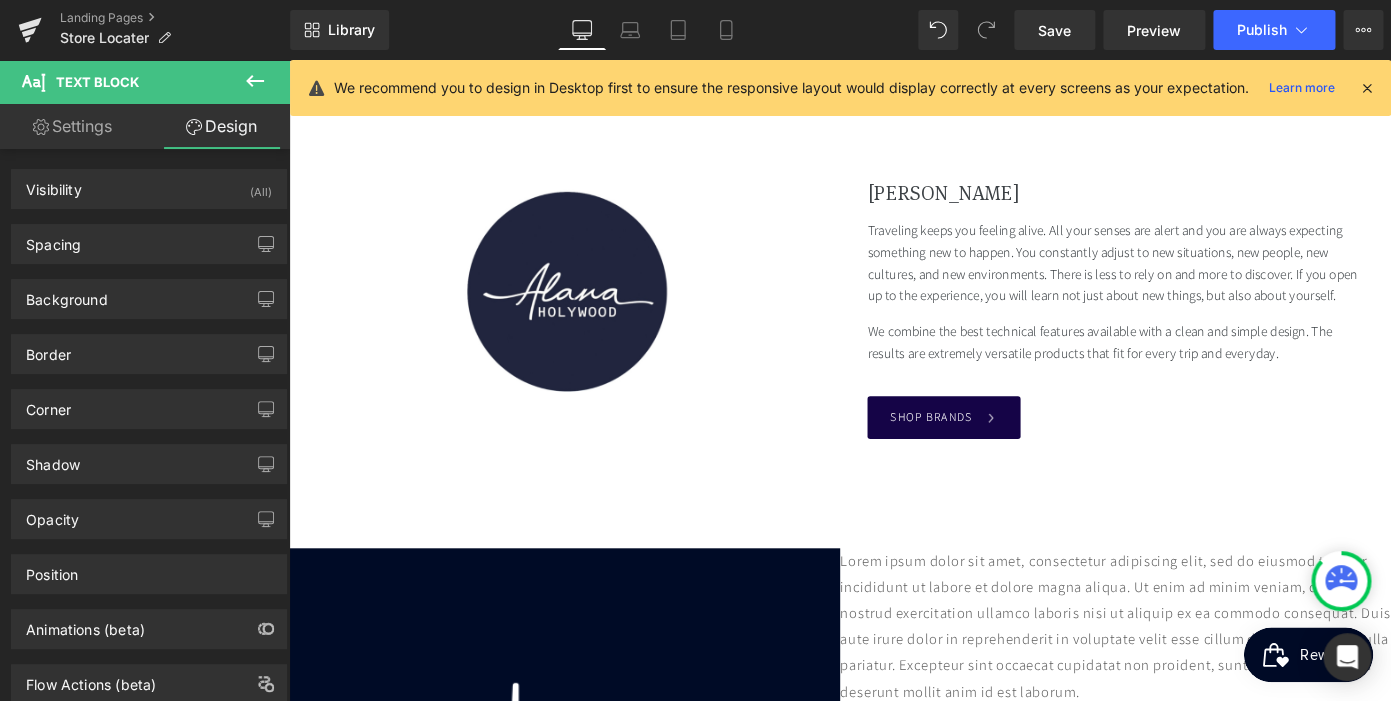 scroll, scrollTop: 0, scrollLeft: 0, axis: both 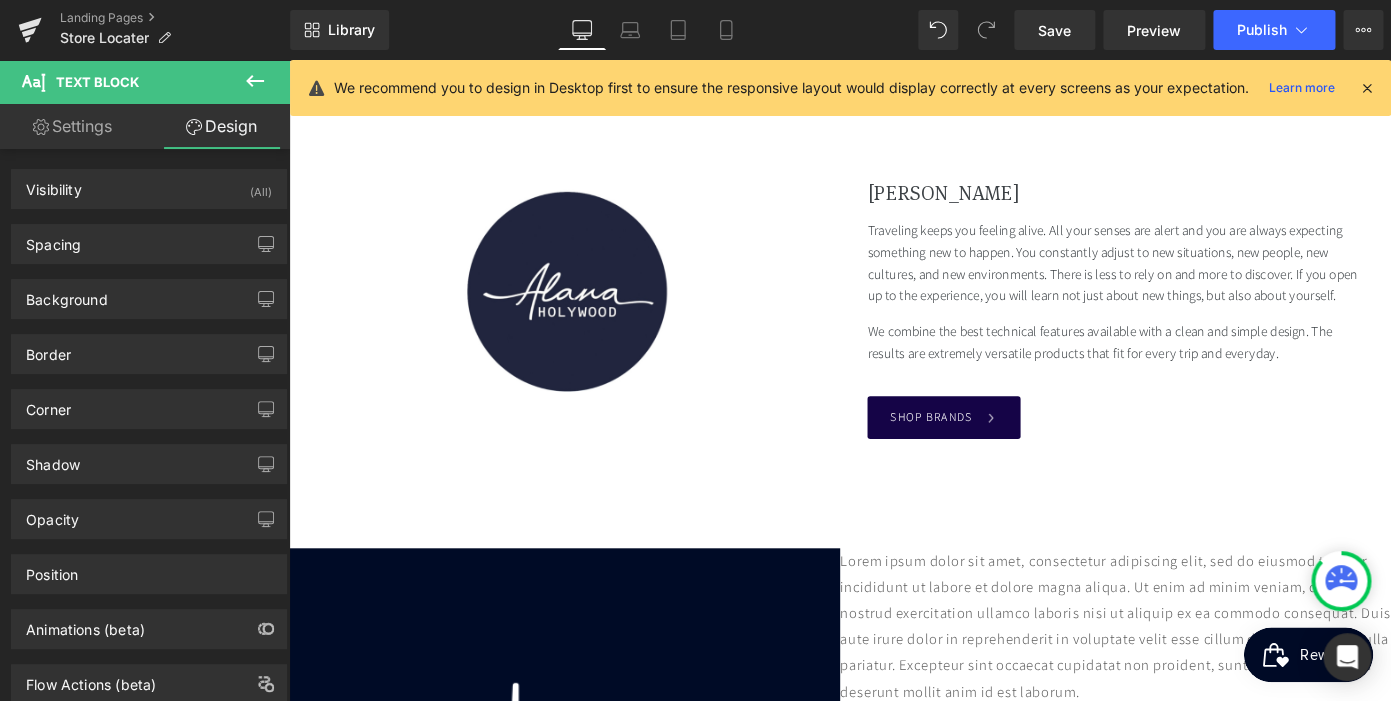 click on "Text Block" at bounding box center (97, 82) 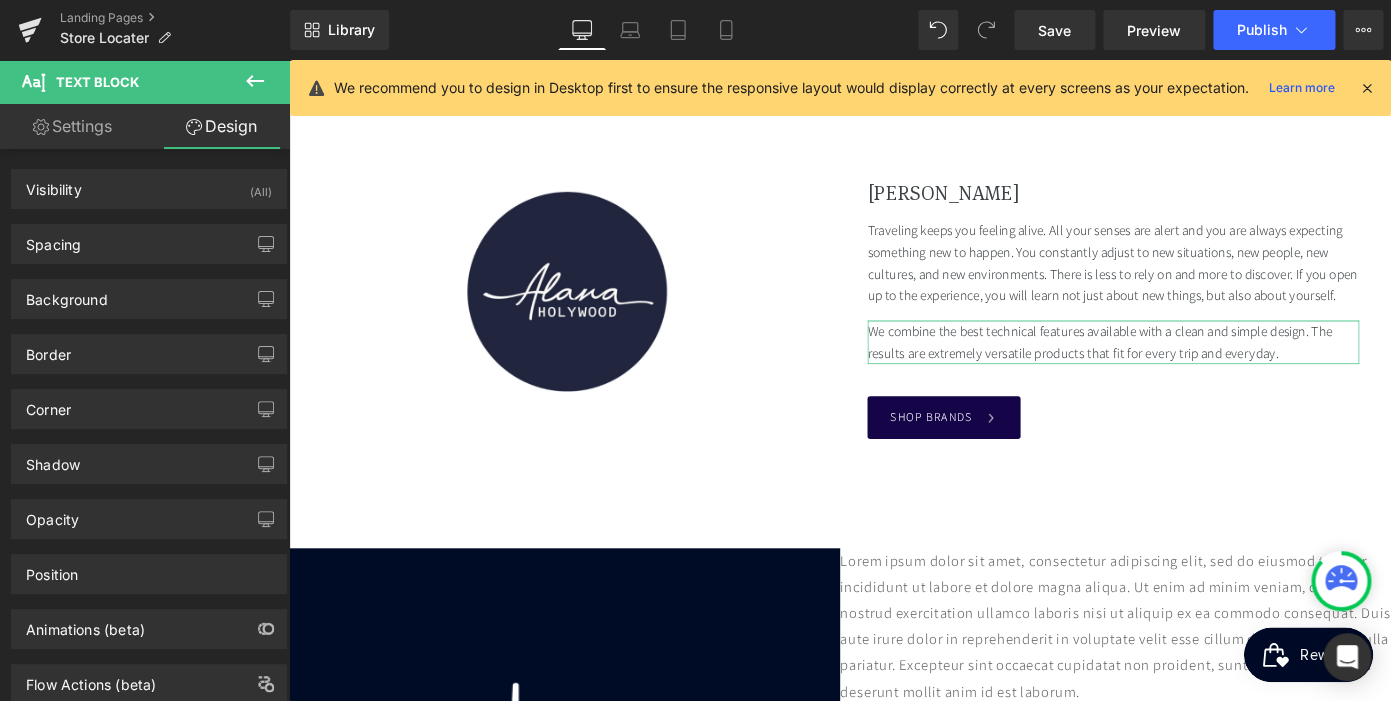 click 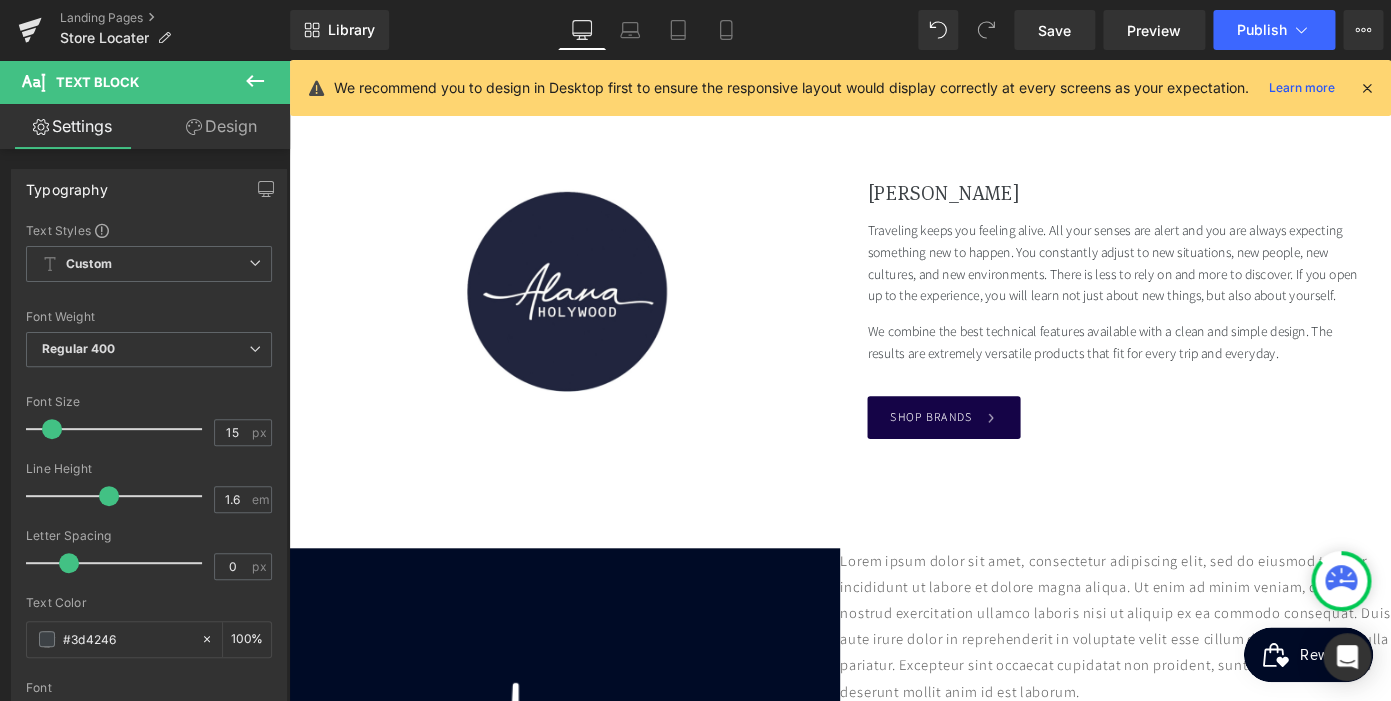 click 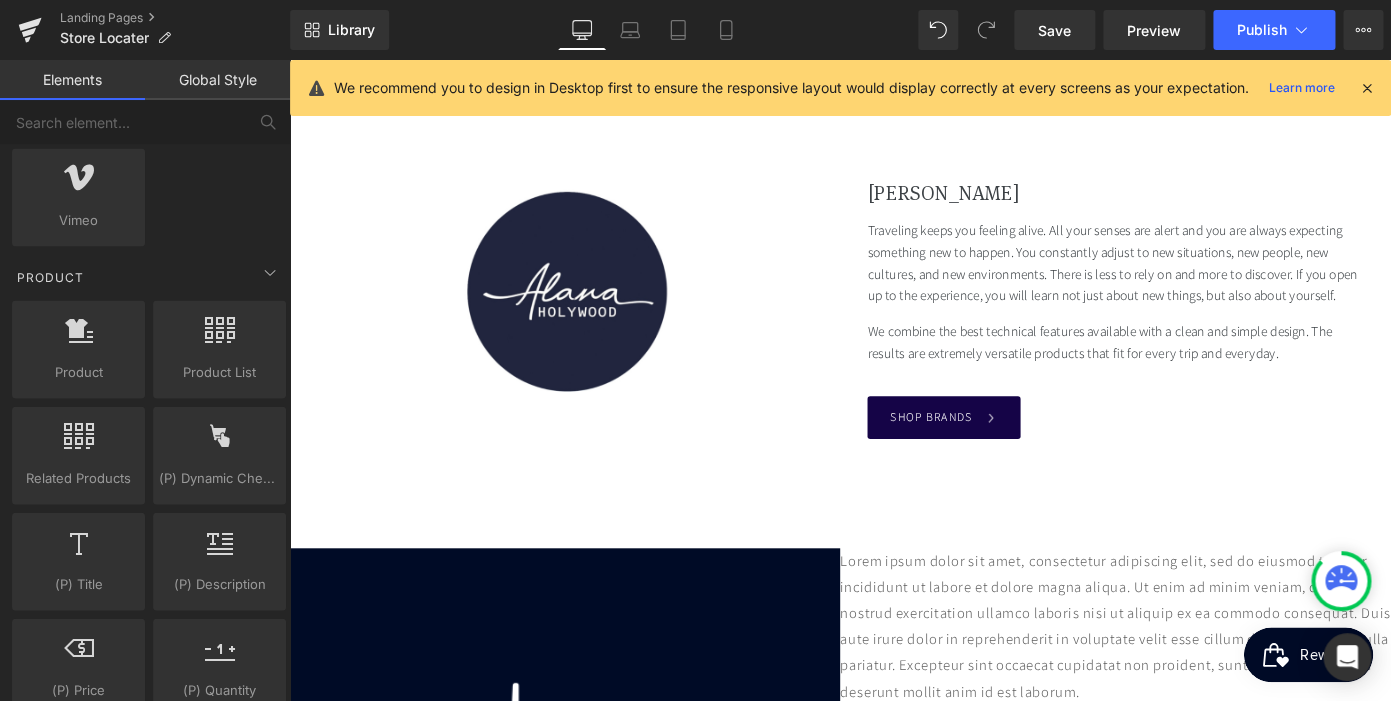 scroll, scrollTop: 1489, scrollLeft: 0, axis: vertical 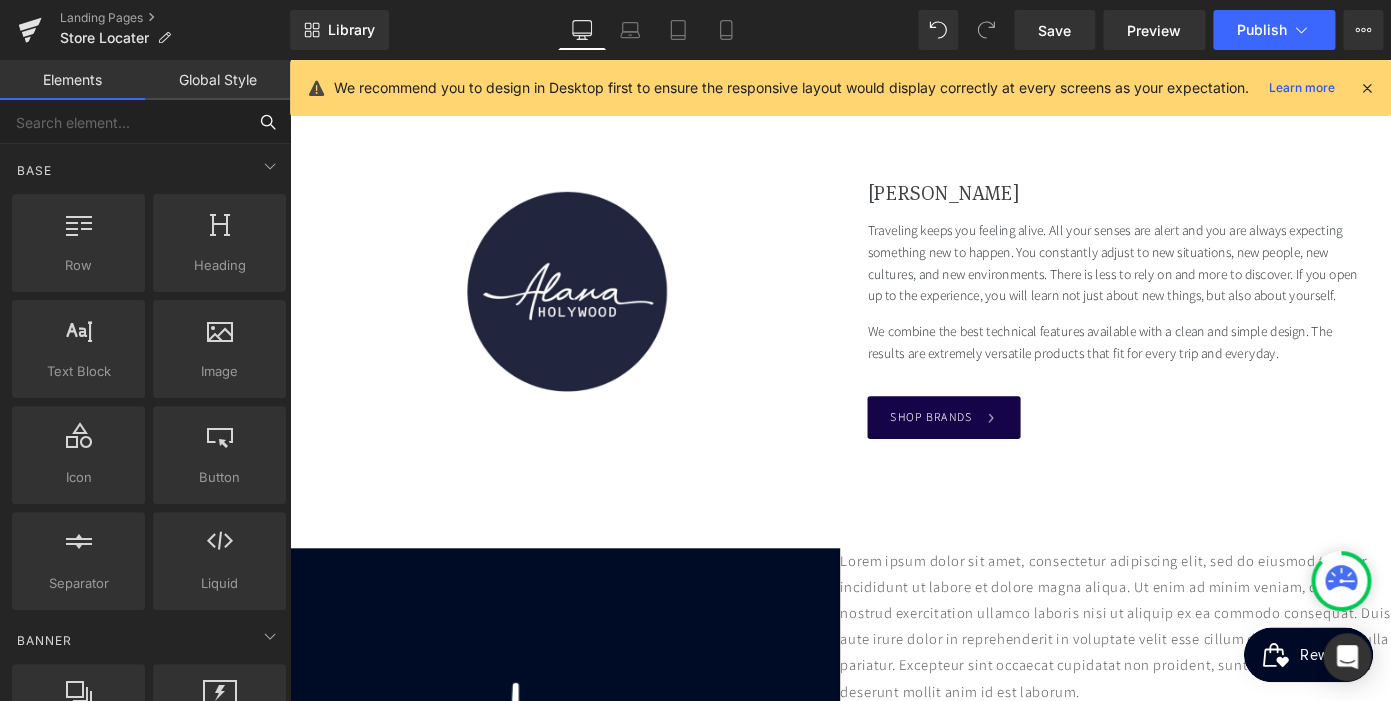 click at bounding box center (123, 122) 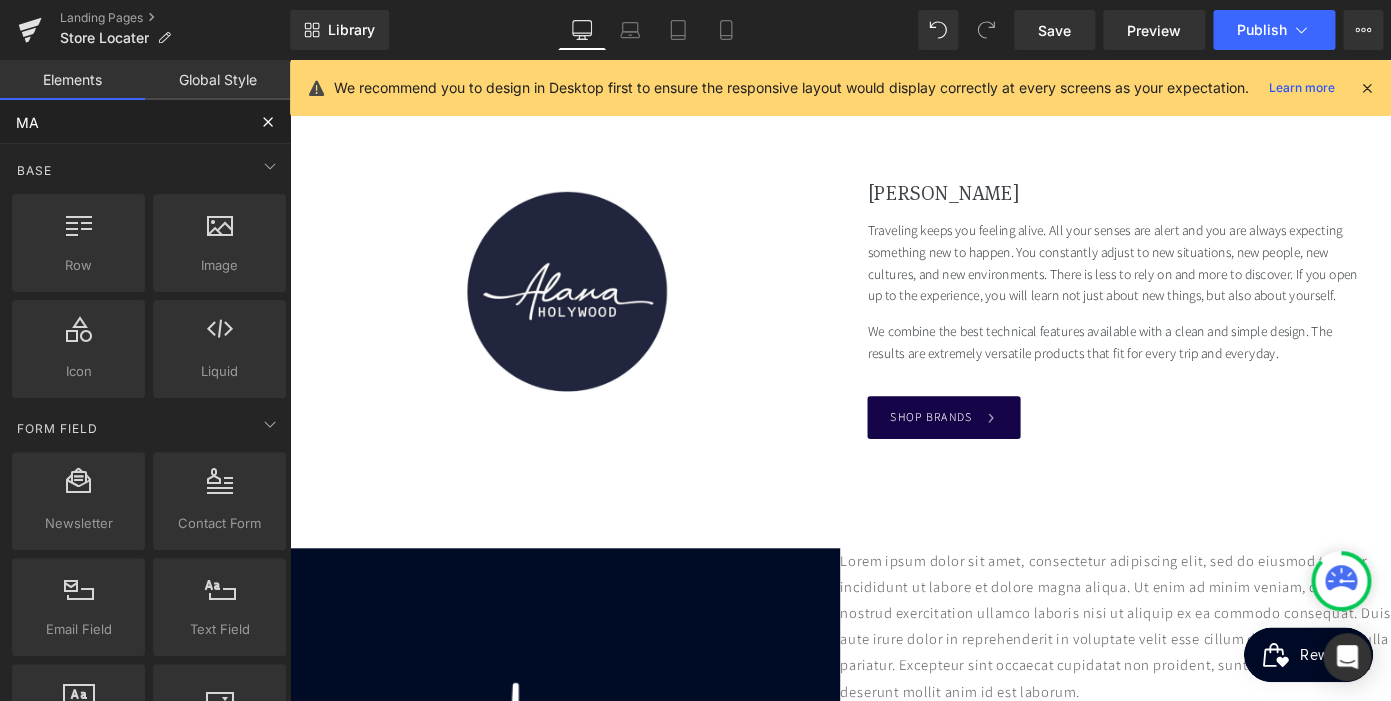 type on "MAP" 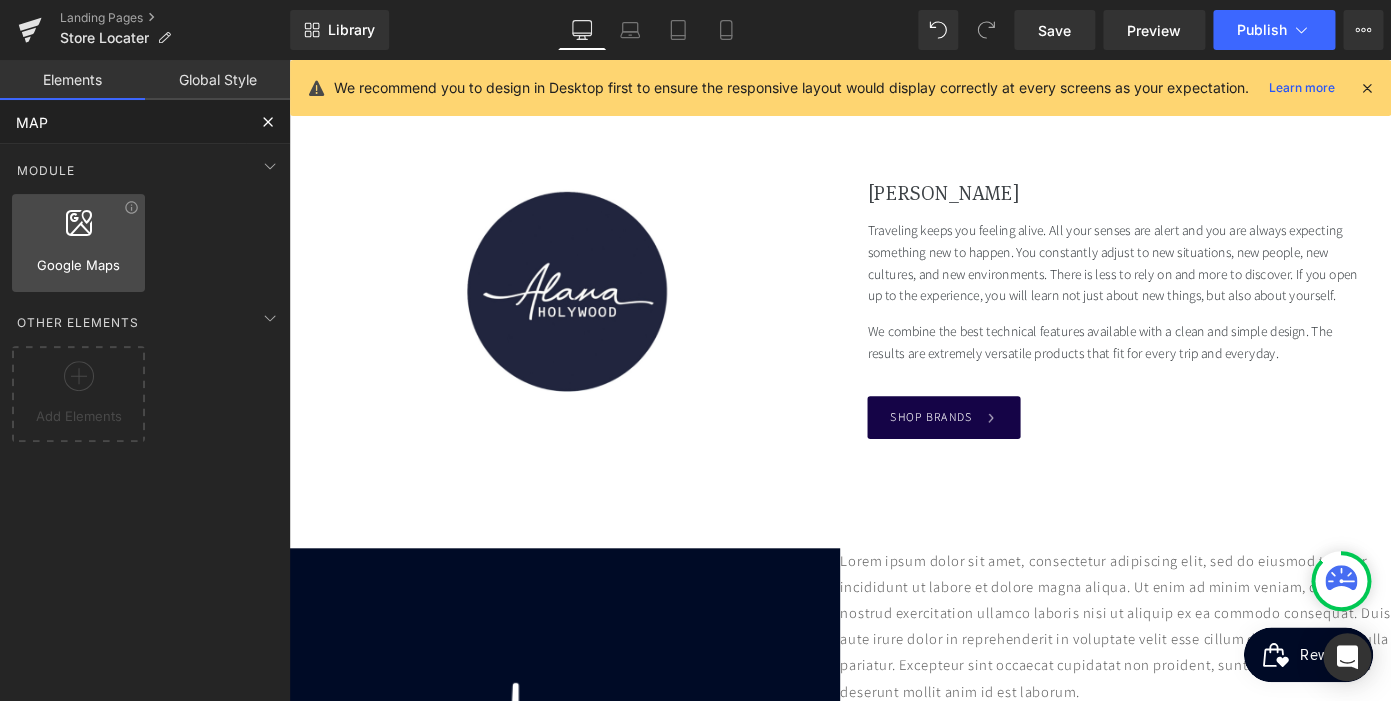 click at bounding box center (78, 232) 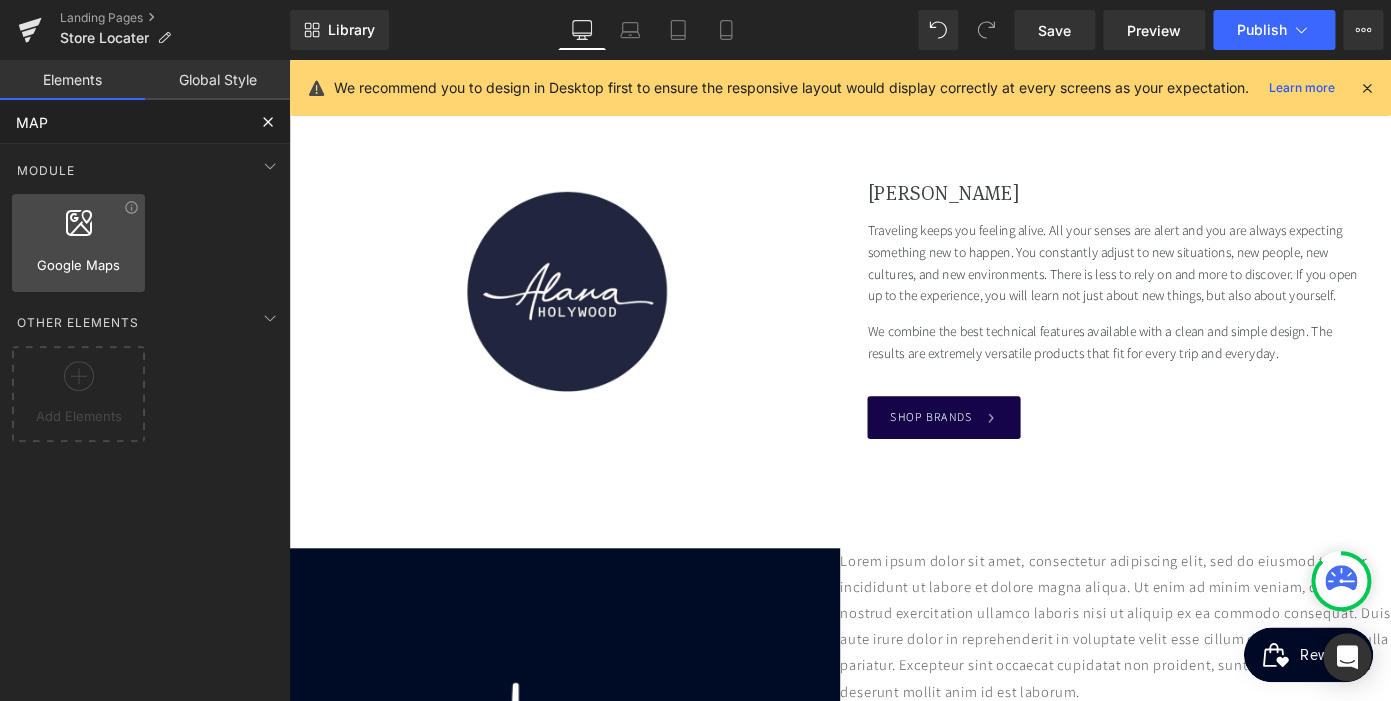 scroll, scrollTop: 0, scrollLeft: 0, axis: both 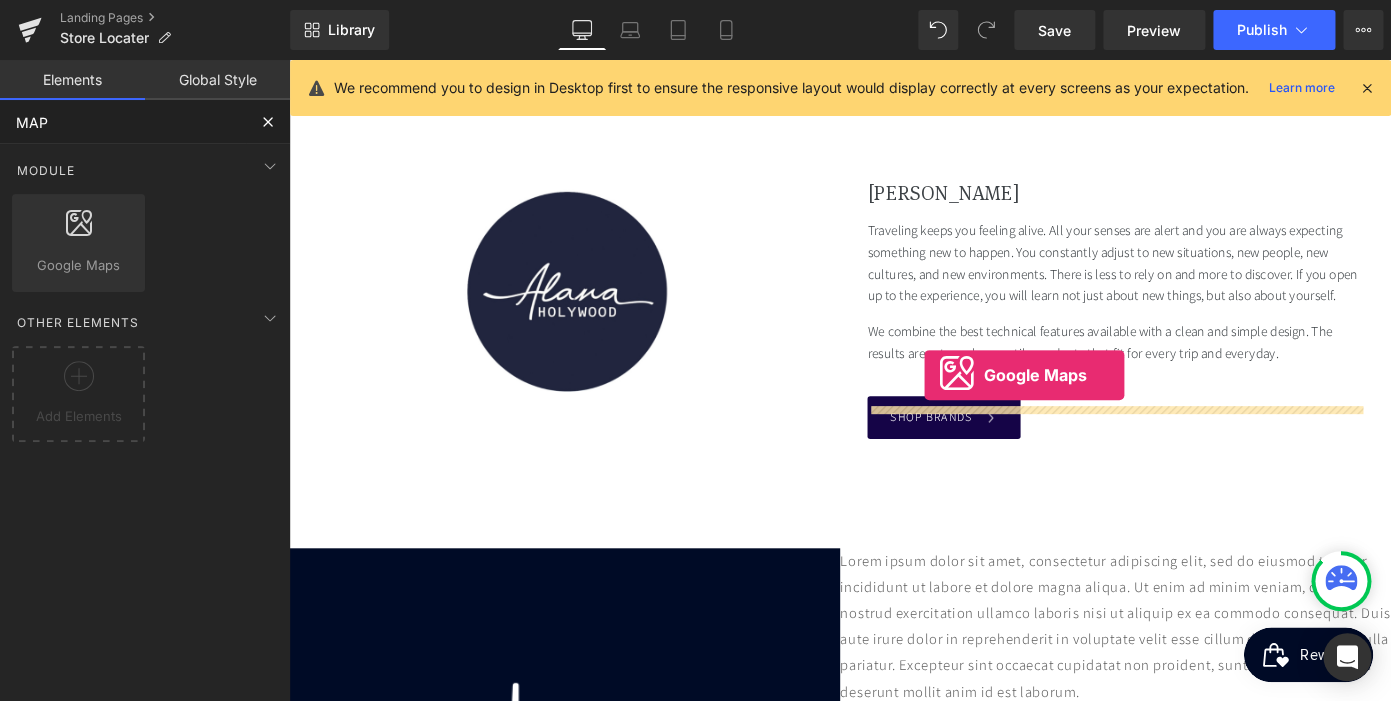 drag, startPoint x: 393, startPoint y: 306, endPoint x: 987, endPoint y: 406, distance: 602.3587 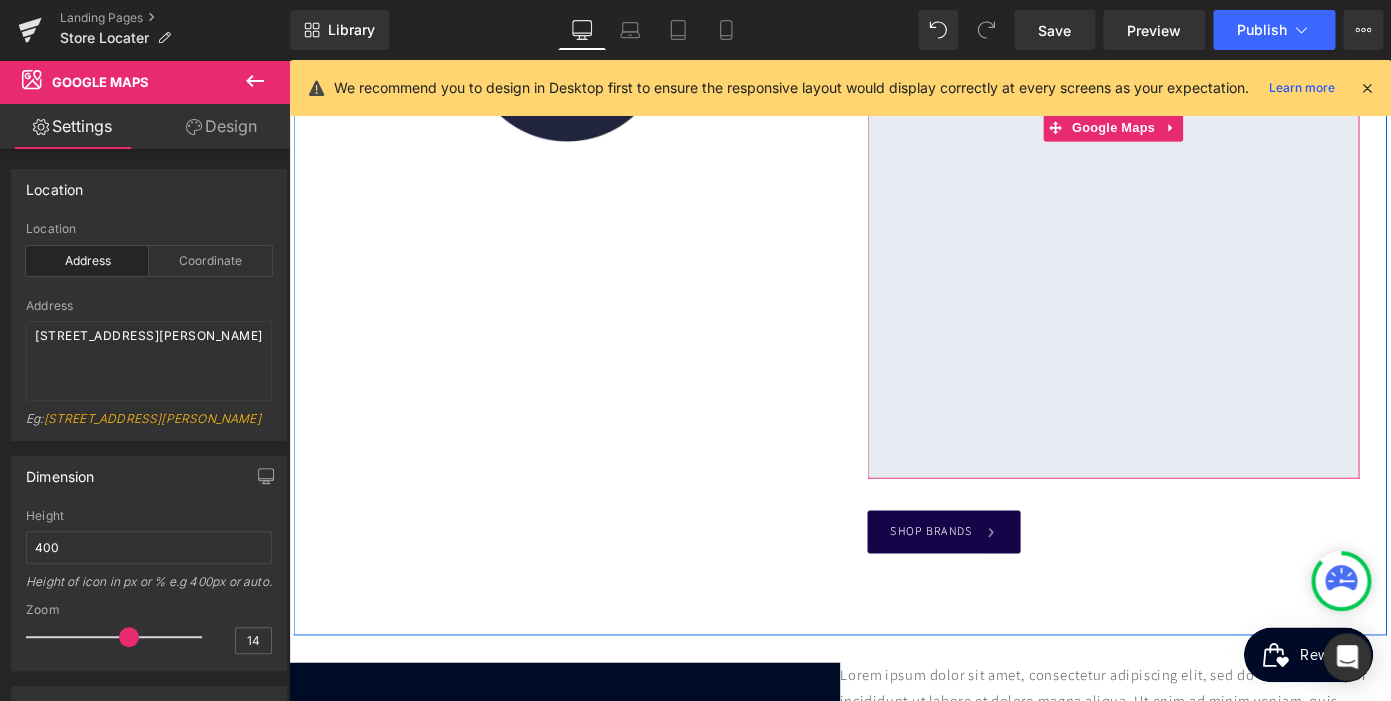 scroll, scrollTop: 1629, scrollLeft: 0, axis: vertical 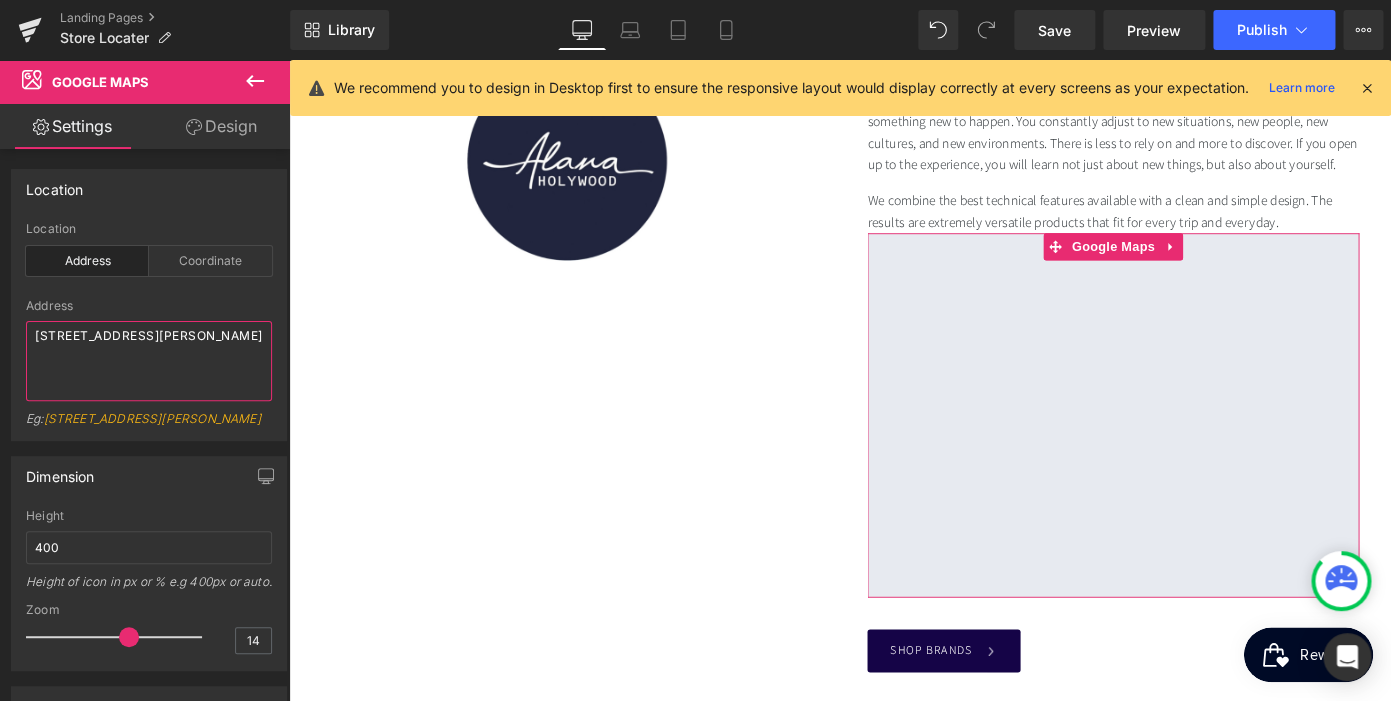drag, startPoint x: 114, startPoint y: 357, endPoint x: 26, endPoint y: 330, distance: 92.0489 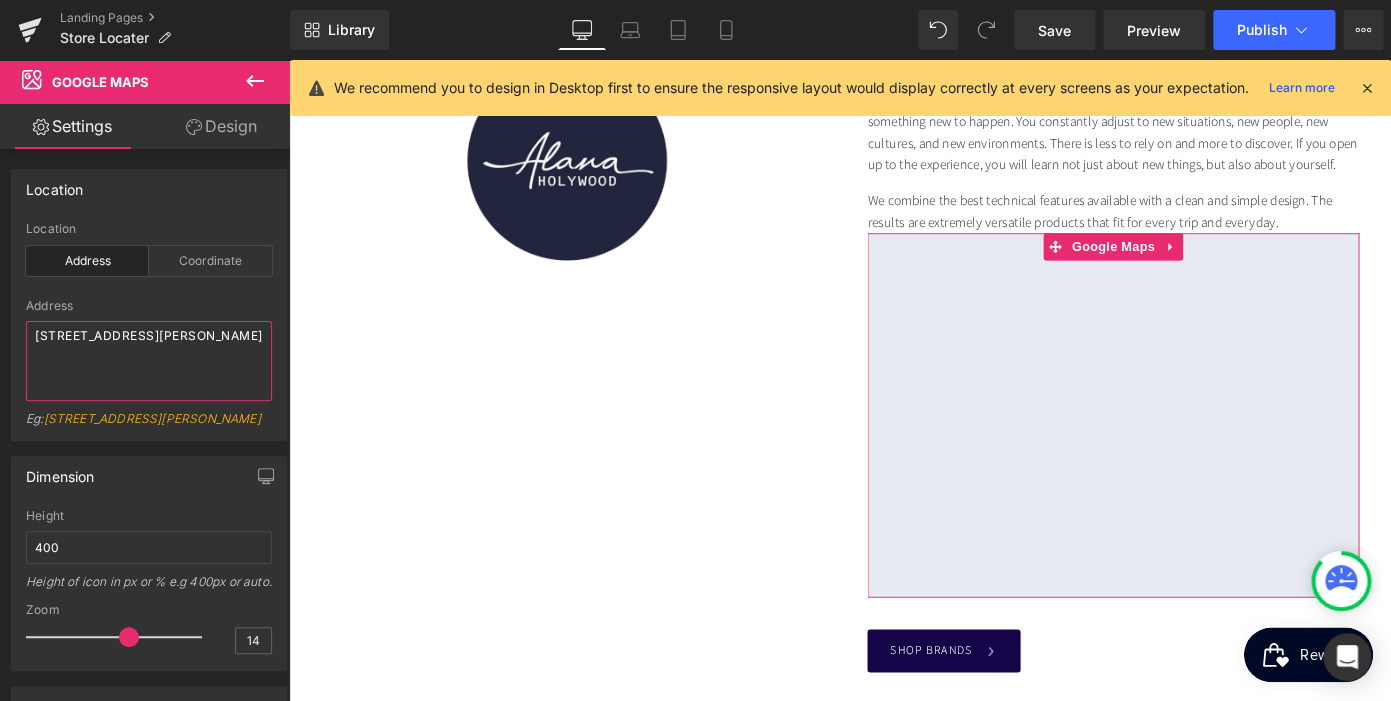 scroll, scrollTop: 0, scrollLeft: 0, axis: both 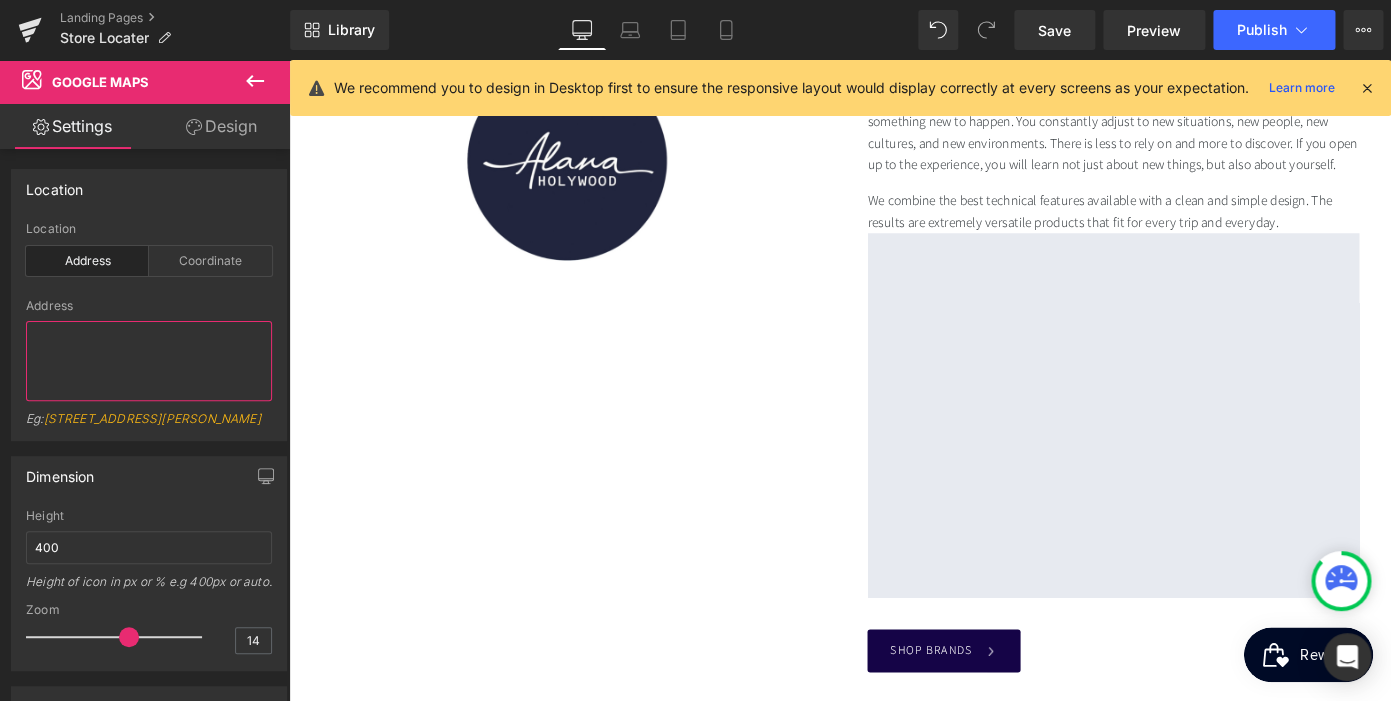paste on "39 Church Rd, Holywood BT18 9BU" 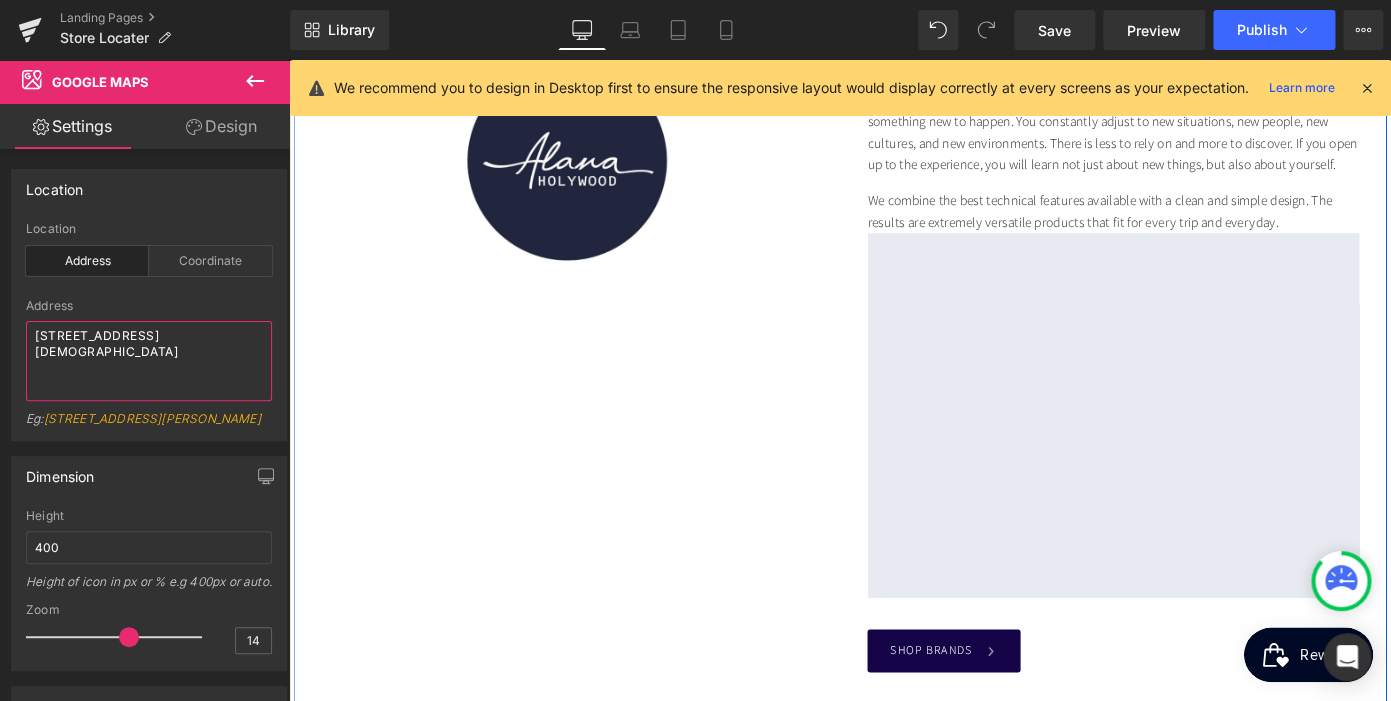 scroll, scrollTop: 0, scrollLeft: 410, axis: horizontal 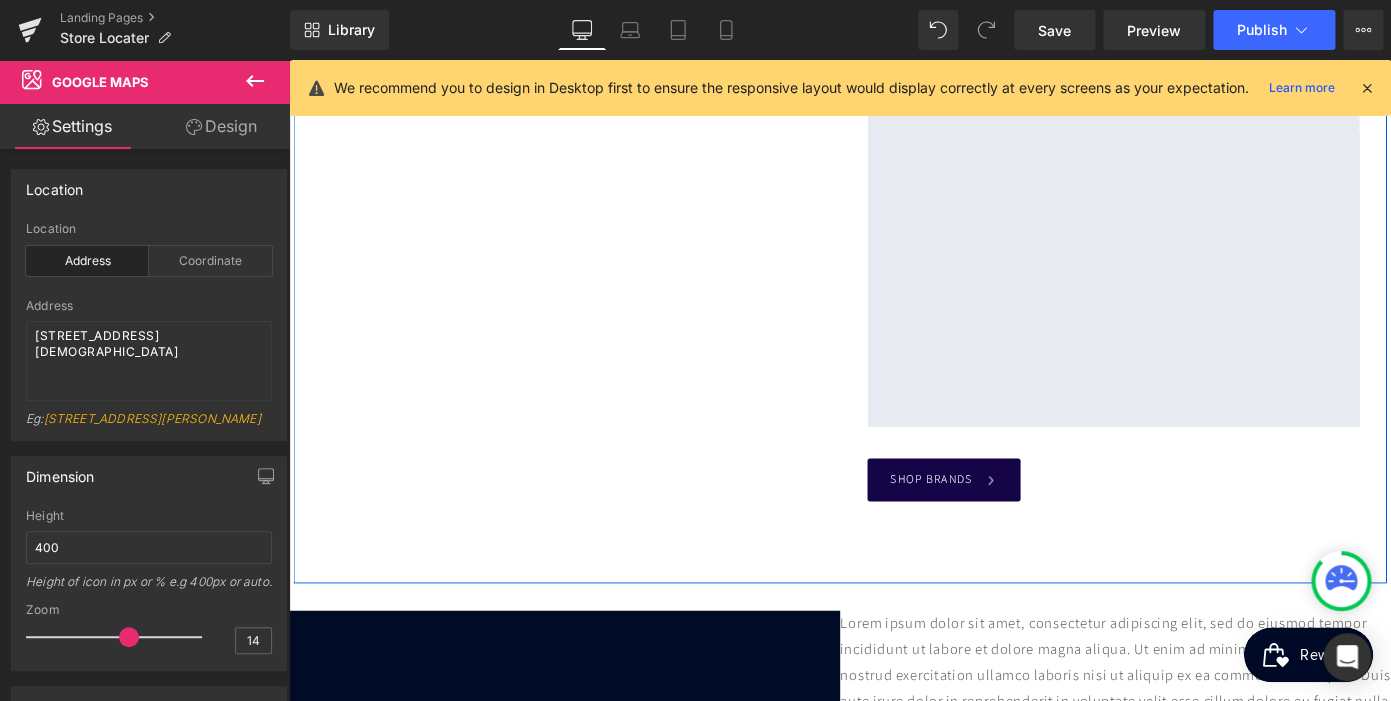 click on "SHOP BRANDS Button" at bounding box center (1194, 521) 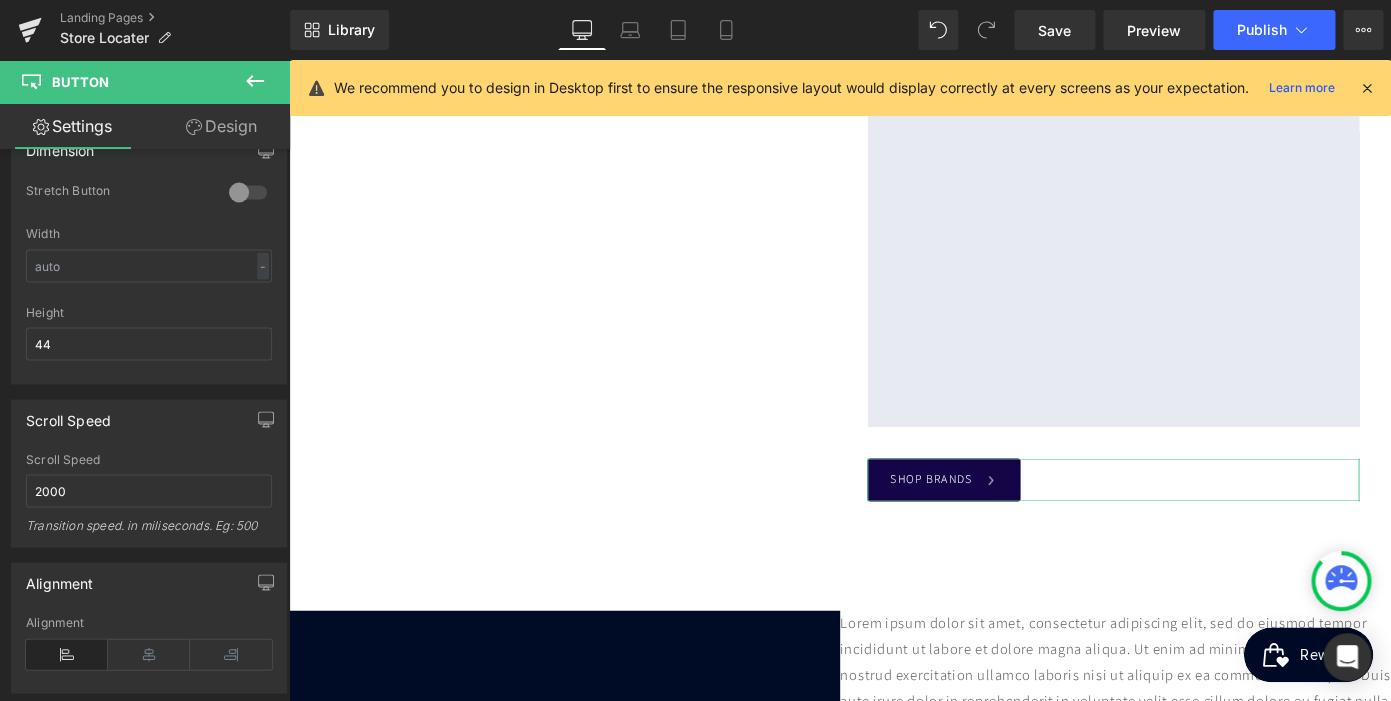scroll, scrollTop: 1474, scrollLeft: 0, axis: vertical 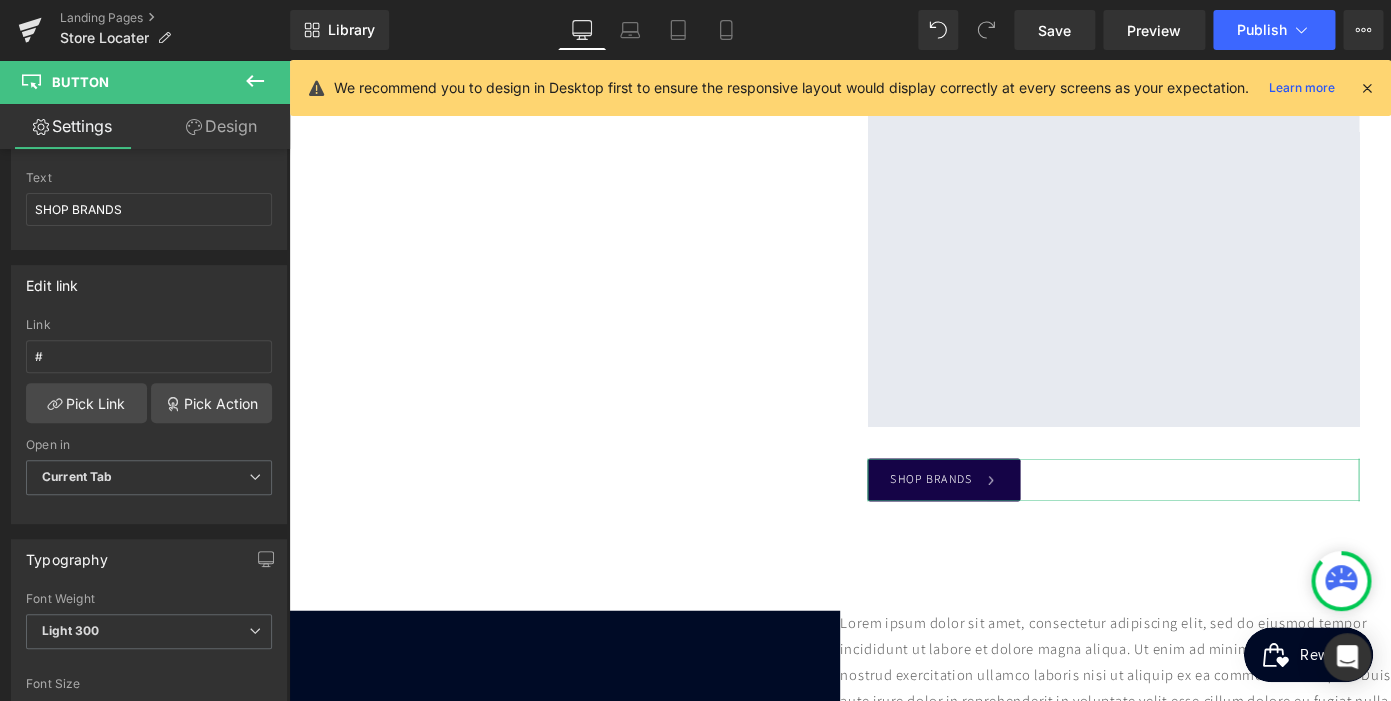 click on "Link #" at bounding box center [149, 350] 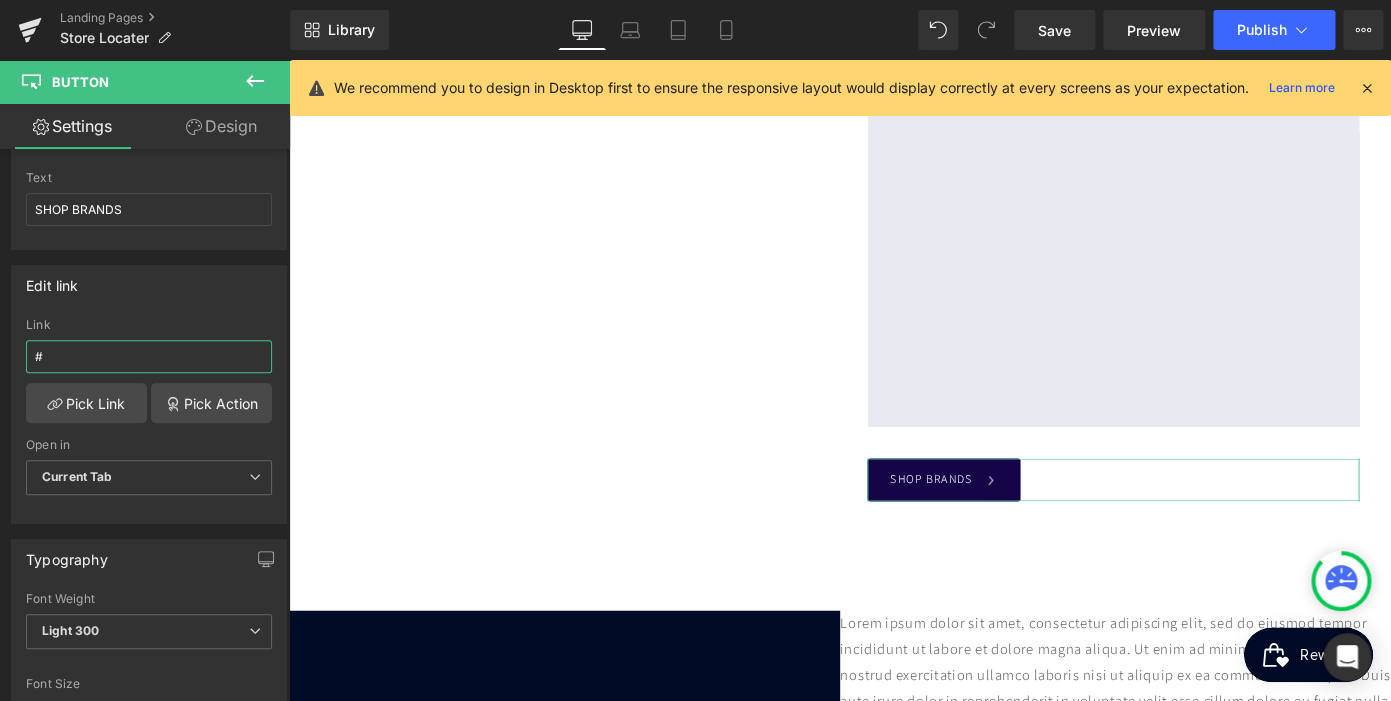click on "#" at bounding box center [149, 356] 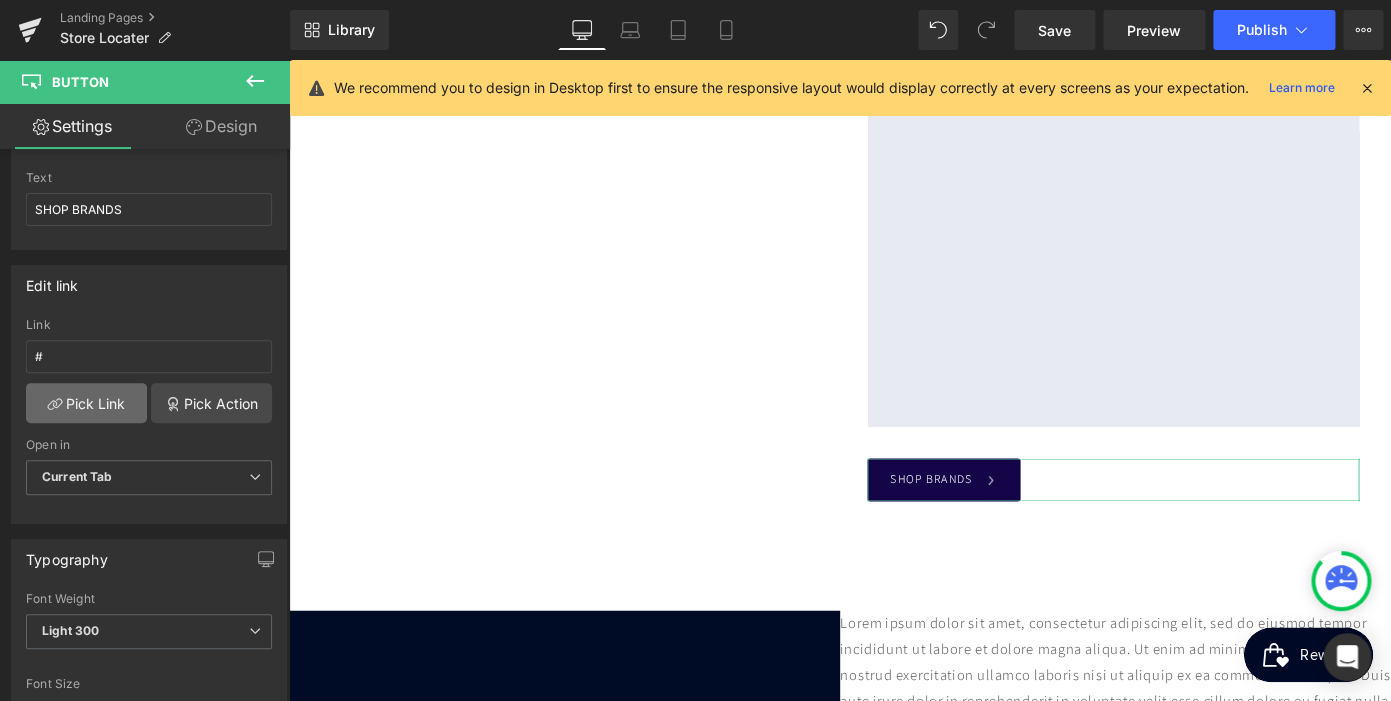 click on "Pick Link" at bounding box center [86, 403] 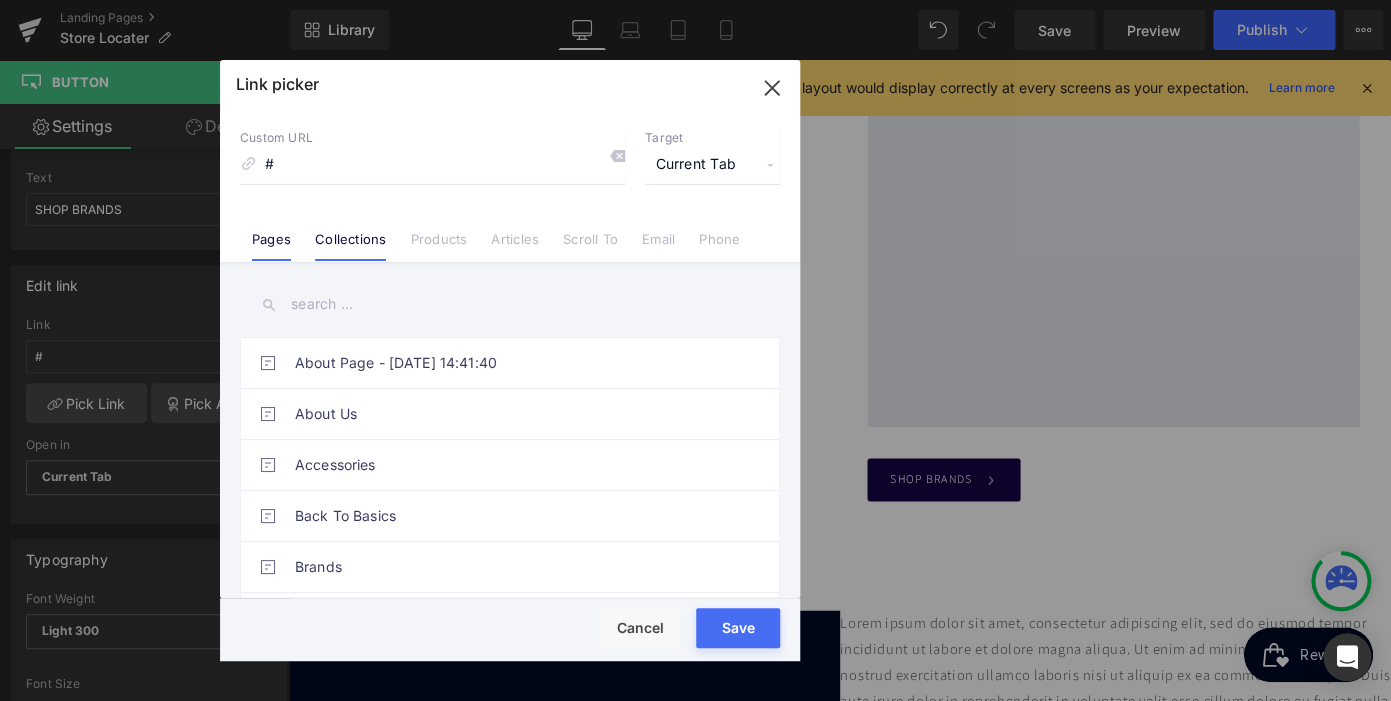 click on "Collections" at bounding box center [350, 246] 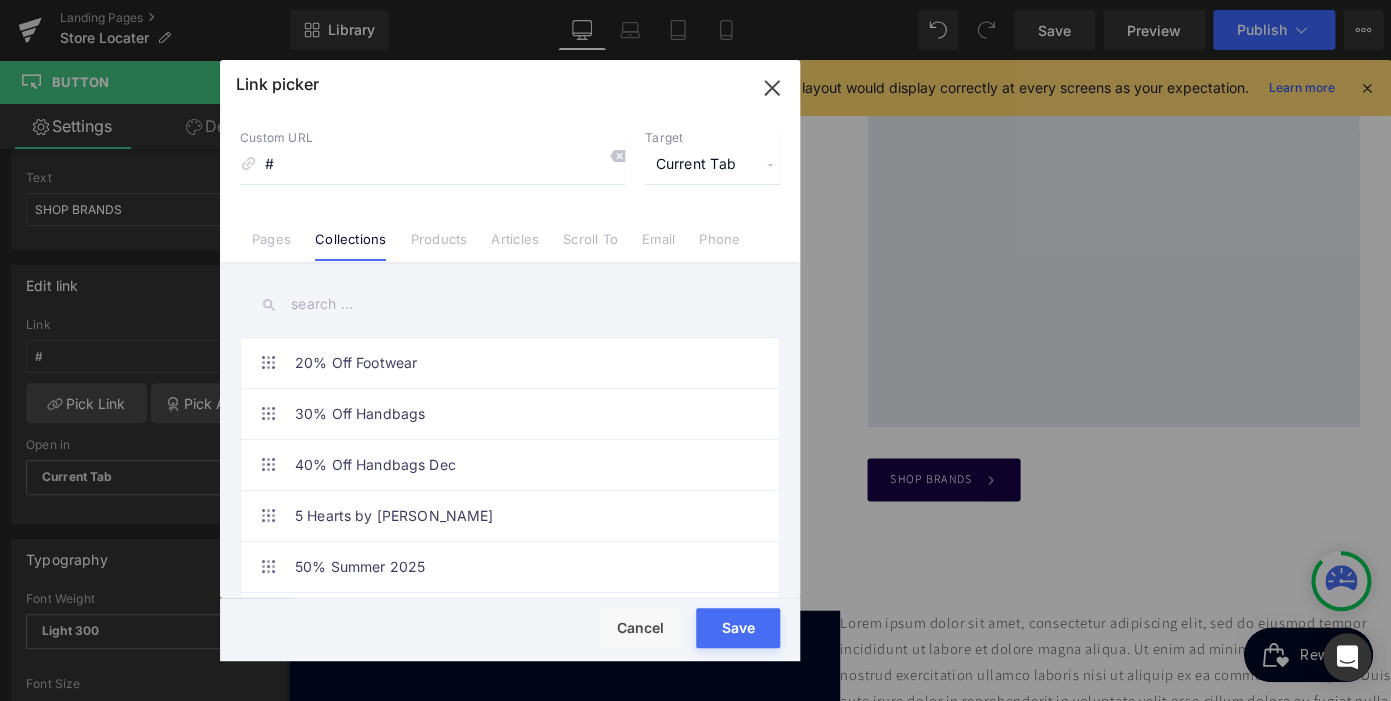 scroll, scrollTop: 0, scrollLeft: 0, axis: both 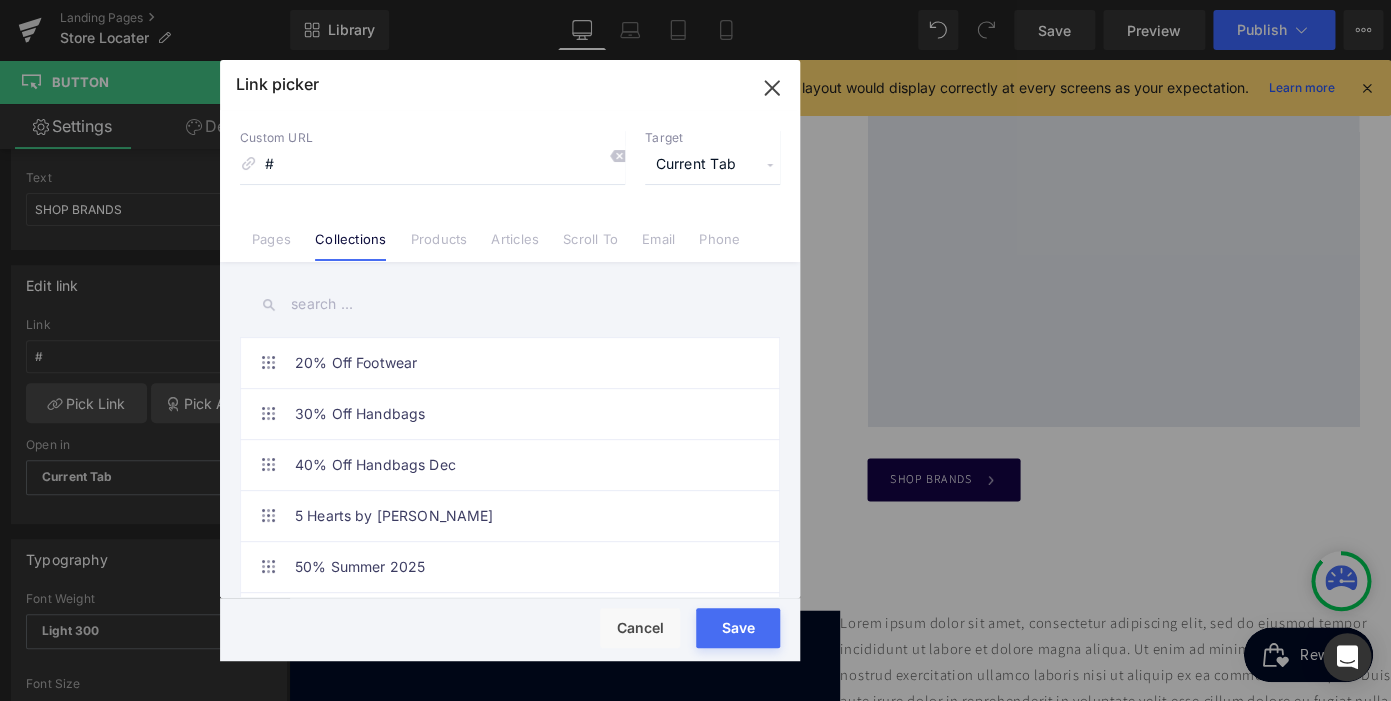 click at bounding box center (510, 304) 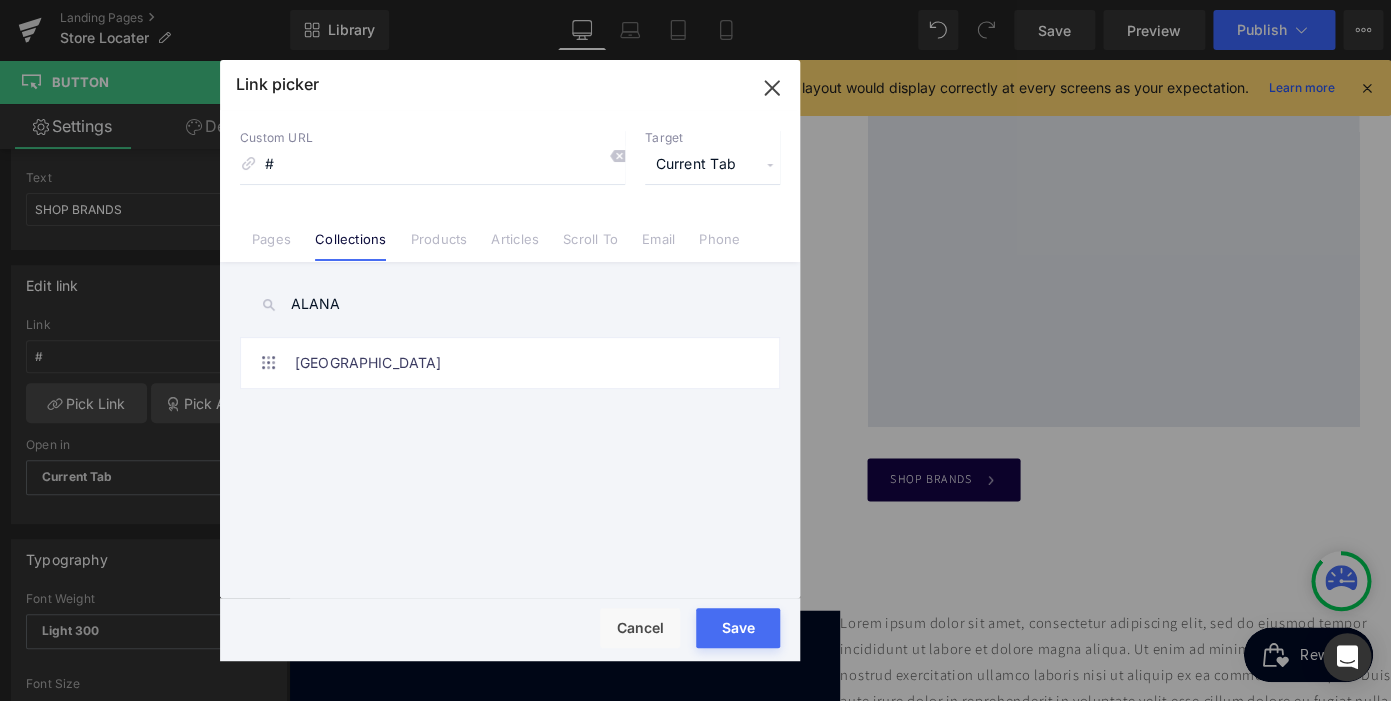 scroll, scrollTop: 0, scrollLeft: 410, axis: horizontal 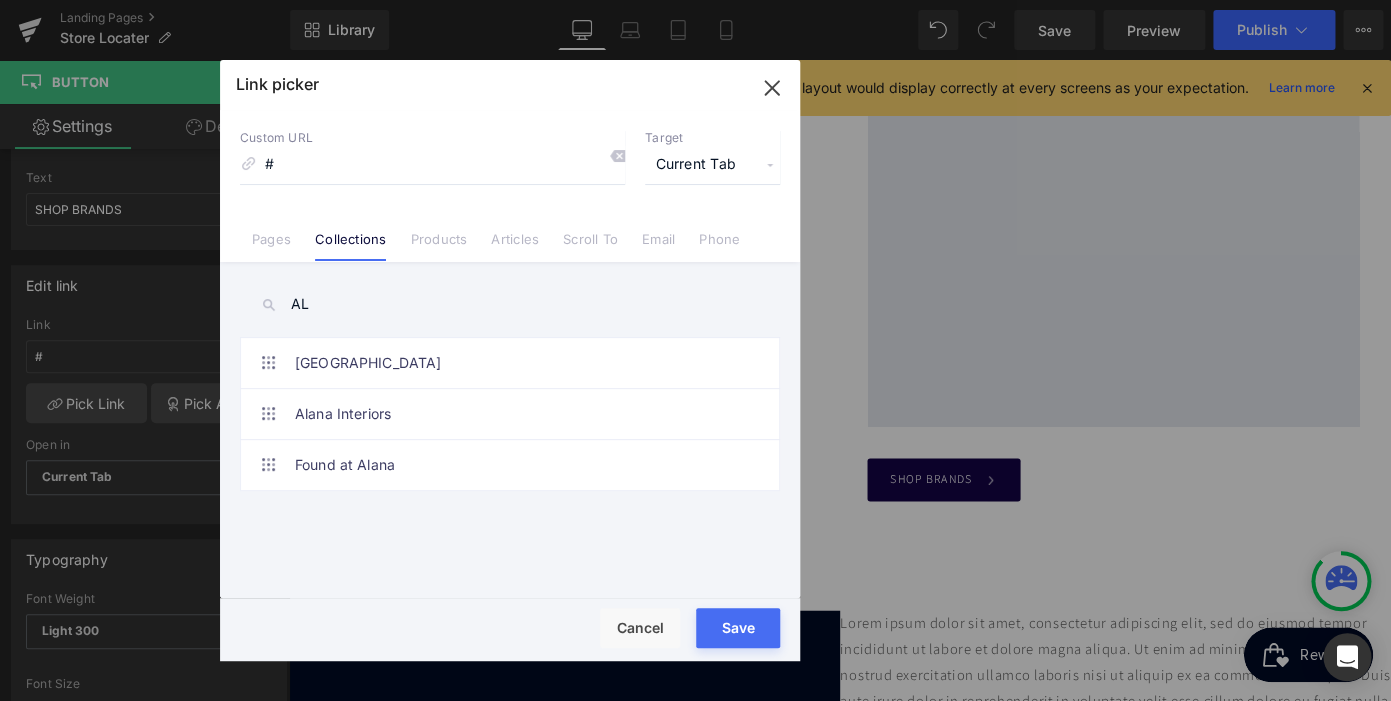 type on "A" 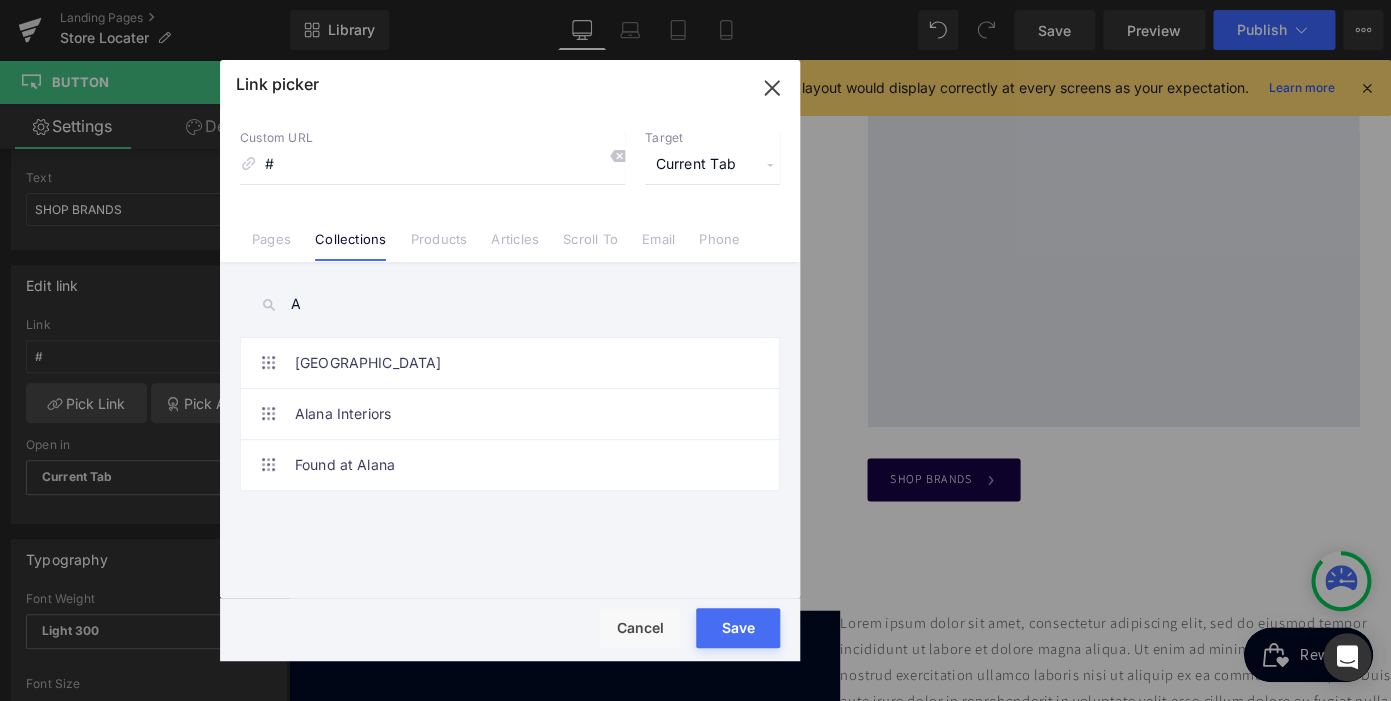type 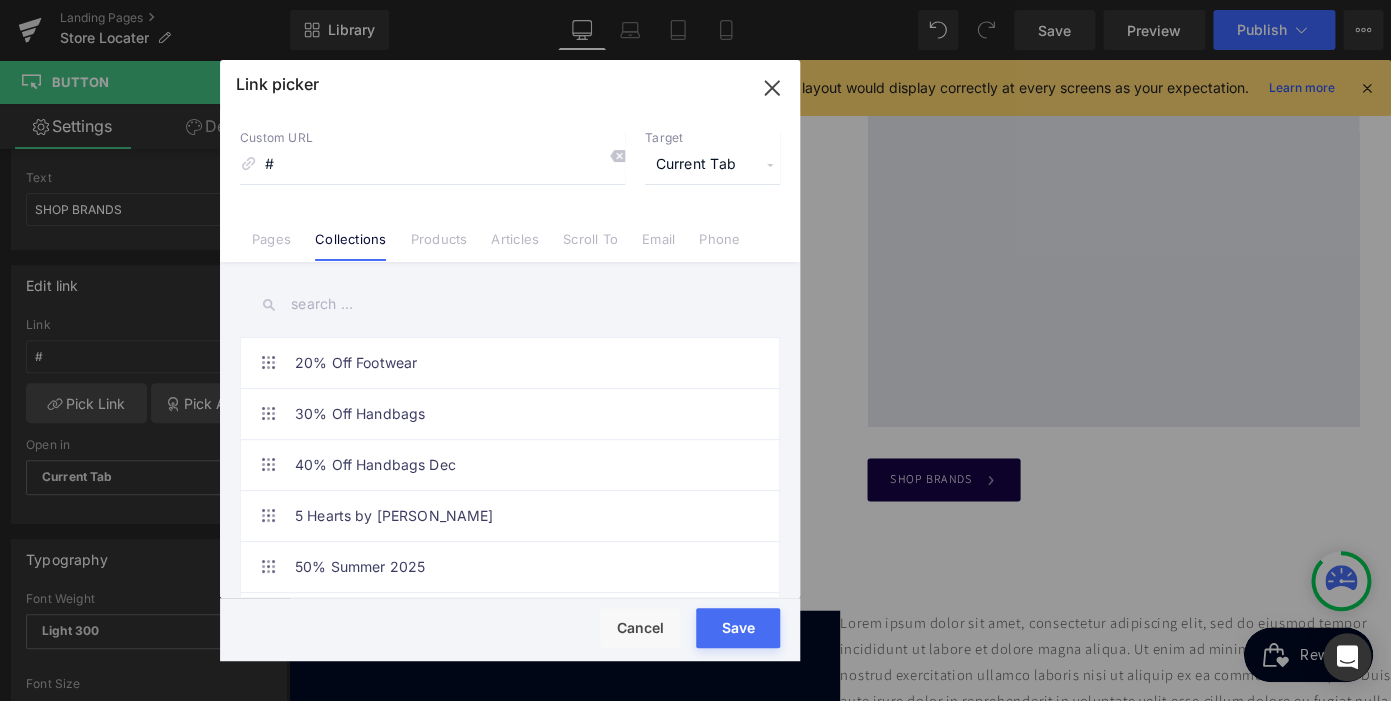 click 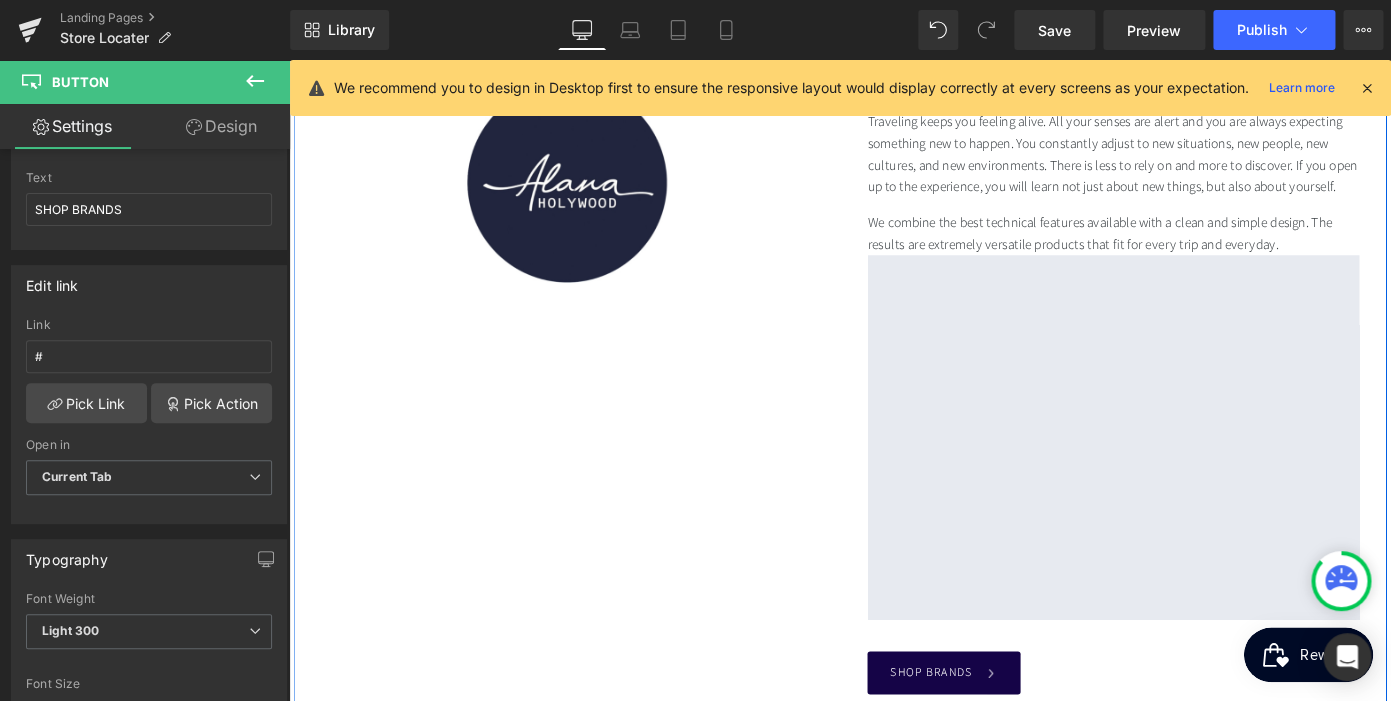 scroll, scrollTop: 1429, scrollLeft: 0, axis: vertical 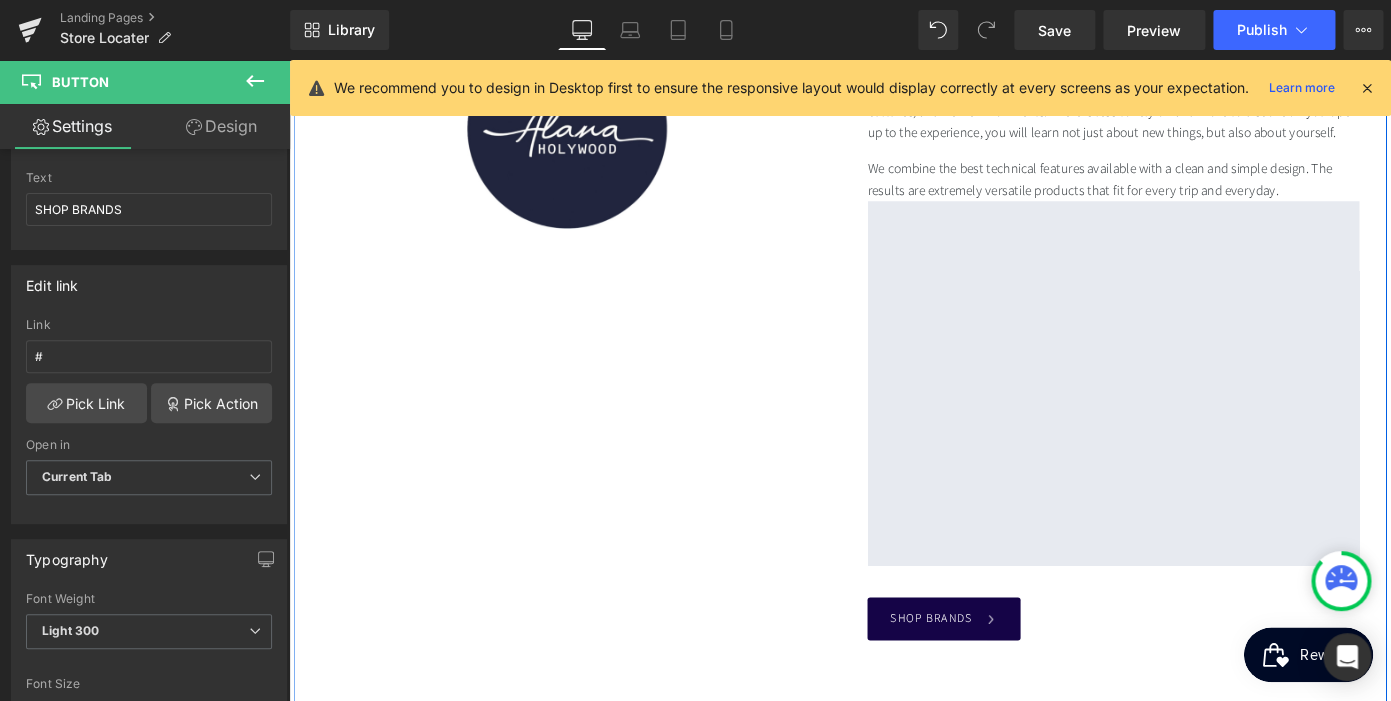 click on "Image         ALANA HOLYWOOD Heading         Traveling keeps you feeling alive. All your senses are alert and you are always expecting something new to happen. You constantly adjust to new situations, new people, new cultures, and new environments. There is less to rely on and more to discover. If you open up to the experience, you will learn not just about new things, but also about yourself. Text Block         We combine the best technical features available with a clean and simple design. The results are extremely versatile products that fit for every trip and everyday. Text Block
Google Maps         SHOP BRANDS Button         Row   90px   90px" at bounding box center (894, 355) 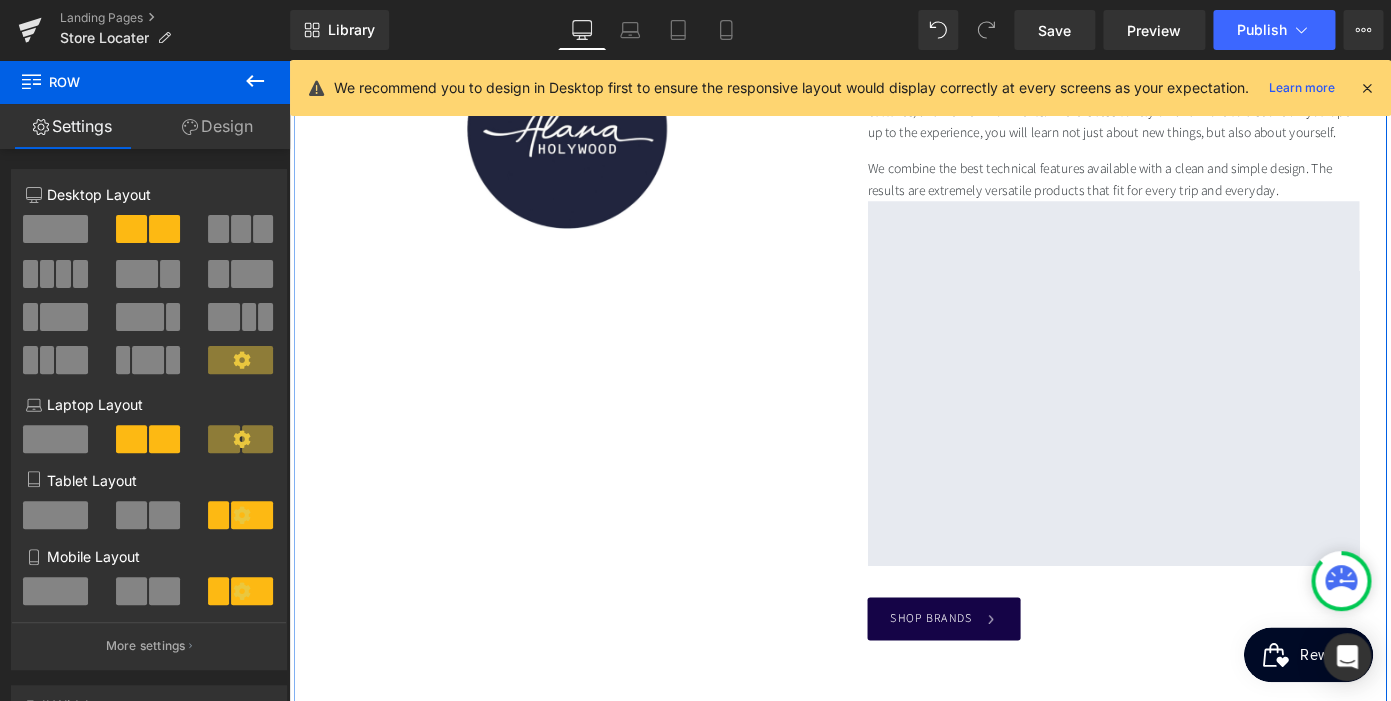 scroll, scrollTop: 0, scrollLeft: 410, axis: horizontal 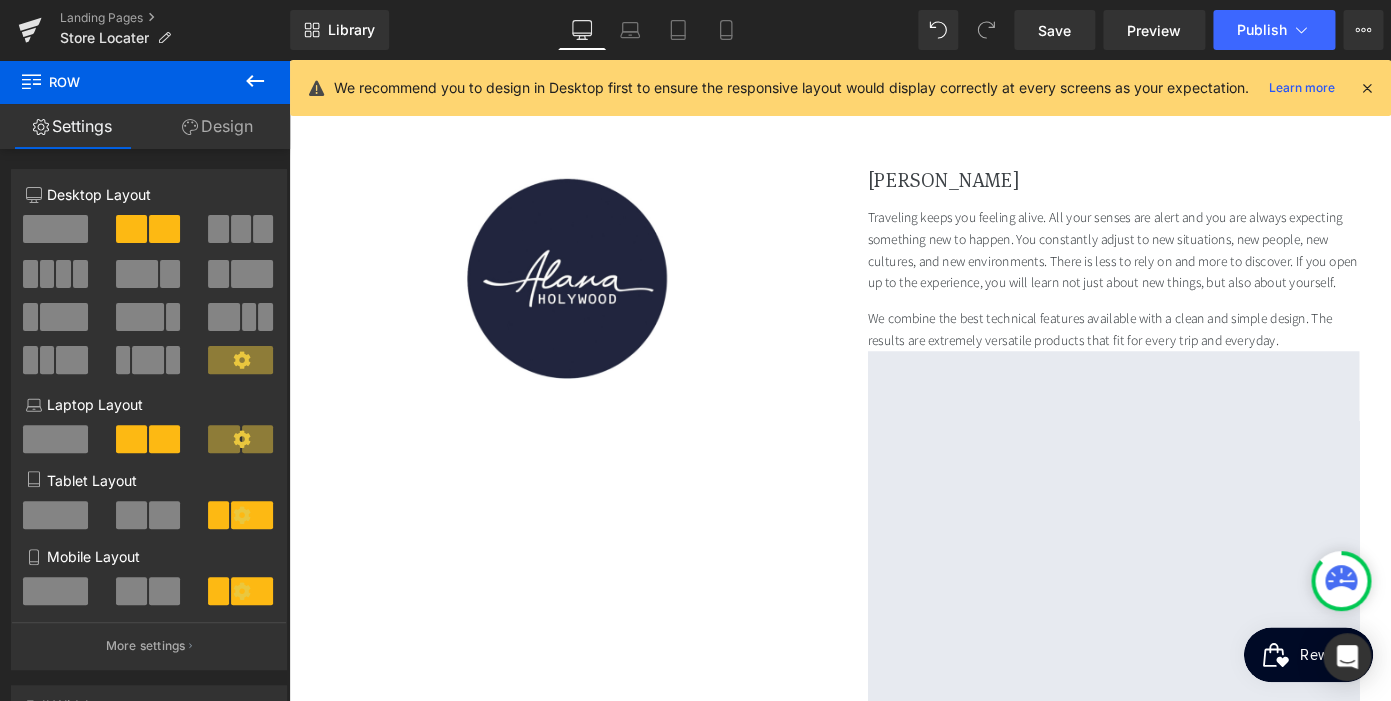 click 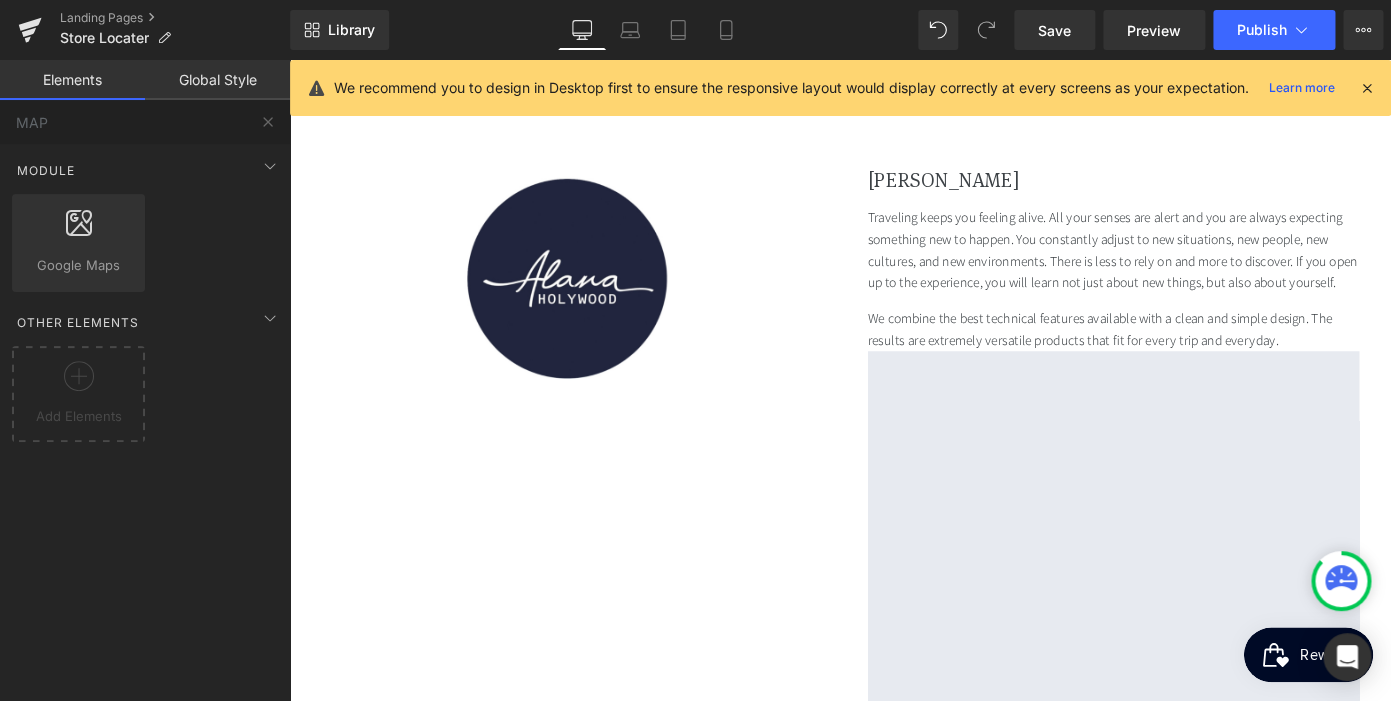 scroll, scrollTop: 0, scrollLeft: 0, axis: both 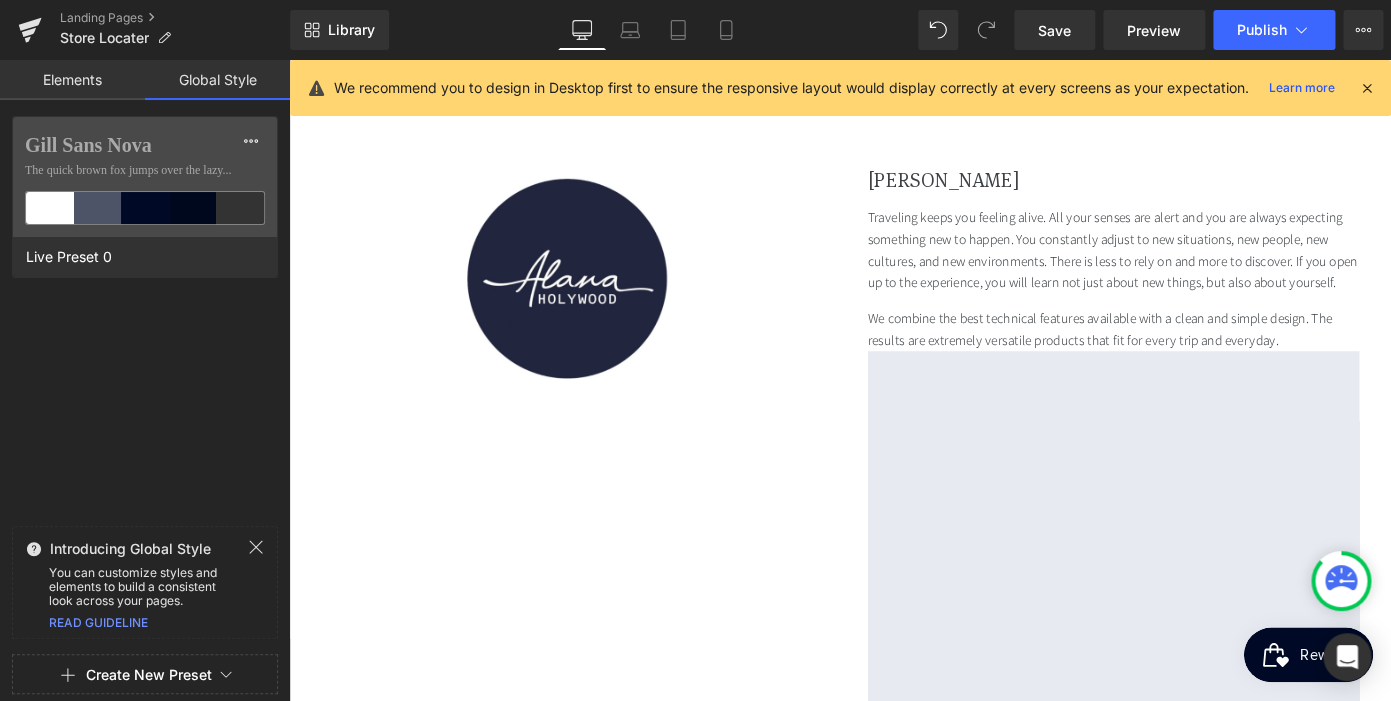 click on "Elements" at bounding box center [72, 80] 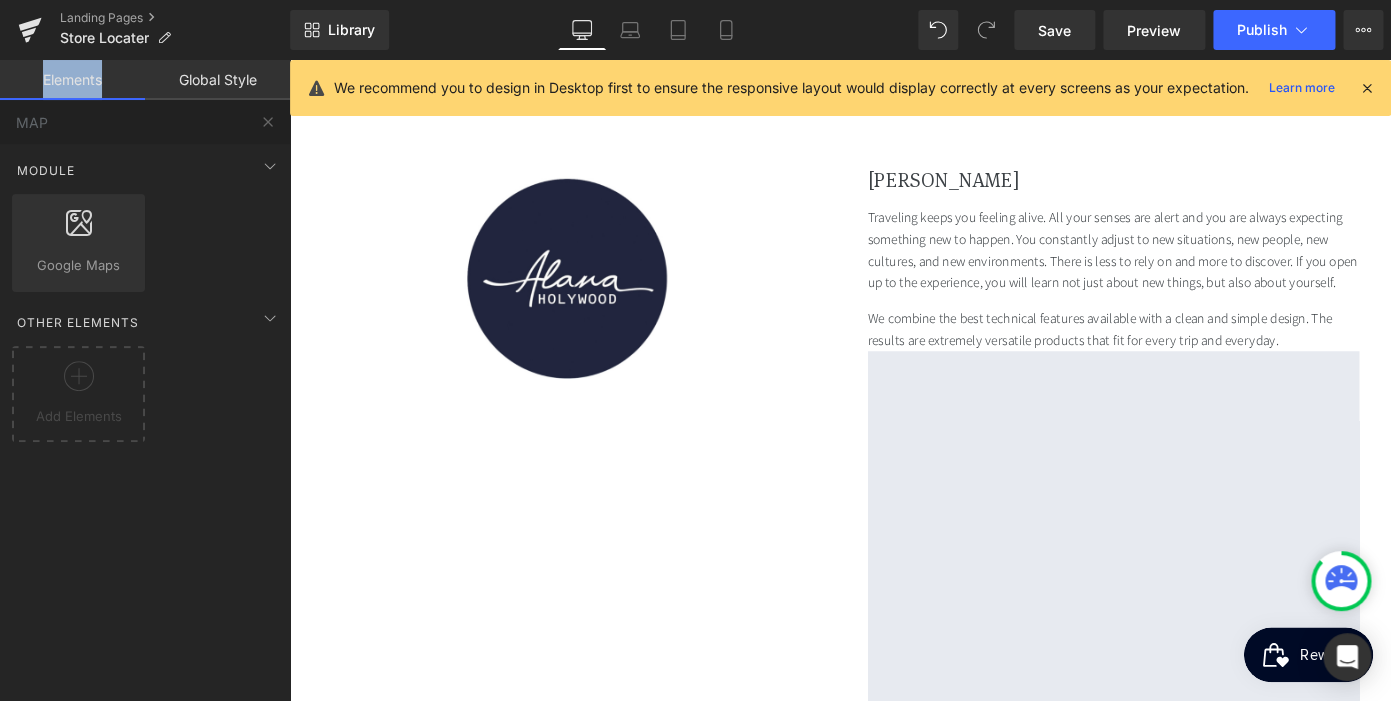 click on "Elements" at bounding box center (72, 80) 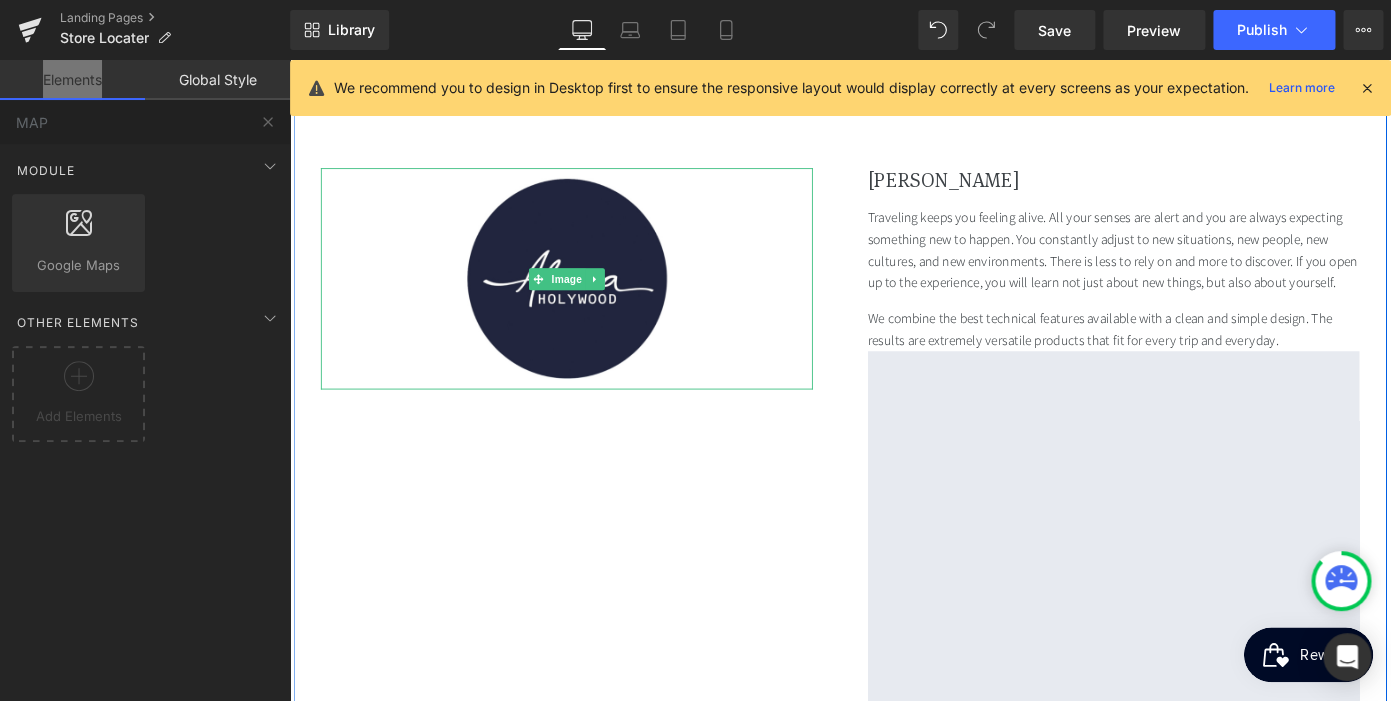 click at bounding box center (594, 300) 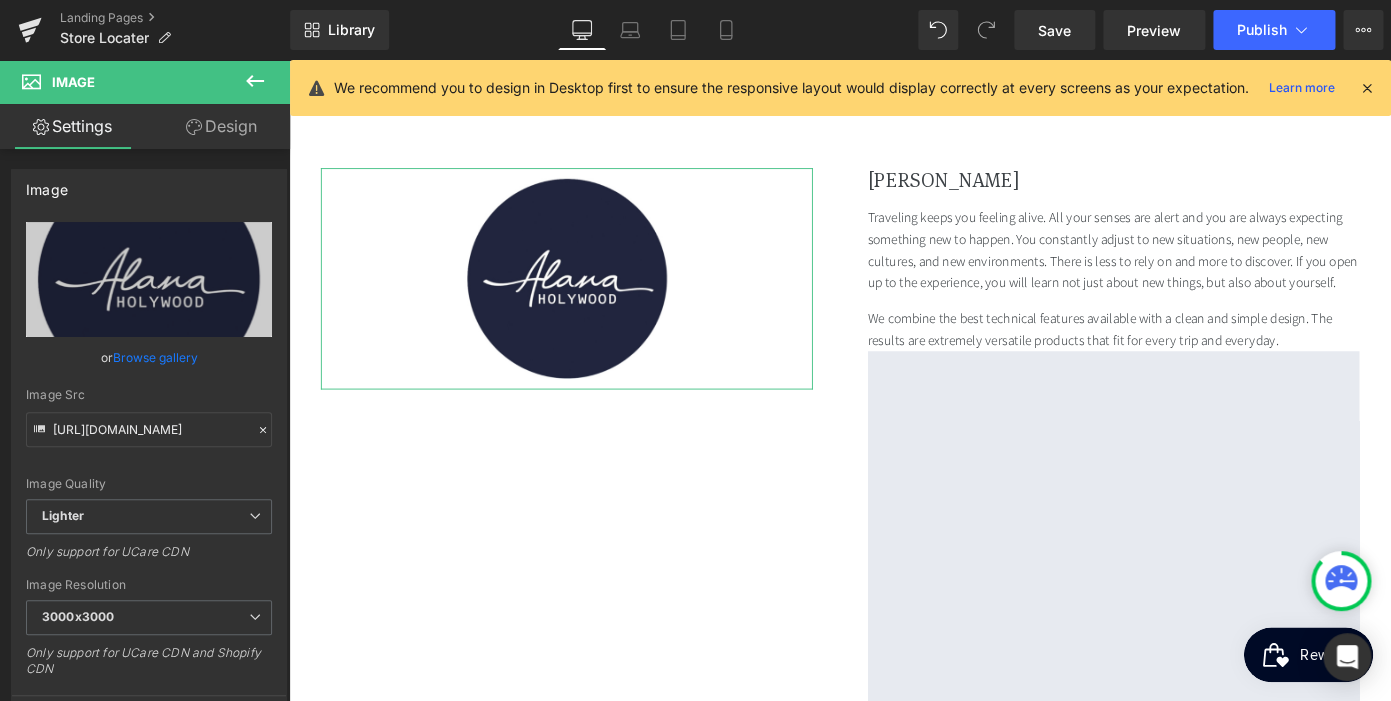scroll, scrollTop: 0, scrollLeft: 410, axis: horizontal 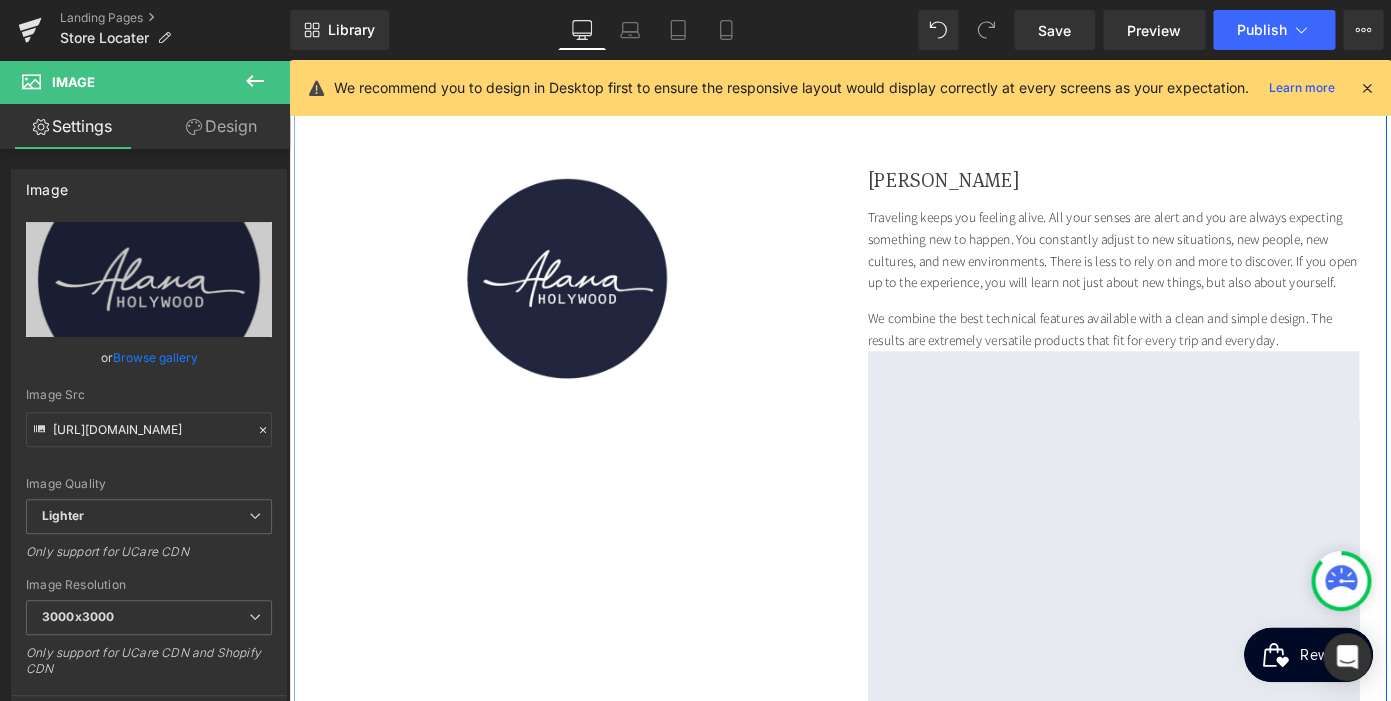 click on "Image         ALANA HOLYWOOD Heading         Traveling keeps you feeling alive. All your senses are alert and you are always expecting something new to happen. You constantly adjust to new situations, new people, new cultures, and new environments. There is less to rely on and more to discover. If you open up to the experience, you will learn not just about new things, but also about yourself. Text Block         We combine the best technical features available with a clean and simple design. The results are extremely versatile products that fit for every trip and everyday. Text Block
Google Maps         SHOP BRANDS Button         Row   90px   90px" at bounding box center [894, 520] 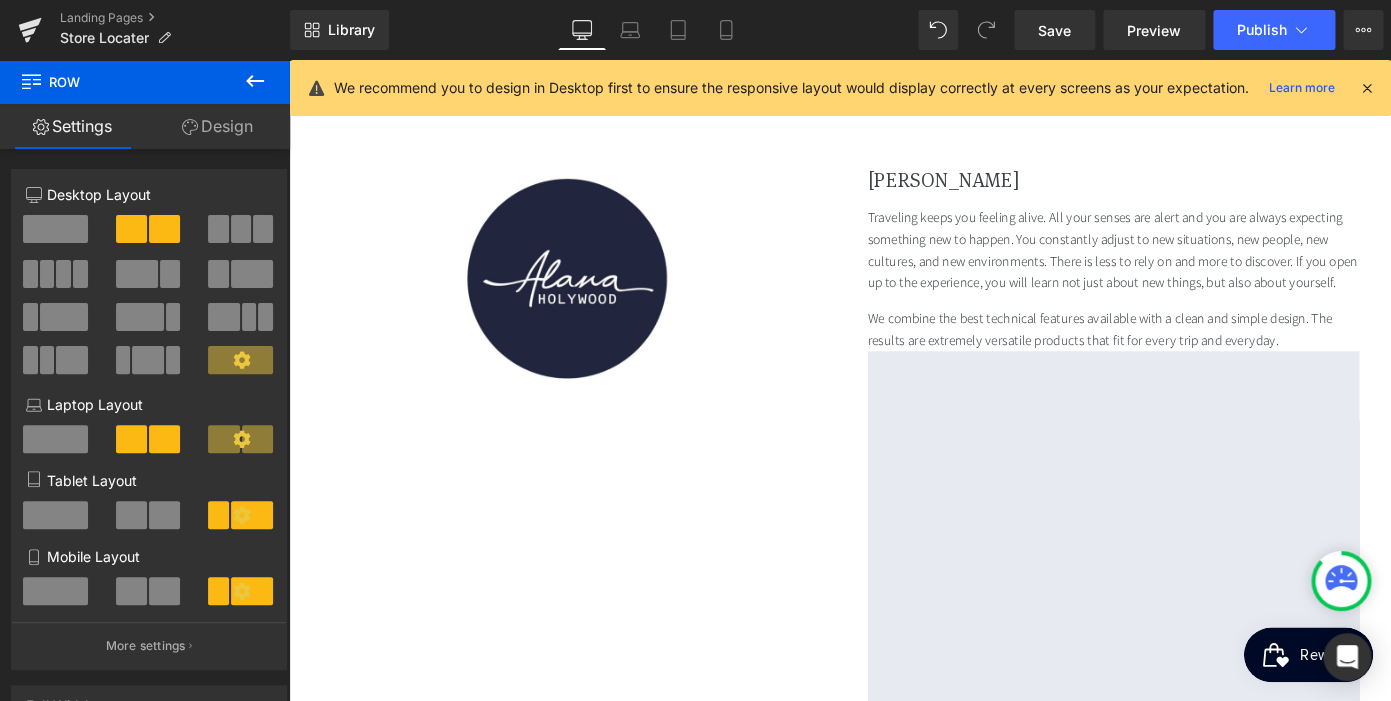 click on "Row" at bounding box center [120, 82] 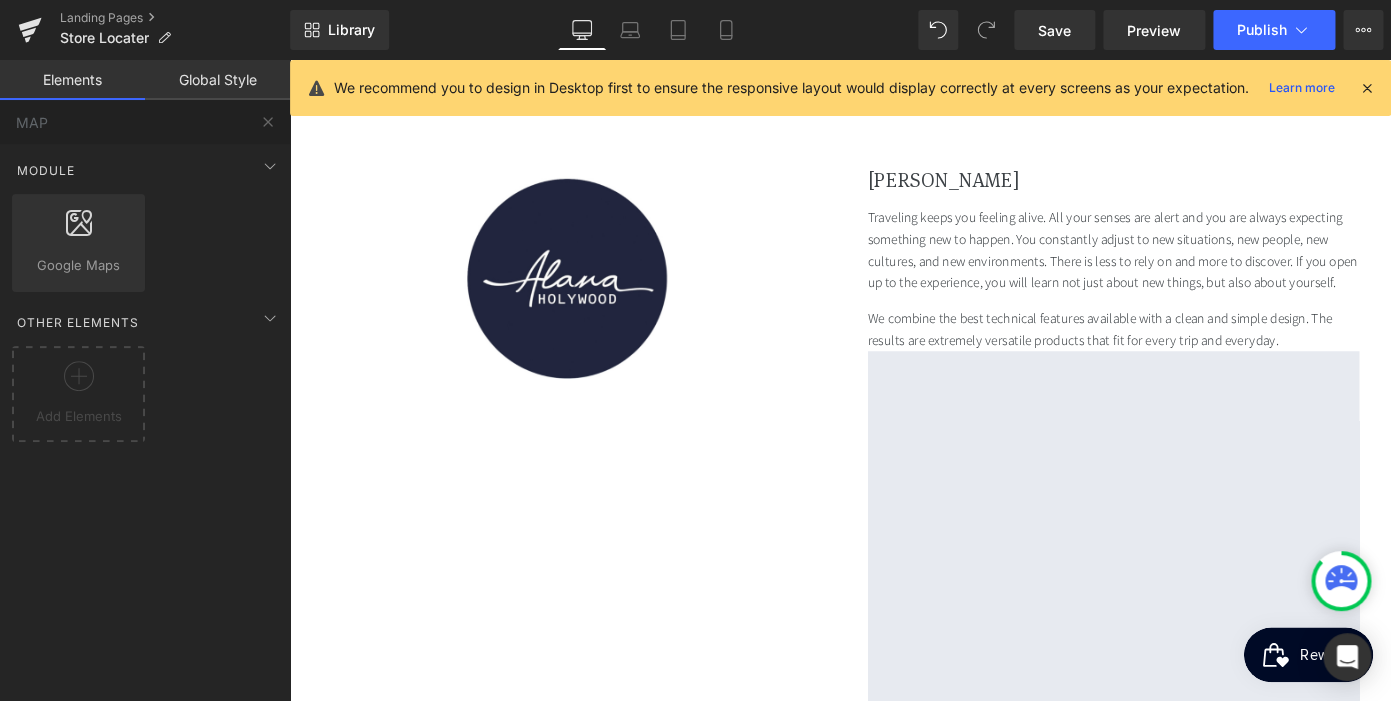 click on "Global Style" at bounding box center (217, 80) 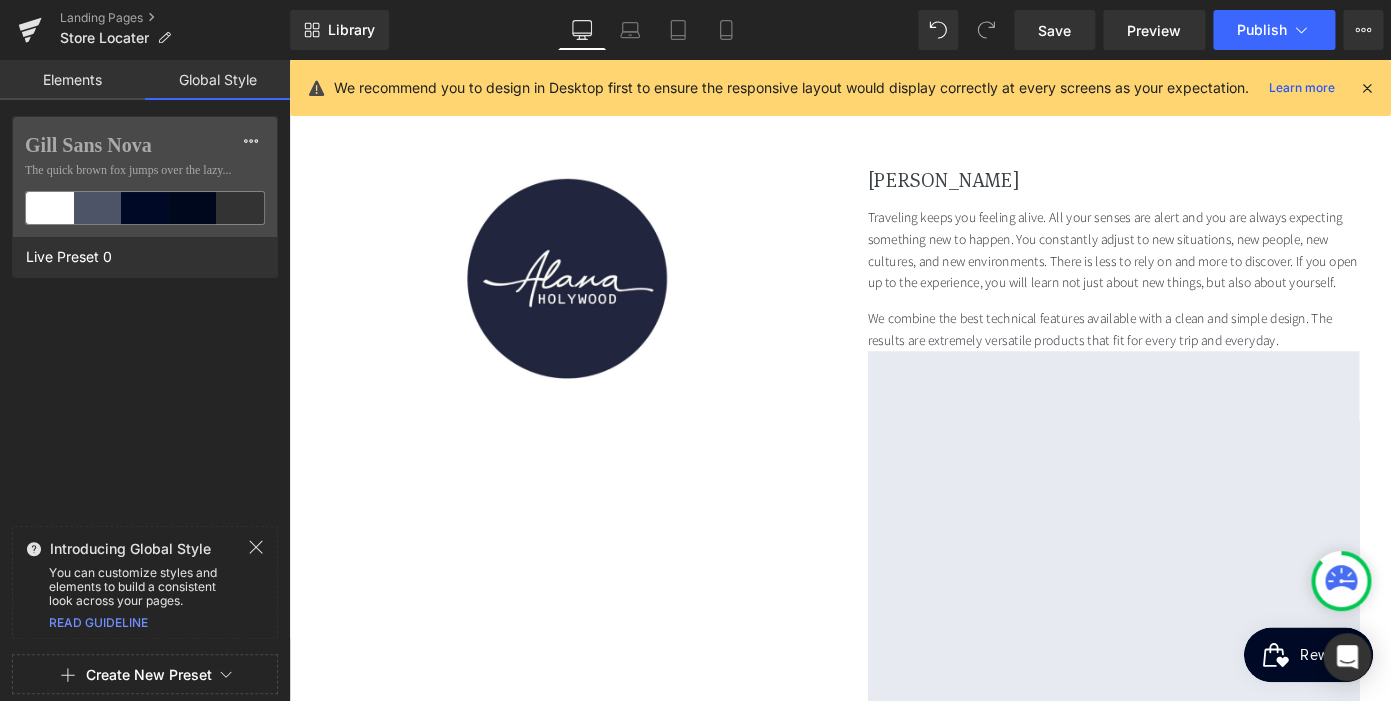 click on "Elements" at bounding box center (72, 80) 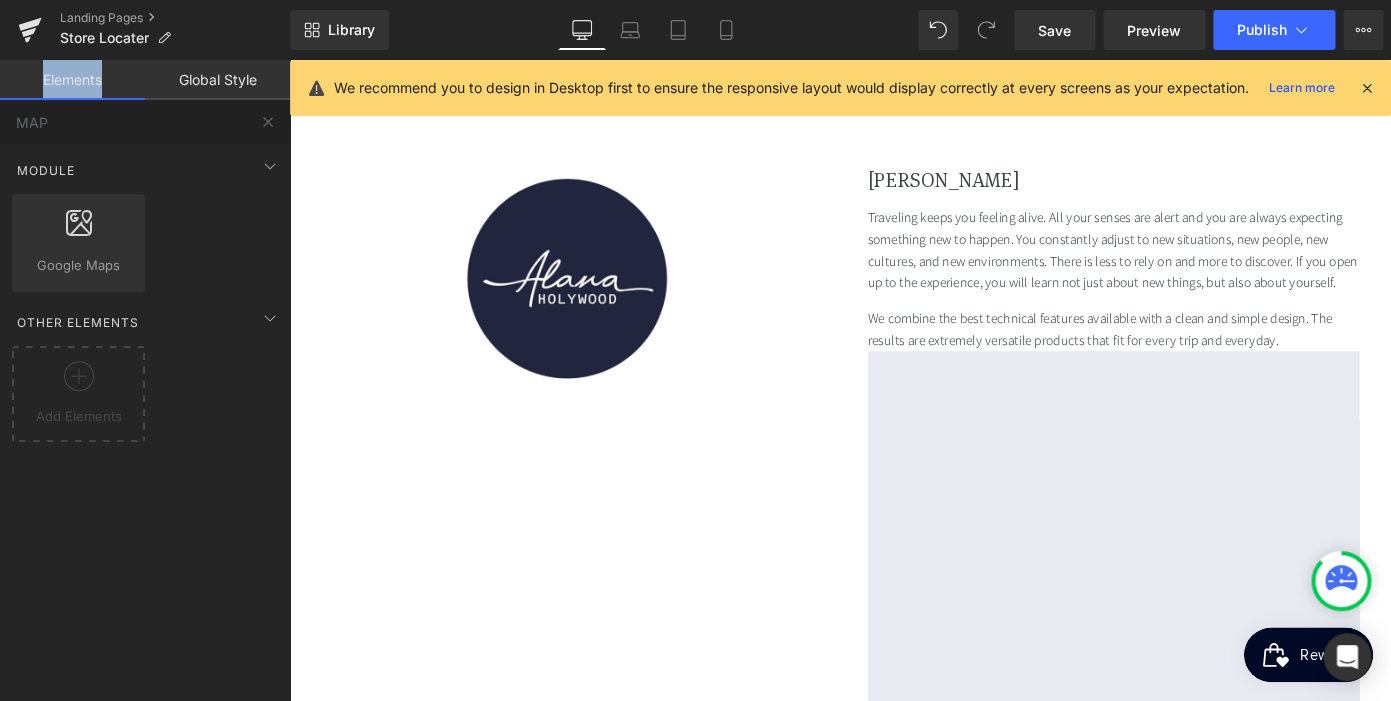 click on "Elements" at bounding box center (72, 80) 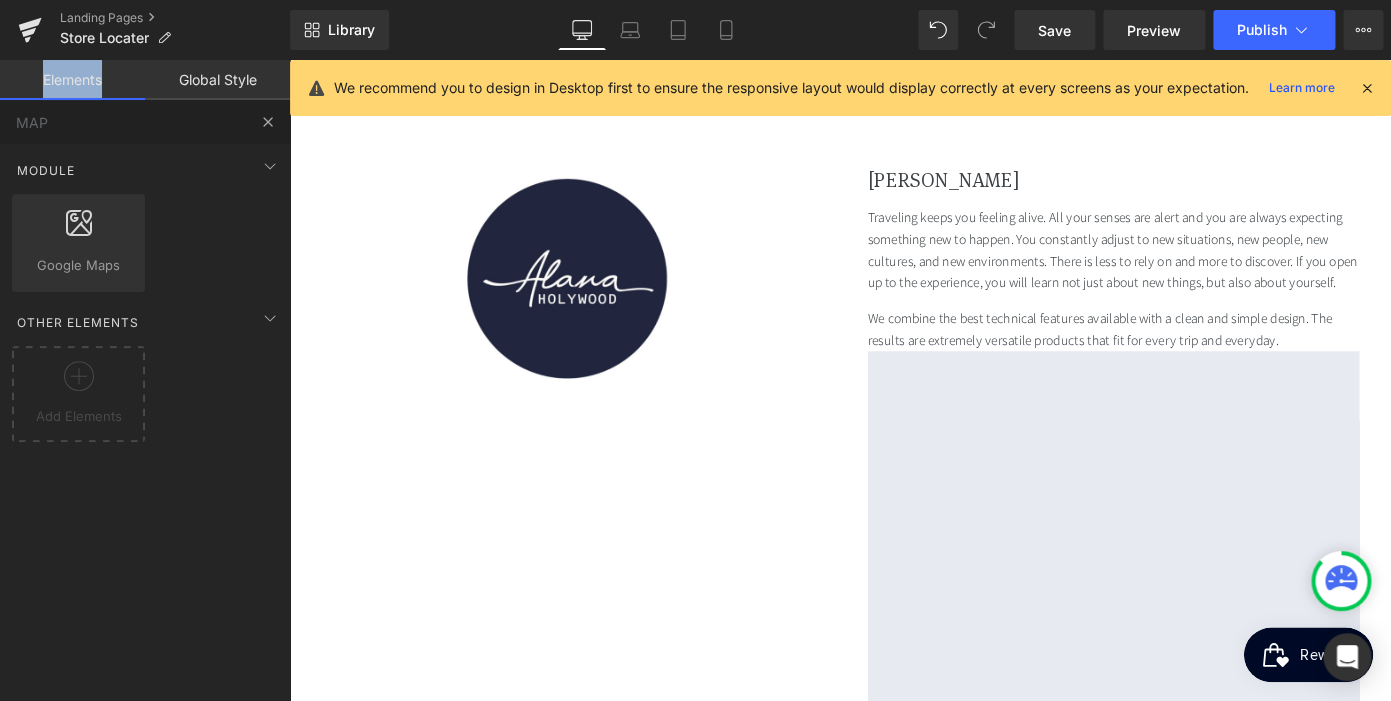 type 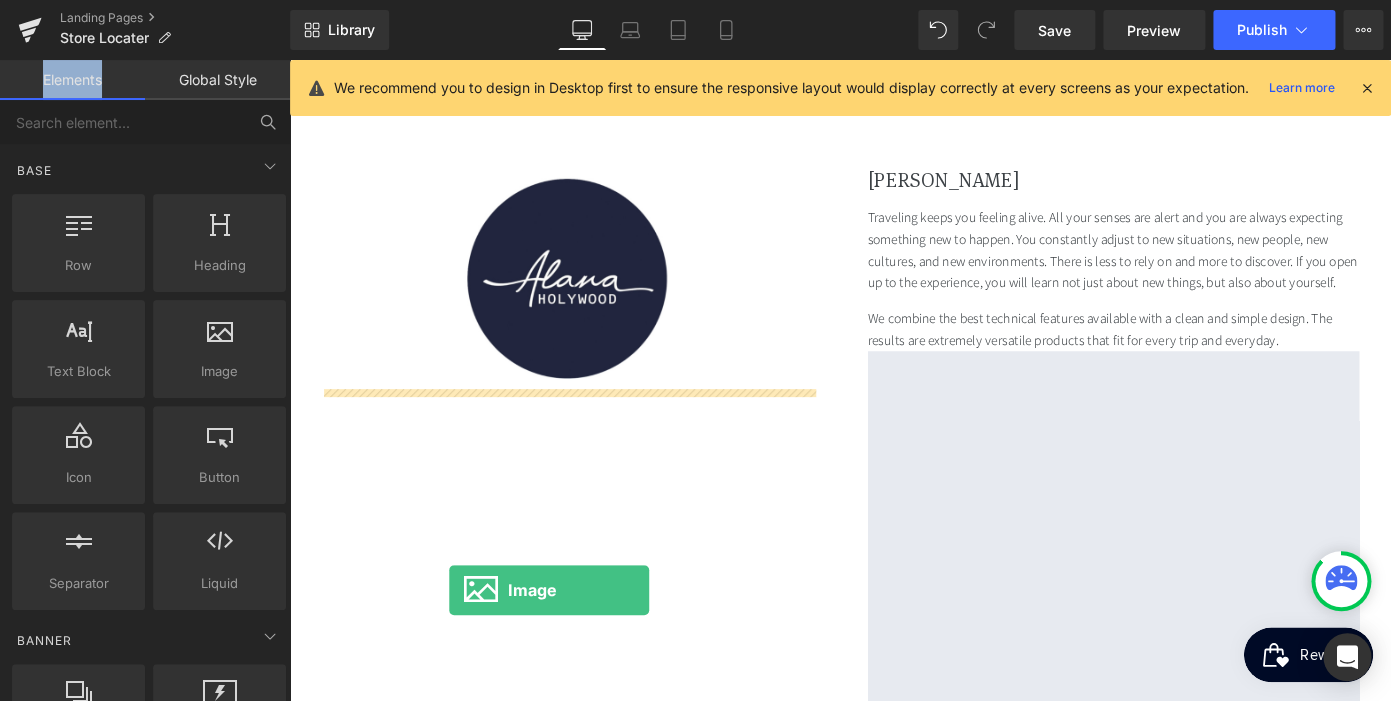 scroll, scrollTop: 0, scrollLeft: 410, axis: horizontal 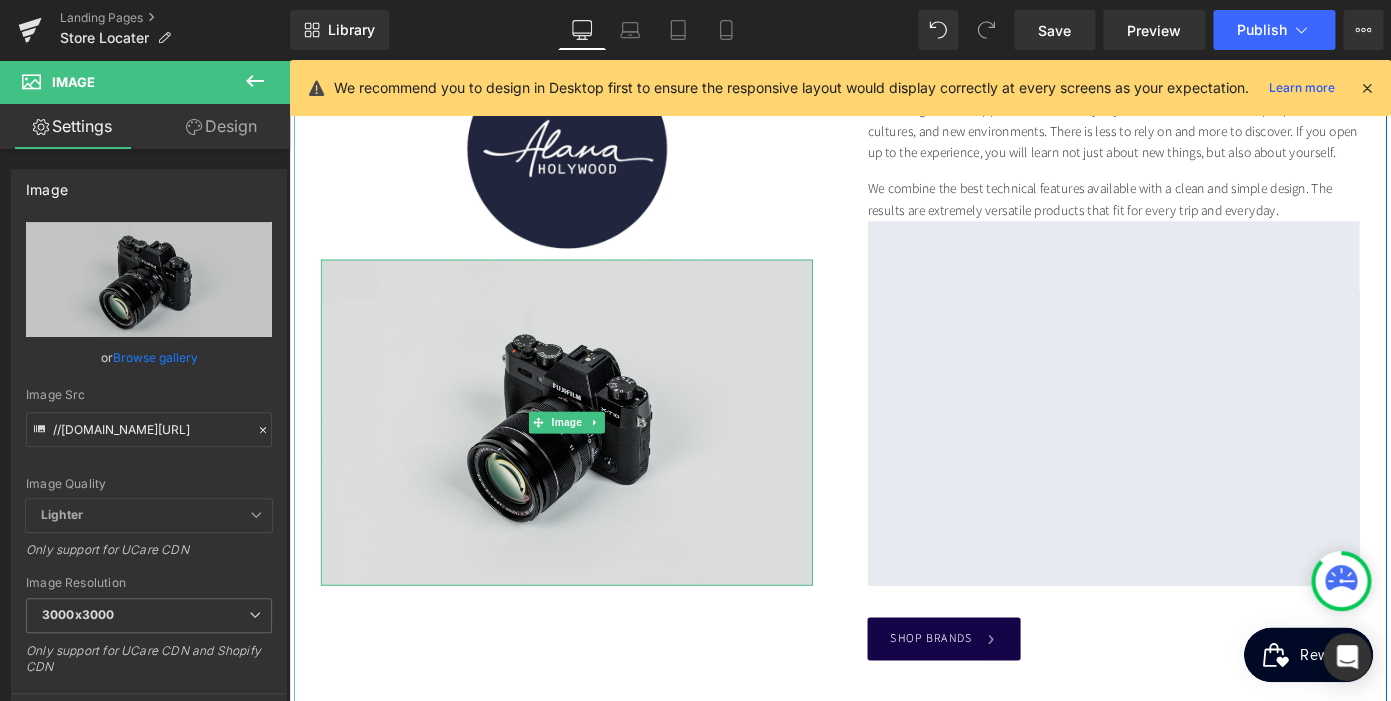 click at bounding box center (594, 458) 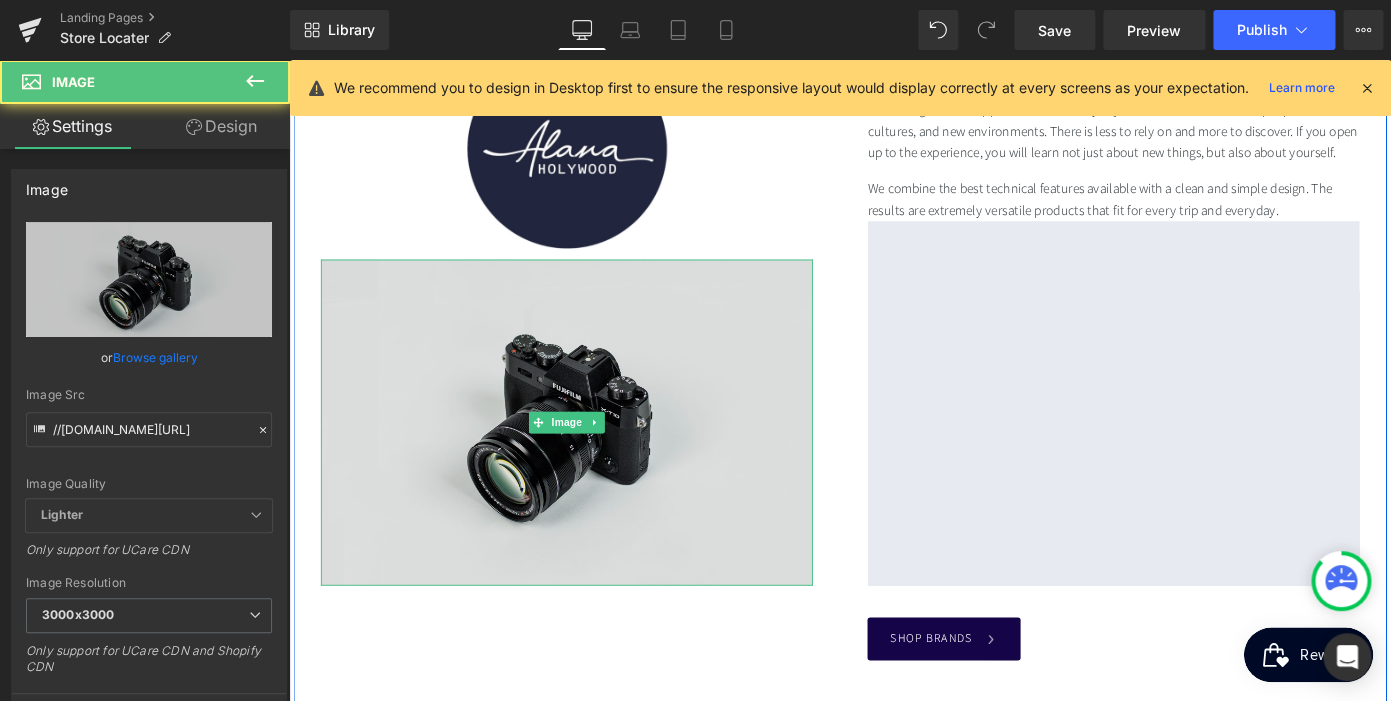 scroll, scrollTop: 0, scrollLeft: 410, axis: horizontal 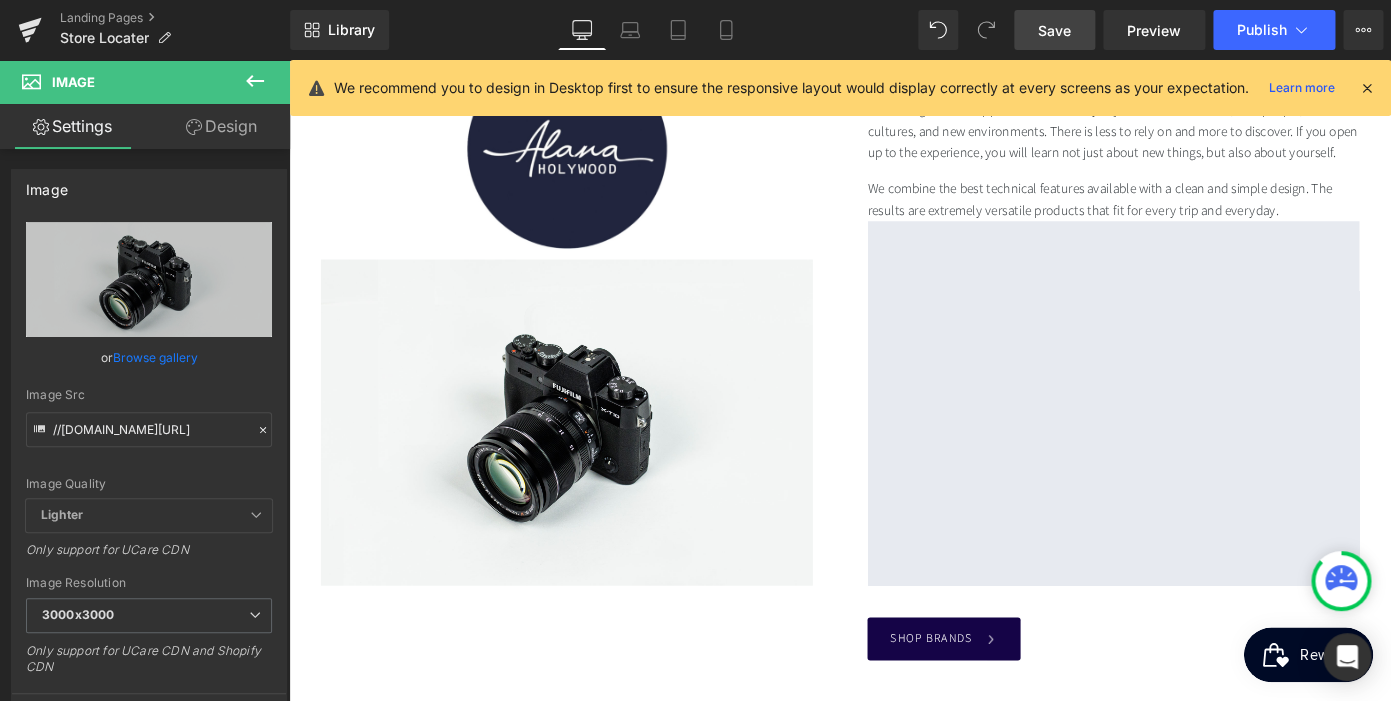click on "Save" at bounding box center (1054, 30) 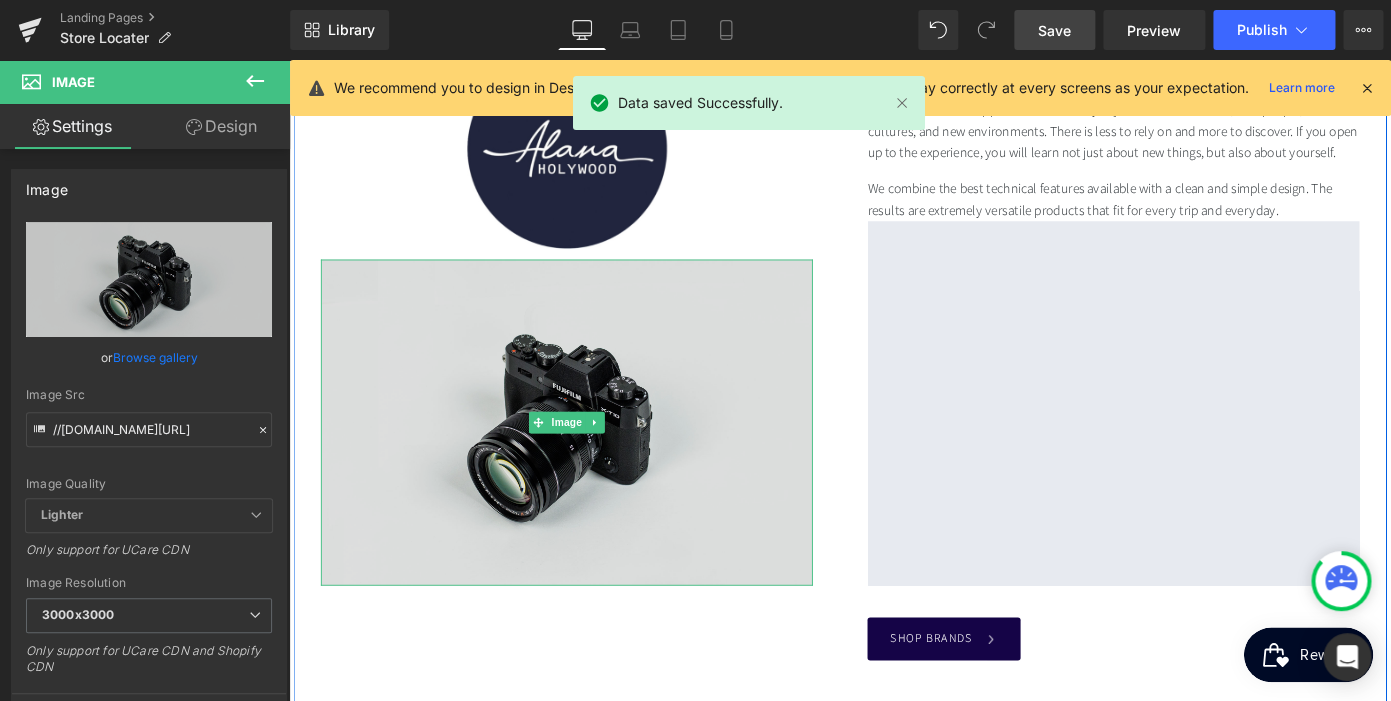 scroll, scrollTop: 0, scrollLeft: 0, axis: both 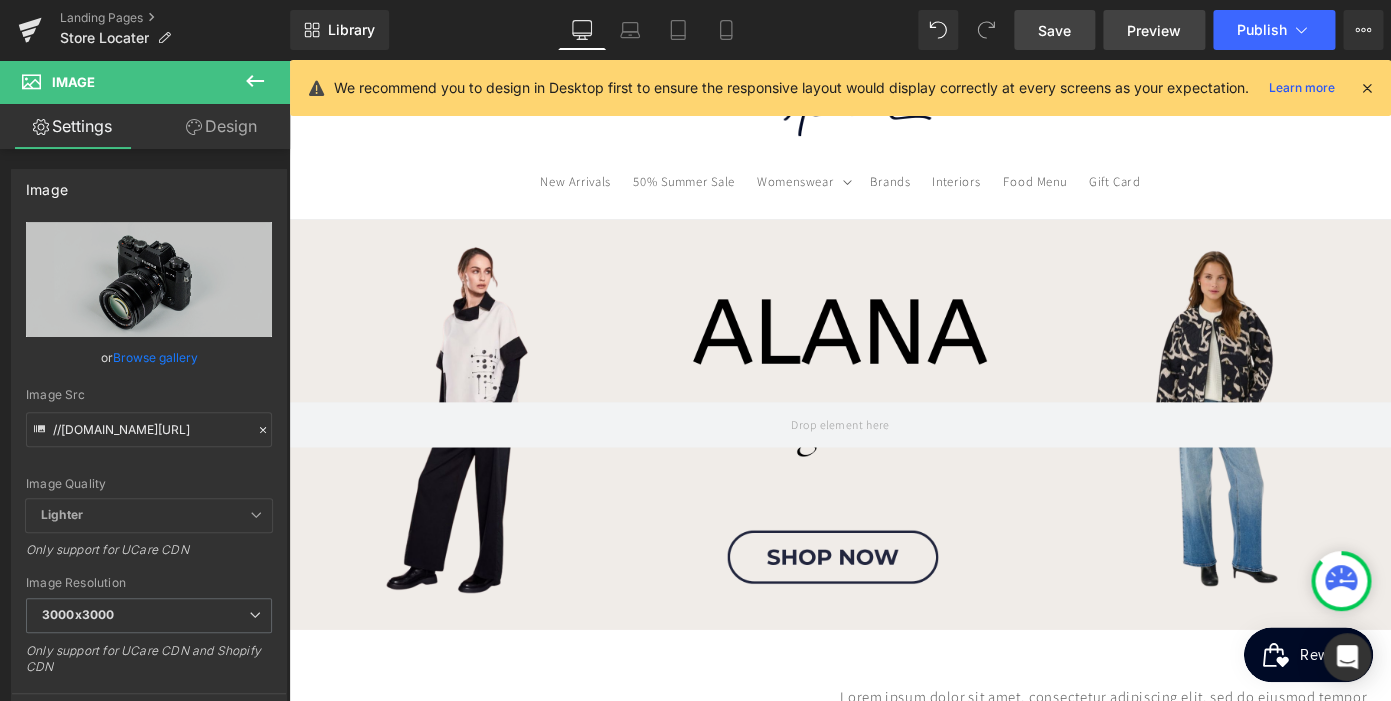 click on "Preview" at bounding box center [1154, 30] 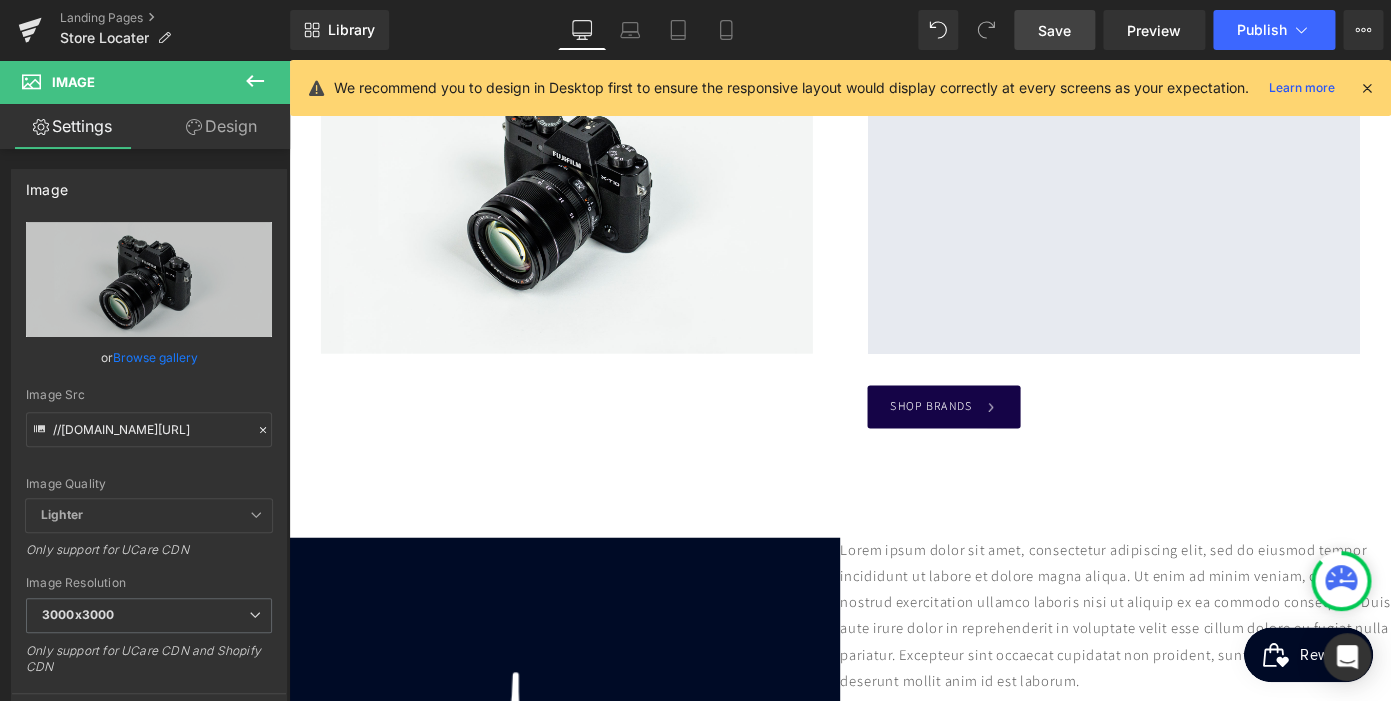 scroll, scrollTop: 1650, scrollLeft: 0, axis: vertical 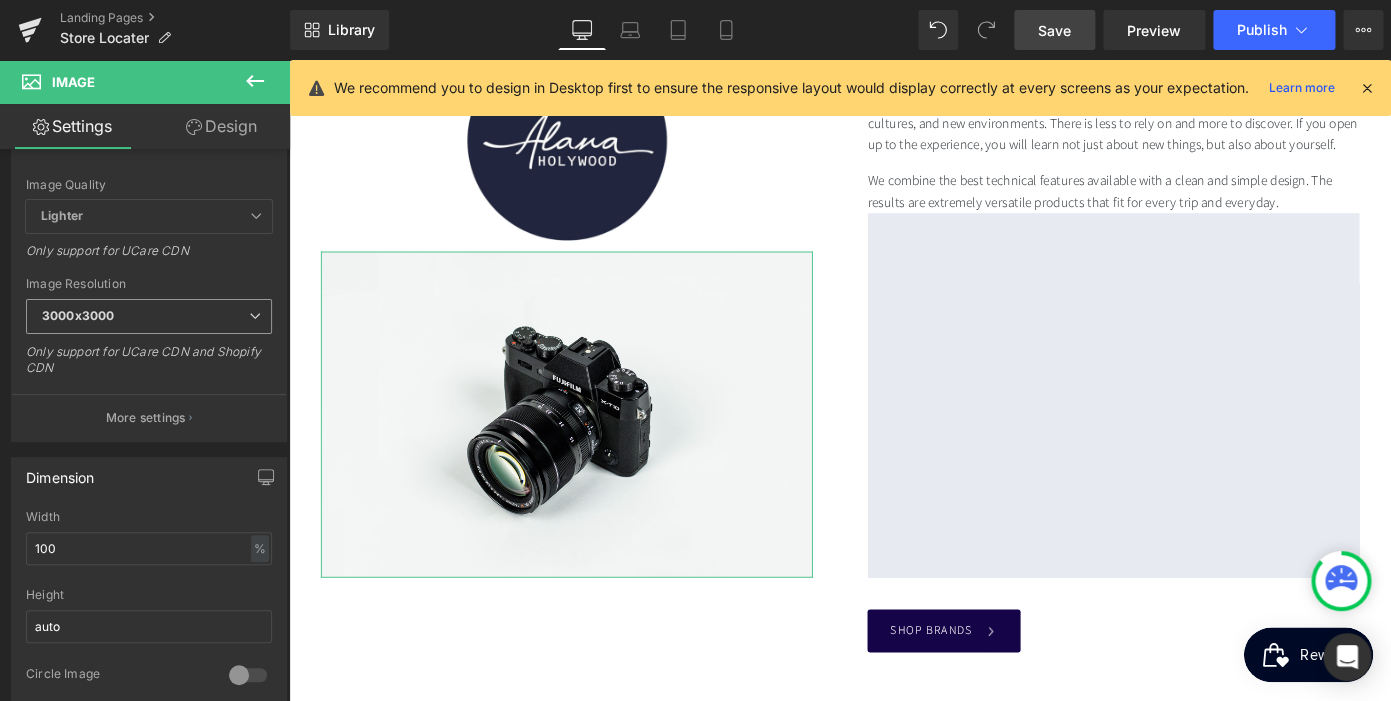 click on "3000x3000" at bounding box center [149, 316] 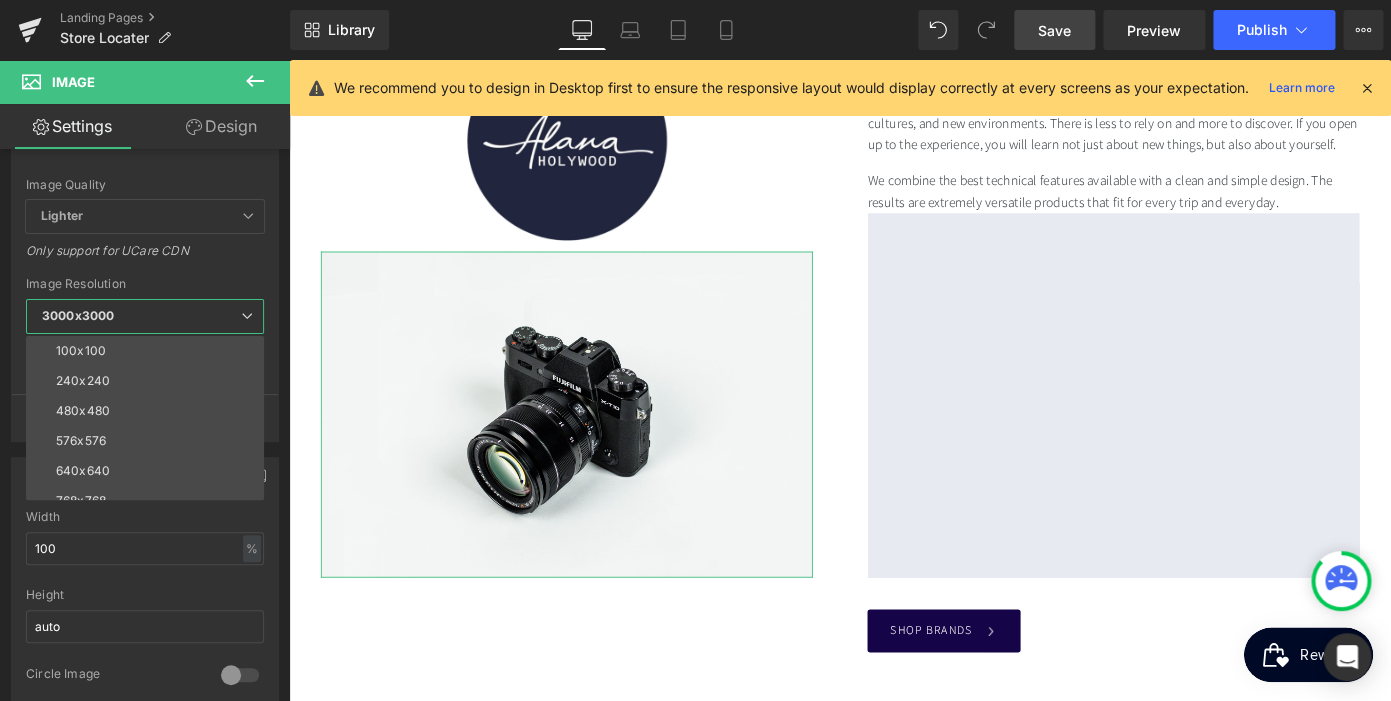 click on "3000x3000" at bounding box center (145, 316) 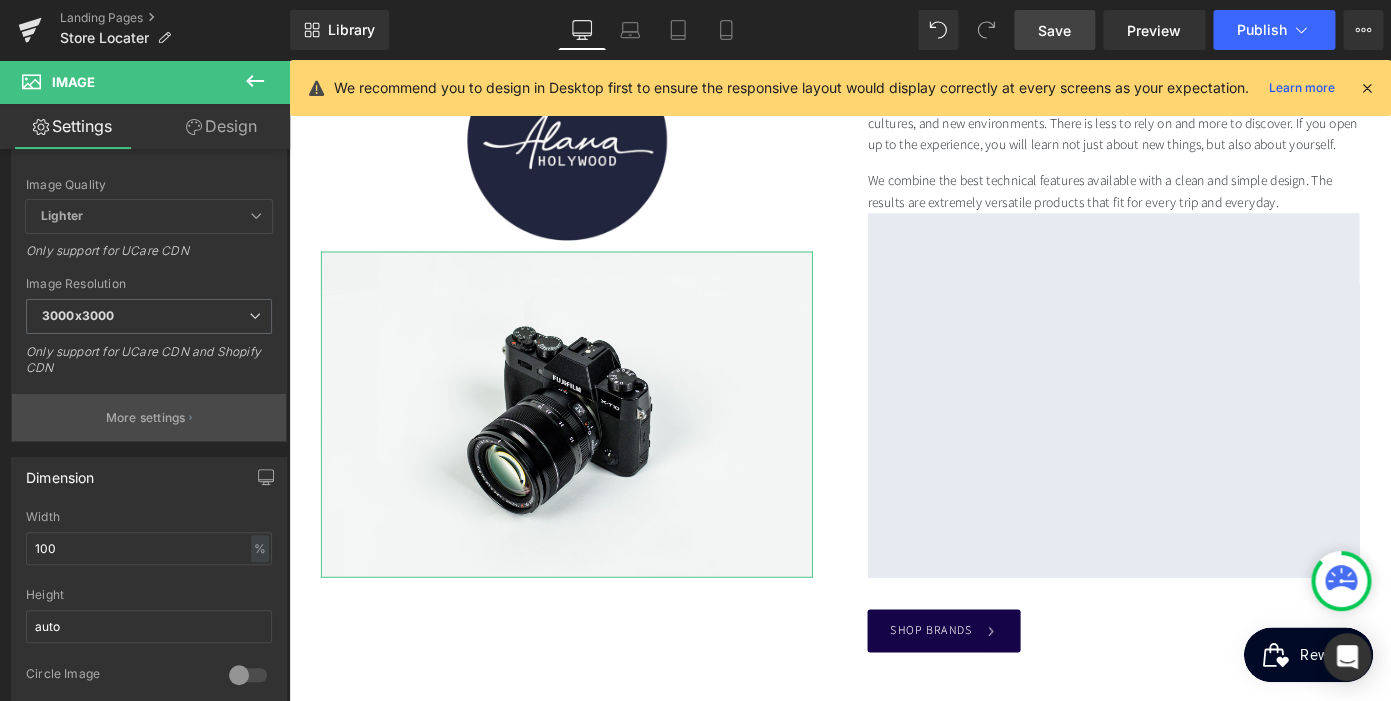 click on "More settings" at bounding box center [149, 417] 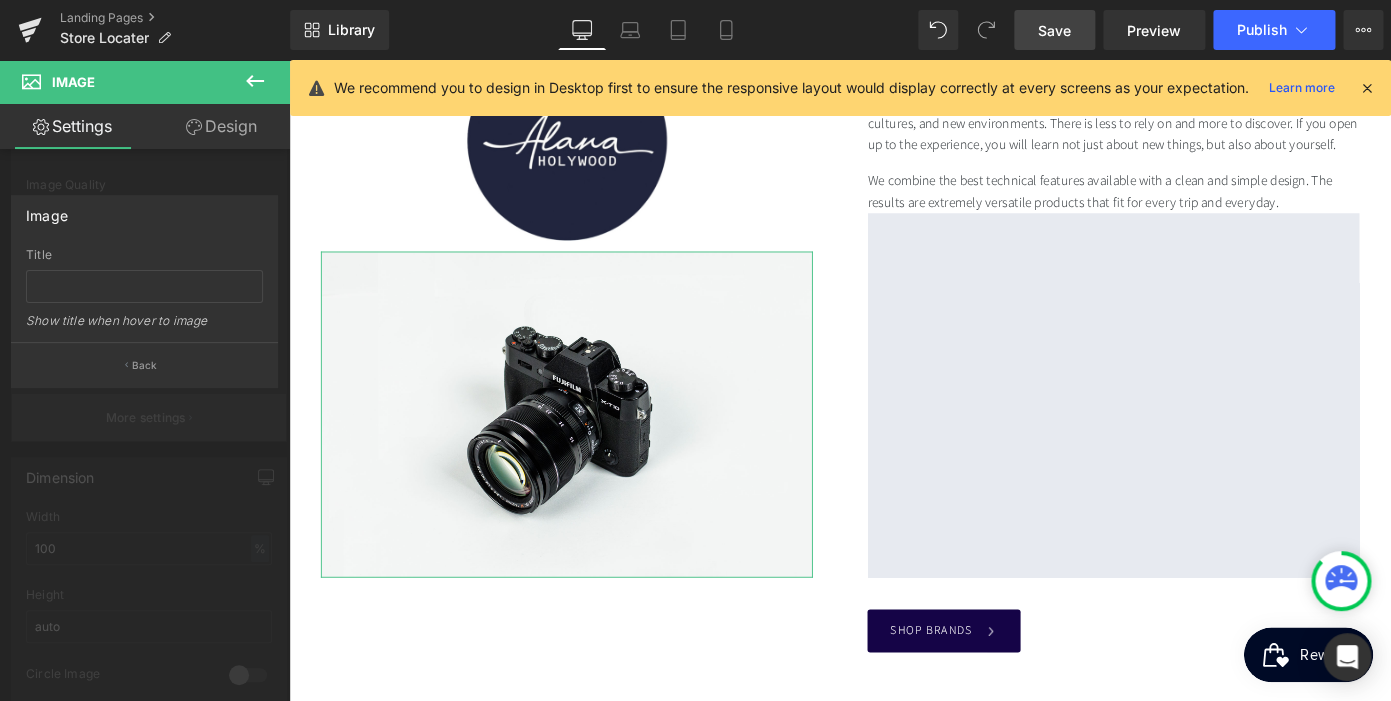scroll, scrollTop: 0, scrollLeft: 0, axis: both 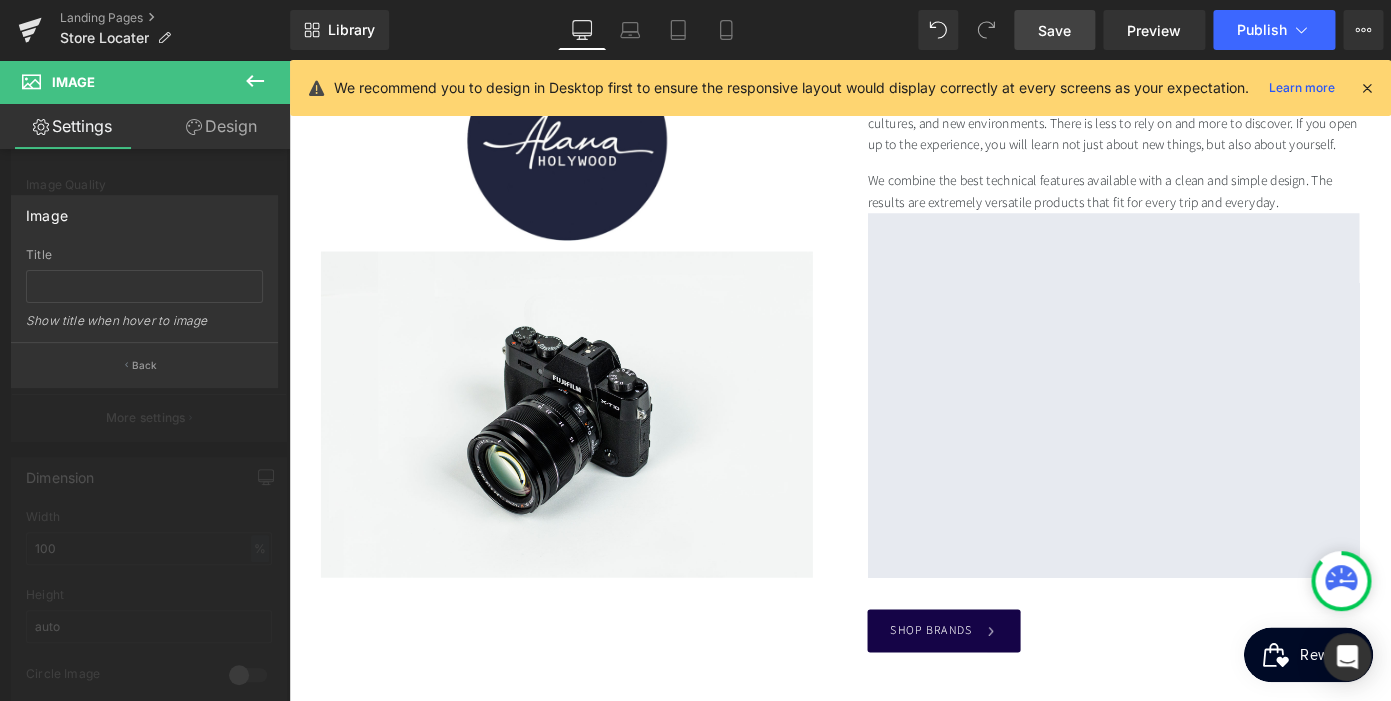 click on "Image" at bounding box center (120, 82) 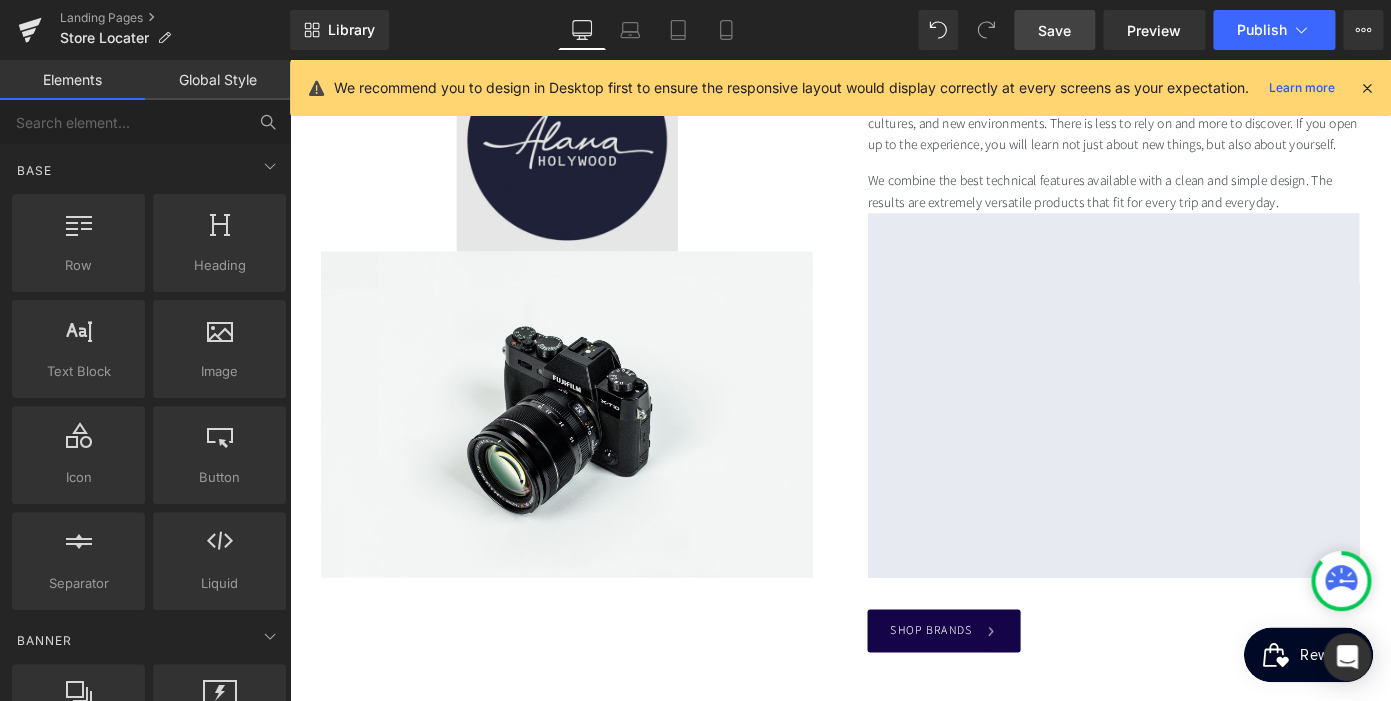 click at bounding box center [594, 148] 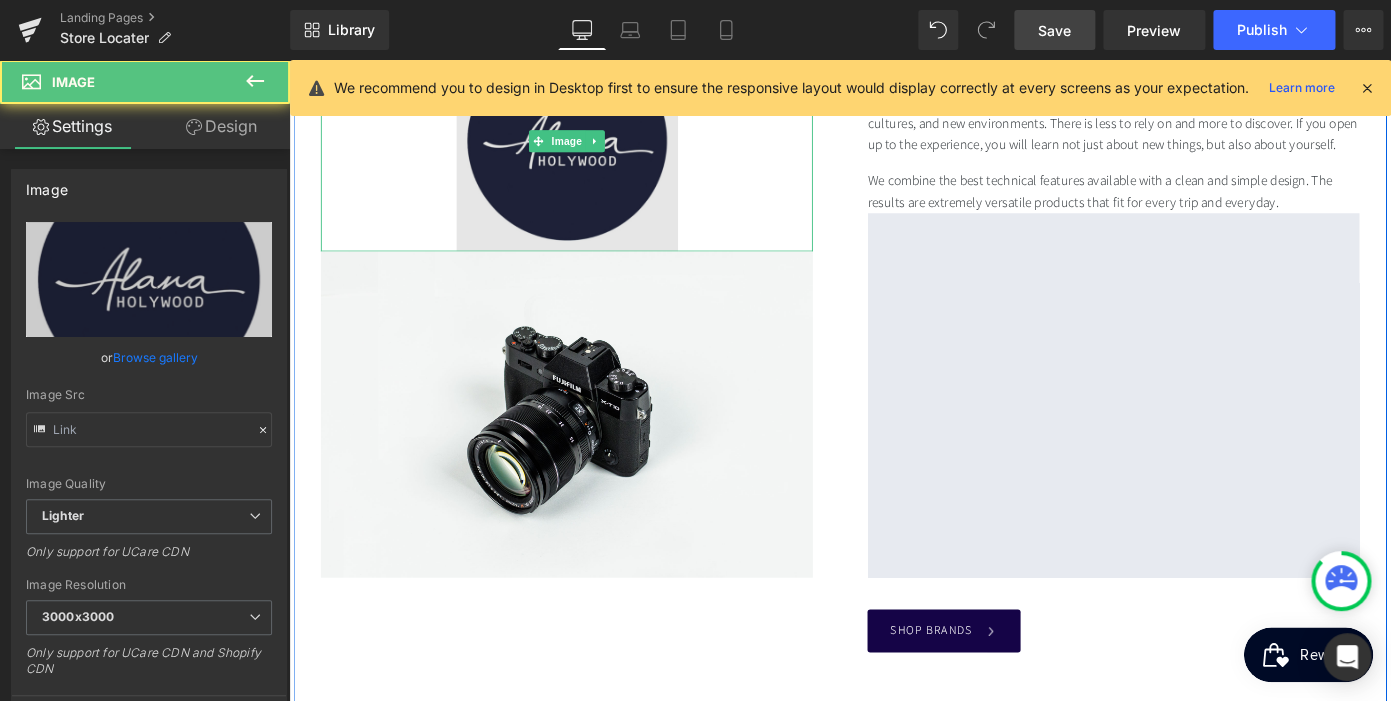 type on "[URL][DOMAIN_NAME]" 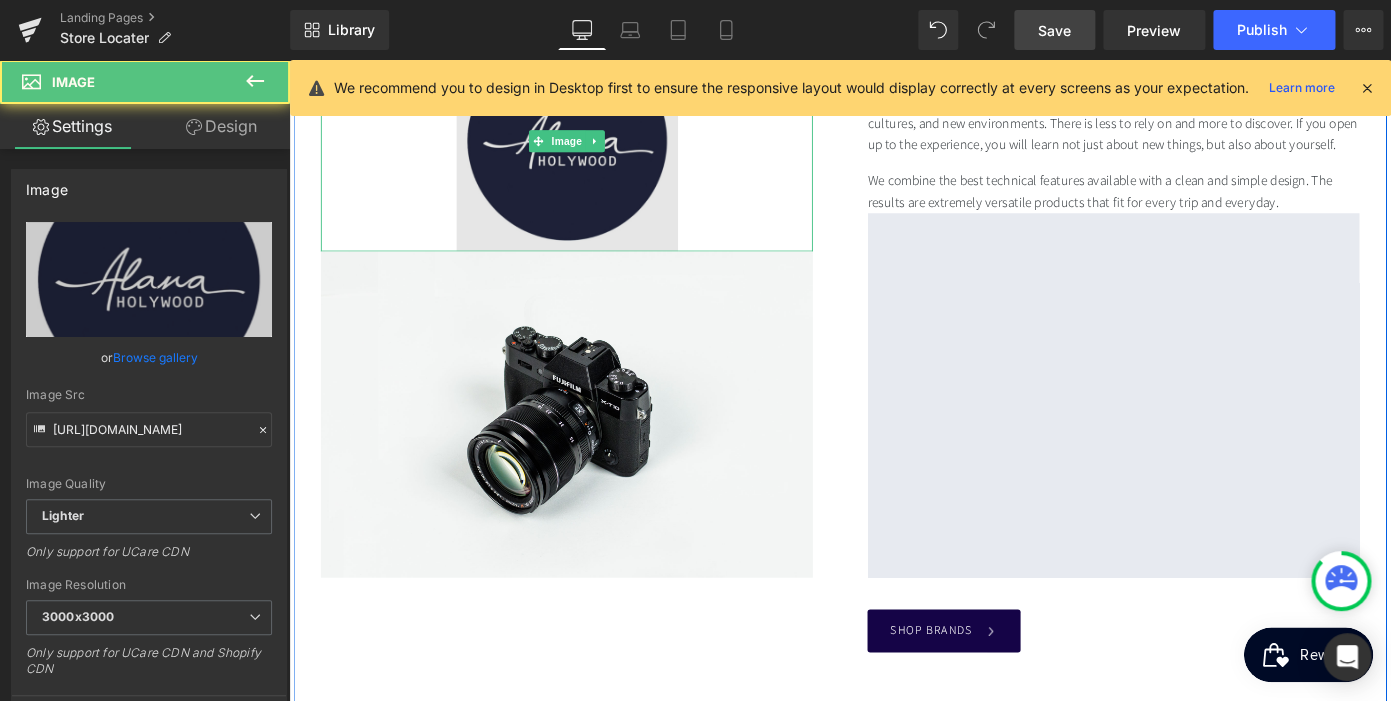 scroll, scrollTop: 299, scrollLeft: 0, axis: vertical 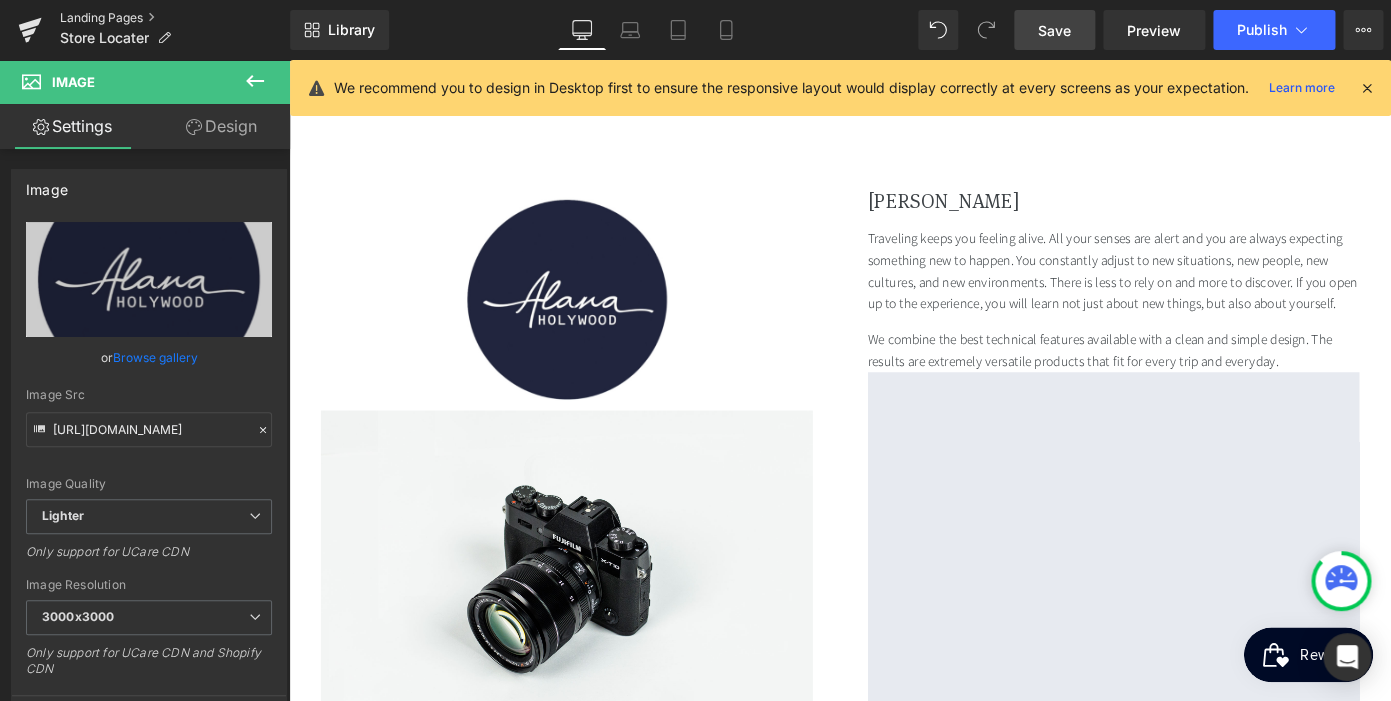 click on "Landing Pages" at bounding box center (175, 18) 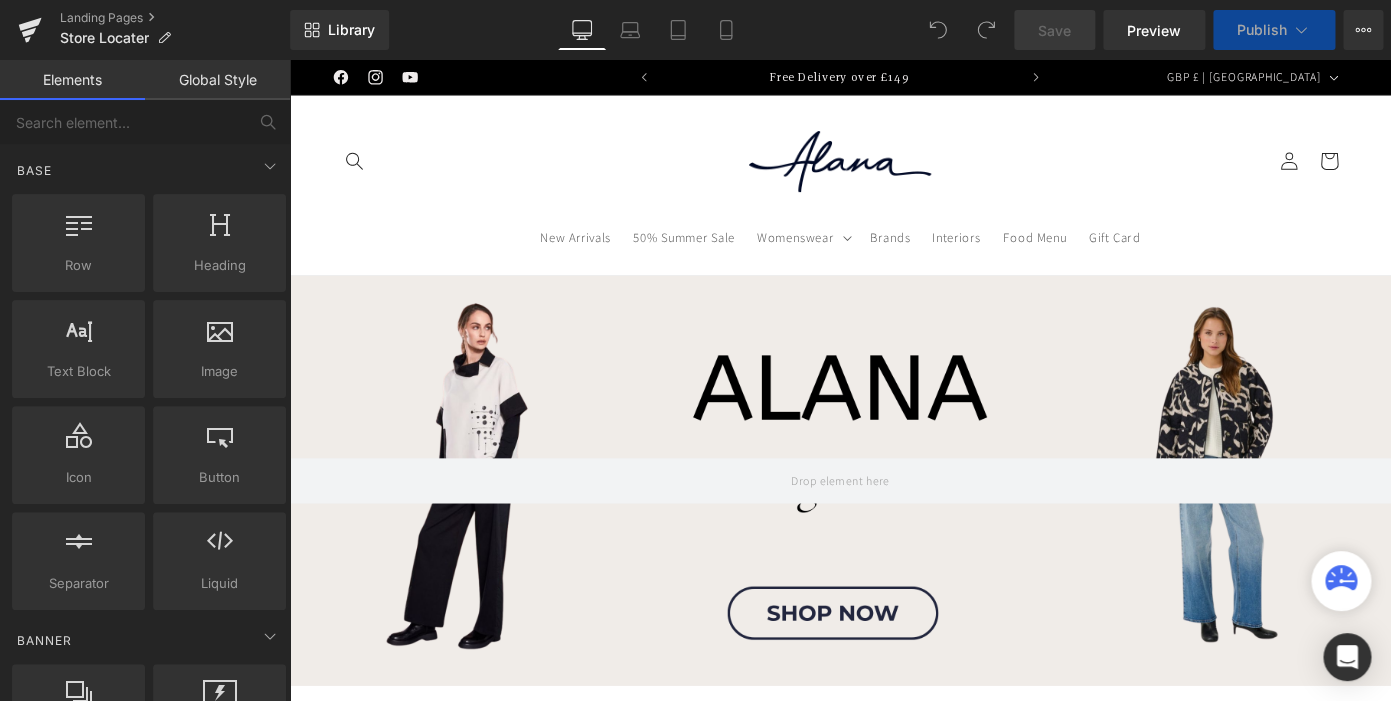scroll, scrollTop: 0, scrollLeft: 0, axis: both 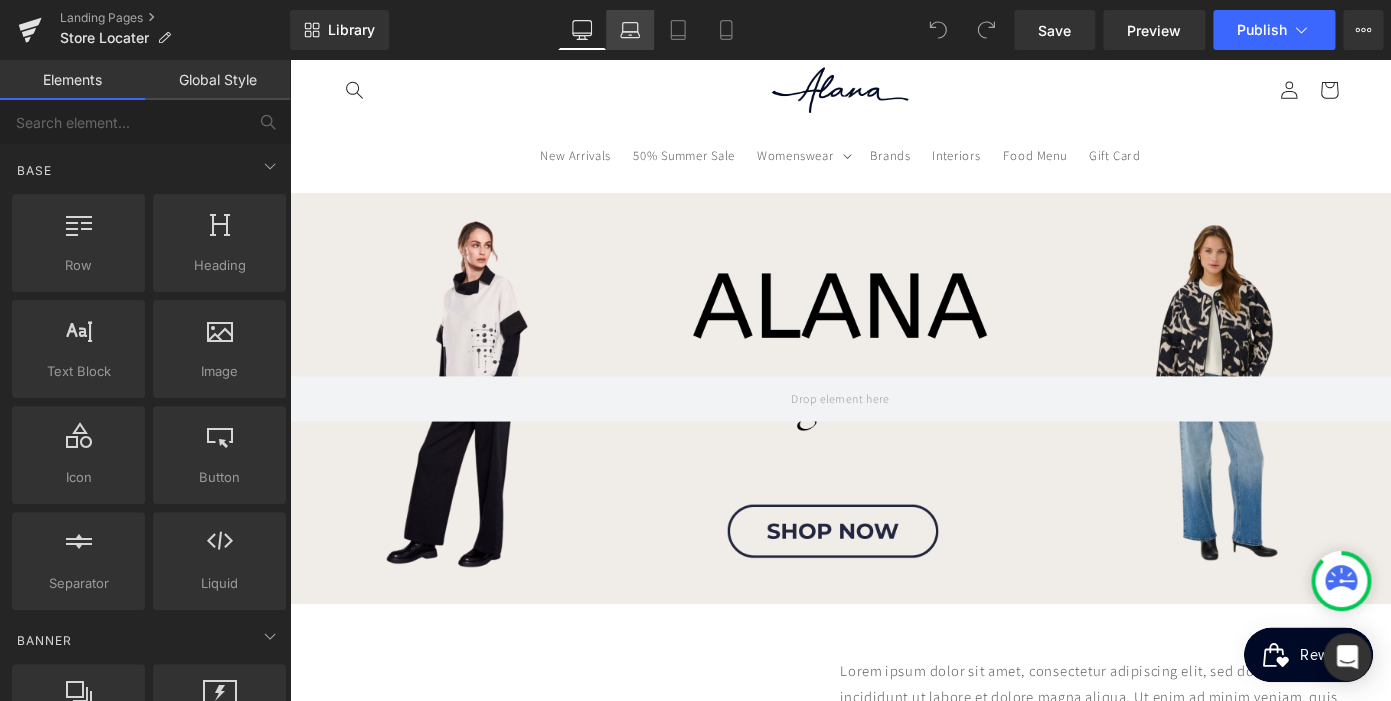 click 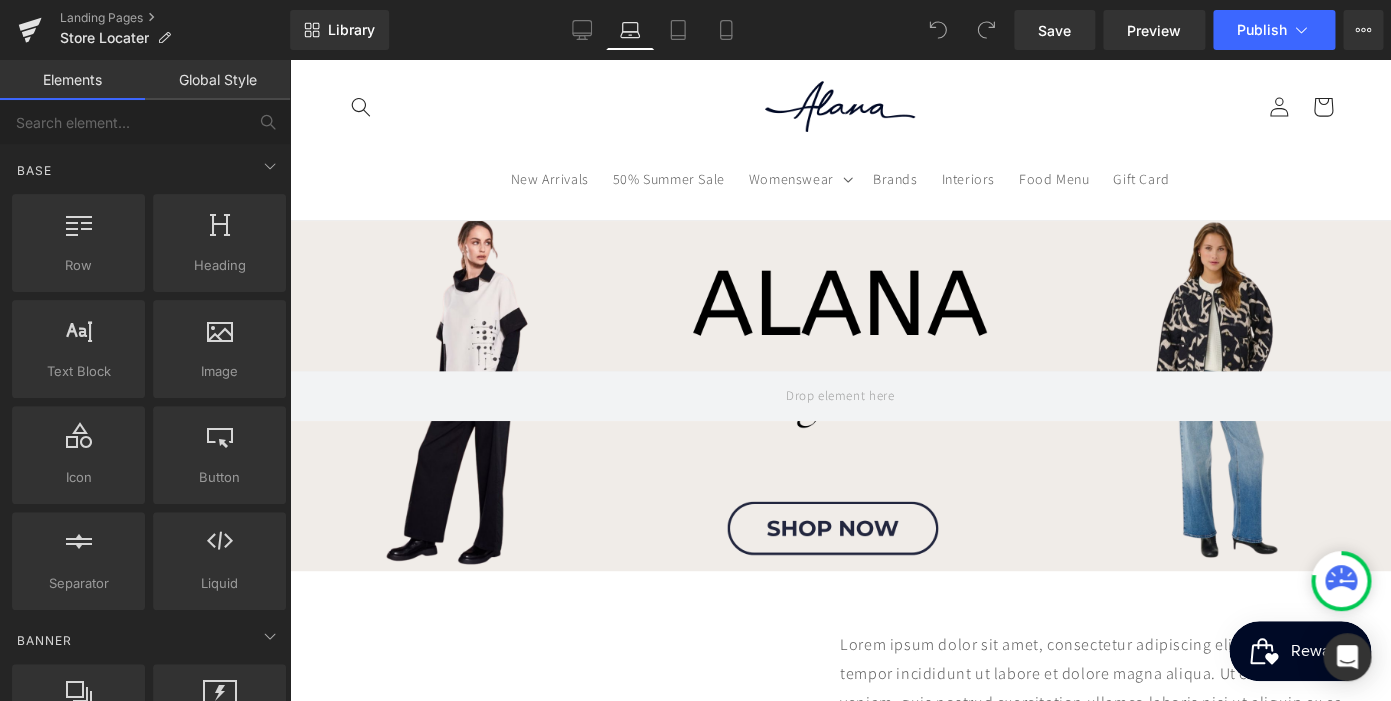 scroll, scrollTop: 71, scrollLeft: 0, axis: vertical 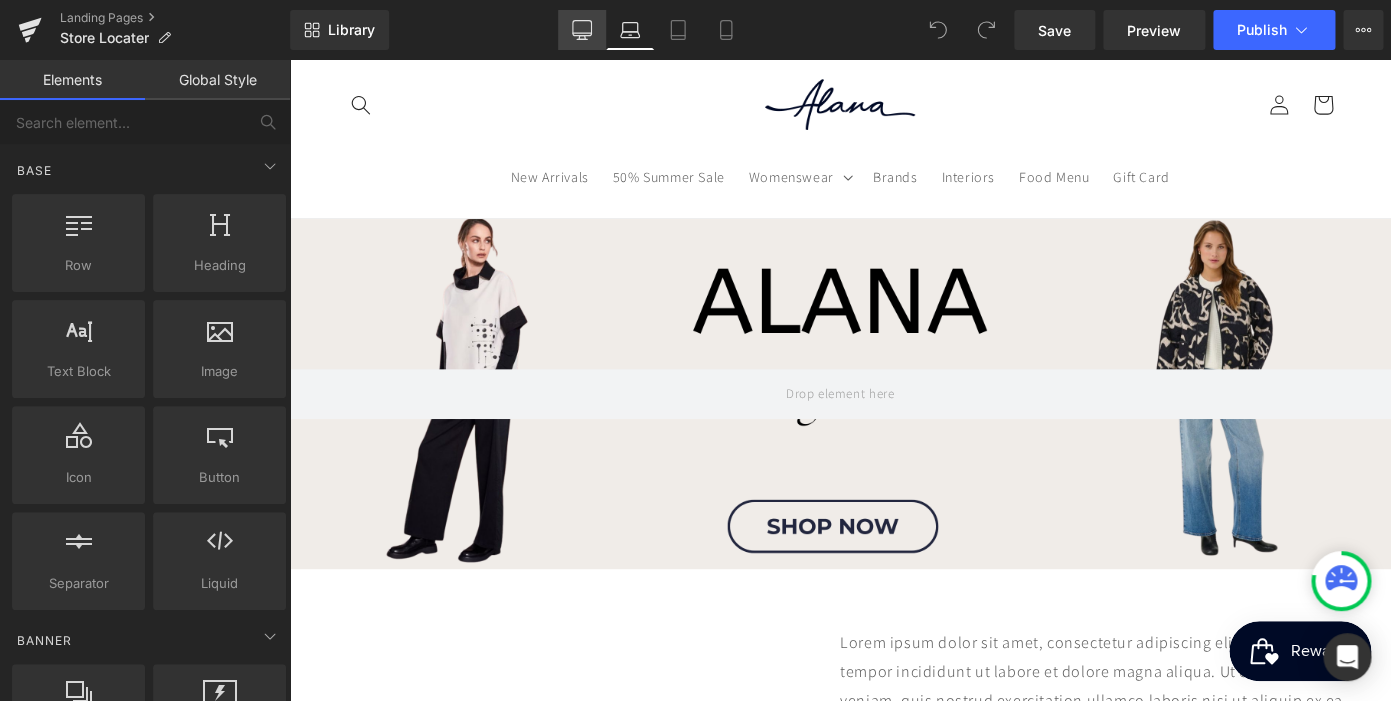 click 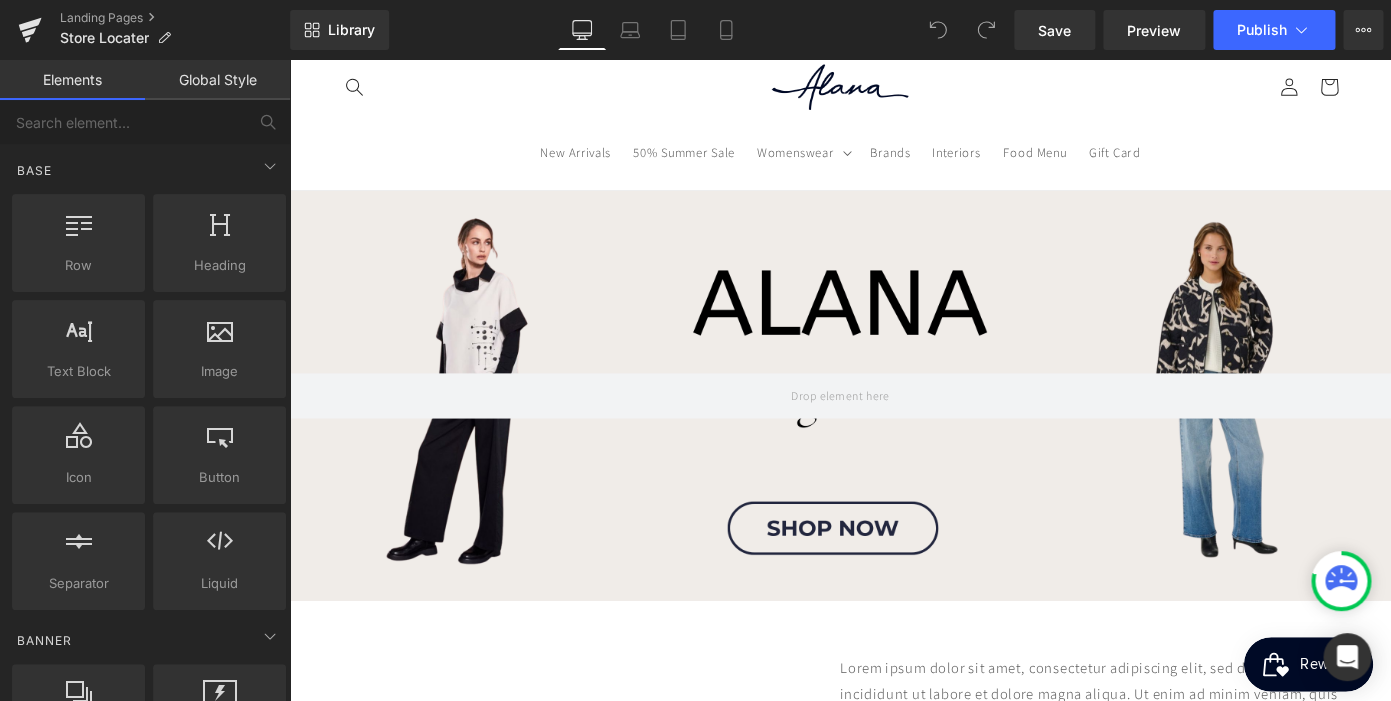 scroll, scrollTop: 214, scrollLeft: 0, axis: vertical 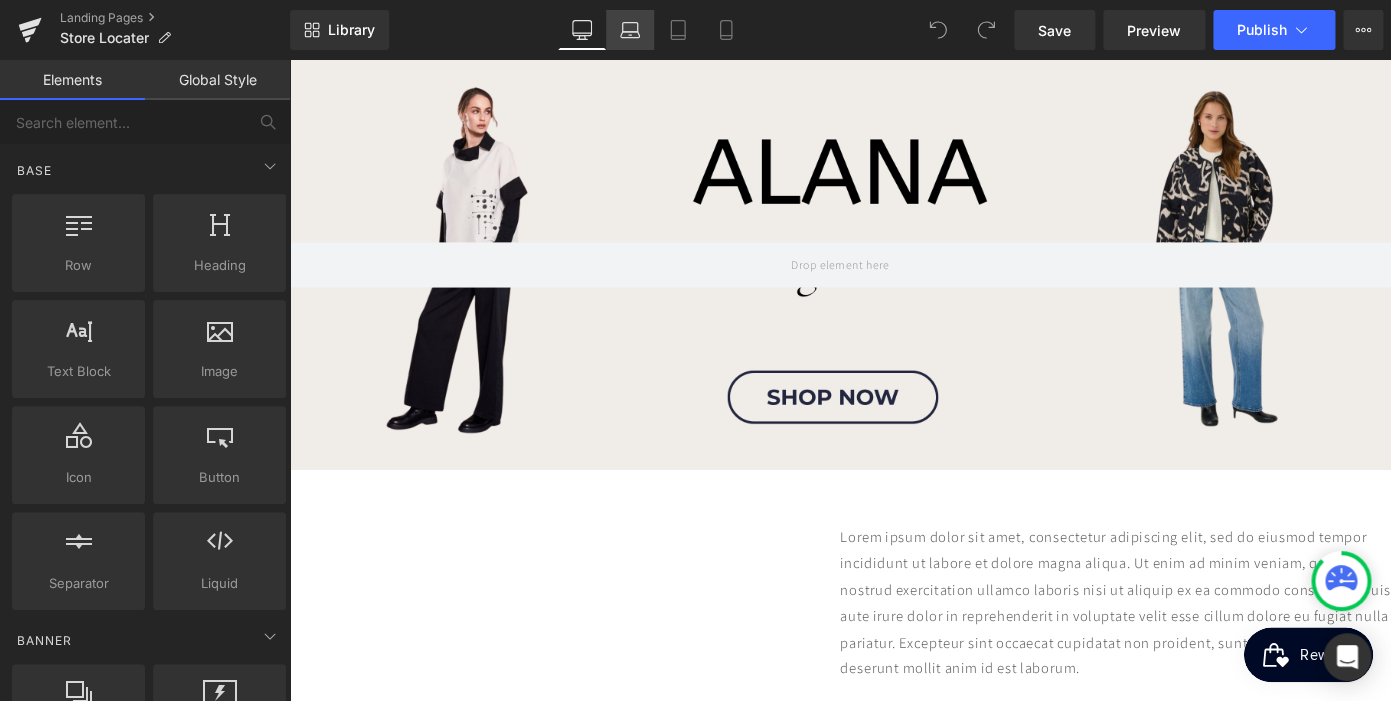 click 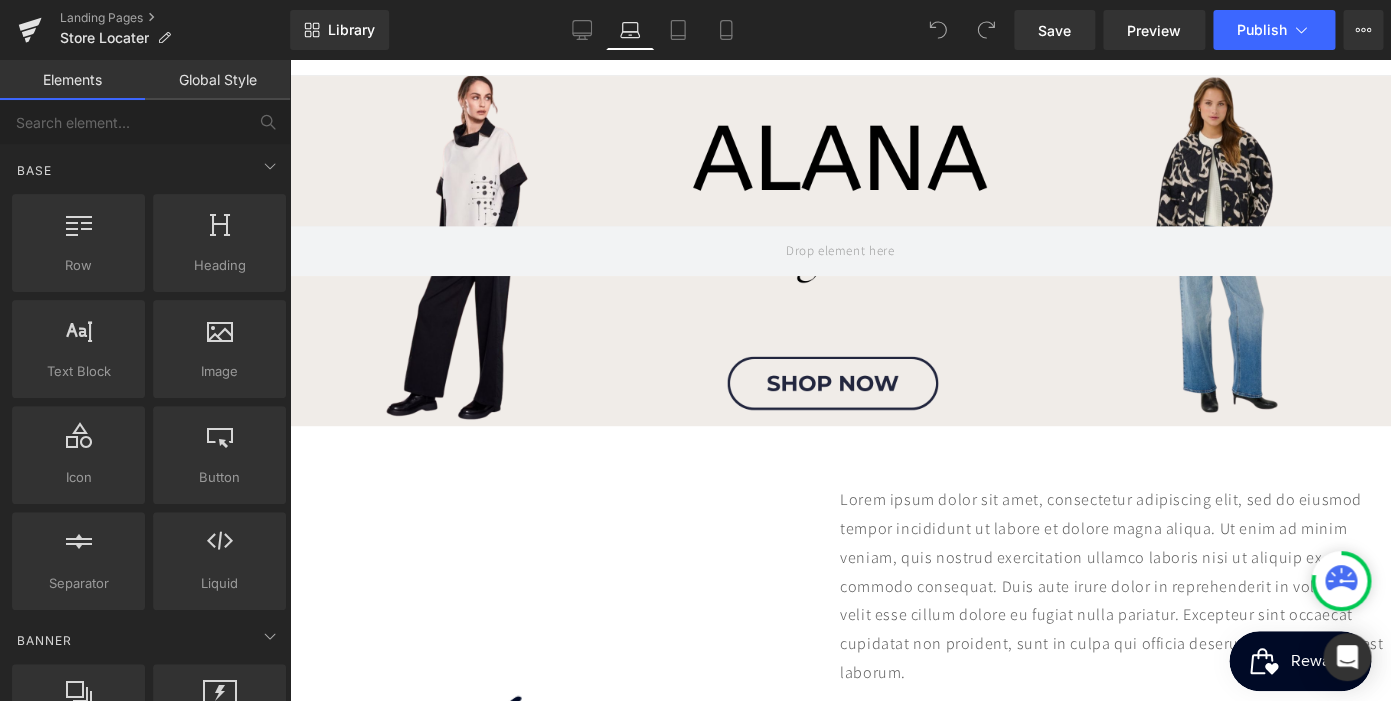 scroll, scrollTop: 230, scrollLeft: 0, axis: vertical 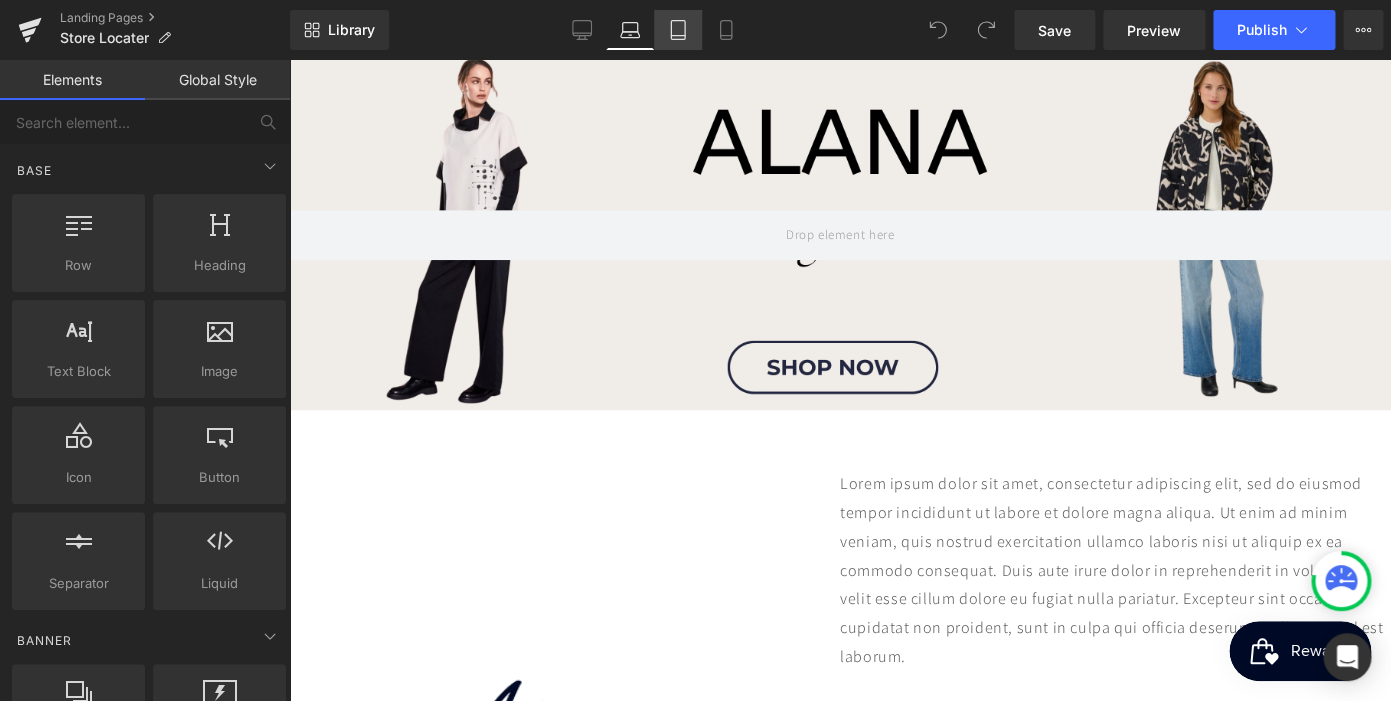 click 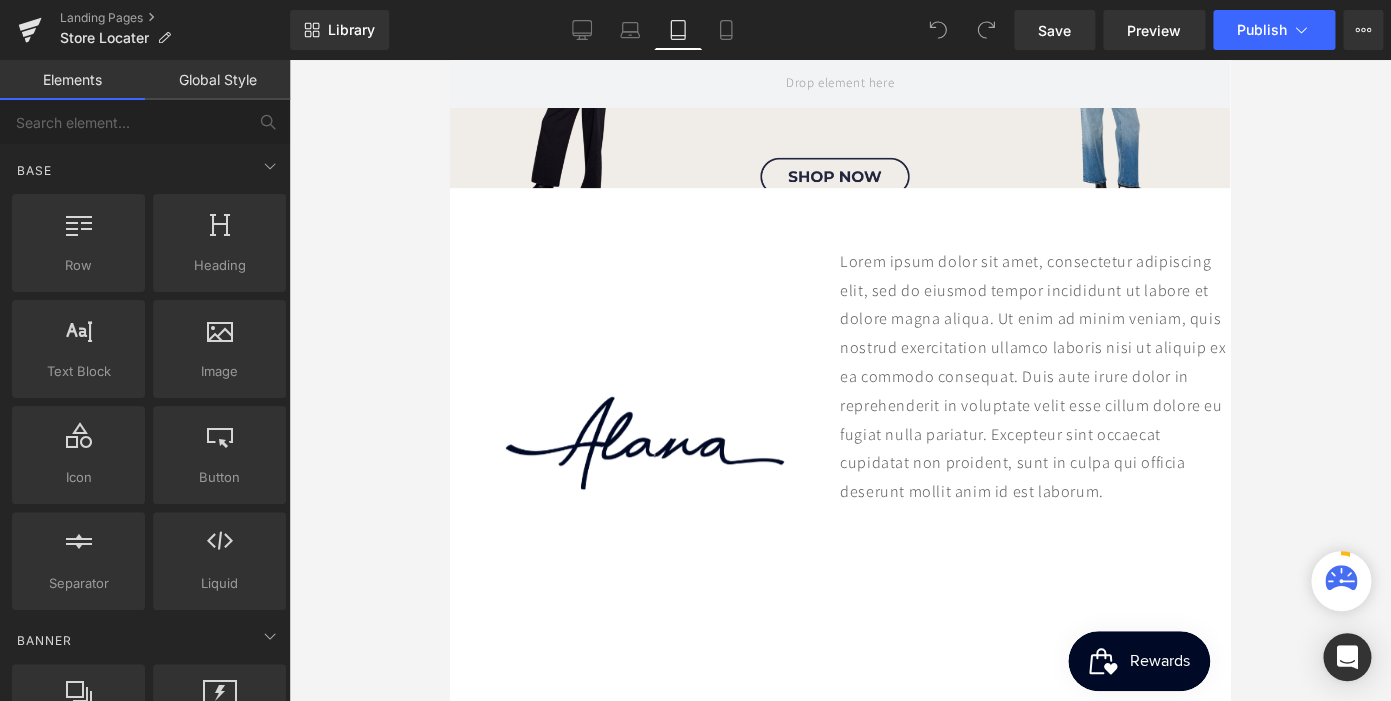 scroll, scrollTop: 147, scrollLeft: 0, axis: vertical 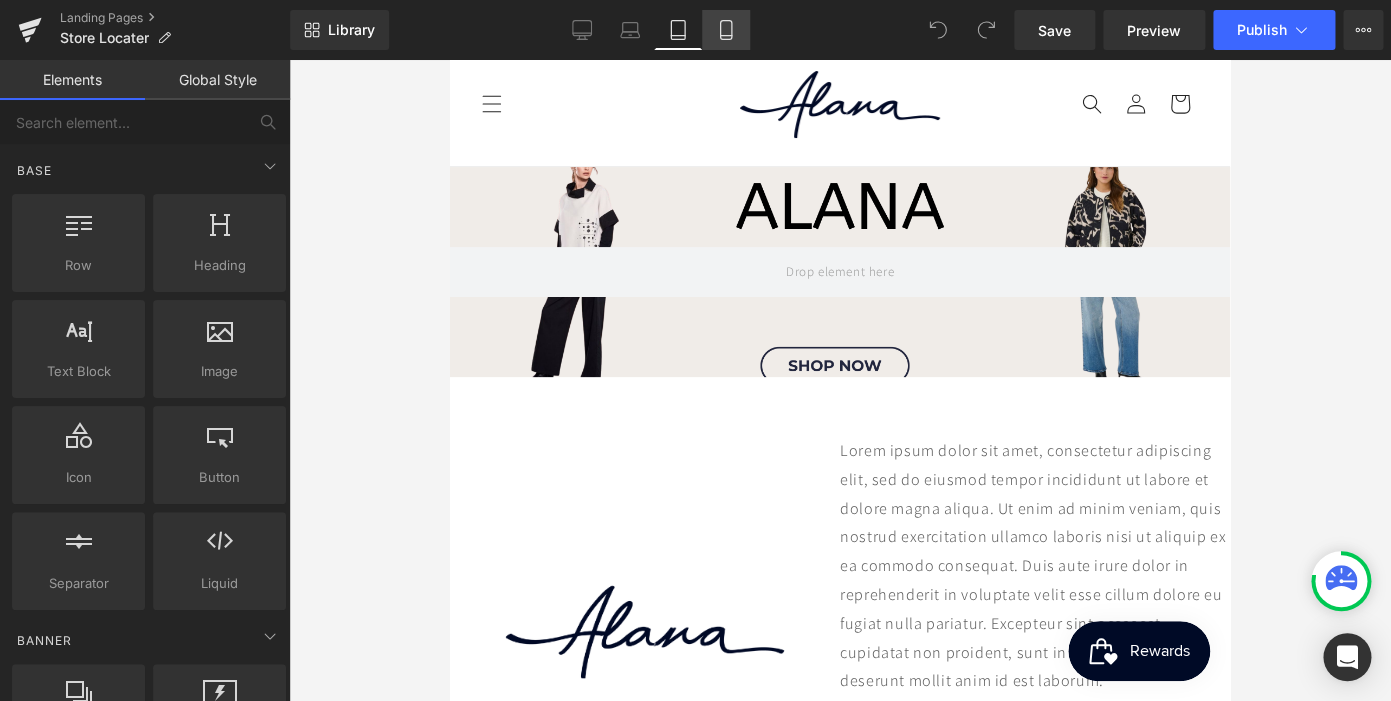 click 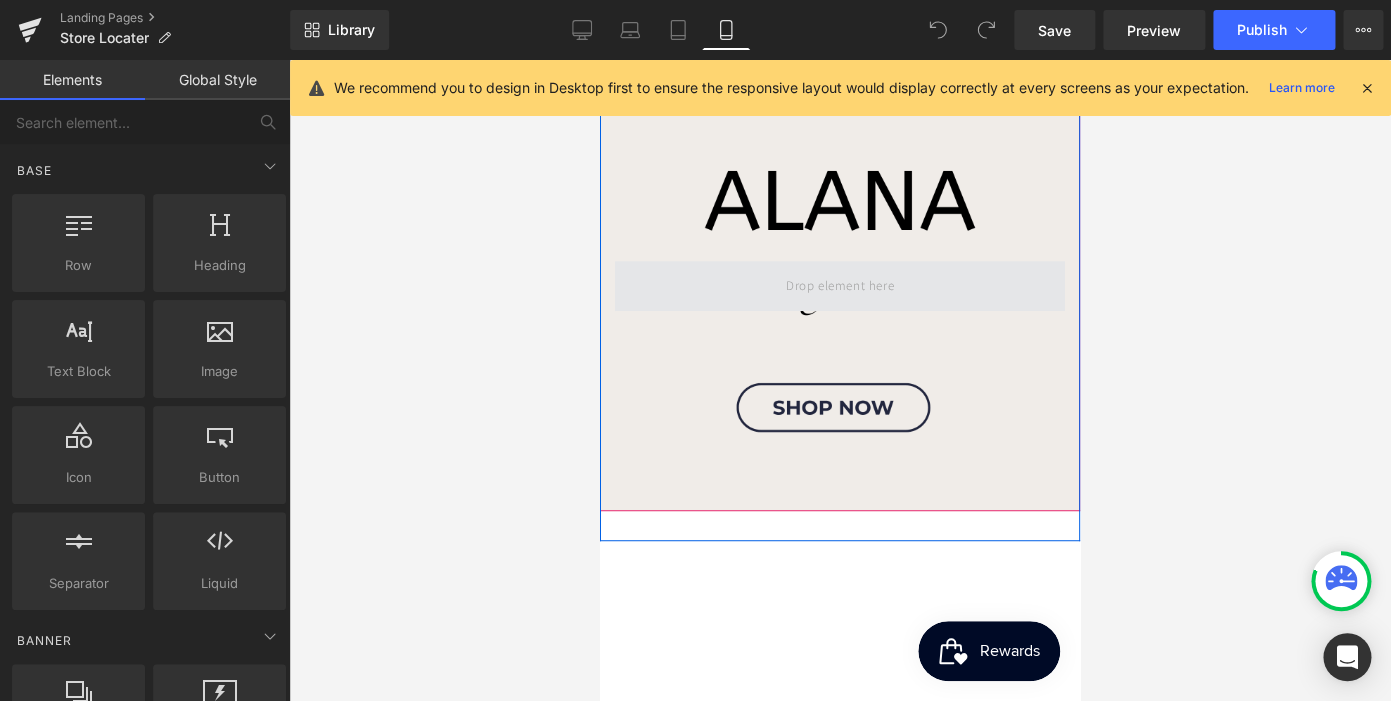 scroll, scrollTop: 0, scrollLeft: 0, axis: both 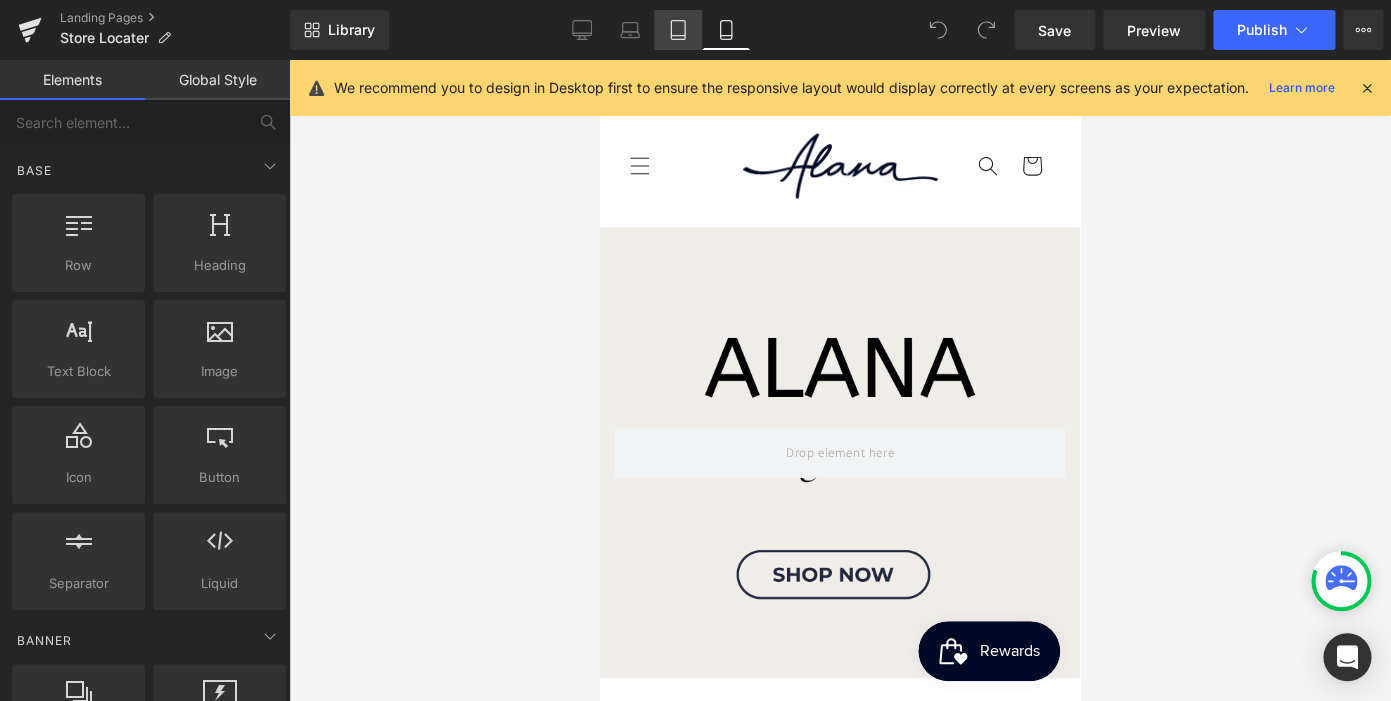 click on "Tablet" at bounding box center [678, 30] 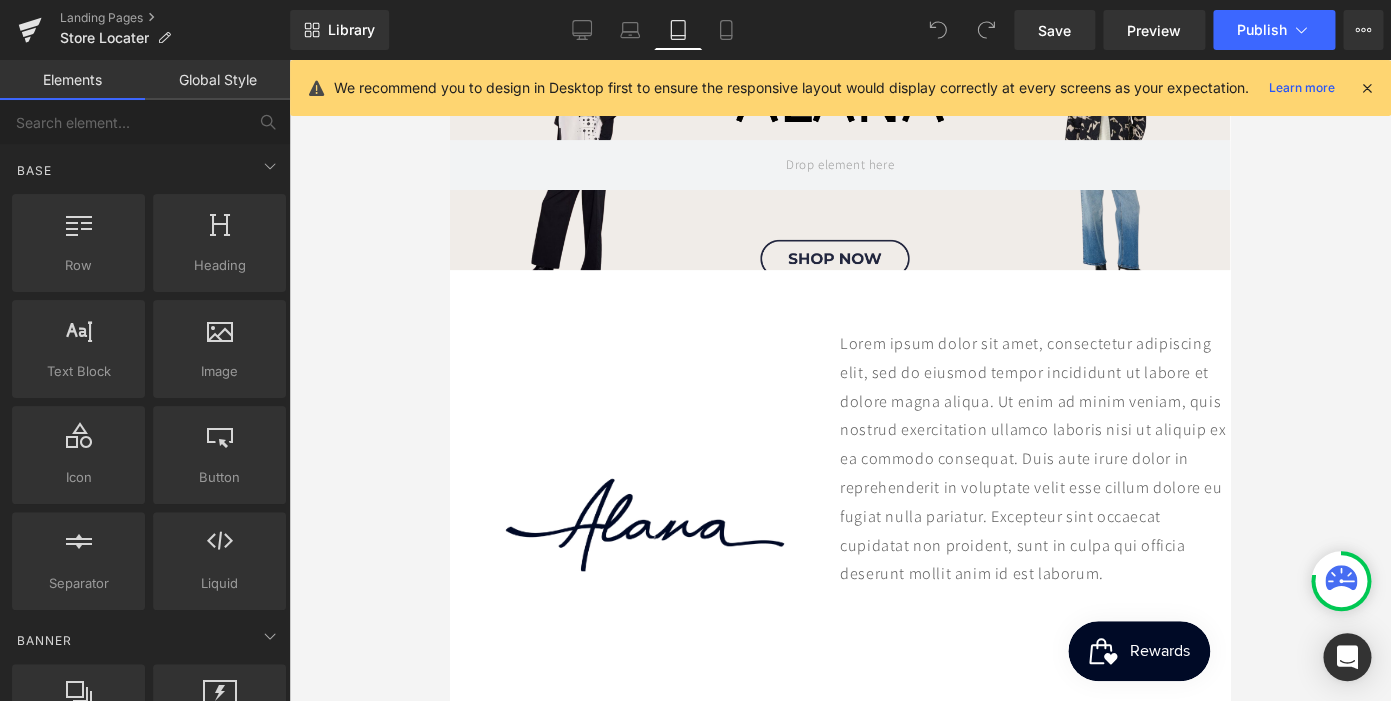 scroll, scrollTop: 0, scrollLeft: 682, axis: horizontal 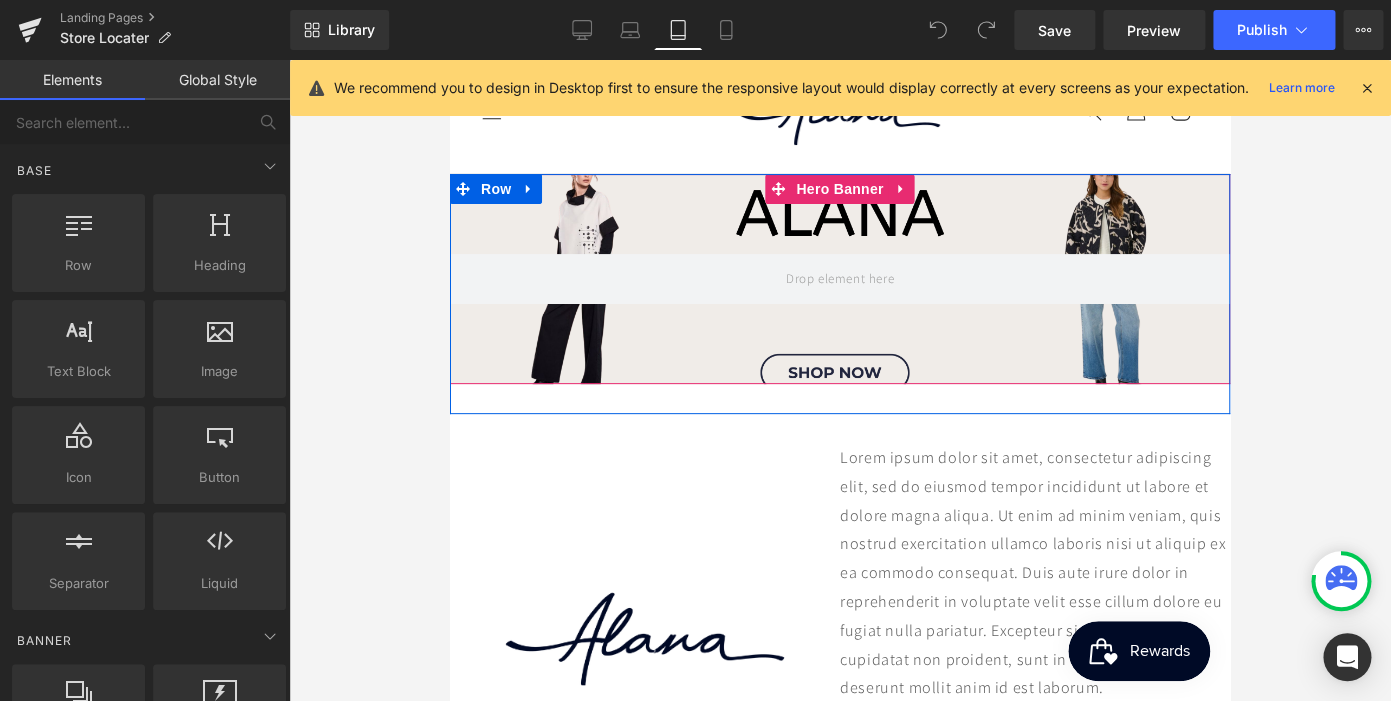 click at bounding box center [840, 279] 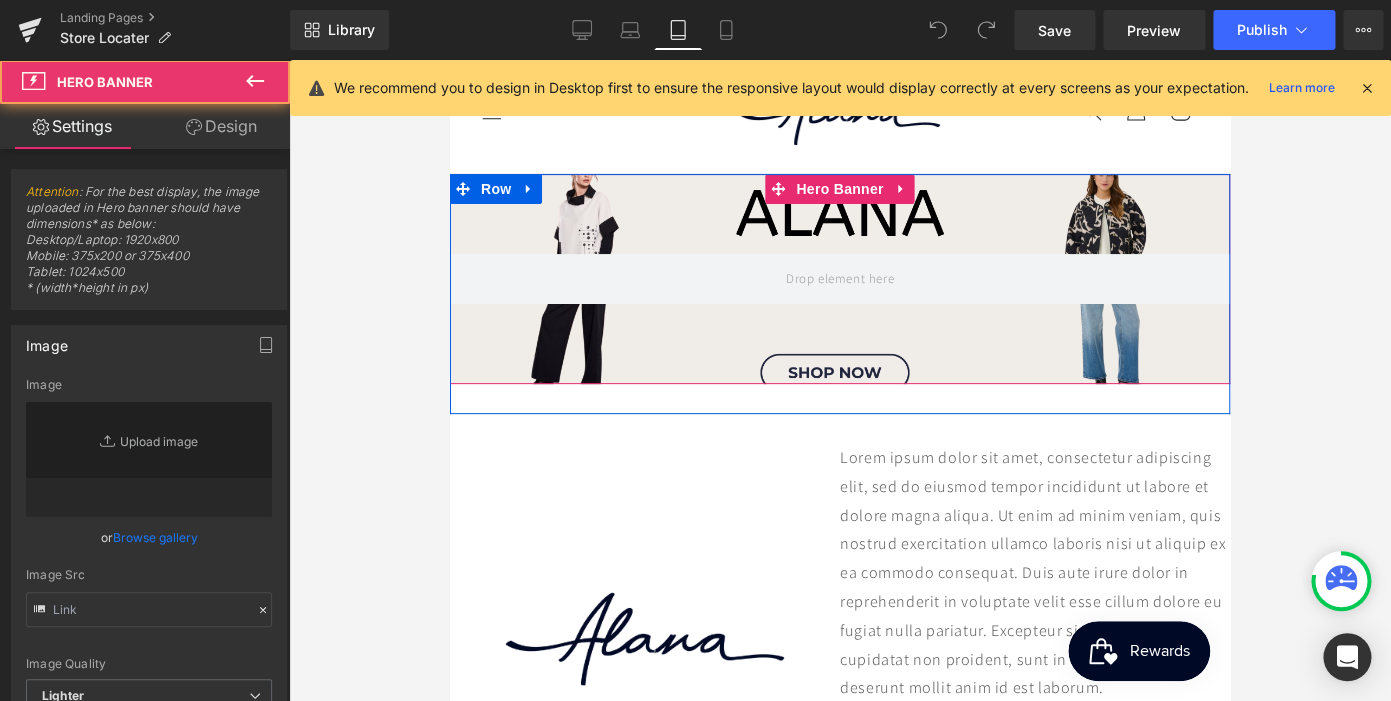 type on "https://ucarecdn.com/58818566-24d3-4225-a18f-adfe2edf1b50/-/format/auto/-/preview/3000x3000/-/quality/lighter/Gem%20Pages%20Banners%20SS25.png" 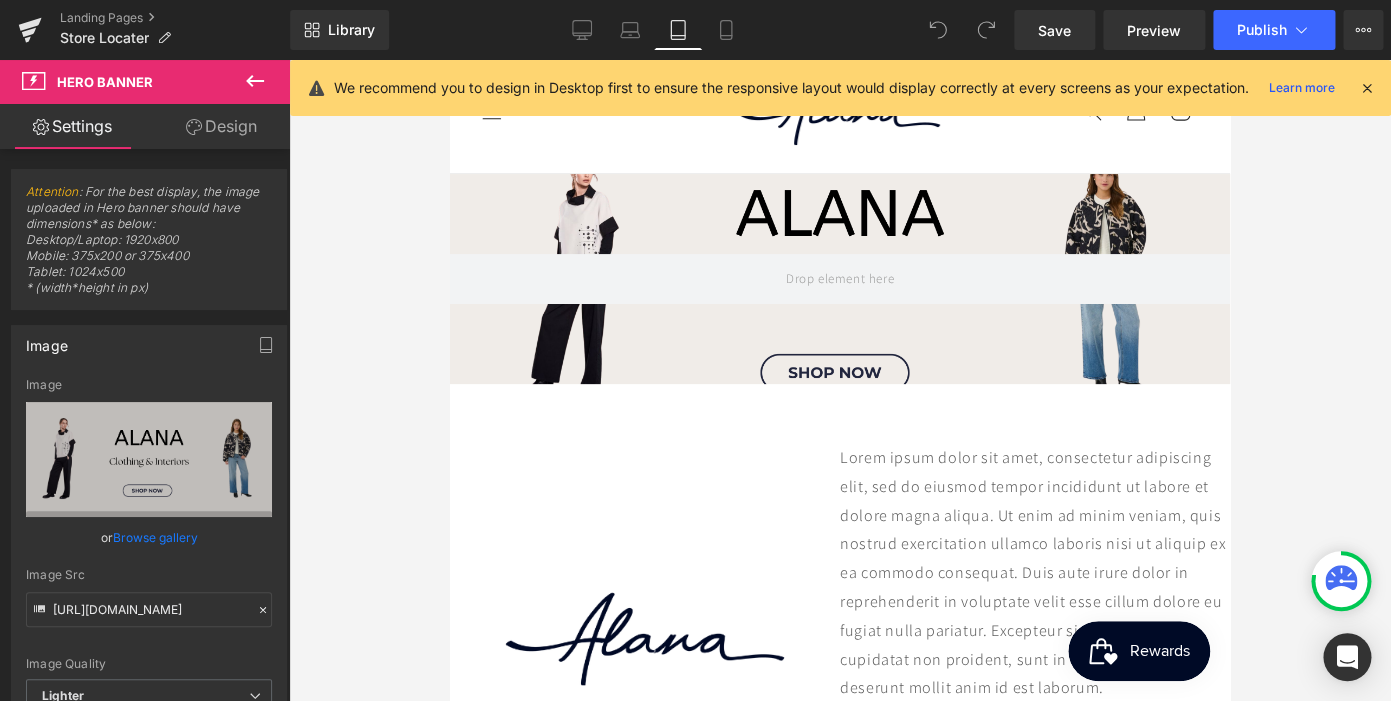 click at bounding box center [1367, 88] 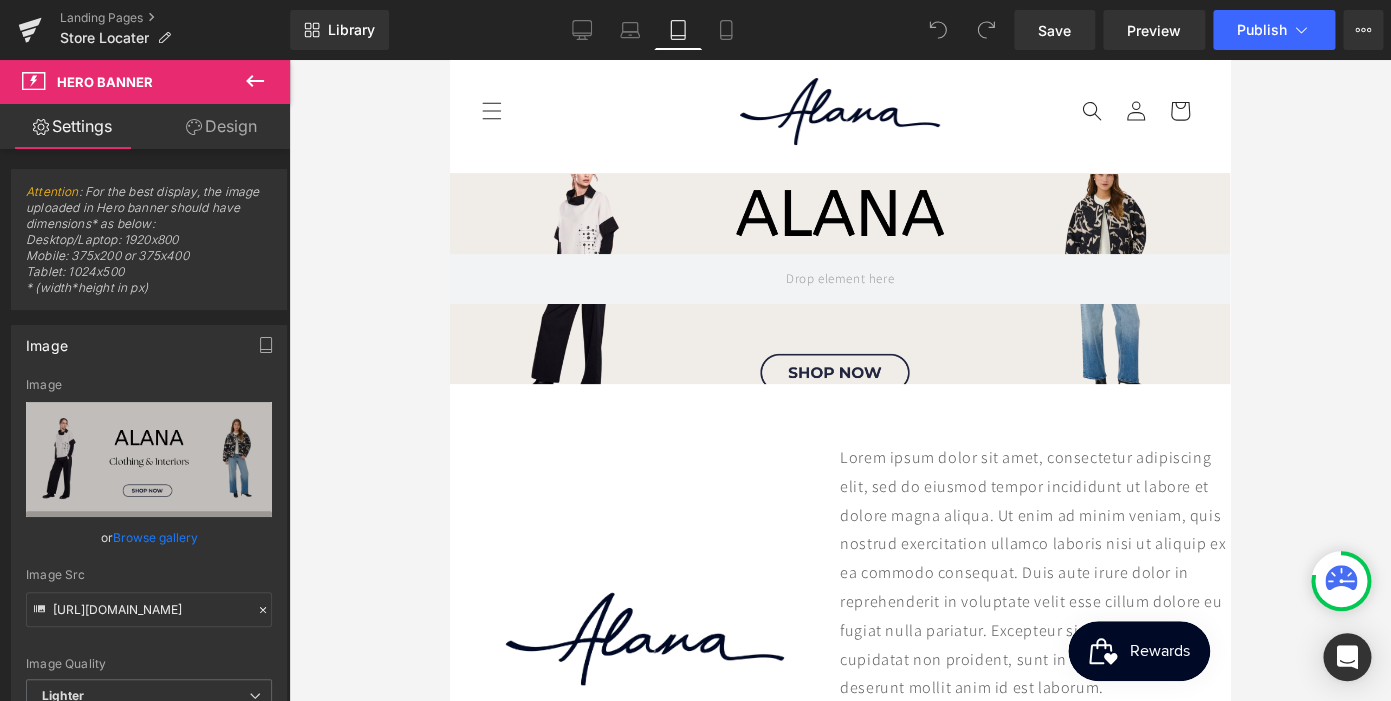 scroll, scrollTop: 0, scrollLeft: 0, axis: both 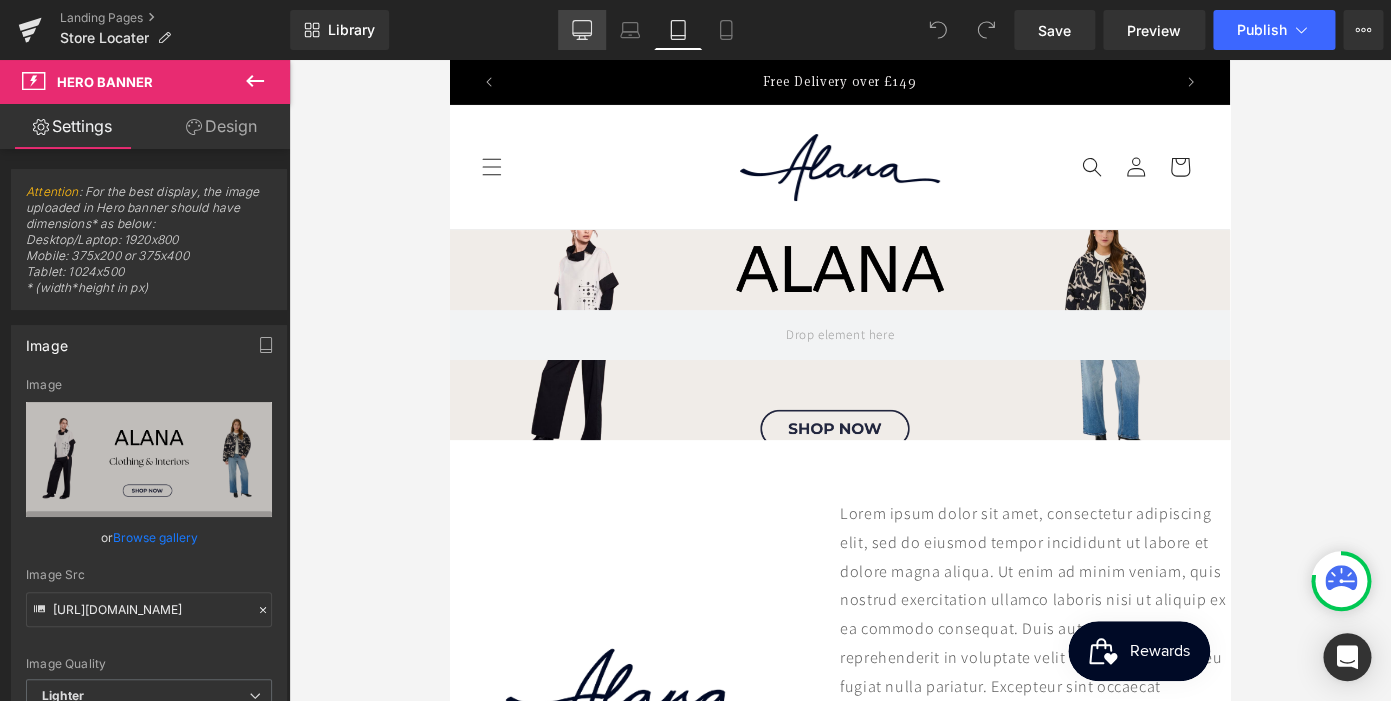 click 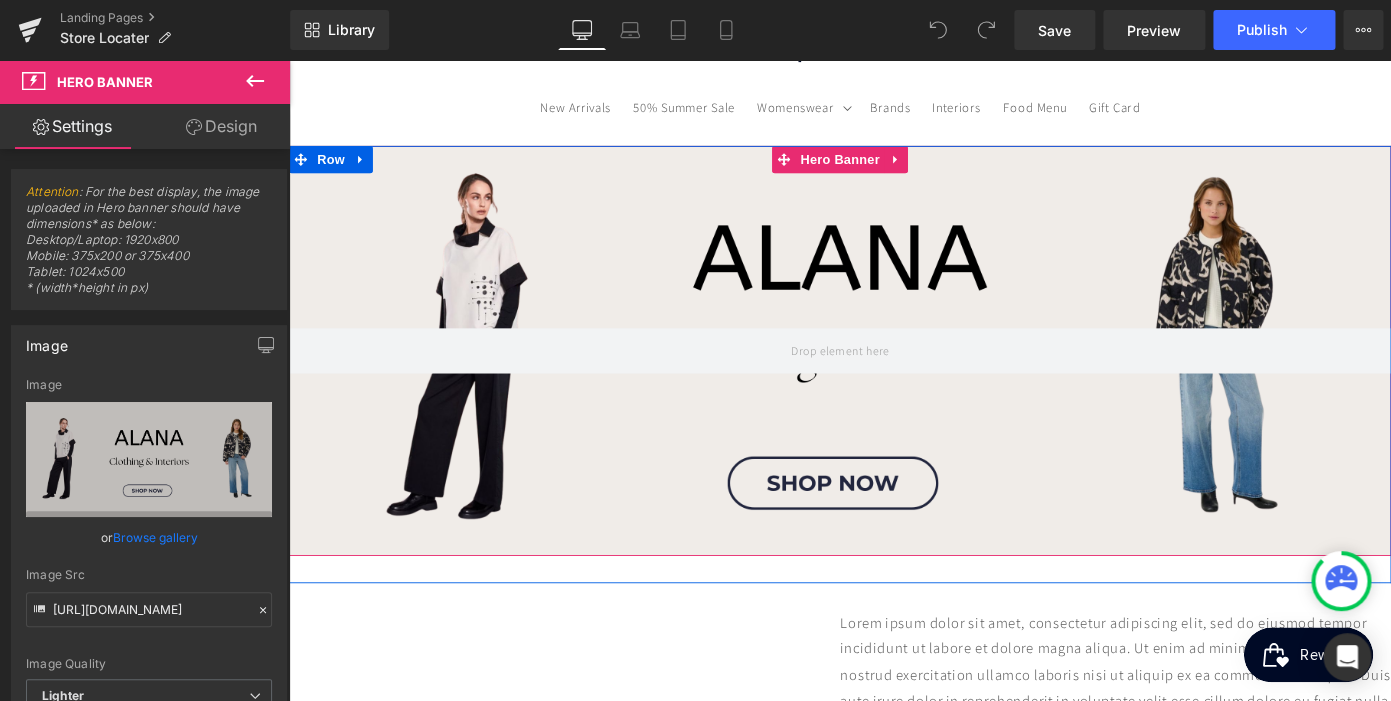 scroll, scrollTop: 138, scrollLeft: 0, axis: vertical 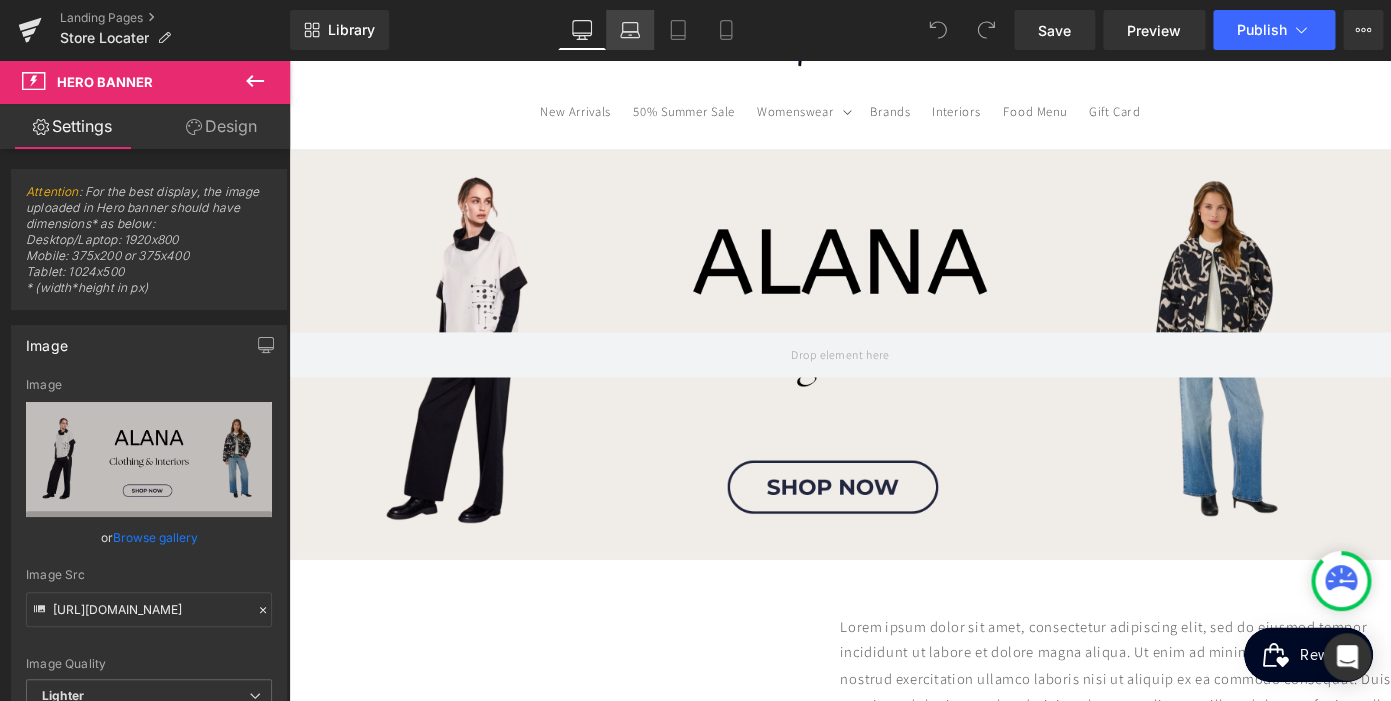 click on "Laptop" at bounding box center (630, 30) 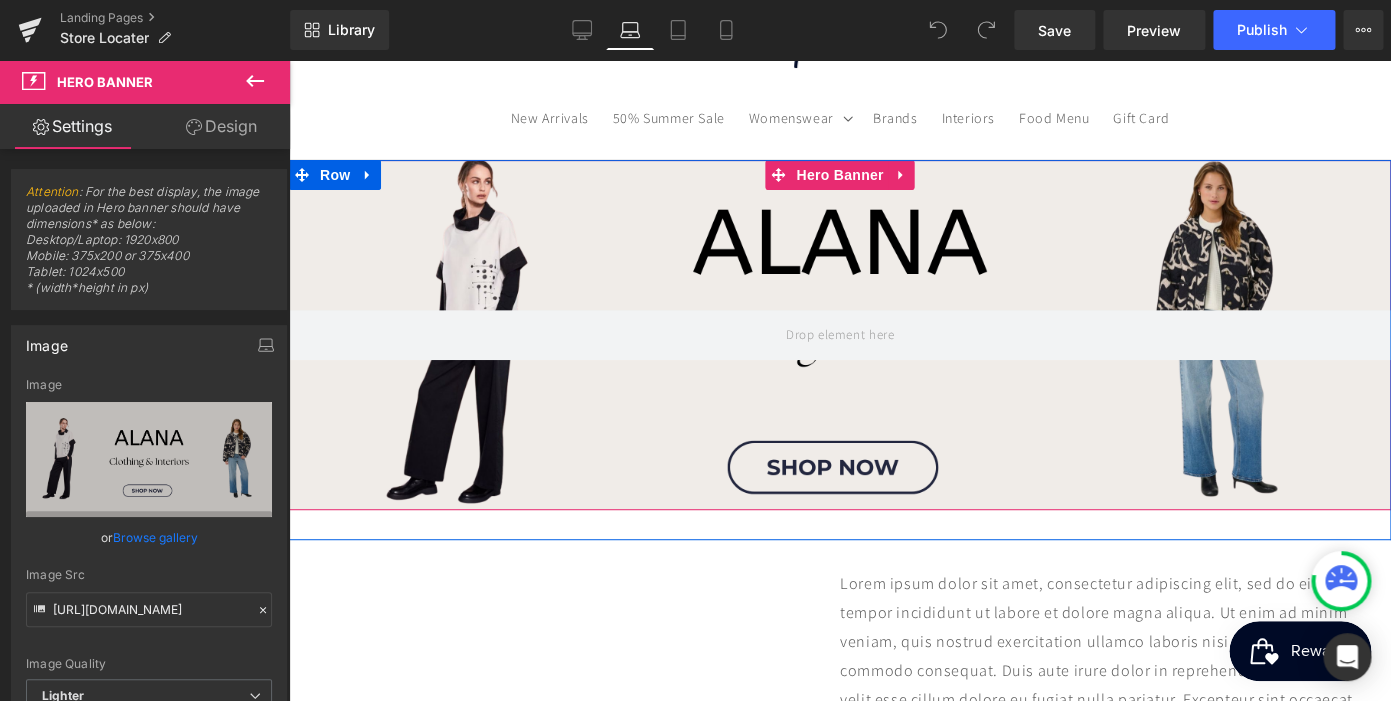 scroll, scrollTop: 0, scrollLeft: 367, axis: horizontal 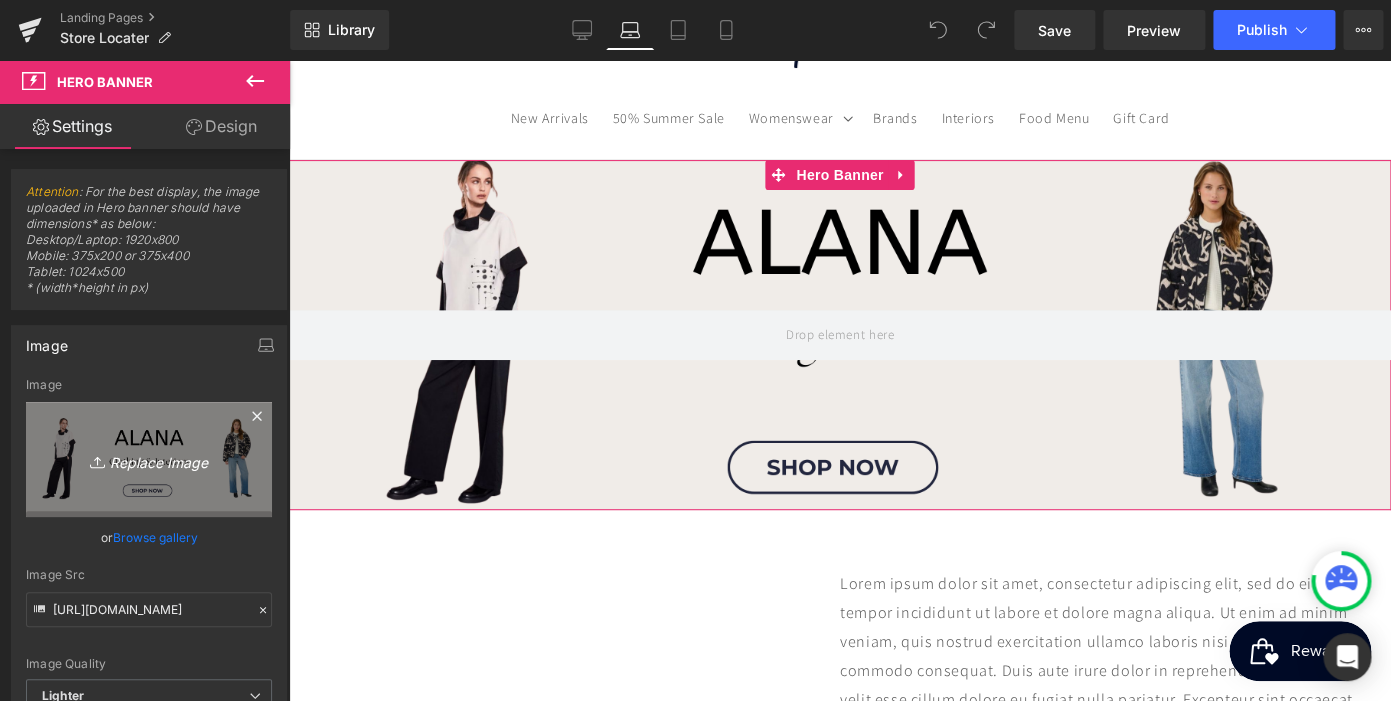 click on "Replace Image" at bounding box center [149, 459] 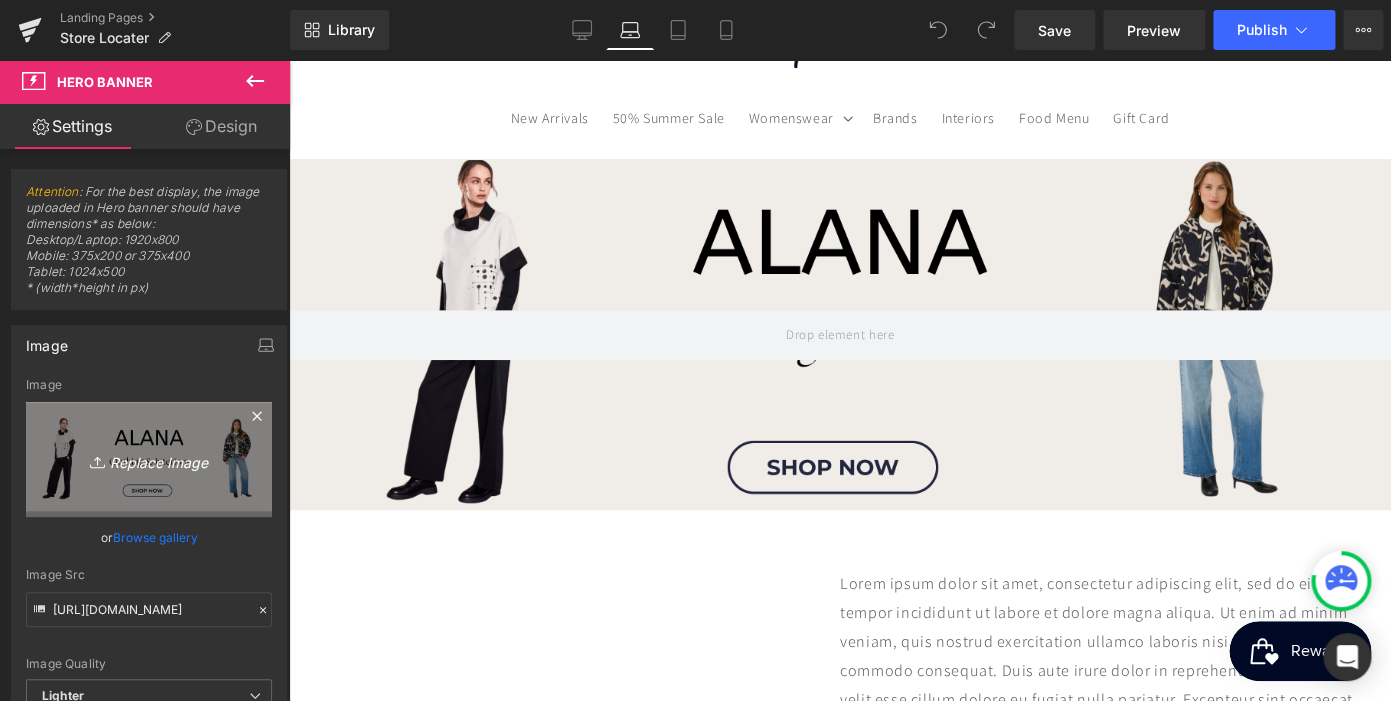 scroll, scrollTop: 0, scrollLeft: 367, axis: horizontal 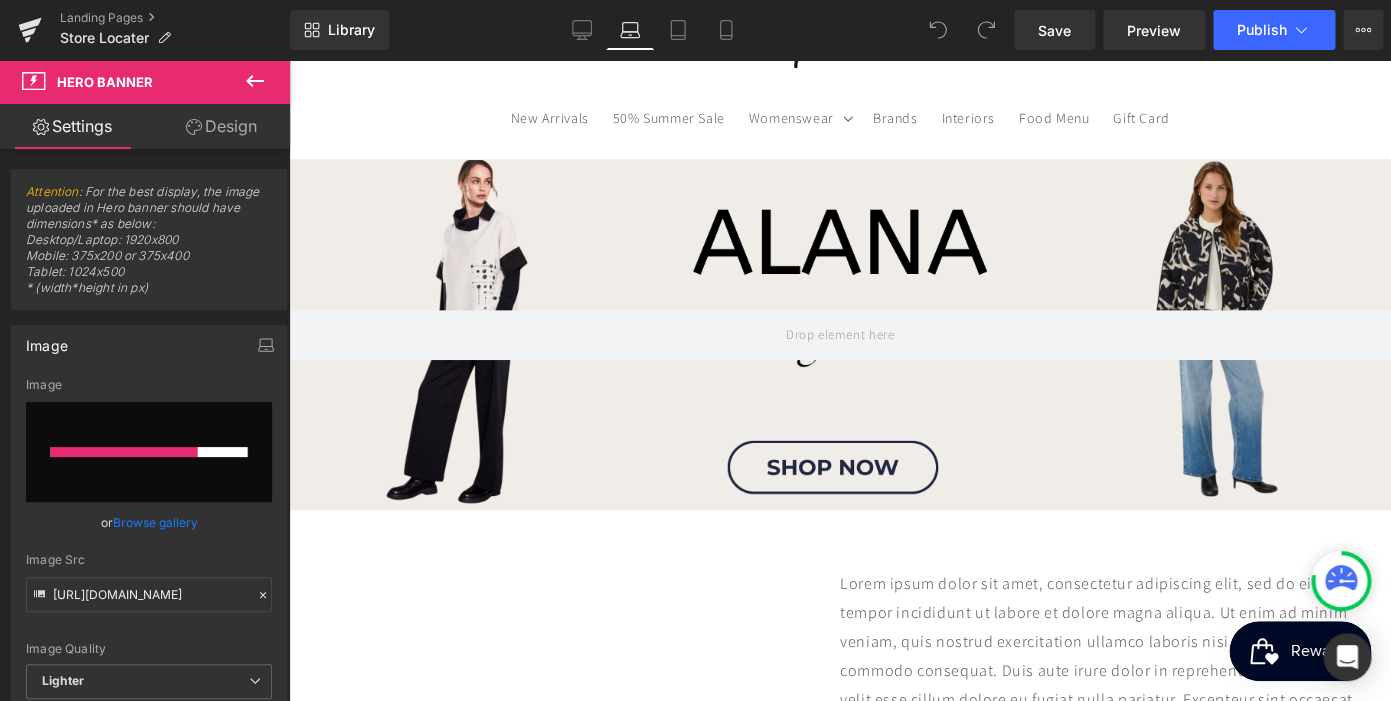 type 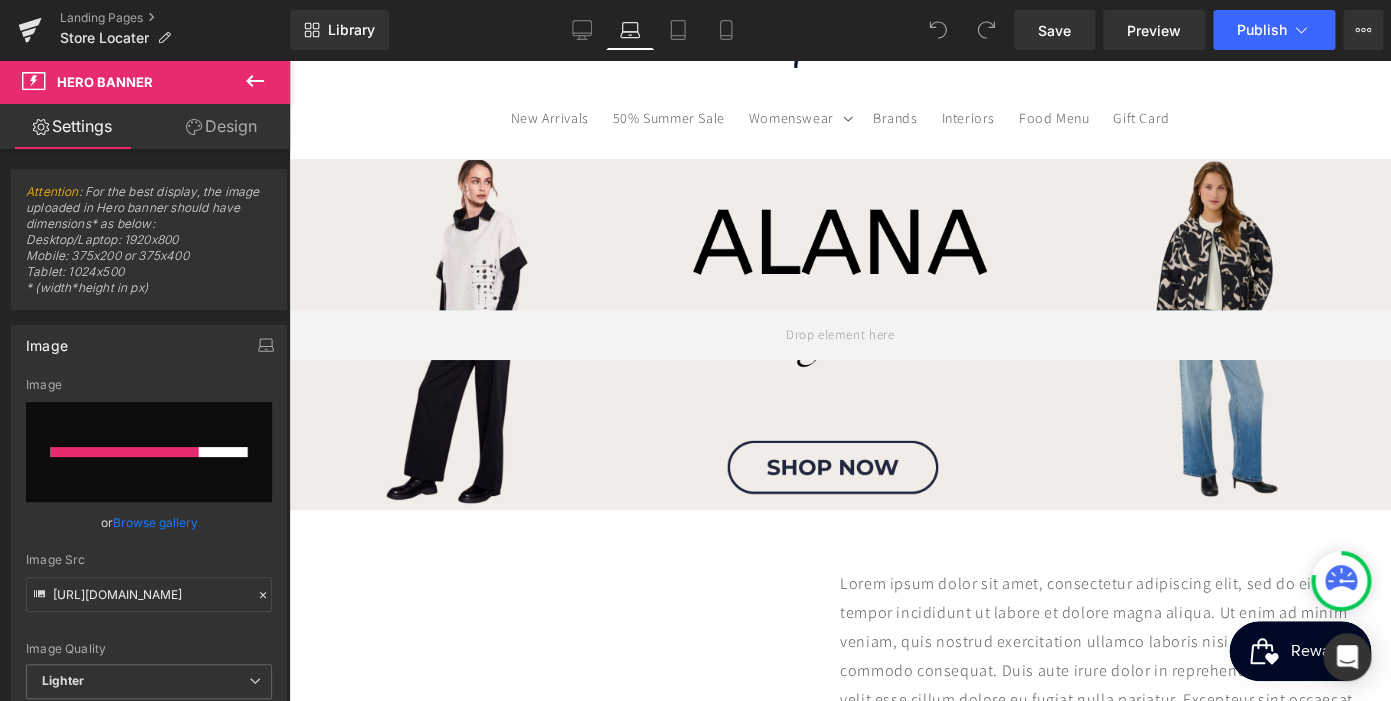 scroll, scrollTop: 0, scrollLeft: 367, axis: horizontal 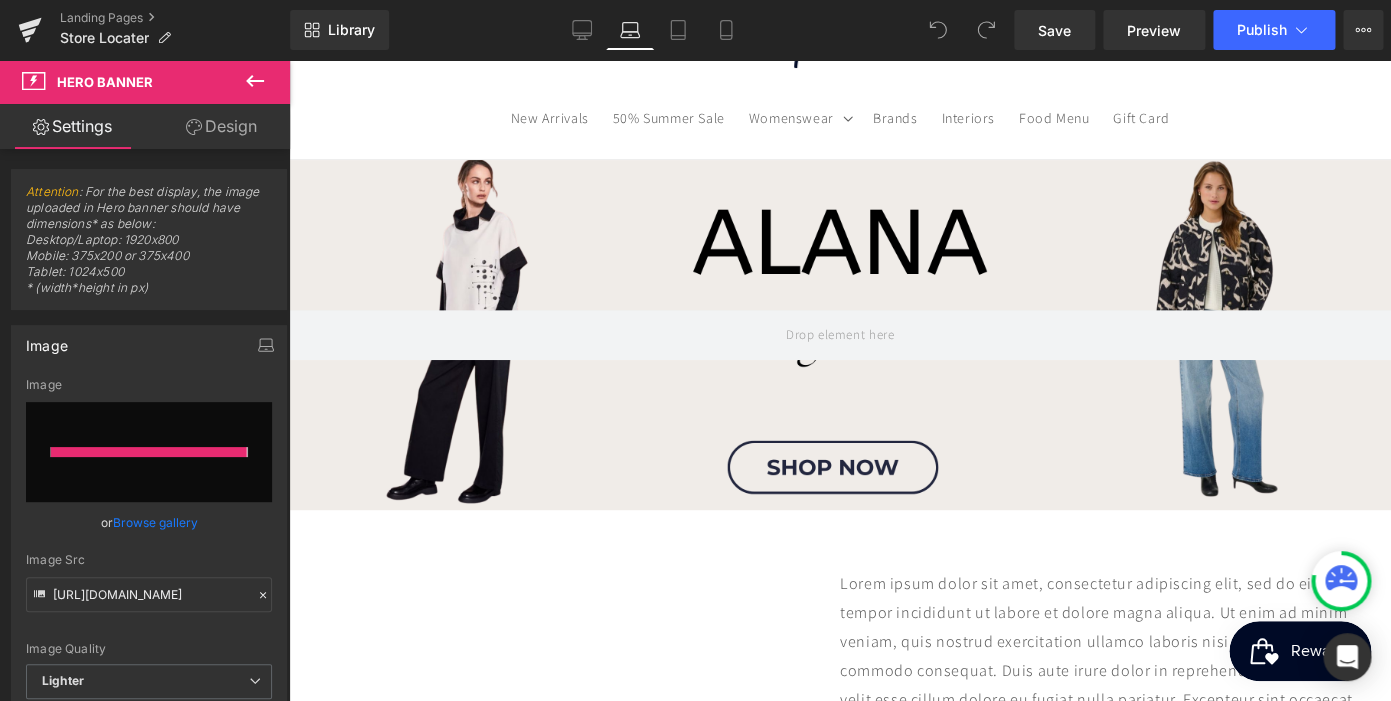 type on "https://ucarecdn.com/d819c16a-cc77-4f7c-841b-d21136cb648e/-/format/auto/-/preview/3000x3000/-/quality/lighter/Gem%20Pages%20Banners%20SS25.png" 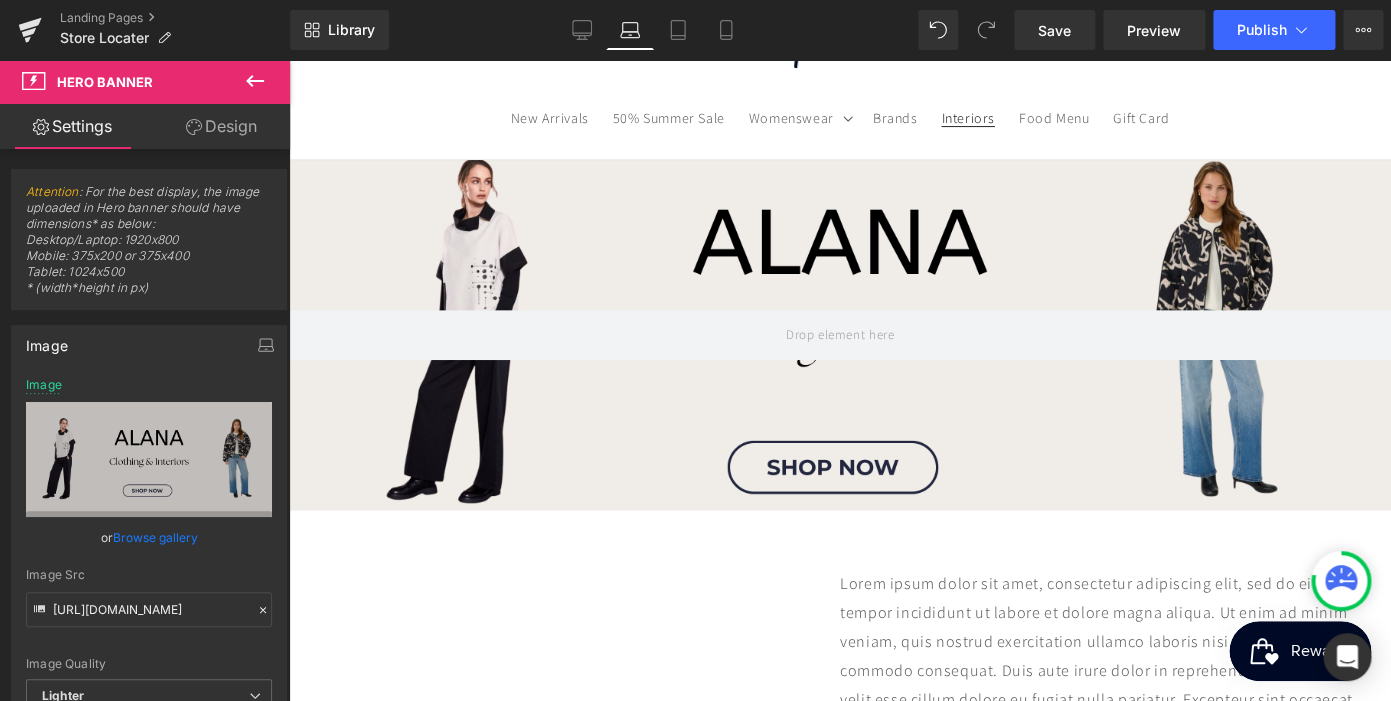 scroll, scrollTop: 0, scrollLeft: 0, axis: both 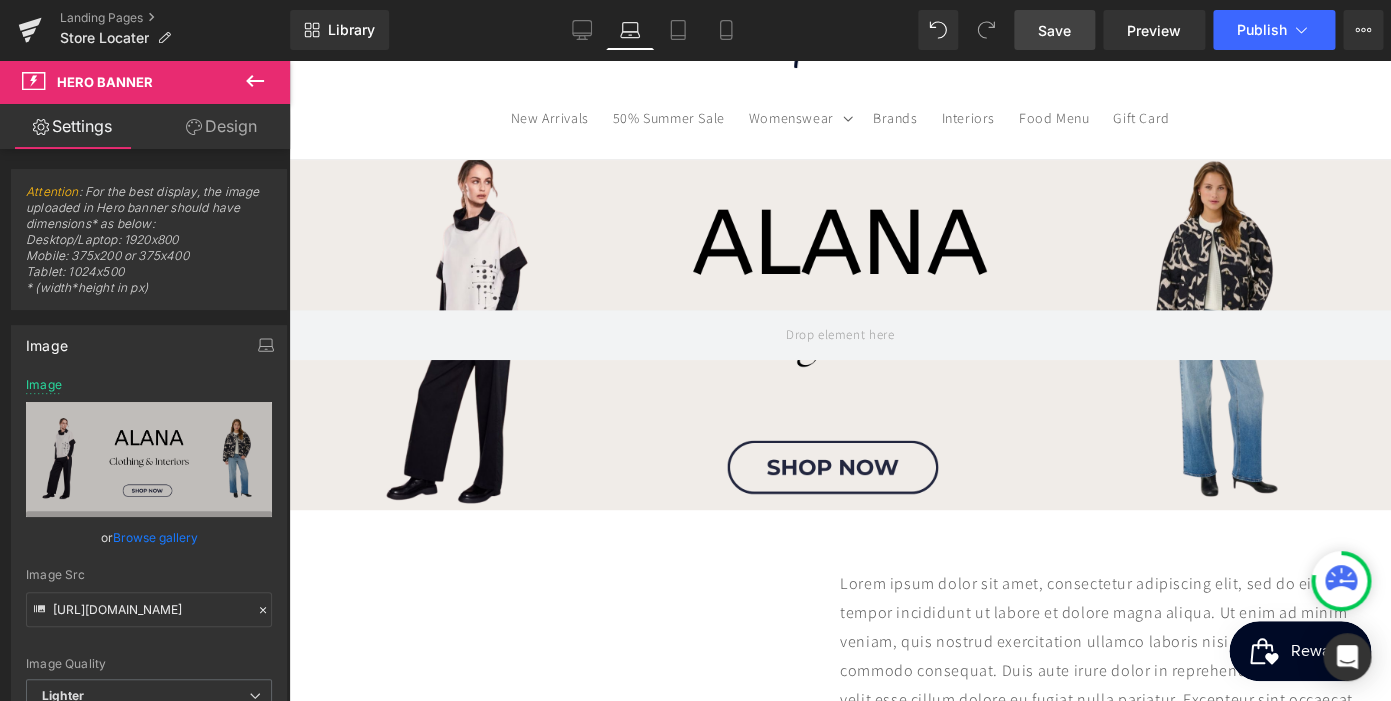 click on "Save" at bounding box center (1054, 30) 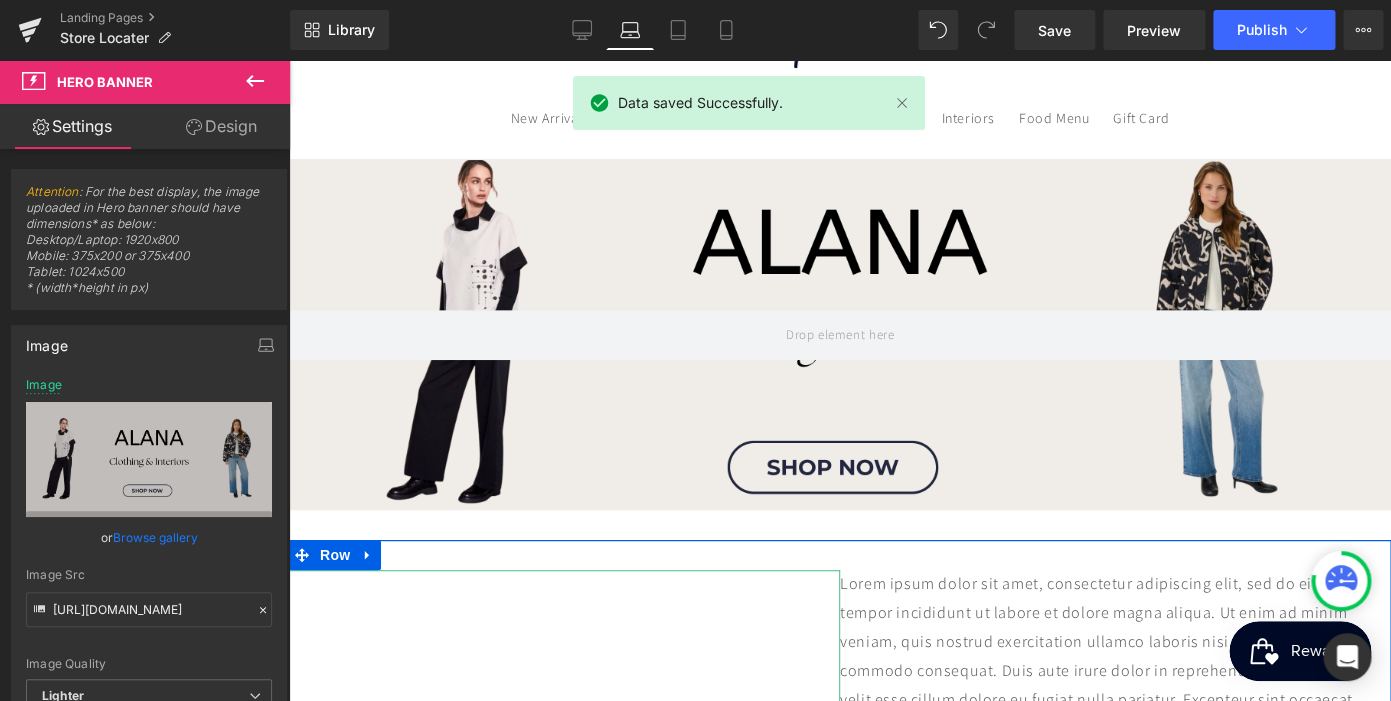 scroll, scrollTop: 0, scrollLeft: 367, axis: horizontal 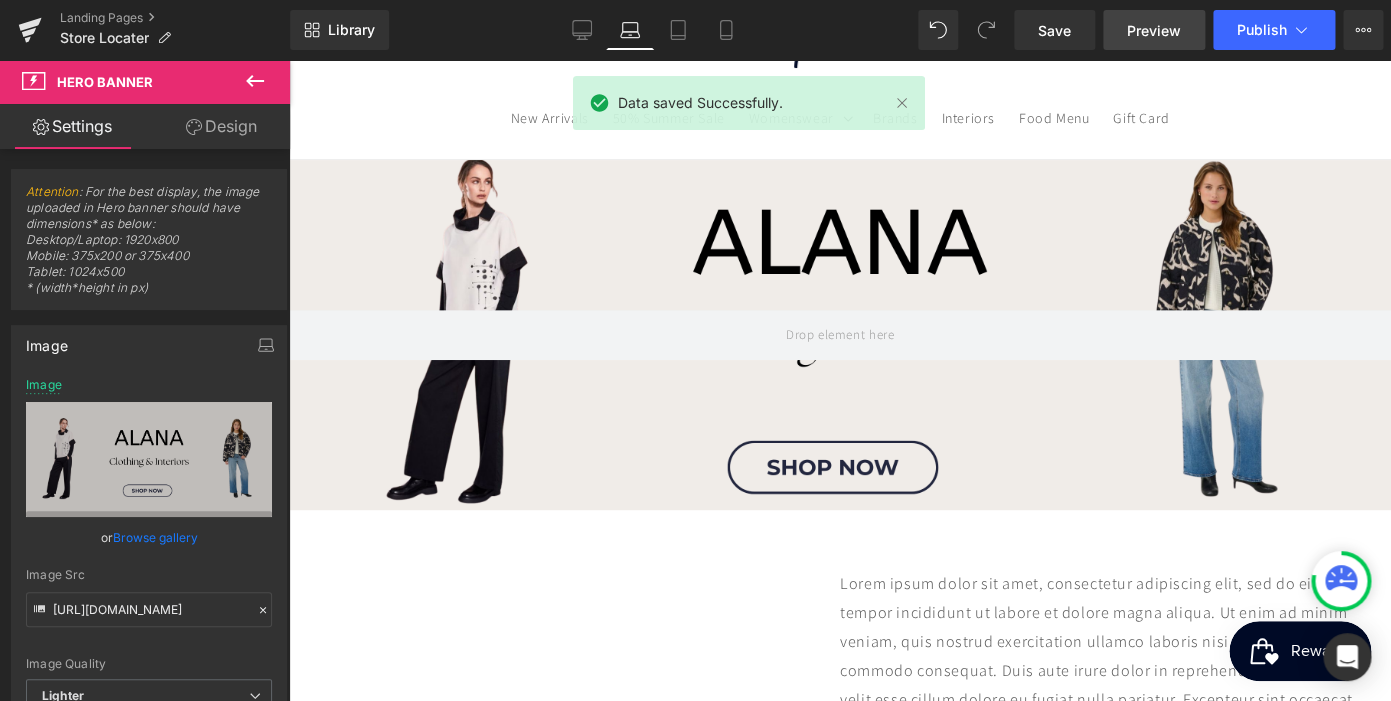 click on "Preview" at bounding box center (1154, 30) 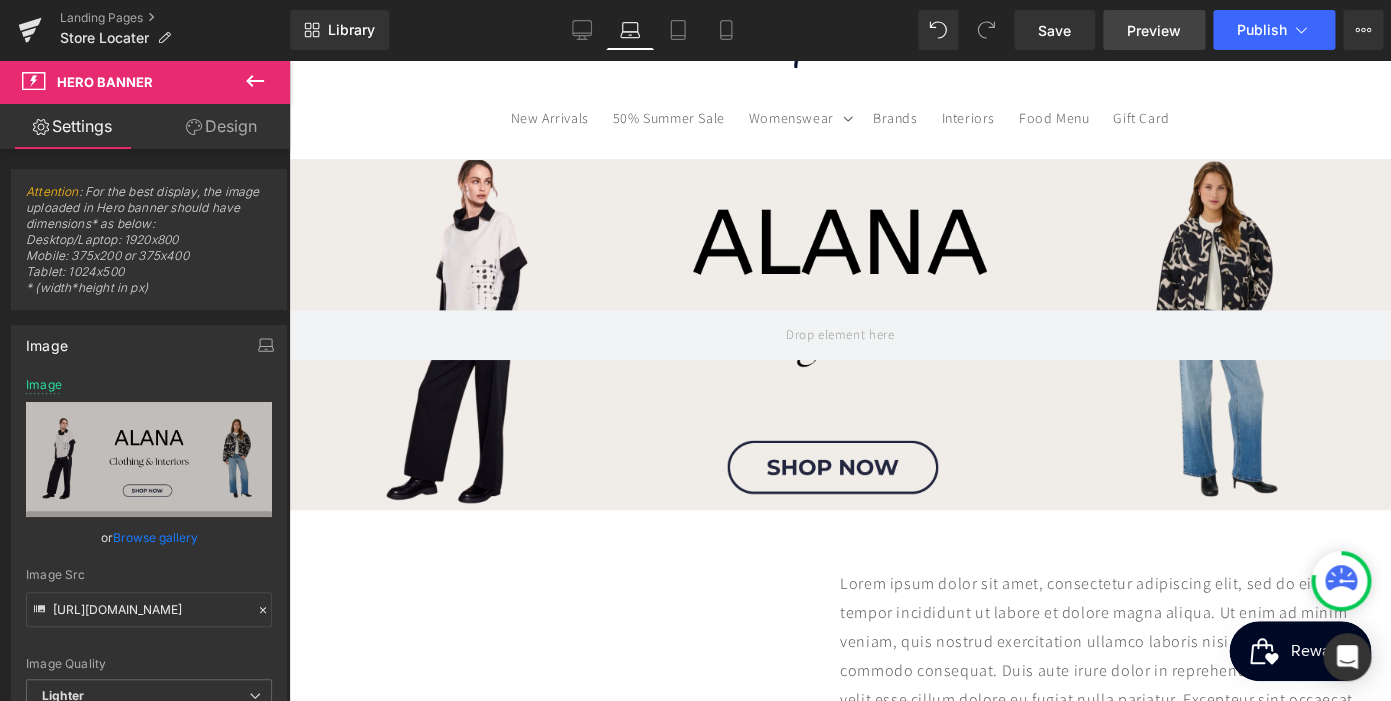 scroll, scrollTop: 0, scrollLeft: 0, axis: both 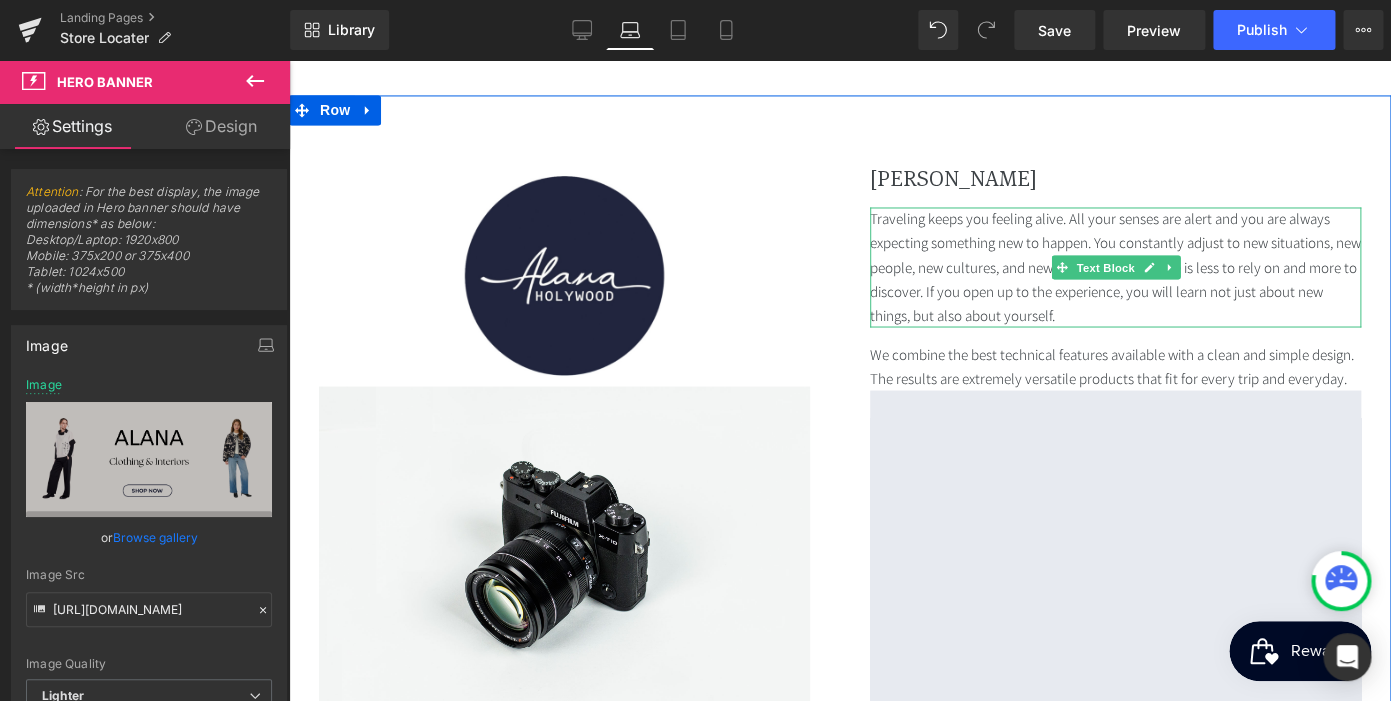 click on "Traveling keeps you feeling alive. All your senses are alert and you are always expecting something new to happen. You constantly adjust to new situations, new people, new cultures, and new environments. There is less to rely on and more to discover. If you open up to the experience, you will learn not just about new things, but also about yourself." at bounding box center (1115, 267) 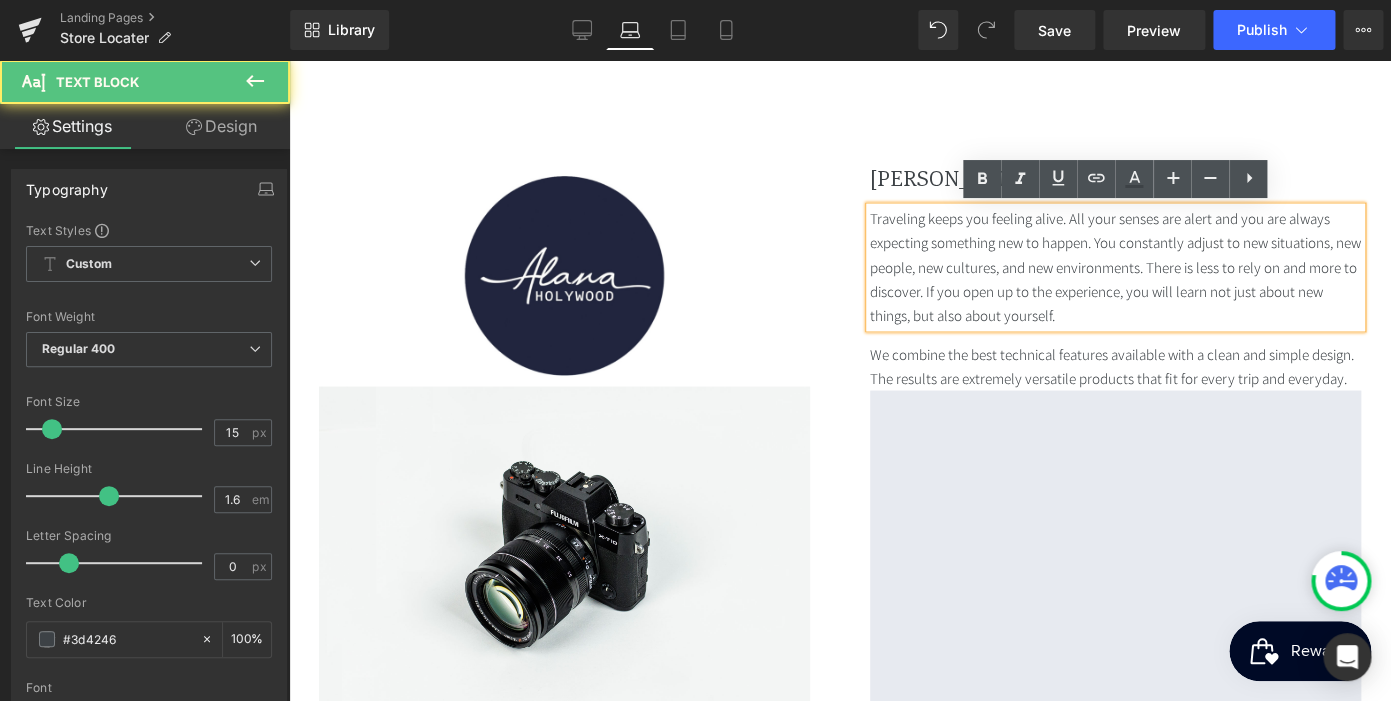scroll, scrollTop: 0, scrollLeft: 367, axis: horizontal 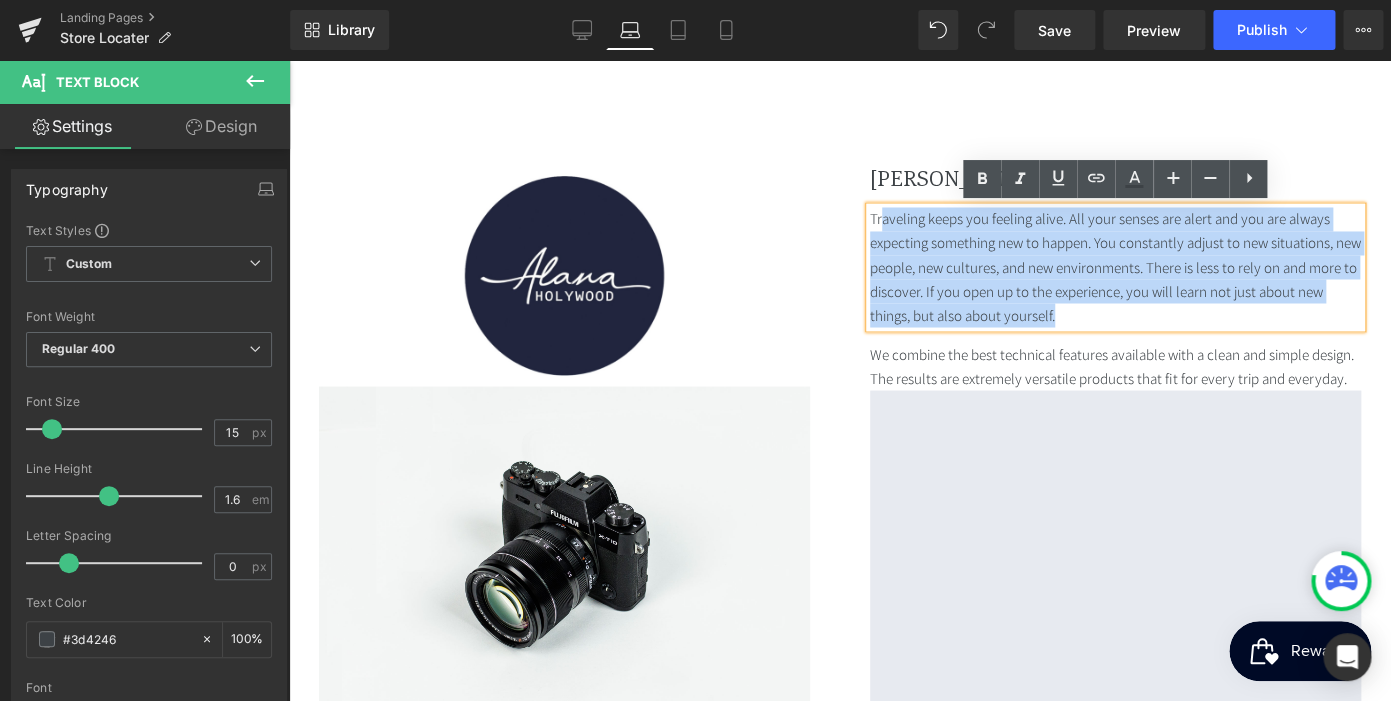 drag, startPoint x: 1308, startPoint y: 321, endPoint x: 883, endPoint y: 215, distance: 438.0194 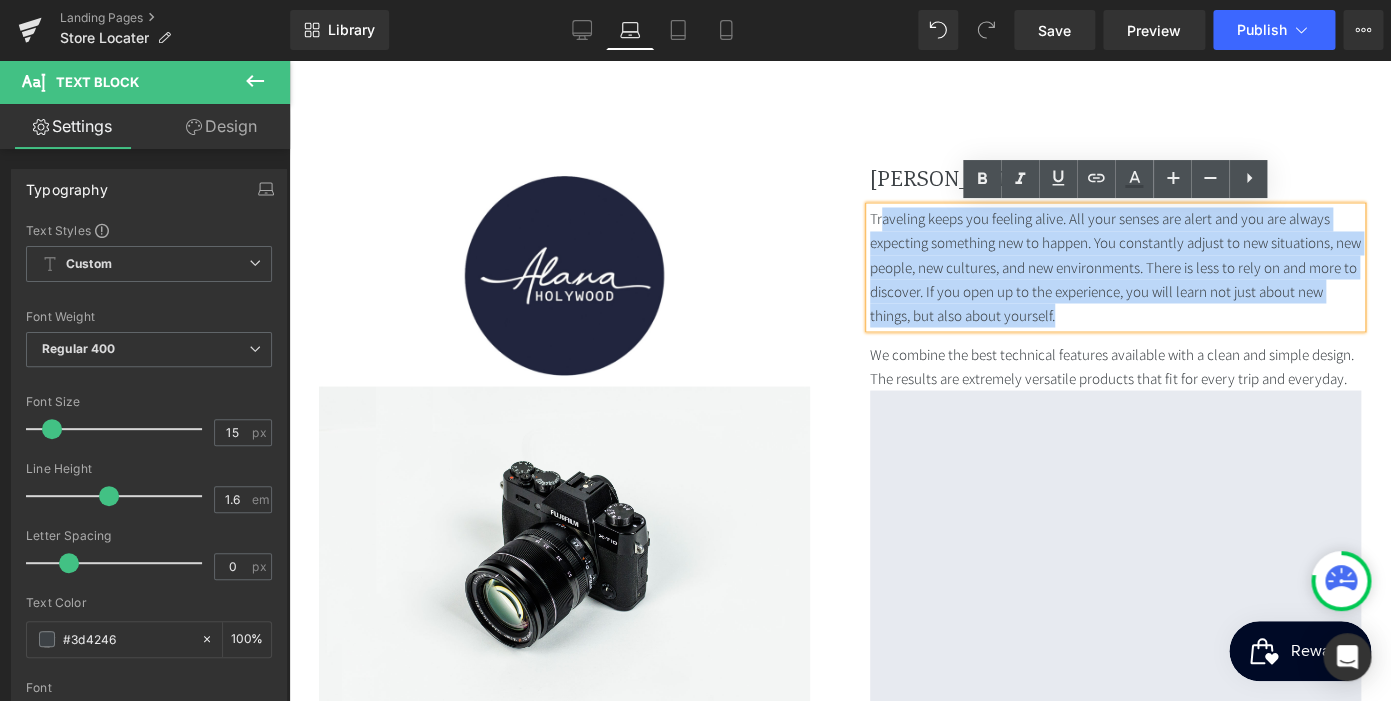 click on "Traveling keeps you feeling alive. All your senses are alert and you are always expecting something new to happen. You constantly adjust to new situations, new people, new cultures, and new environments. There is less to rely on and more to discover. If you open up to the experience, you will learn not just about new things, but also about yourself." at bounding box center (1115, 267) 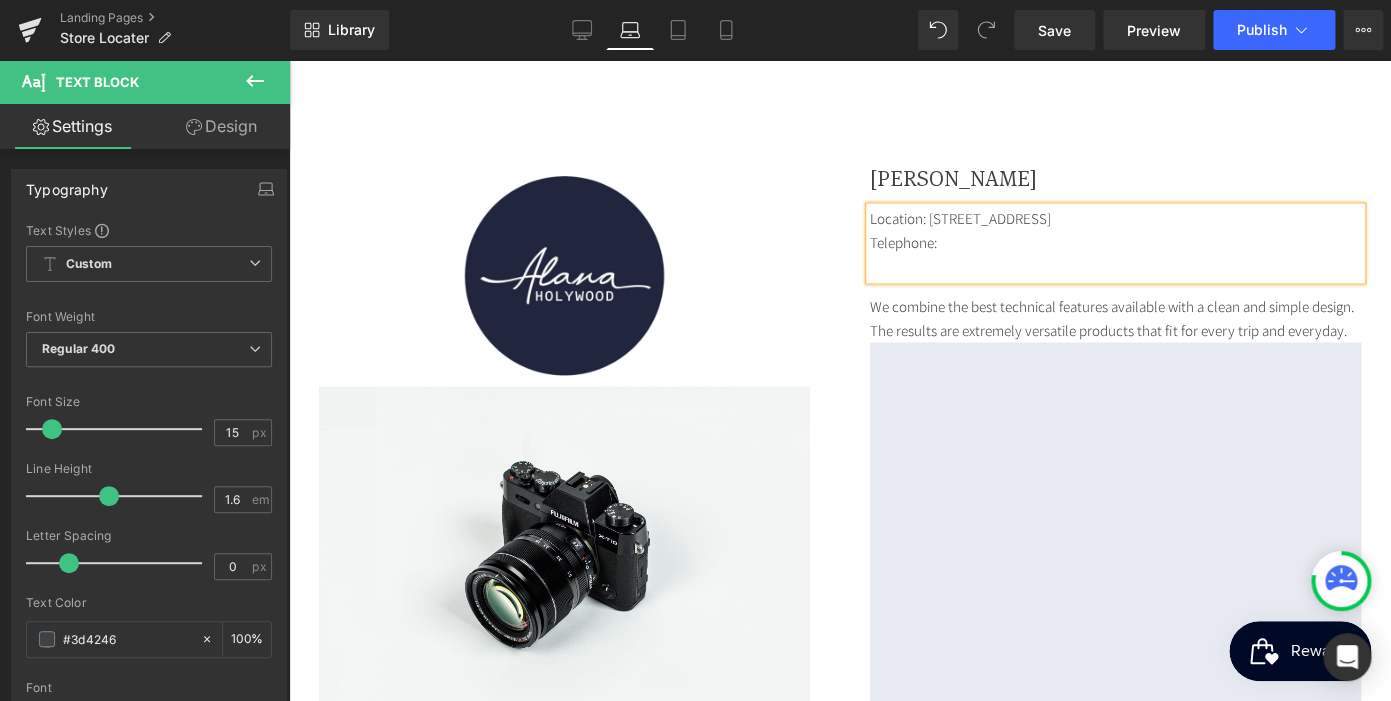 scroll, scrollTop: 0, scrollLeft: 367, axis: horizontal 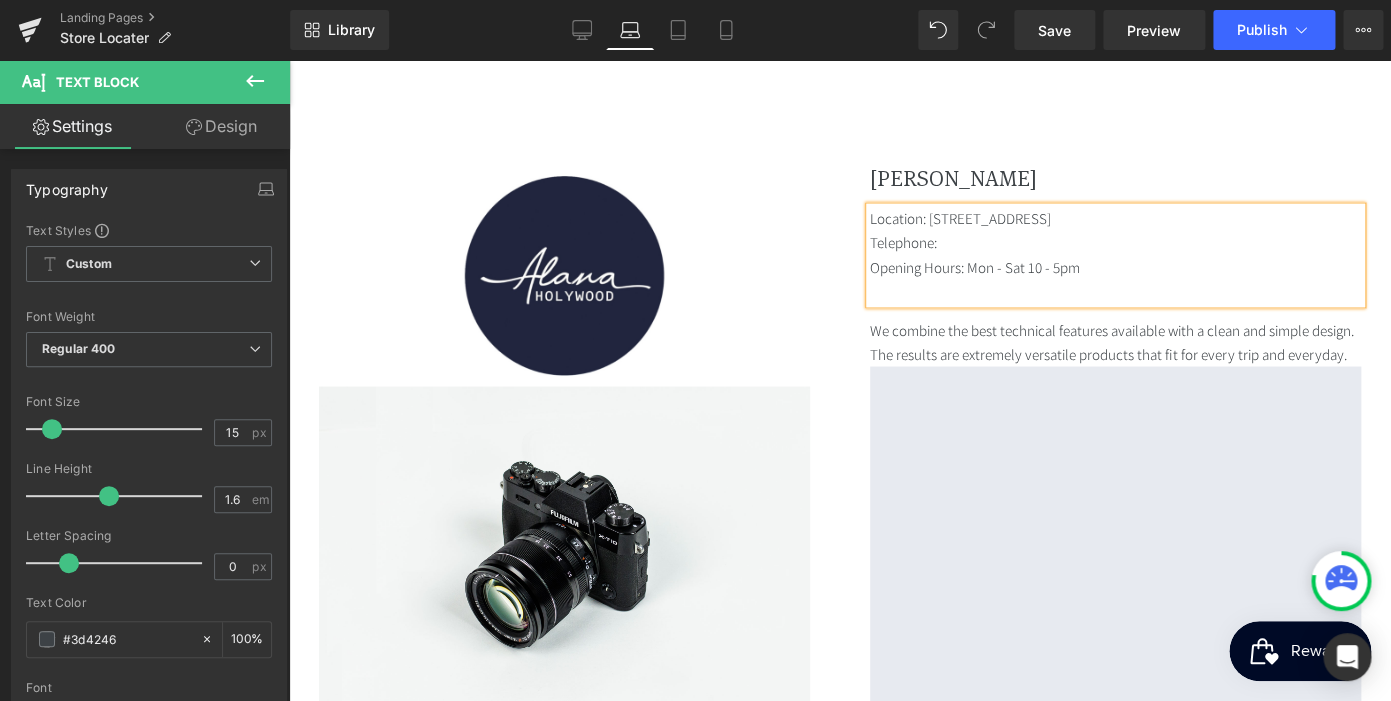 click on "Opening Hours: Mon - Sat 10 - 5pm" at bounding box center [1115, 267] 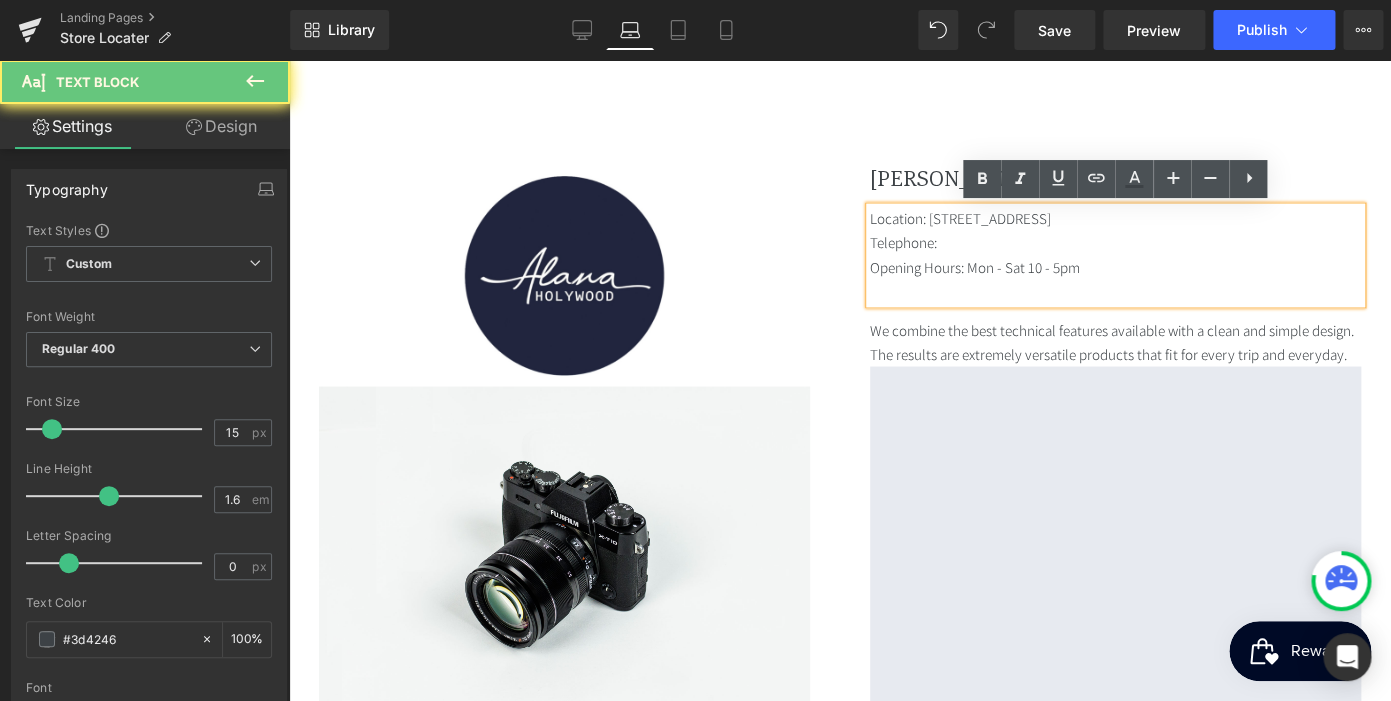 click on "Telephone:" at bounding box center [1115, 243] 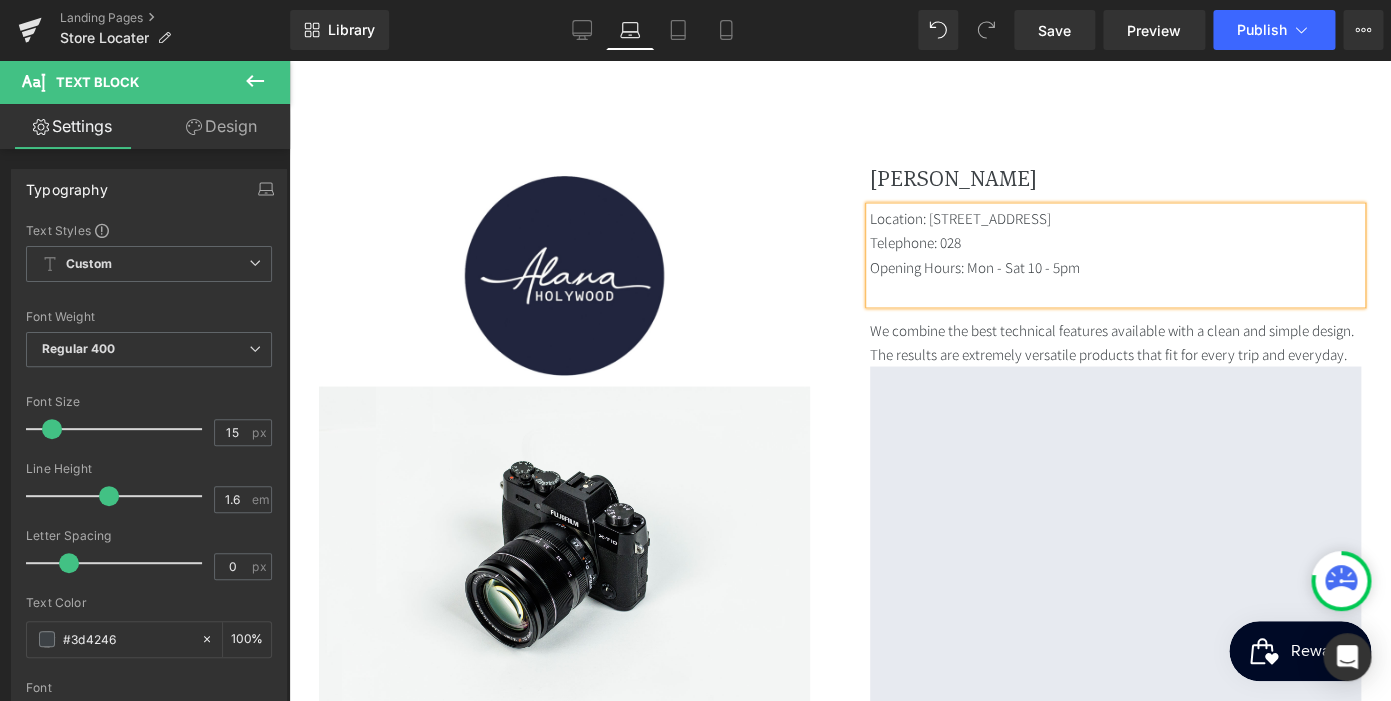 scroll, scrollTop: 0, scrollLeft: 0, axis: both 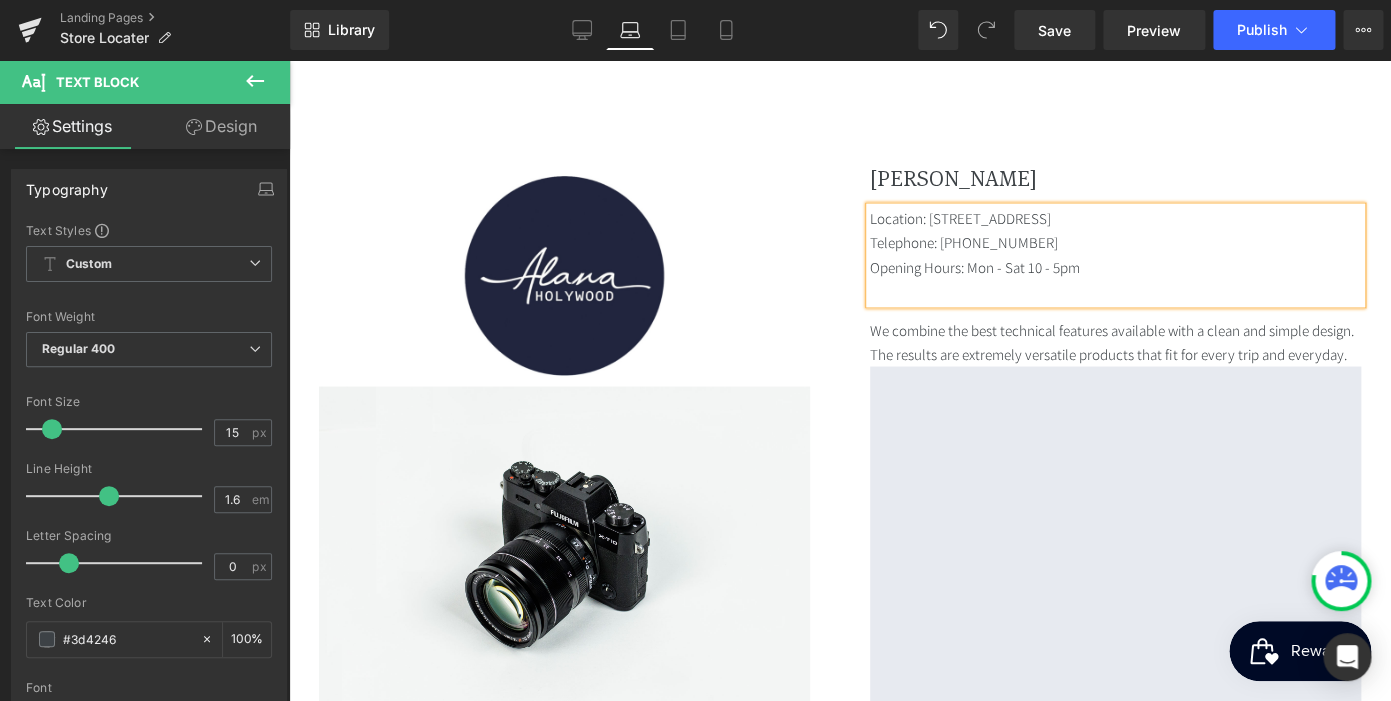 click on "Telephone: 02890423475" at bounding box center [1115, 243] 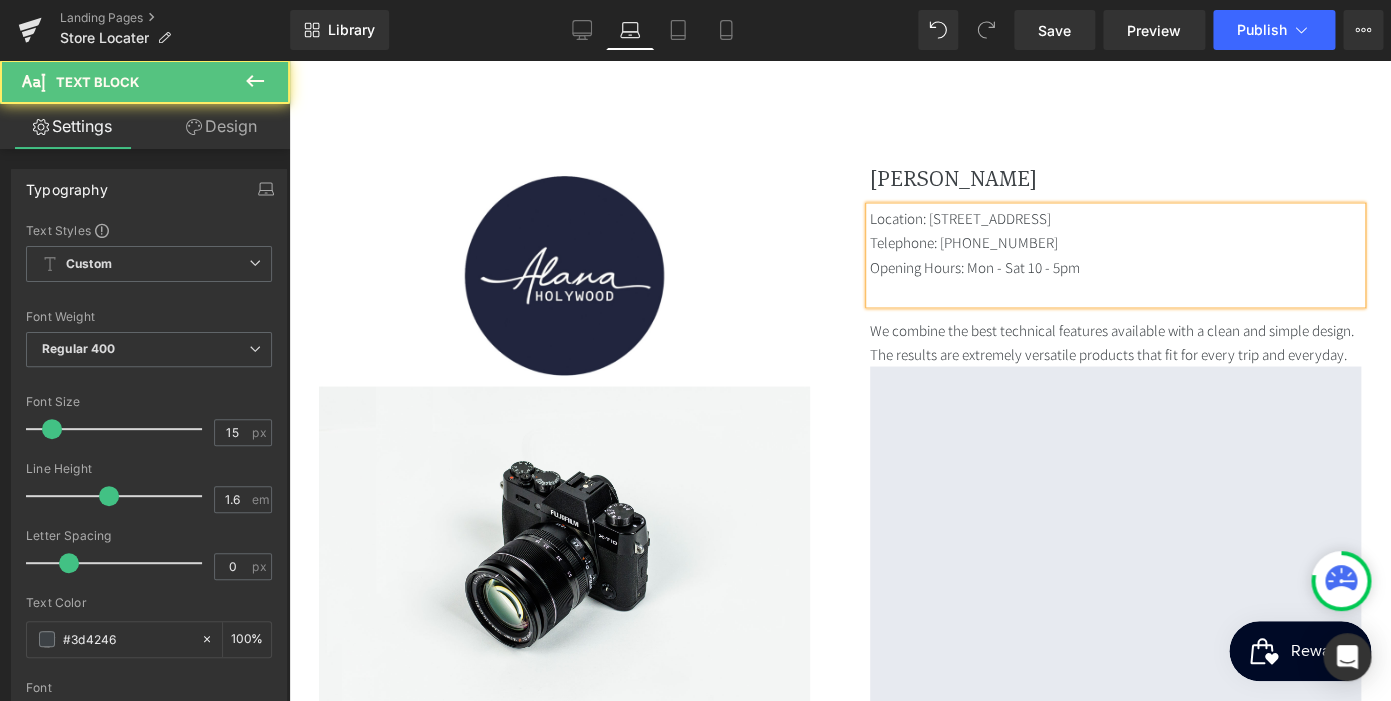 click on "Telephone: 028 90423475" at bounding box center (1115, 243) 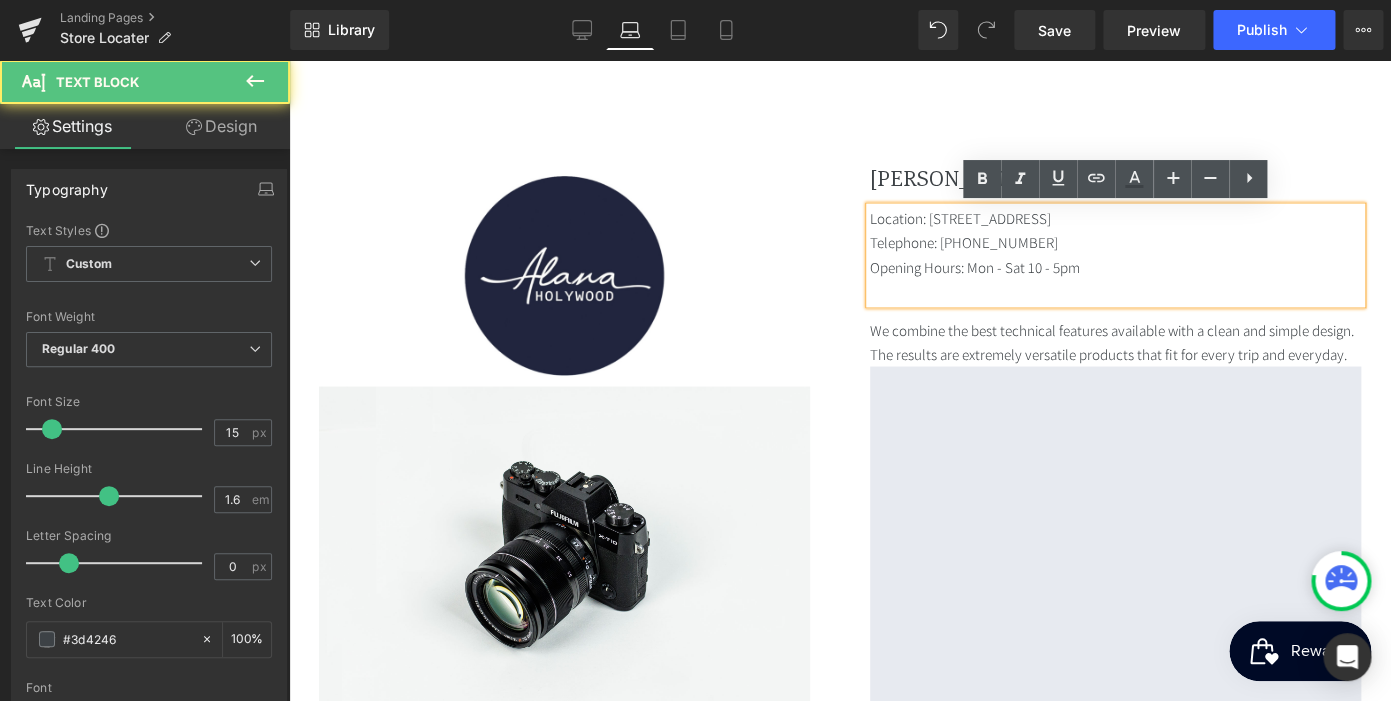 click on "Opening Hours: Mon - Sat 10 - 5pm" at bounding box center [1115, 267] 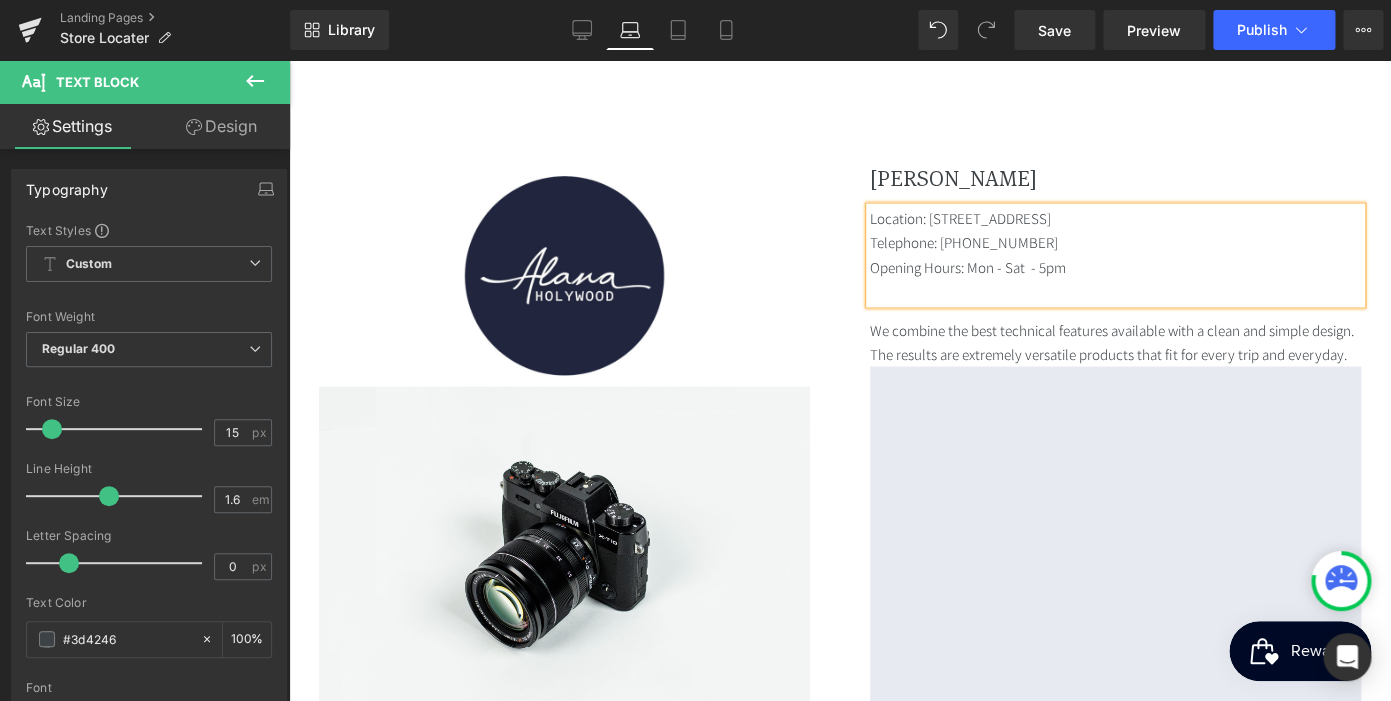 scroll, scrollTop: 0, scrollLeft: 367, axis: horizontal 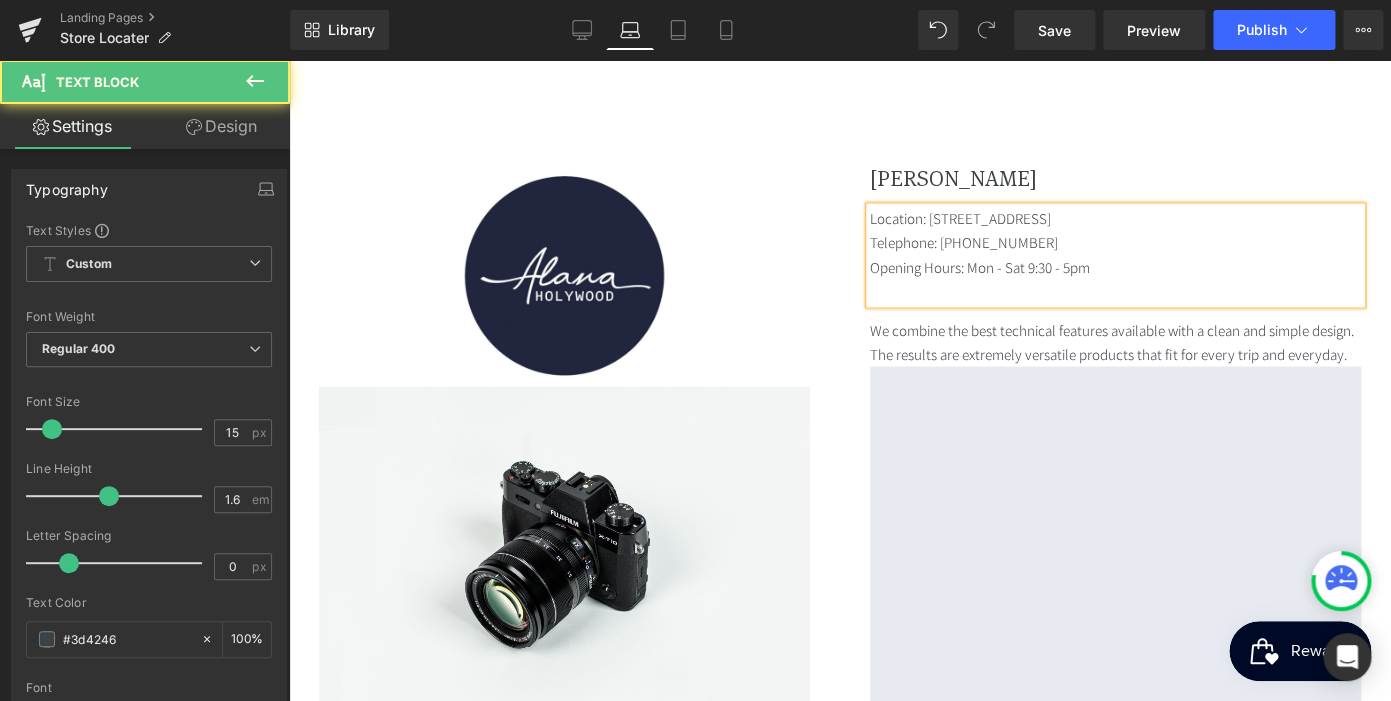 click on "Opening Hours: Mon - Sat 9:30 - 5pm" at bounding box center [1115, 267] 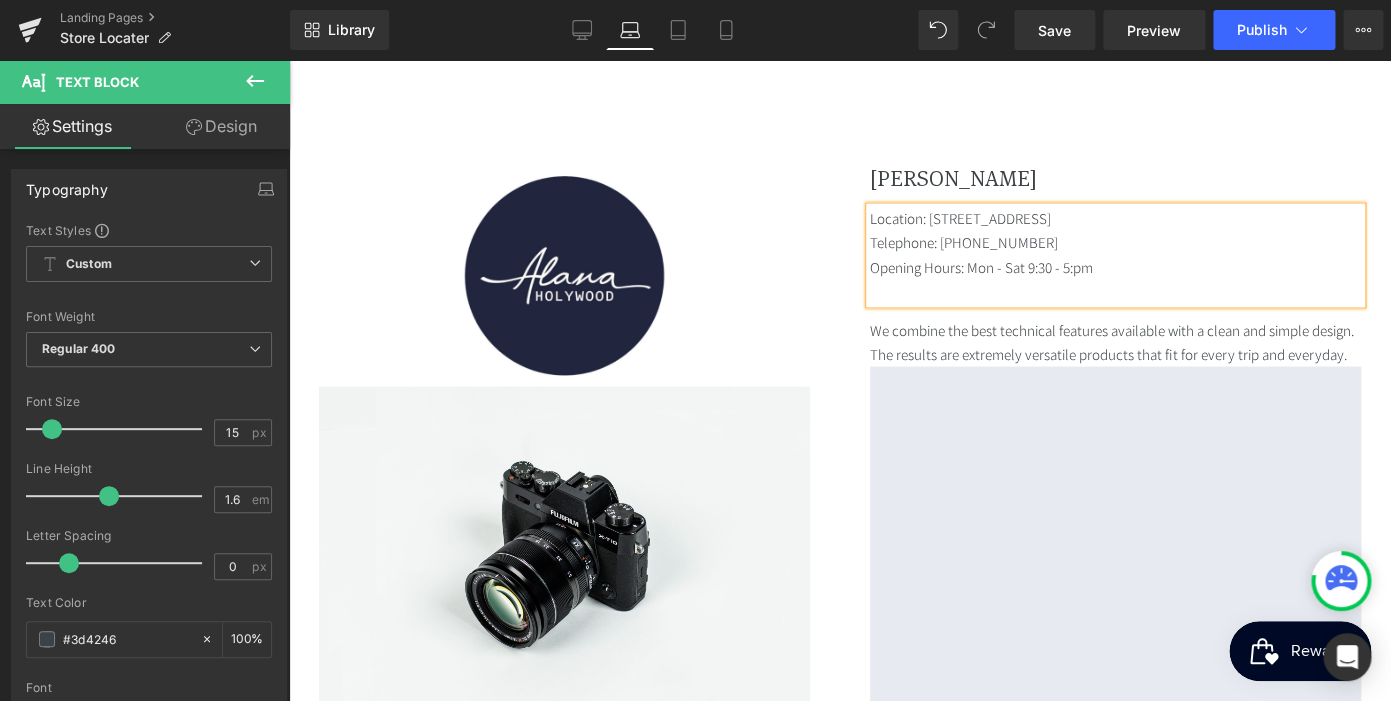 scroll, scrollTop: 0, scrollLeft: 0, axis: both 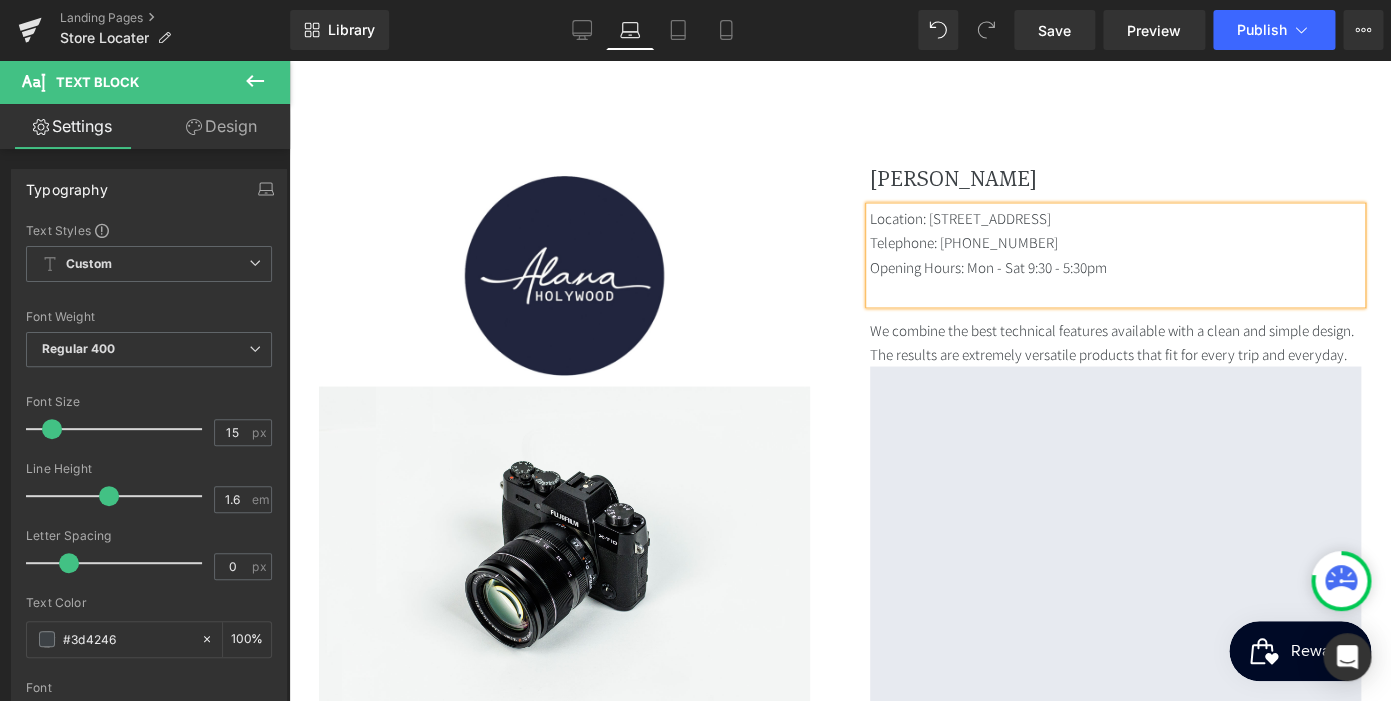 click at bounding box center [1115, 291] 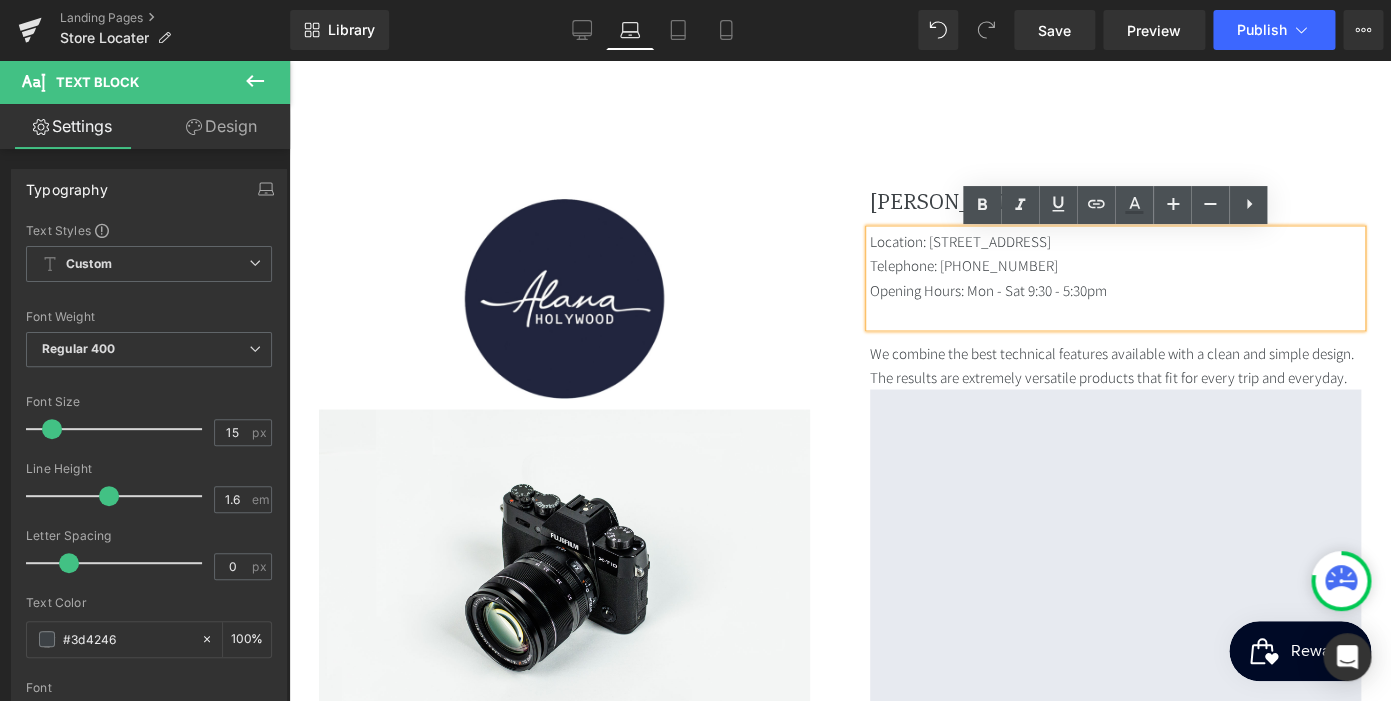 scroll, scrollTop: 1160, scrollLeft: 0, axis: vertical 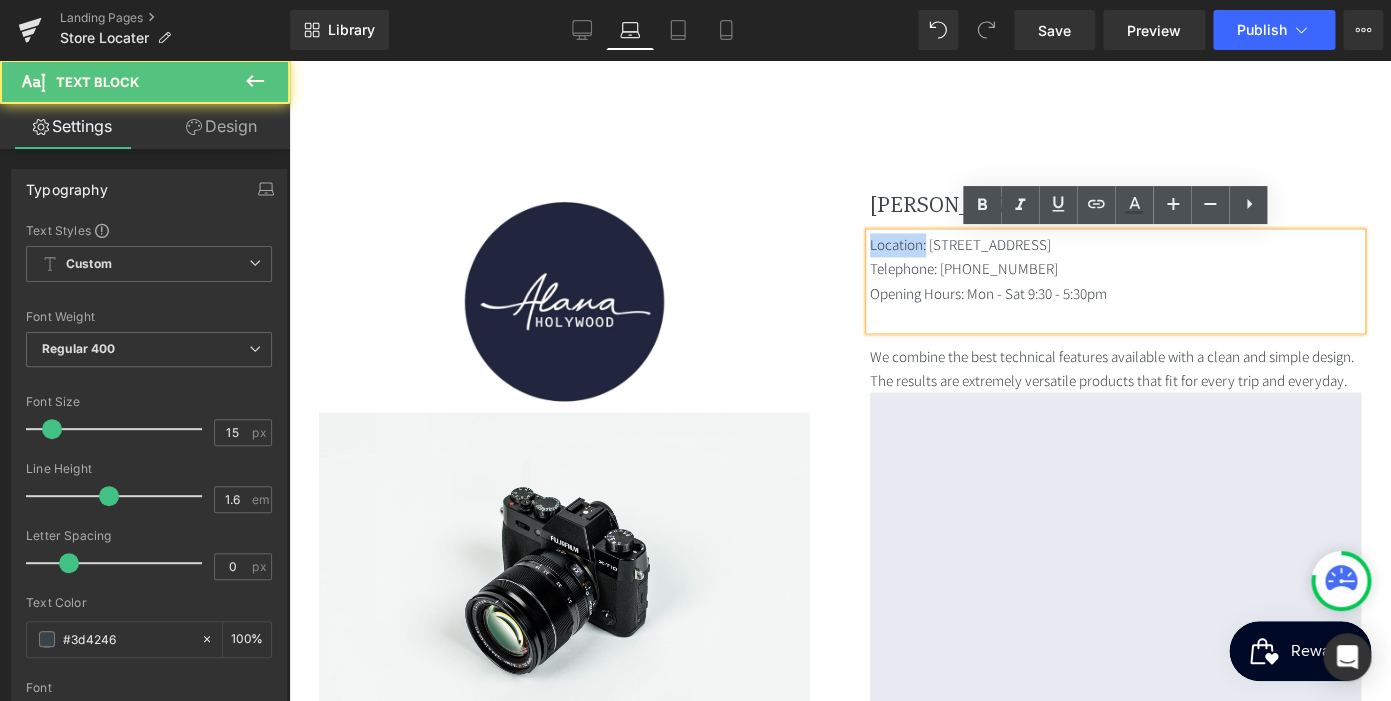 drag, startPoint x: 931, startPoint y: 247, endPoint x: 870, endPoint y: 245, distance: 61.03278 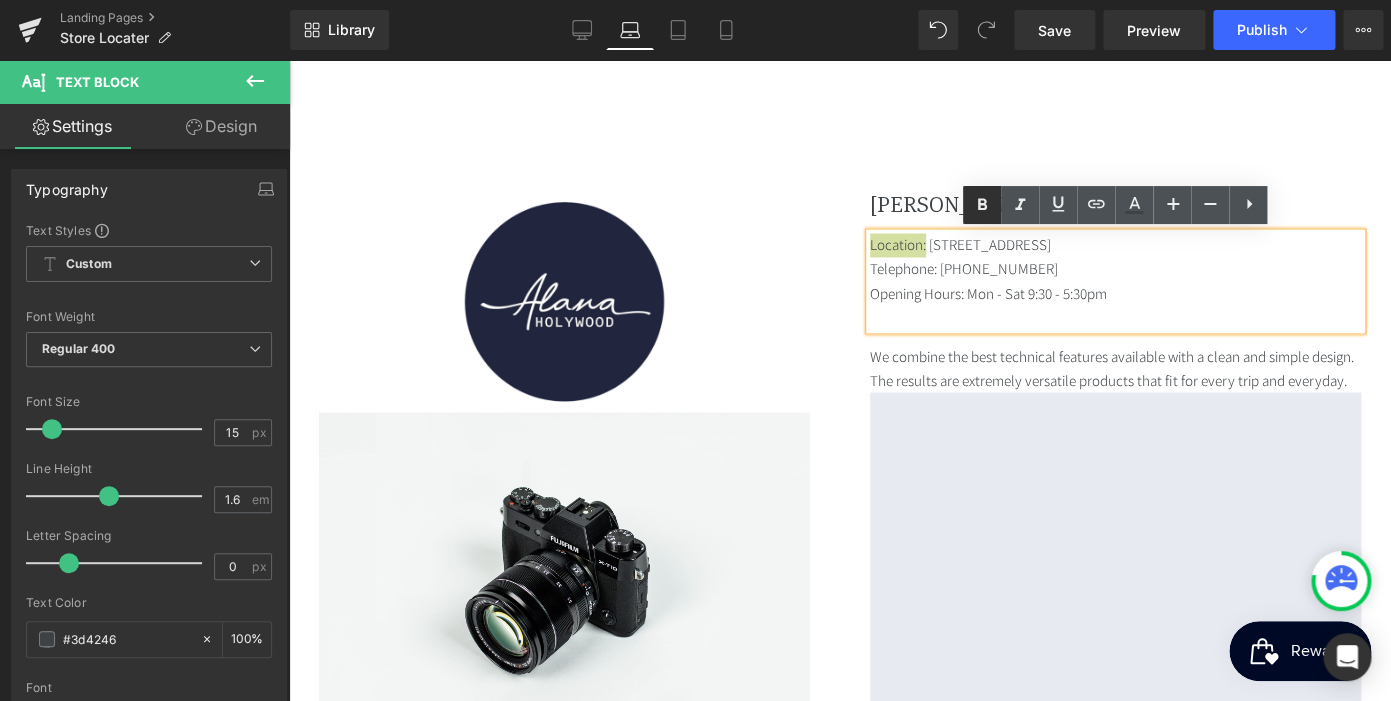 click 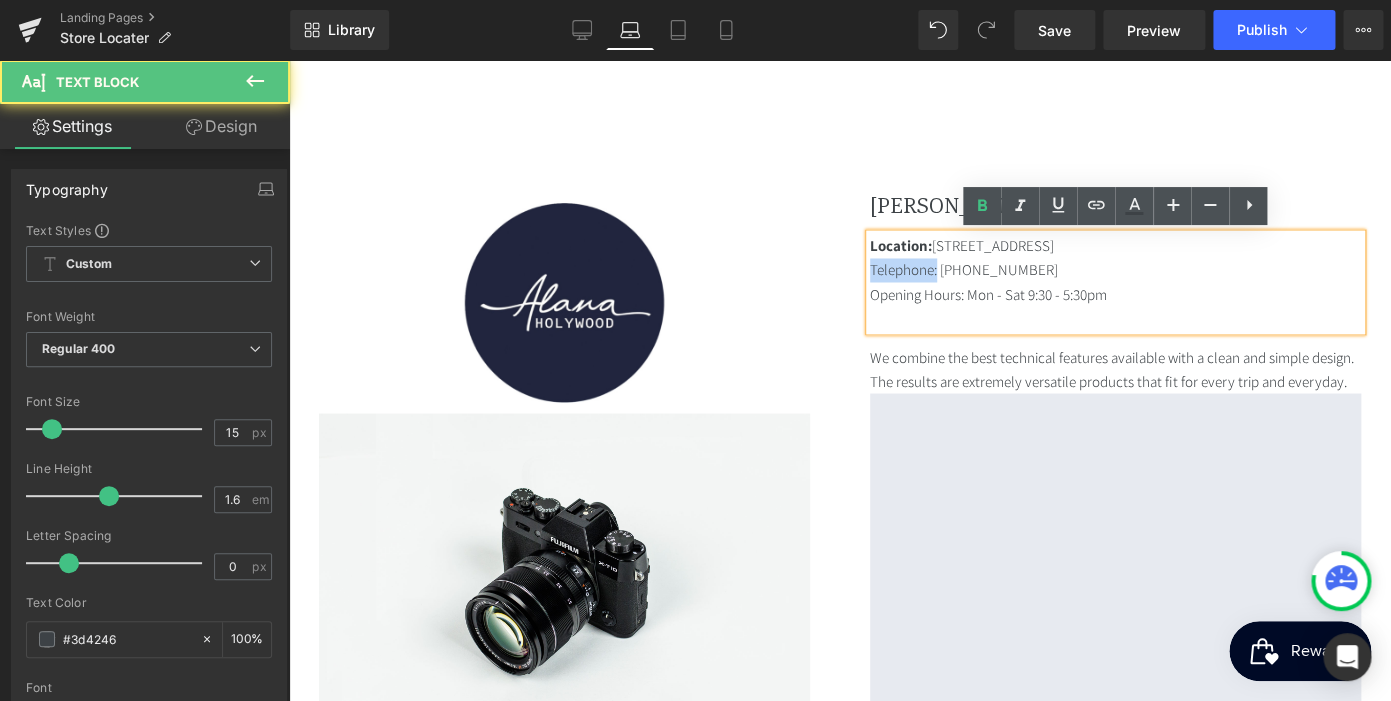 drag, startPoint x: 943, startPoint y: 269, endPoint x: 860, endPoint y: 263, distance: 83.21658 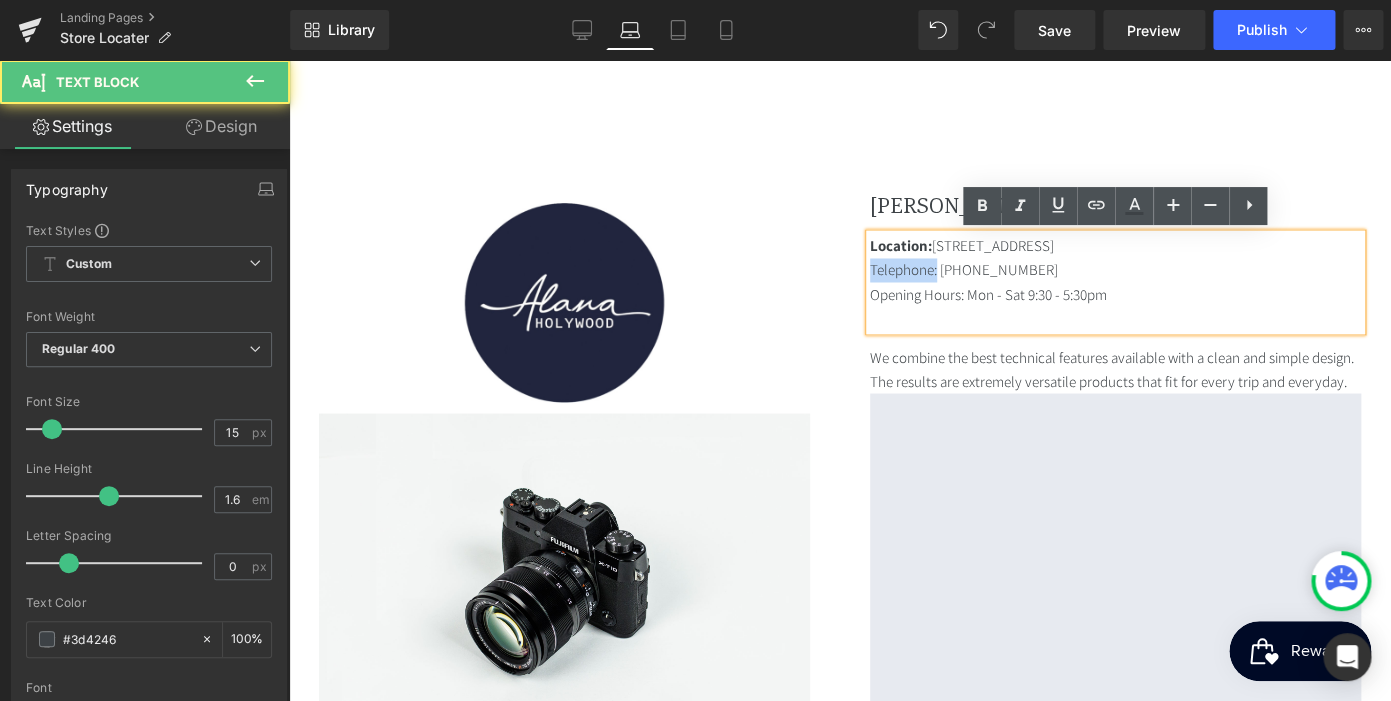 scroll, scrollTop: 0, scrollLeft: 0, axis: both 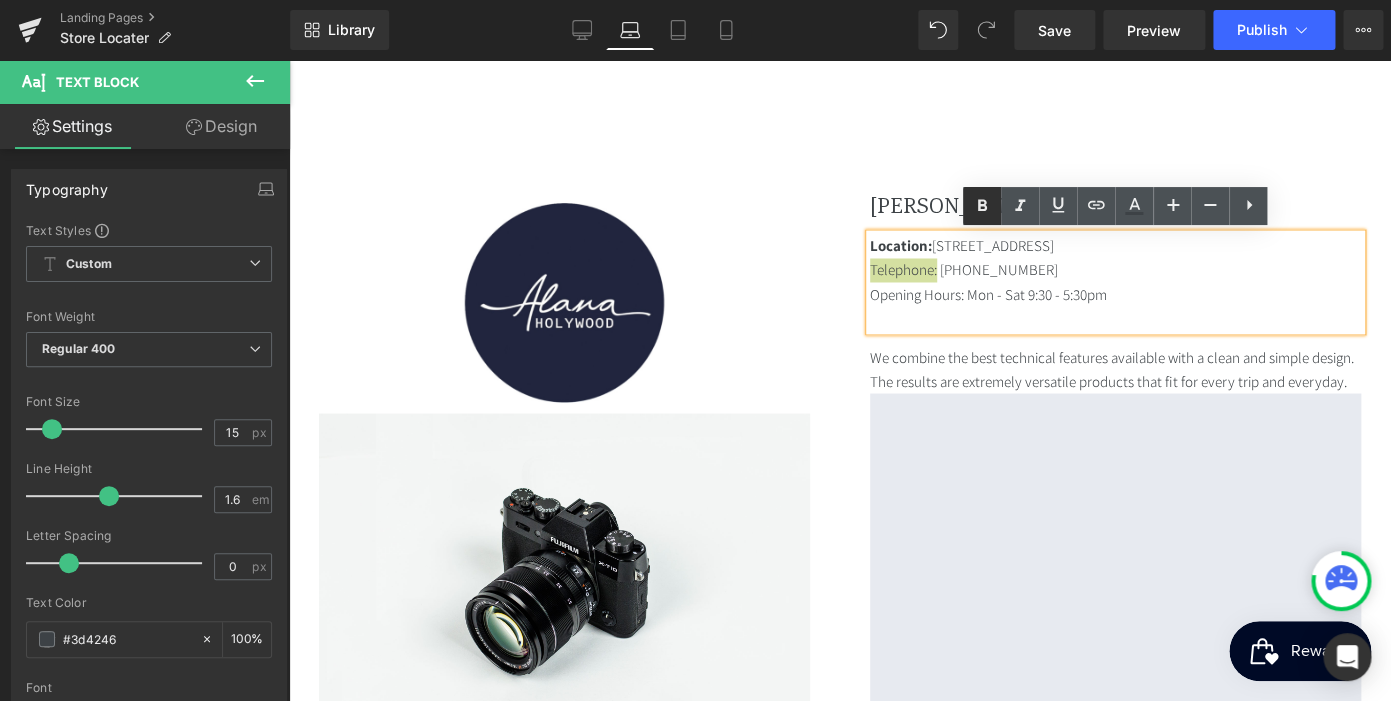 click 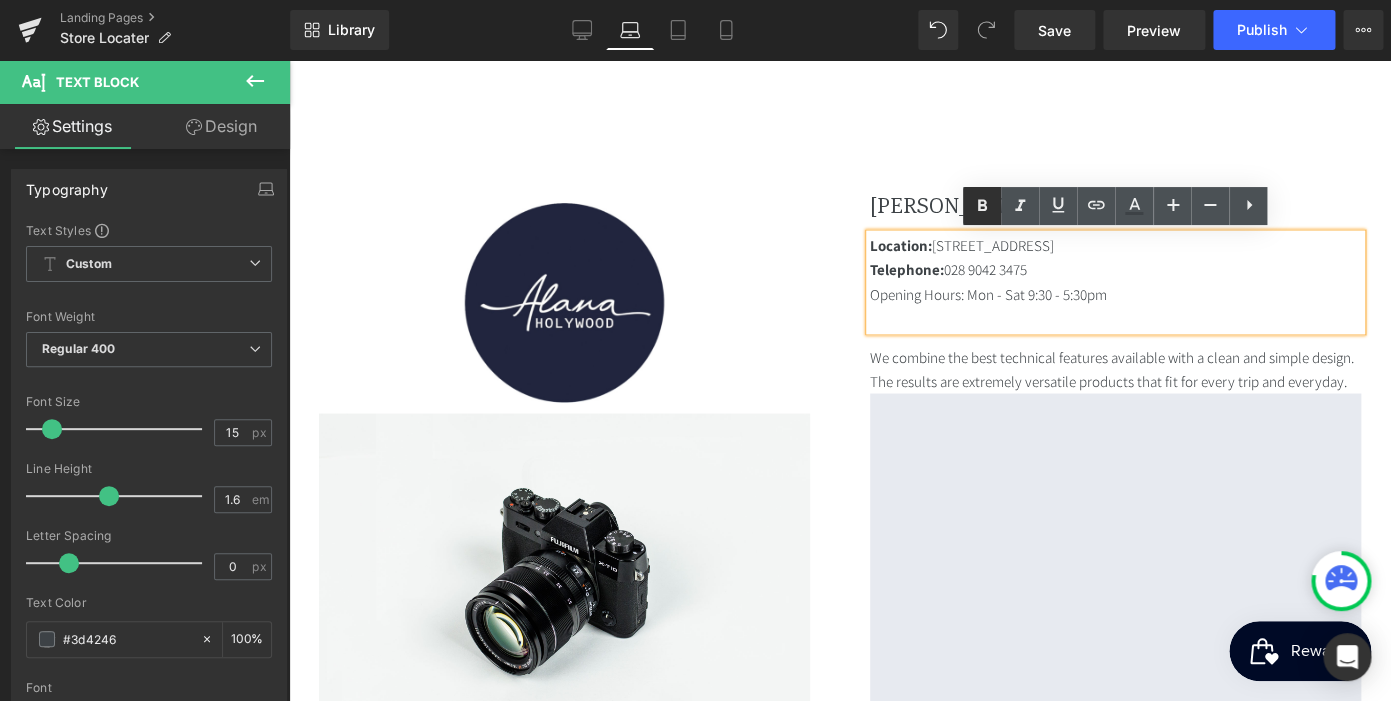 scroll, scrollTop: 1158, scrollLeft: 0, axis: vertical 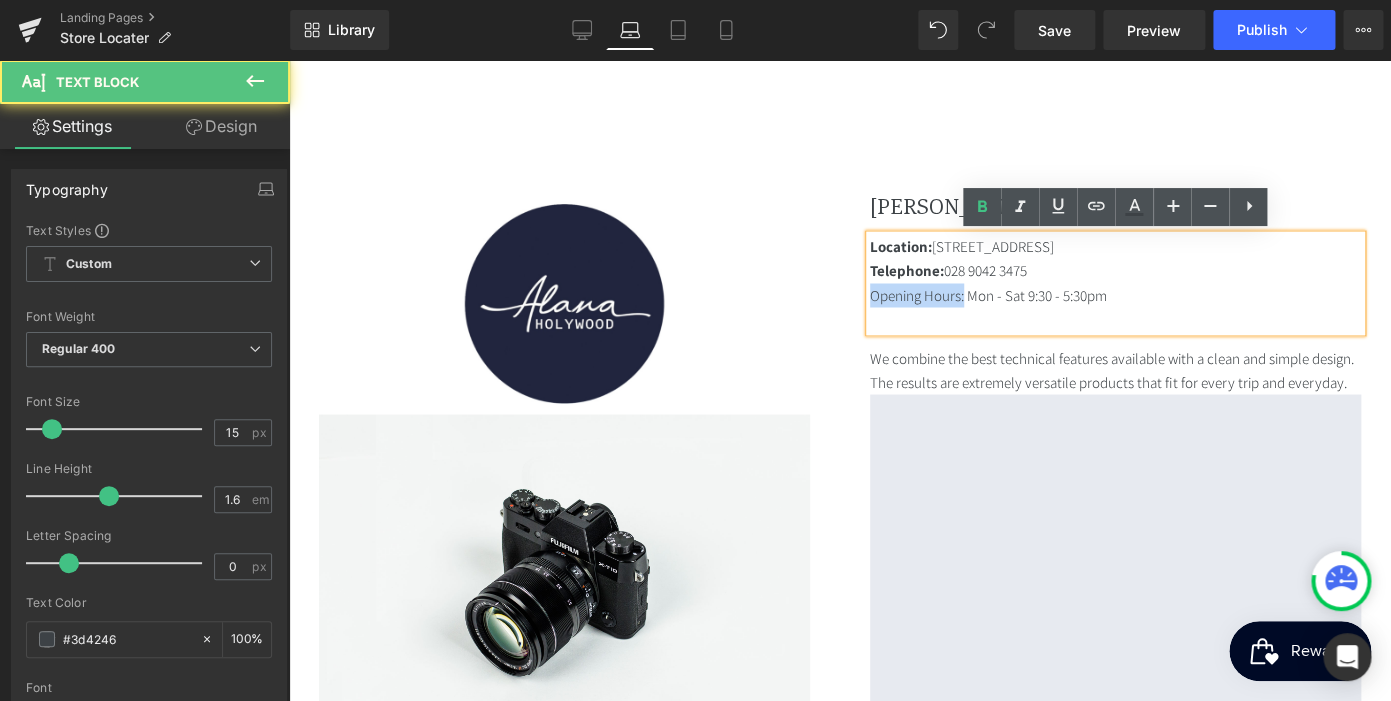 drag, startPoint x: 978, startPoint y: 296, endPoint x: 863, endPoint y: 289, distance: 115.212845 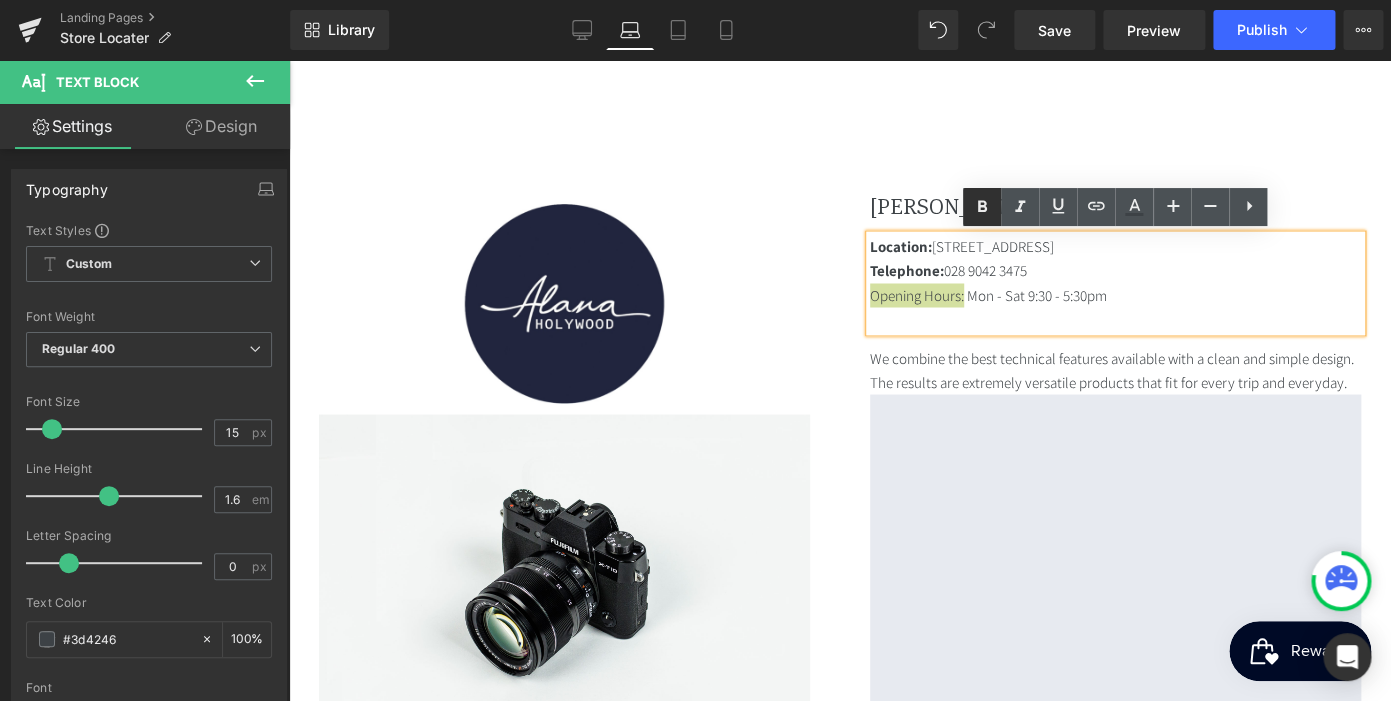 click 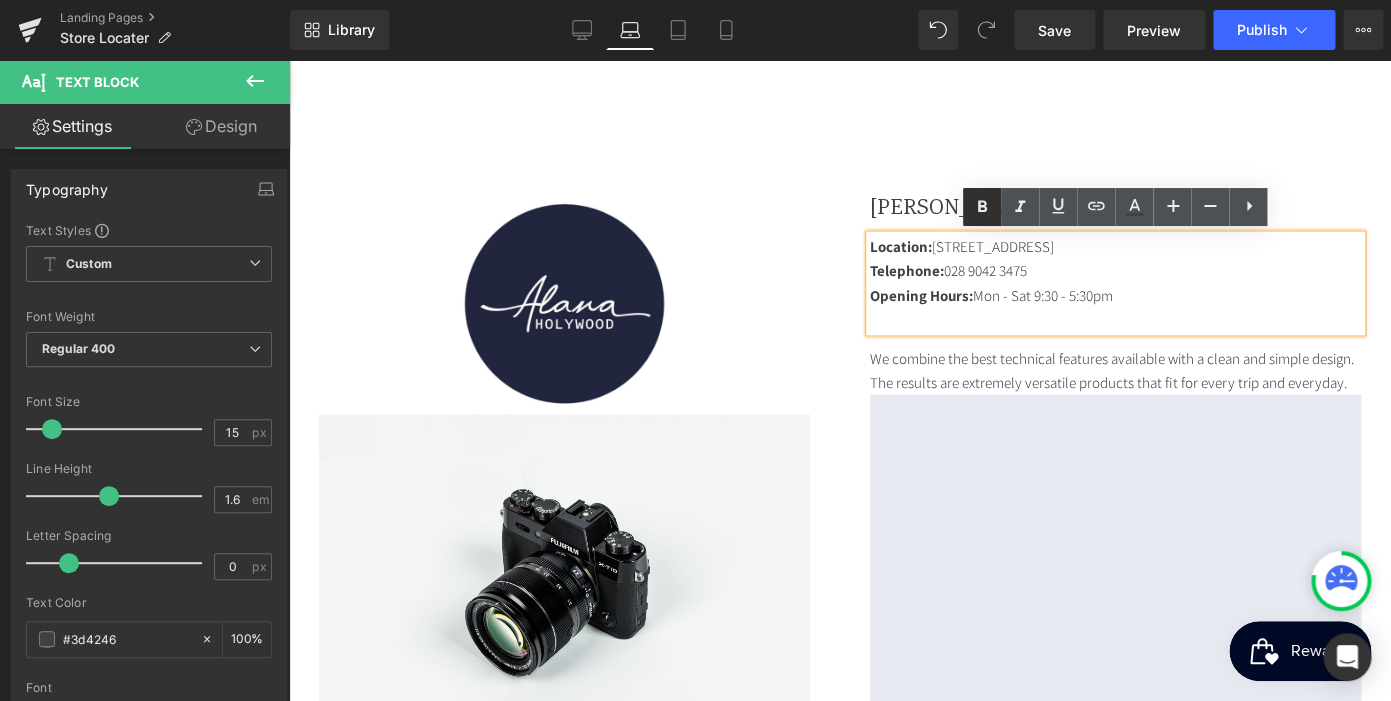 scroll, scrollTop: 1157, scrollLeft: 0, axis: vertical 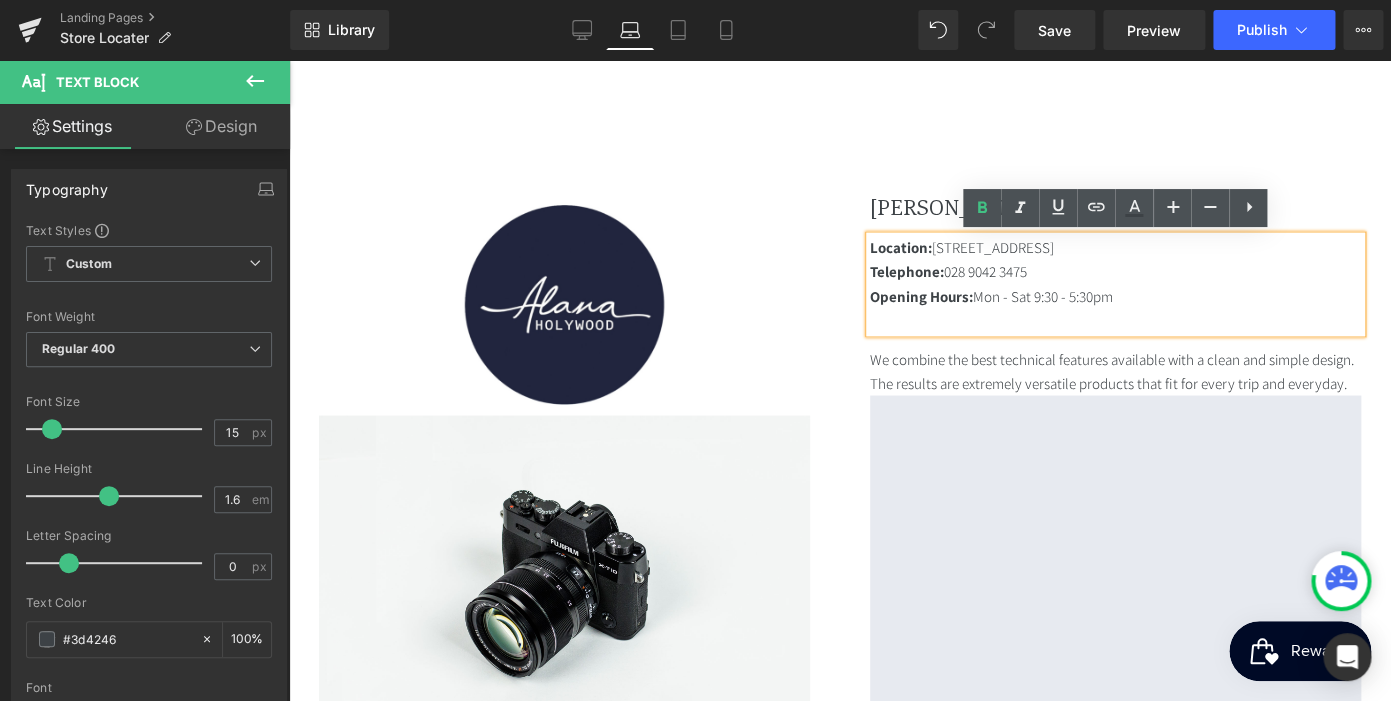 click on "Opening Hours:  Mon - Sat 9:30 - 5:30pm" at bounding box center [1115, 296] 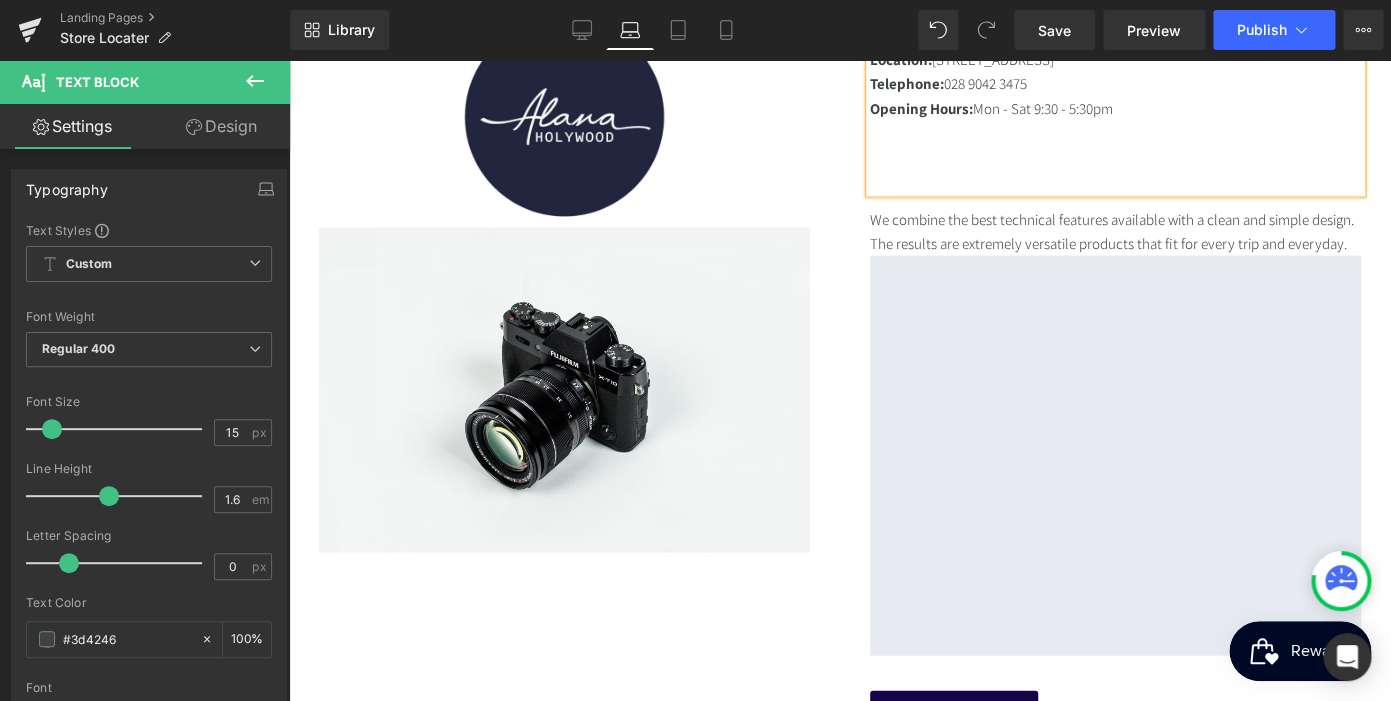 scroll, scrollTop: 1349, scrollLeft: 0, axis: vertical 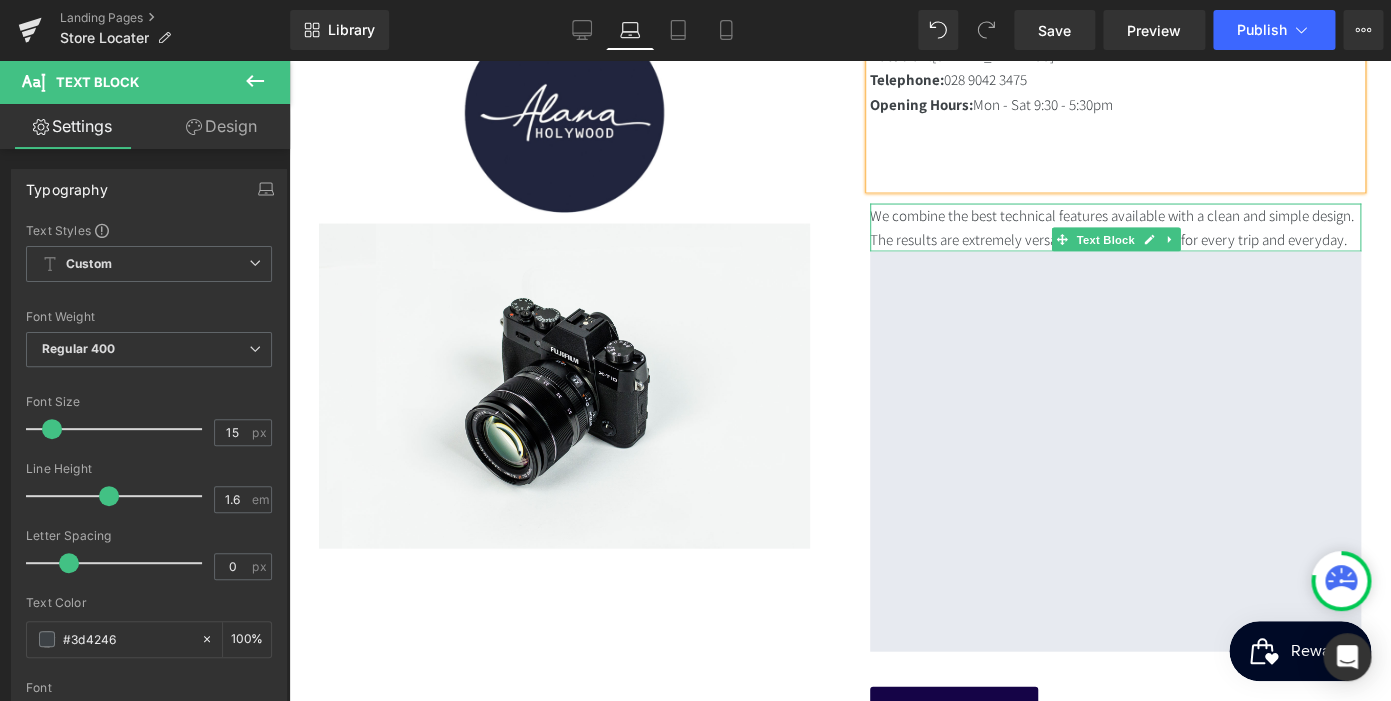 click on "We combine the best technical features available with a clean and simple design. The results are extremely versatile products that fit for every trip and everyday." at bounding box center [1115, 227] 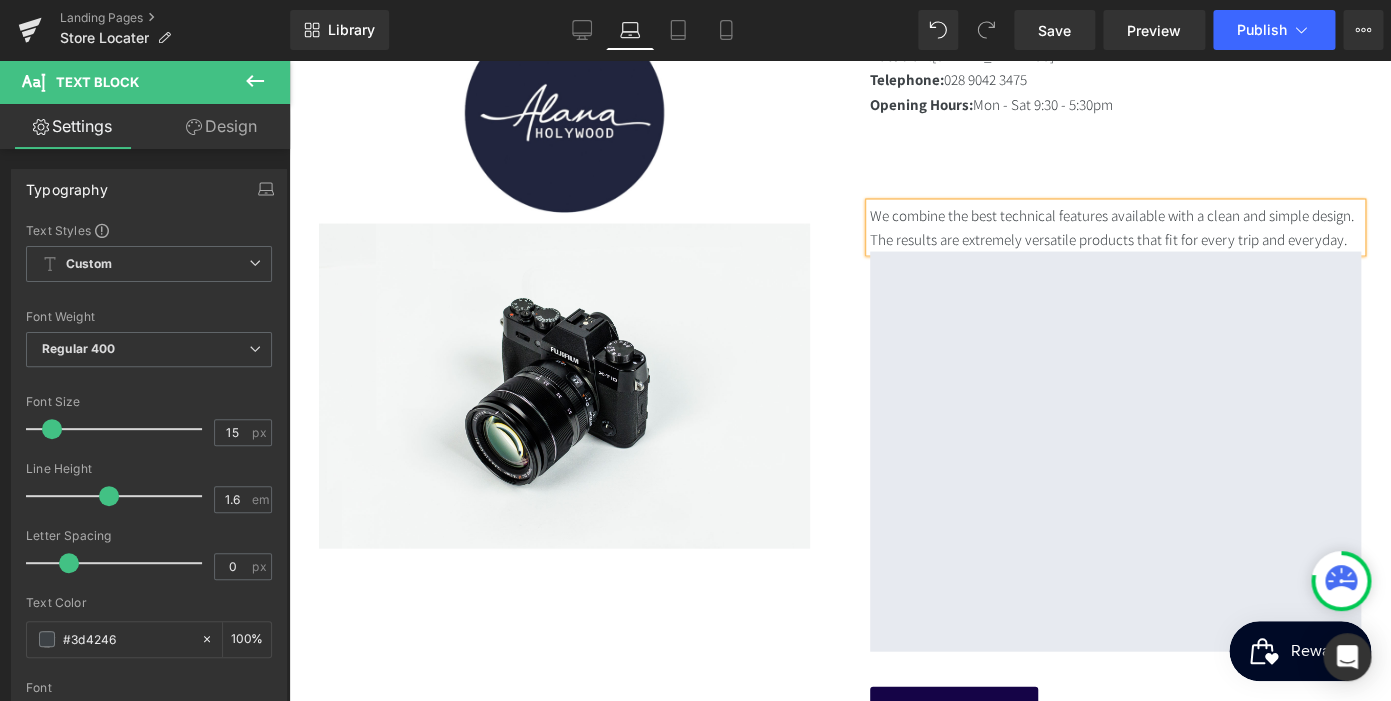 click on "We combine the best technical features available with a clean and simple design. The results are extremely versatile products that fit for every trip and everyday." at bounding box center (1115, 227) 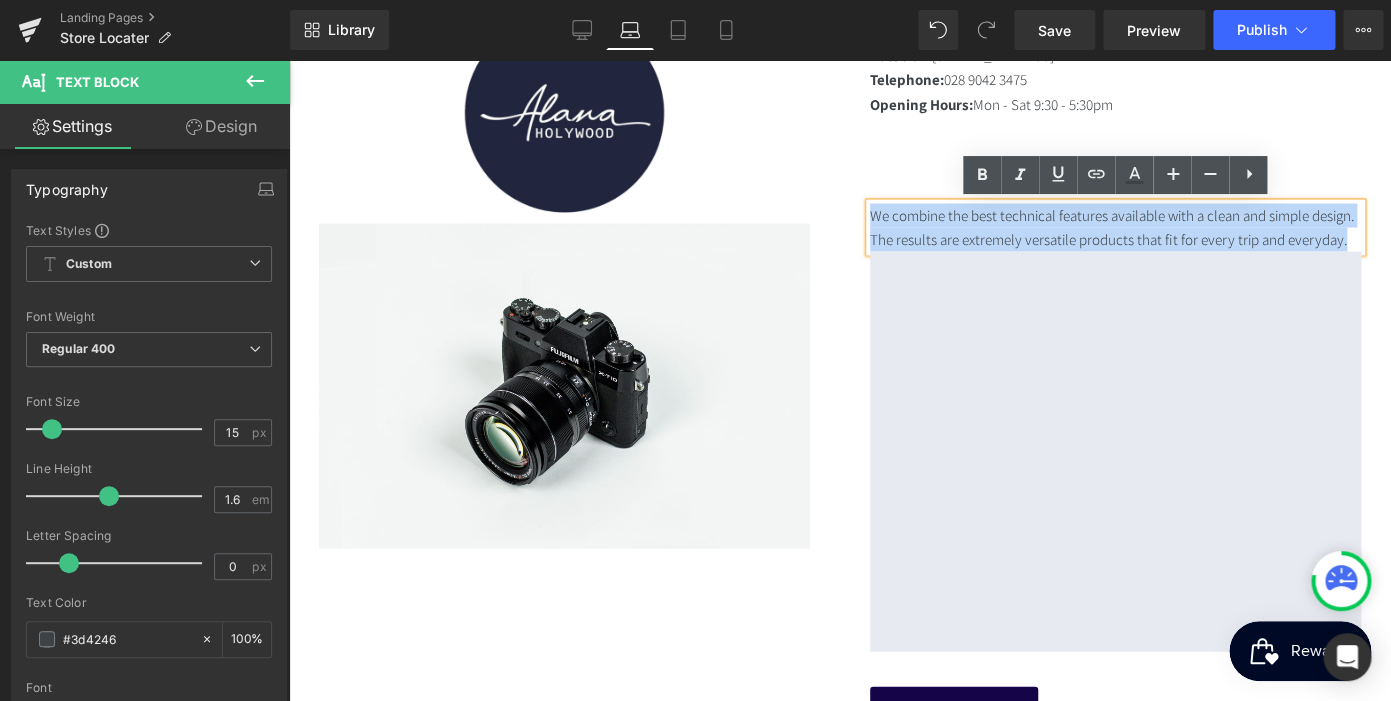 drag, startPoint x: 968, startPoint y: 261, endPoint x: 870, endPoint y: 215, distance: 108.25895 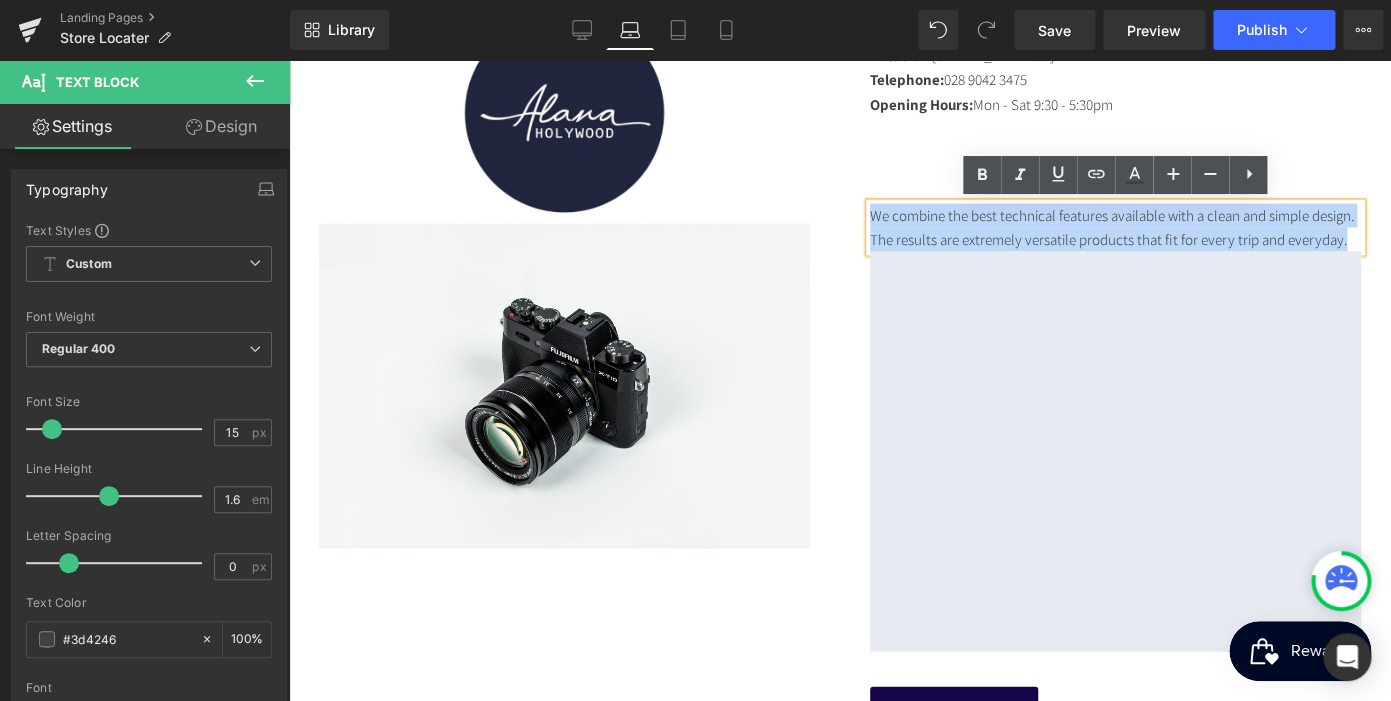 click on "We combine the best technical features available with a clean and simple design. The results are extremely versatile products that fit for every trip and everyday." at bounding box center (1115, 227) 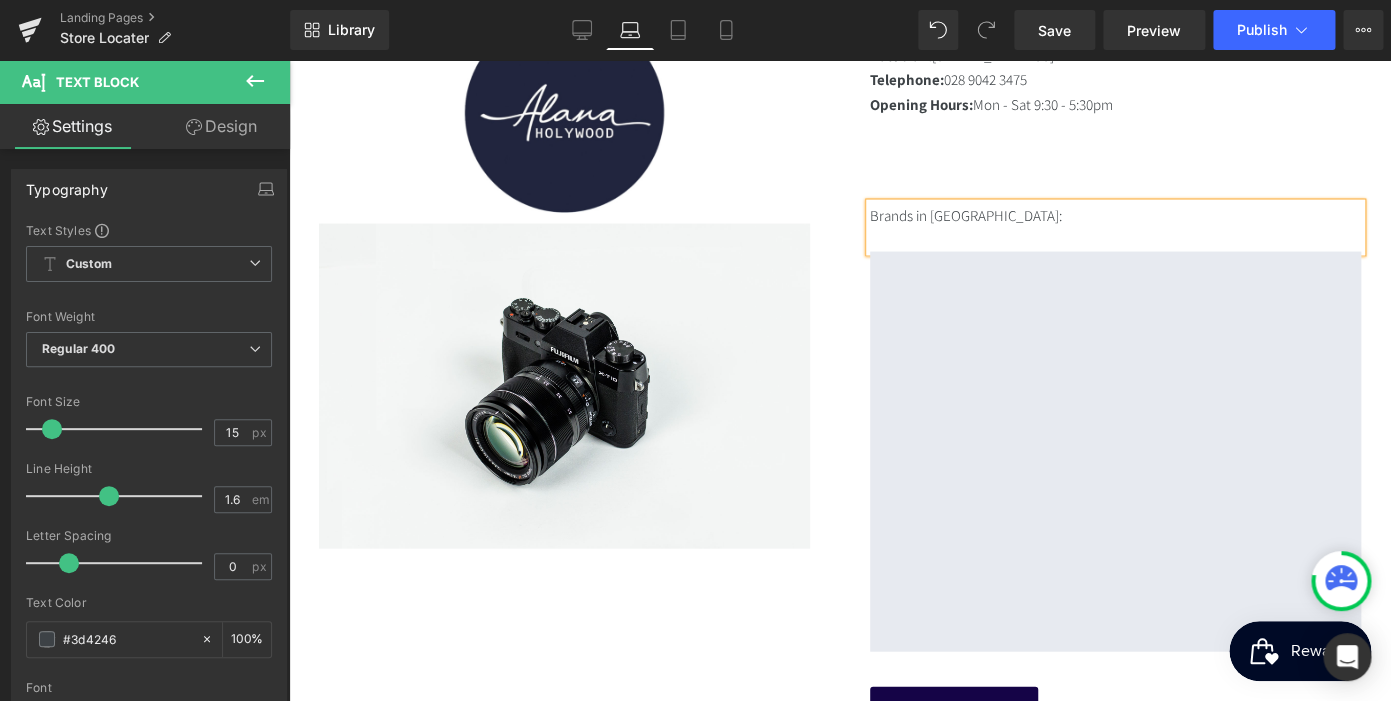 scroll, scrollTop: 0, scrollLeft: 367, axis: horizontal 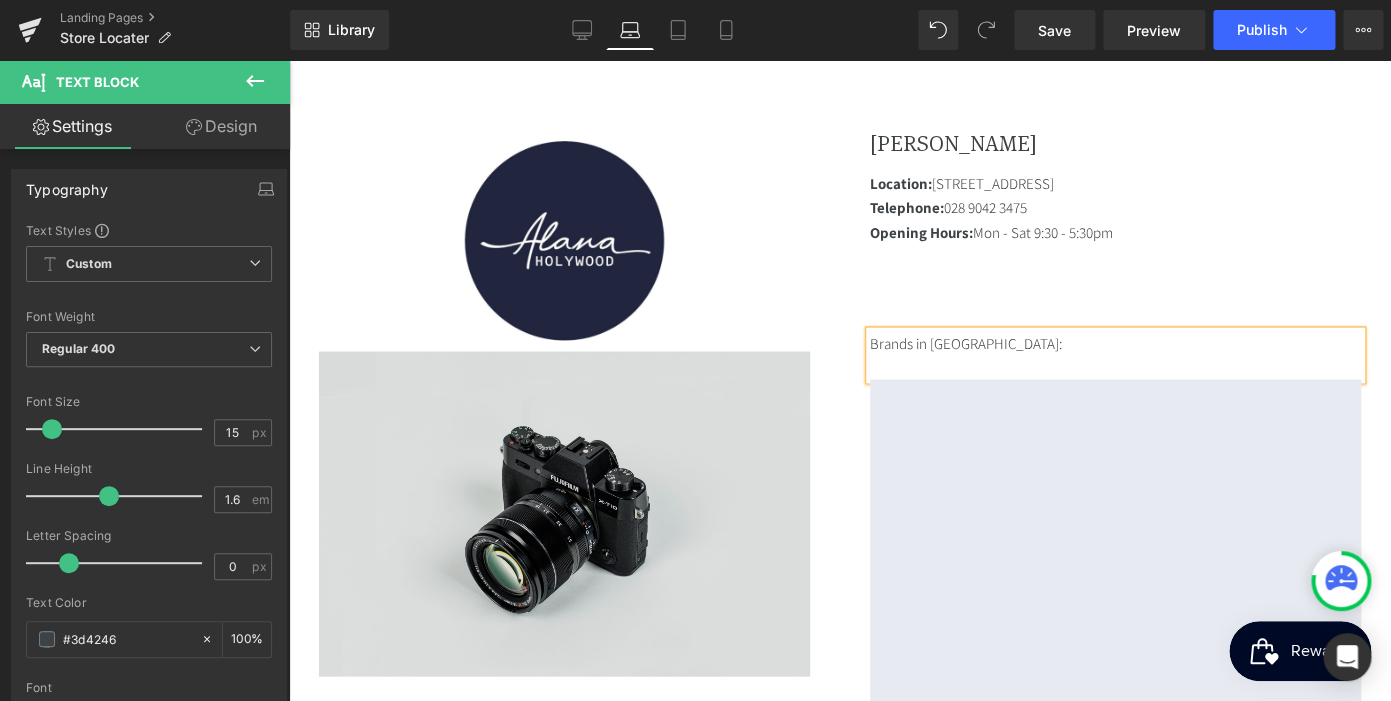 click at bounding box center (564, 513) 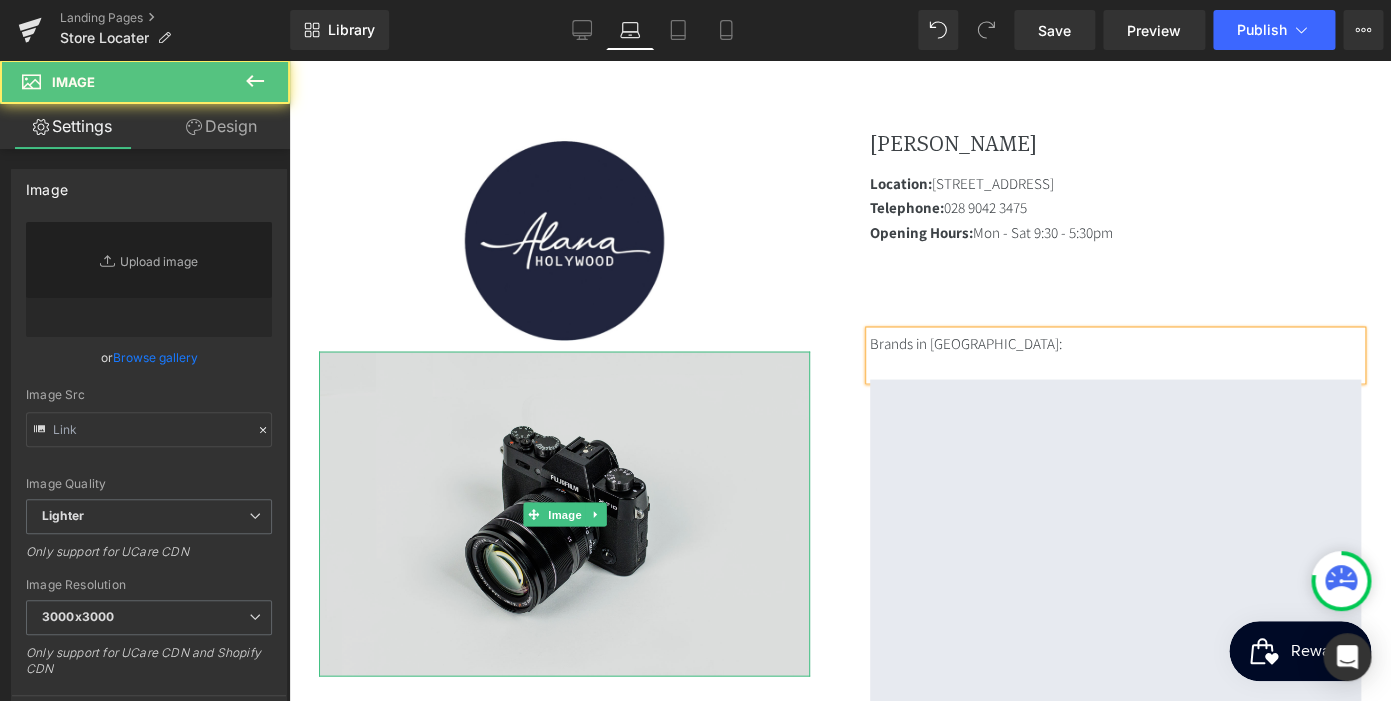 type on "//[DOMAIN_NAME][URL]" 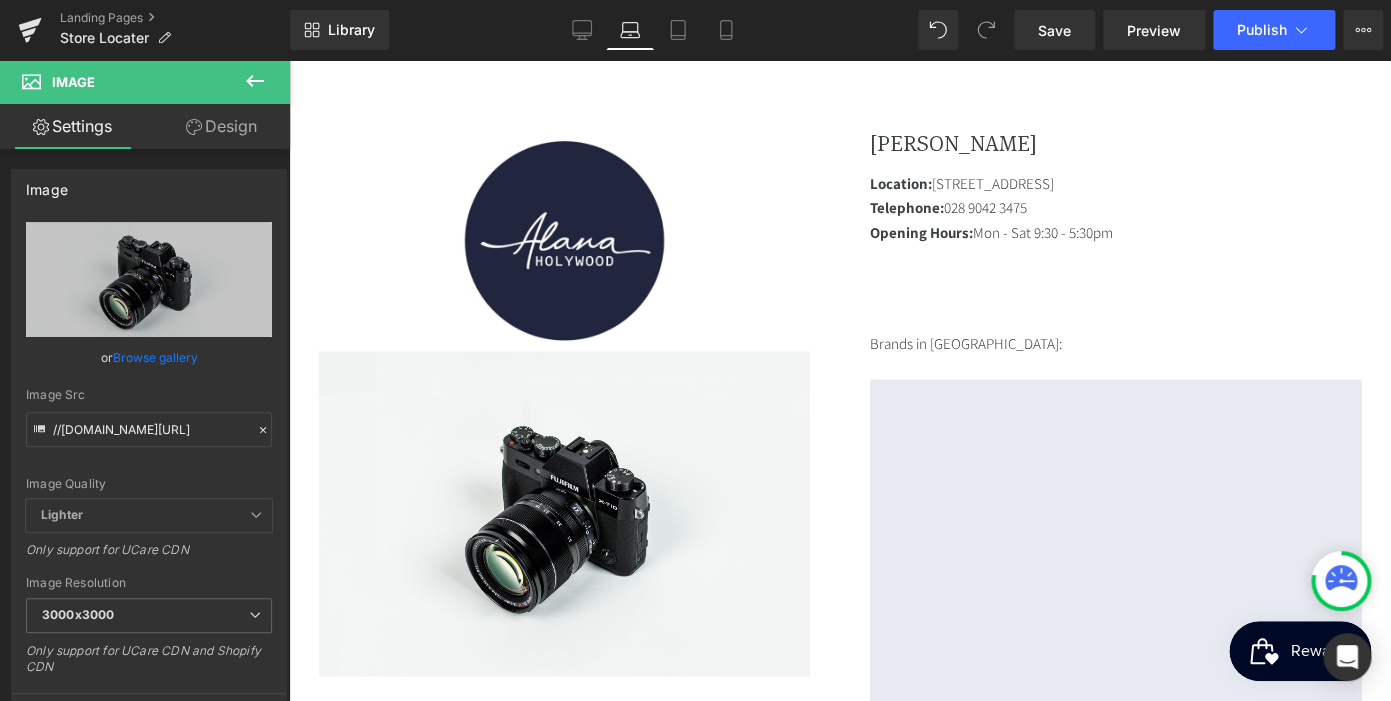 click 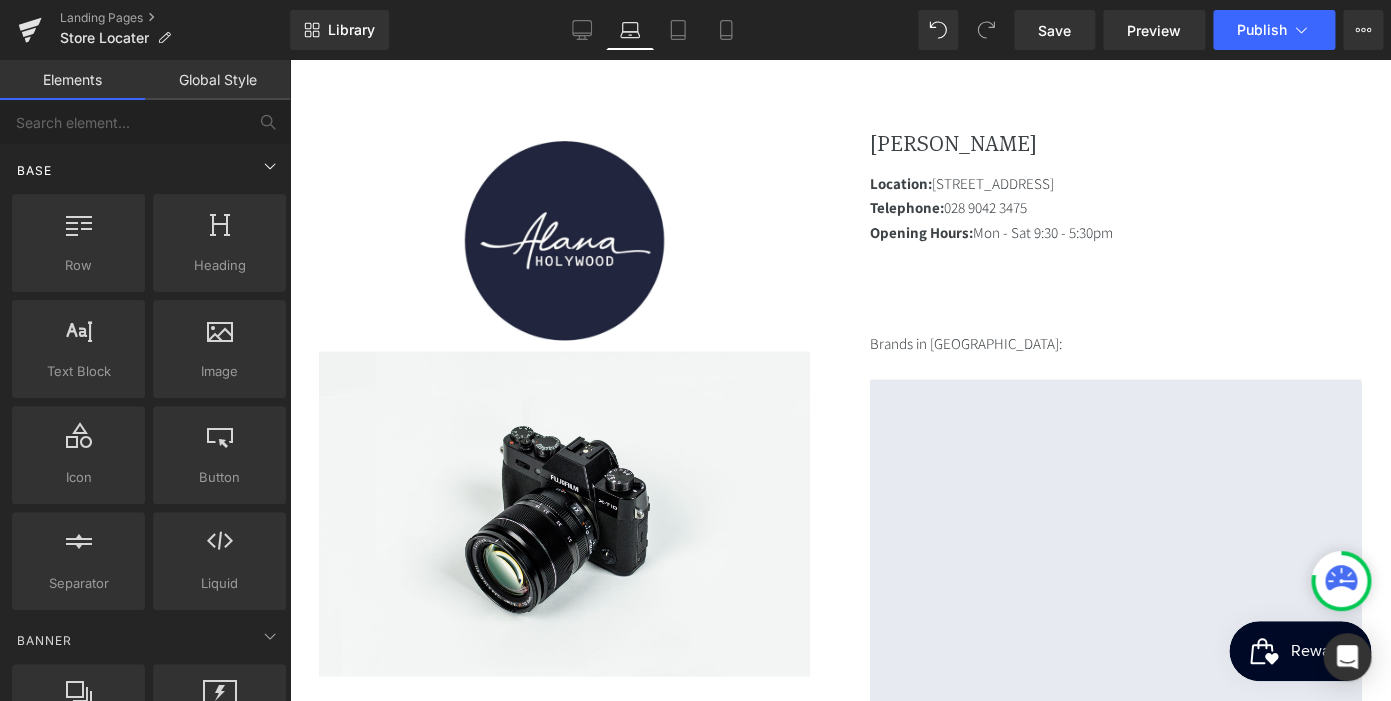scroll, scrollTop: 0, scrollLeft: 367, axis: horizontal 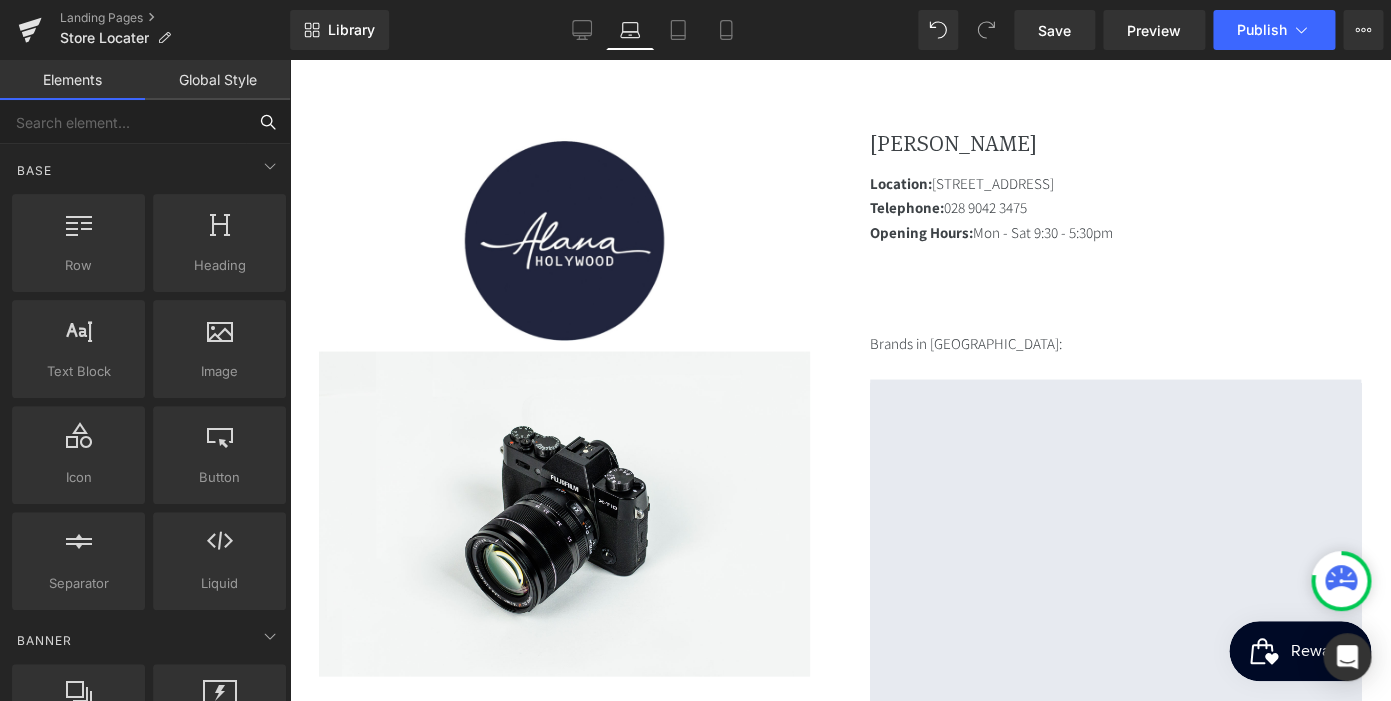 click at bounding box center [123, 122] 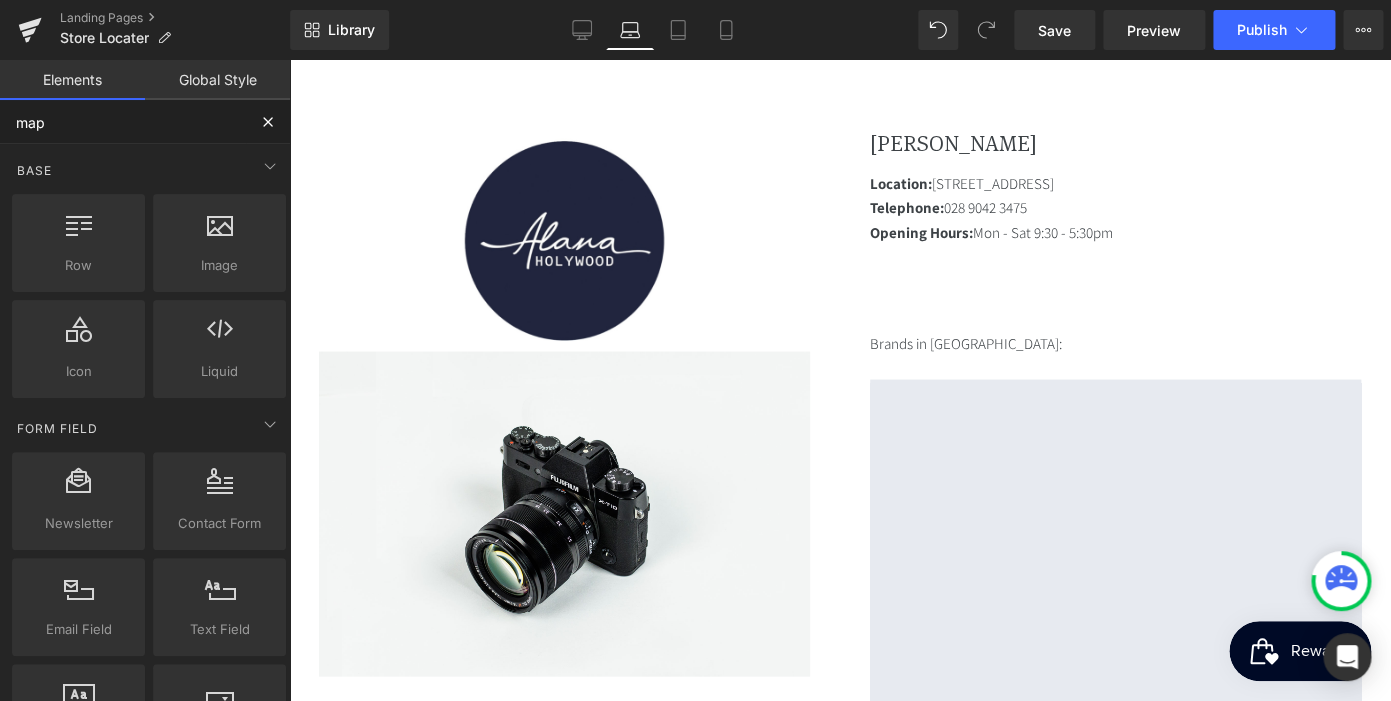 type on "maps" 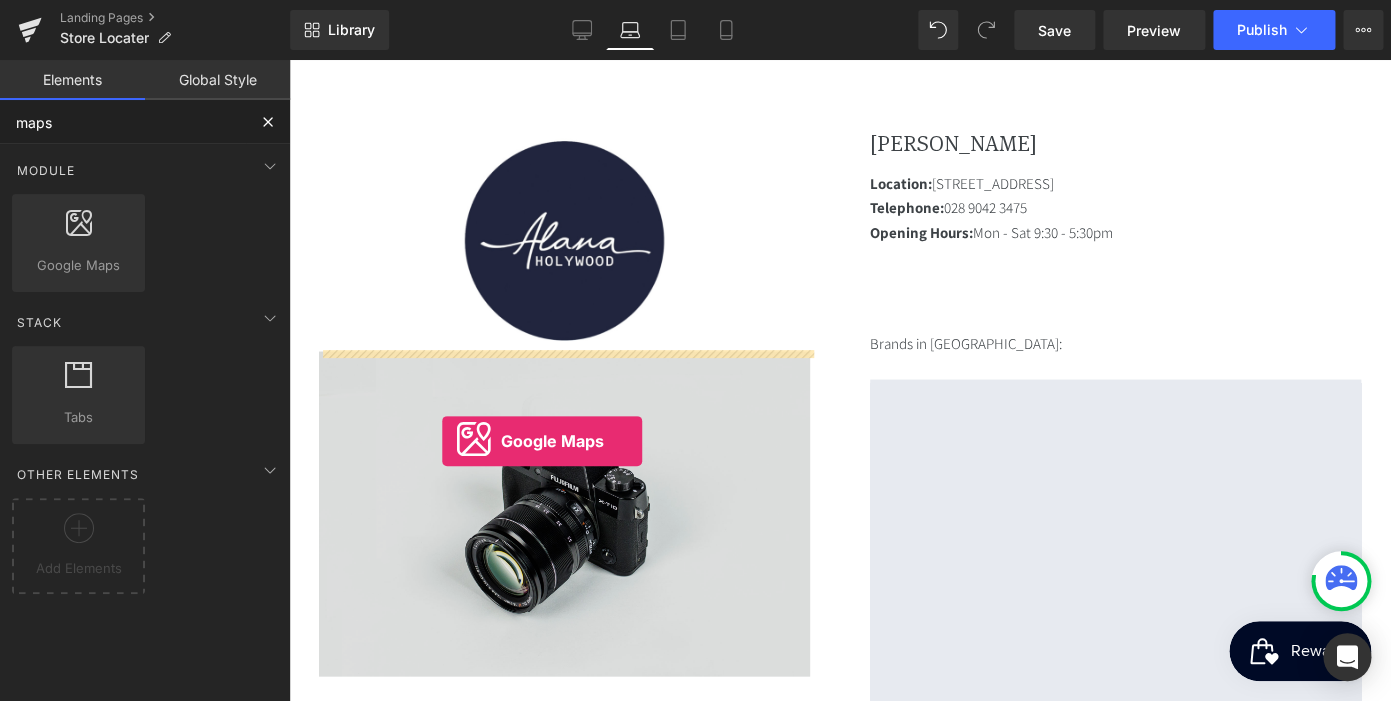 drag, startPoint x: 366, startPoint y: 335, endPoint x: 442, endPoint y: 442, distance: 131.24405 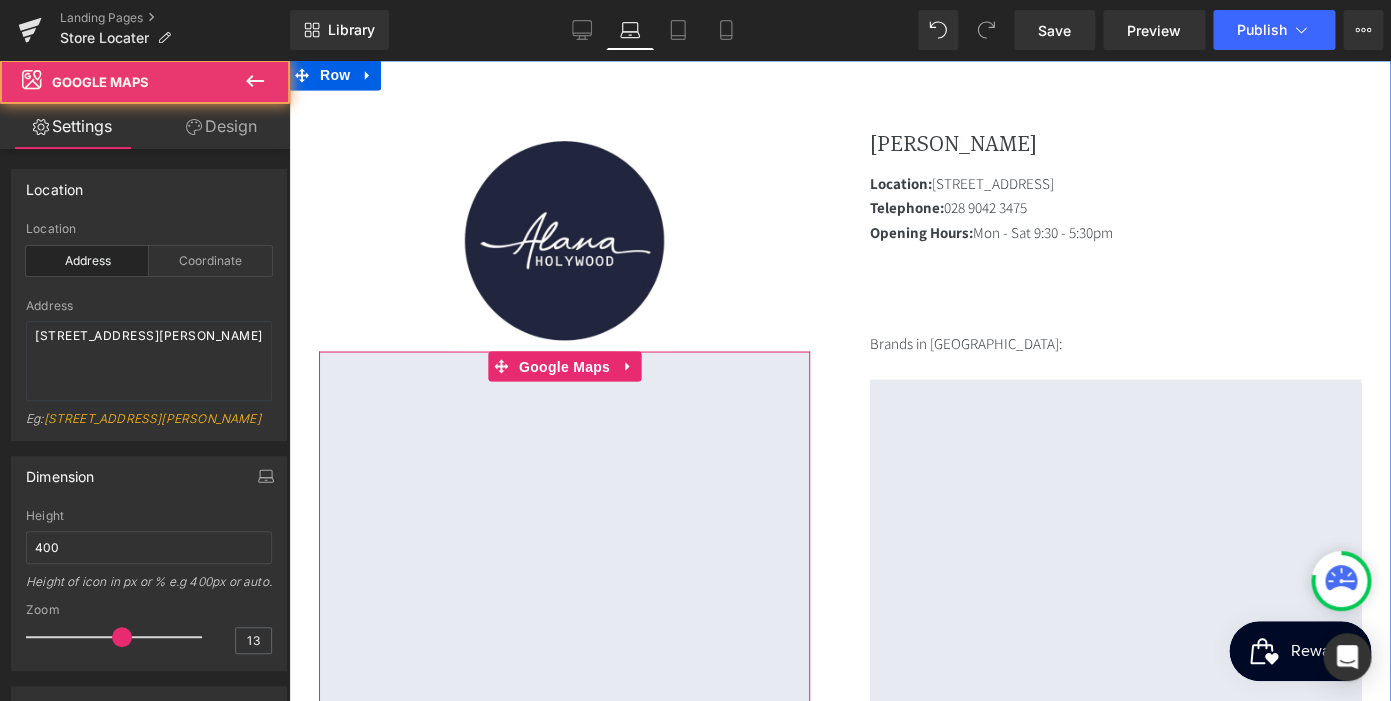 scroll, scrollTop: 0, scrollLeft: 0, axis: both 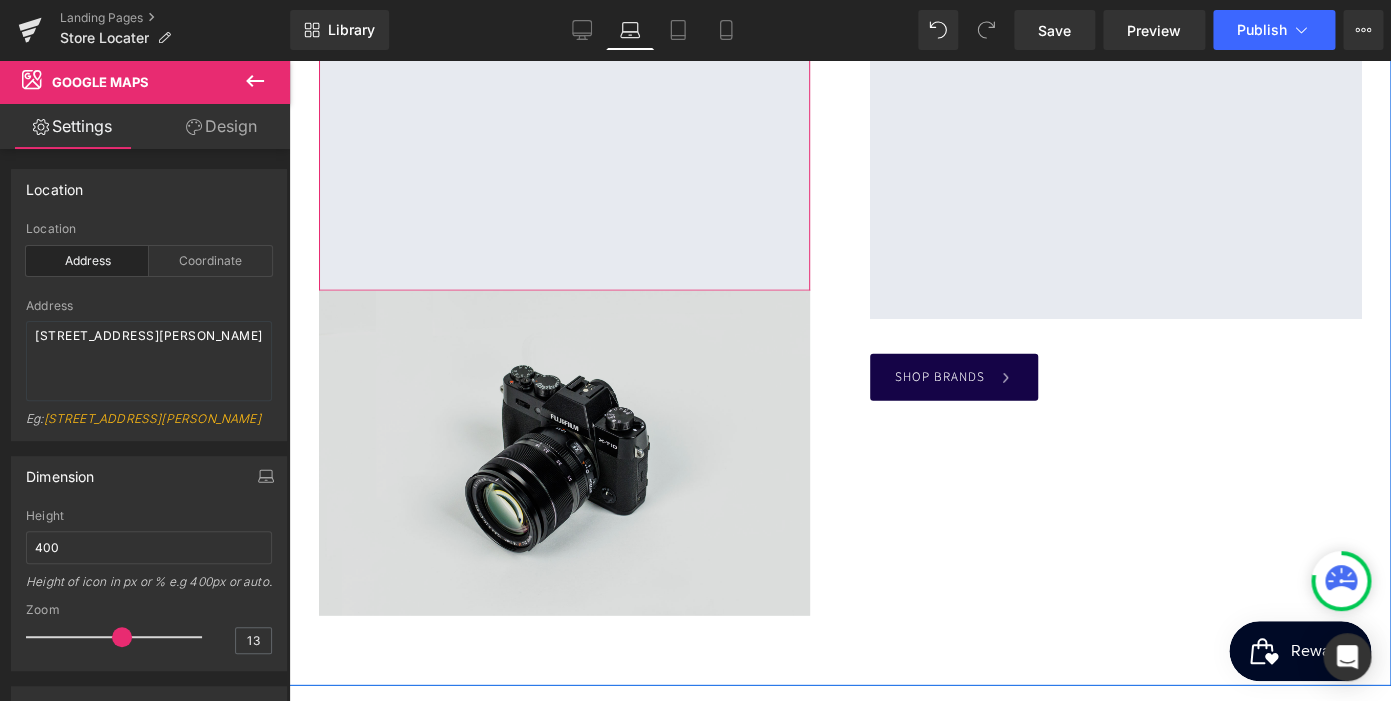 click at bounding box center [564, 453] 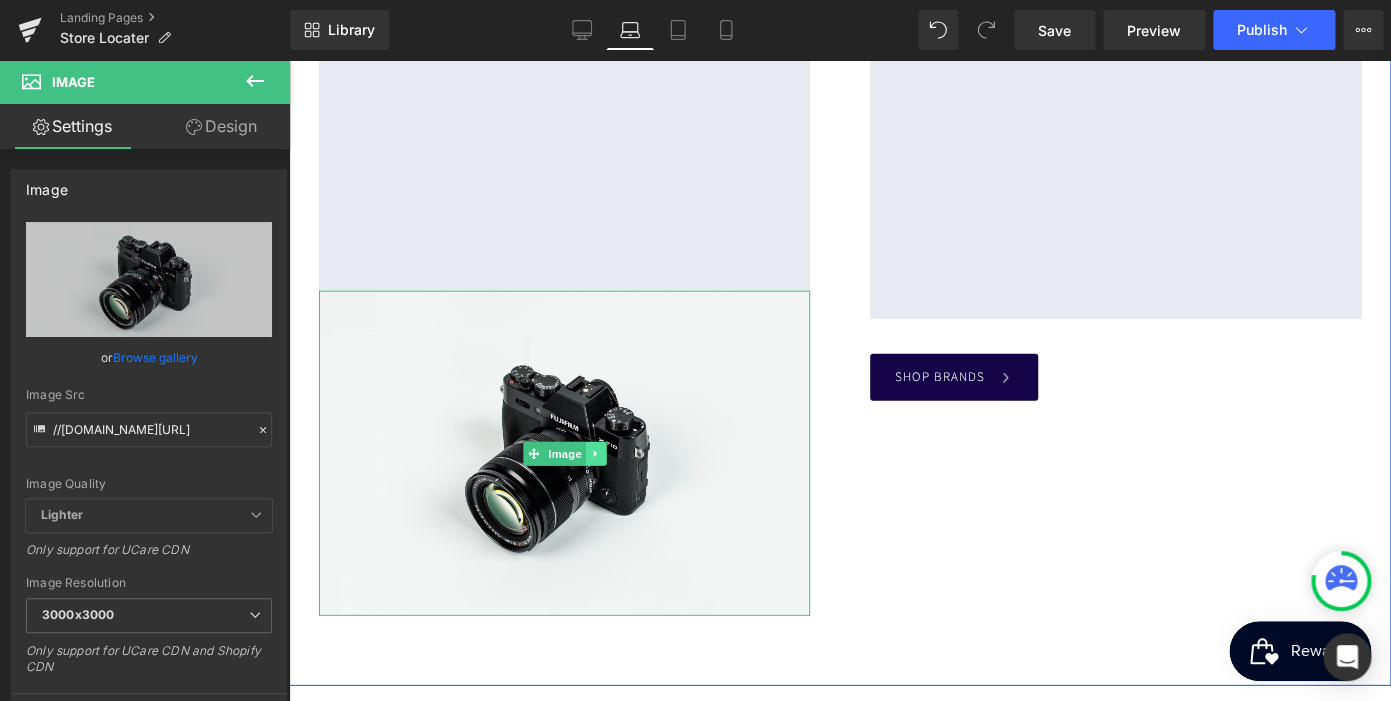 click 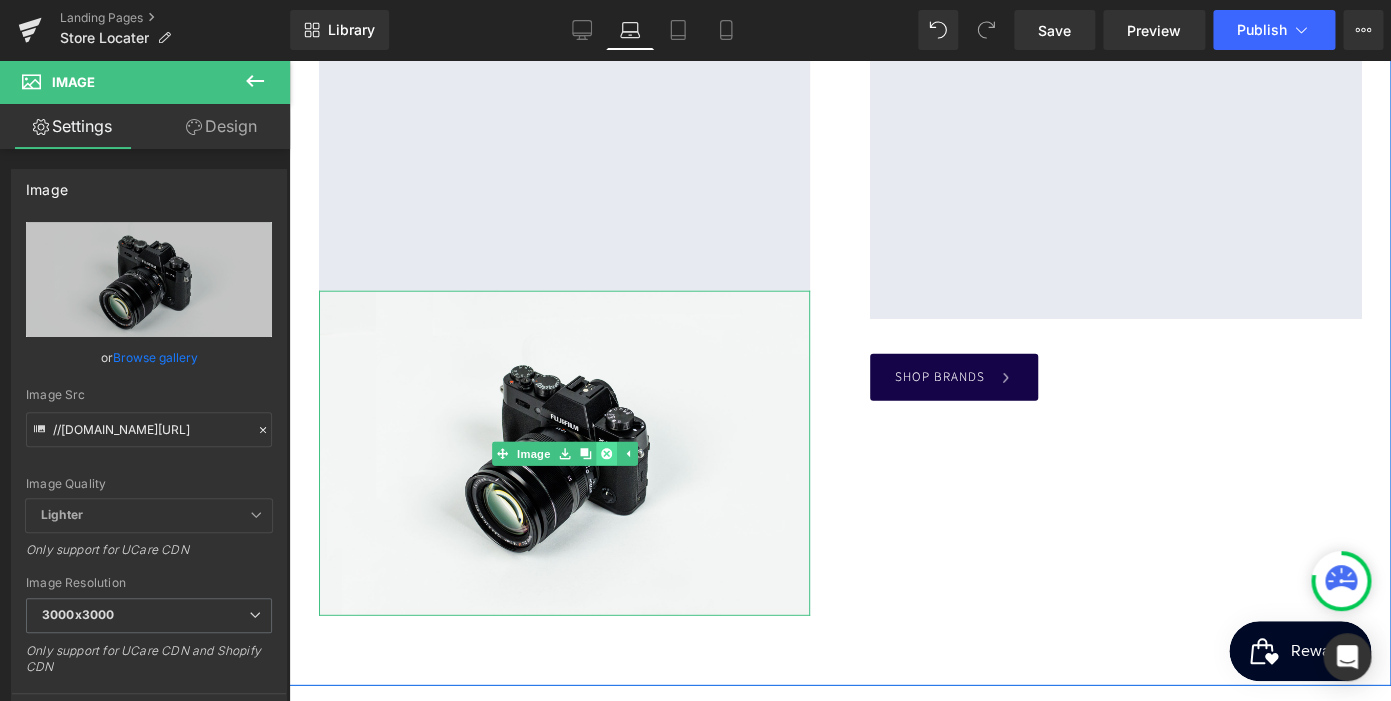 click 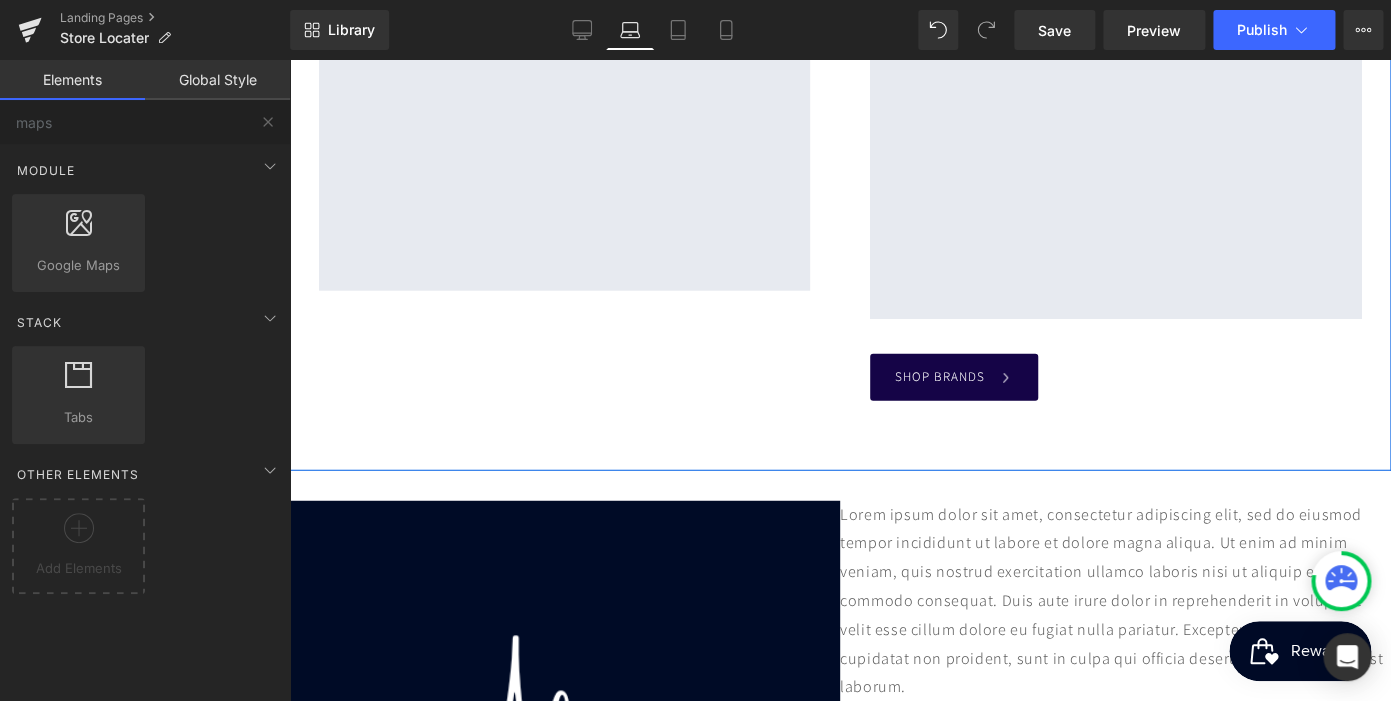 scroll, scrollTop: 0, scrollLeft: 367, axis: horizontal 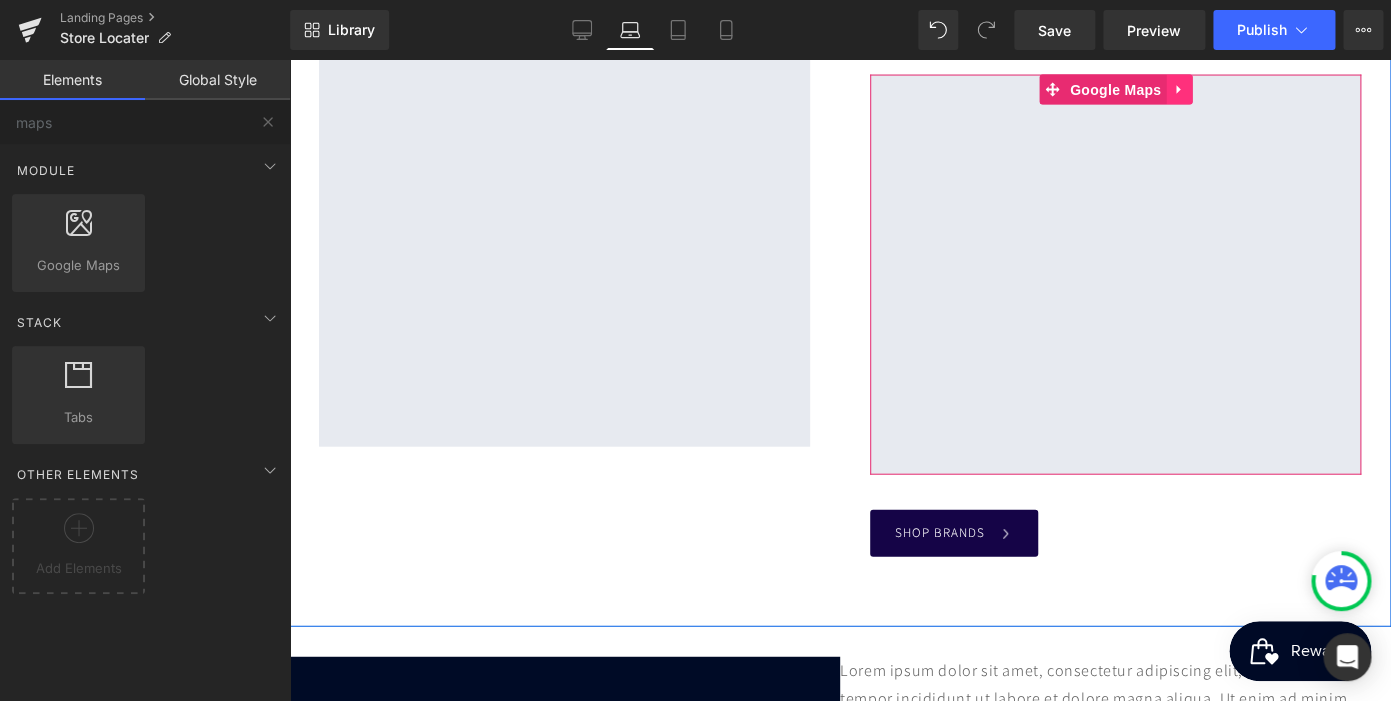 click 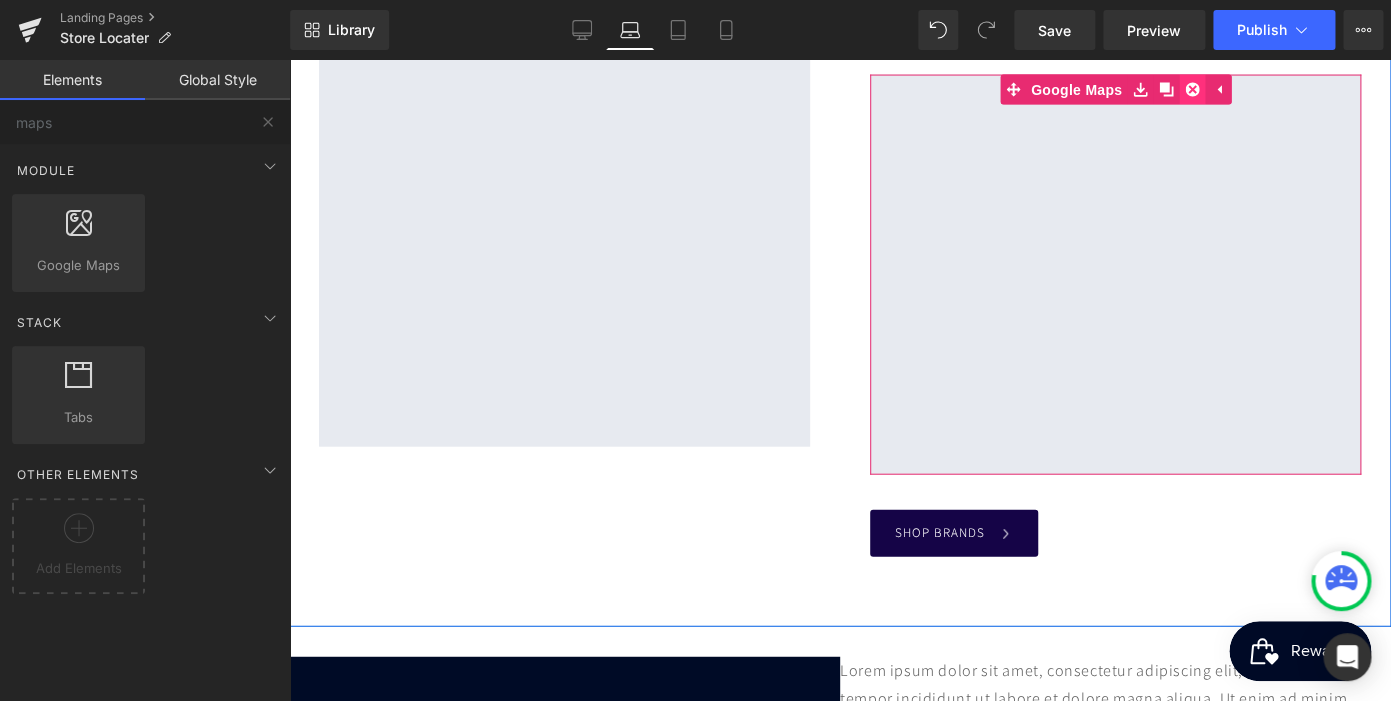 click at bounding box center (1192, 90) 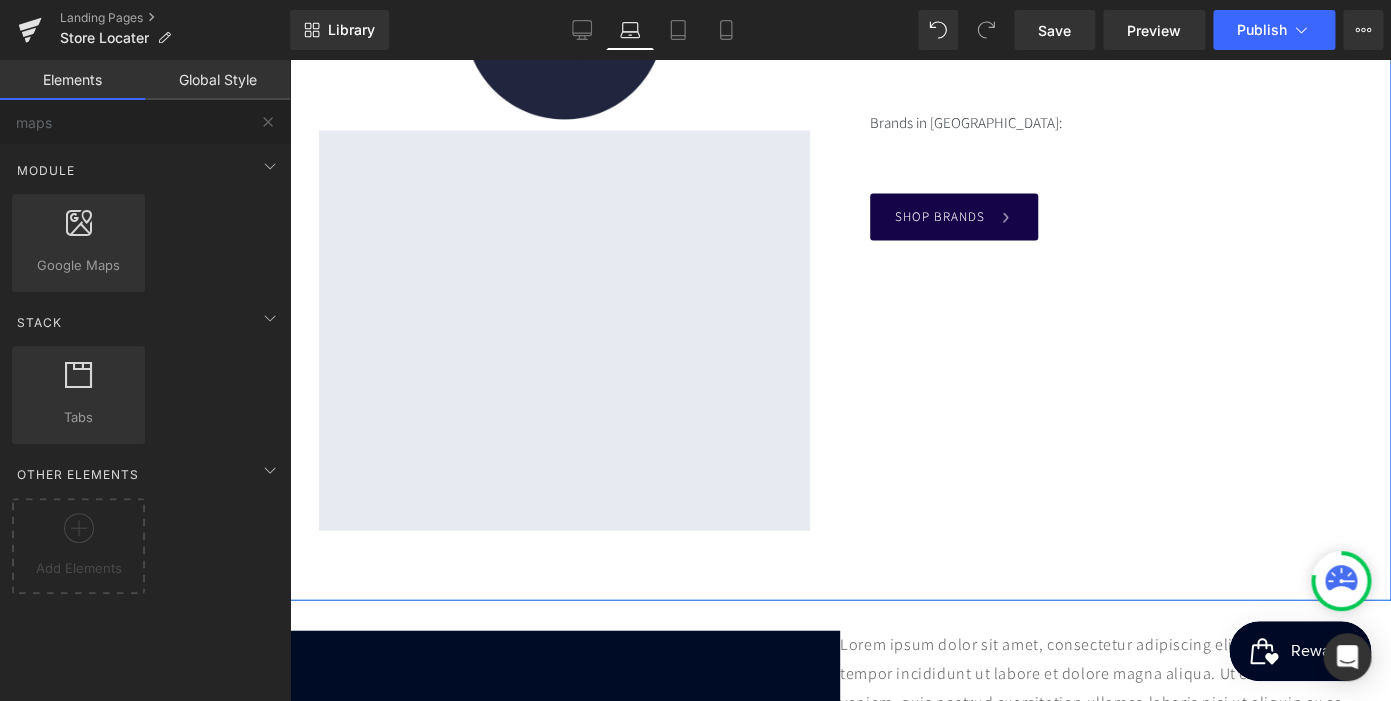 scroll, scrollTop: 1341, scrollLeft: 0, axis: vertical 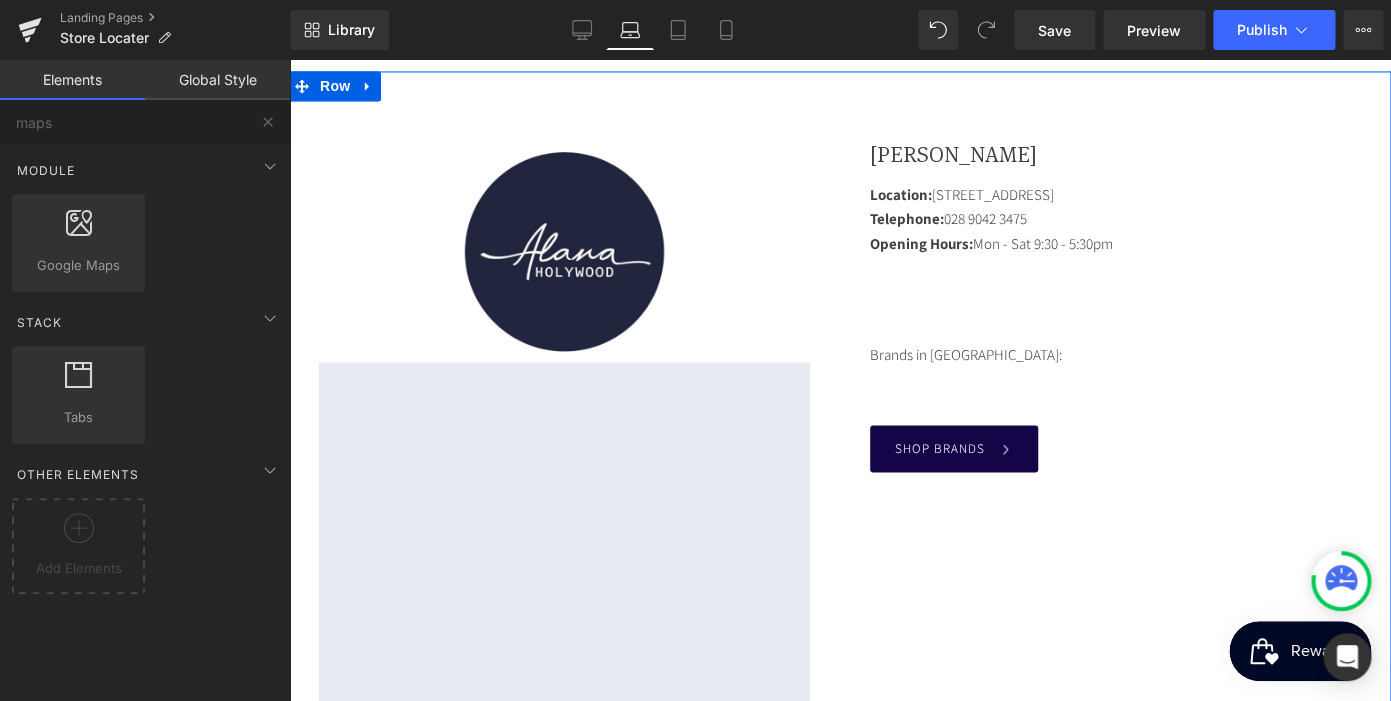 click at bounding box center (564, 562) 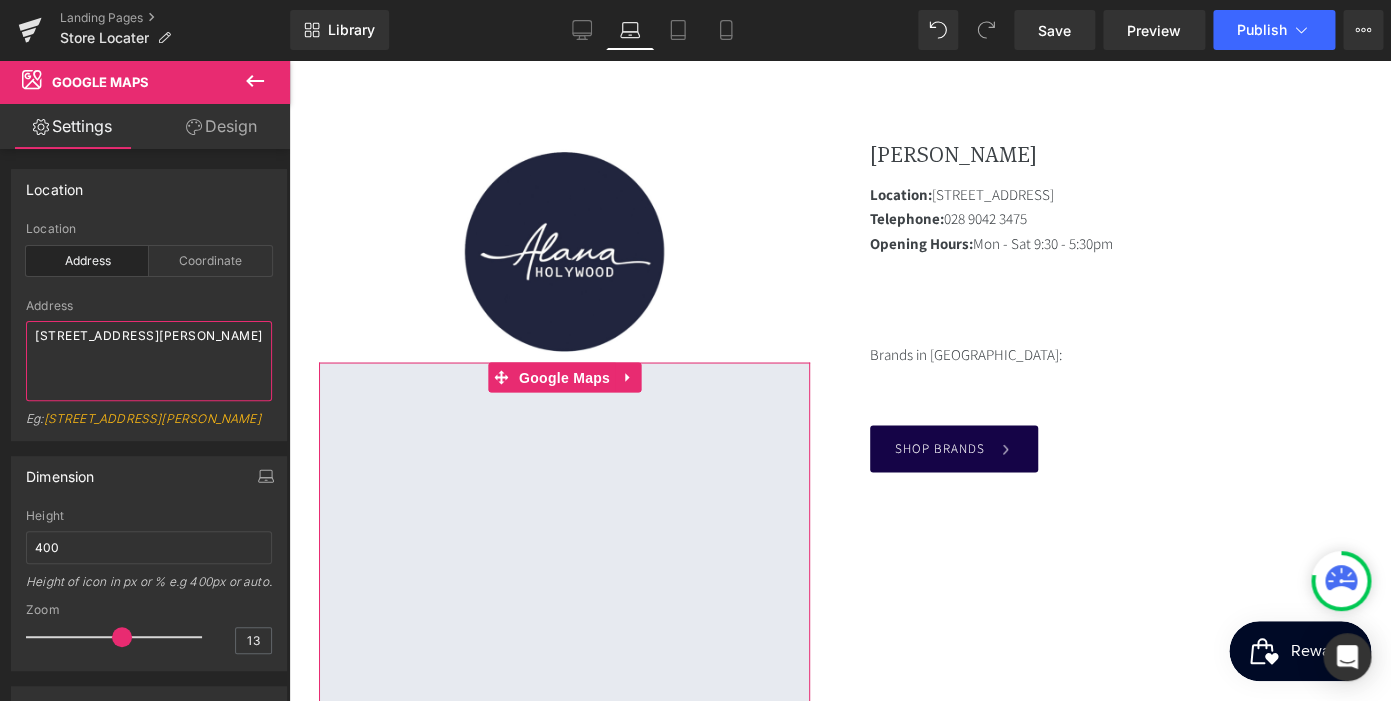 drag, startPoint x: 117, startPoint y: 362, endPoint x: 18, endPoint y: 329, distance: 104.35516 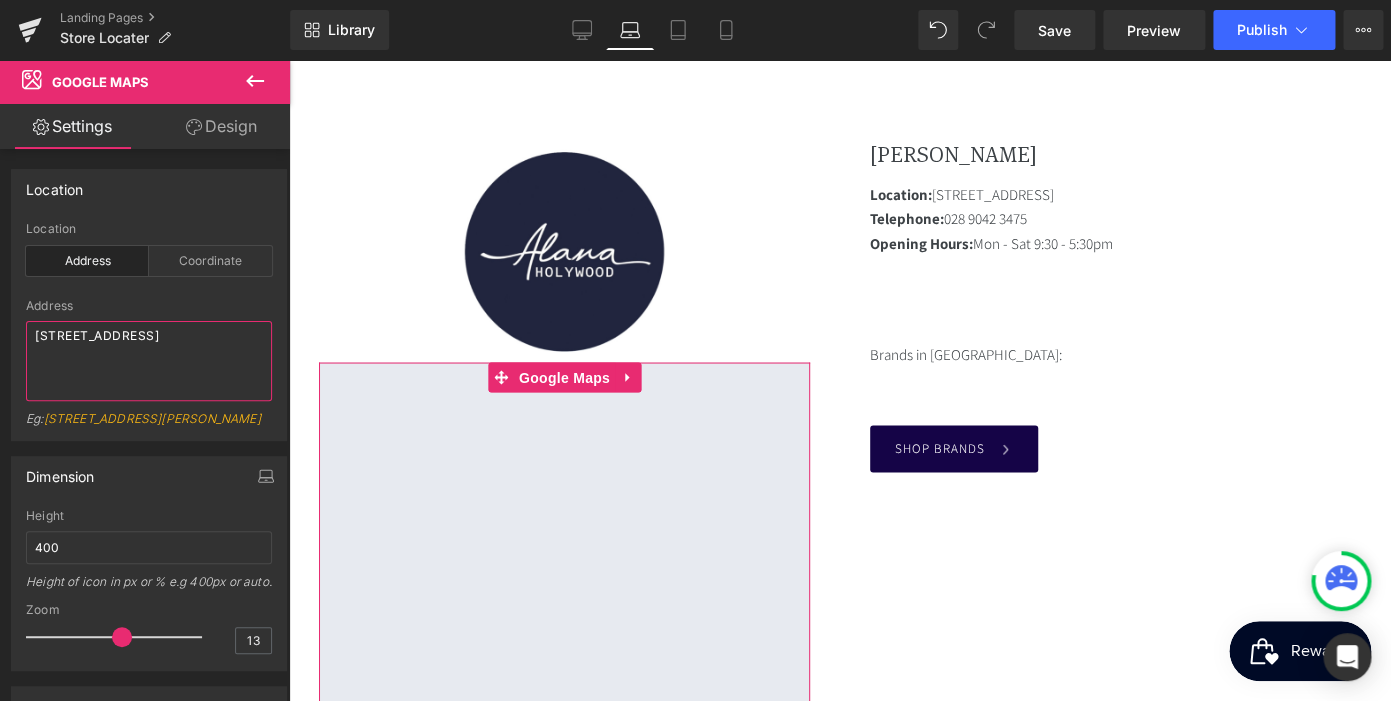 scroll, scrollTop: 0, scrollLeft: 0, axis: both 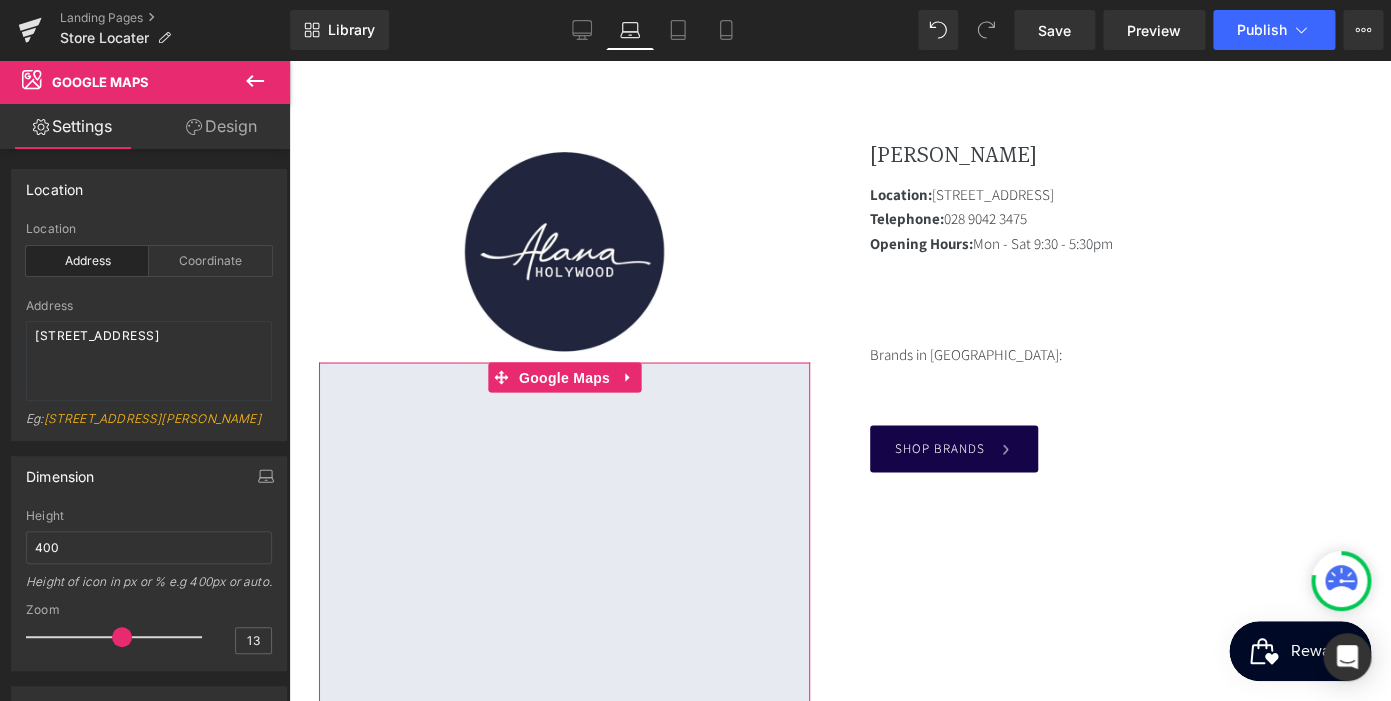 click on "Dimension" at bounding box center [149, 476] 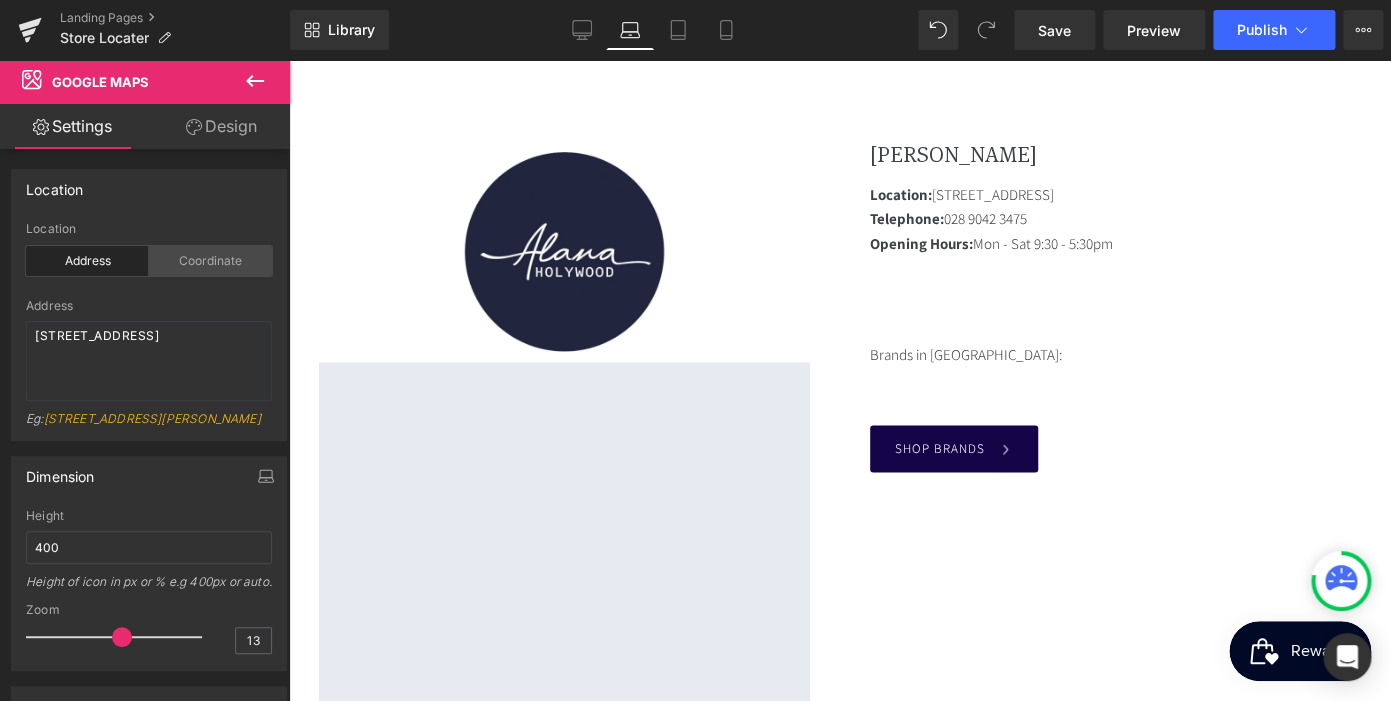 click on "Coordinate" at bounding box center [210, 261] 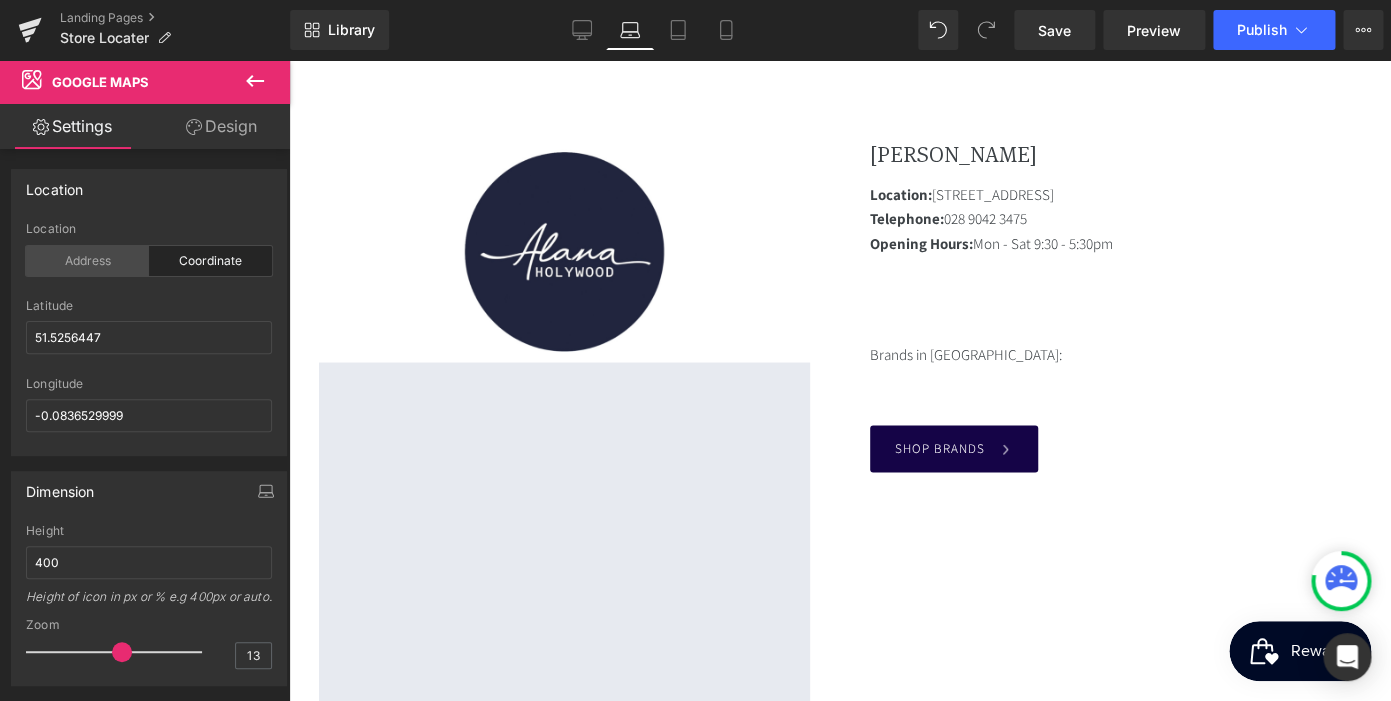 scroll, scrollTop: 0, scrollLeft: 367, axis: horizontal 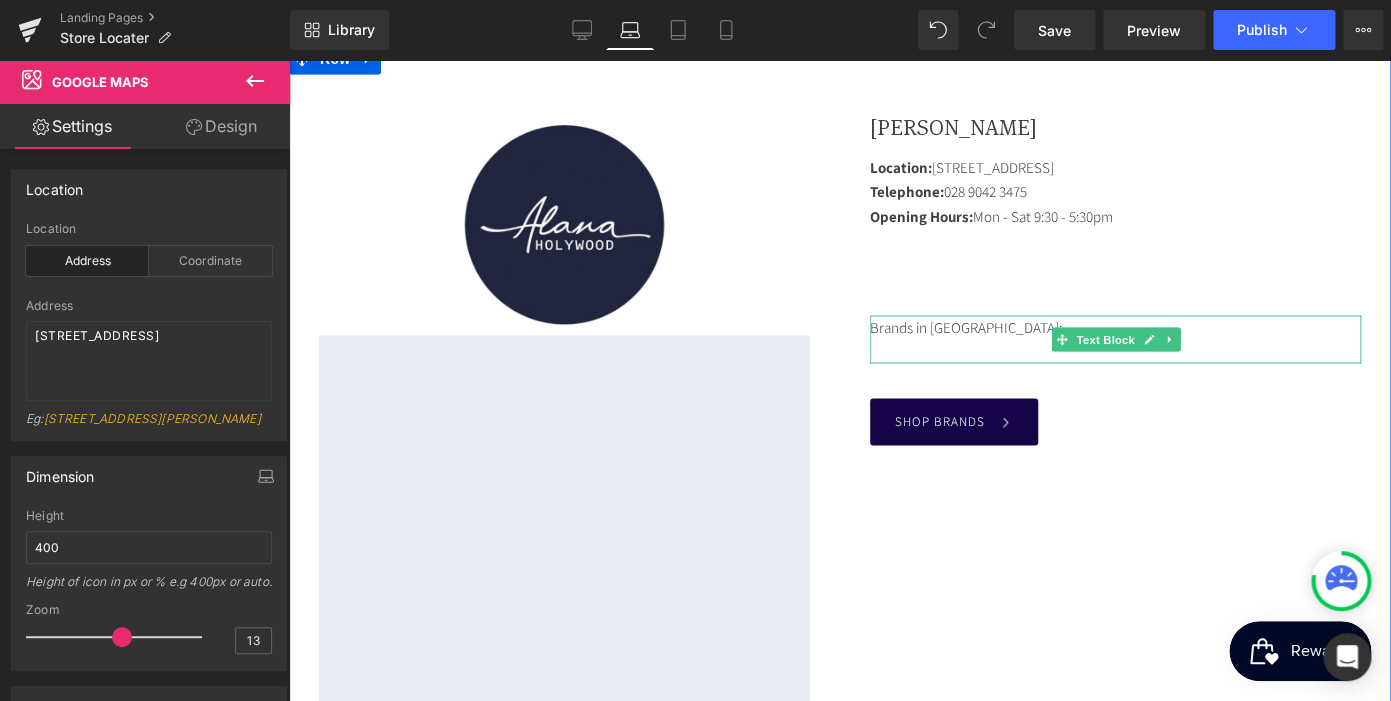 click on "Brands in Holywood:" at bounding box center (1115, 327) 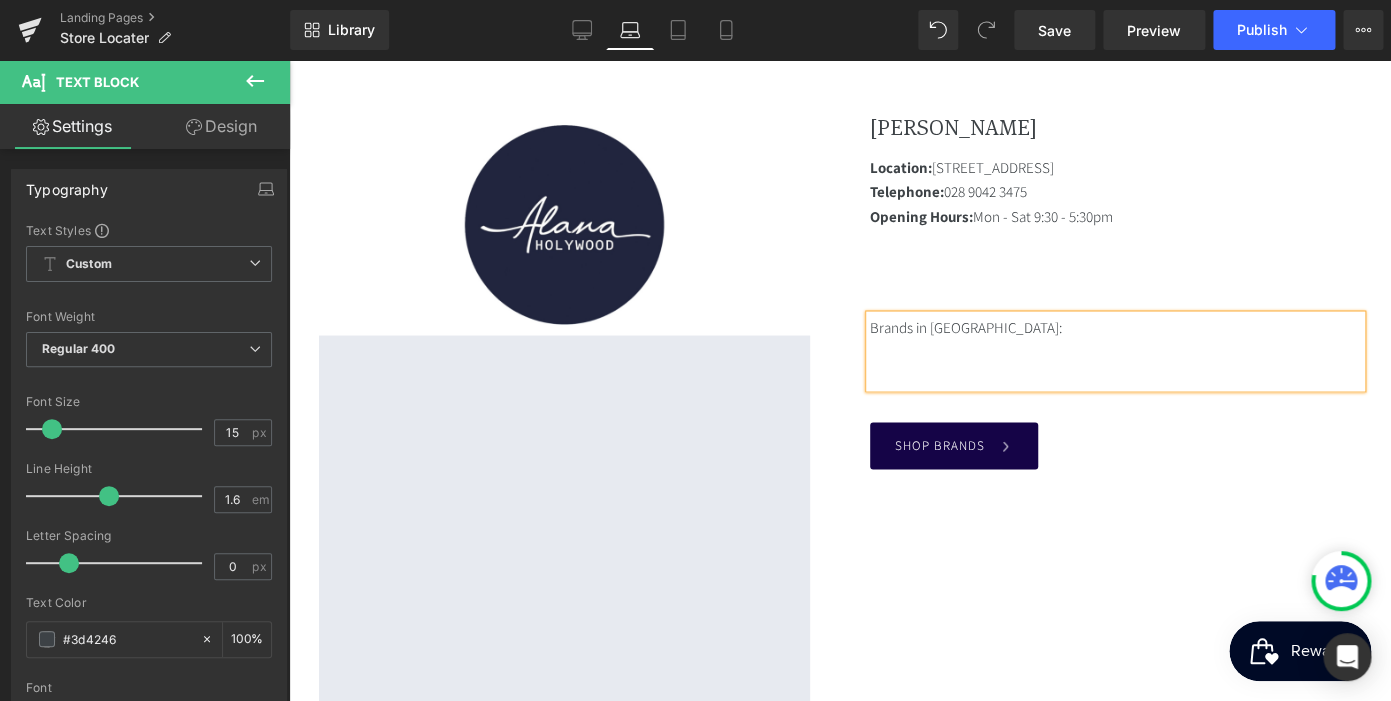 scroll, scrollTop: 0, scrollLeft: 367, axis: horizontal 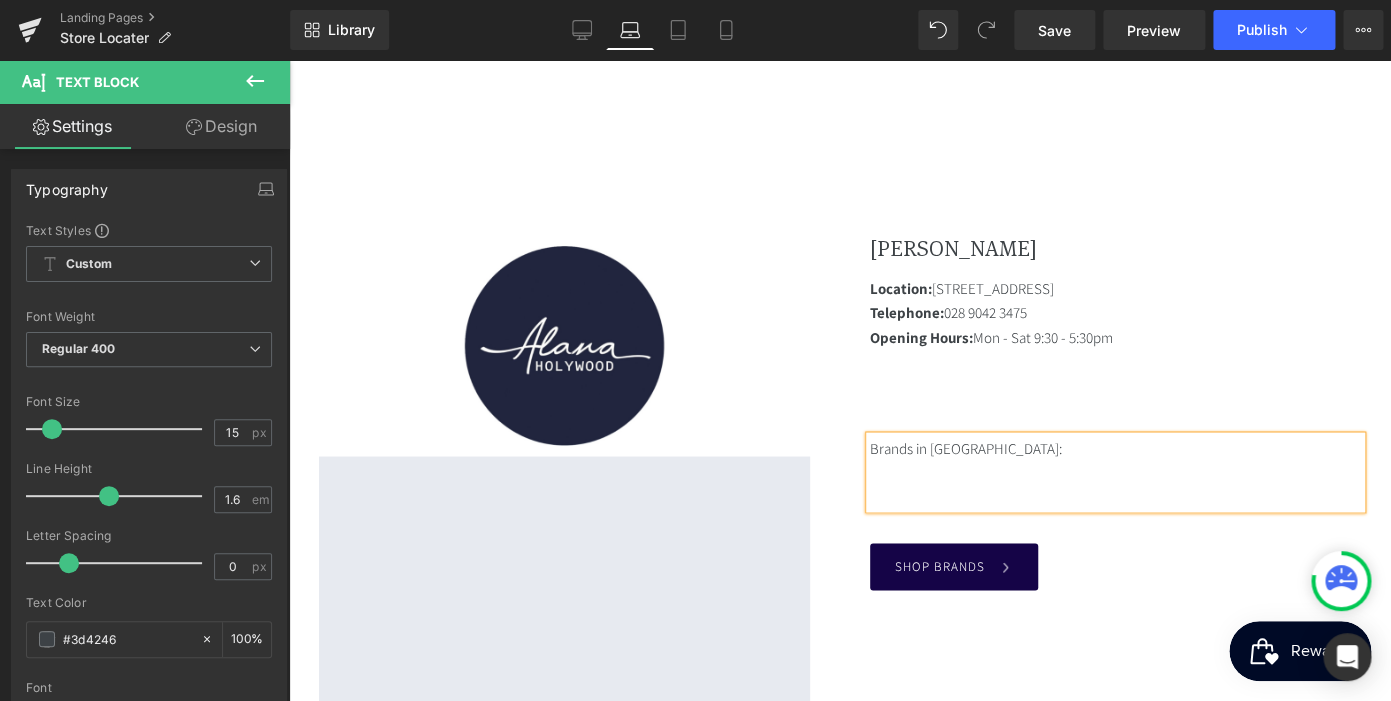 click on "SHOP BRANDS" at bounding box center [940, 566] 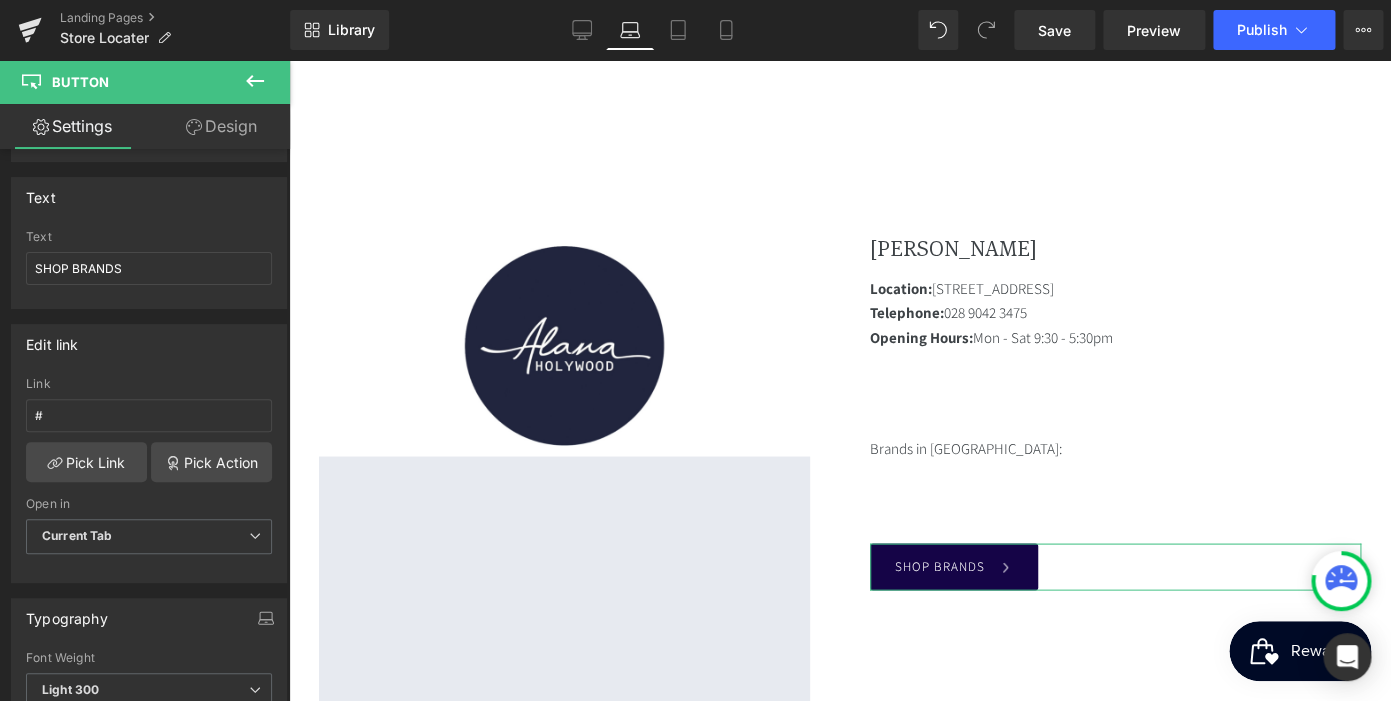 scroll, scrollTop: 151, scrollLeft: 0, axis: vertical 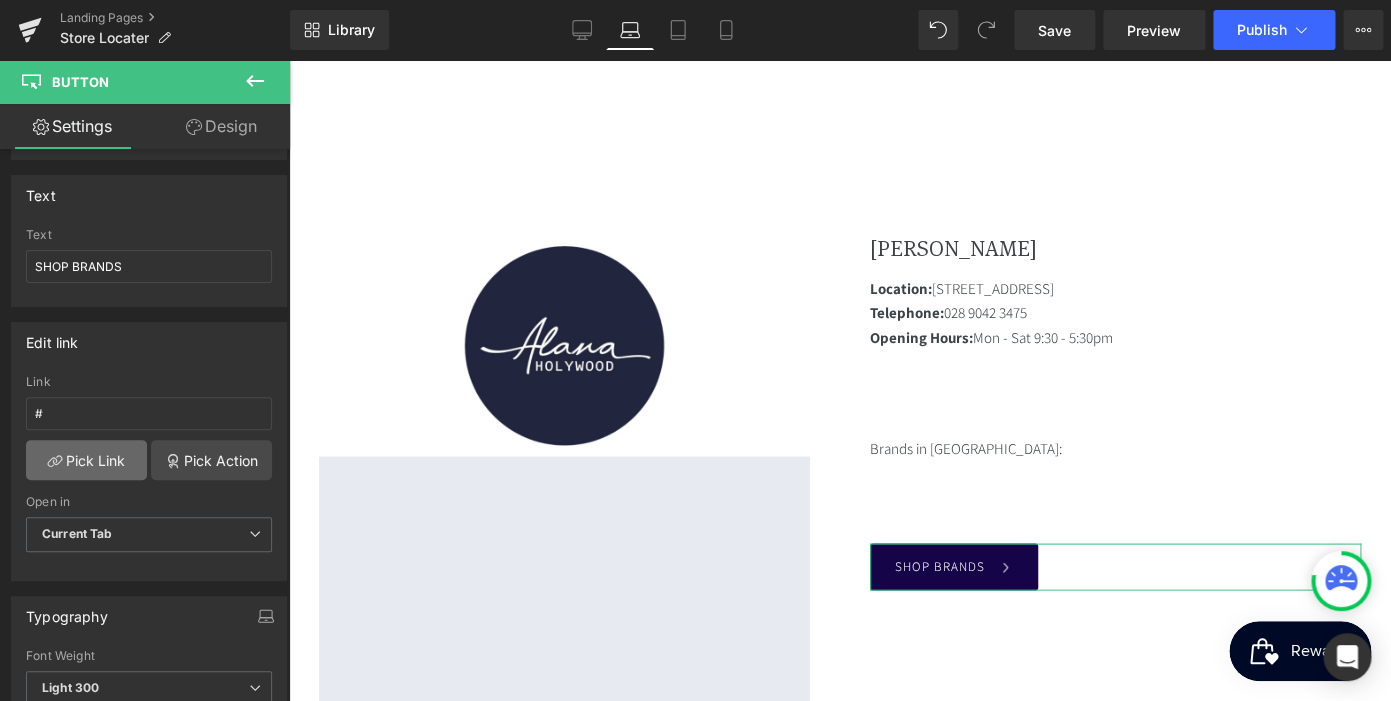 click on "Pick Link" at bounding box center [86, 460] 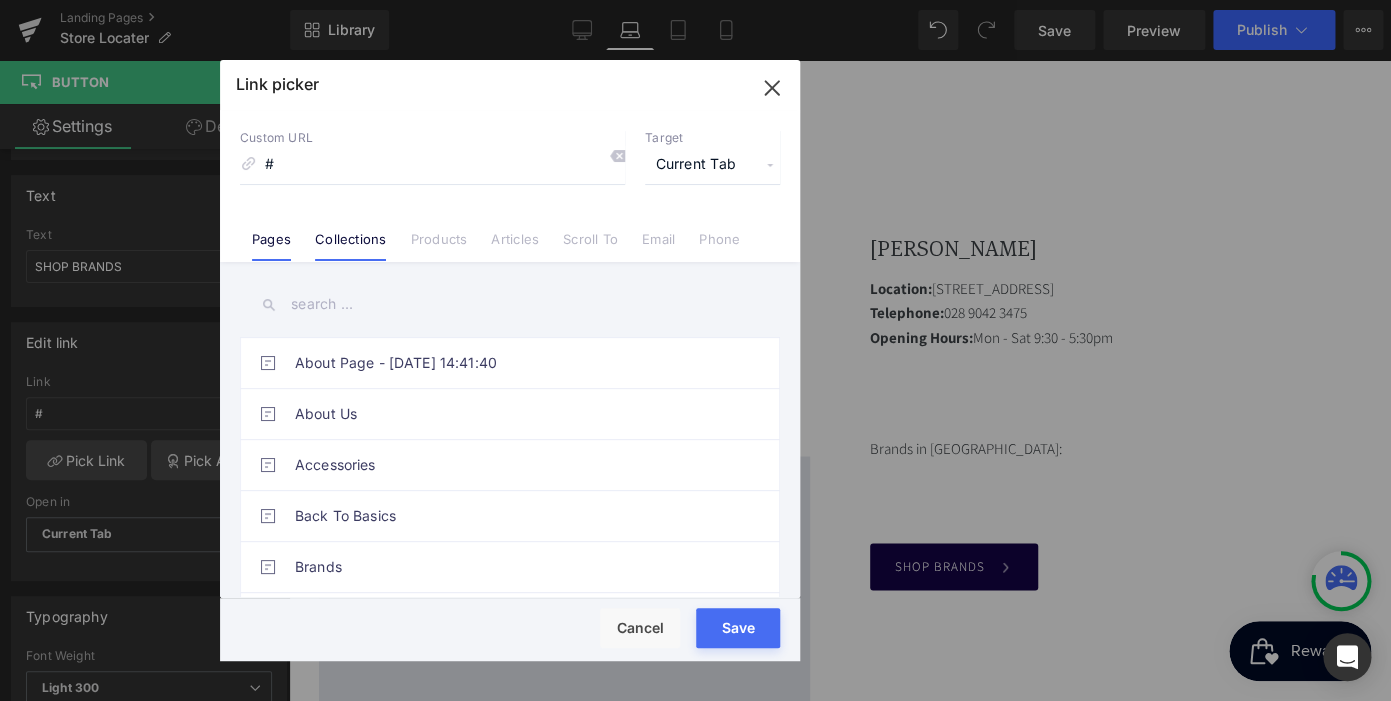 click on "Collections" at bounding box center (350, 231) 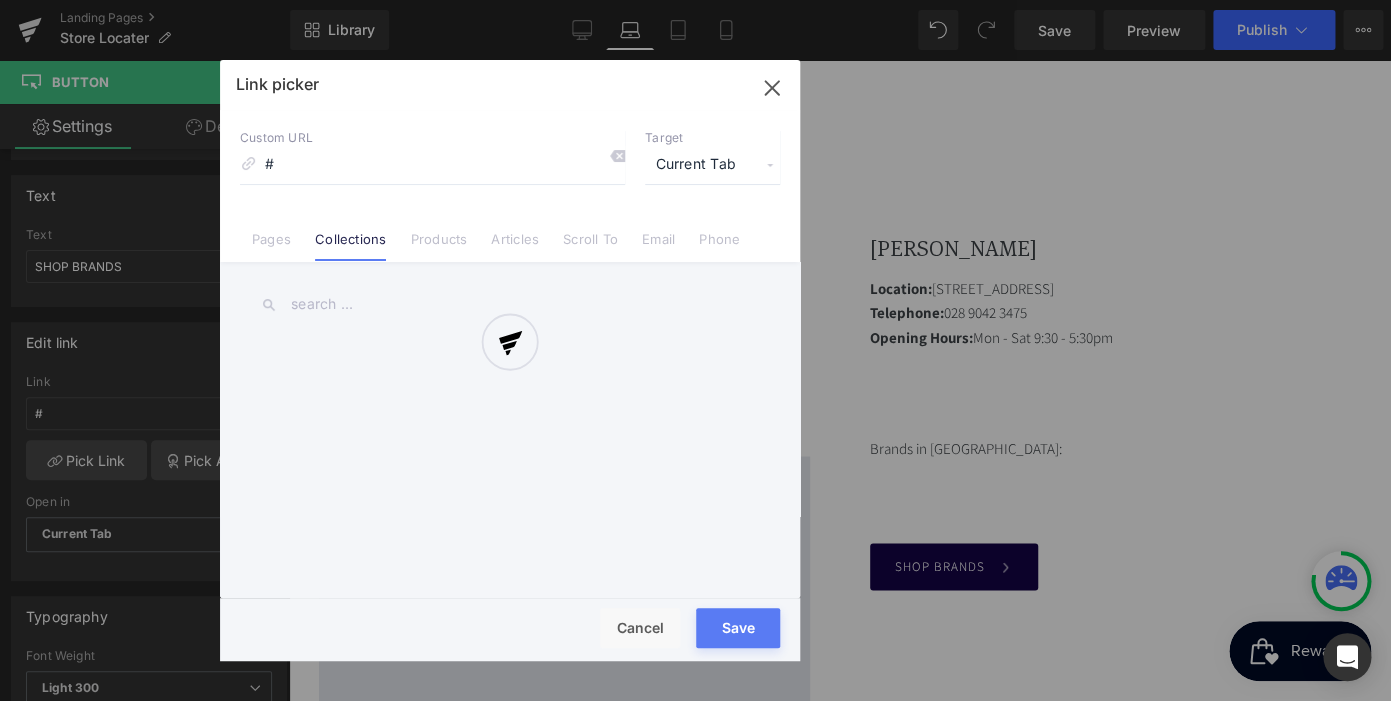 scroll, scrollTop: 0, scrollLeft: 0, axis: both 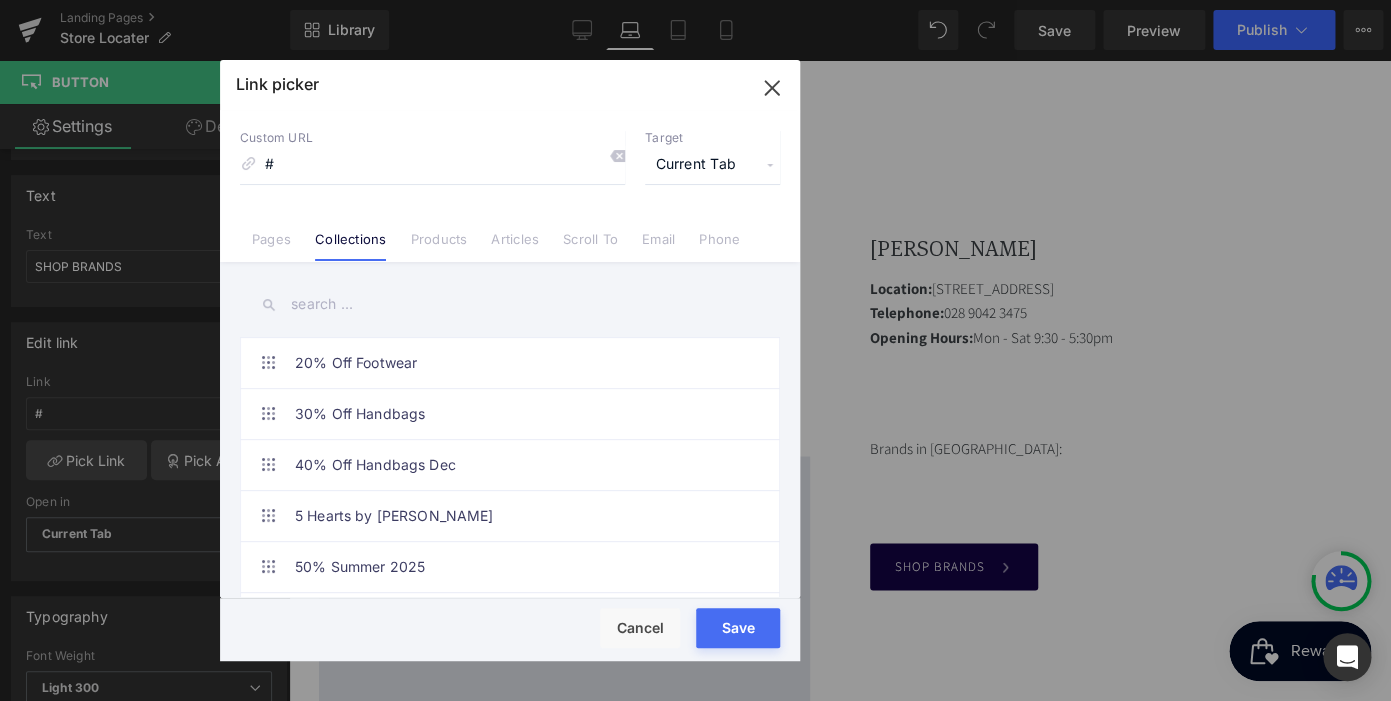 click at bounding box center (510, 304) 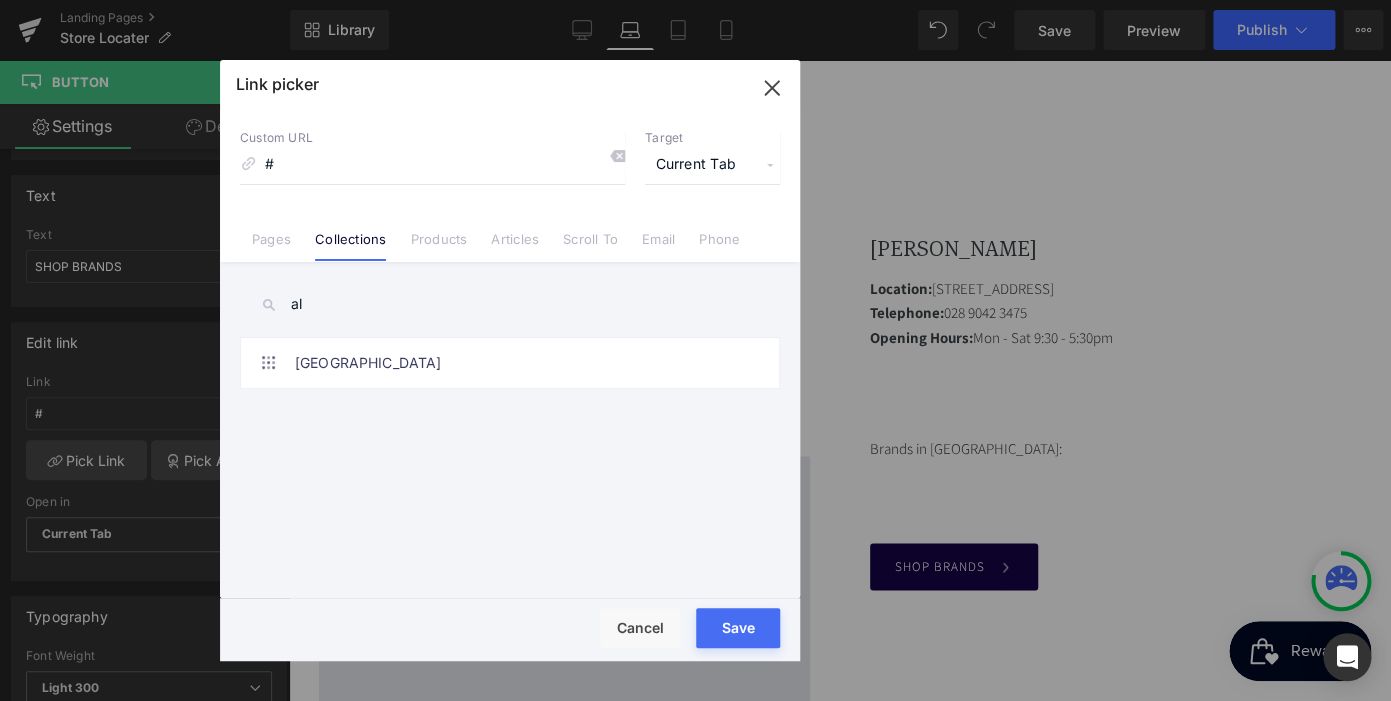 type on "a" 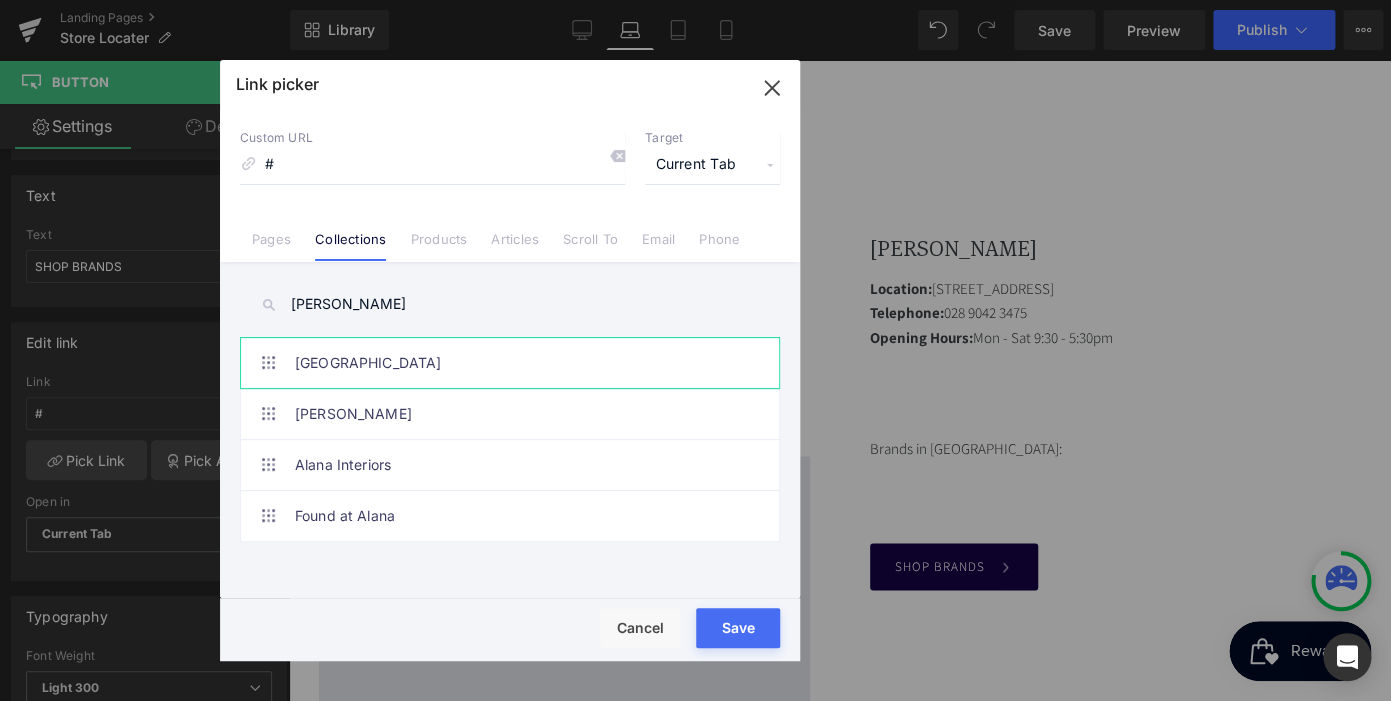 scroll, scrollTop: 0, scrollLeft: 367, axis: horizontal 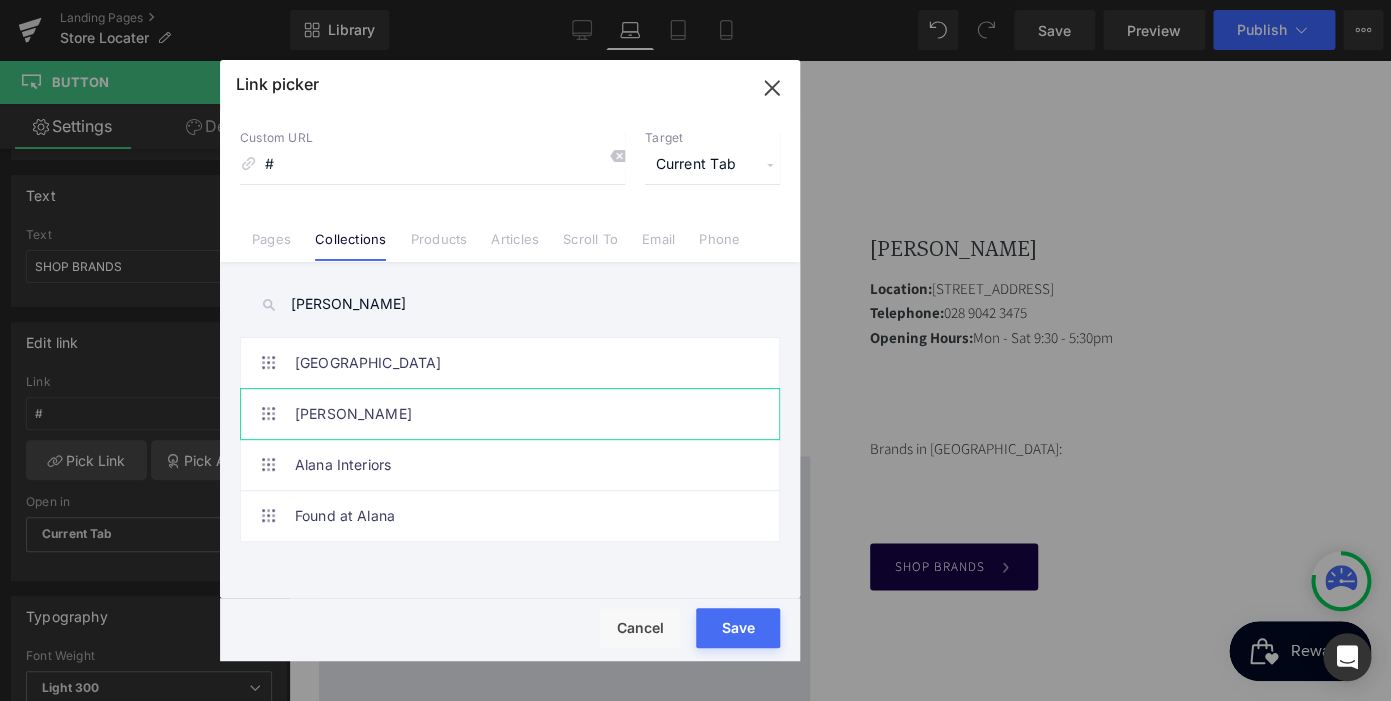 type on "[PERSON_NAME]" 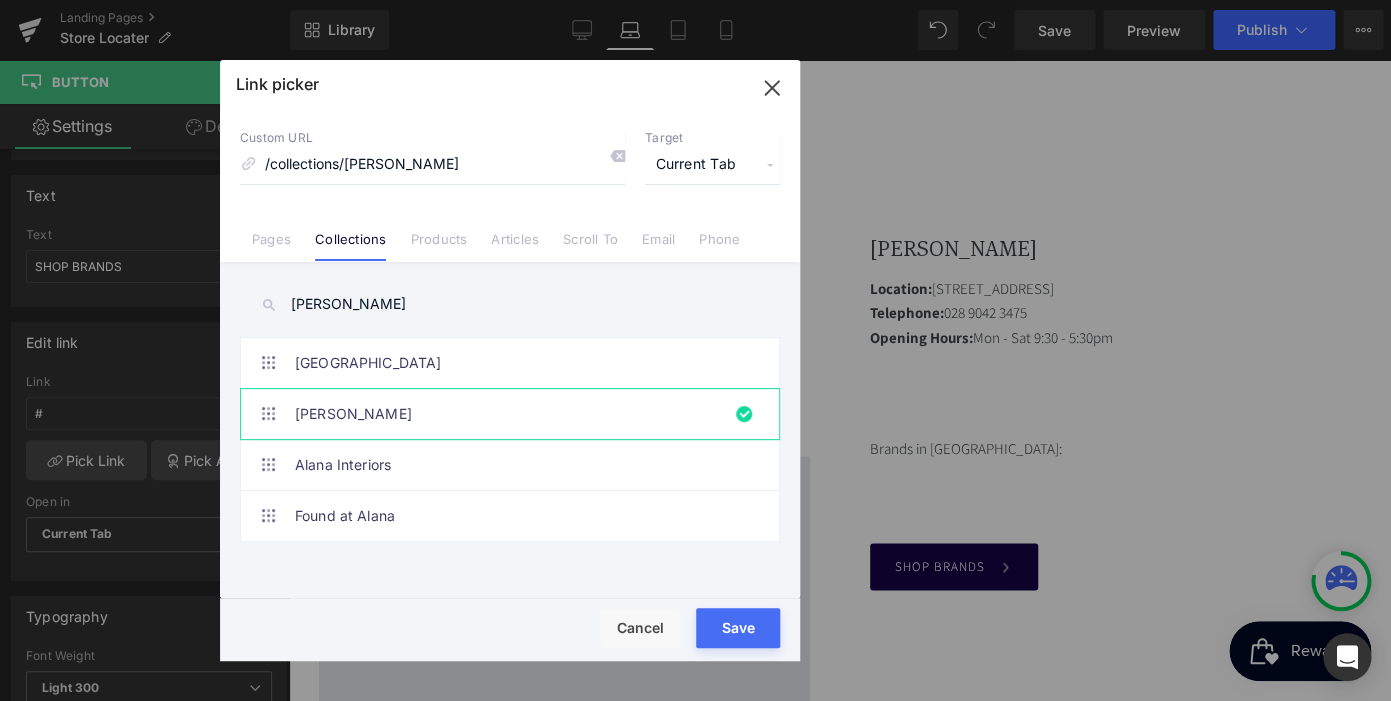 click on "Loading Product Data" at bounding box center [696, 622] 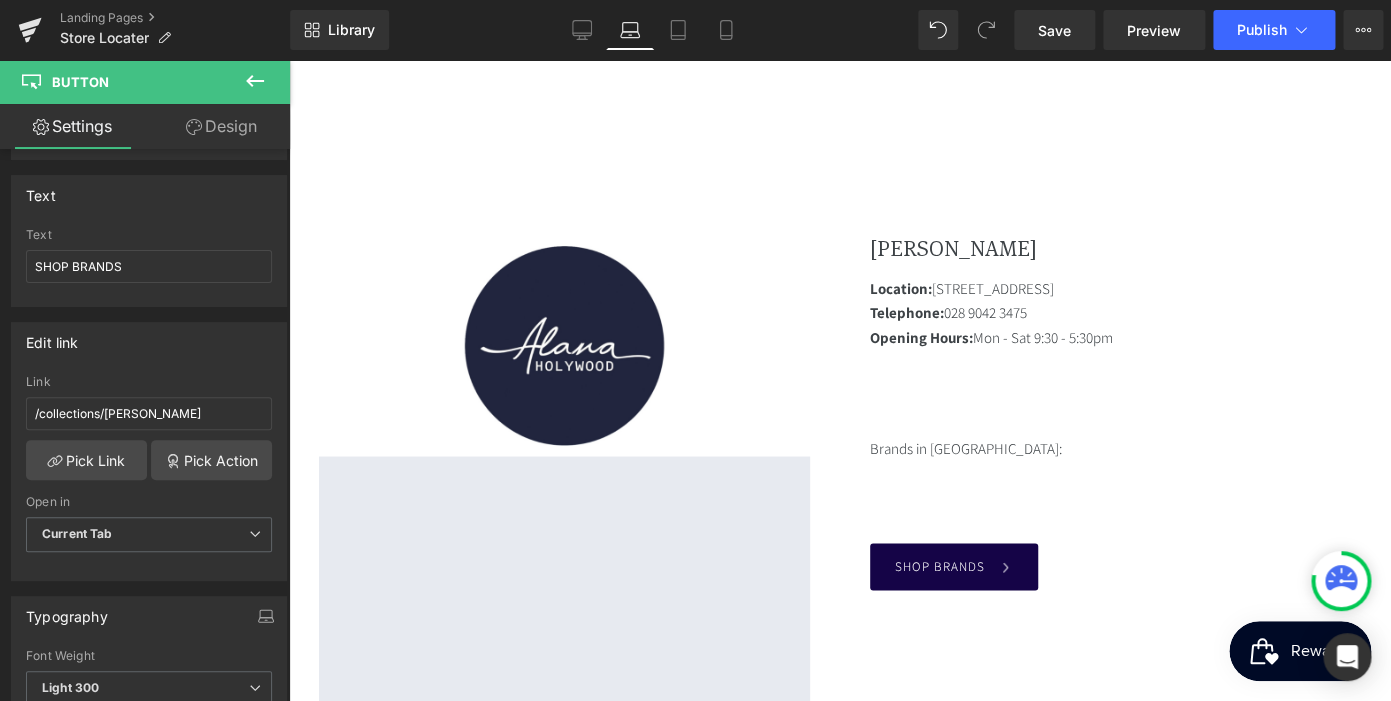 scroll, scrollTop: 0, scrollLeft: 367, axis: horizontal 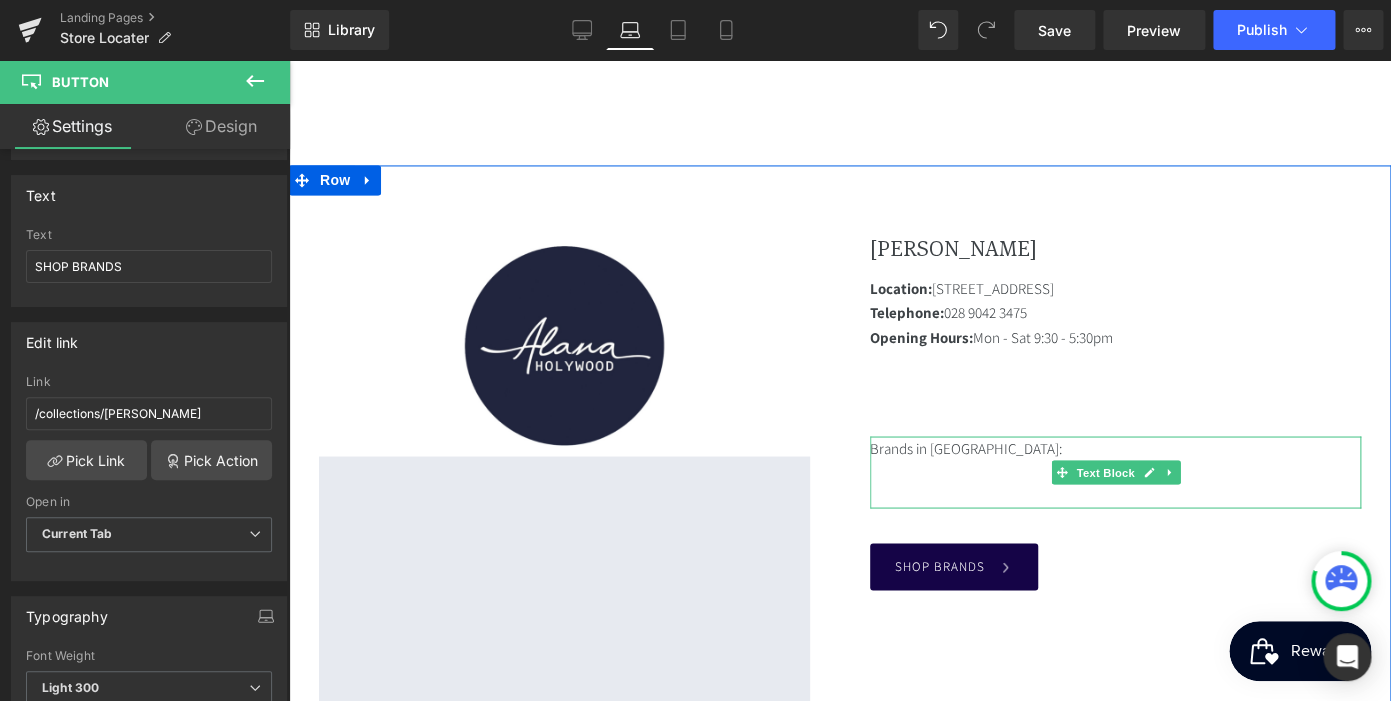 click on "Brands in Holywood:" at bounding box center (1115, 448) 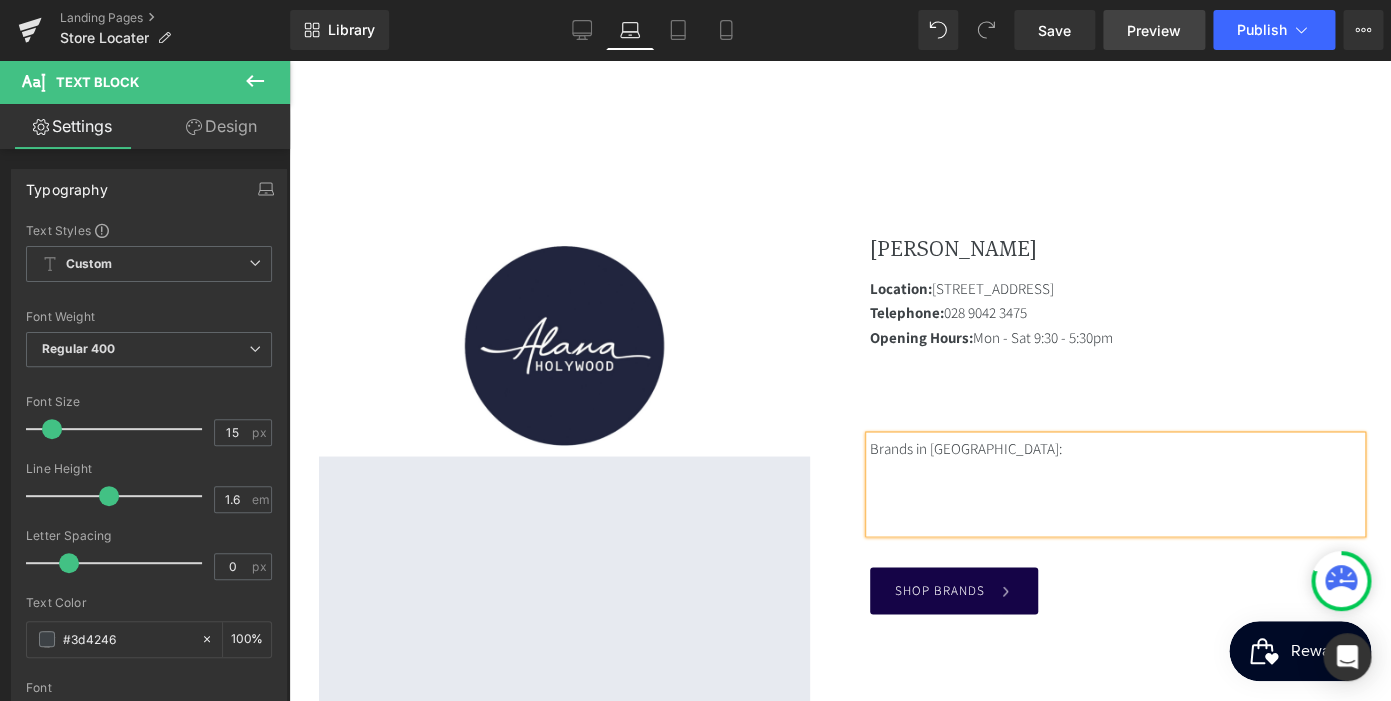 scroll, scrollTop: 0, scrollLeft: 0, axis: both 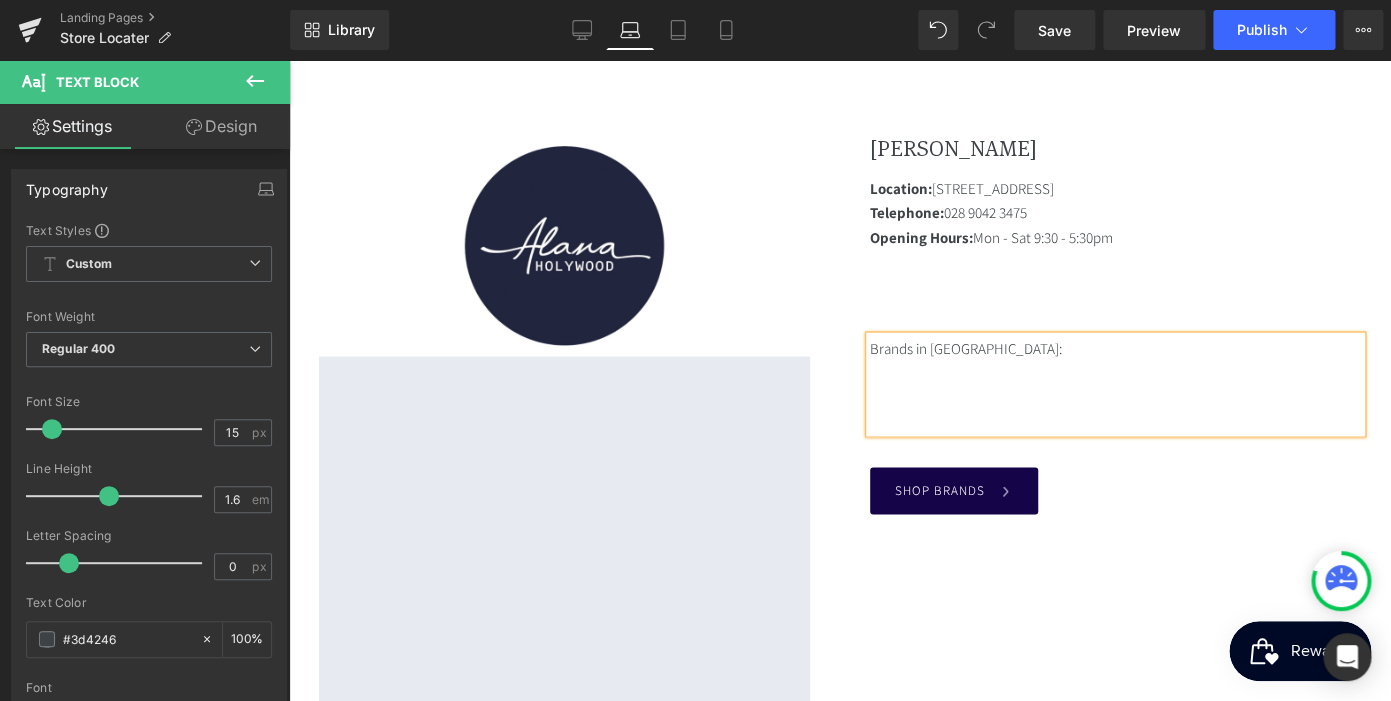 click on "Image
Google Maps         ALANA HOLYWOOD Heading         Location:  39 Church Street, Holywood BT18 9BU Telephone:  028 9042 3475 Opening Hours:  Mon - Sat 9:30 - 5:30pm Text Block         Brands in Holywood: Text Block         SHOP BRANDS Button         Row" at bounding box center [840, 445] 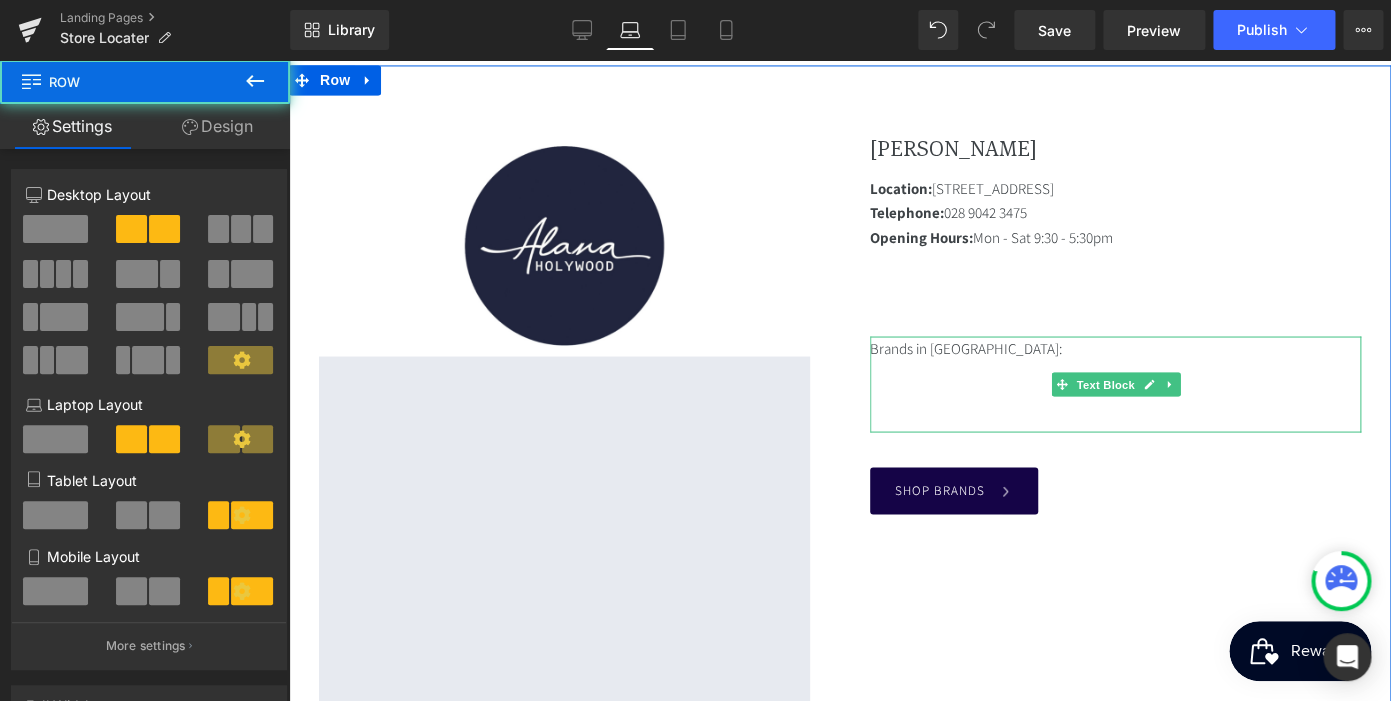 scroll, scrollTop: 0, scrollLeft: 0, axis: both 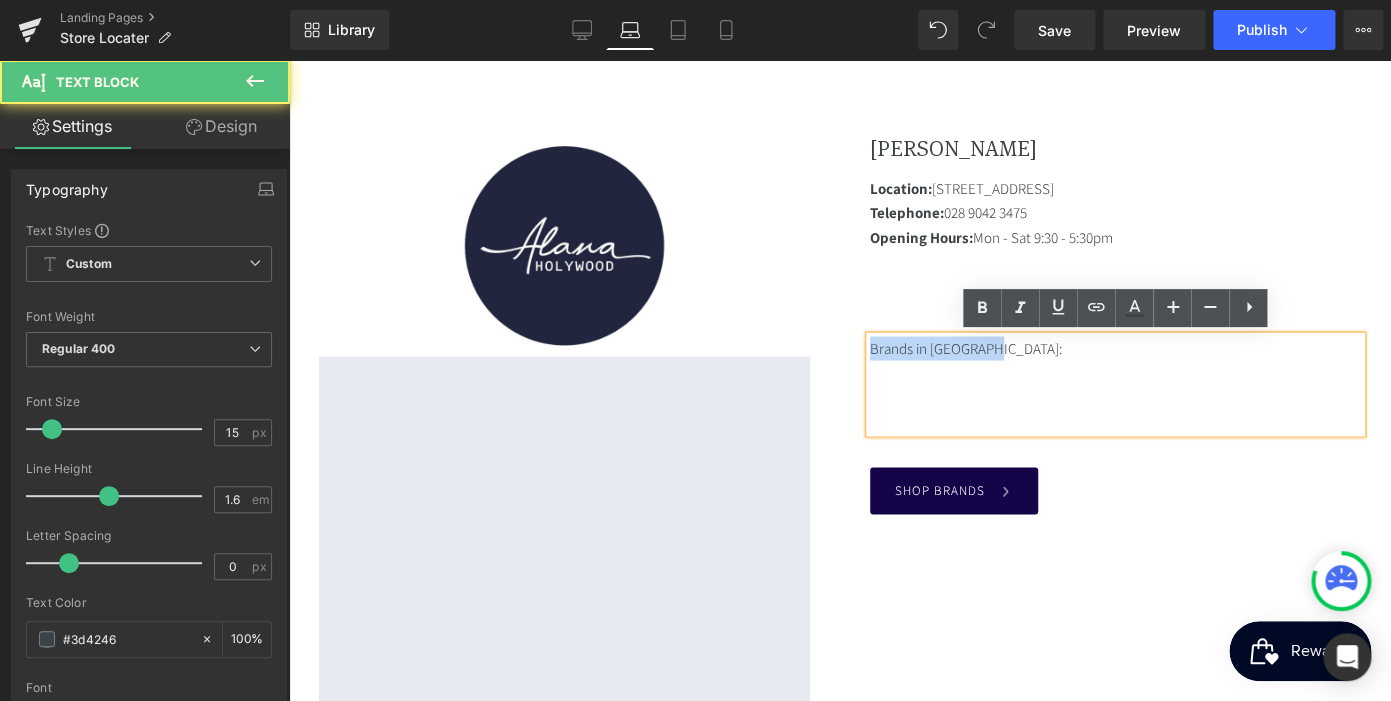 drag, startPoint x: 1019, startPoint y: 356, endPoint x: 856, endPoint y: 340, distance: 163.78339 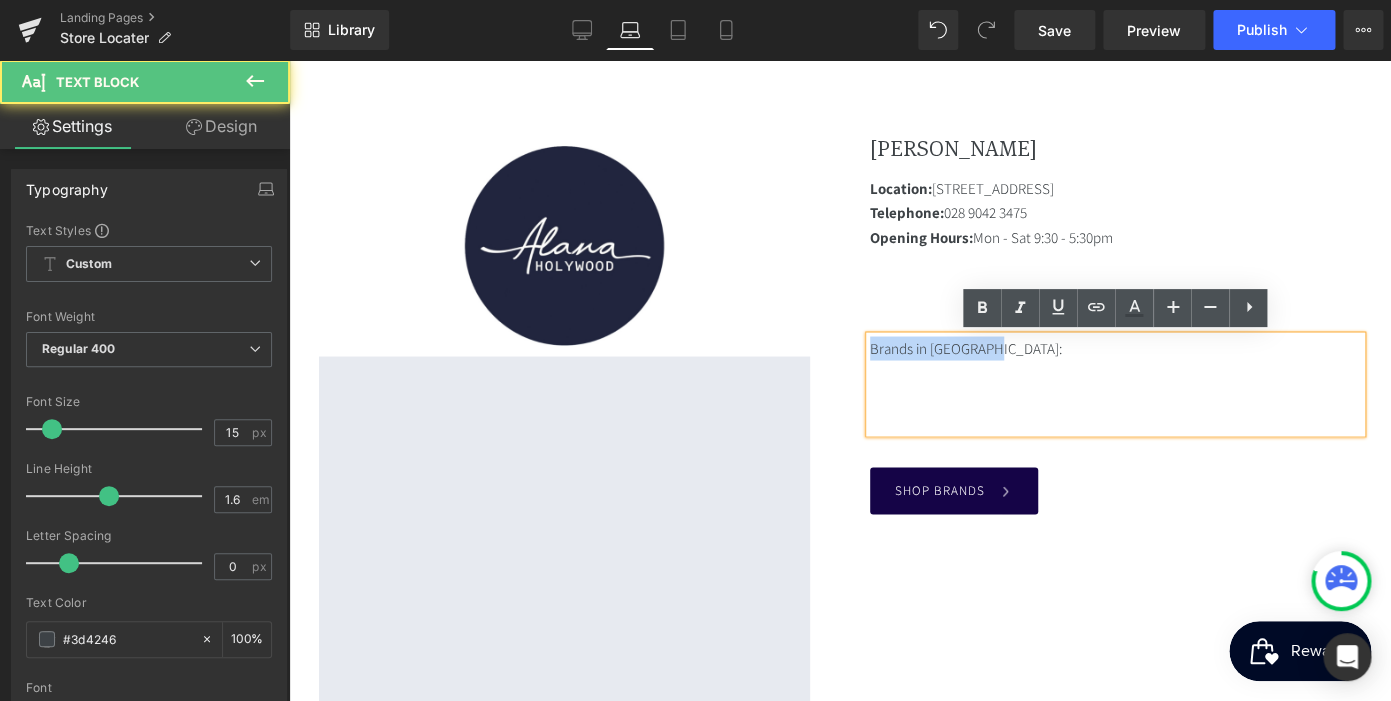 click on "ALANA HOLYWOOD Heading         Location:  39 Church Street, Holywood BT18 9BU Telephone:  028 9042 3475 Opening Hours:  Mon - Sat 9:30 - 5:30pm Text Block         Brands in Holywood: Text Block         SHOP BRANDS Button" at bounding box center (1115, 324) 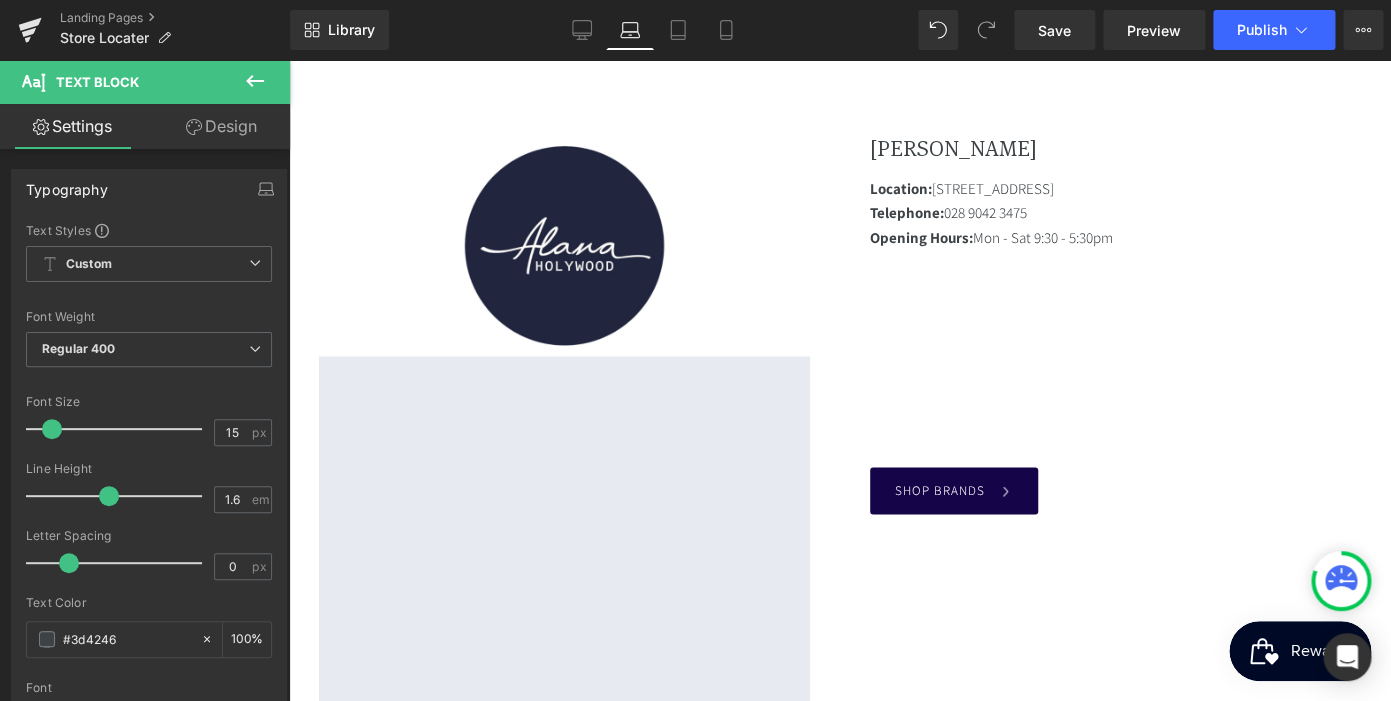 scroll, scrollTop: 0, scrollLeft: 367, axis: horizontal 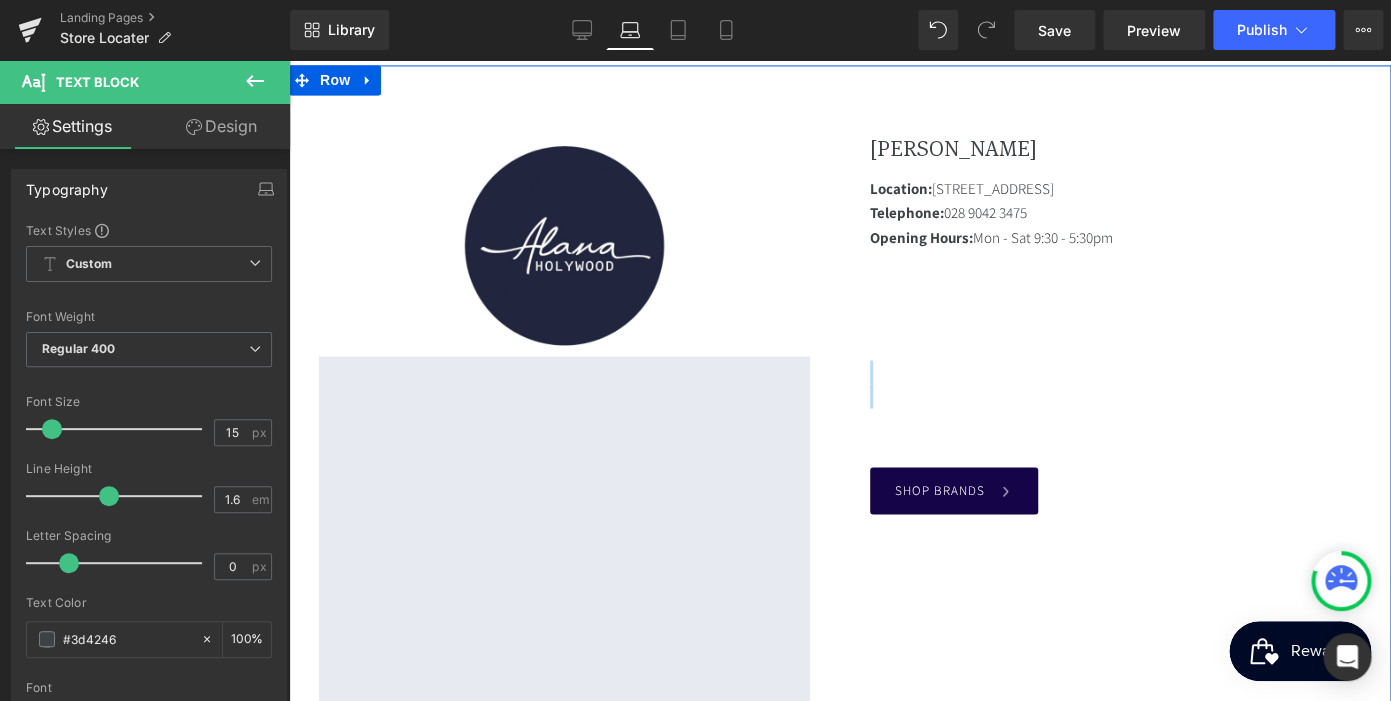 click at bounding box center (1115, 384) 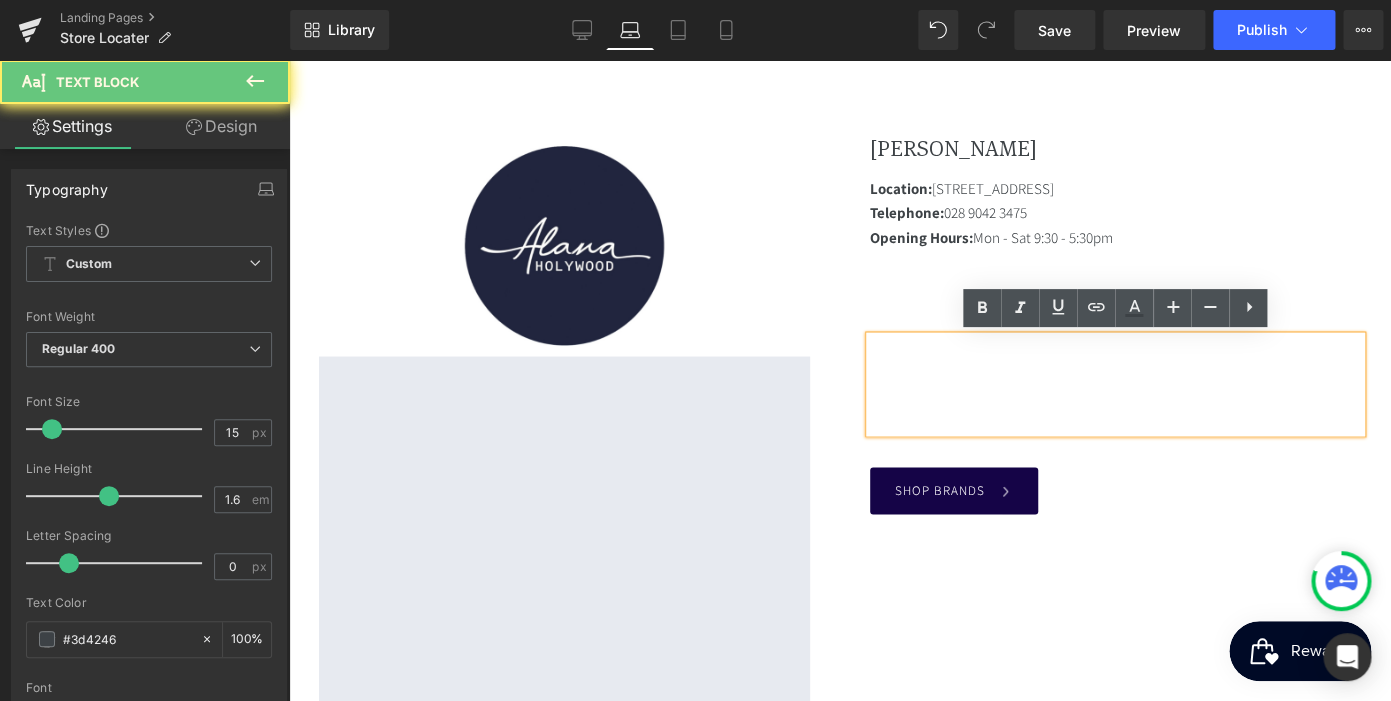 click at bounding box center (1115, 396) 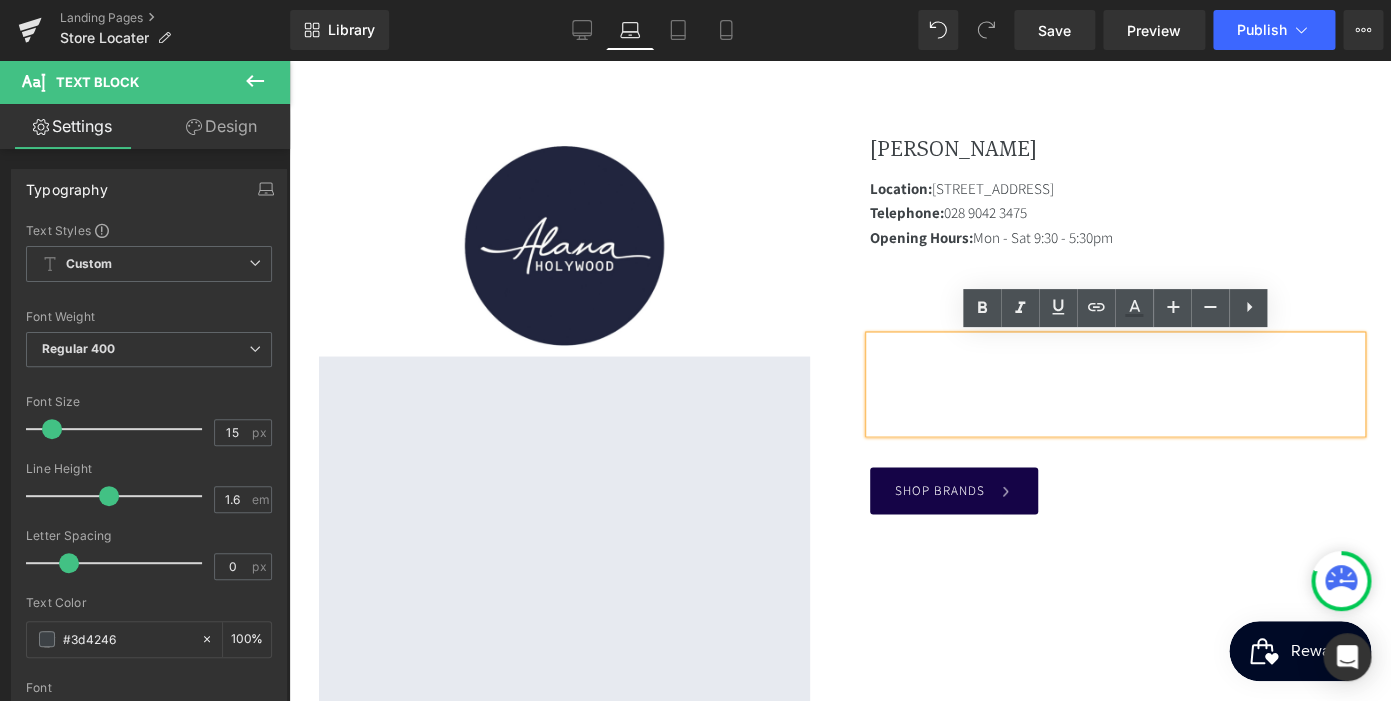 click at bounding box center [1115, 384] 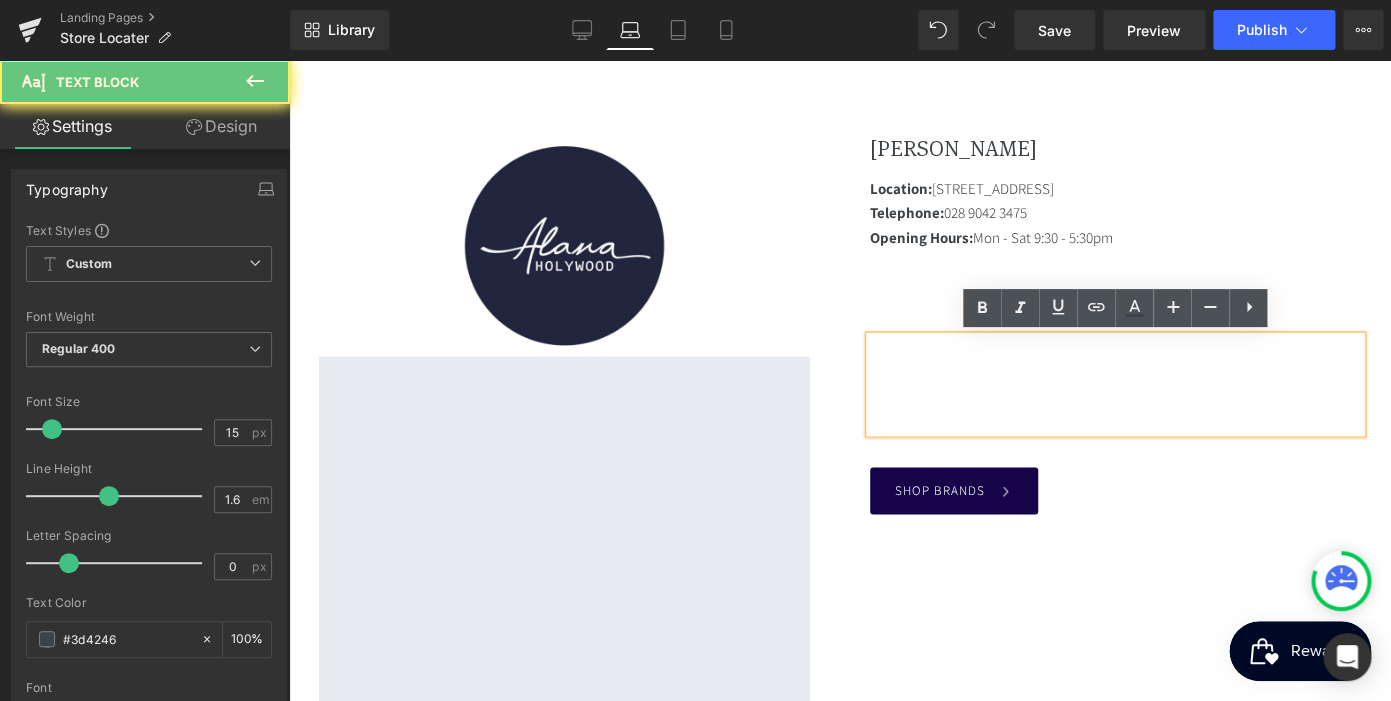 click at bounding box center [1115, 348] 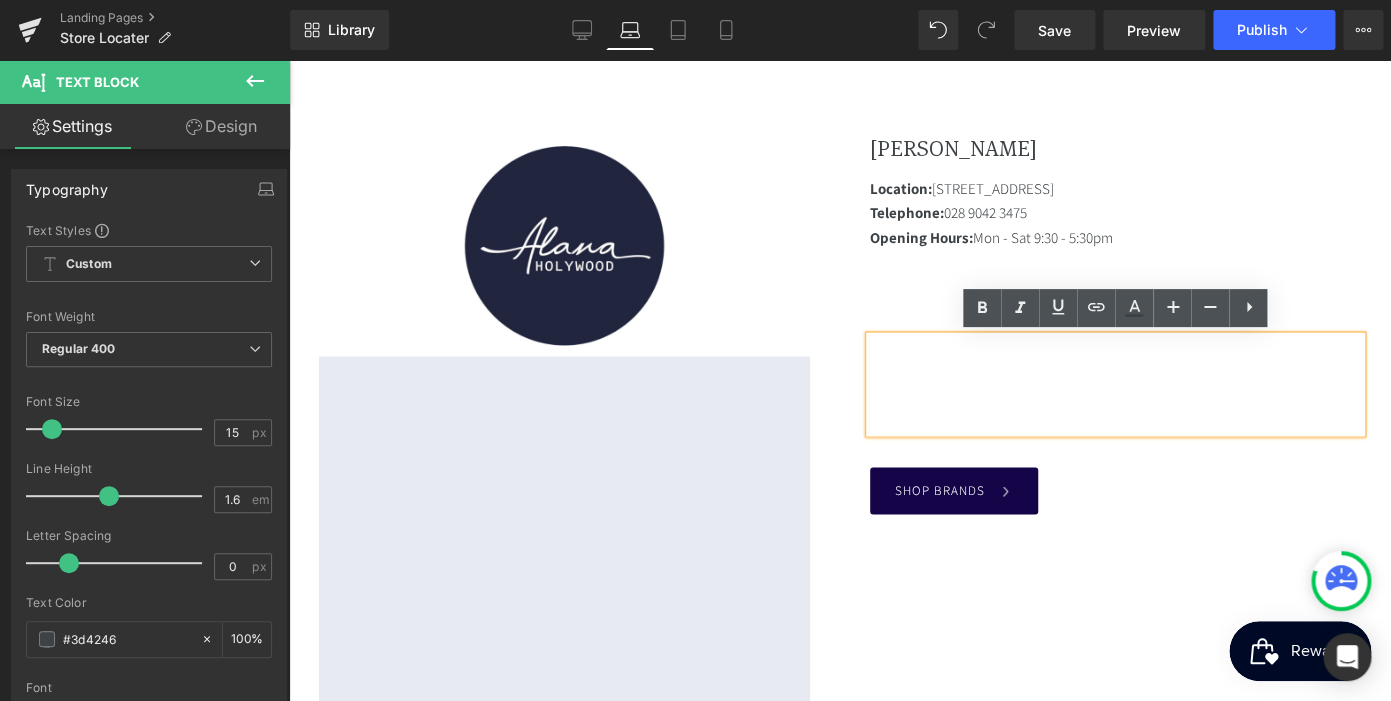scroll, scrollTop: 0, scrollLeft: 367, axis: horizontal 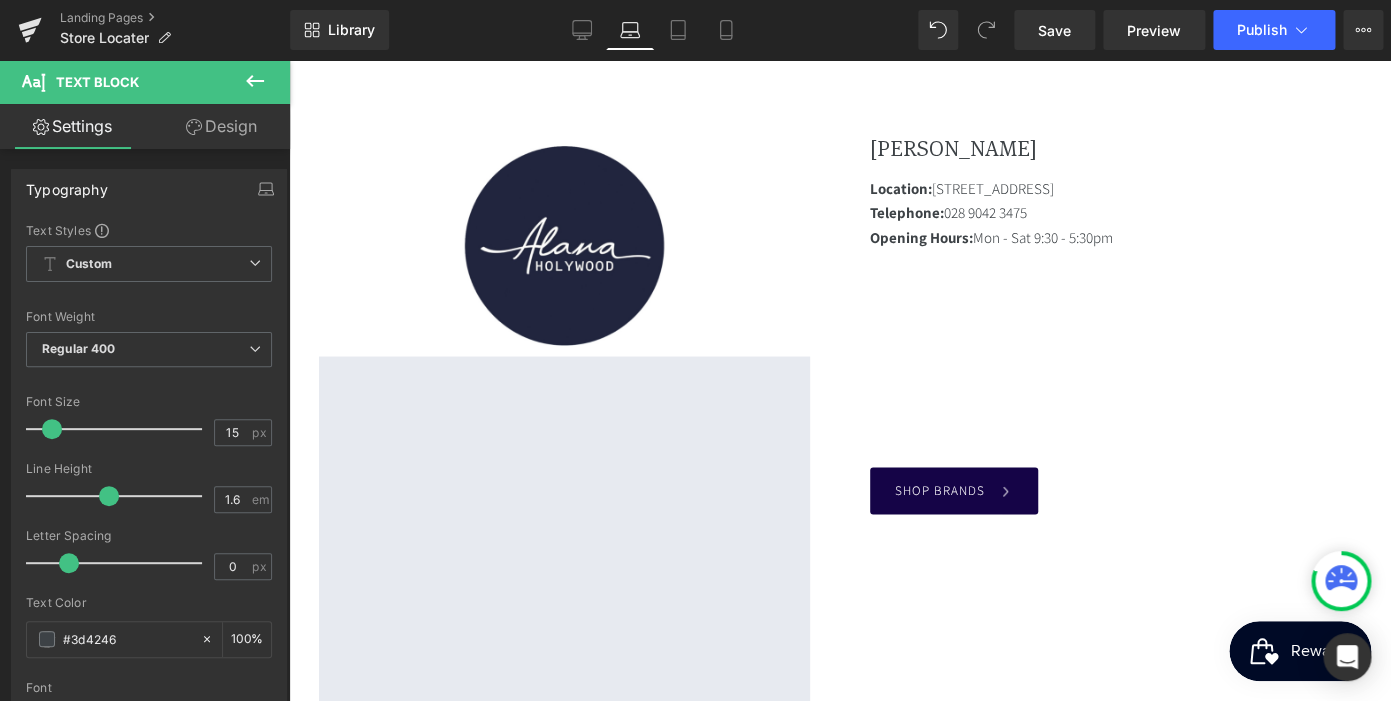 click 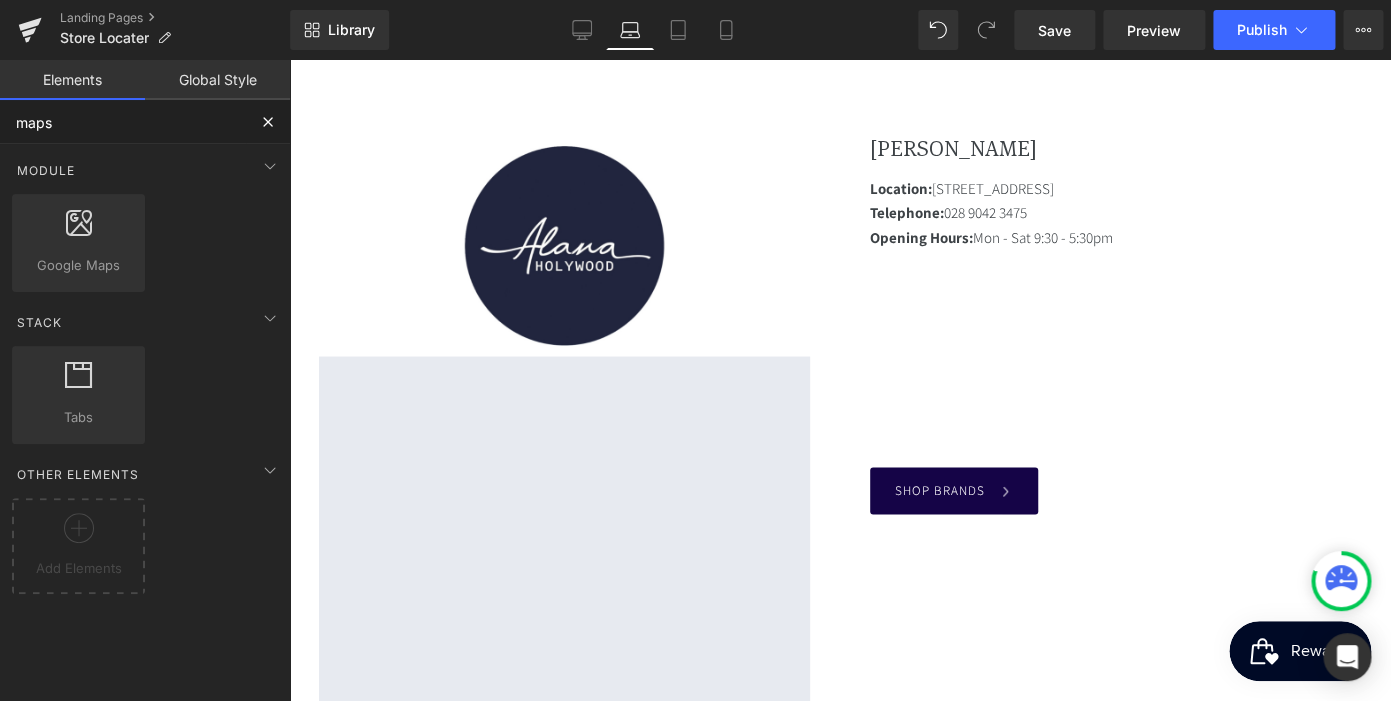 click on "maps" at bounding box center (123, 122) 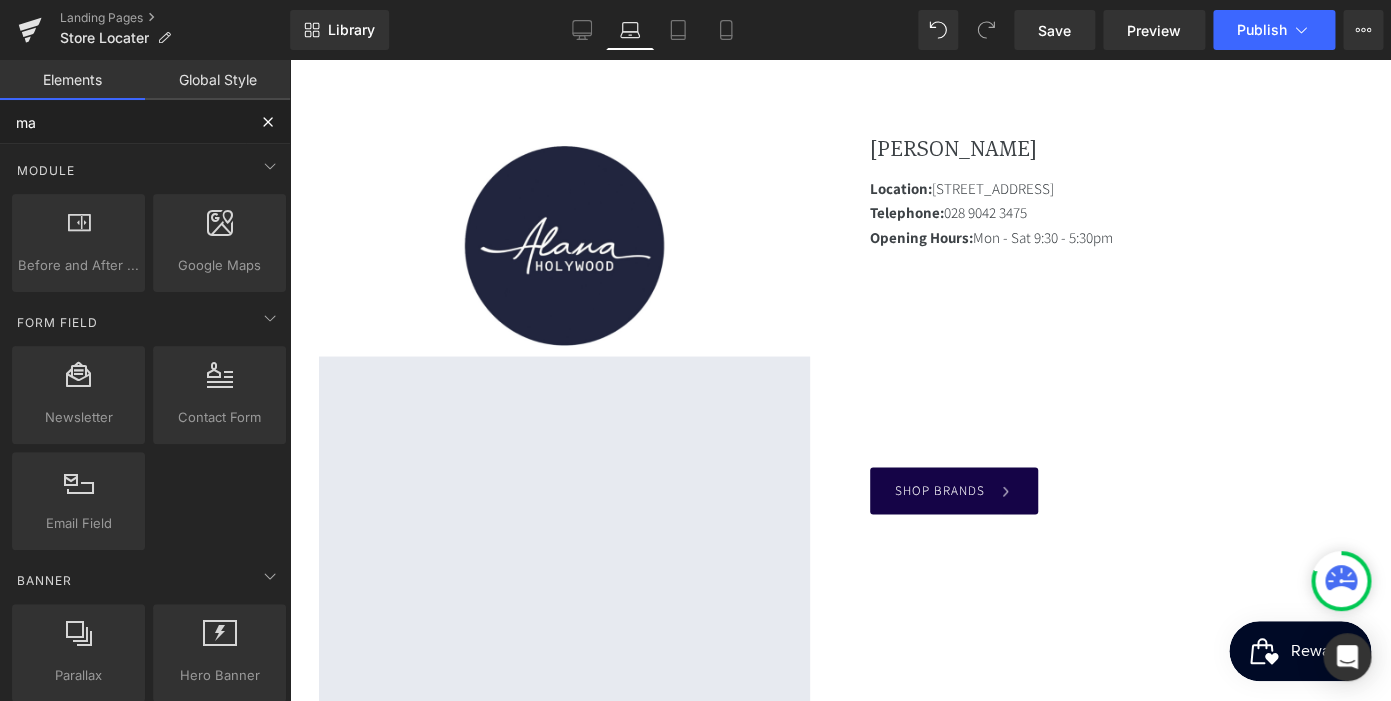 type on "m" 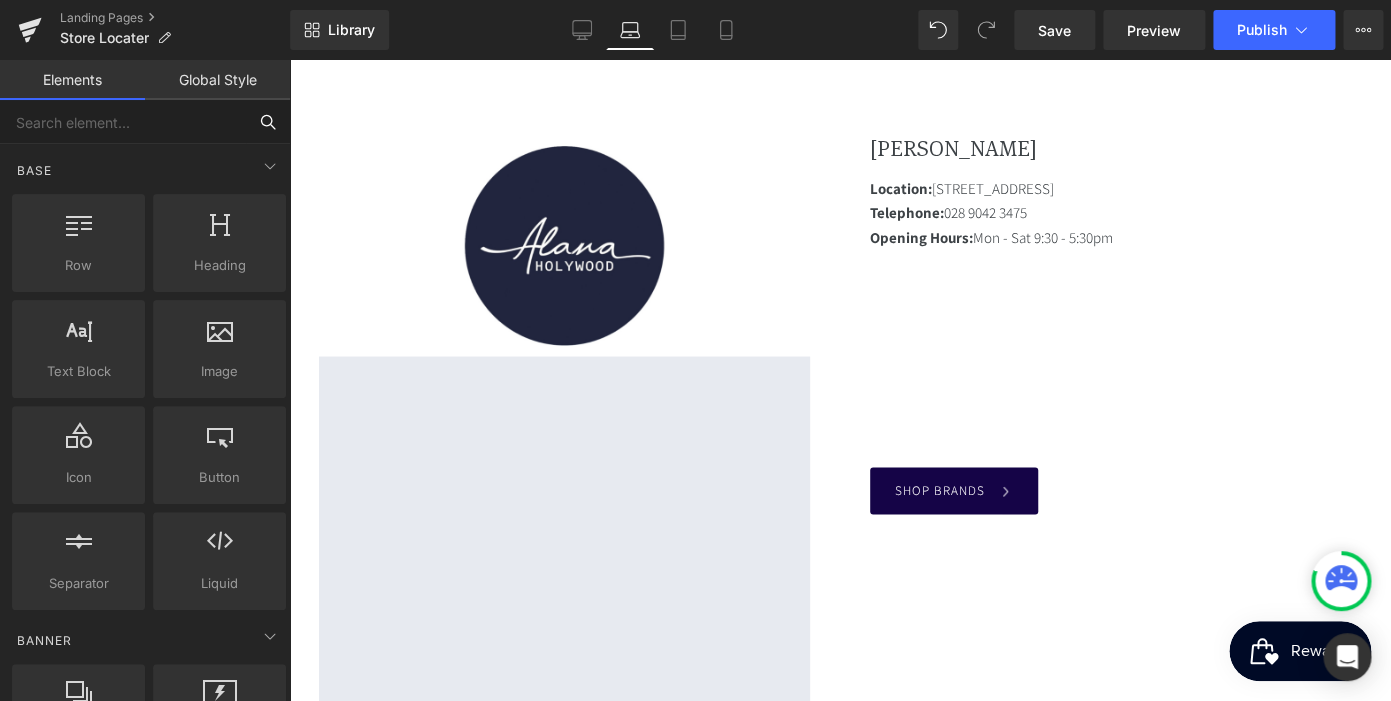 scroll, scrollTop: 0, scrollLeft: 0, axis: both 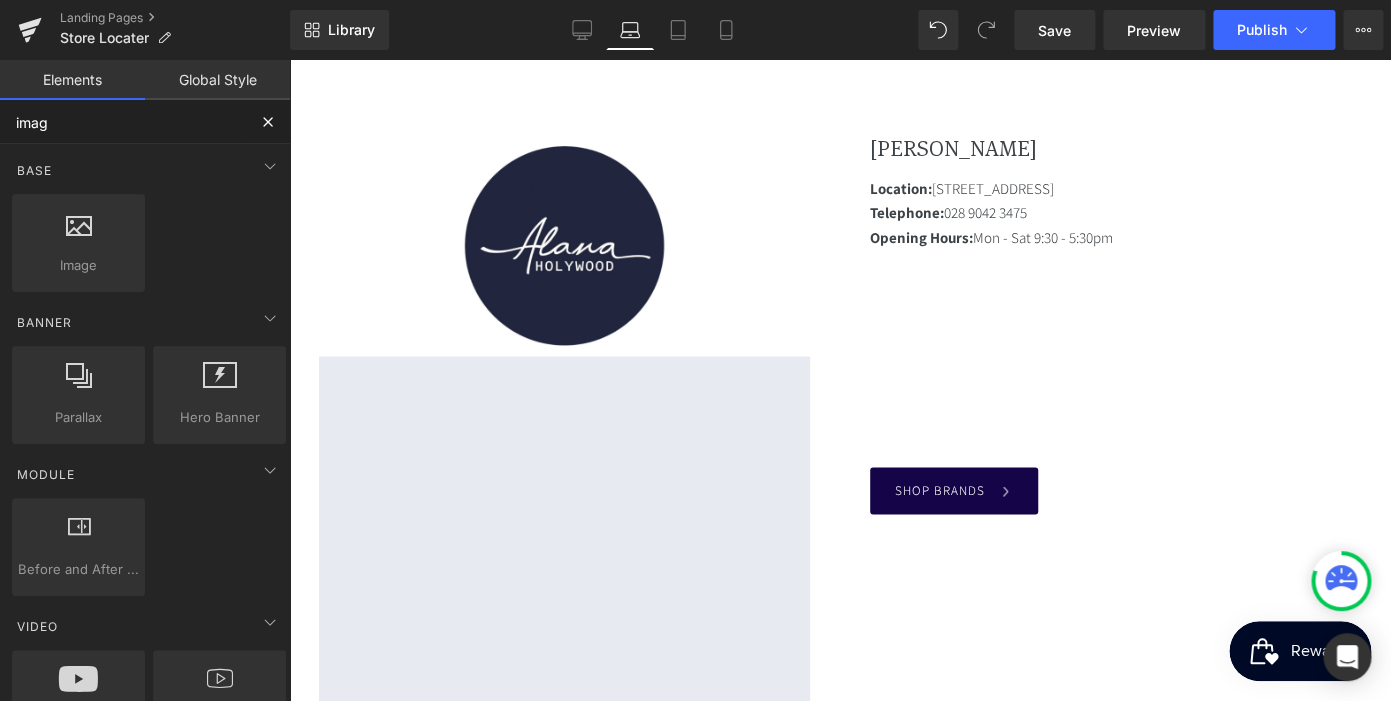 type on "image" 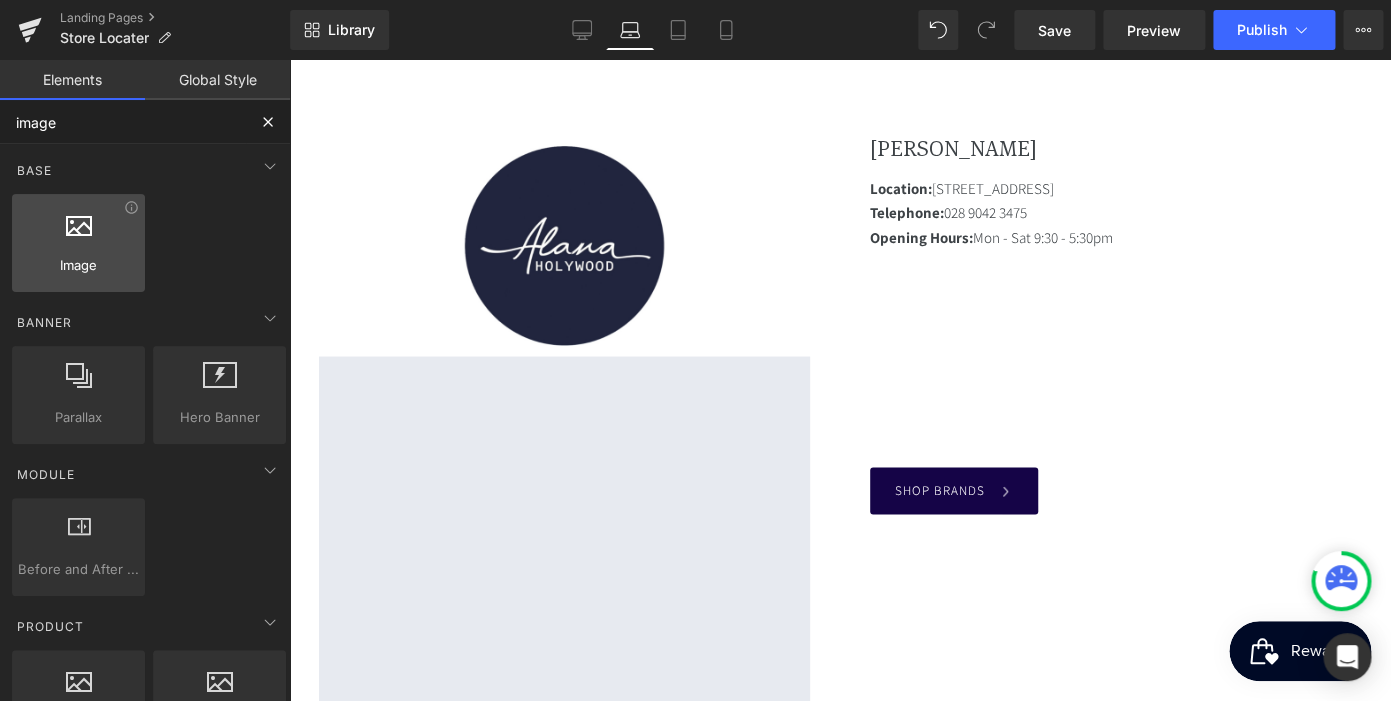 click at bounding box center [78, 232] 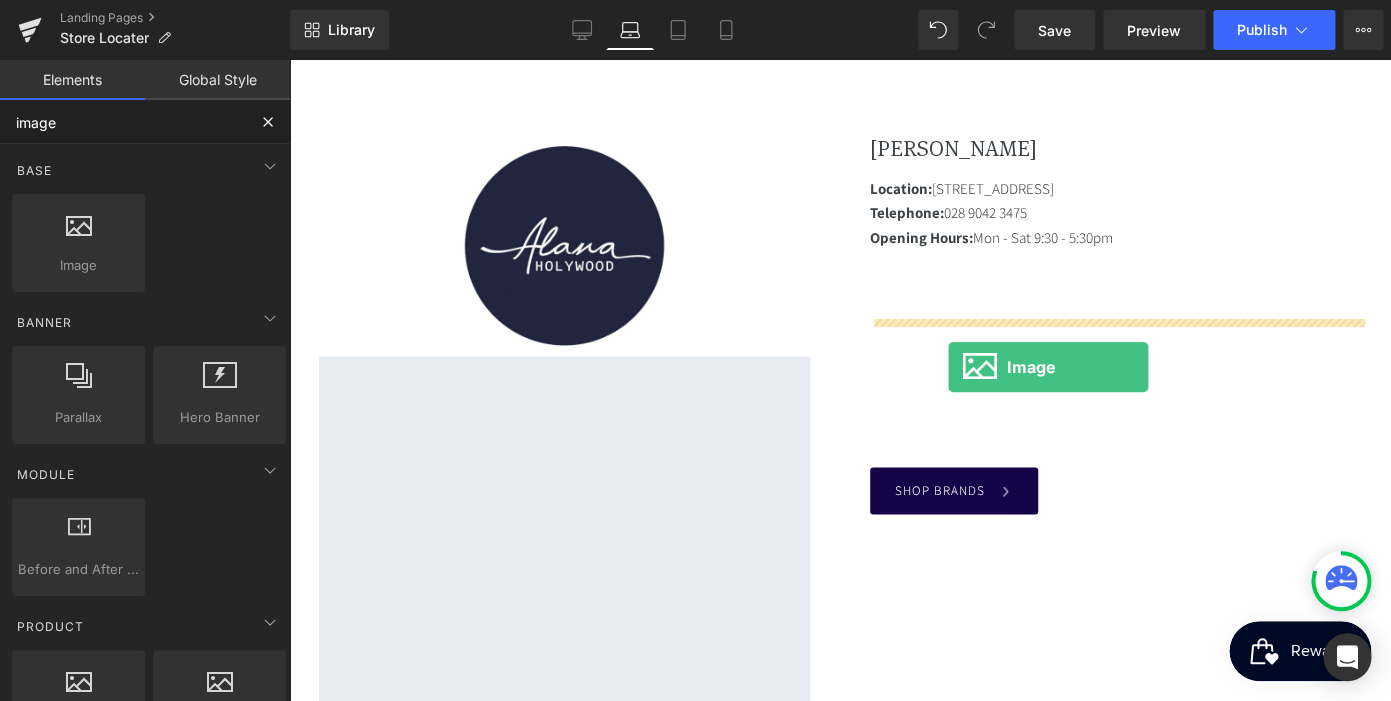 drag, startPoint x: 346, startPoint y: 294, endPoint x: 940, endPoint y: 364, distance: 598.11035 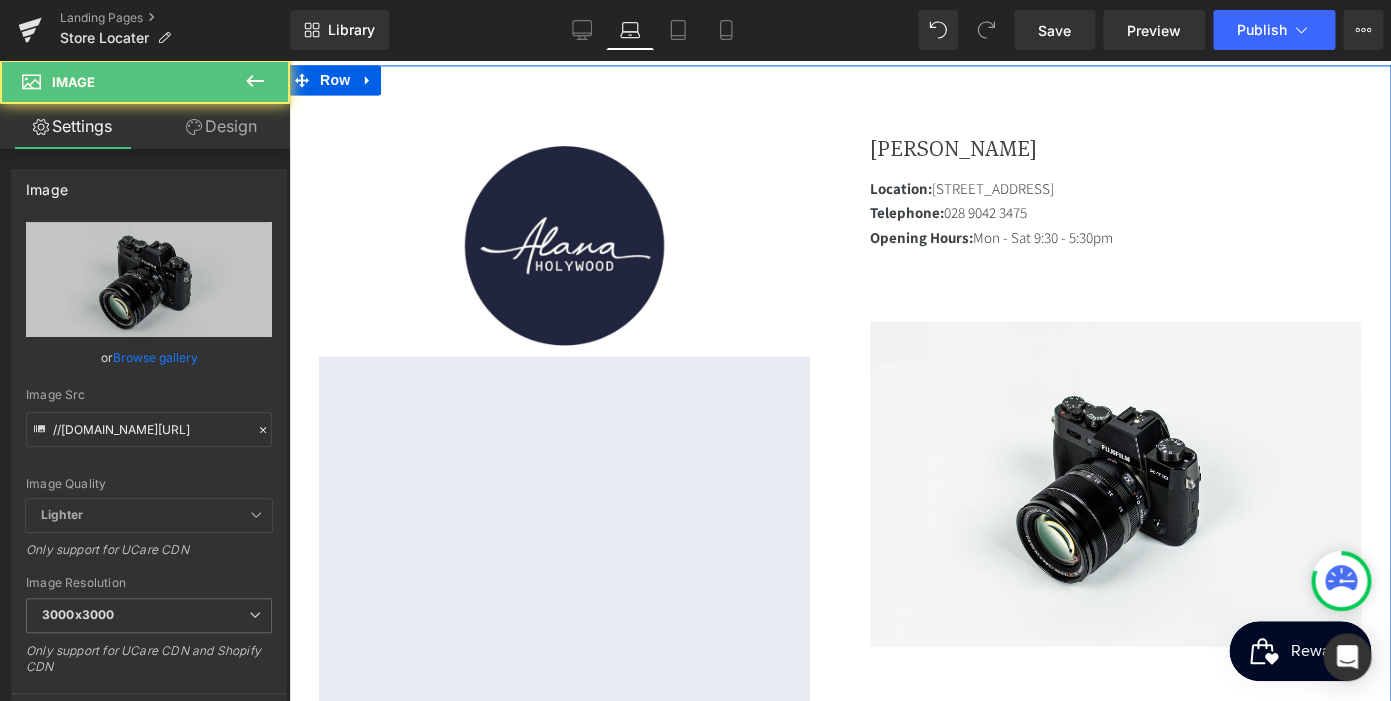 scroll, scrollTop: 0, scrollLeft: 367, axis: horizontal 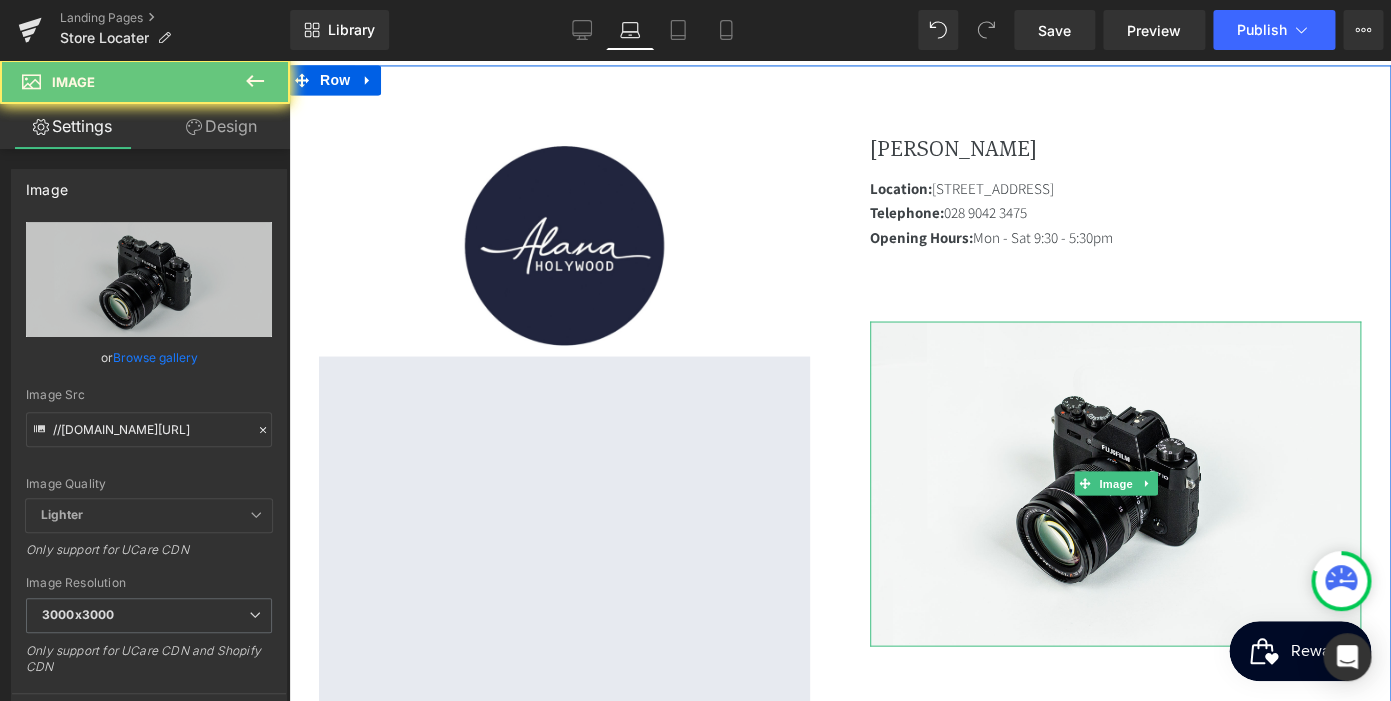 click at bounding box center (1115, 483) 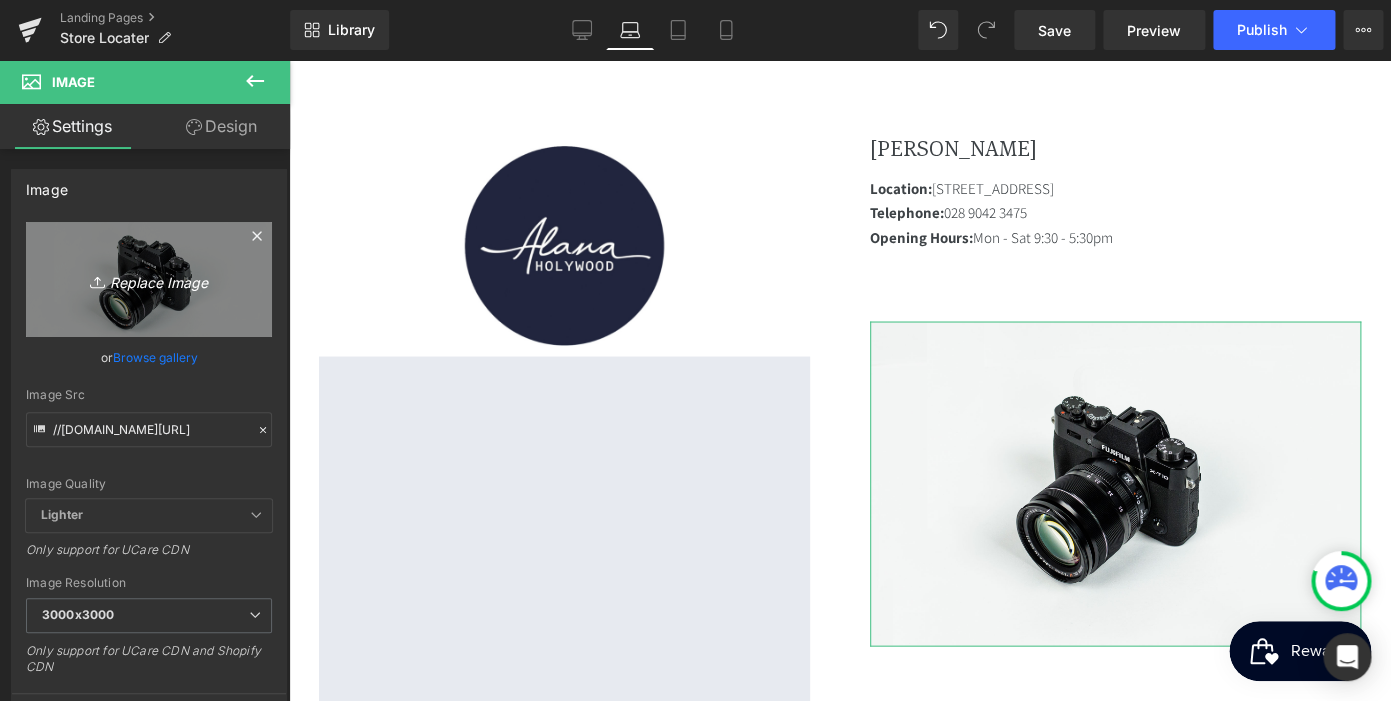 click on "Replace Image" at bounding box center [149, 279] 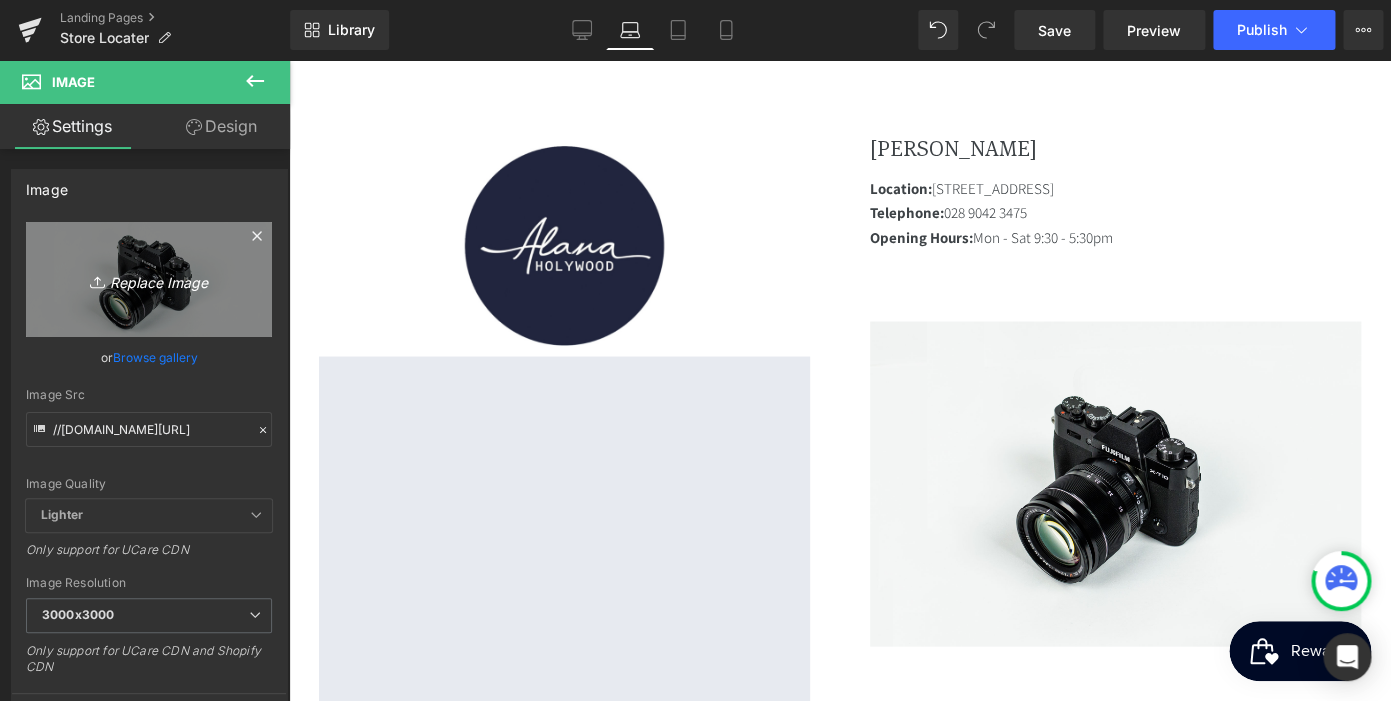 scroll, scrollTop: 0, scrollLeft: 0, axis: both 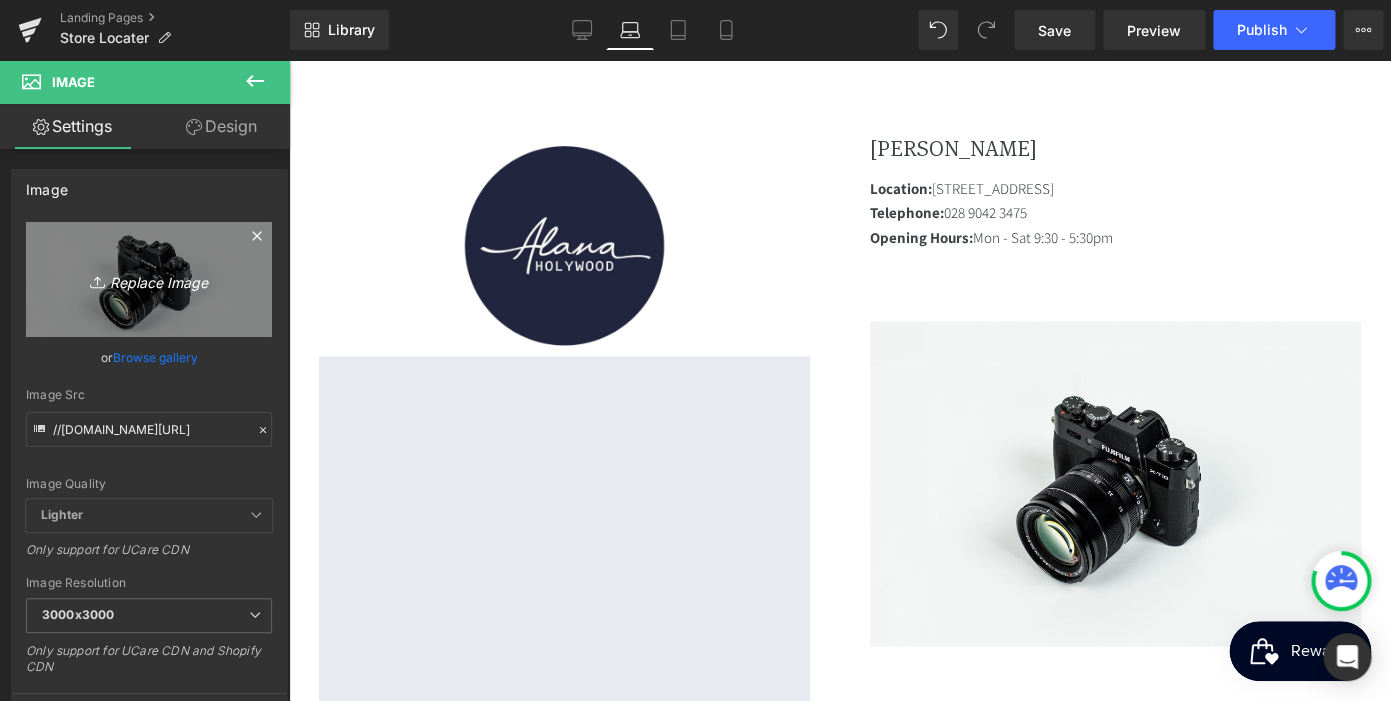 type on "C:\fakepath\Store Locater.png" 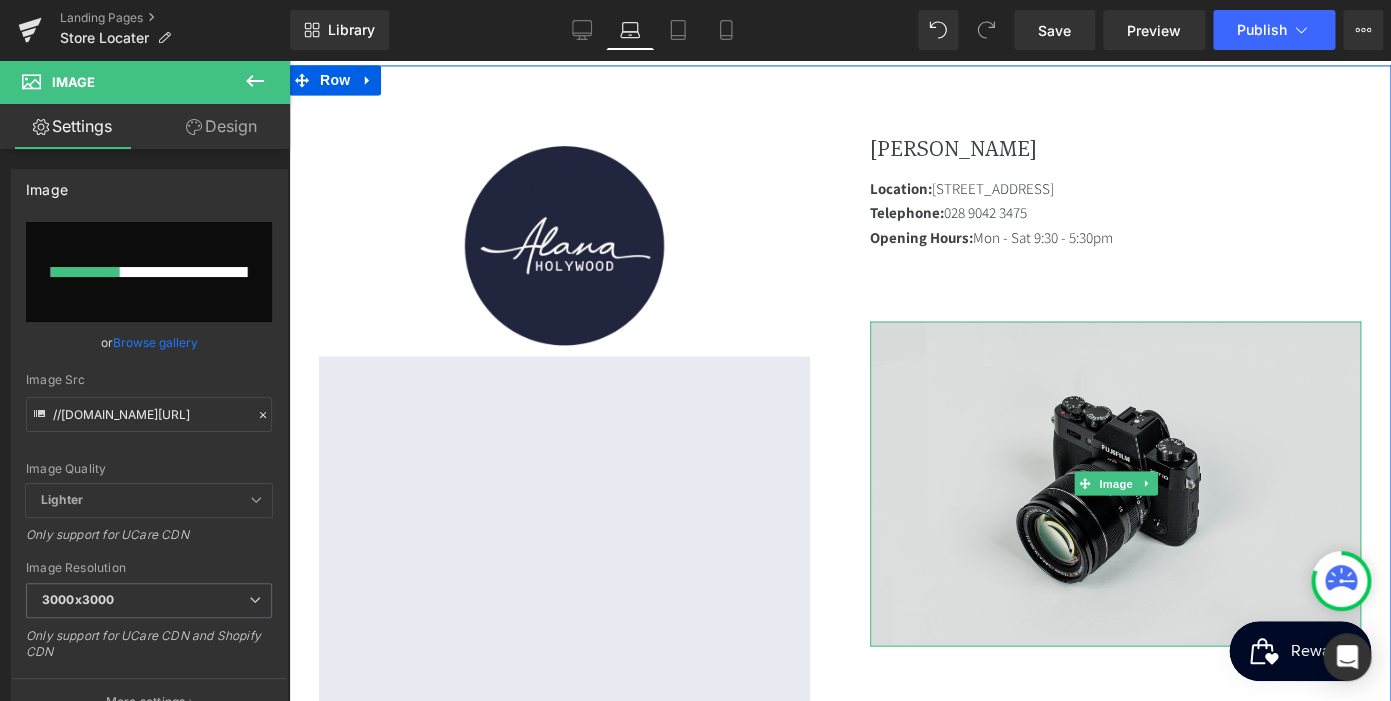 type 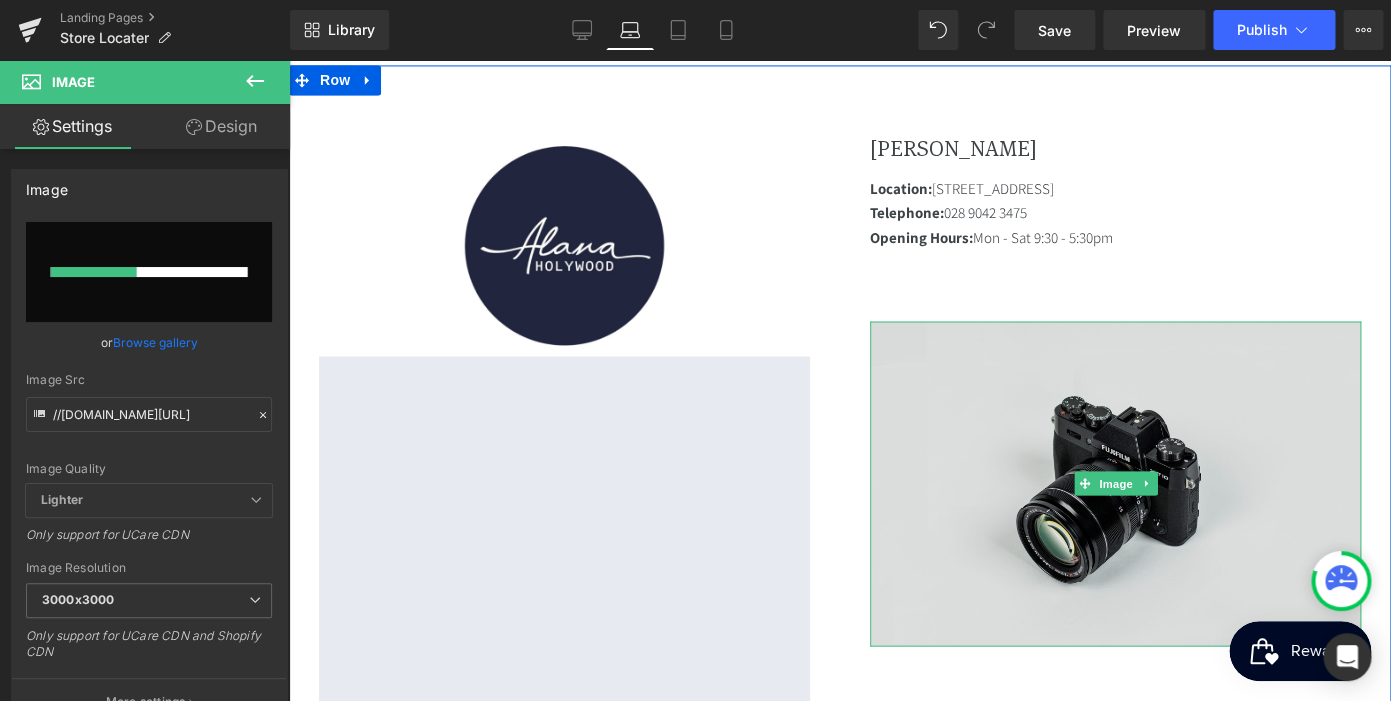 scroll, scrollTop: 0, scrollLeft: 367, axis: horizontal 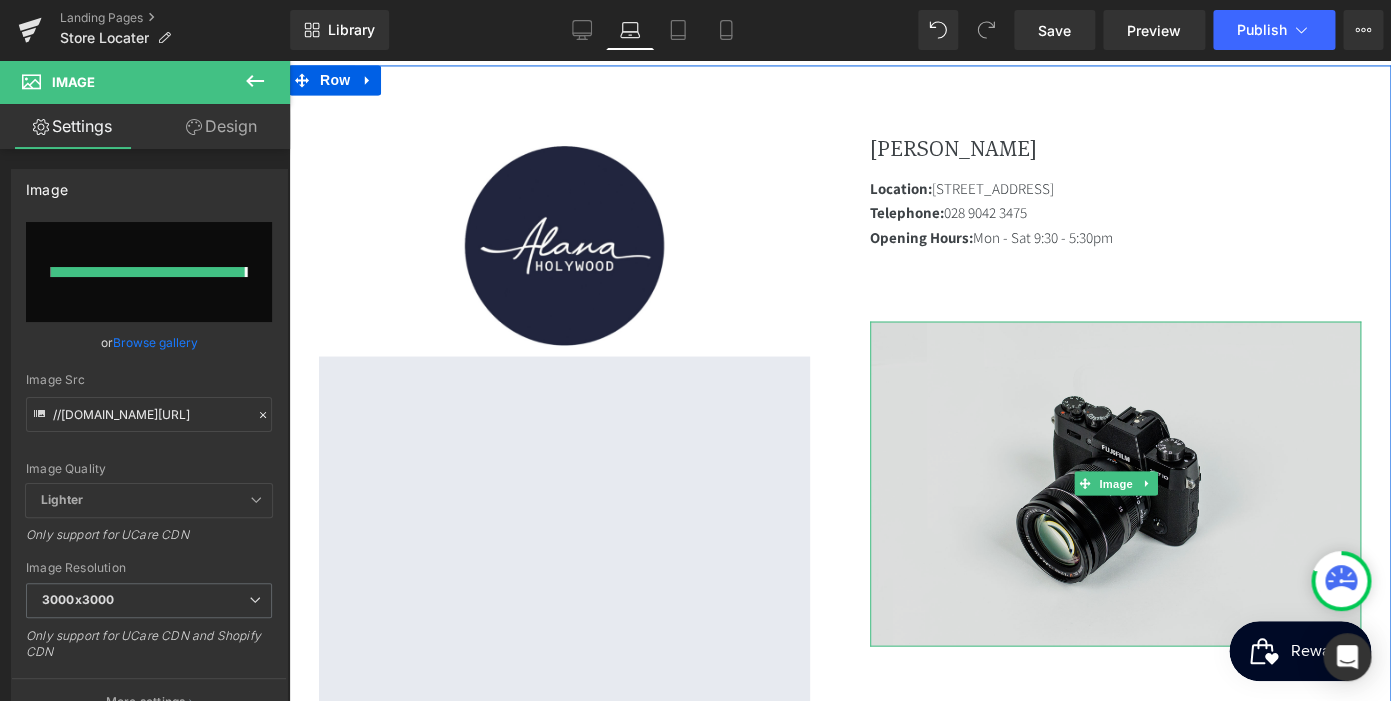 type on "https://ucarecdn.com/9f2295b9-71f9-4344-9273-f24f5df6f0e6/-/format/auto/-/preview/3000x3000/-/quality/lighter/Store%20Locater.png" 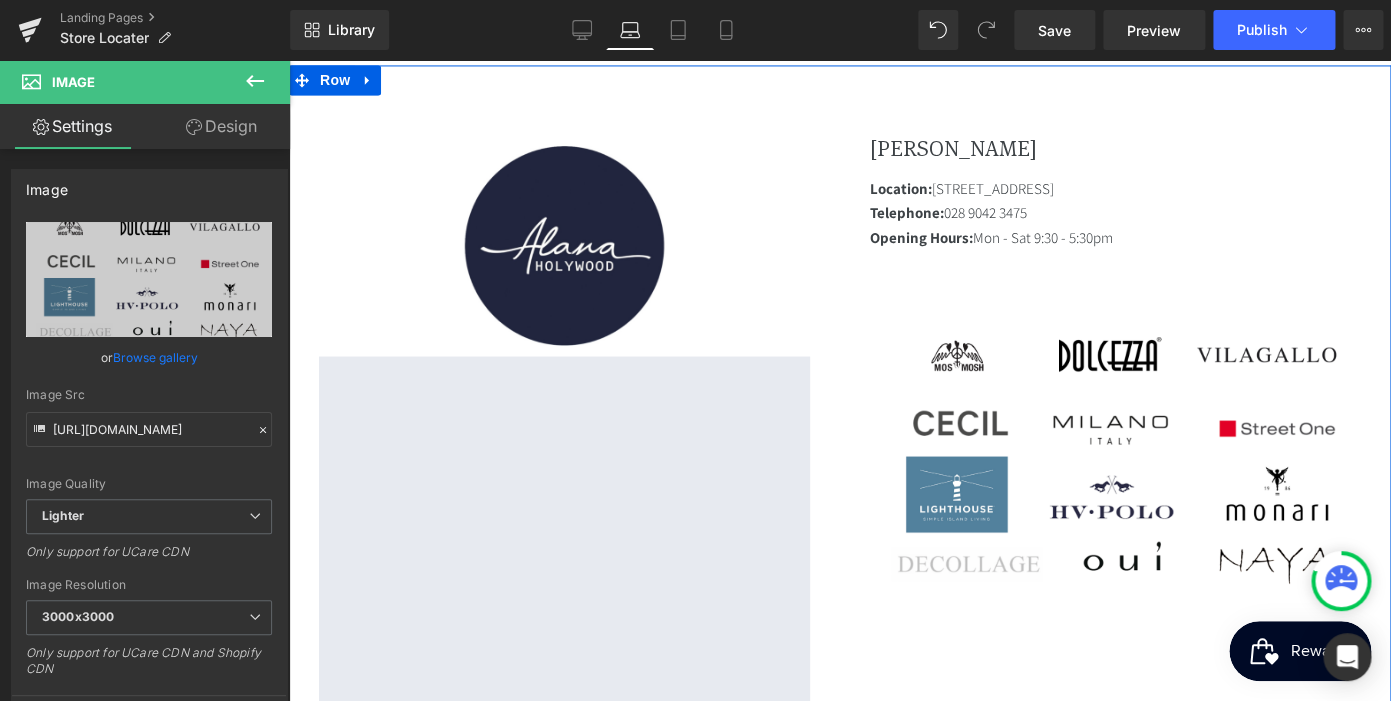 click on "Image
Google Maps" at bounding box center (564, 445) 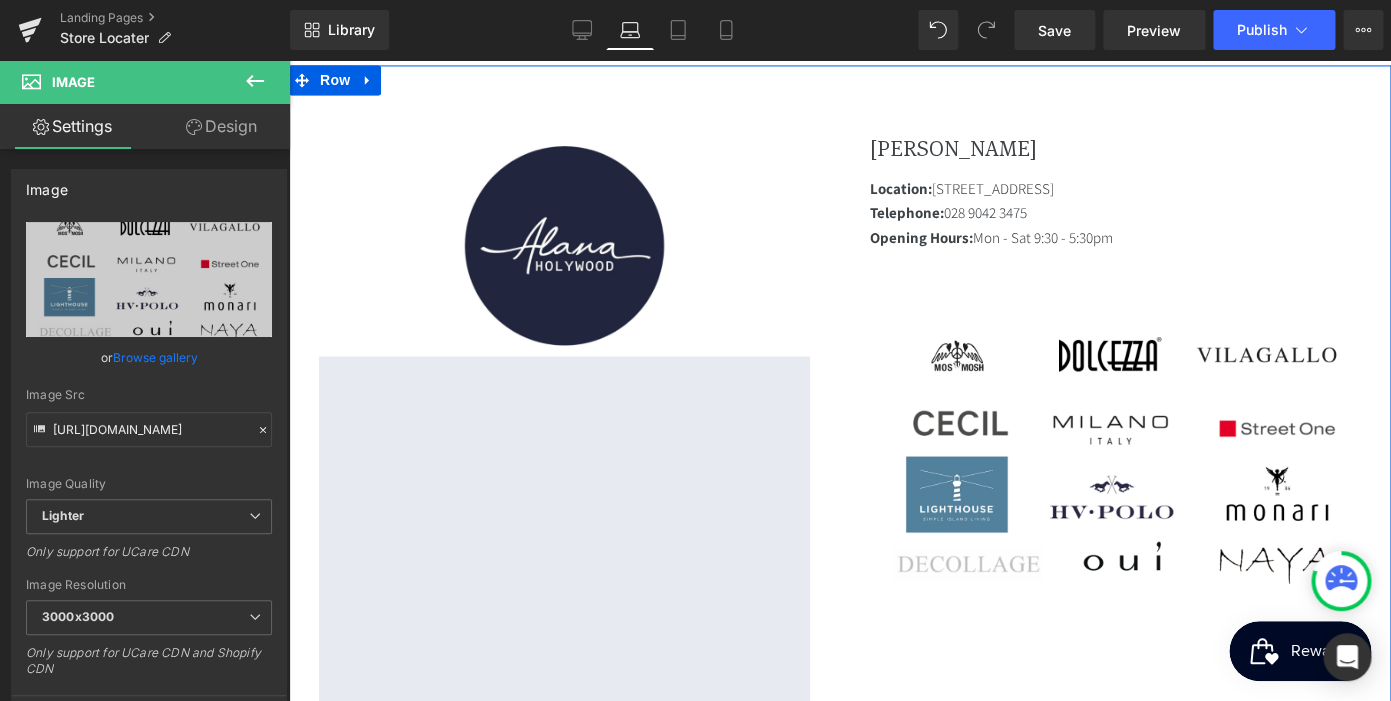 click on "Image
Google Maps" at bounding box center [564, 445] 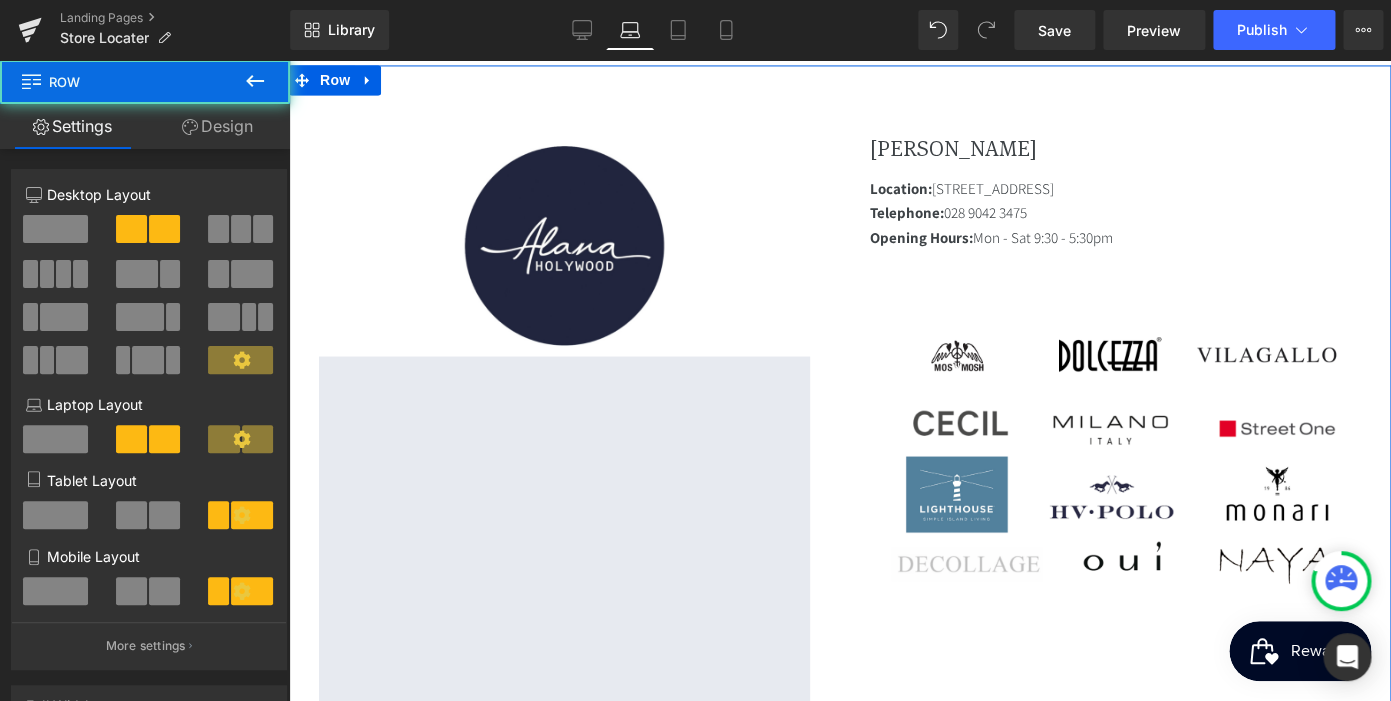scroll, scrollTop: 0, scrollLeft: 0, axis: both 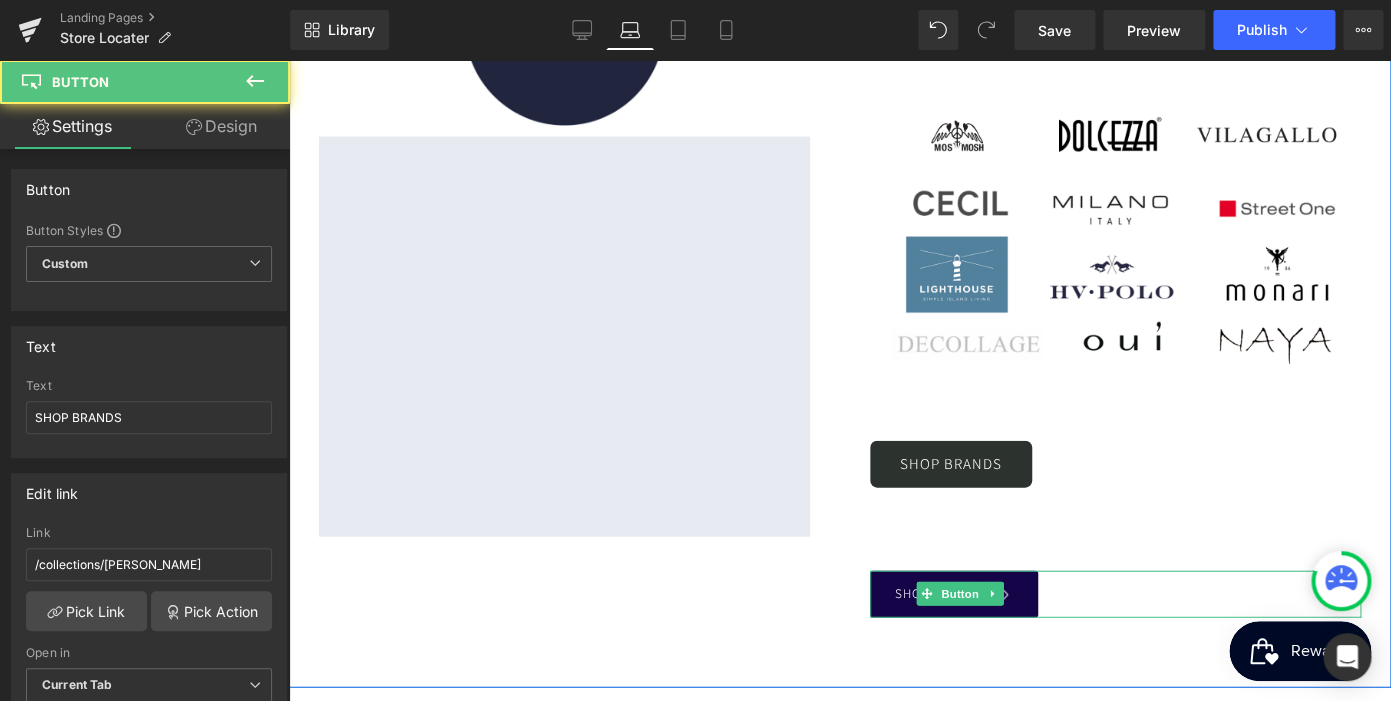 click on "SHOP BRANDS" at bounding box center [1115, 593] 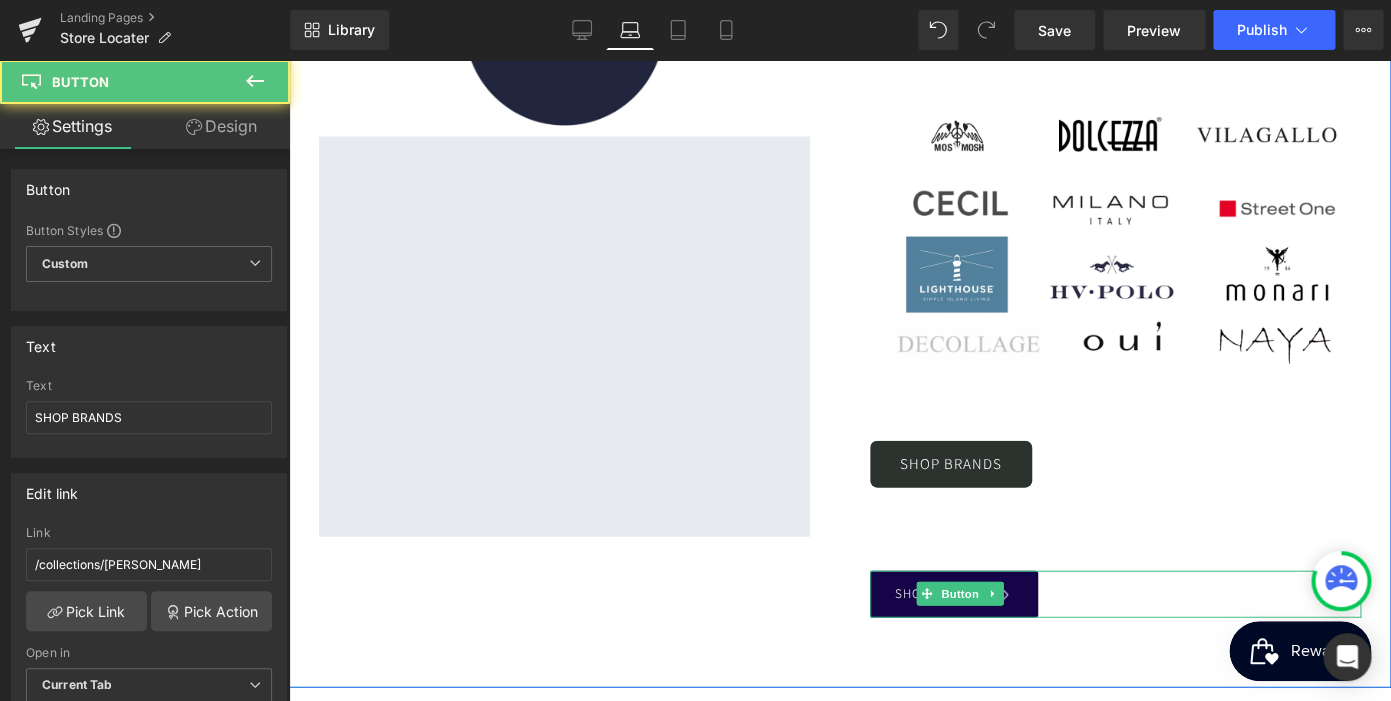scroll, scrollTop: 0, scrollLeft: 0, axis: both 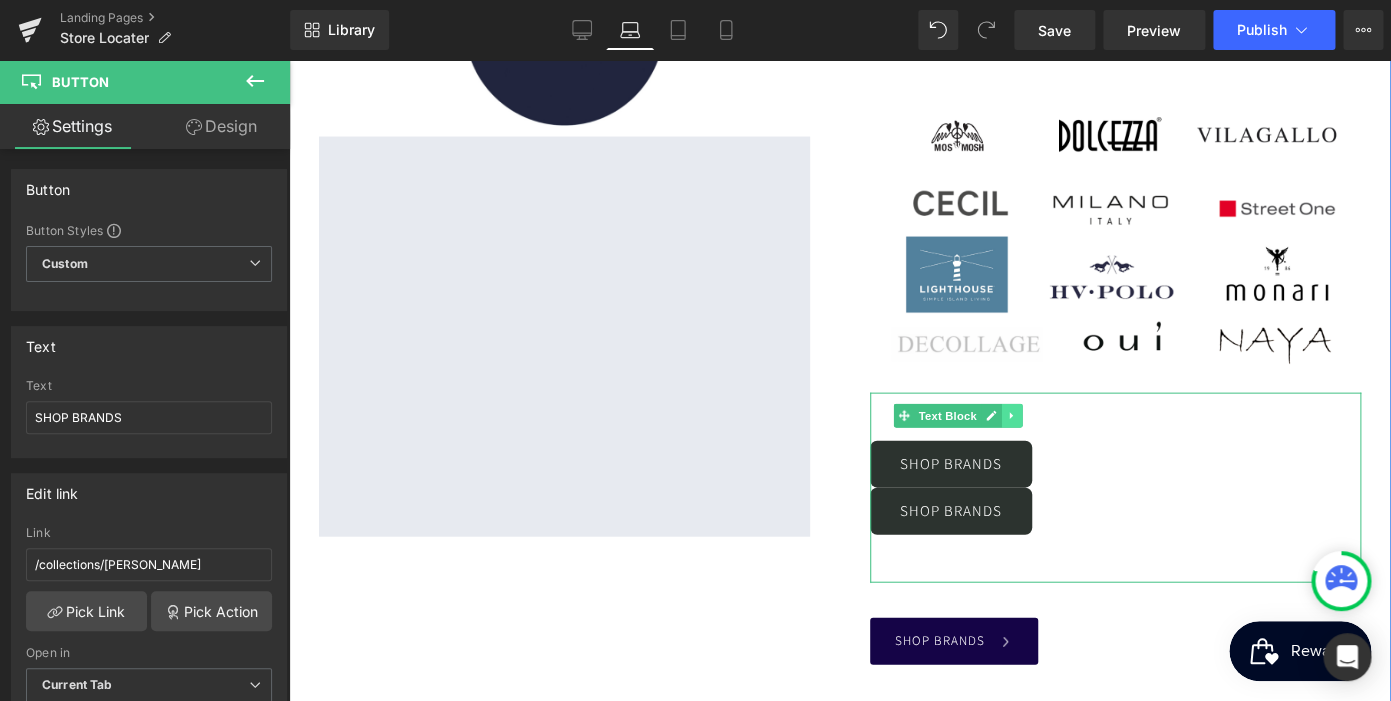 click 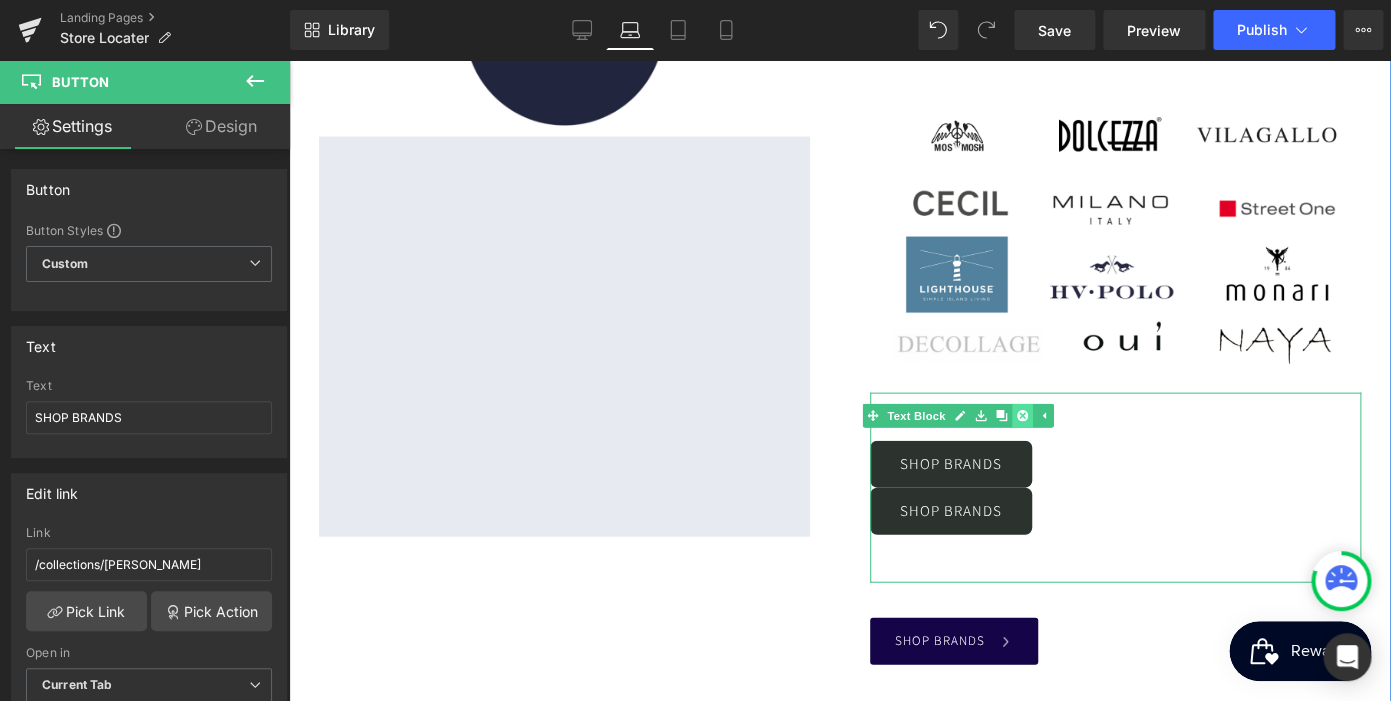 click 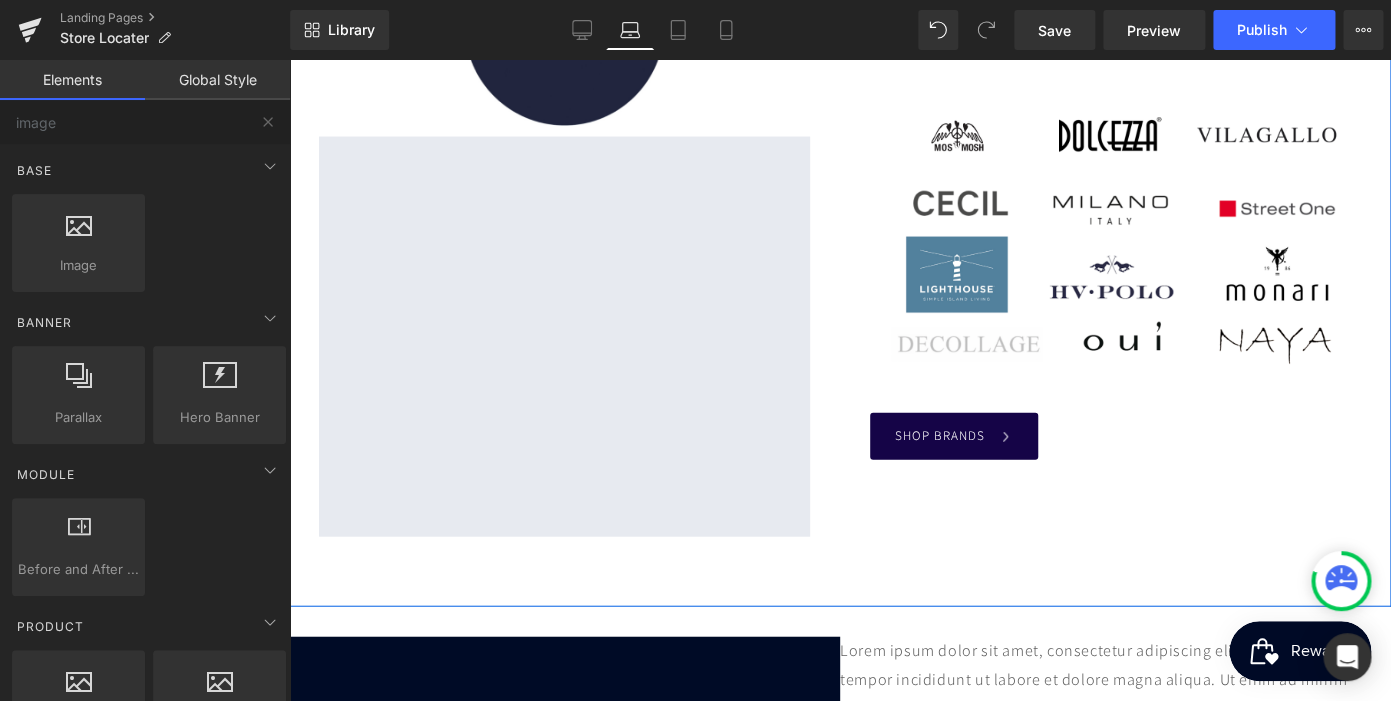 click on "Image
Google Maps         ALANA HOLYWOOD Heading         Location:  39 Church Street, Holywood BT18 9BU Telephone:  028 9042 3475 Opening Hours:  Mon - Sat 9:30 - 5:30pm Text Block
Image         SHOP BRANDS Button         Row" at bounding box center (840, 225) 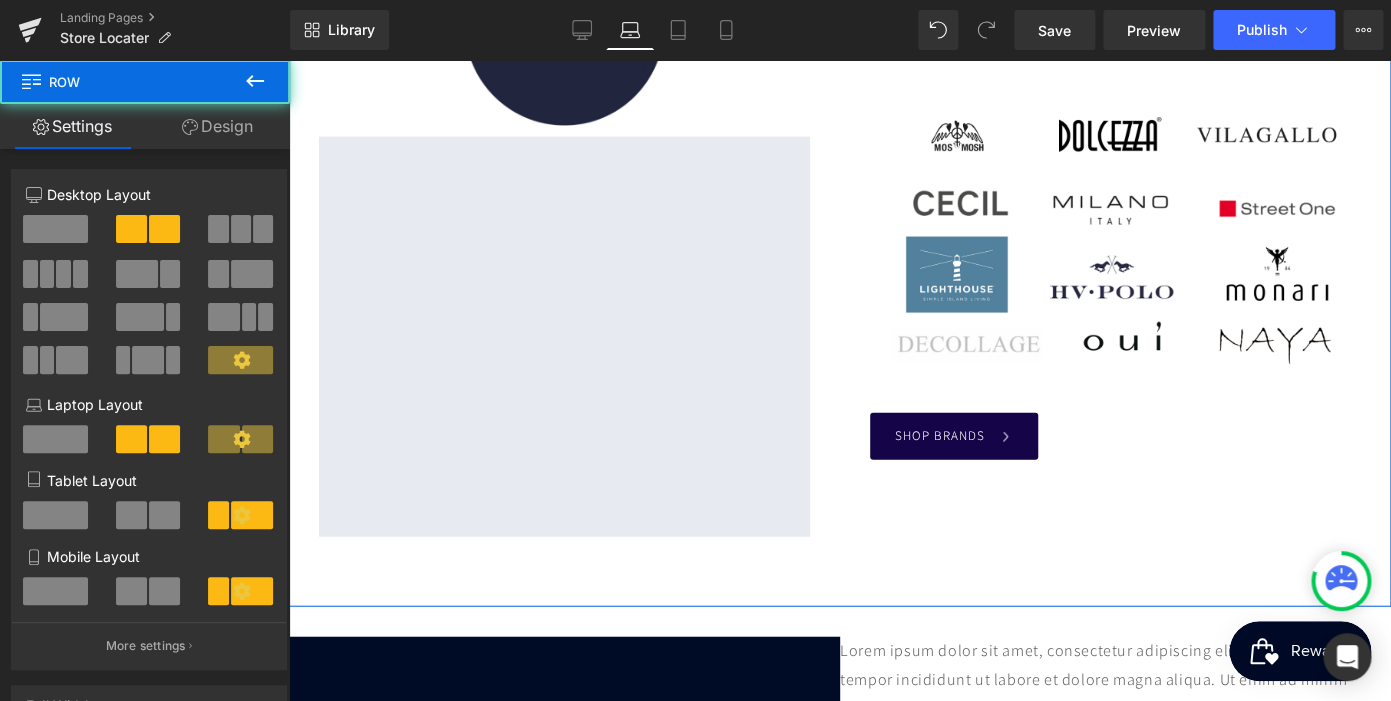 scroll, scrollTop: 0, scrollLeft: 367, axis: horizontal 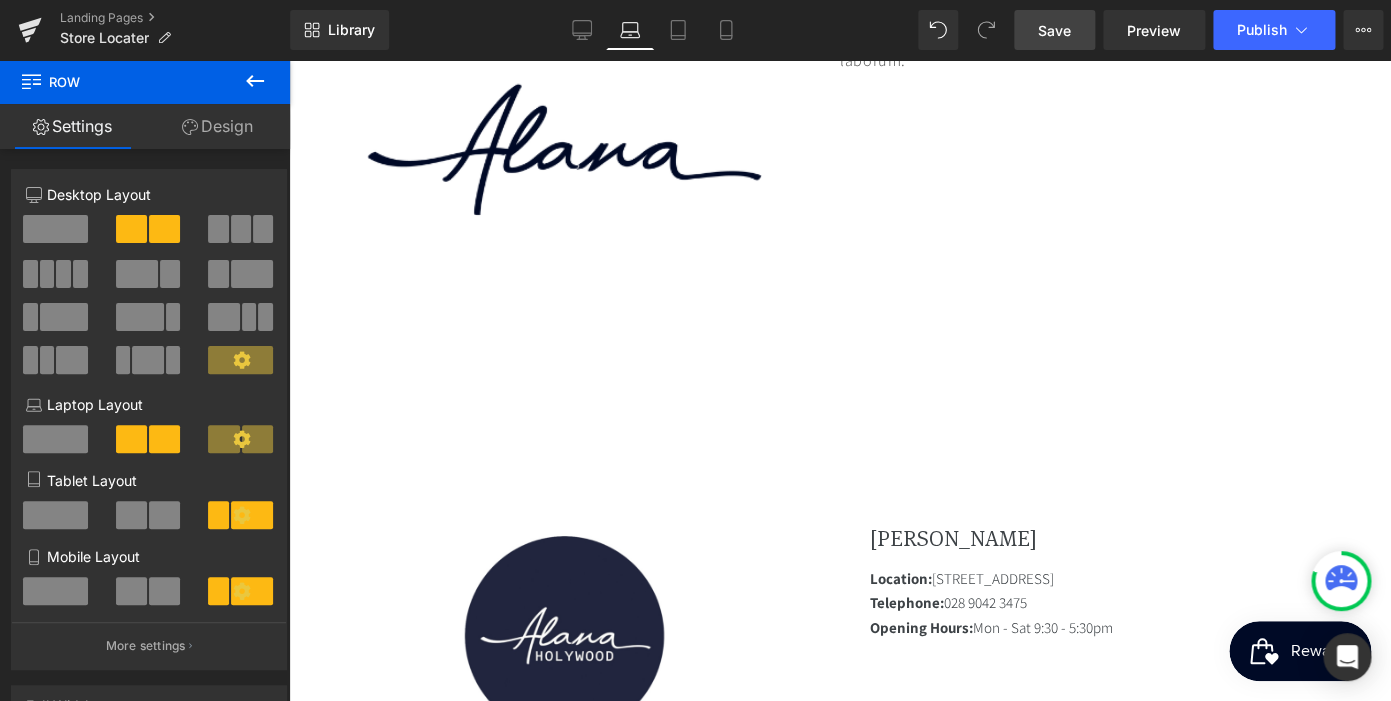 click on "Save" at bounding box center [1054, 30] 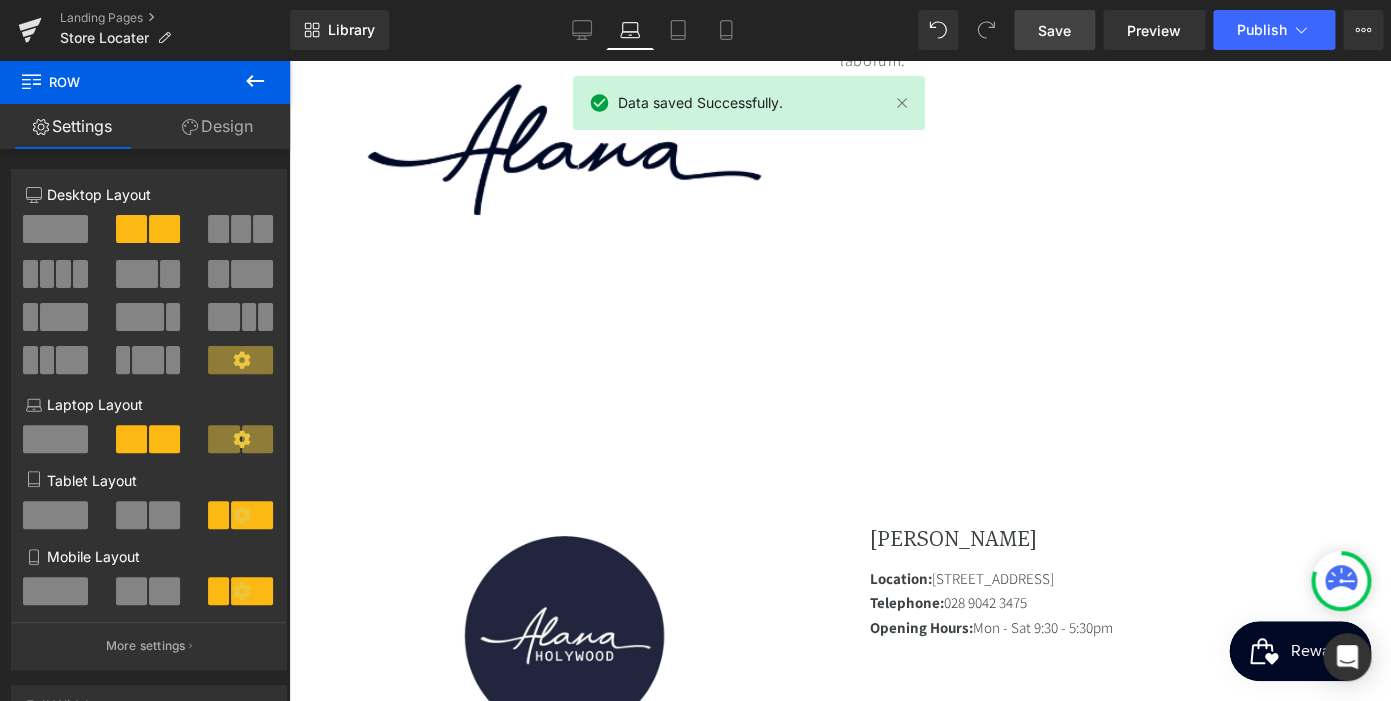 scroll, scrollTop: 0, scrollLeft: 367, axis: horizontal 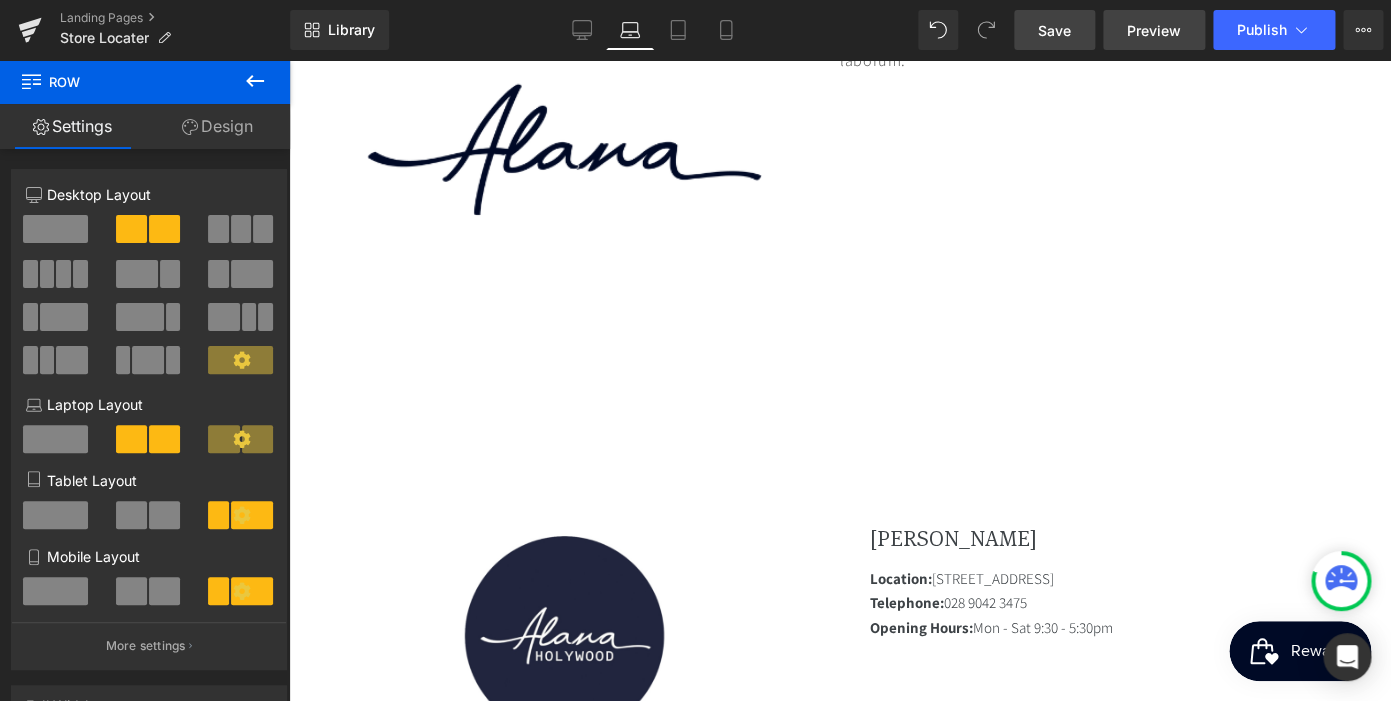 click on "Preview" at bounding box center [1154, 30] 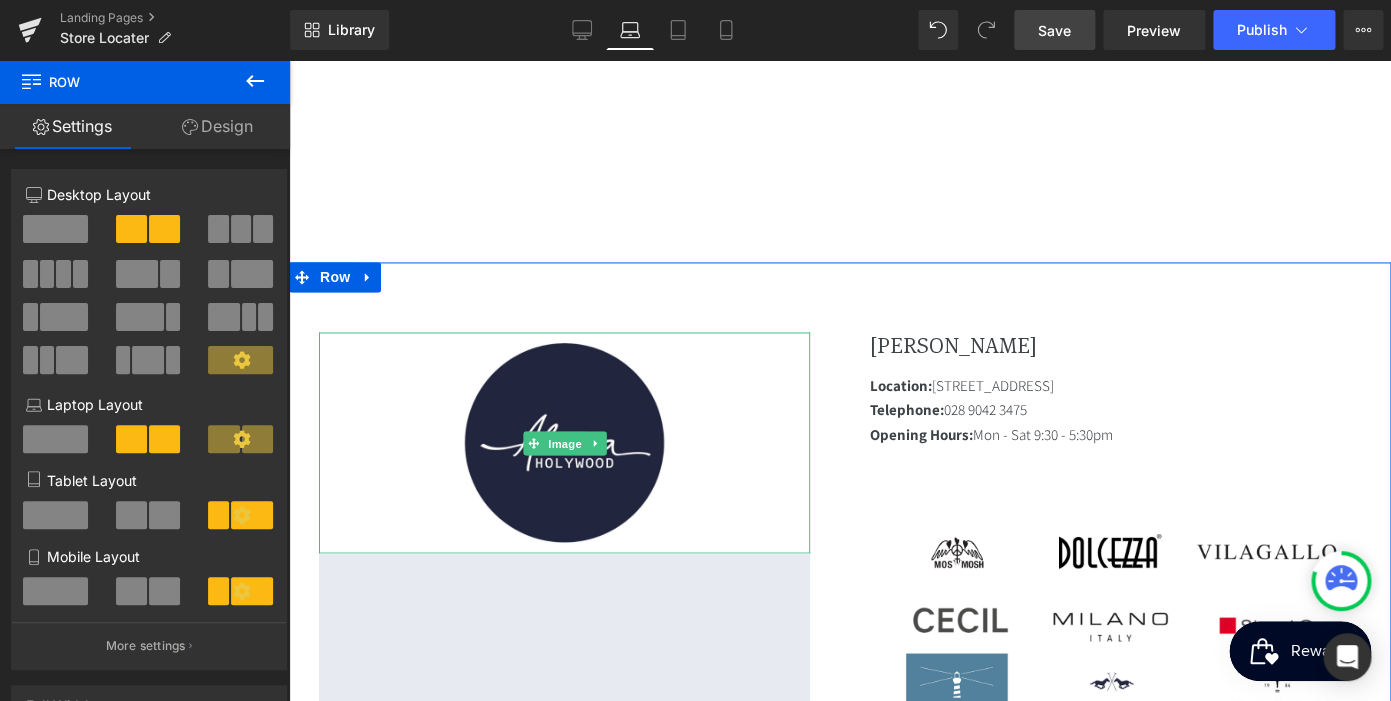 scroll, scrollTop: 1022, scrollLeft: 0, axis: vertical 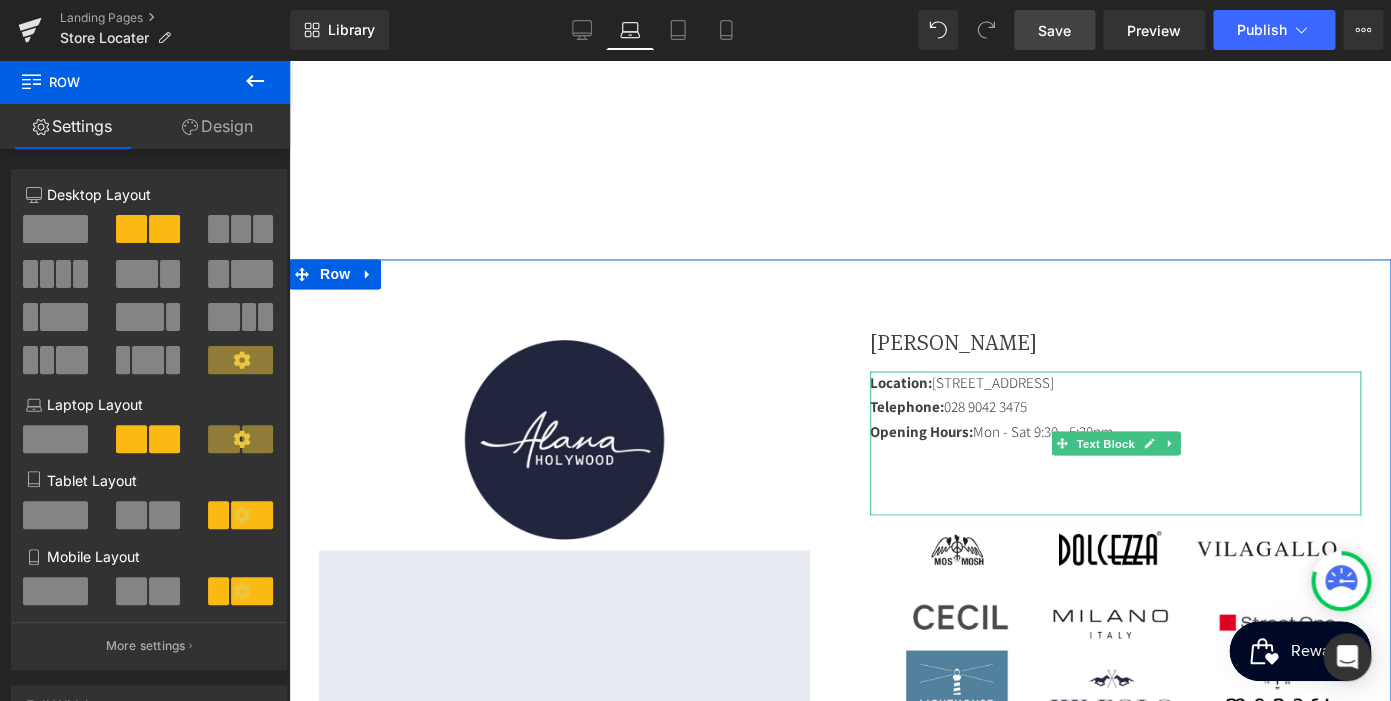 click on "Opening Hours:  Mon - Sat 9:30 - 5:30pm" at bounding box center [1115, 431] 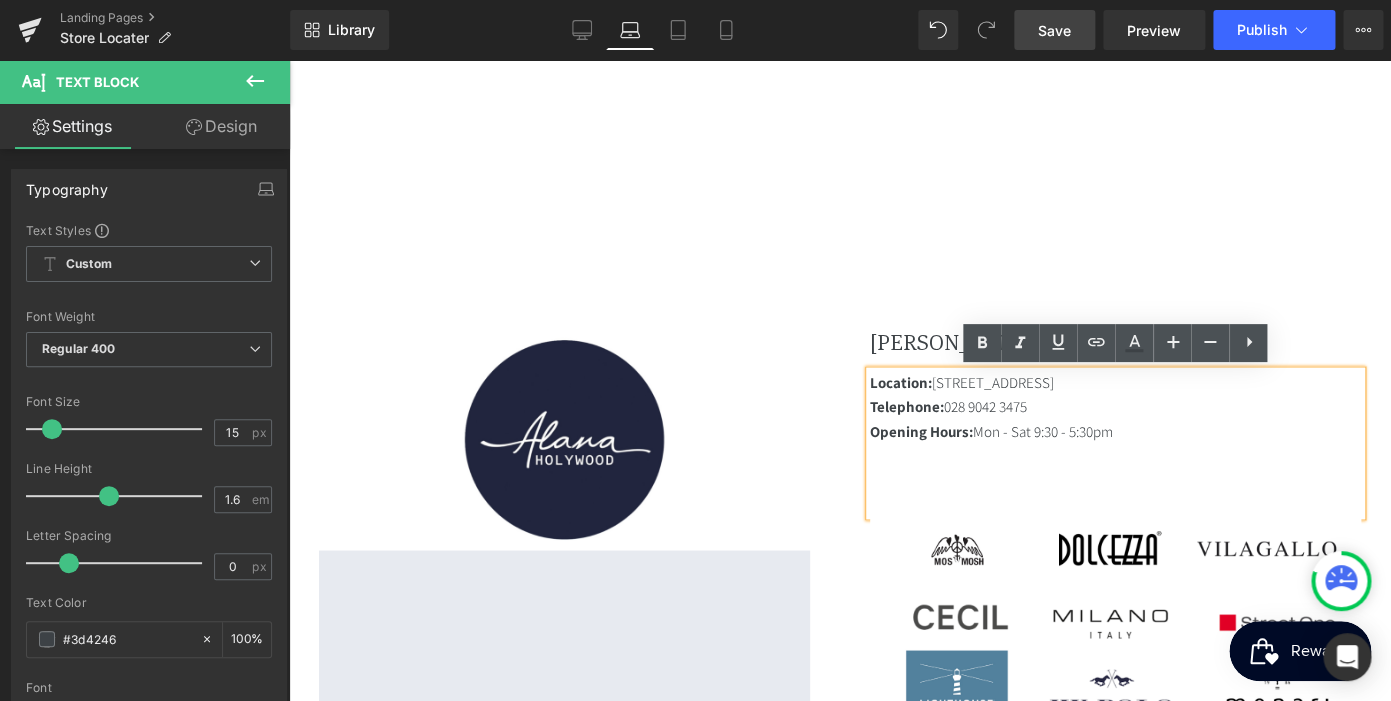 click on "Opening Hours:  Mon - Sat 9:30 - 5:30pm" at bounding box center [1115, 431] 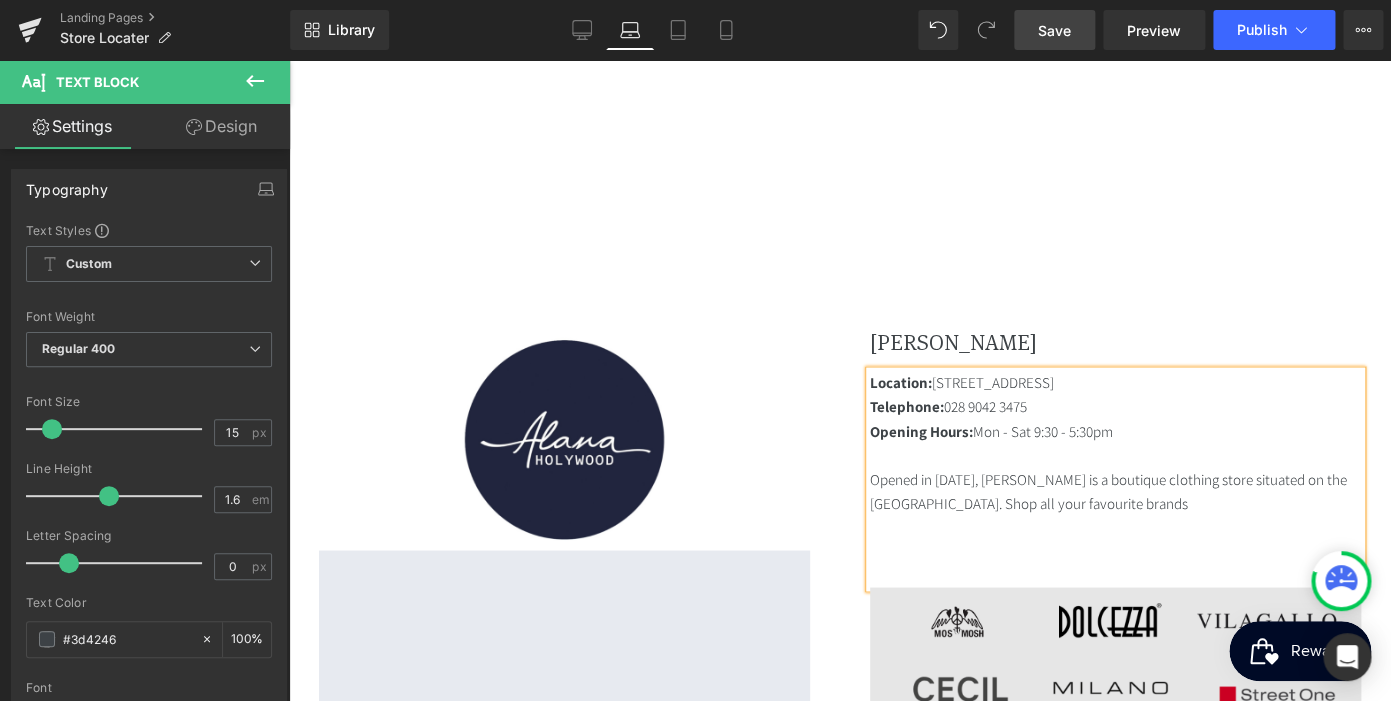 scroll, scrollTop: 0, scrollLeft: 0, axis: both 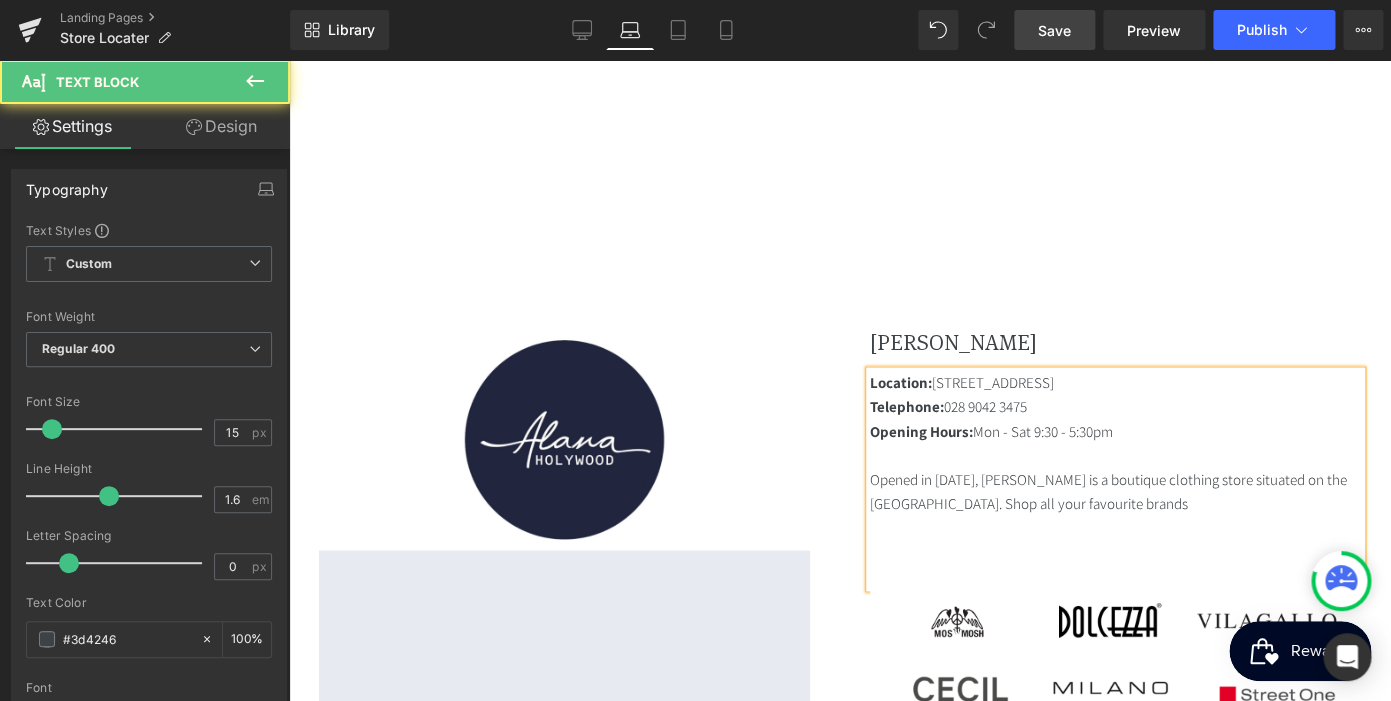 click on "Opened in 2025, Alana Holywood is a boutique clothing store situated on the Holywood's high street. Shop all your favourite brands" at bounding box center (1115, 491) 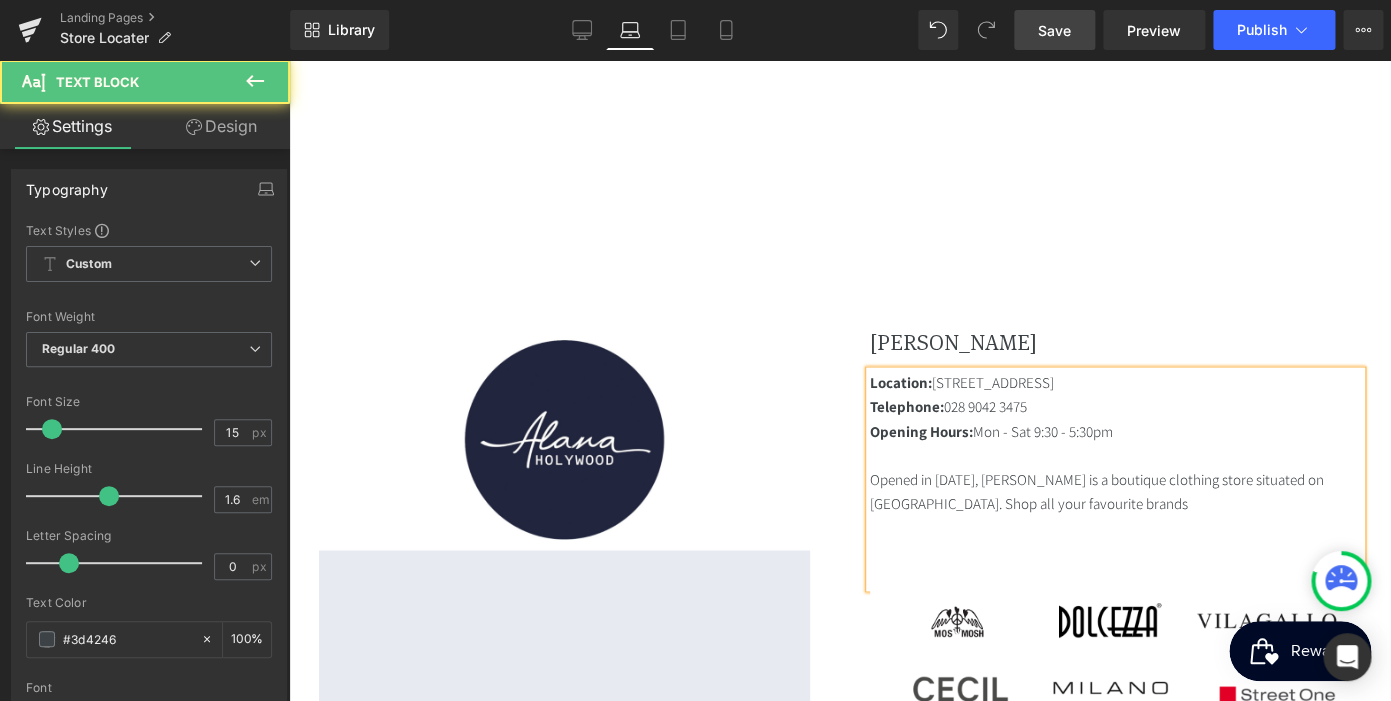scroll, scrollTop: 0, scrollLeft: 367, axis: horizontal 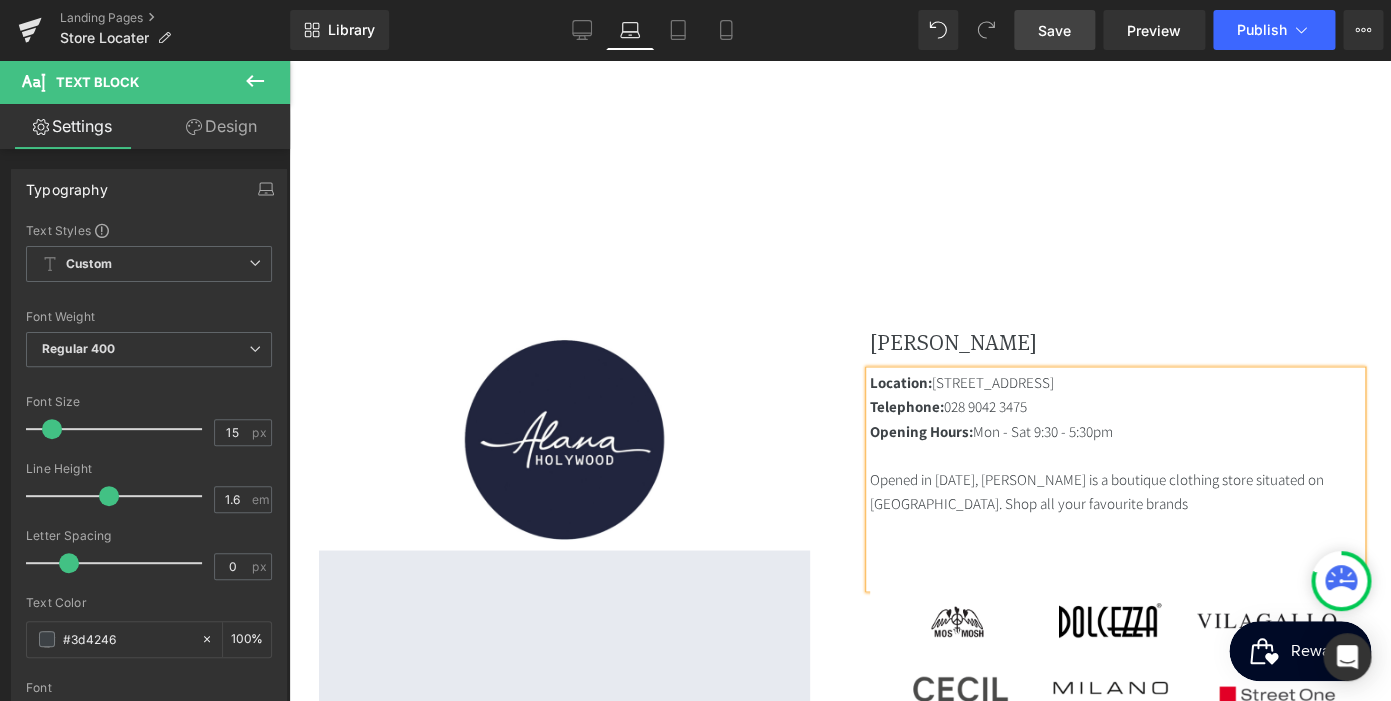 click on "Opened in 2025, Alana Holywood is a boutique clothing store situated on  Holywood's high street. Shop all your favourite brands" at bounding box center (1115, 491) 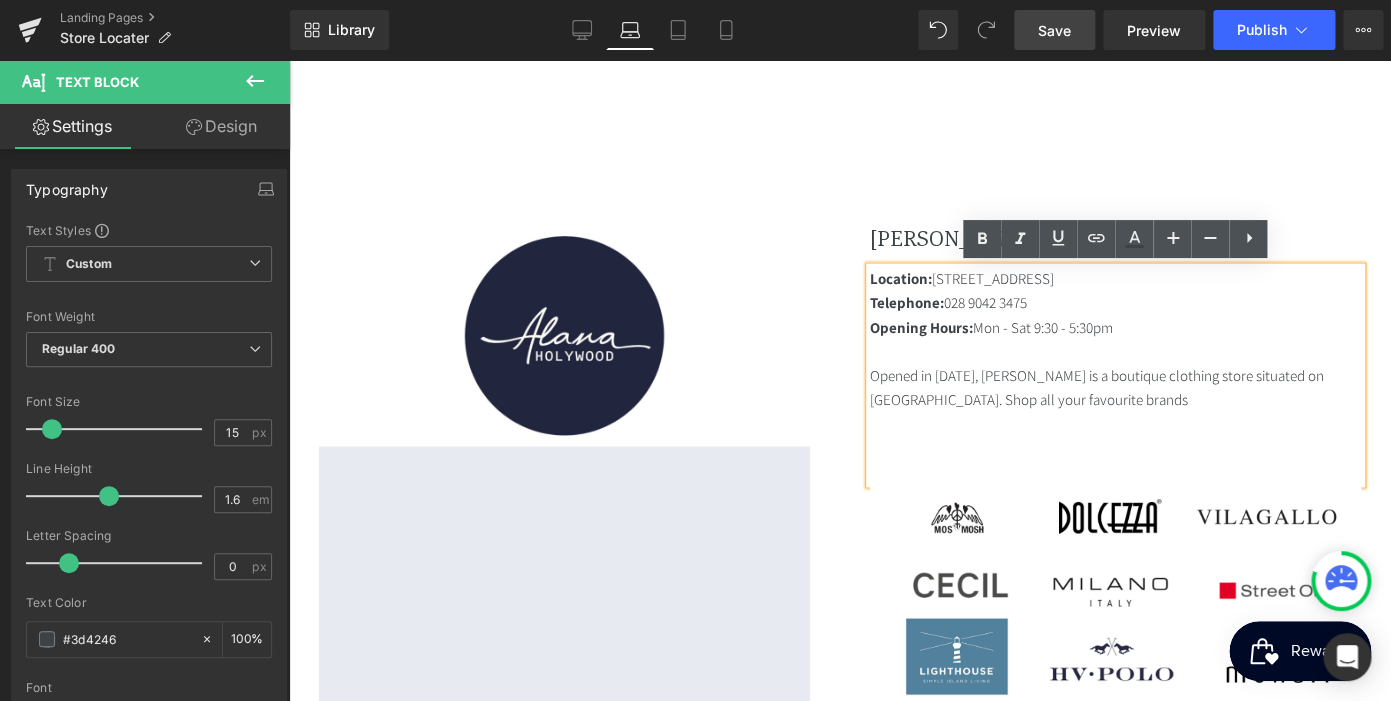 scroll, scrollTop: 1123, scrollLeft: 0, axis: vertical 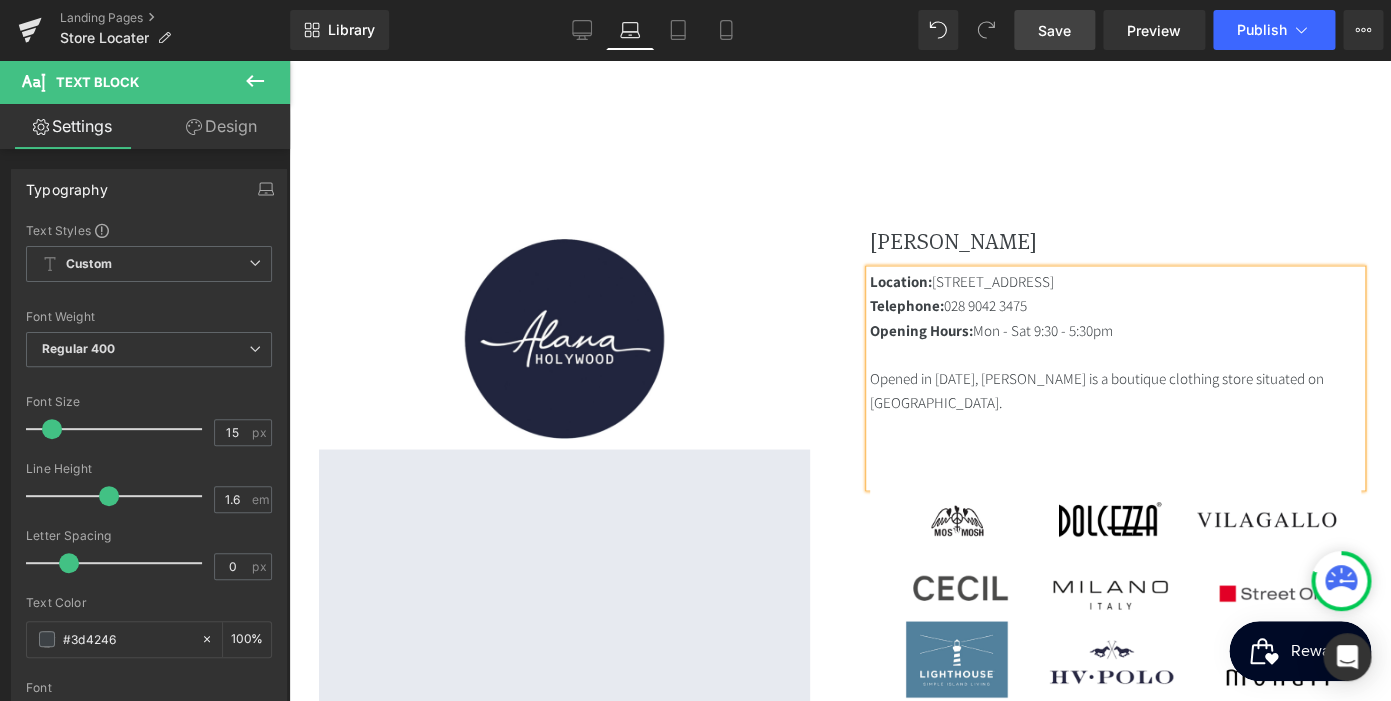 click at bounding box center (1115, 474) 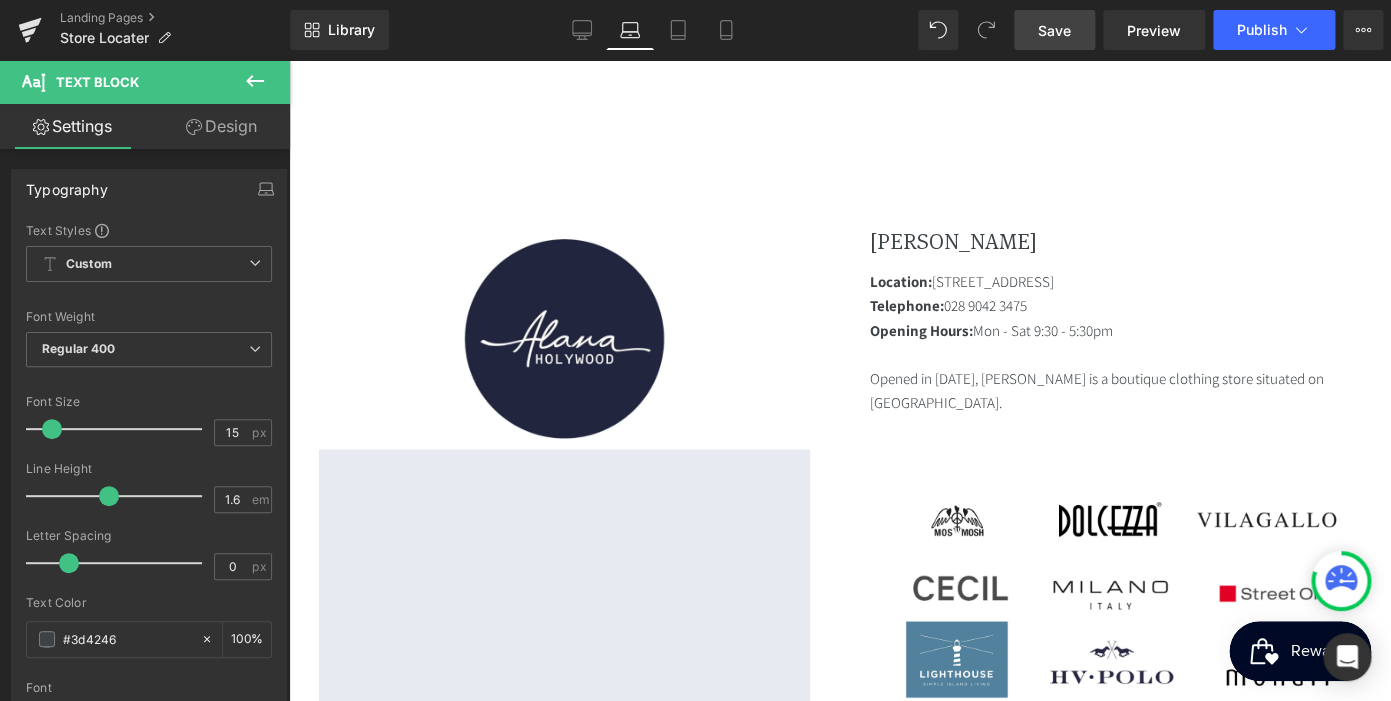 click 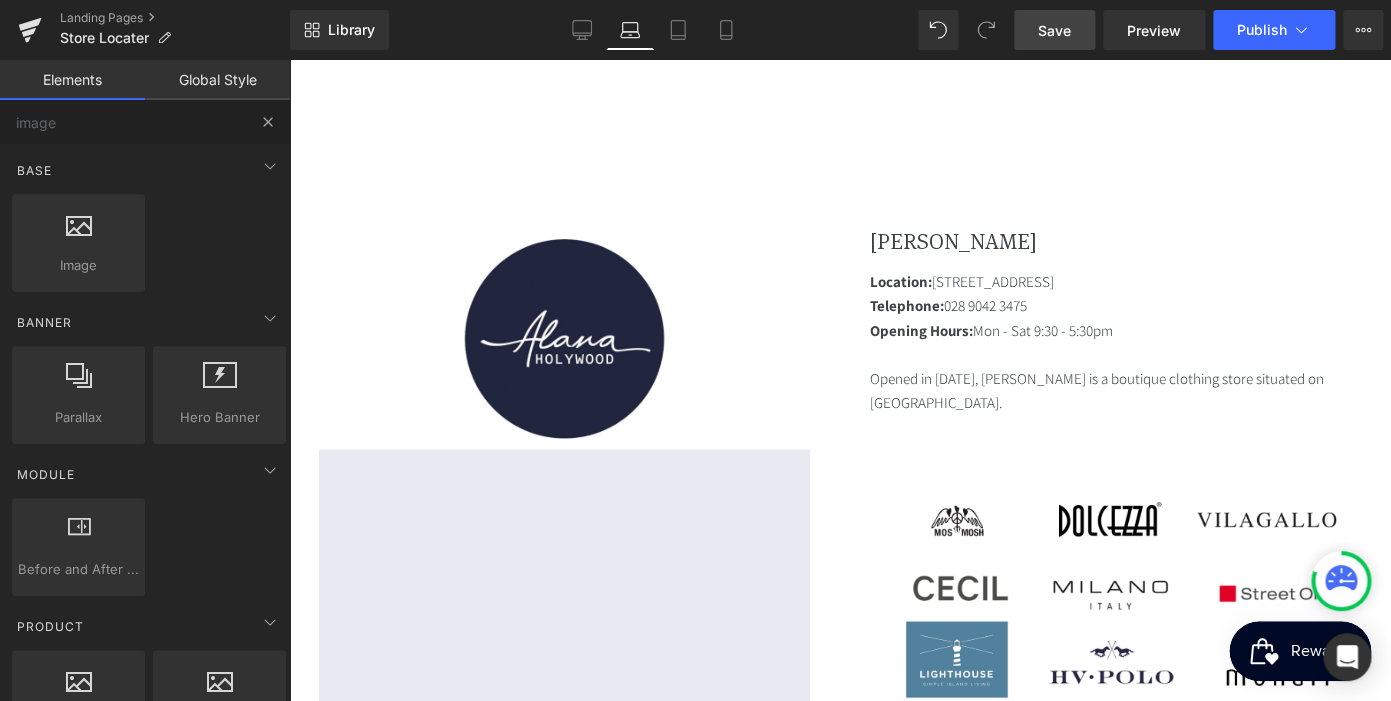 scroll, scrollTop: 0, scrollLeft: 0, axis: both 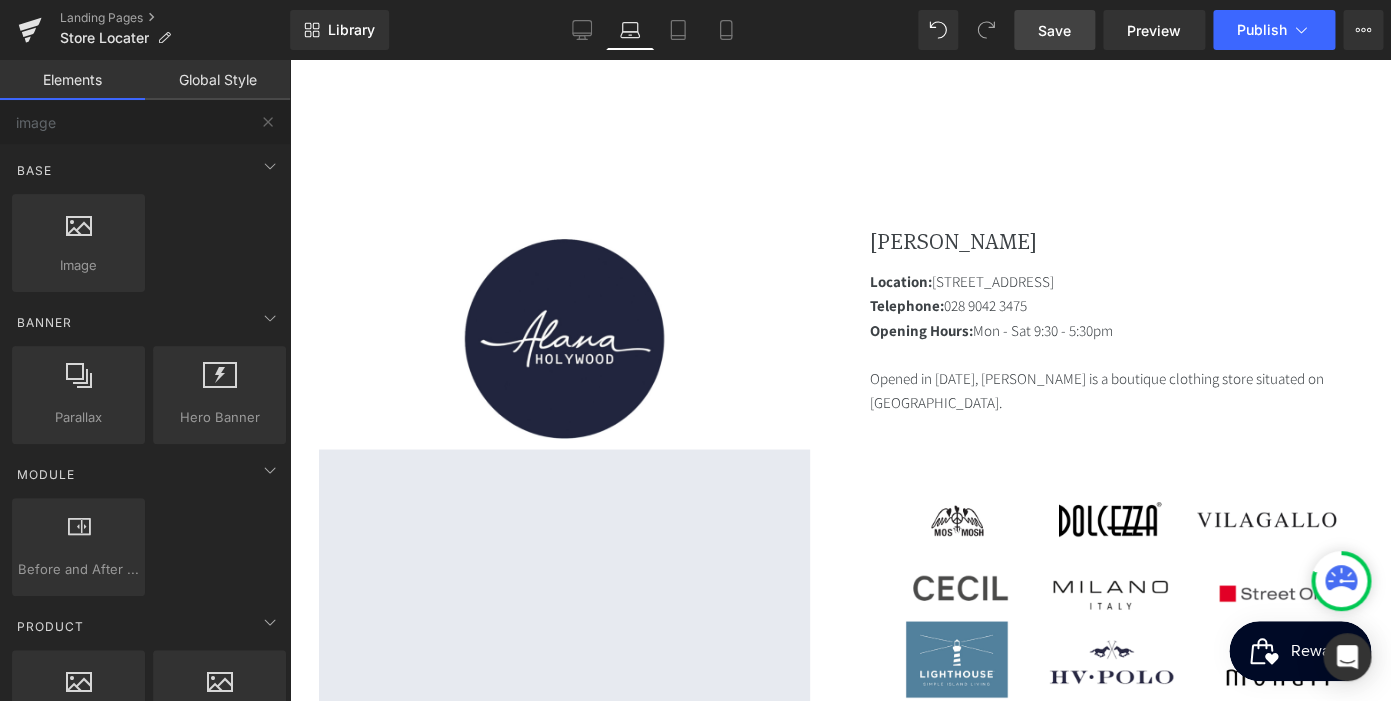 click on "Global Style" at bounding box center (217, 80) 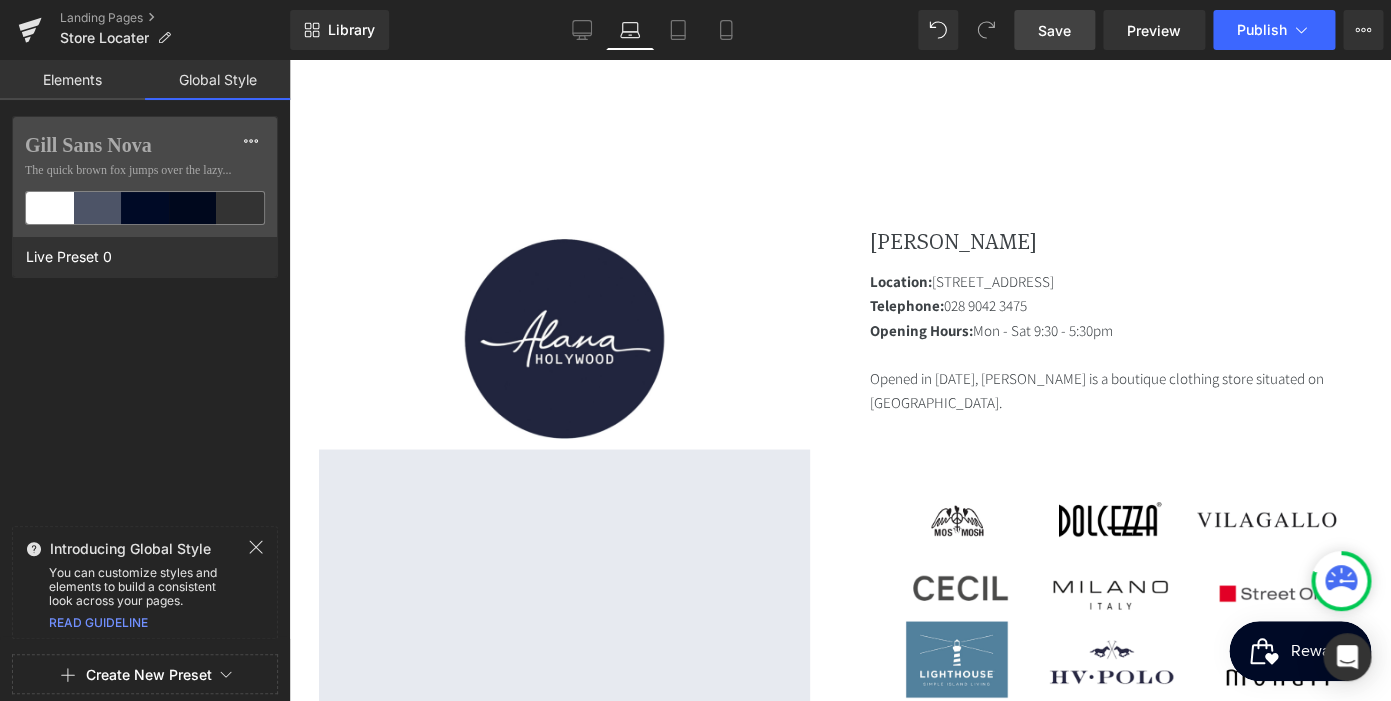 click on "Elements" at bounding box center (72, 80) 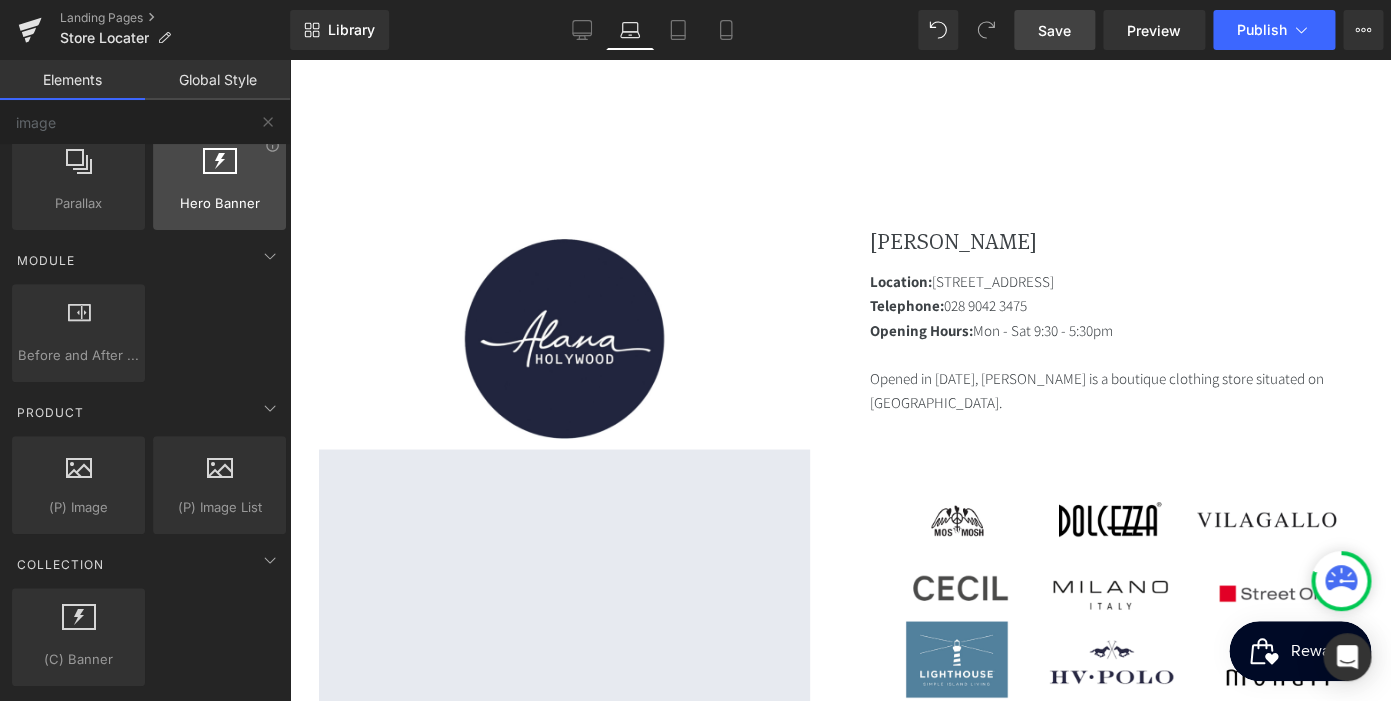 scroll, scrollTop: 218, scrollLeft: 0, axis: vertical 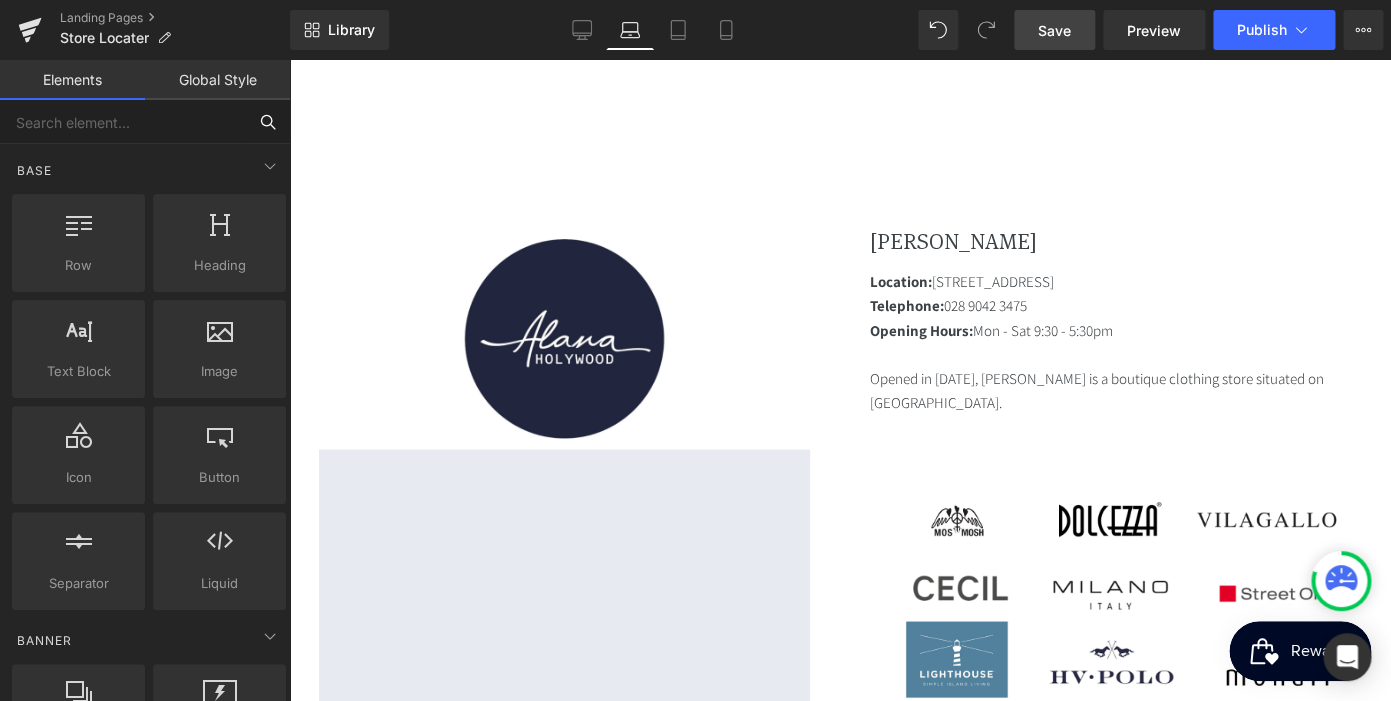 click at bounding box center (123, 122) 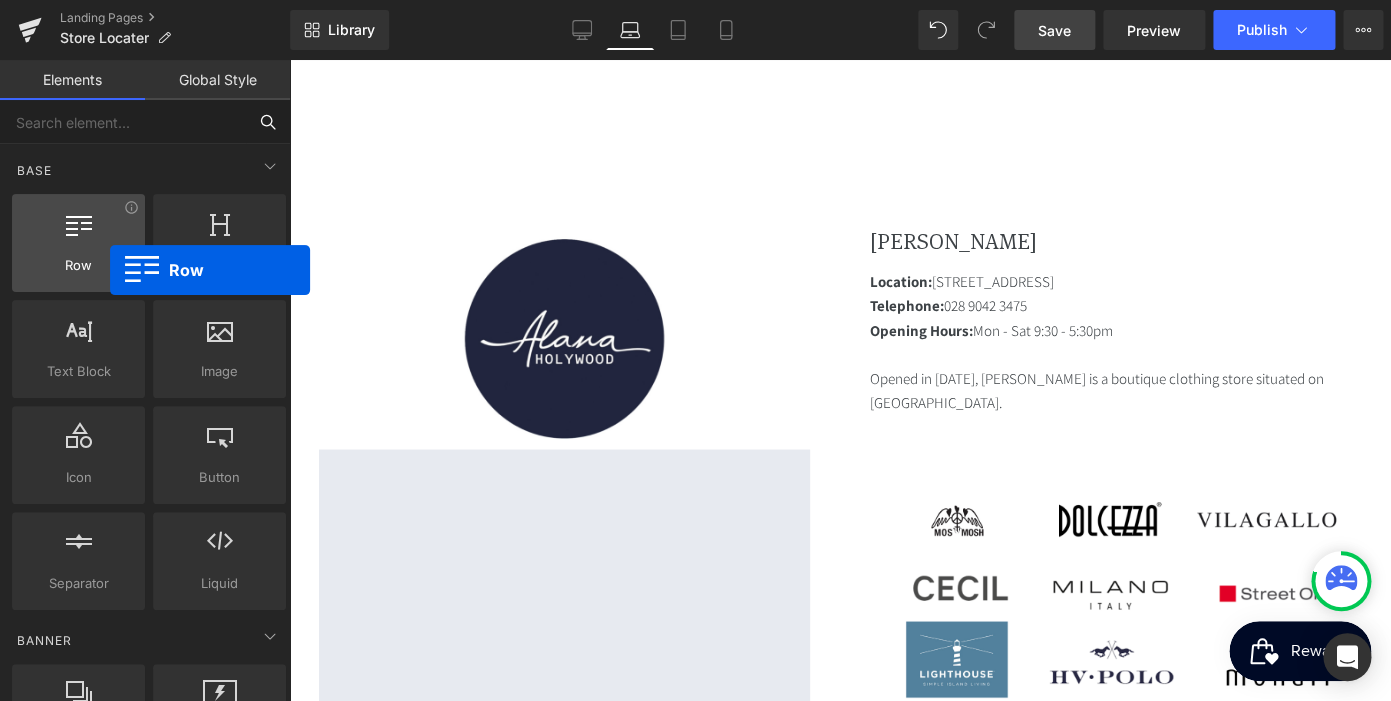 scroll, scrollTop: 0, scrollLeft: 0, axis: both 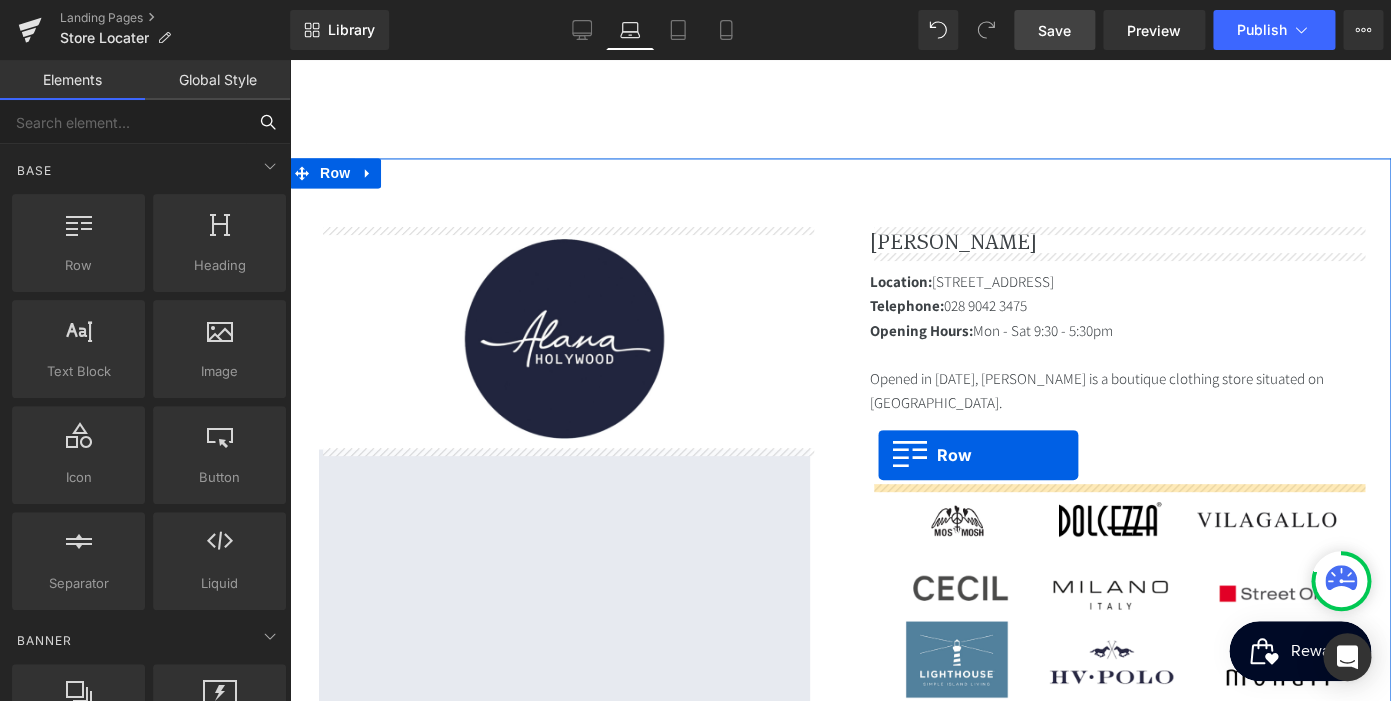 drag, startPoint x: 373, startPoint y: 323, endPoint x: 878, endPoint y: 455, distance: 521.9665 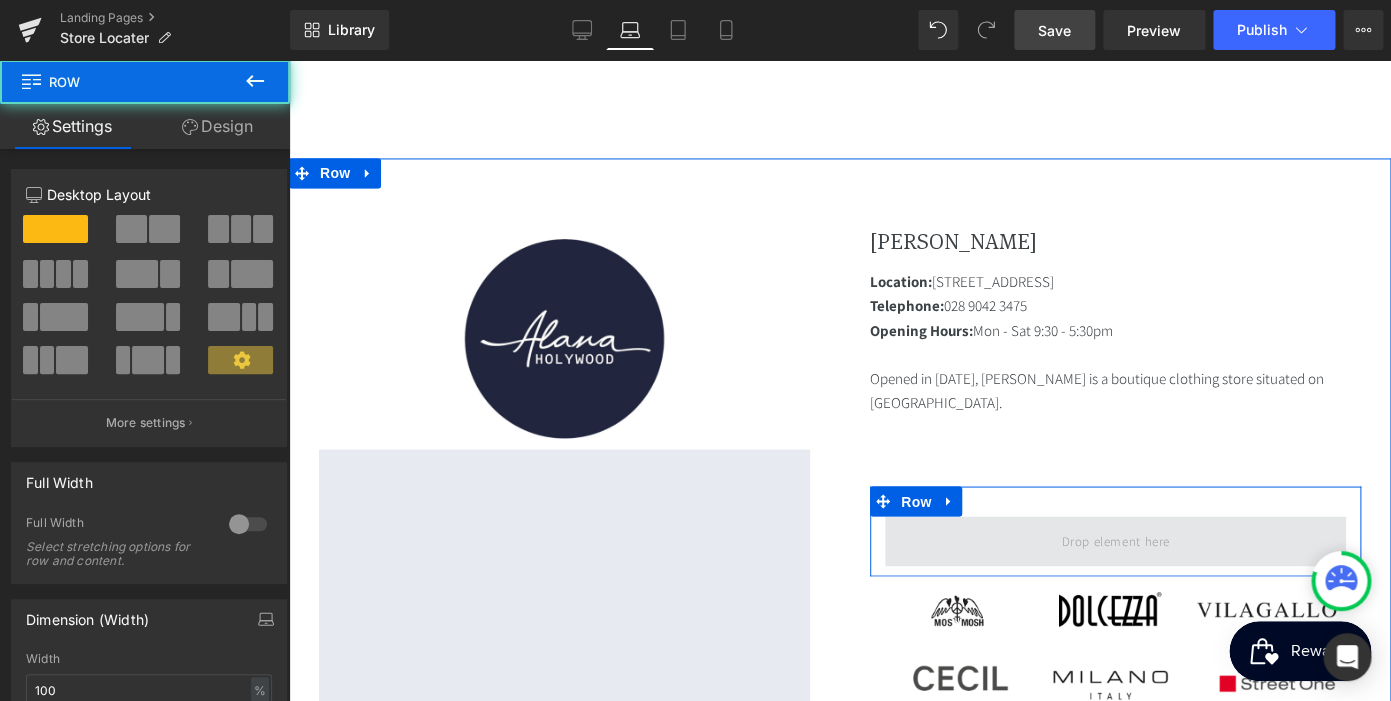 click at bounding box center [1115, 541] 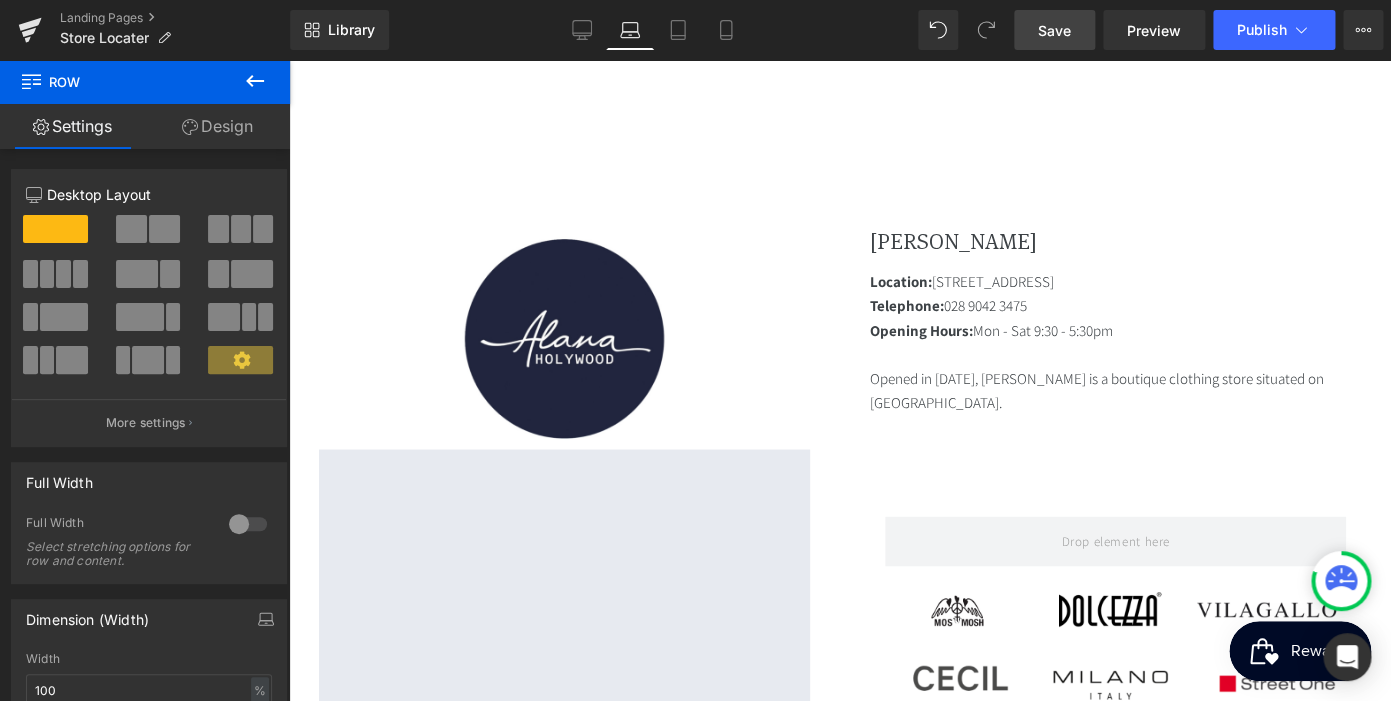scroll, scrollTop: 0, scrollLeft: 367, axis: horizontal 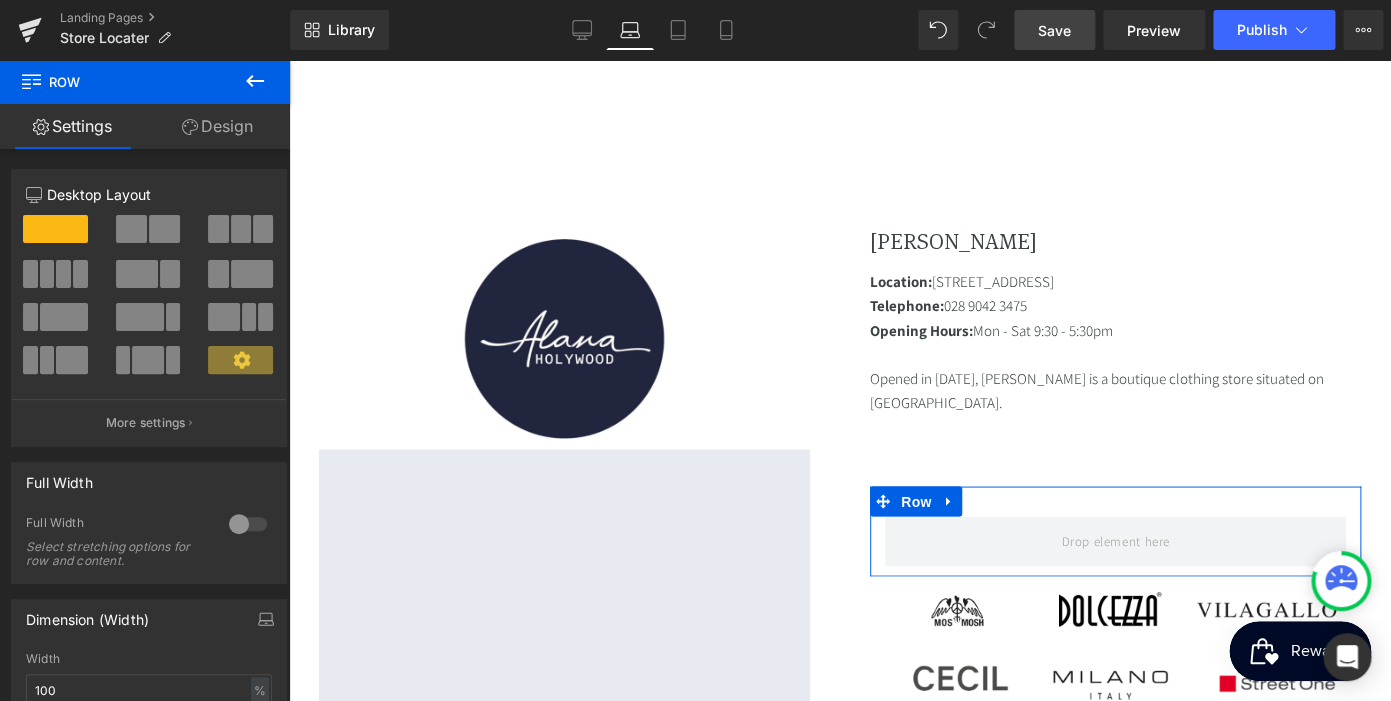 click on "Design" at bounding box center [217, 126] 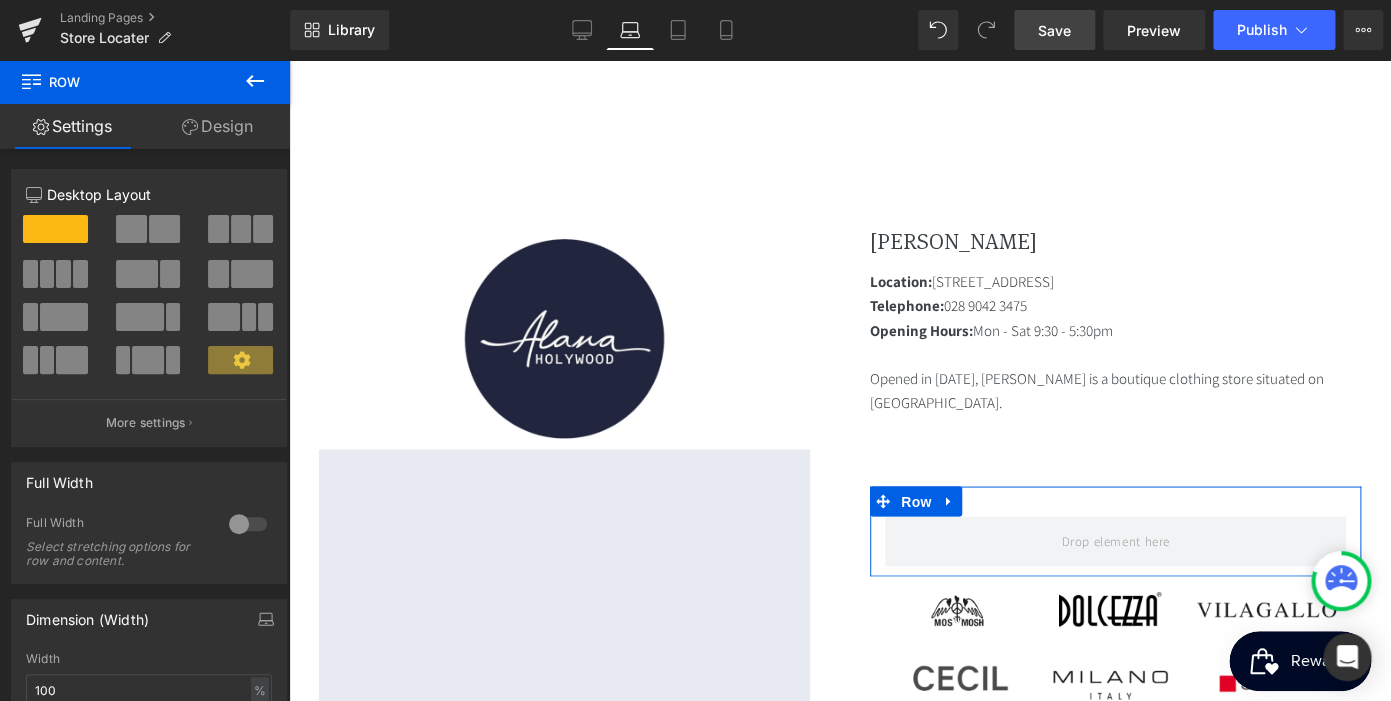 click on "Settings" at bounding box center (72, 126) 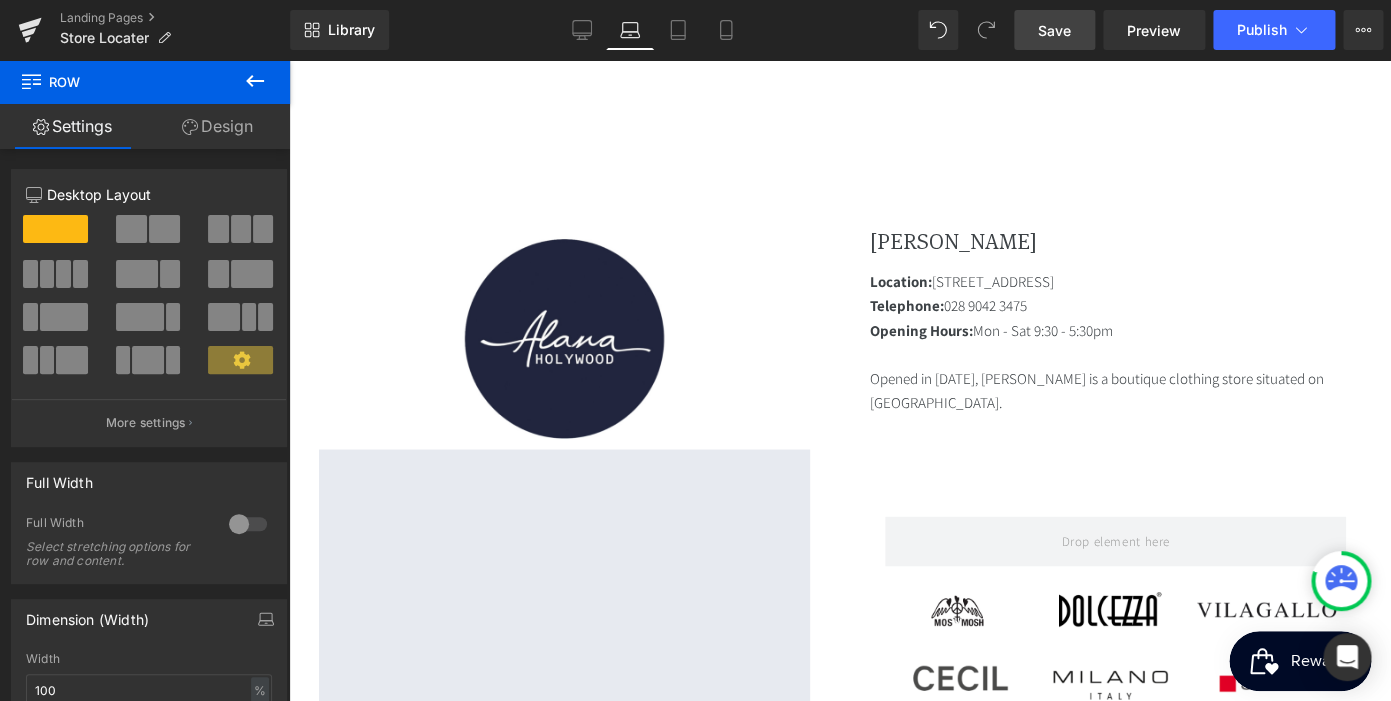 click on "Row" at bounding box center [120, 82] 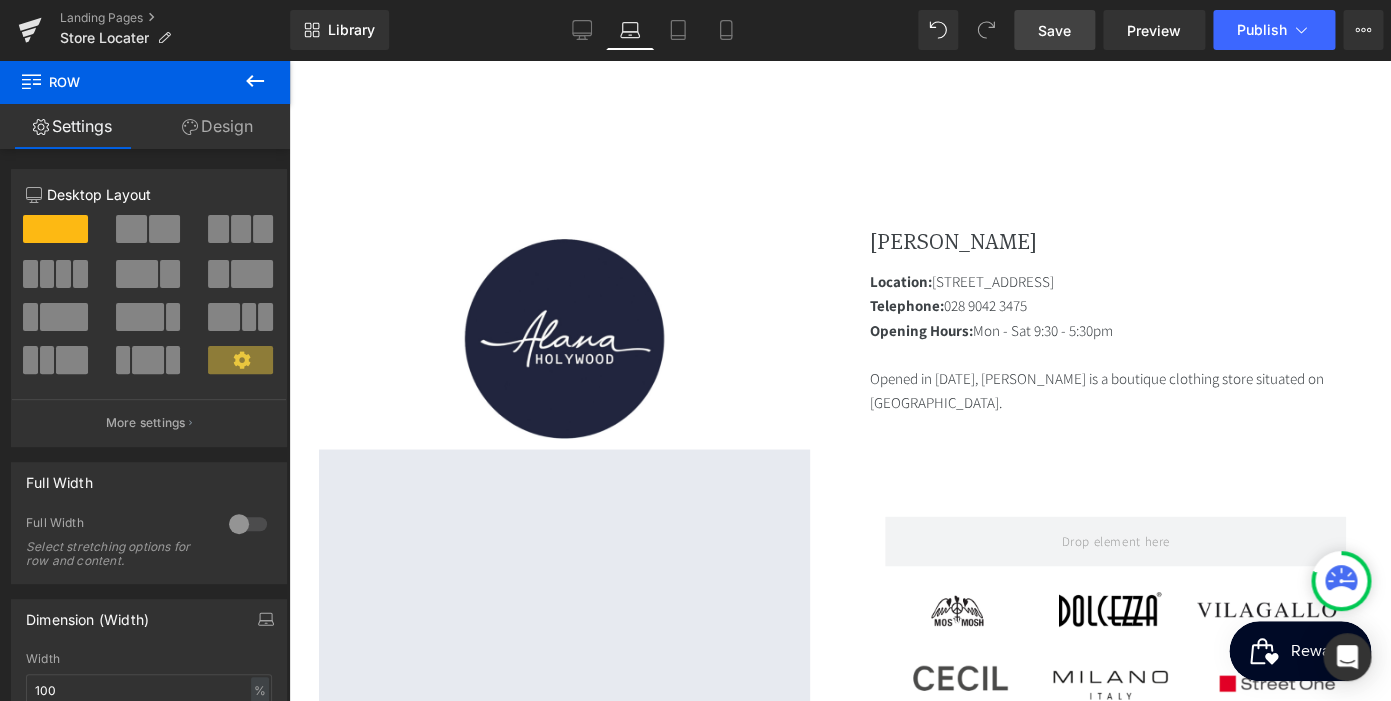 click on "Row" at bounding box center (120, 82) 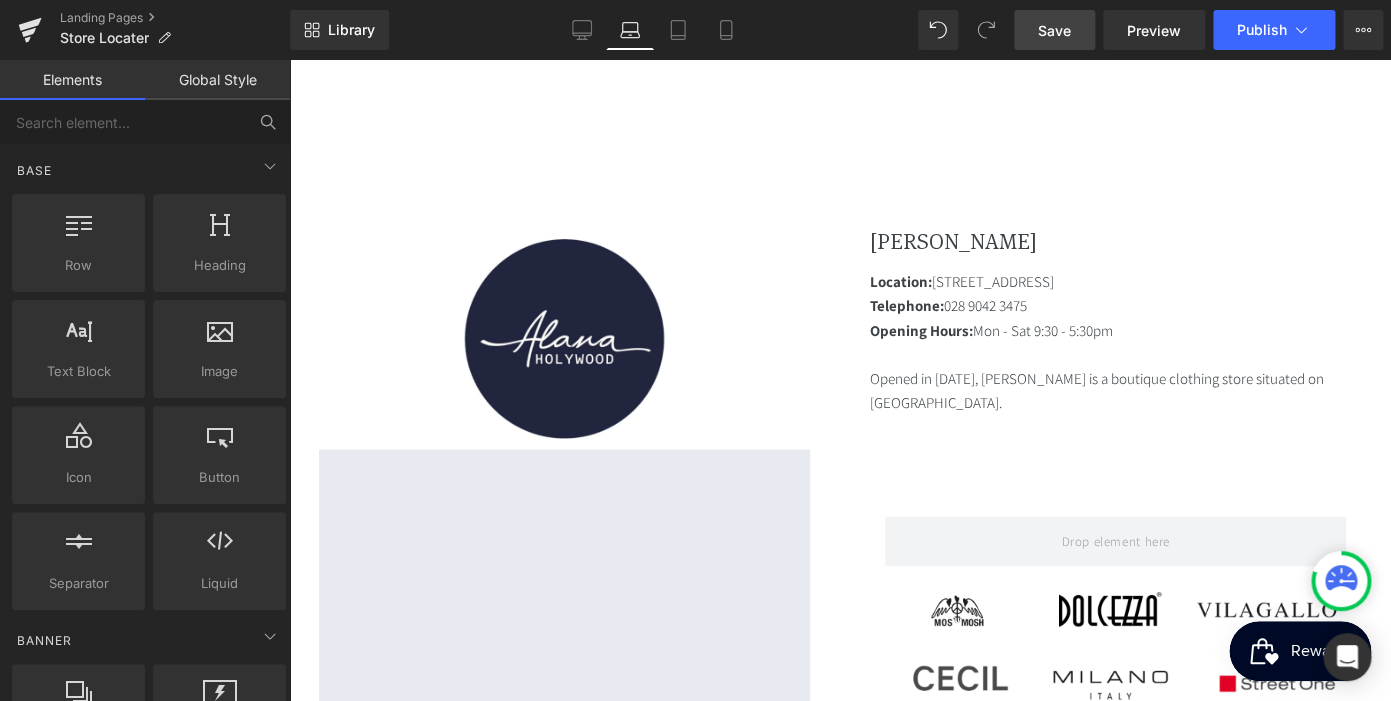 scroll, scrollTop: 0, scrollLeft: 0, axis: both 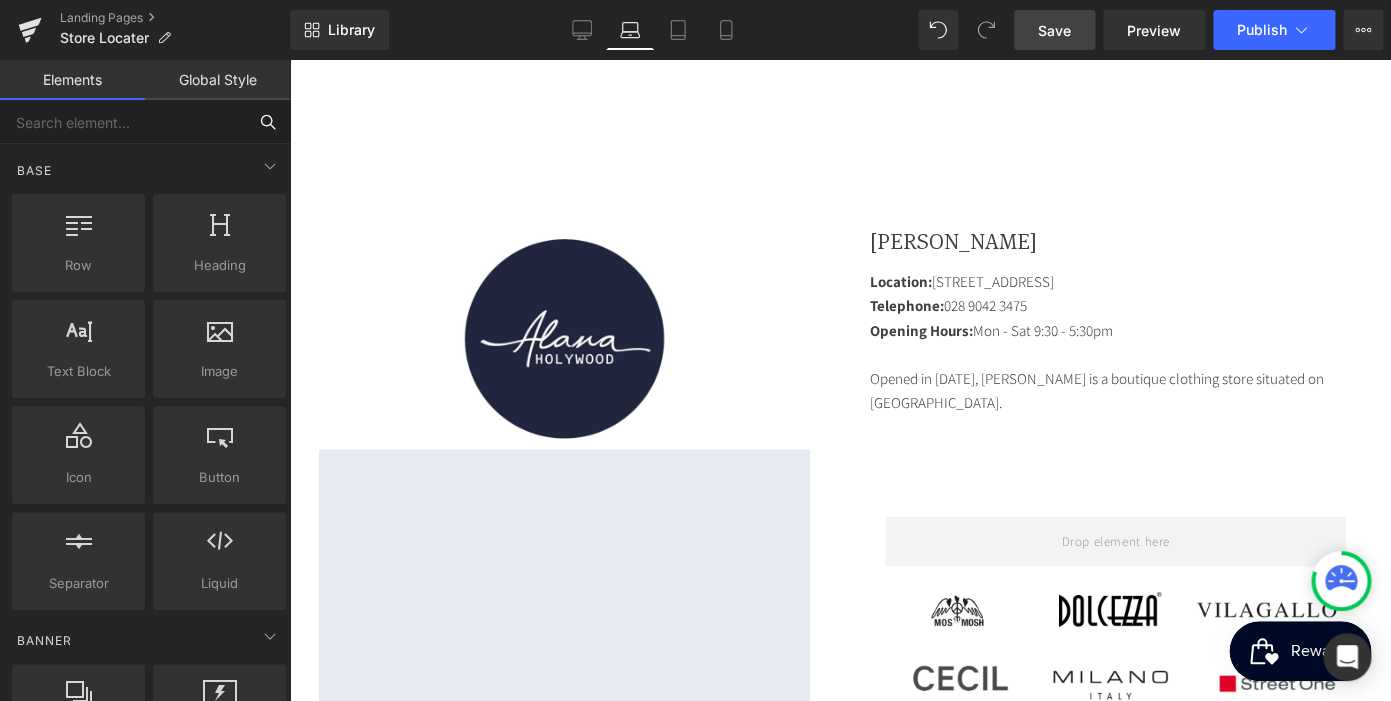 click at bounding box center [123, 122] 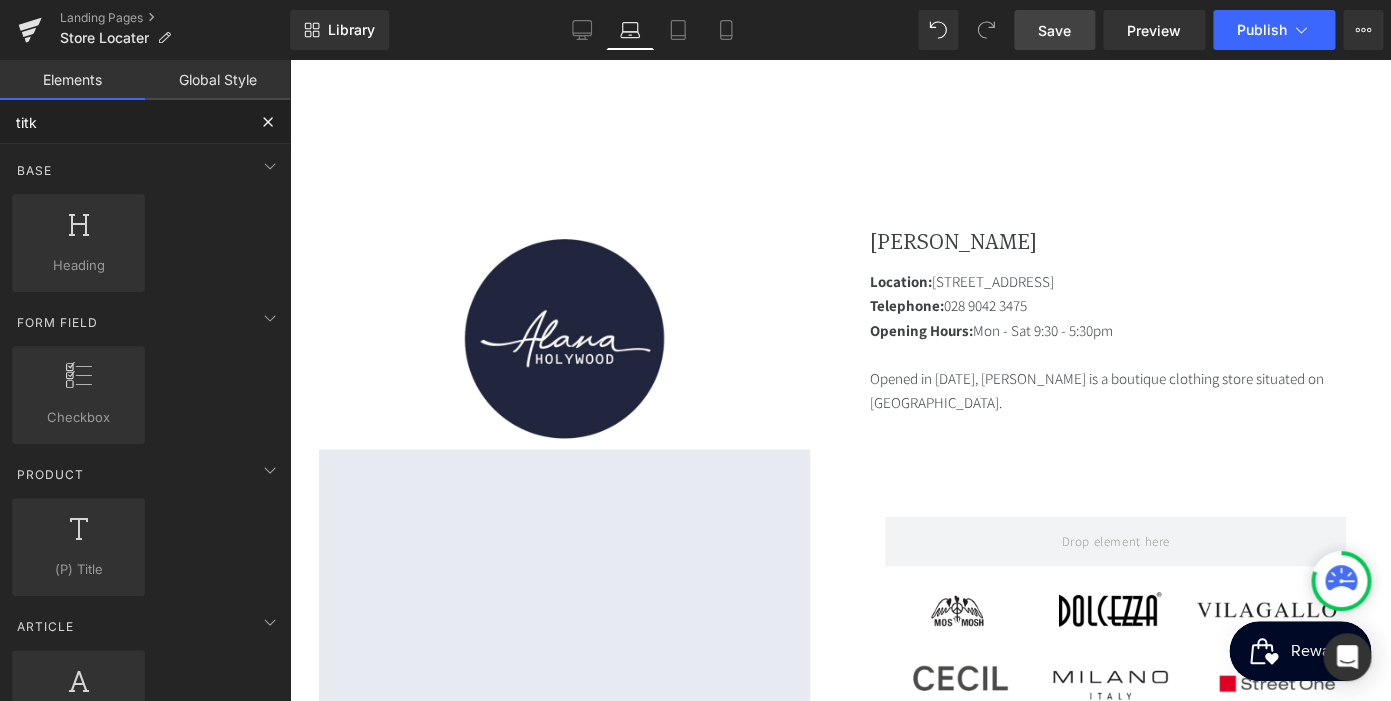 type on "tit" 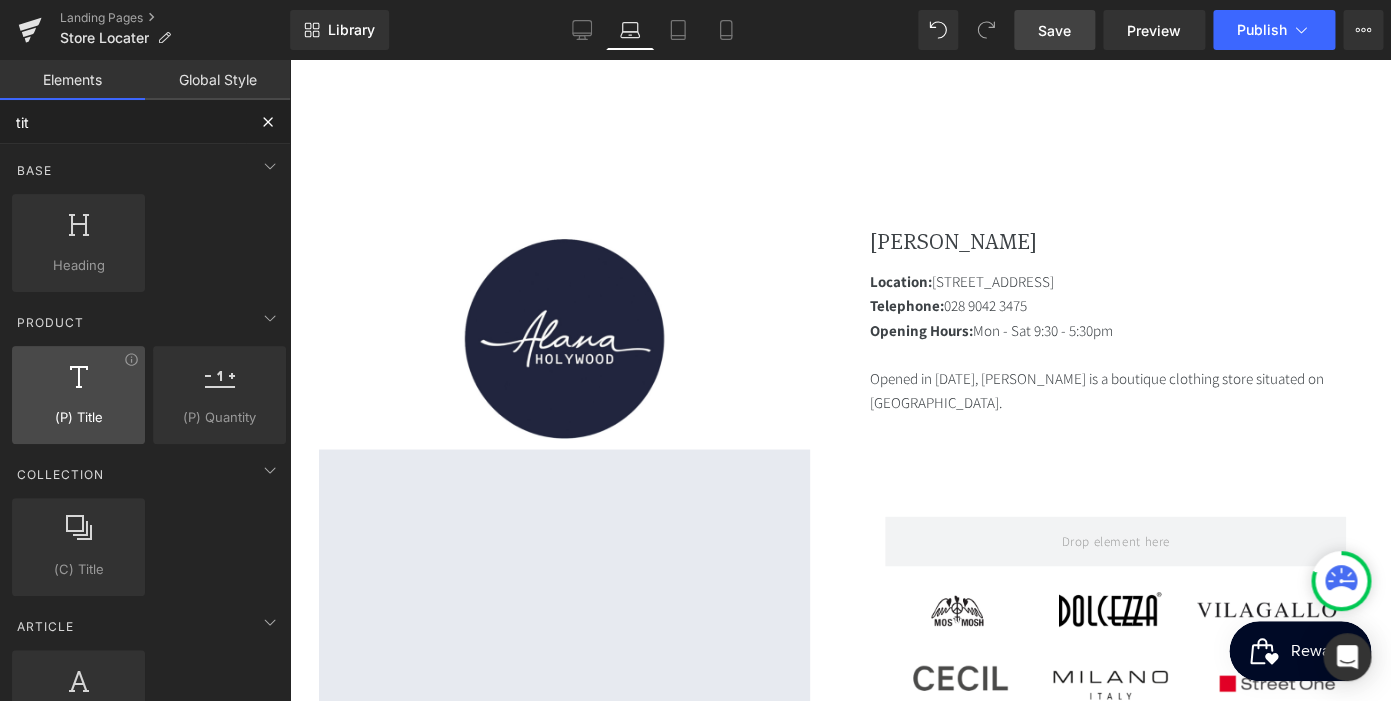 click at bounding box center (79, 375) 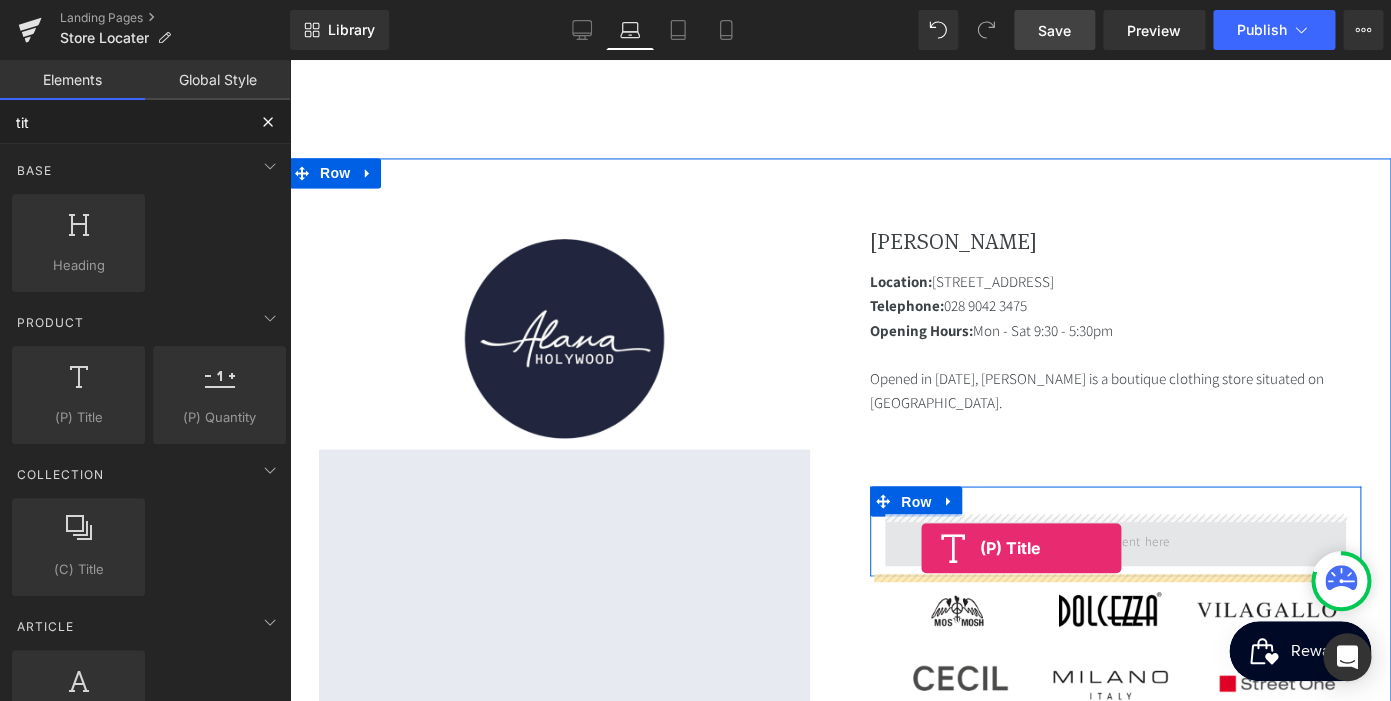 drag, startPoint x: 324, startPoint y: 450, endPoint x: 932, endPoint y: 551, distance: 616.3319 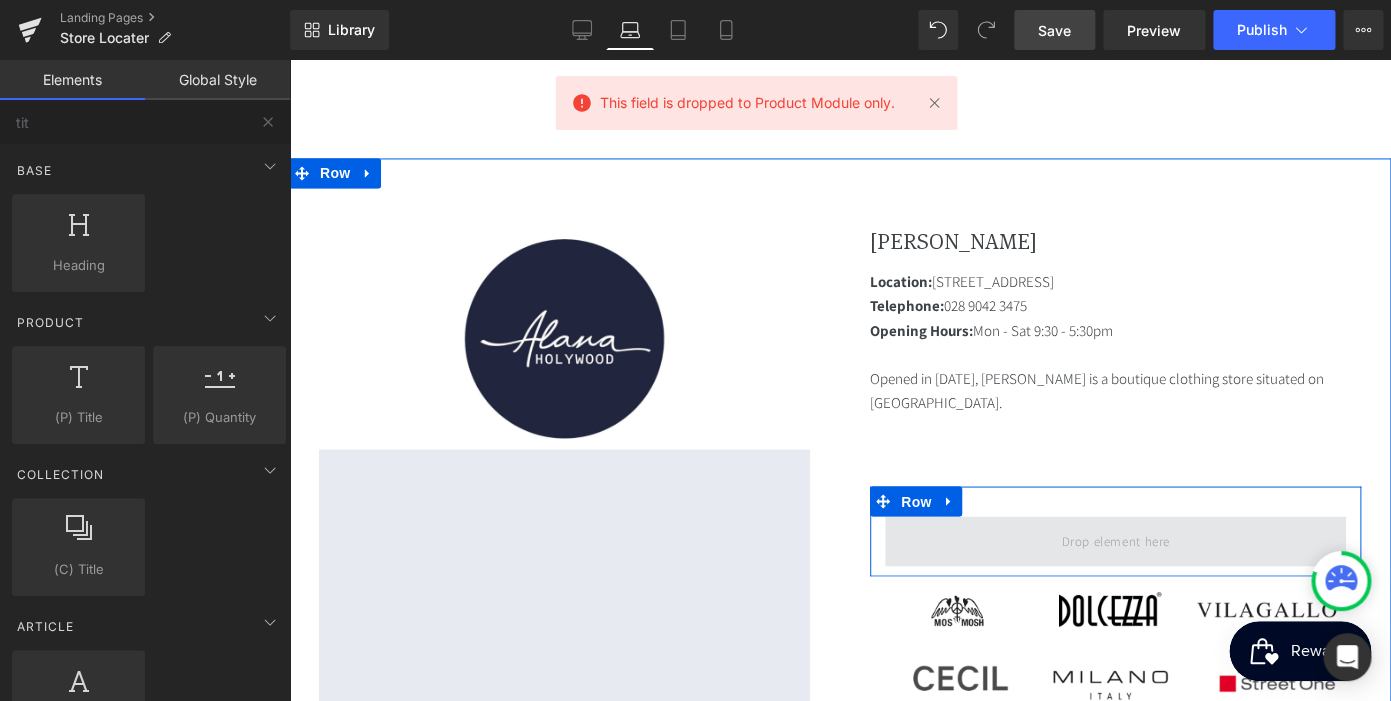 click at bounding box center (1115, 541) 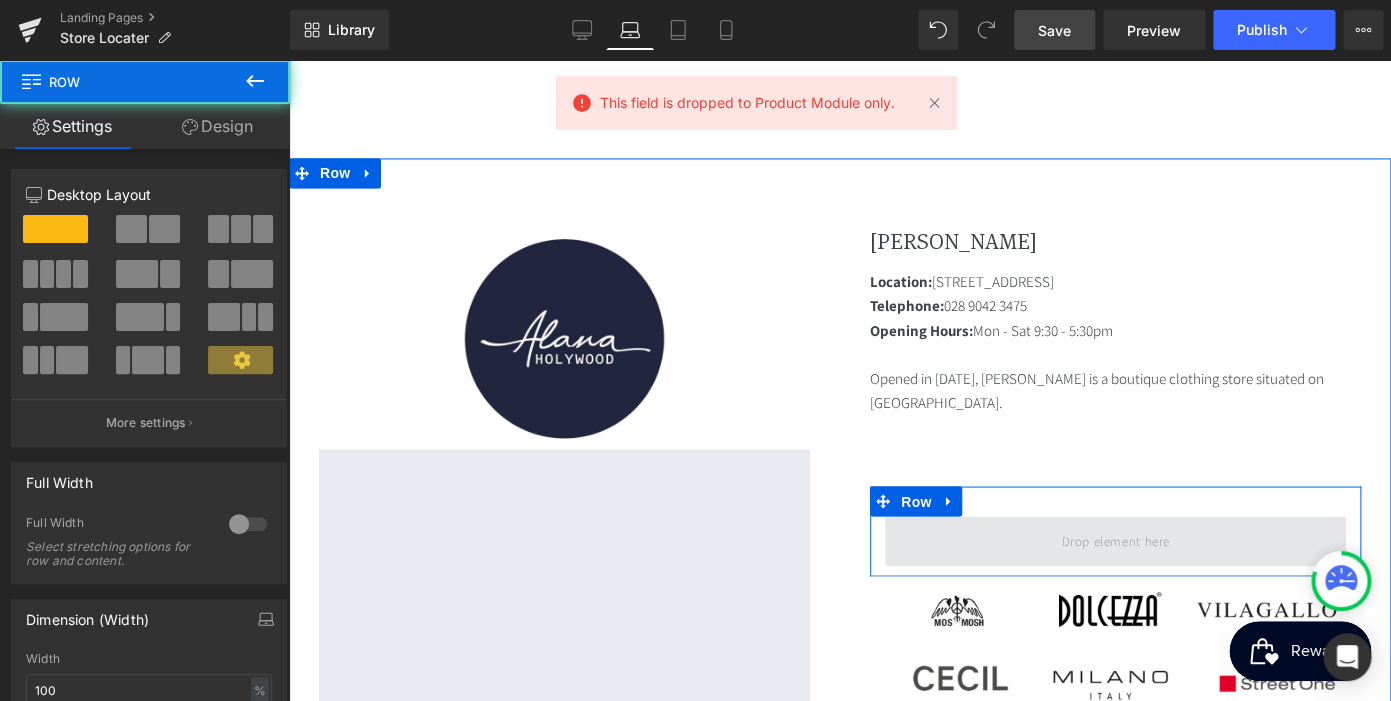 scroll, scrollTop: 0, scrollLeft: 0, axis: both 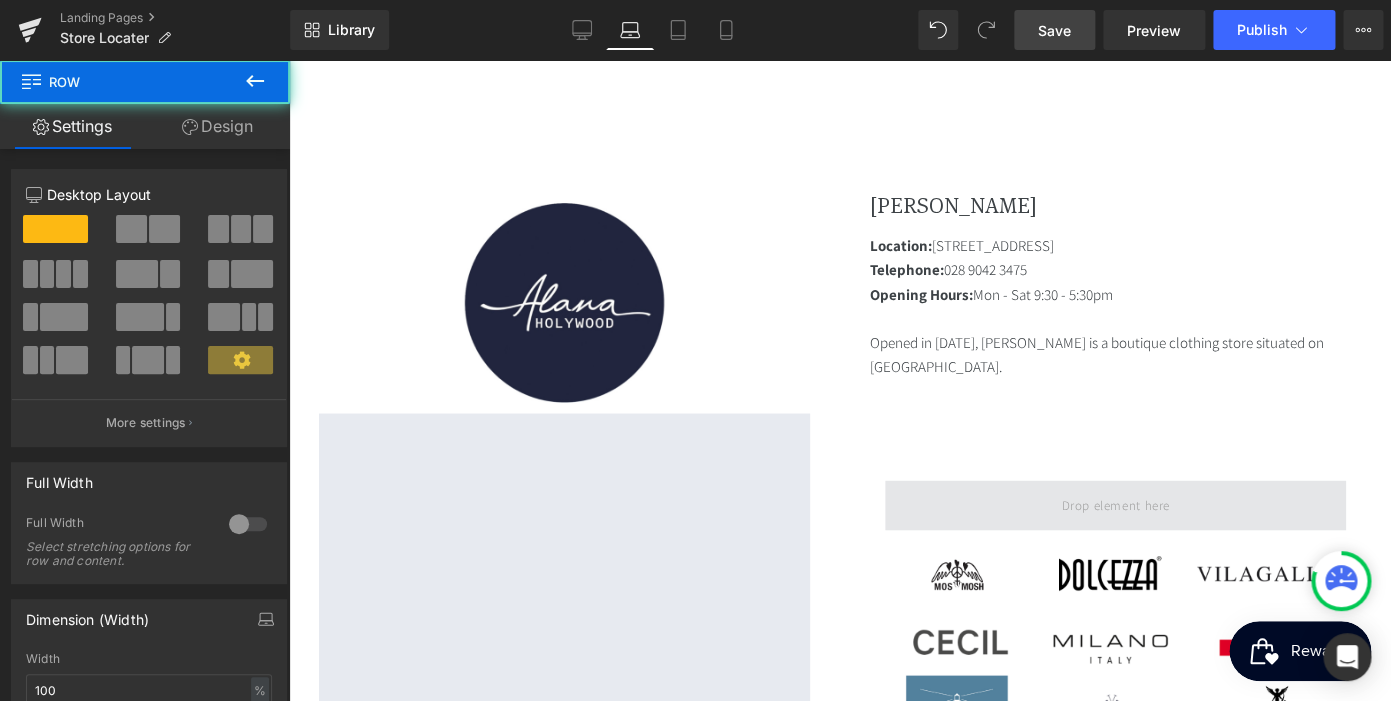 click at bounding box center [1115, 505] 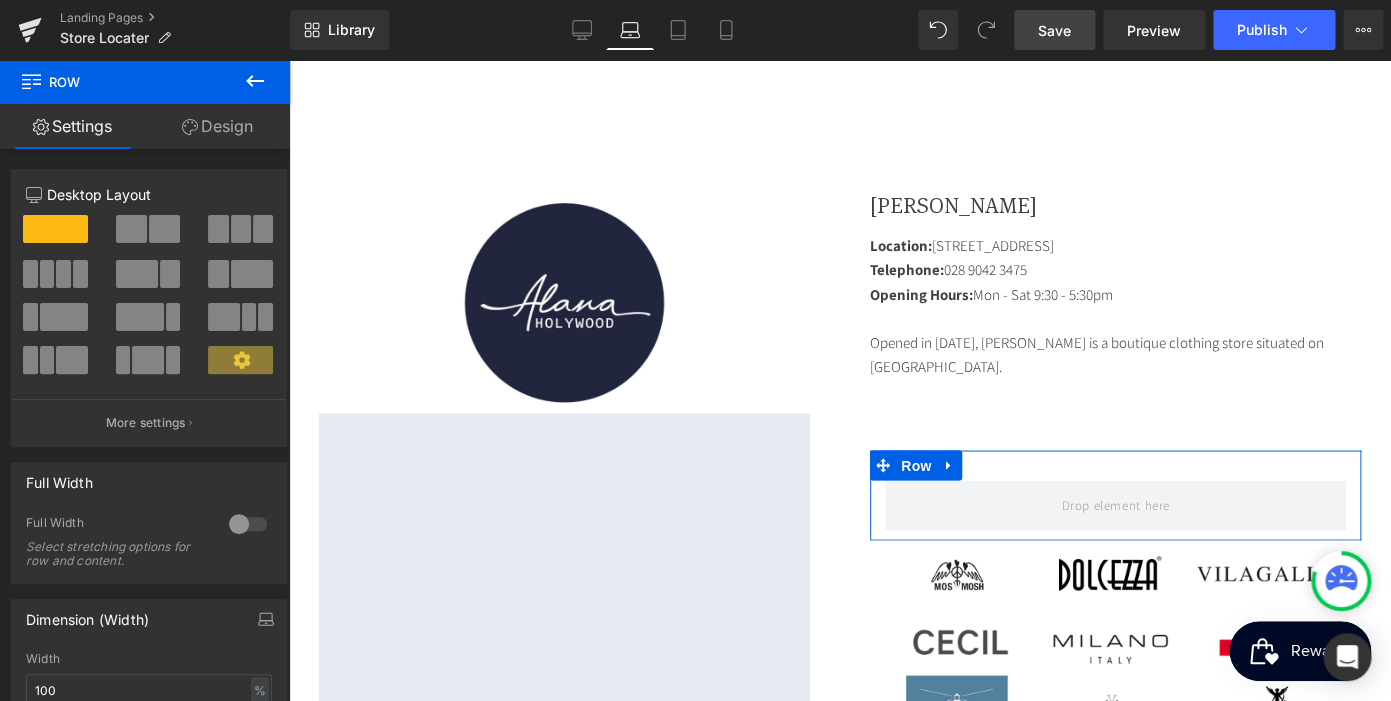 scroll, scrollTop: 0, scrollLeft: 367, axis: horizontal 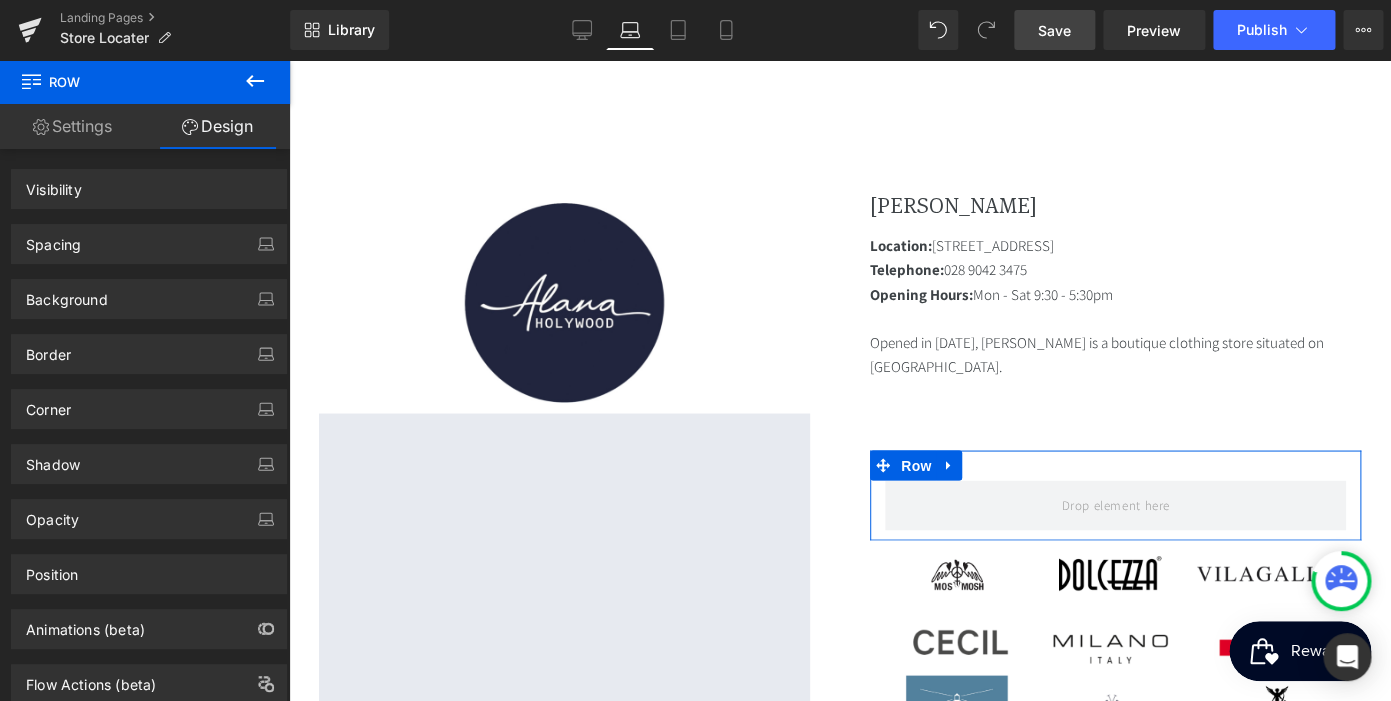 click on "Settings" at bounding box center (72, 126) 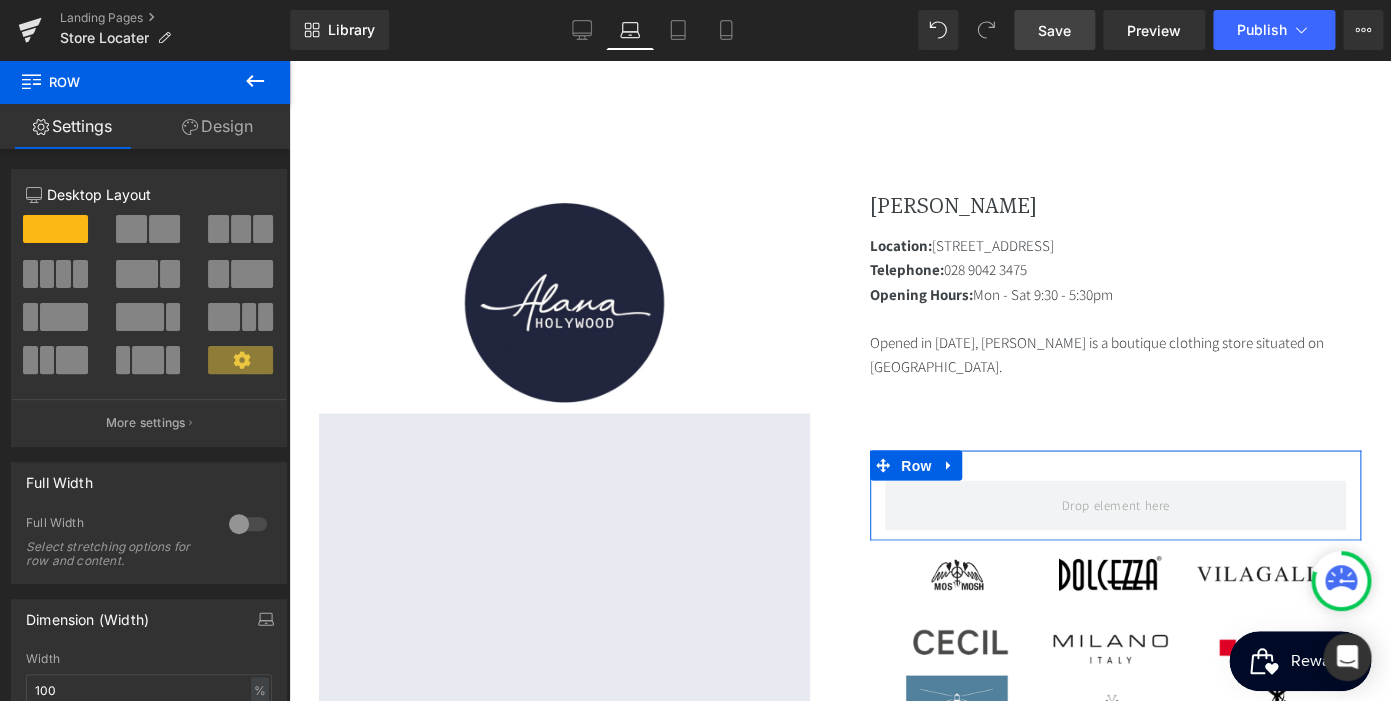 click on "Row" at bounding box center [120, 82] 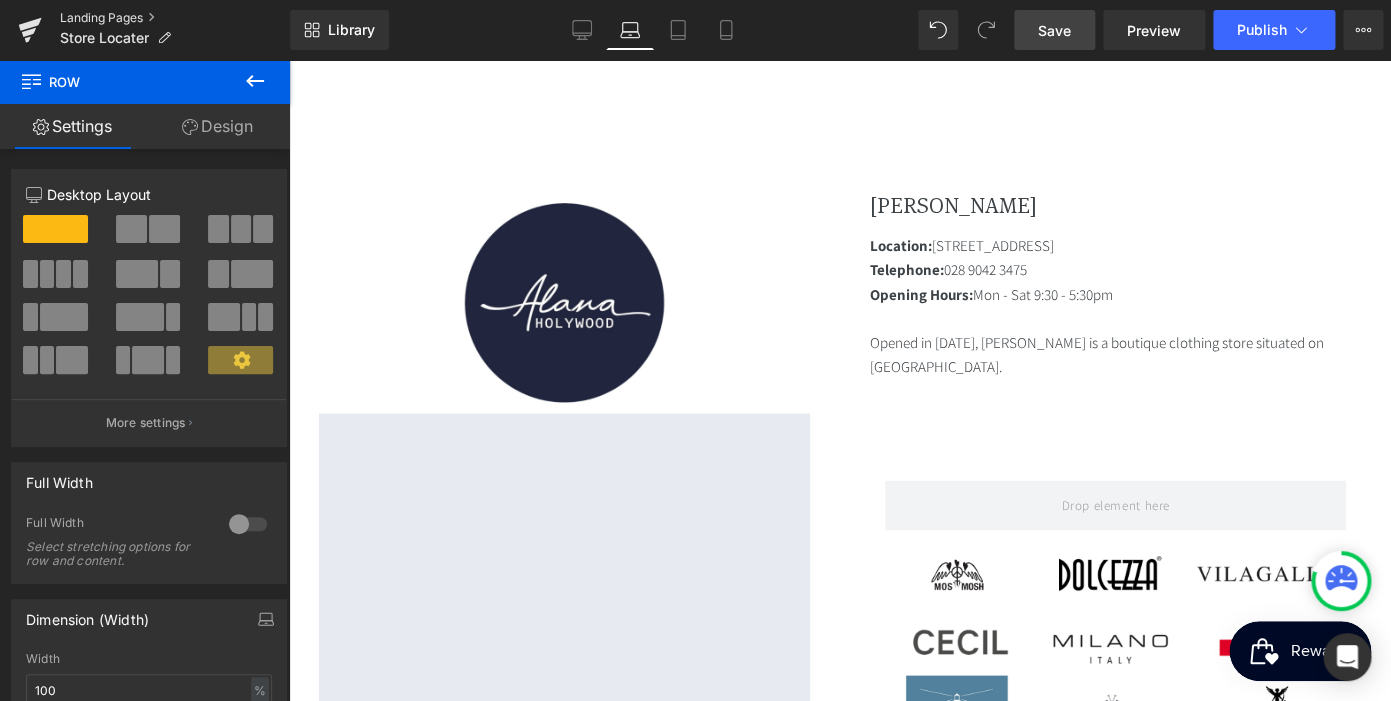 click on "Landing Pages" at bounding box center (175, 18) 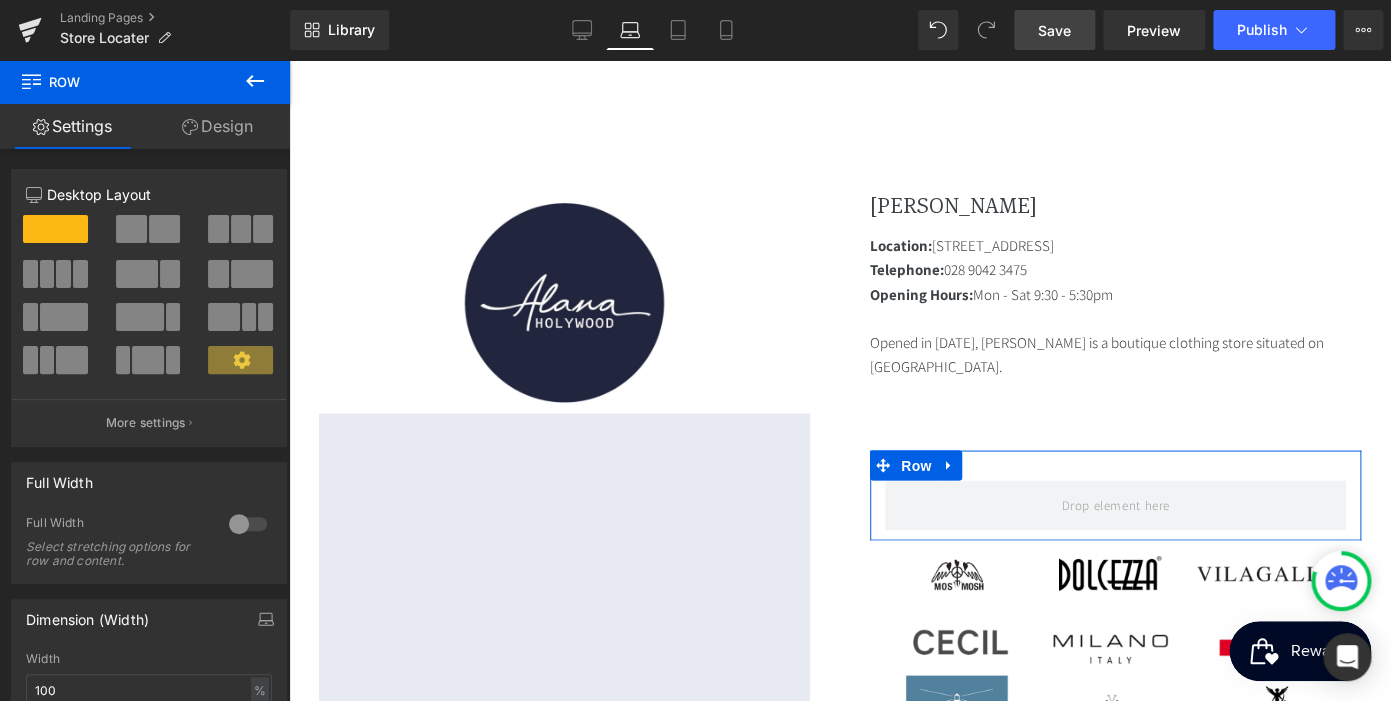 scroll, scrollTop: 0, scrollLeft: 0, axis: both 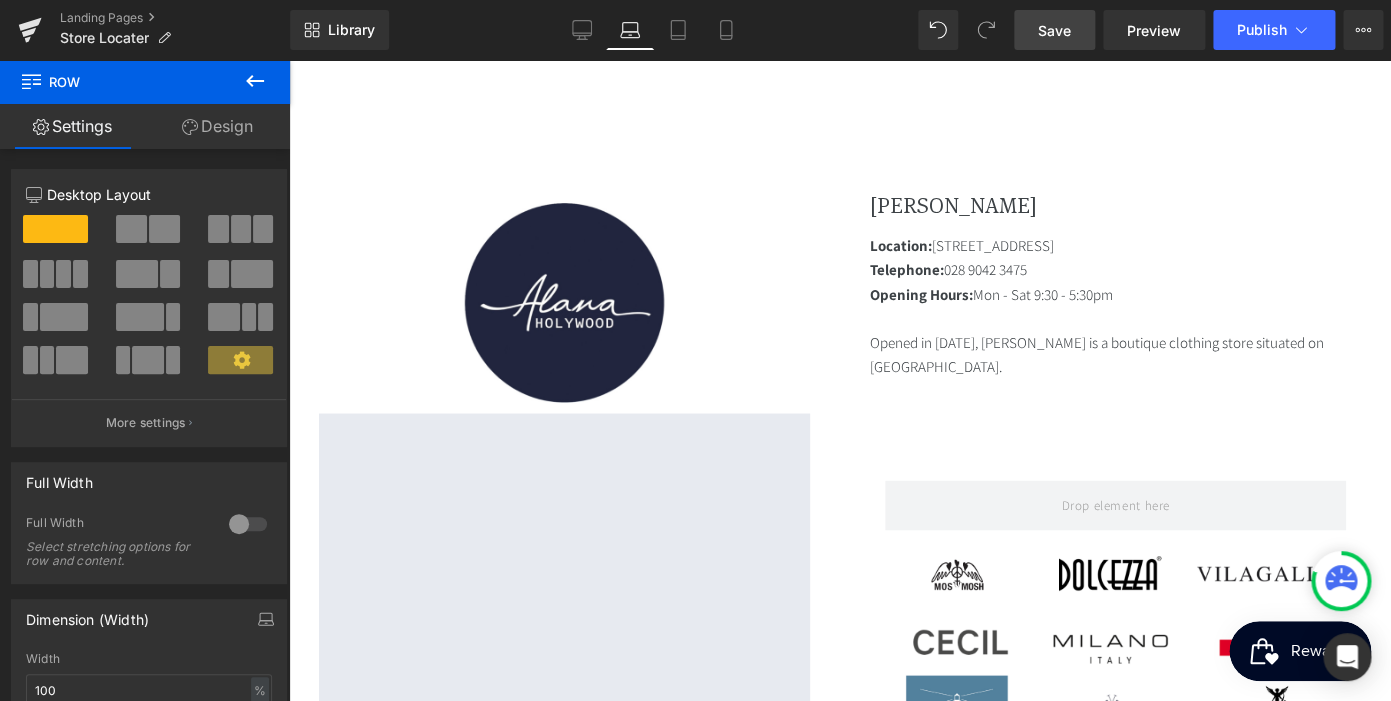 click on "Row" at bounding box center [120, 82] 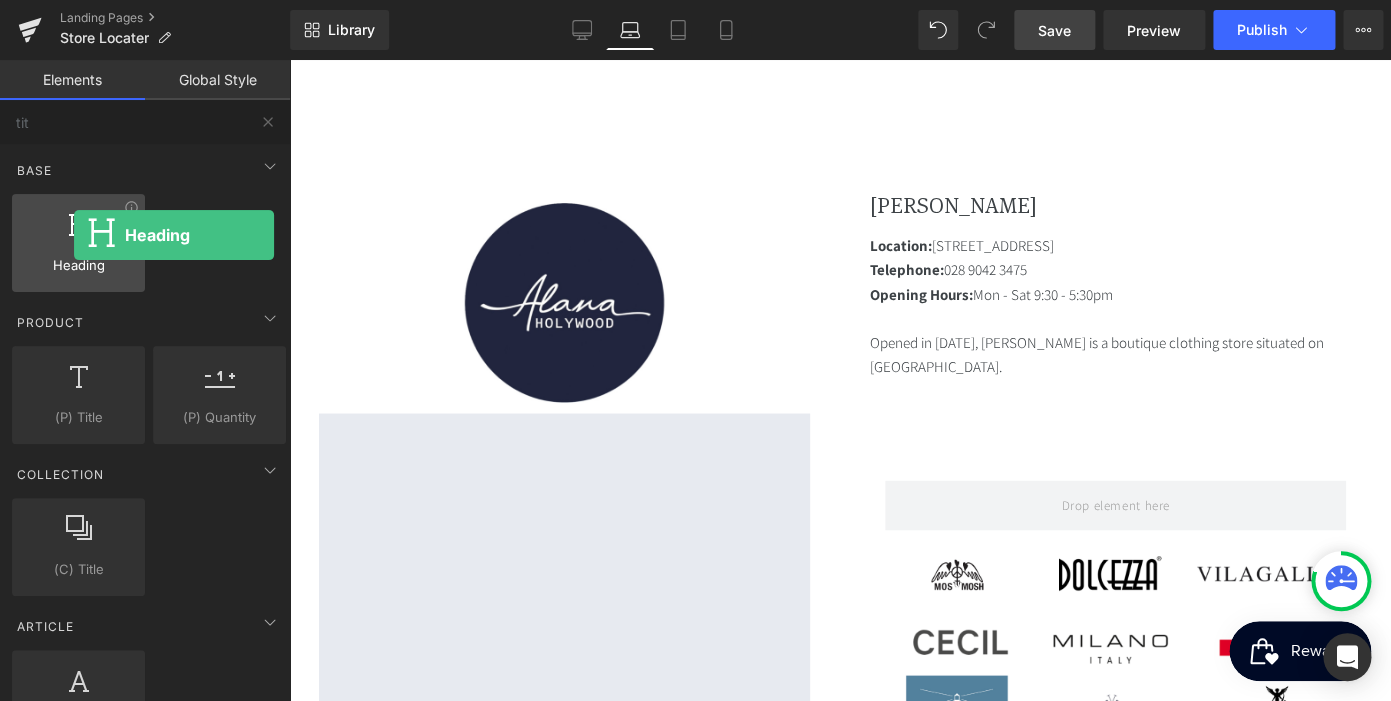 scroll, scrollTop: 0, scrollLeft: 367, axis: horizontal 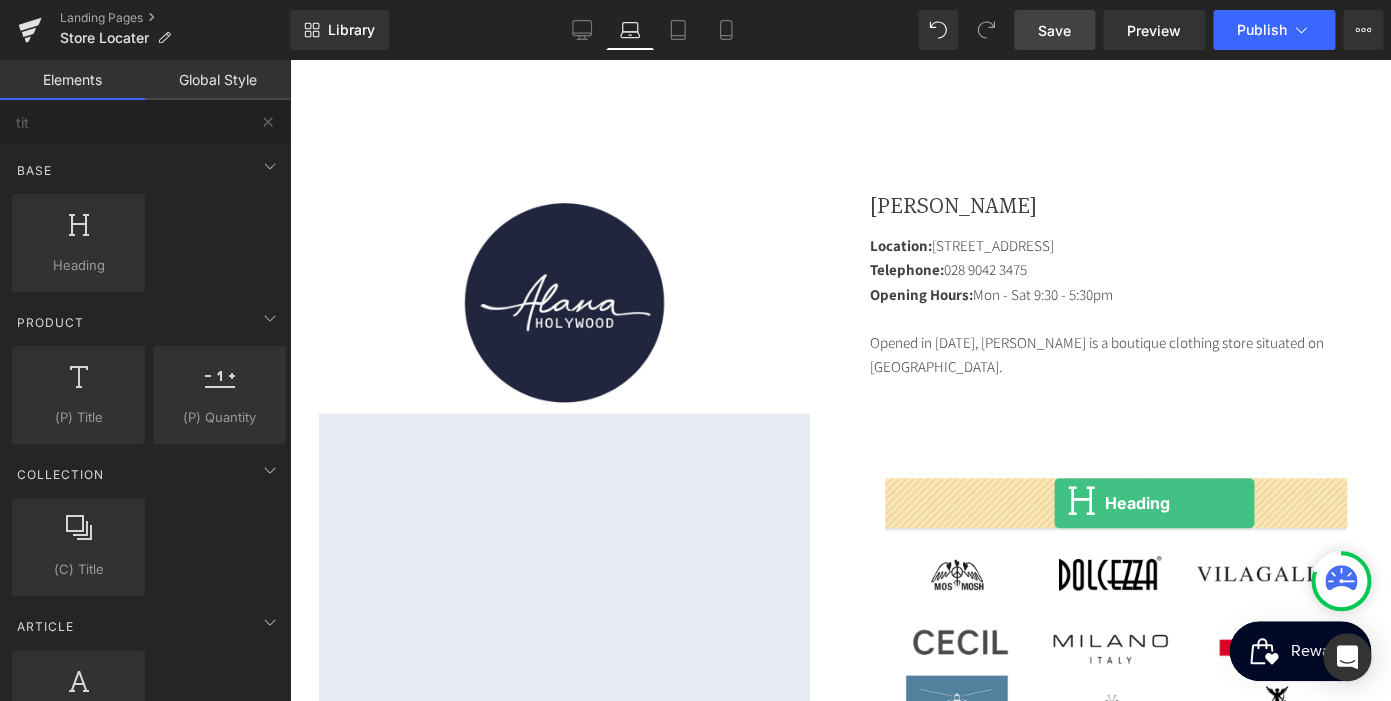 drag, startPoint x: 363, startPoint y: 295, endPoint x: 1053, endPoint y: 503, distance: 720.6691 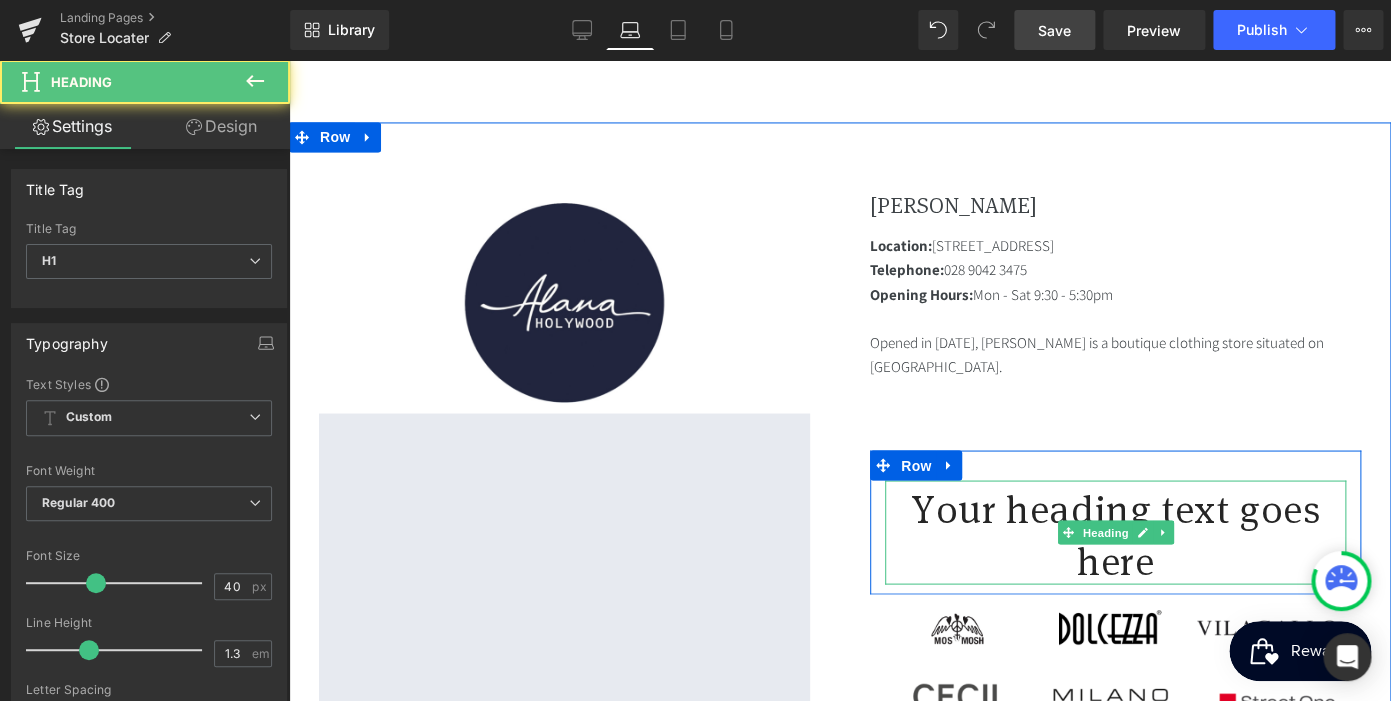 click on "Your heading text goes here" at bounding box center [1115, 532] 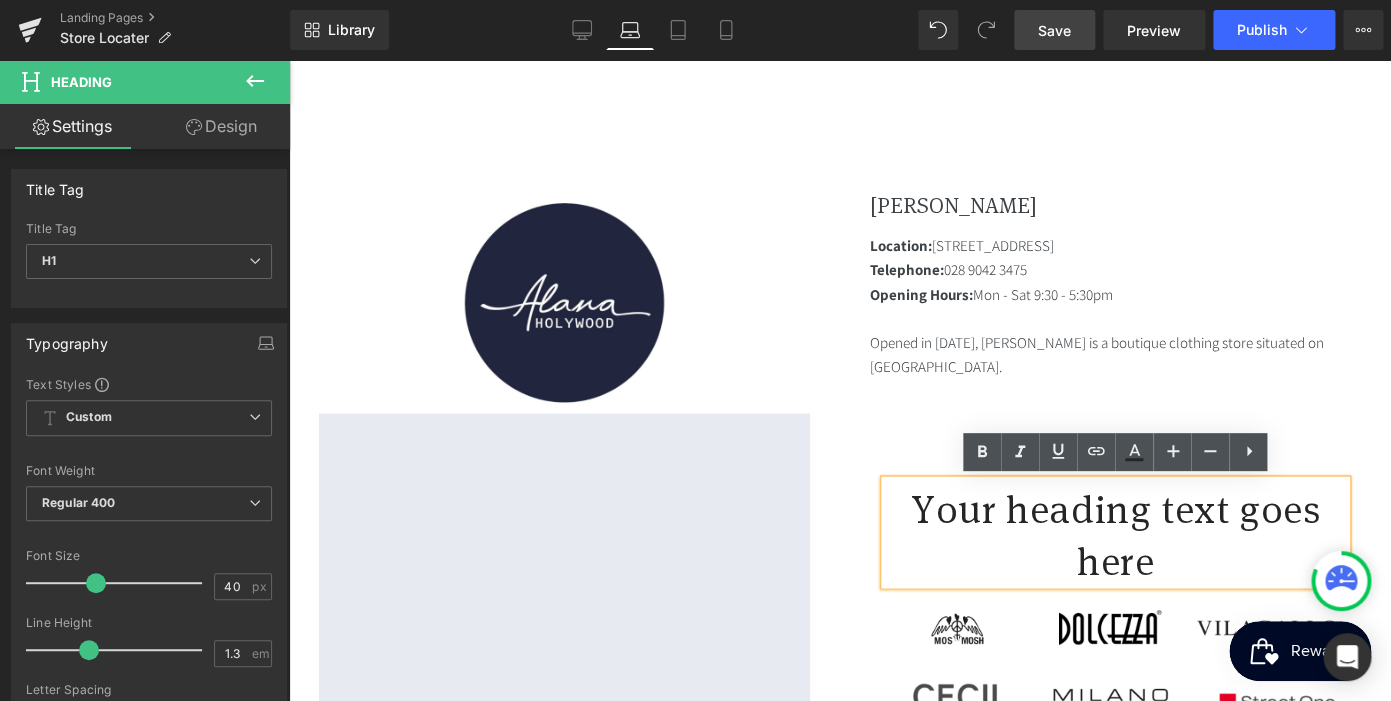 type 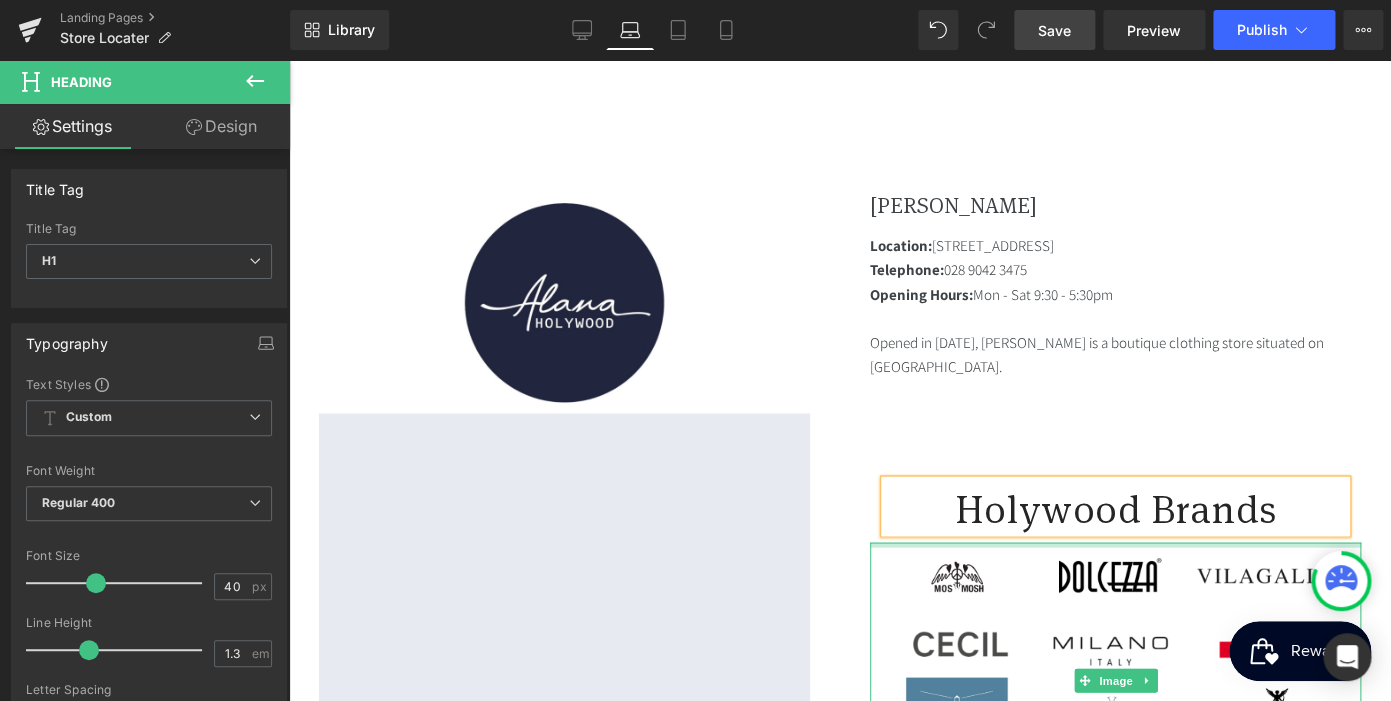 scroll, scrollTop: 0, scrollLeft: 0, axis: both 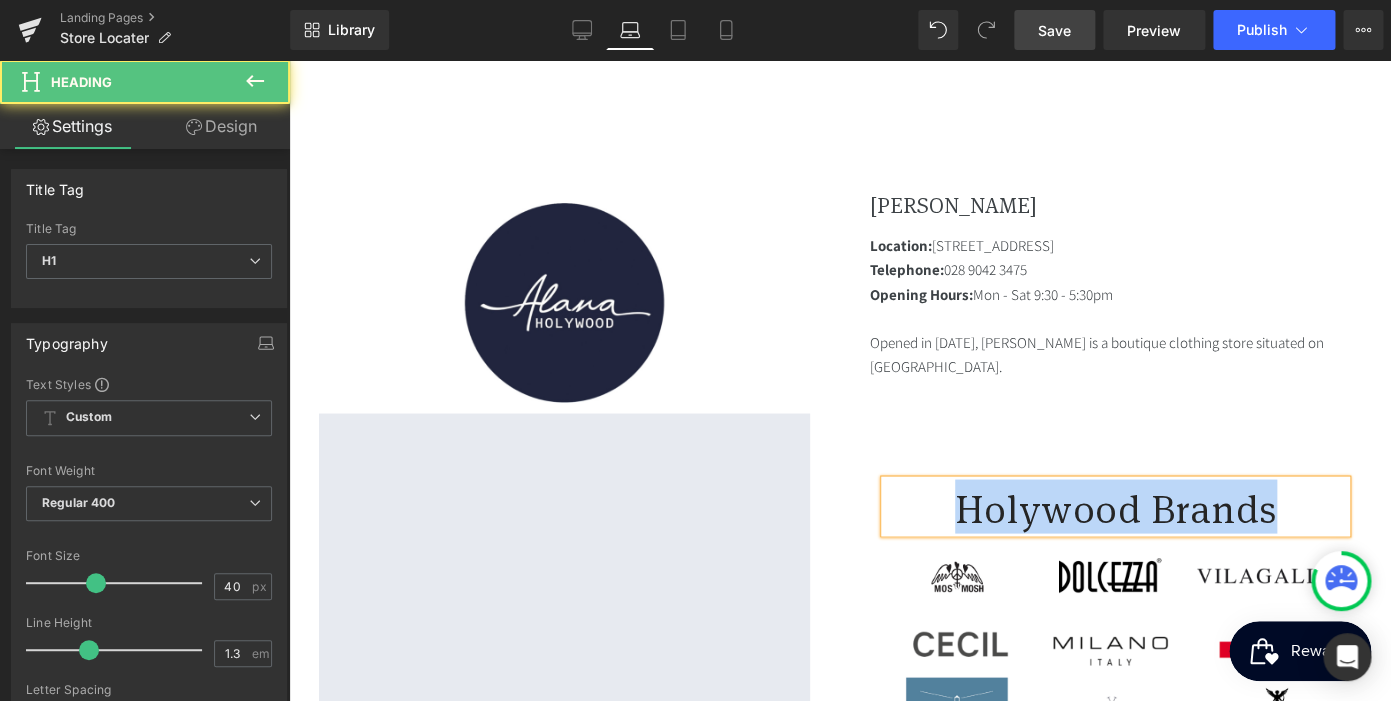 drag, startPoint x: 1282, startPoint y: 515, endPoint x: 922, endPoint y: 519, distance: 360.02222 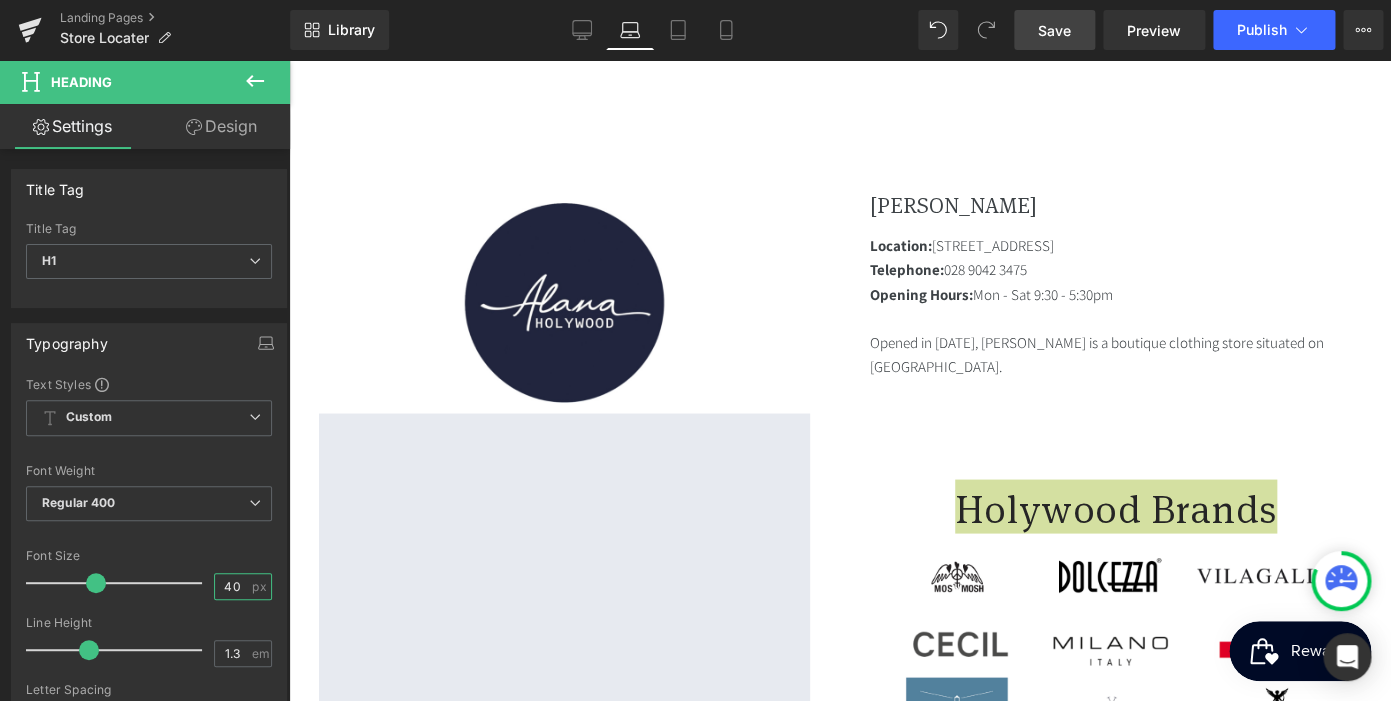 click on "40" at bounding box center [232, 586] 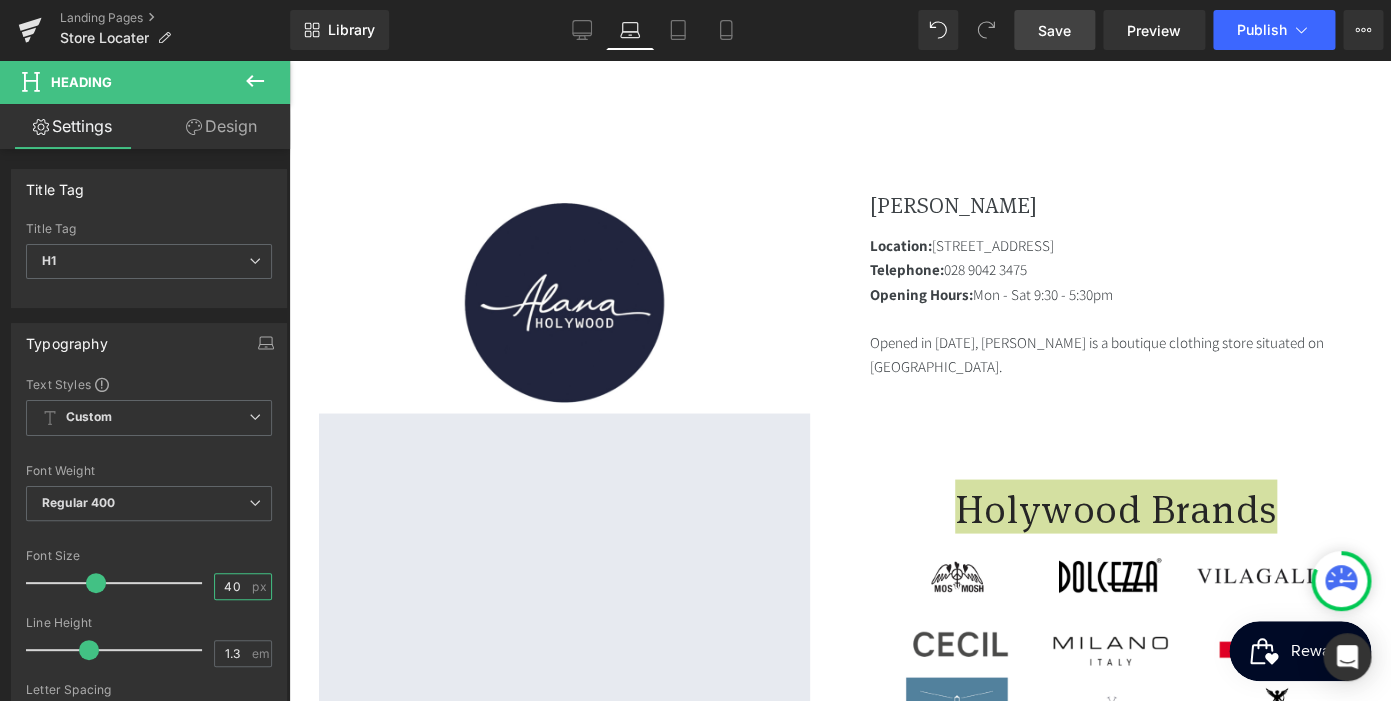 scroll, scrollTop: 0, scrollLeft: 367, axis: horizontal 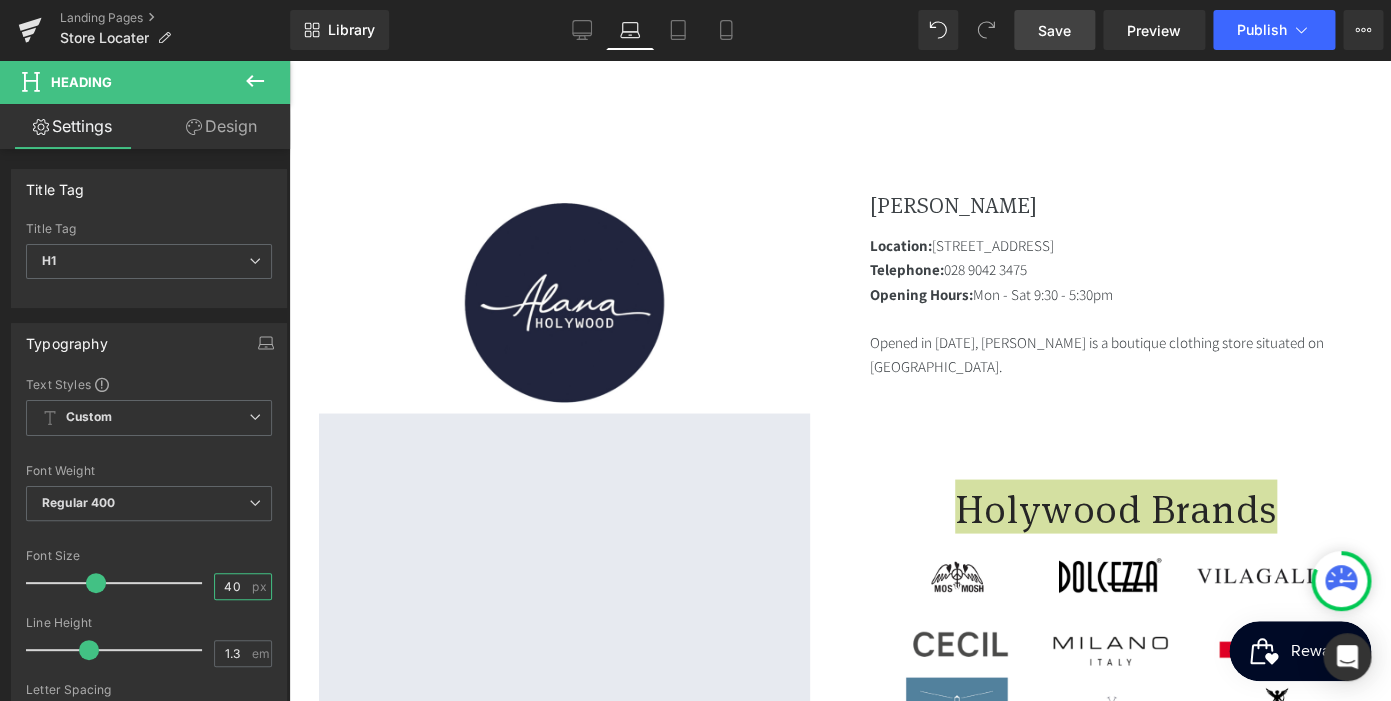 type on "4" 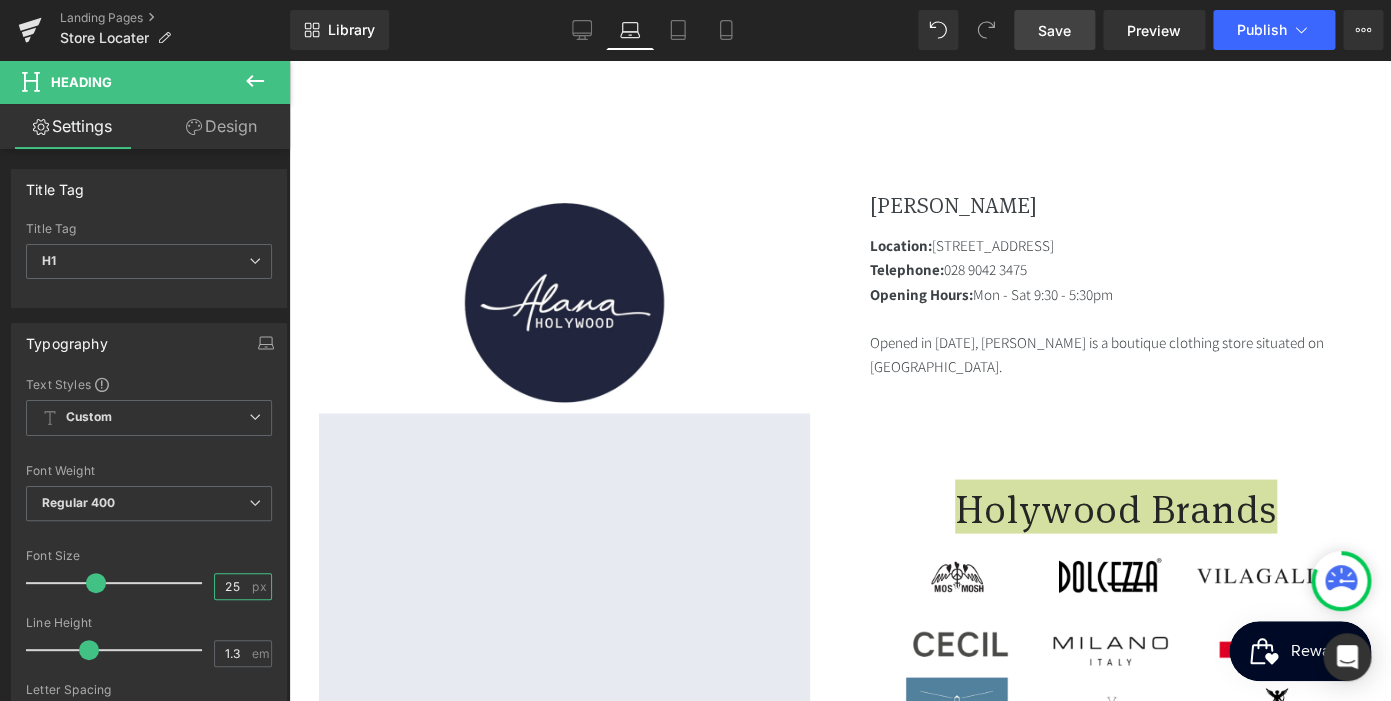 type on "25" 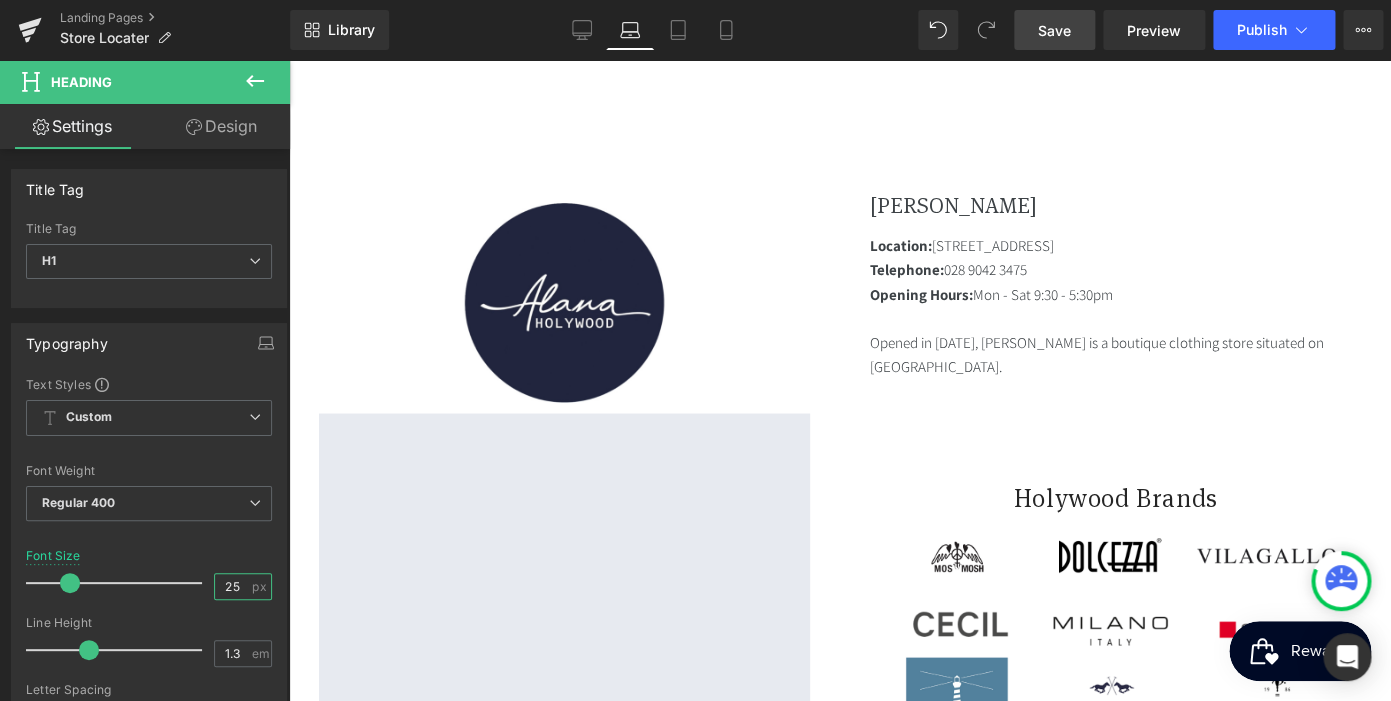 scroll, scrollTop: 0, scrollLeft: 0, axis: both 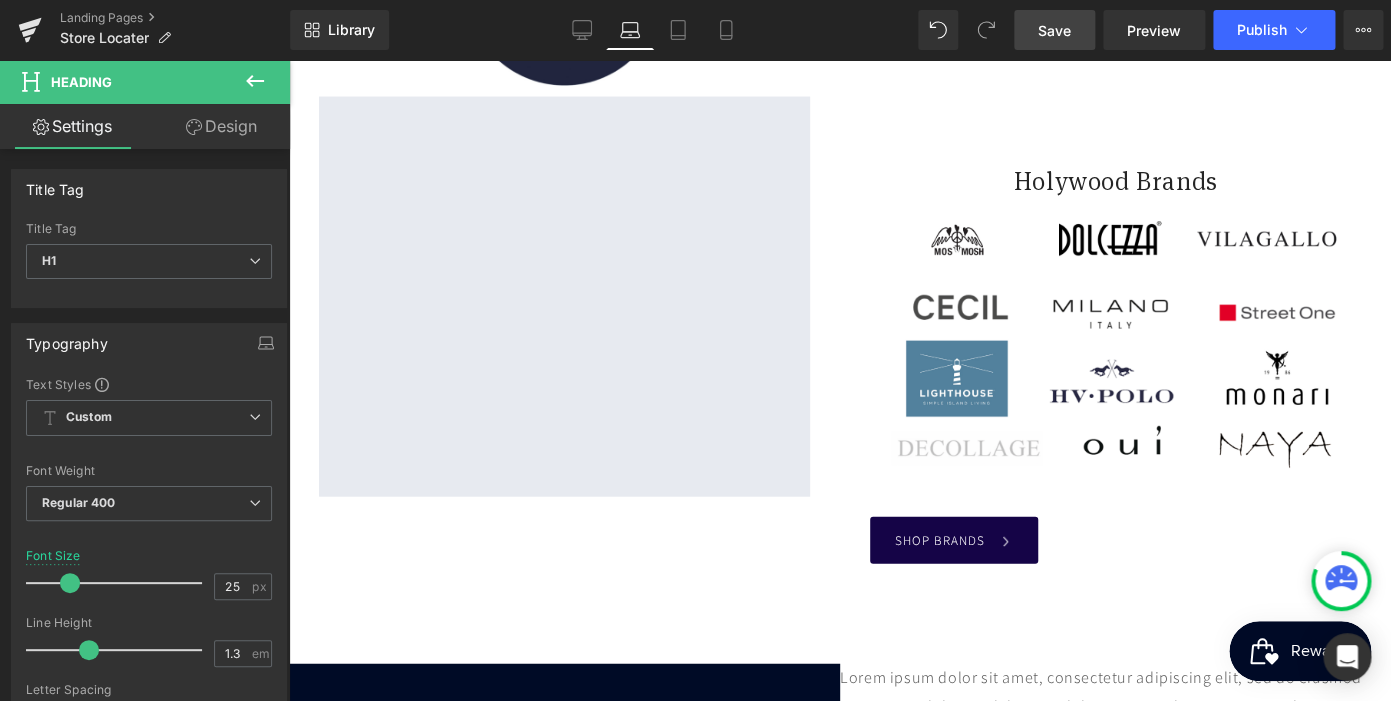 click on "Holywood Brands
Heading" at bounding box center (1115, 180) 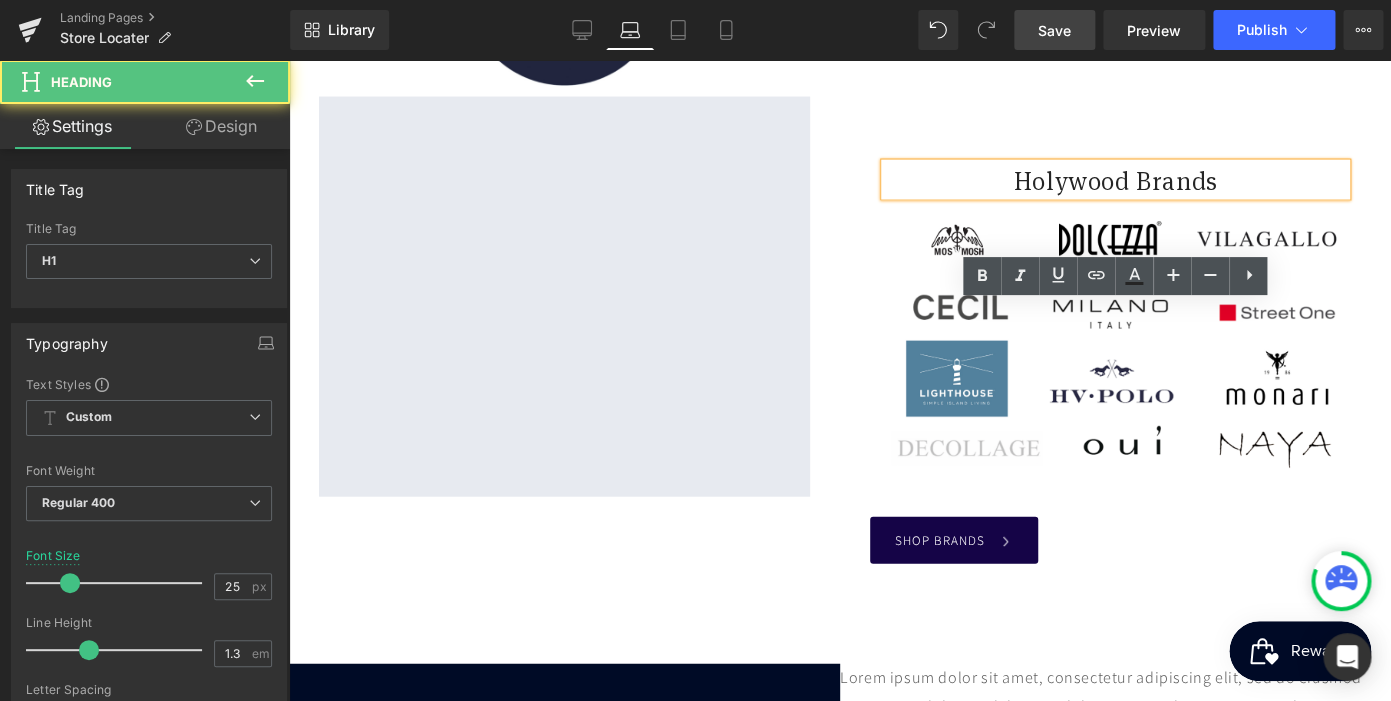 click on "Holywood Brands" at bounding box center [1115, 180] 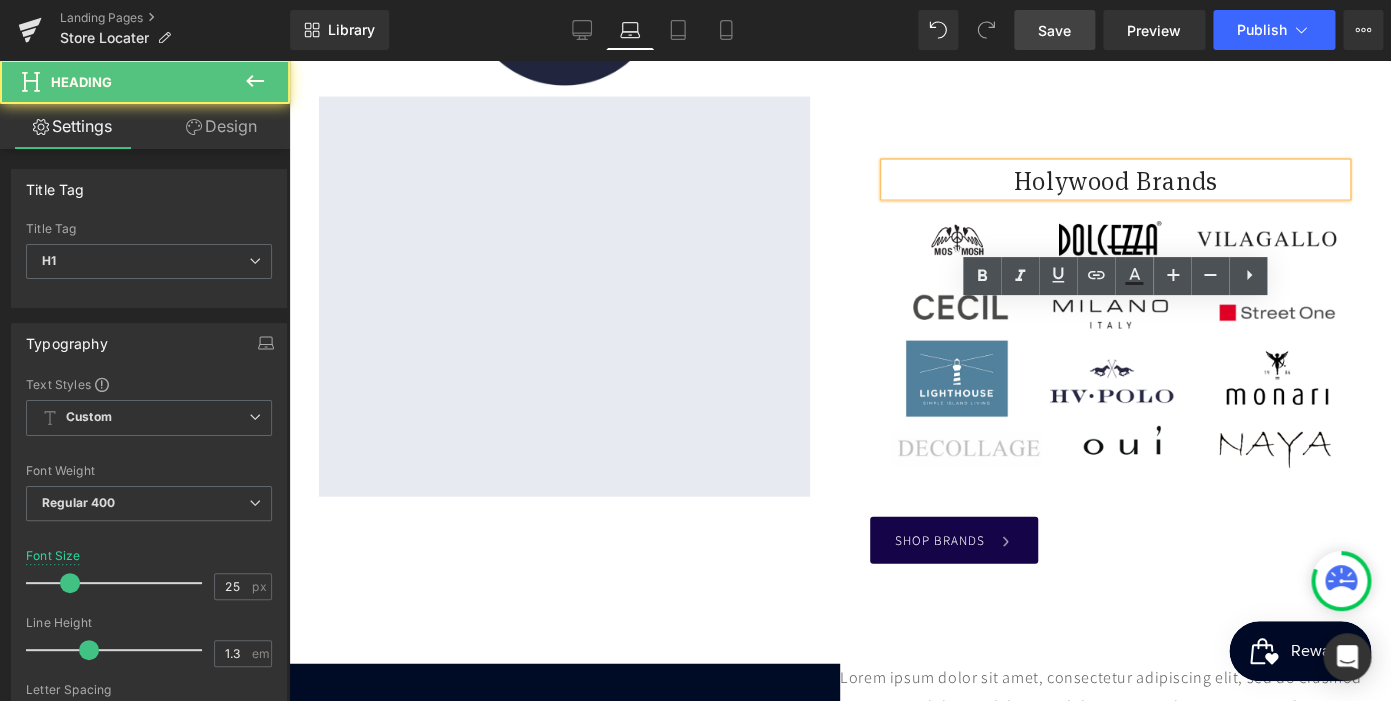 scroll, scrollTop: 1335, scrollLeft: 0, axis: vertical 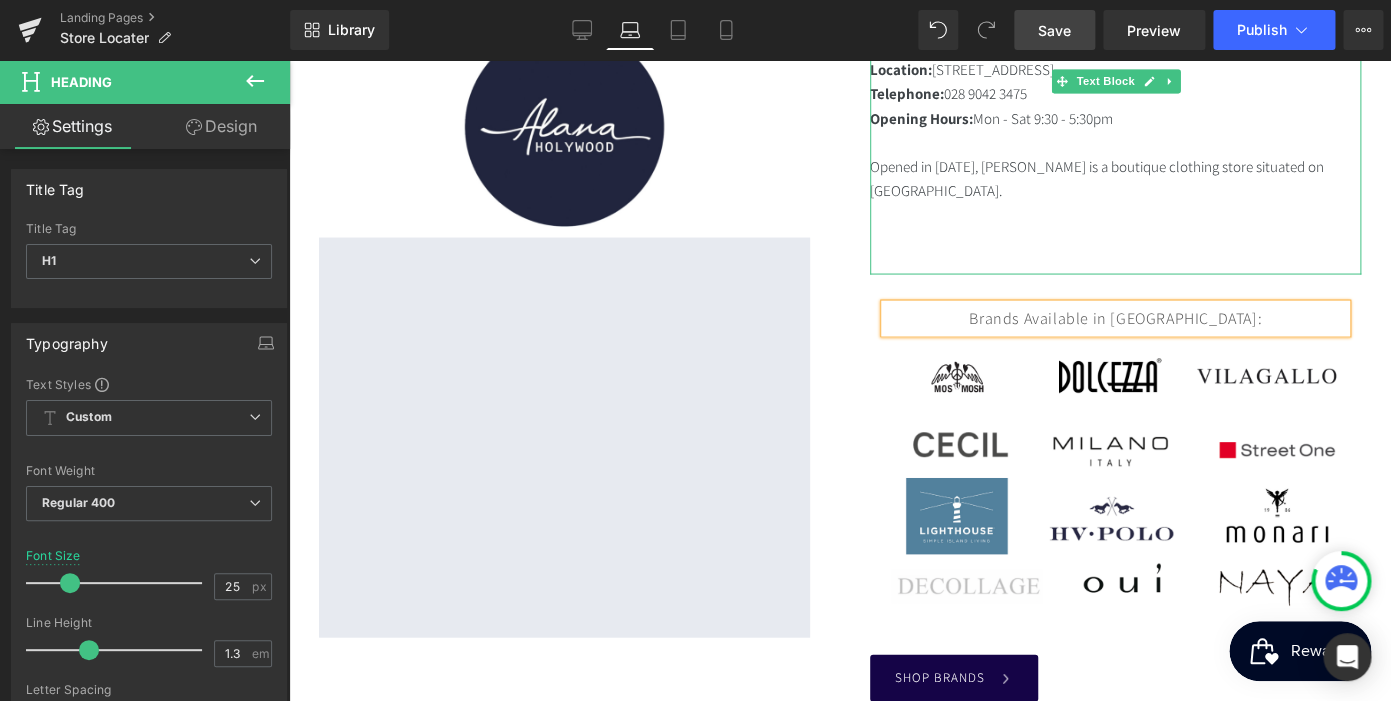 click at bounding box center (1115, 262) 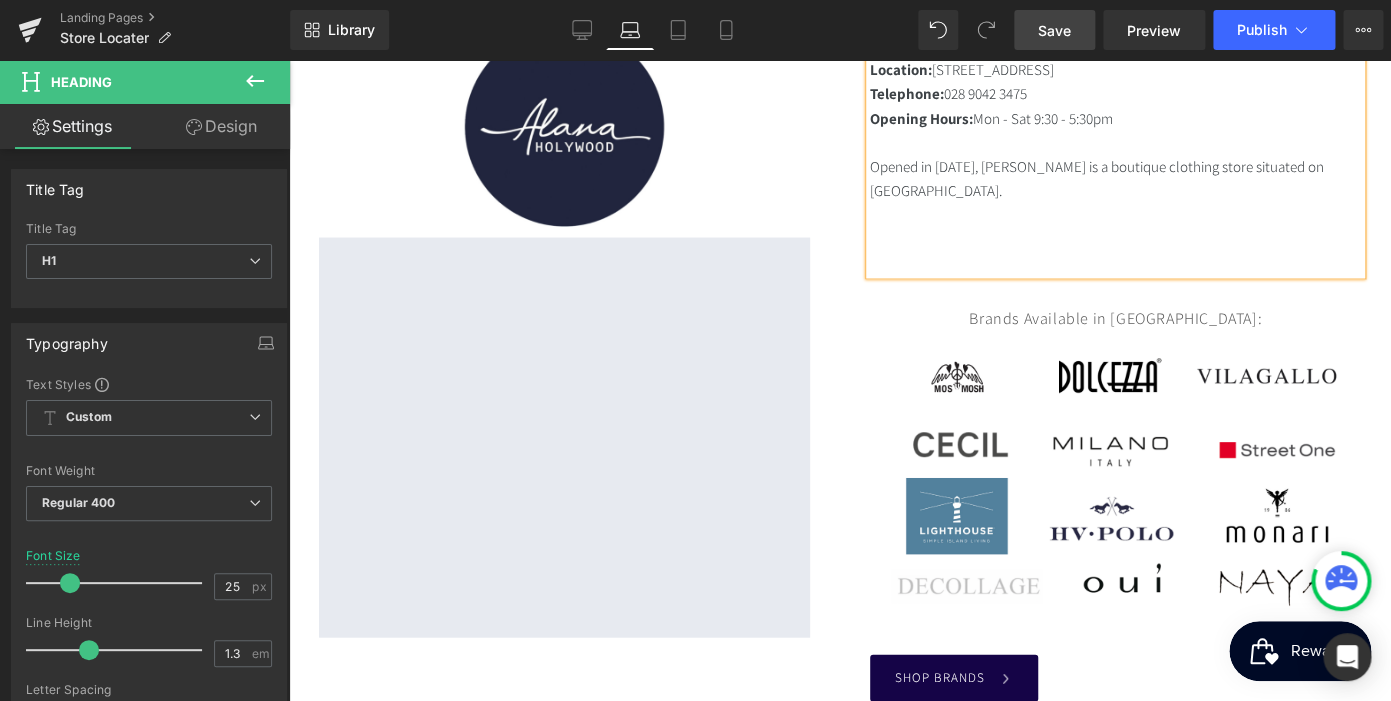 click on "ALANA HOLYWOOD Heading         Location:  39 Church Street, Holywood BT18 9BU Telephone:  028 9042 3475 Opening Hours:  Mon - Sat 9:30 - 5:30pm Opened in 2025, Alana Holywood is a boutique clothing store situated on  Holywood's high street.  Text Block
Brands Available in Holywood:
Heading
Row
Image         SHOP BRANDS Button" at bounding box center [1115, 358] 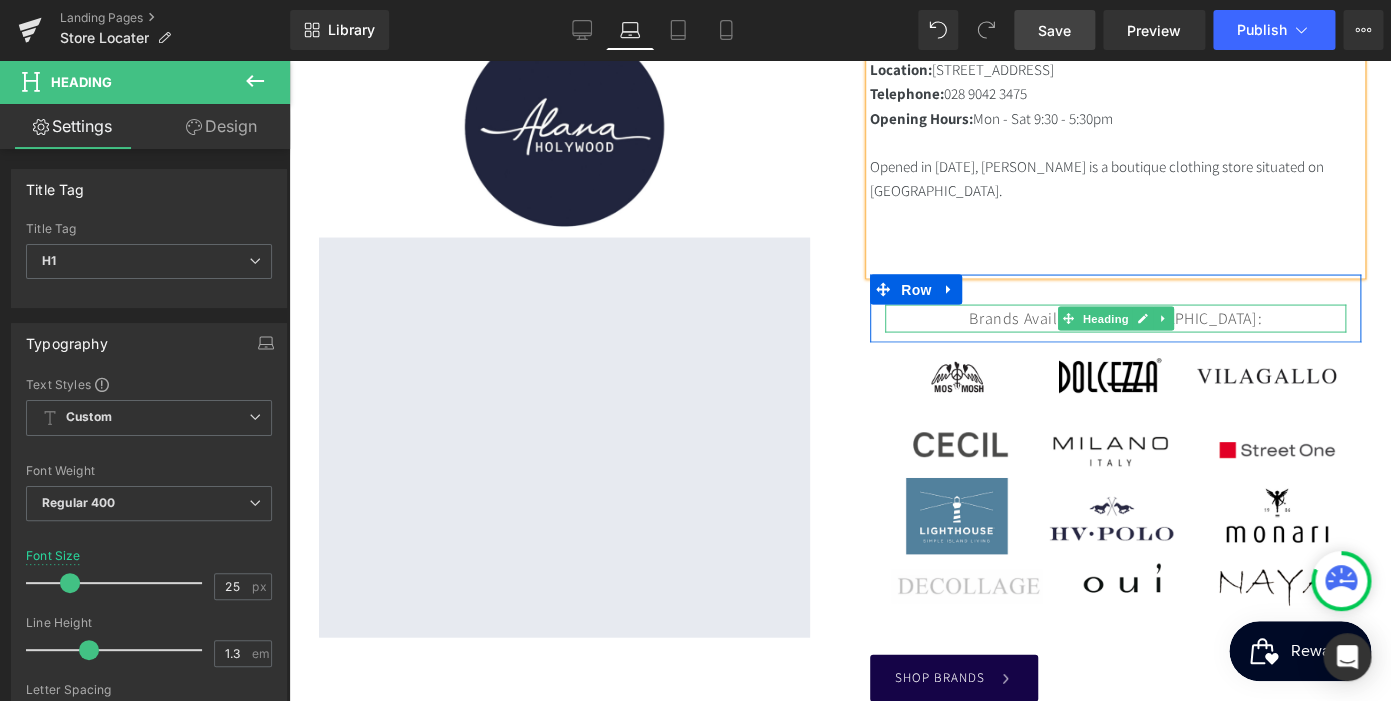 drag, startPoint x: 1207, startPoint y: 326, endPoint x: 1256, endPoint y: 321, distance: 49.25444 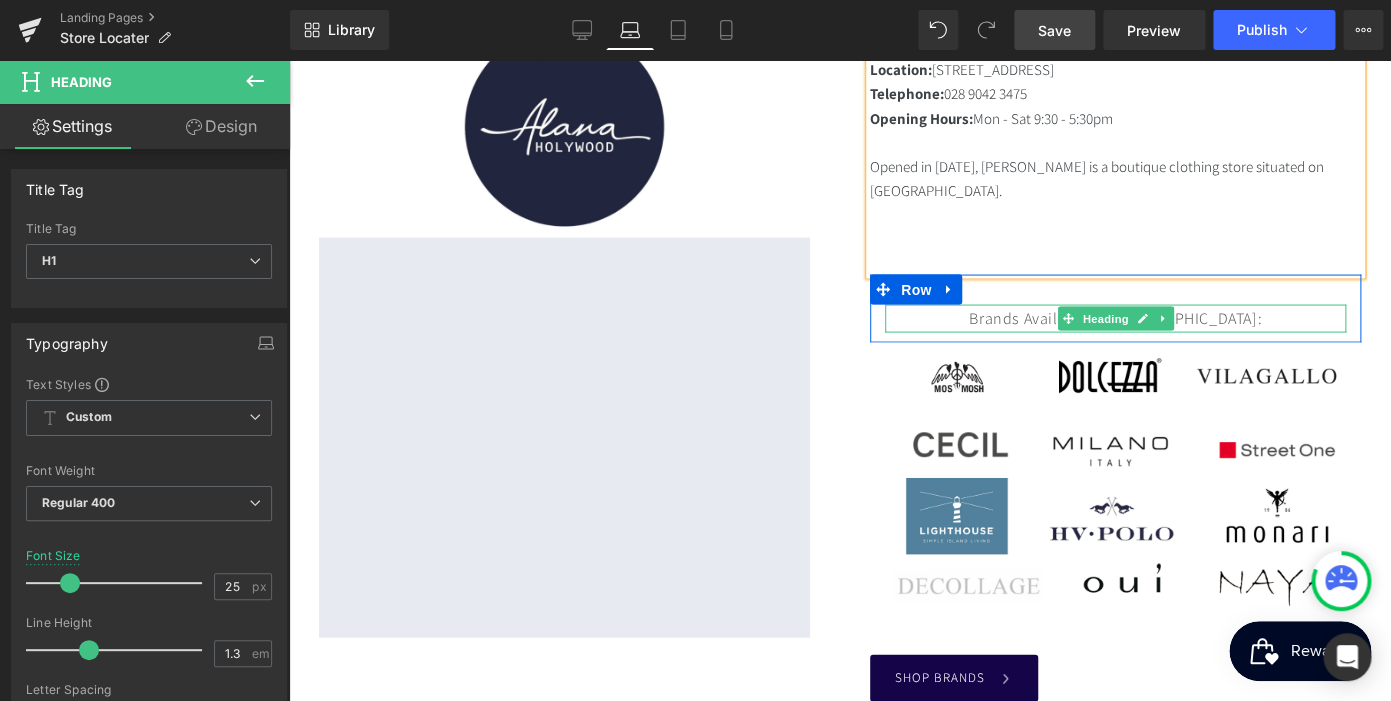 click on "Brands Available in [GEOGRAPHIC_DATA]:" at bounding box center (1115, 318) 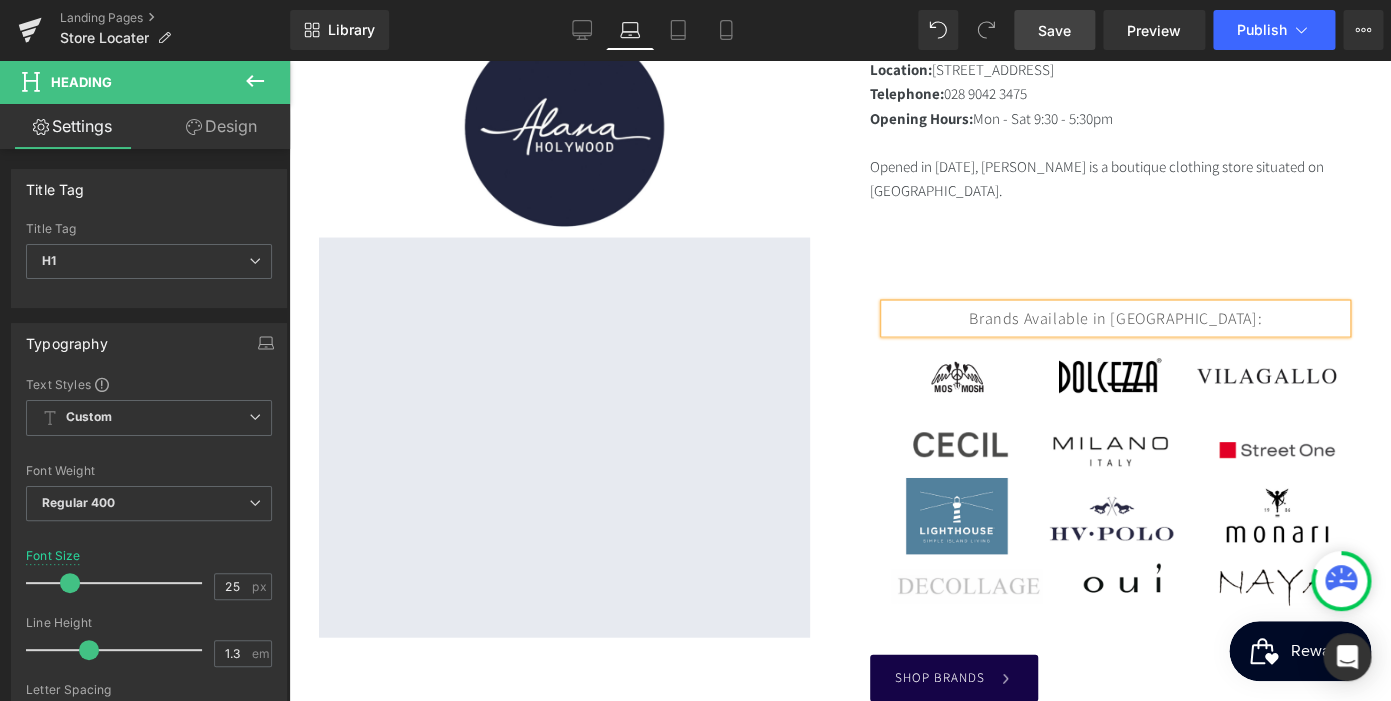 drag, startPoint x: 1218, startPoint y: 317, endPoint x: 1250, endPoint y: 318, distance: 32.01562 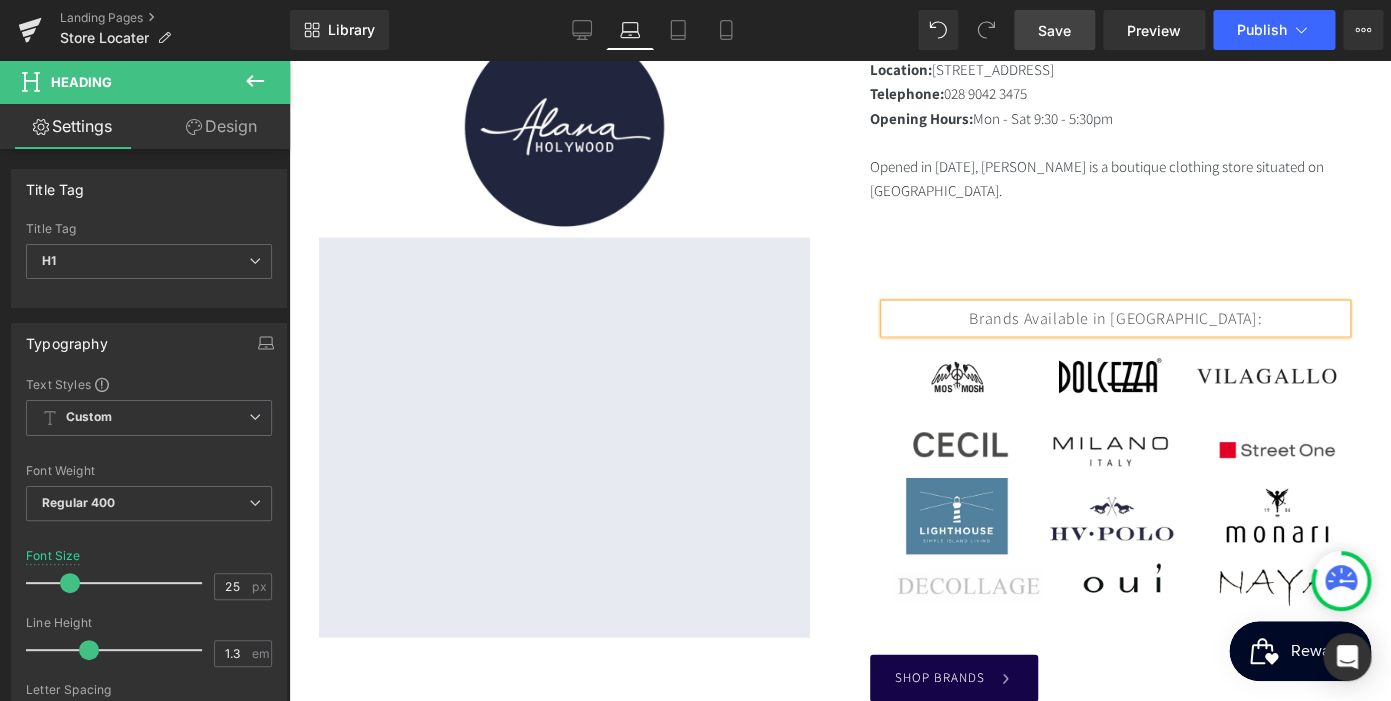 click on "Brands Available in [GEOGRAPHIC_DATA]:" at bounding box center [1115, 318] 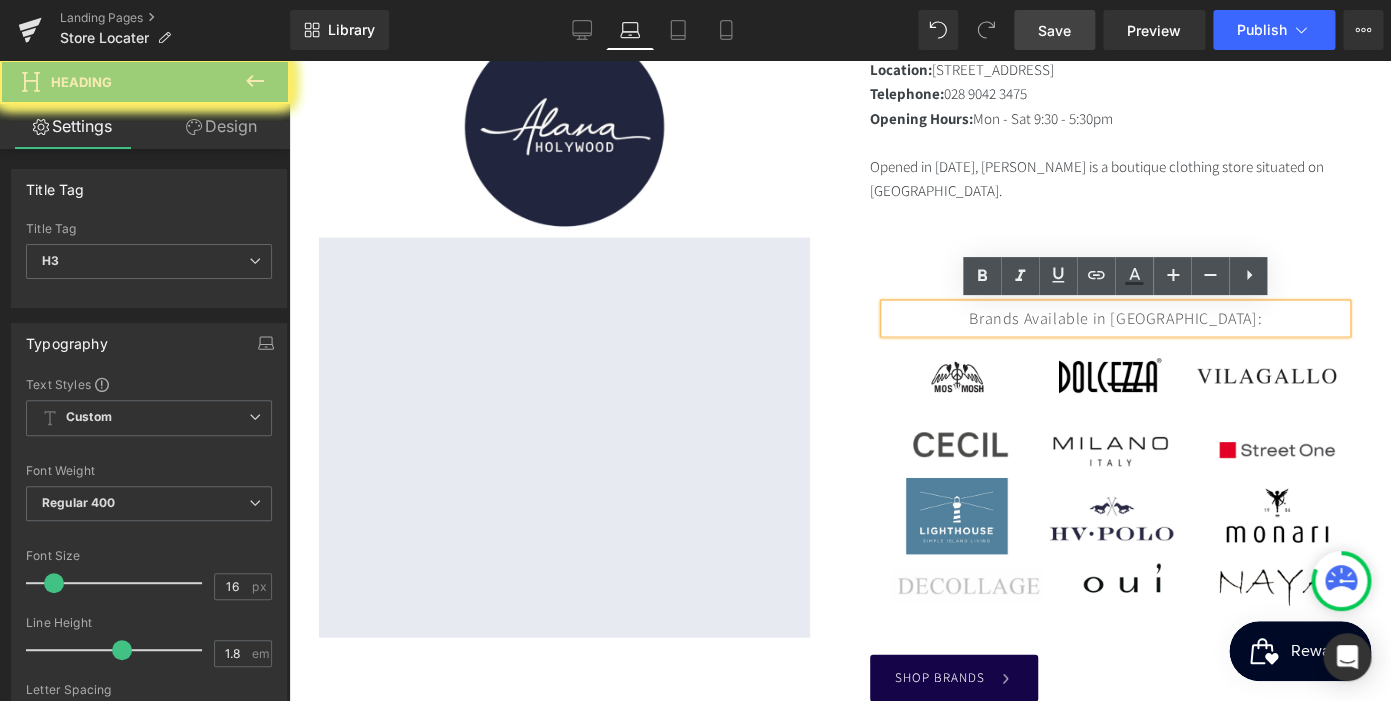 drag, startPoint x: 1250, startPoint y: 318, endPoint x: 950, endPoint y: 319, distance: 300.00168 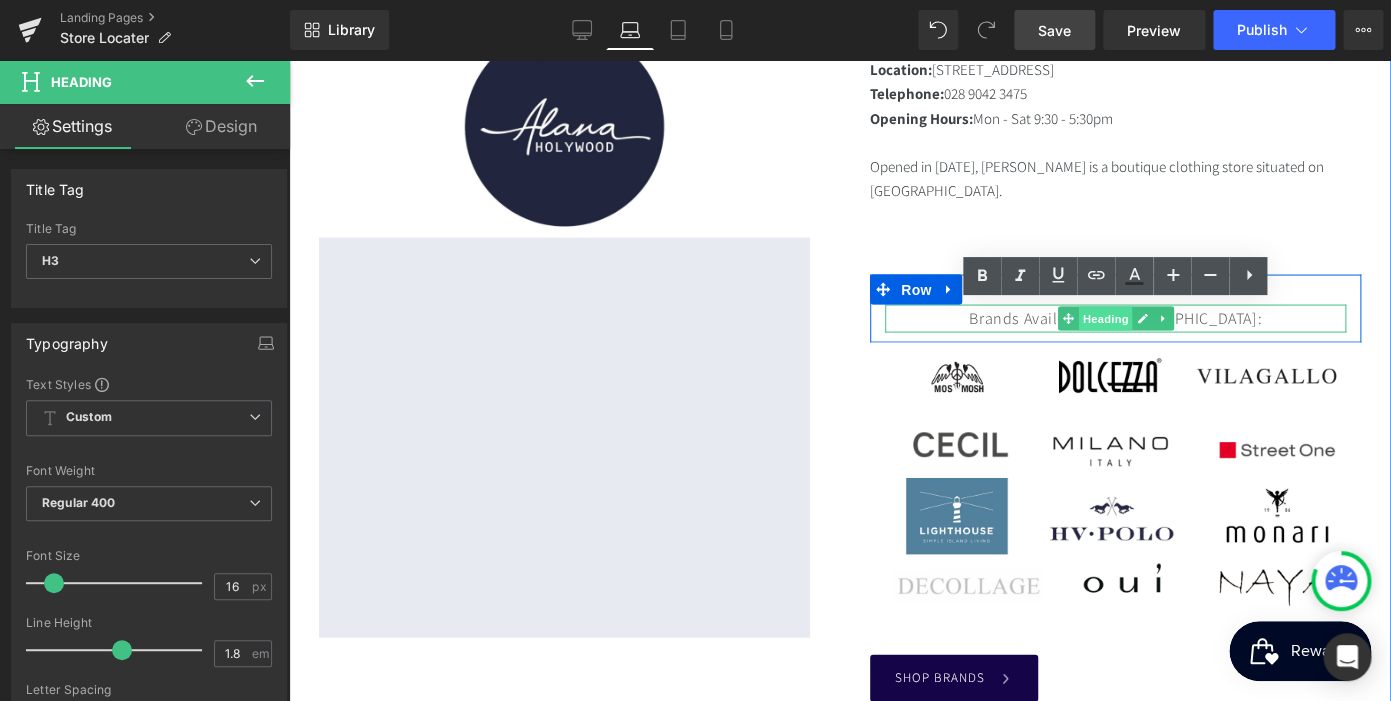 scroll, scrollTop: 0, scrollLeft: 367, axis: horizontal 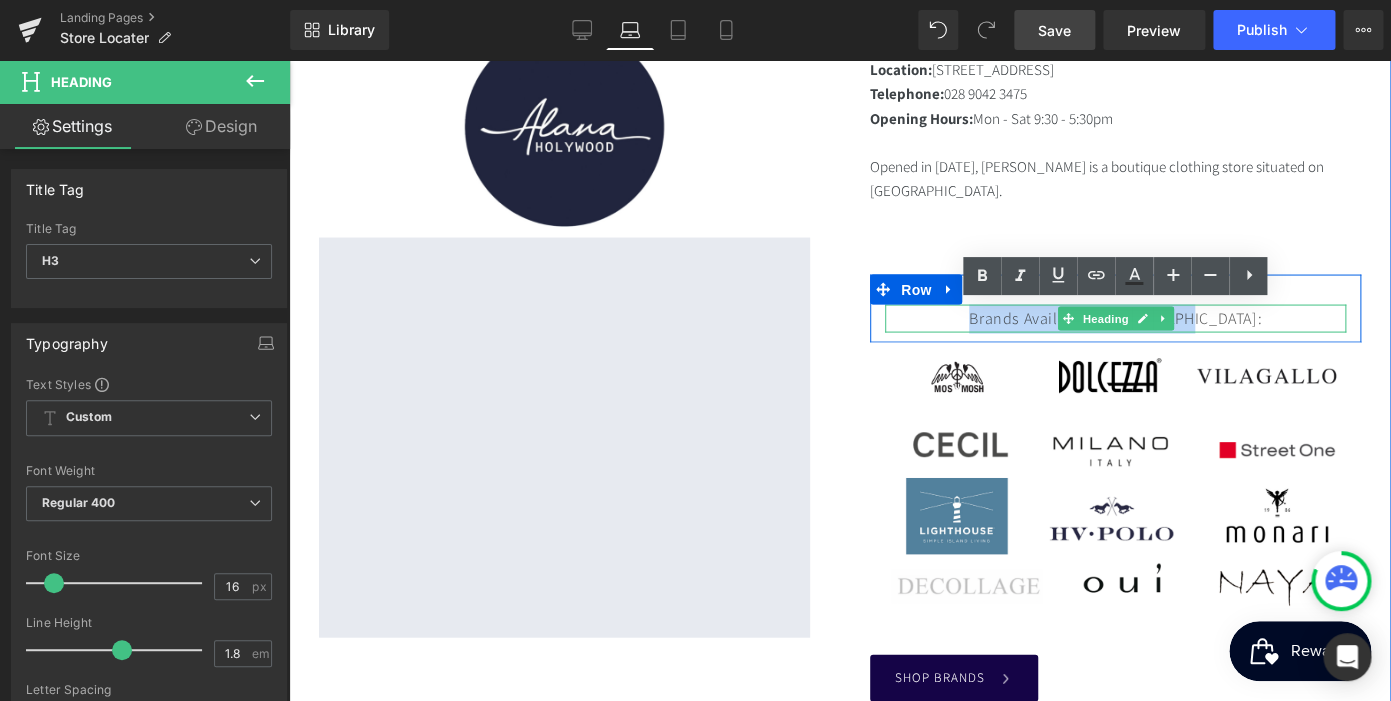 drag, startPoint x: 1255, startPoint y: 318, endPoint x: 974, endPoint y: 305, distance: 281.30054 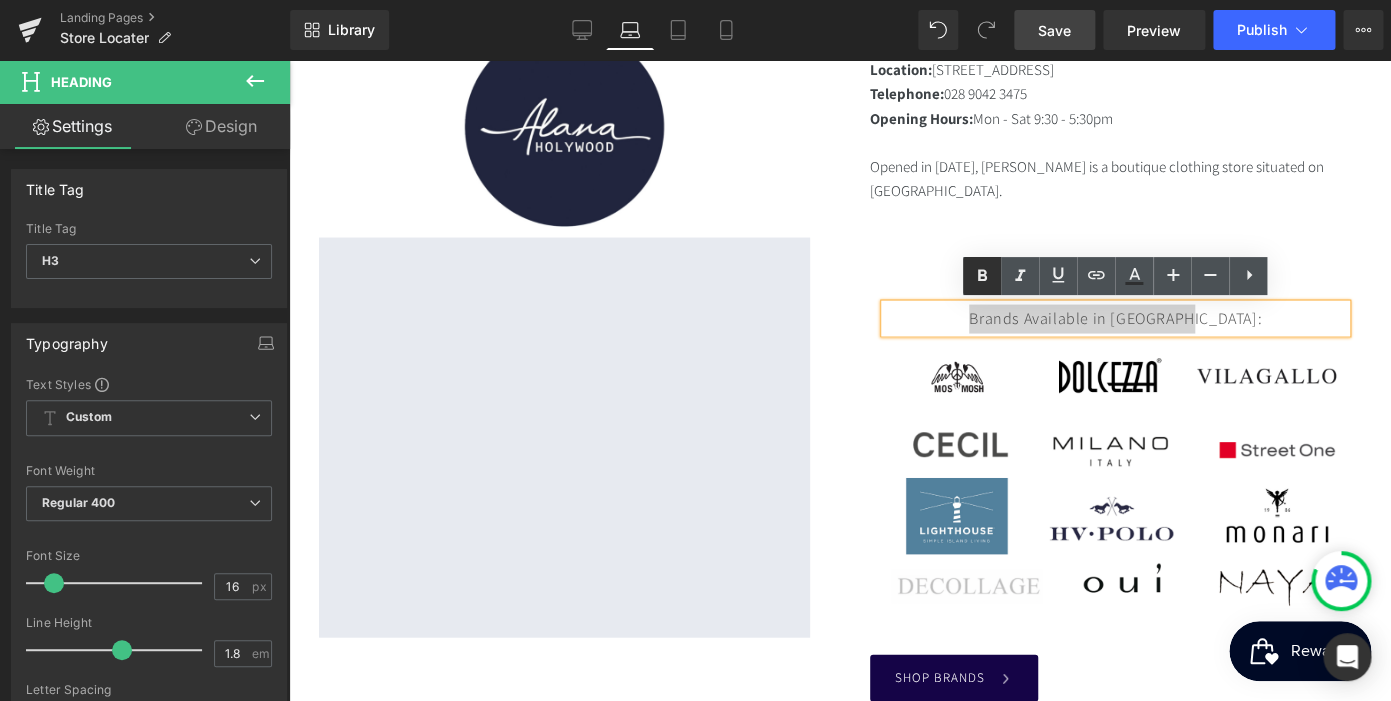 click 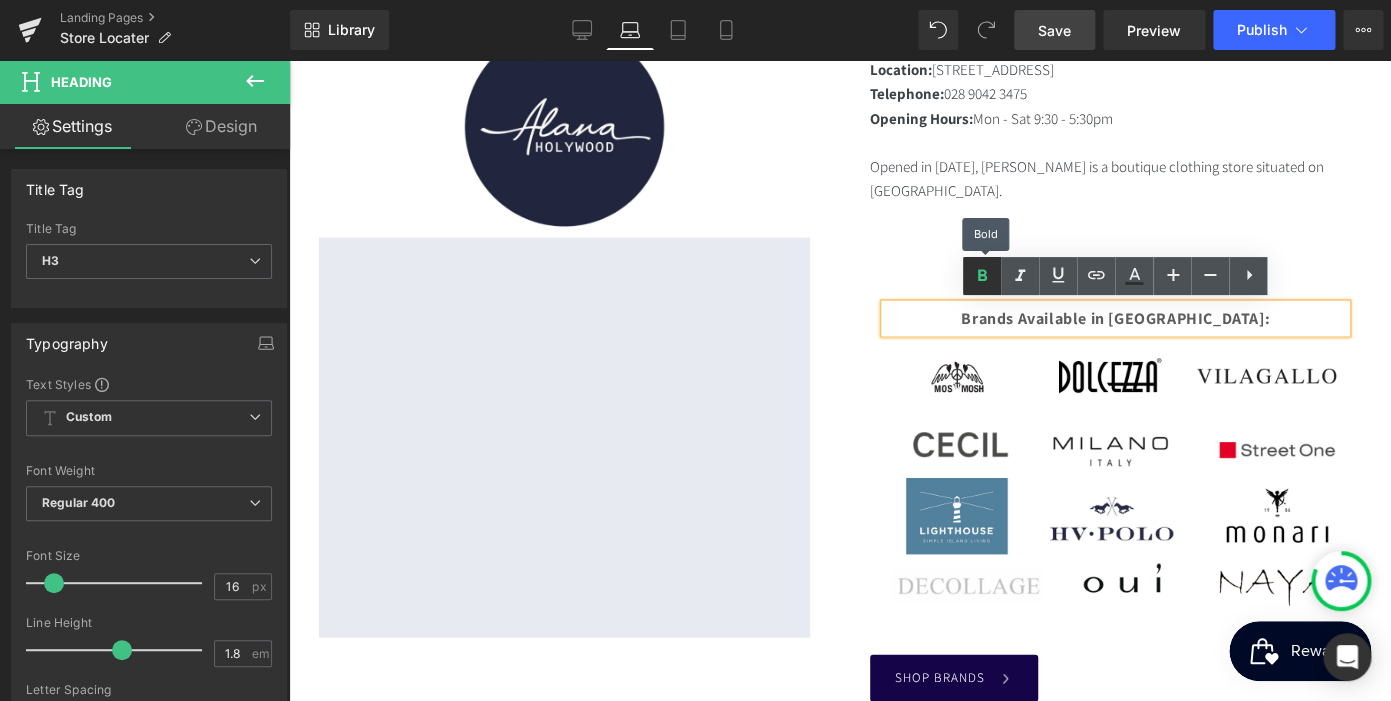 scroll, scrollTop: 1334, scrollLeft: 0, axis: vertical 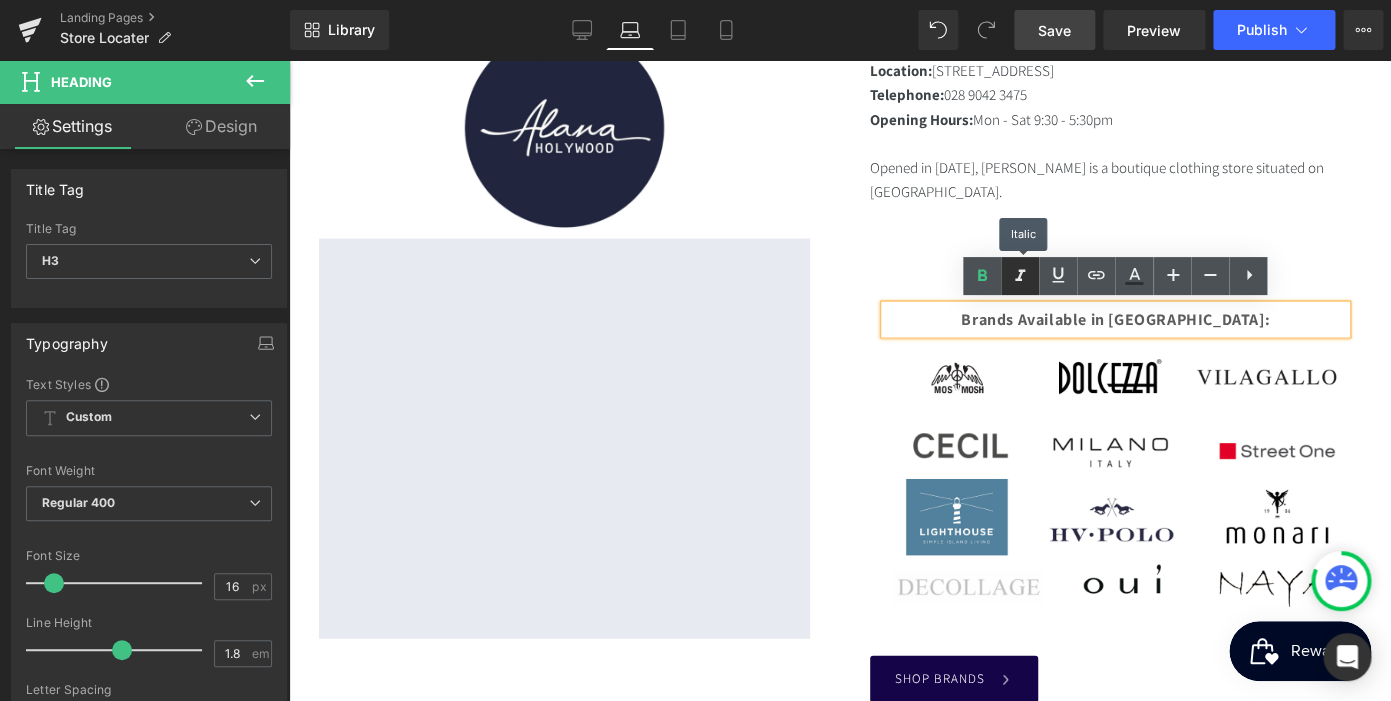 click 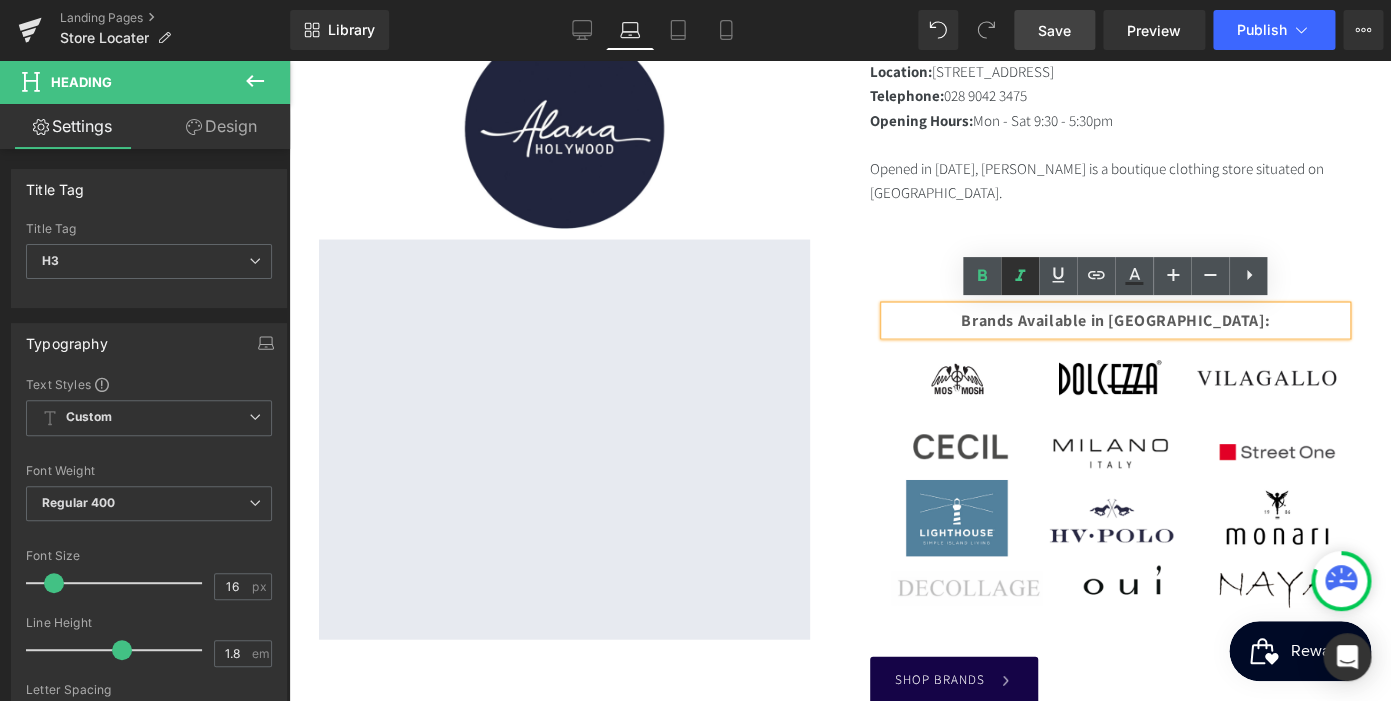 scroll, scrollTop: 0, scrollLeft: 367, axis: horizontal 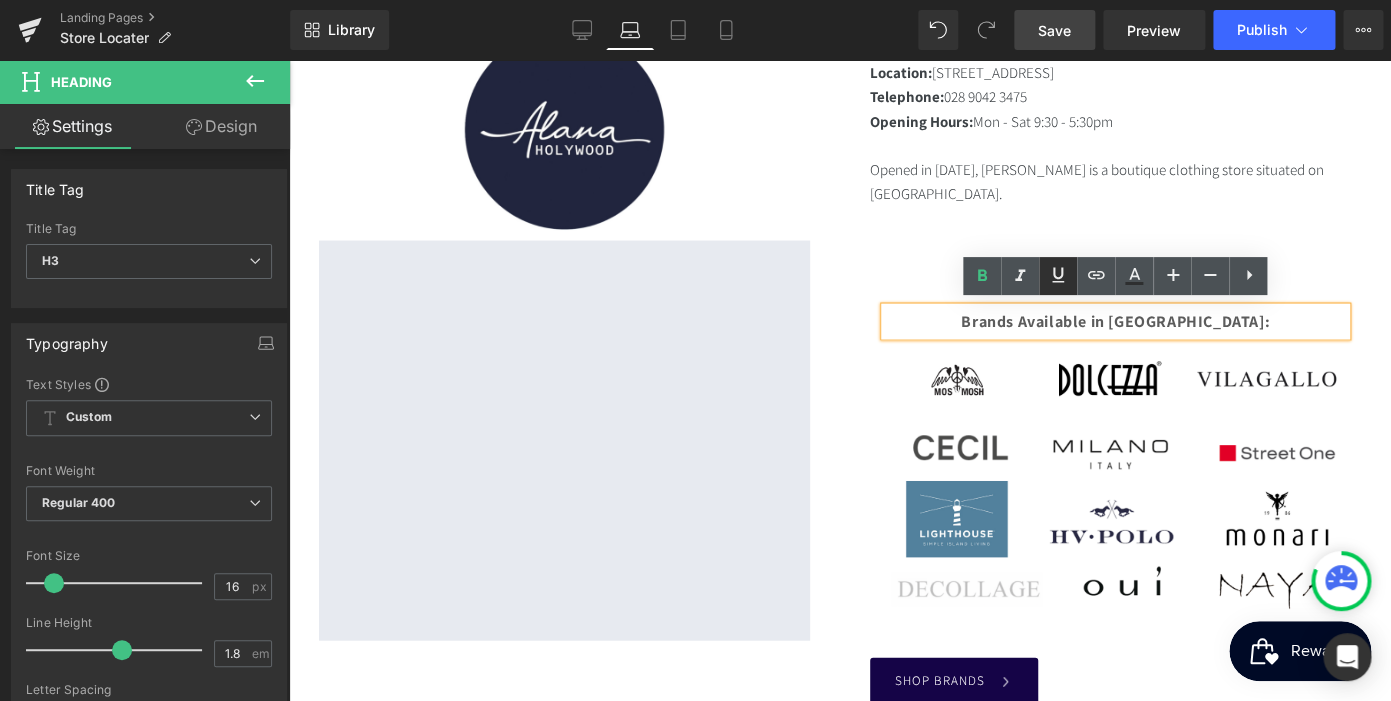 click 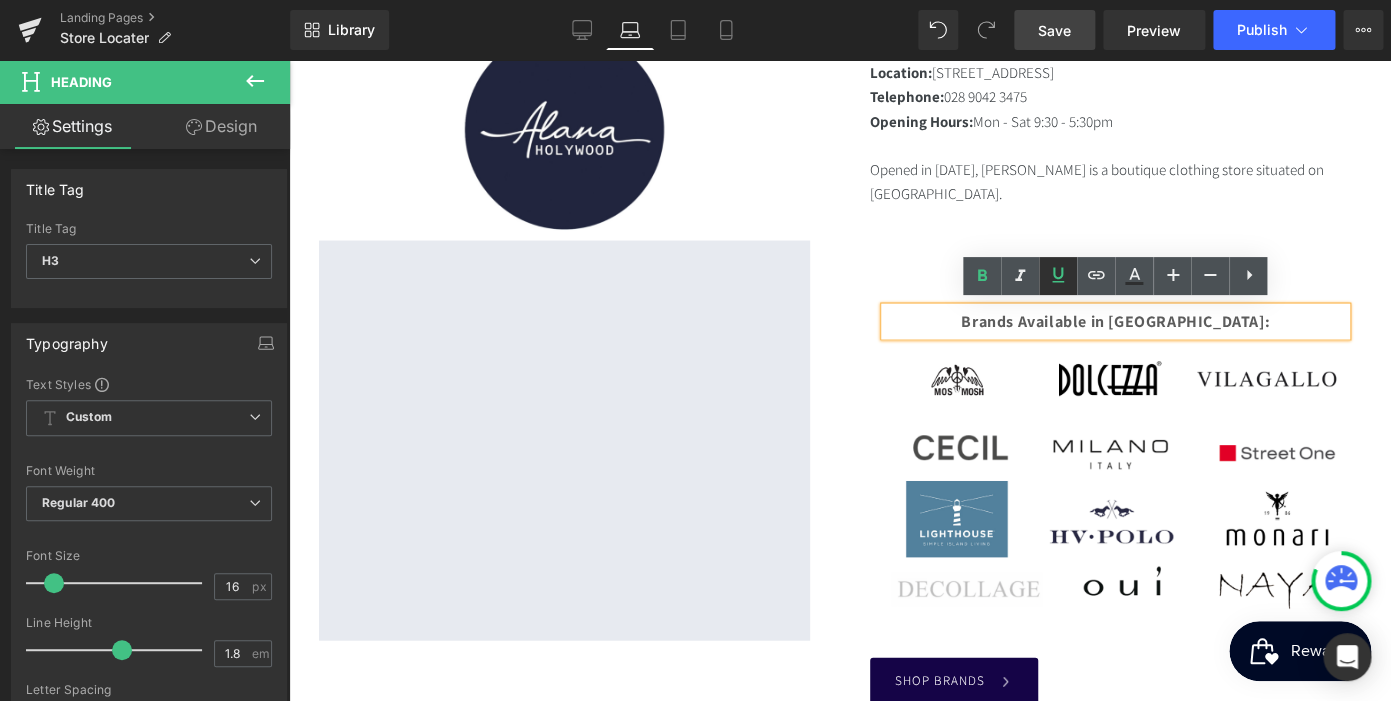 scroll, scrollTop: 1331, scrollLeft: 0, axis: vertical 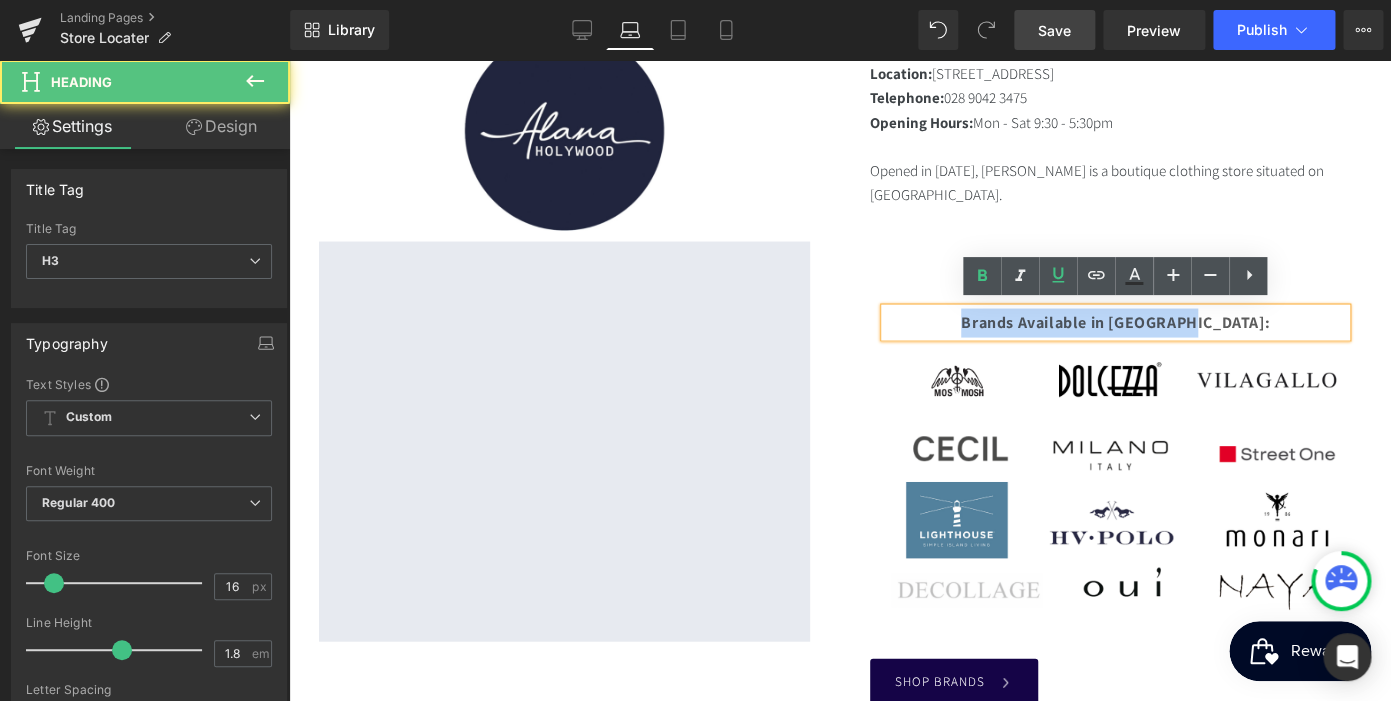 drag, startPoint x: 1250, startPoint y: 318, endPoint x: 955, endPoint y: 321, distance: 295.01526 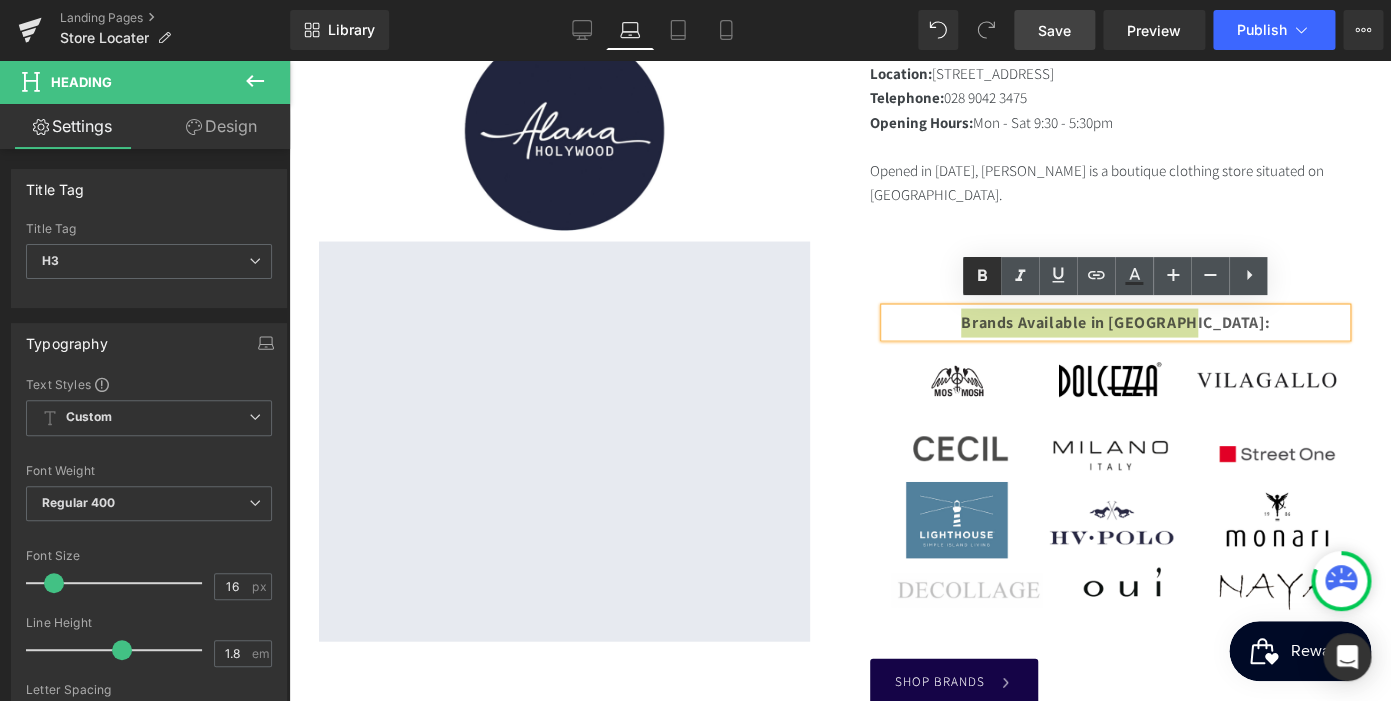 click 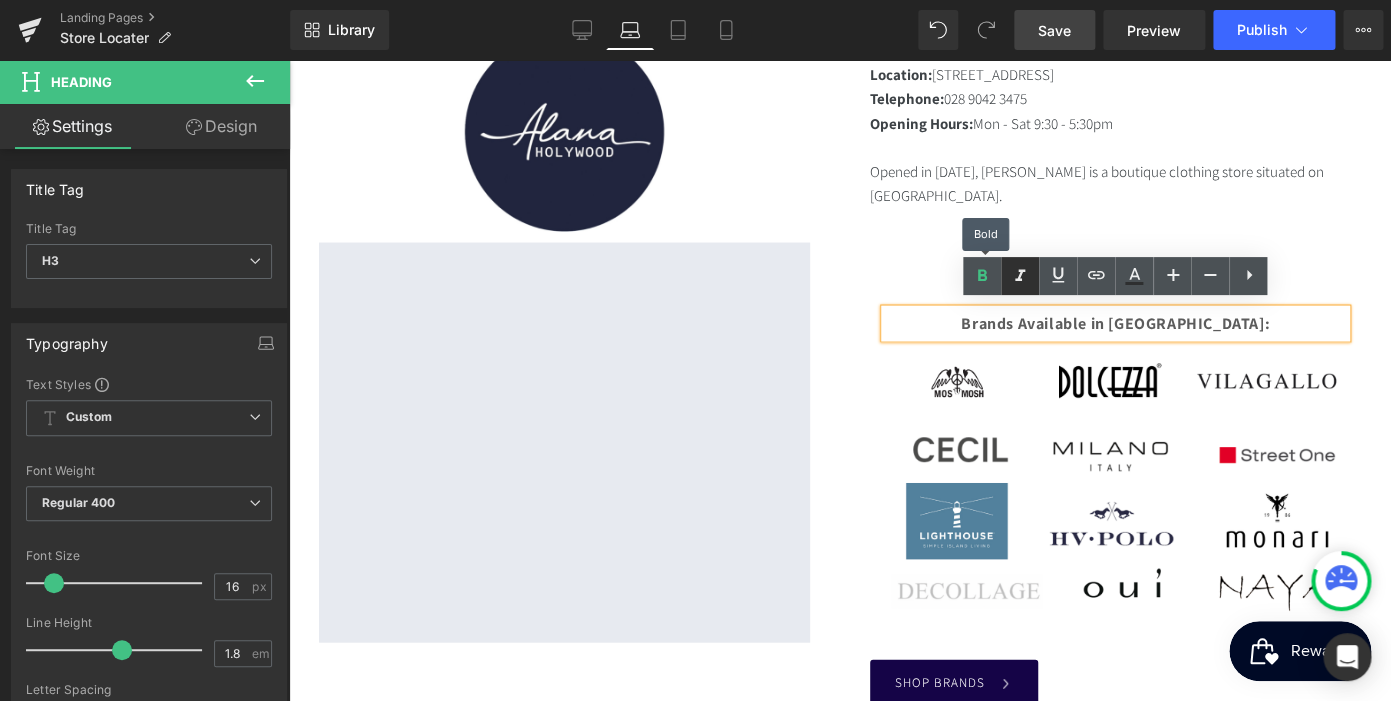 scroll, scrollTop: 0, scrollLeft: 0, axis: both 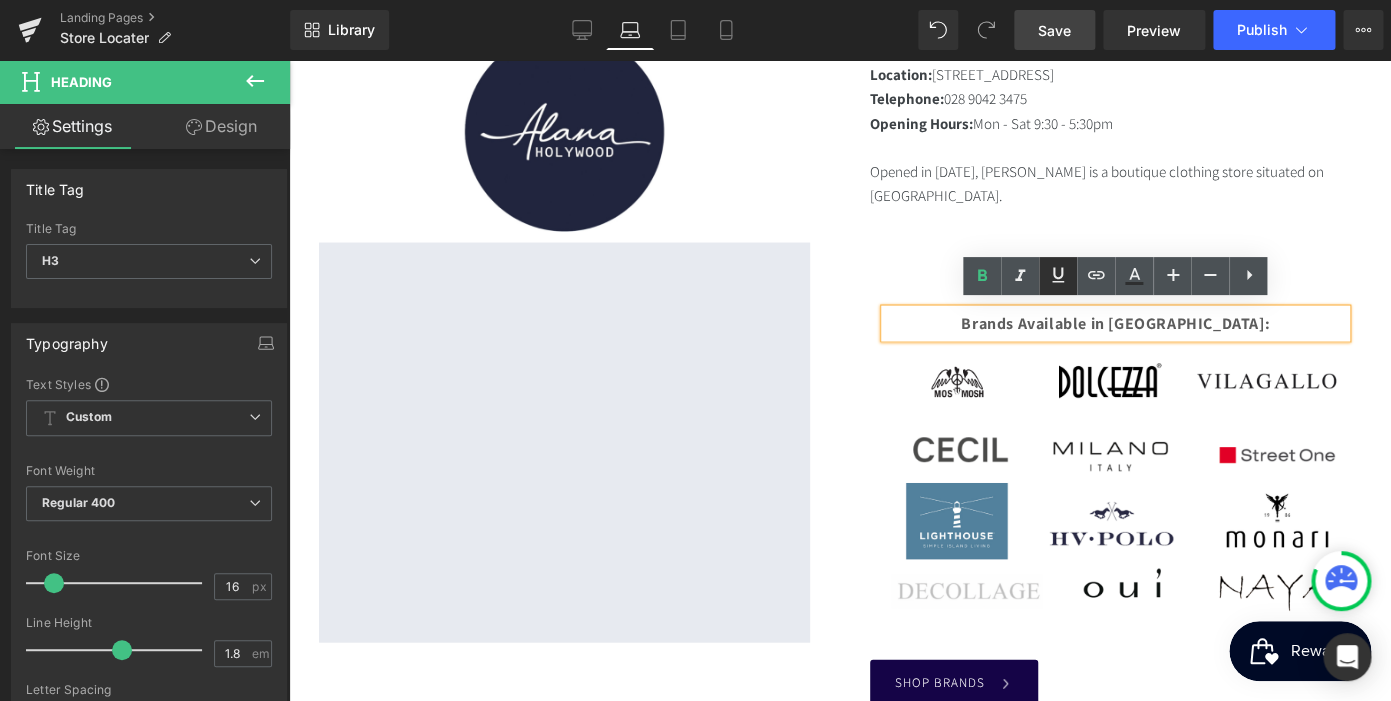 click 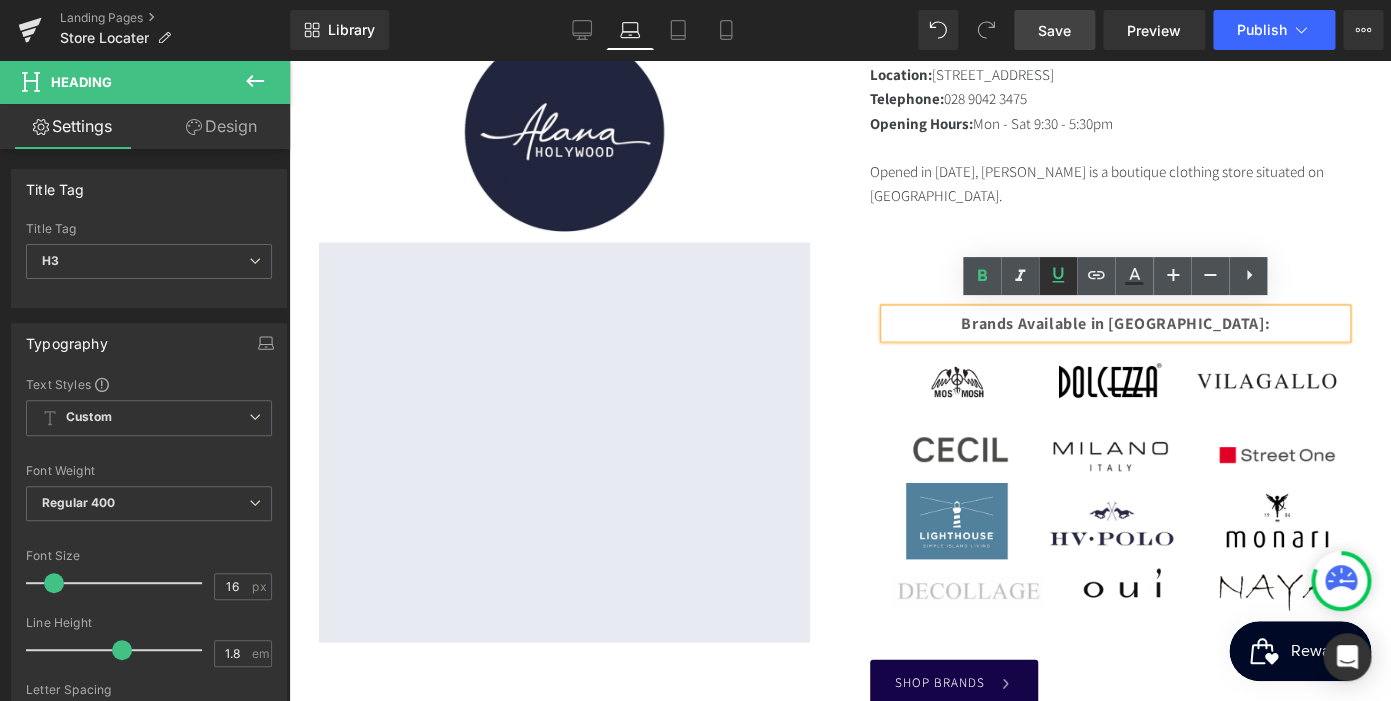 scroll, scrollTop: 1329, scrollLeft: 0, axis: vertical 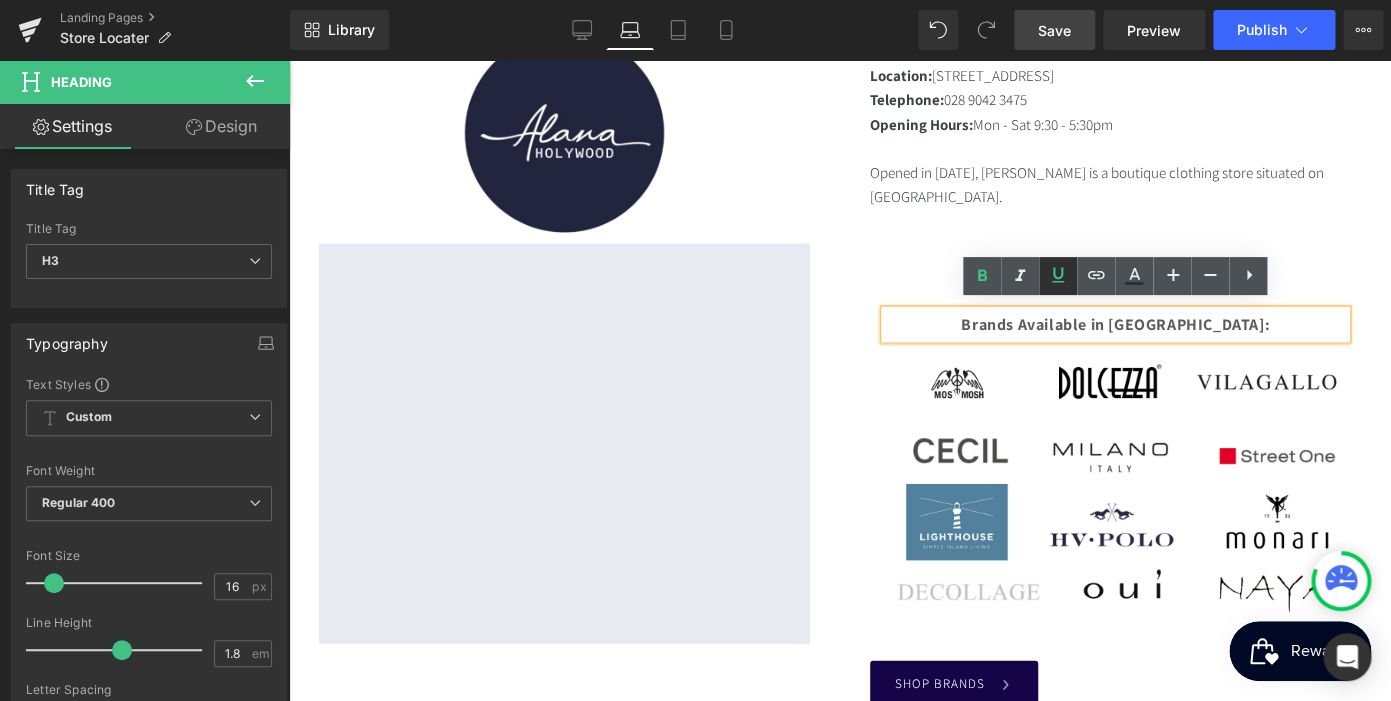 click 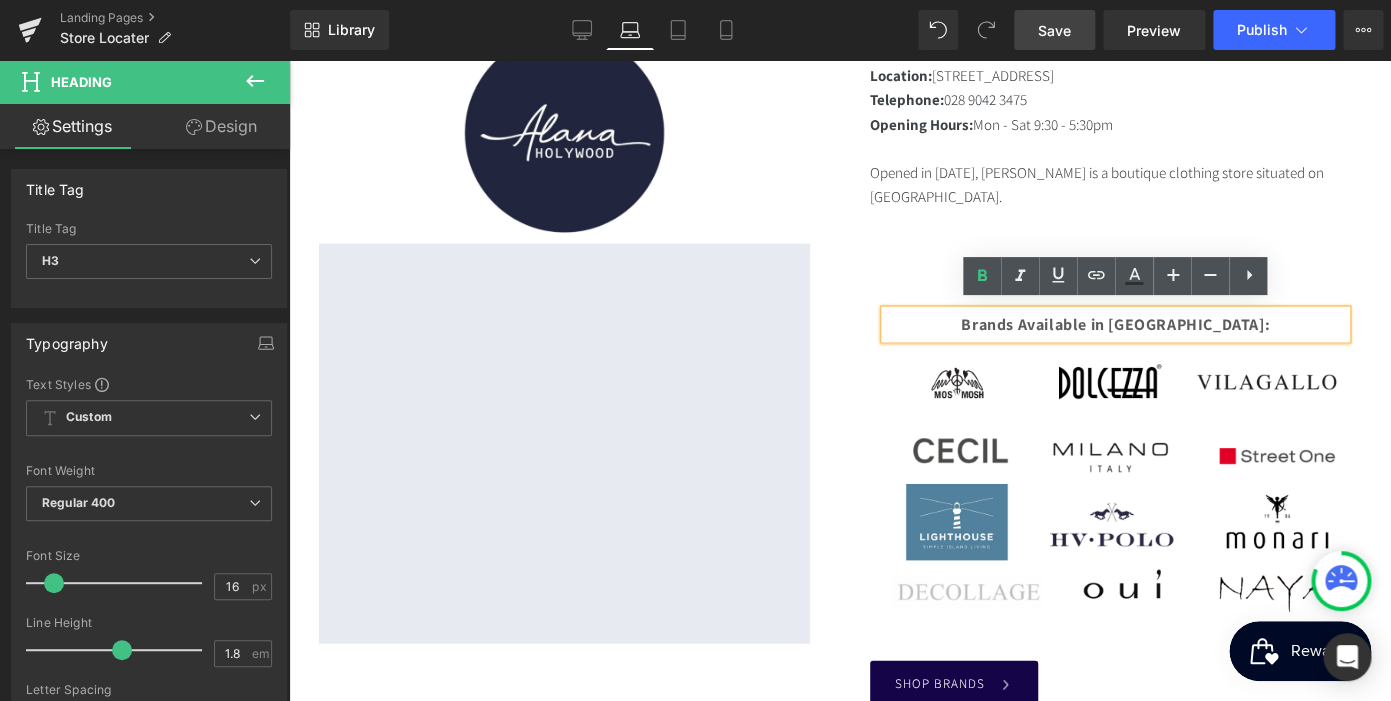 scroll, scrollTop: 1328, scrollLeft: 0, axis: vertical 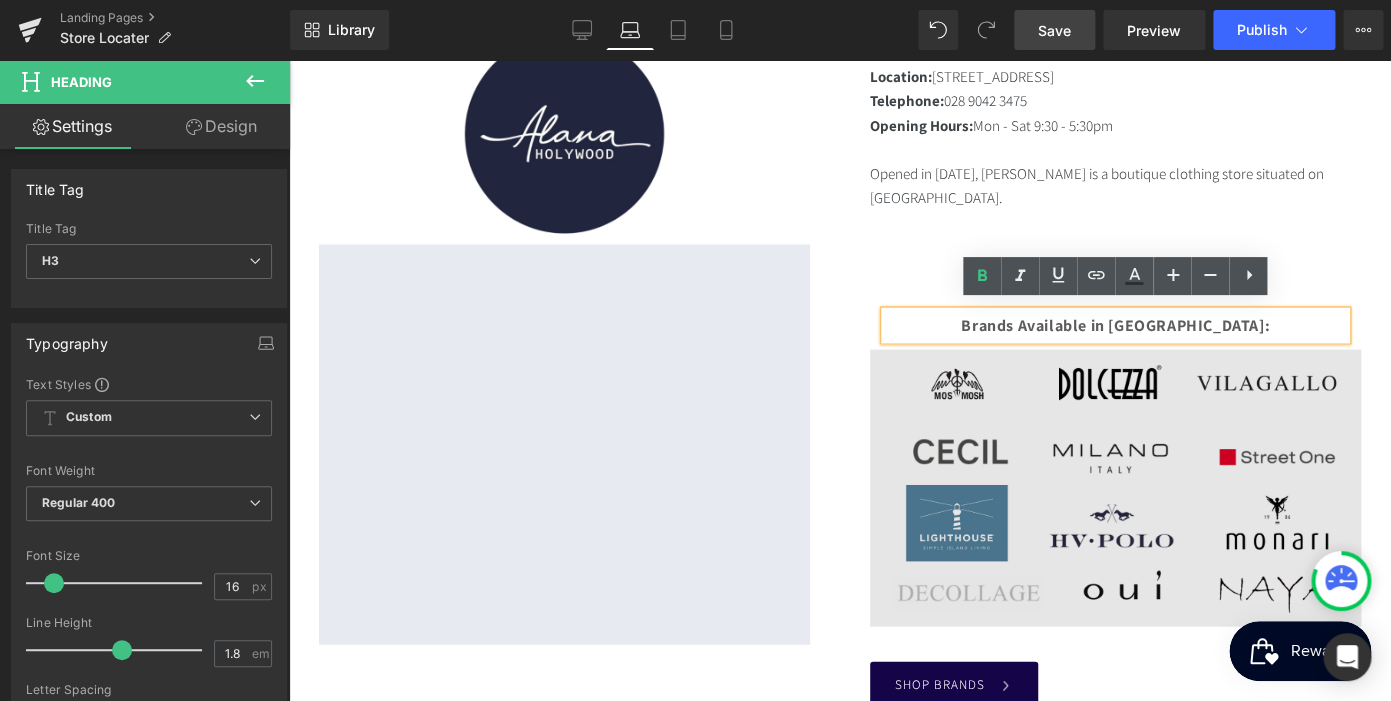 click on "Location:  39 Church Street, Holywood BT18 9BU Telephone:  028 9042 3475 Opening Hours:  Mon - Sat 9:30 - 5:30pm Opened in 2025, Alana Holywood is a boutique clothing store situated on  Holywood's high street.  Text Block" at bounding box center (1115, 173) 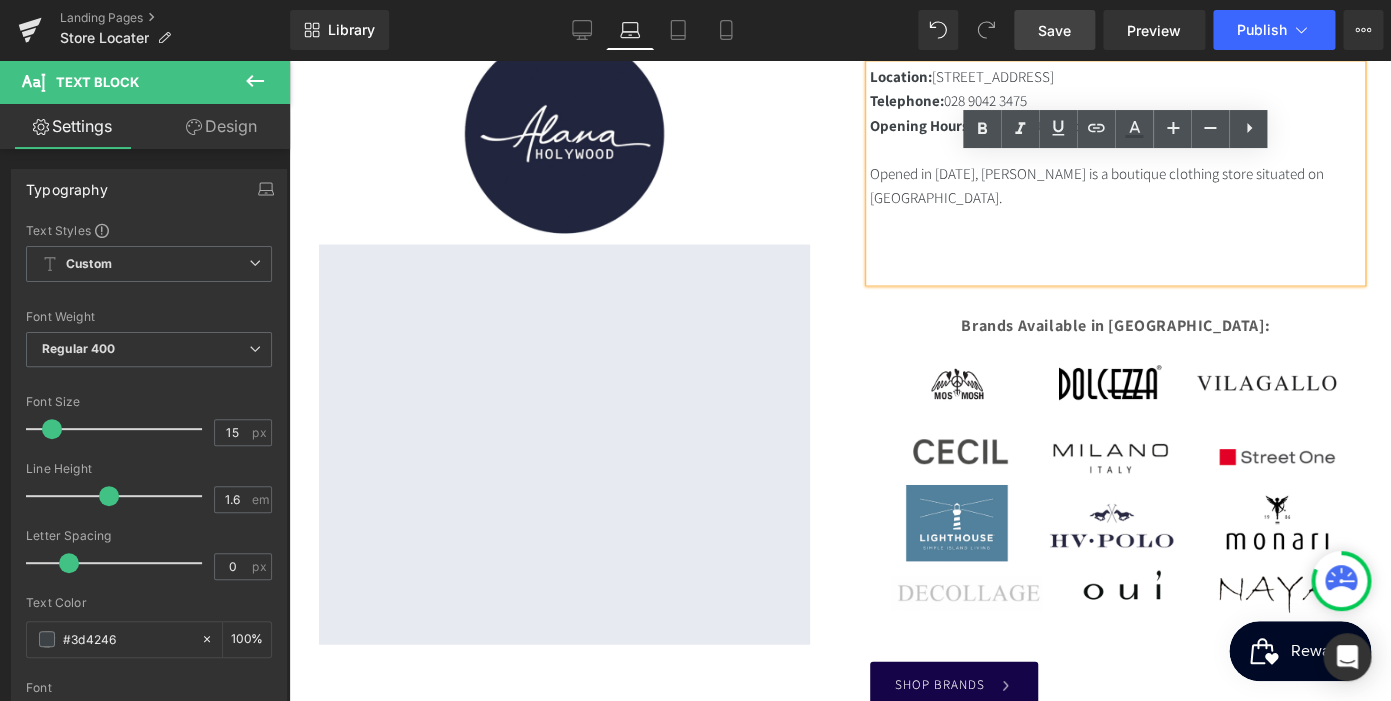 scroll, scrollTop: 0, scrollLeft: 367, axis: horizontal 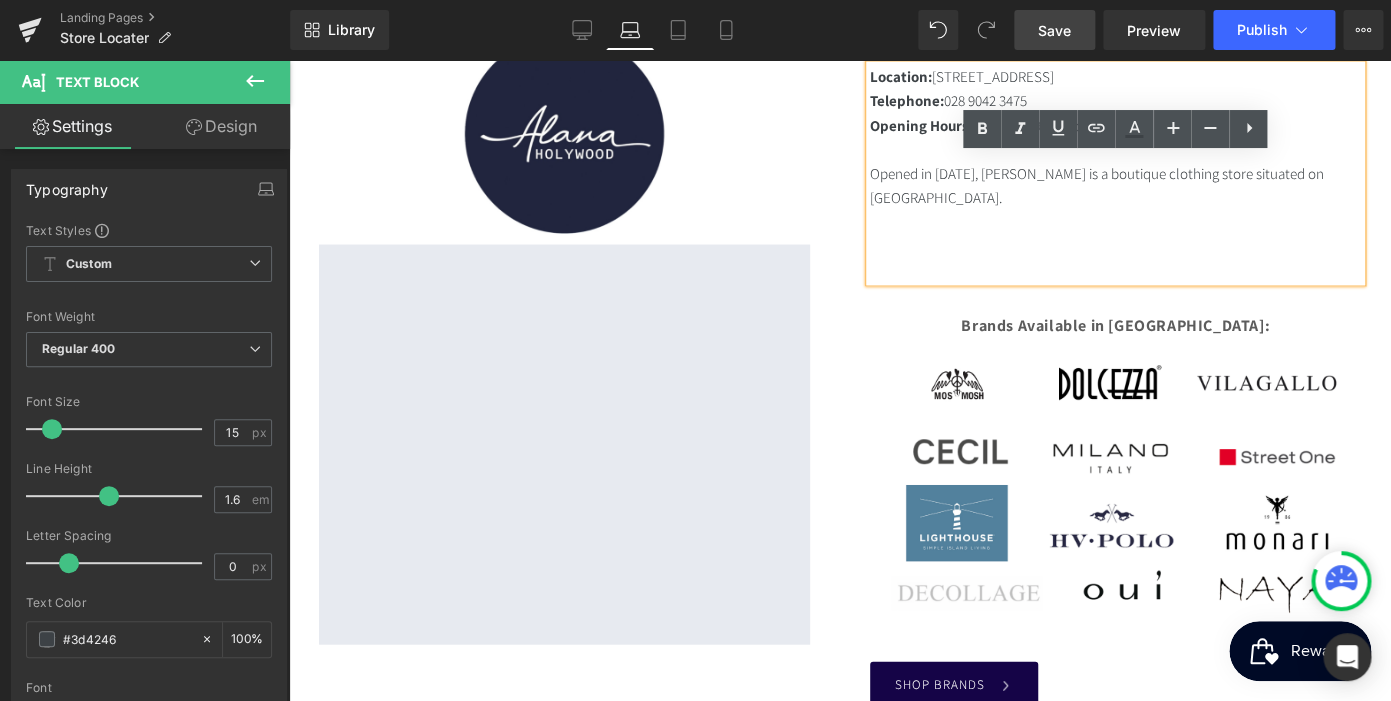 click on "Save" at bounding box center [1054, 30] 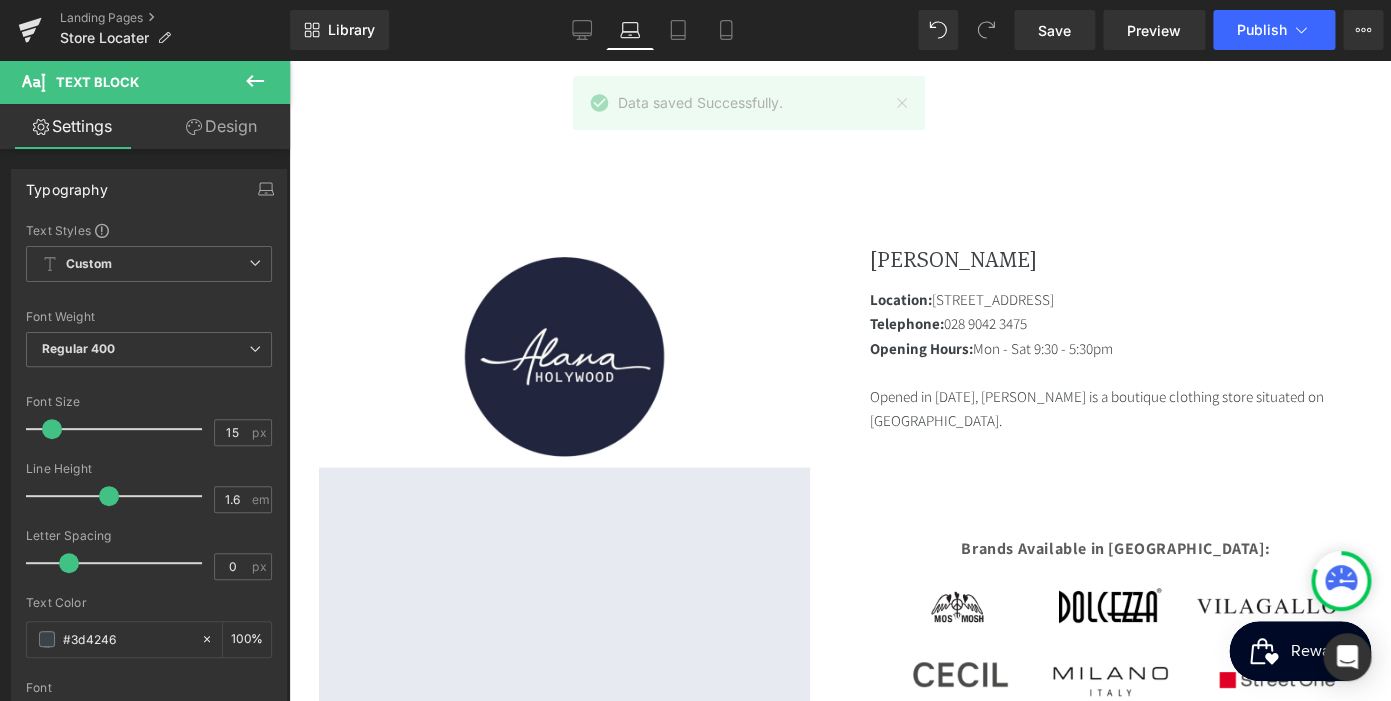 scroll, scrollTop: 1683, scrollLeft: 0, axis: vertical 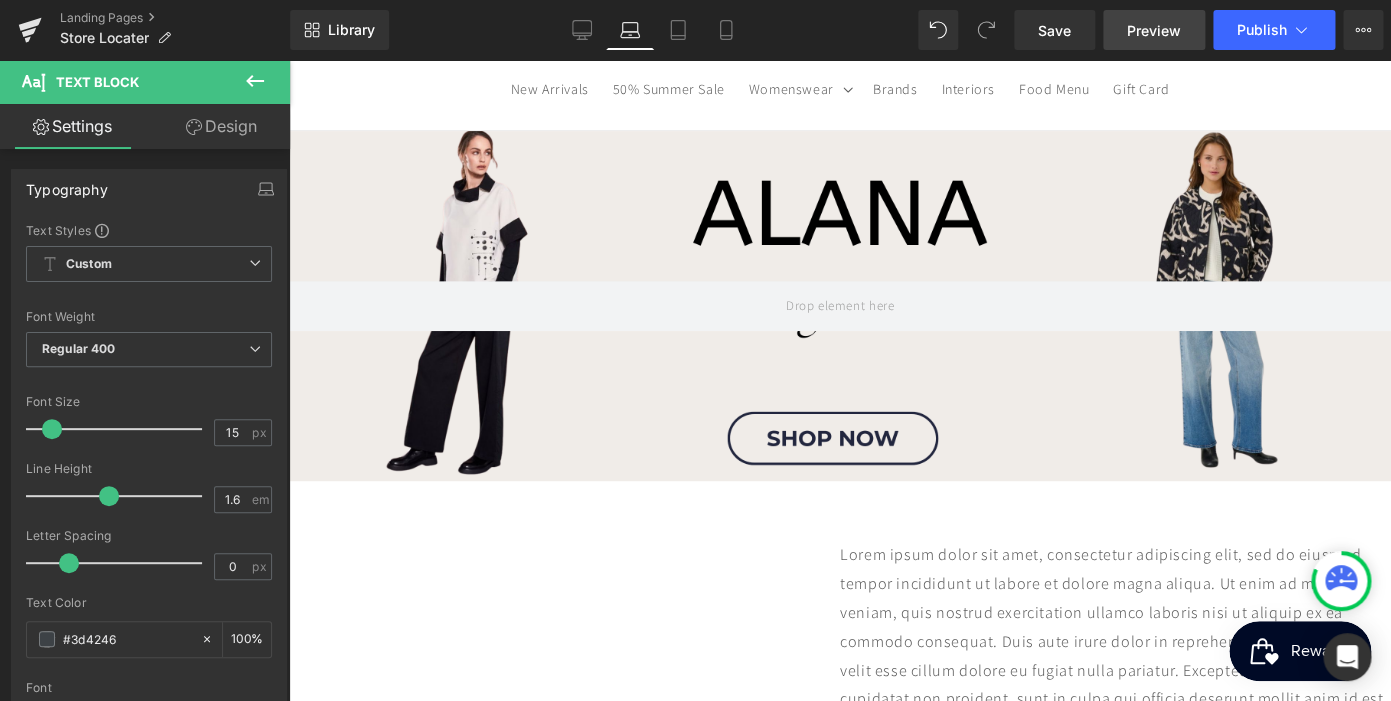 drag, startPoint x: 1144, startPoint y: 35, endPoint x: 1107, endPoint y: 23, distance: 38.8973 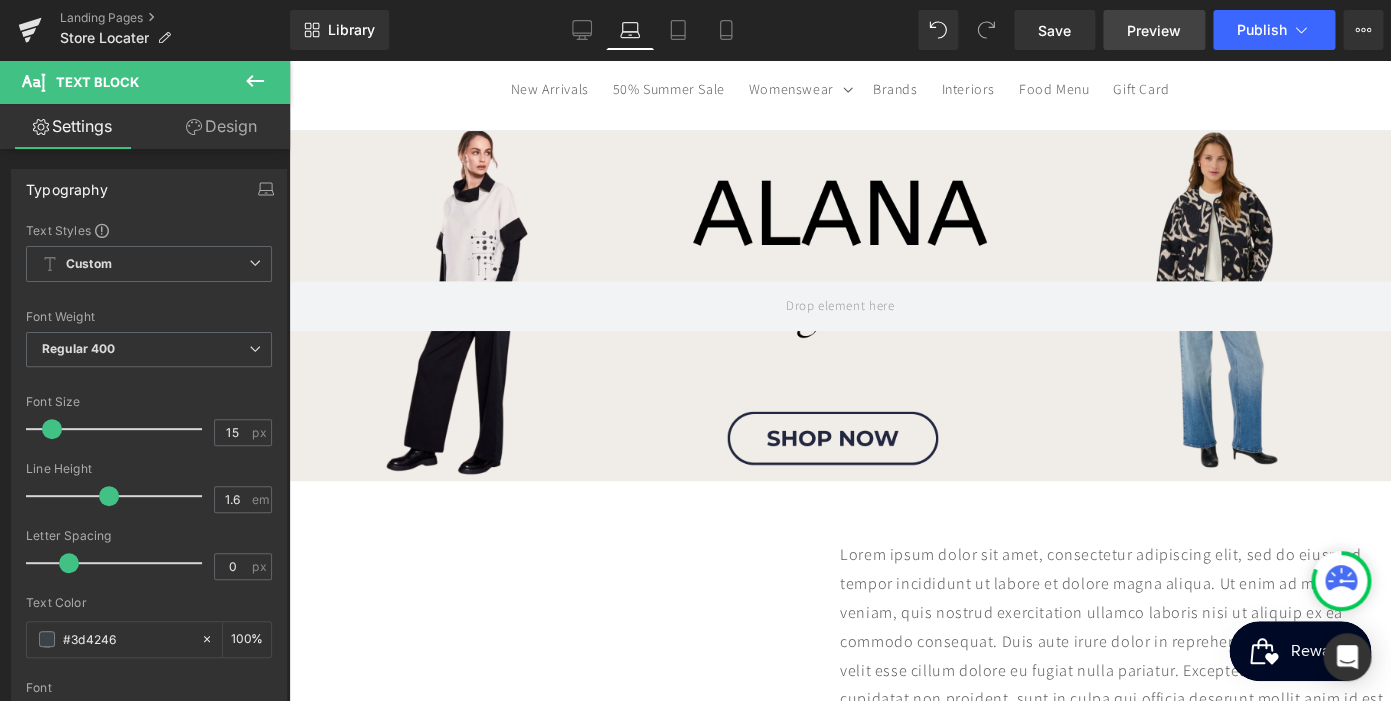 click on "Preview" at bounding box center [1154, 30] 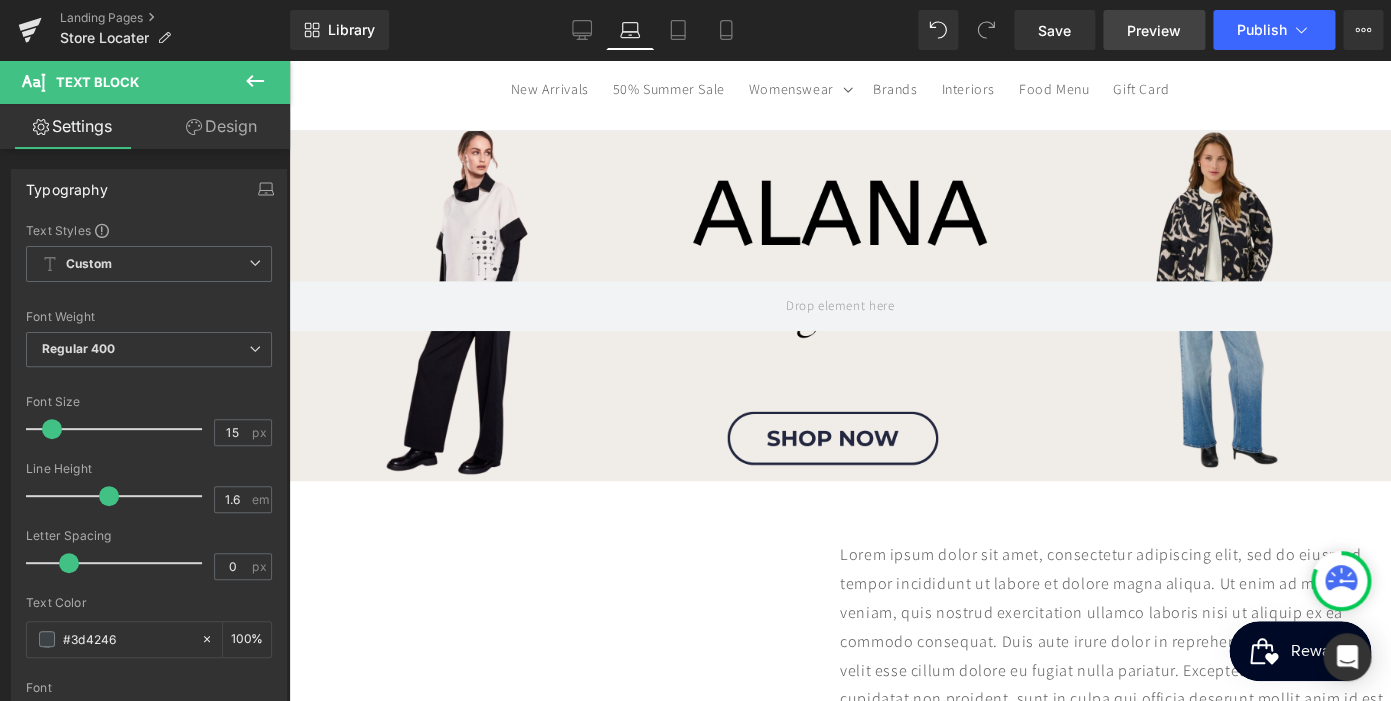 scroll, scrollTop: 0, scrollLeft: 0, axis: both 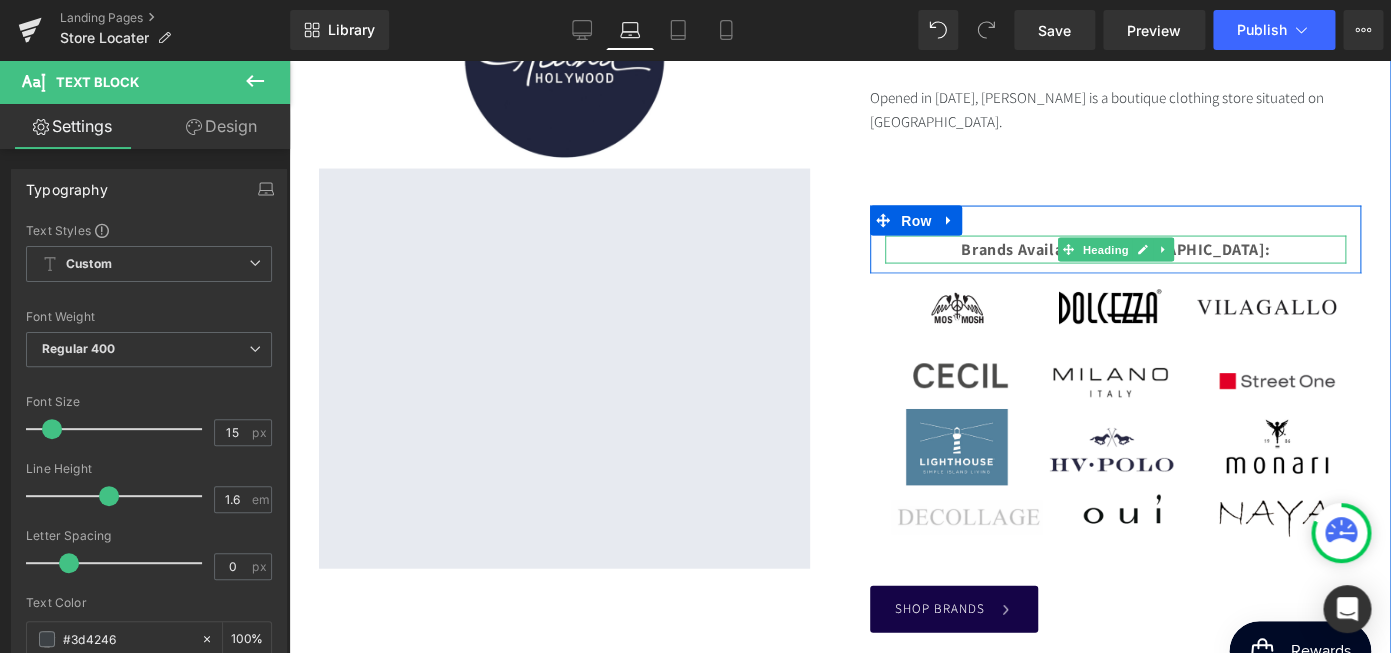 click on "Brands Available in [GEOGRAPHIC_DATA]:" at bounding box center [1115, 248] 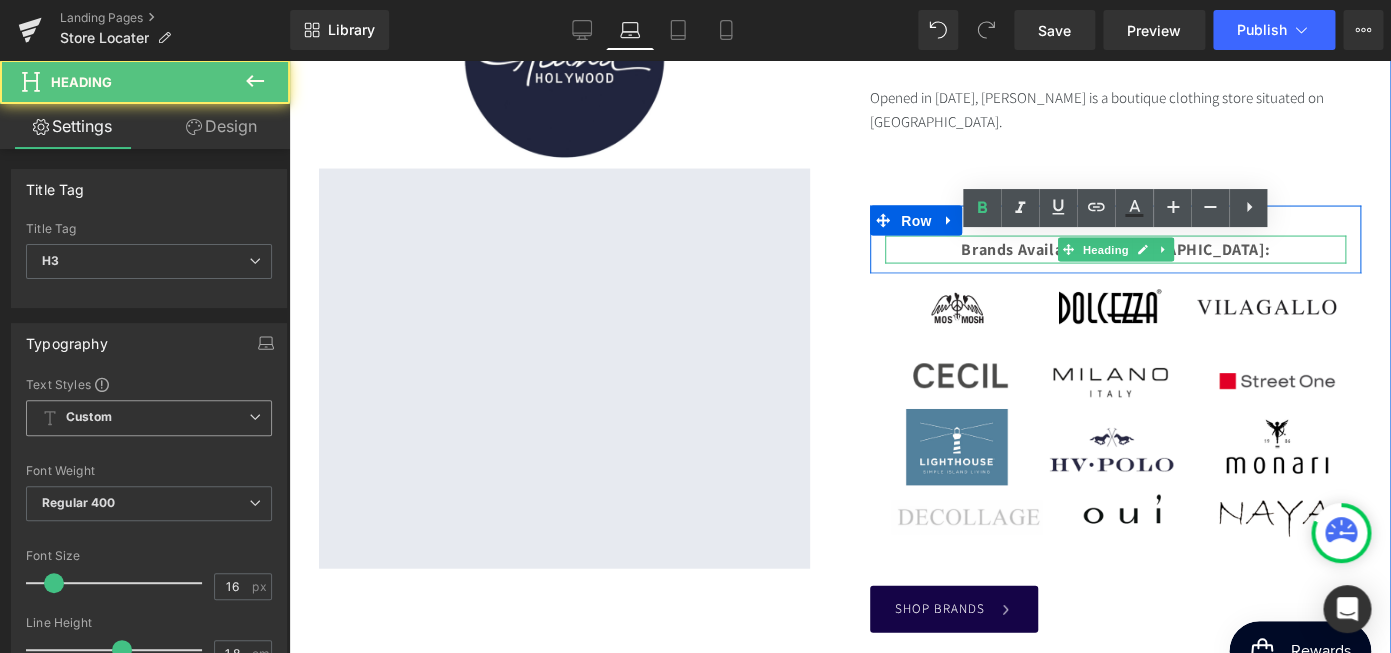 click on "Custom
Setup Global Style
Custom
Setup Global Style" at bounding box center (149, 423) 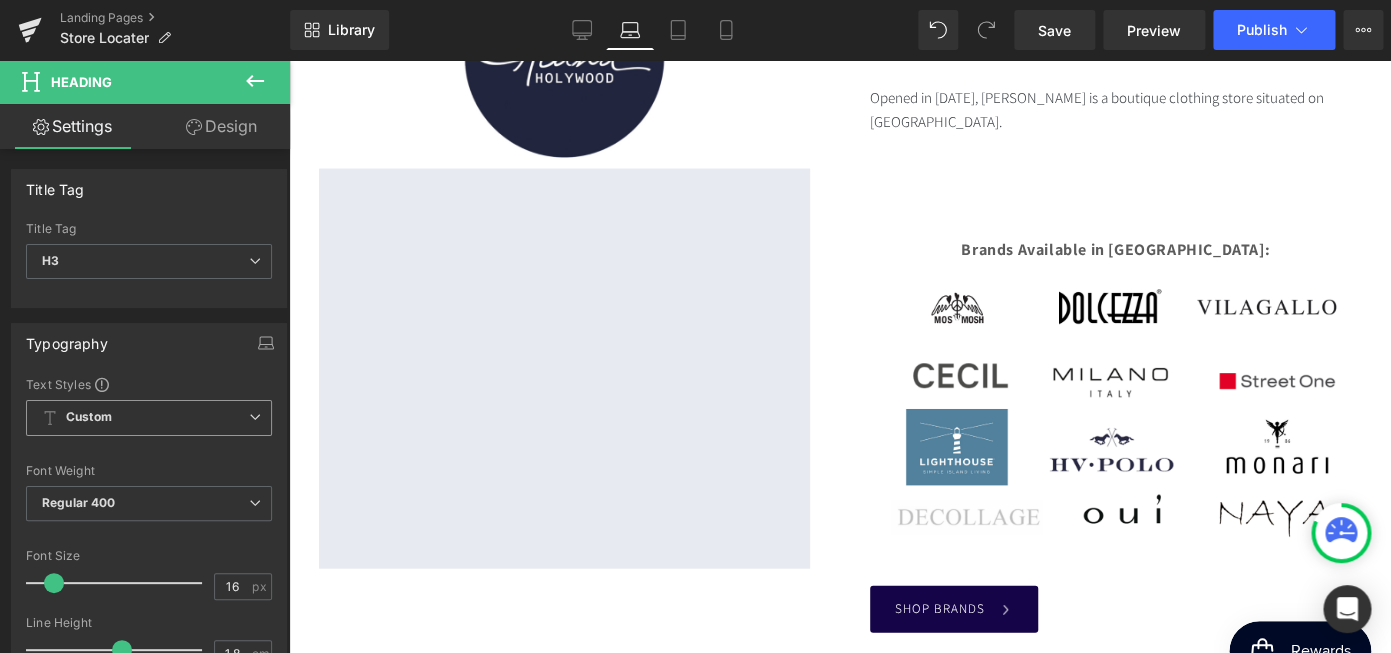 scroll, scrollTop: 0, scrollLeft: 0, axis: both 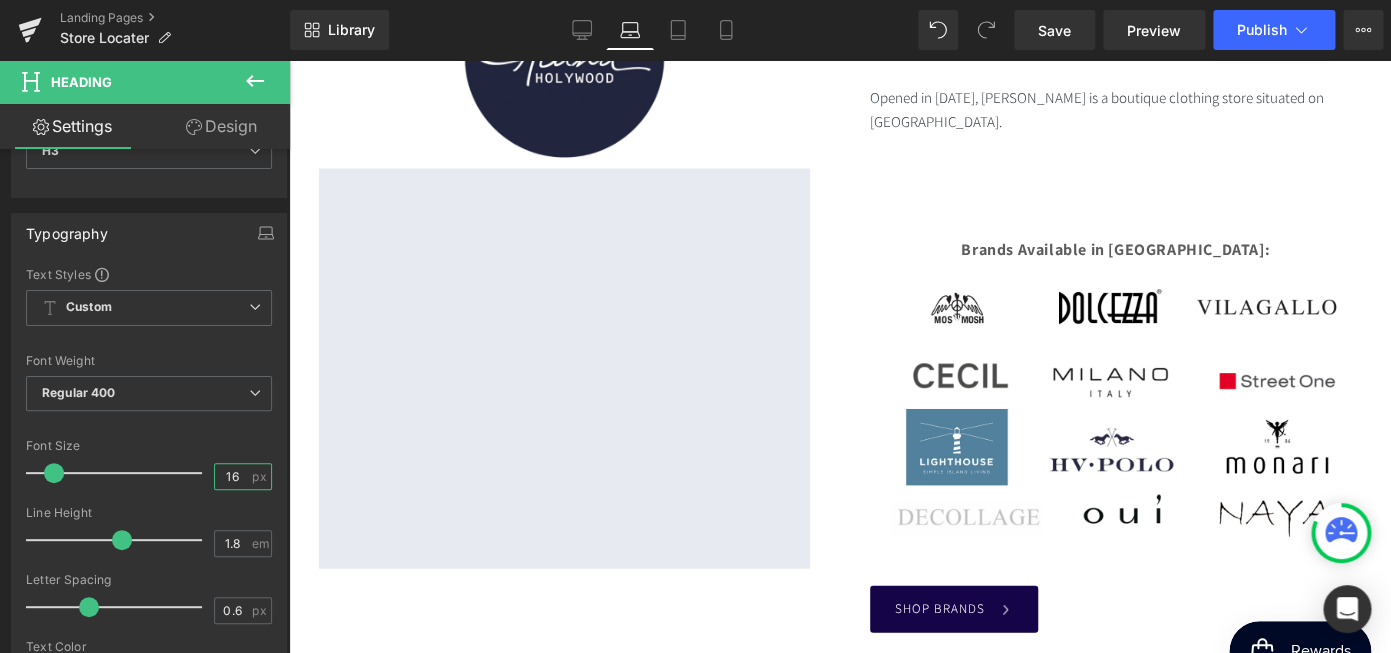 click on "16" at bounding box center (232, 476) 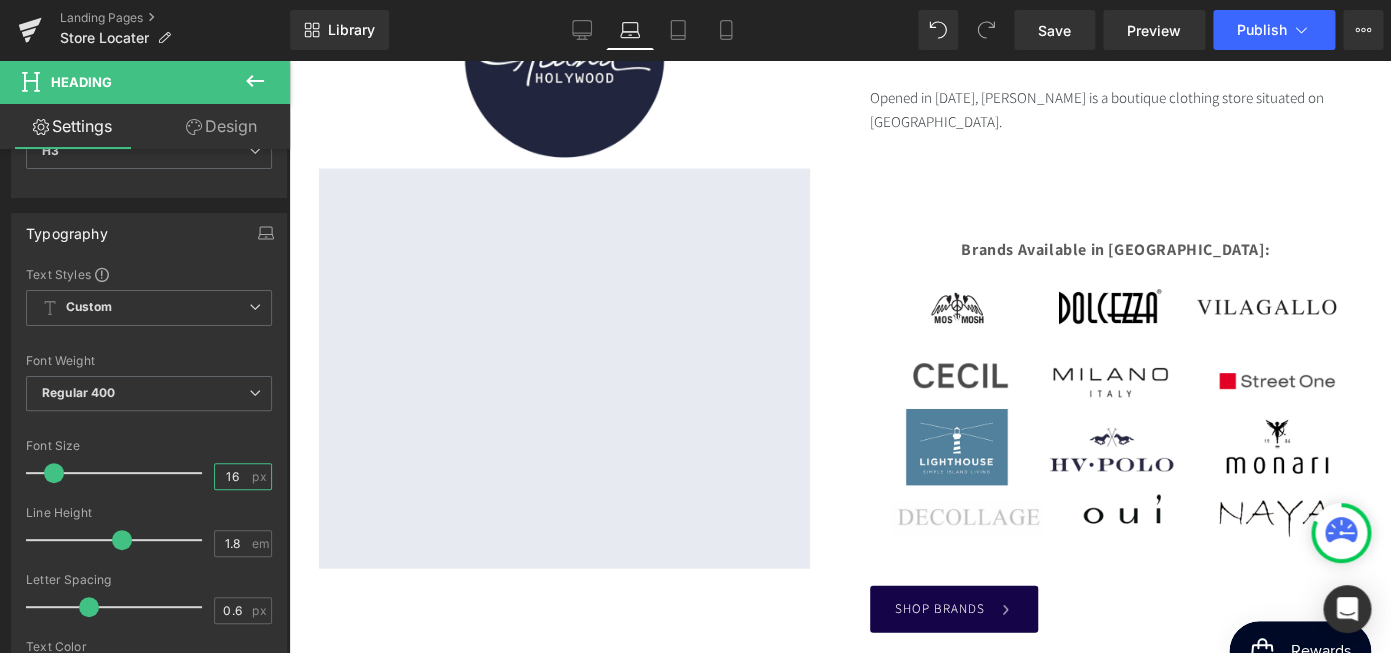 type on "1" 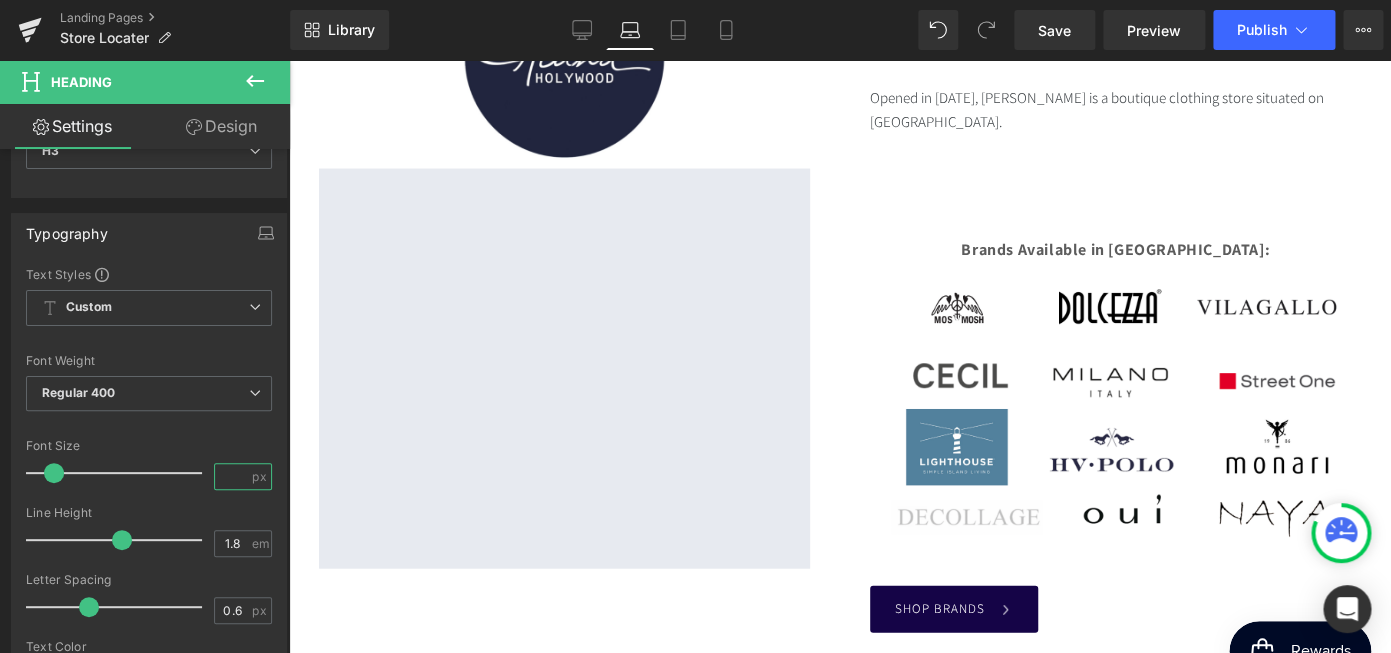 scroll, scrollTop: 0, scrollLeft: 0, axis: both 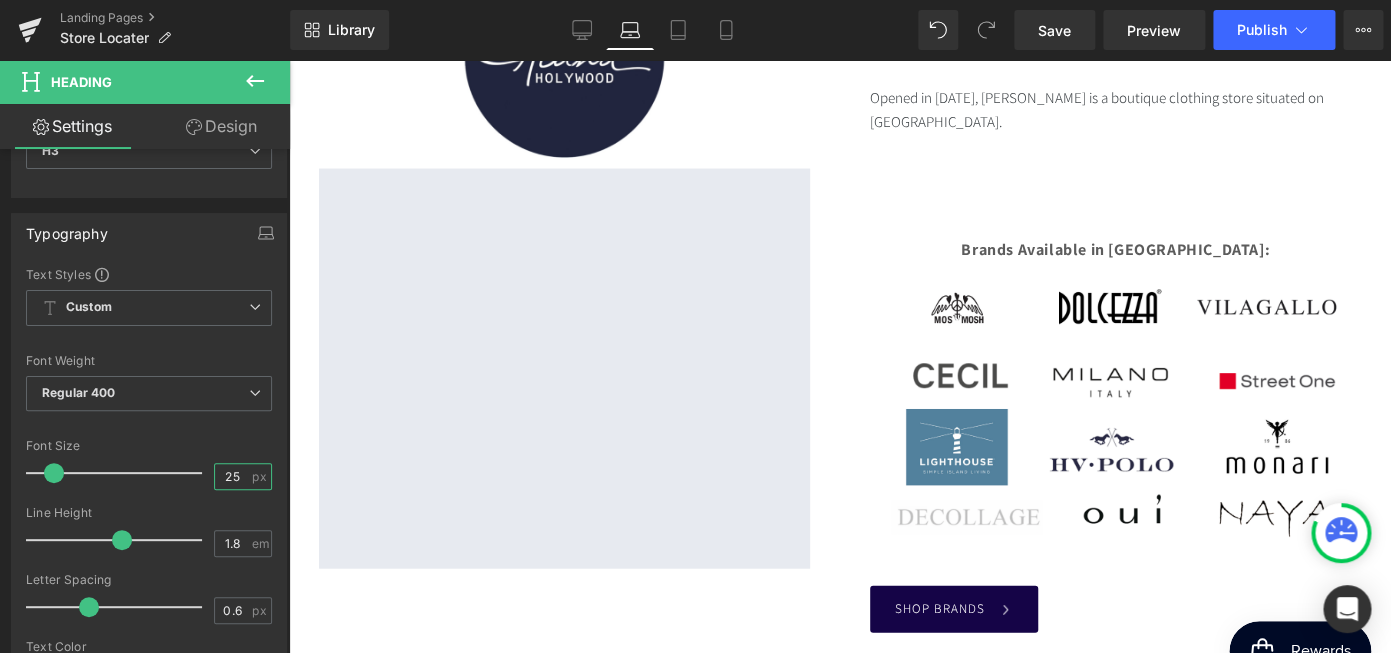 type on "25" 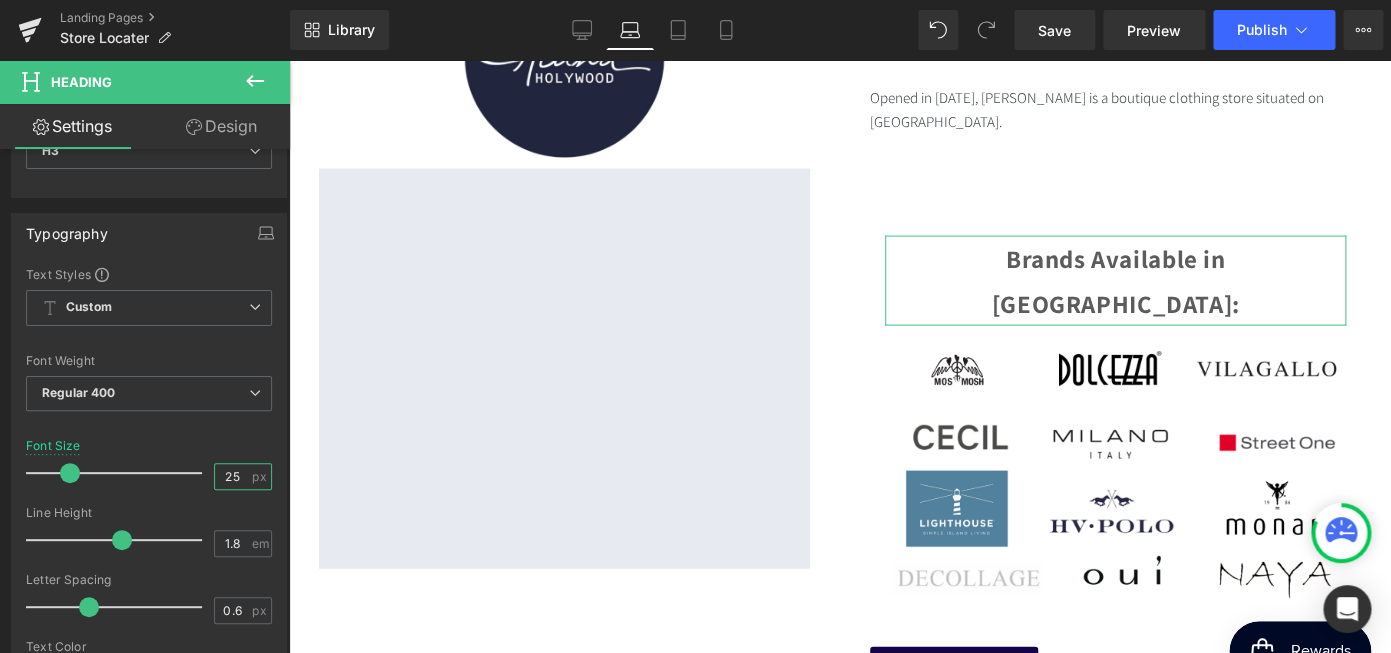 scroll, scrollTop: 0, scrollLeft: 367, axis: horizontal 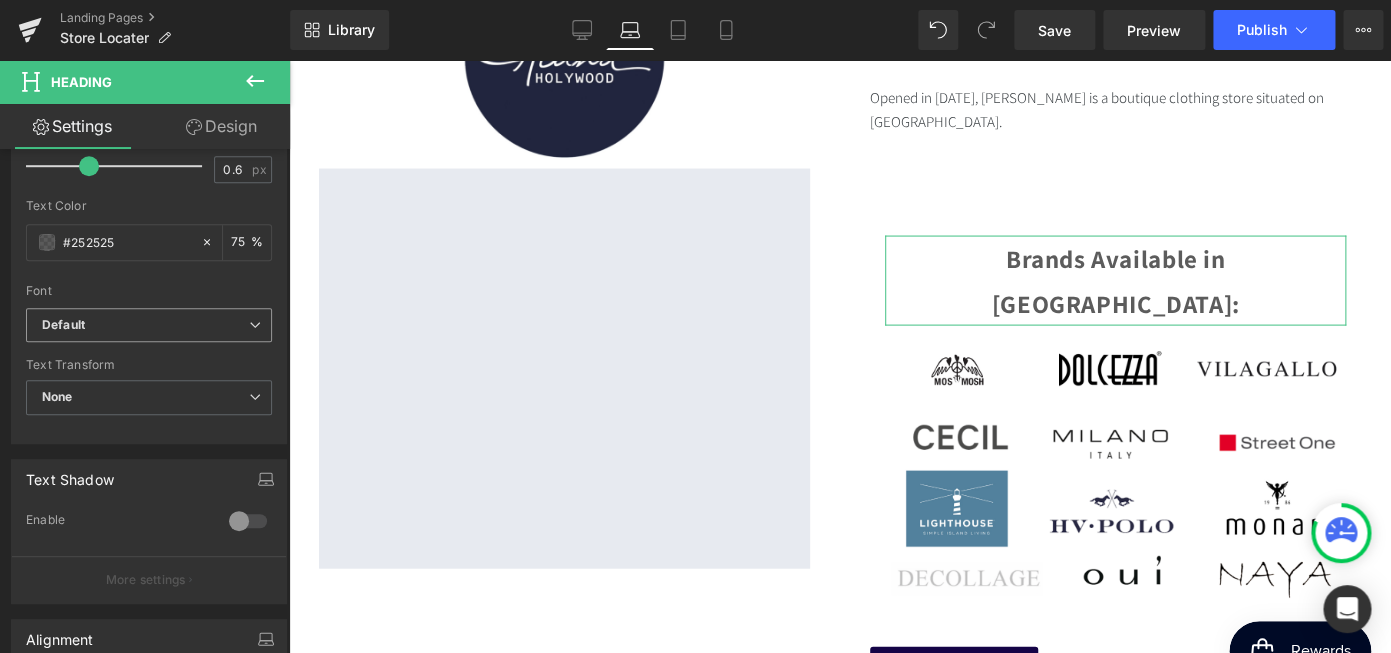 click on "#252525" at bounding box center (127, 242) 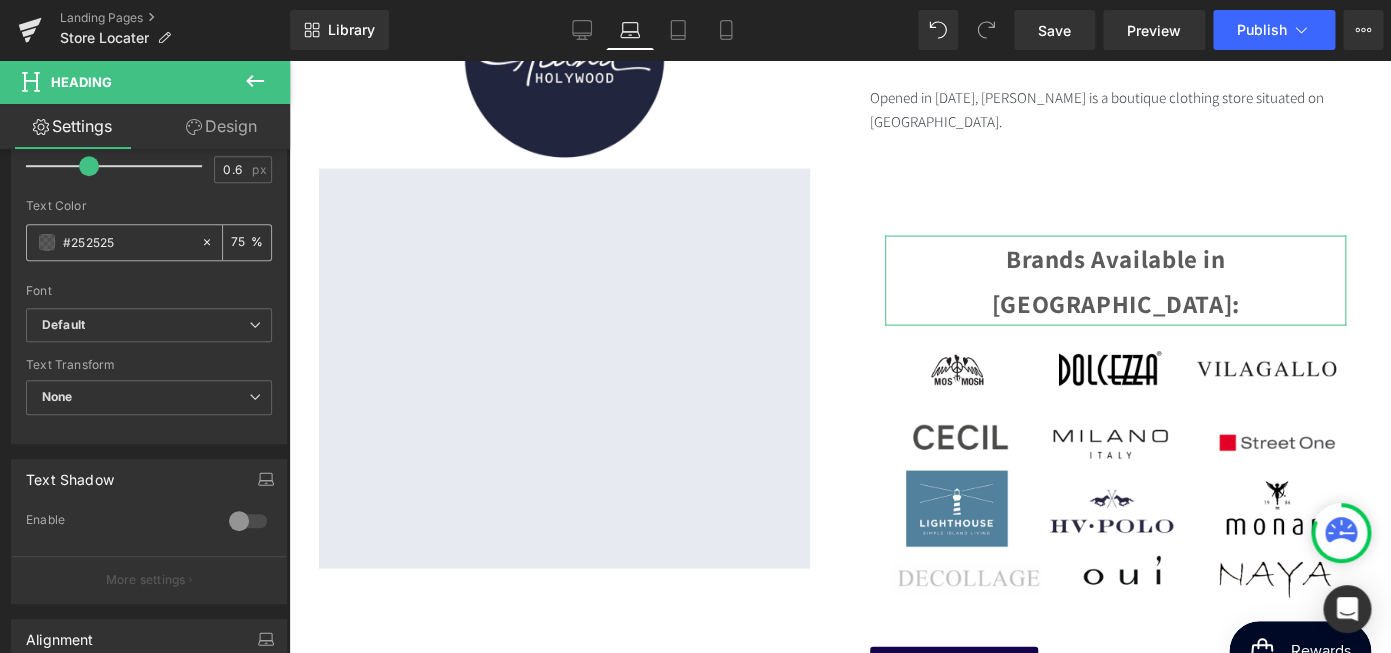 click at bounding box center [47, 242] 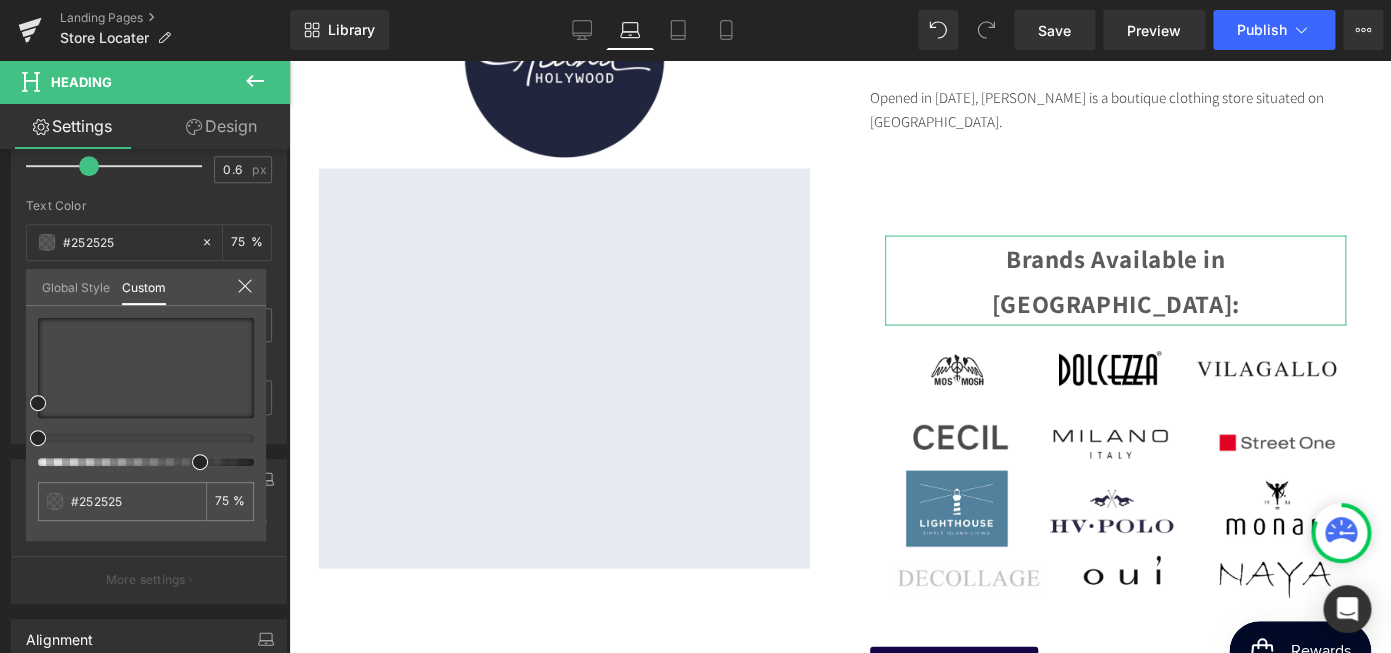 click at bounding box center (146, 392) 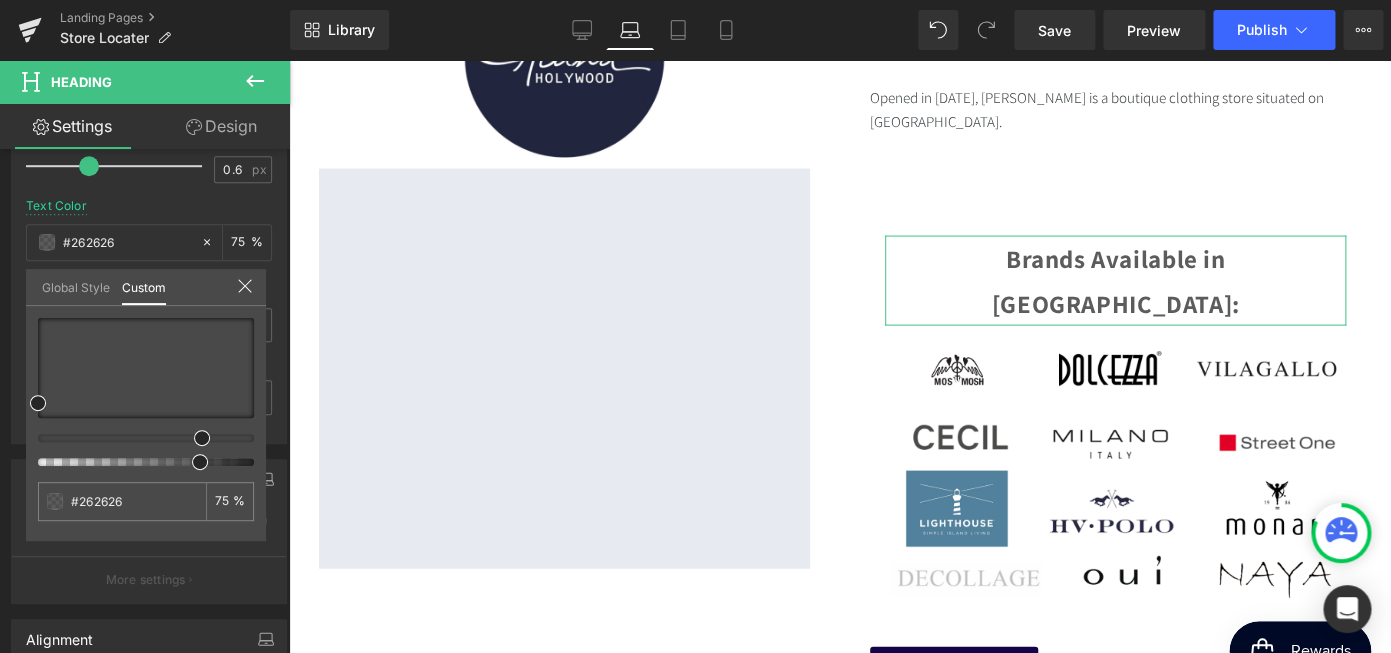 scroll, scrollTop: 0, scrollLeft: 0, axis: both 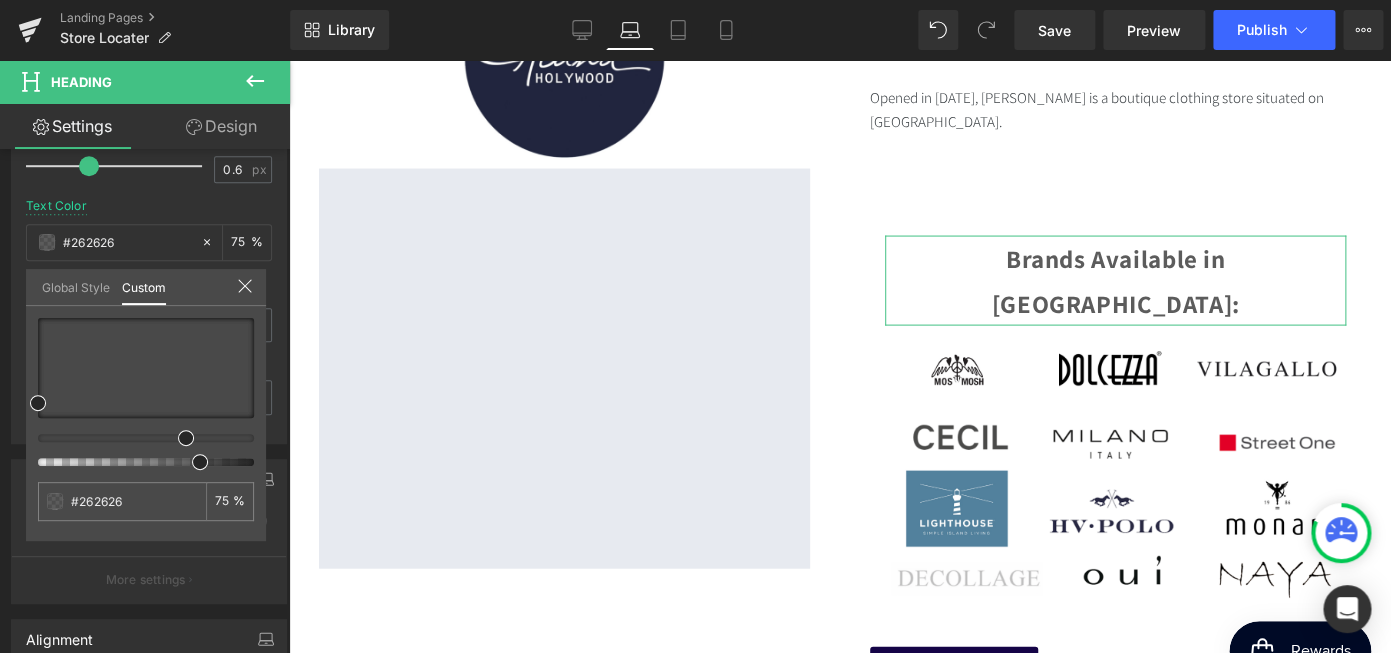 drag, startPoint x: 40, startPoint y: 440, endPoint x: 181, endPoint y: 438, distance: 141.01419 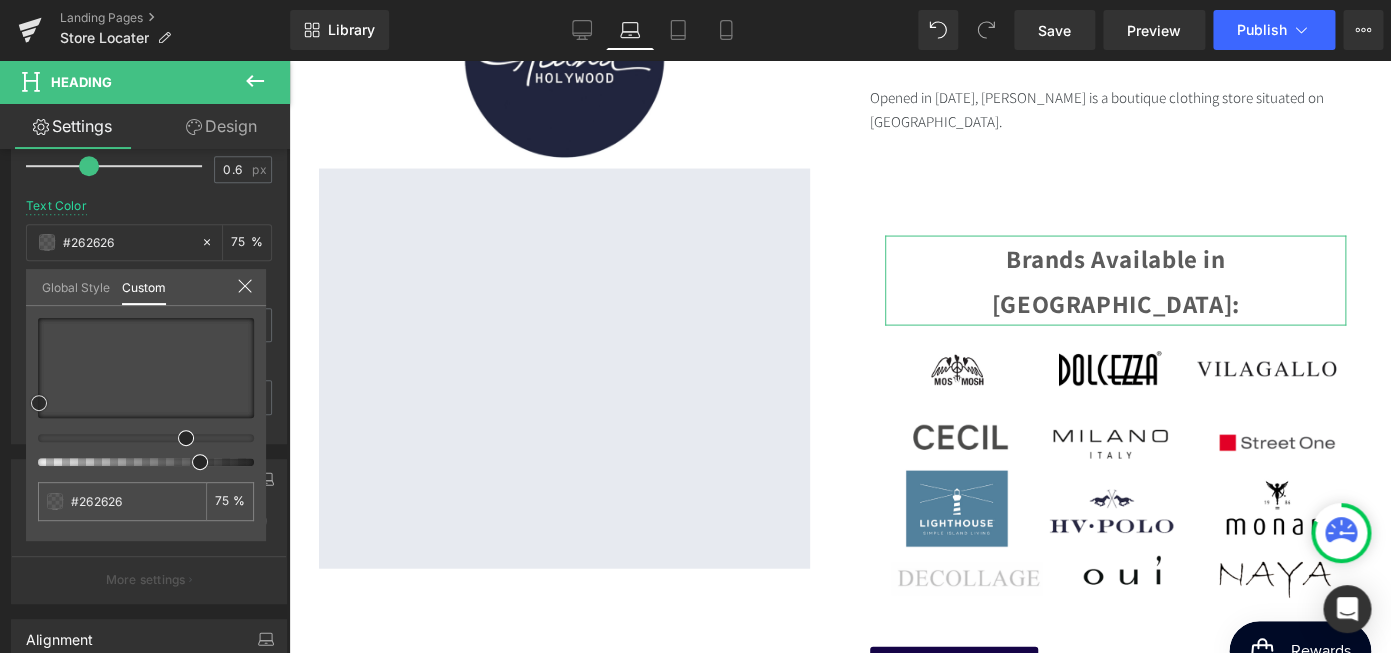 type on "#201e2d" 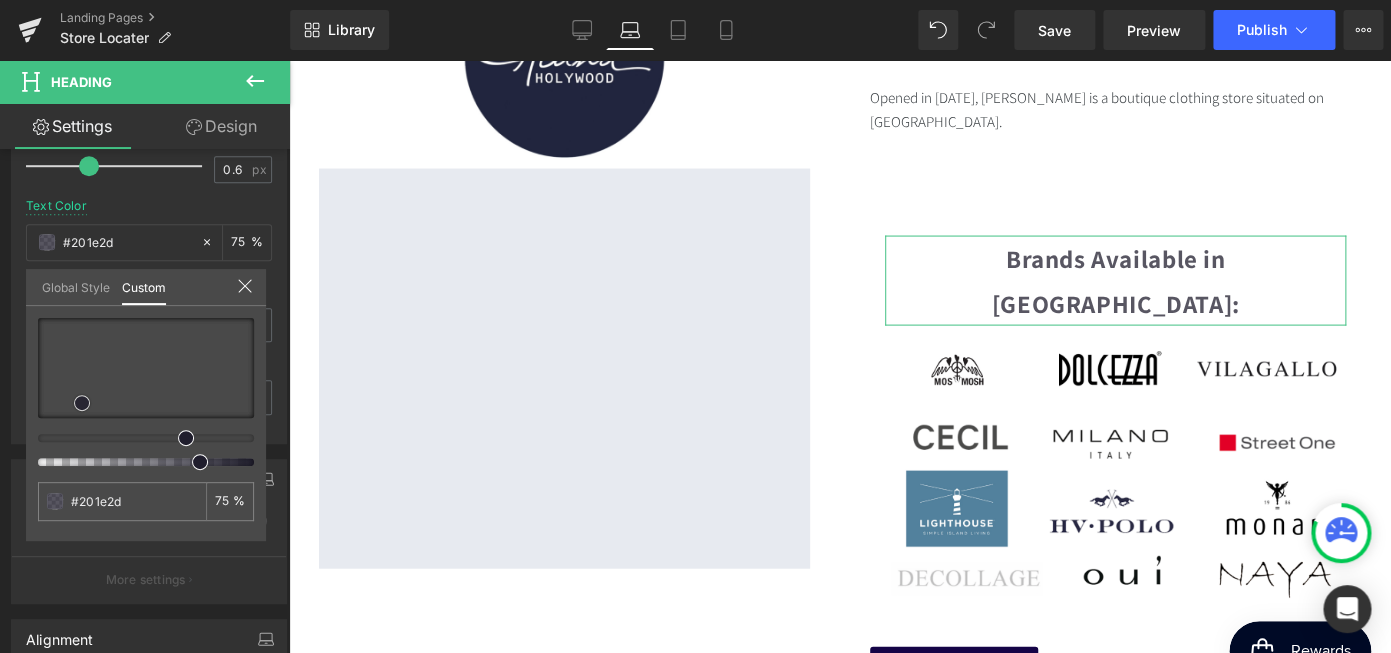 type on "#232036" 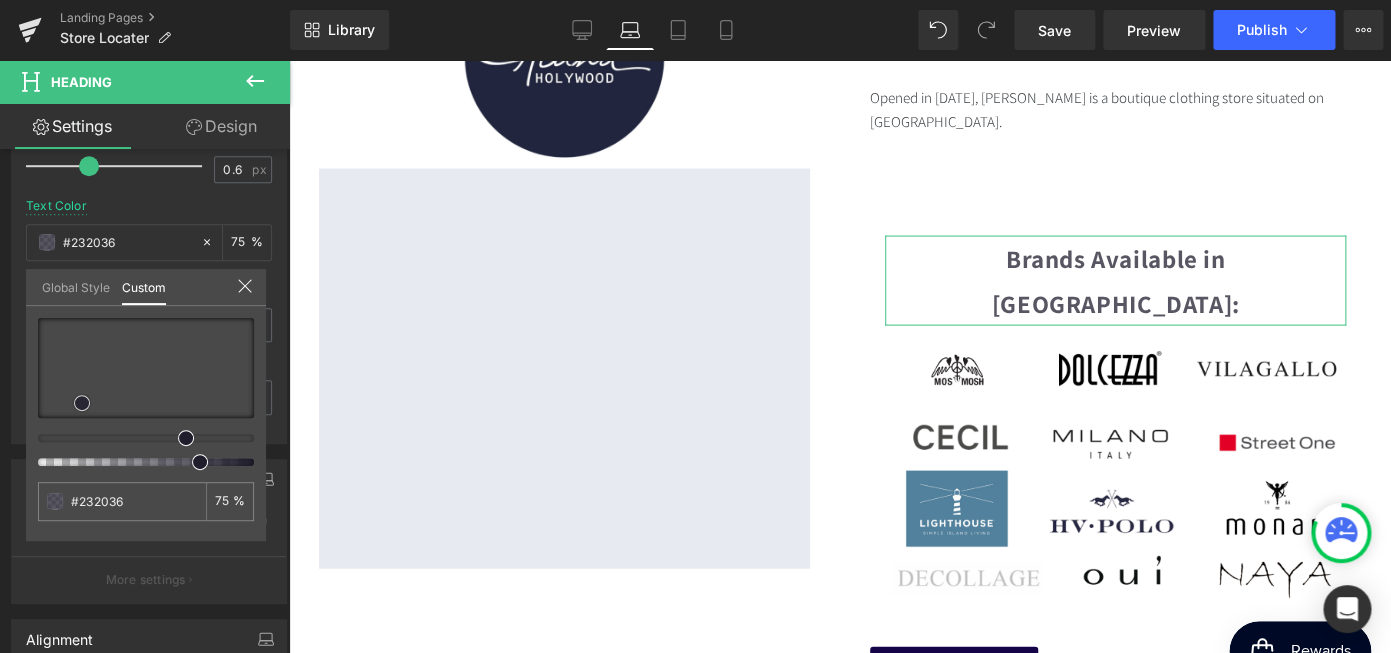 type on "#231f3c" 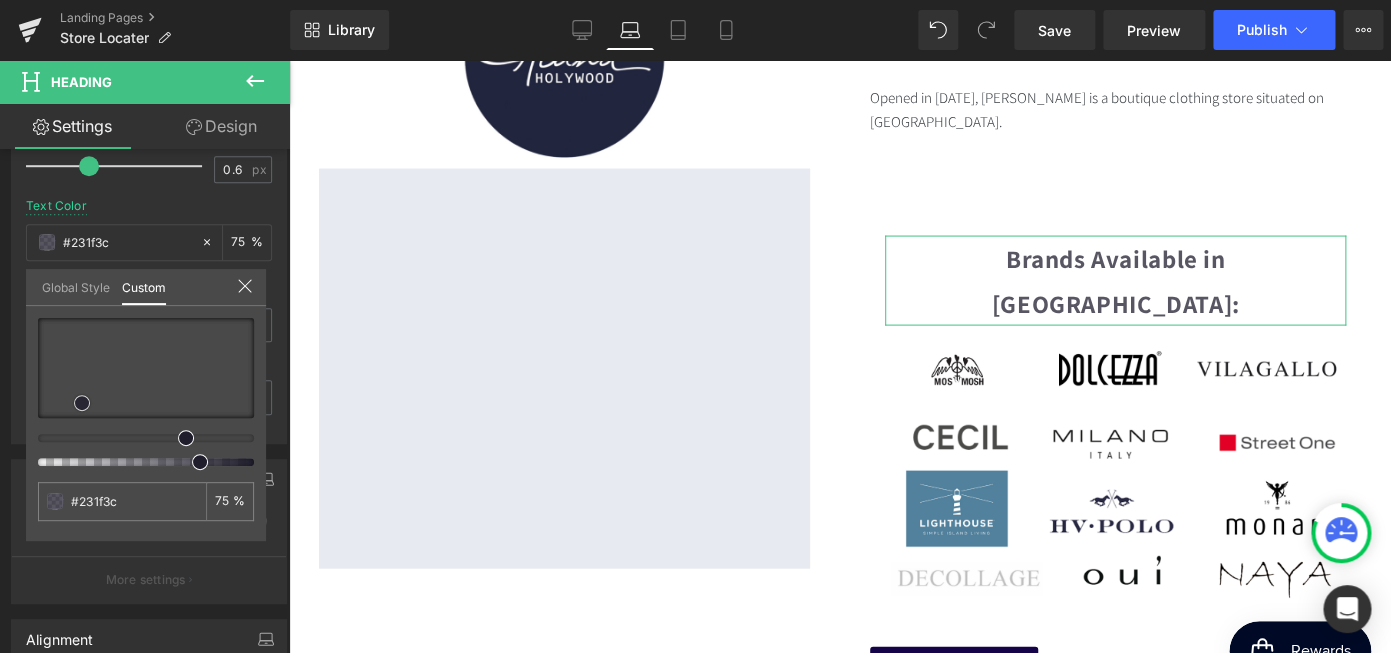 type on "#241f41" 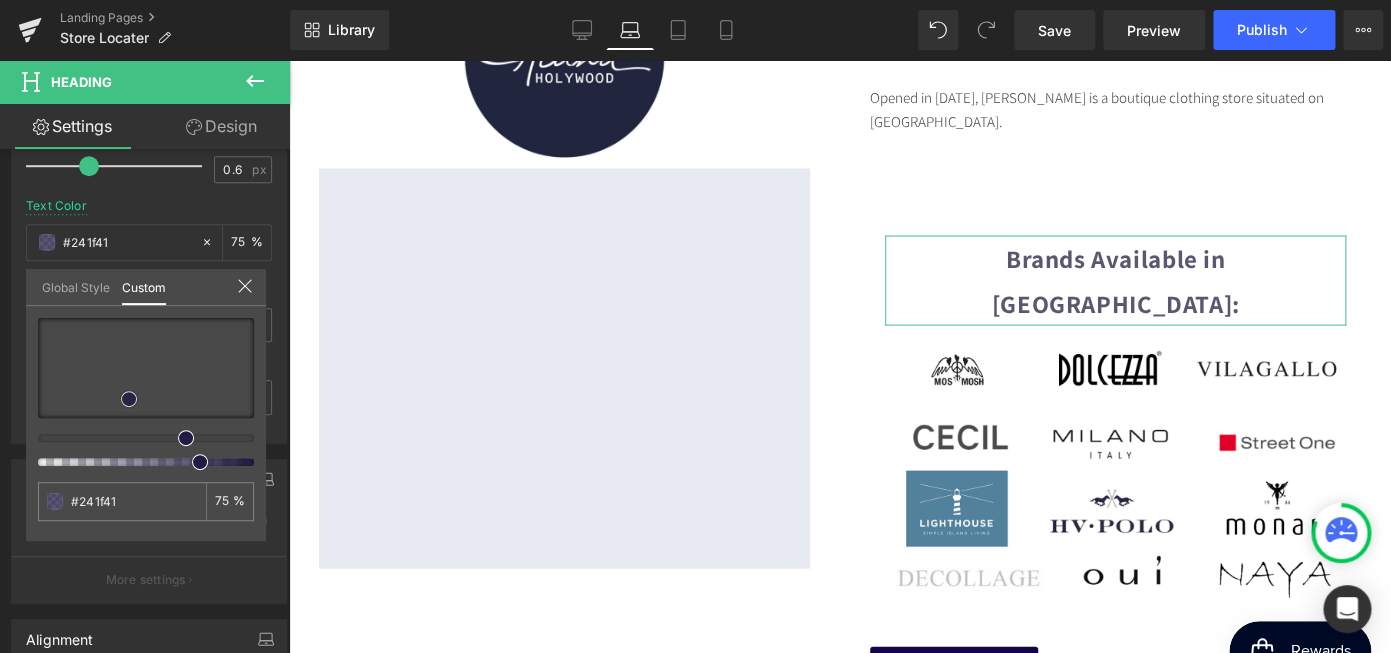 type on "#221c44" 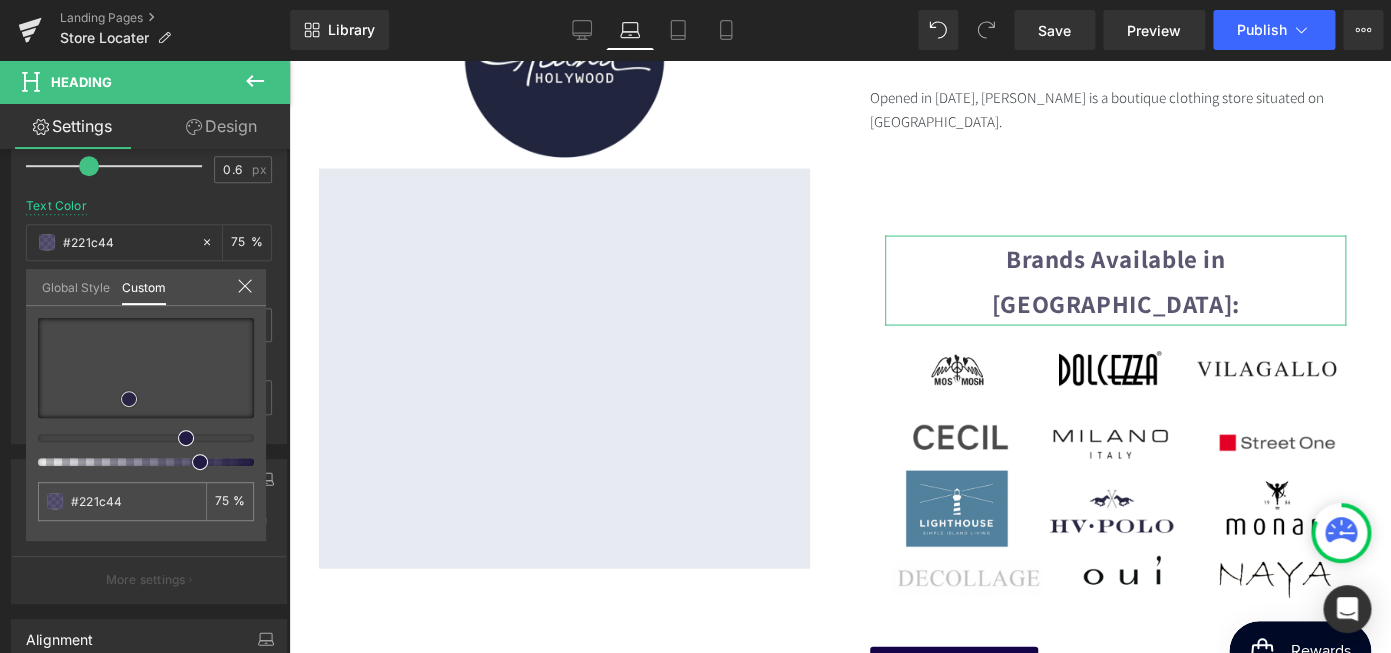 type on "#201a46" 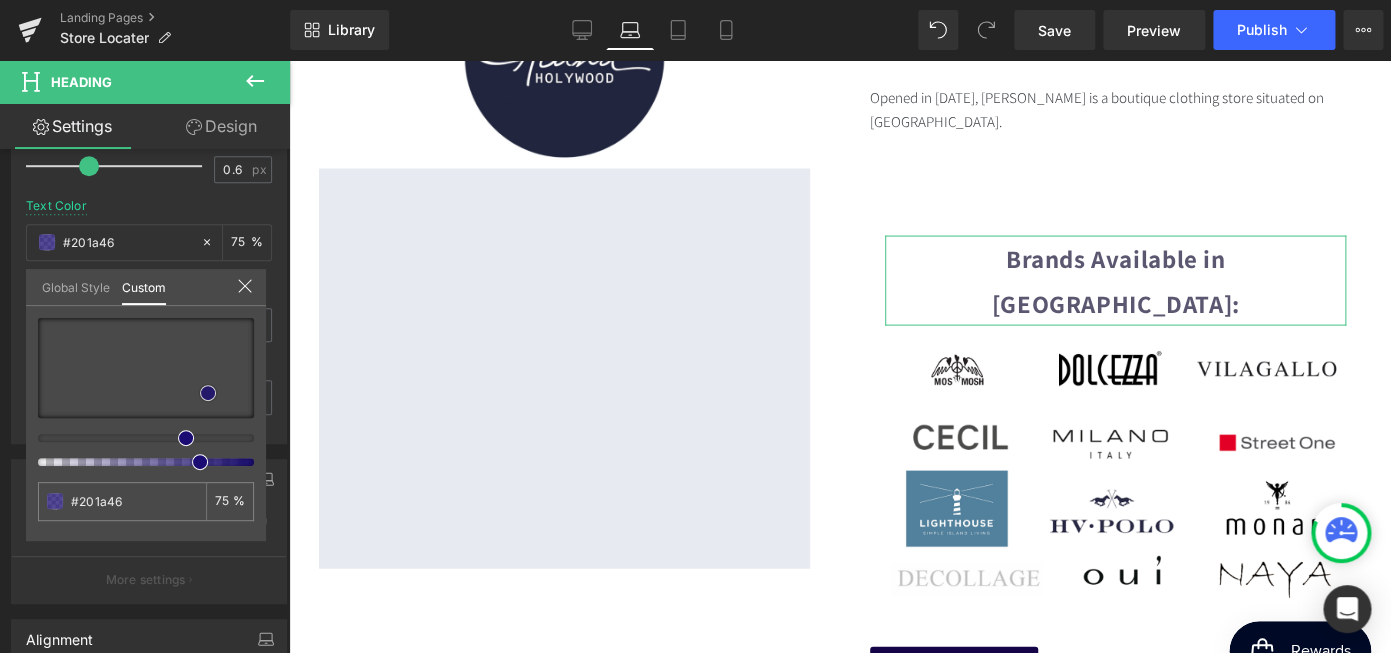 type on "#1e1848" 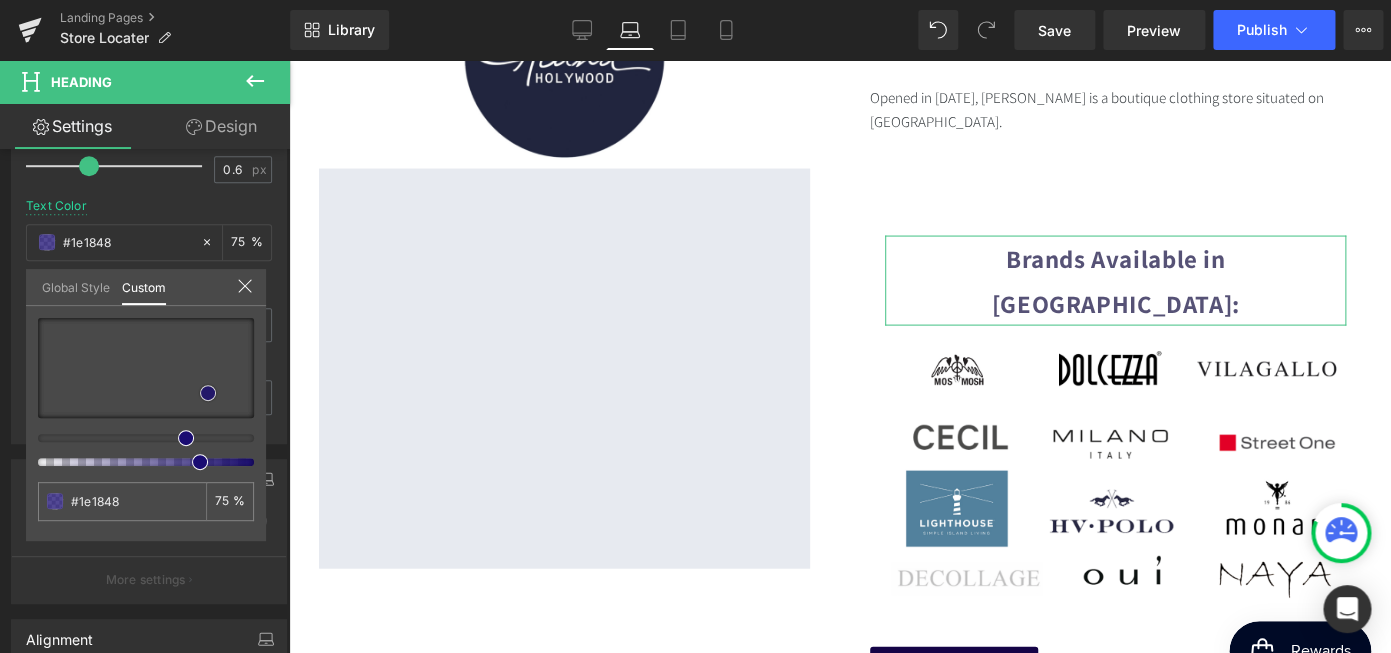 type on "#1e164f" 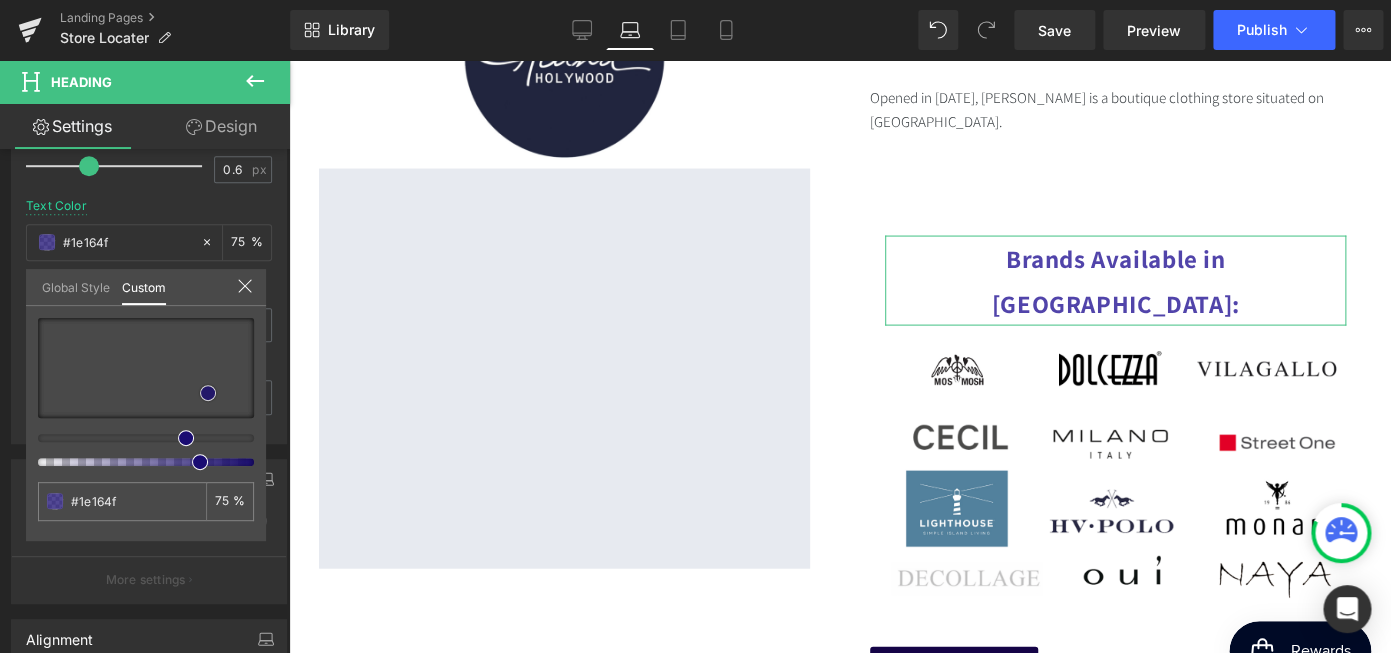 type on "#17058e" 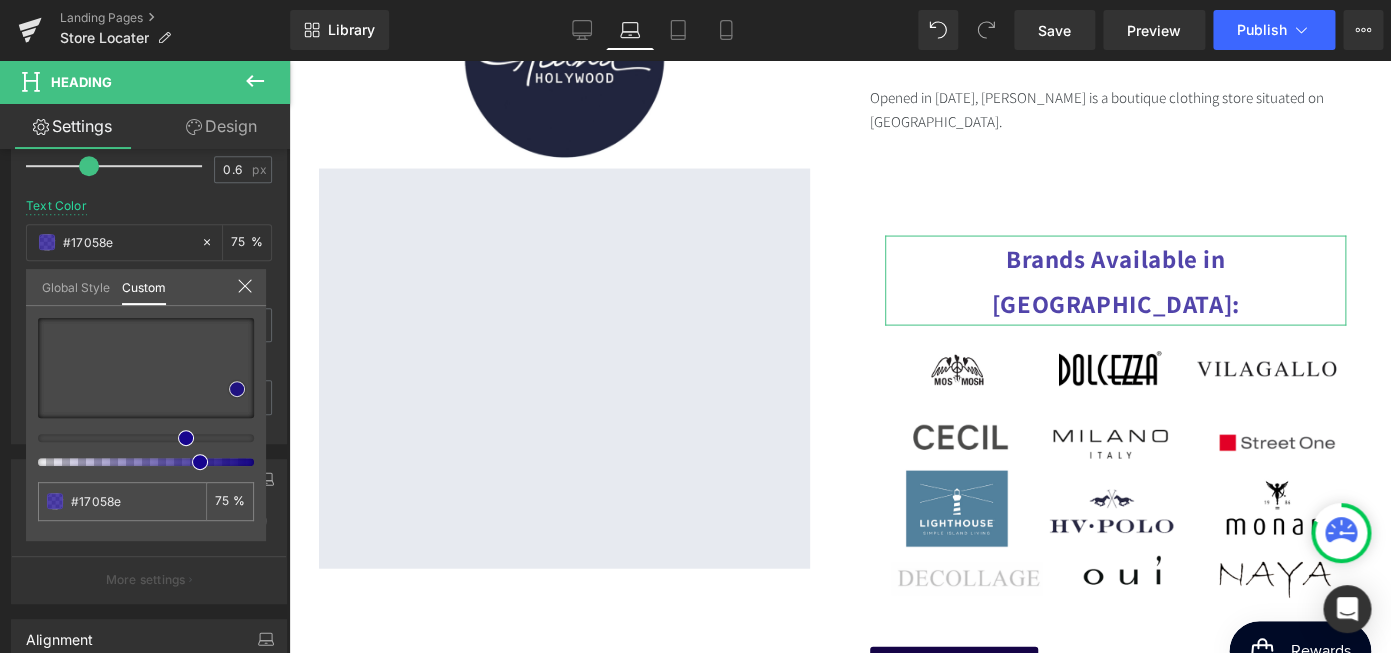 type on "#160489" 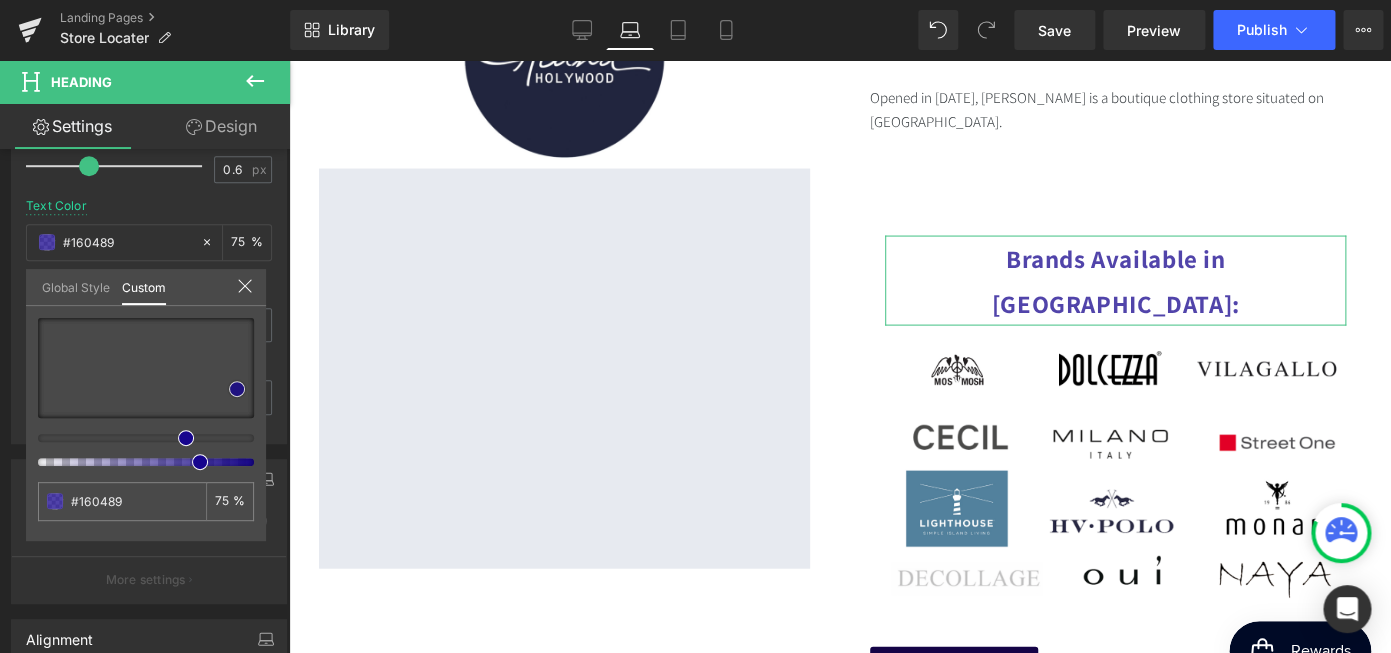 scroll, scrollTop: 0, scrollLeft: 367, axis: horizontal 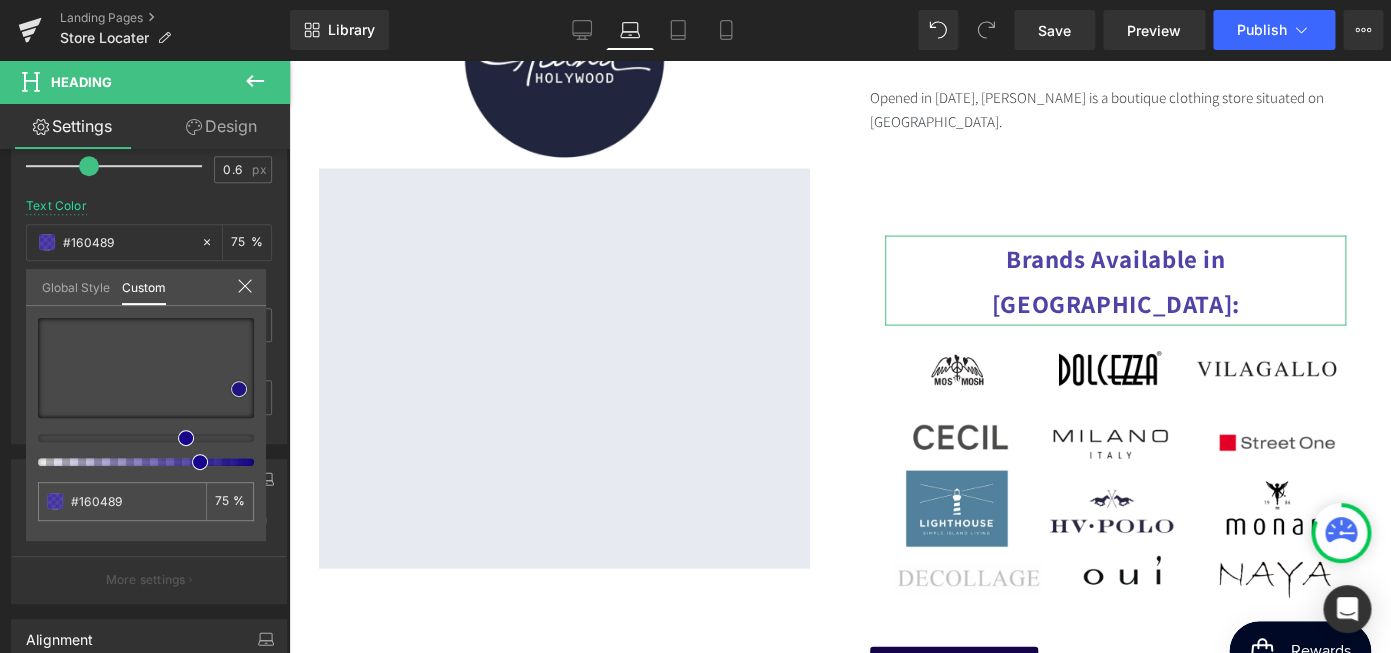 type on "#16048f" 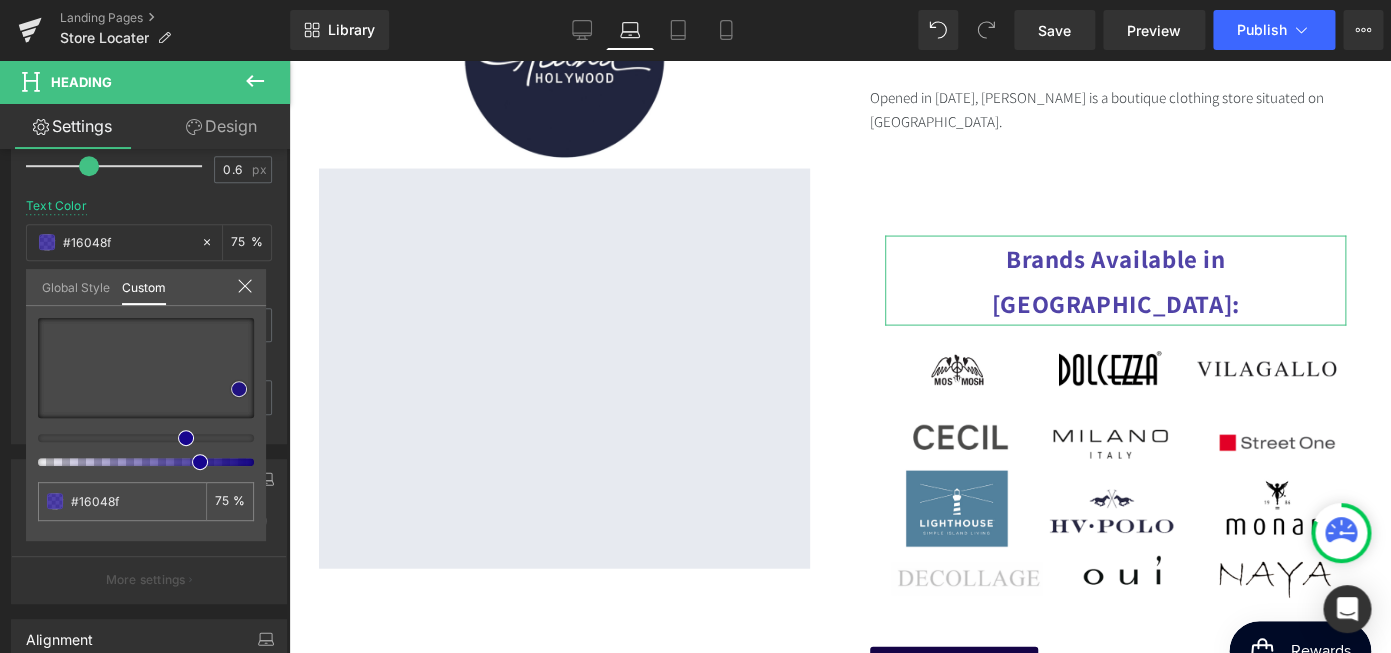 type on "#150484" 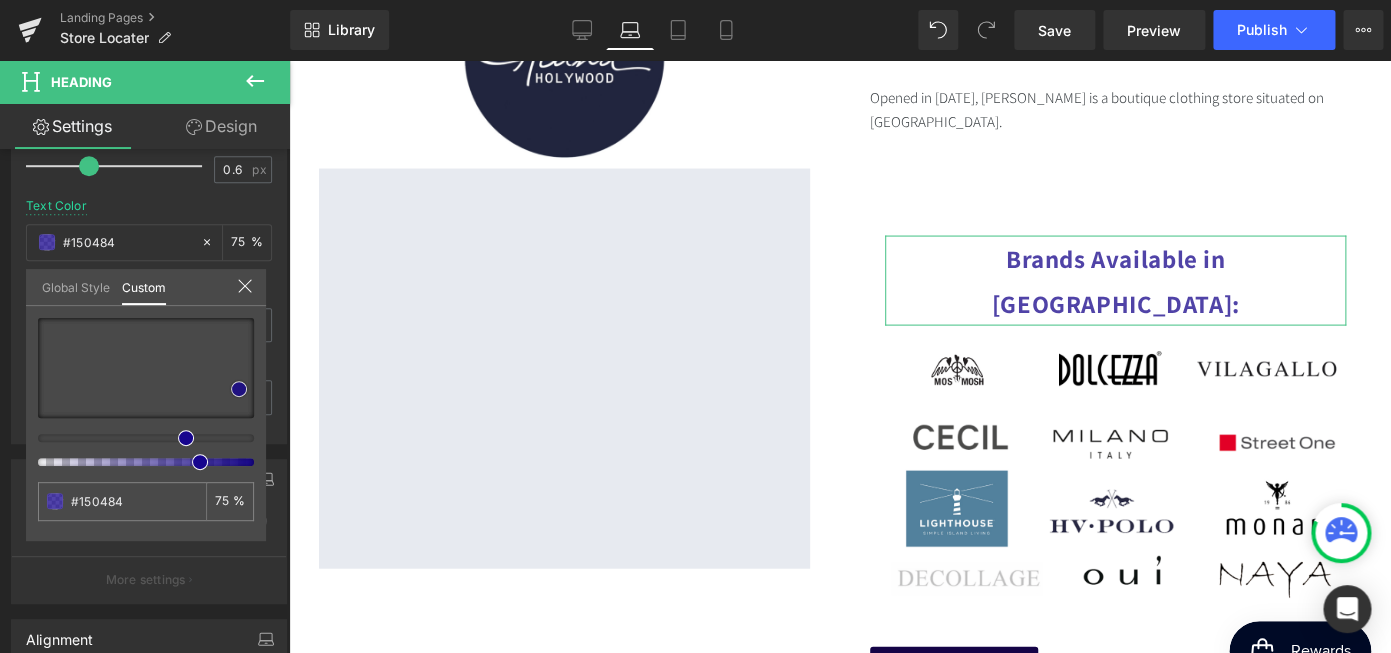 type on "#120377" 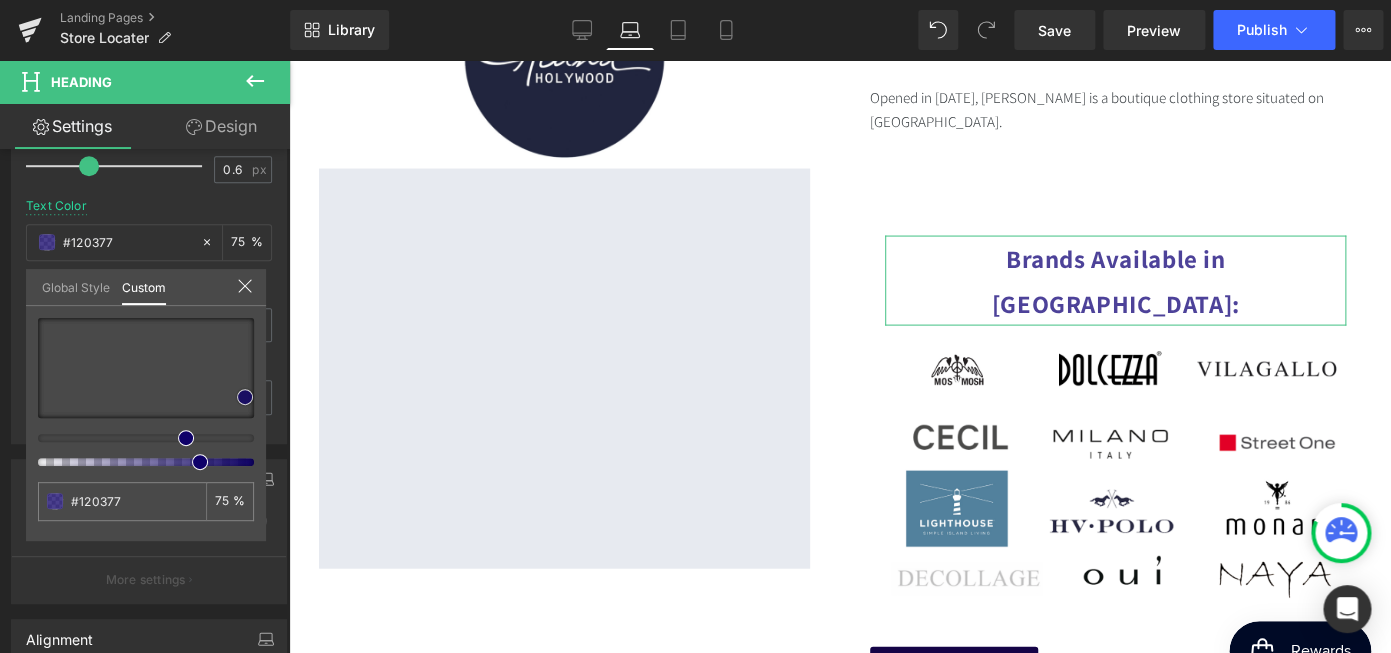 type on "#0f0169" 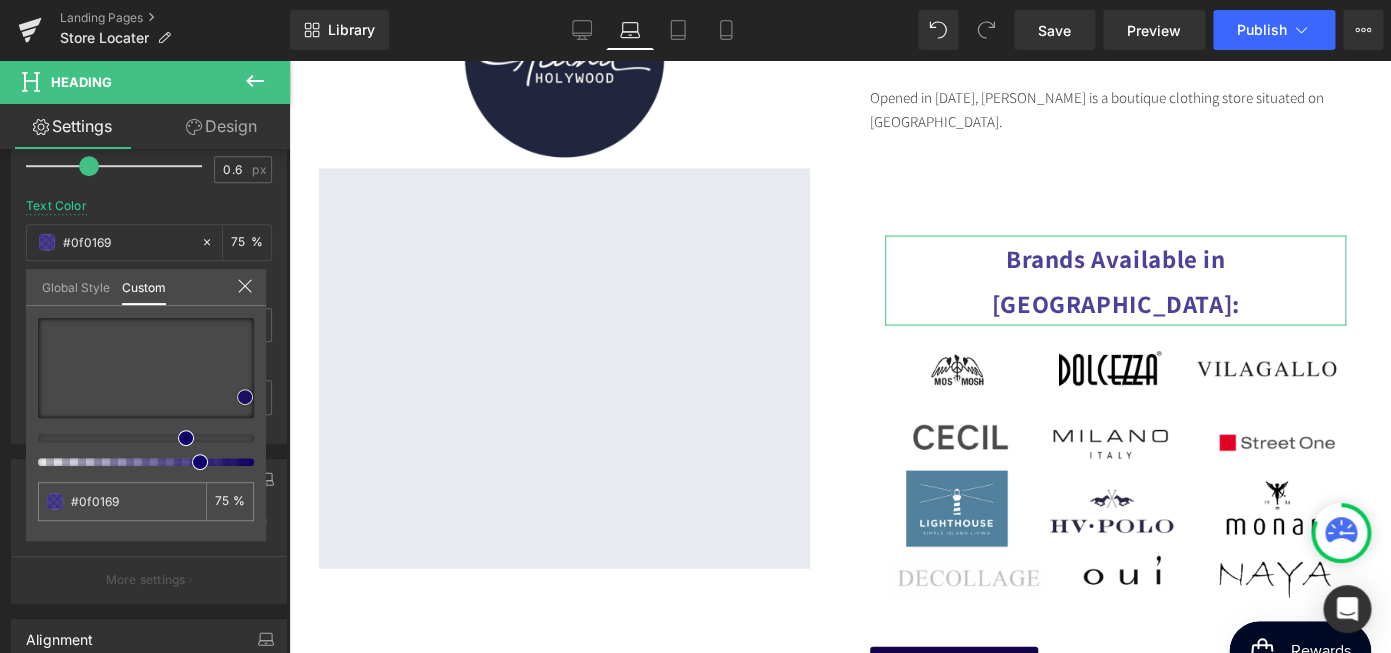 type on "#0c0060" 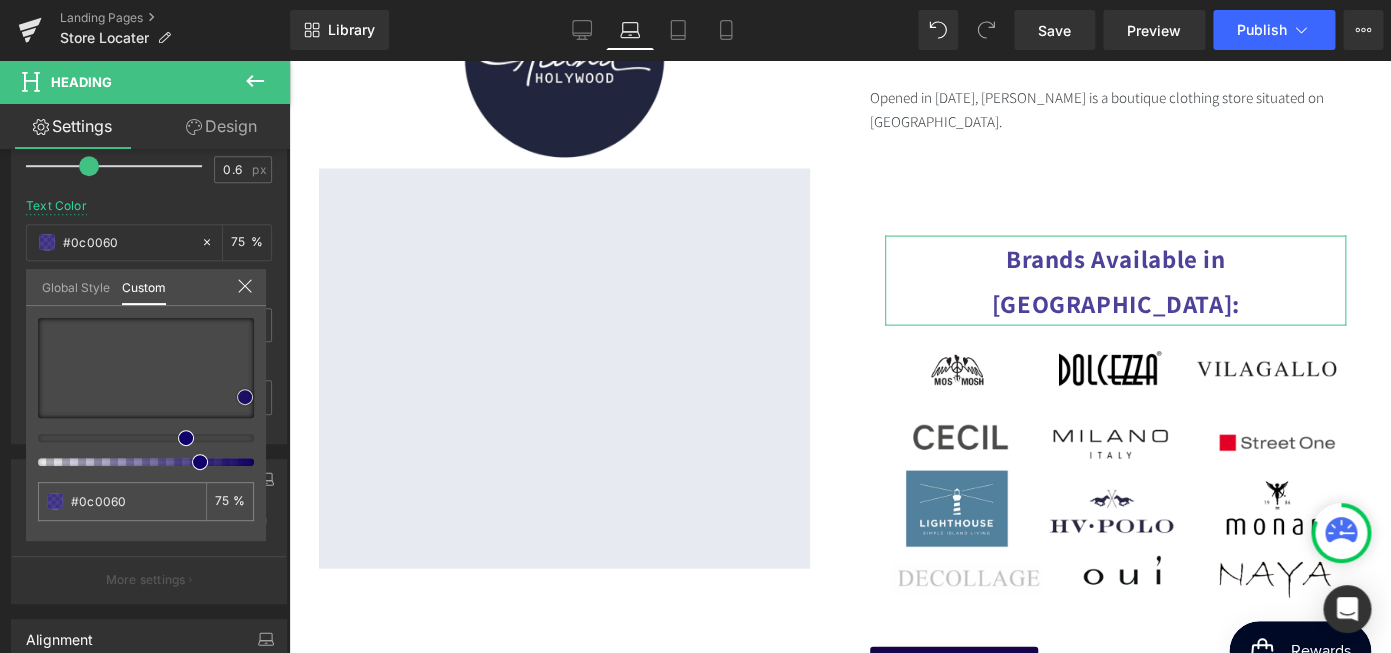 type on "#0c005b" 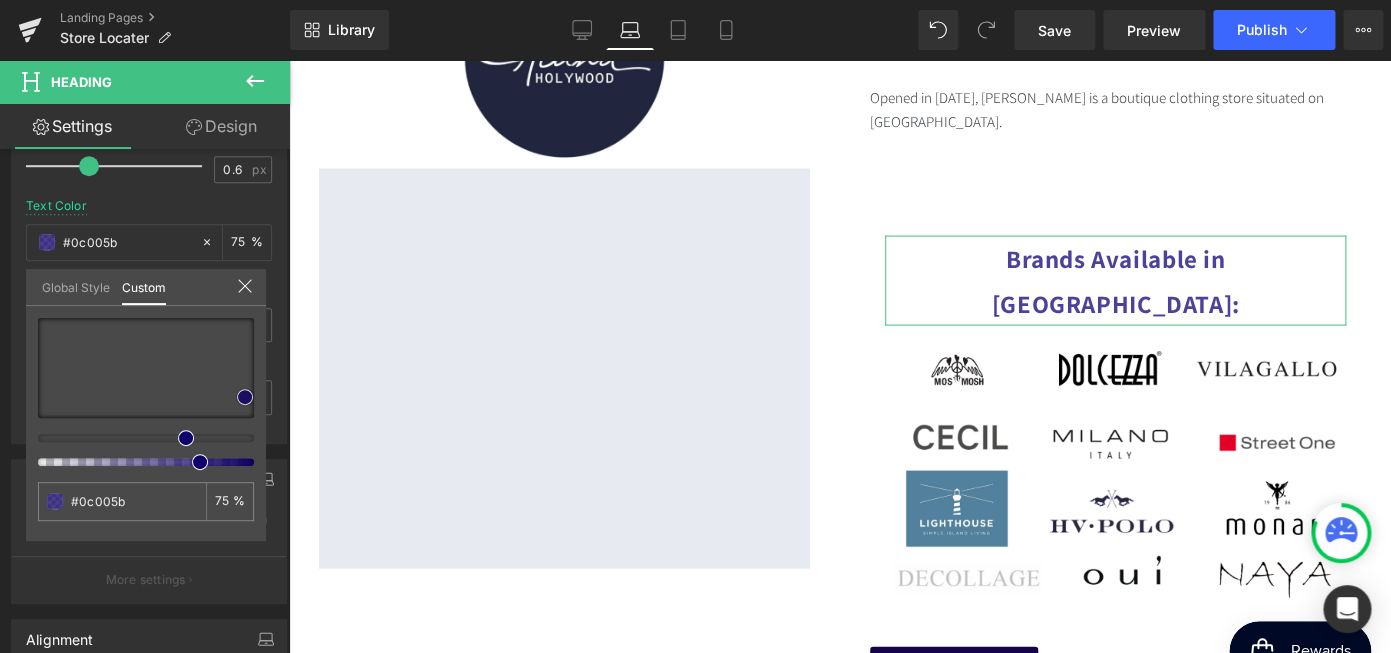 type on "#0b0056" 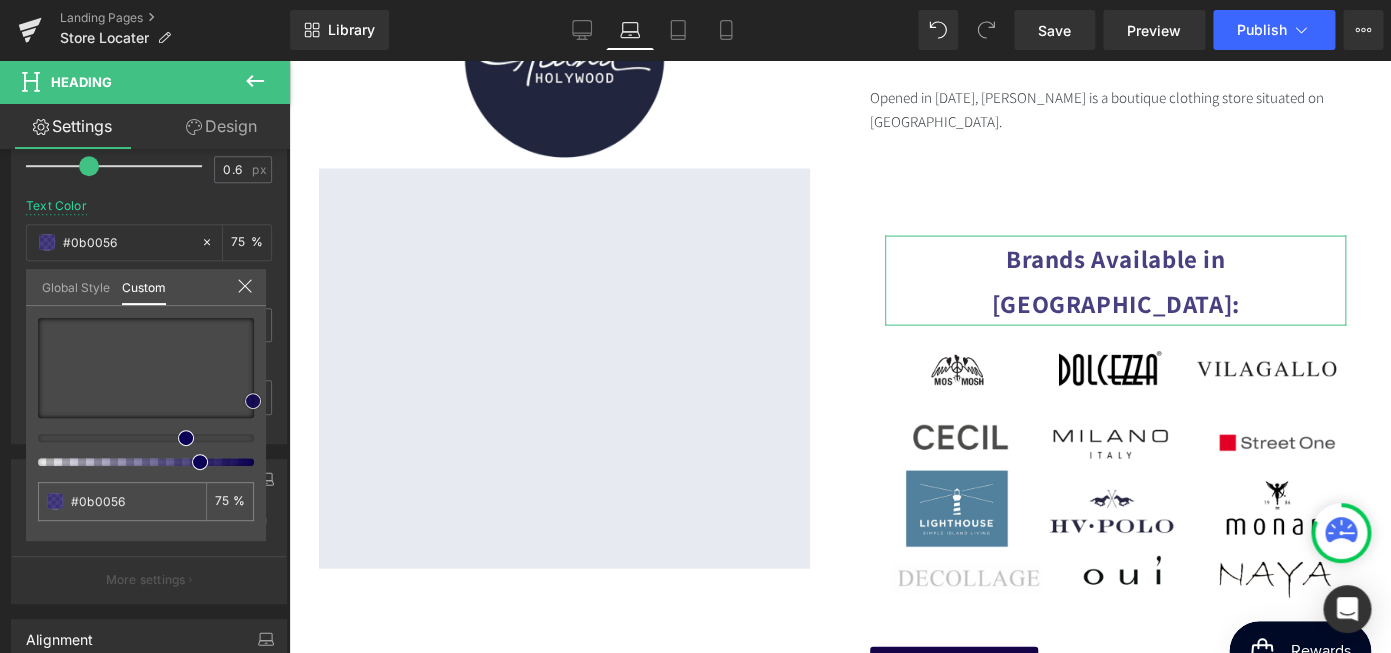 type on "#08004c" 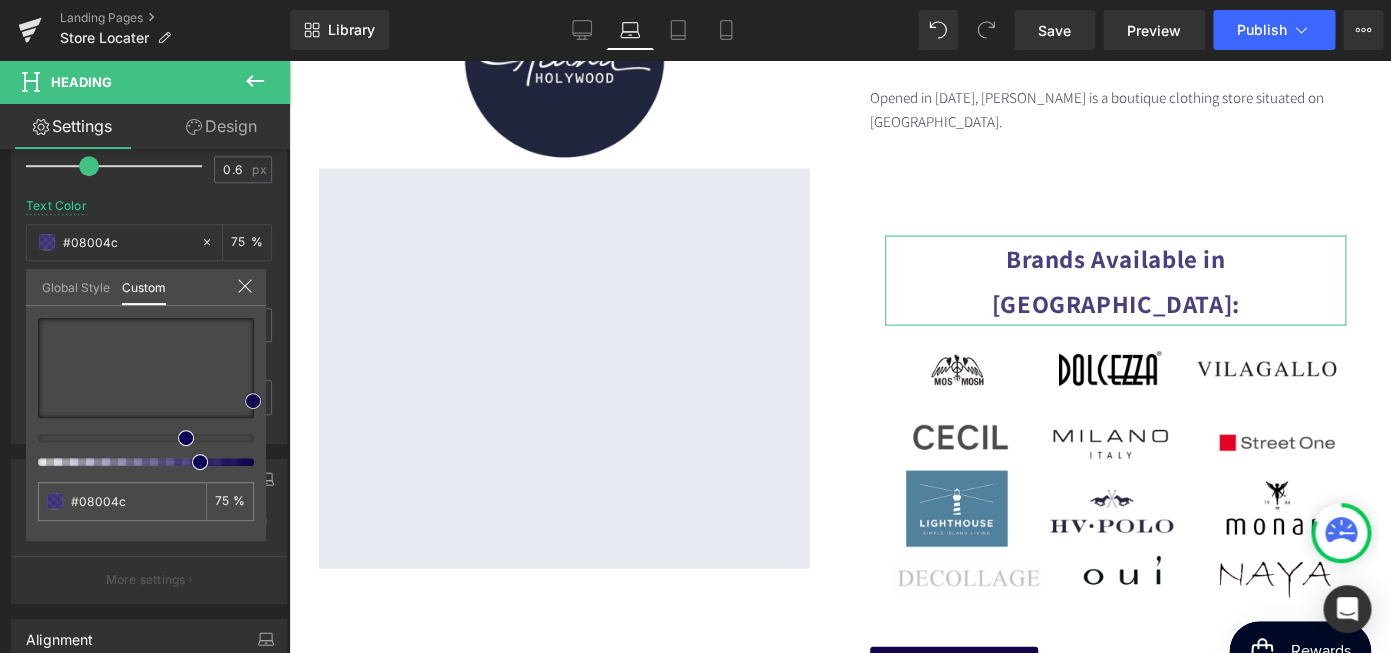 type on "#070047" 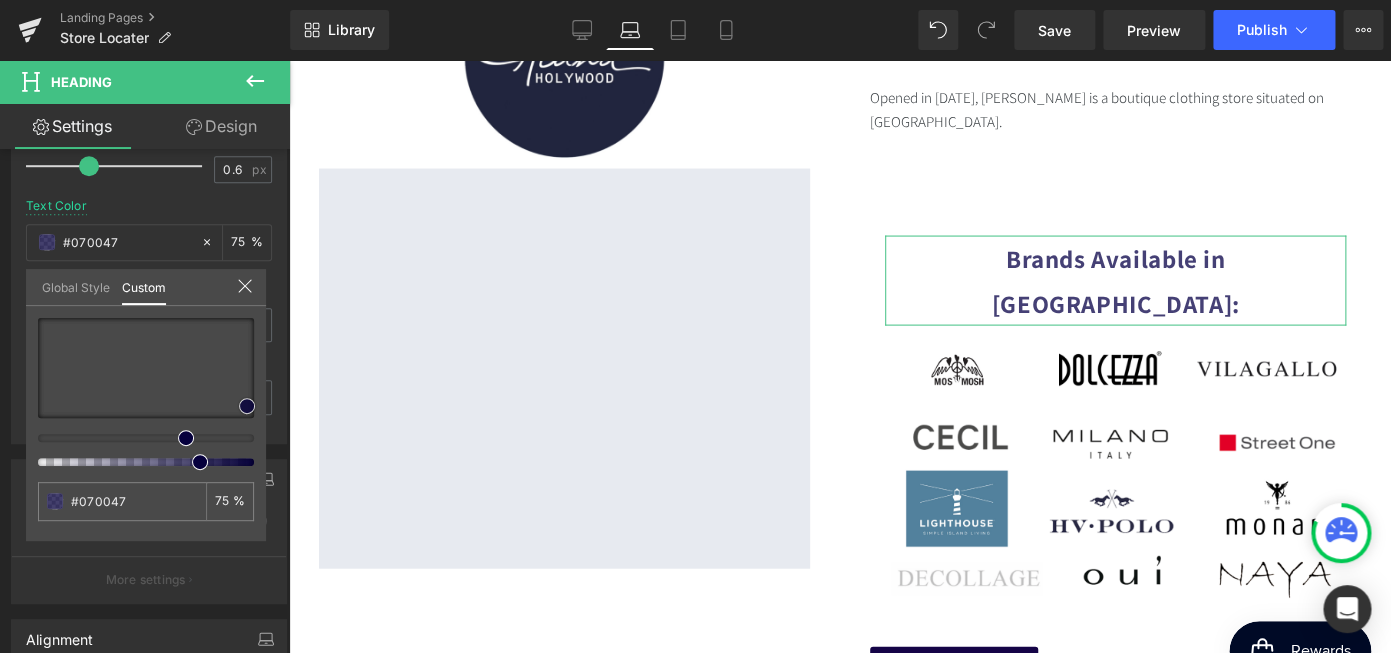type on "#06003d" 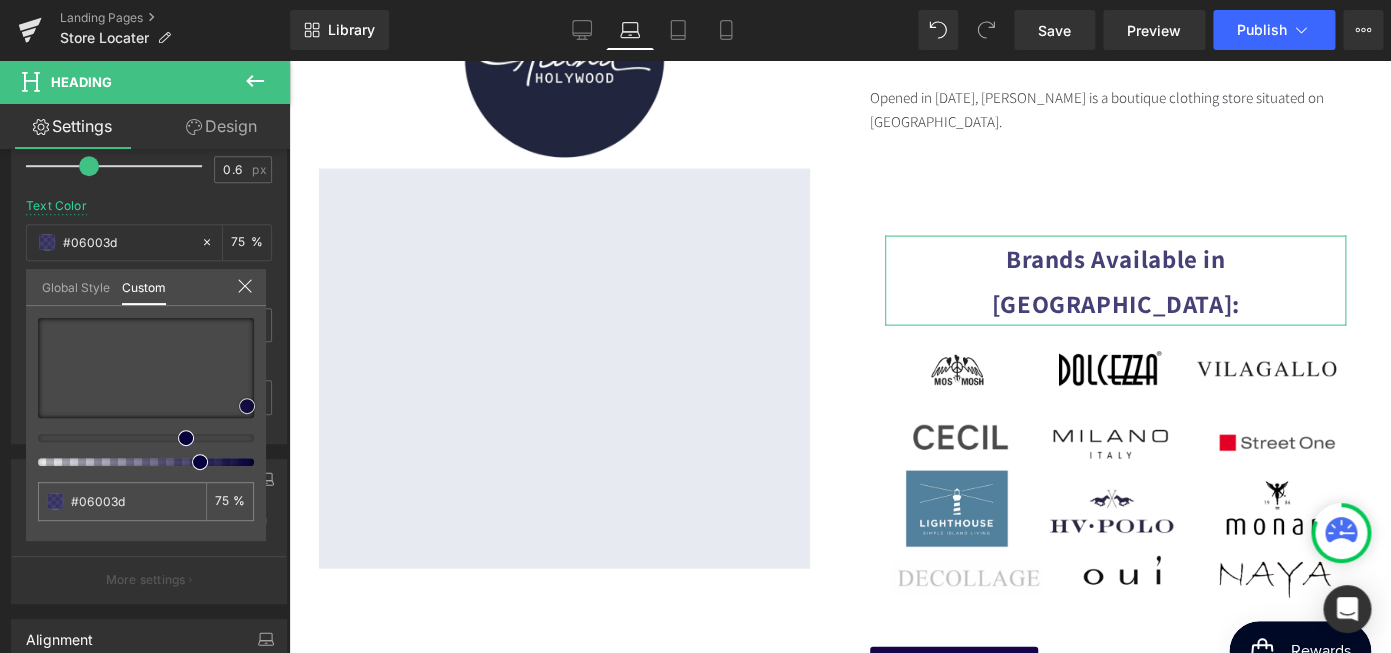 type on "#050032" 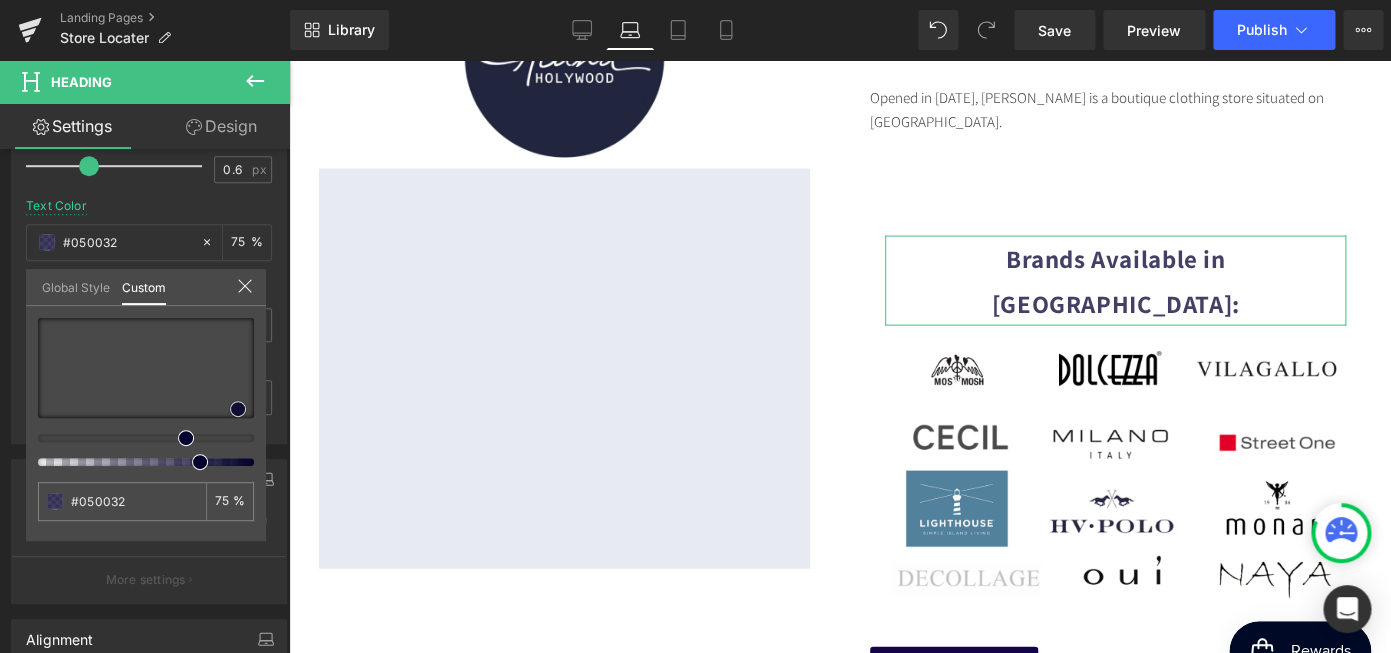type on "#03002d" 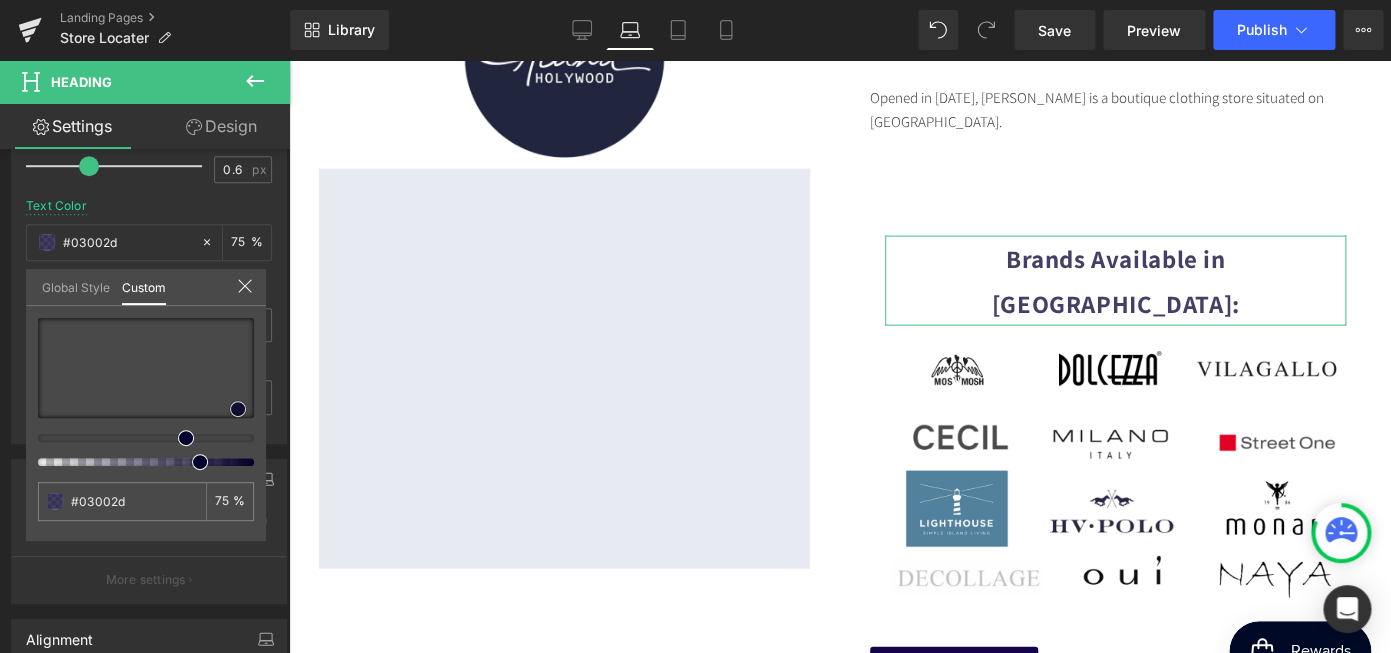 type on "#020028" 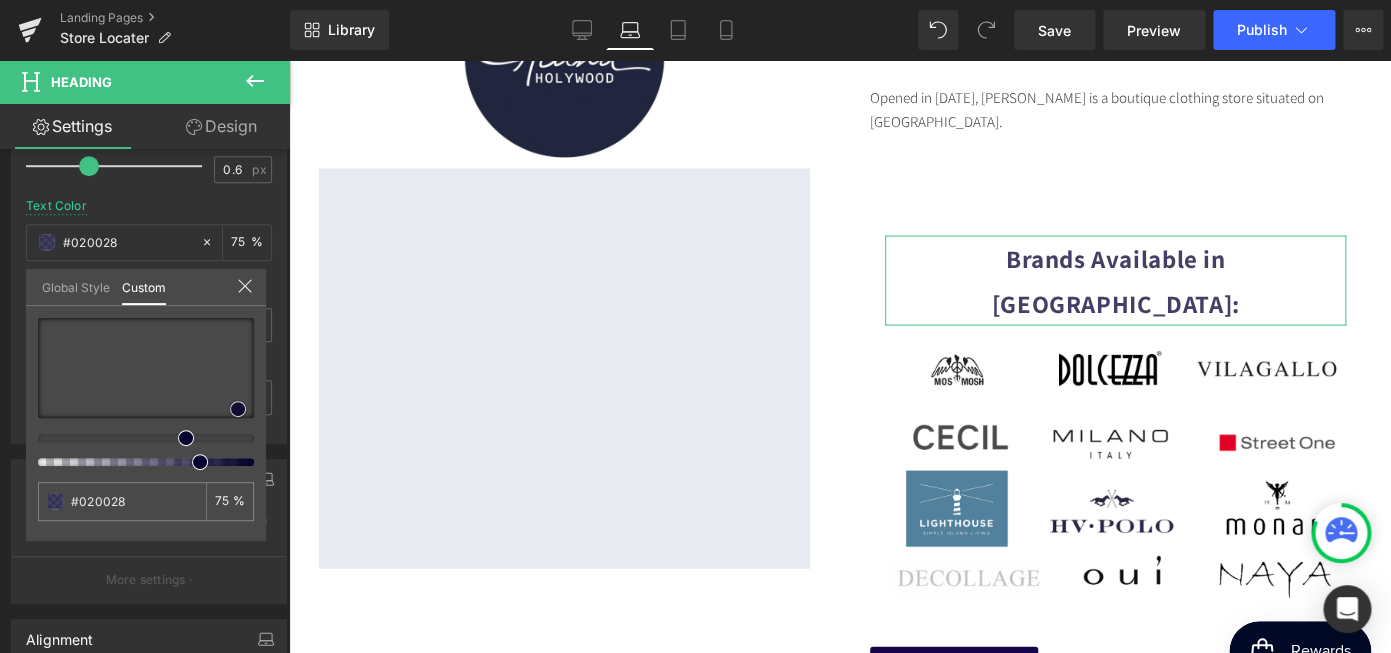 type on "#020127" 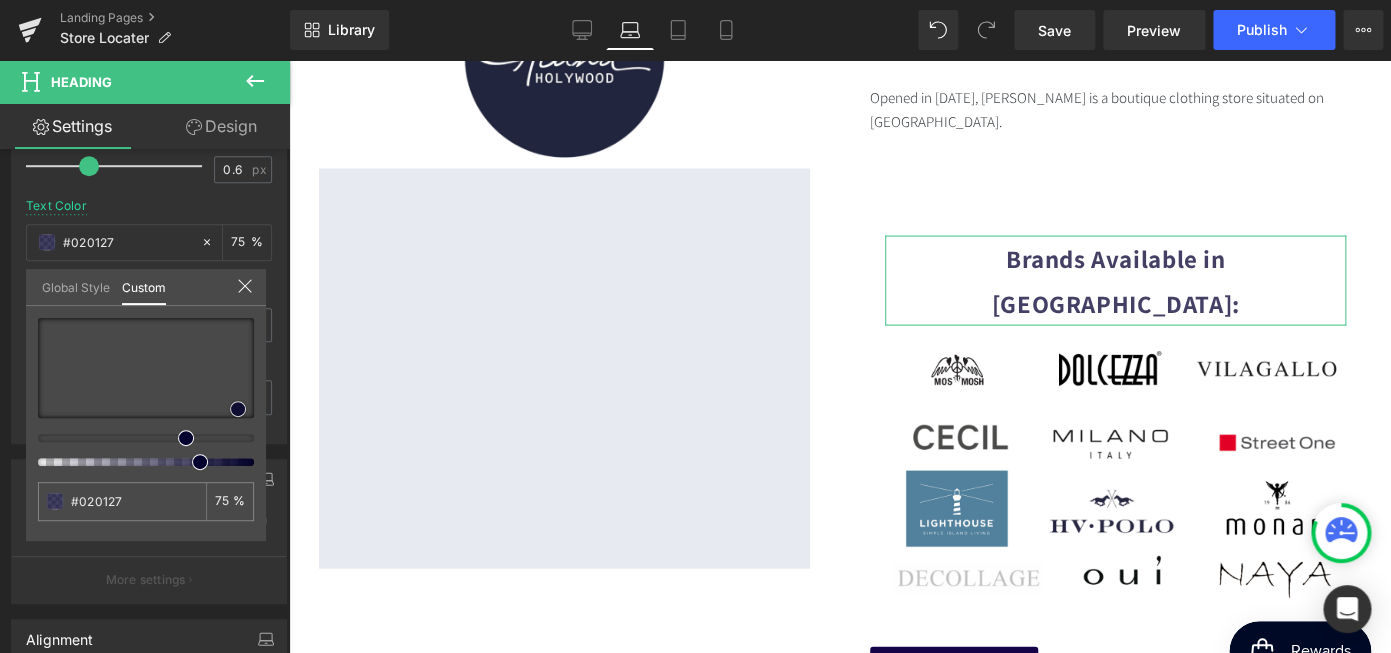 type on "#020121" 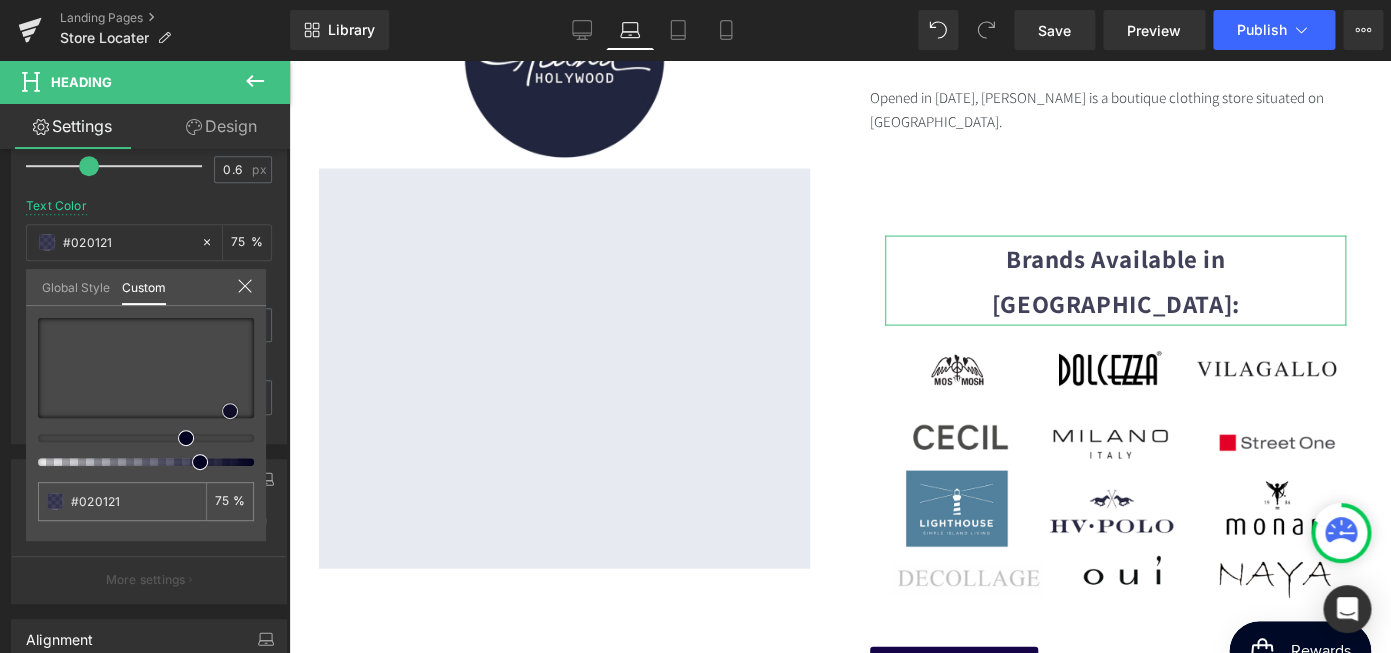 type on "#020122" 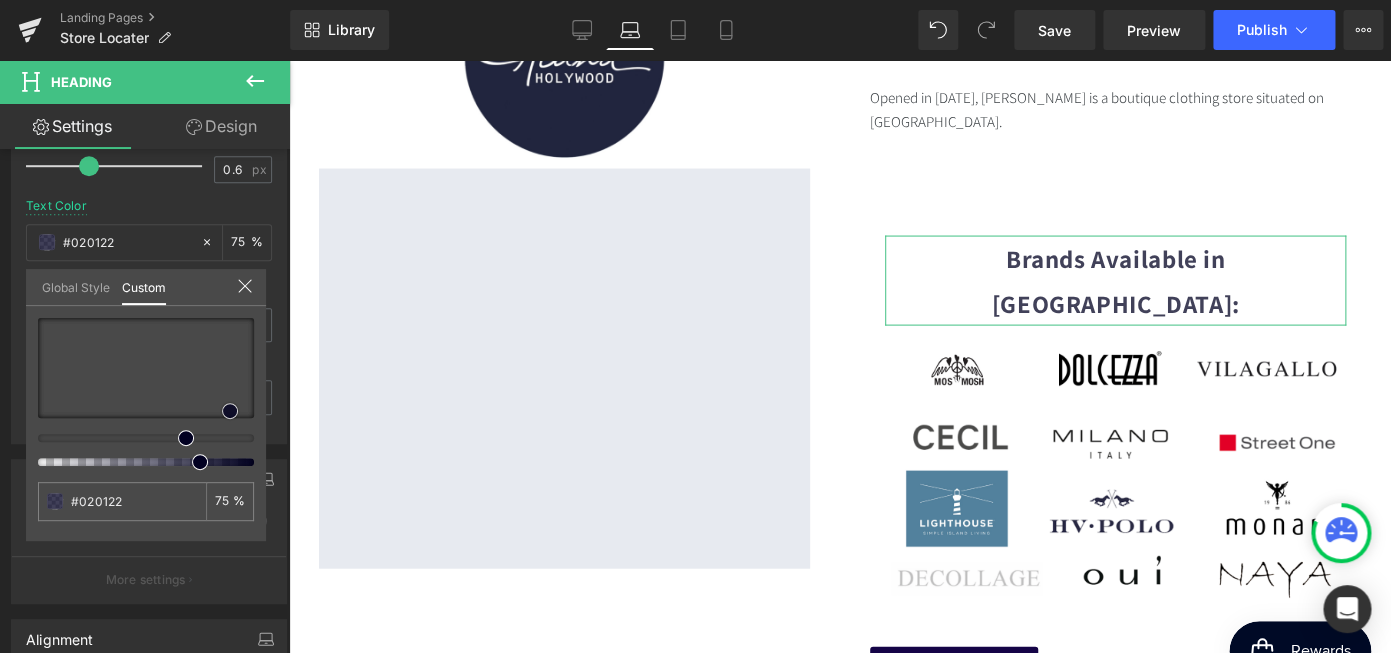 type on "#02011c" 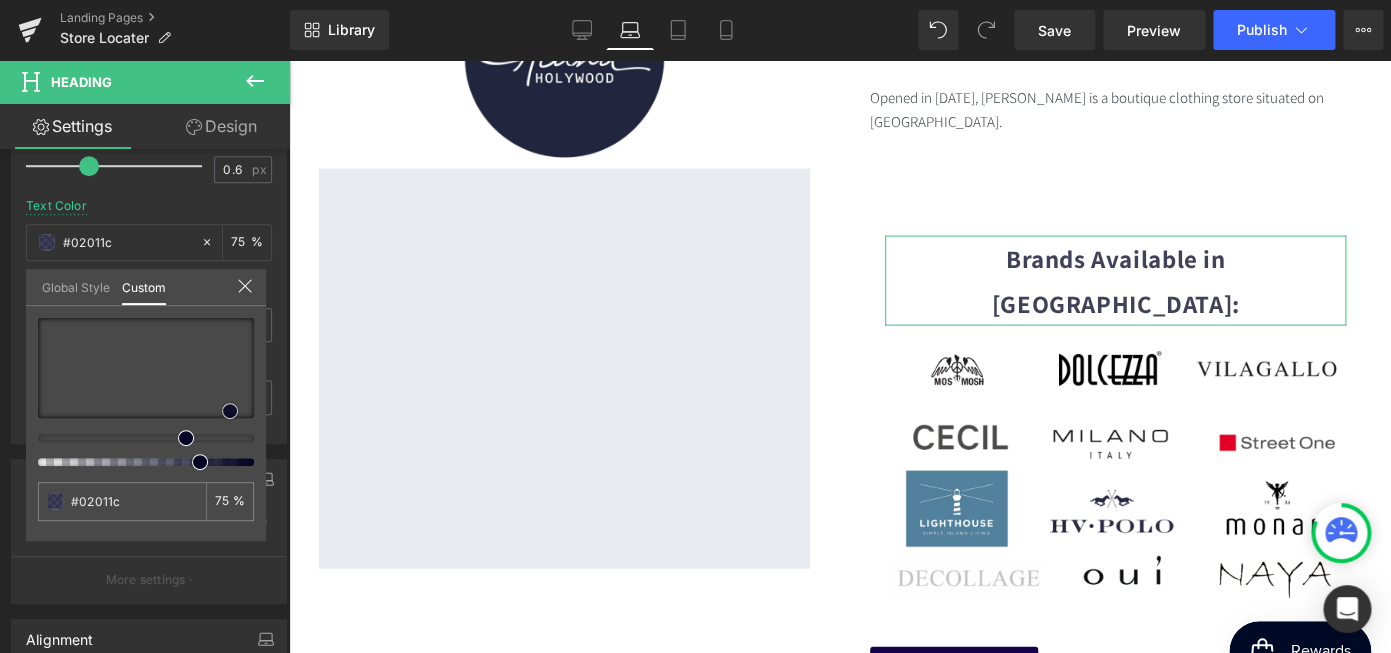 type on "#02011d" 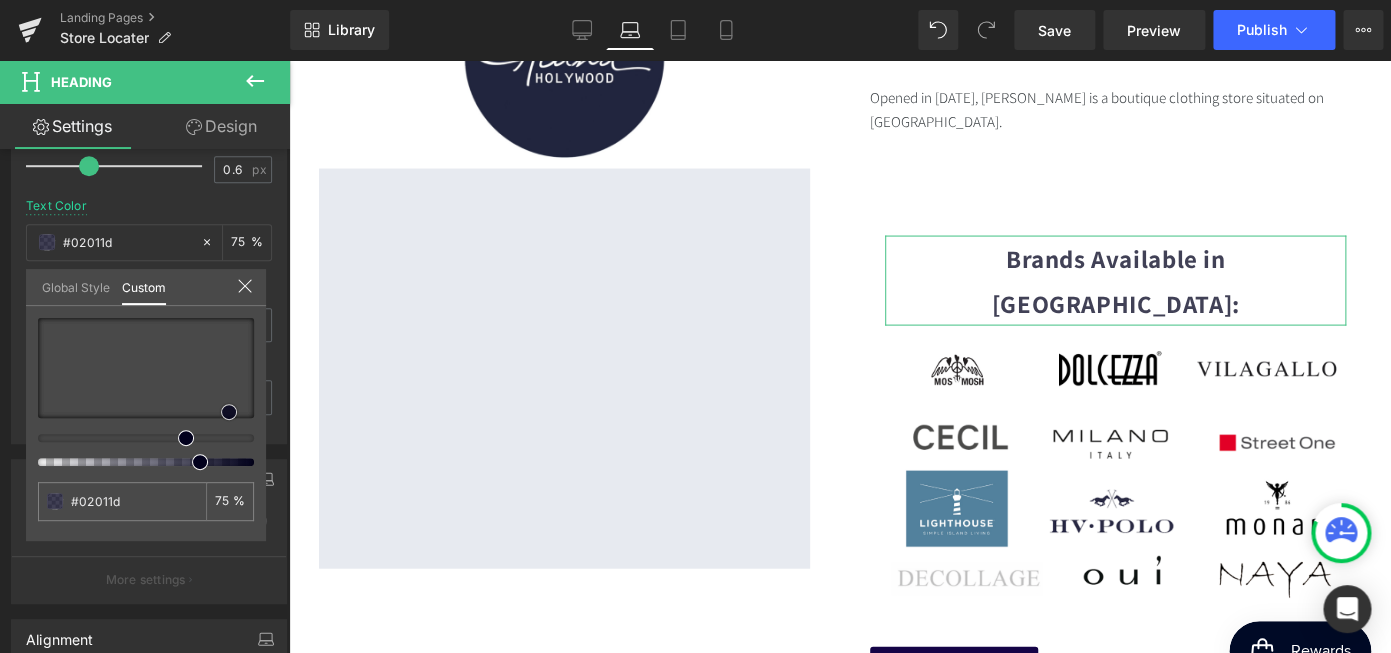 type on "#000019" 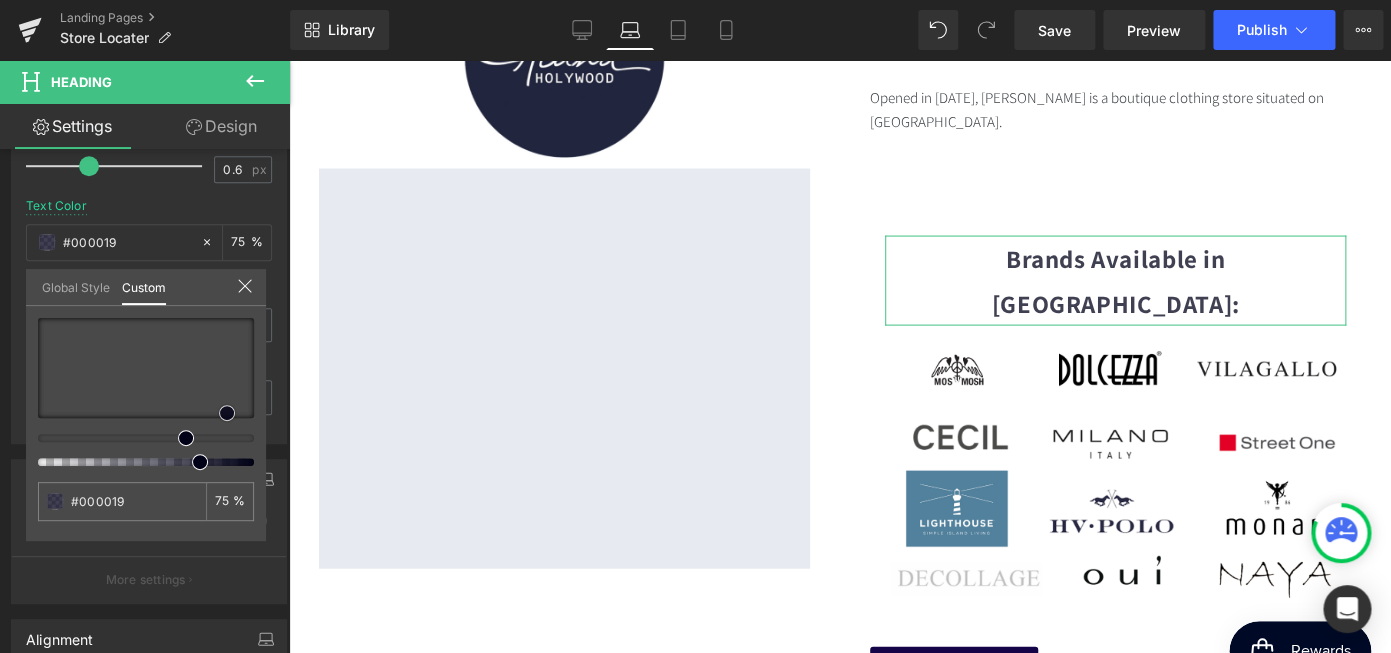type on "#010118" 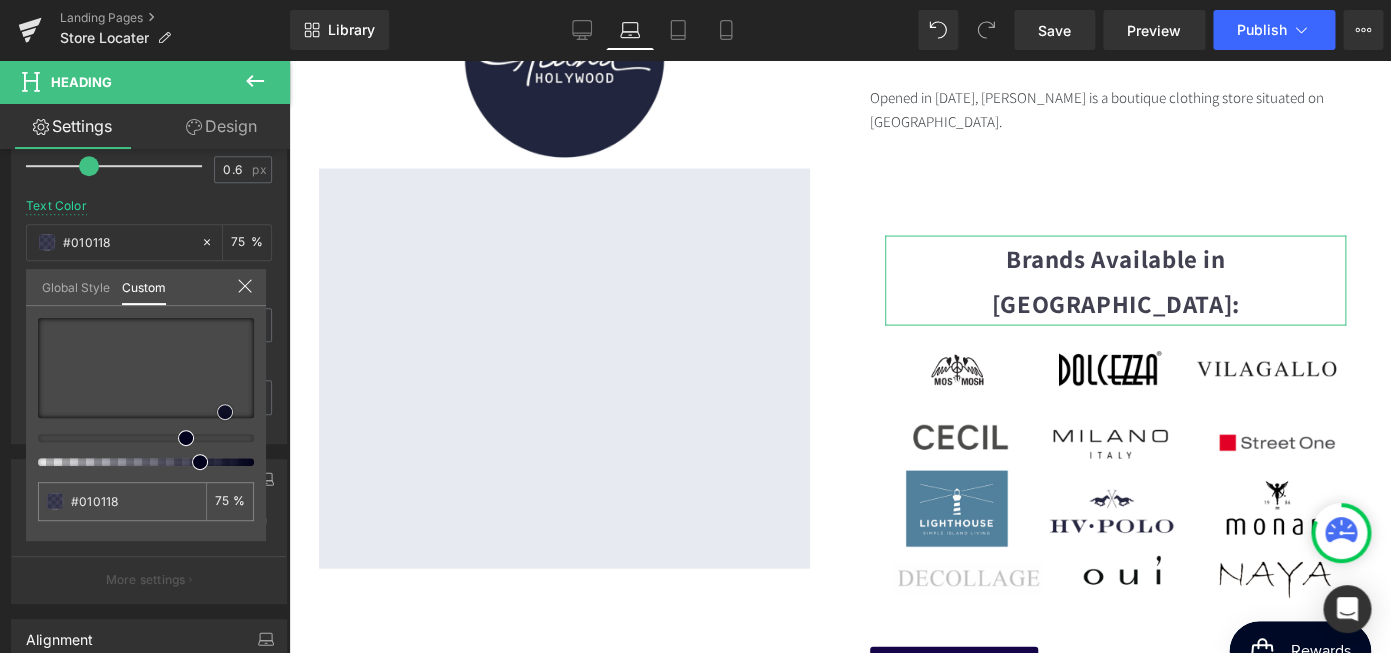 type on "#01011d" 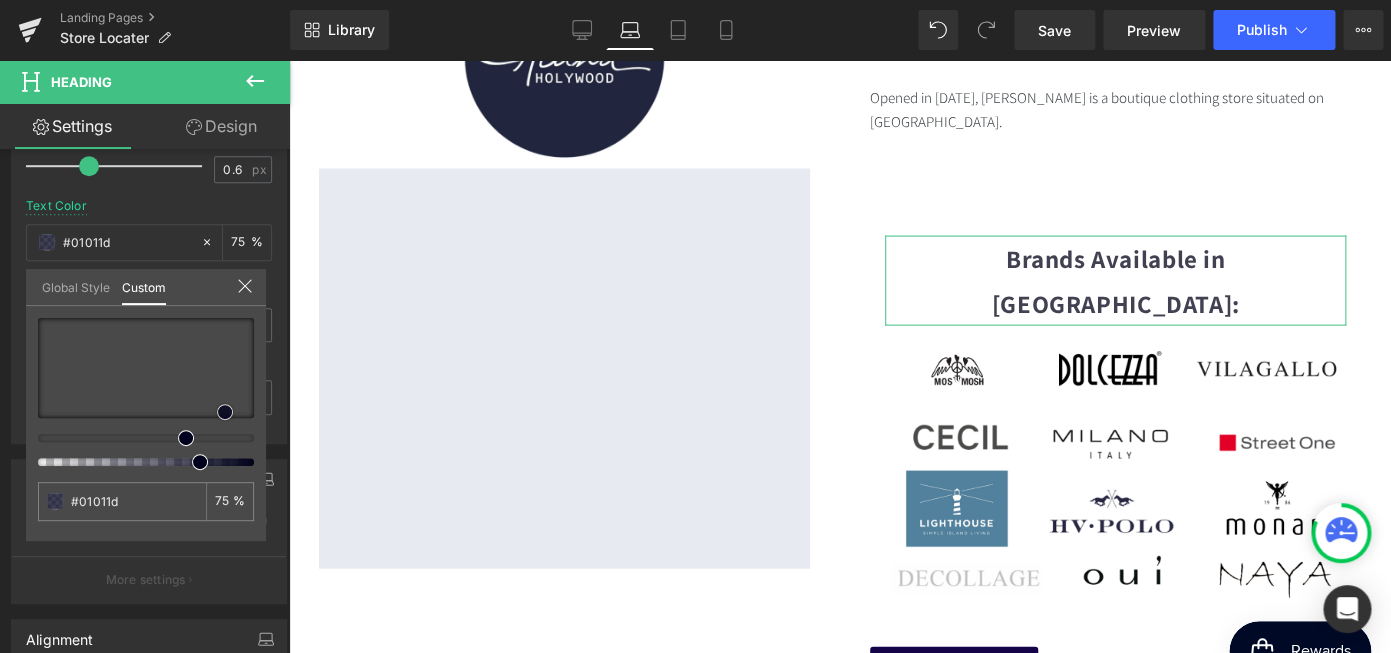 type on "#010121" 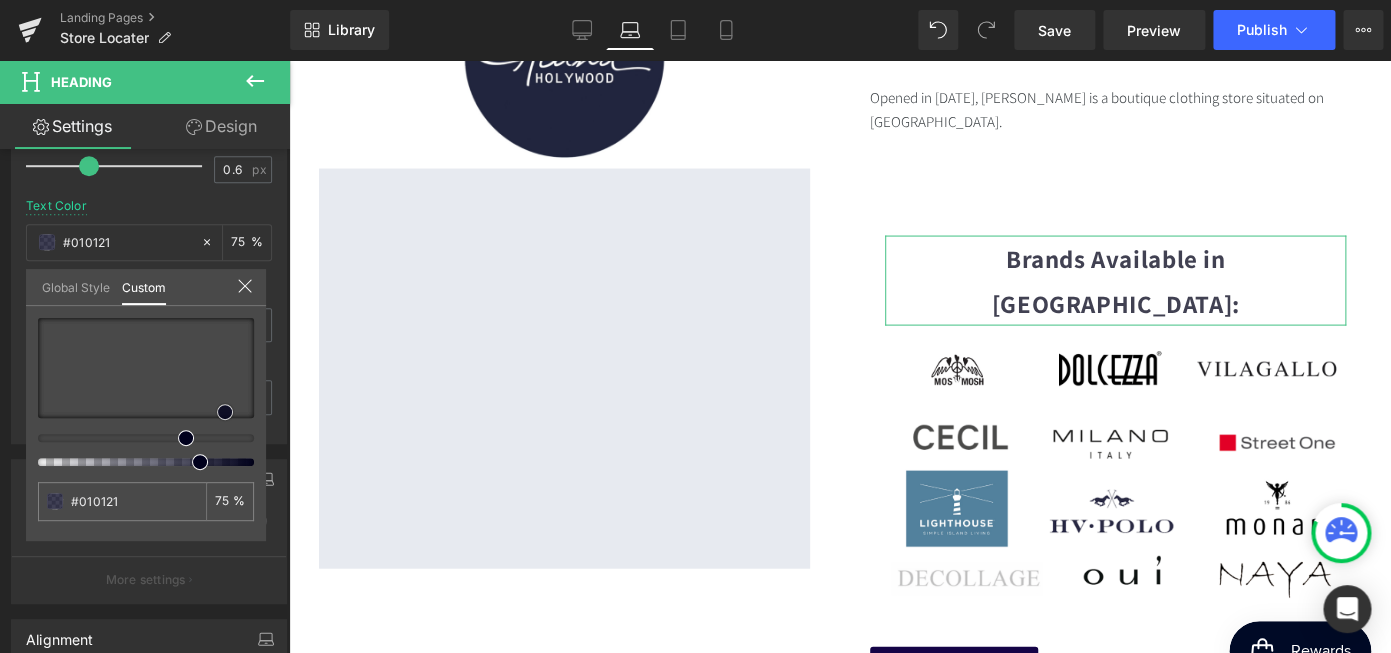 type on "#020226" 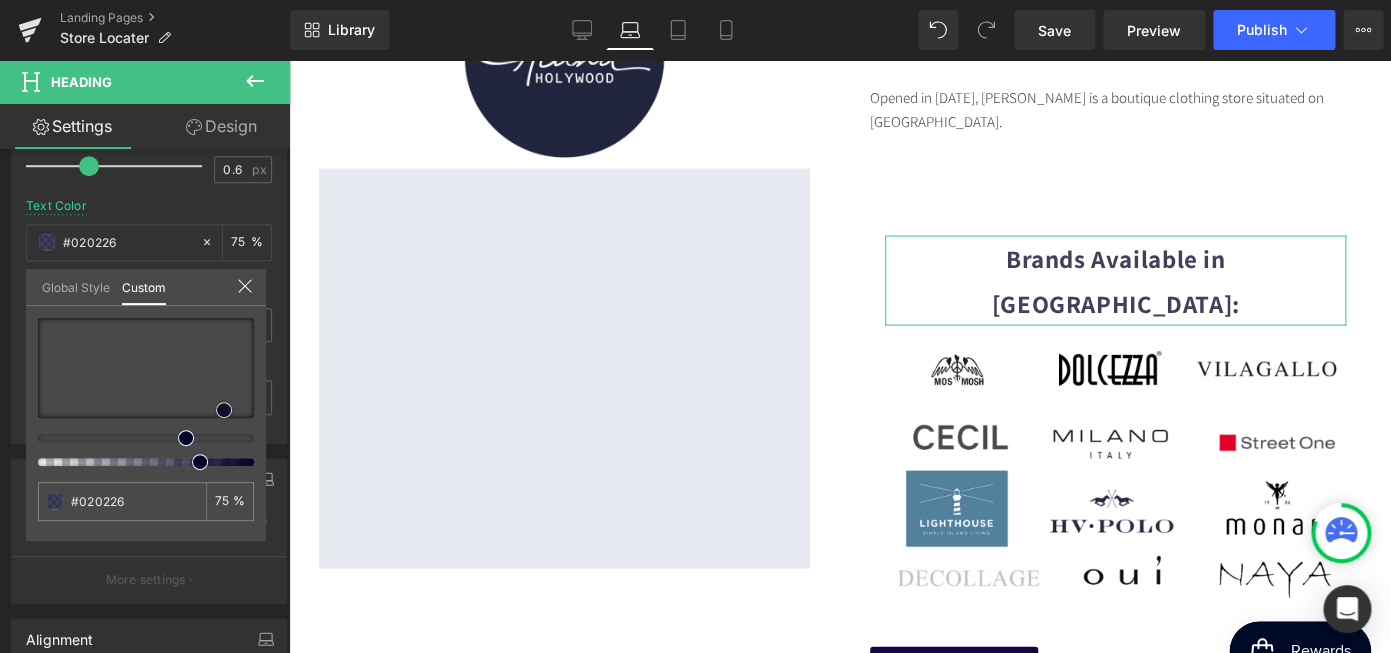 type on "#03032f" 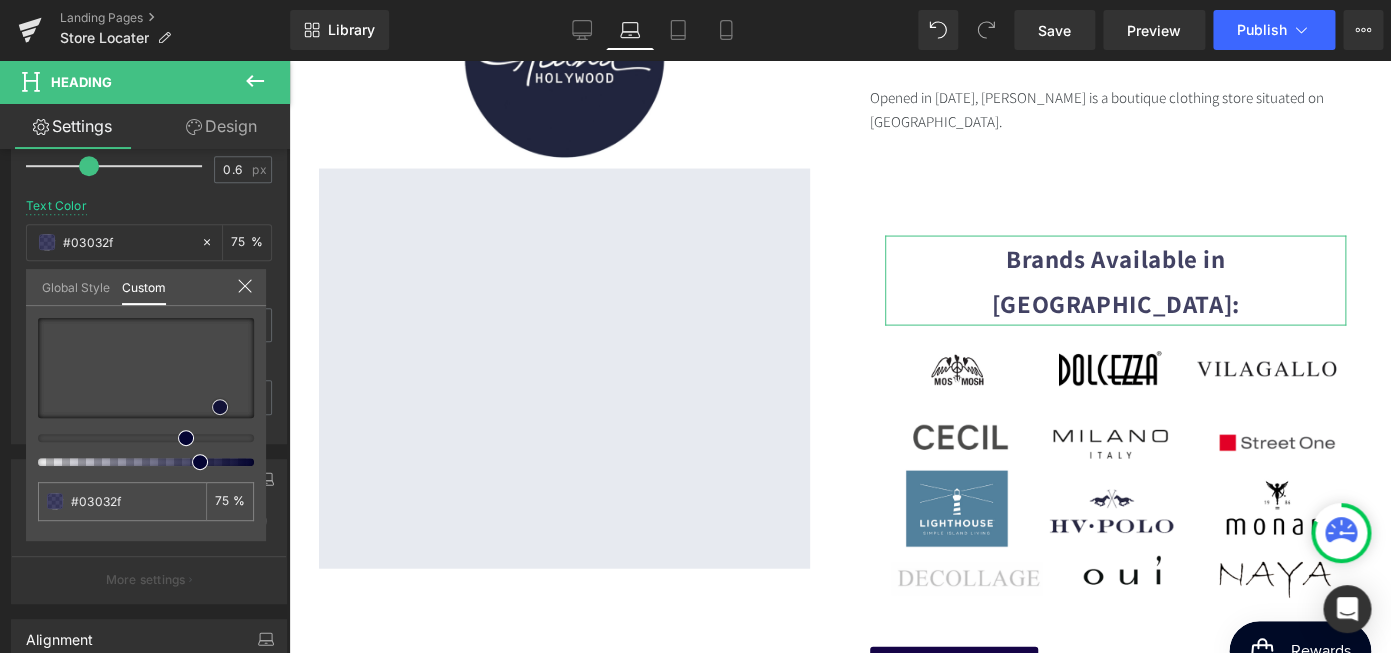 type on "#040433" 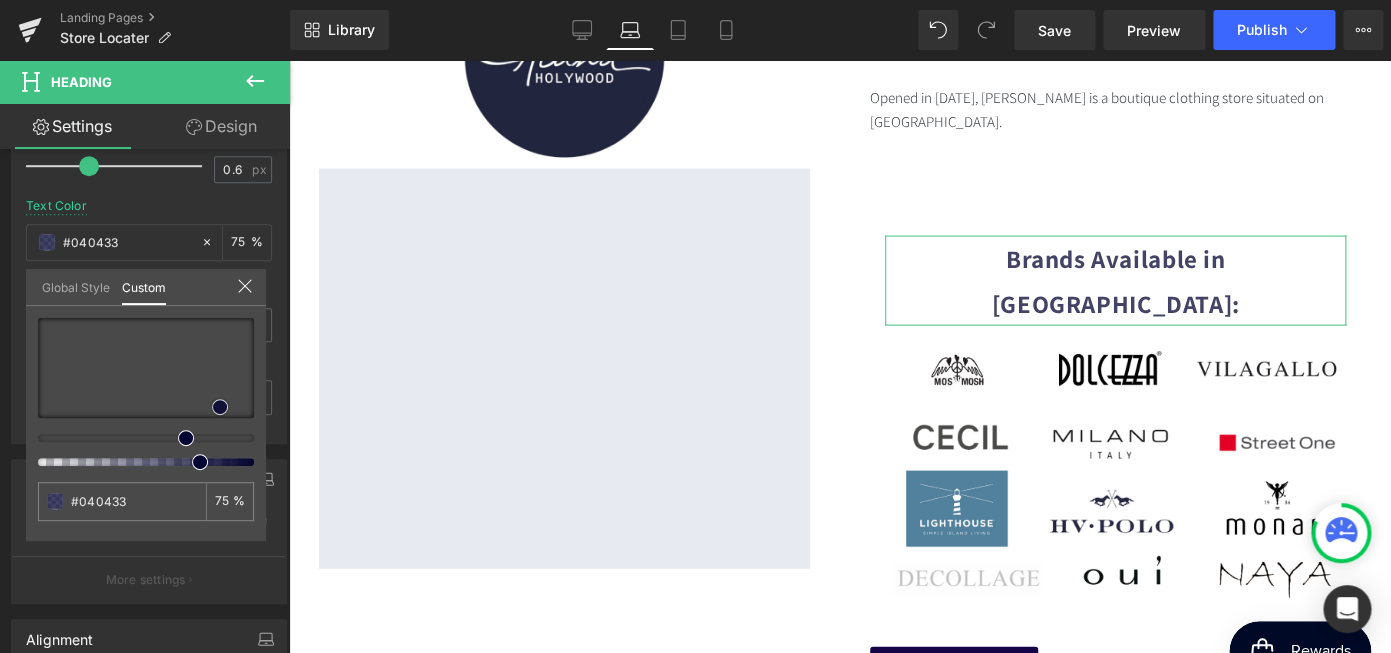 scroll, scrollTop: 0, scrollLeft: 0, axis: both 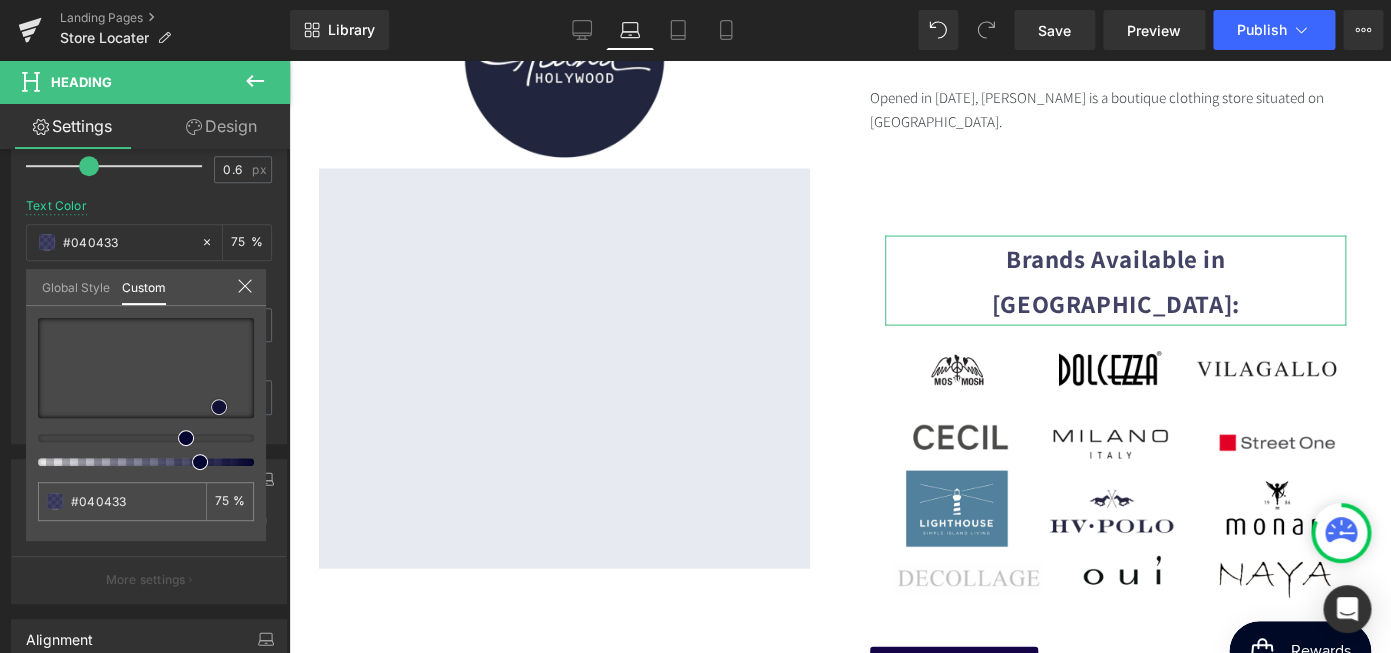 type on "#080848" 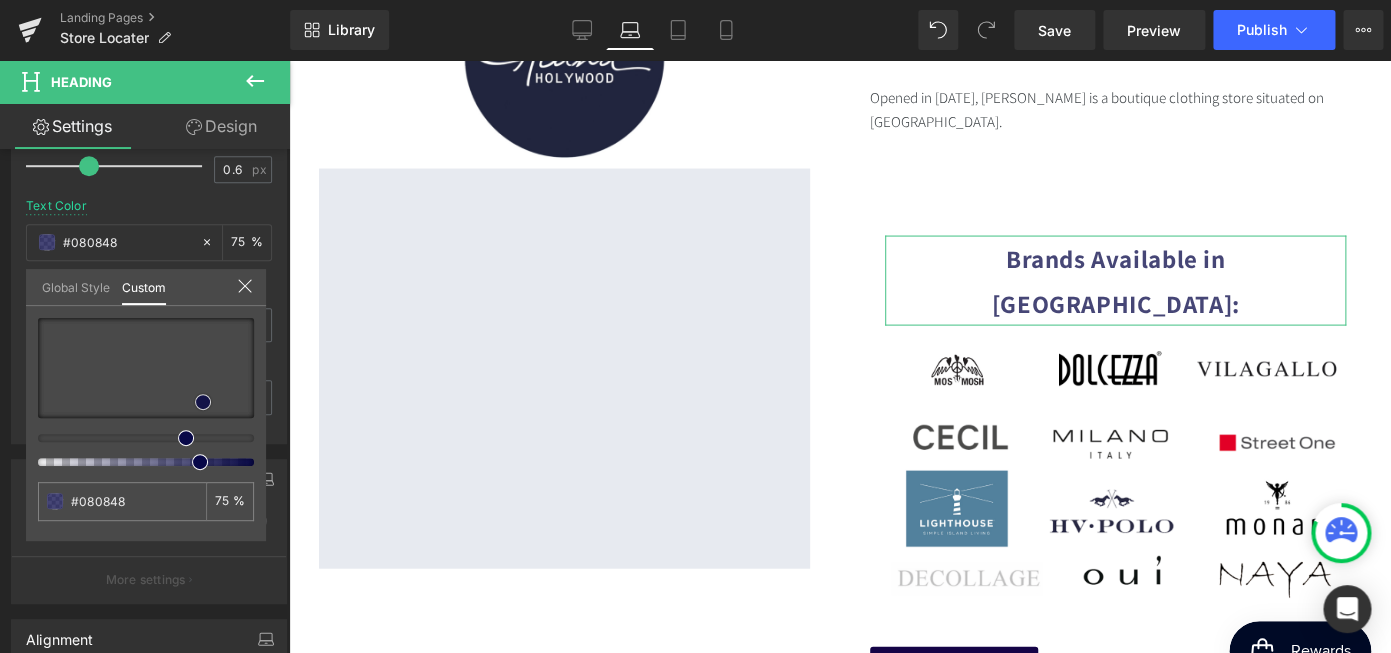 drag, startPoint x: 220, startPoint y: 406, endPoint x: 203, endPoint y: 402, distance: 17.464249 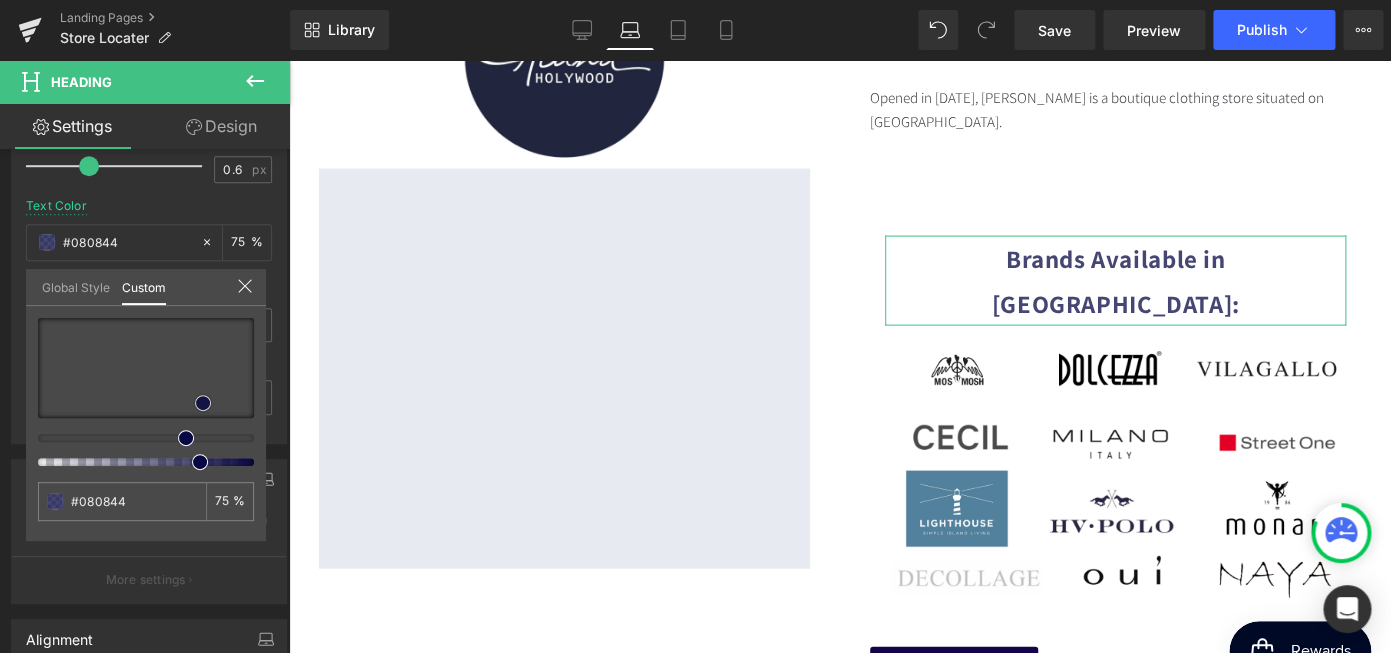 type on "#08083e" 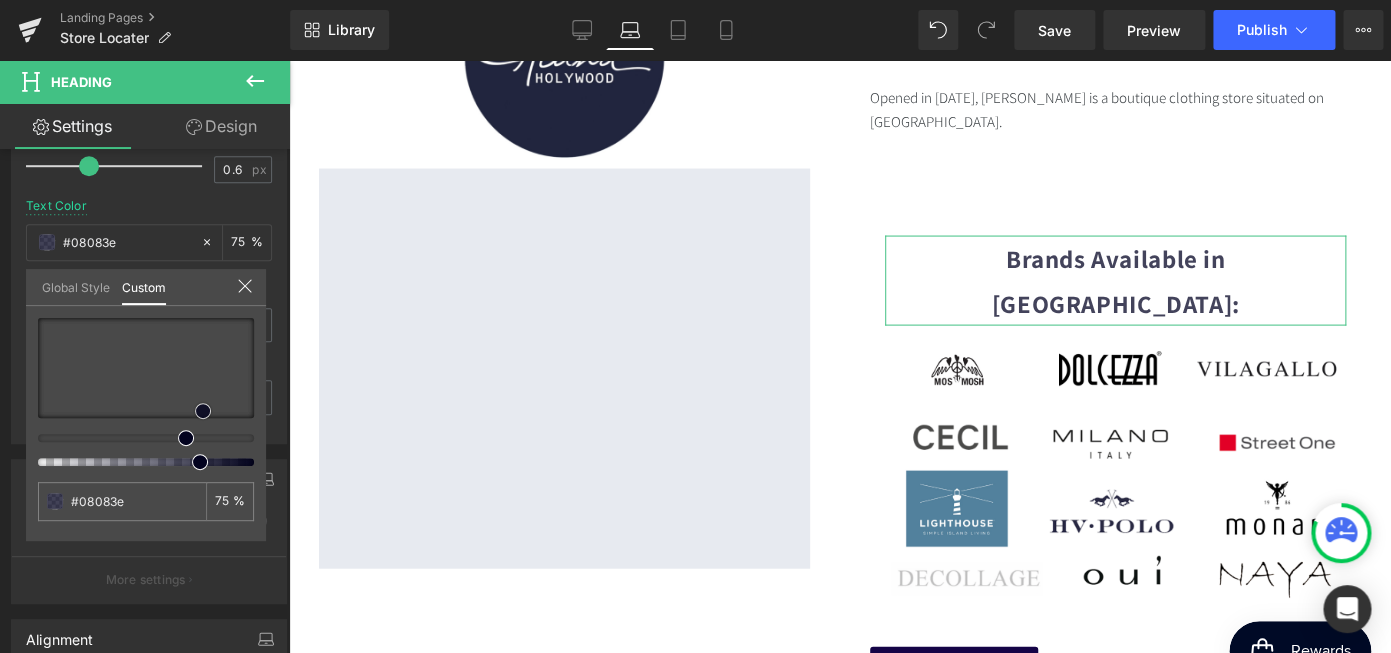 type on "#040424" 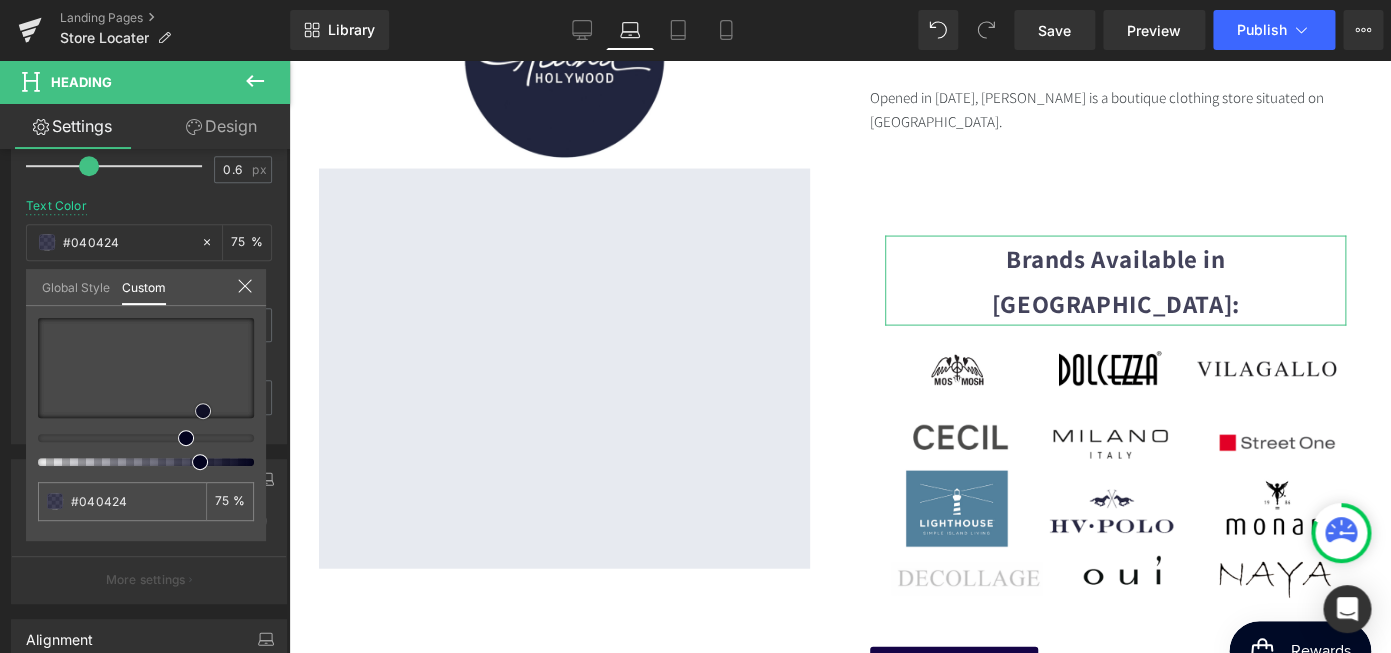 type on "#04041f" 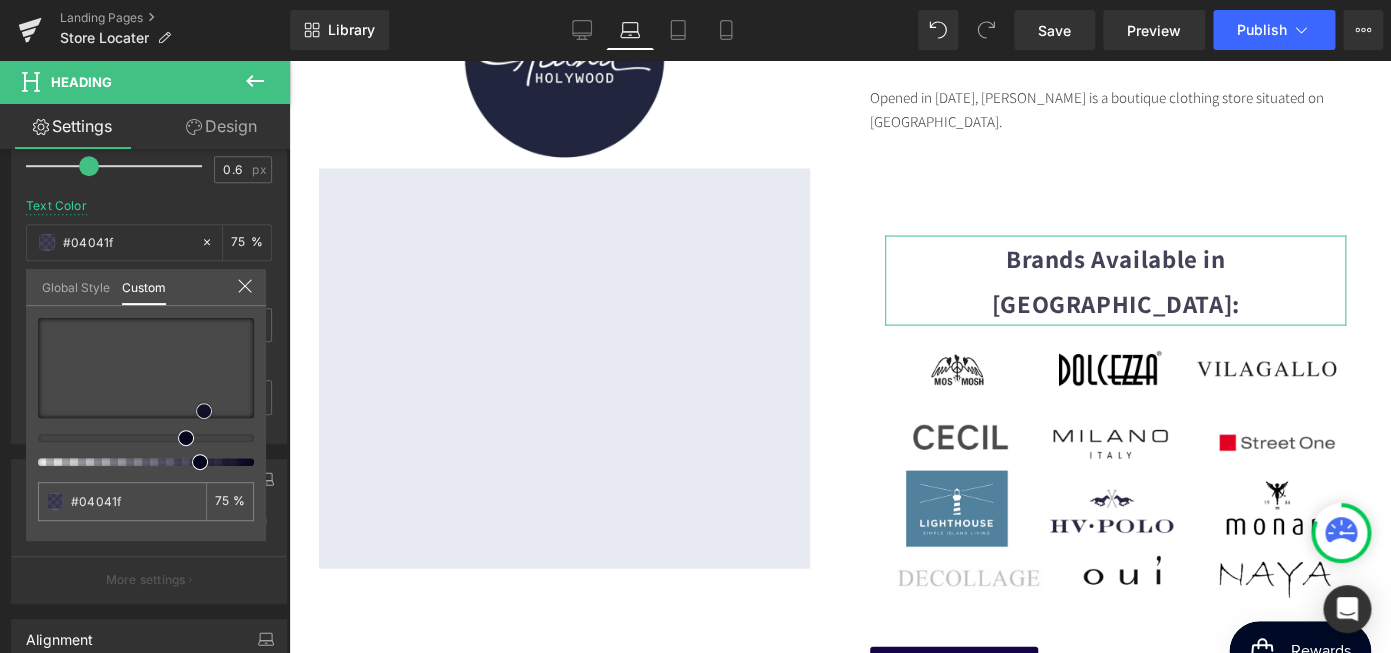 type on "#040424" 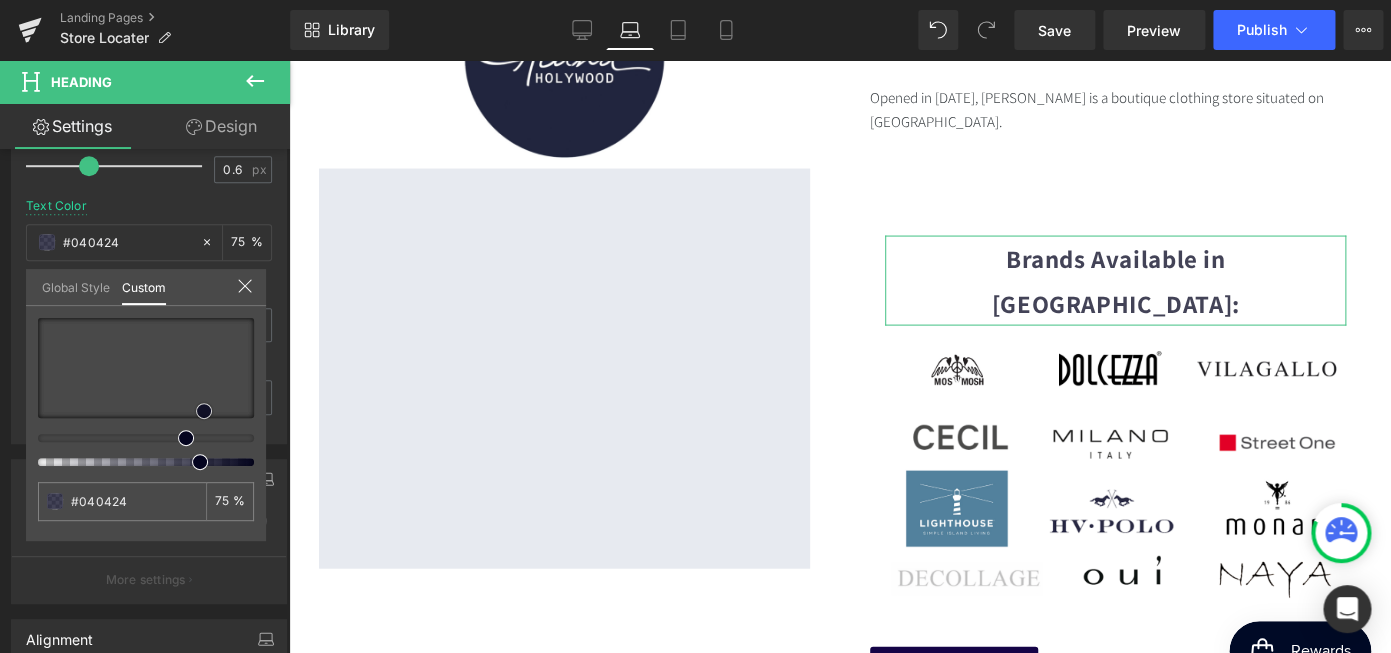scroll, scrollTop: 0, scrollLeft: 0, axis: both 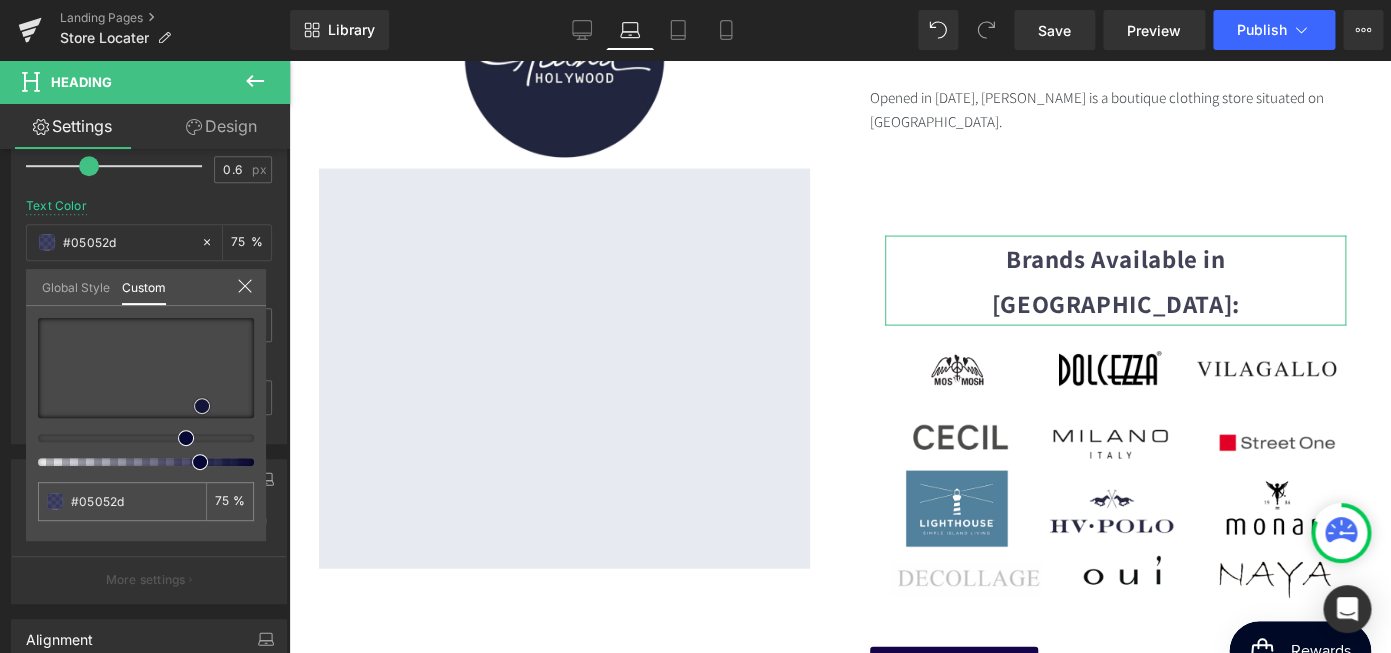 type on "#070735" 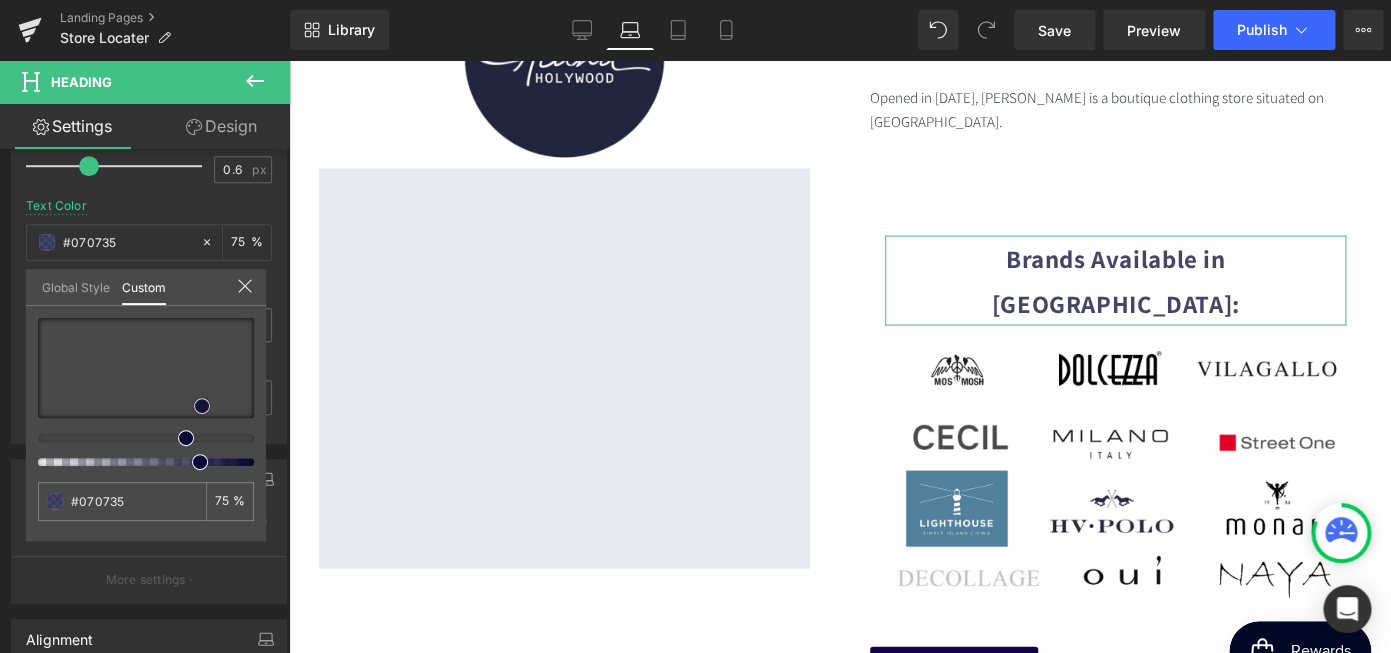 type on "#080844" 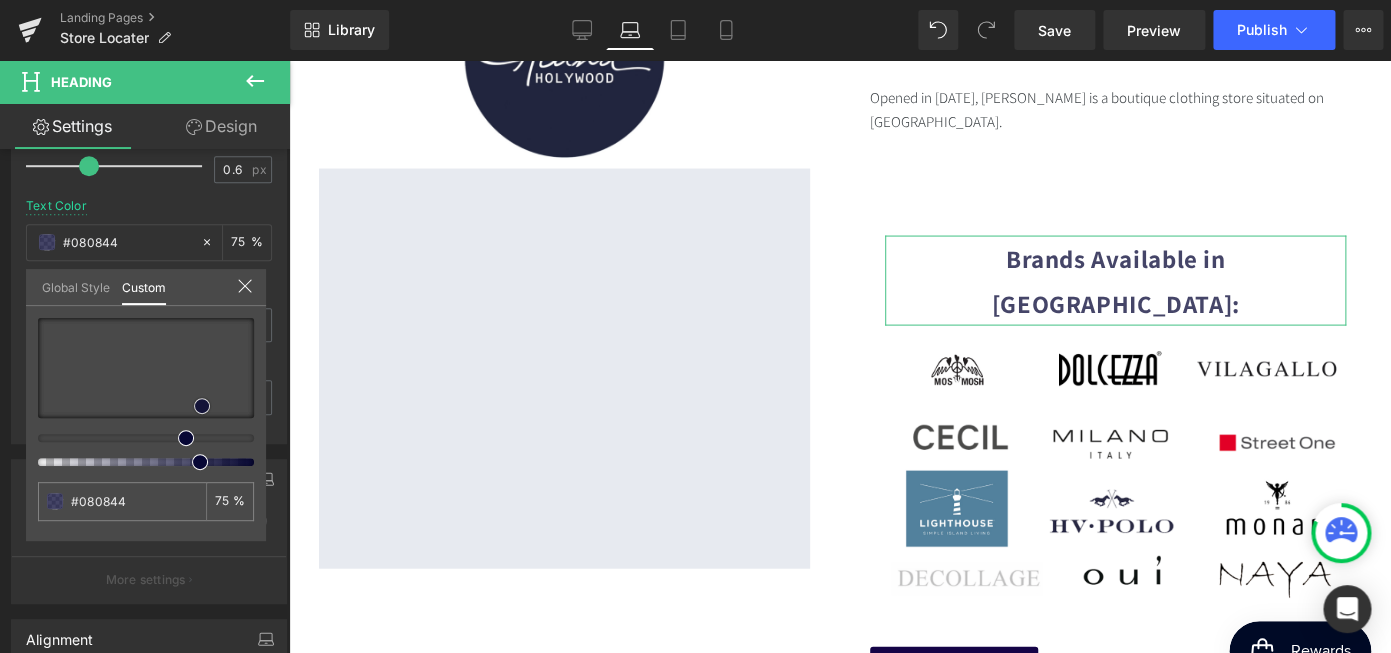 type on "#090947" 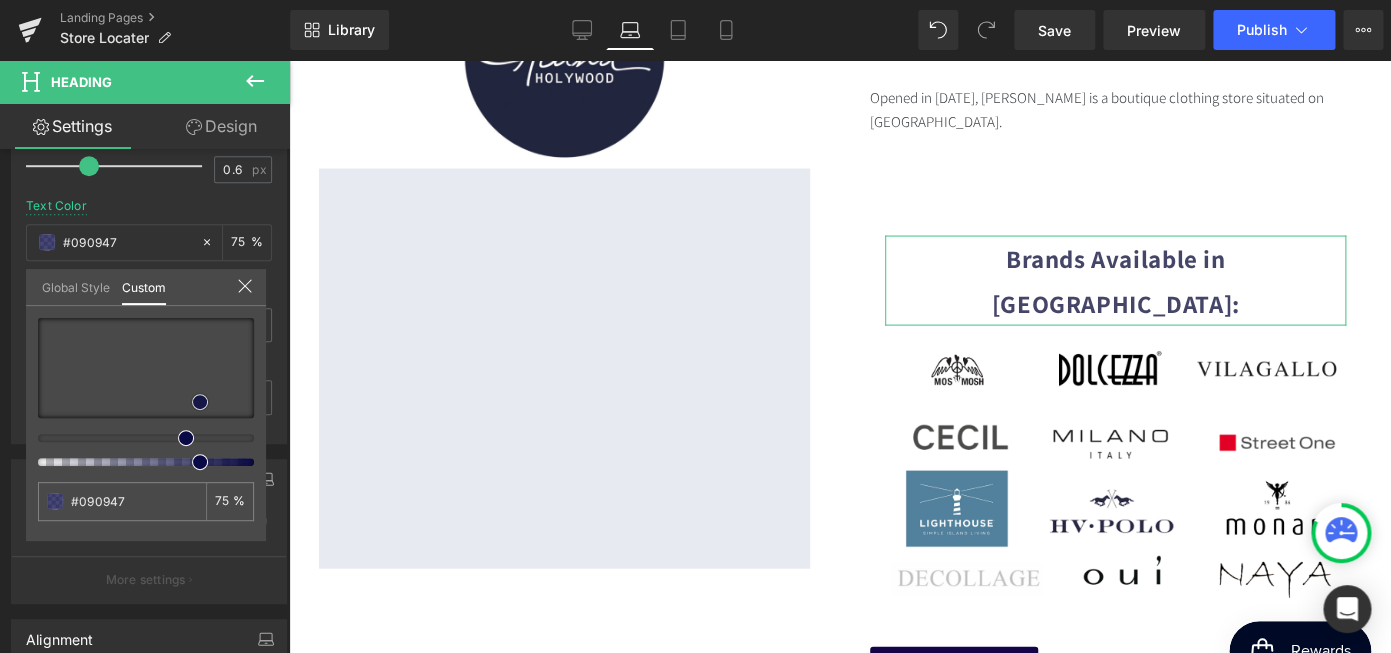 type on "#0a0a47" 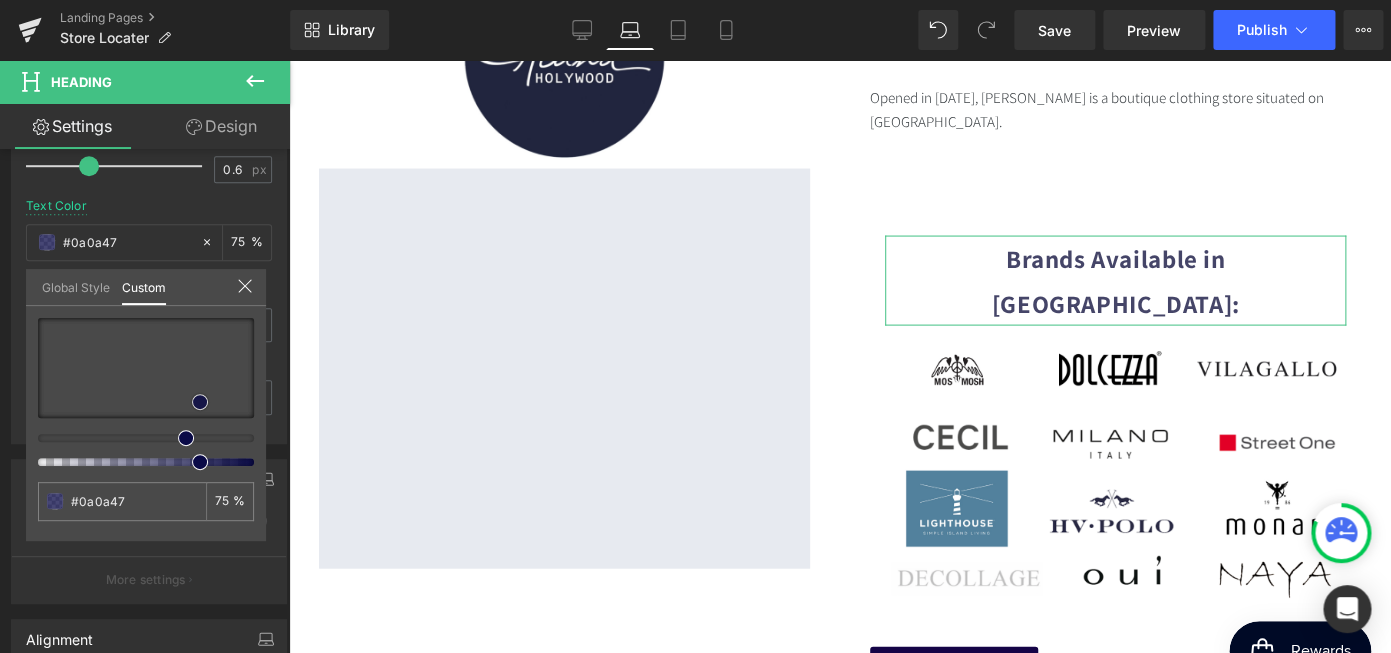 type on "#0a0a4b" 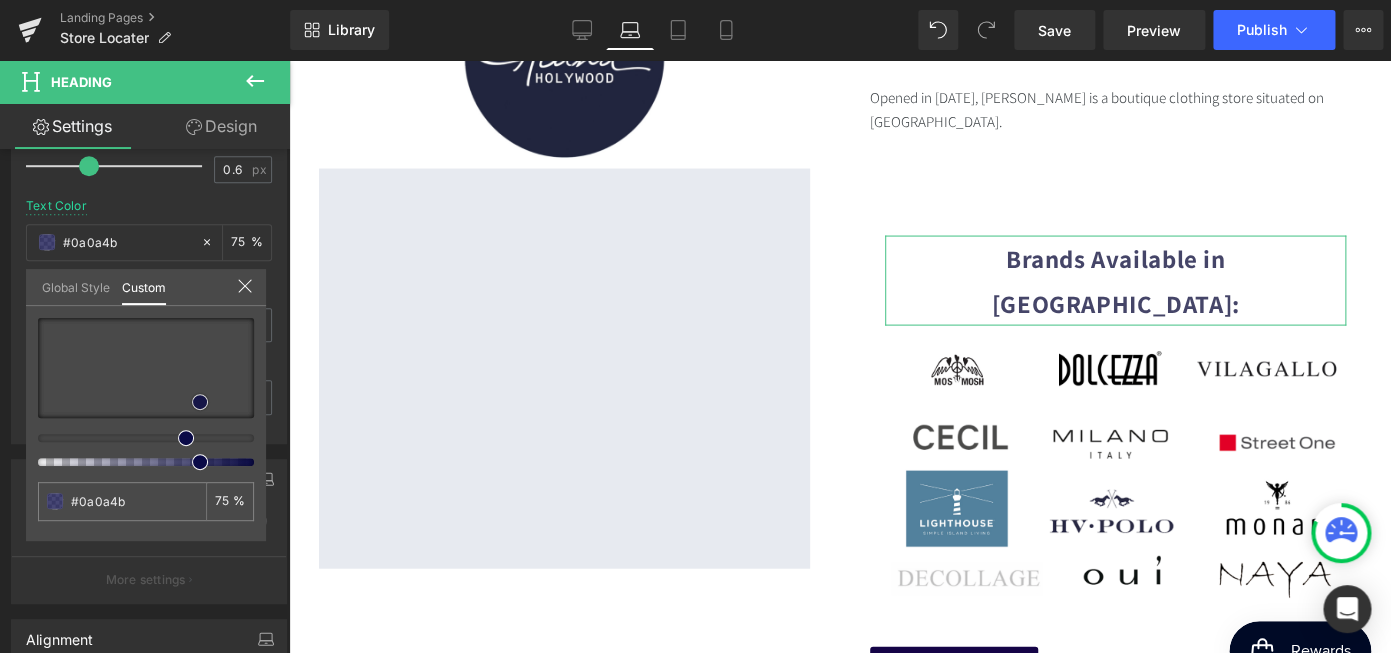 type on "#0b0b50" 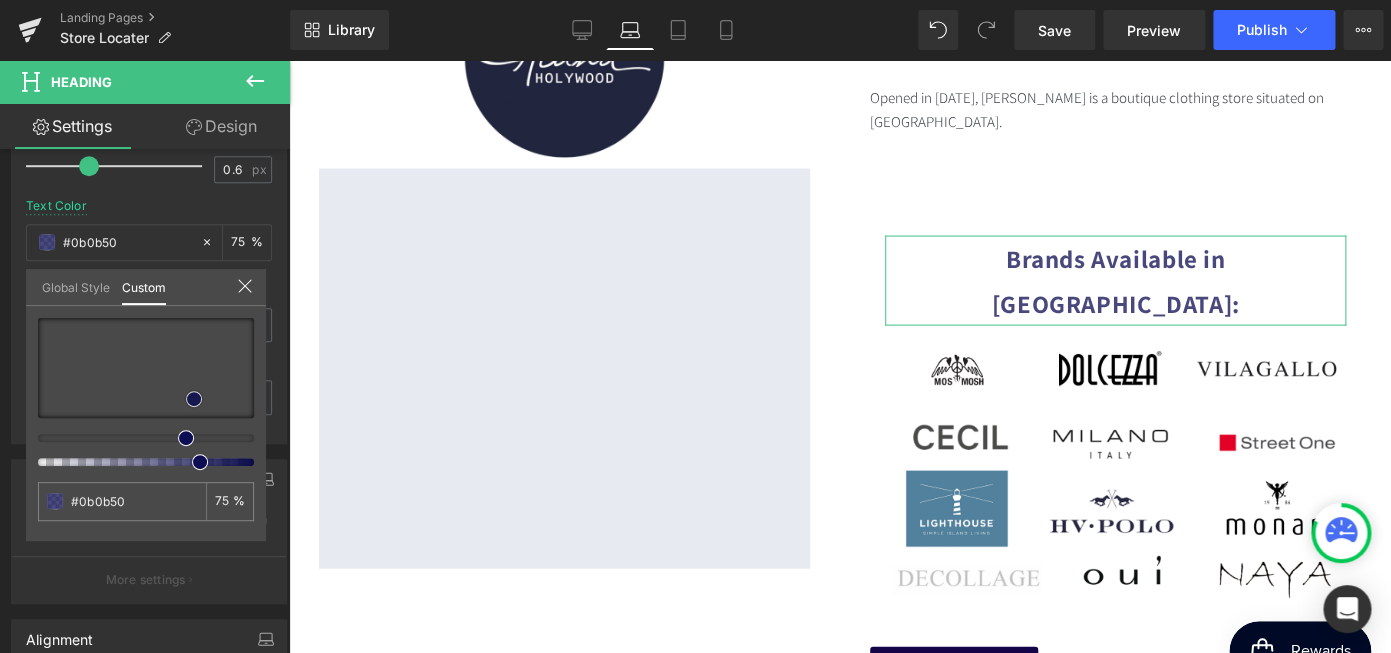 type on "#0d0d53" 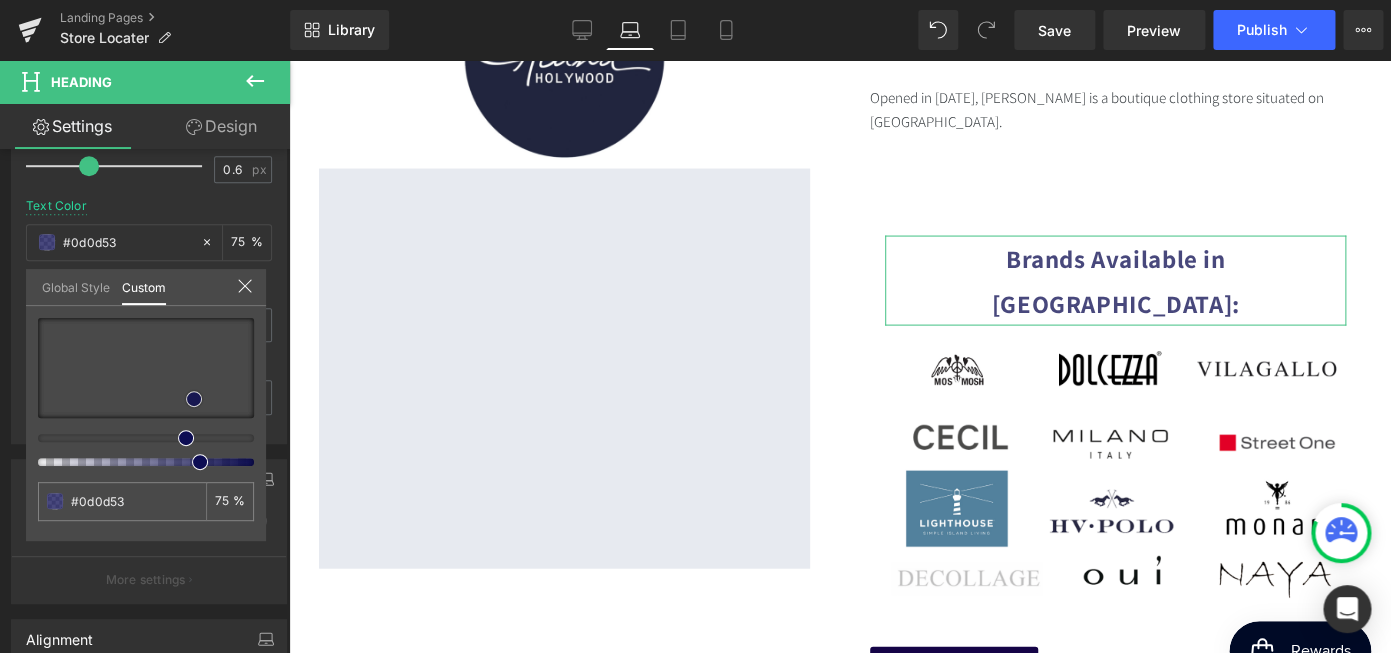 type on "#0e0e57" 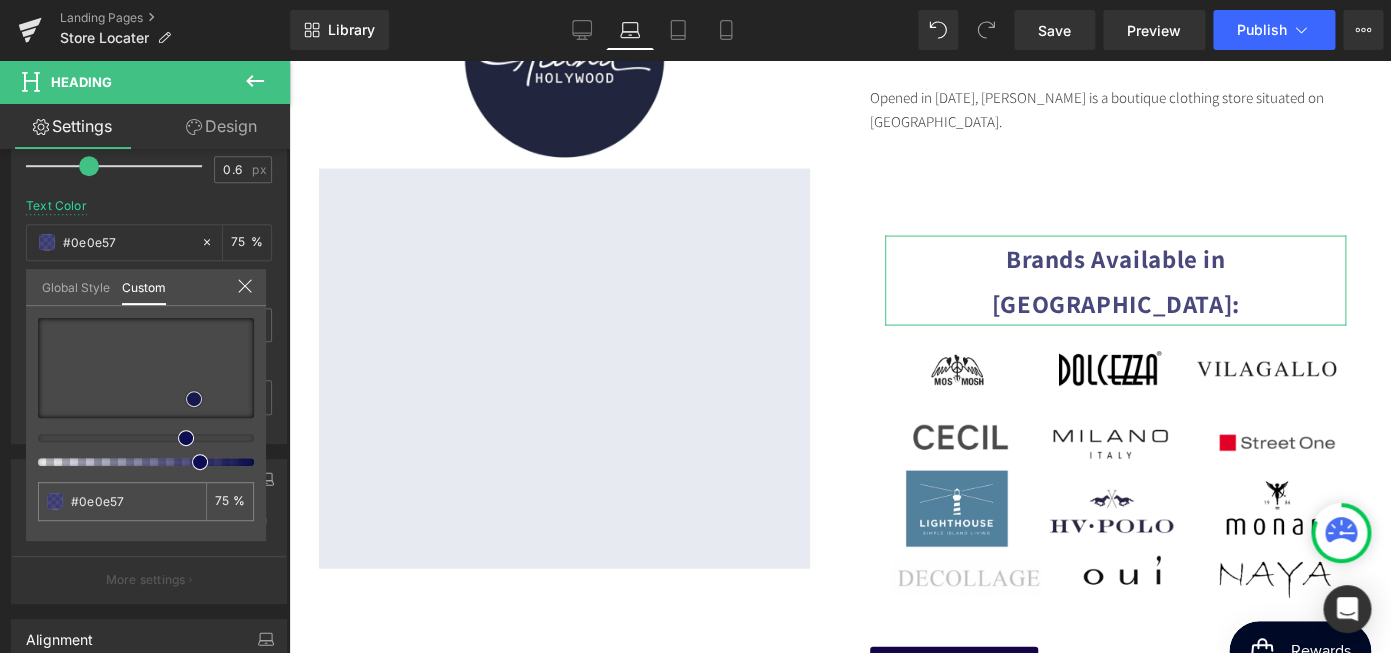 type on "#11115e" 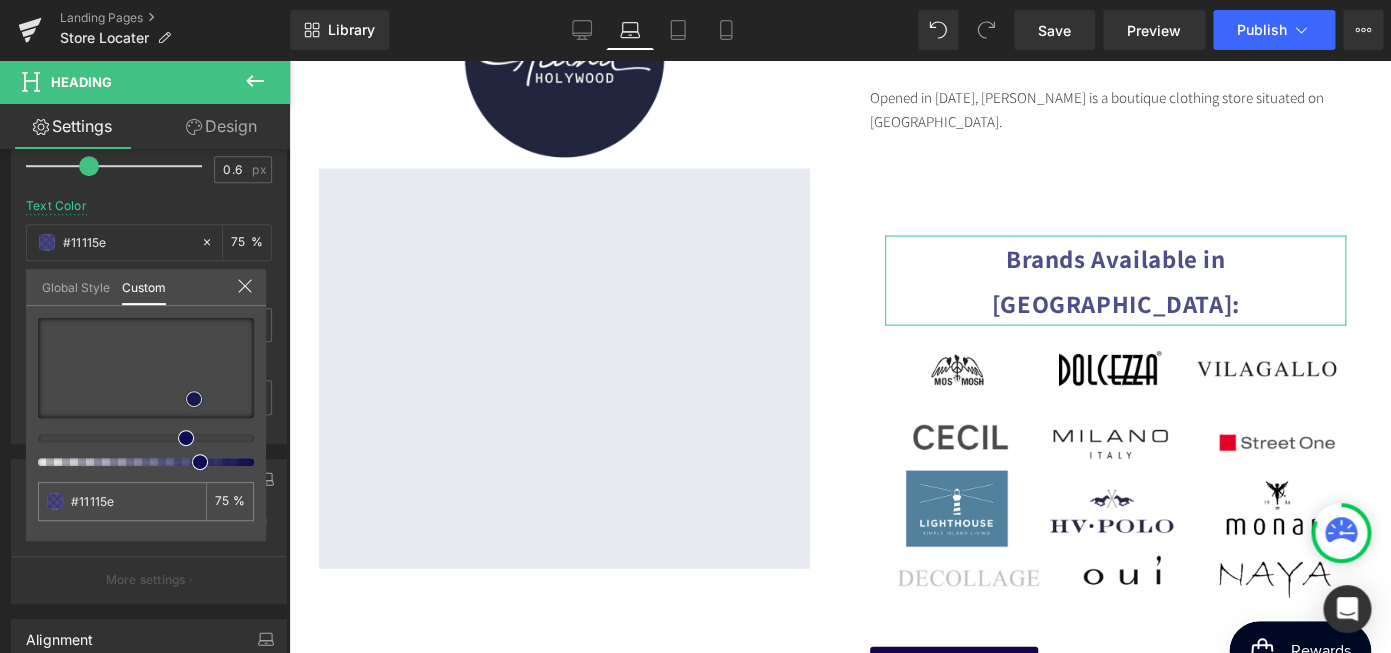 type on "#131361" 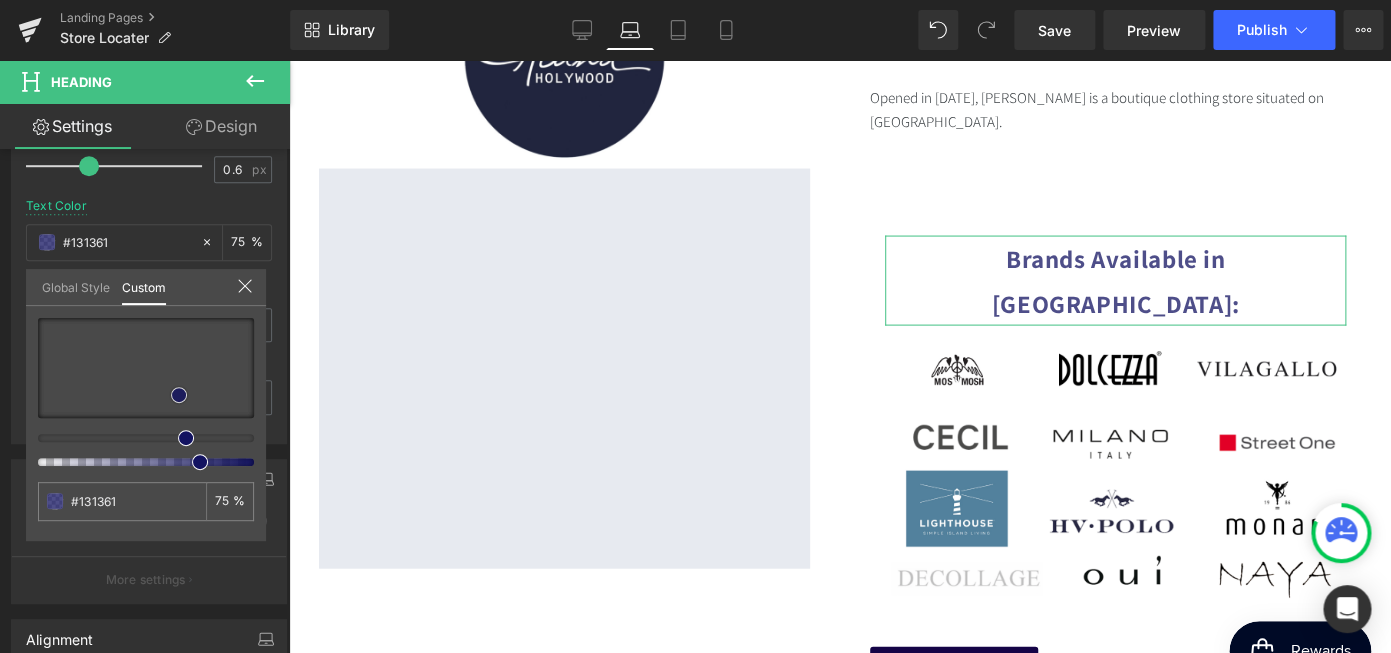 type on "#151560" 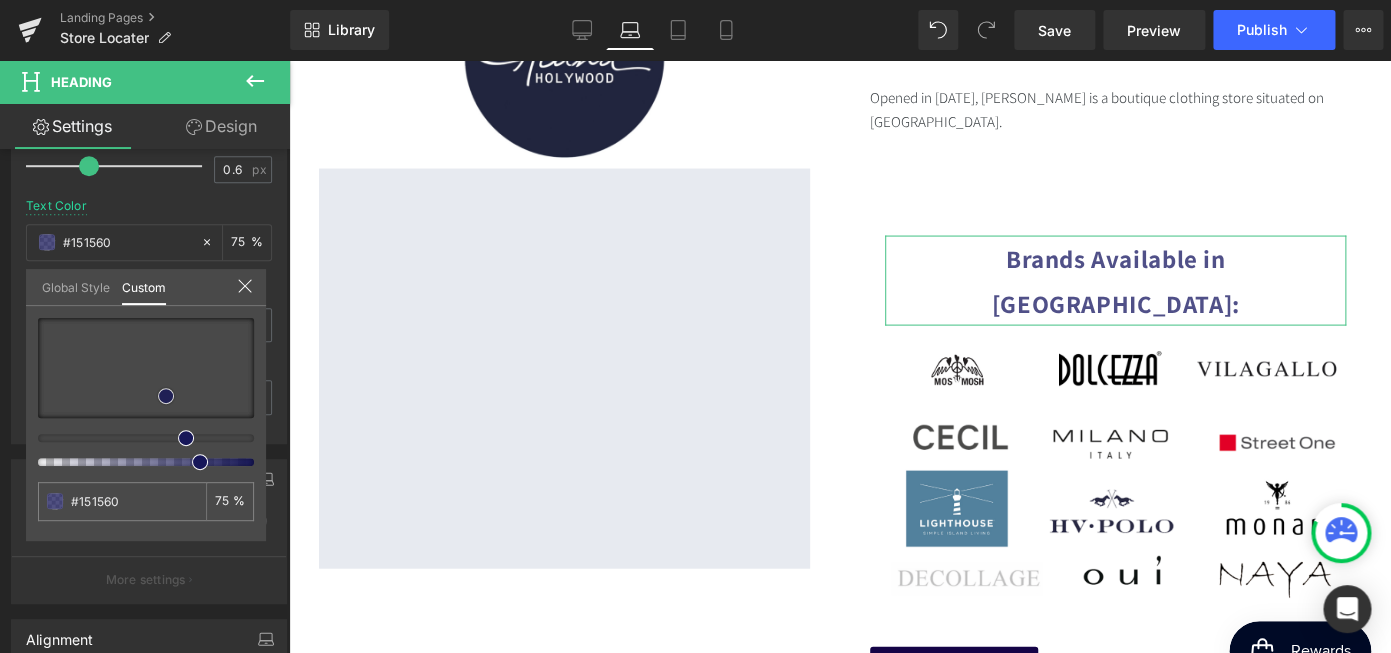 type on "#171759" 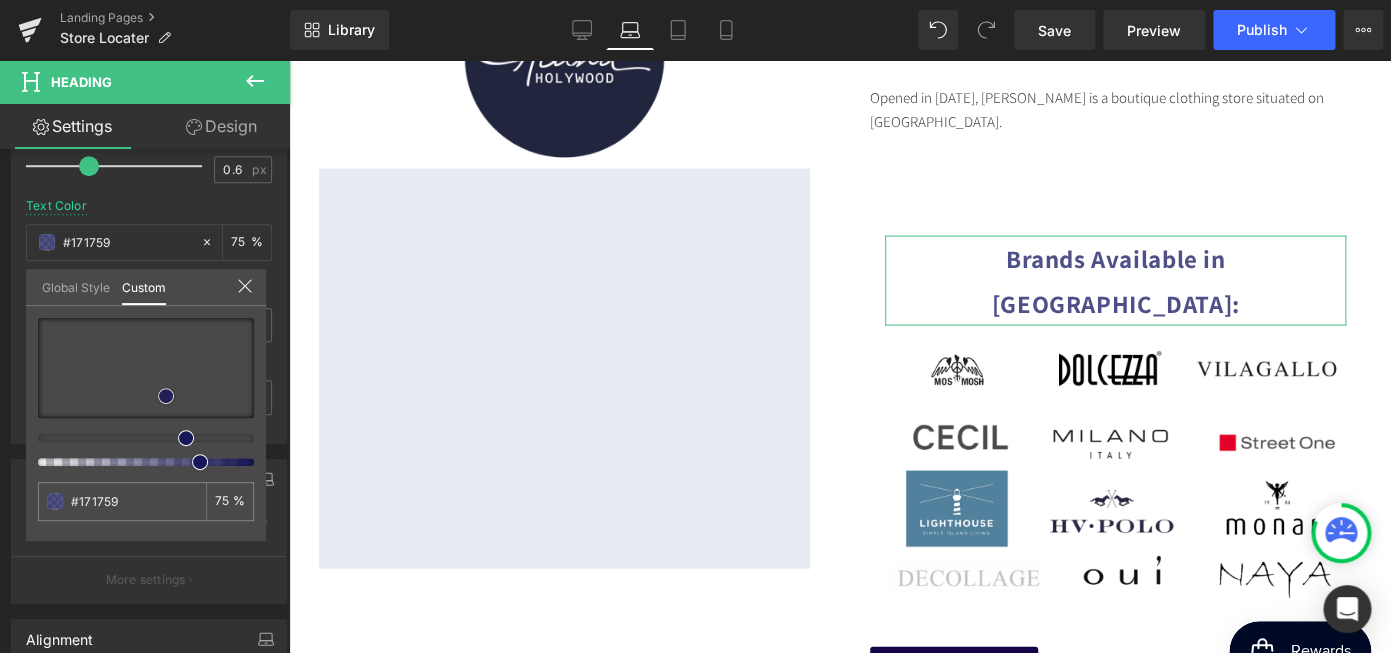 type on "#171754" 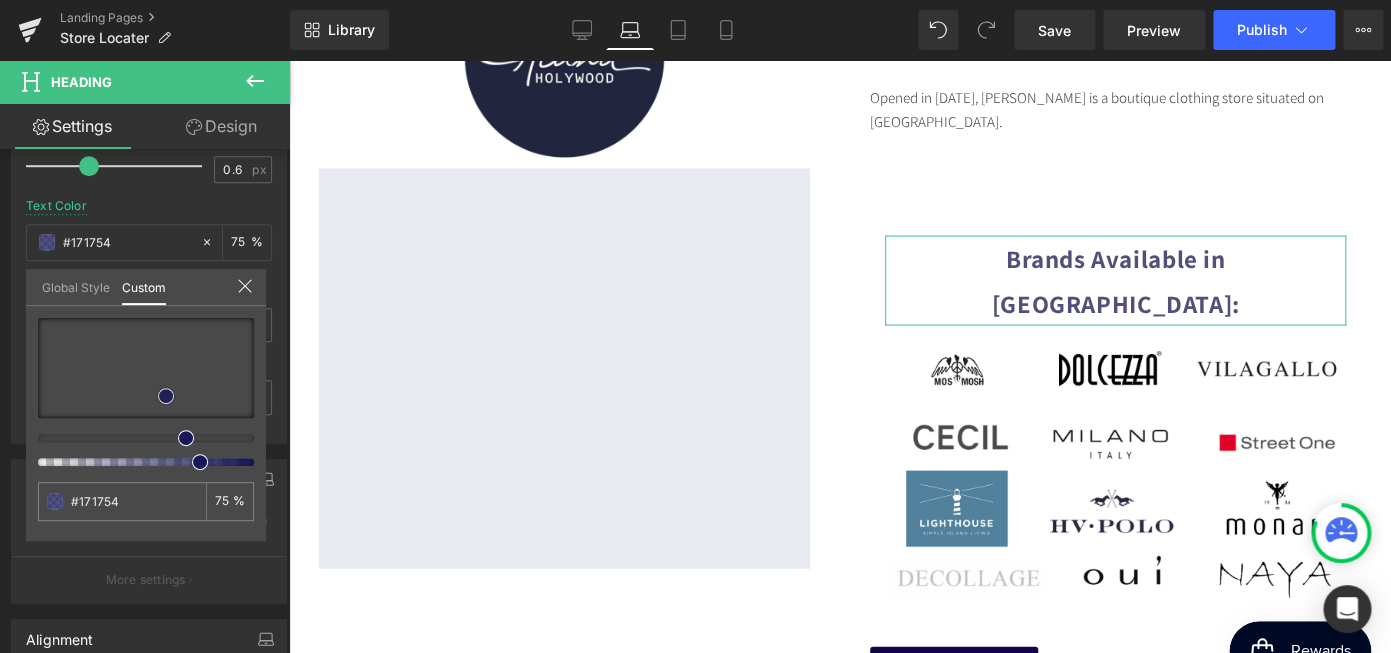 type on "#16164f" 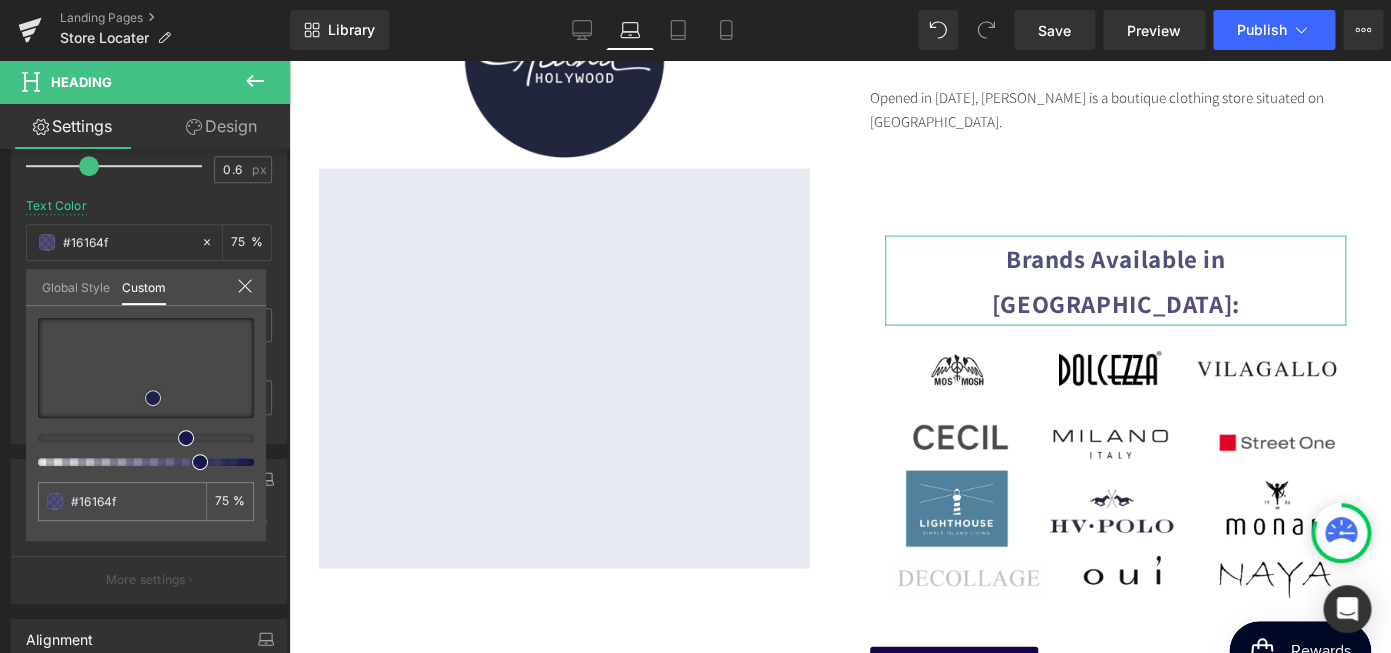type on "#17174e" 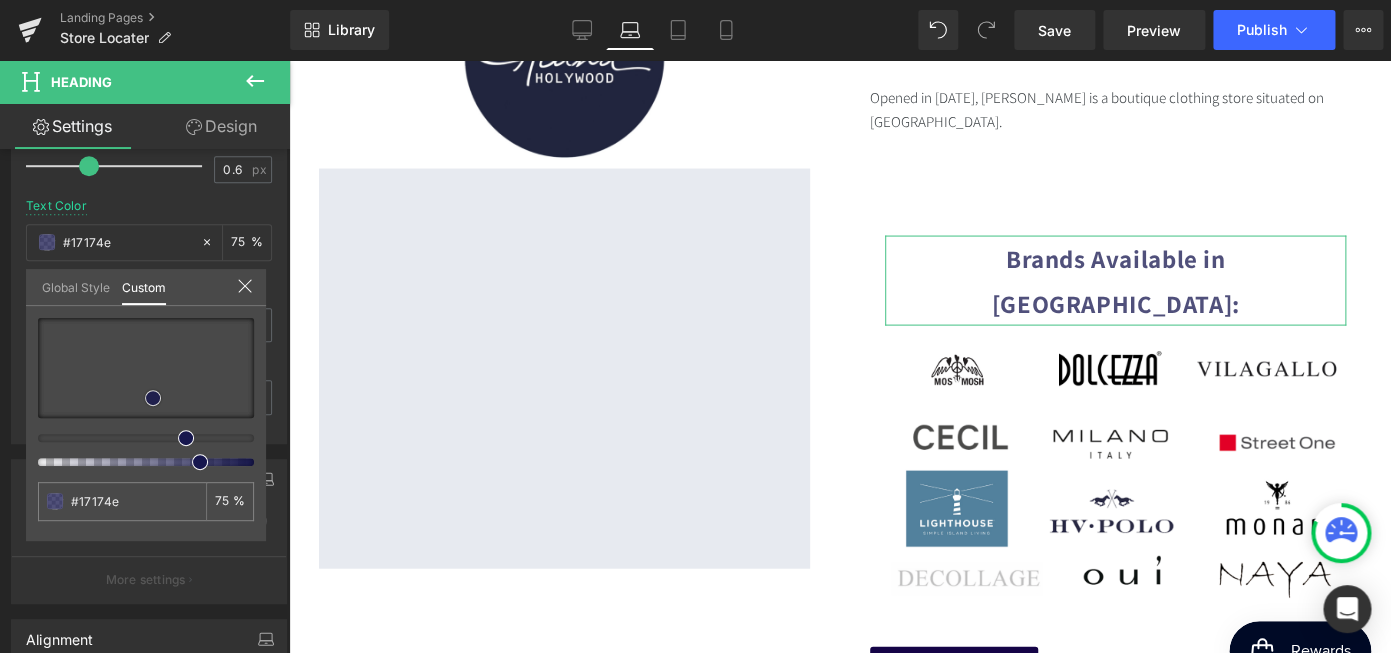 type on "#16164a" 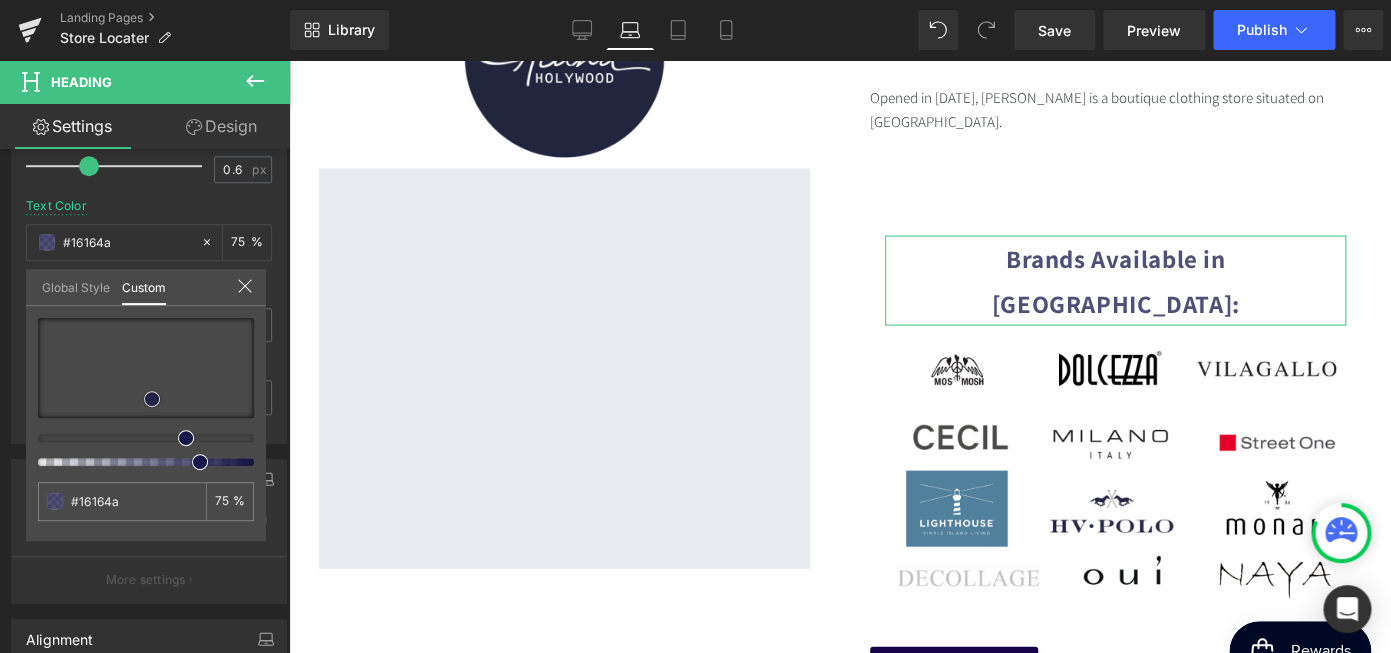 type on "#151546" 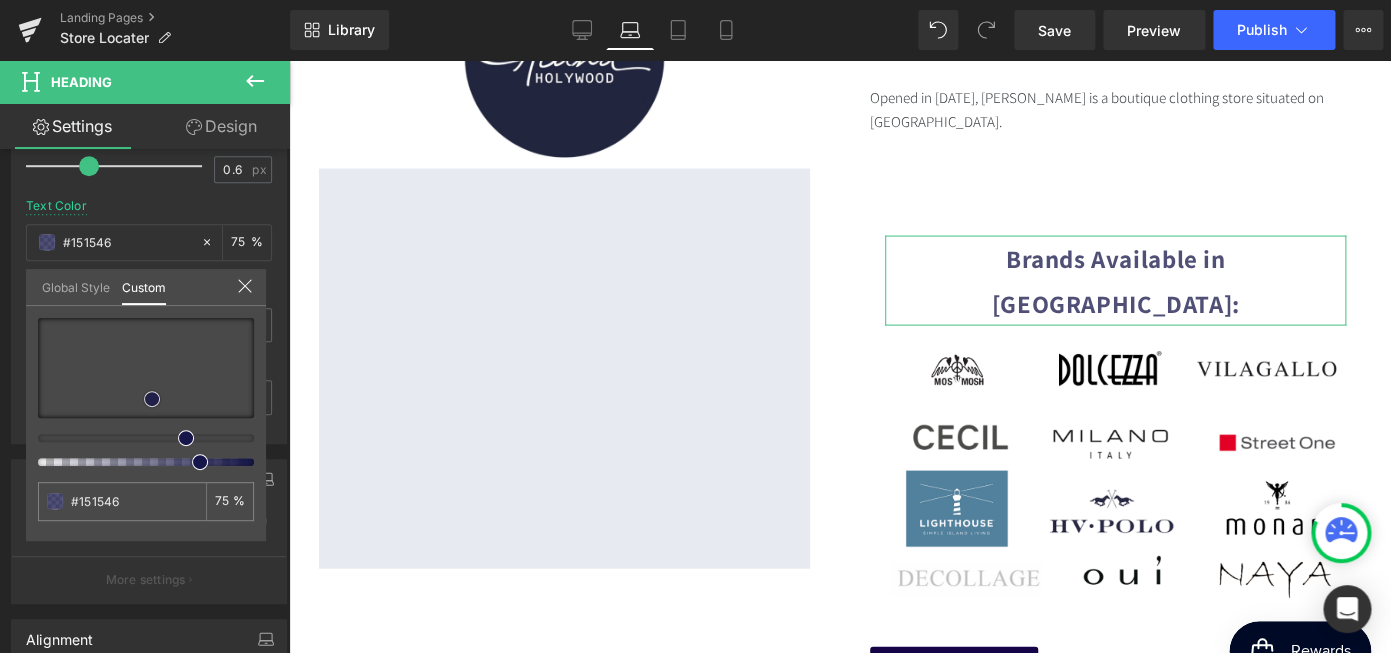 type on "#131342" 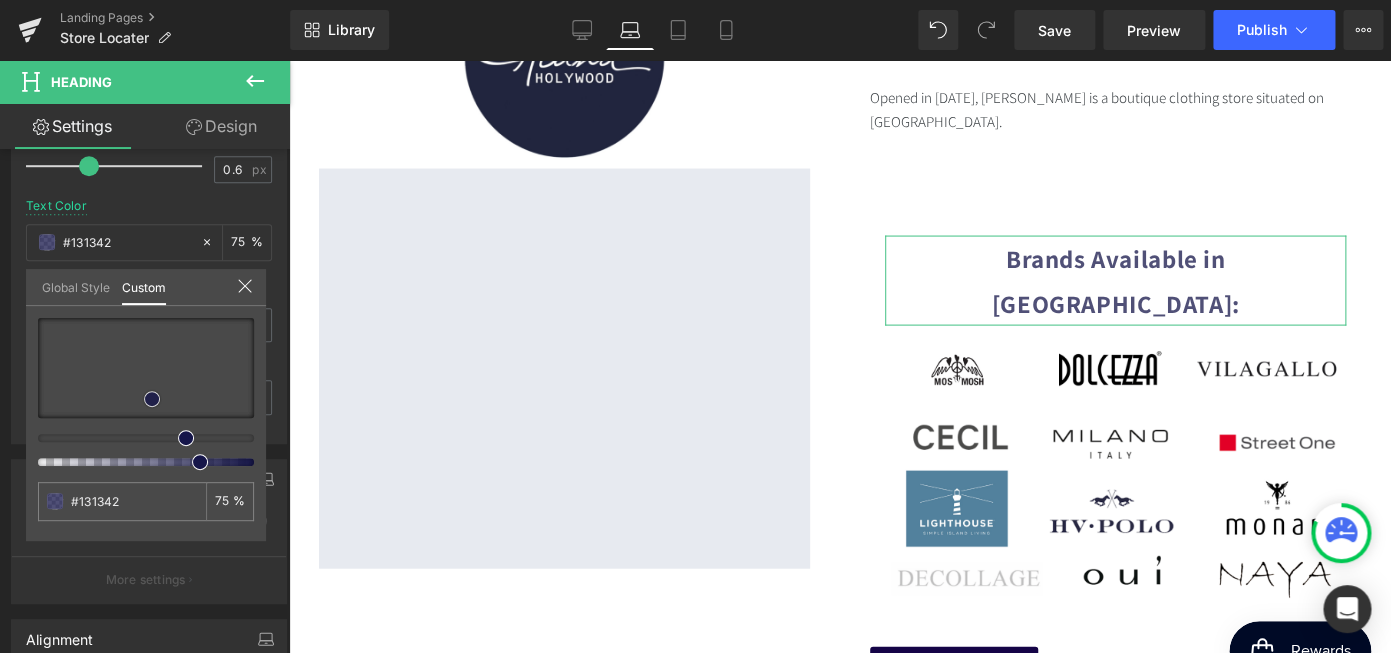 type on "#13133e" 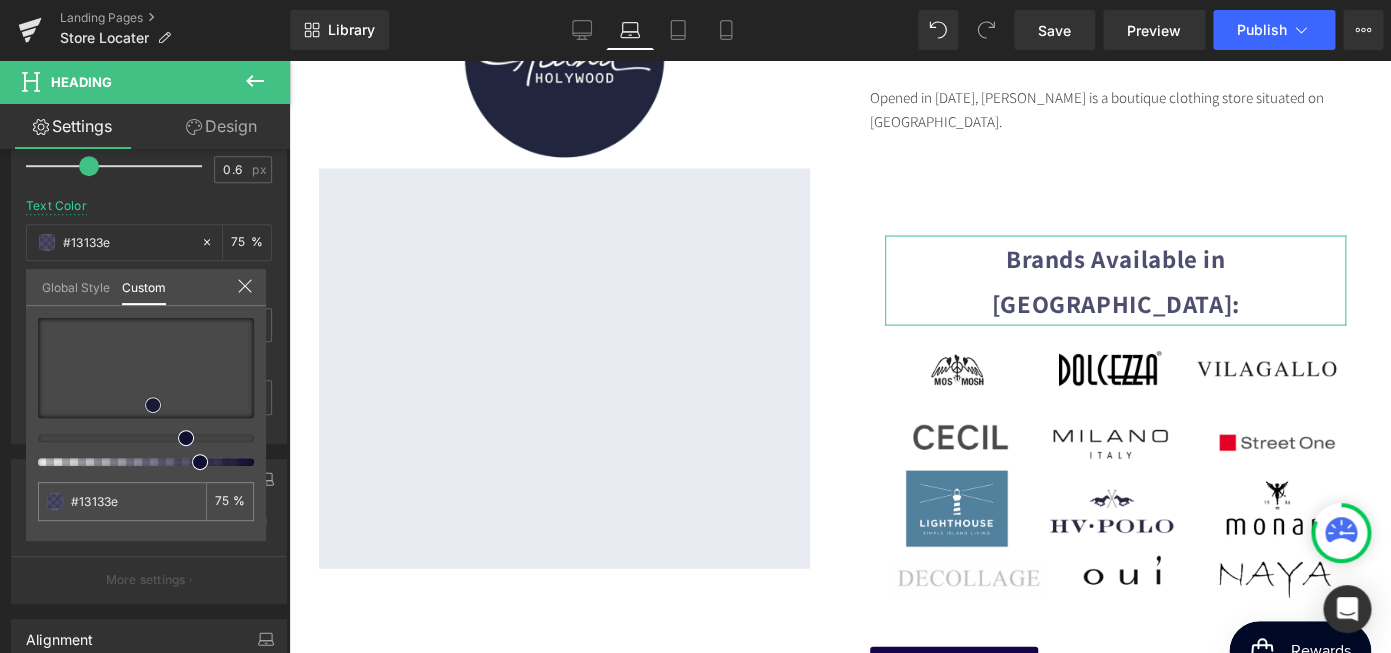 type on "#0f0f32" 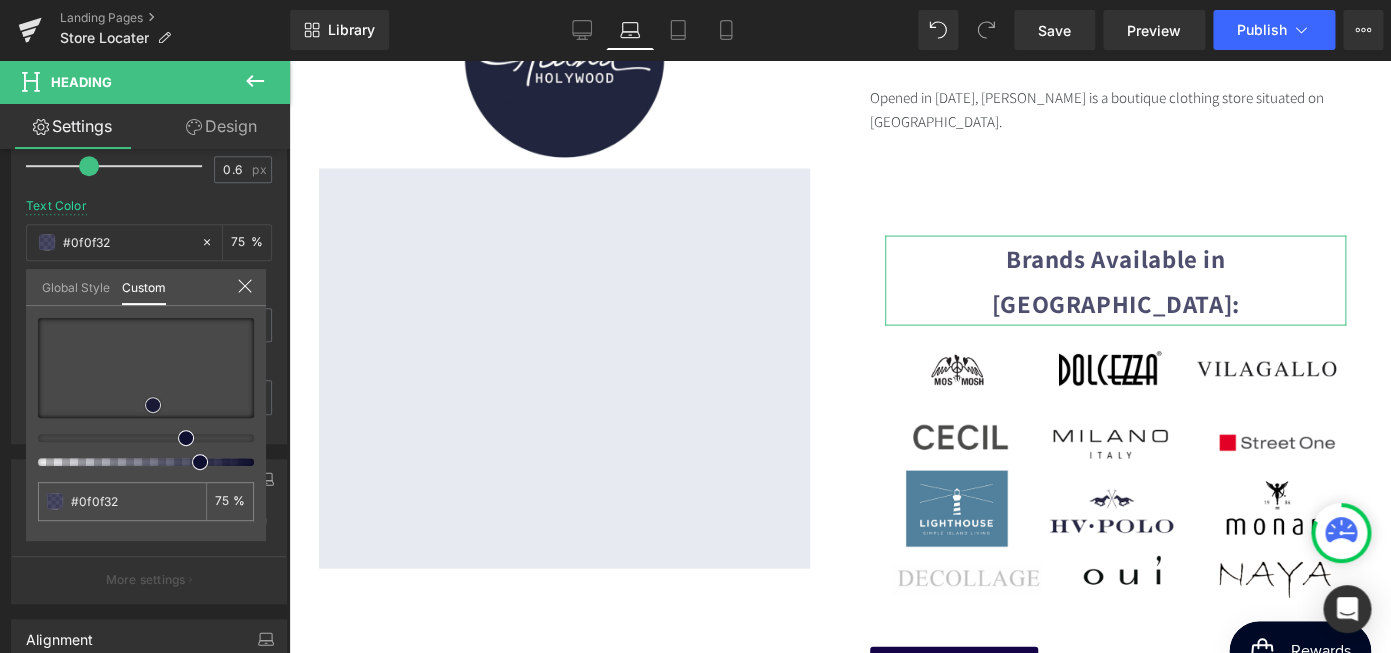 type on "#0c0c2b" 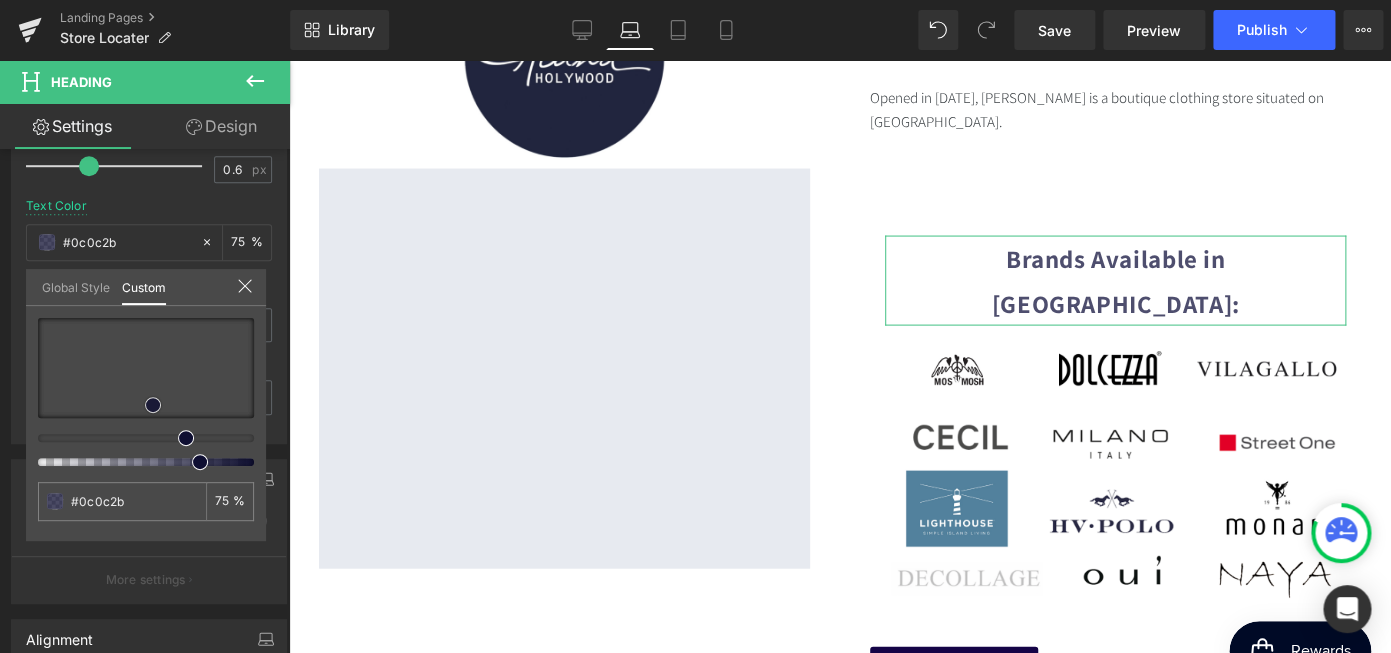 type on "#0b0b27" 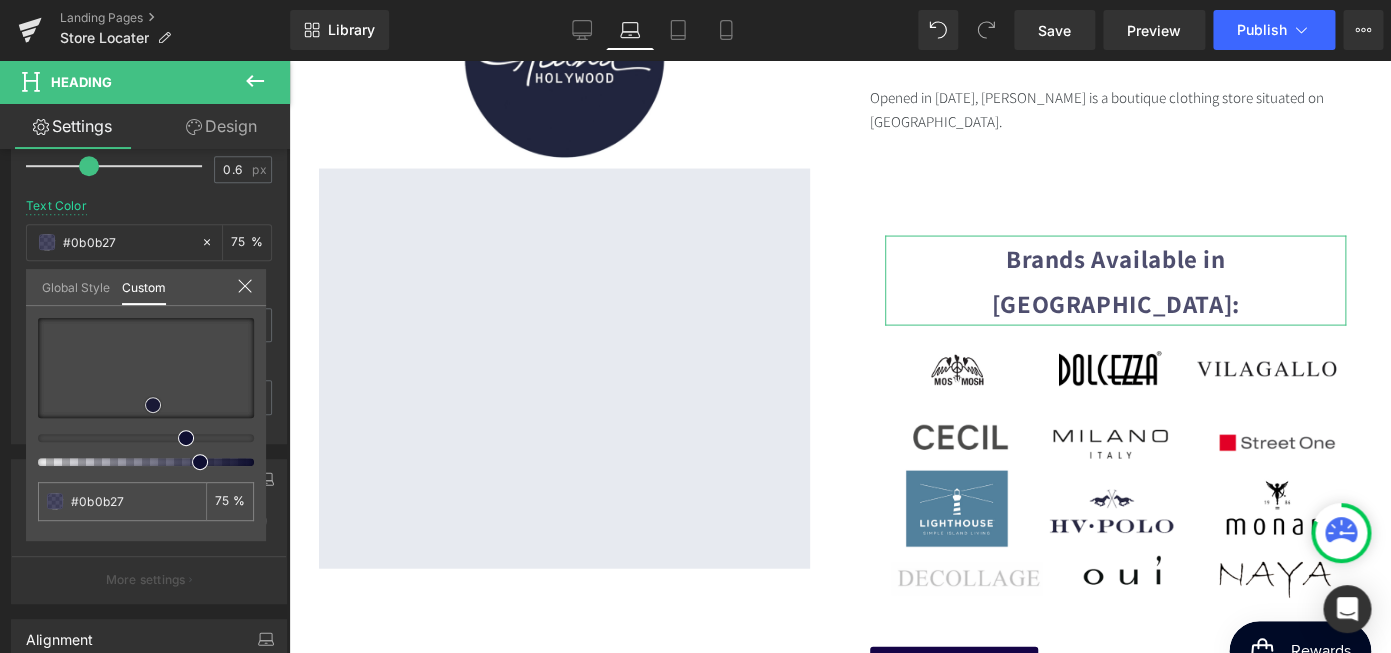type on "#0a0a23" 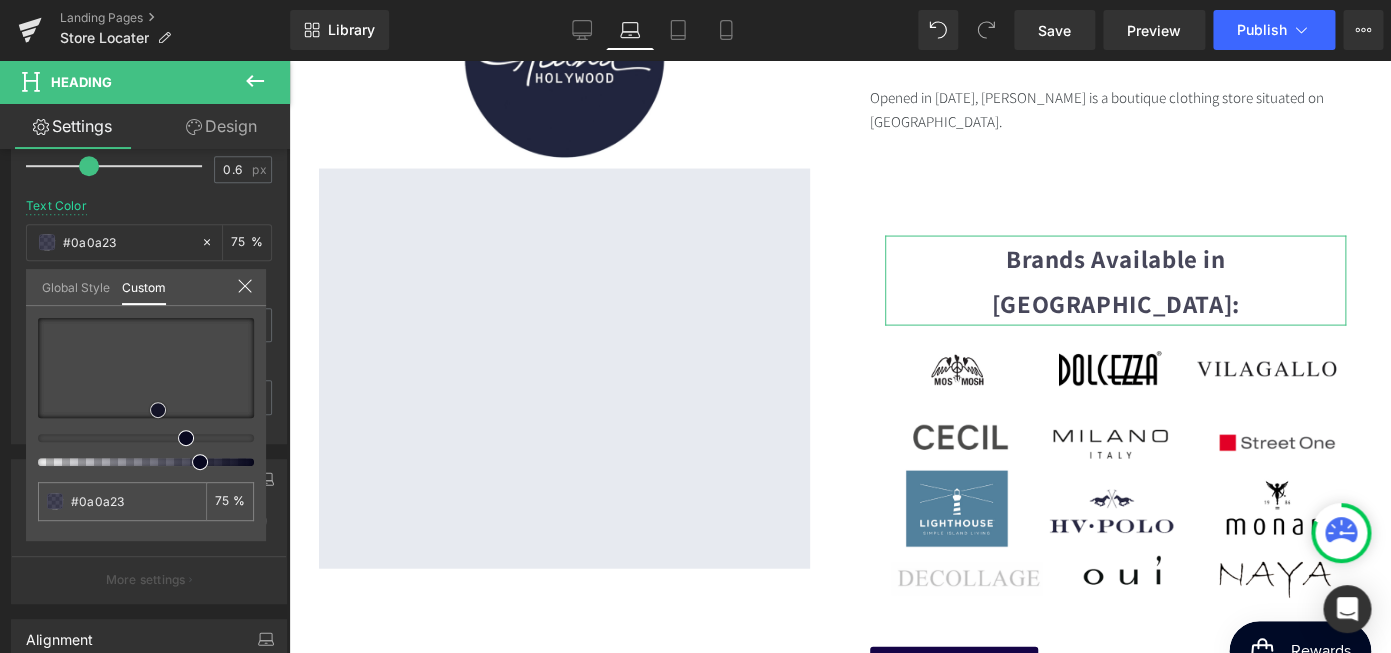type on "#08081f" 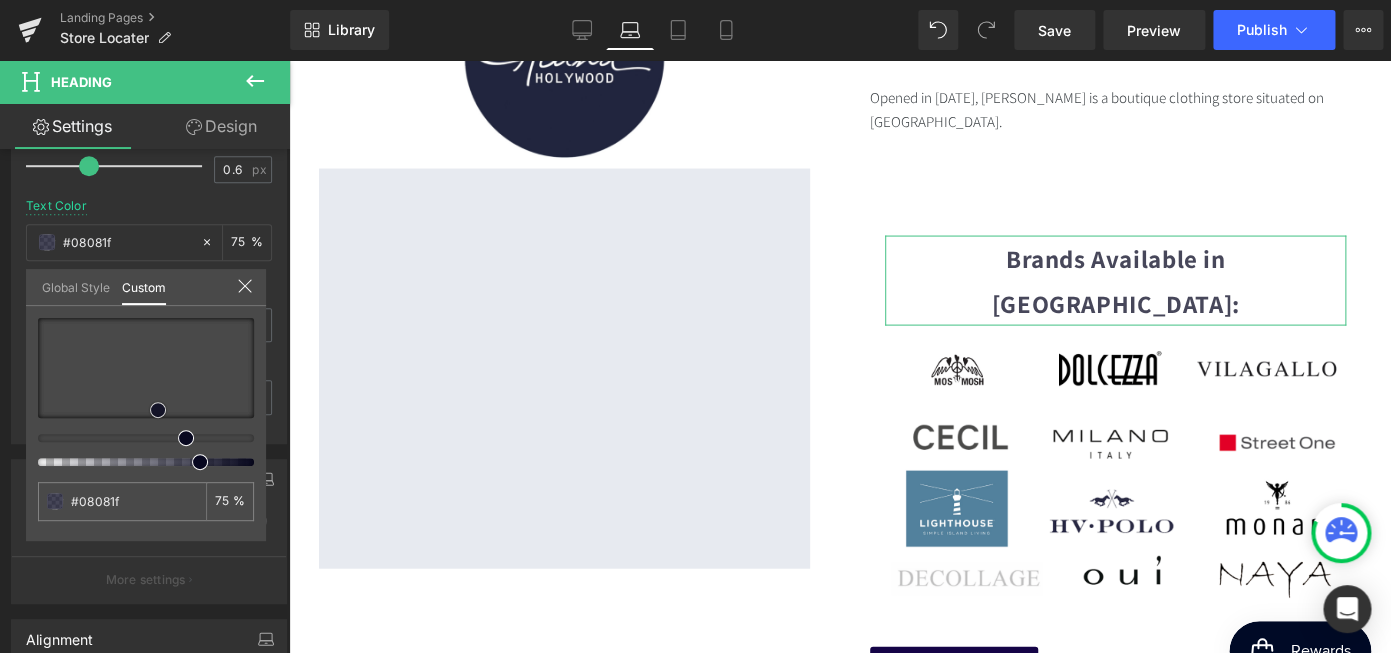 type on "#07071c" 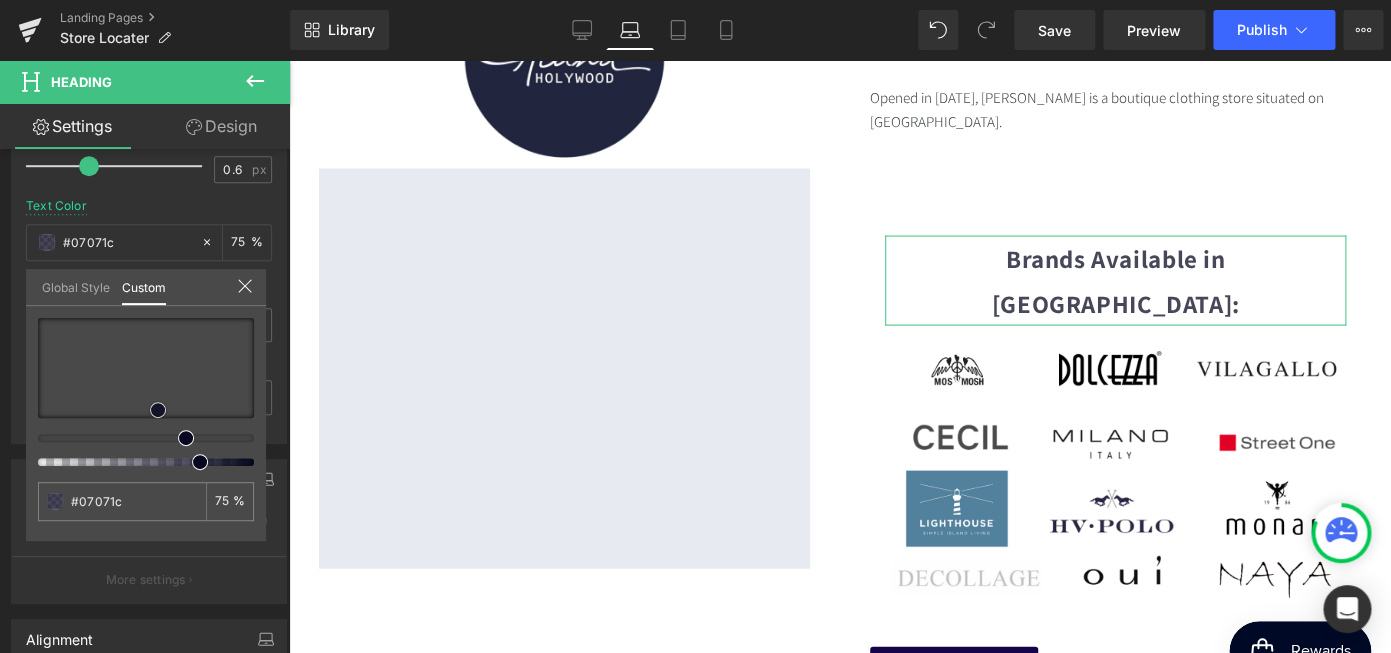 type on "#050514" 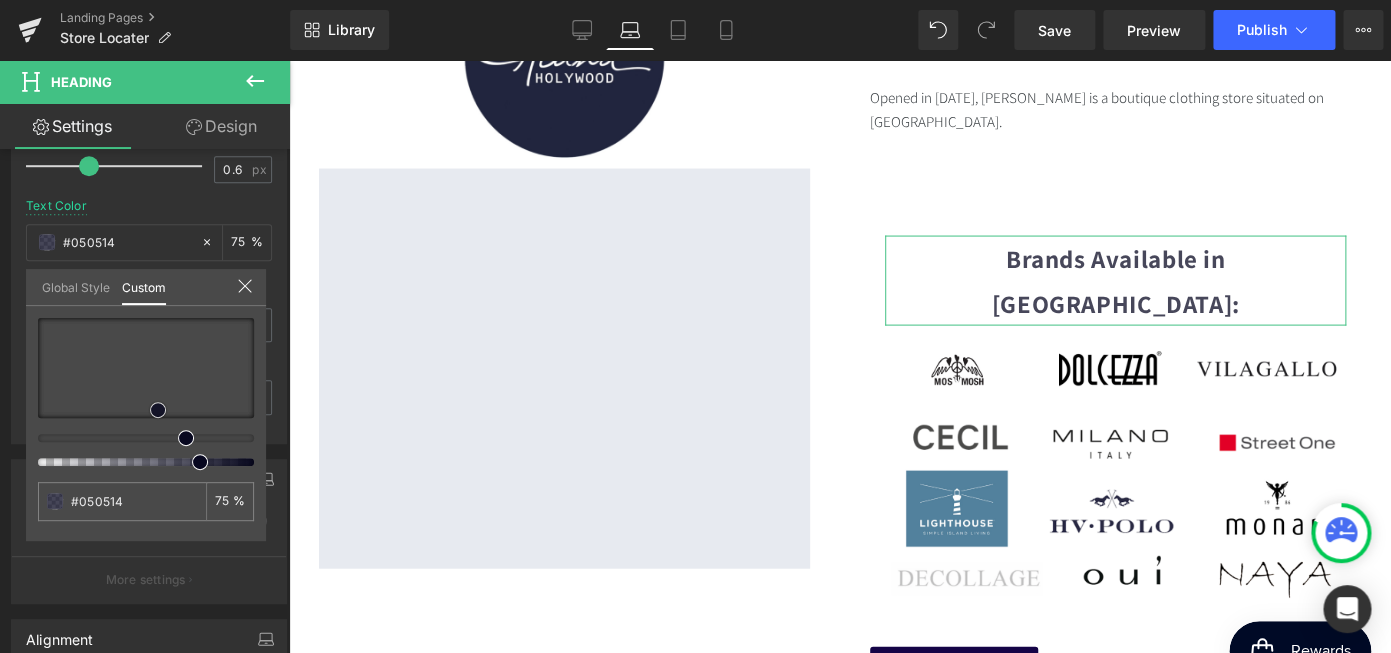 type on "#040410" 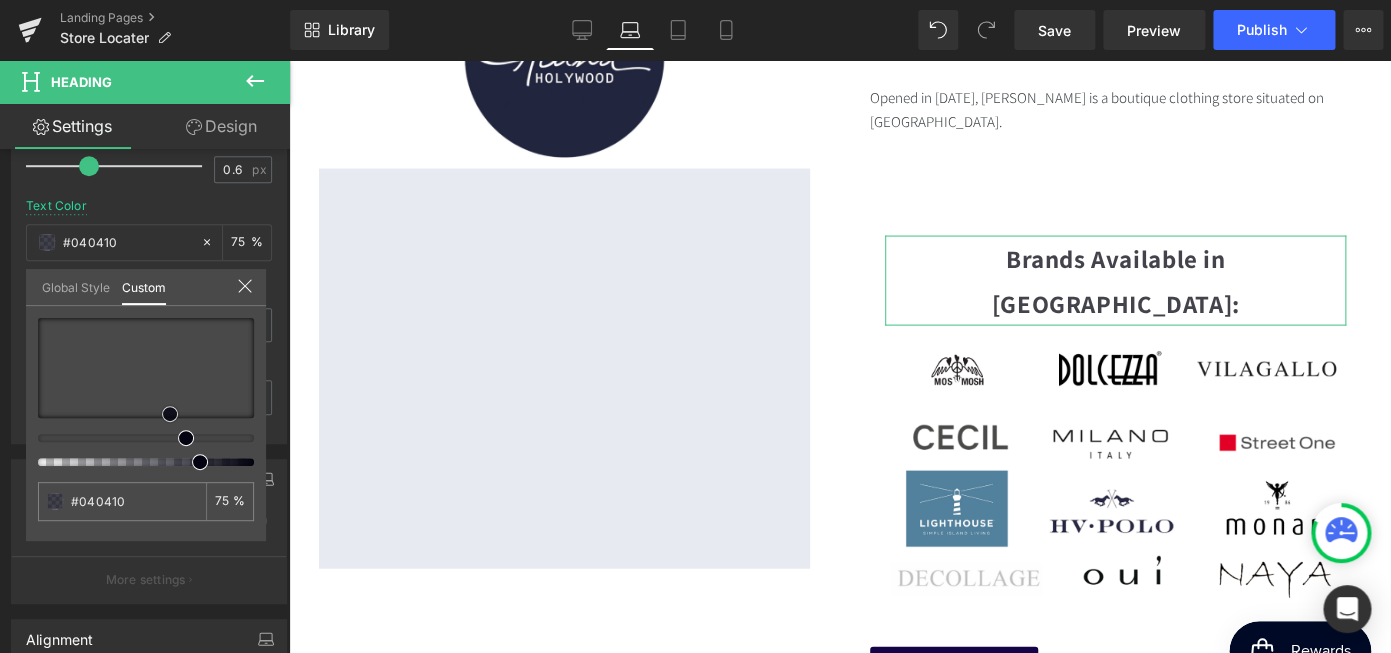 type on "#030311" 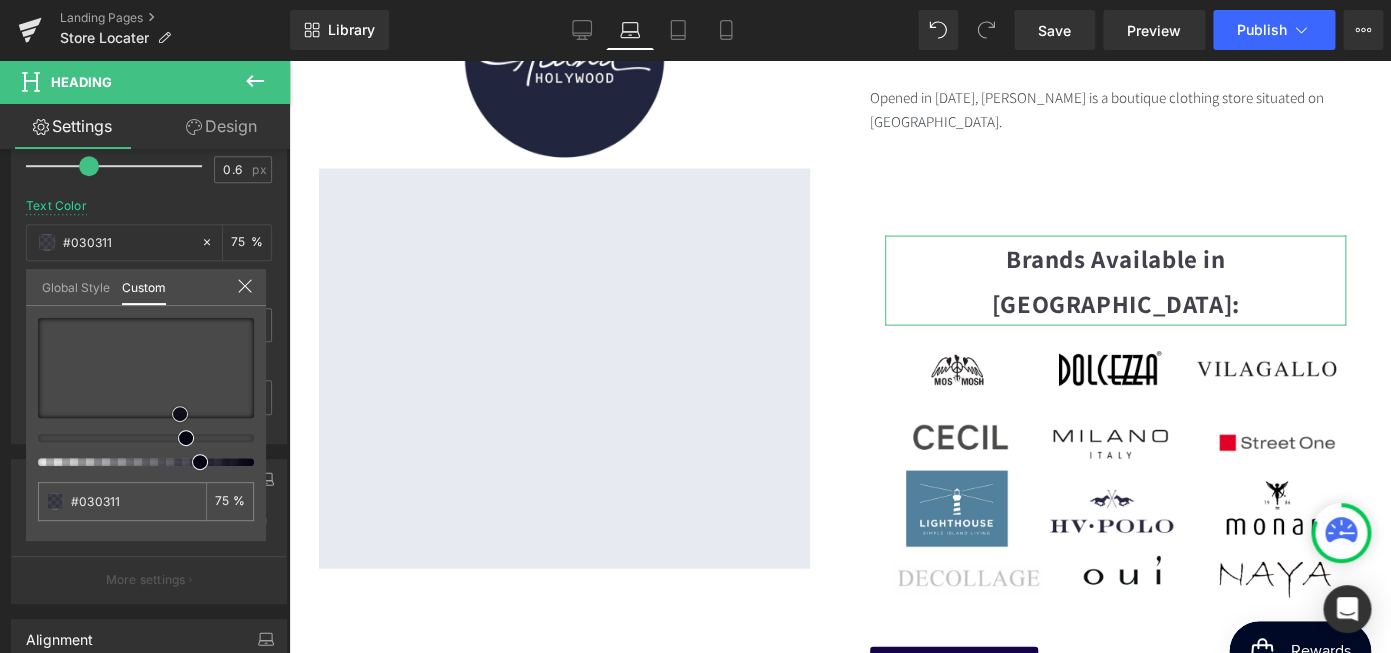 type on "#030315" 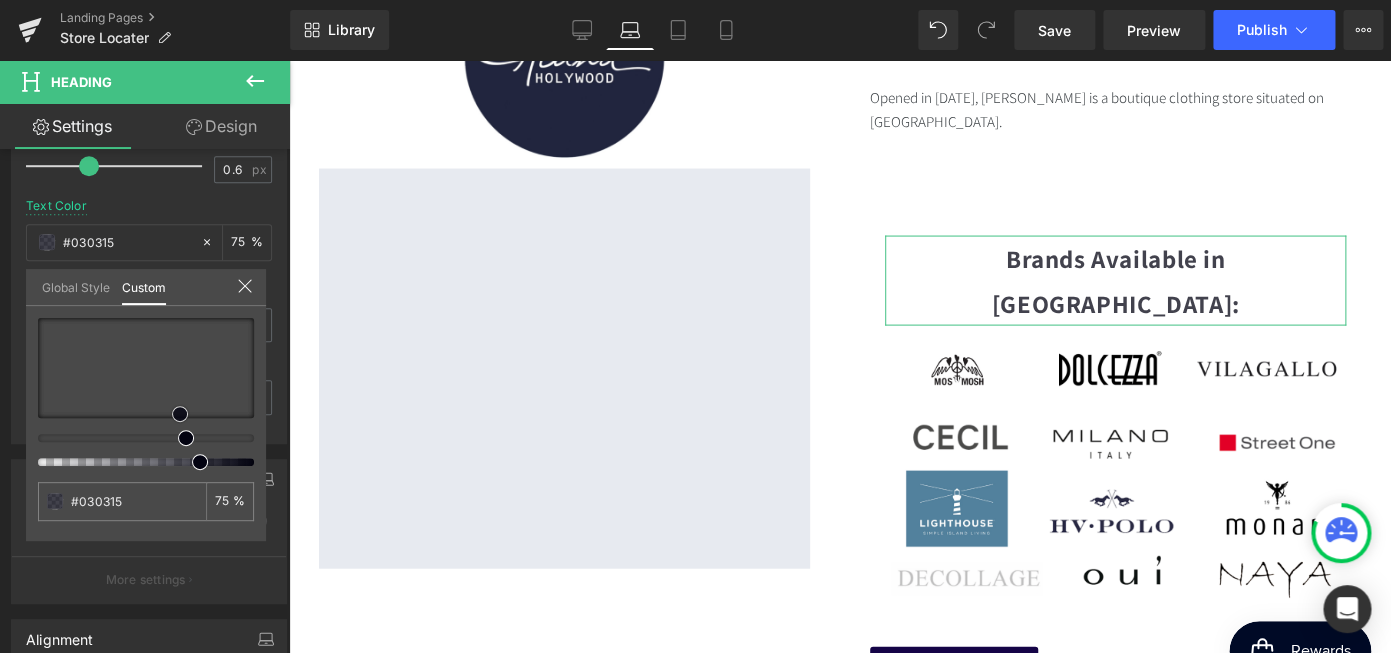 type on "#030316" 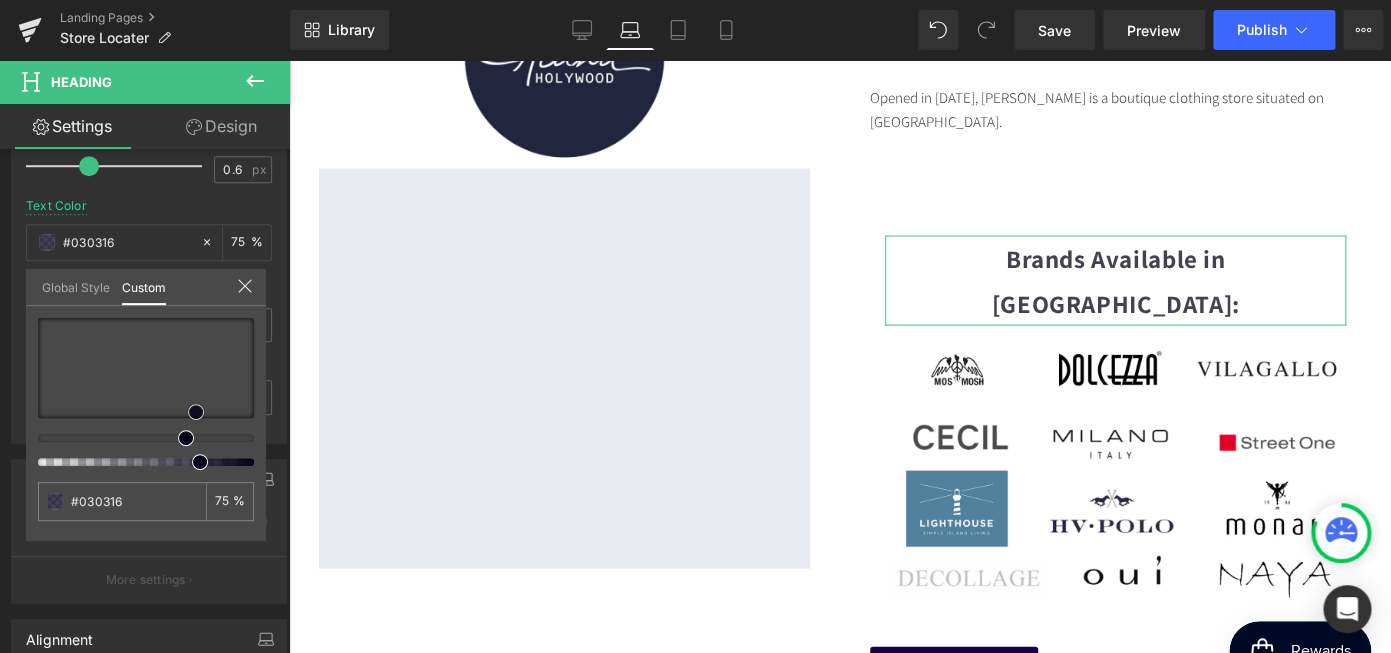 type on "#03031a" 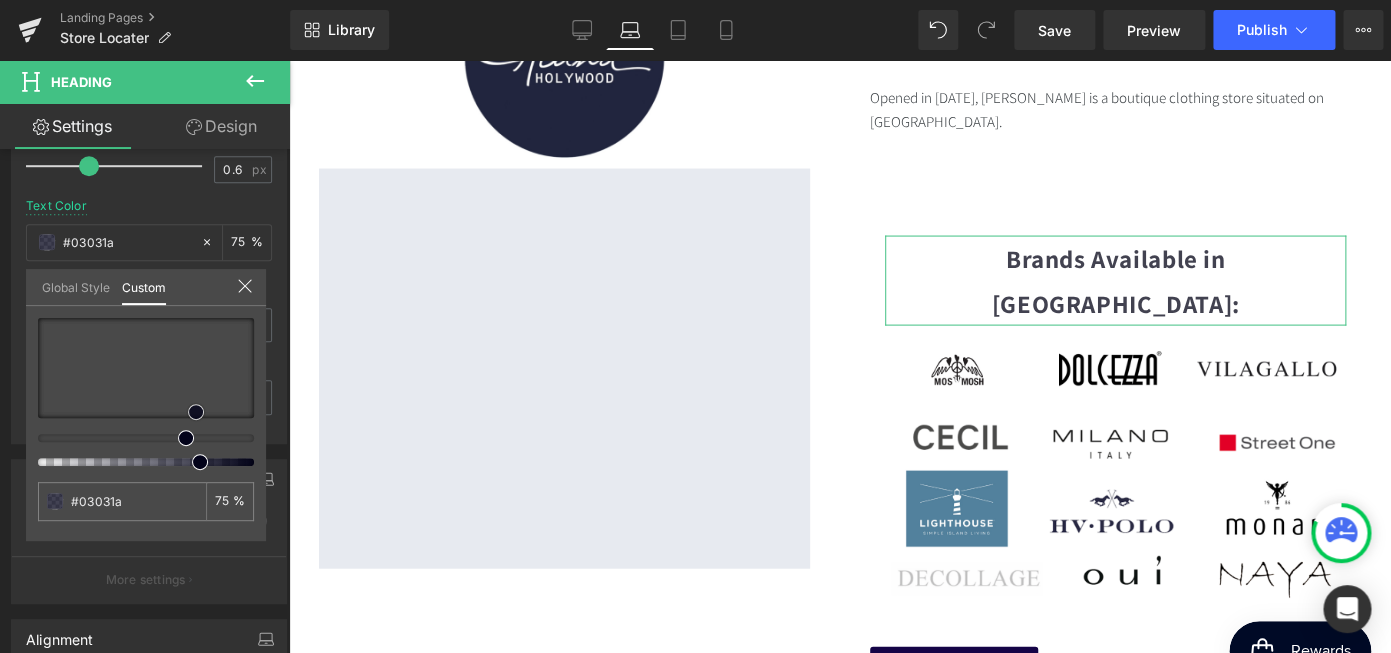 type on "#03031b" 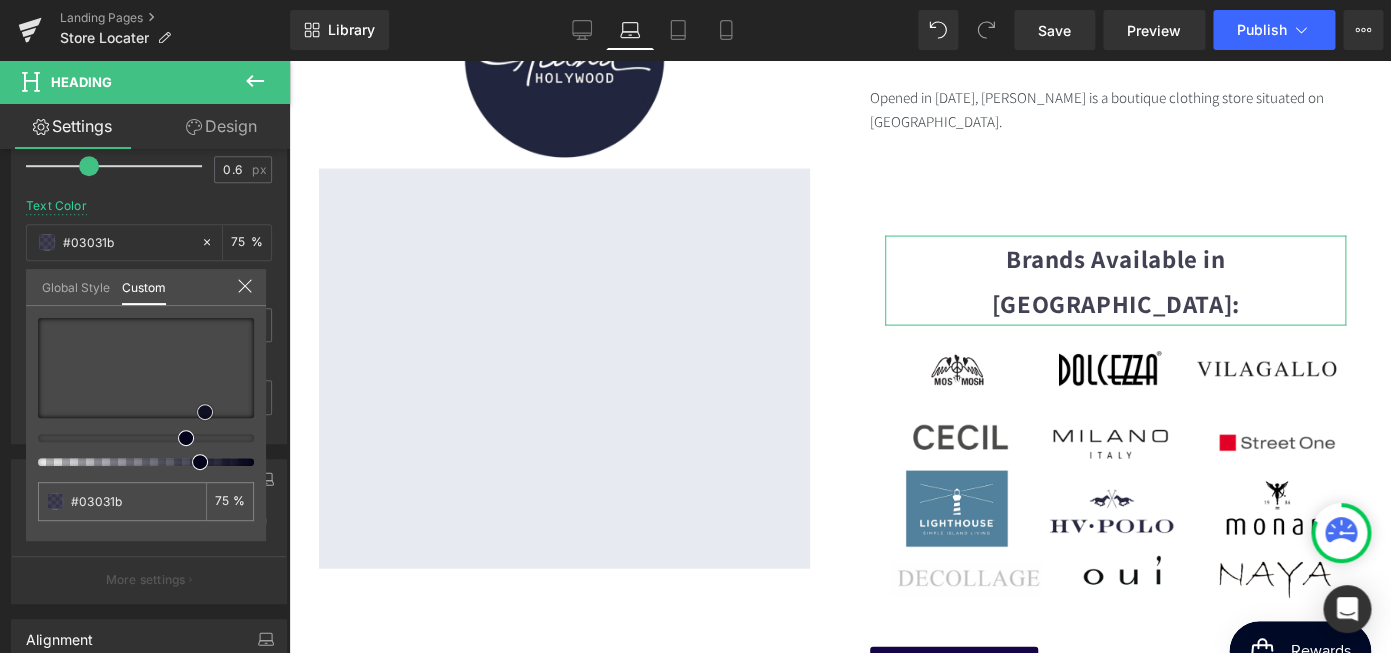 type on "#020216" 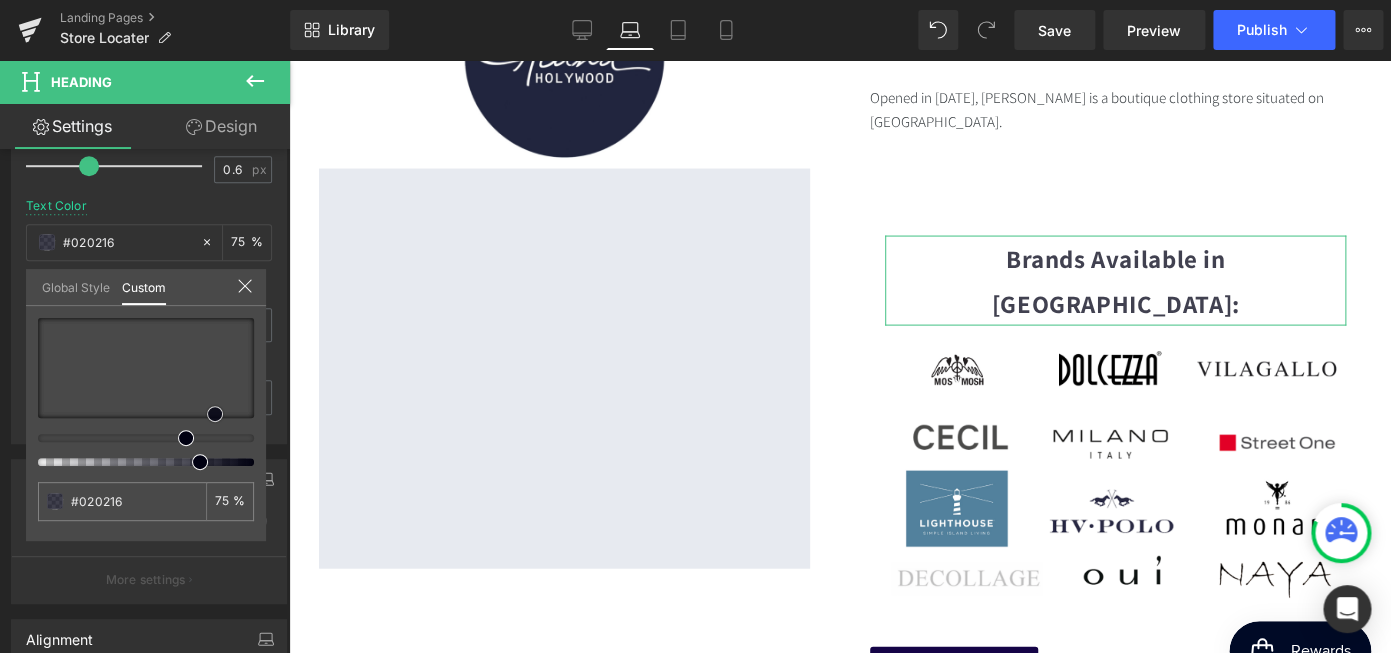 type on "#010112" 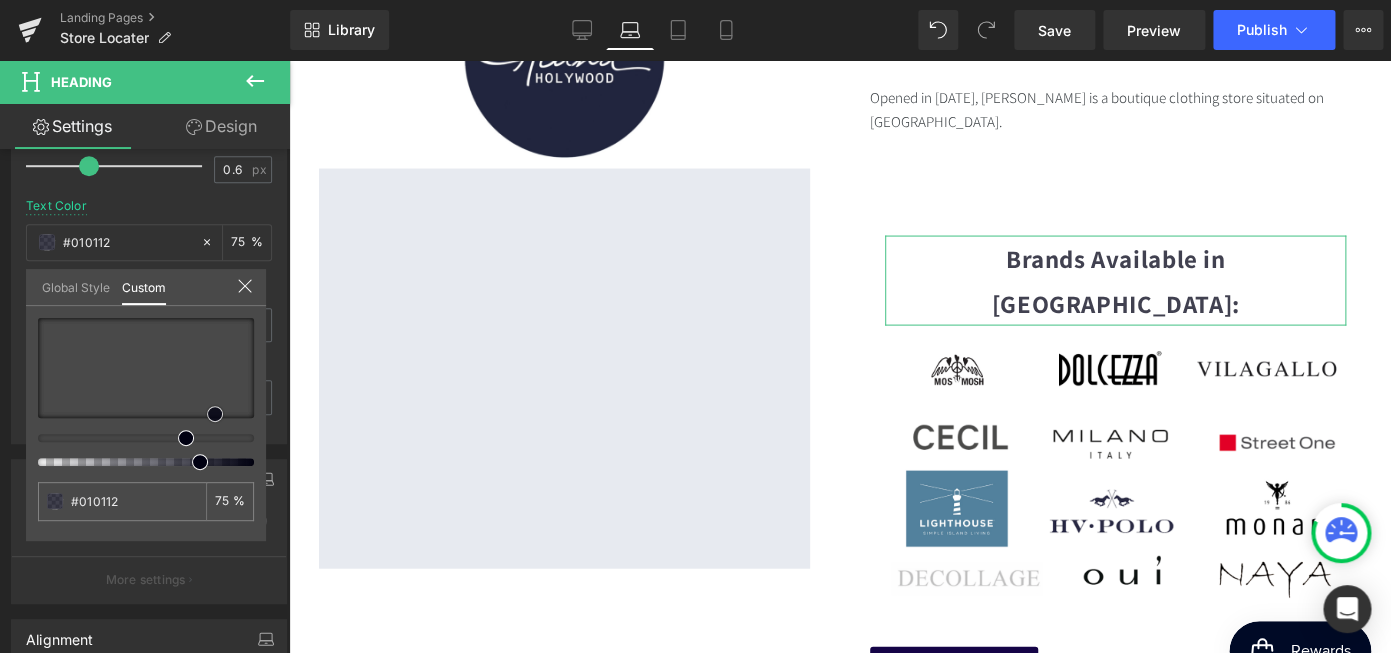 type on "#00000e" 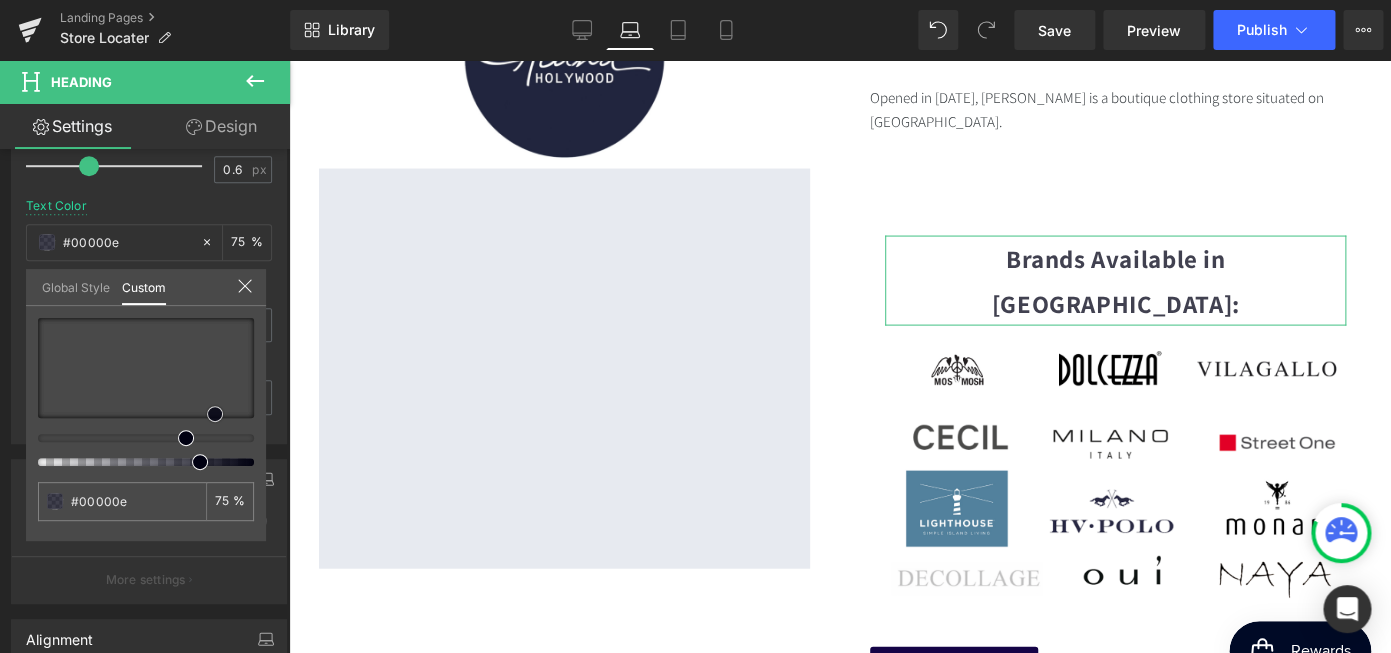 type on "#000009" 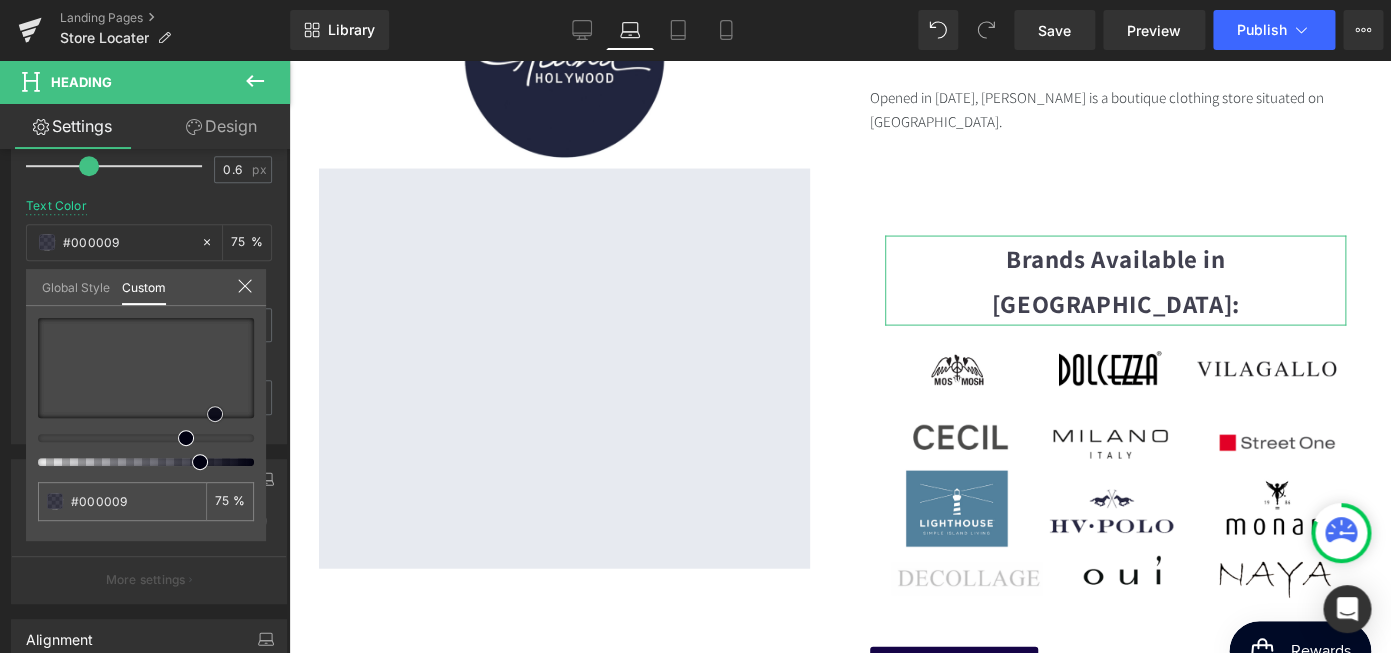 type on "#00000a" 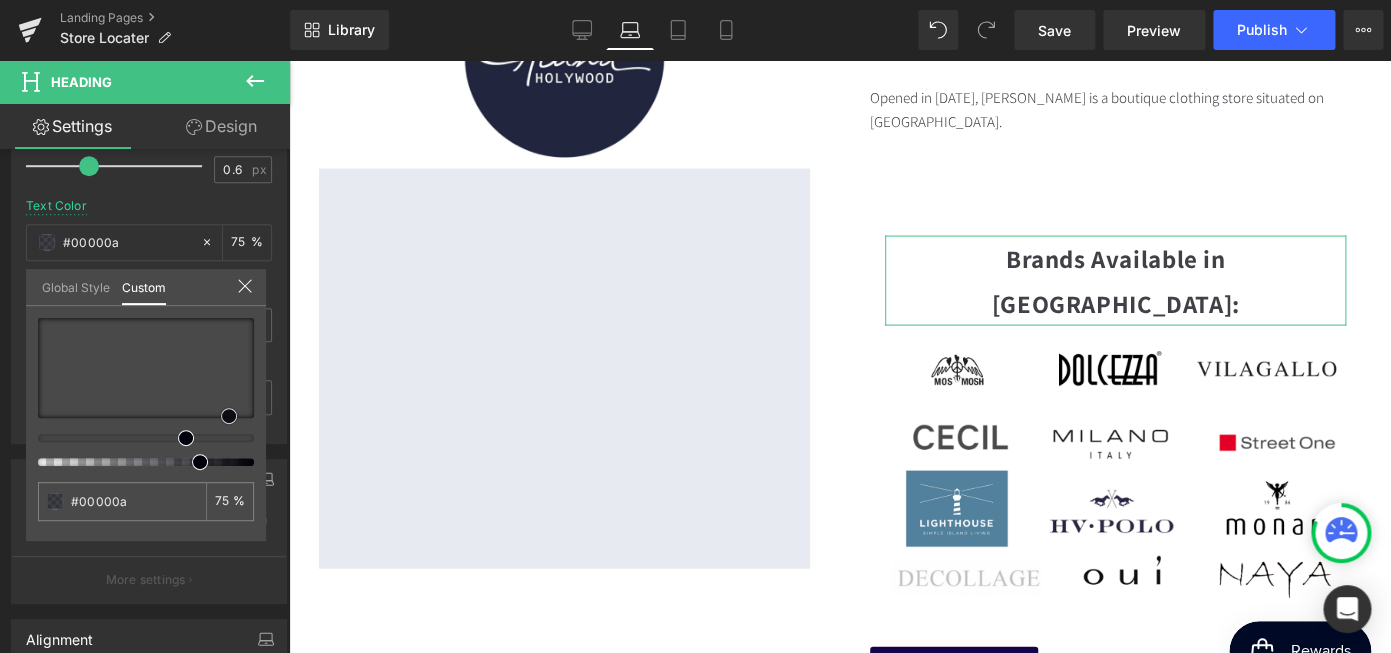 type on "#00000f" 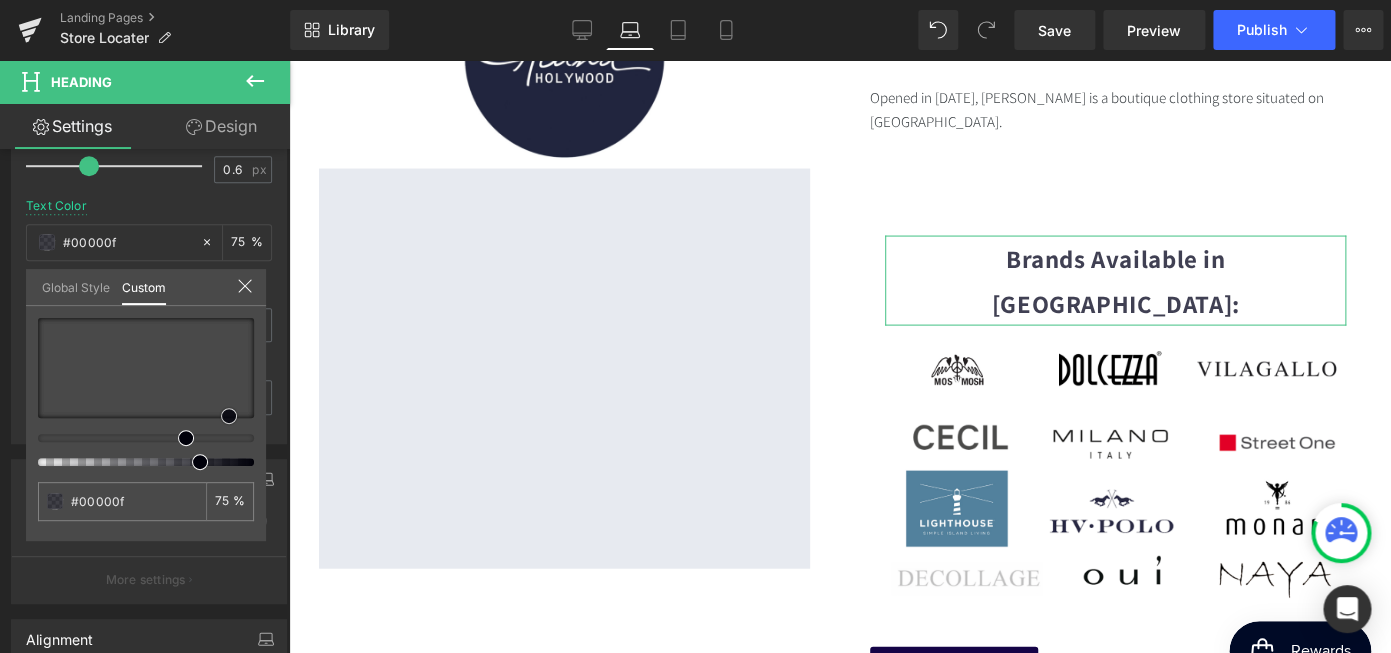 type on "#000019" 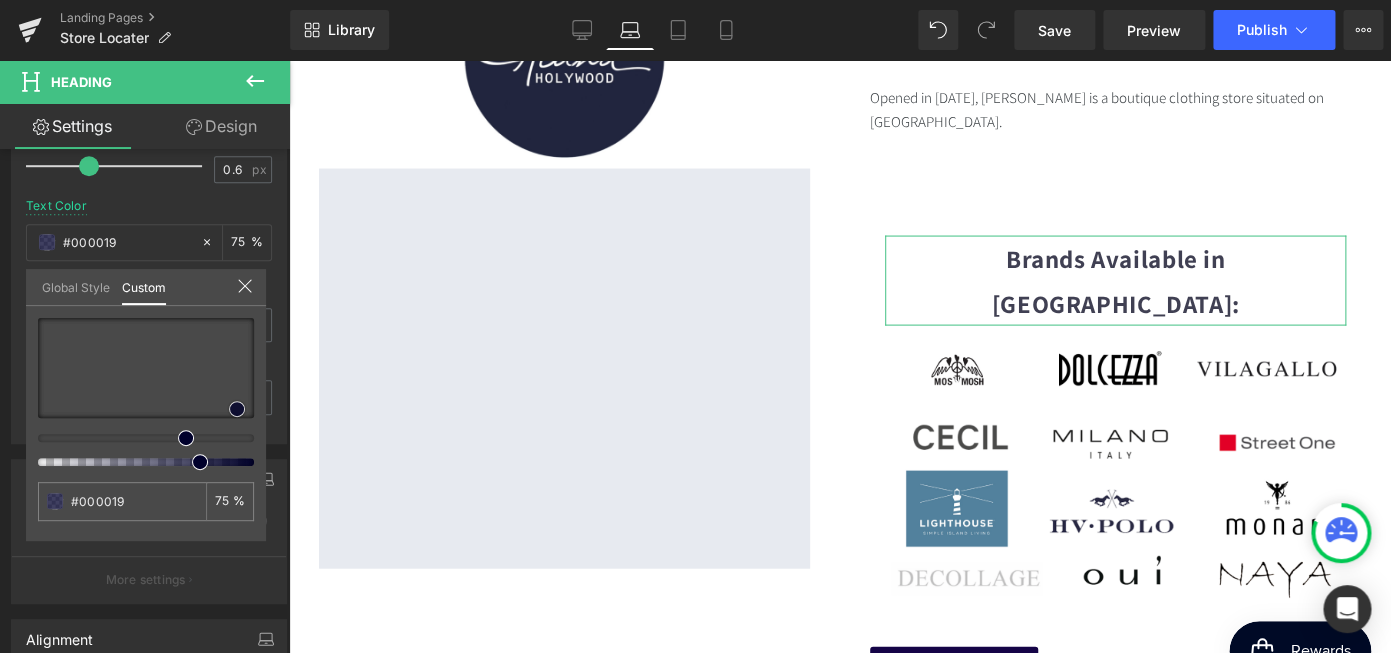 type on "#01012c" 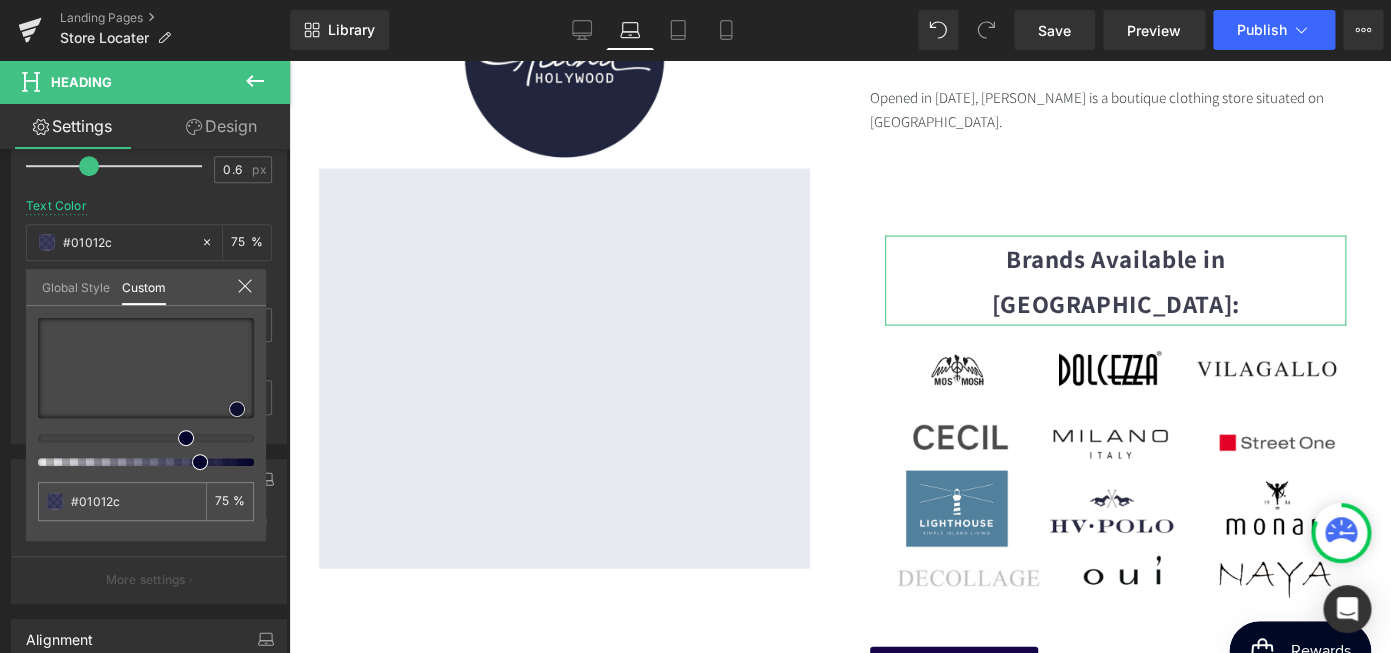 type on "#01013b" 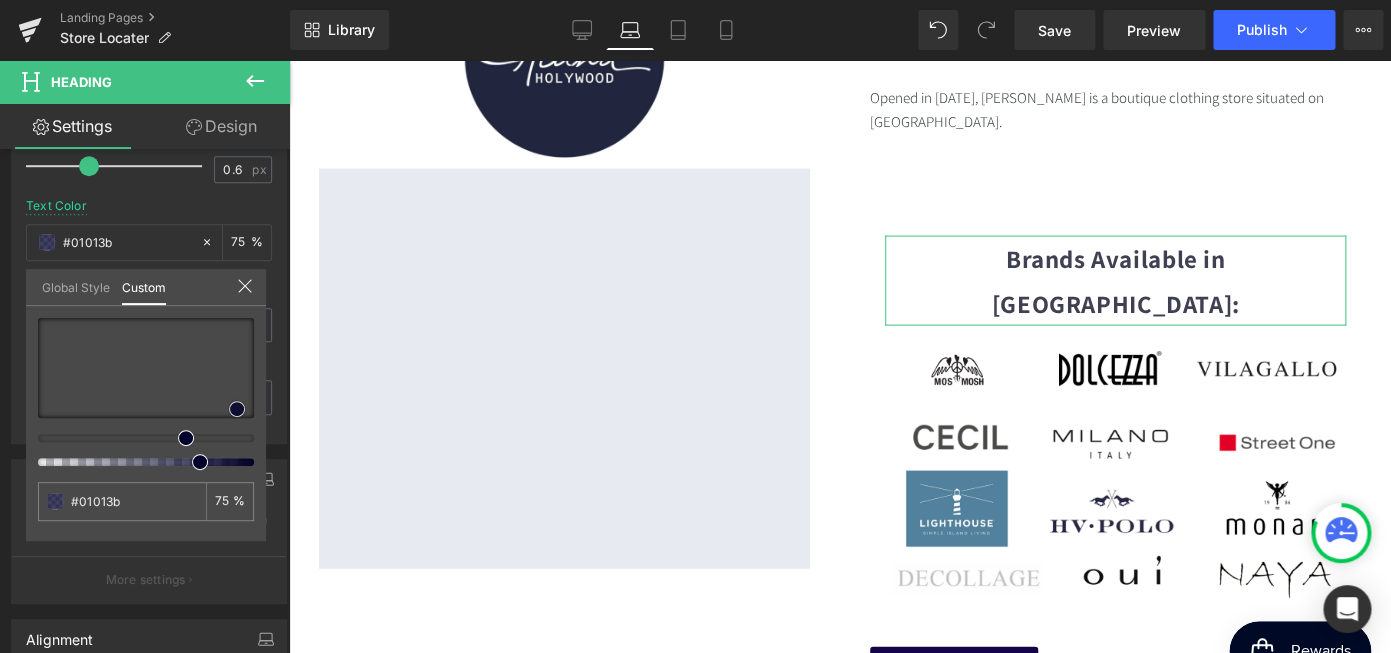 type on "#000041" 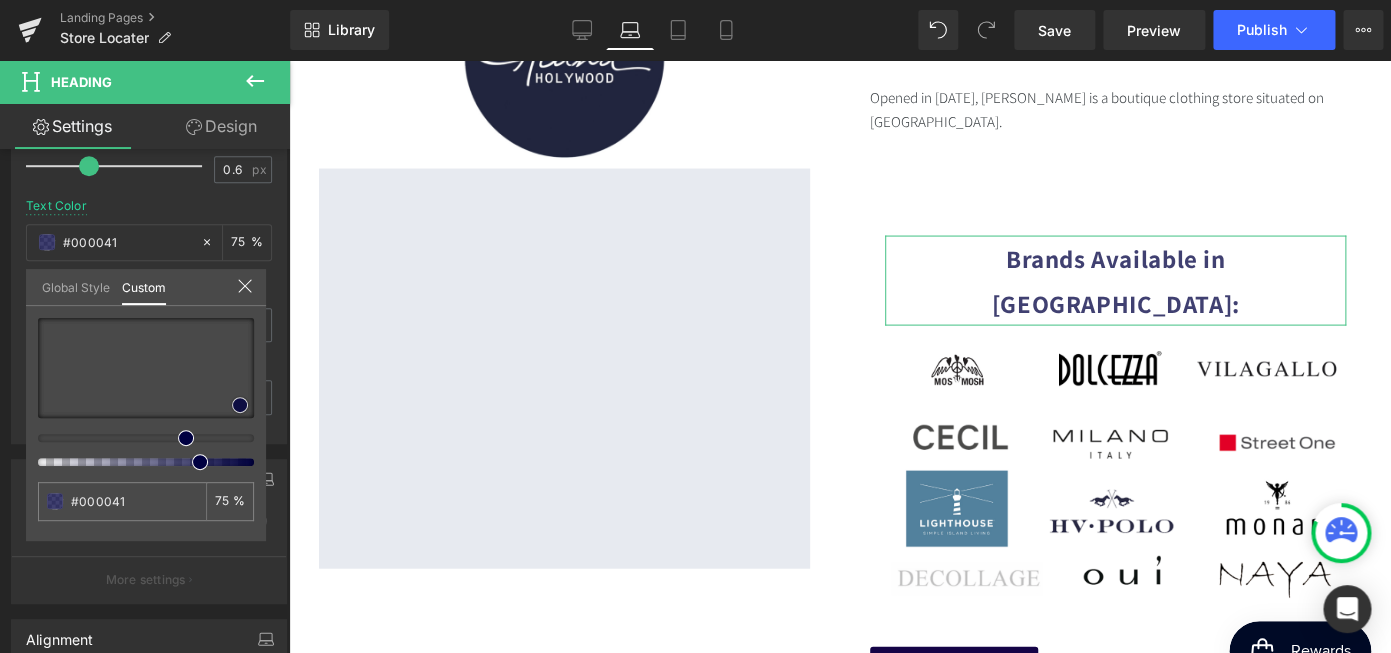 type on "#00003c" 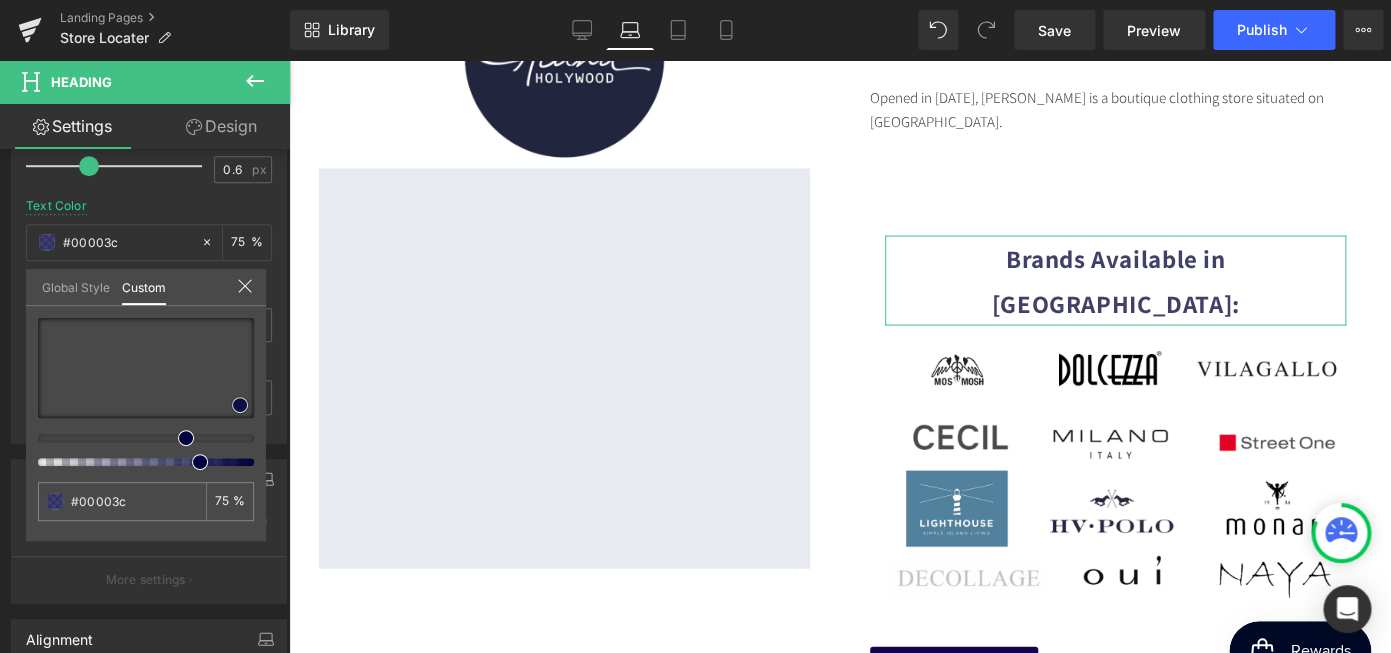 type on "#000037" 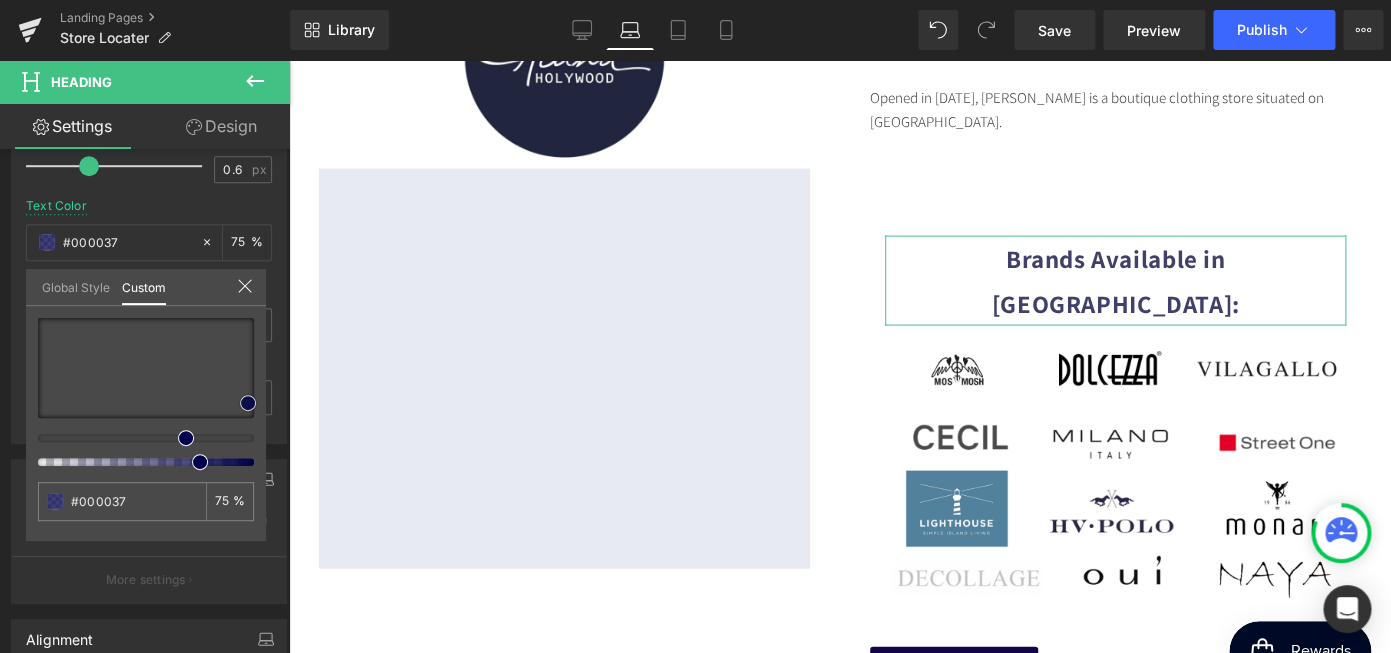 scroll, scrollTop: 0, scrollLeft: 367, axis: horizontal 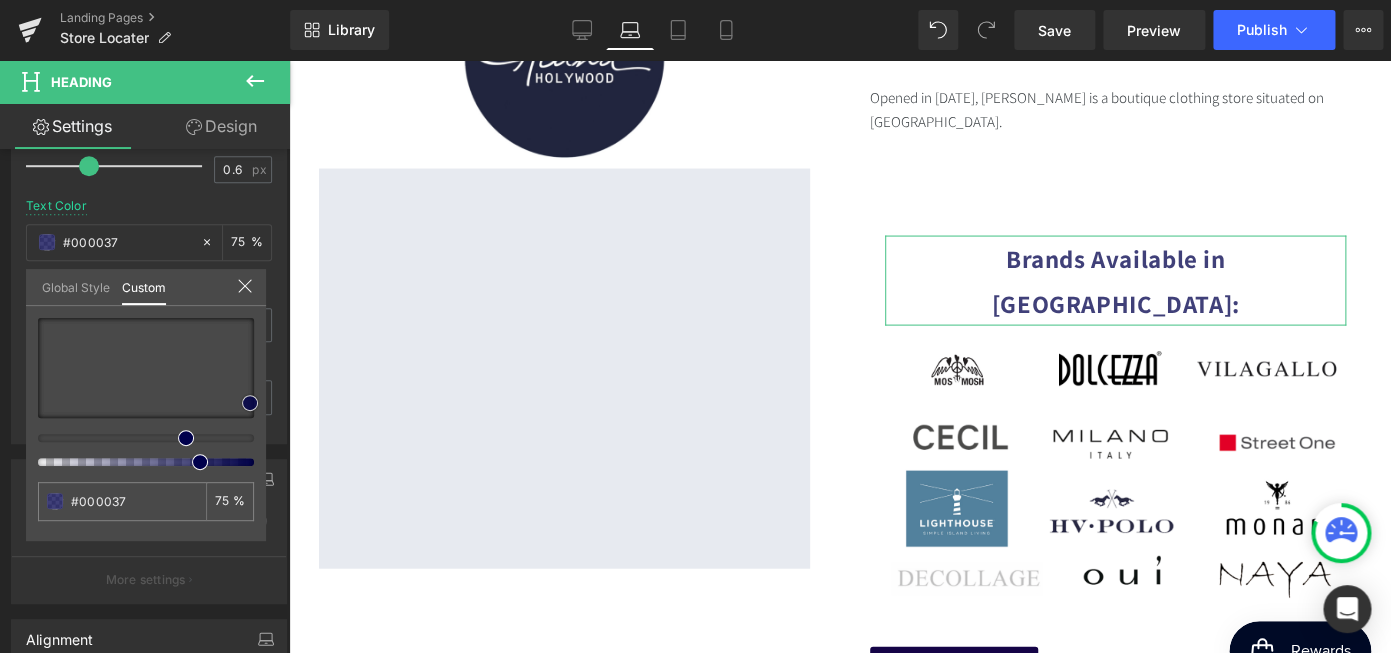 drag, startPoint x: 201, startPoint y: 403, endPoint x: 248, endPoint y: 403, distance: 47 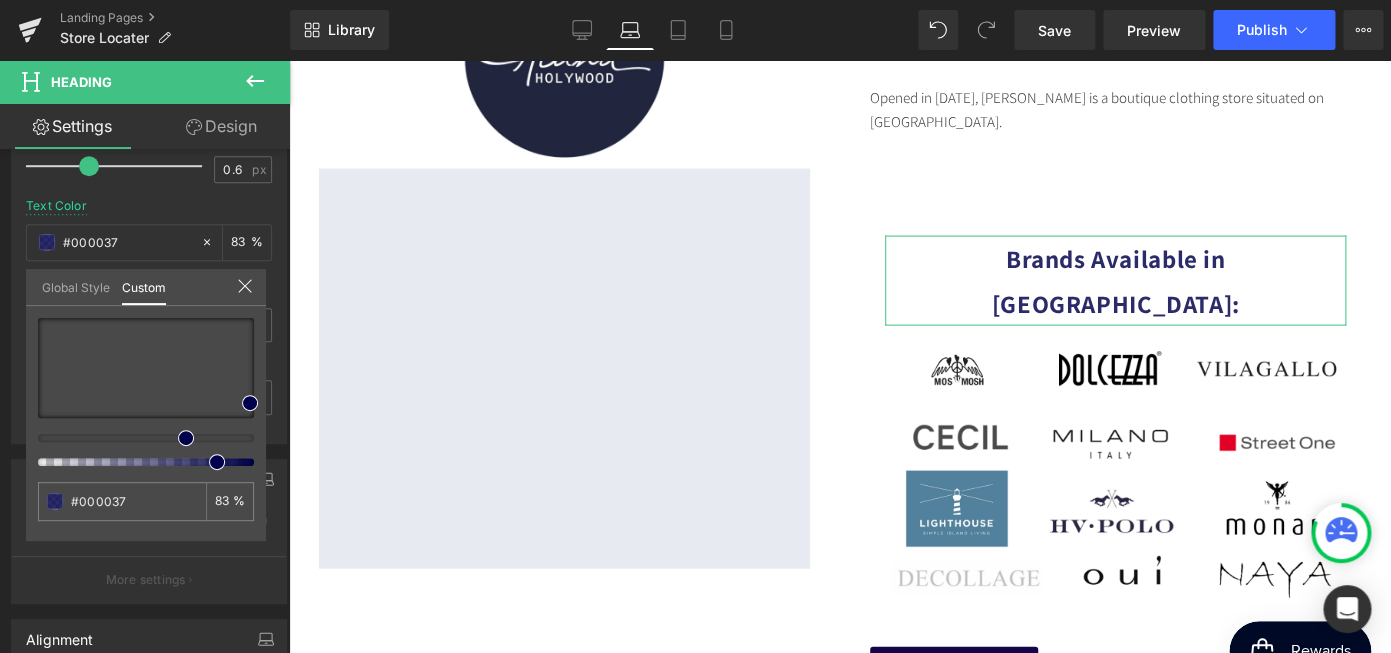 scroll, scrollTop: 0, scrollLeft: 0, axis: both 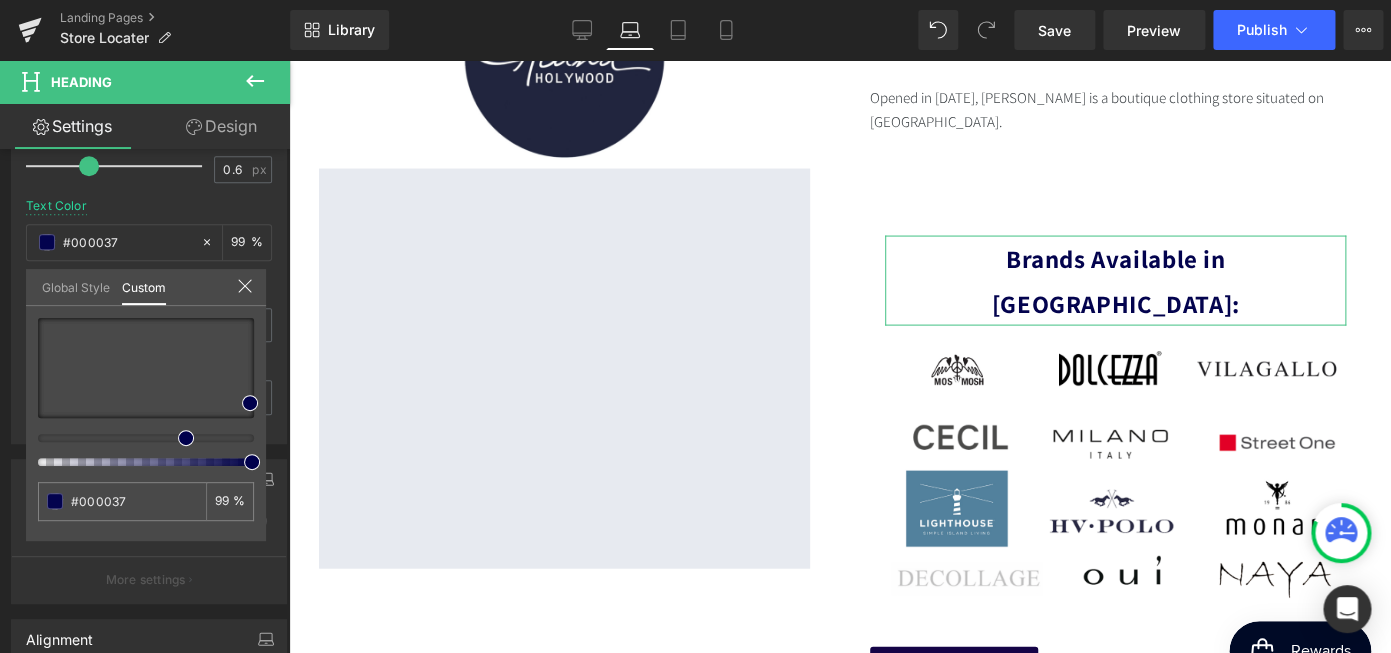 drag, startPoint x: 219, startPoint y: 464, endPoint x: 247, endPoint y: 469, distance: 28.442924 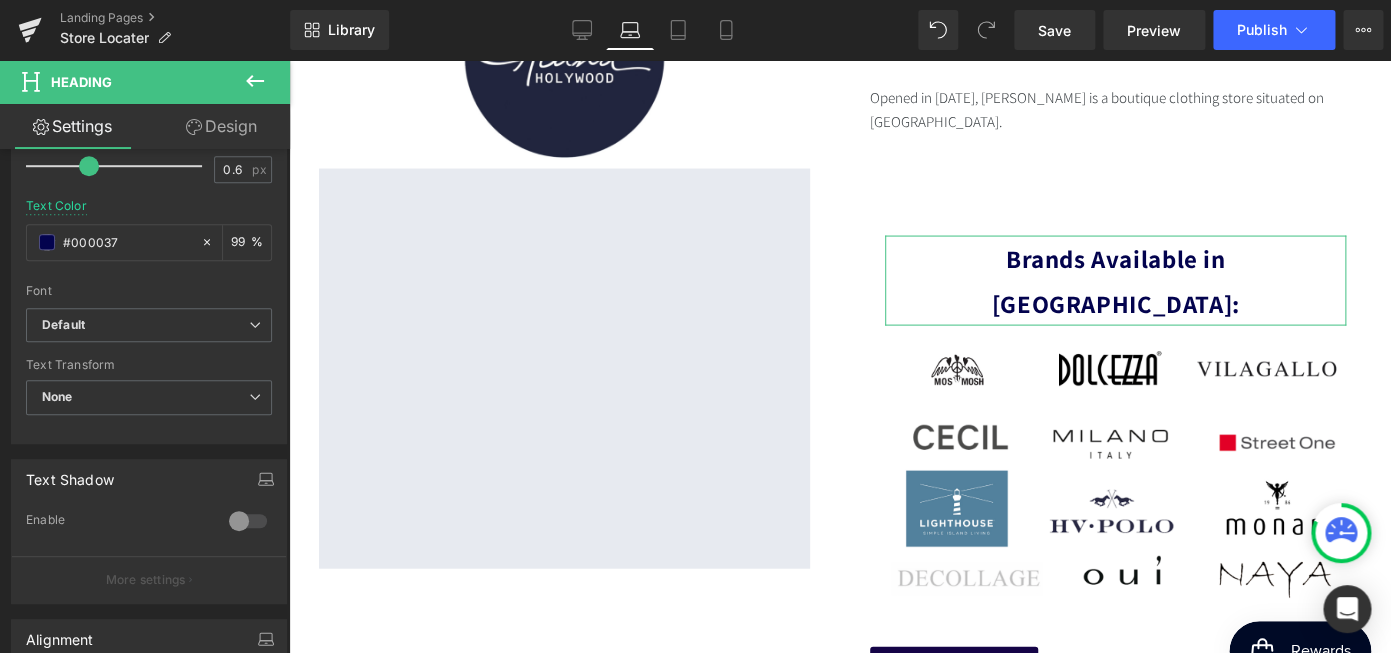 scroll, scrollTop: 0, scrollLeft: 367, axis: horizontal 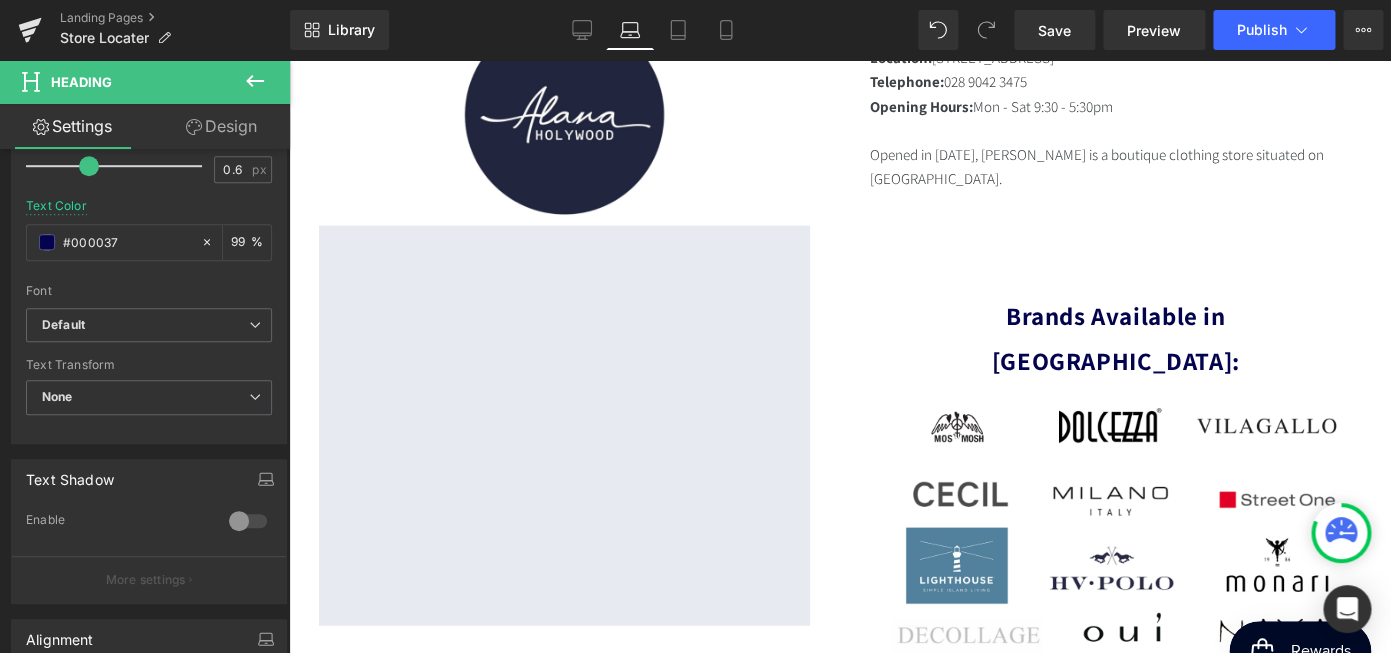 click on "Skip to content
Your cart is empty
Continue shopping
Have an account?
Log in  to check out faster.
Your cart
Loading...
Order special instructions
Order special instructions
Estimated total
£0.00 GBP
Tax included and shipping and discounts calculated at checkout" at bounding box center [840, 1542] 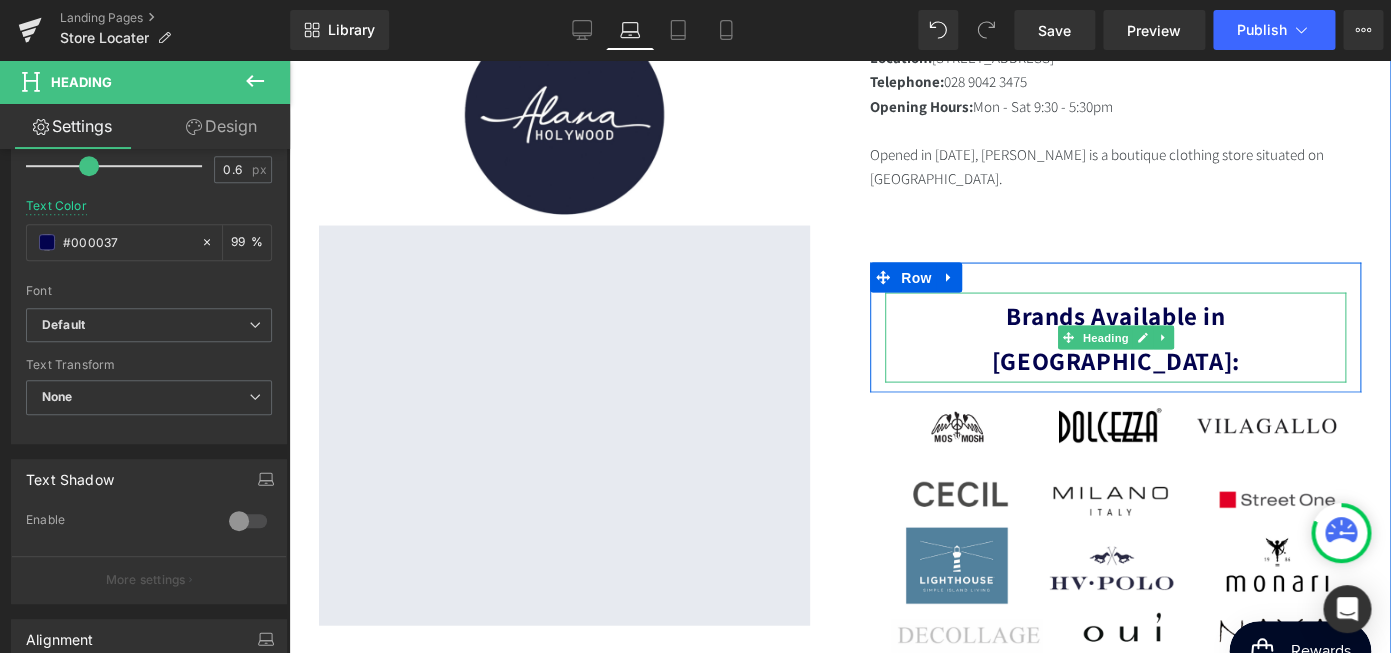click on "Brands Available in [GEOGRAPHIC_DATA]:" at bounding box center [1116, 337] 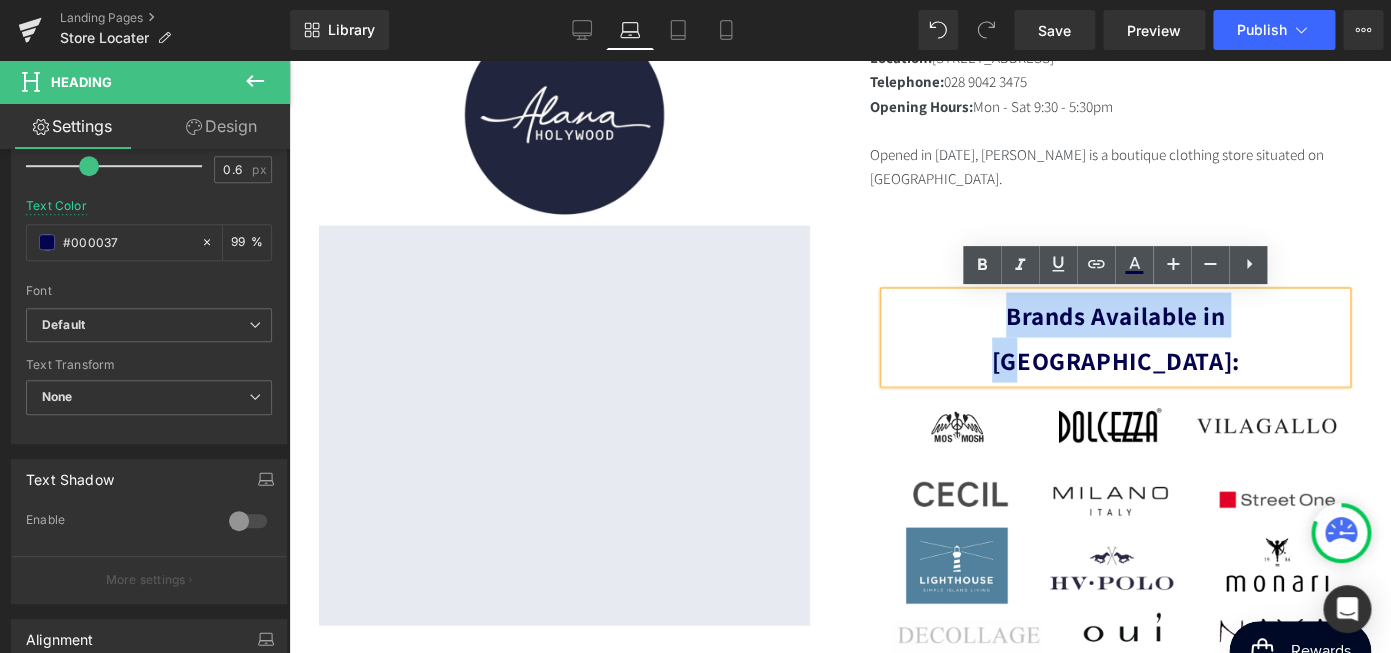 scroll, scrollTop: 0, scrollLeft: 367, axis: horizontal 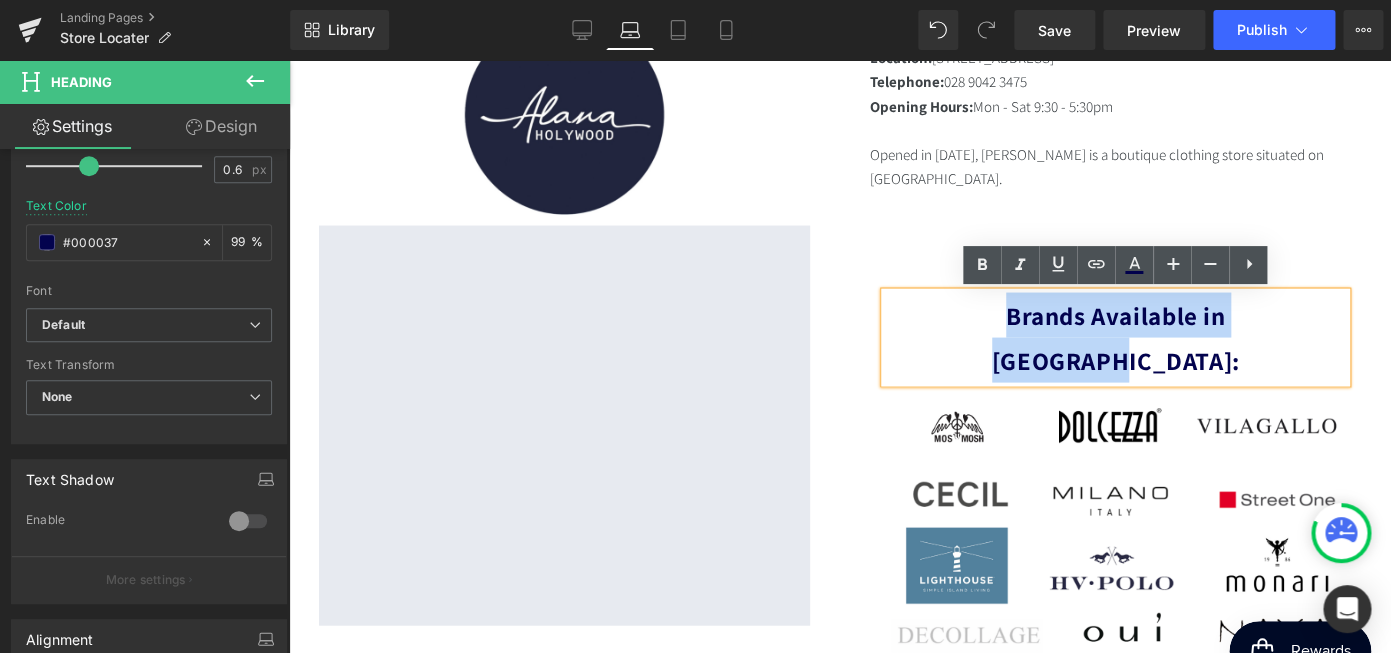 drag, startPoint x: 918, startPoint y: 314, endPoint x: 1302, endPoint y: 317, distance: 384.01172 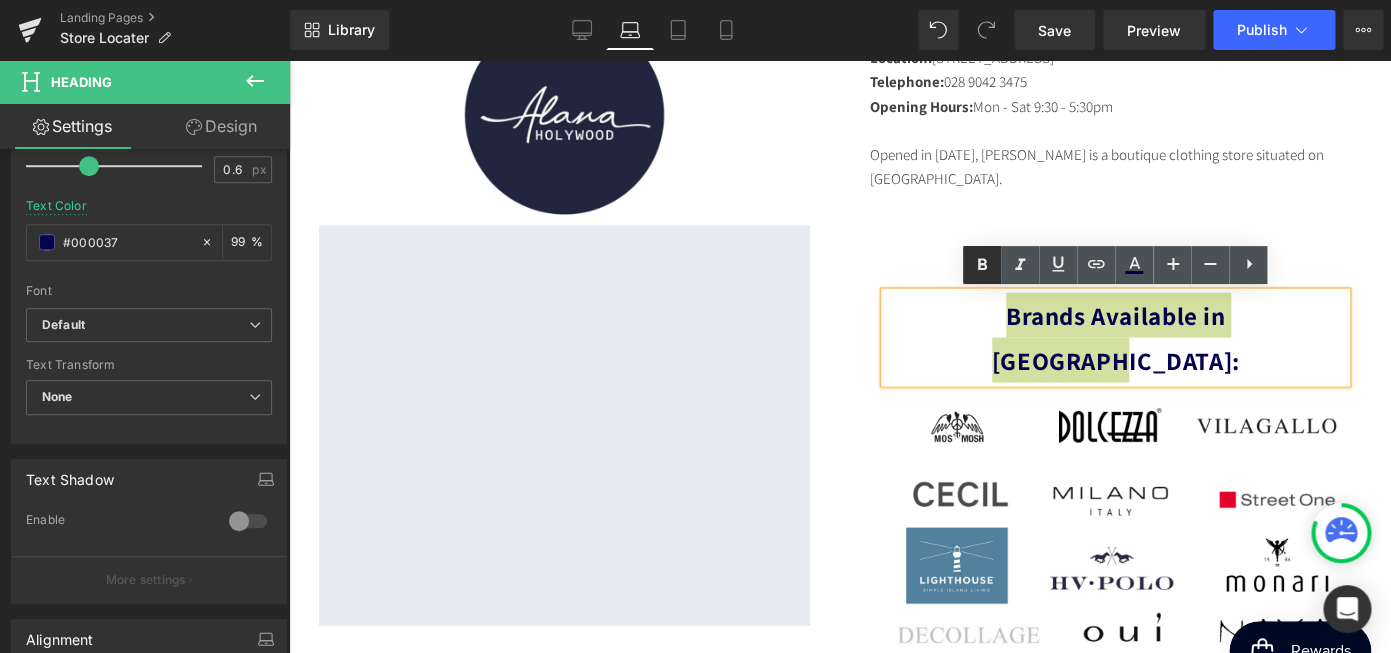 click 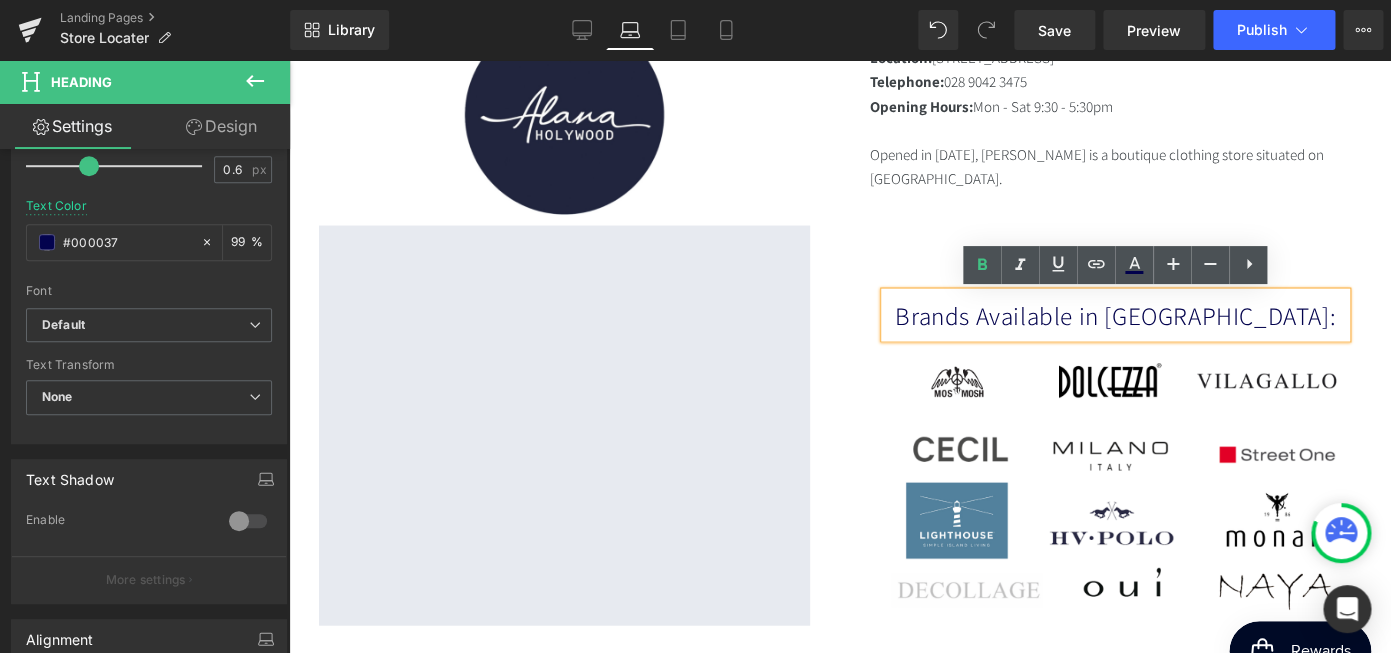 scroll, scrollTop: 551, scrollLeft: 0, axis: vertical 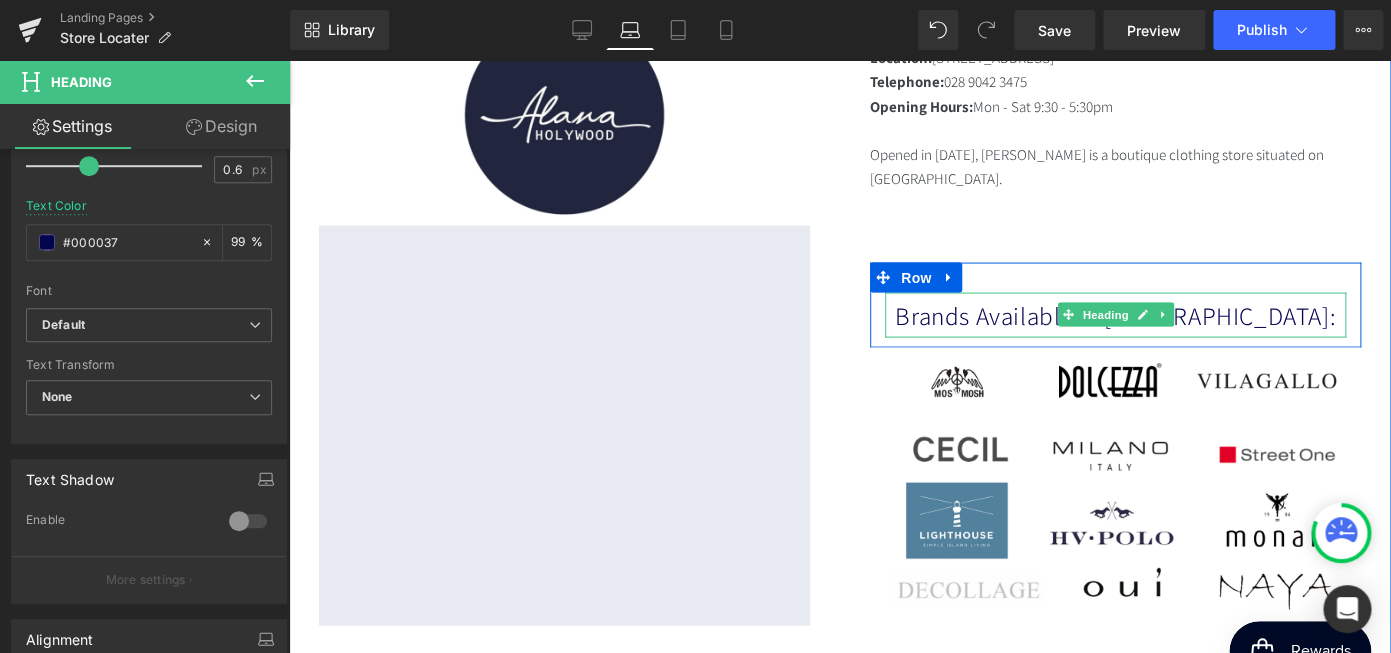 drag, startPoint x: 1144, startPoint y: 313, endPoint x: 934, endPoint y: 309, distance: 210.03809 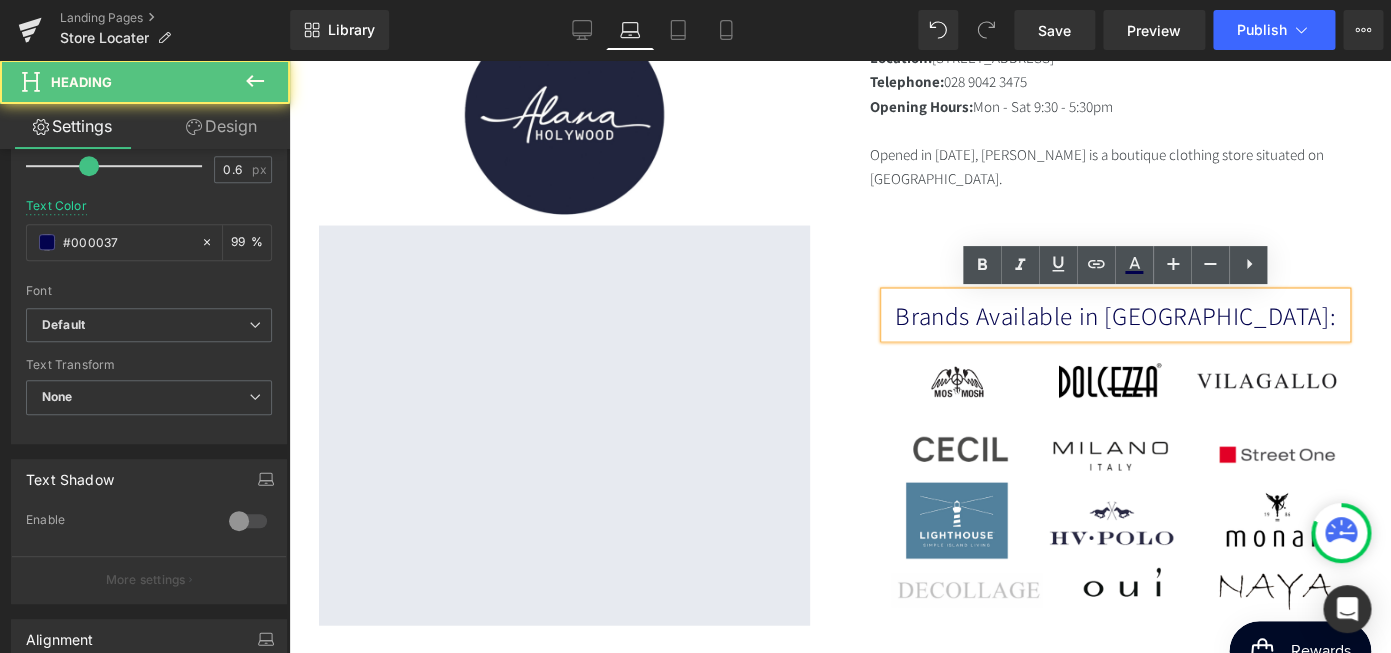 scroll, scrollTop: 0, scrollLeft: 0, axis: both 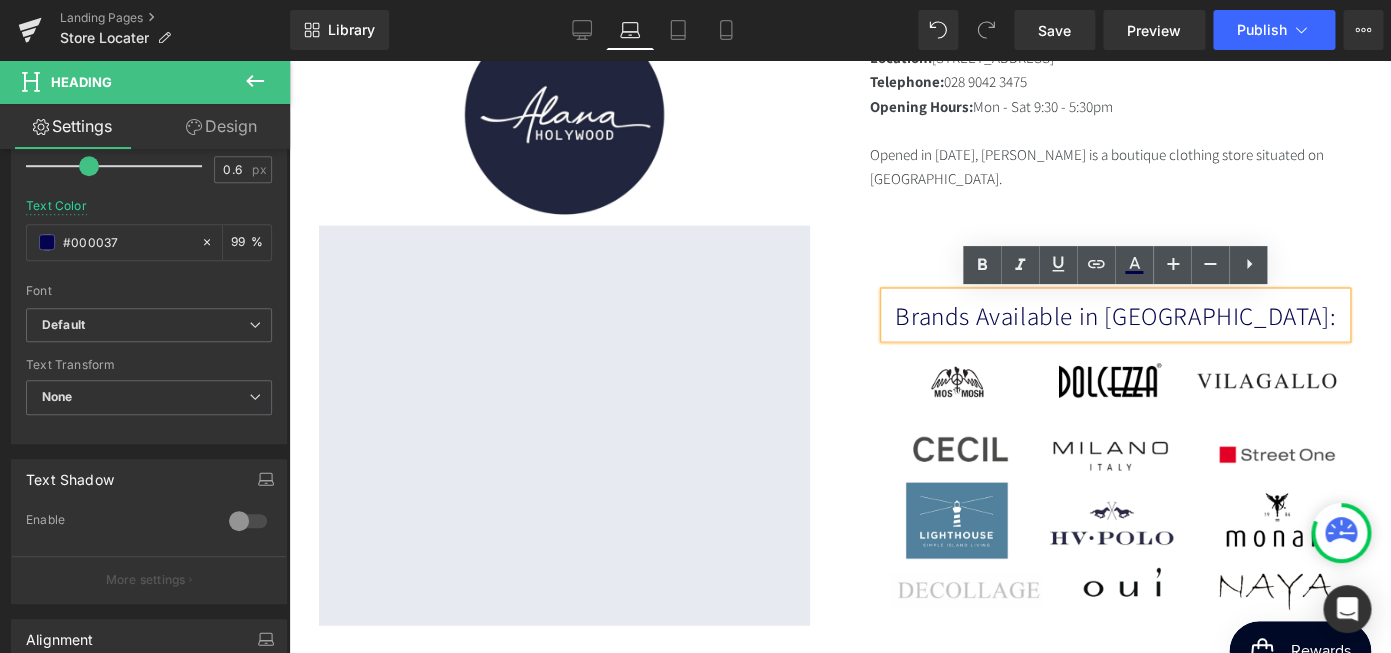 click on "ALANA HOLYWOOD Heading         Location:  39 Church Street, Holywood BT18 9BU Telephone:  028 9042 3475 Opening Hours:  Mon - Sat 9:30 - 5:30pm Opened in 2025, Alana Holywood is a boutique clothing store situated on  Holywood's high street.  Text Block
Brands Available in Holywood:
Heading
Row
Image         SHOP BRANDS Button" at bounding box center (1115, 354) 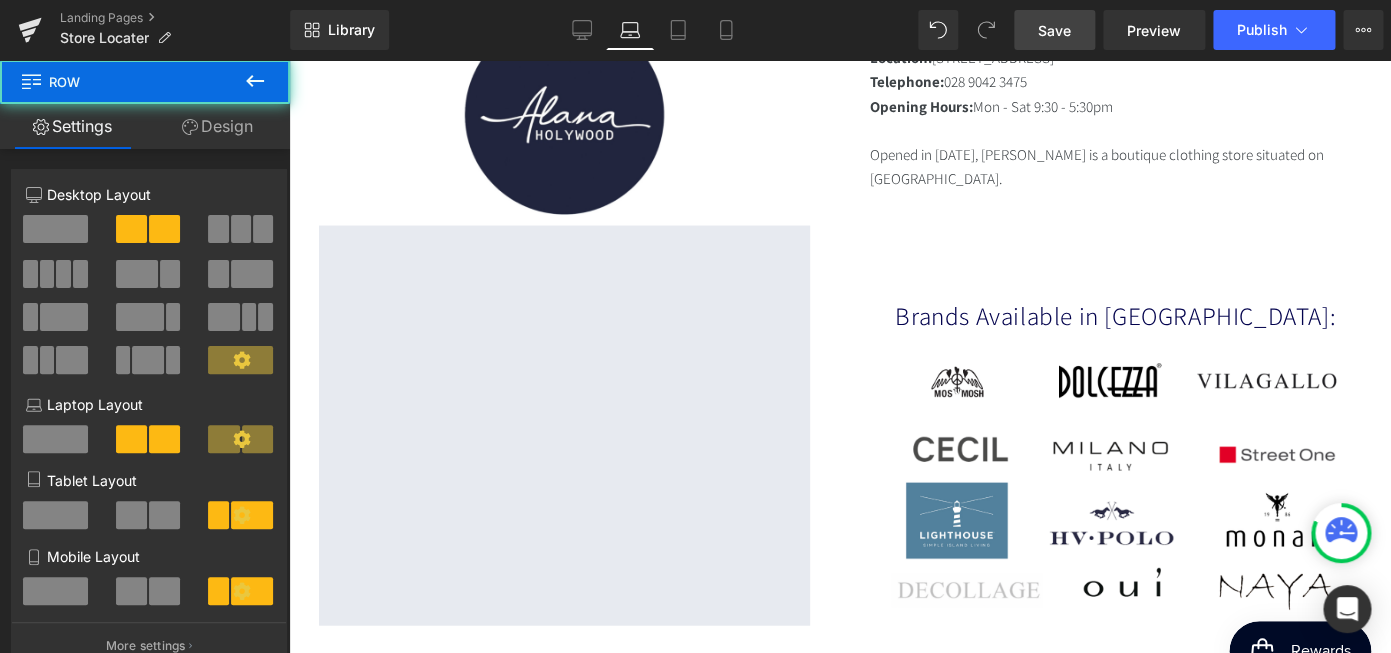 scroll, scrollTop: 0, scrollLeft: 367, axis: horizontal 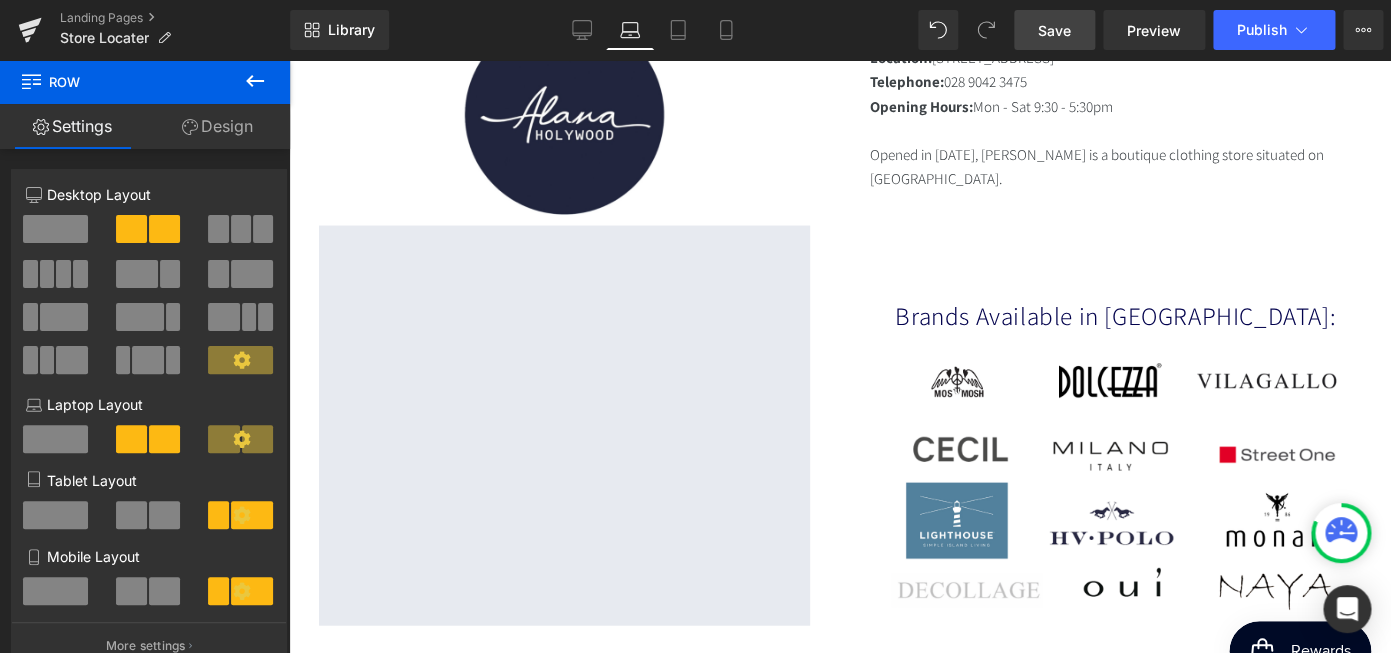 click on "Save" at bounding box center [1054, 30] 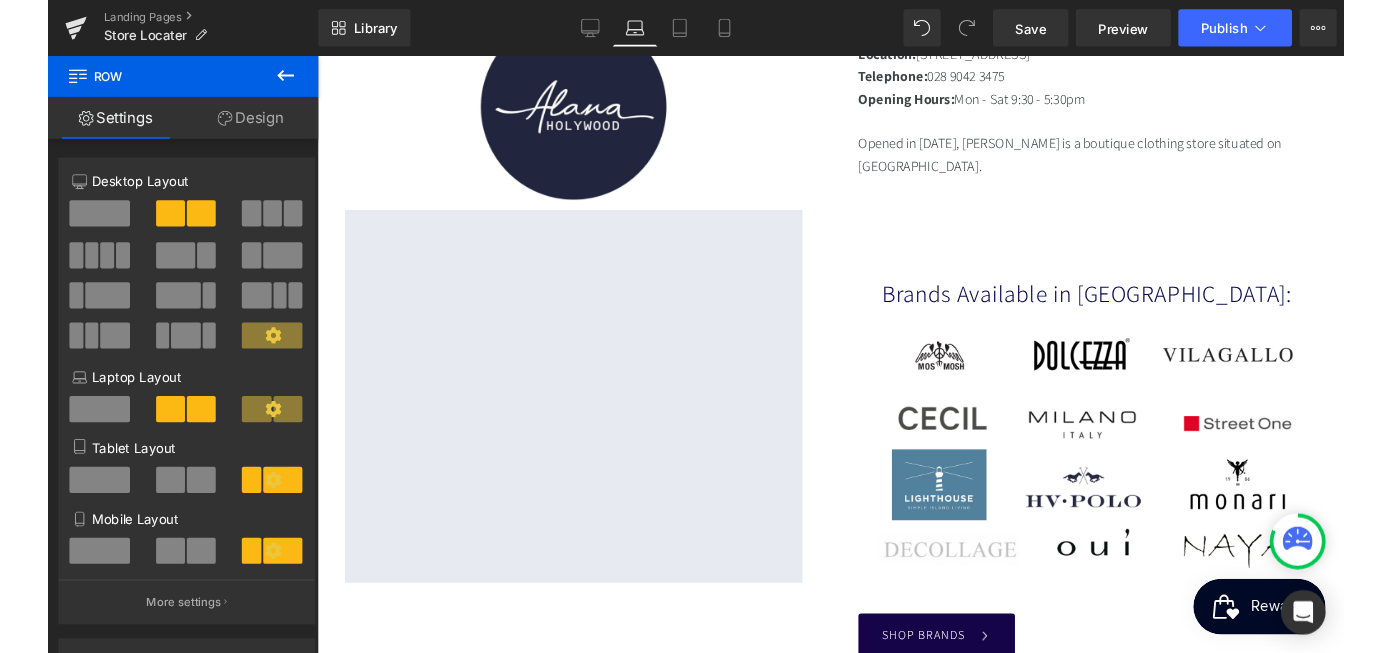scroll, scrollTop: 0, scrollLeft: 0, axis: both 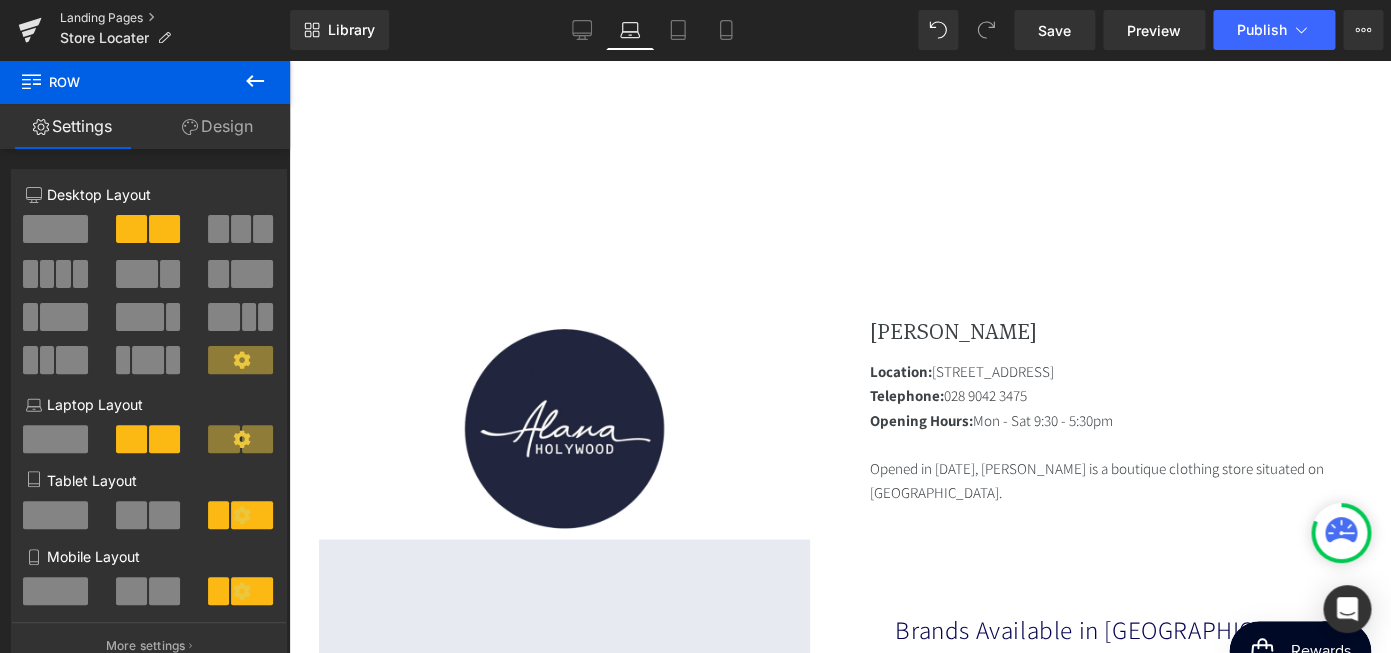 click on "Landing Pages" at bounding box center (175, 18) 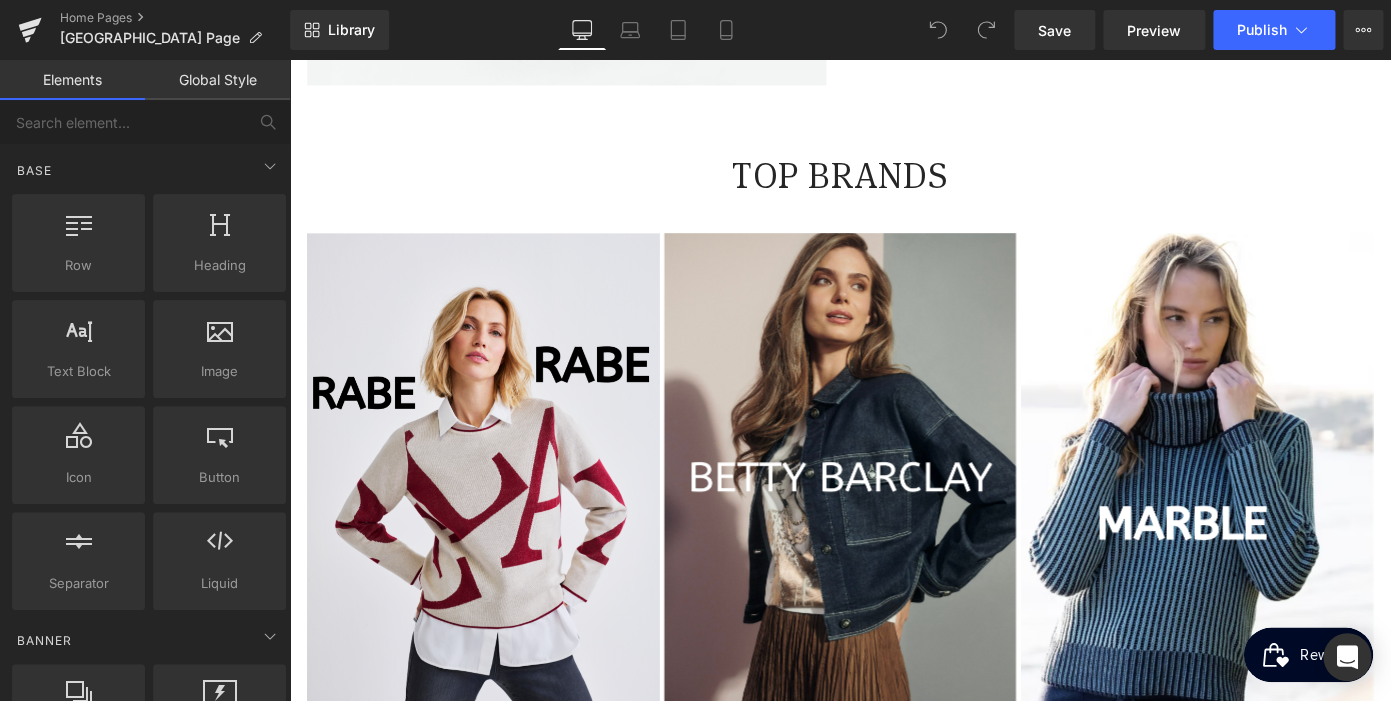 scroll, scrollTop: 2253, scrollLeft: 0, axis: vertical 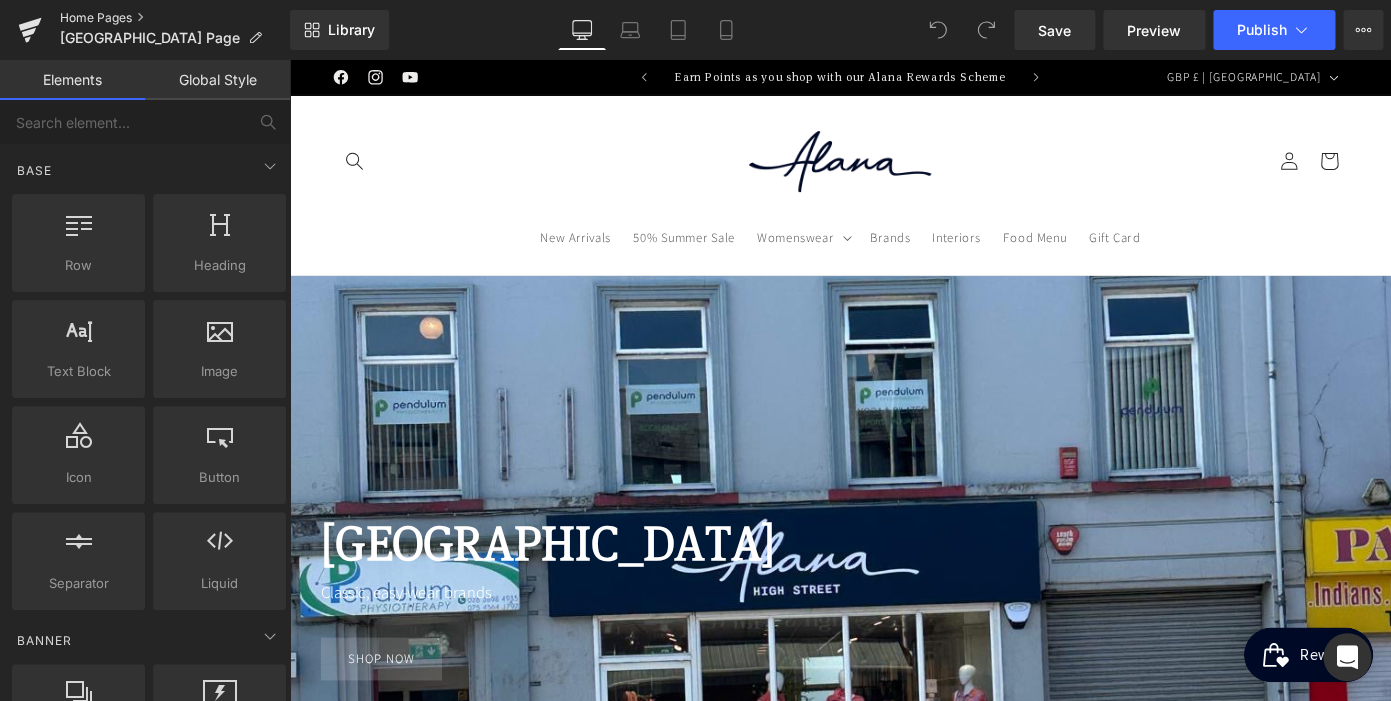 click on "Home Pages" at bounding box center (175, 18) 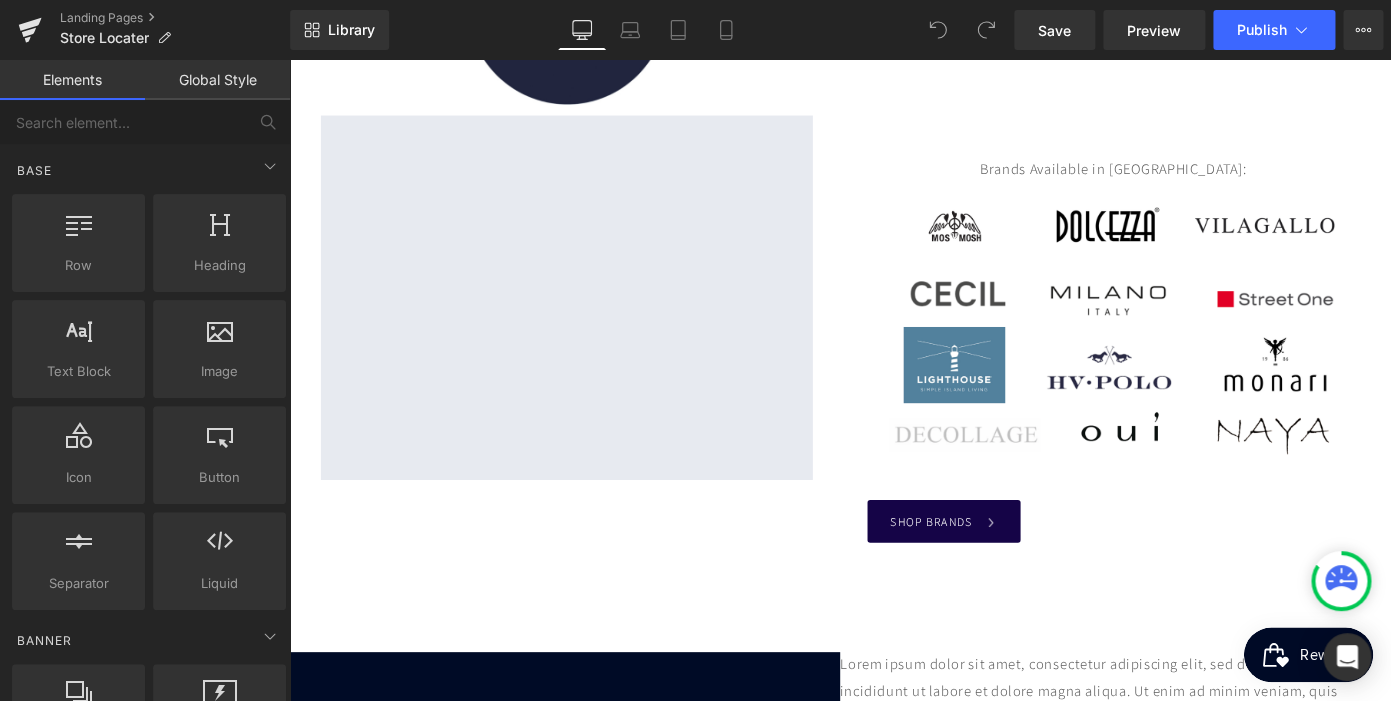 scroll, scrollTop: 1632, scrollLeft: 0, axis: vertical 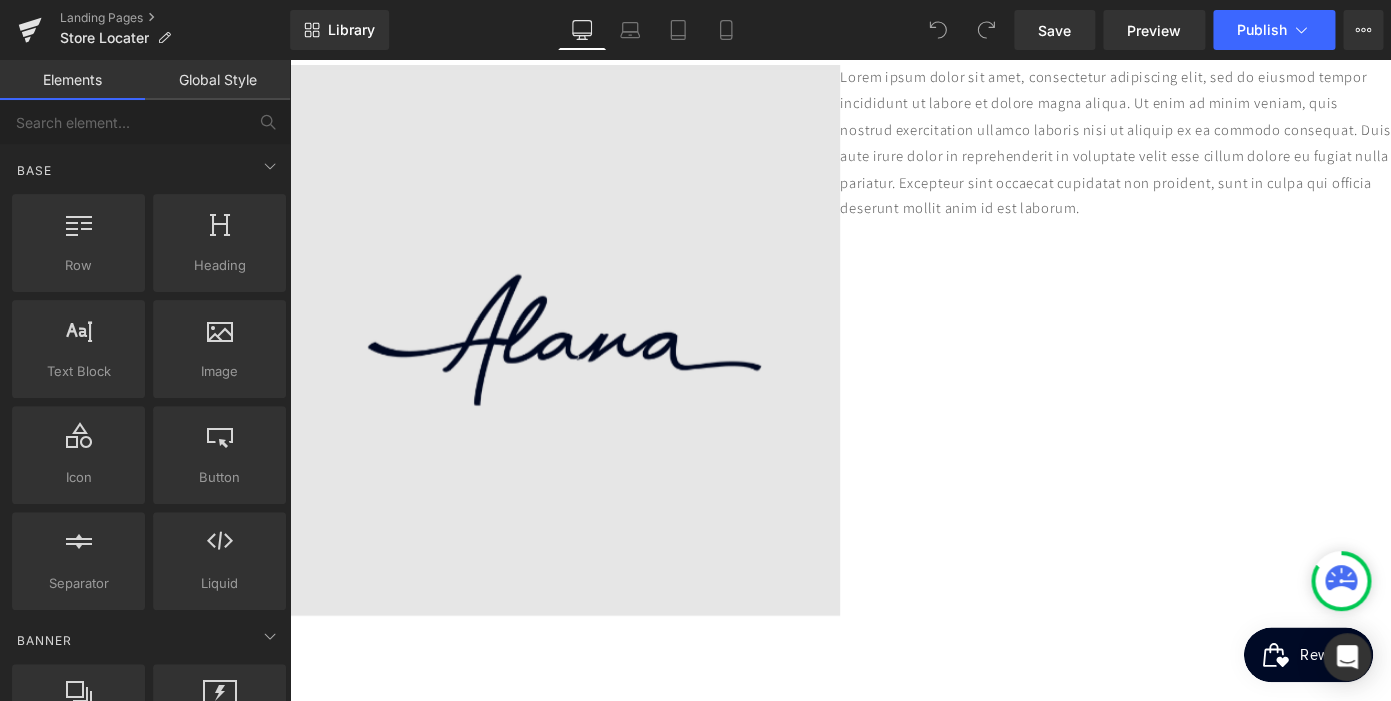 click at bounding box center (591, 367) 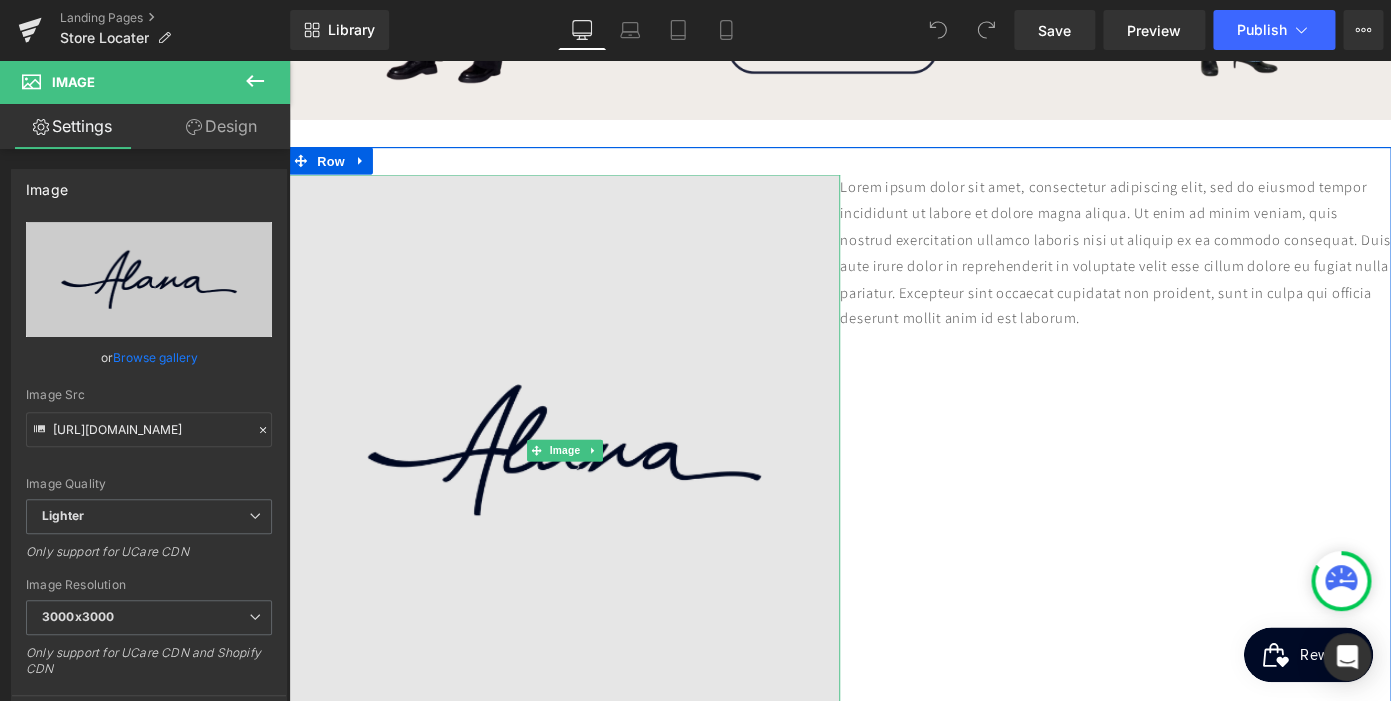 scroll, scrollTop: 599, scrollLeft: 0, axis: vertical 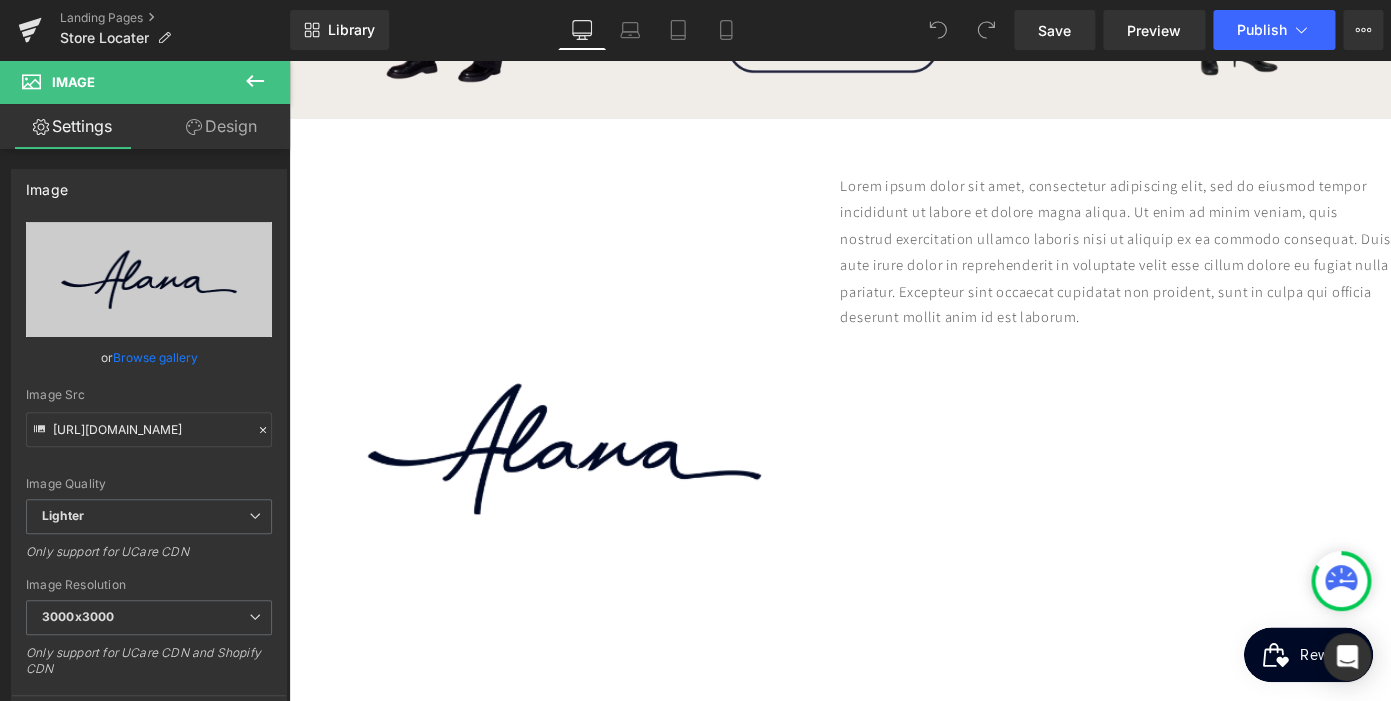 click 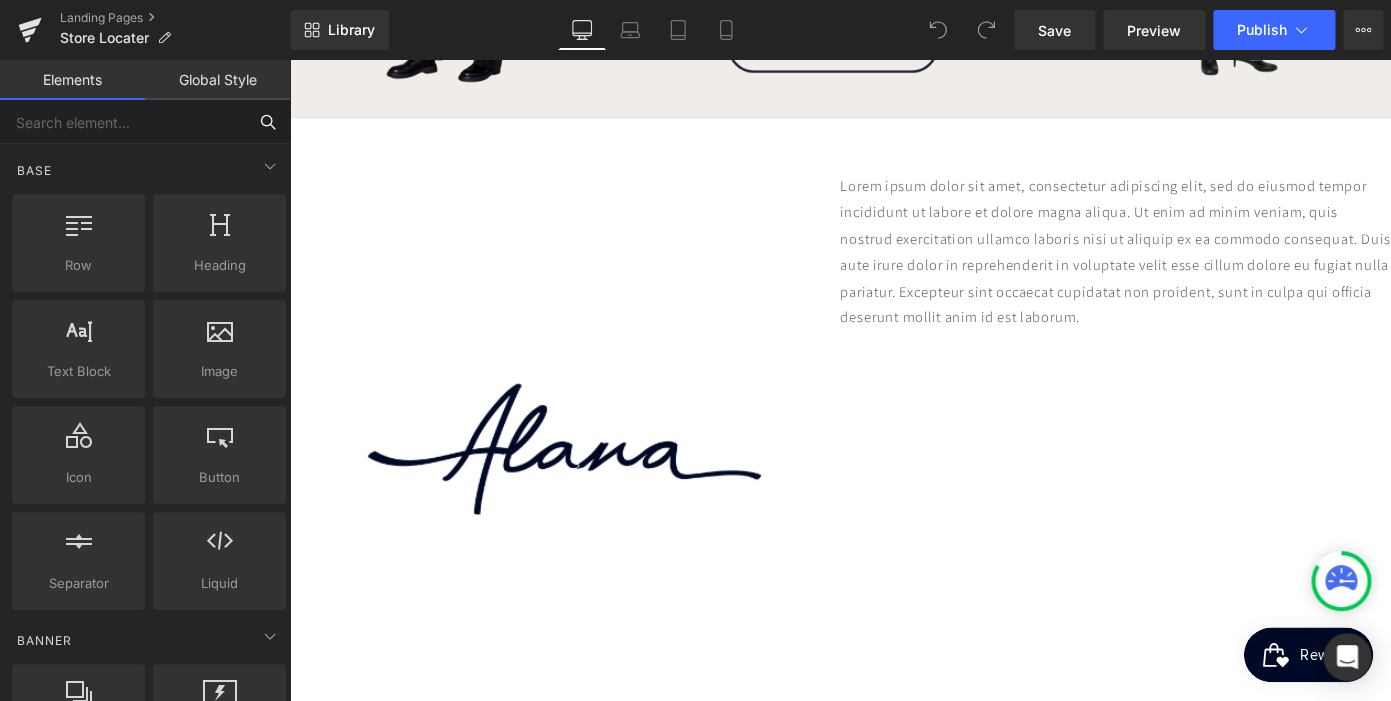 click at bounding box center (123, 122) 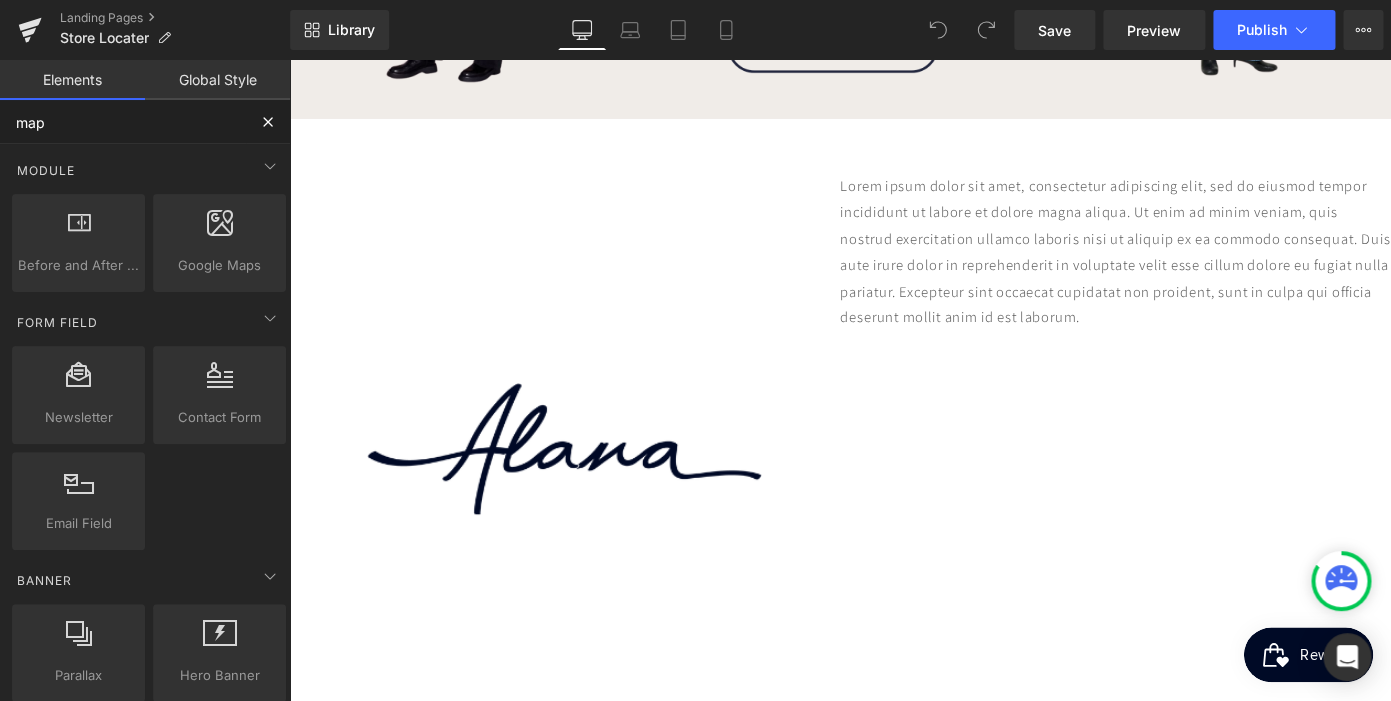 type on "map" 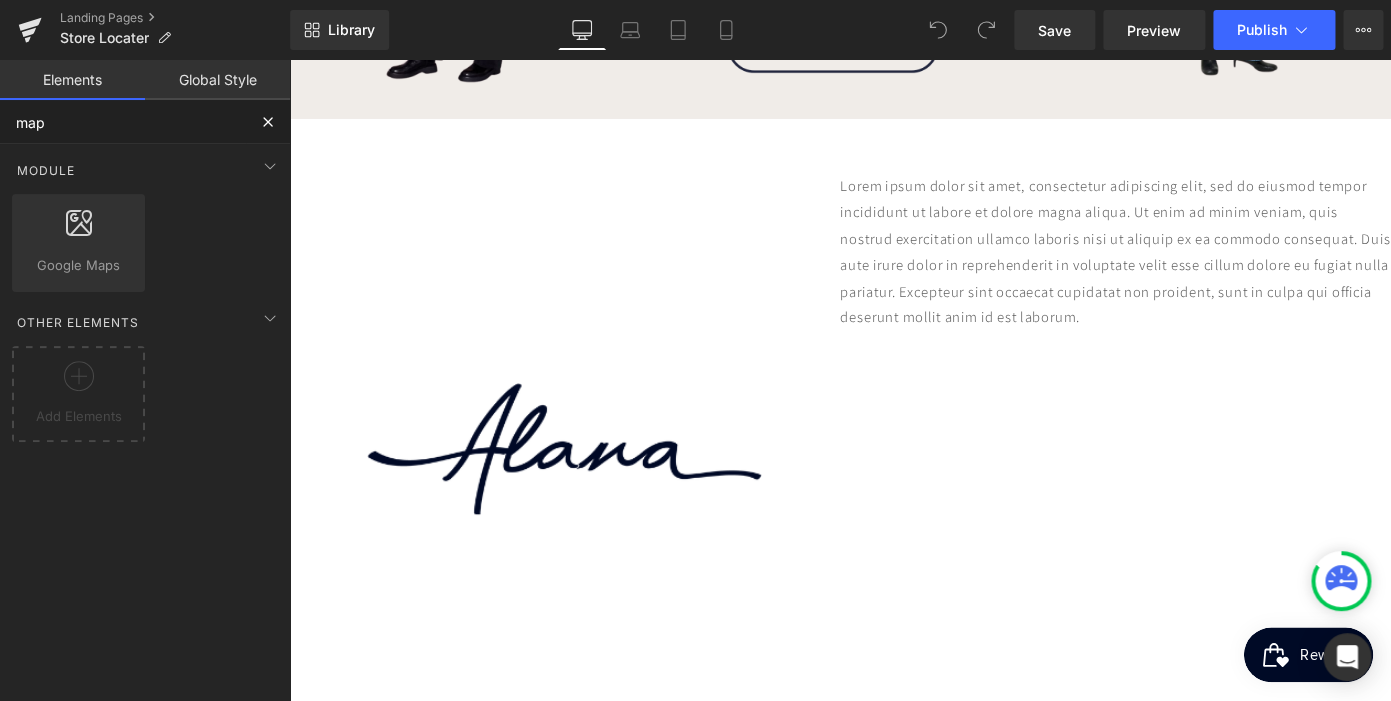 scroll, scrollTop: 0, scrollLeft: 0, axis: both 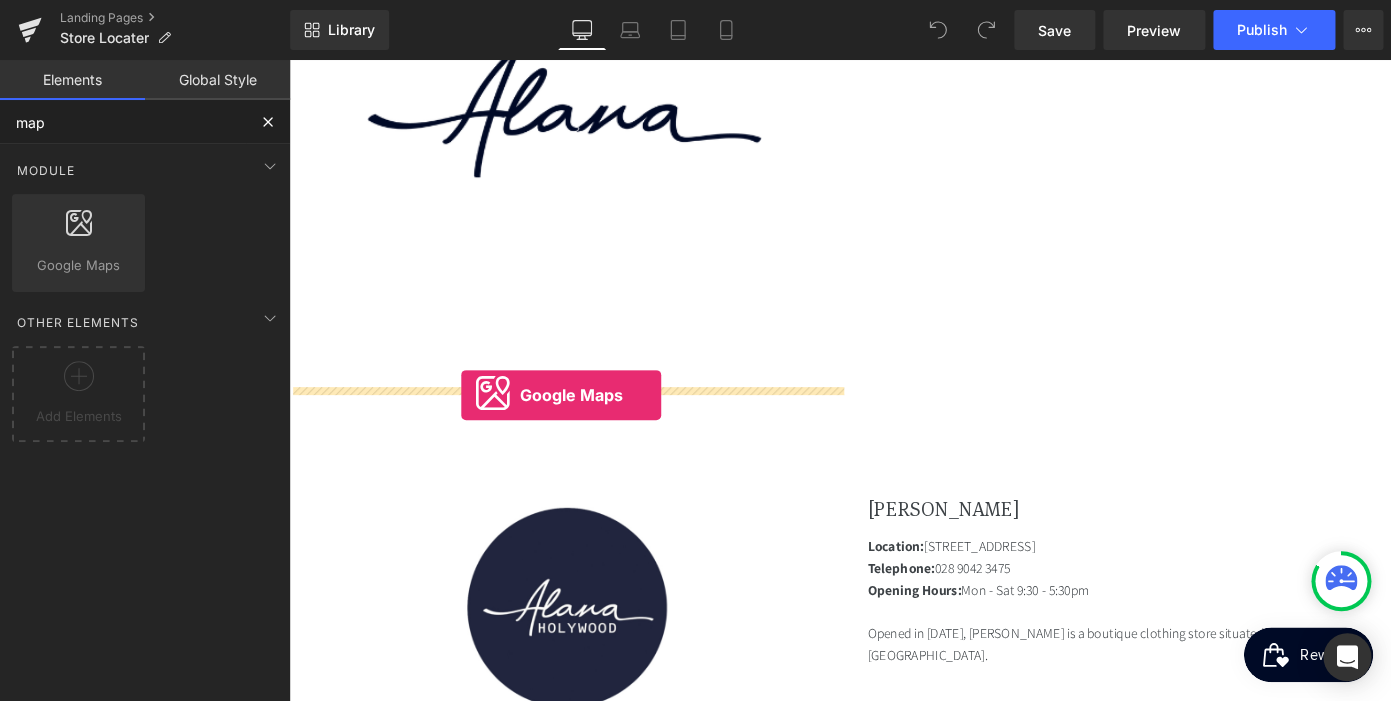 drag, startPoint x: 378, startPoint y: 300, endPoint x: 481, endPoint y: 428, distance: 164.29547 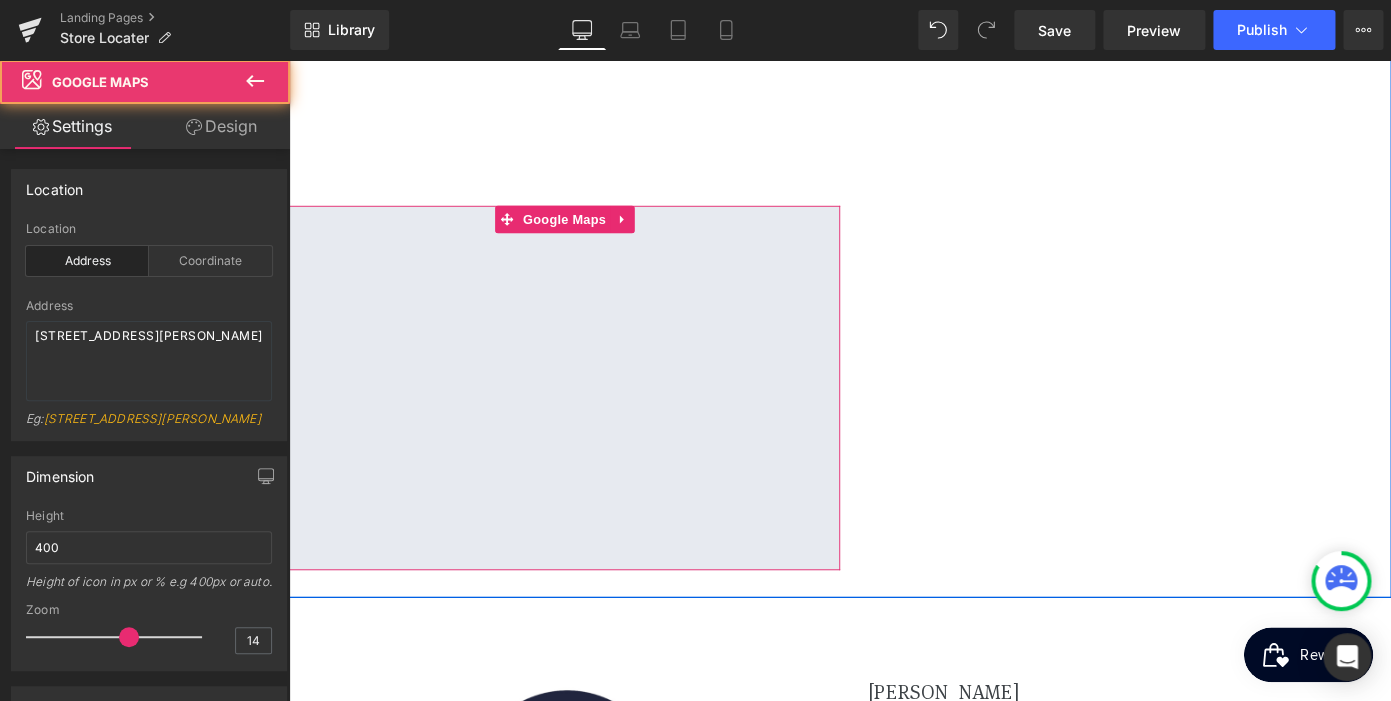 scroll, scrollTop: 0, scrollLeft: 410, axis: horizontal 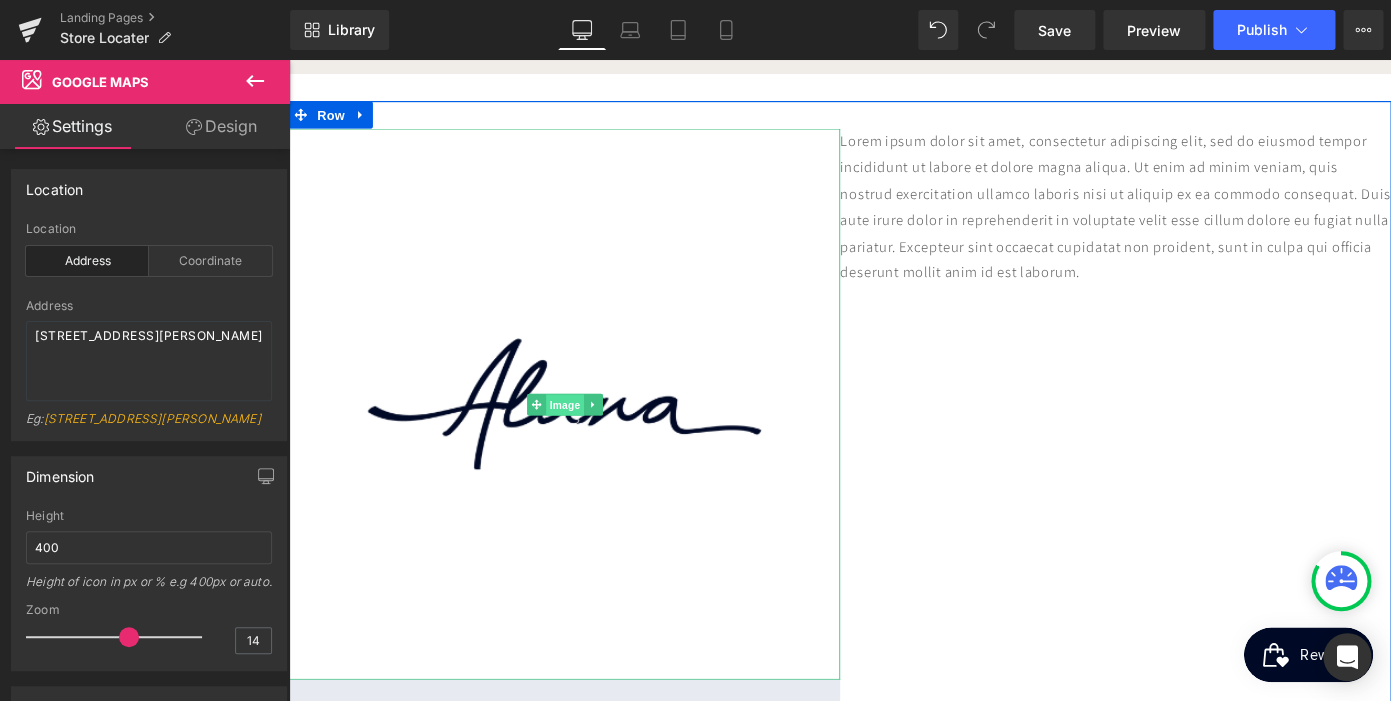 click on "Image" at bounding box center [592, 439] 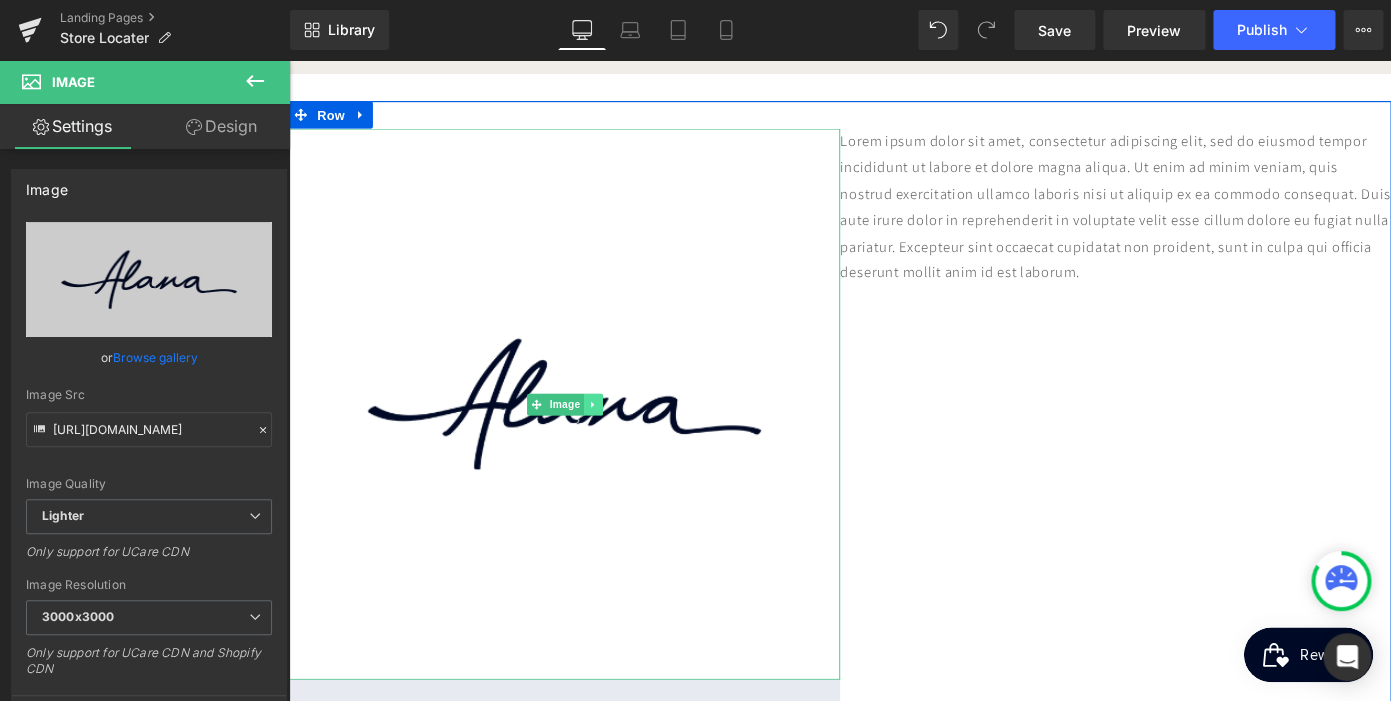 scroll, scrollTop: 0, scrollLeft: 410, axis: horizontal 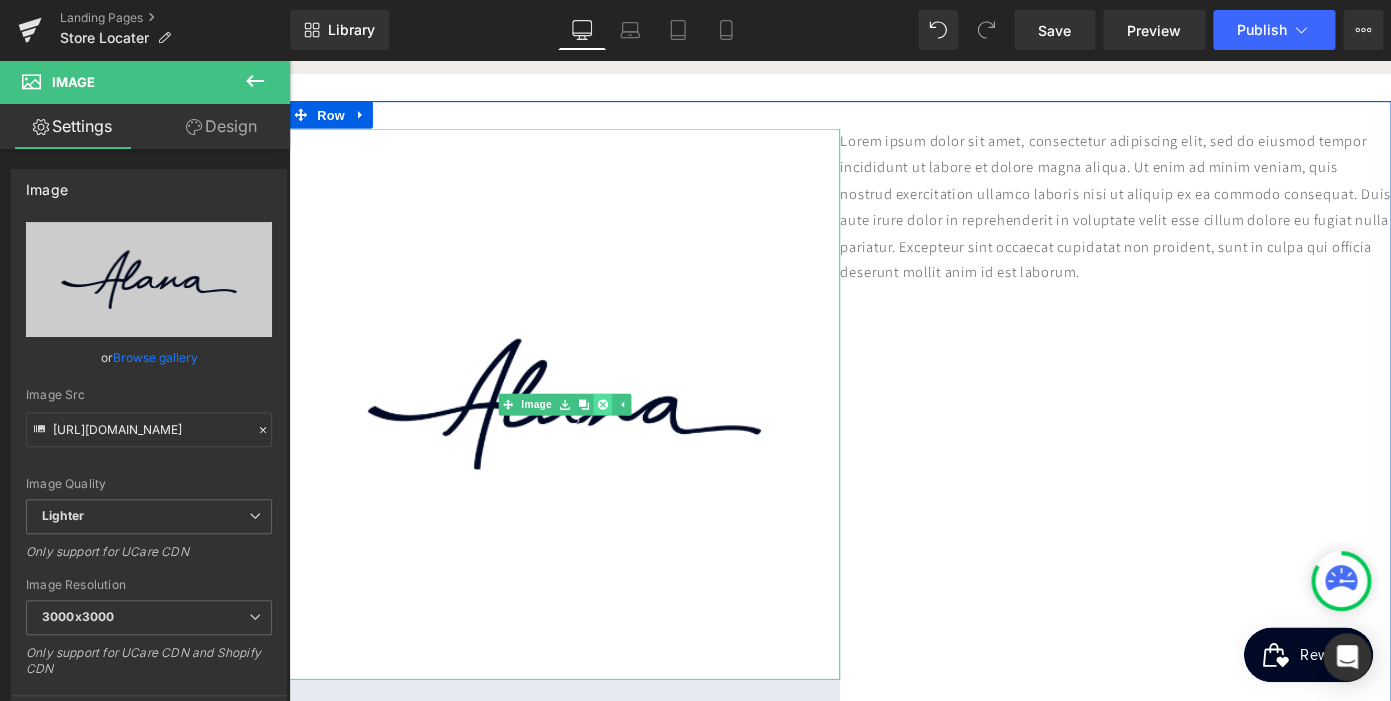 click at bounding box center [633, 438] 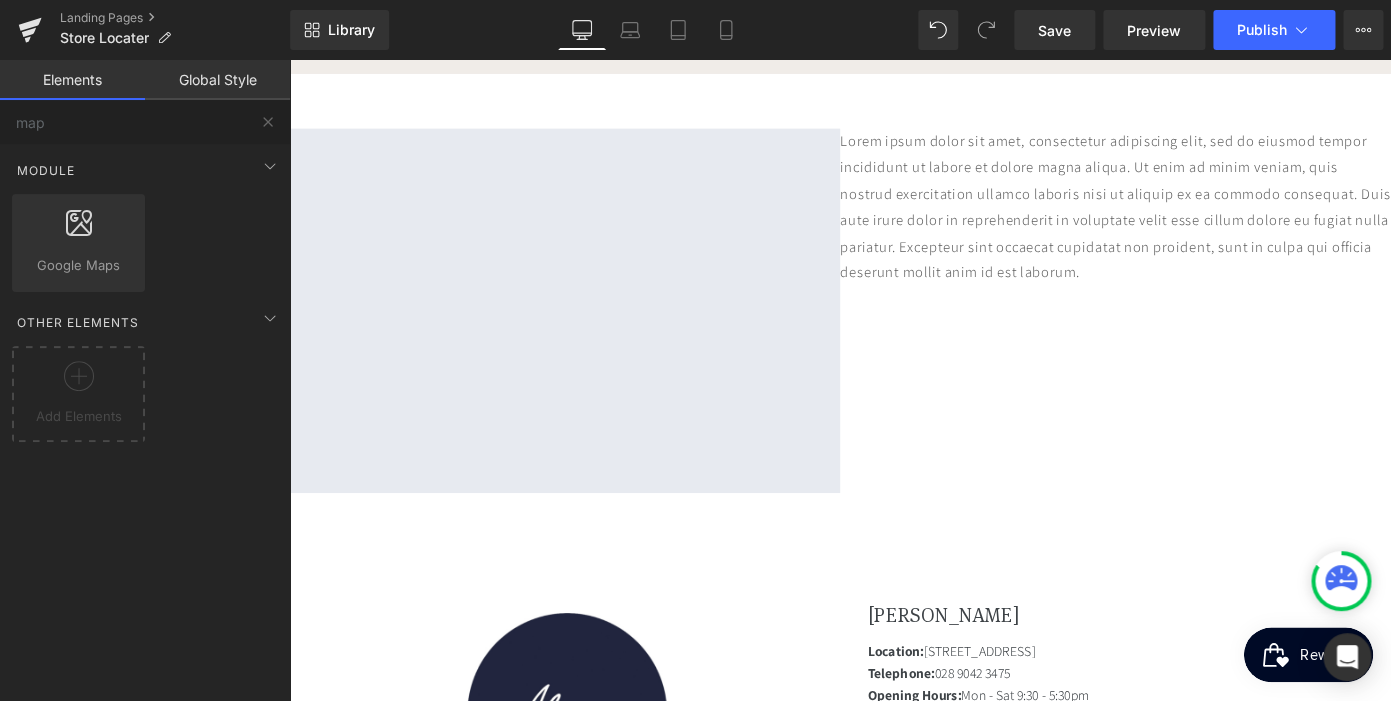 scroll, scrollTop: 0, scrollLeft: 0, axis: both 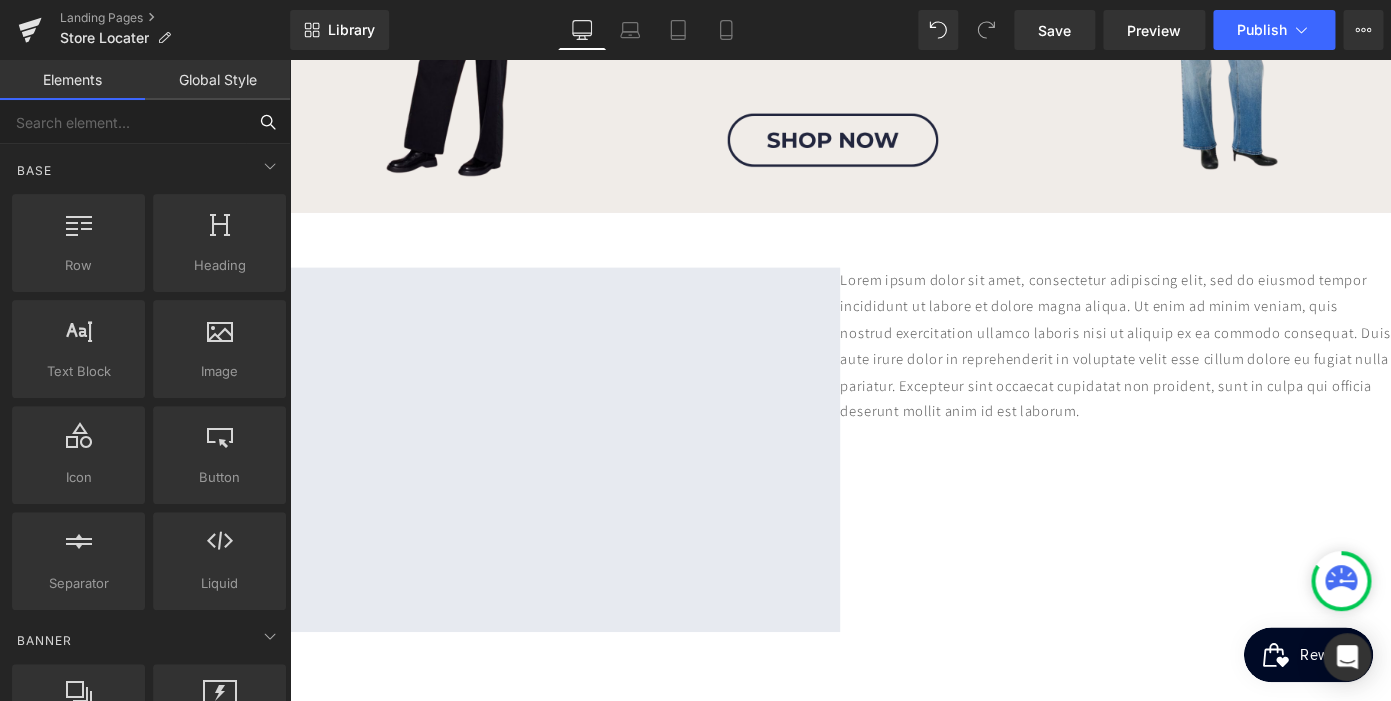 click at bounding box center (123, 122) 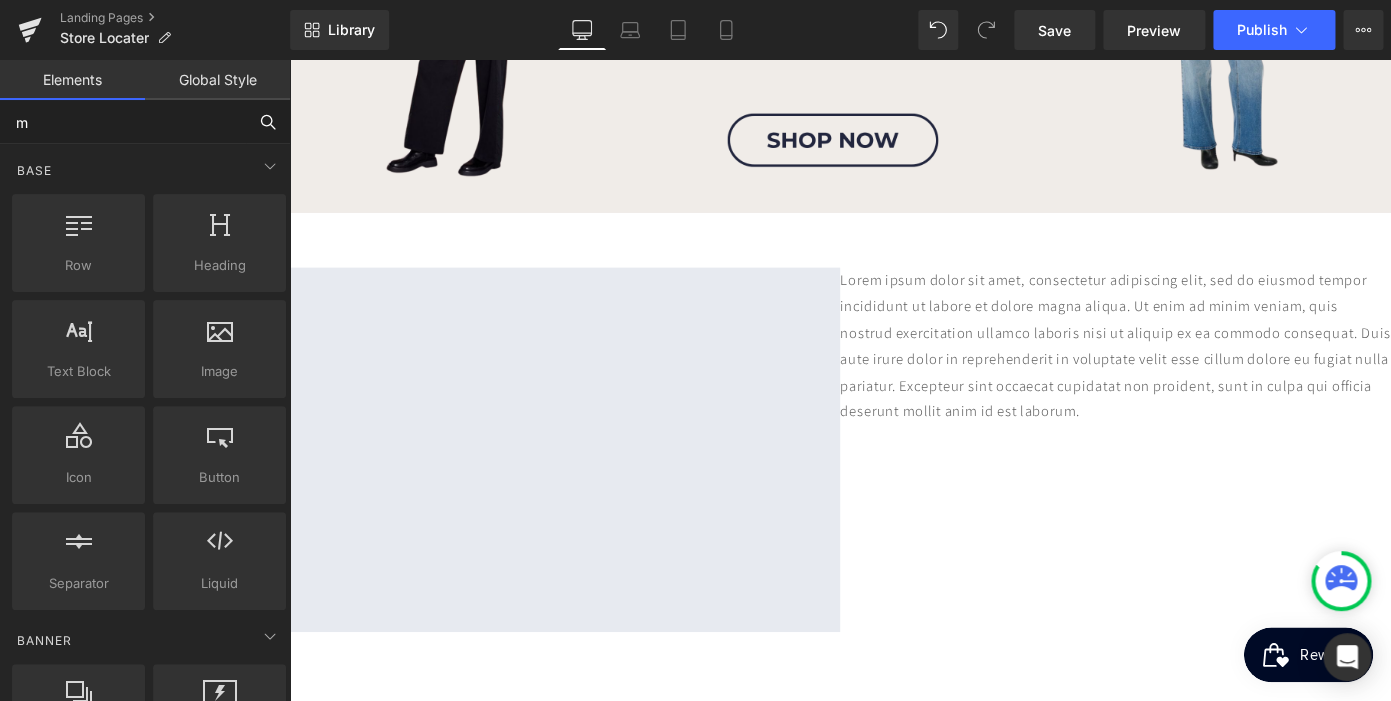 scroll, scrollTop: 0, scrollLeft: 0, axis: both 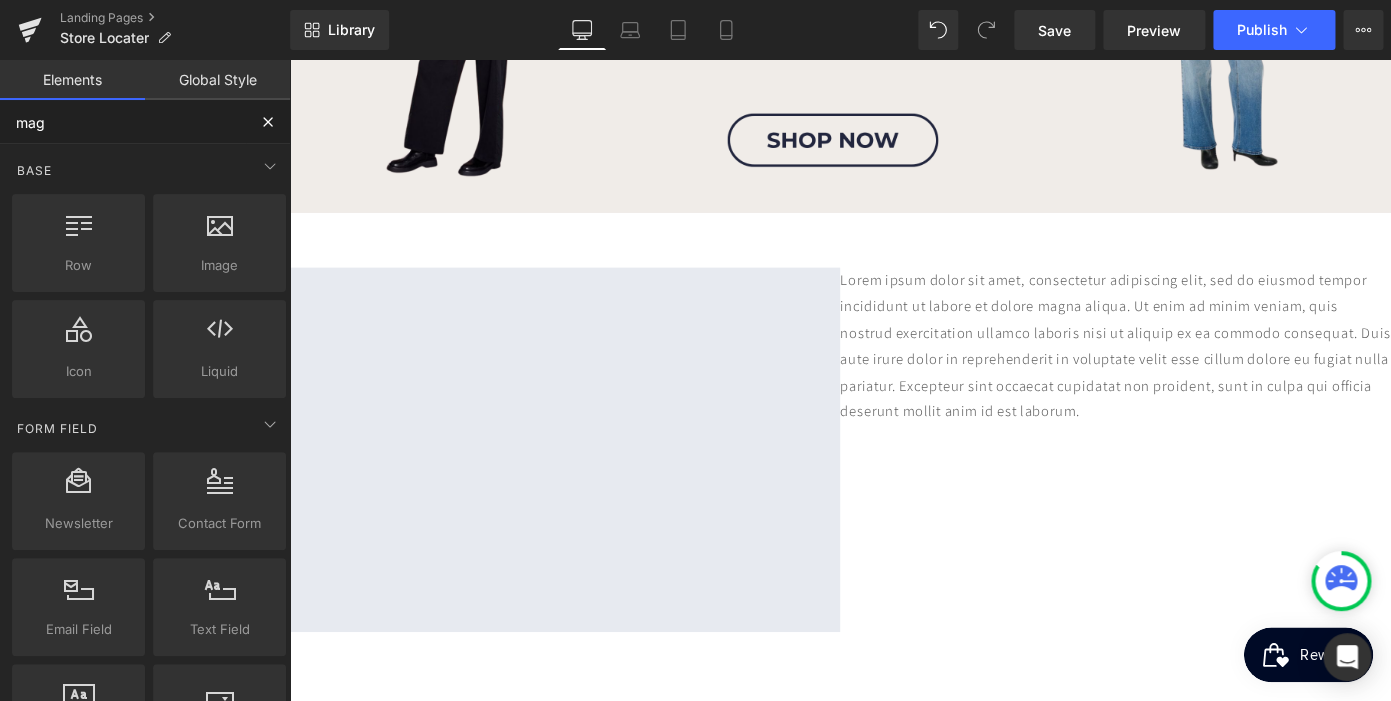 type on "mage" 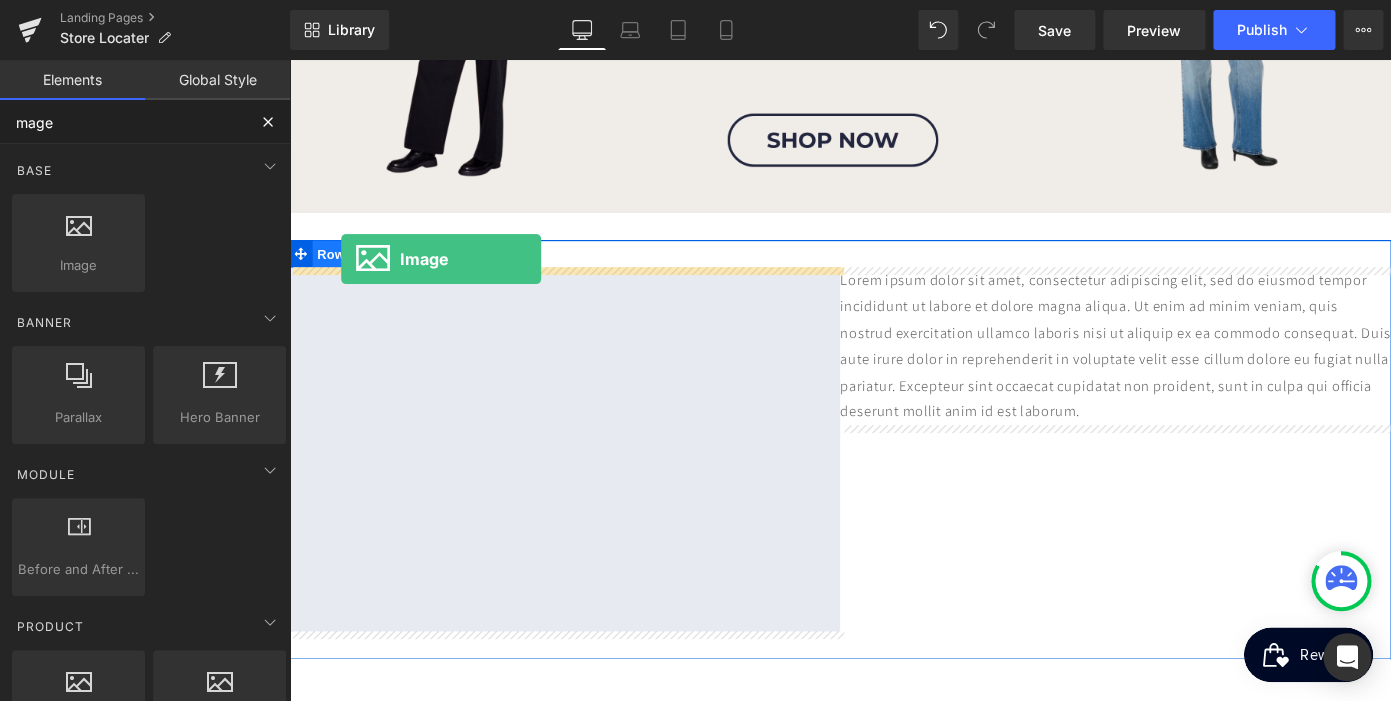 drag, startPoint x: 351, startPoint y: 301, endPoint x: 347, endPoint y: 278, distance: 23.345236 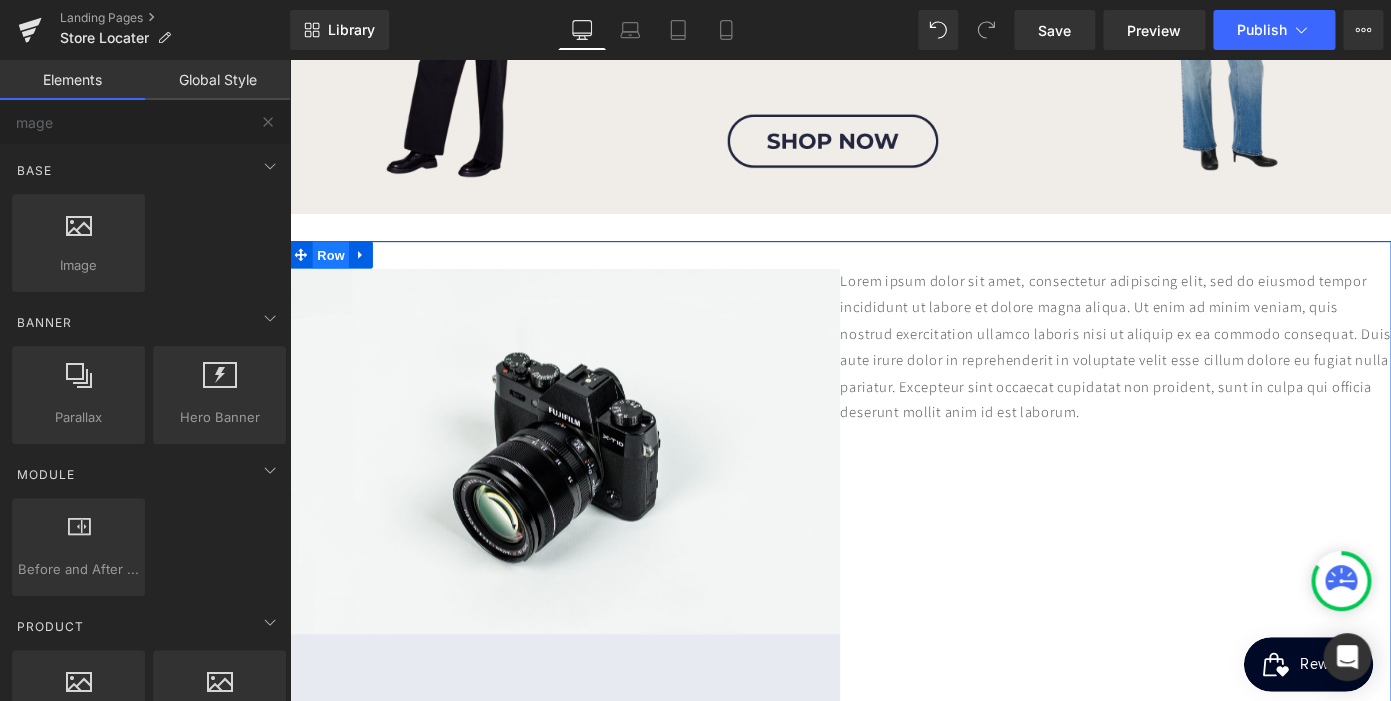 scroll, scrollTop: 0, scrollLeft: 410, axis: horizontal 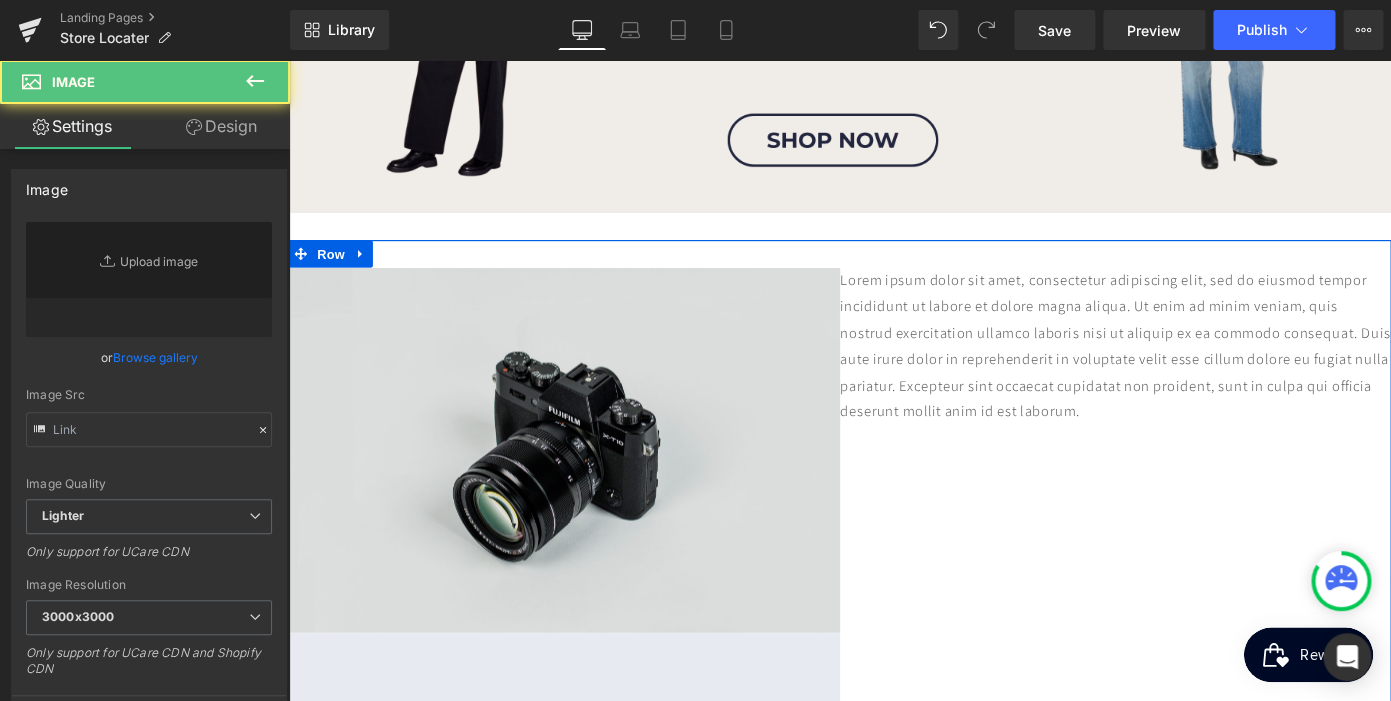 type on "//[DOMAIN_NAME][URL]" 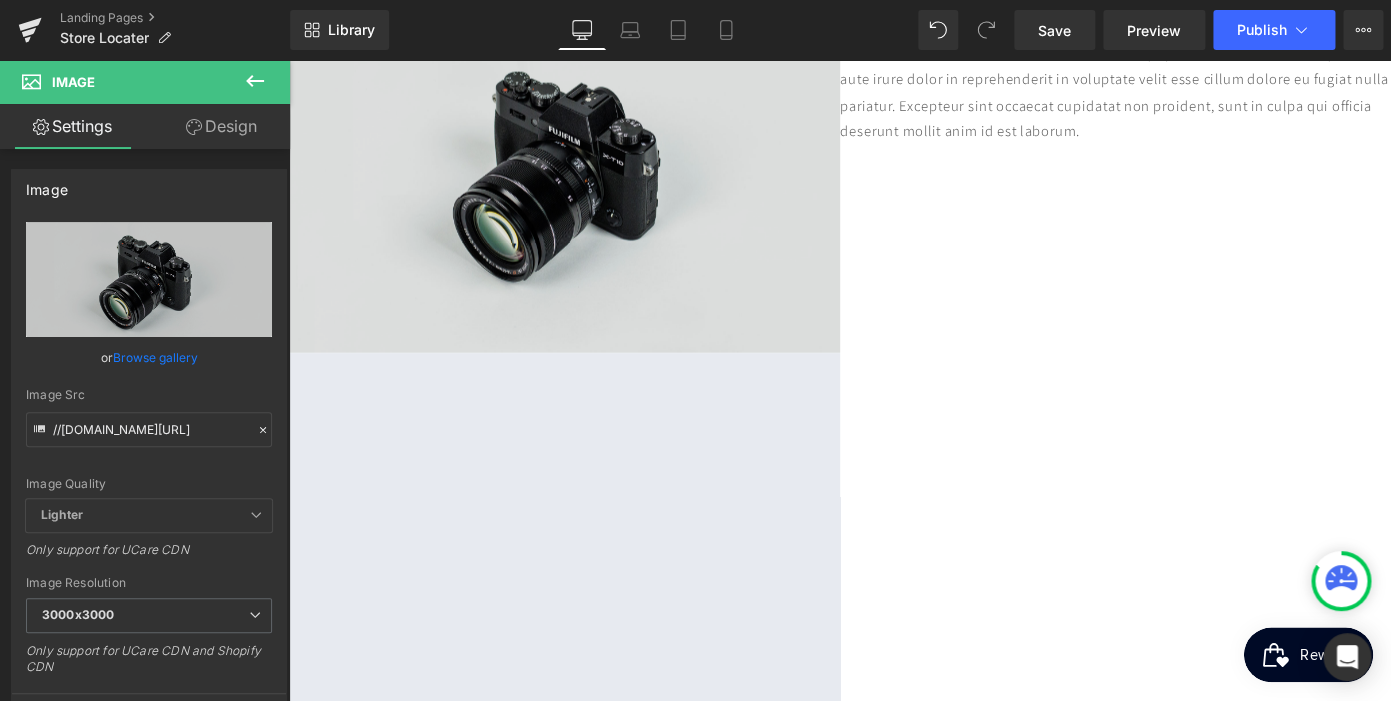 scroll, scrollTop: 767, scrollLeft: 0, axis: vertical 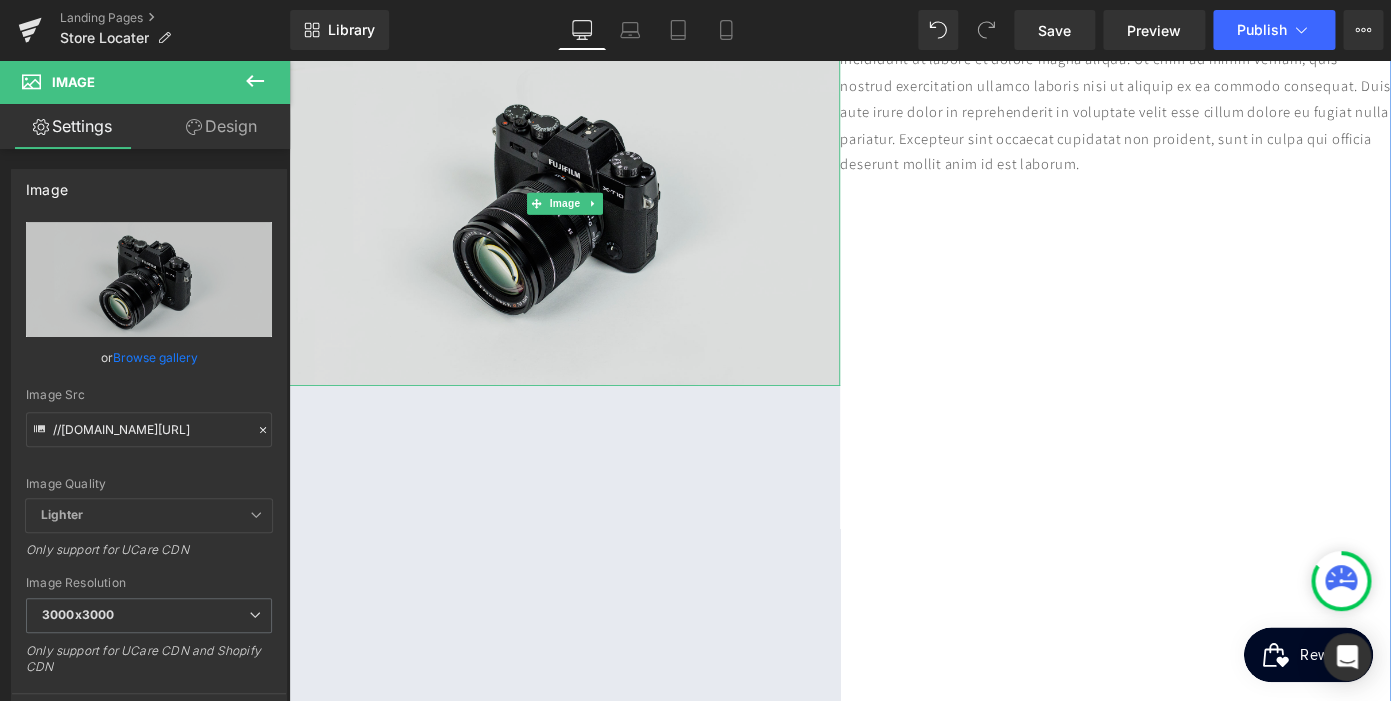 click at bounding box center [591, 217] 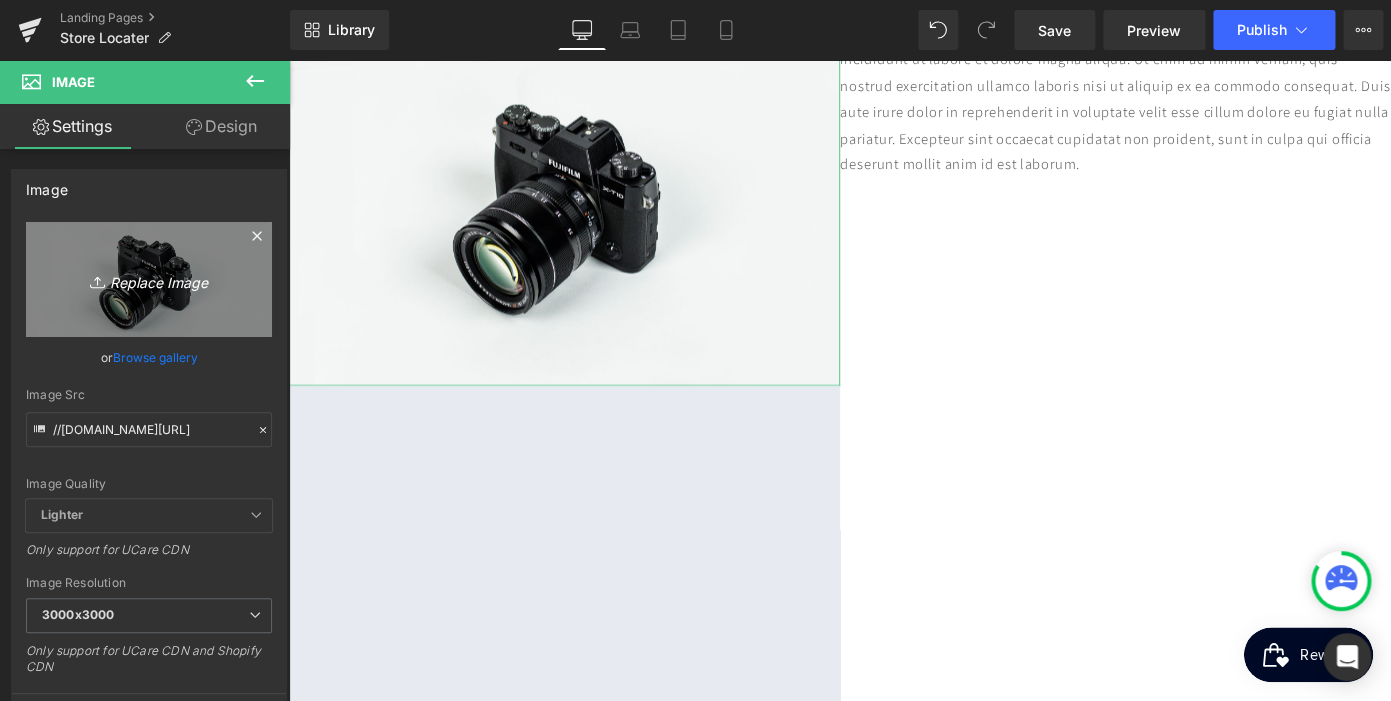 click on "Replace Image" at bounding box center (149, 279) 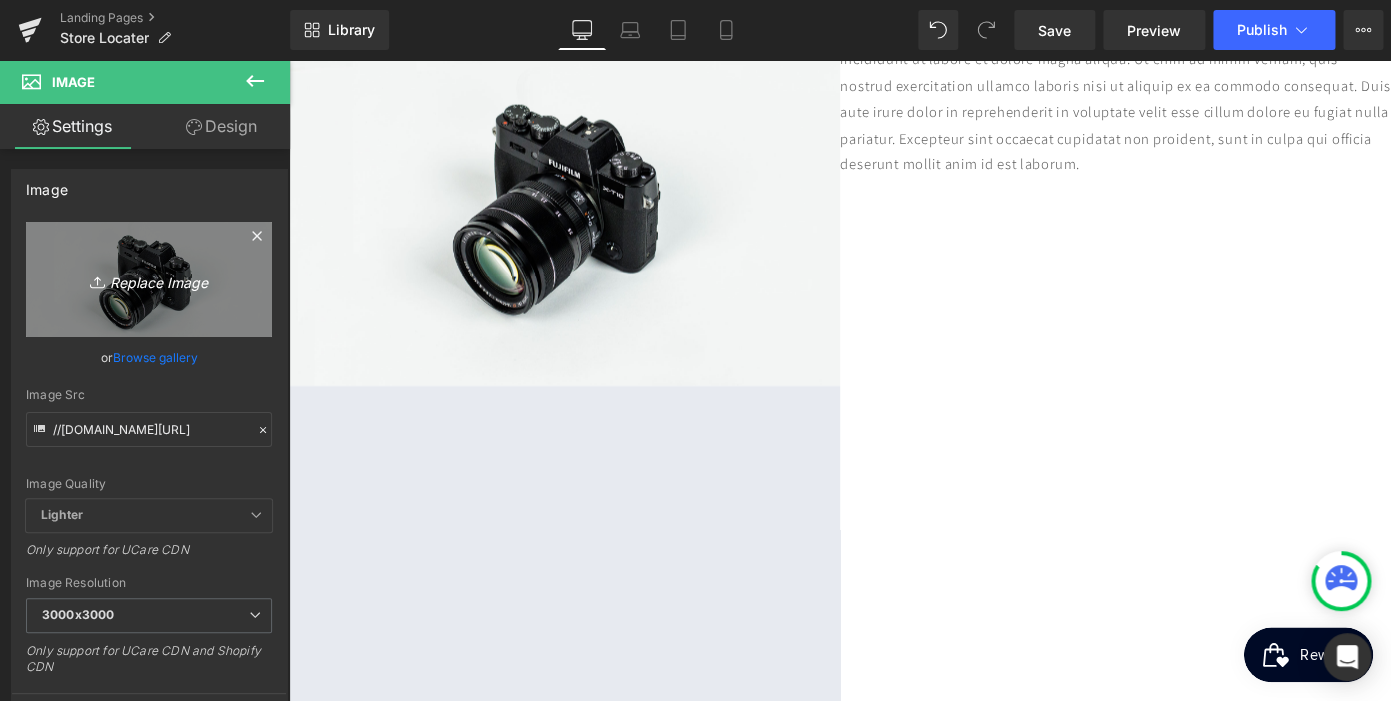 scroll, scrollTop: 0, scrollLeft: 0, axis: both 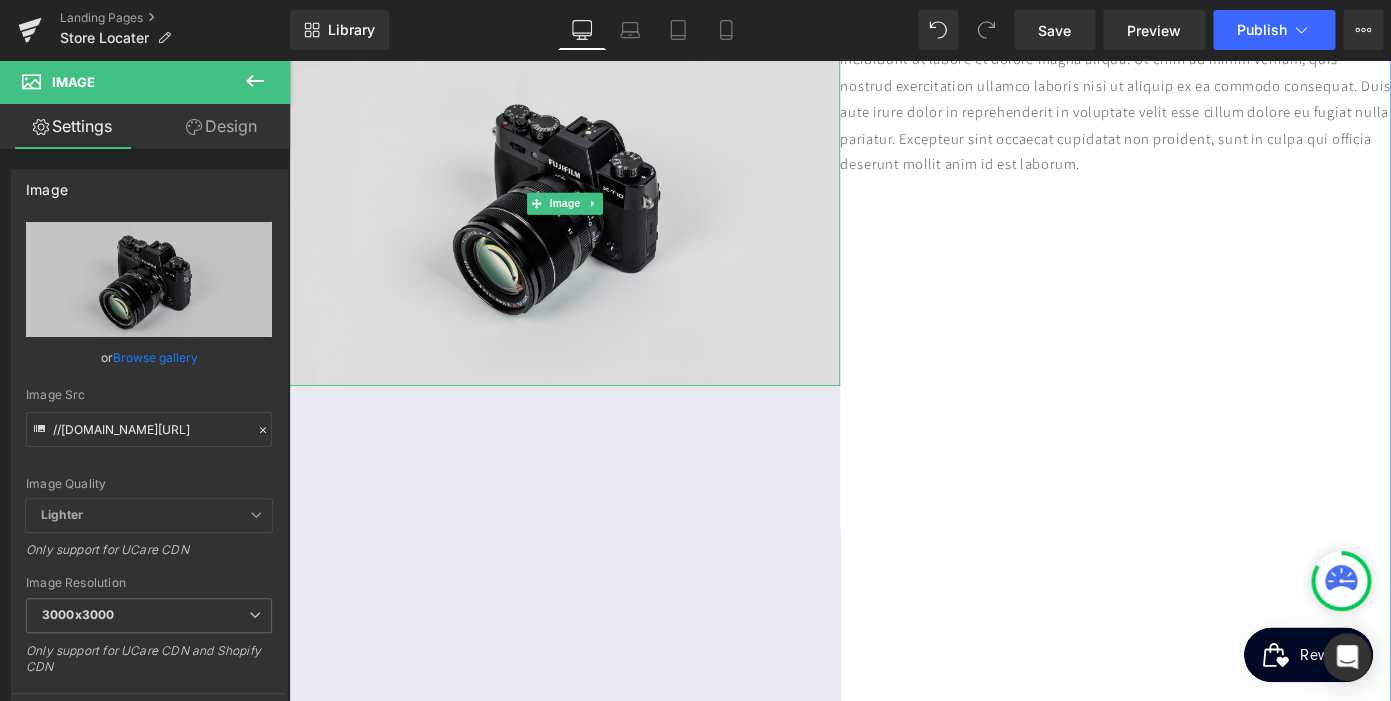 type on "C:\fakepath\5.png" 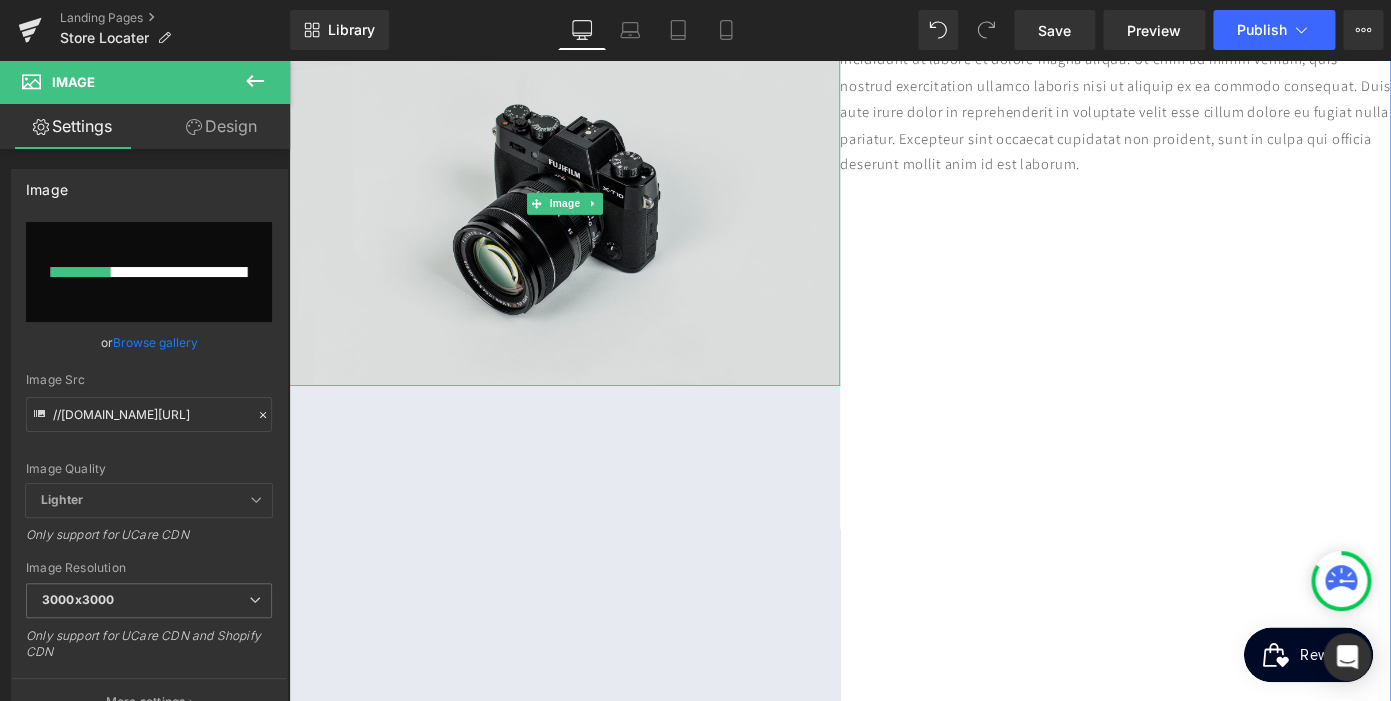 type 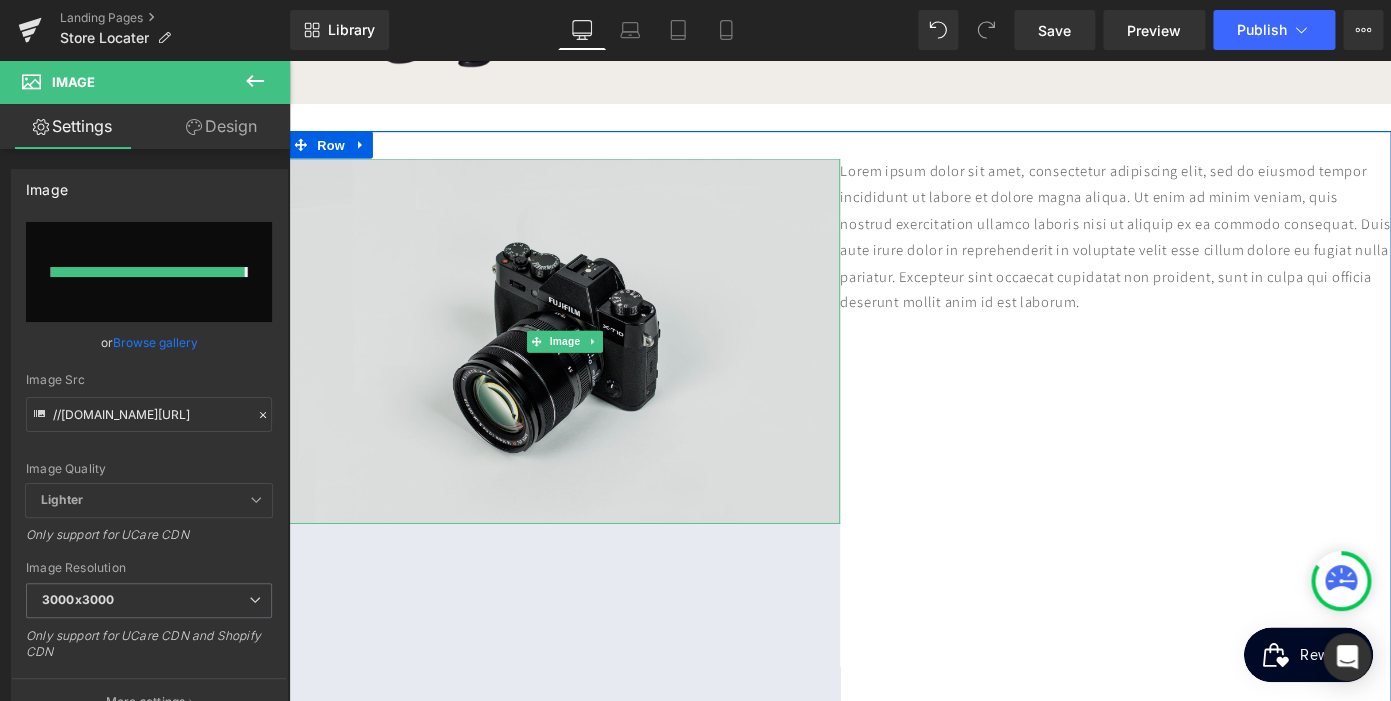 type on "[URL][DOMAIN_NAME]" 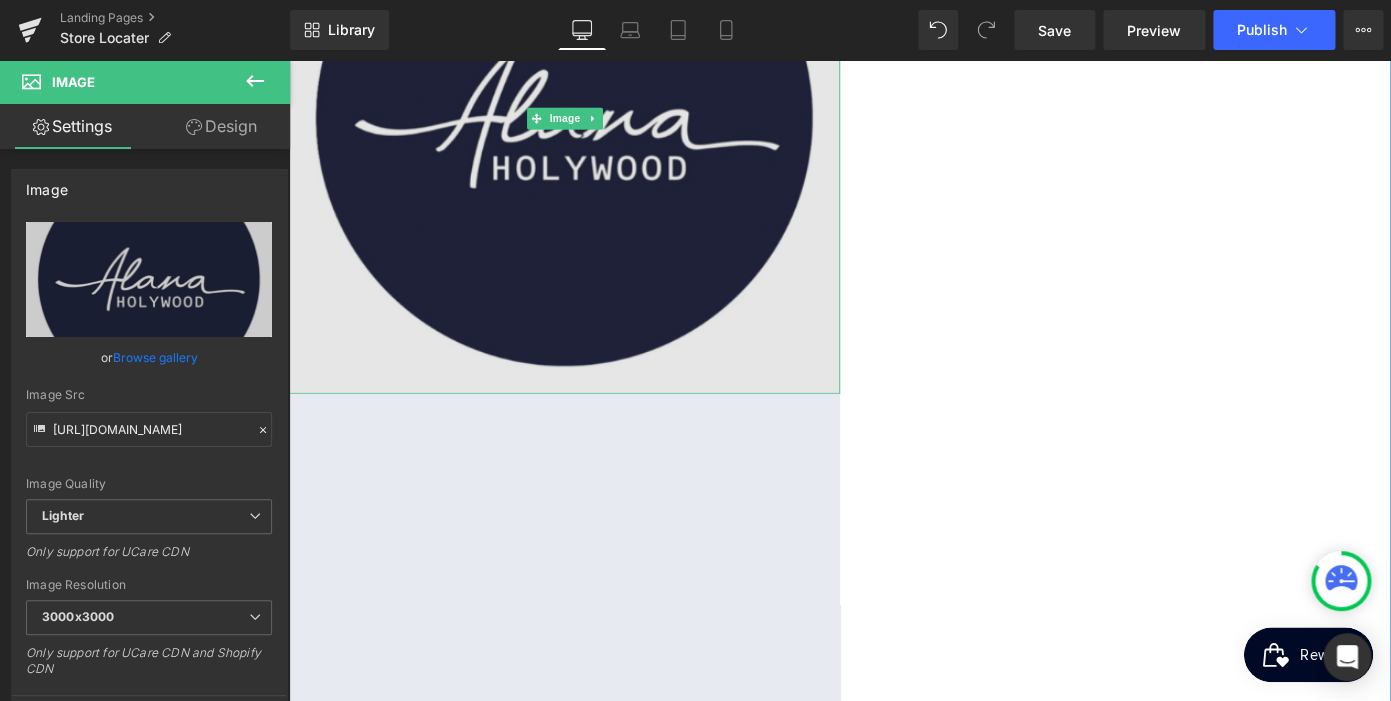 scroll, scrollTop: 1366, scrollLeft: 0, axis: vertical 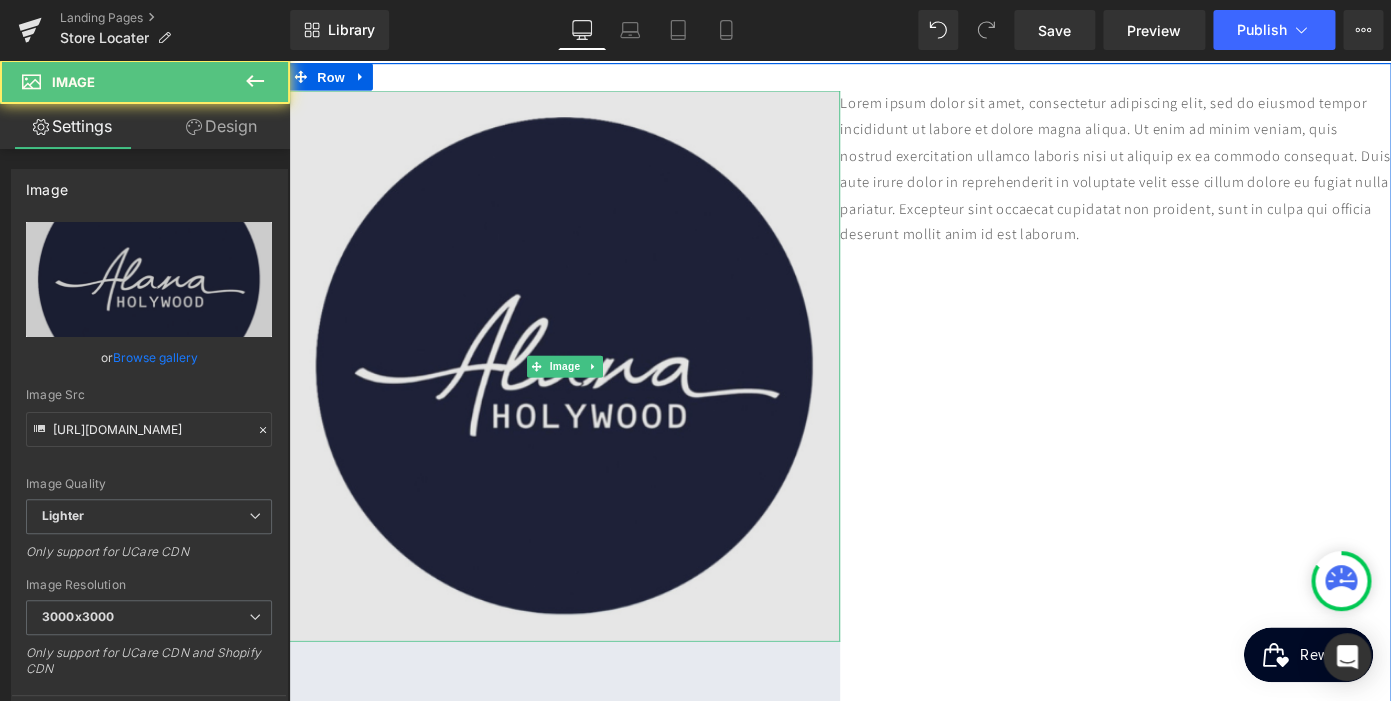 click at bounding box center (591, 396) 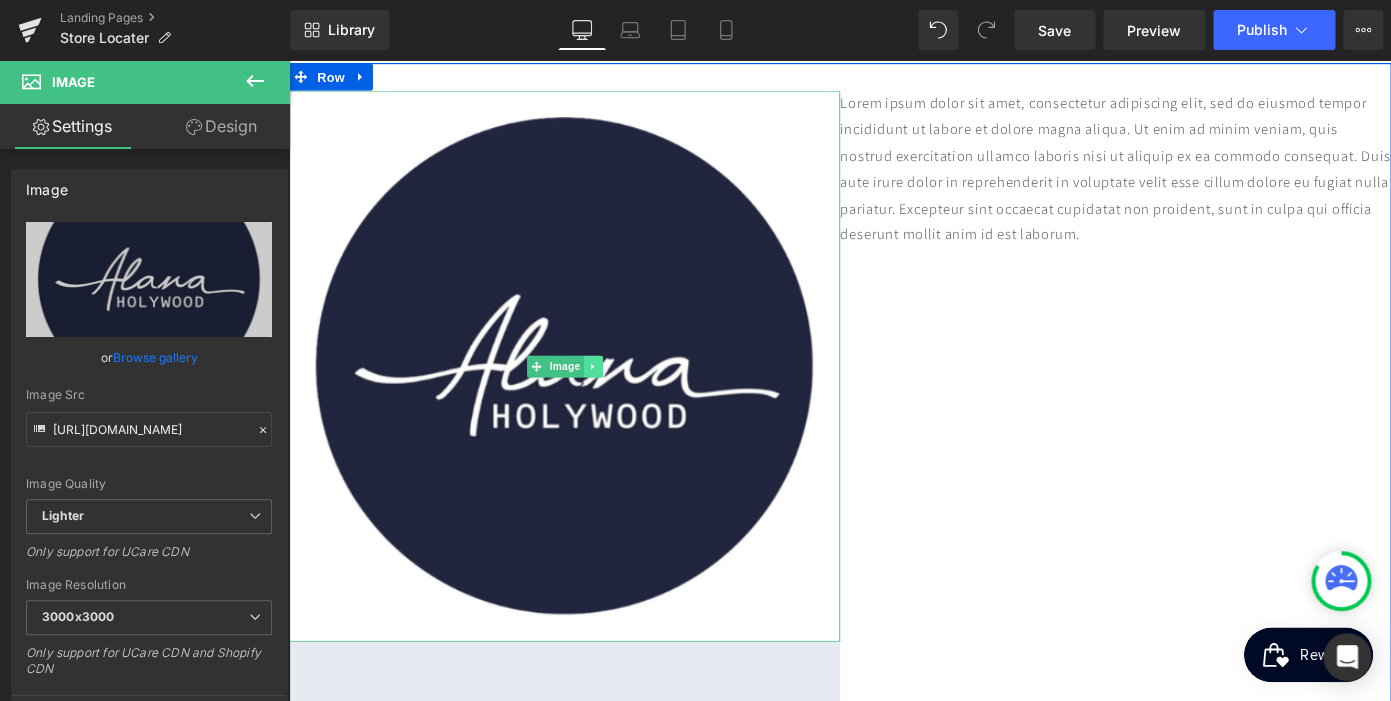 scroll, scrollTop: 0, scrollLeft: 0, axis: both 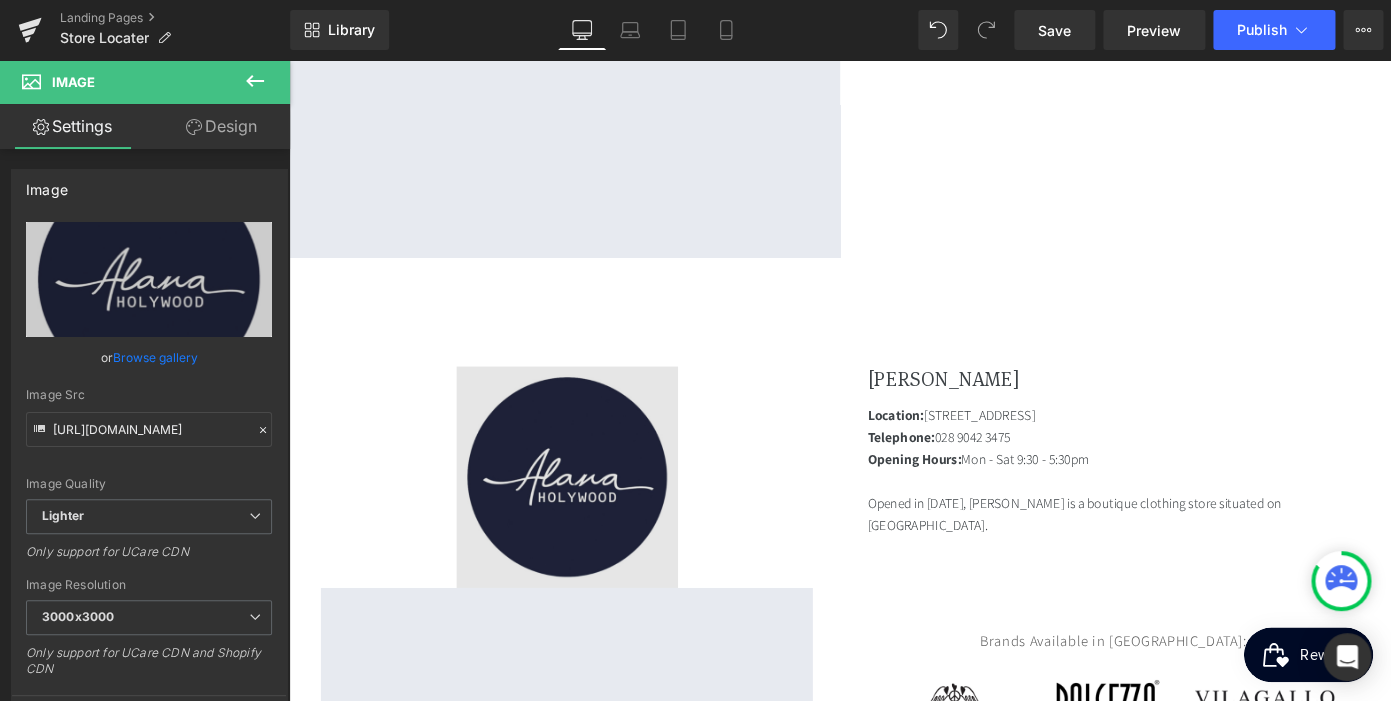 click at bounding box center [594, 518] 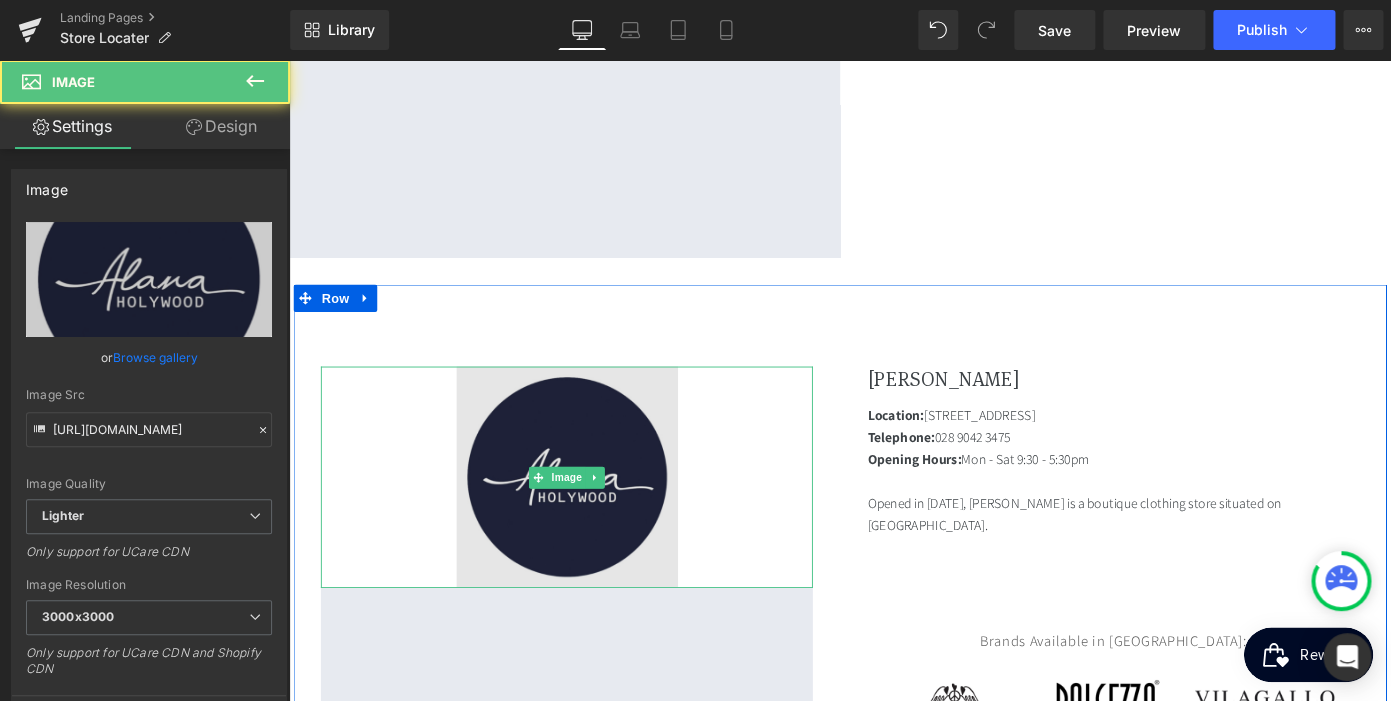 scroll, scrollTop: 0, scrollLeft: 410, axis: horizontal 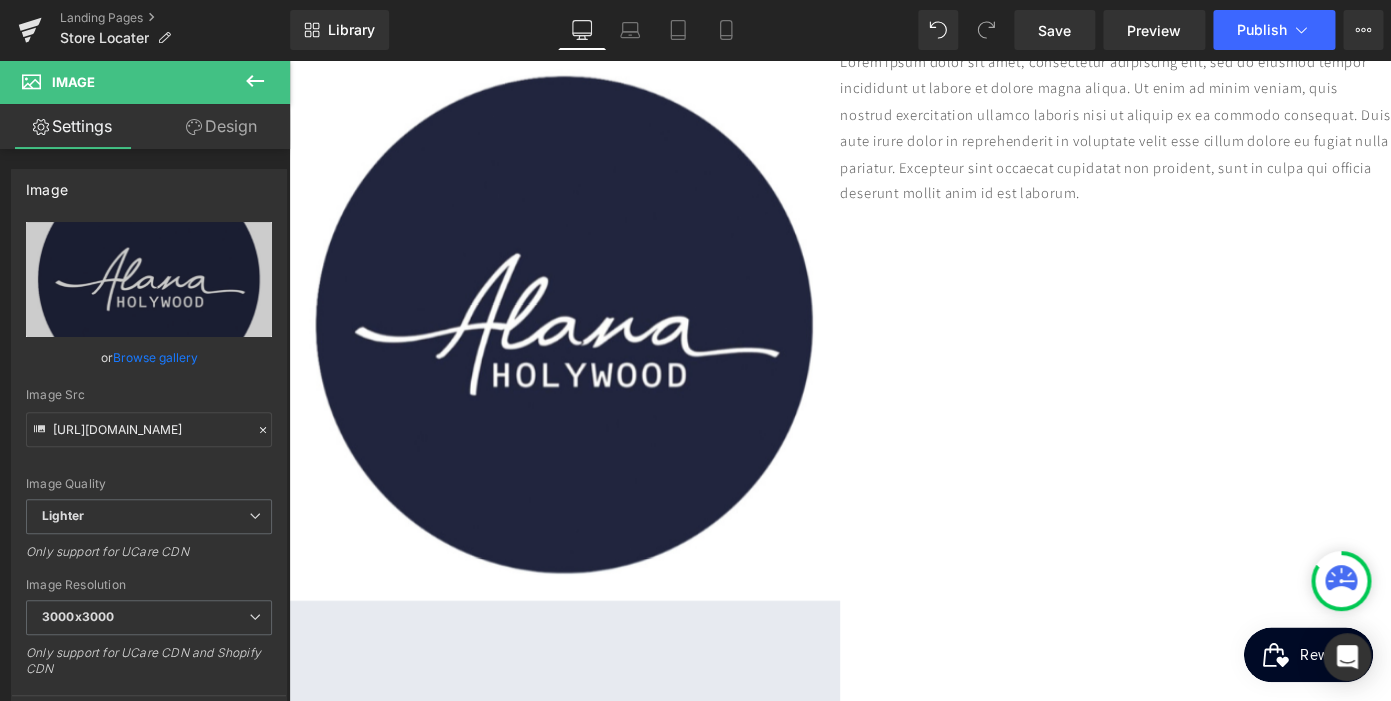 click at bounding box center [591, 351] 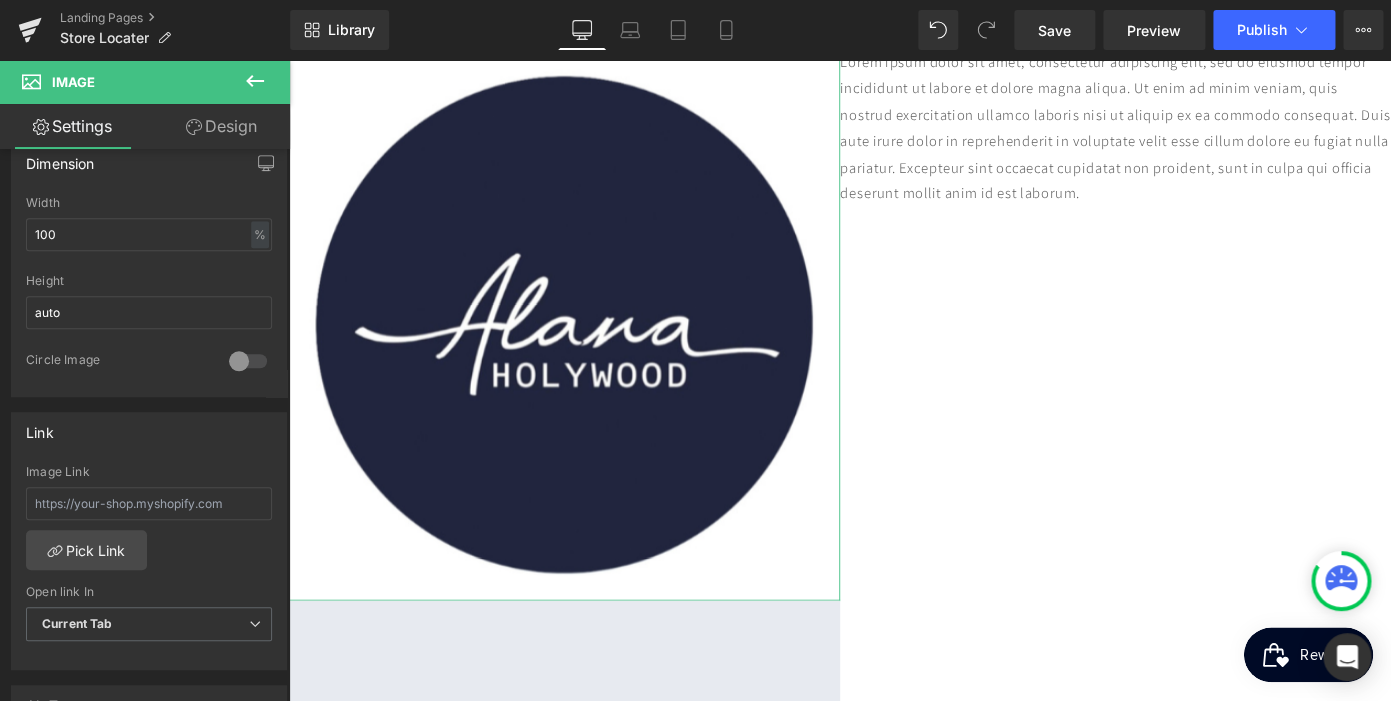 scroll, scrollTop: 618, scrollLeft: 0, axis: vertical 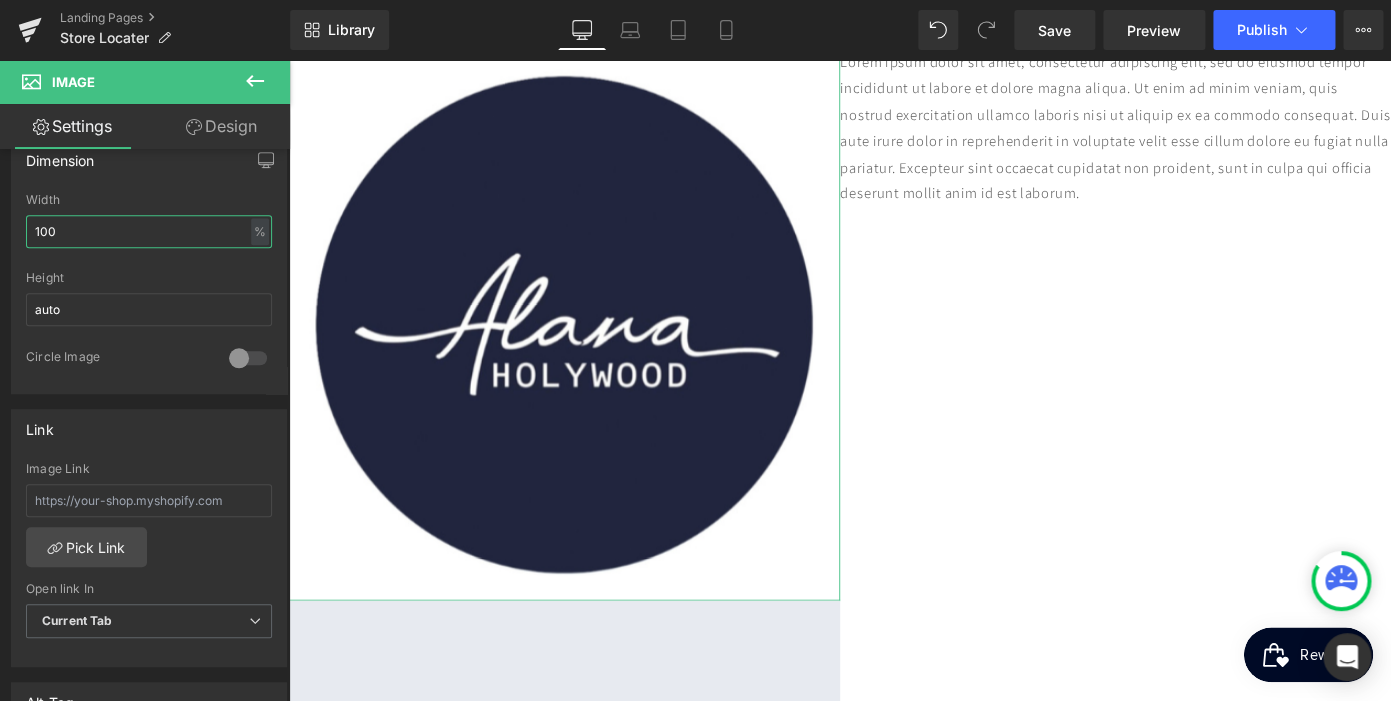 click on "100" at bounding box center (149, 231) 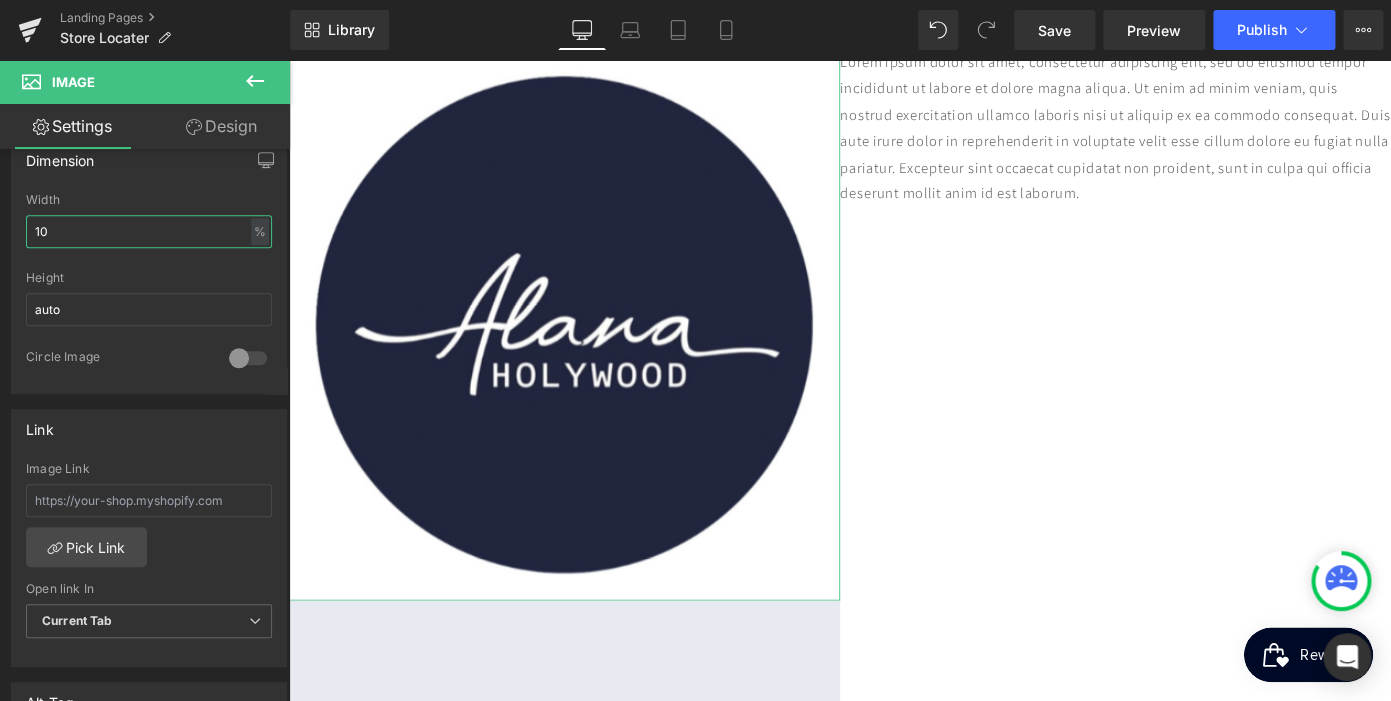 type on "1" 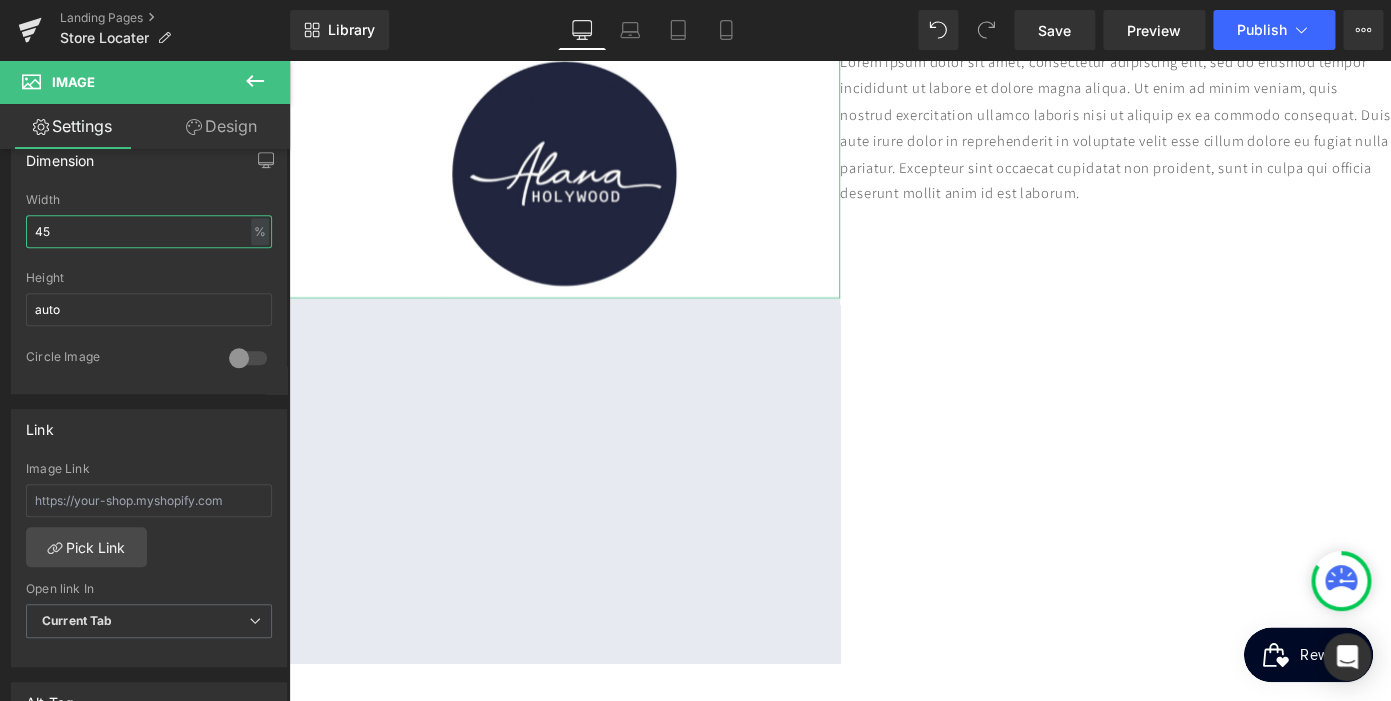 type on "45" 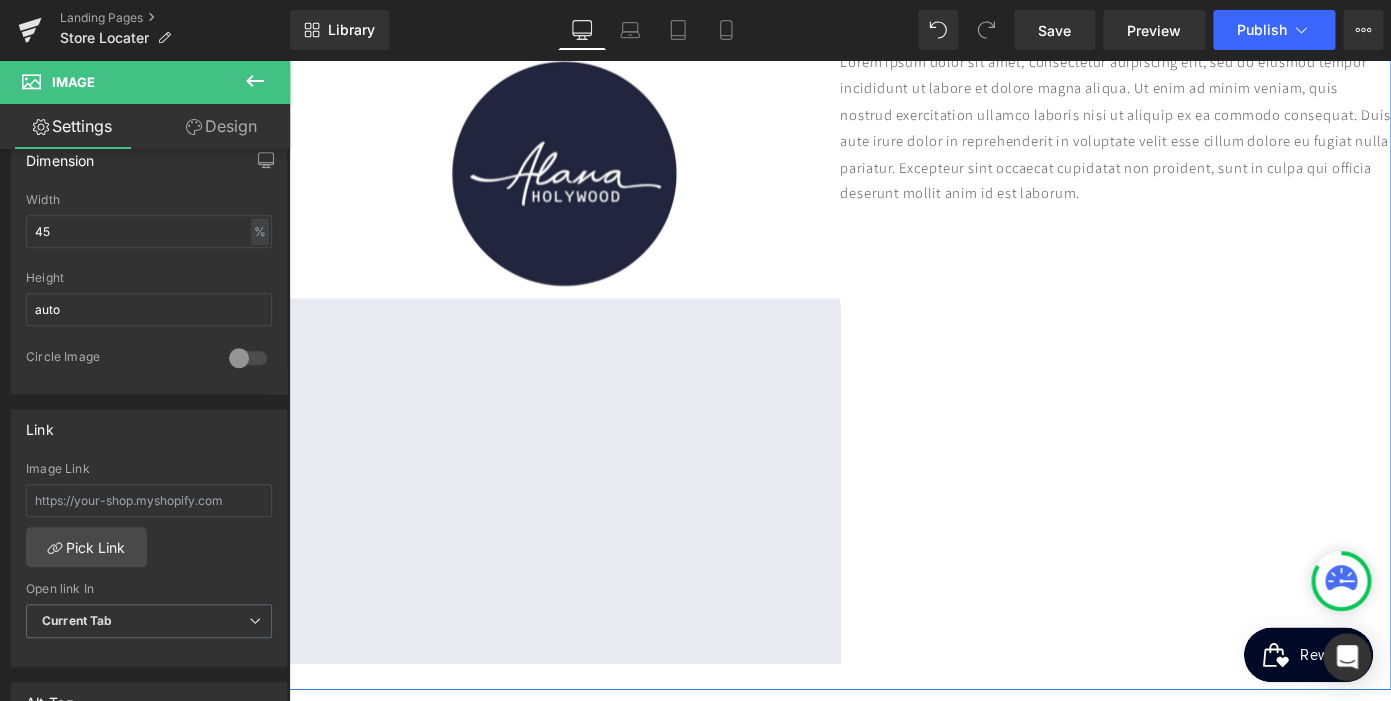 click on "Image
Google Maps         Lorem ipsum dolor sit amet, consectetur adipiscing elit, sed do eiusmod tempor incididunt ut labore et dolore magna aliqua. Ut enim ad minim veniam, quis nostrud exercitation ullamco laboris nisi ut aliquip ex ea commodo consequat. Duis aute irure dolor in reprehenderit in voluptate velit esse cillum dolore eu fugiat nulla pariatur. Excepteur sint occaecat cupidatat non proident, sunt in culpa qui officia deserunt mollit anim id est laborum. Text Block         Row" at bounding box center (894, 385) 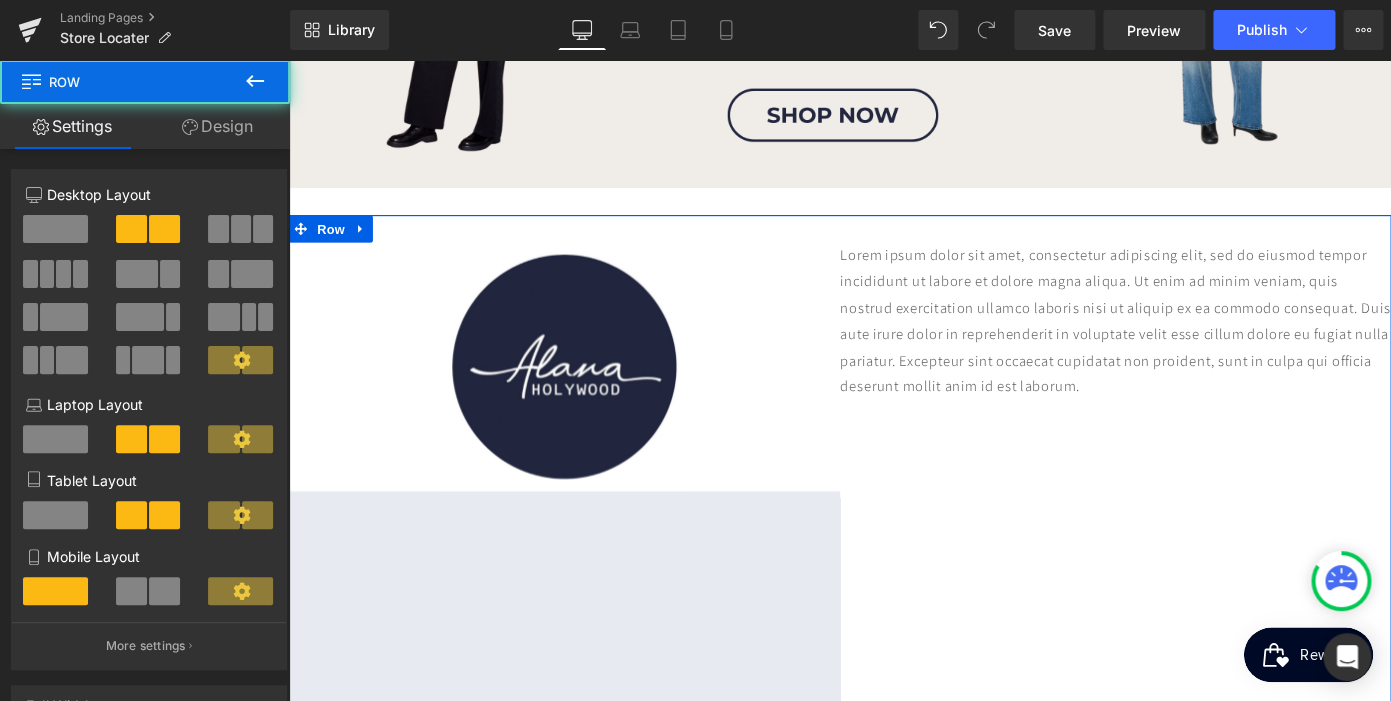 scroll, scrollTop: 523, scrollLeft: 0, axis: vertical 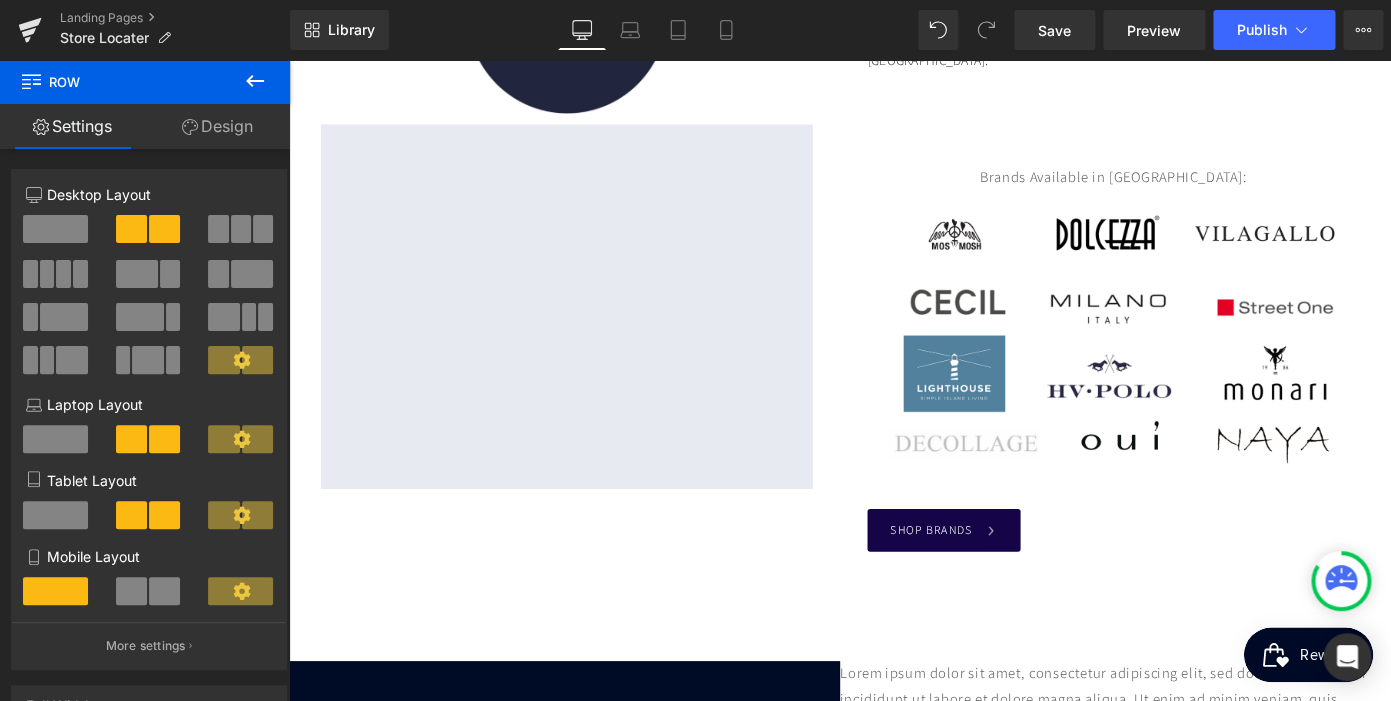 click at bounding box center [255, 82] 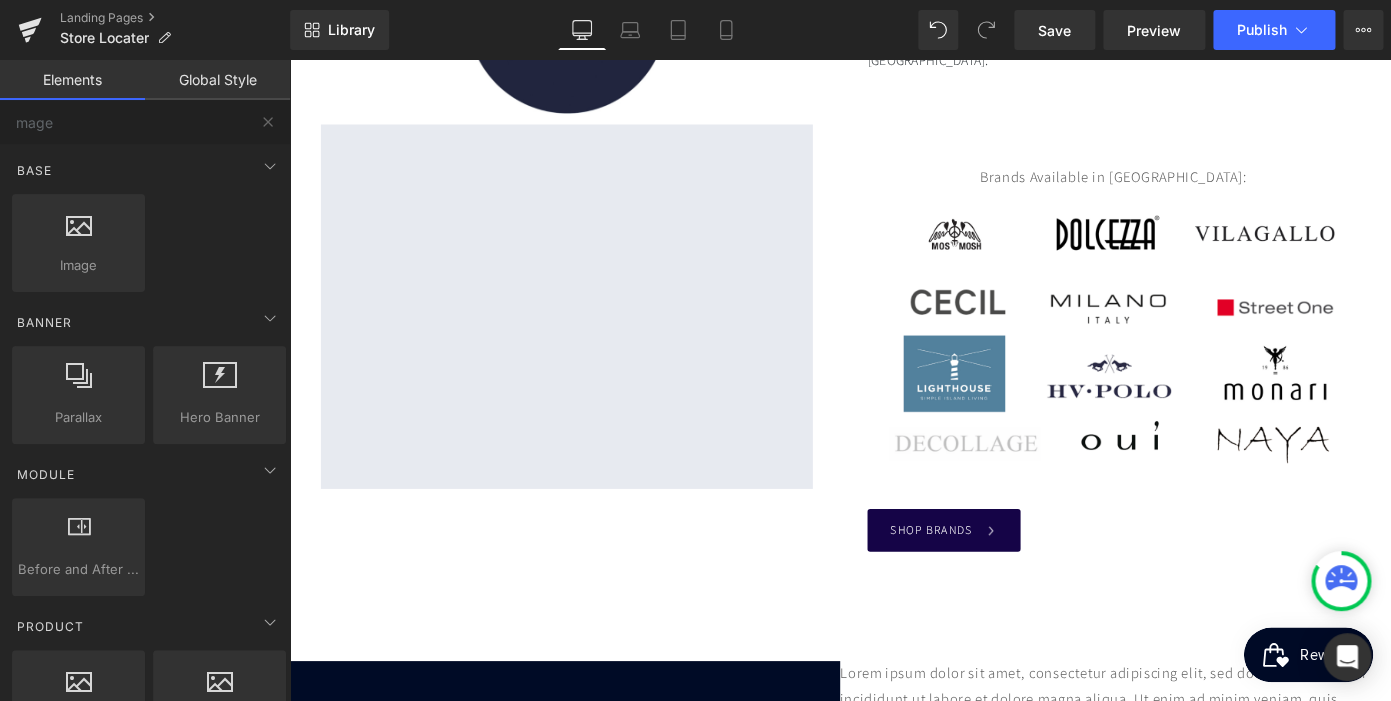 scroll, scrollTop: 0, scrollLeft: 0, axis: both 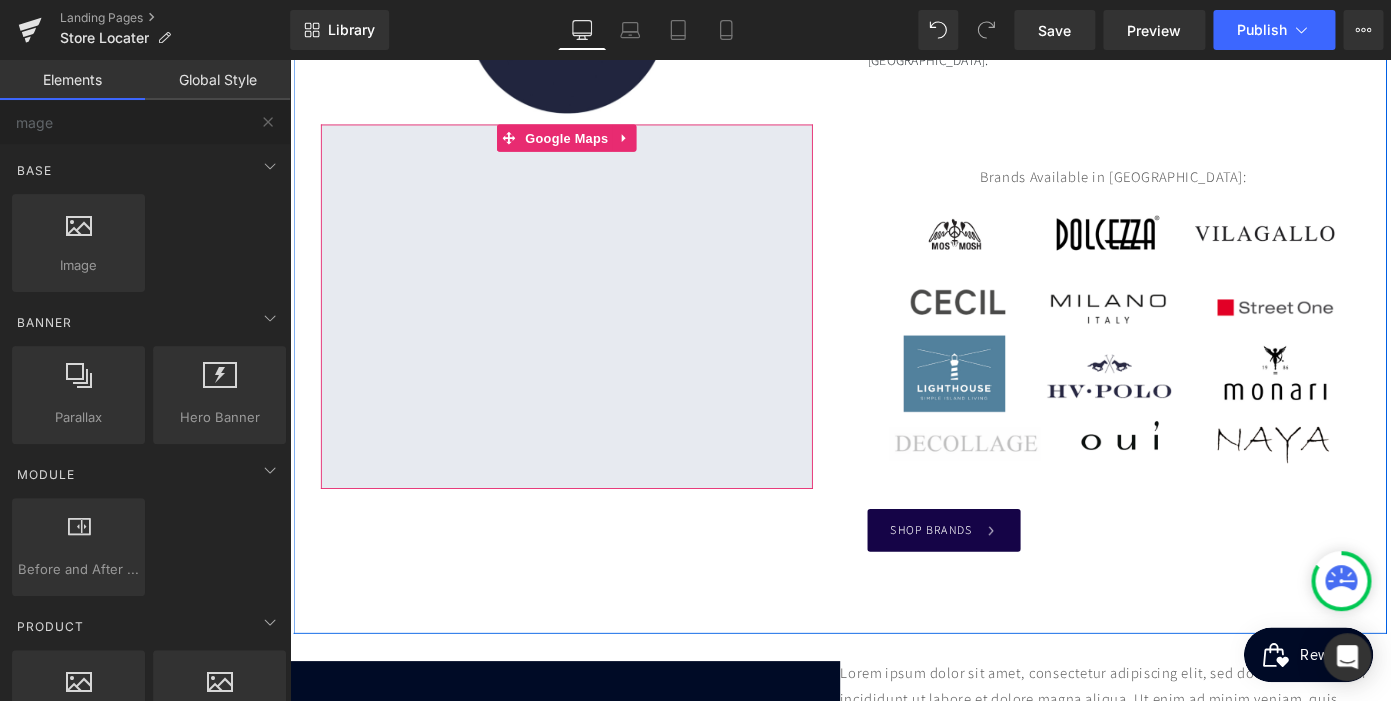click at bounding box center (594, 331) 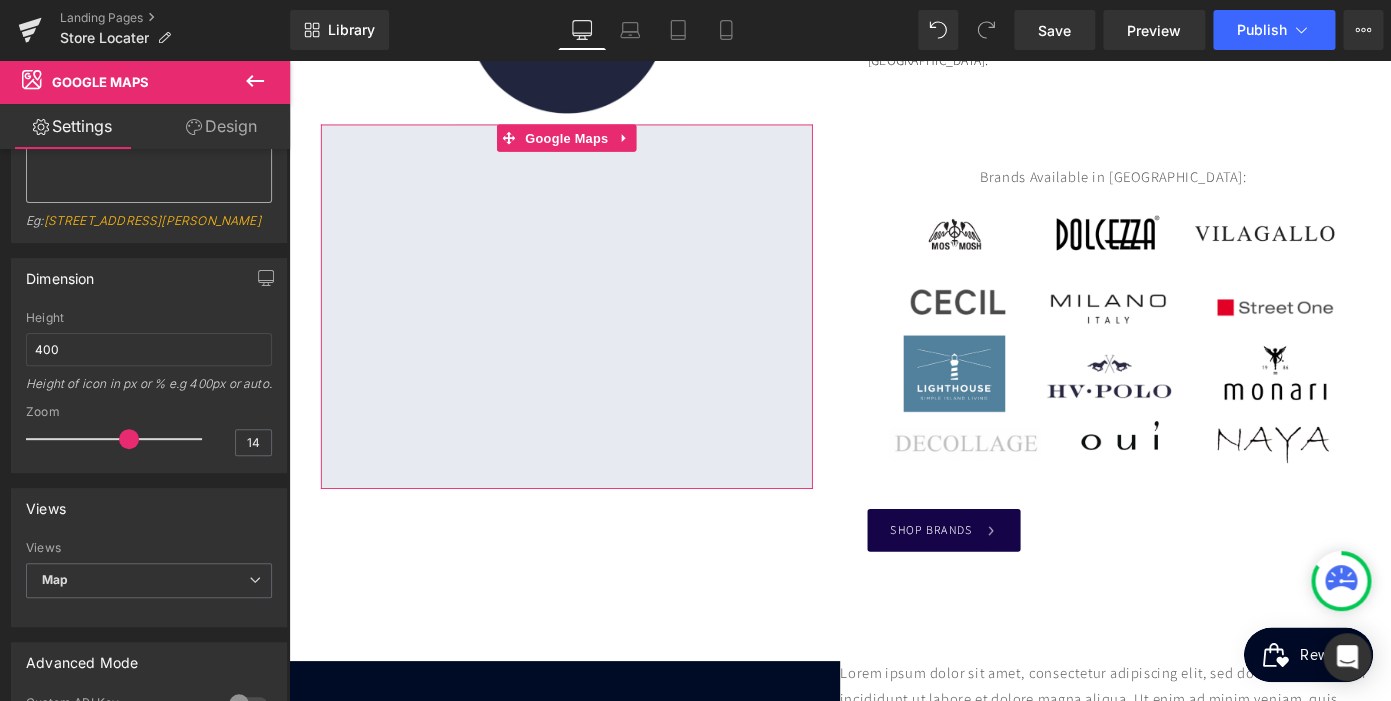 scroll, scrollTop: 197, scrollLeft: 0, axis: vertical 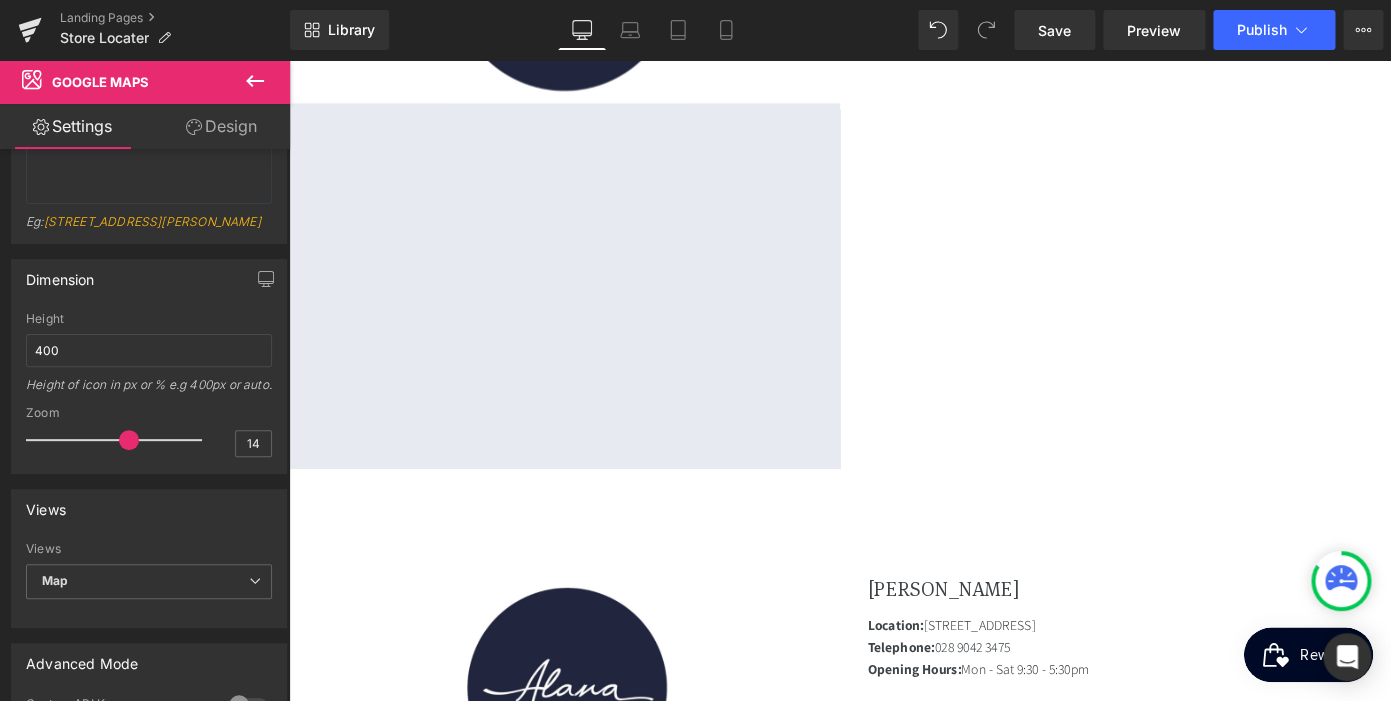 click at bounding box center [591, 308] 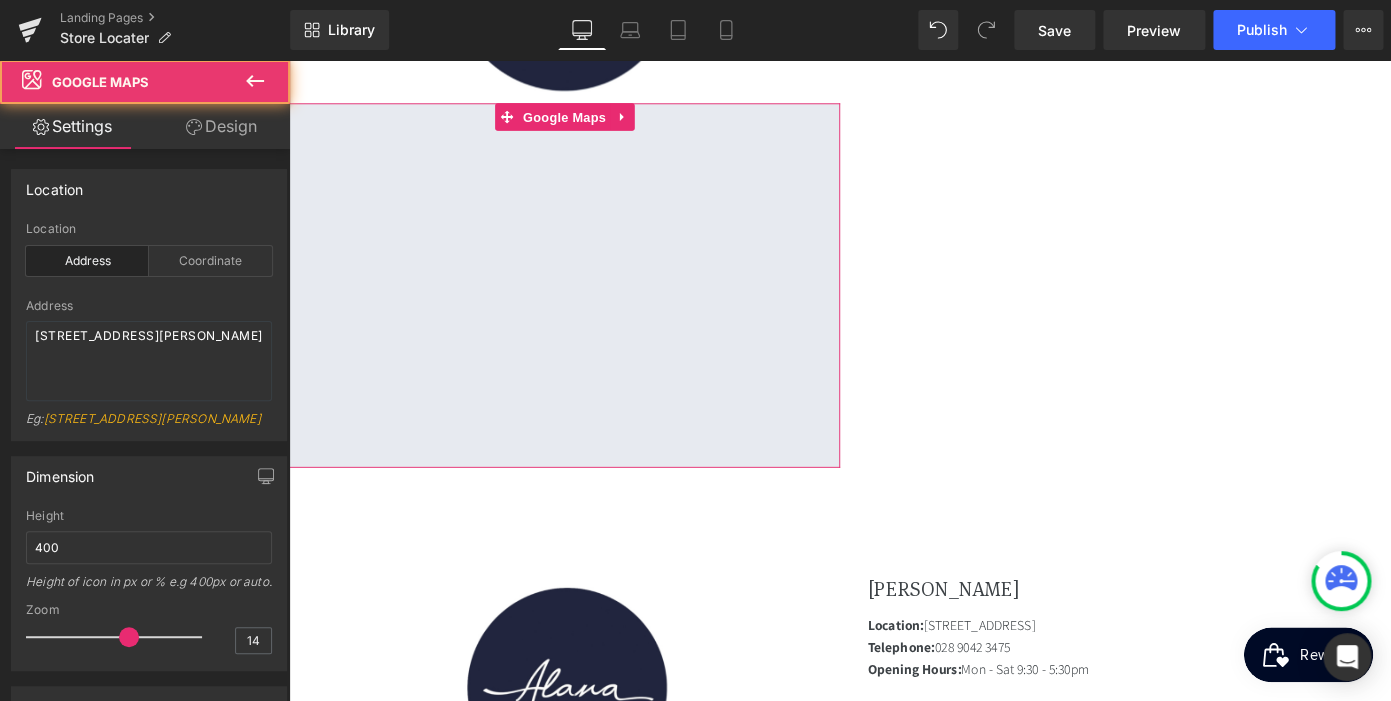 scroll, scrollTop: 0, scrollLeft: 0, axis: both 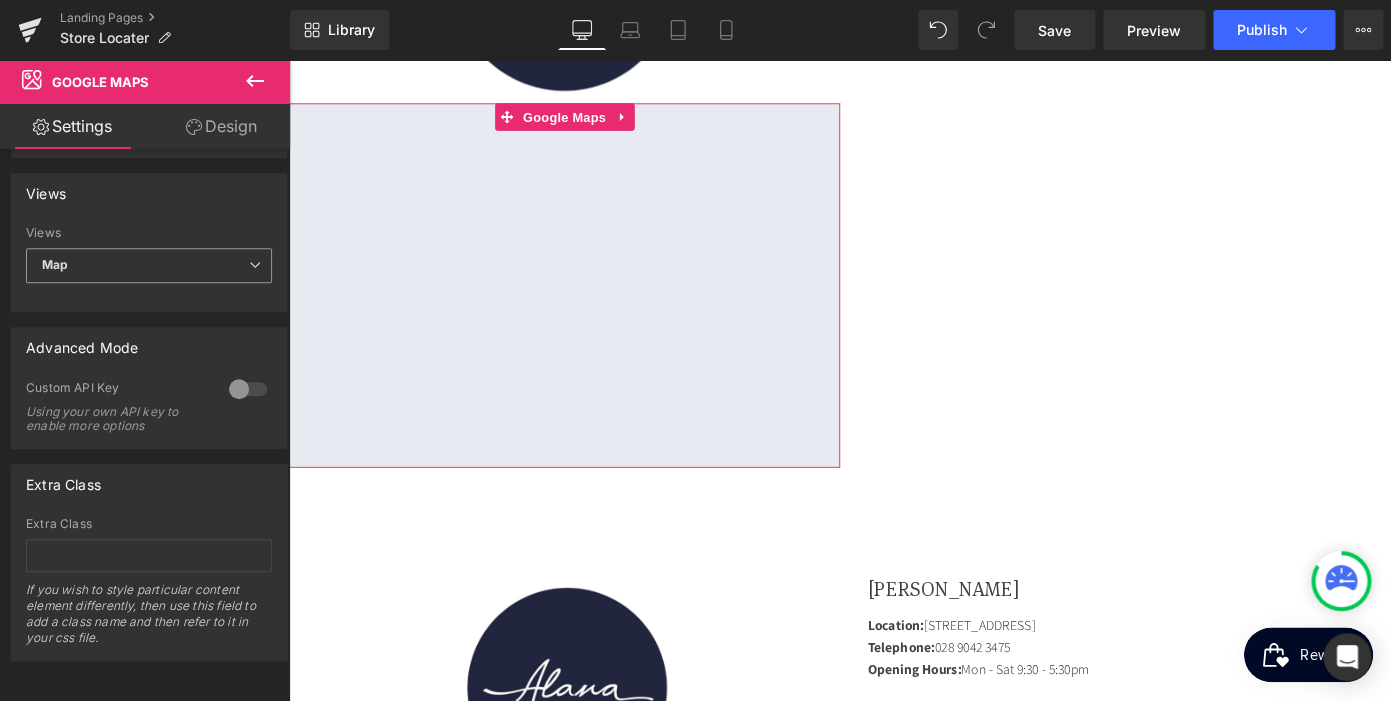 click at bounding box center [255, 265] 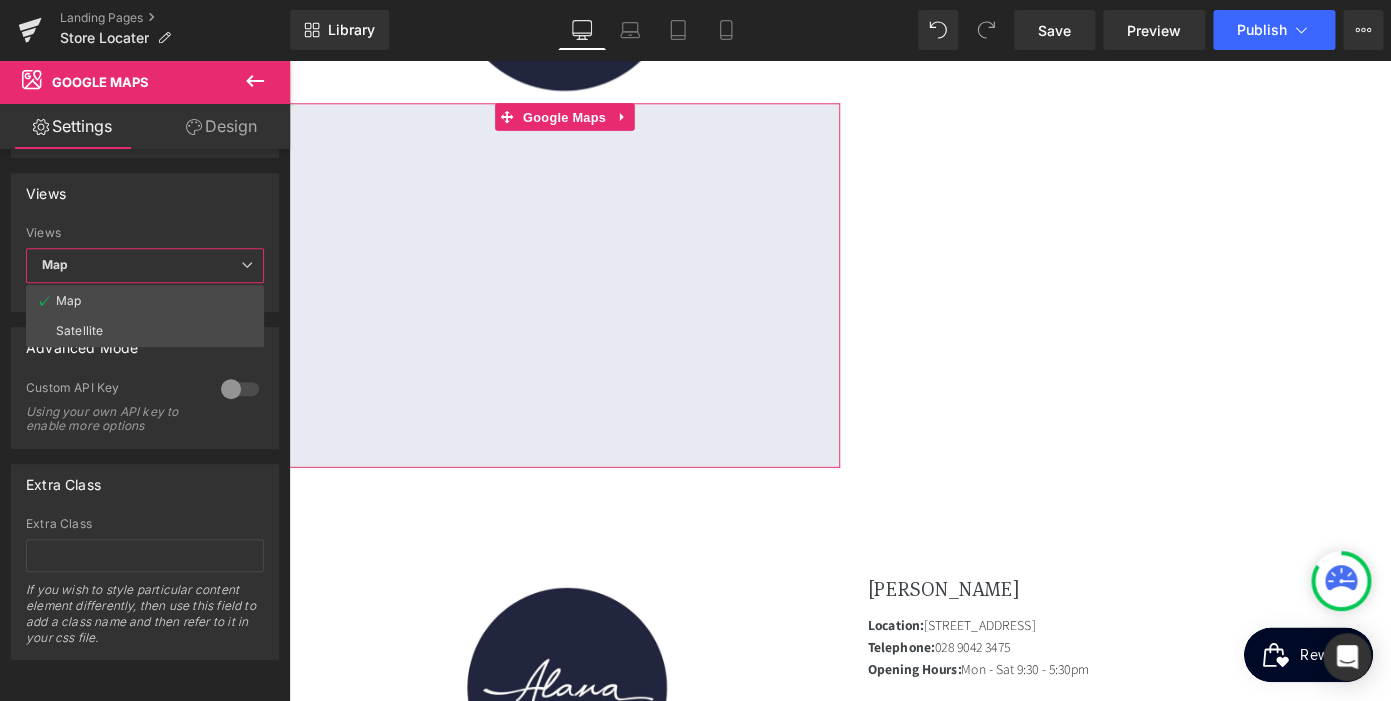 scroll, scrollTop: 0, scrollLeft: 410, axis: horizontal 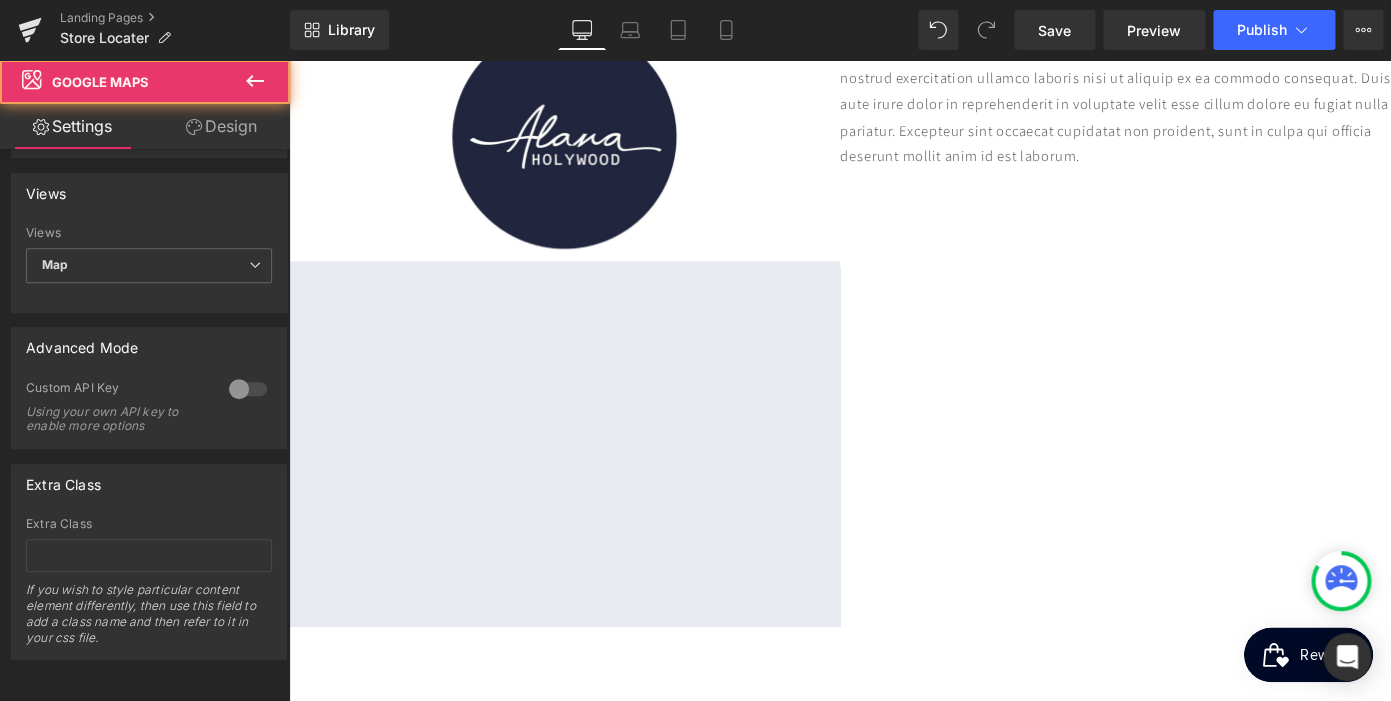 click at bounding box center (591, 481) 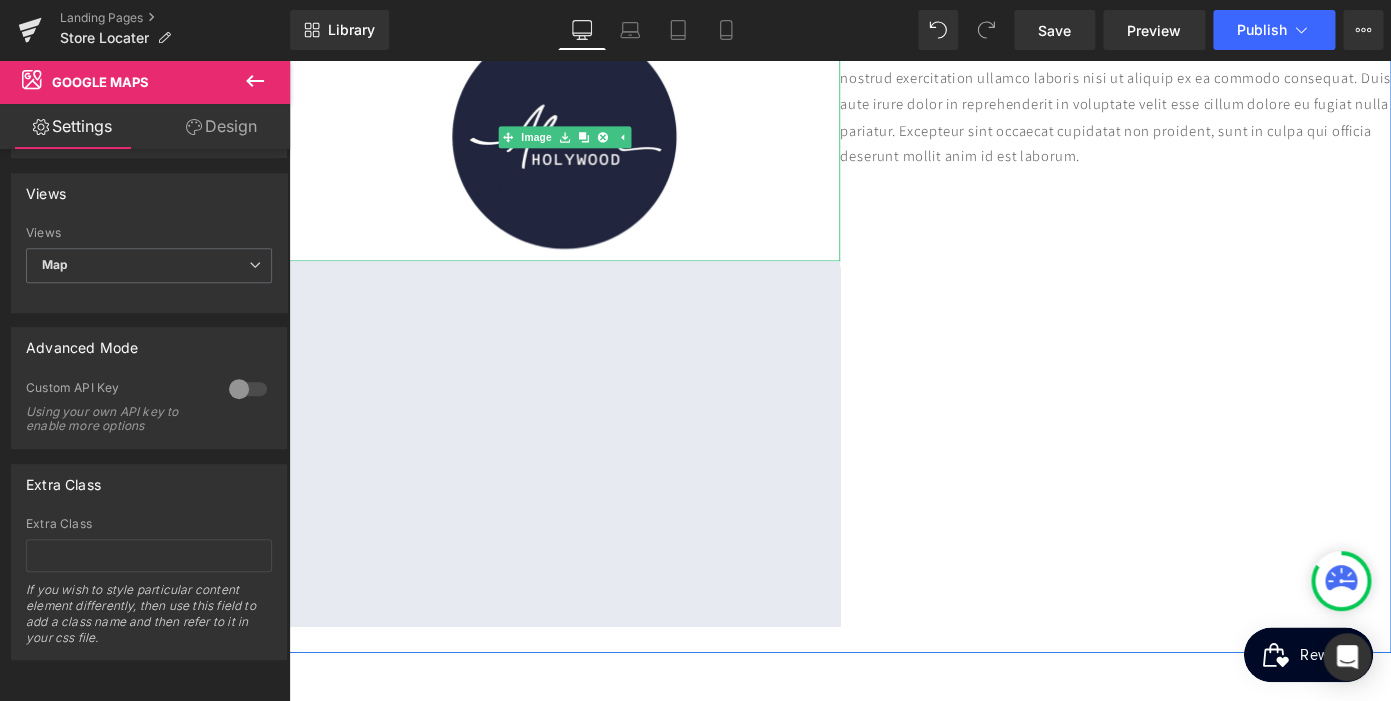 click at bounding box center [591, 144] 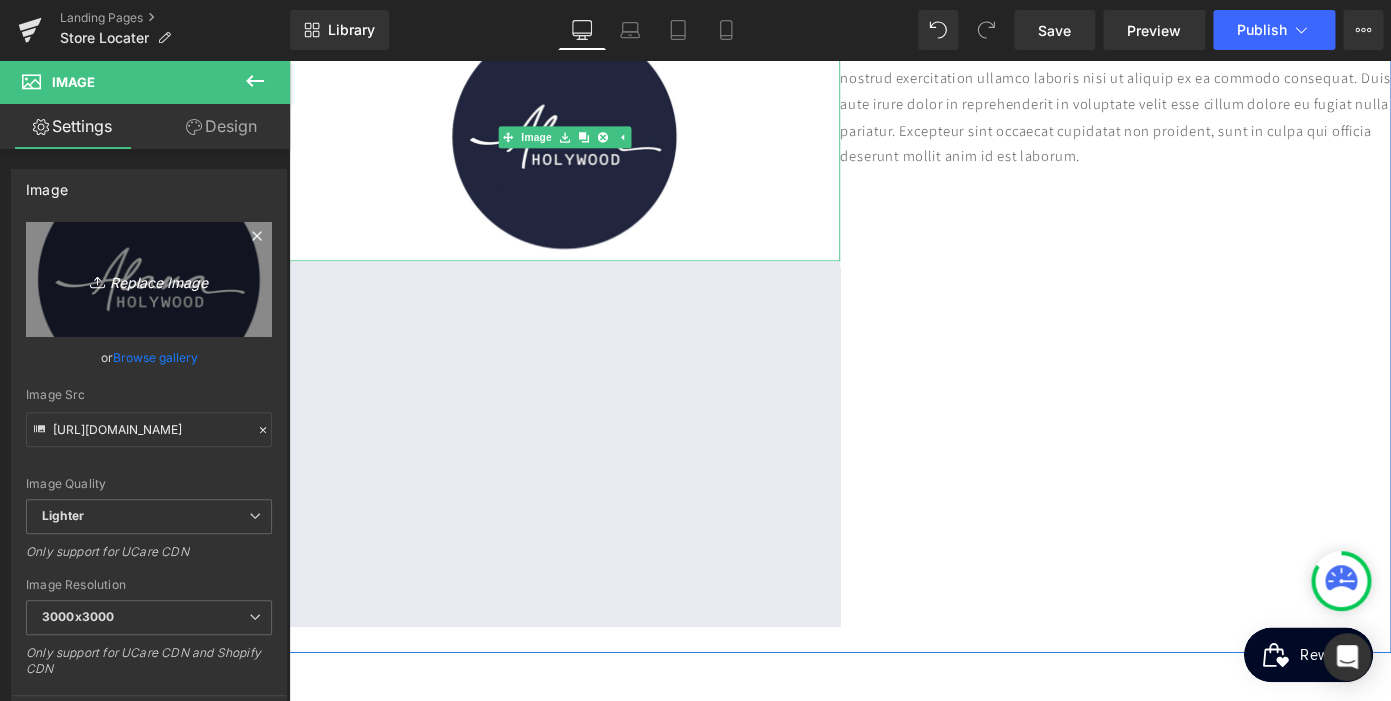 scroll, scrollTop: 0, scrollLeft: 0, axis: both 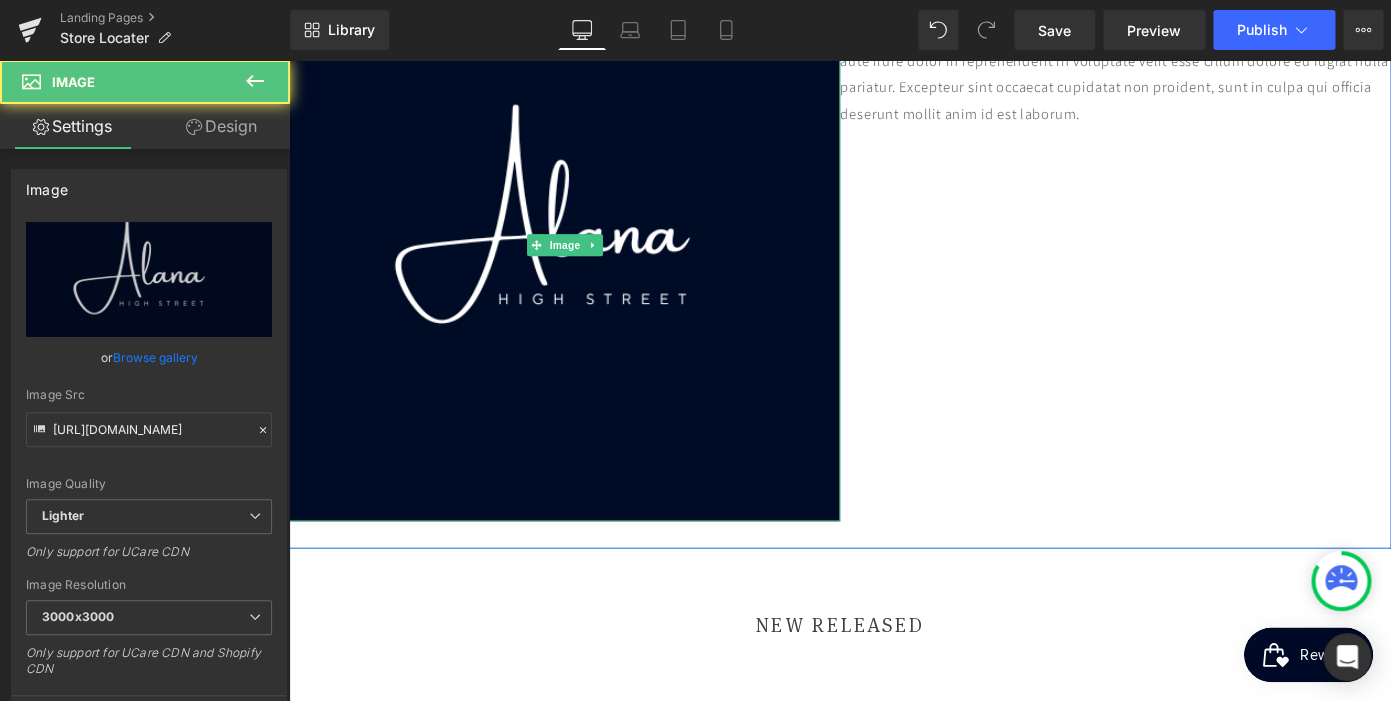 click at bounding box center (591, 263) 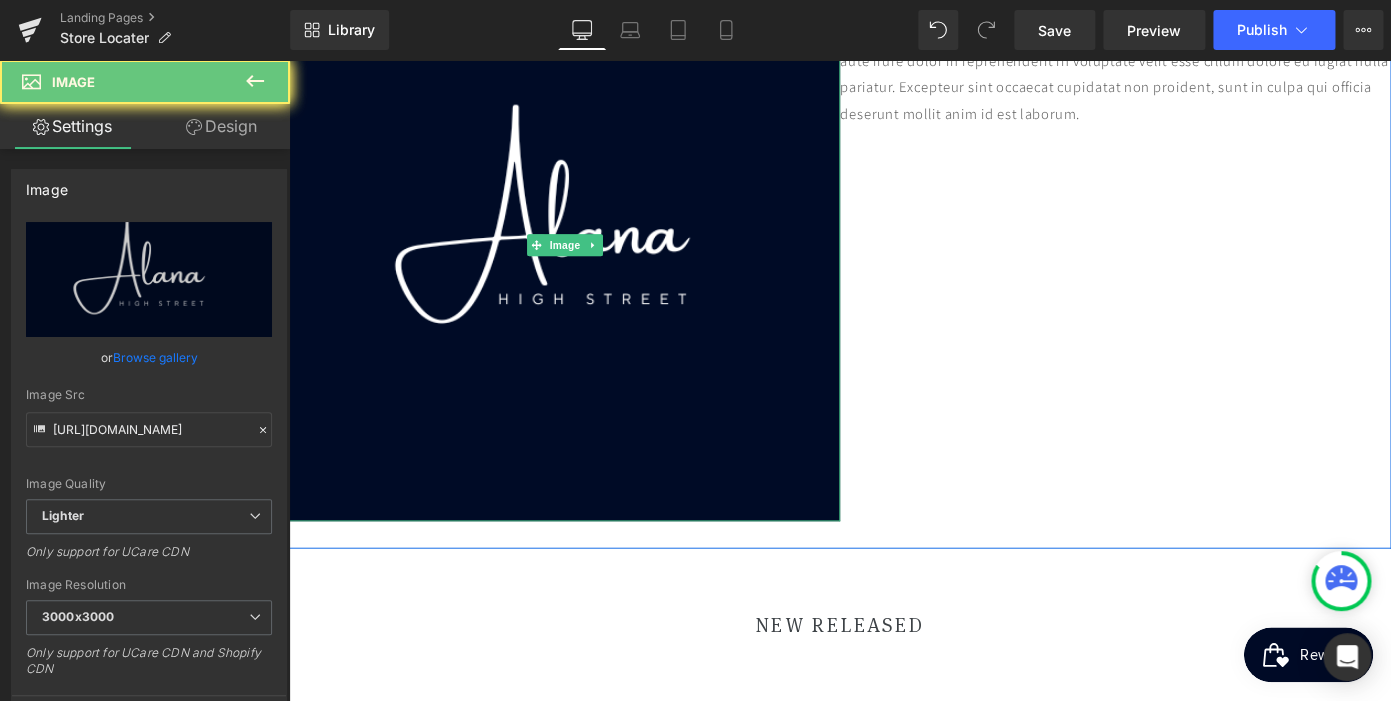 click at bounding box center [591, 263] 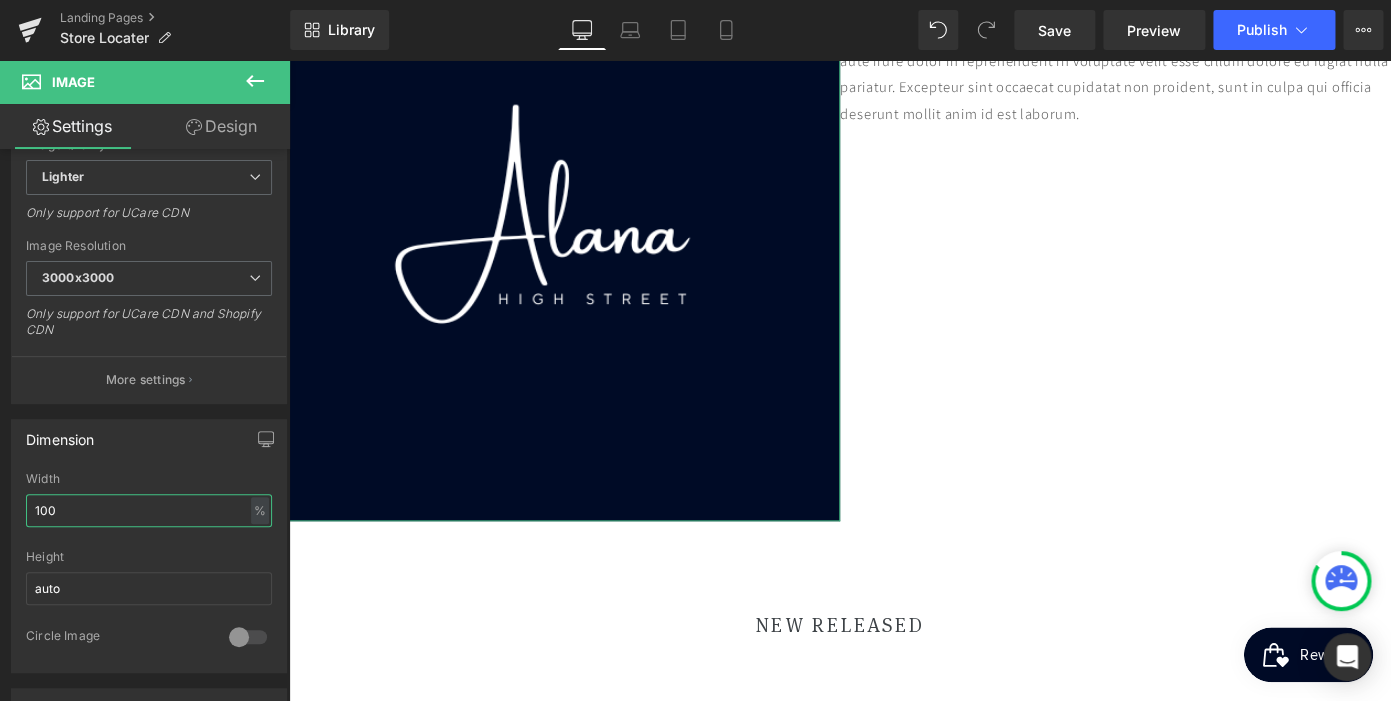 click on "100" at bounding box center [149, 510] 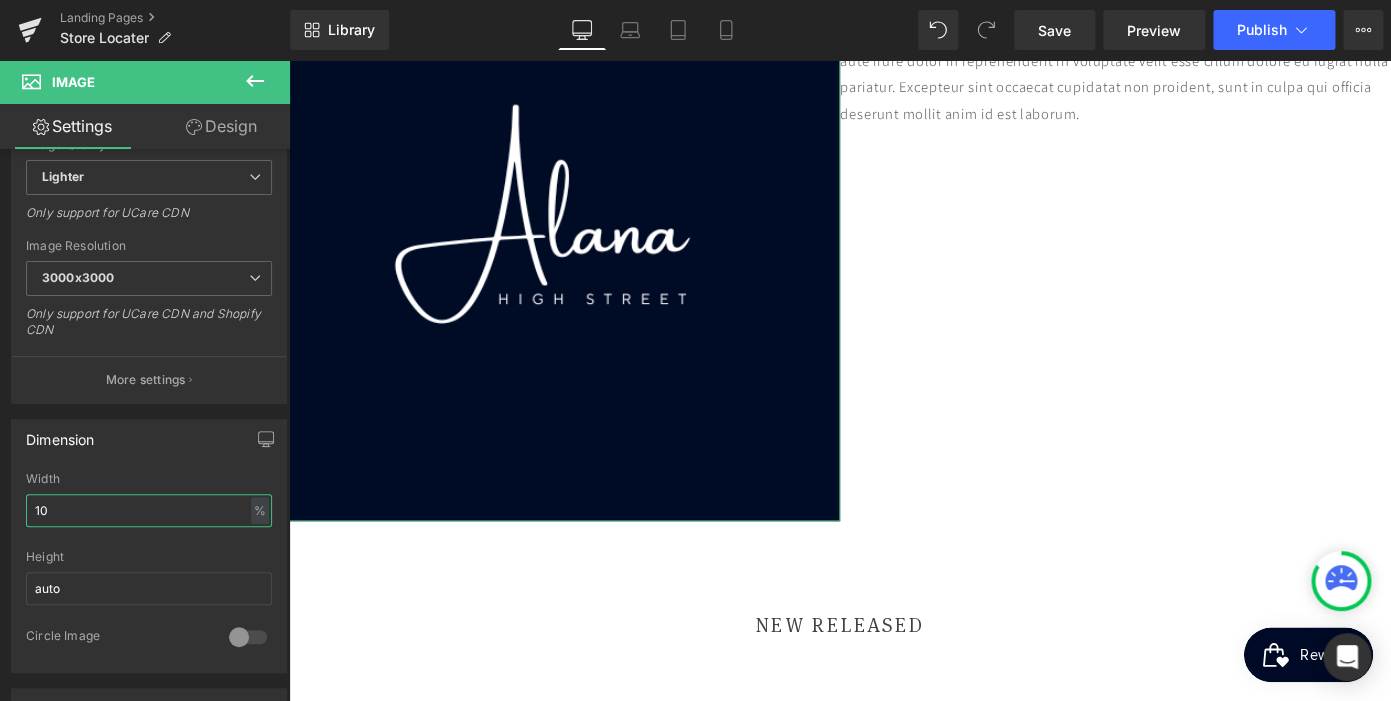 type on "1" 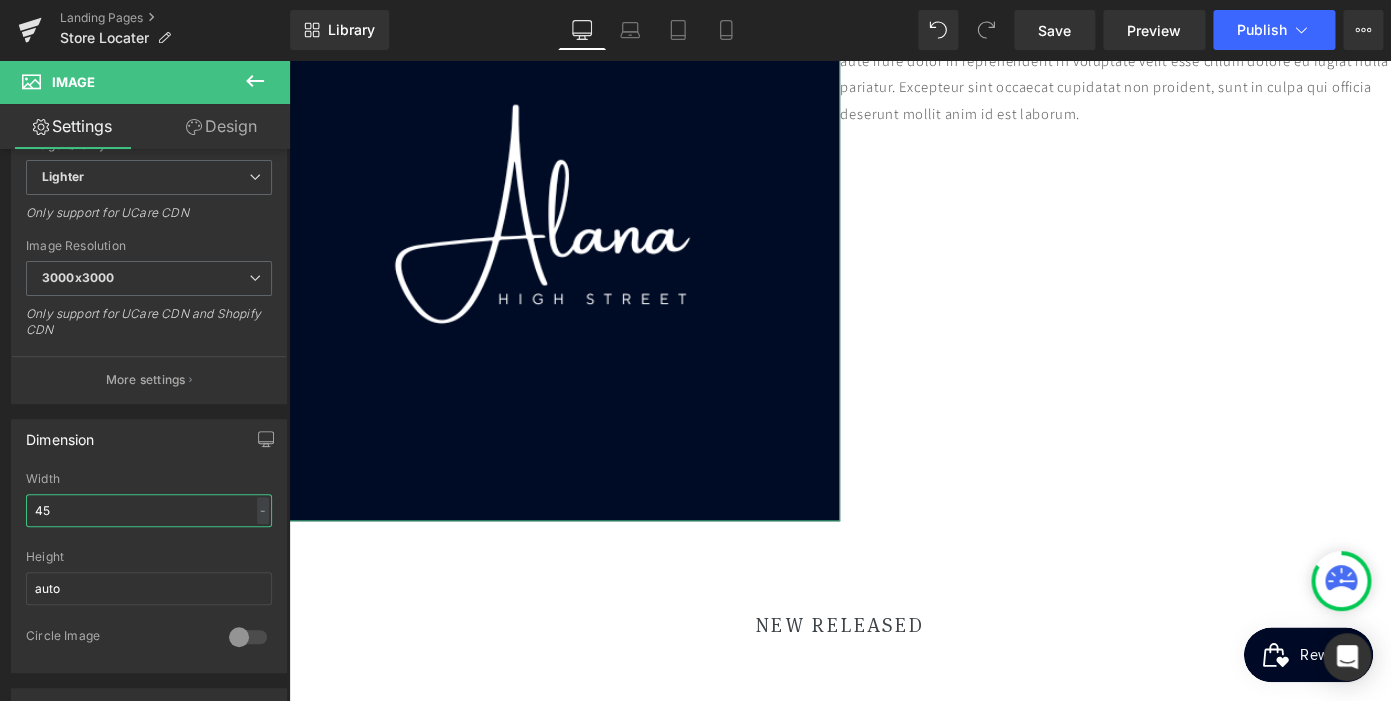 type on "45" 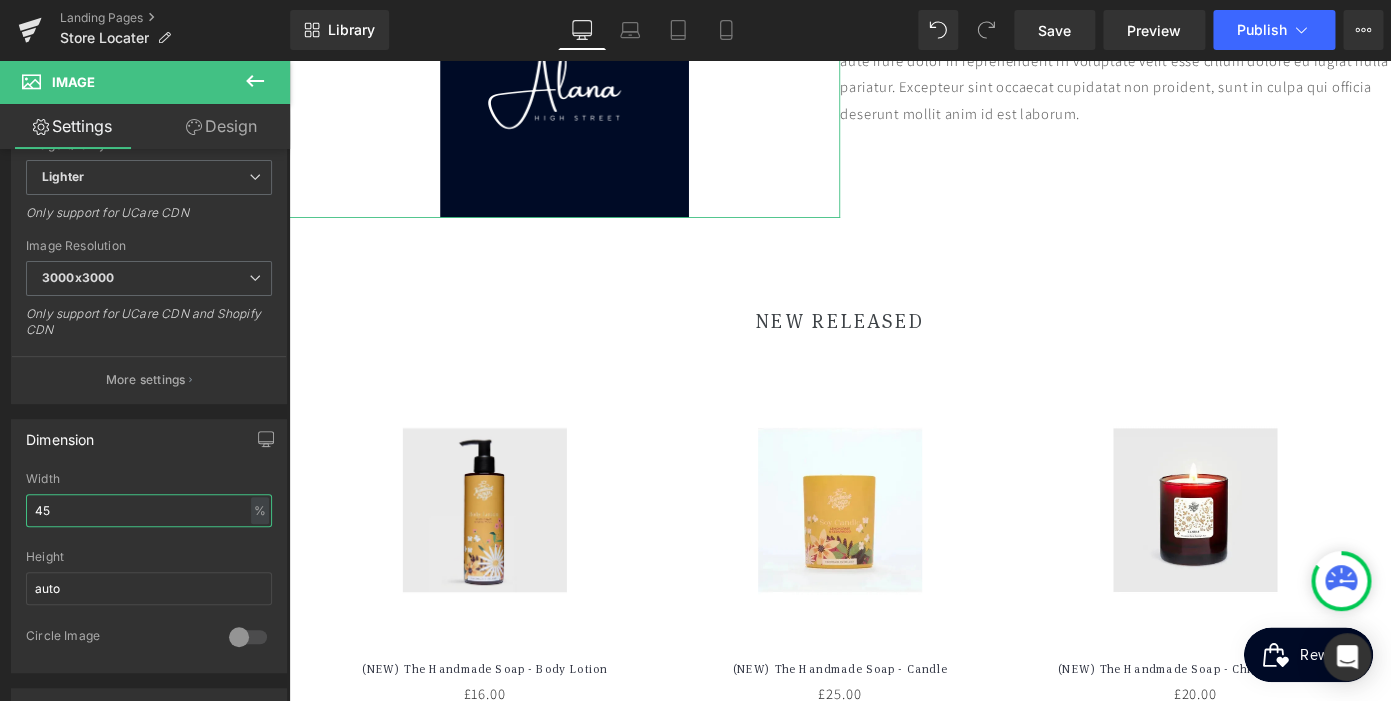 scroll, scrollTop: 0, scrollLeft: 0, axis: both 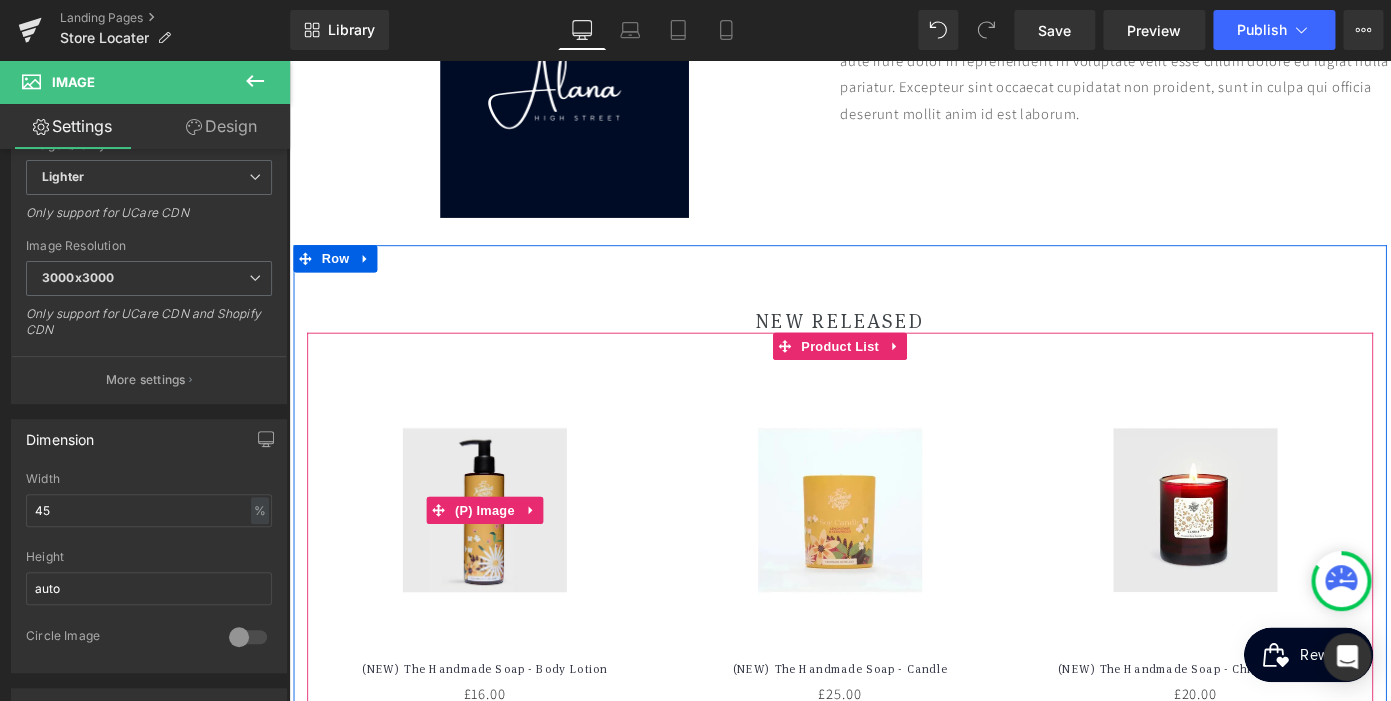 click at bounding box center [504, 554] 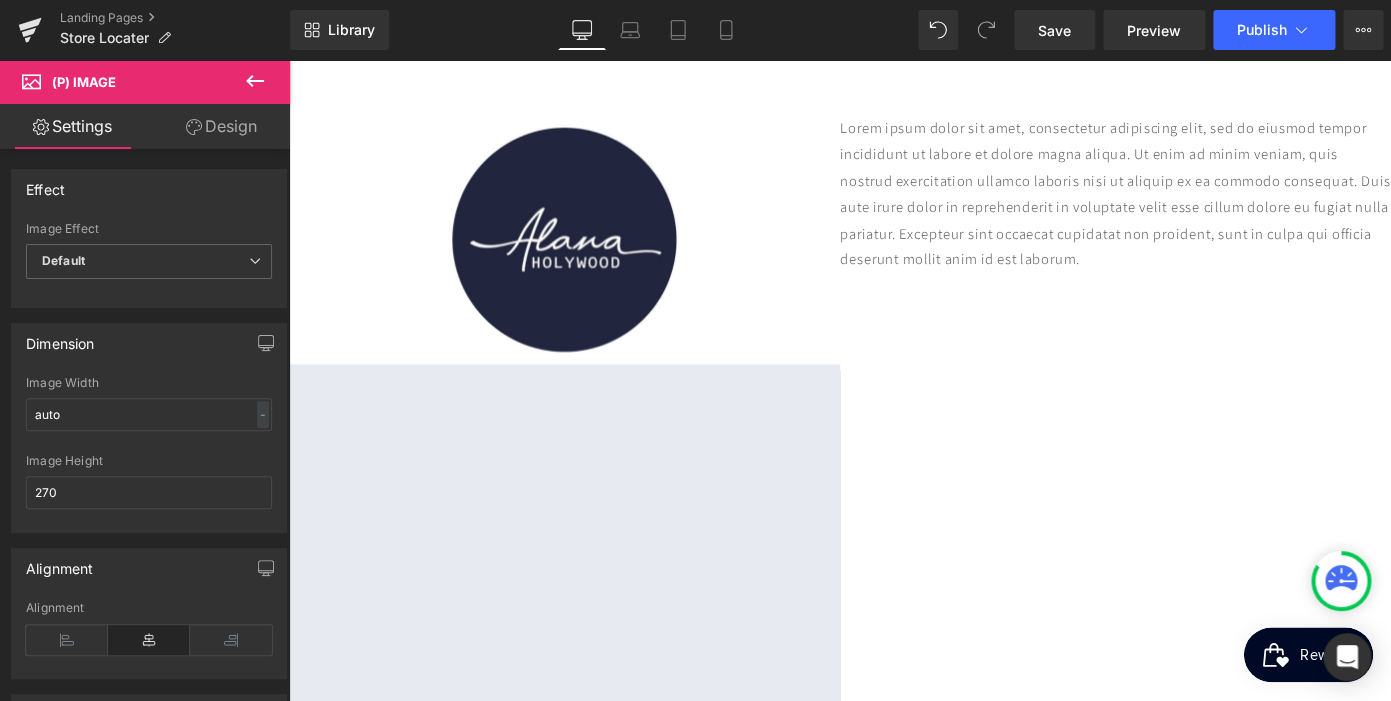 scroll, scrollTop: 608, scrollLeft: 0, axis: vertical 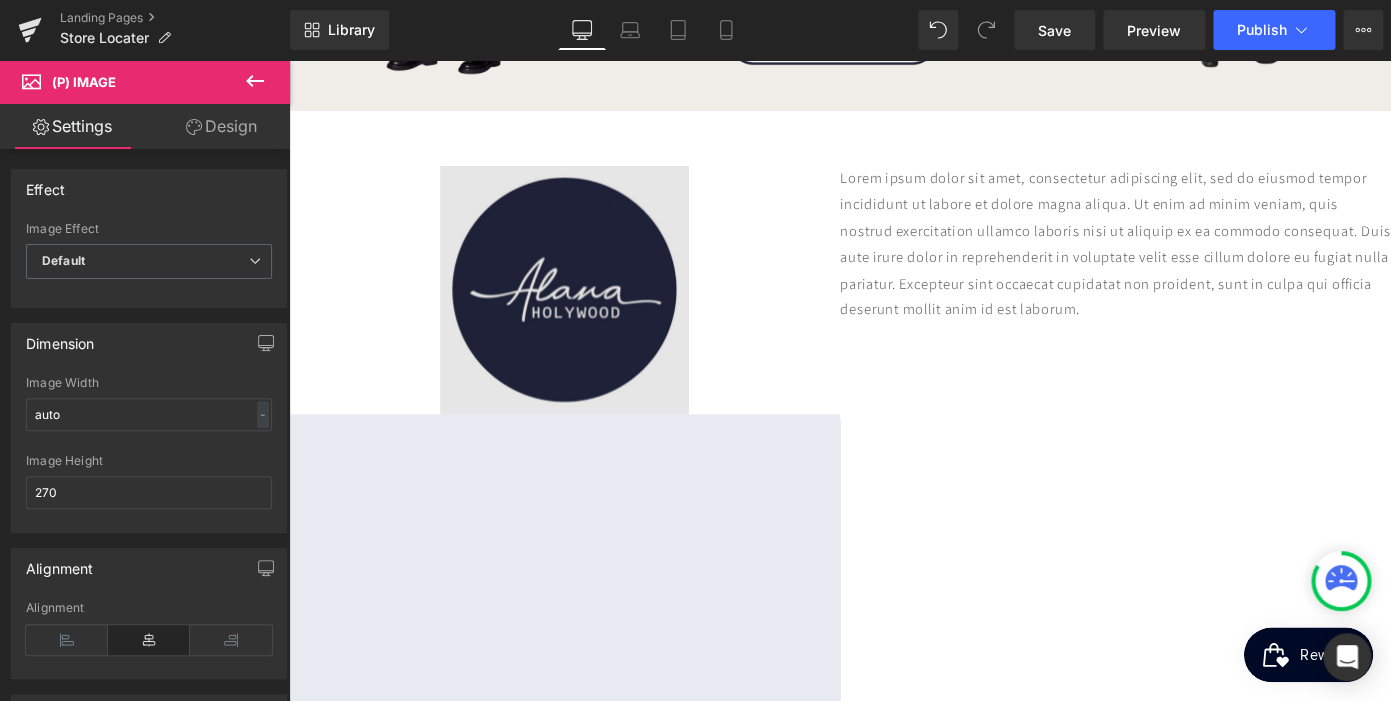 click at bounding box center (591, 312) 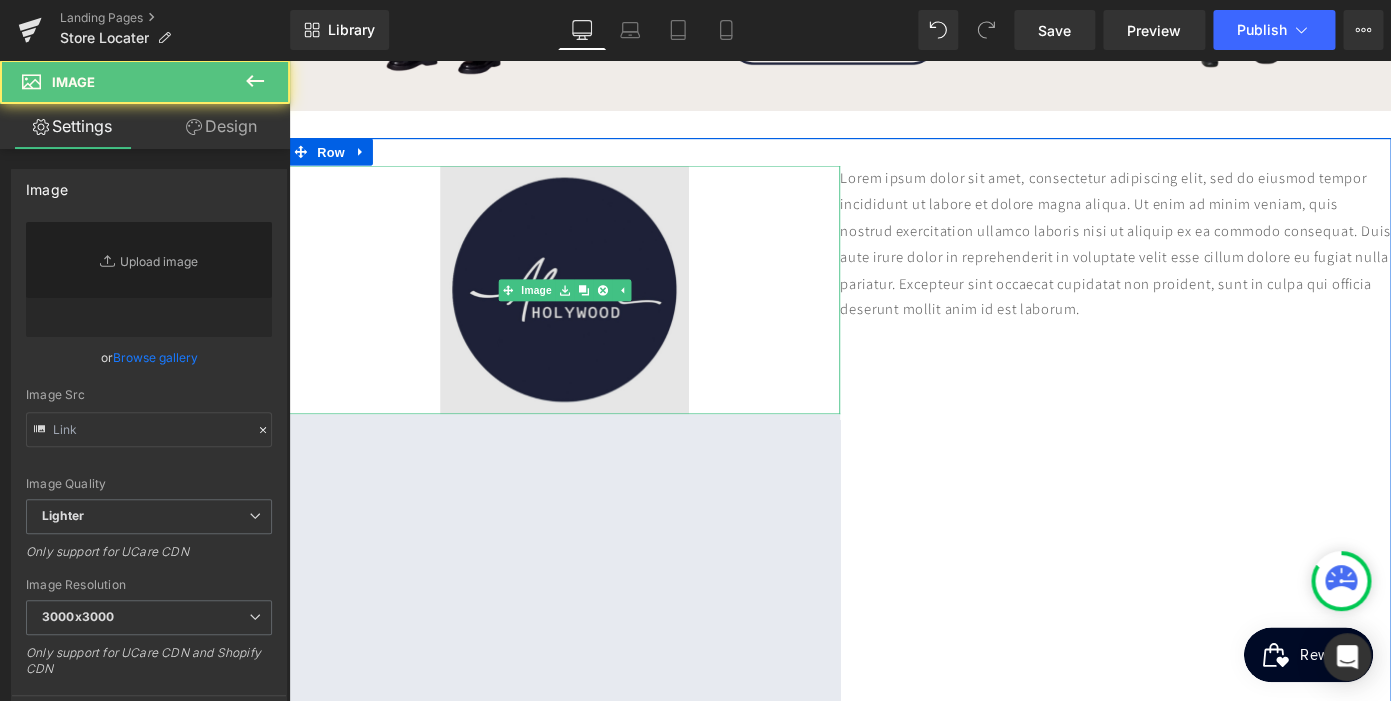 type on "[URL][DOMAIN_NAME]" 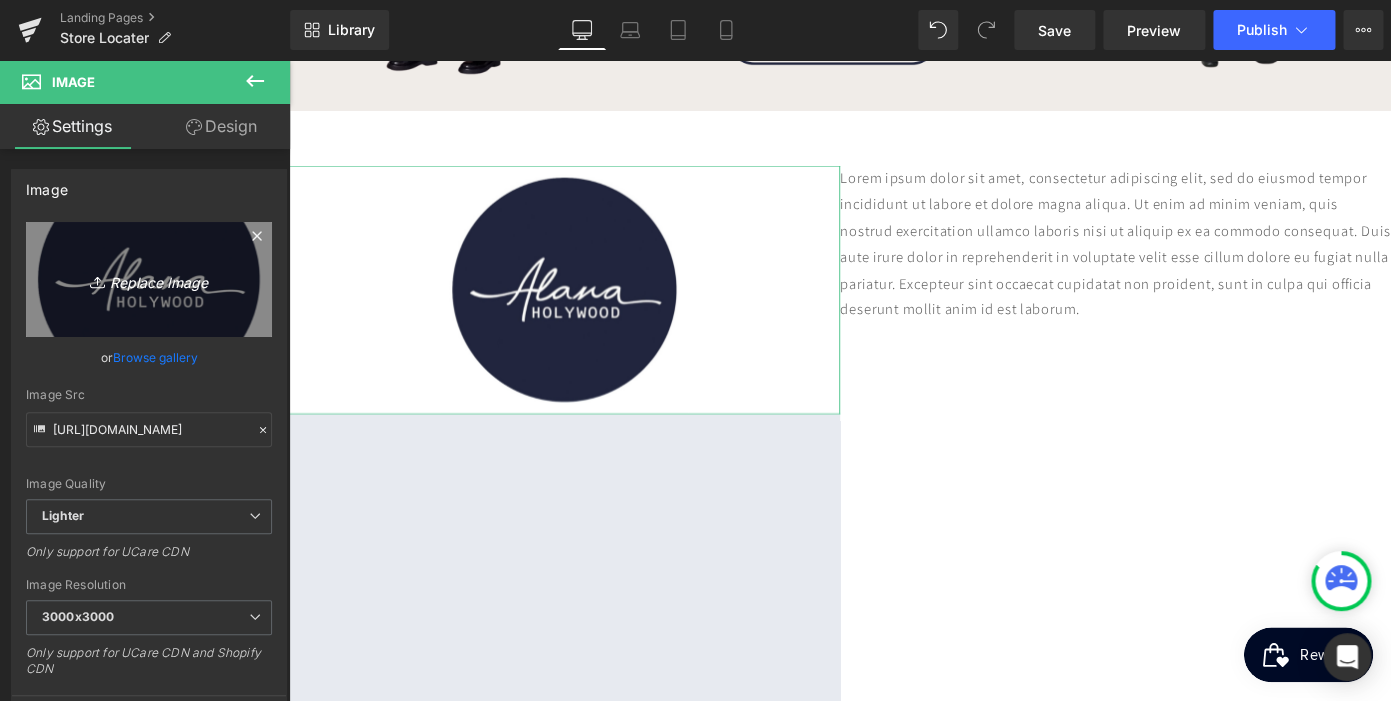 click on "Replace Image" at bounding box center [149, 279] 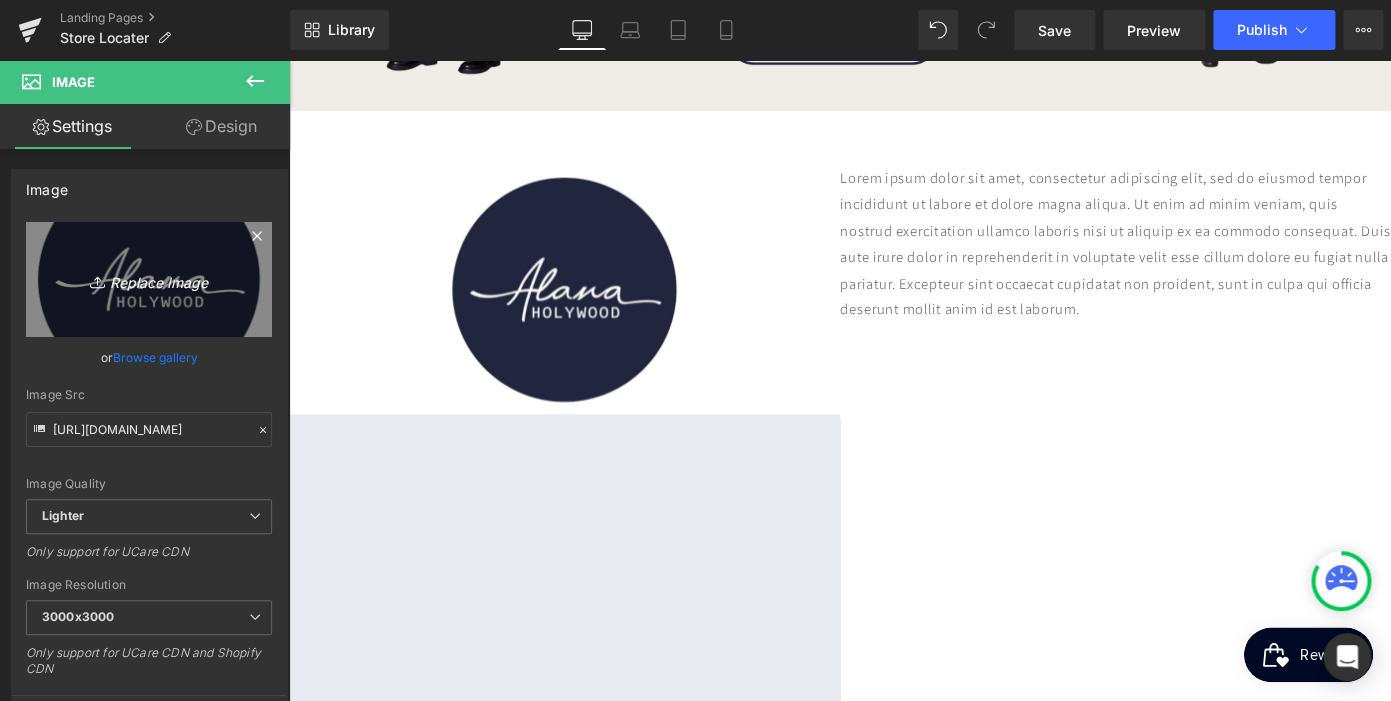 type on "C:\fakepath\7.png" 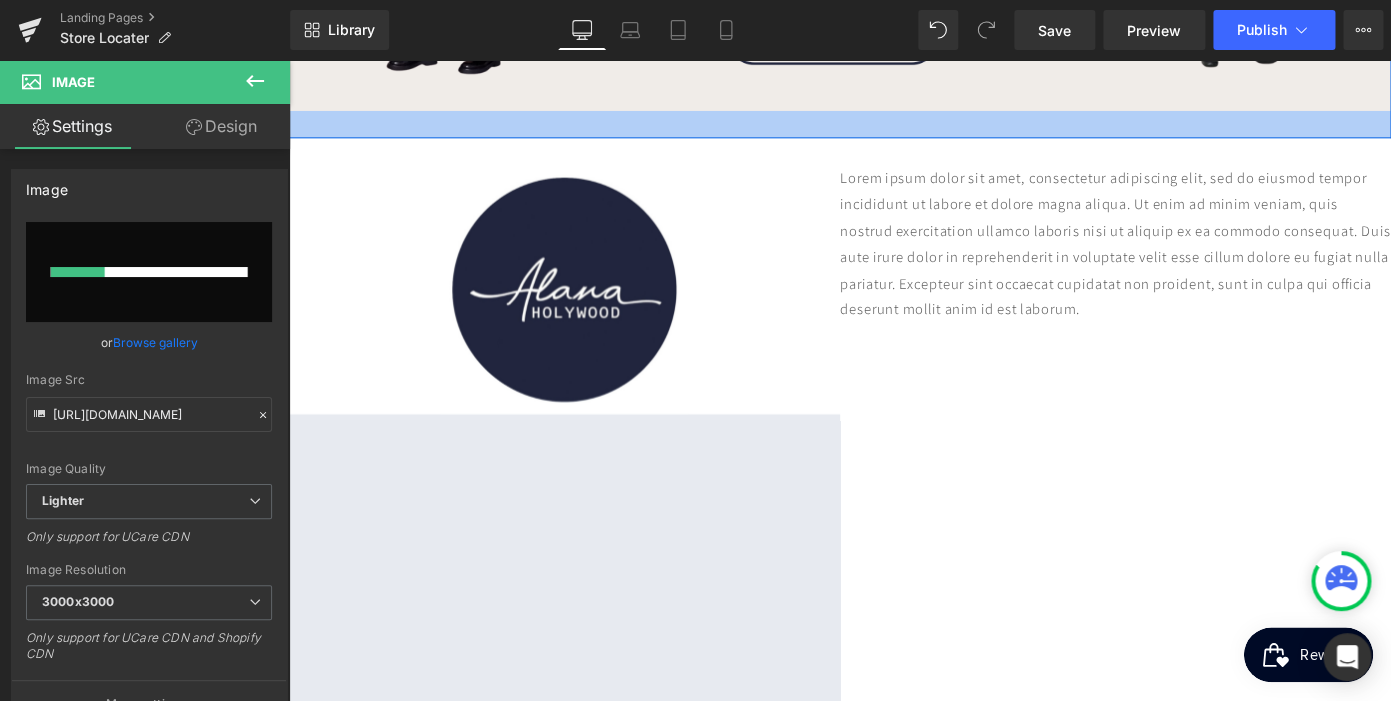 type 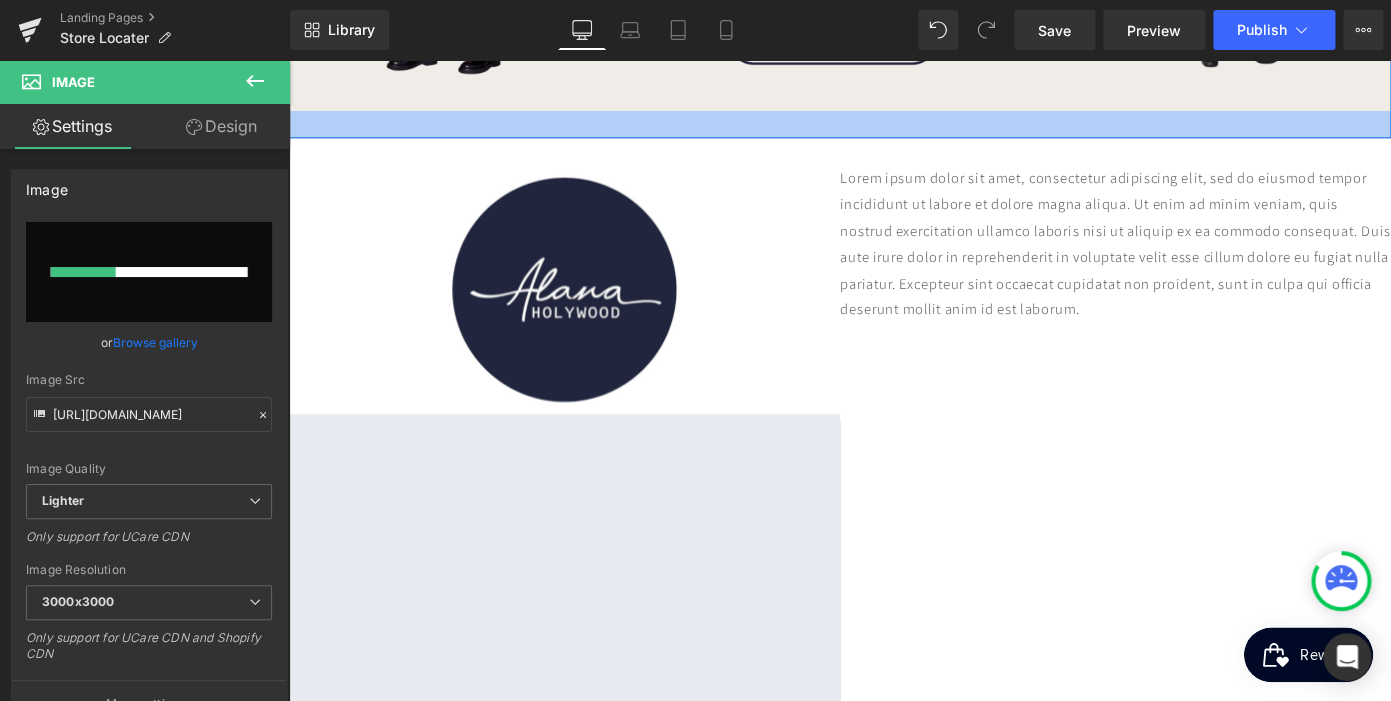 scroll, scrollTop: 0, scrollLeft: 0, axis: both 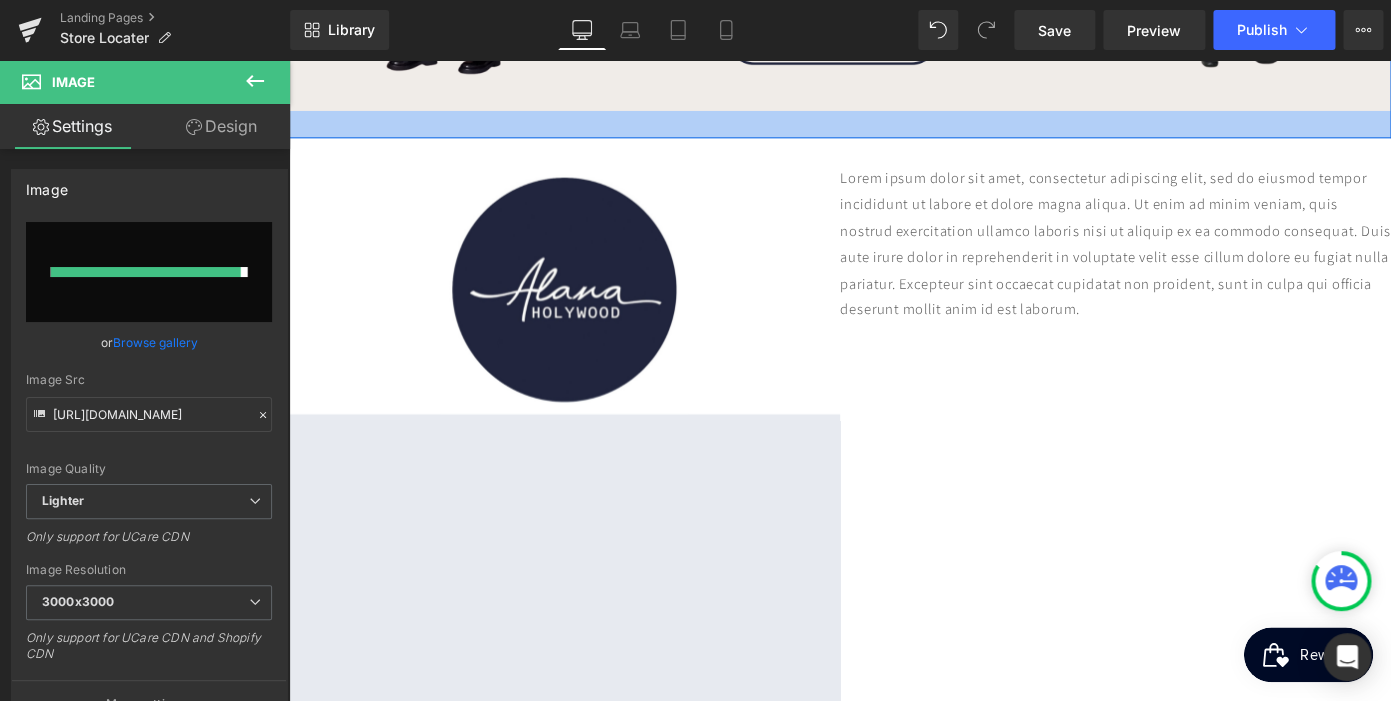 type on "[URL][DOMAIN_NAME]" 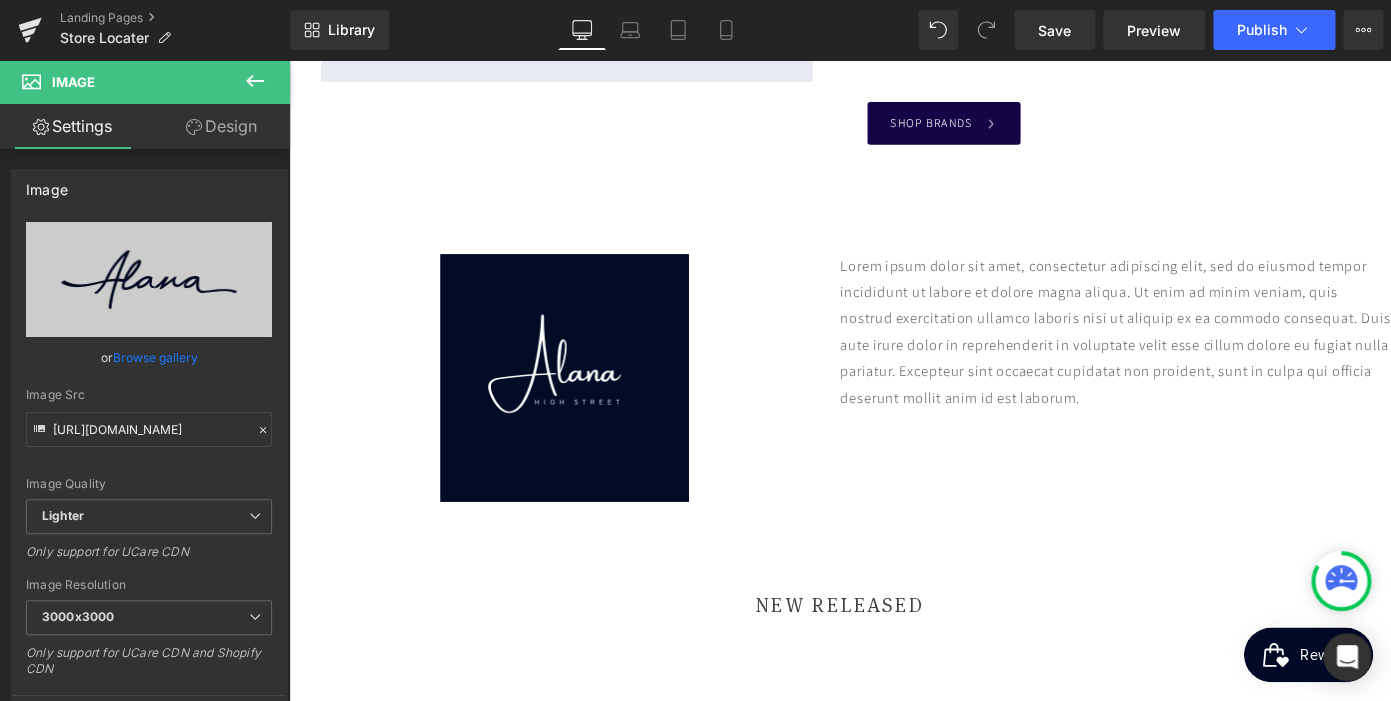 scroll, scrollTop: 2310, scrollLeft: 0, axis: vertical 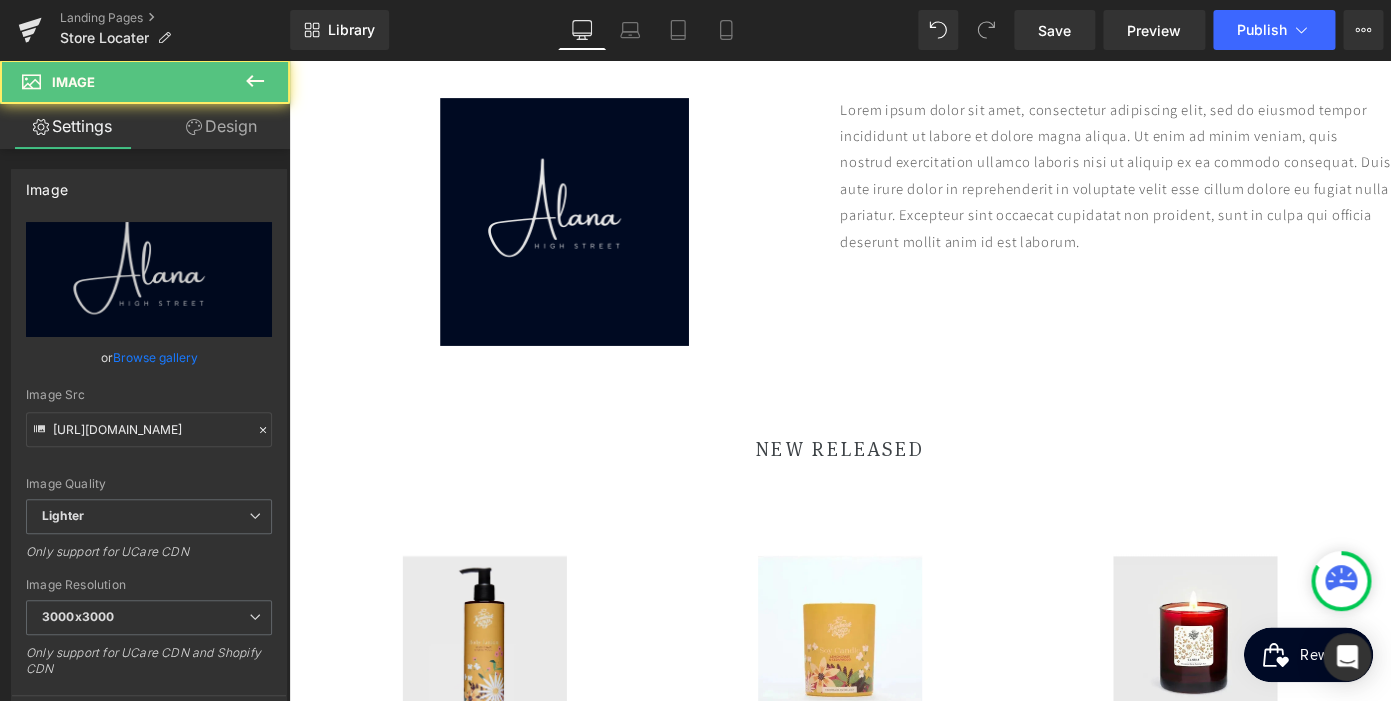 click at bounding box center [591, 238] 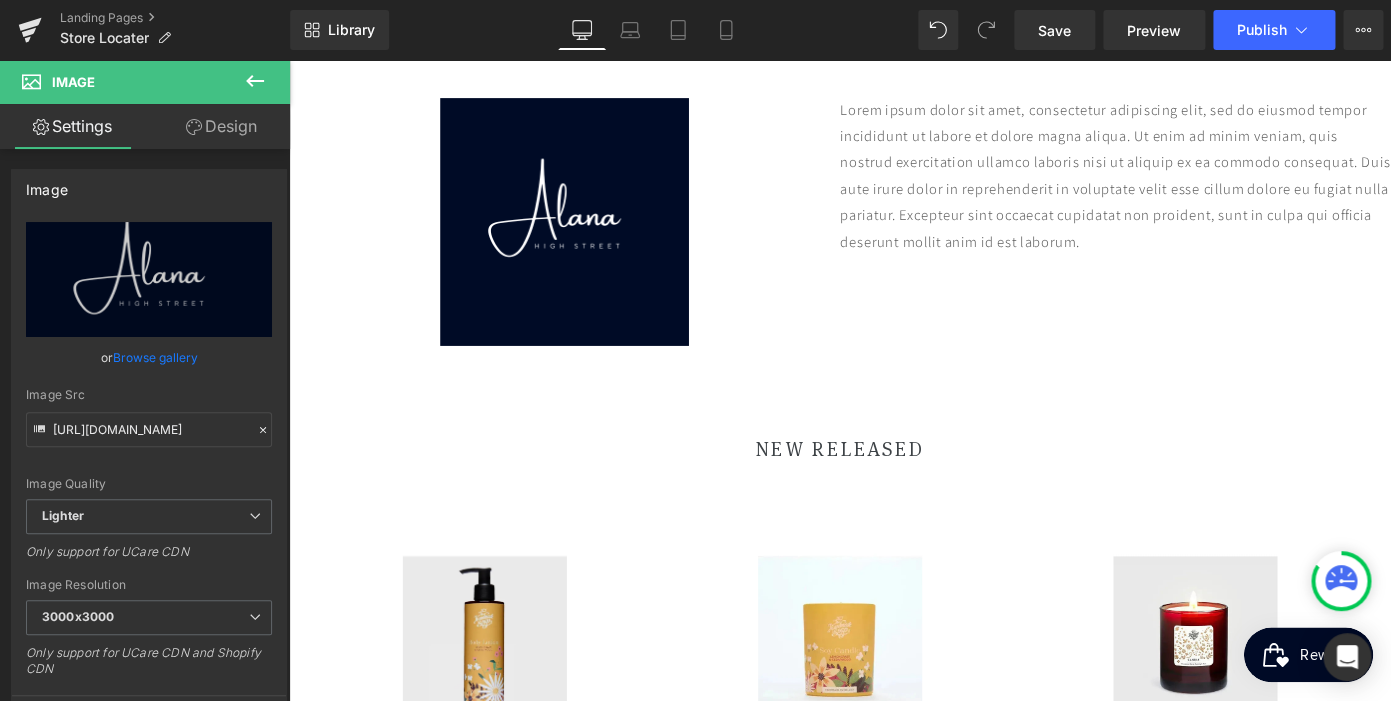 click 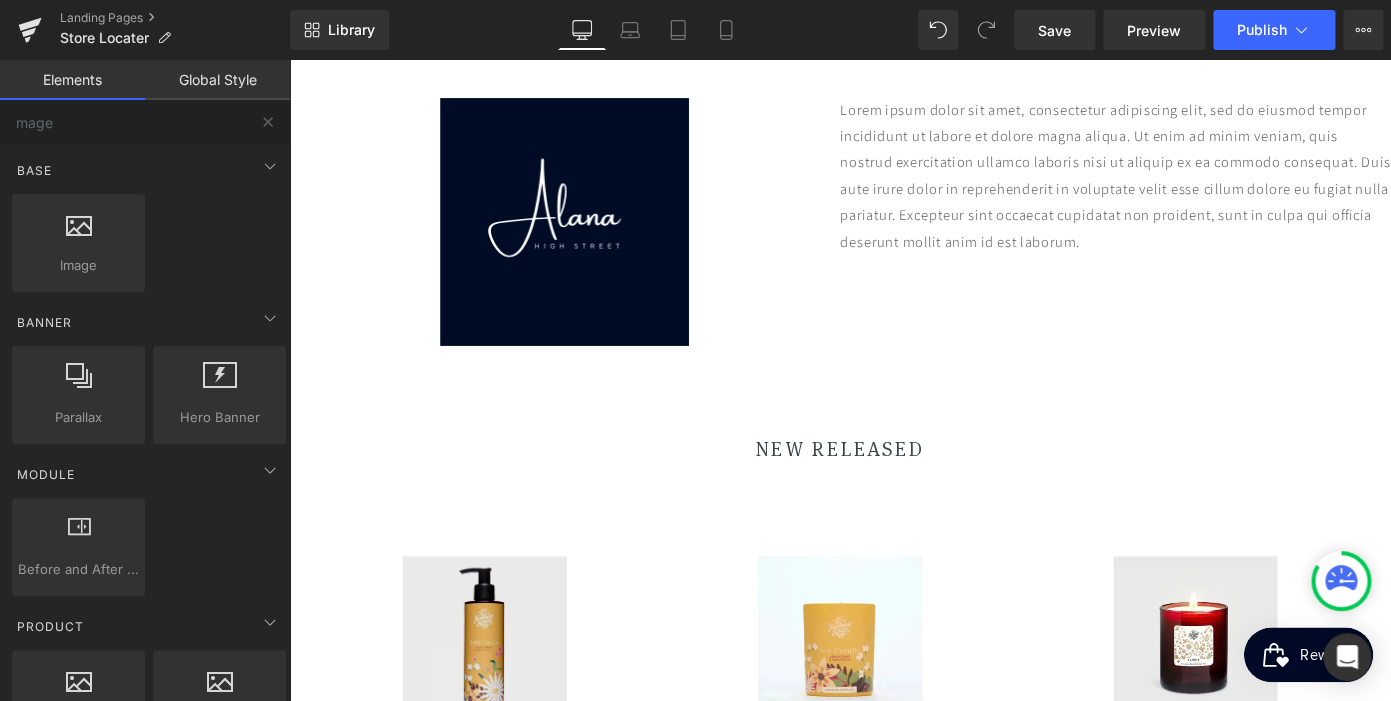 scroll, scrollTop: 0, scrollLeft: 0, axis: both 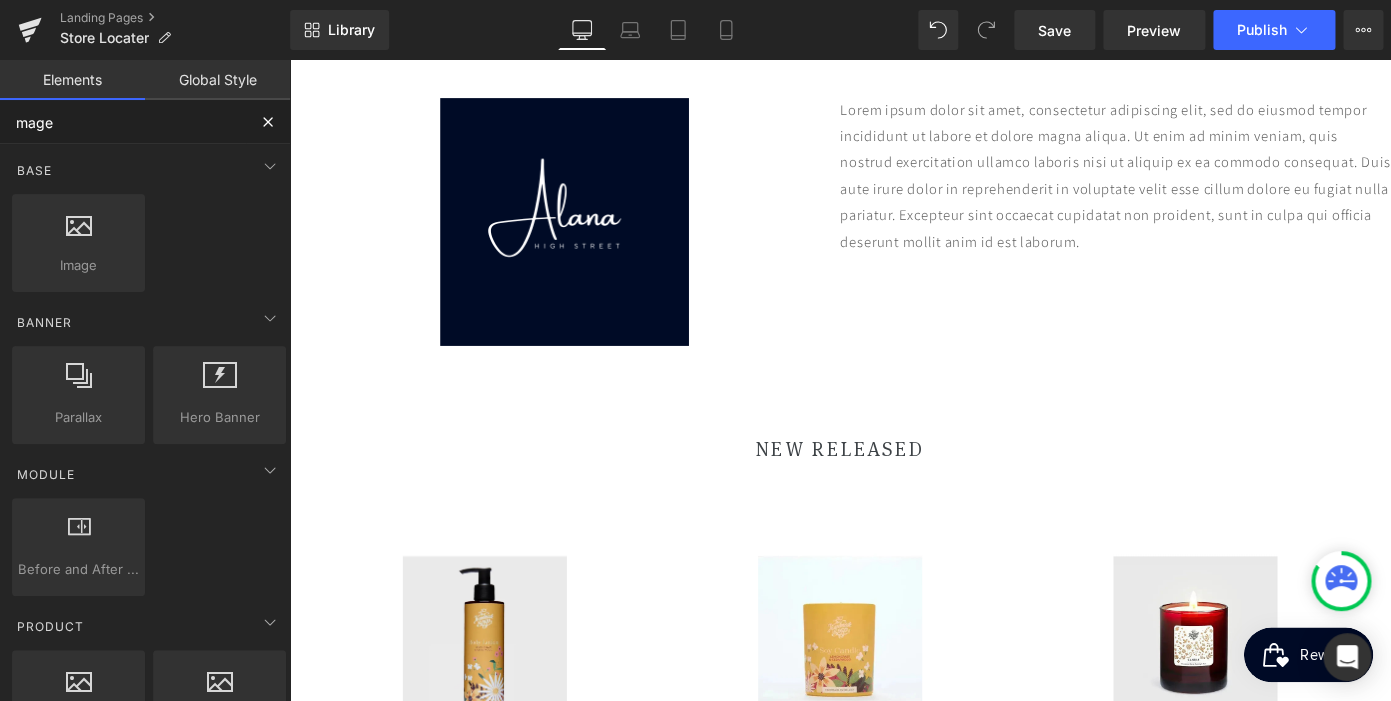 click on "mage" at bounding box center (123, 122) 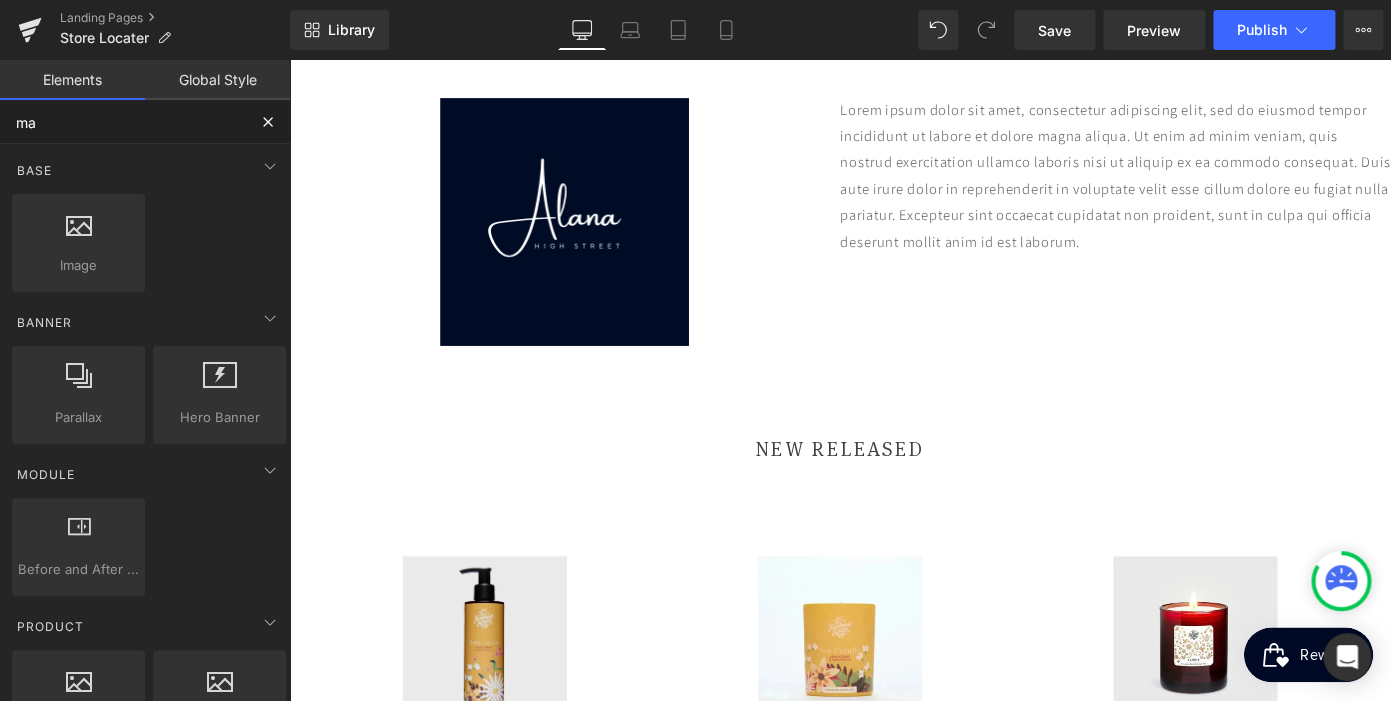 type on "m" 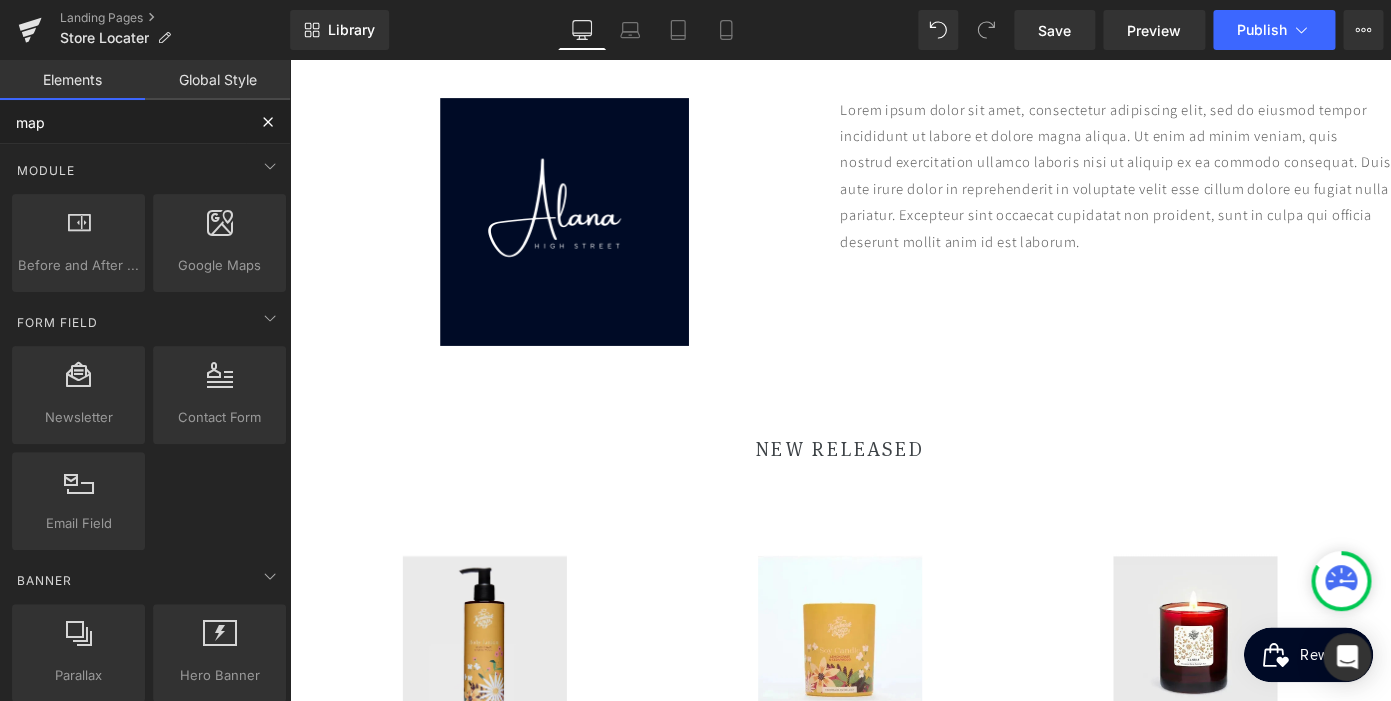 type on "maps" 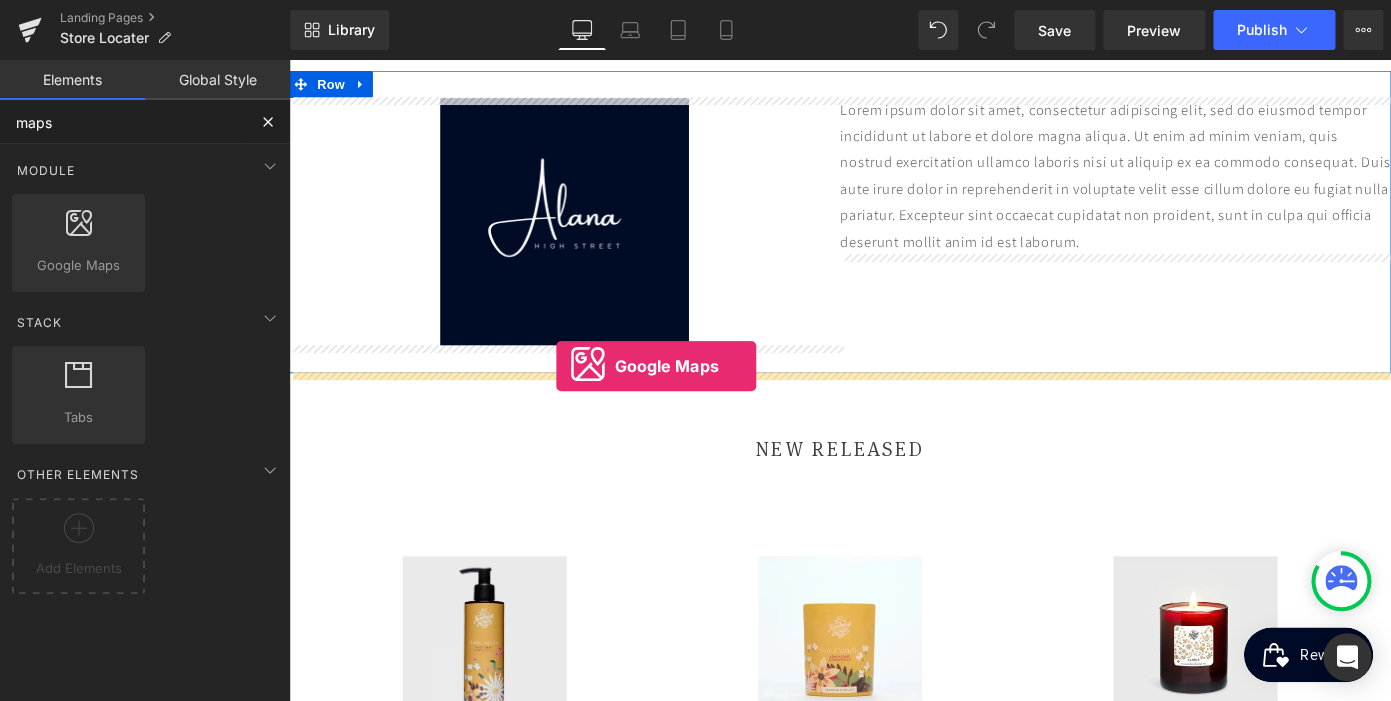 scroll, scrollTop: 0, scrollLeft: 410, axis: horizontal 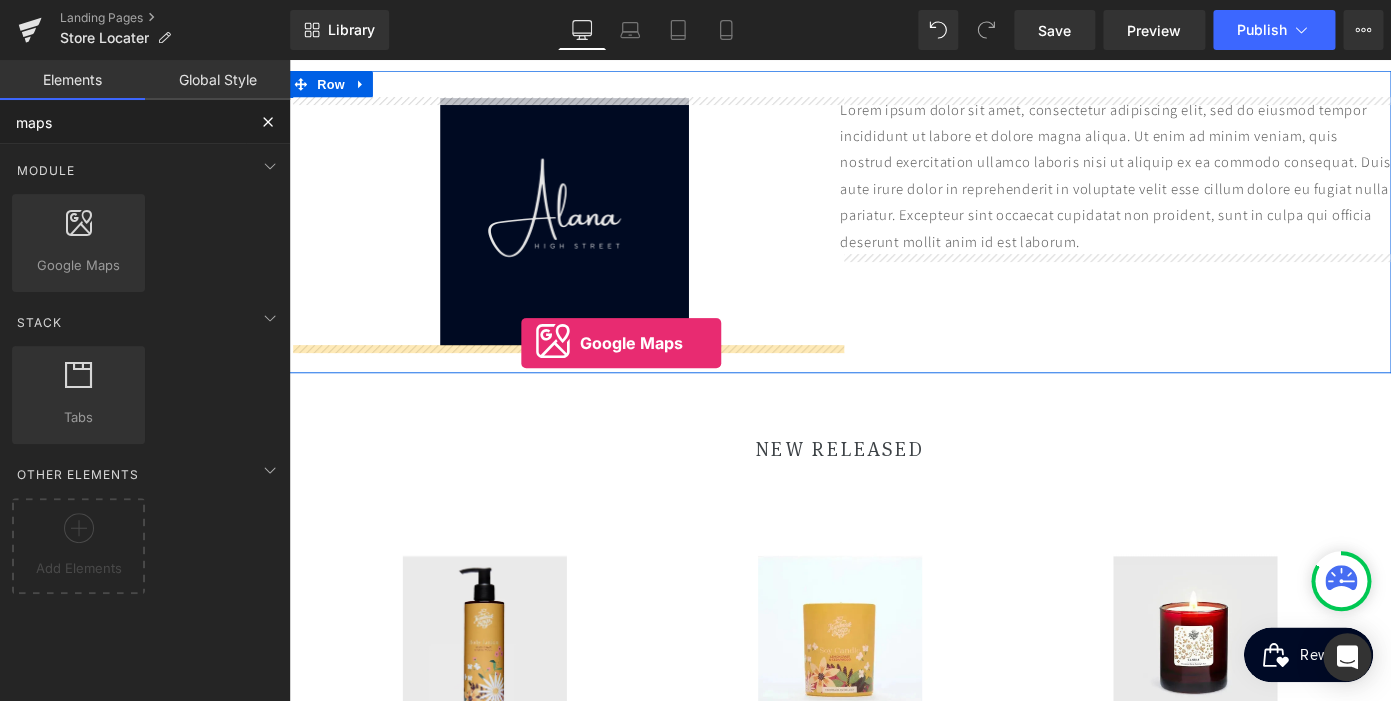 drag, startPoint x: 347, startPoint y: 281, endPoint x: 544, endPoint y: 371, distance: 216.58485 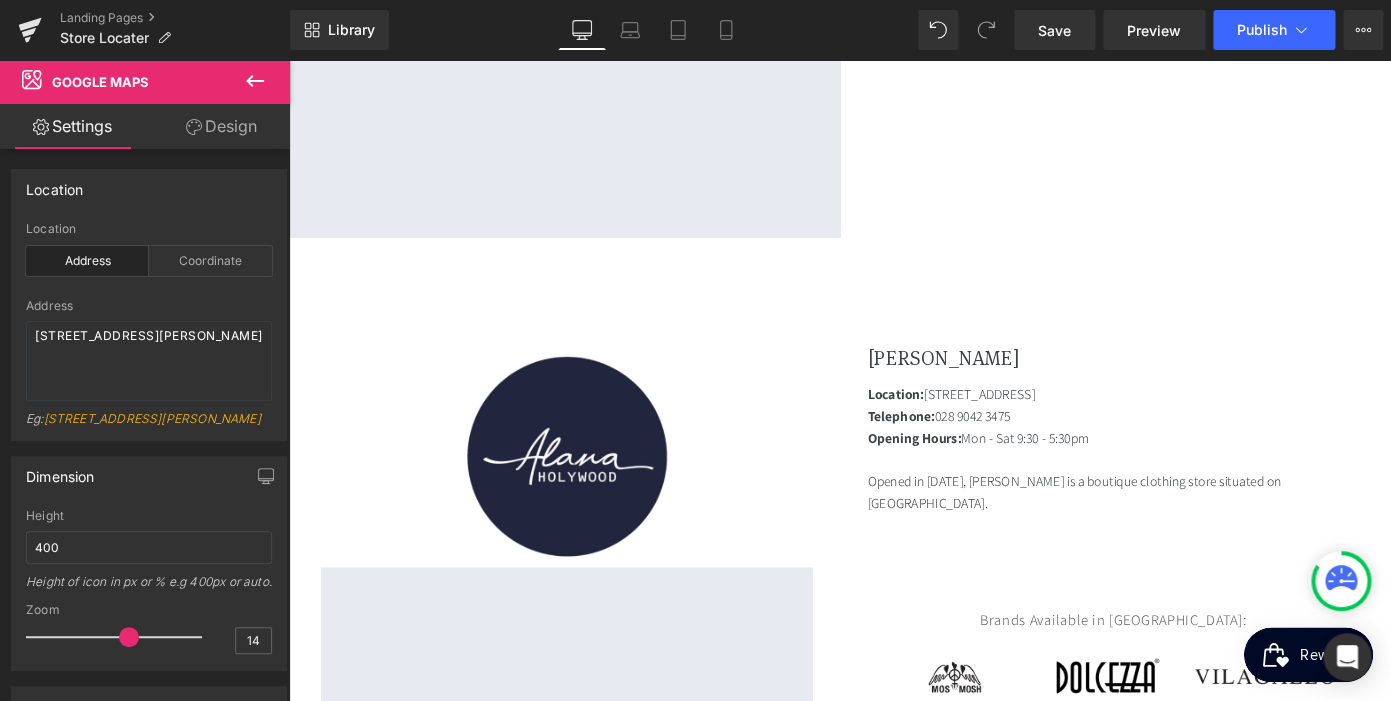 scroll, scrollTop: 1470, scrollLeft: 0, axis: vertical 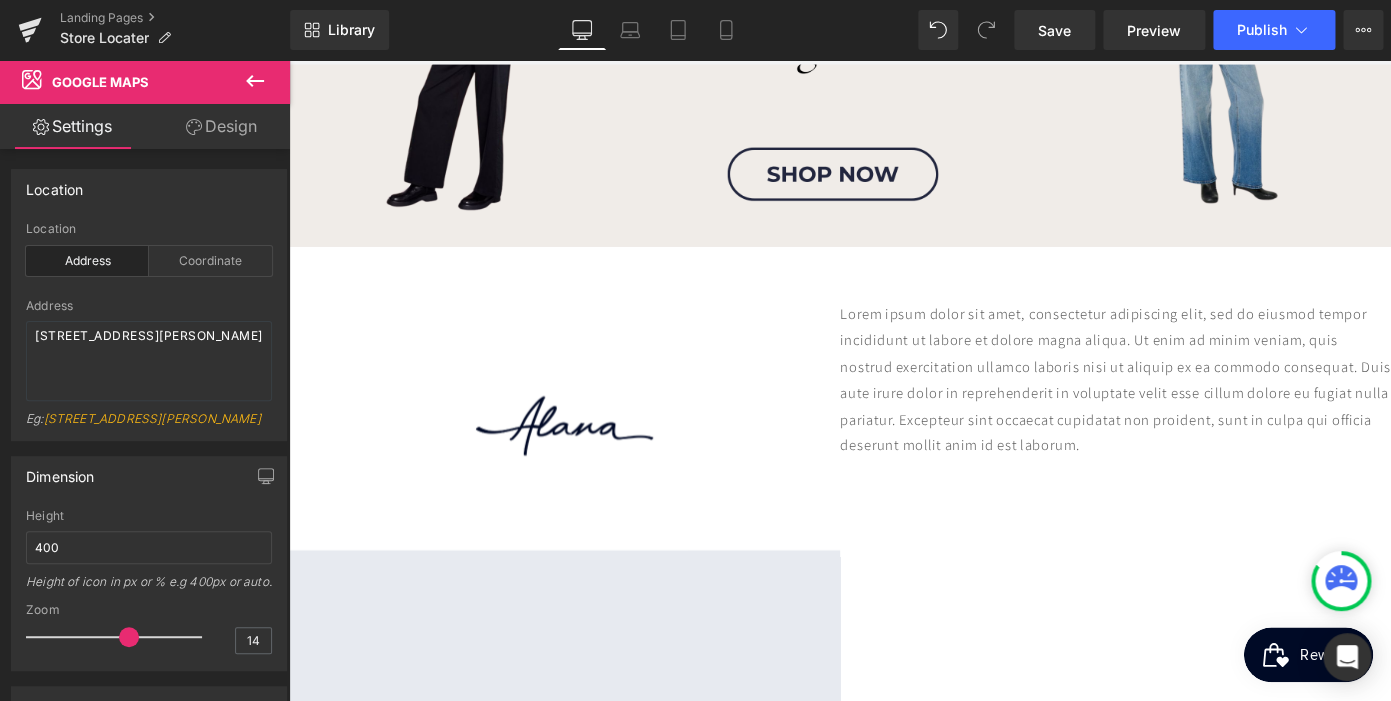 click on "Lorem ipsum dolor sit amet, consectetur adipiscing elit, sed do eiusmod tempor incididunt ut labore et dolore magna aliqua. Ut enim ad minim veniam, quis nostrud exercitation ullamco laboris nisi ut aliquip ex ea commodo consequat. Duis aute irure dolor in reprehenderit in voluptate velit esse cillum dolore eu fugiat nulla pariatur. Excepteur sint occaecat cupidatat non proident, sunt in culpa qui officia deserunt mollit anim id est laborum." at bounding box center [1196, 411] 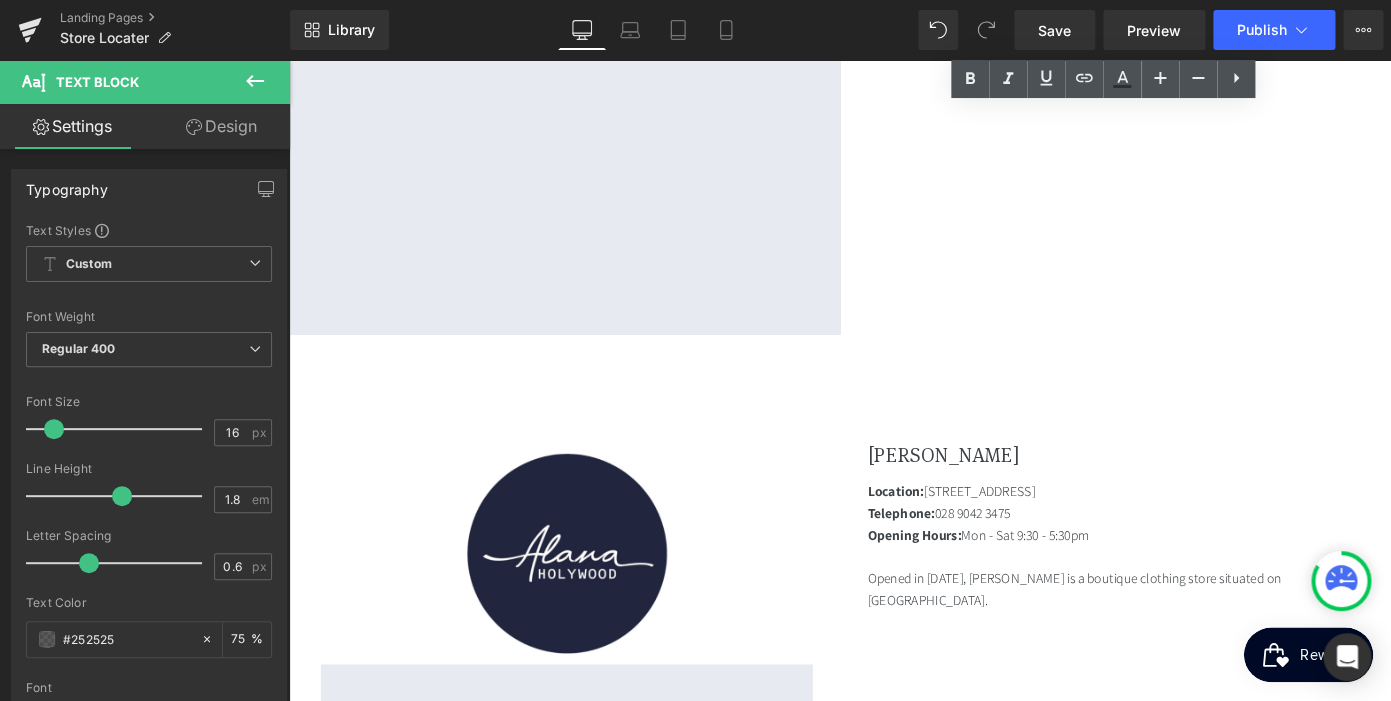 scroll, scrollTop: 1095, scrollLeft: 0, axis: vertical 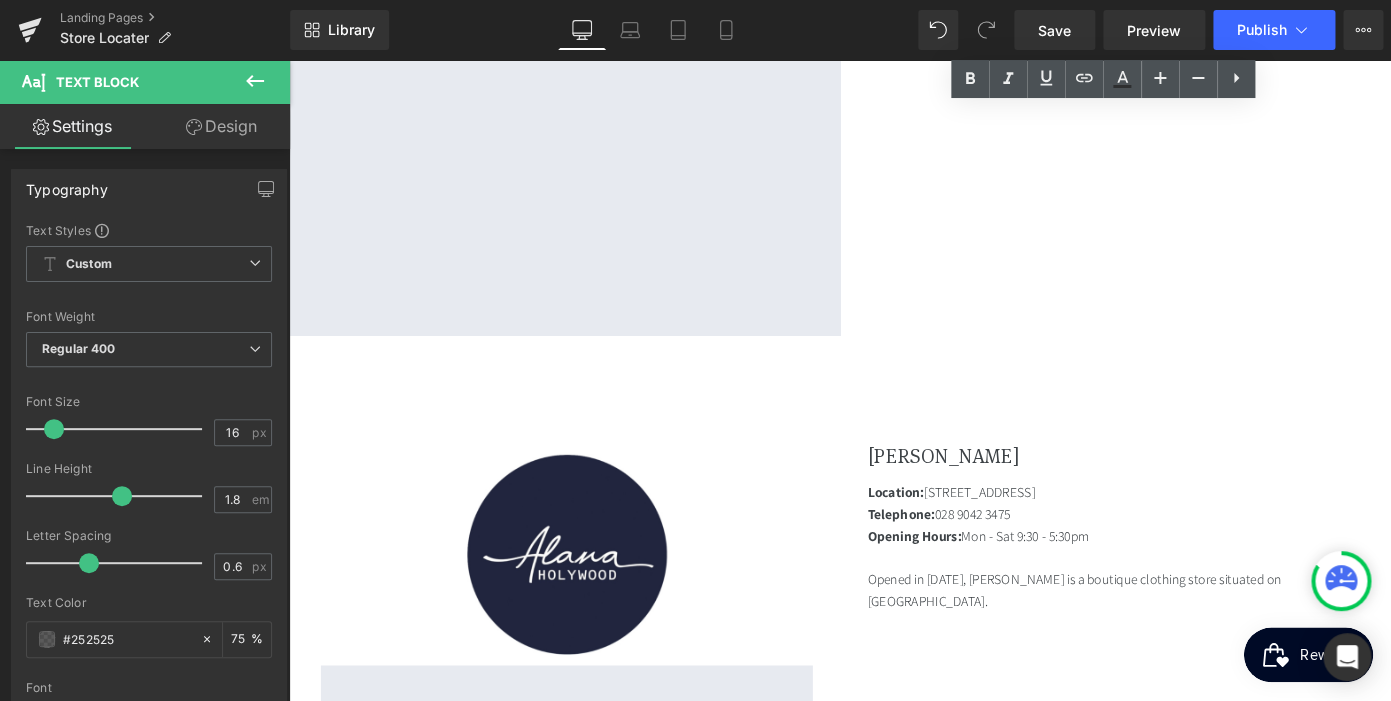click at bounding box center (1194, 607) 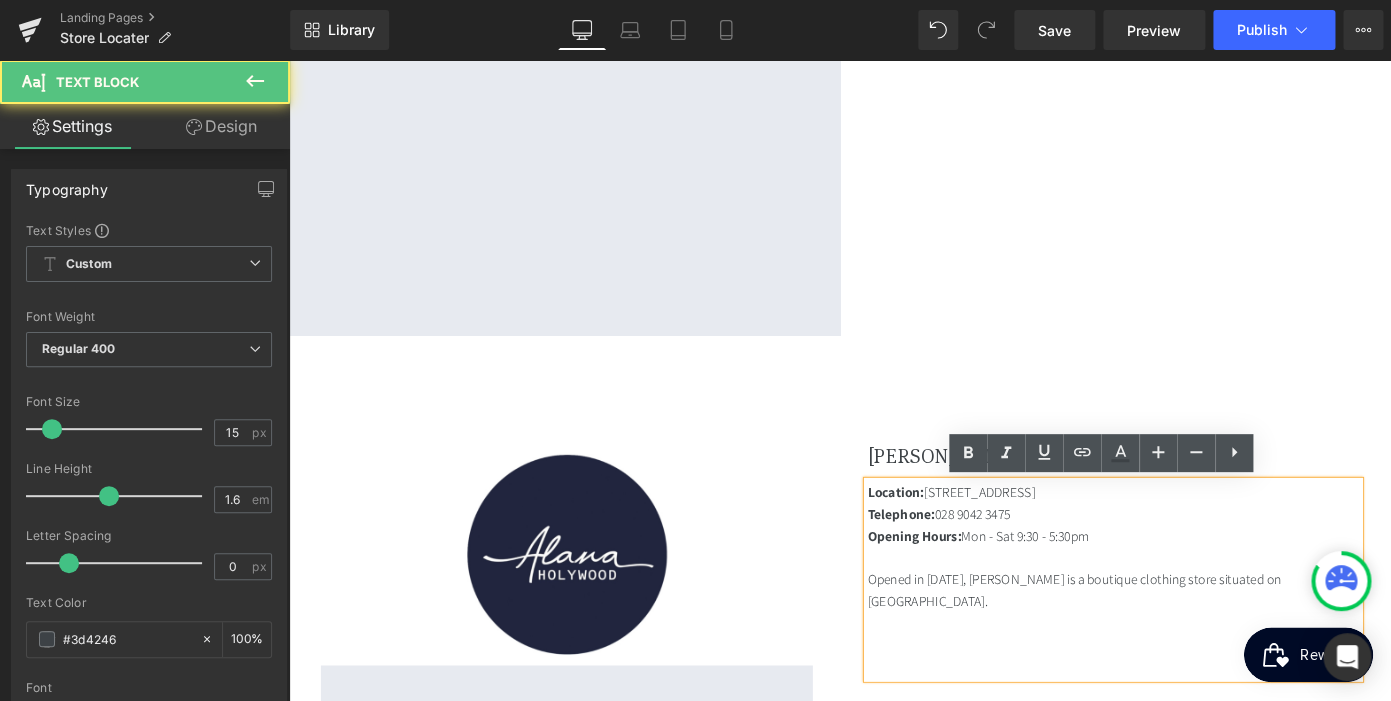 scroll, scrollTop: 0, scrollLeft: 0, axis: both 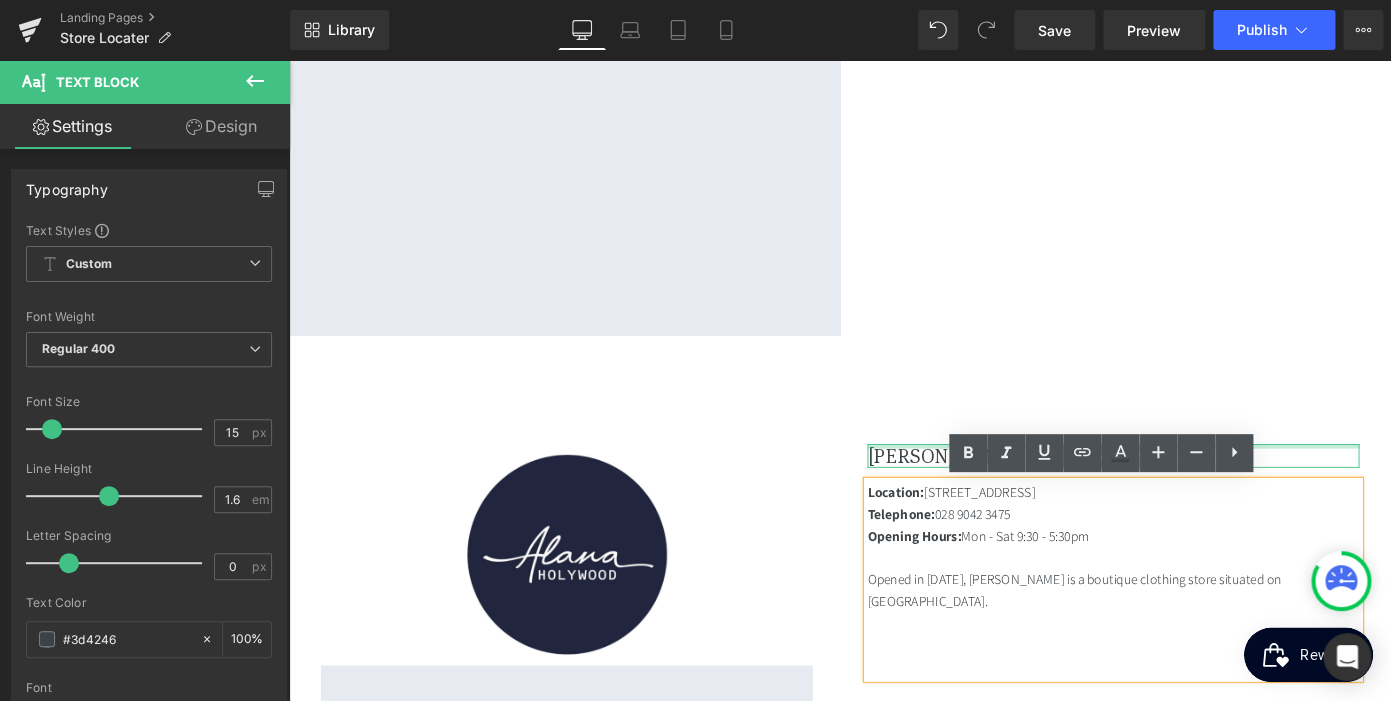 click on "[PERSON_NAME]" at bounding box center [1194, 495] 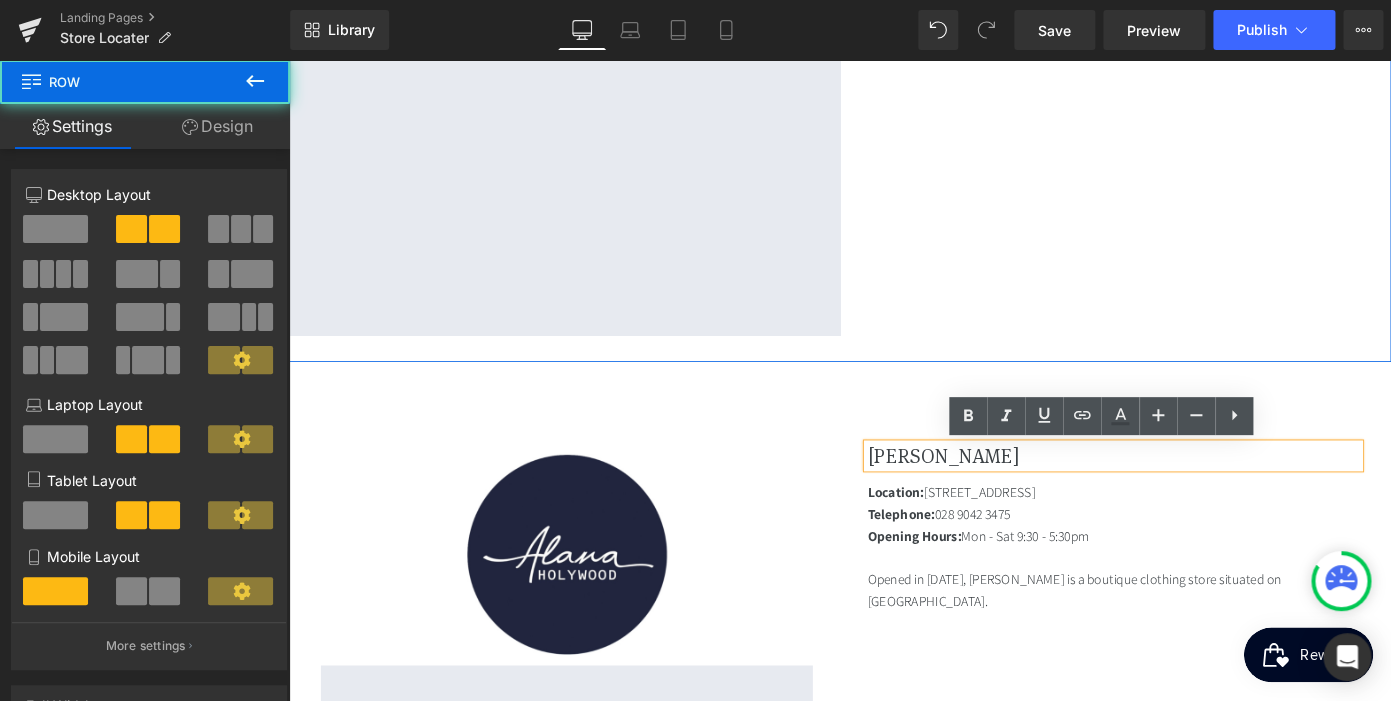 click on "Image
Google Maps         Lorem ipsum dolor sit amet, consectetur adipiscing elit, sed do eiusmod tempor incididunt ut labore et dolore magna aliqua. Ut enim ad minim veniam, quis nostrud exercitation ullamco laboris nisi ut aliquip ex ea commodo consequat. Duis aute irure dolor in reprehenderit in voluptate velit esse cillum dolore eu fugiat nulla pariatur. Excepteur sint occaecat cupidatat non proident, sunt in culpa qui officia deserunt mollit anim id est laborum. Text Block         Row" at bounding box center (894, 25) 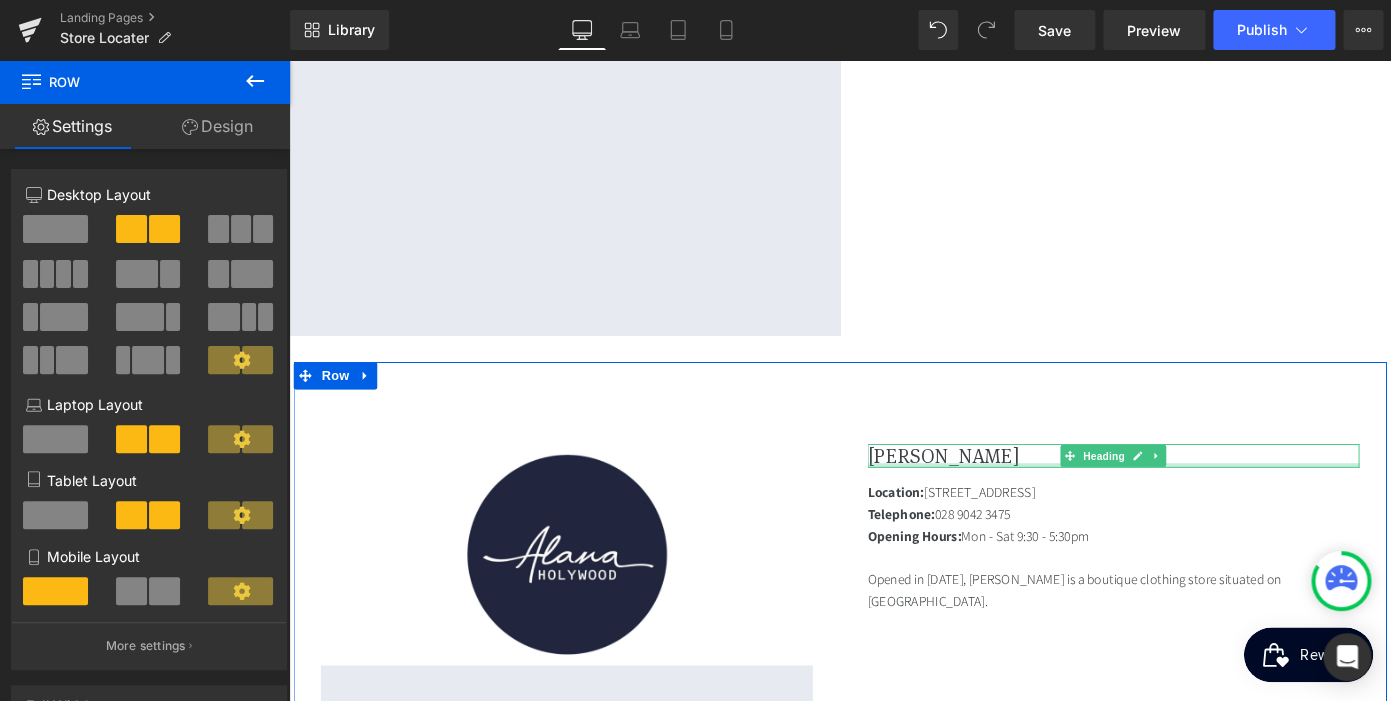 click at bounding box center [1194, 505] 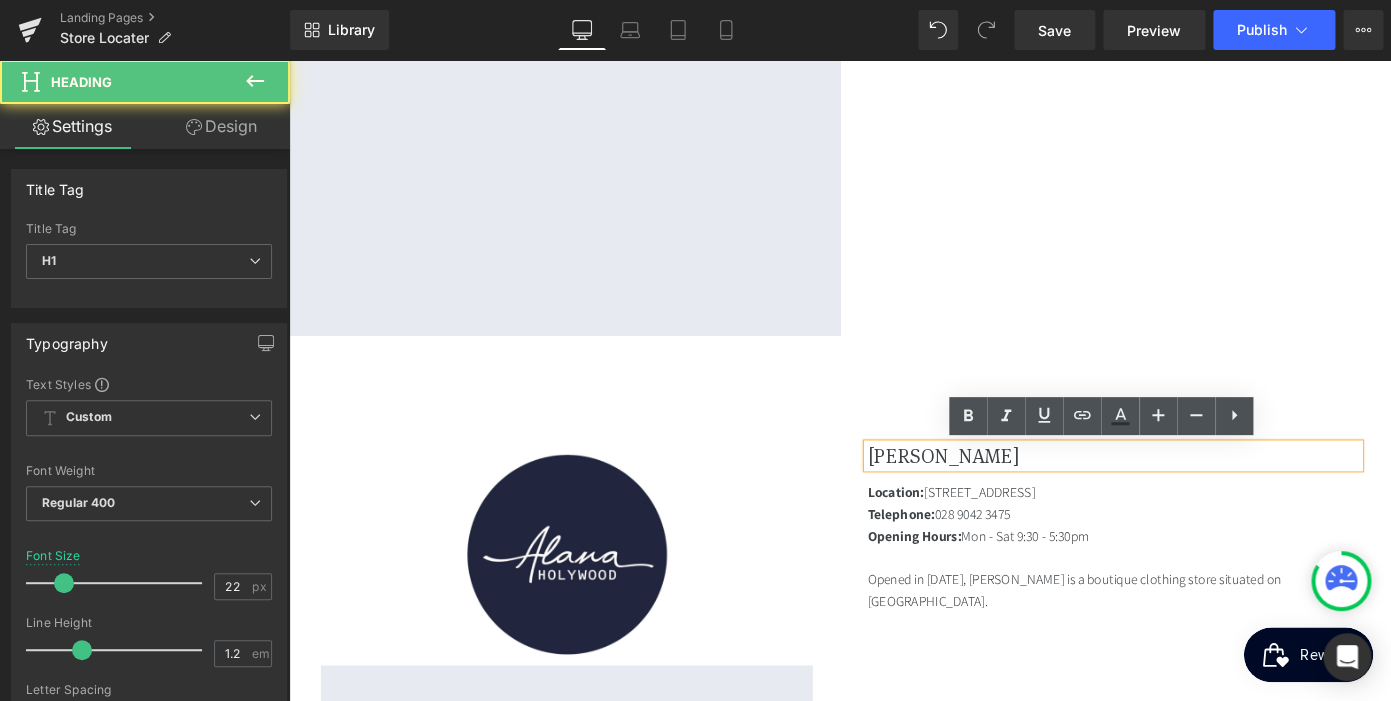 scroll, scrollTop: 0, scrollLeft: 410, axis: horizontal 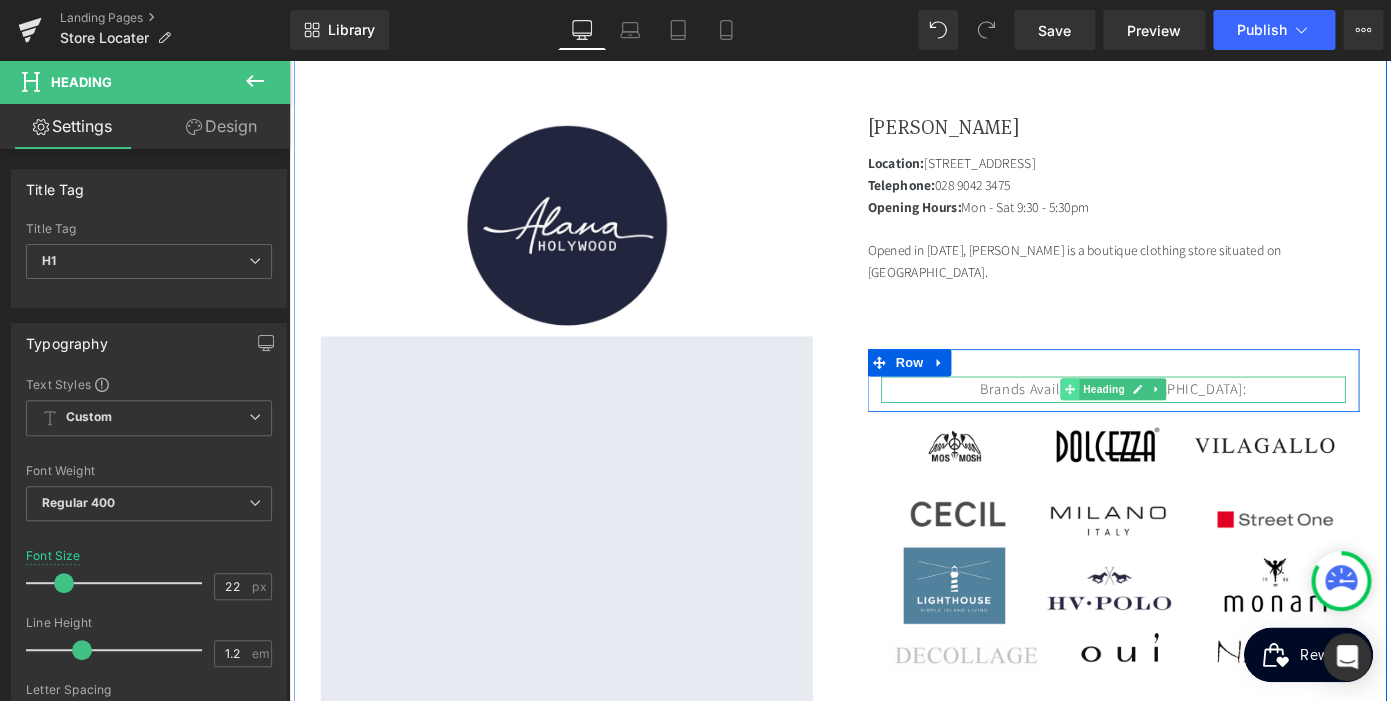 click at bounding box center (1146, 421) 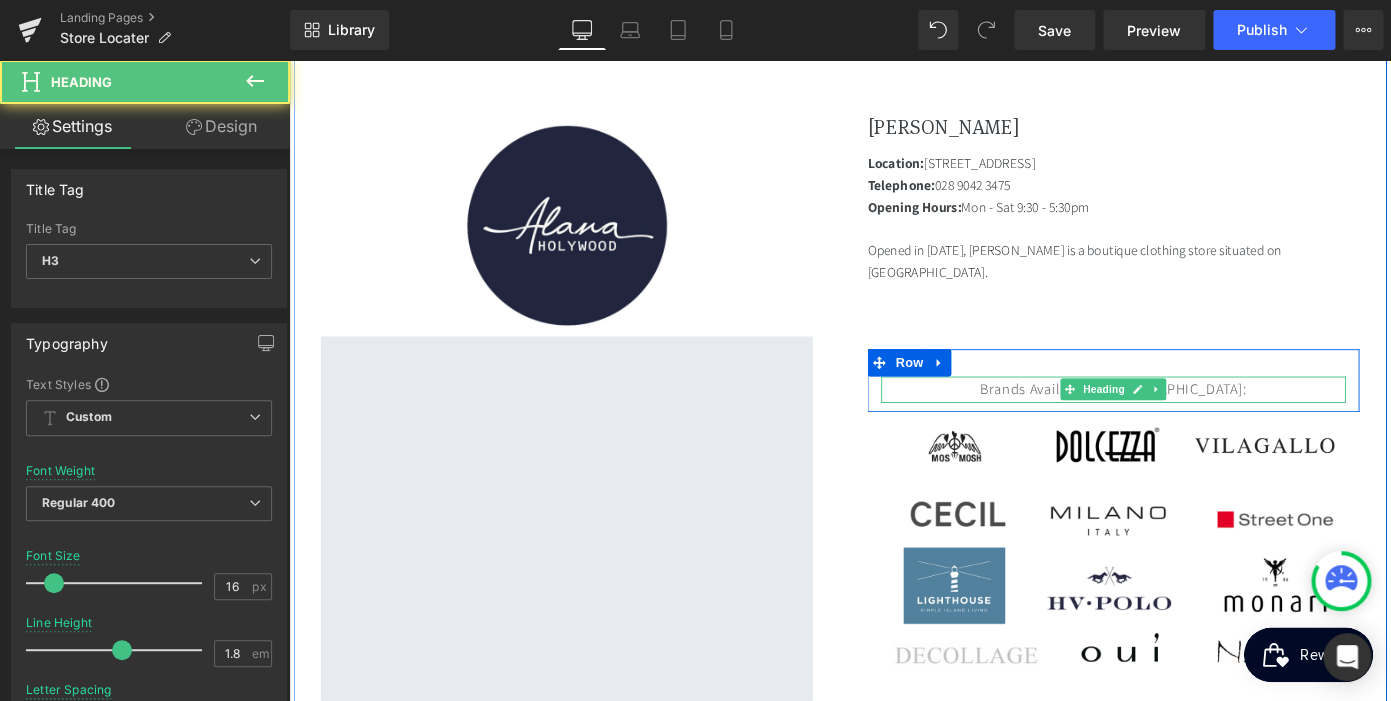 click on "Brands Available in [GEOGRAPHIC_DATA]:" at bounding box center (1194, 421) 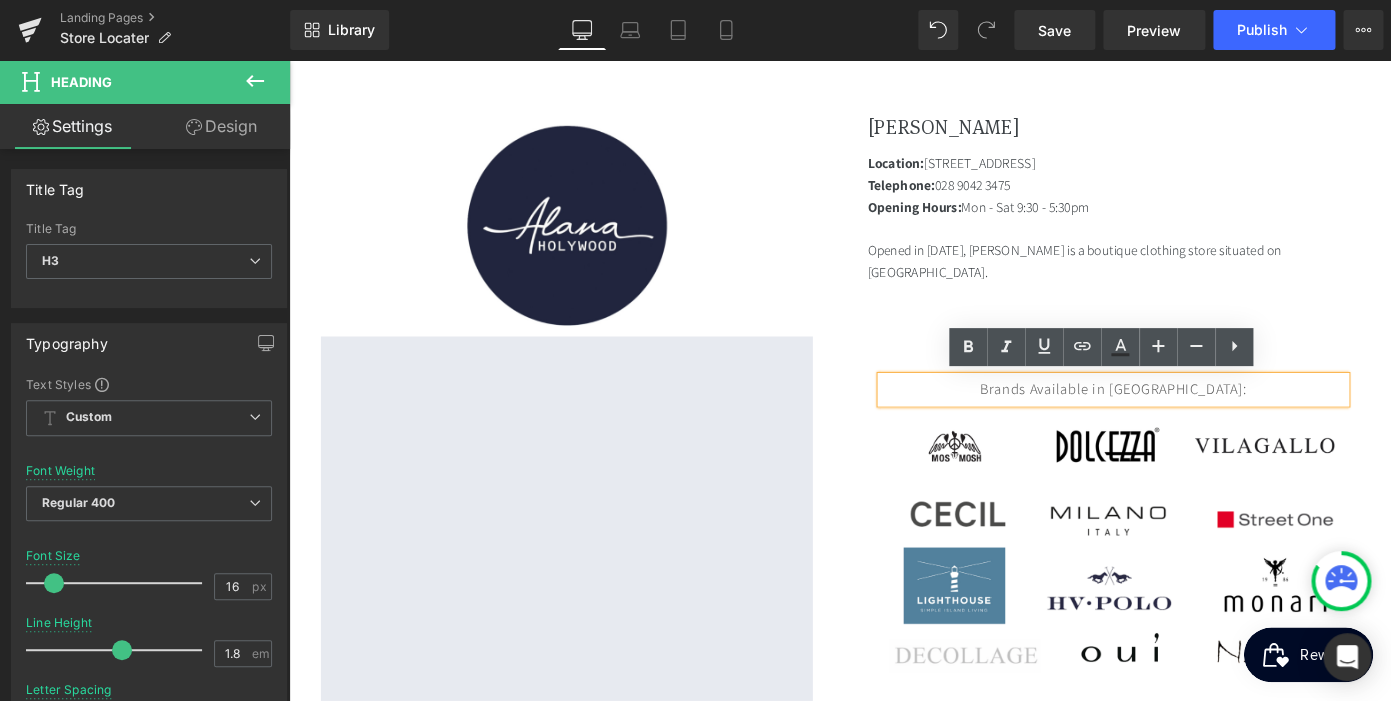scroll, scrollTop: 0, scrollLeft: 0, axis: both 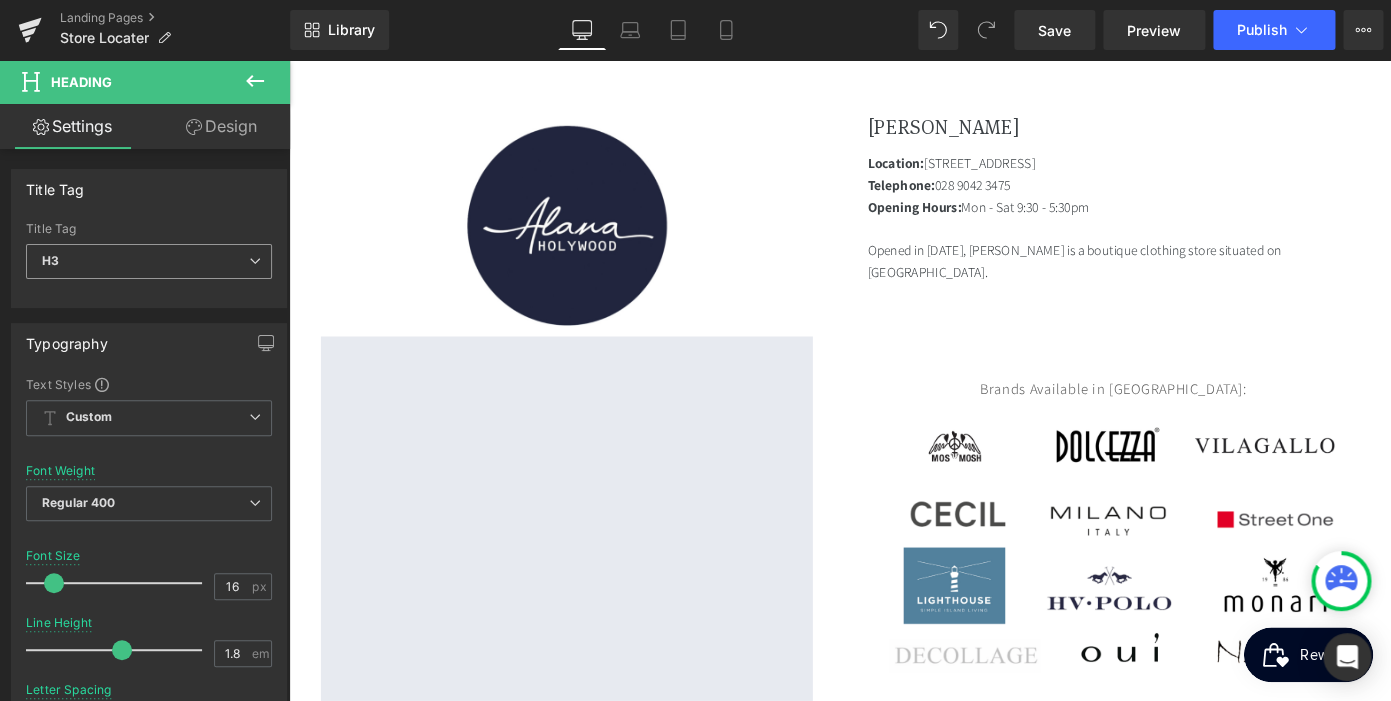 click on "H3" at bounding box center [149, 261] 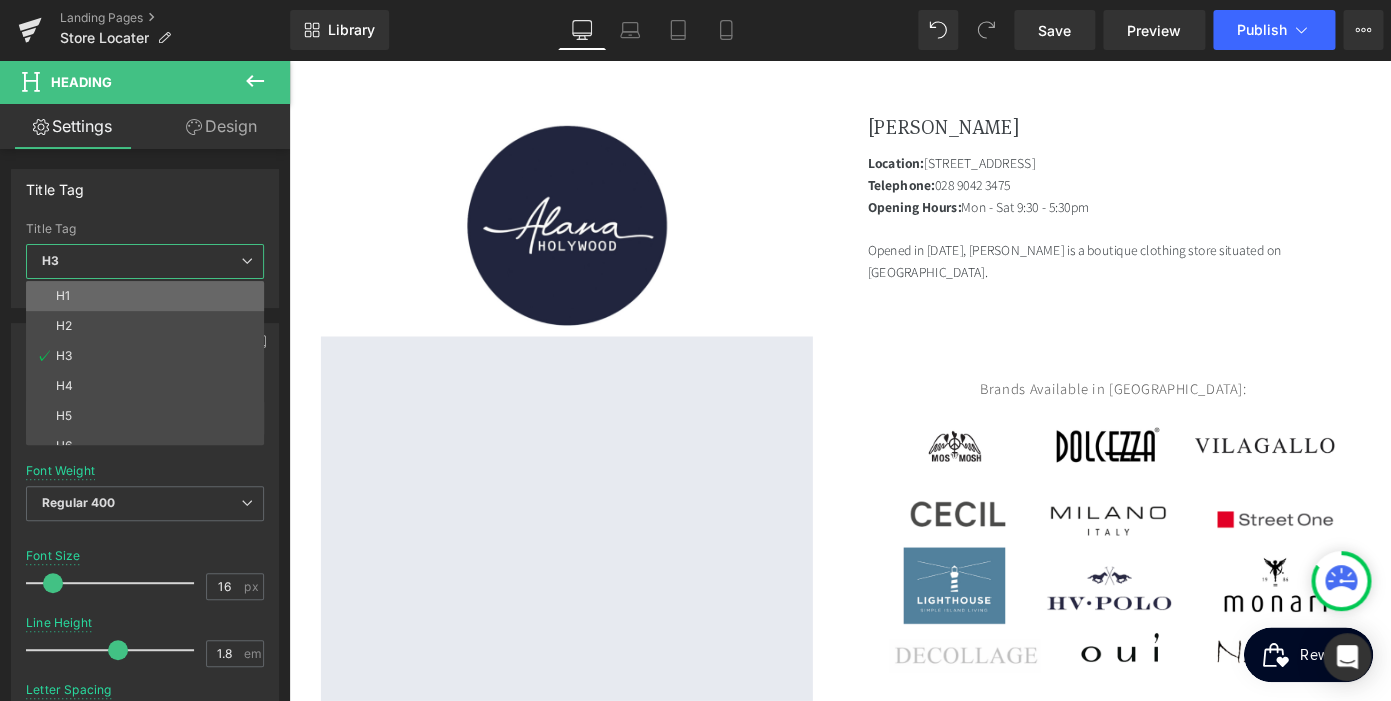 click on "H1" at bounding box center [149, 296] 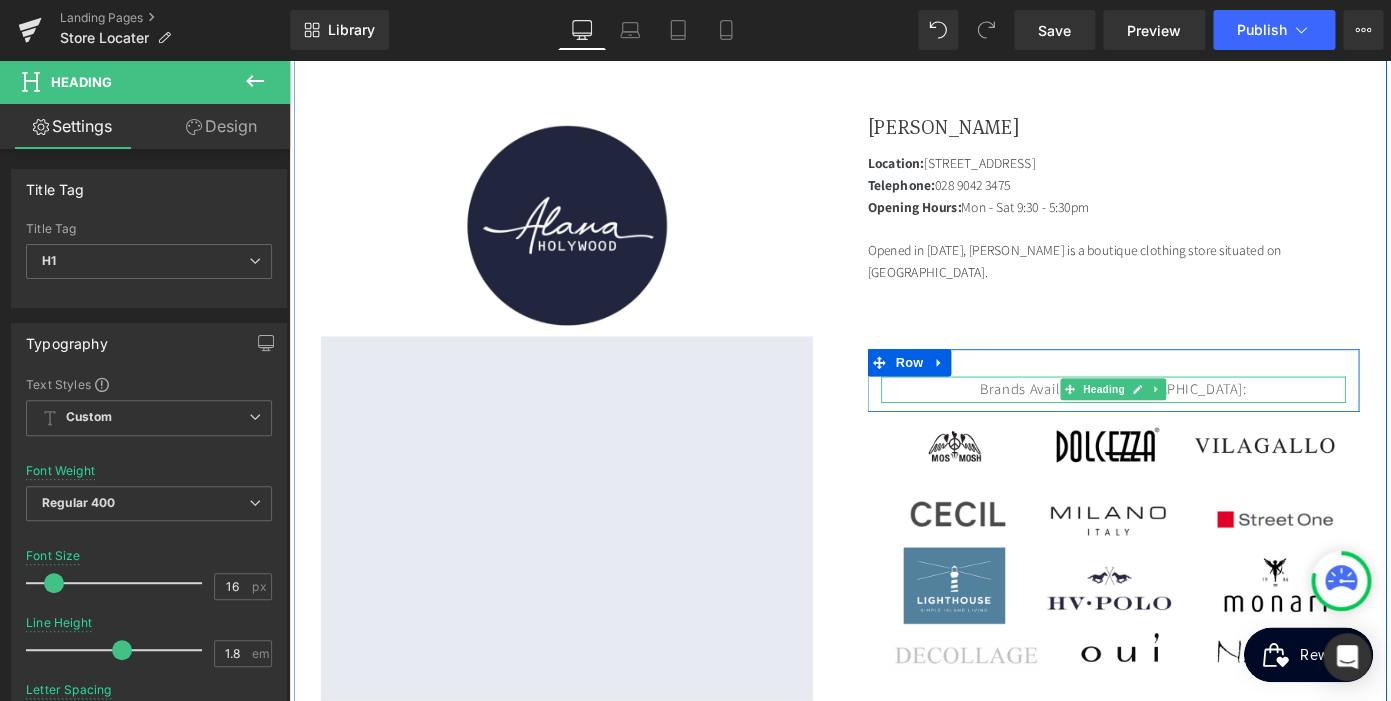scroll, scrollTop: 0, scrollLeft: 410, axis: horizontal 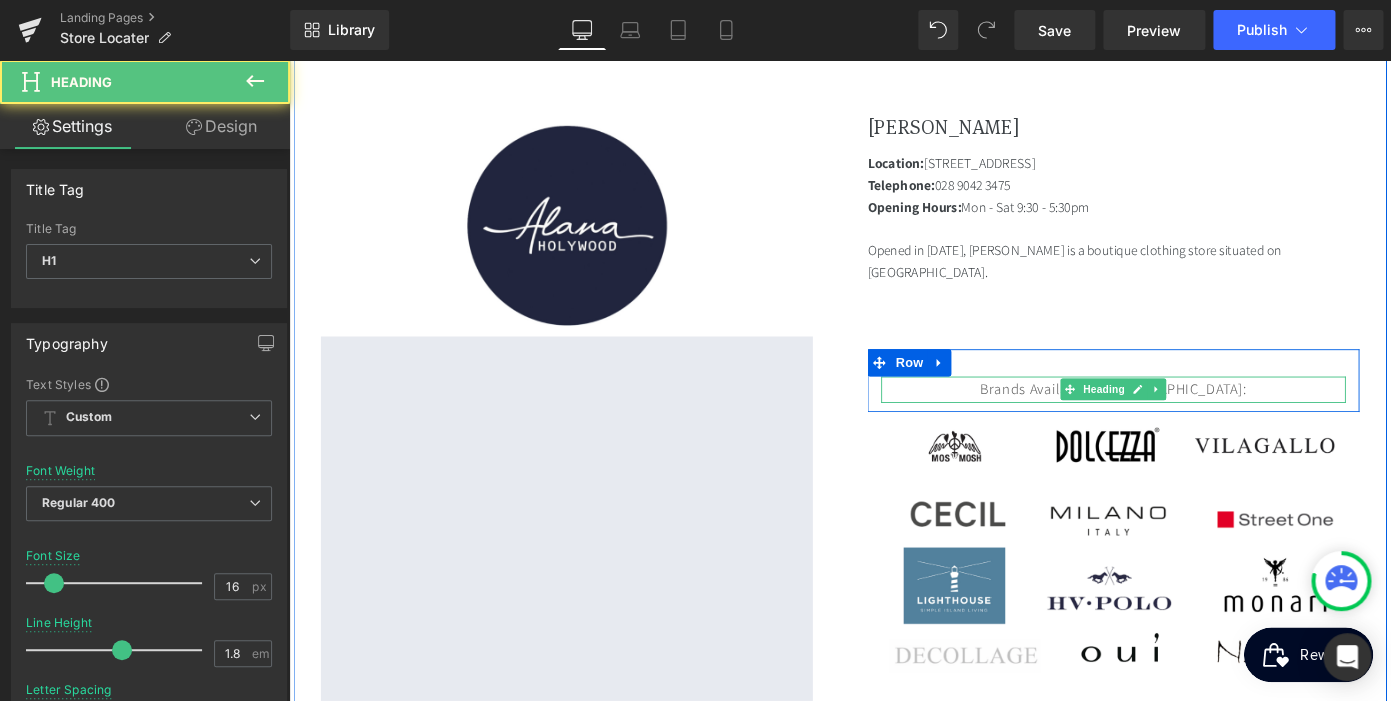 click on "Brands Available in [GEOGRAPHIC_DATA]:" at bounding box center [1194, 421] 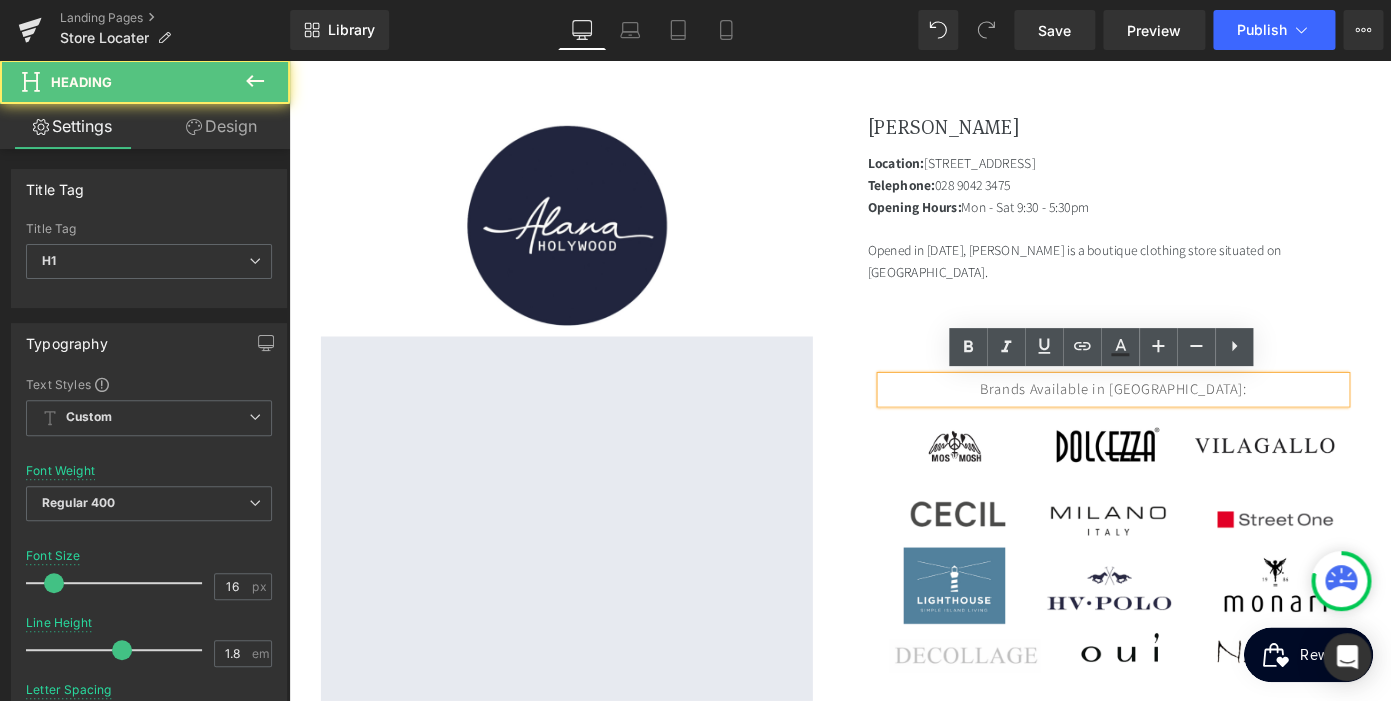 click on "Brands Available in [GEOGRAPHIC_DATA]:" at bounding box center [1194, 421] 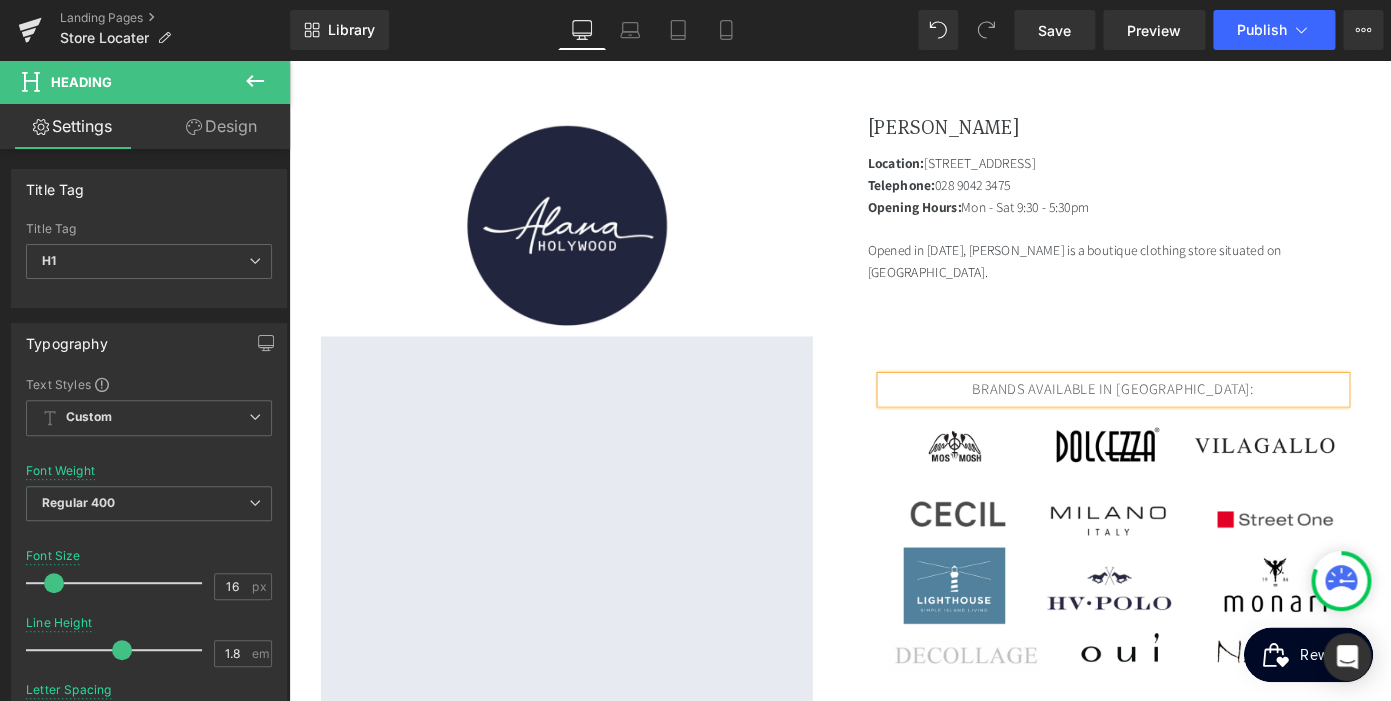 scroll, scrollTop: 0, scrollLeft: 410, axis: horizontal 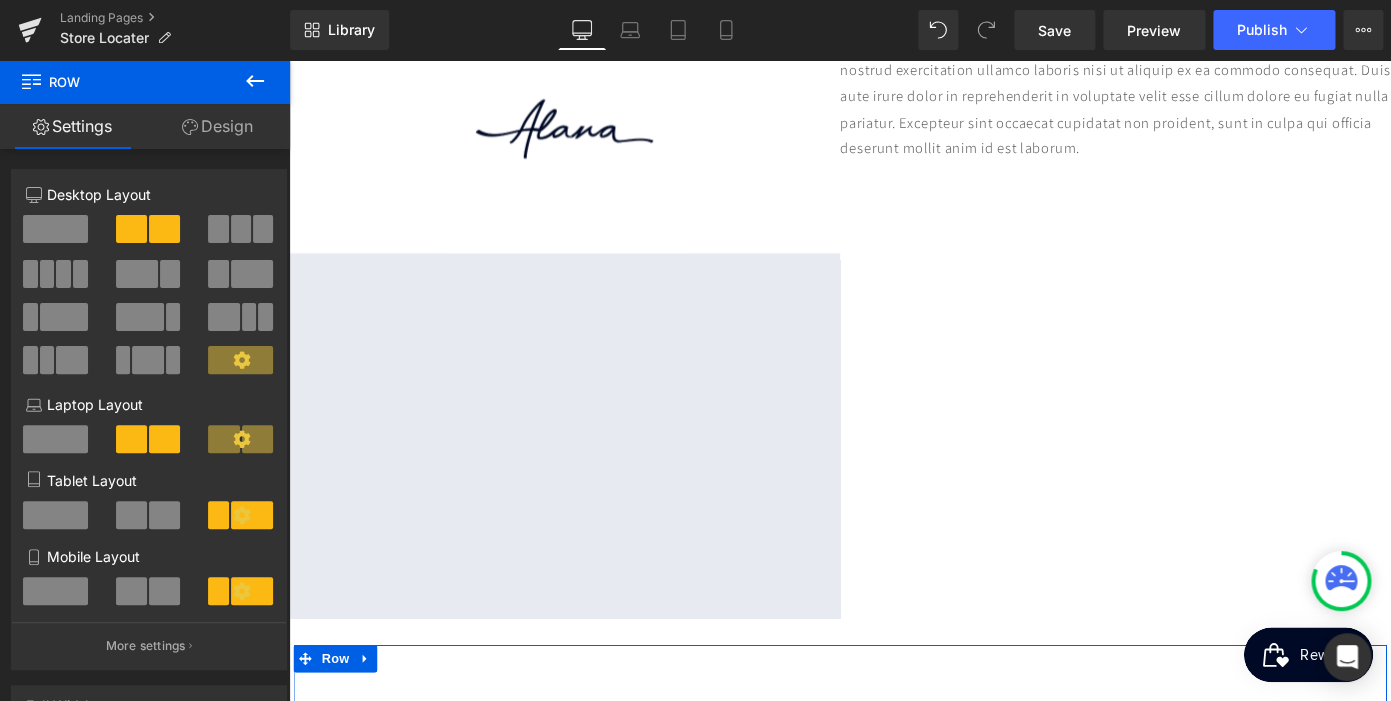 click on "Design" at bounding box center [217, 126] 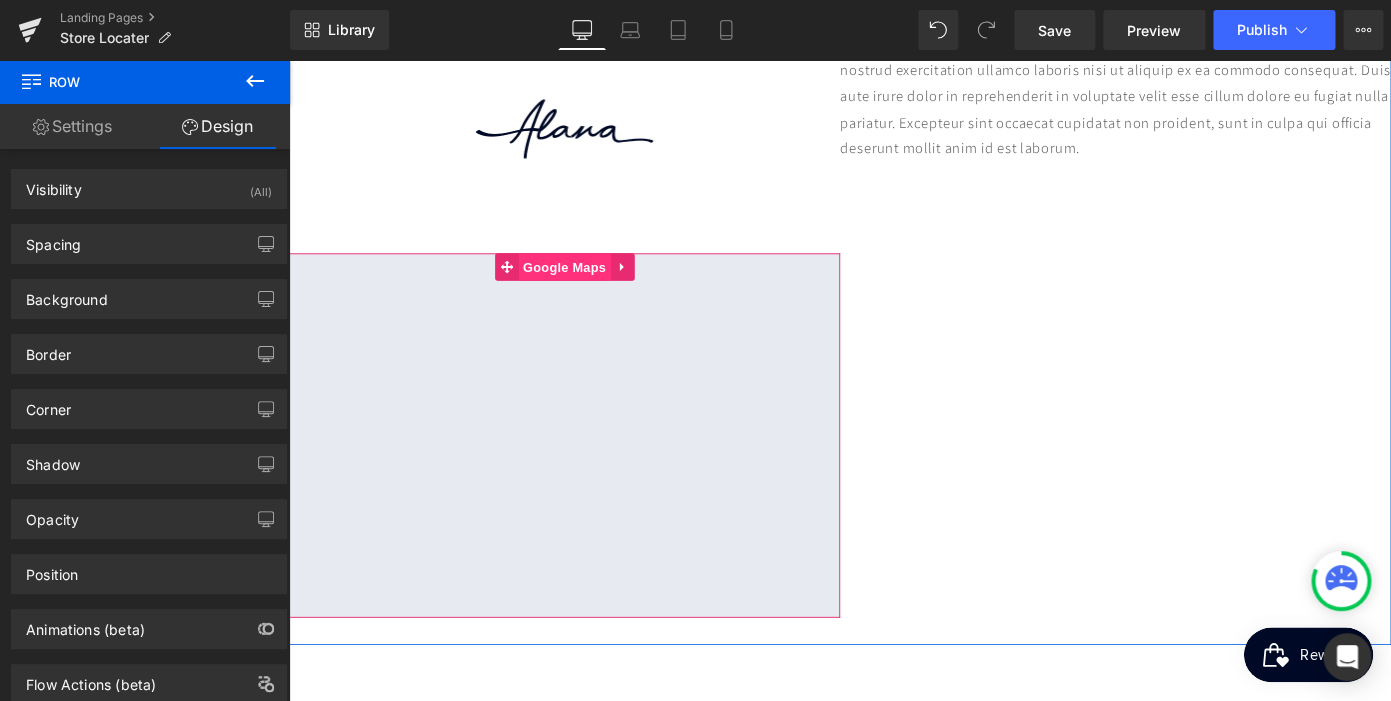click on "Google Maps" at bounding box center (591, 287) 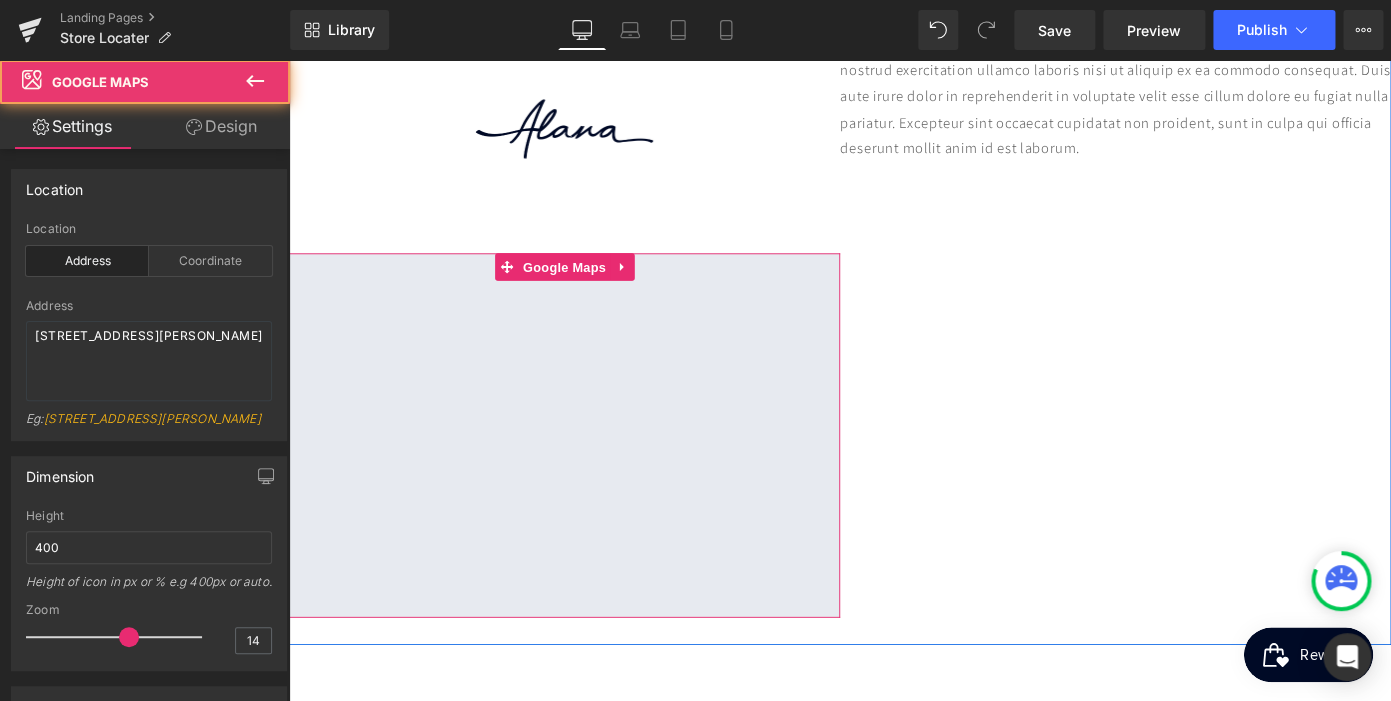 scroll, scrollTop: 0, scrollLeft: 0, axis: both 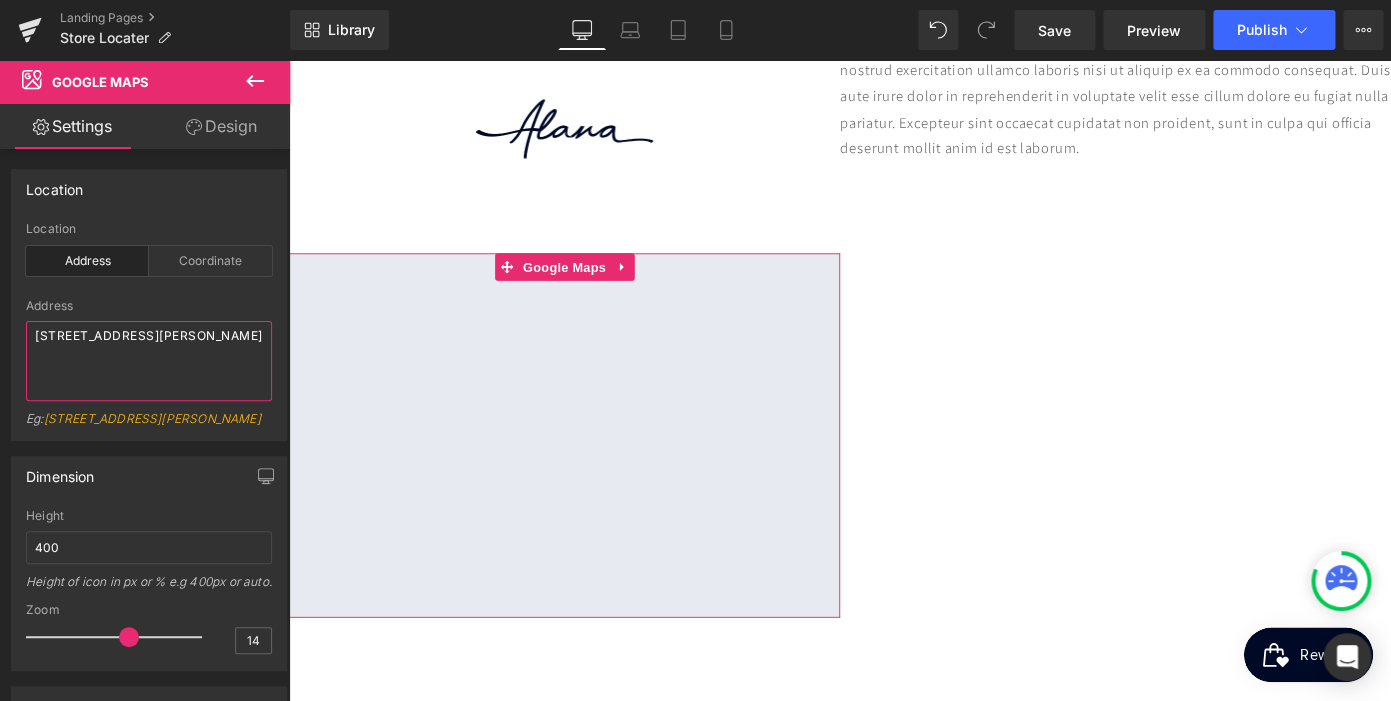 drag, startPoint x: 114, startPoint y: 362, endPoint x: 33, endPoint y: 331, distance: 86.72946 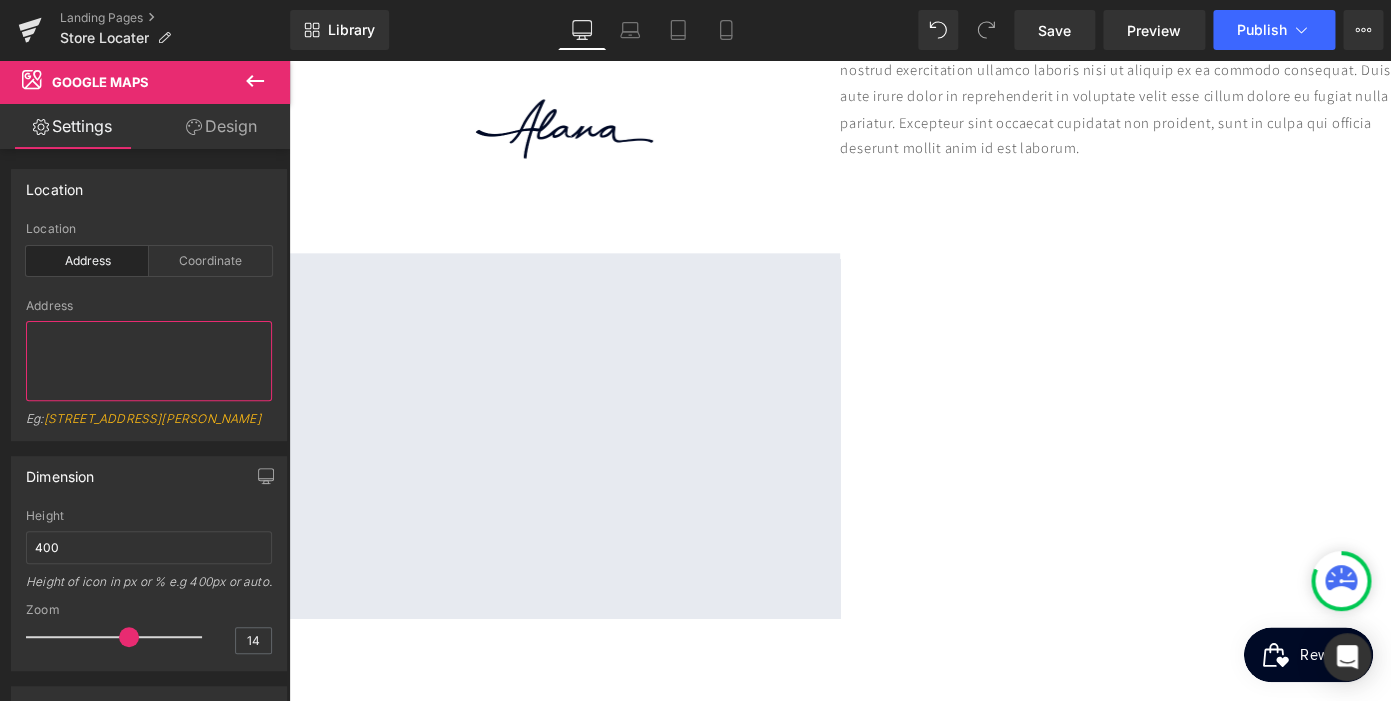 paste on "[STREET_ADDRESS][PERSON_NAME]" 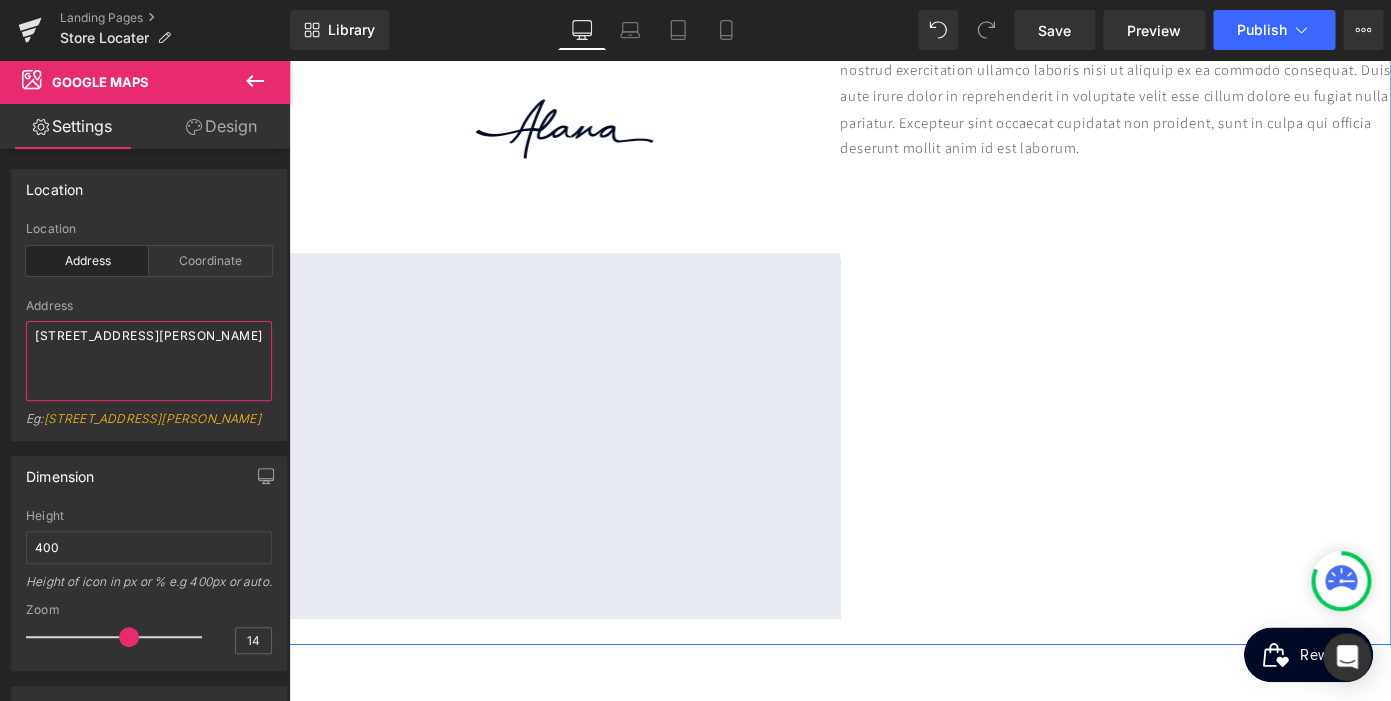 scroll, scrollTop: 0, scrollLeft: 410, axis: horizontal 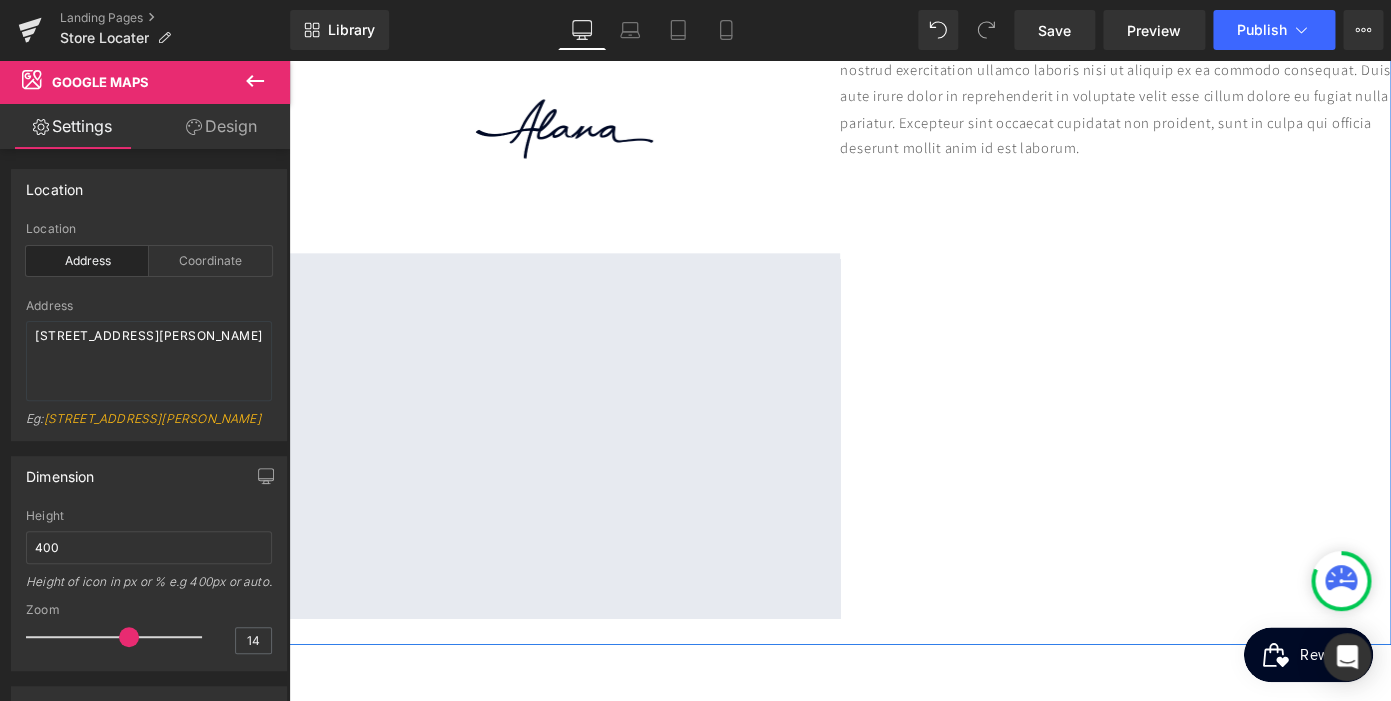click on "Image
Google Maps         Lorem ipsum dolor sit amet, consectetur adipiscing elit, sed do eiusmod tempor incididunt ut labore et dolore magna aliqua. Ut enim ad minim veniam, quis nostrud exercitation ullamco laboris nisi ut aliquip ex ea commodo consequat. Duis aute irure dolor in reprehenderit in voluptate velit esse cillum dolore eu fugiat nulla pariatur. Excepteur sint occaecat cupidatat non proident, sunt in culpa qui officia deserunt mollit anim id est laborum. Text Block         Row" at bounding box center [894, 335] 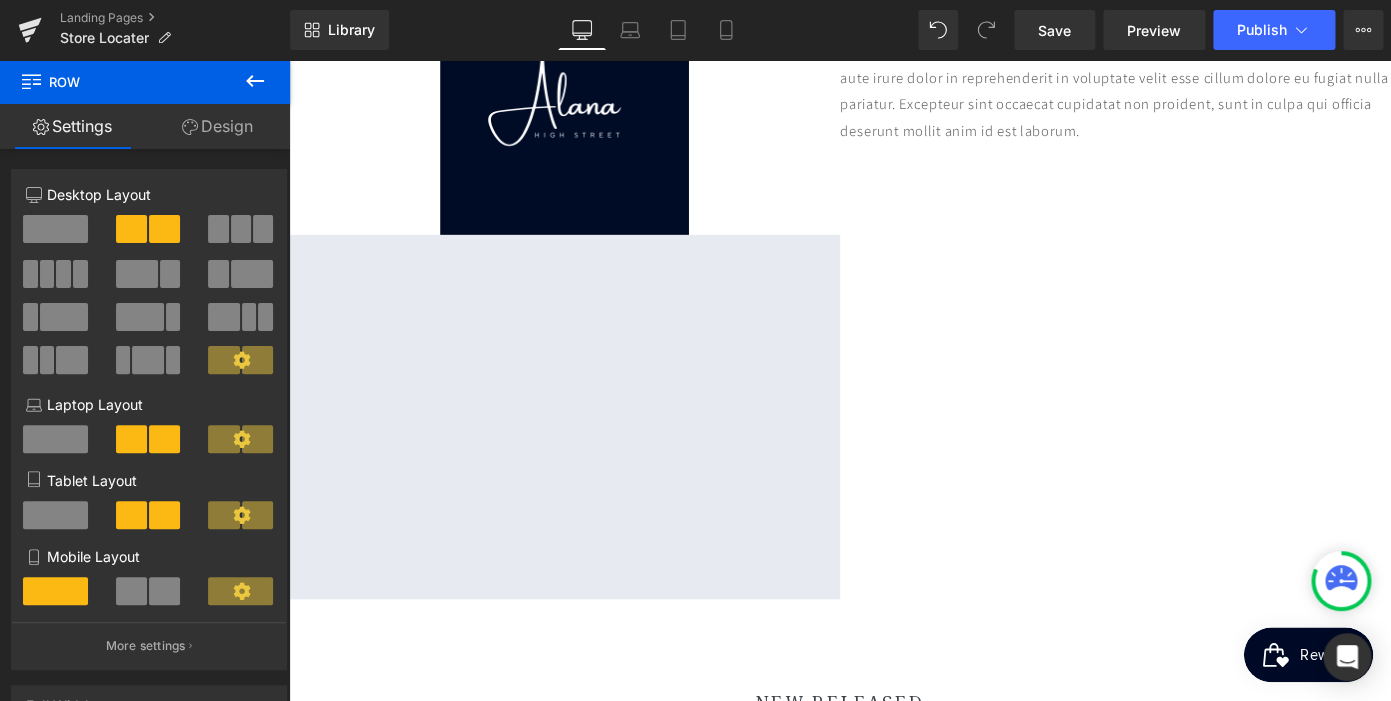 scroll, scrollTop: 2442, scrollLeft: 0, axis: vertical 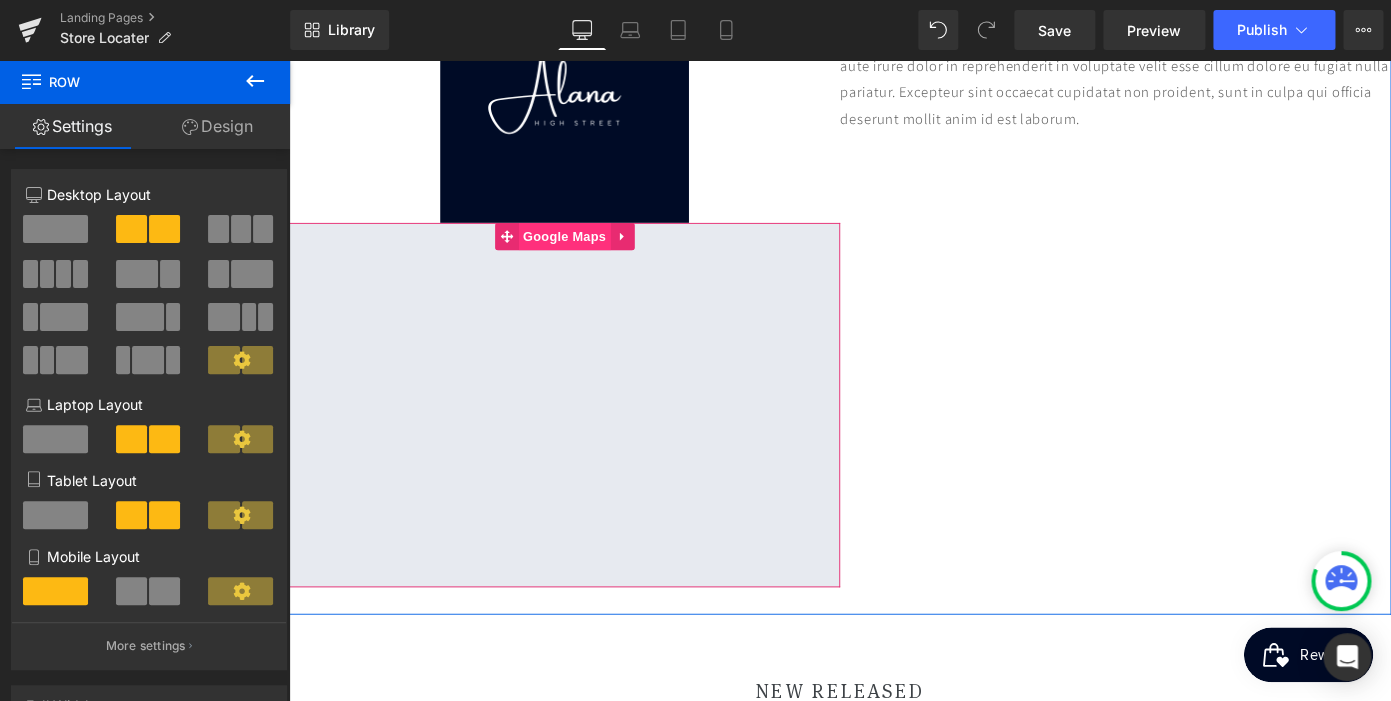 click on "Google Maps" at bounding box center (591, 254) 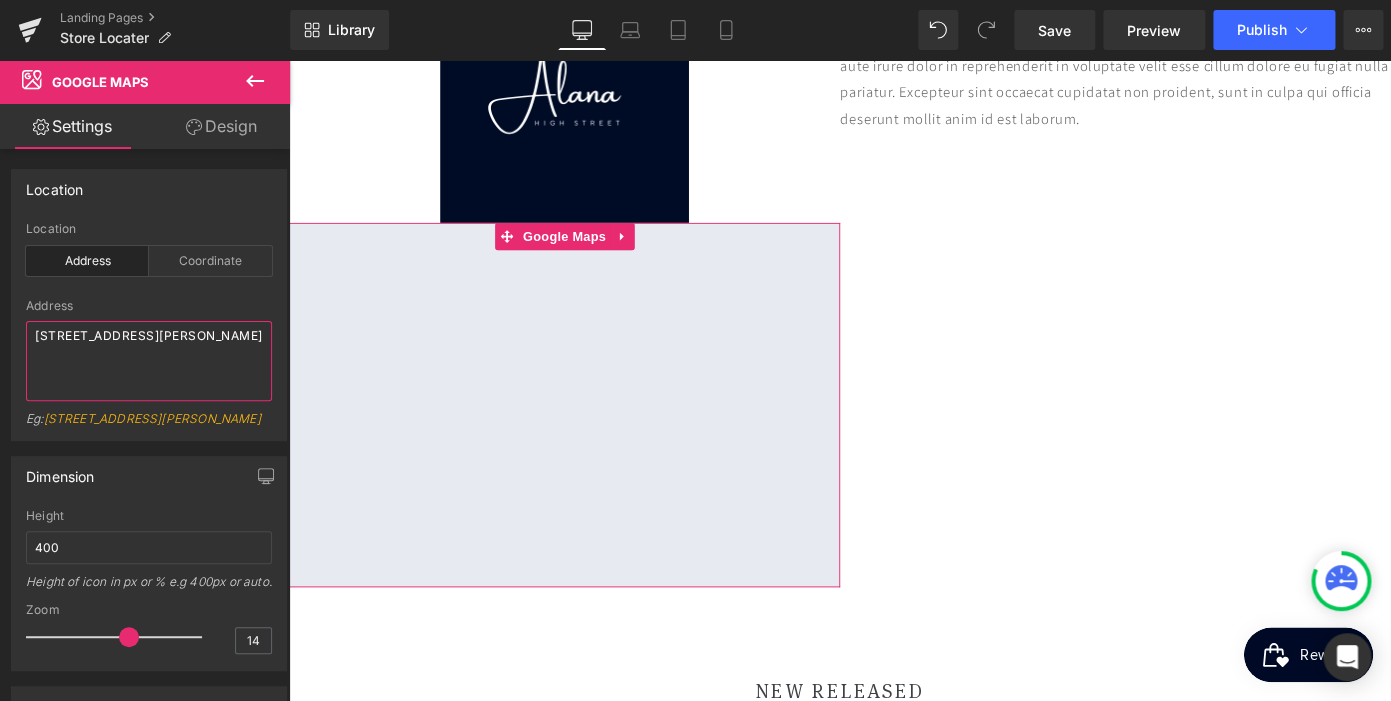 drag, startPoint x: 126, startPoint y: 357, endPoint x: 15, endPoint y: 330, distance: 114.236595 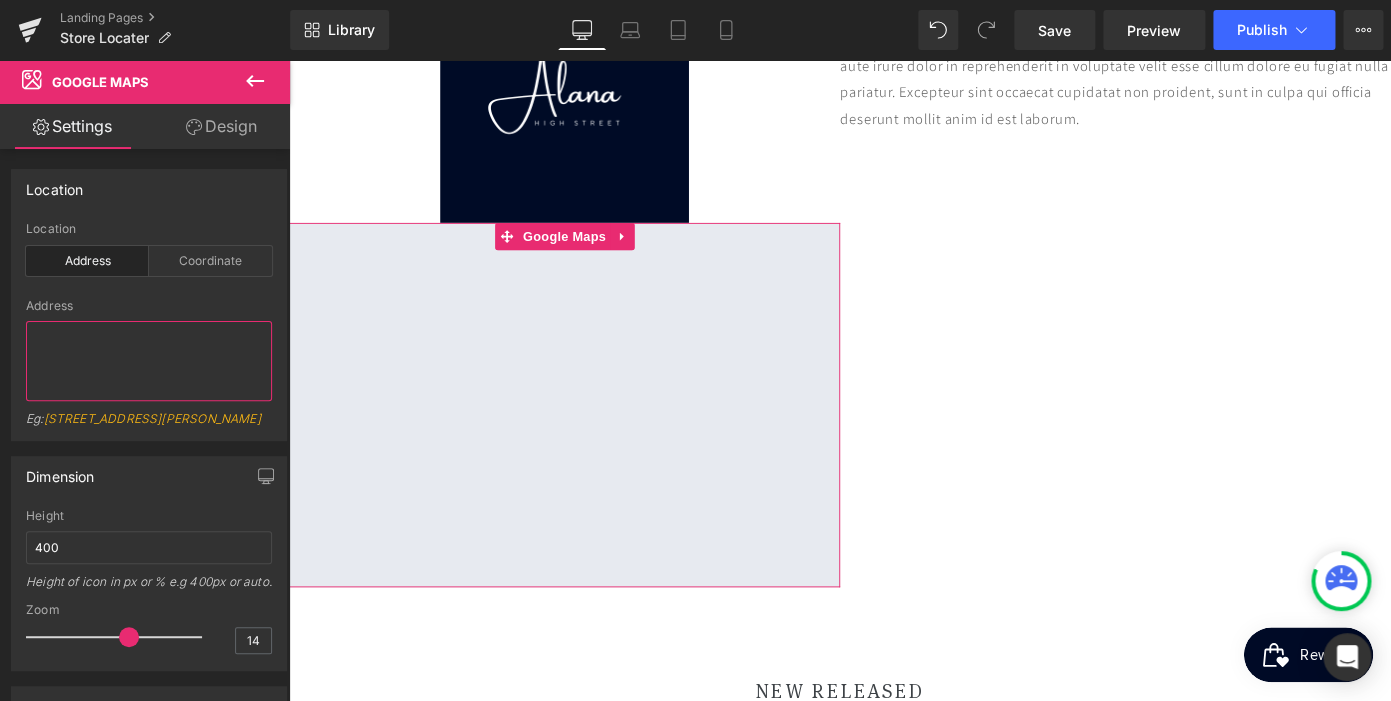 scroll, scrollTop: 0, scrollLeft: 0, axis: both 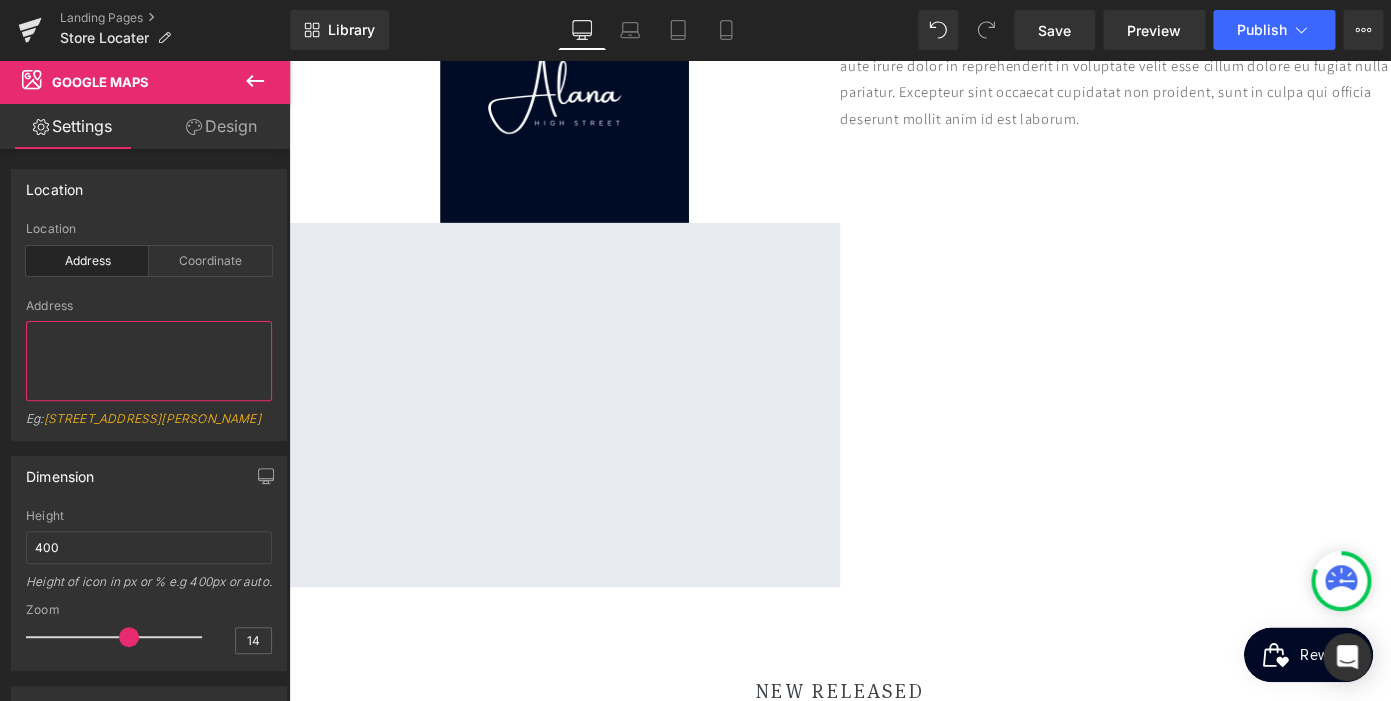 type on "v" 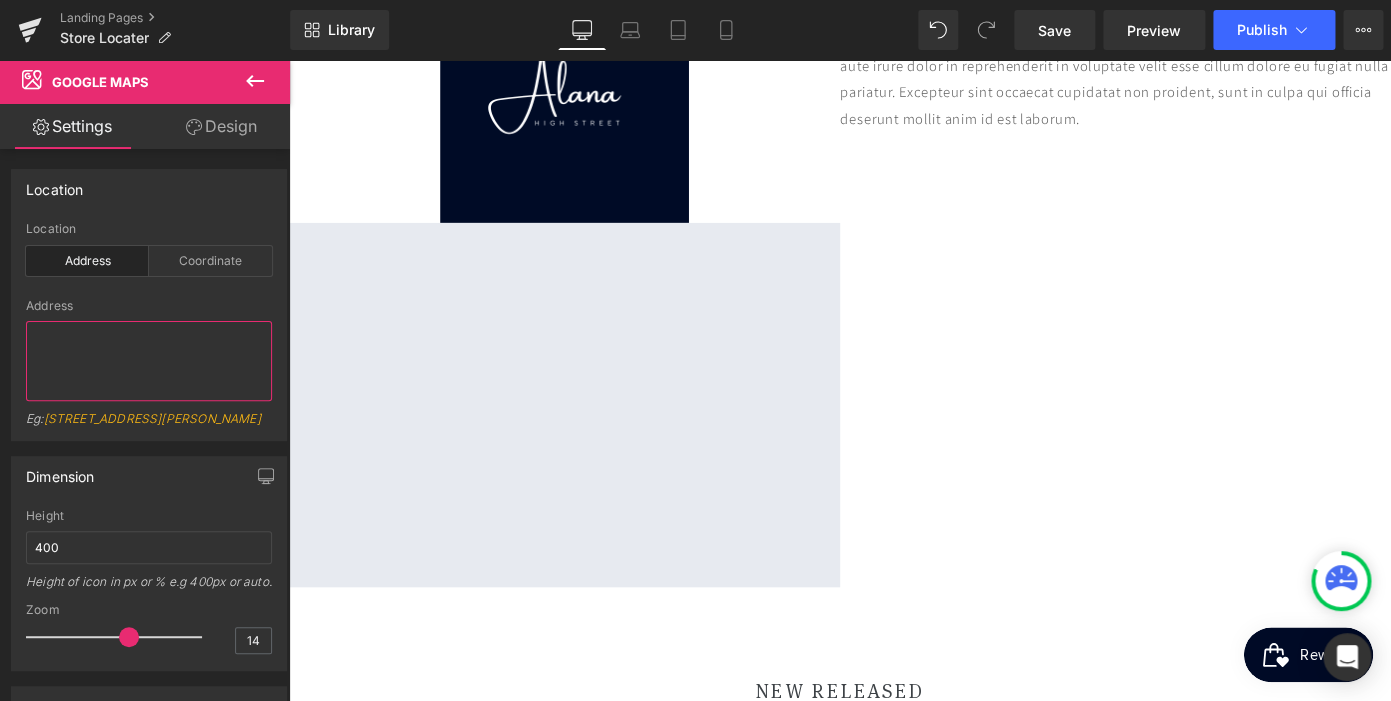paste on "[STREET_ADDRESS][PERSON_NAME]" 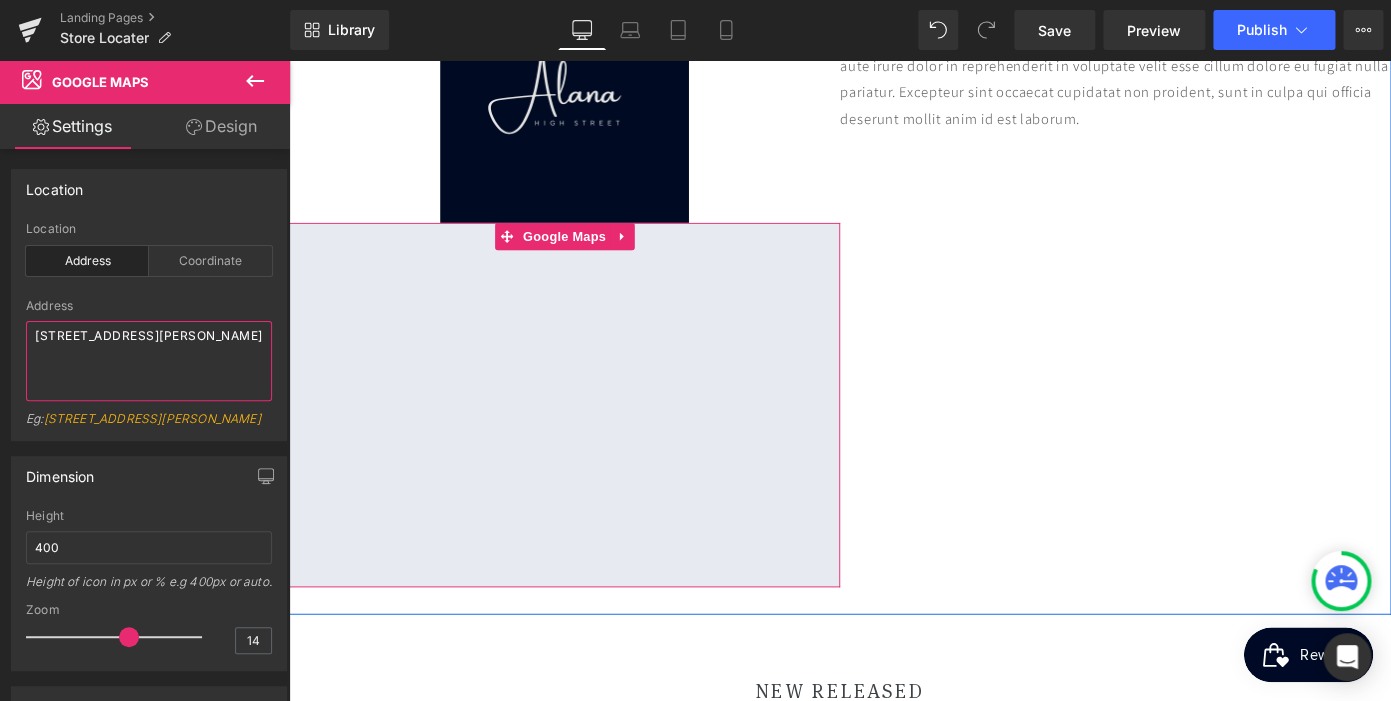 scroll, scrollTop: 0, scrollLeft: 410, axis: horizontal 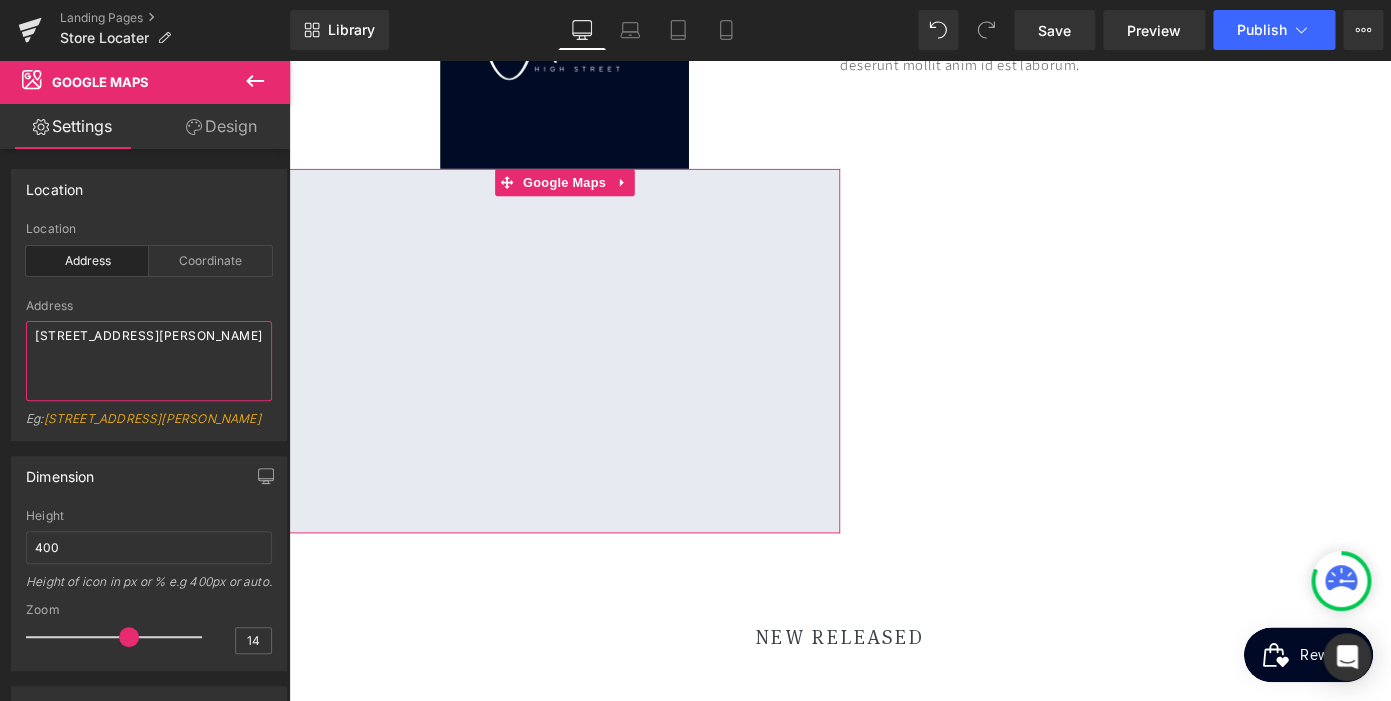 click on "[STREET_ADDRESS][PERSON_NAME]" at bounding box center (149, 361) 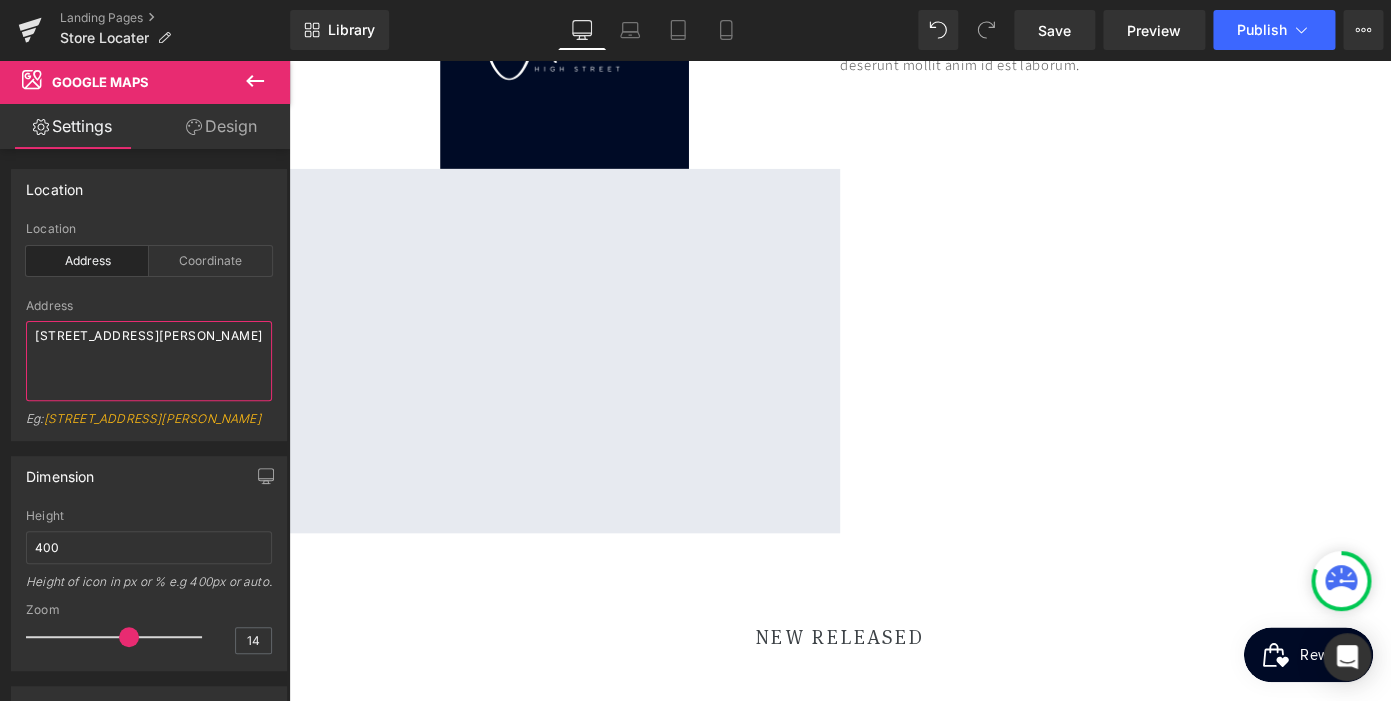type on "[STREET_ADDRESS][PERSON_NAME]" 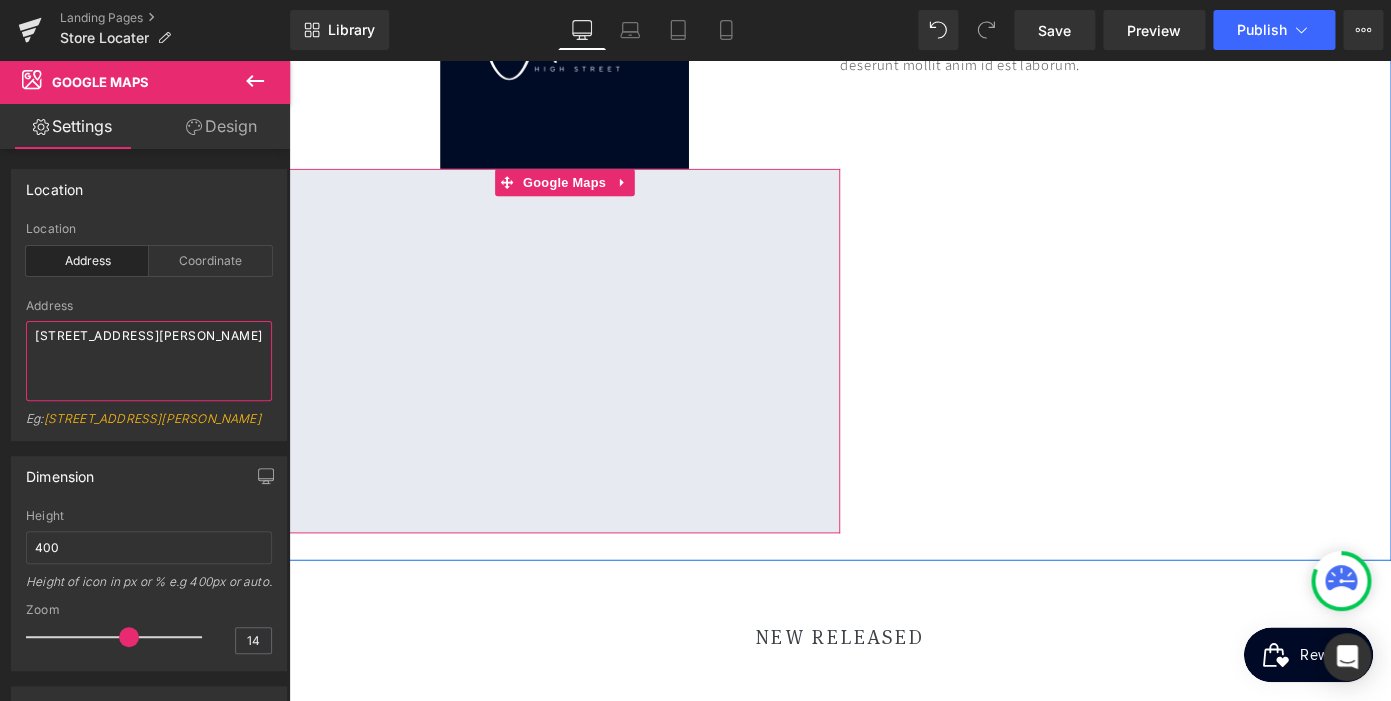 scroll, scrollTop: 0, scrollLeft: 0, axis: both 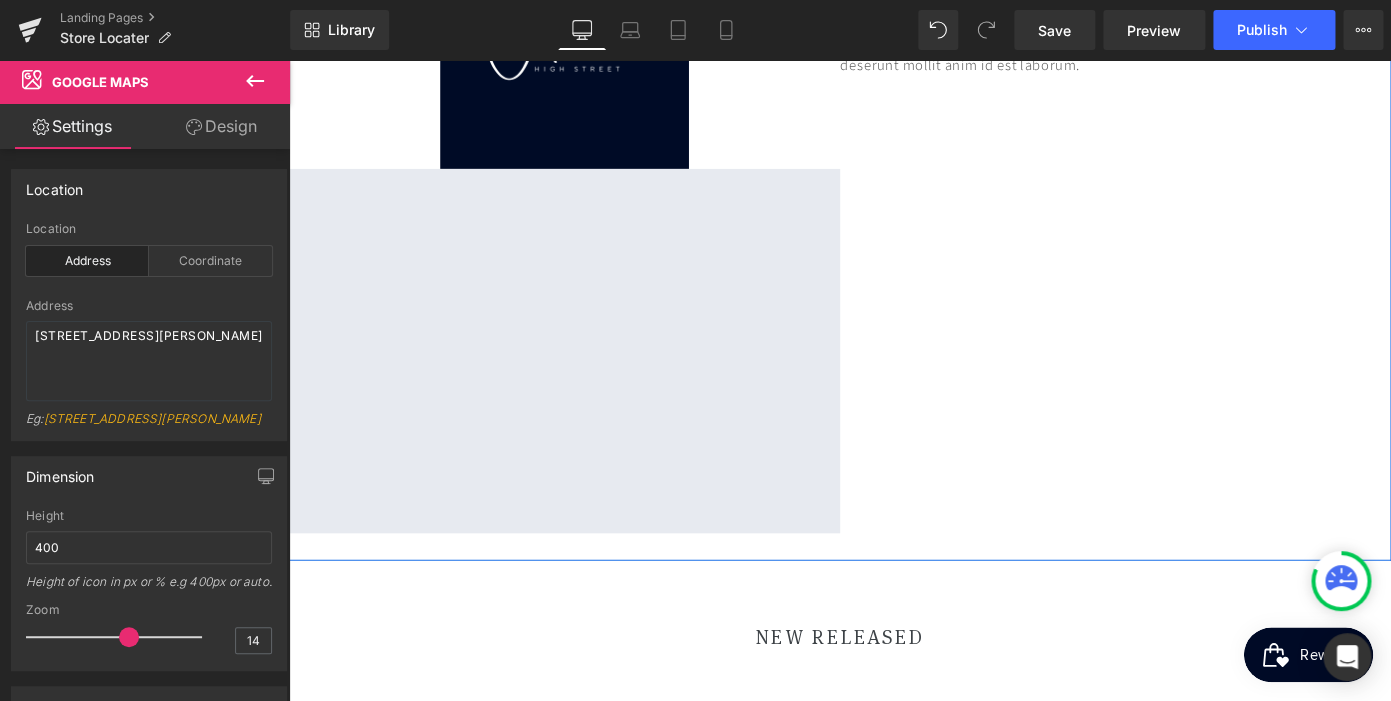 click on "Image
Google Maps         Lorem ipsum dolor sit amet, consectetur adipiscing elit, sed do eiusmod tempor incididunt ut labore et dolore magna aliqua. Ut enim ad minim veniam, quis nostrud exercitation ullamco laboris nisi ut aliquip ex ea commodo consequat. Duis aute irure dolor in reprehenderit in voluptate velit esse cillum dolore eu fugiat nulla pariatur. Excepteur sint occaecat cupidatat non proident, sunt in culpa qui officia deserunt mollit anim id est laborum. Text Block         Row" at bounding box center [894, 243] 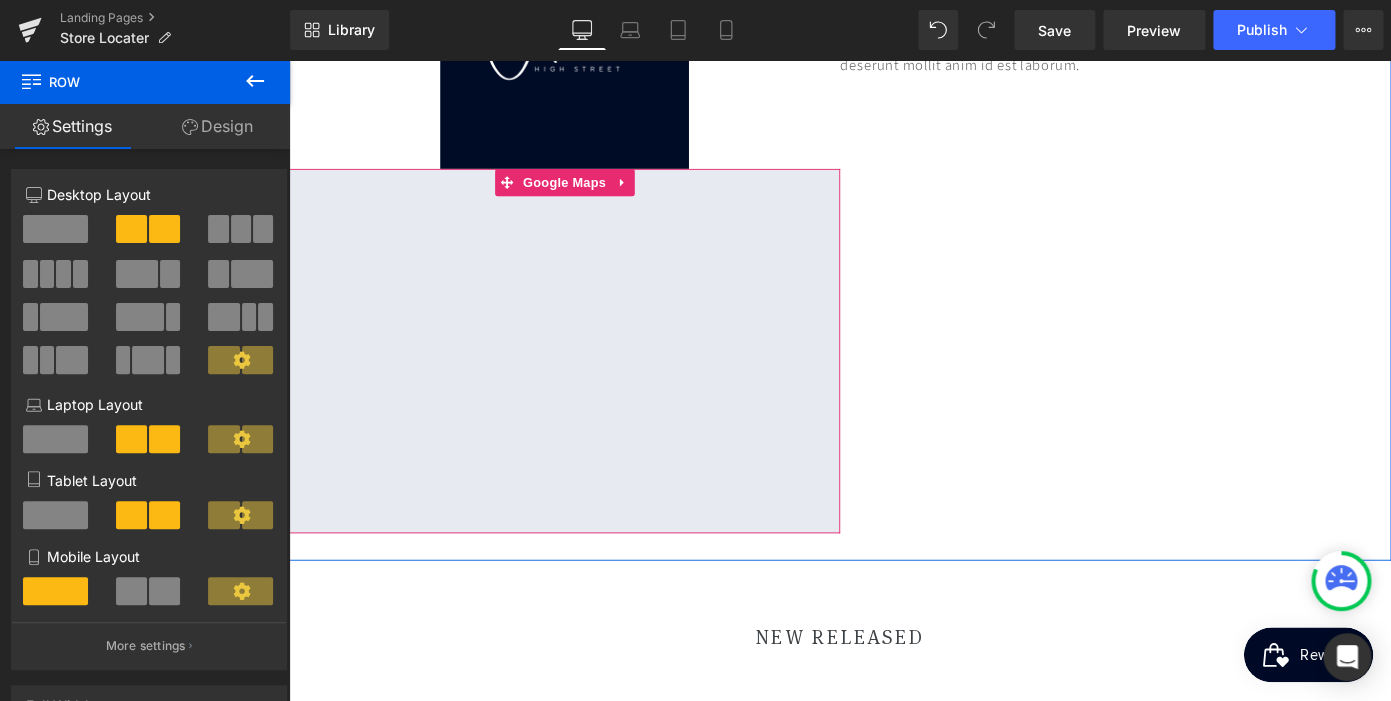 scroll, scrollTop: 0, scrollLeft: 410, axis: horizontal 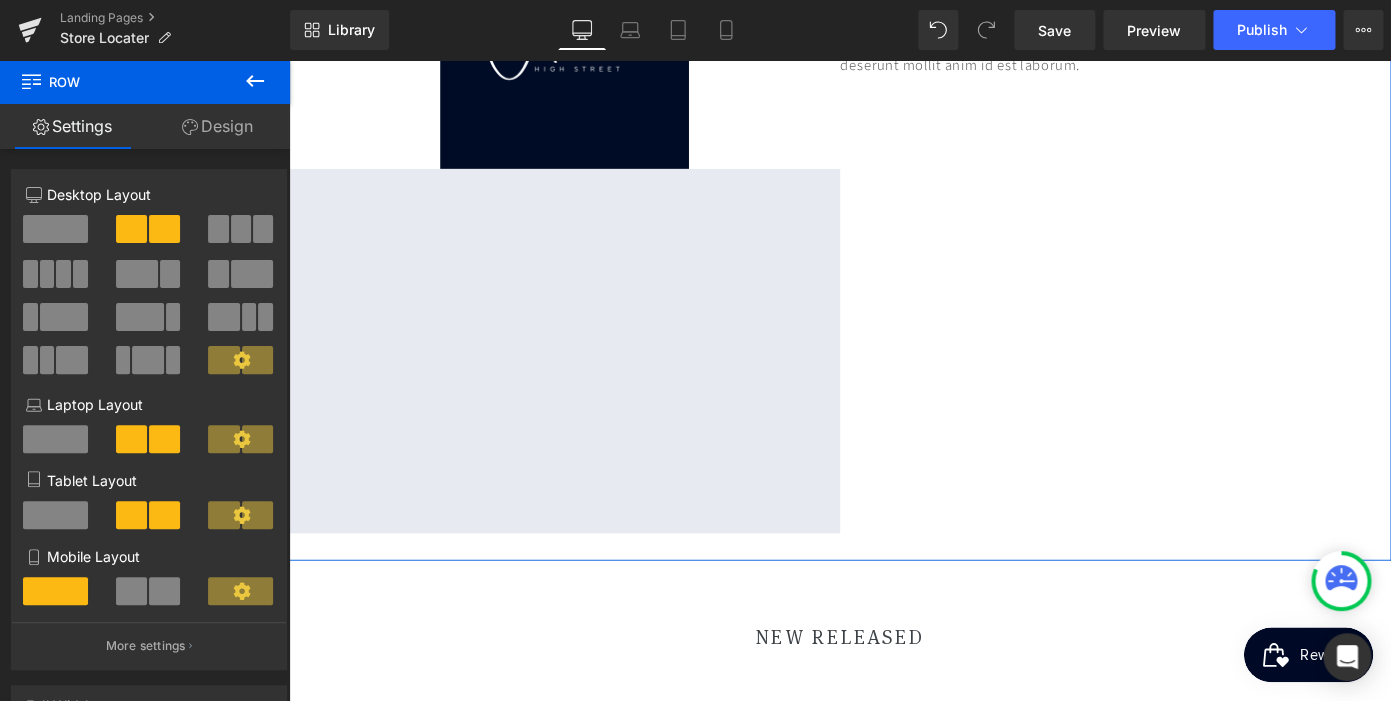 click on "Image
Google Maps         Lorem ipsum dolor sit amet, consectetur adipiscing elit, sed do eiusmod tempor incididunt ut labore et dolore magna aliqua. Ut enim ad minim veniam, quis nostrud exercitation ullamco laboris nisi ut aliquip ex ea commodo consequat. Duis aute irure dolor in reprehenderit in voluptate velit esse cillum dolore eu fugiat nulla pariatur. Excepteur sint occaecat cupidatat non proident, sunt in culpa qui officia deserunt mollit anim id est laborum. Text Block         Row" at bounding box center (894, 243) 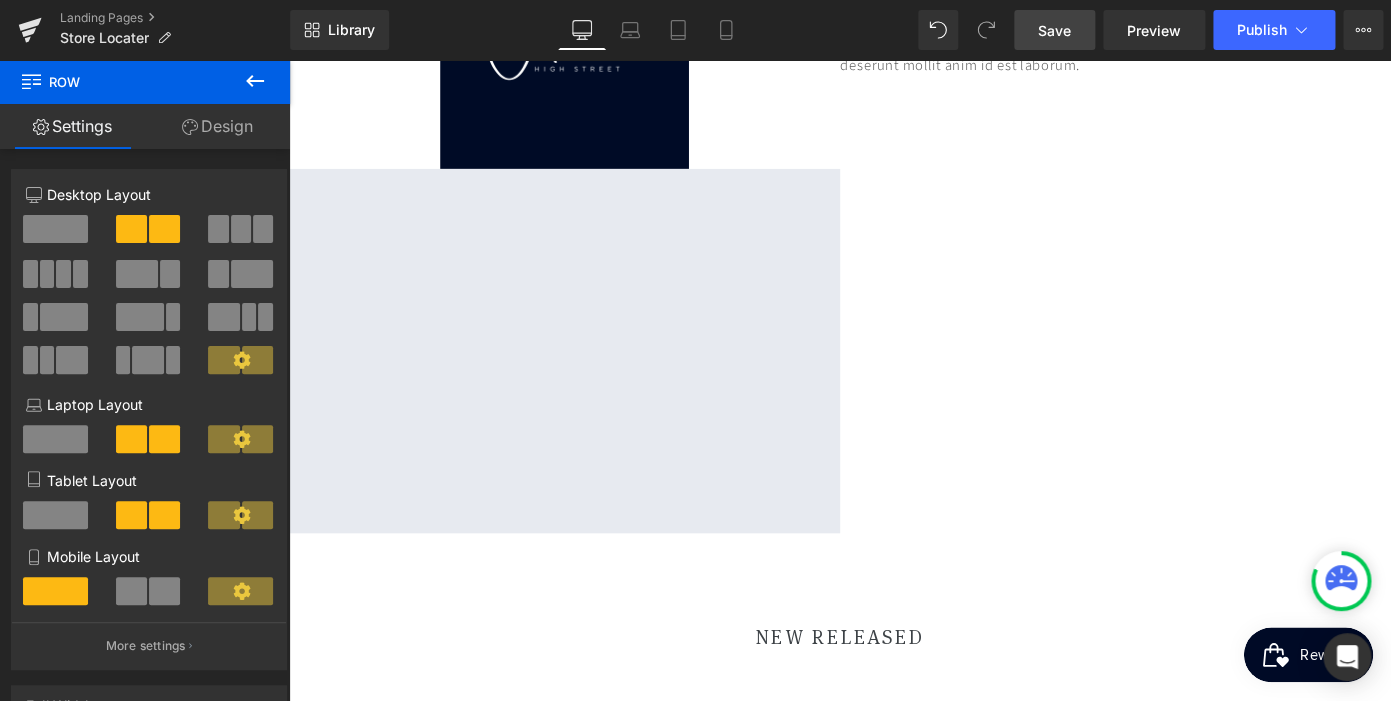 click on "Save" at bounding box center [1054, 30] 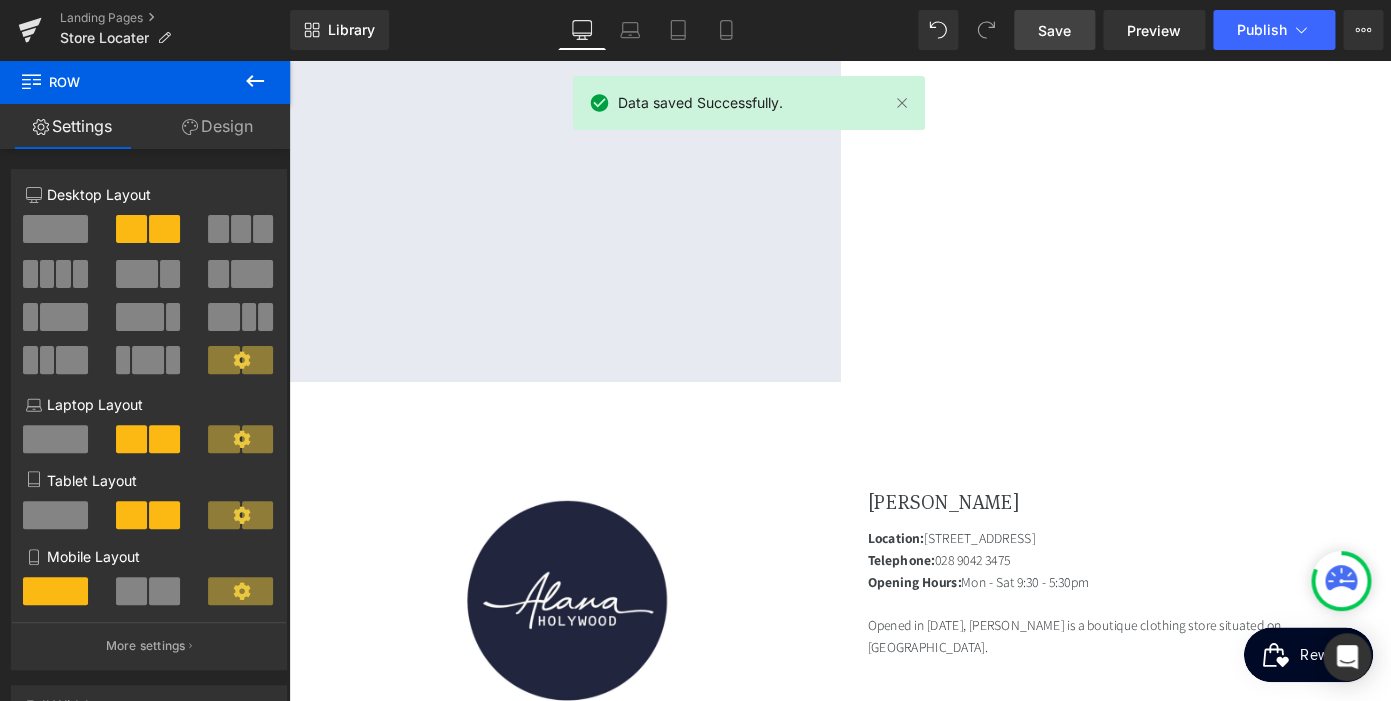 scroll, scrollTop: 904, scrollLeft: 0, axis: vertical 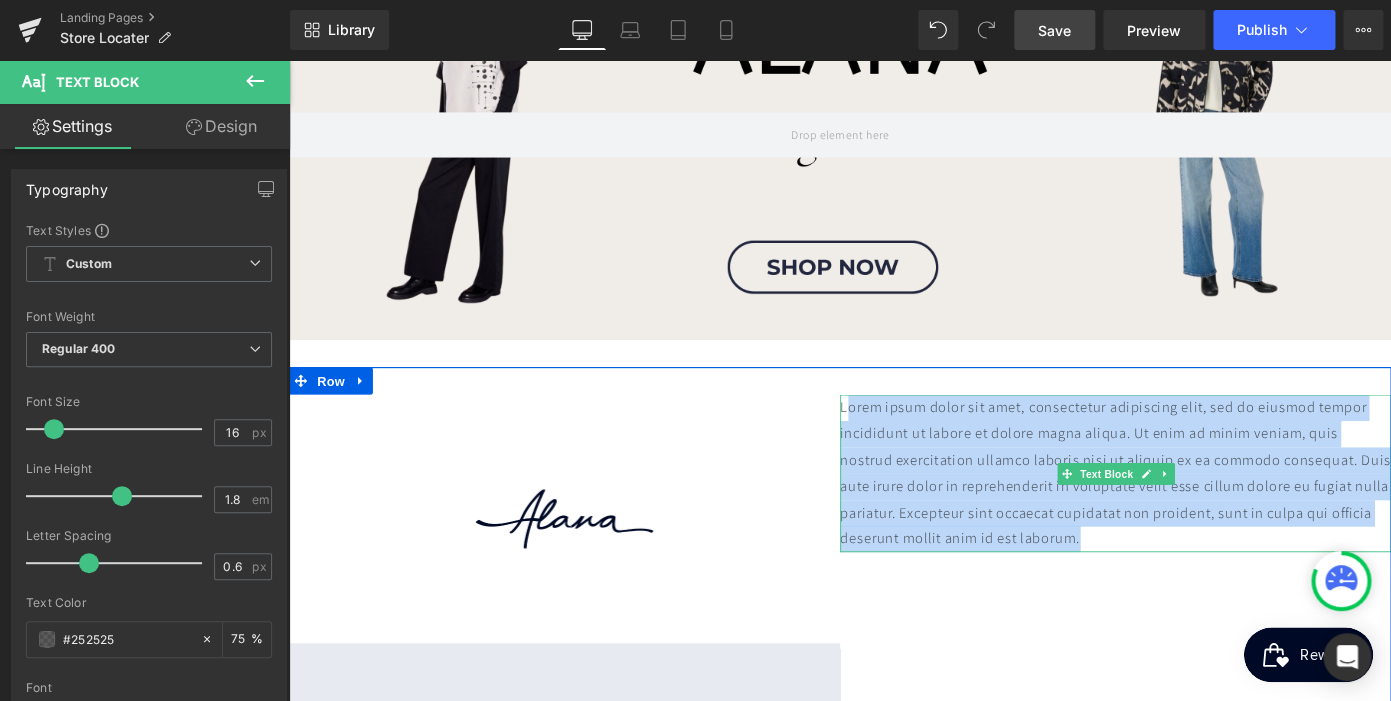 drag, startPoint x: 1428, startPoint y: 579, endPoint x: 903, endPoint y: 441, distance: 542.8342 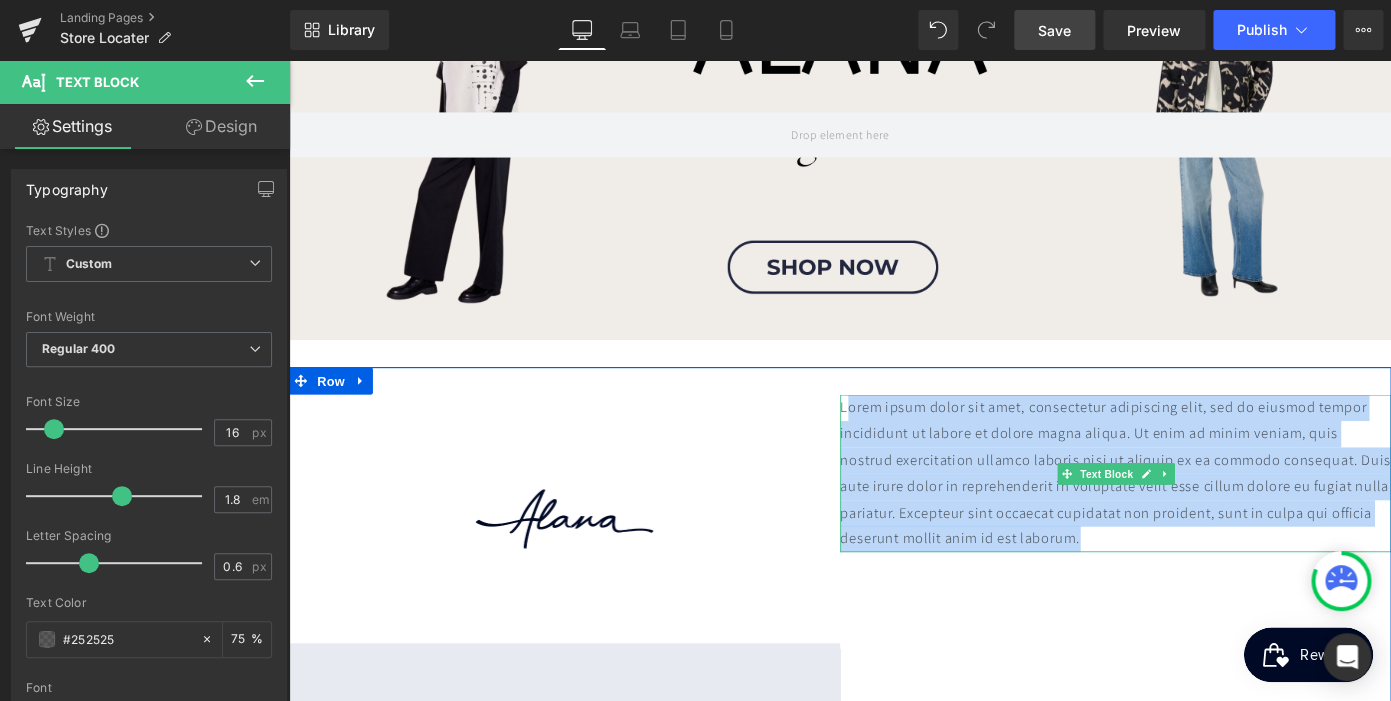 click on "Lorem ipsum dolor sit amet, consectetur adipiscing elit, sed do eiusmod tempor incididunt ut labore et dolore magna aliqua. Ut enim ad minim veniam, quis nostrud exercitation ullamco laboris nisi ut aliquip ex ea commodo consequat. Duis aute irure dolor in reprehenderit in voluptate velit esse cillum dolore eu fugiat nulla pariatur. Excepteur sint occaecat cupidatat non proident, sunt in culpa qui officia deserunt mollit anim id est laborum." at bounding box center (1196, 513) 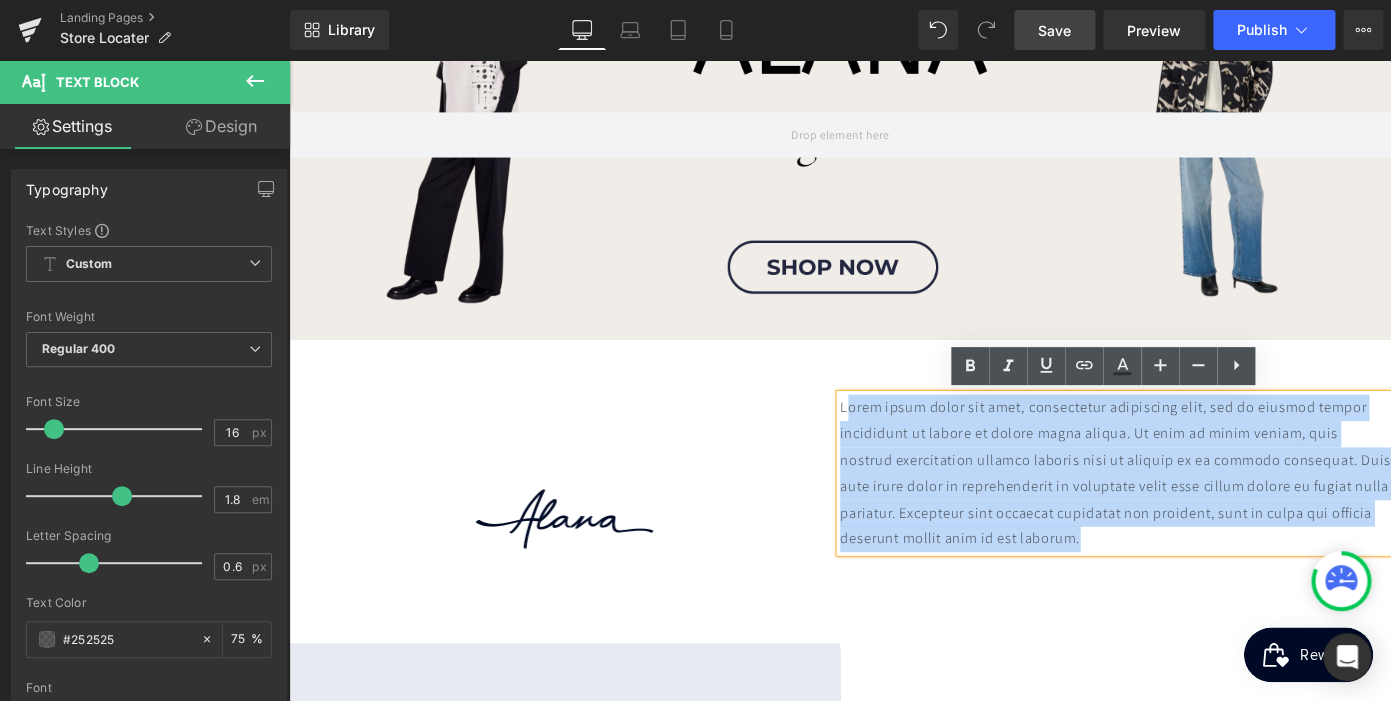 type 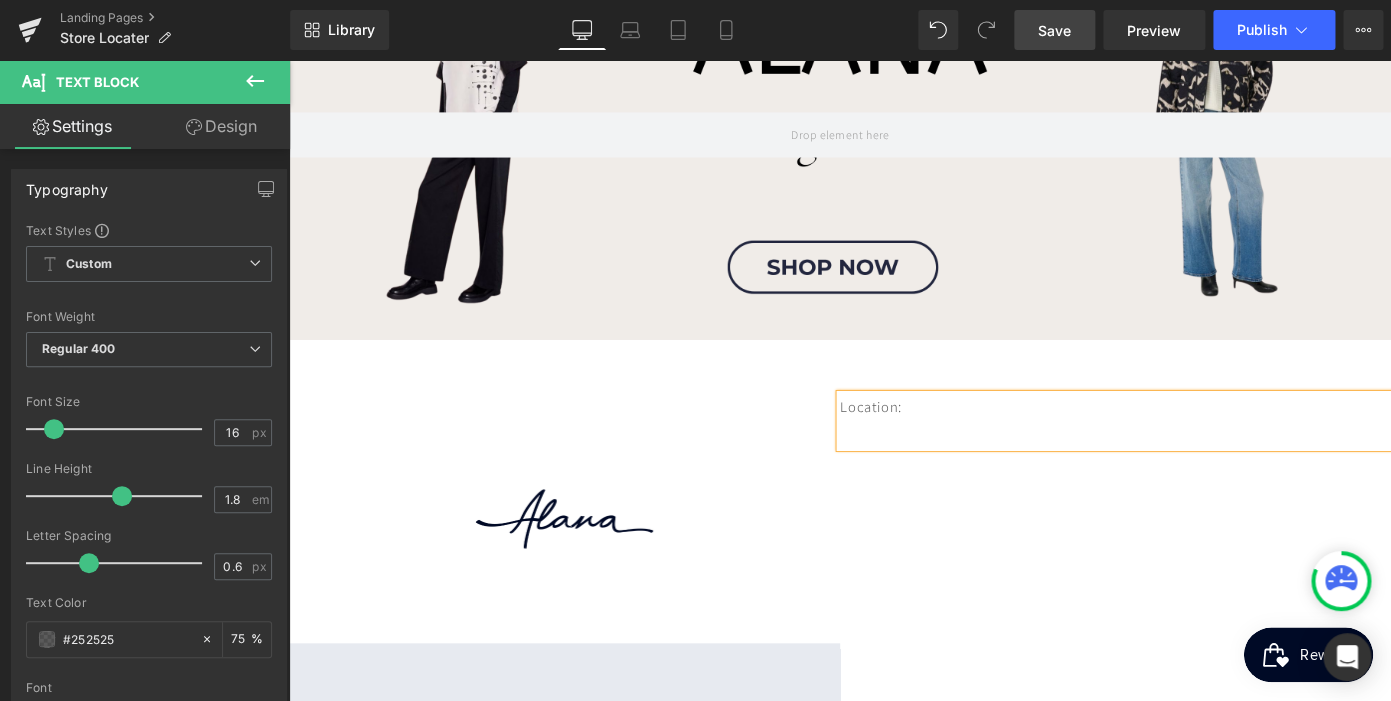 scroll, scrollTop: 0, scrollLeft: 0, axis: both 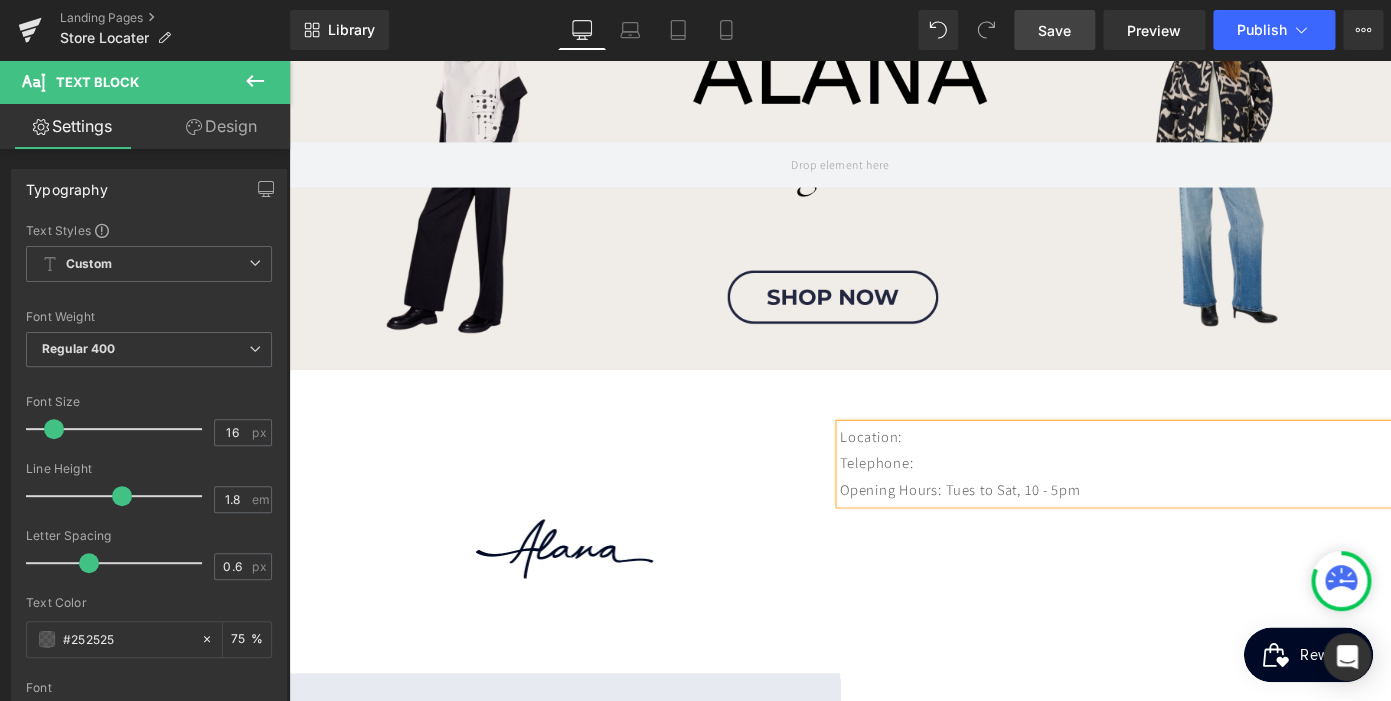 click on "Opening Hours: Tues to Sat, 10 - 5pm" at bounding box center [1196, 532] 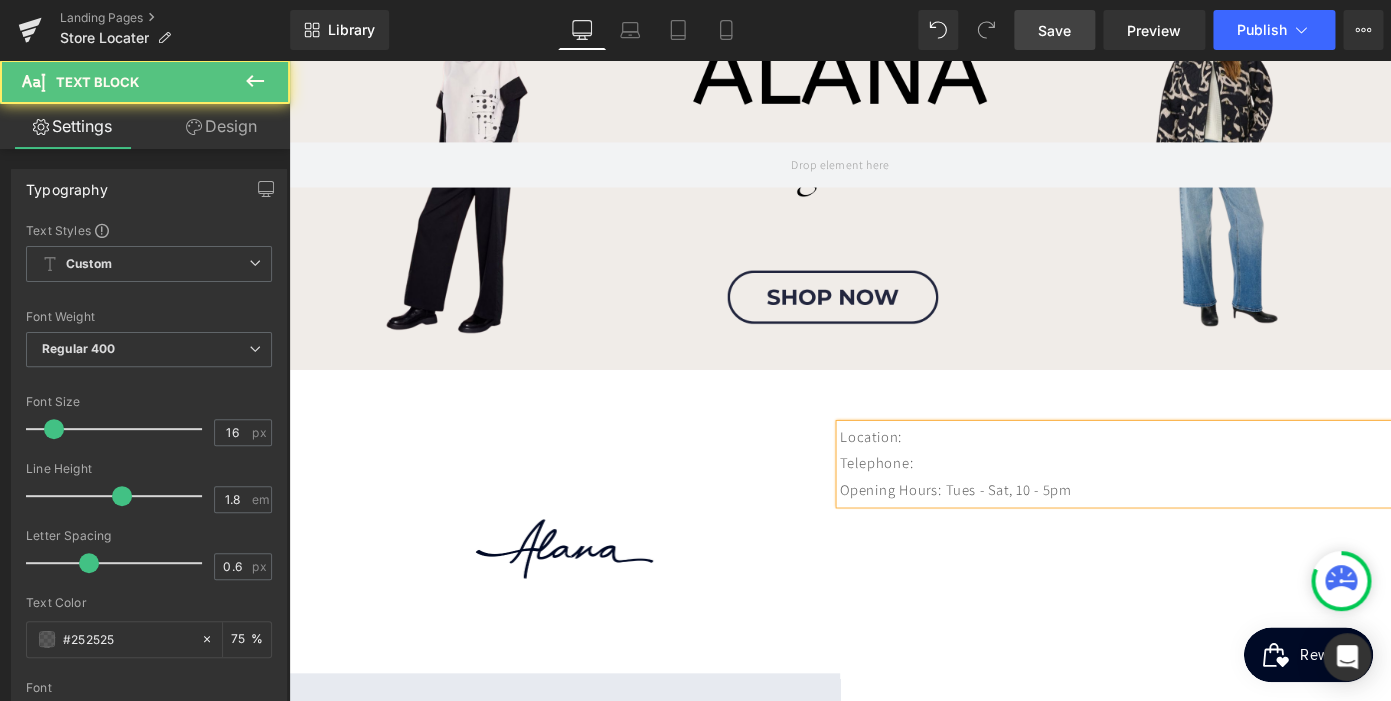 click on "Telephone:" at bounding box center [1196, 503] 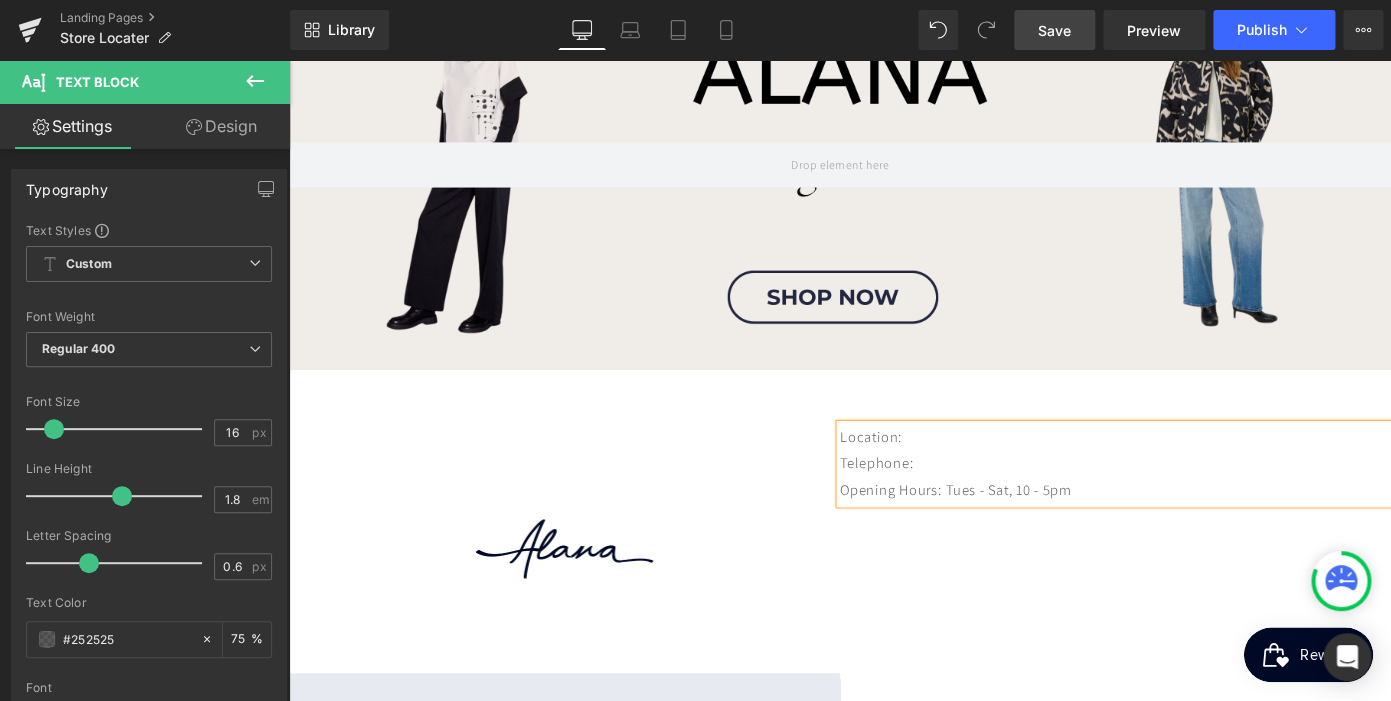 scroll, scrollTop: 0, scrollLeft: 410, axis: horizontal 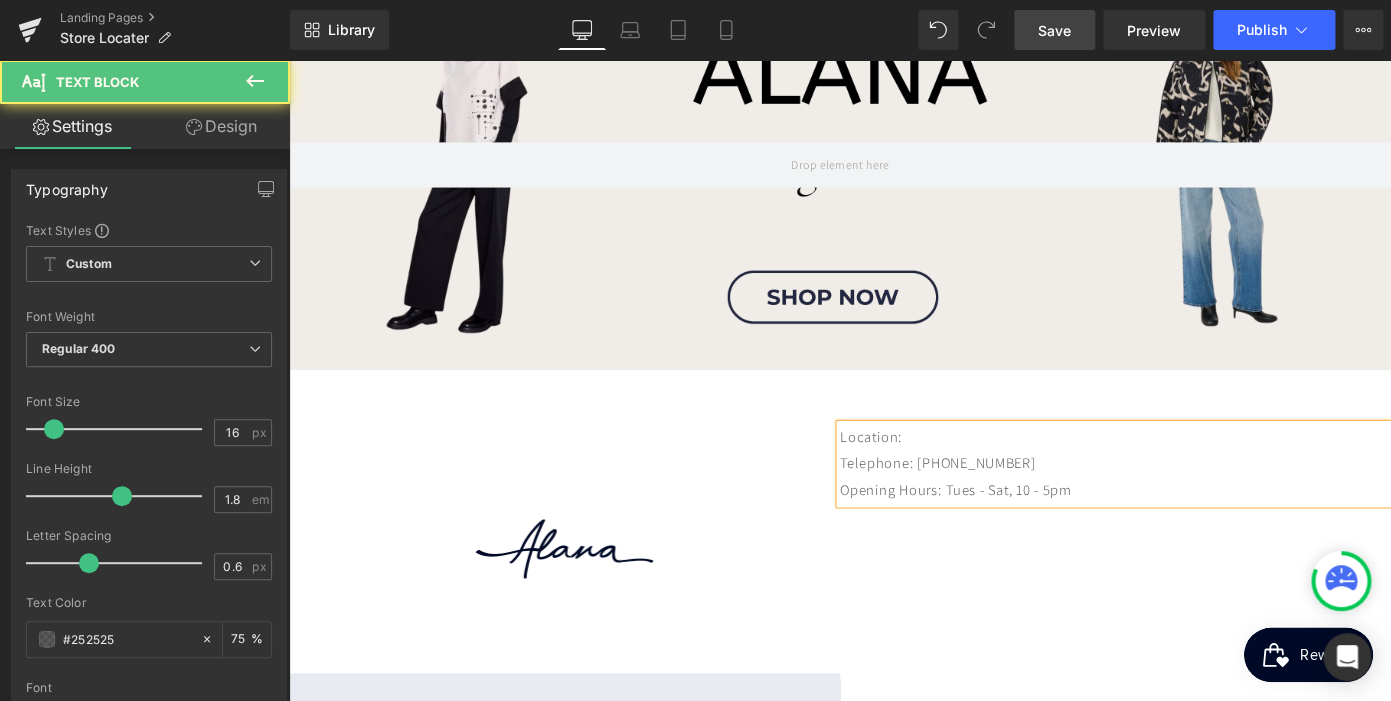 click on "Telephone: [PHONE_NUMBER]" at bounding box center (1196, 503) 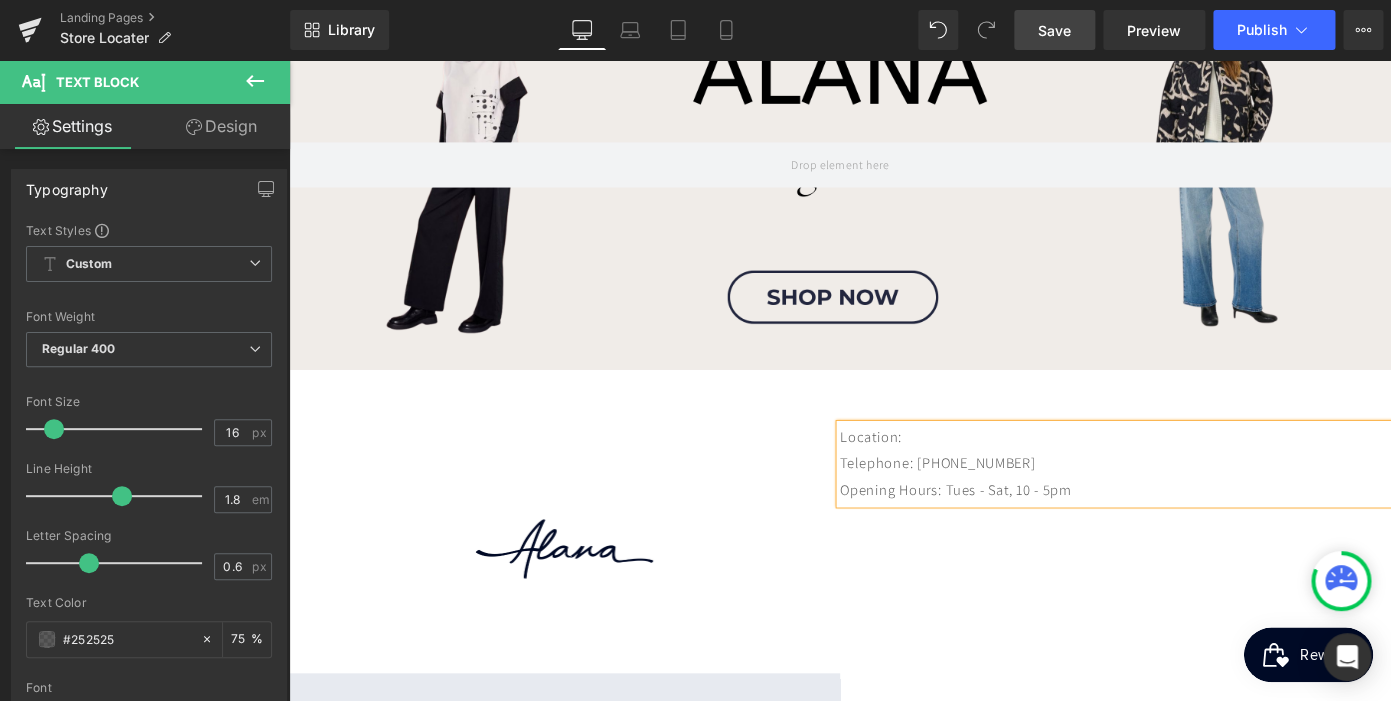 click on "Telephone: [PHONE_NUMBER]" at bounding box center [1196, 503] 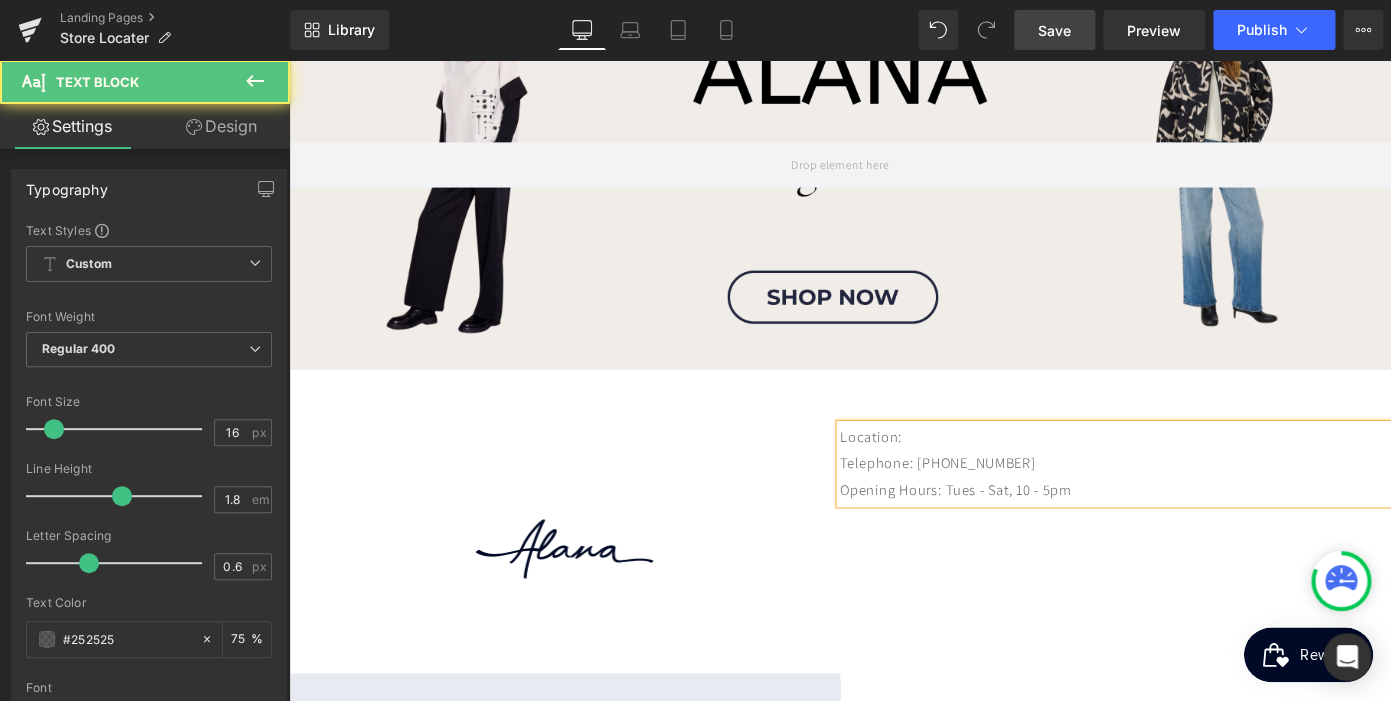 click on "Location:" at bounding box center [1196, 474] 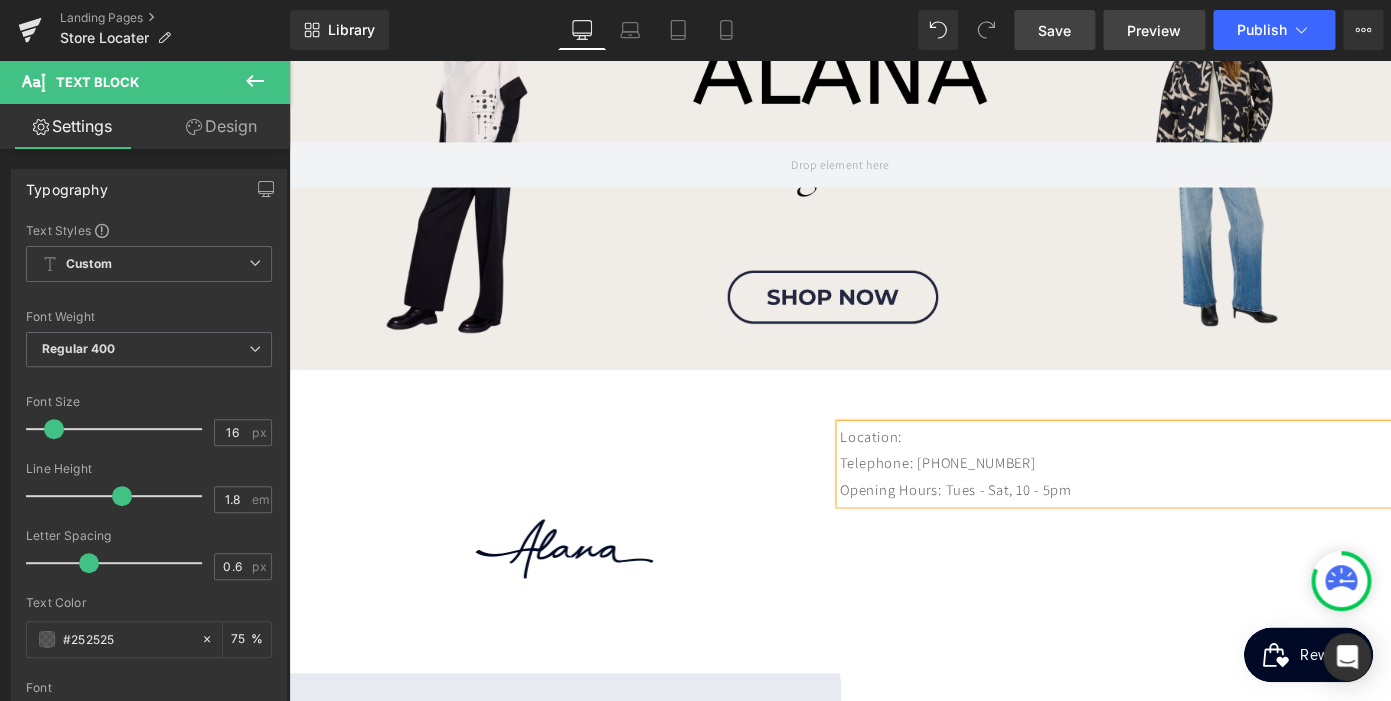 scroll, scrollTop: 0, scrollLeft: 410, axis: horizontal 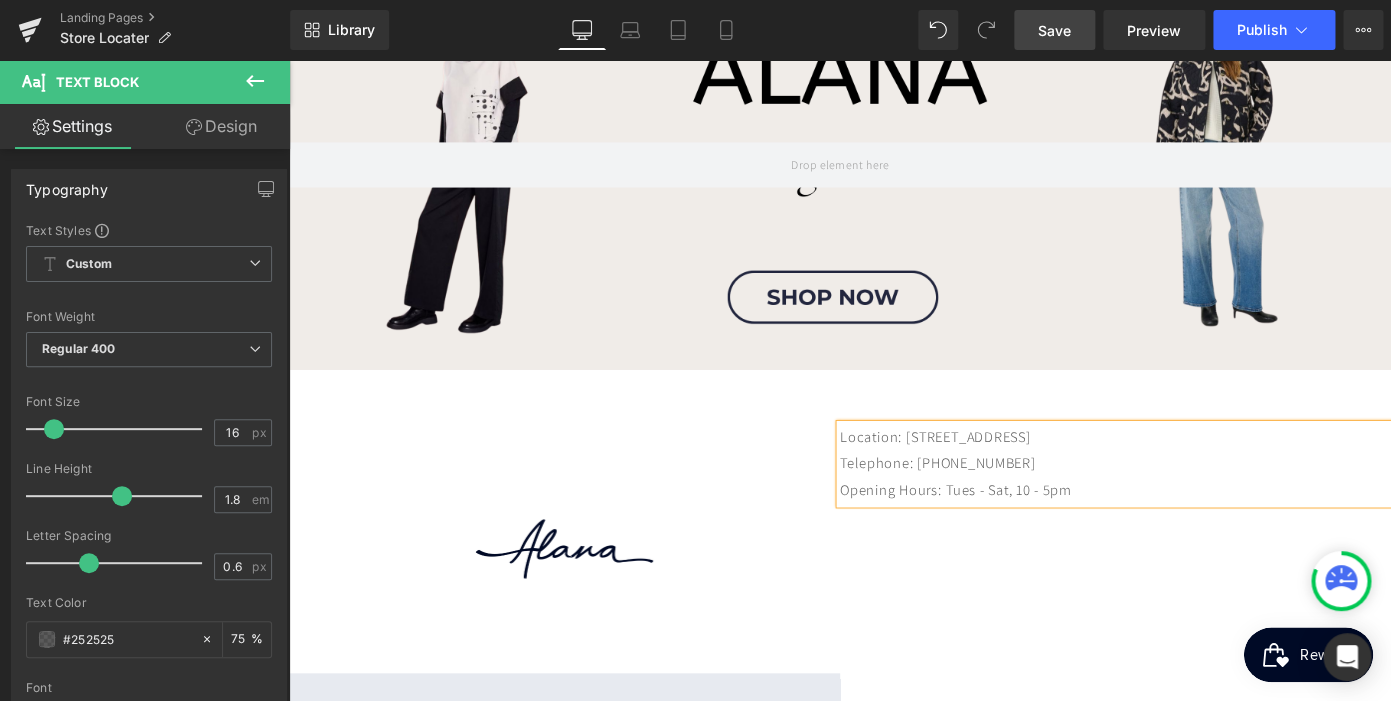 click on "Image
Google Maps         Location: [STREET_ADDRESS] Telephone: [PHONE_NUMBER] Opening Hours: Tues - Sat, 10 - 5pm Text [GEOGRAPHIC_DATA]" at bounding box center [894, 796] 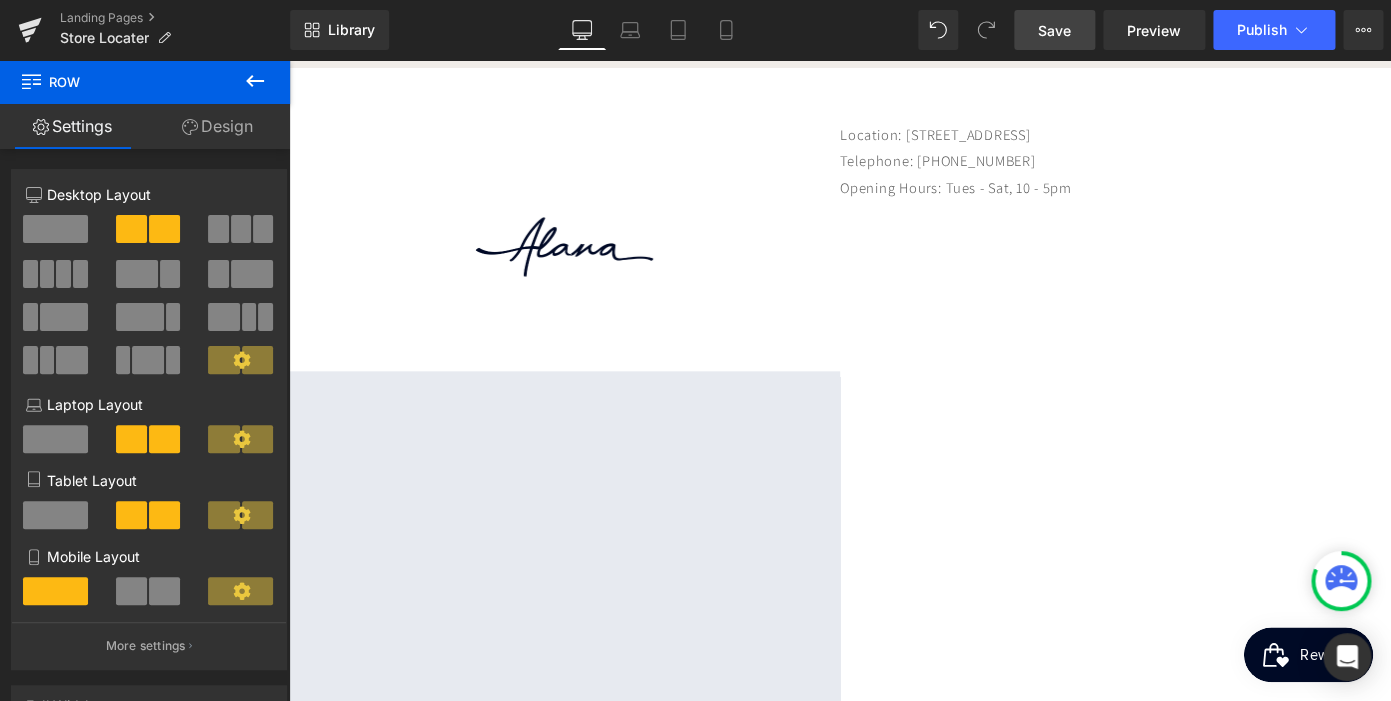 scroll, scrollTop: 602, scrollLeft: 0, axis: vertical 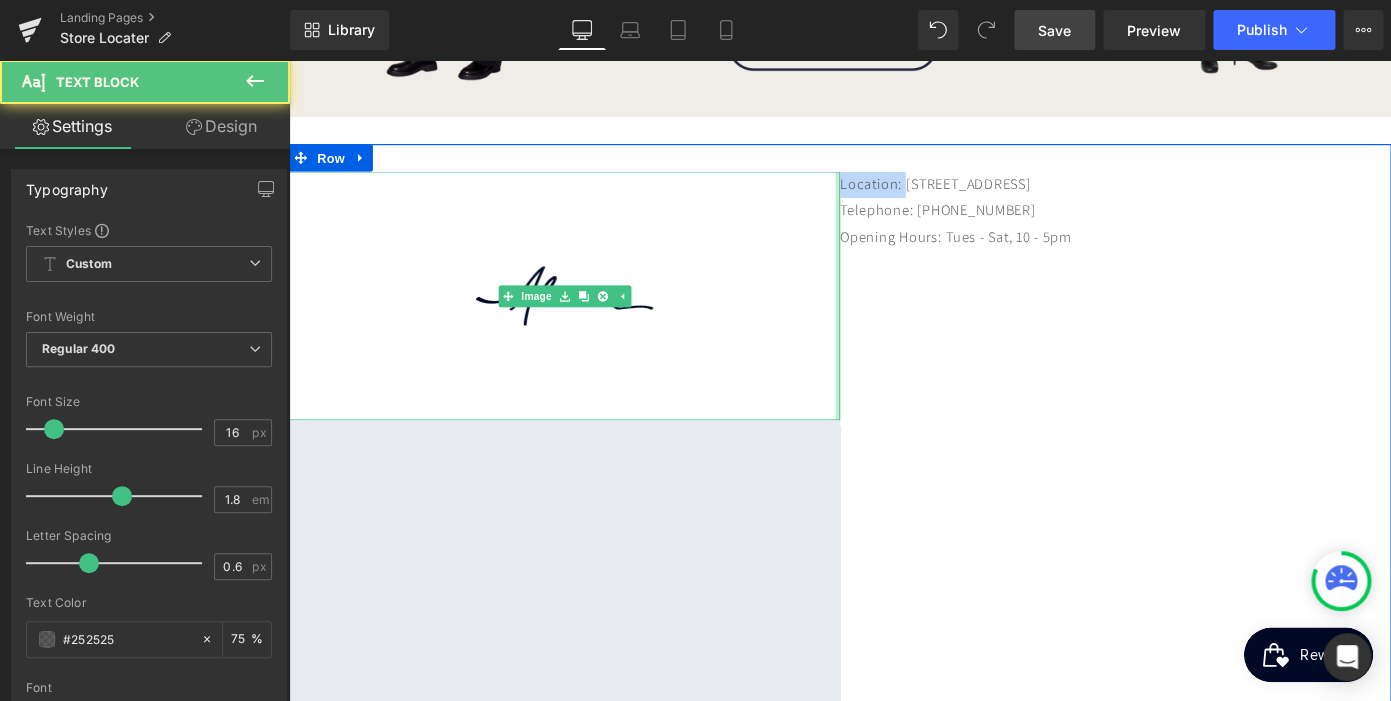 drag, startPoint x: 968, startPoint y: 197, endPoint x: 890, endPoint y: 193, distance: 78.10249 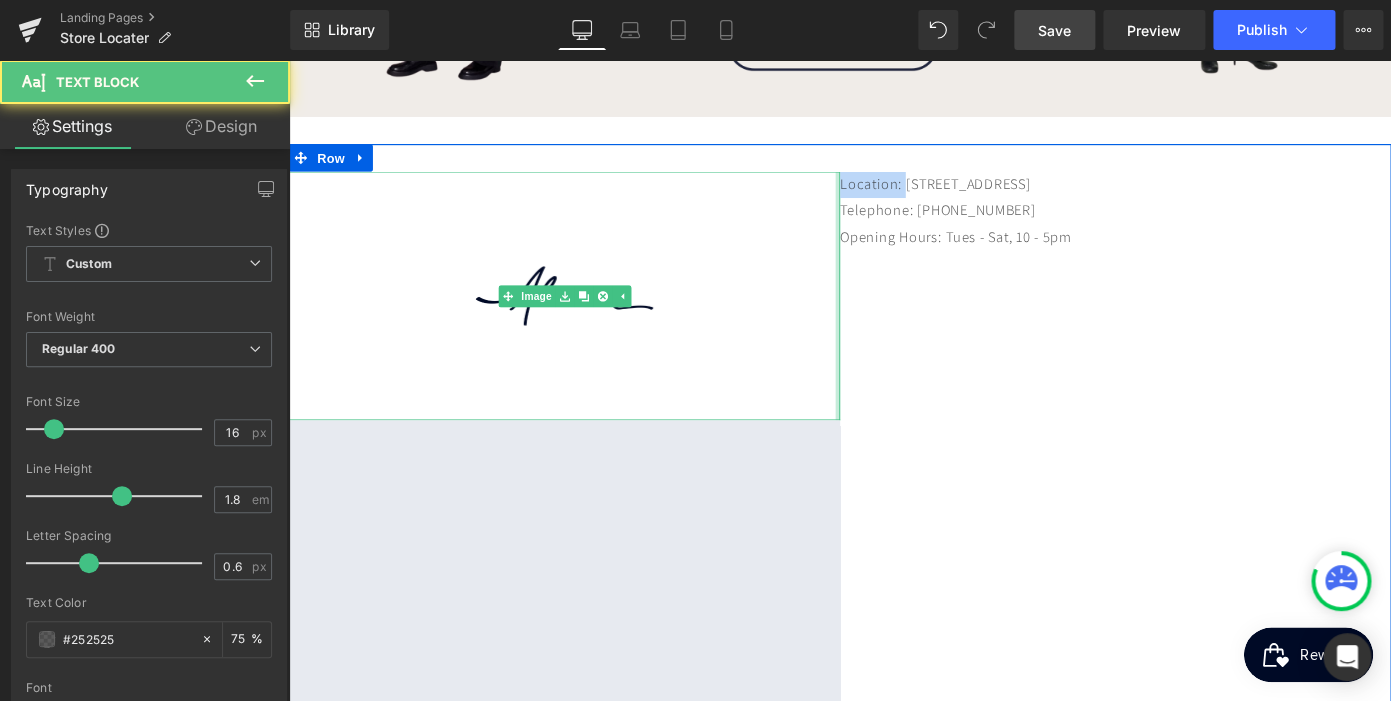 click on "Image
Google Maps         Location: [STREET_ADDRESS] Telephone: [PHONE_NUMBER] Opening Hours: Tues - Sat, 10 - 5pm Text [GEOGRAPHIC_DATA]" at bounding box center (894, 518) 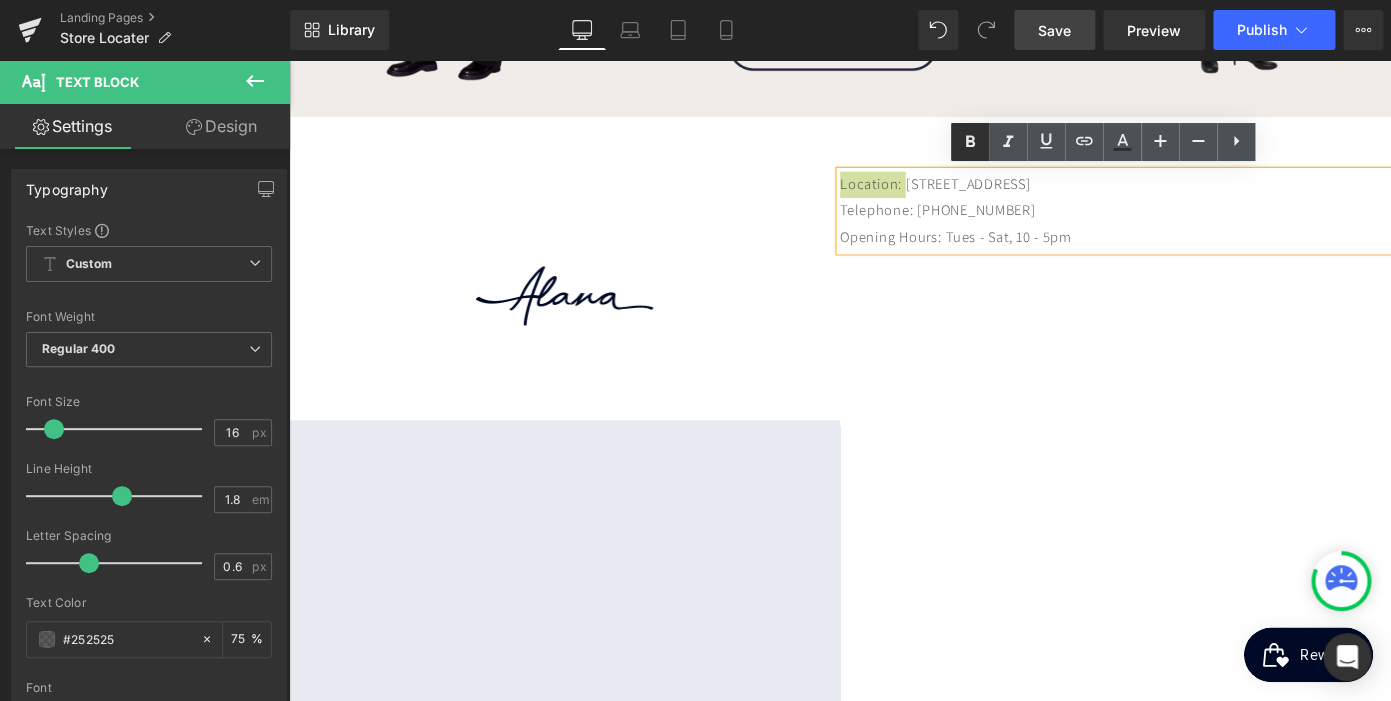 click 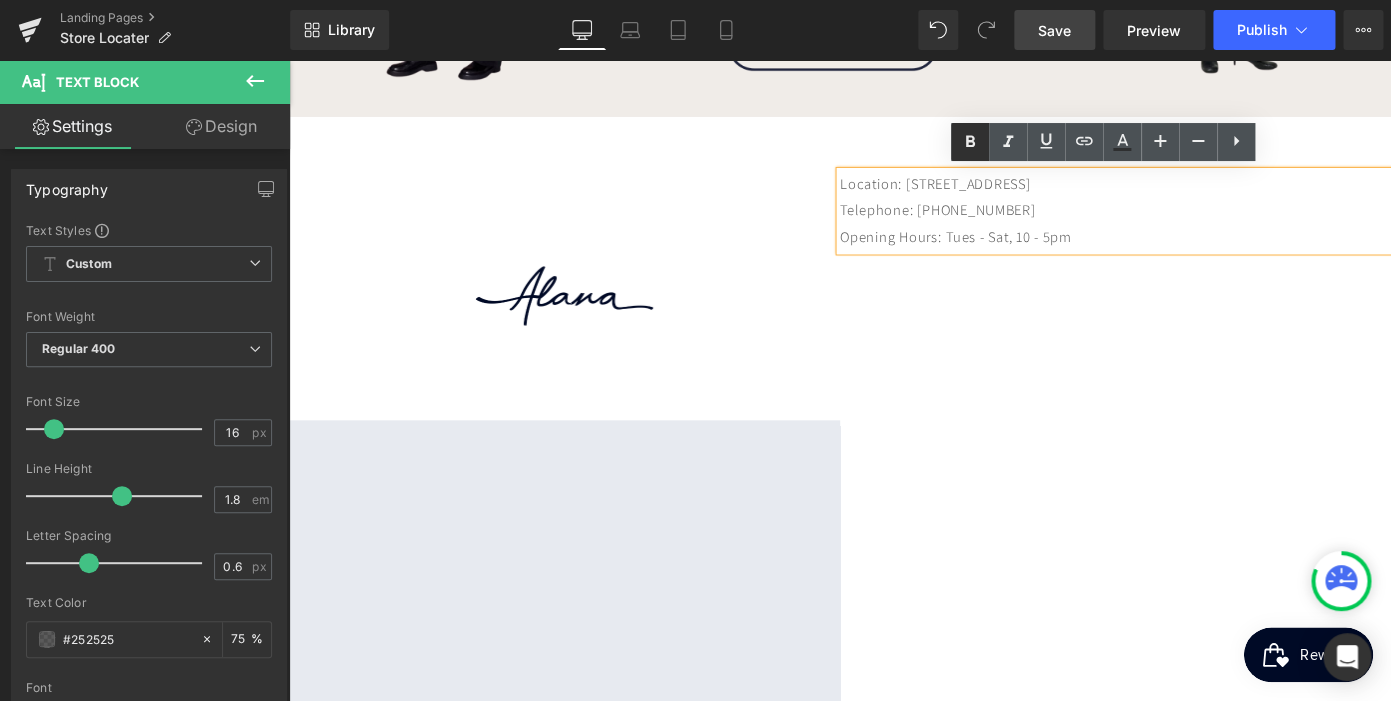 scroll, scrollTop: 601, scrollLeft: 0, axis: vertical 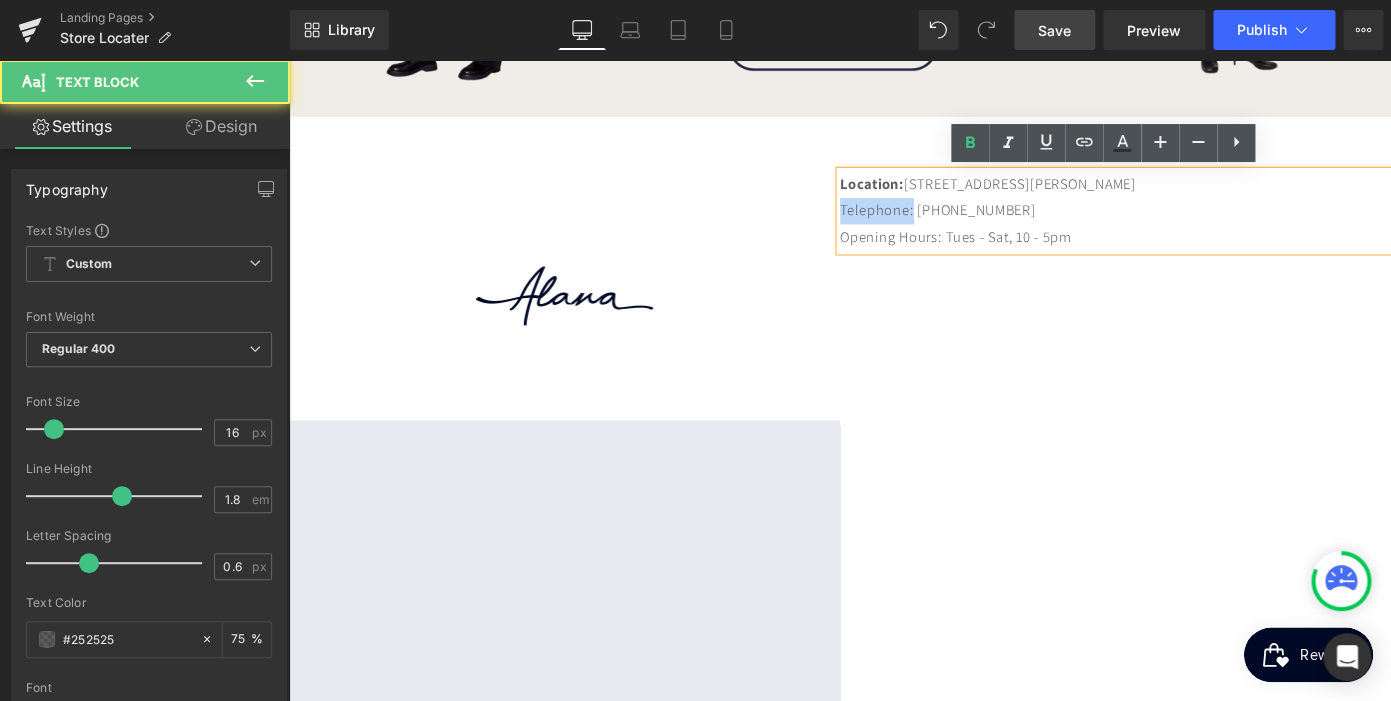 drag, startPoint x: 980, startPoint y: 229, endPoint x: 891, endPoint y: 225, distance: 89.08984 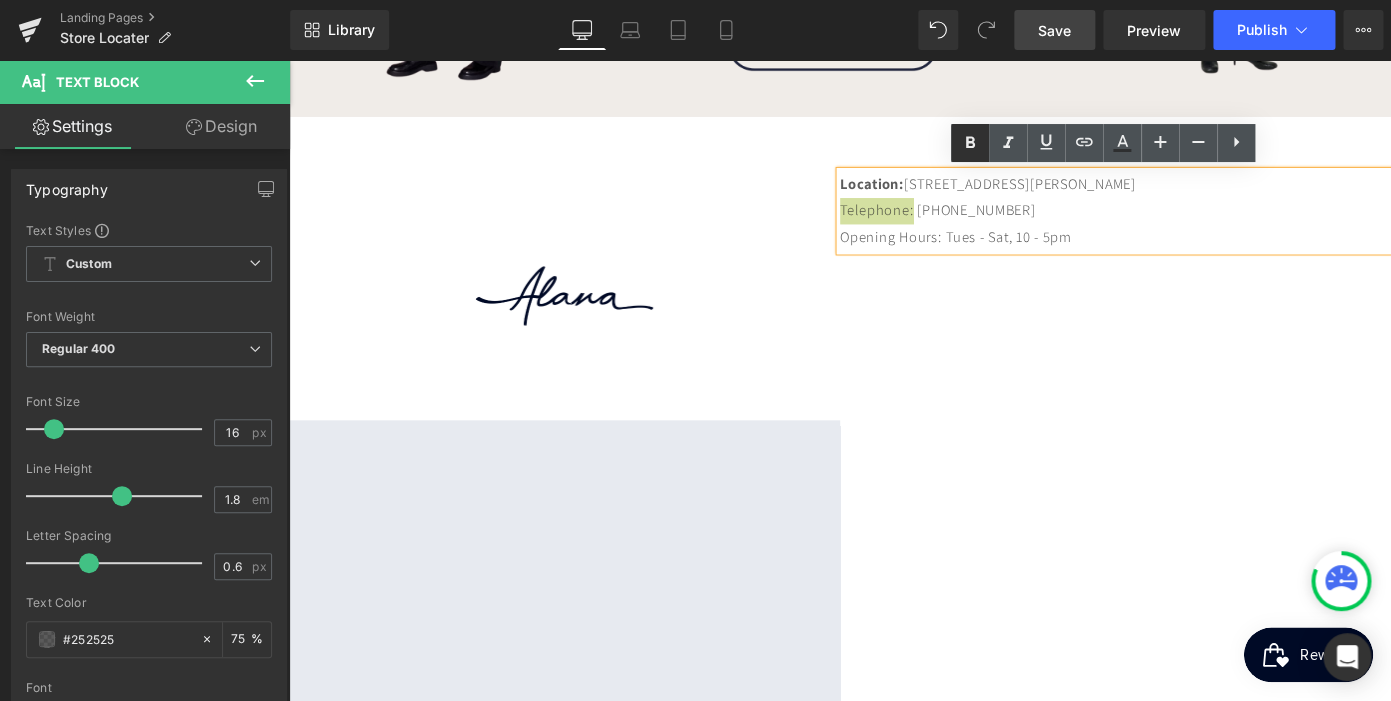 click at bounding box center [970, 143] 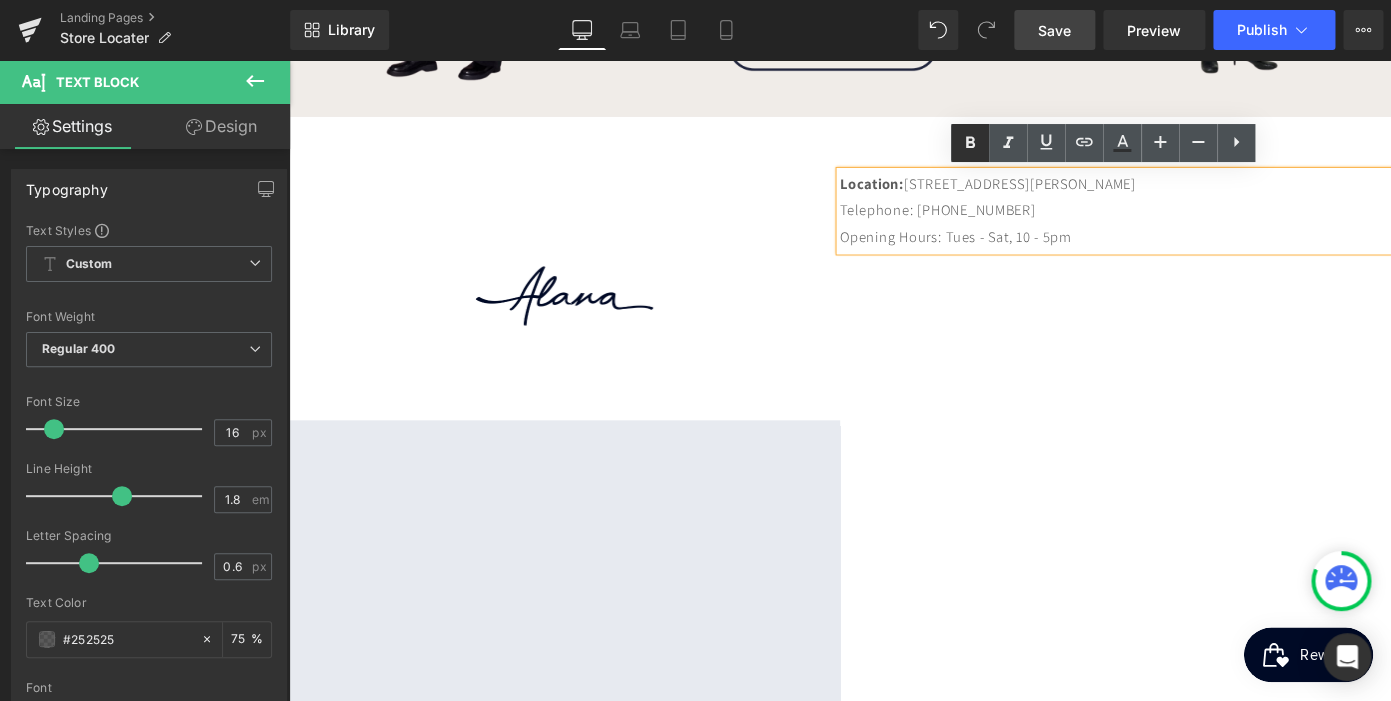 scroll, scrollTop: 601, scrollLeft: 0, axis: vertical 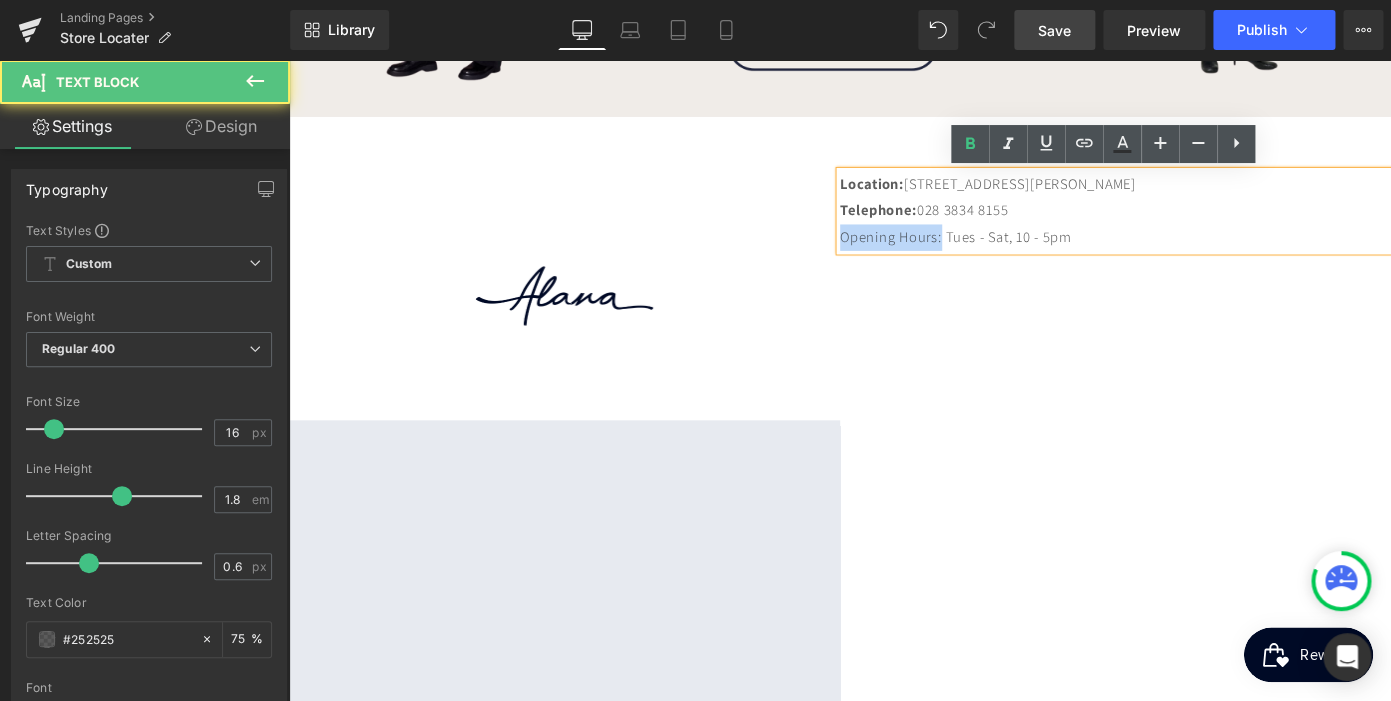 drag, startPoint x: 1018, startPoint y: 265, endPoint x: 889, endPoint y: 248, distance: 130.11533 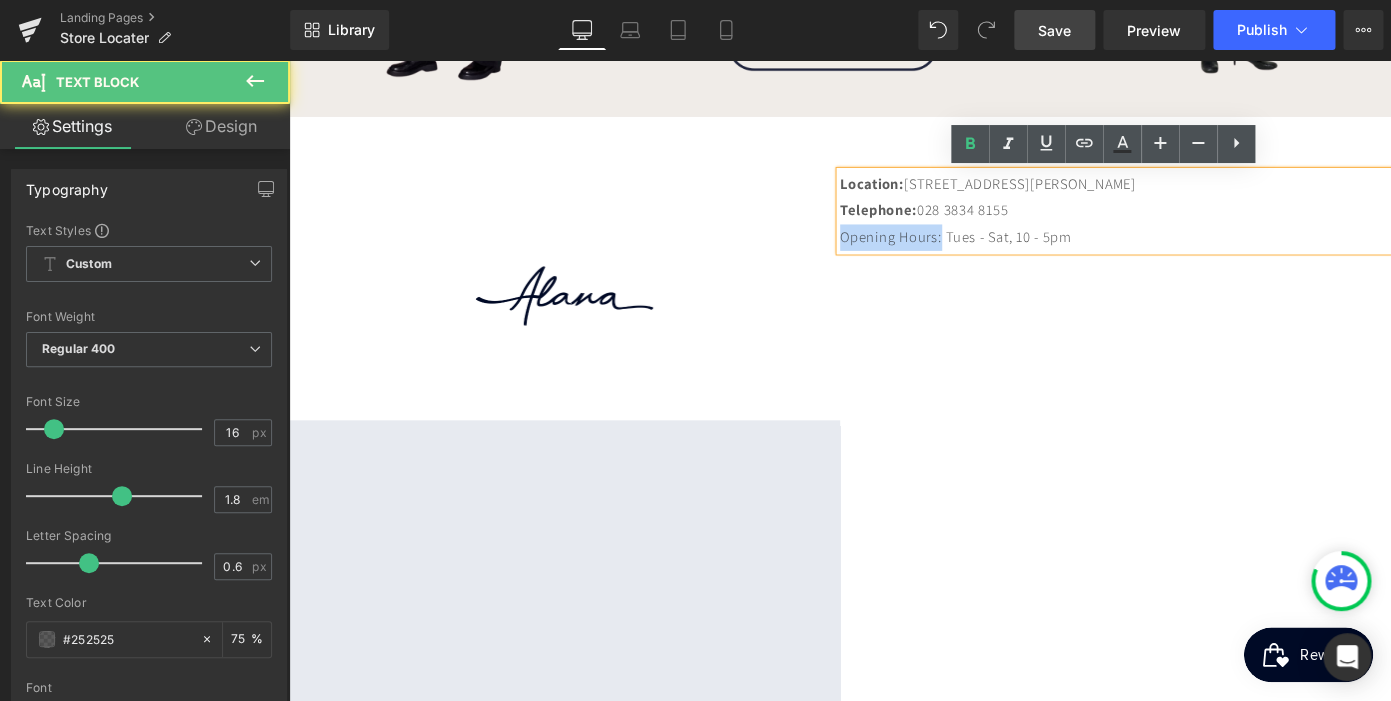 click on "Image
Google Maps         Location:  [STREET_ADDRESS] Telephone:  [PHONE_NUMBER] Opening Hours: Tues - Sat, 10 - 5pm Text [GEOGRAPHIC_DATA]" at bounding box center [894, 519] 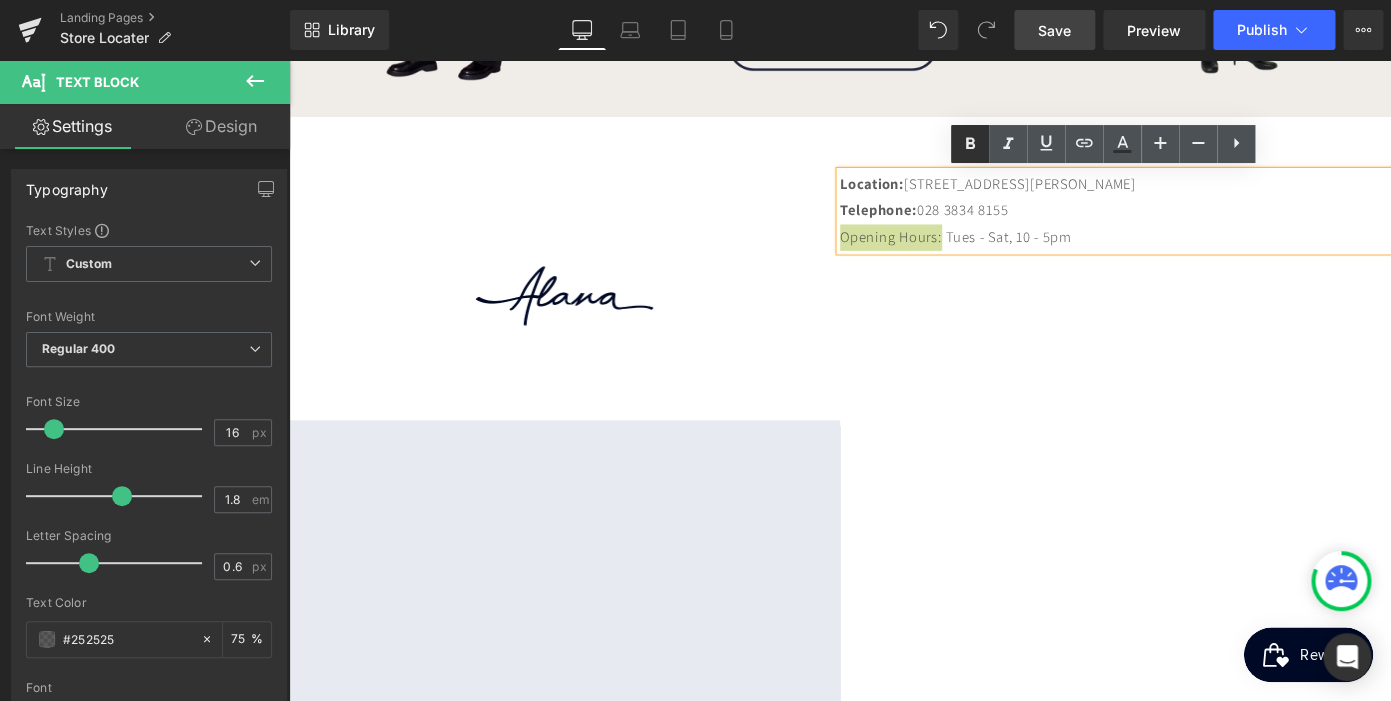 click 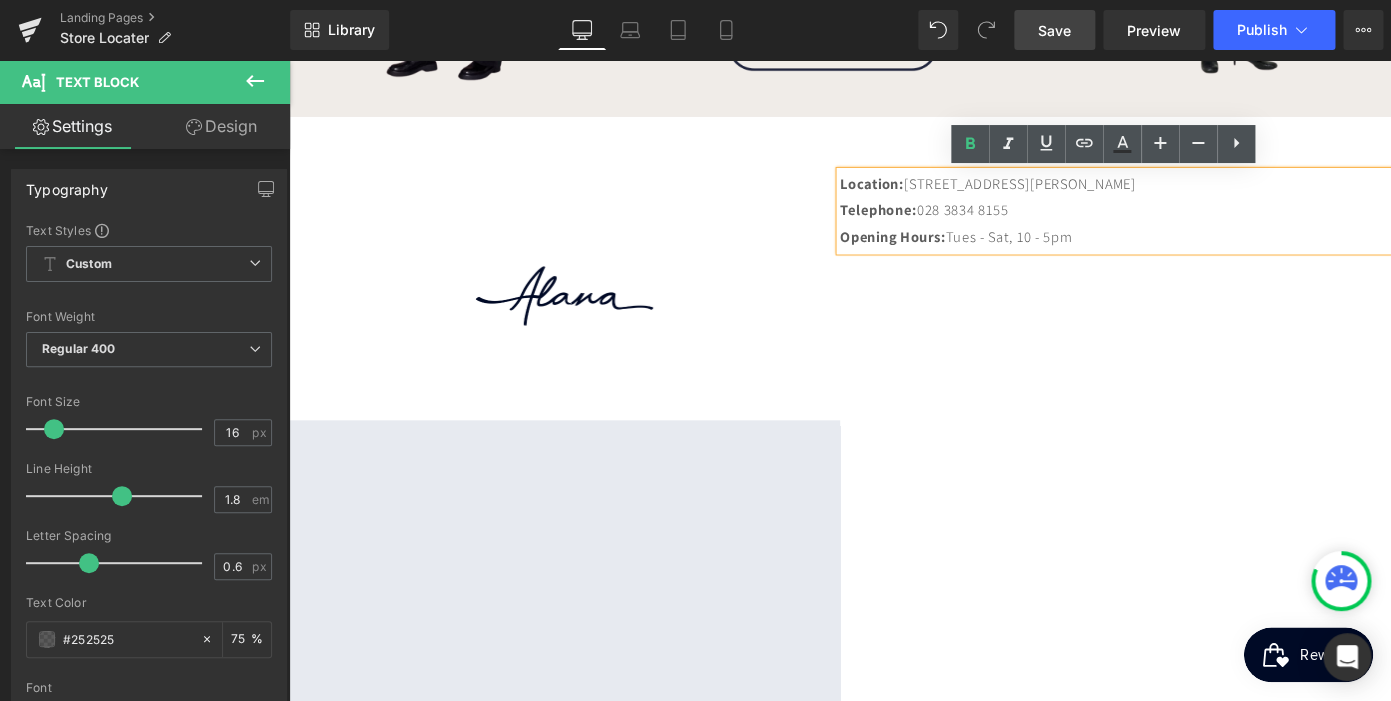 click on "Image
Google Maps         Location:  [STREET_ADDRESS] Telephone:  [PHONE_NUMBER] Opening Hours:  Tues - Sat, 10 - 5pm Text [GEOGRAPHIC_DATA]" at bounding box center [894, 519] 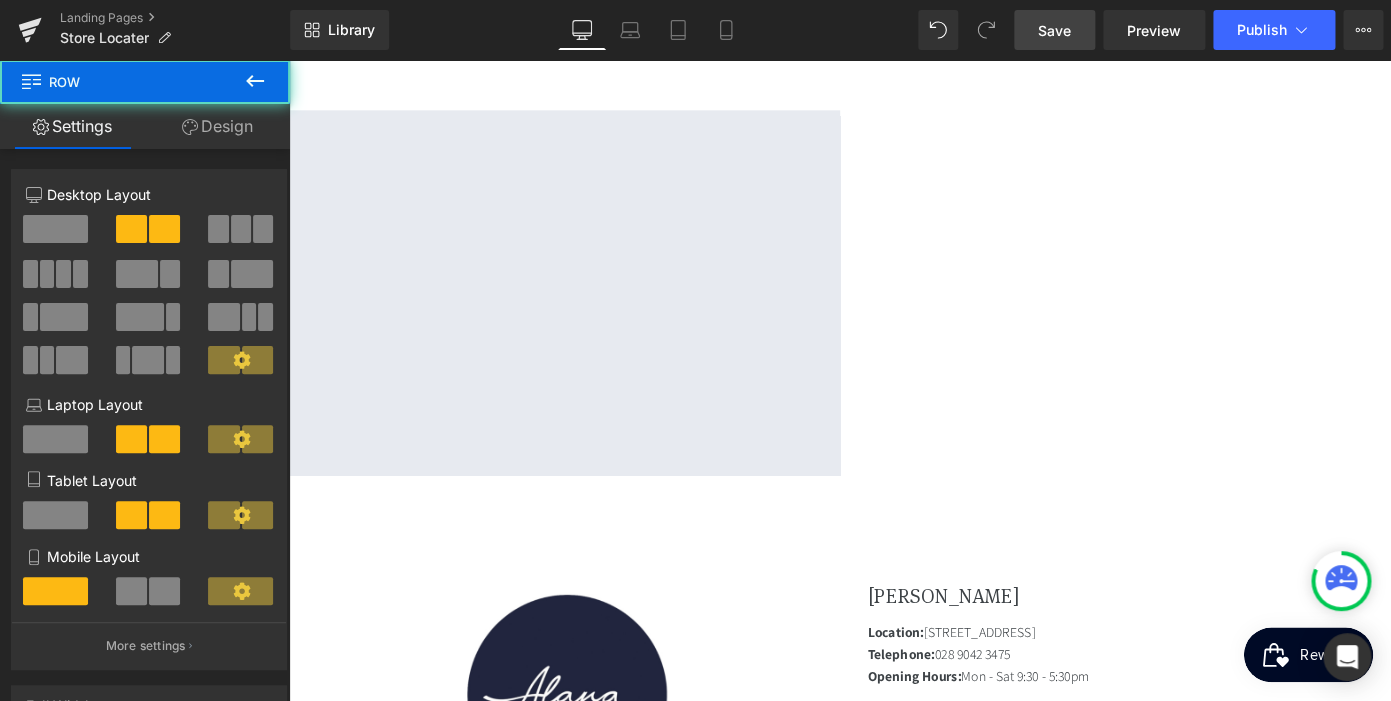 scroll, scrollTop: 978, scrollLeft: 0, axis: vertical 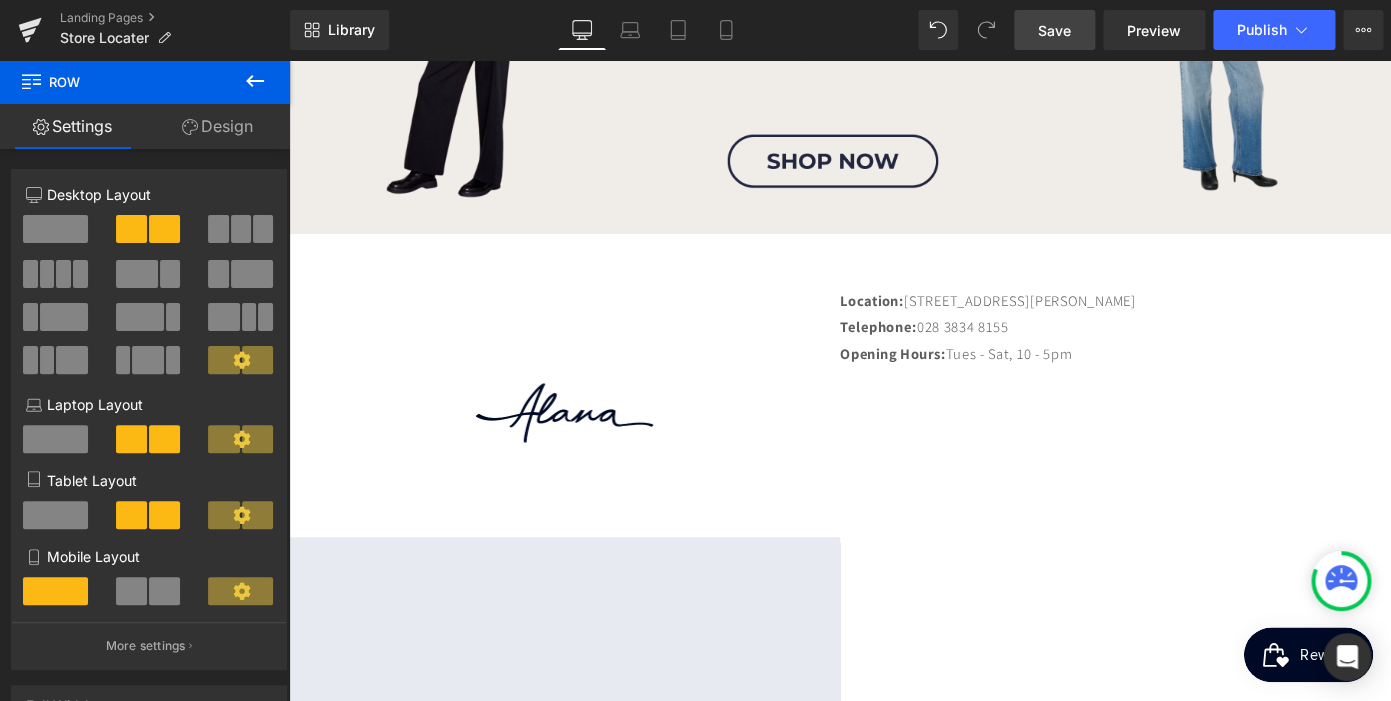 click 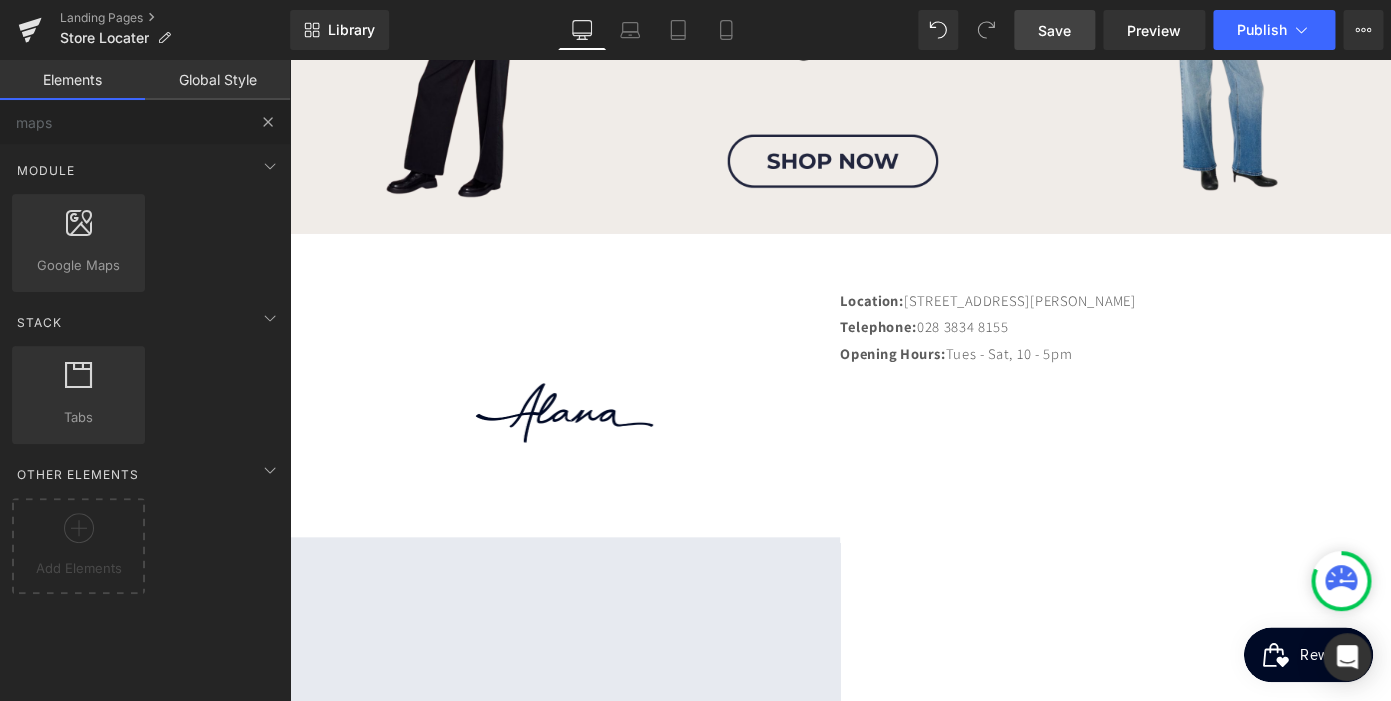 type 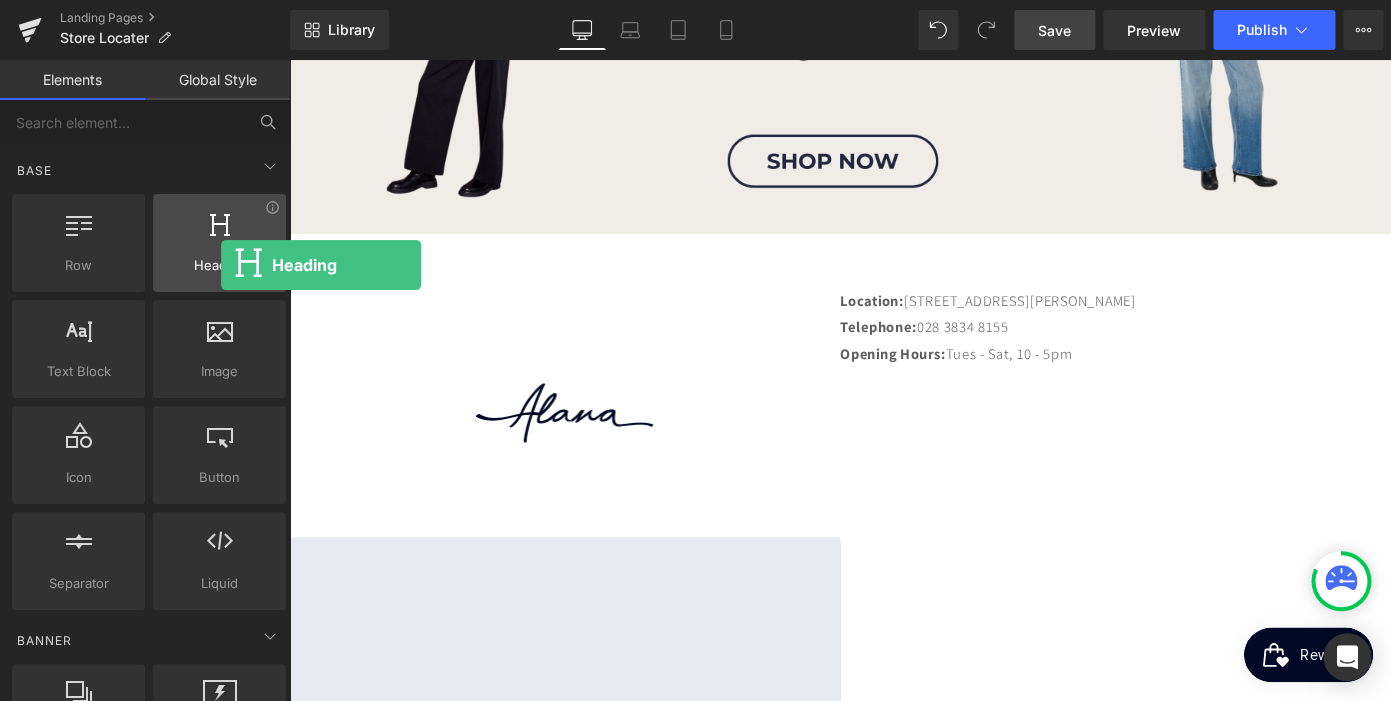scroll, scrollTop: 0, scrollLeft: 410, axis: horizontal 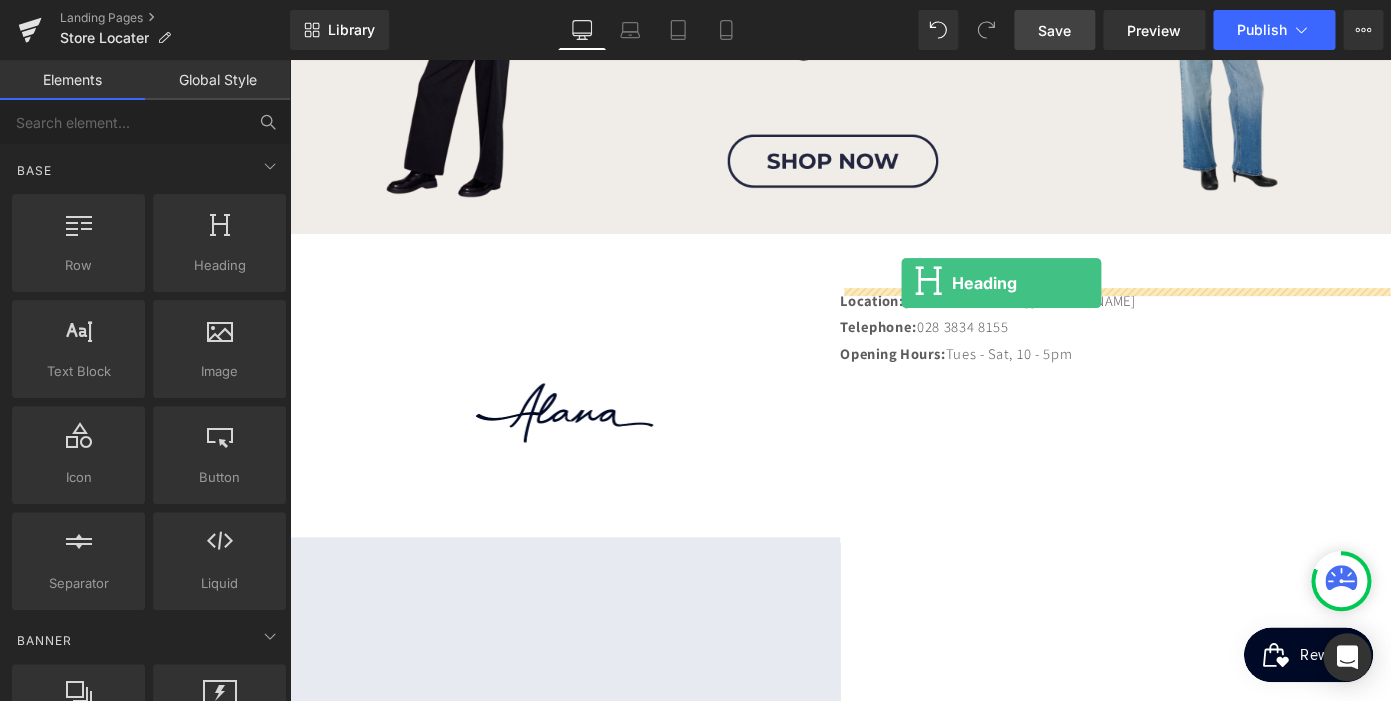 drag, startPoint x: 510, startPoint y: 283, endPoint x: 961, endPoint y: 305, distance: 451.53625 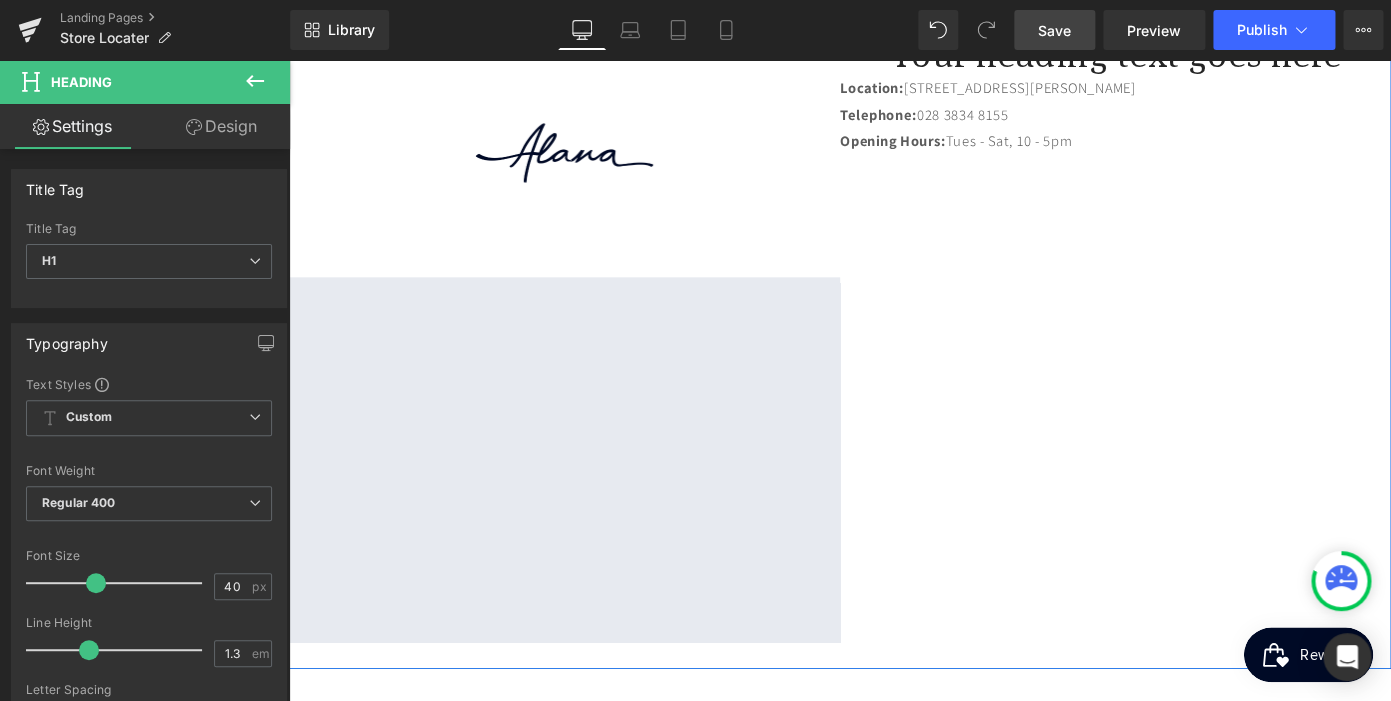 scroll, scrollTop: 1020, scrollLeft: 0, axis: vertical 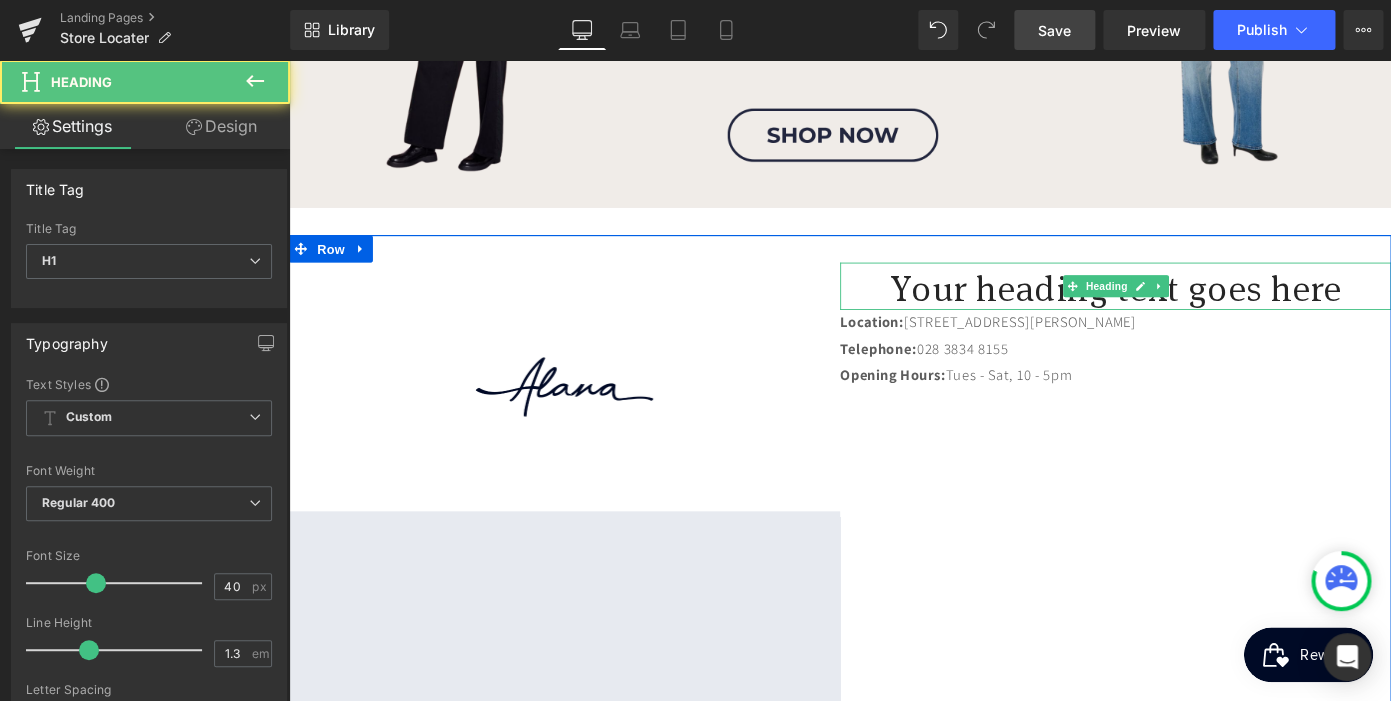 click on "Your heading text goes here" at bounding box center (1196, 308) 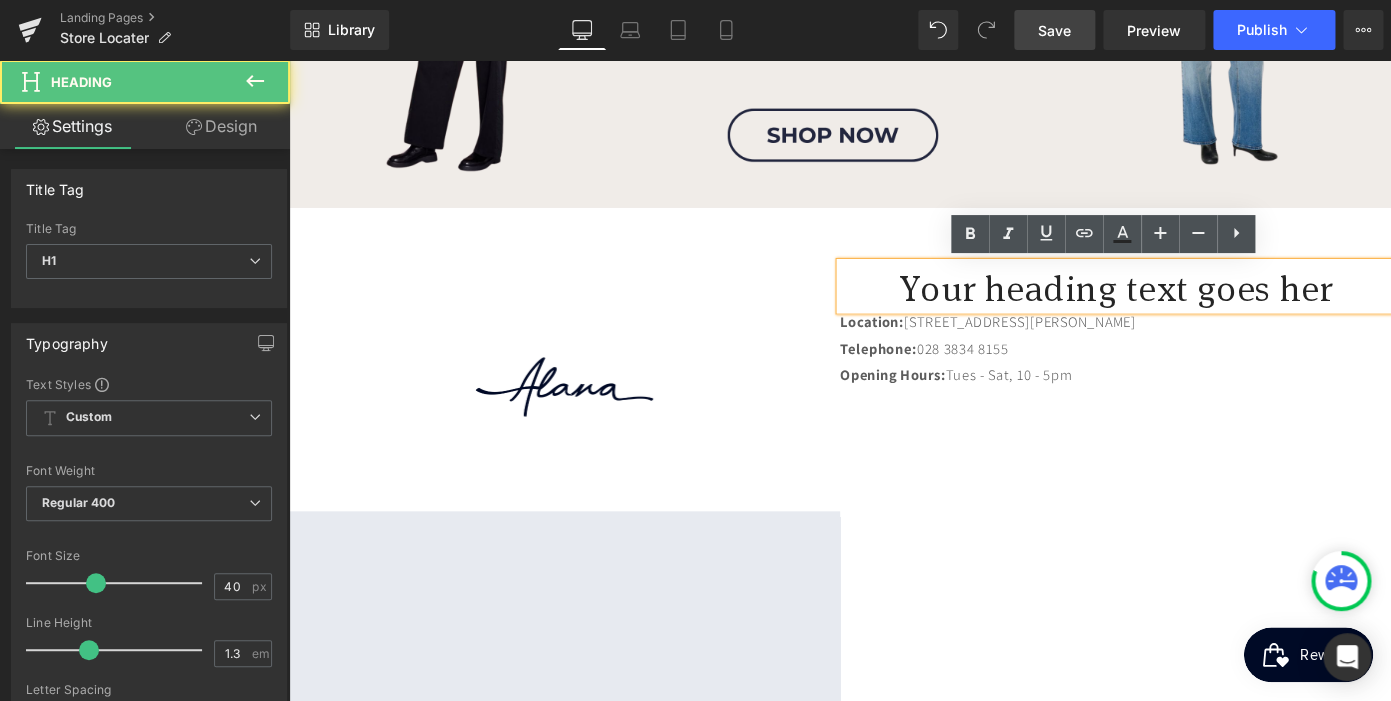 type 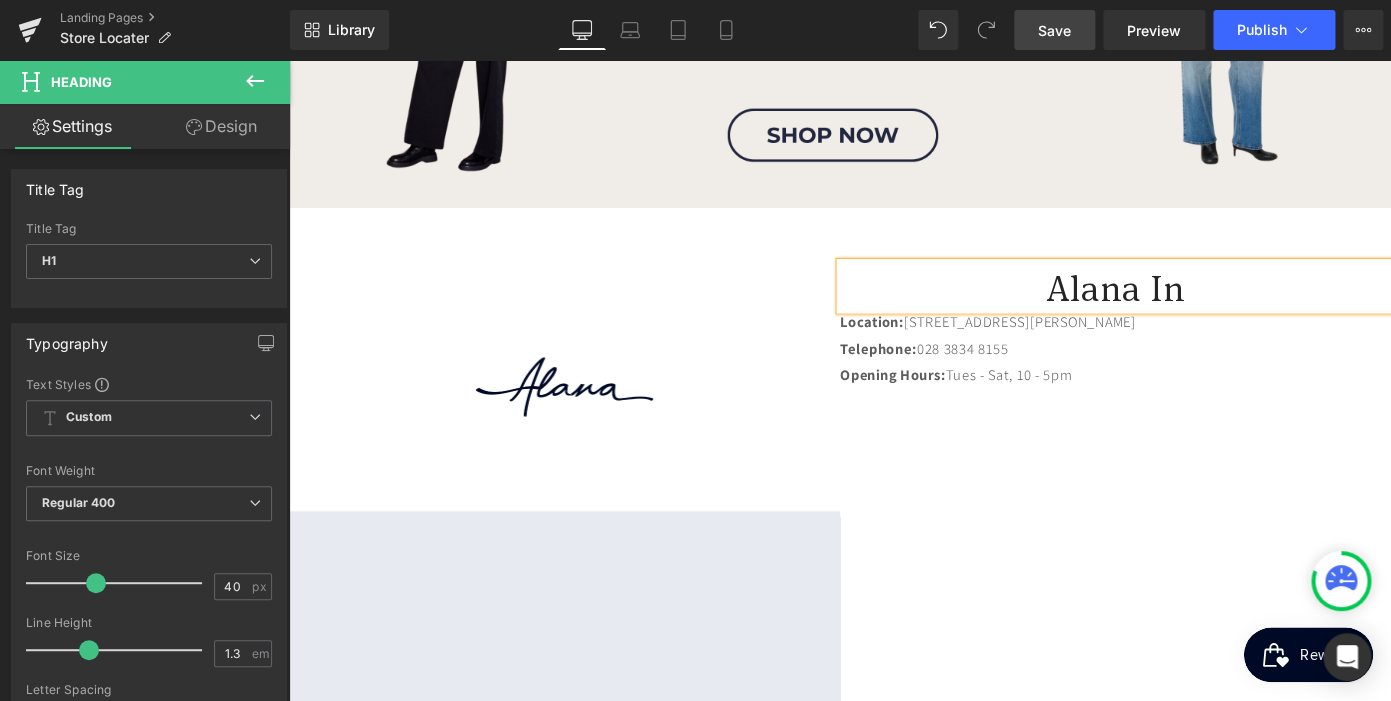 scroll, scrollTop: 0, scrollLeft: 0, axis: both 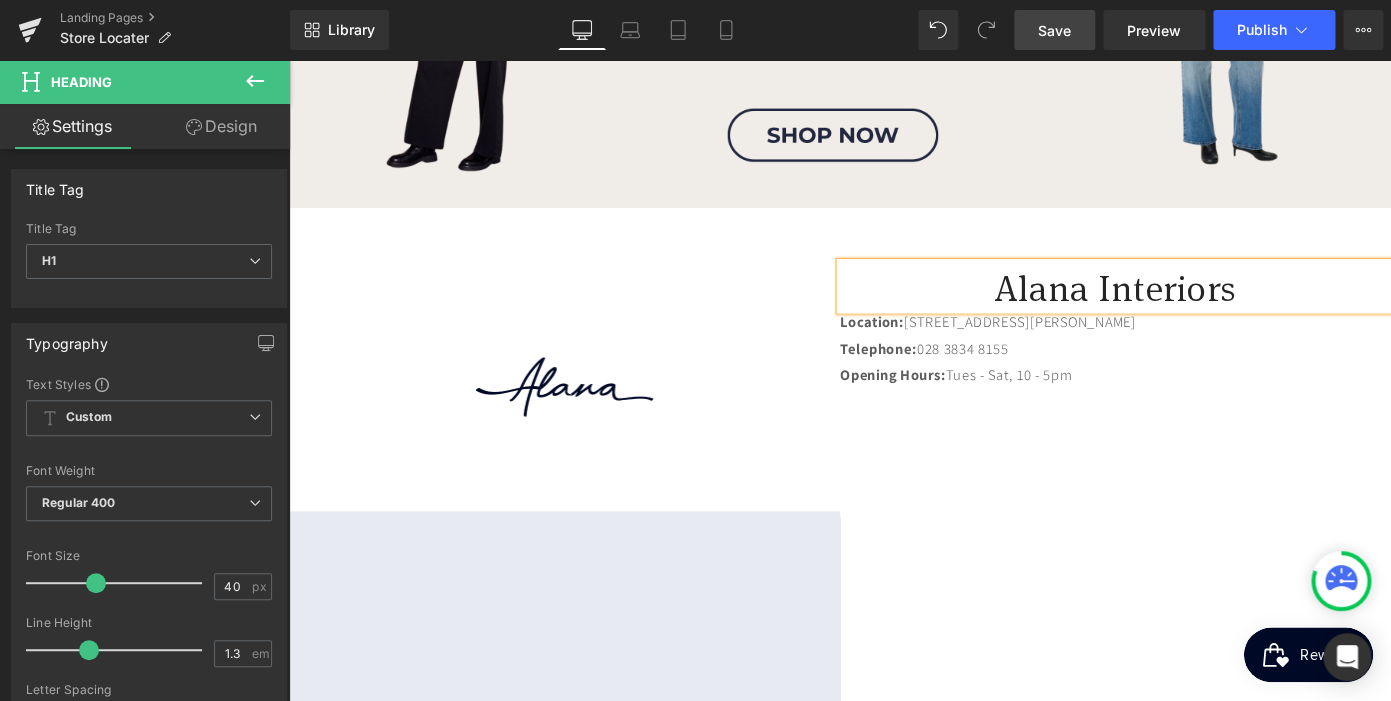 click on "Image
Google Maps
Alana Interiors
Heading         Location:  [STREET_ADDRESS] Telephone:  [PHONE_NUMBER] Opening Hours:  Tues - Sat, 10 - 5pm Text [GEOGRAPHIC_DATA]" at bounding box center [894, 618] 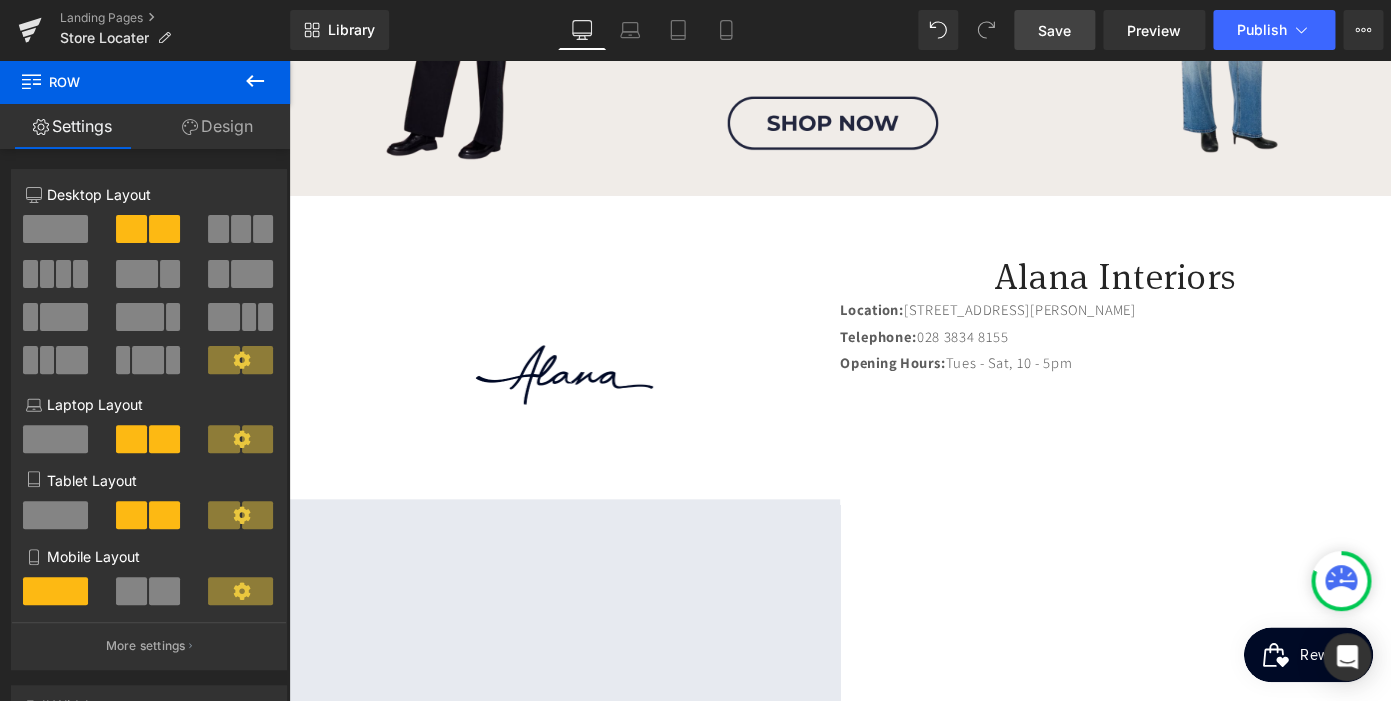 scroll, scrollTop: 511, scrollLeft: 0, axis: vertical 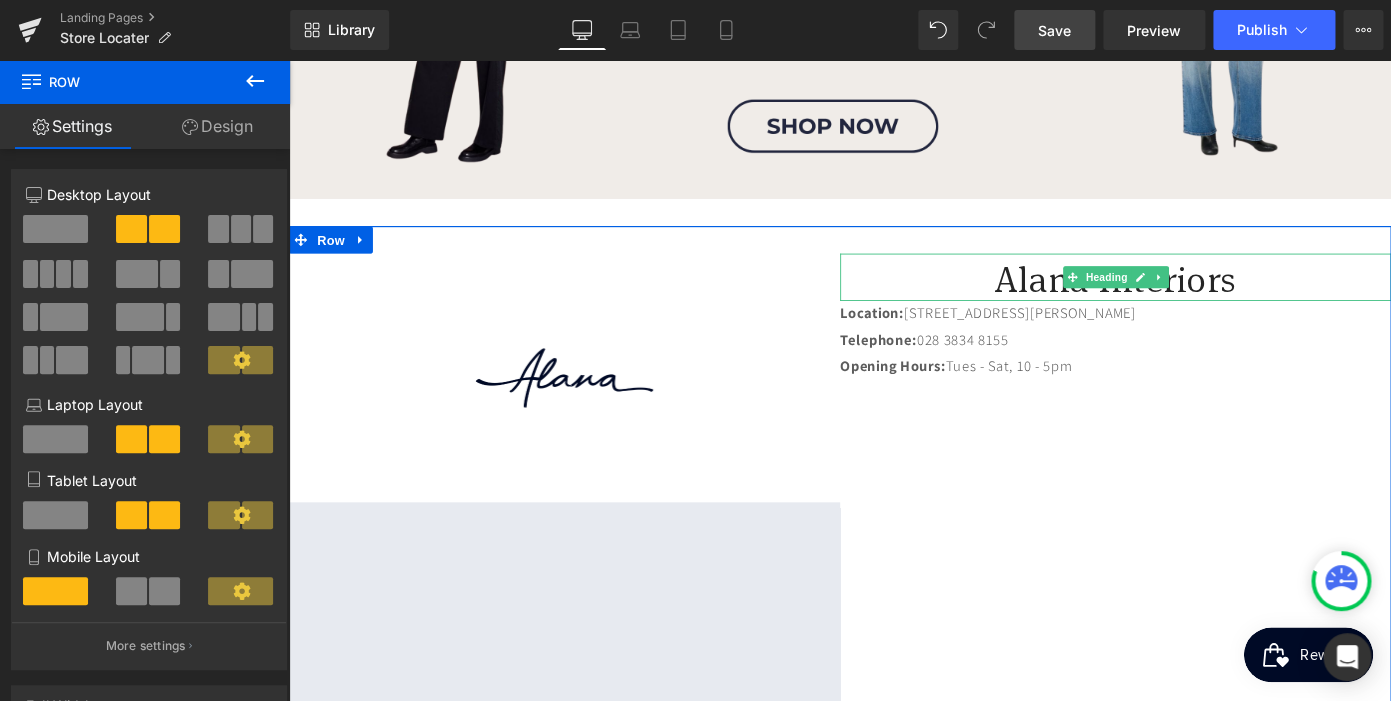 click on "Alana Interiors" at bounding box center (1196, 299) 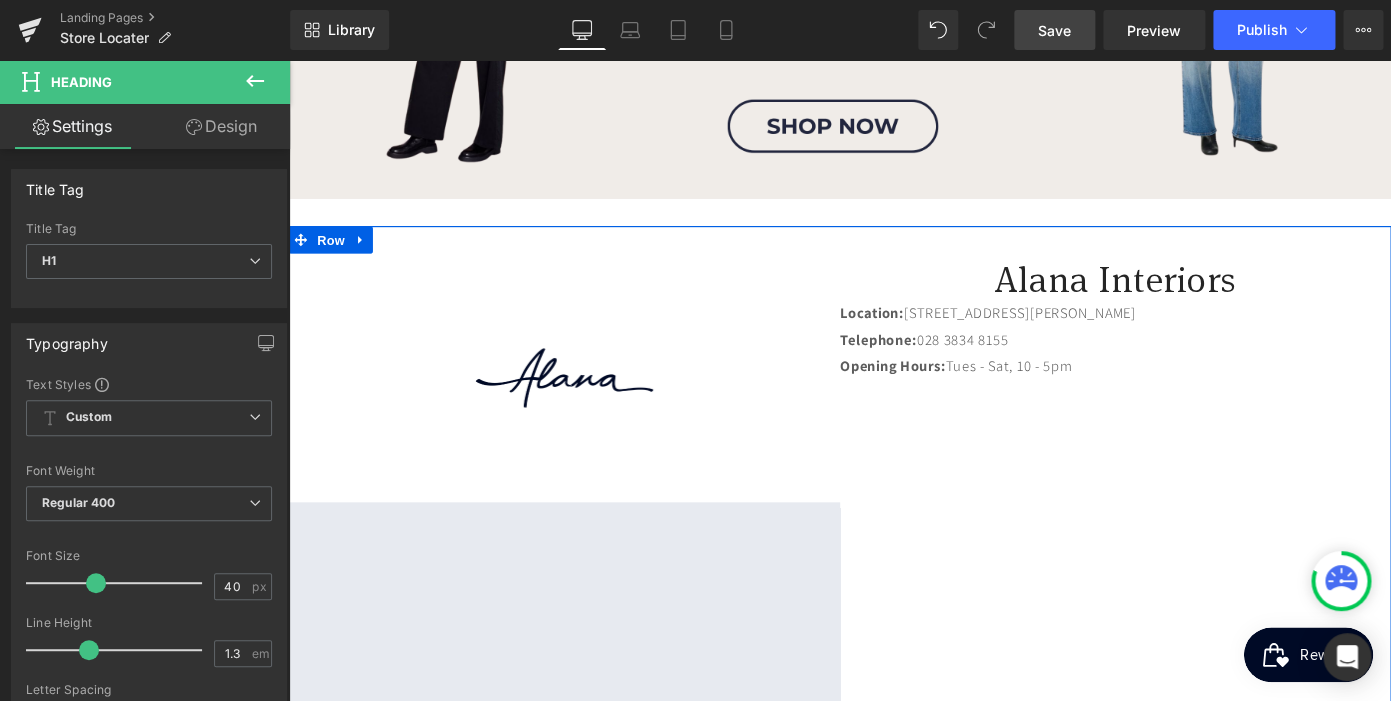 click on "Image
Google Maps
Alana Interiors
Heading         Location:  [STREET_ADDRESS] Telephone:  [PHONE_NUMBER] Opening Hours:  Tues - Sat, 10 - 5pm Text [GEOGRAPHIC_DATA]" at bounding box center [894, 609] 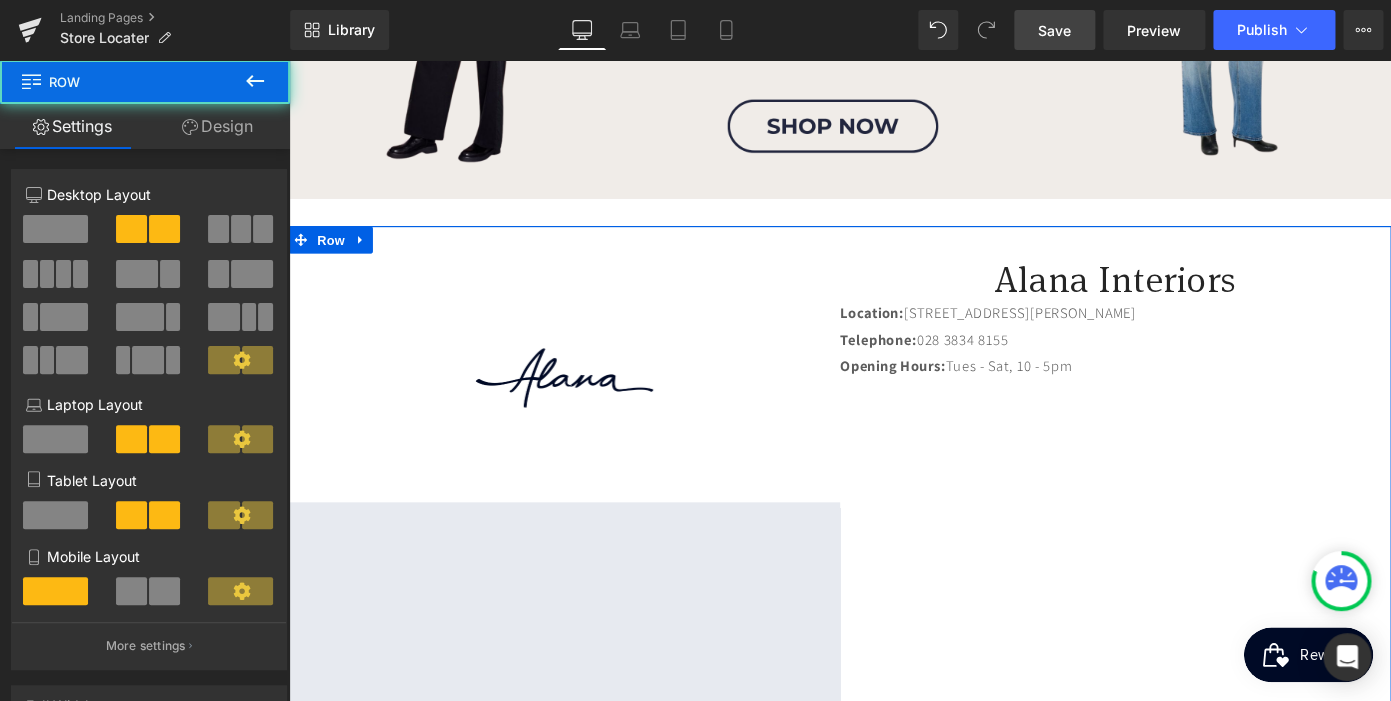 scroll, scrollTop: 0, scrollLeft: 0, axis: both 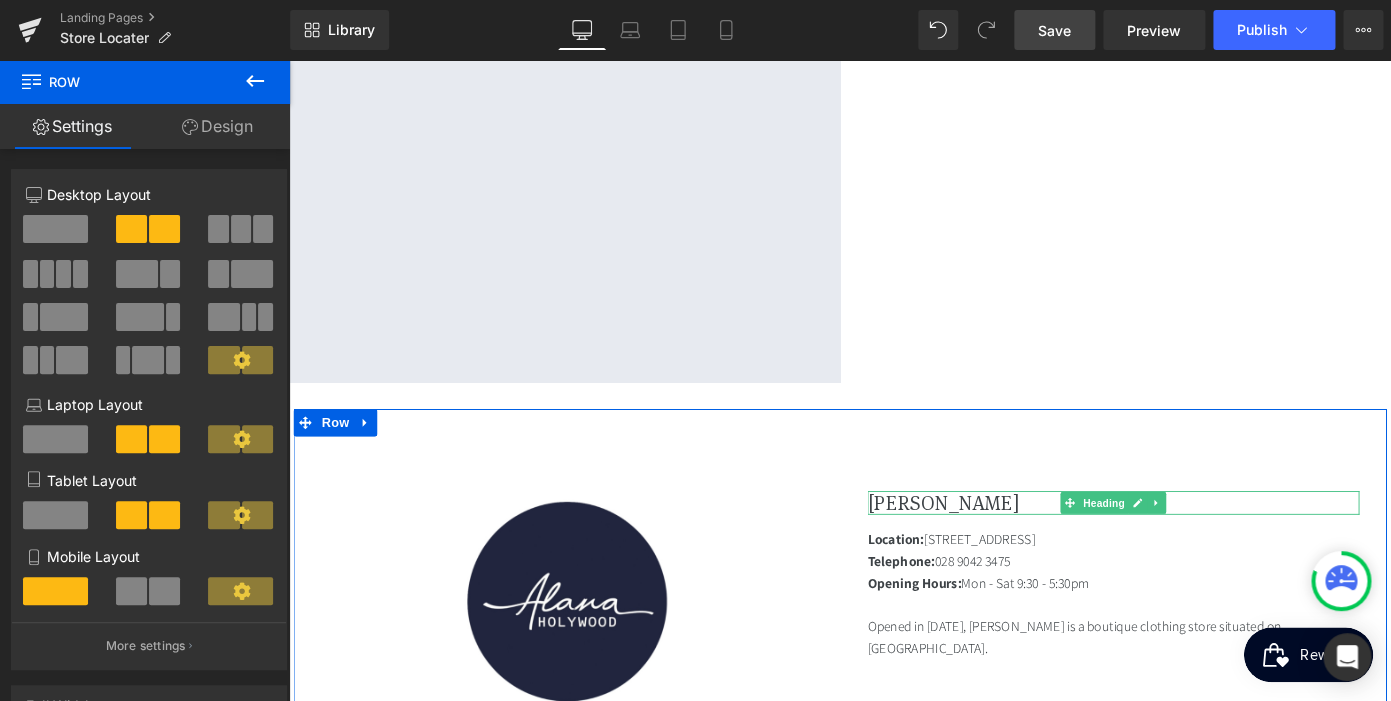click on "[PERSON_NAME]" at bounding box center [1194, 546] 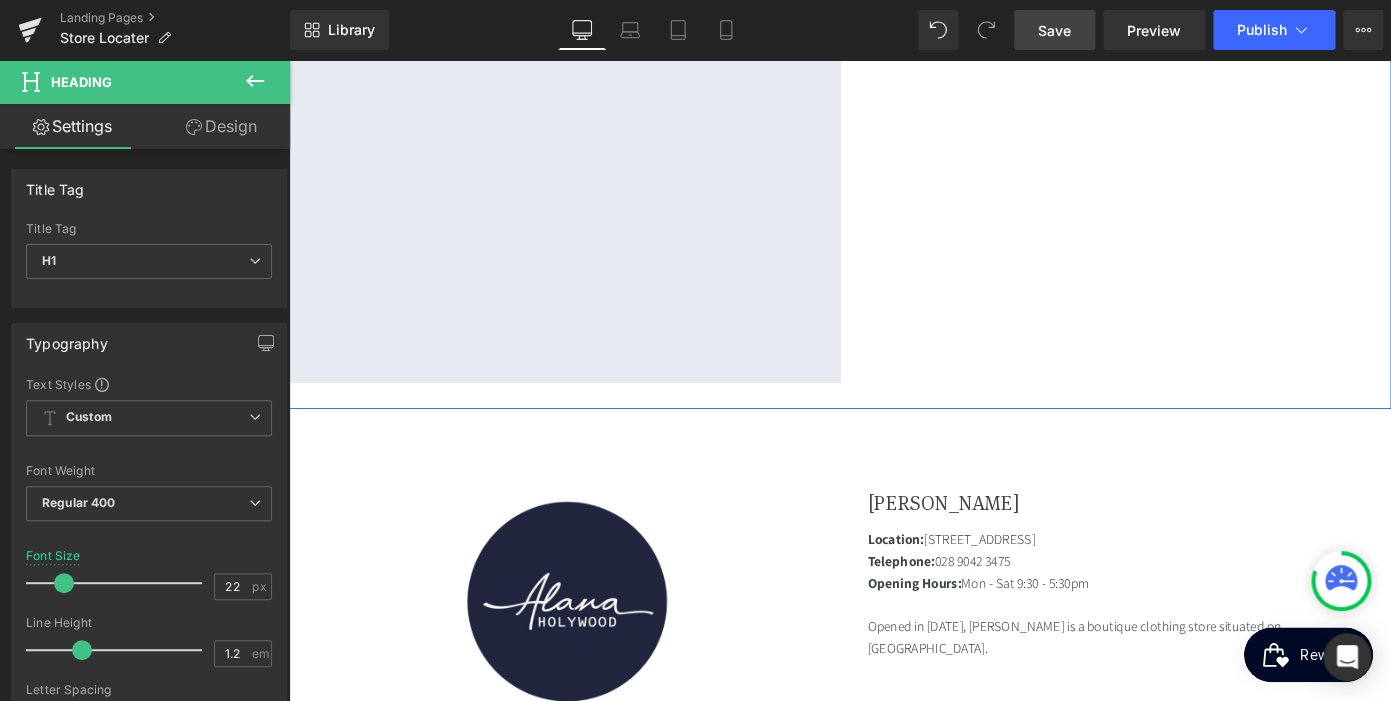 click on "Image
Google Maps
Alana Interiors
Heading         Location:  [STREET_ADDRESS] Telephone:  [PHONE_NUMBER] Opening Hours:  Tues - Sat, 10 - 5pm Text [GEOGRAPHIC_DATA]" at bounding box center (894, 76) 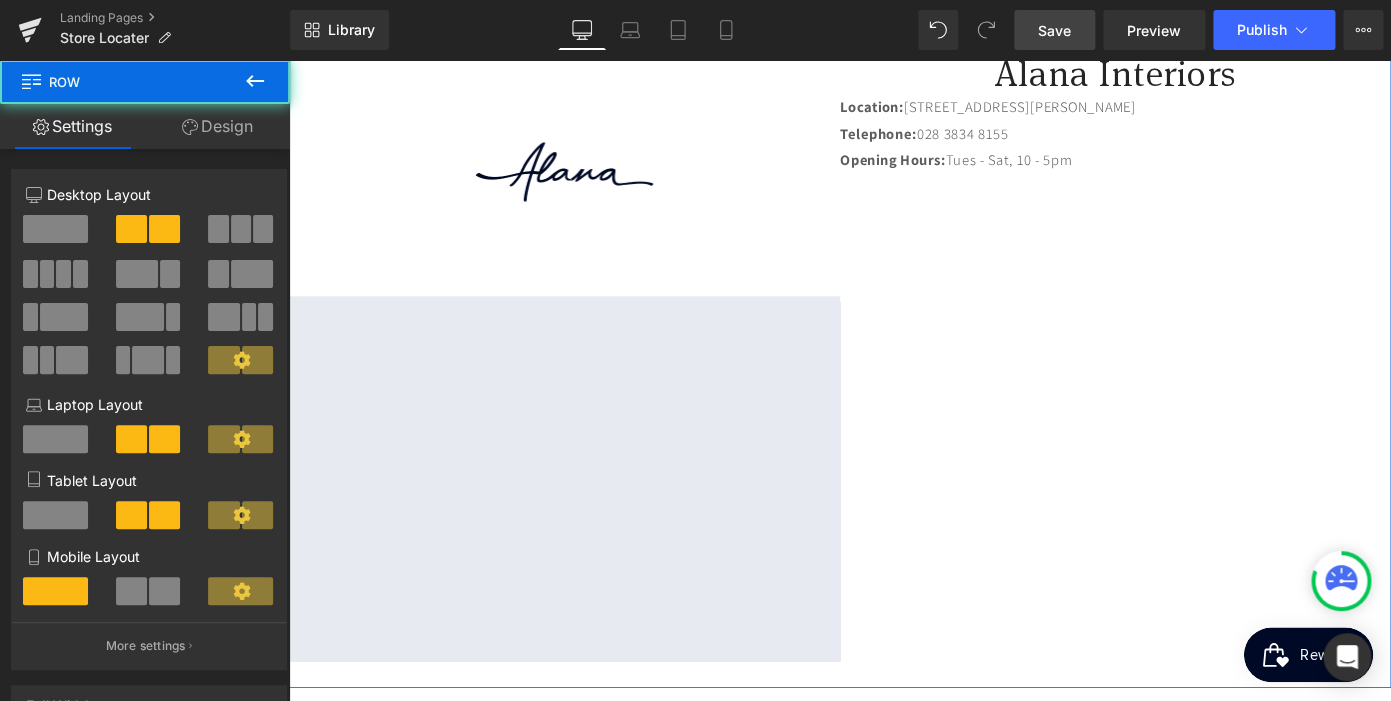 scroll, scrollTop: 695, scrollLeft: 0, axis: vertical 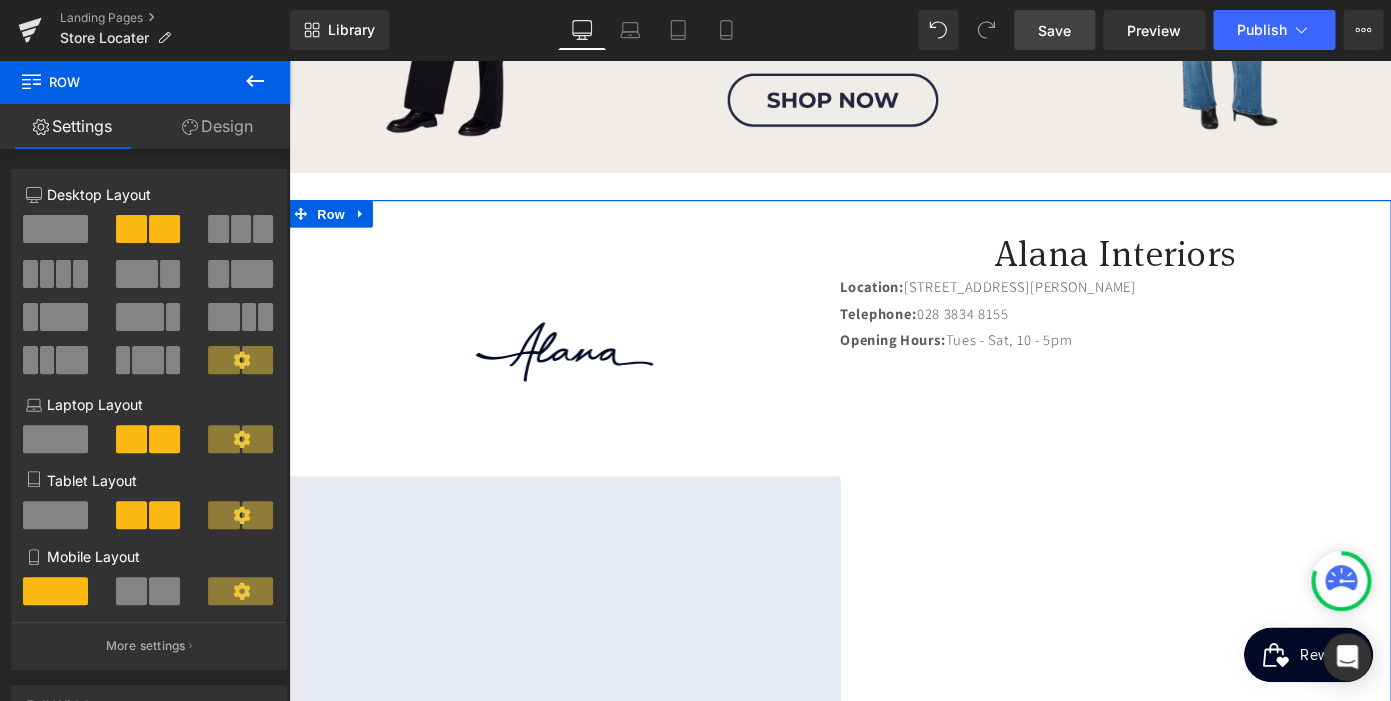 click on "Alana Interiors" at bounding box center [1196, 270] 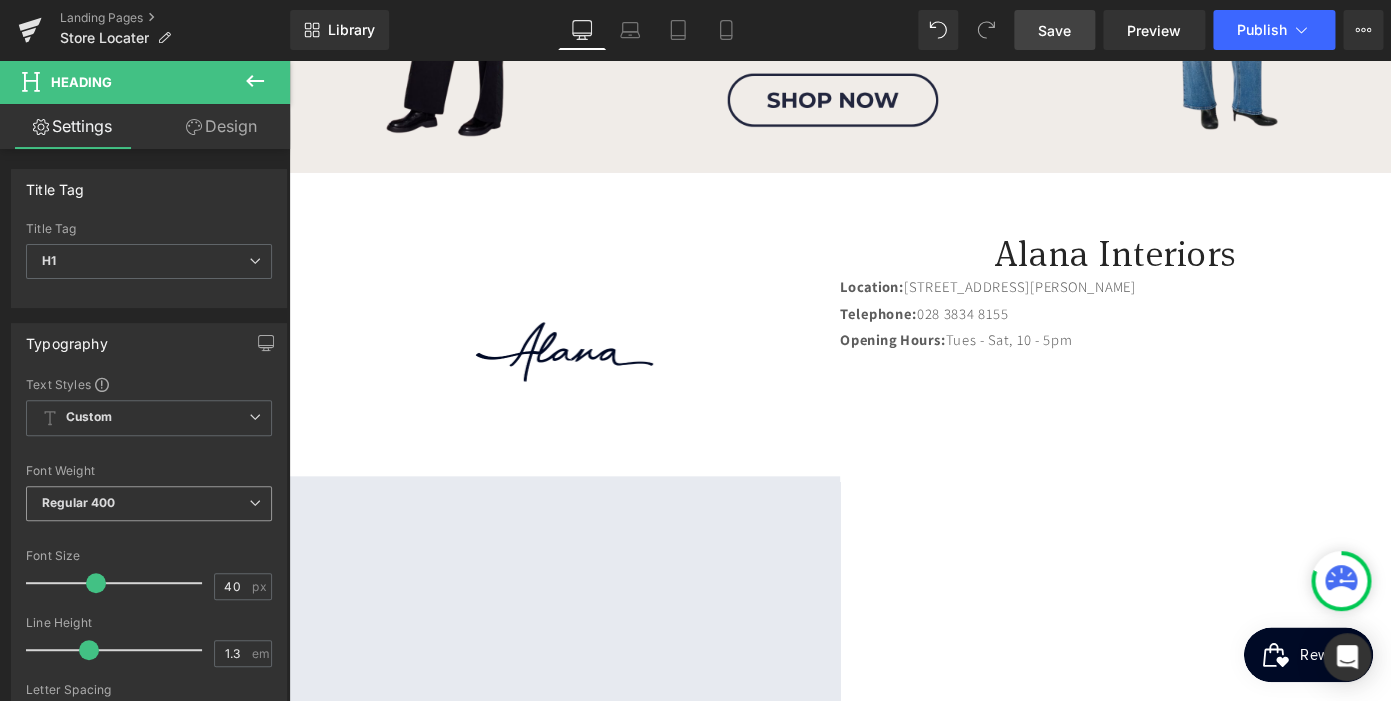 click on "Regular 400" at bounding box center [149, 503] 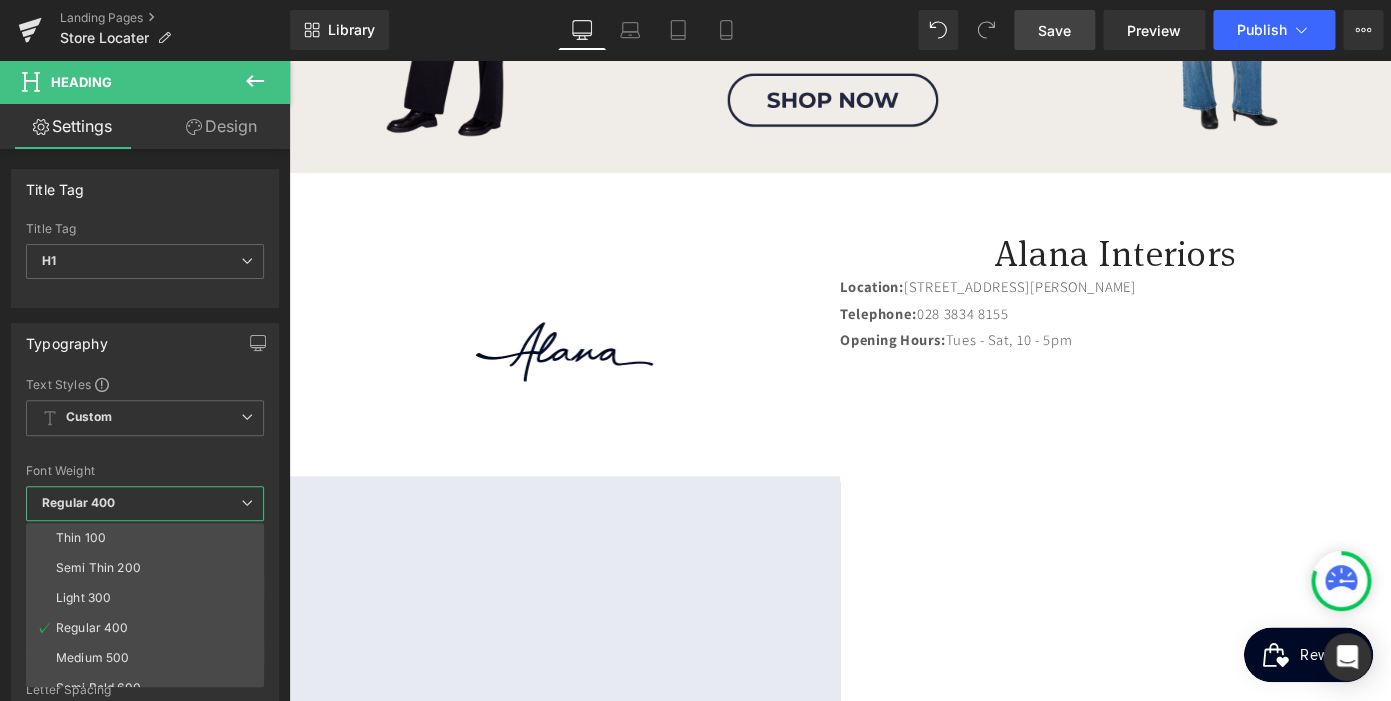 click on "Regular 400" at bounding box center (145, 503) 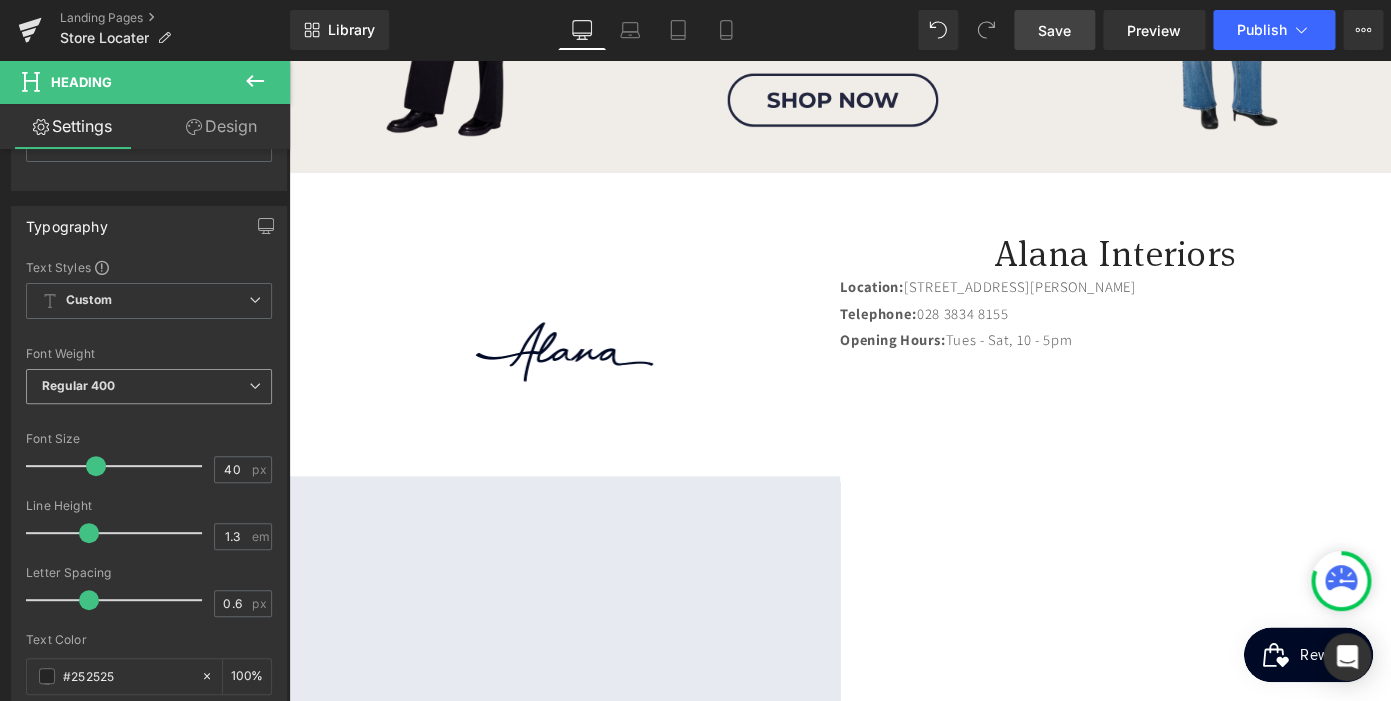 scroll, scrollTop: 118, scrollLeft: 0, axis: vertical 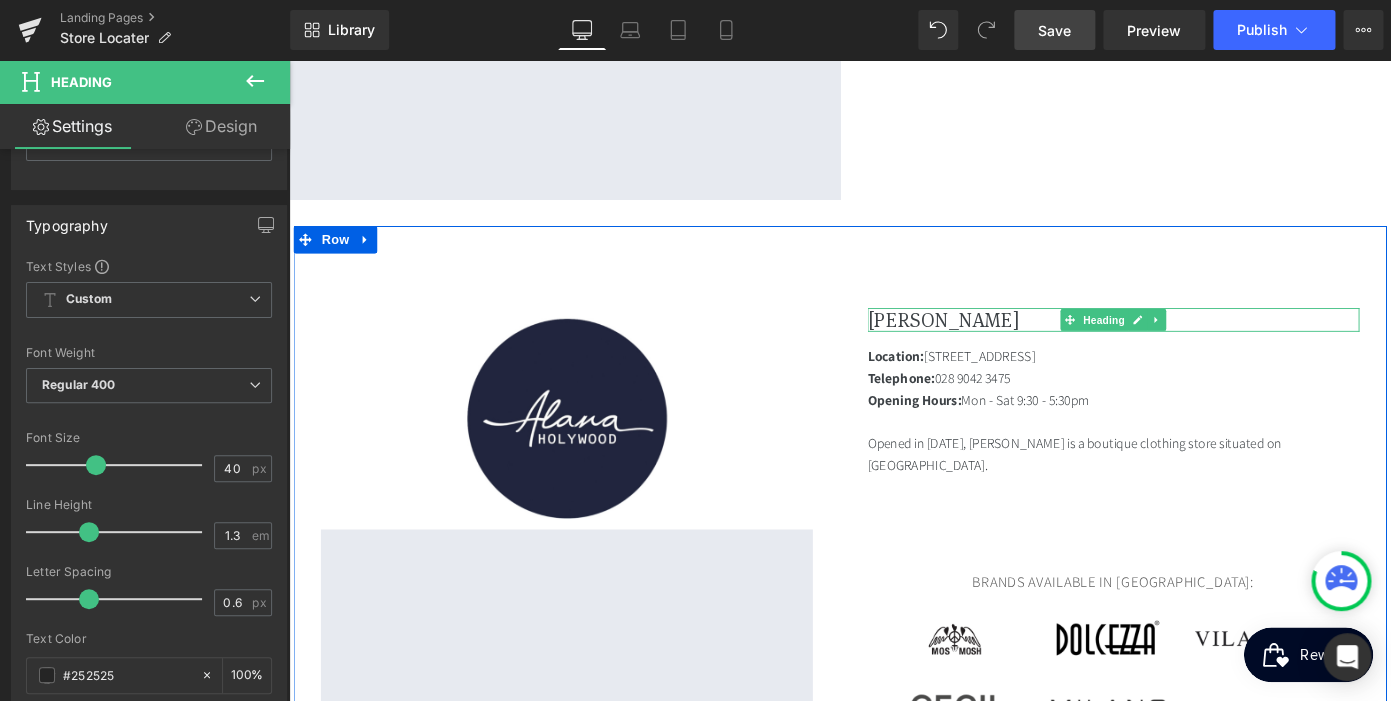 click on "[PERSON_NAME]" at bounding box center (1194, 345) 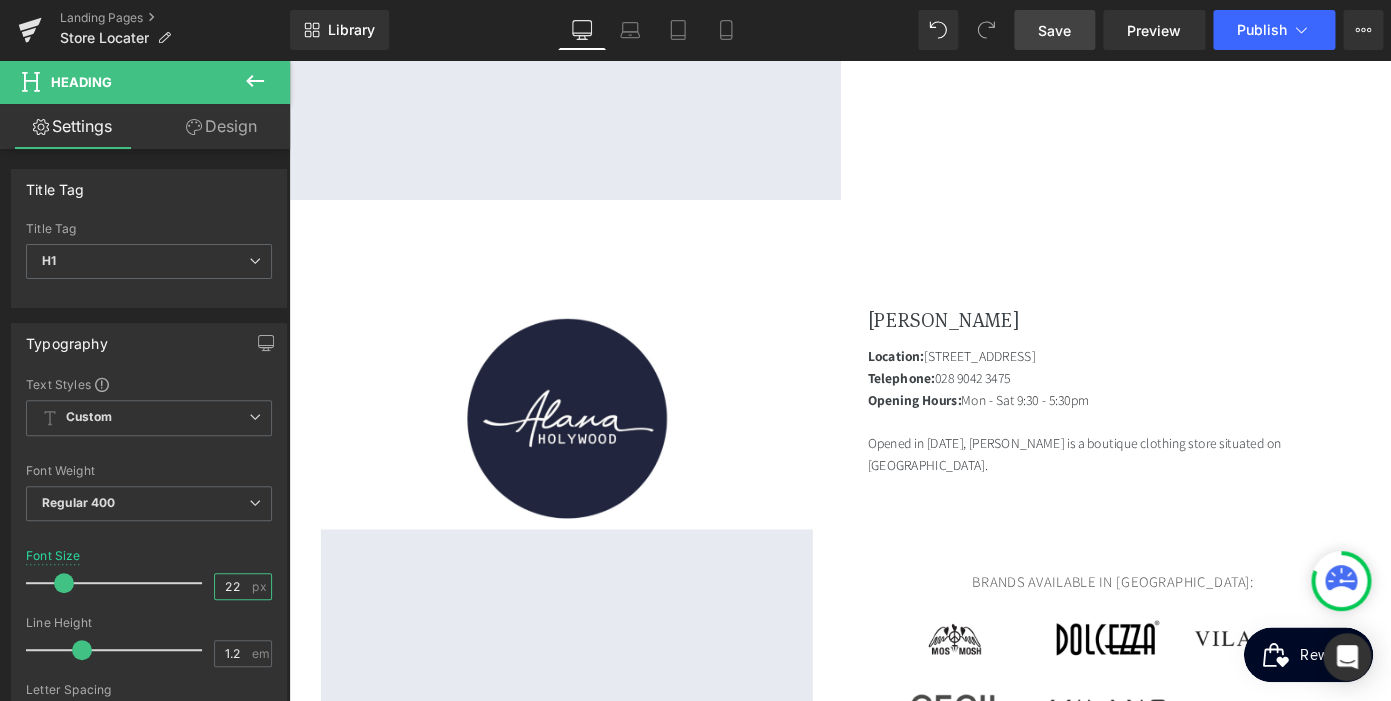 click on "22" at bounding box center (232, 586) 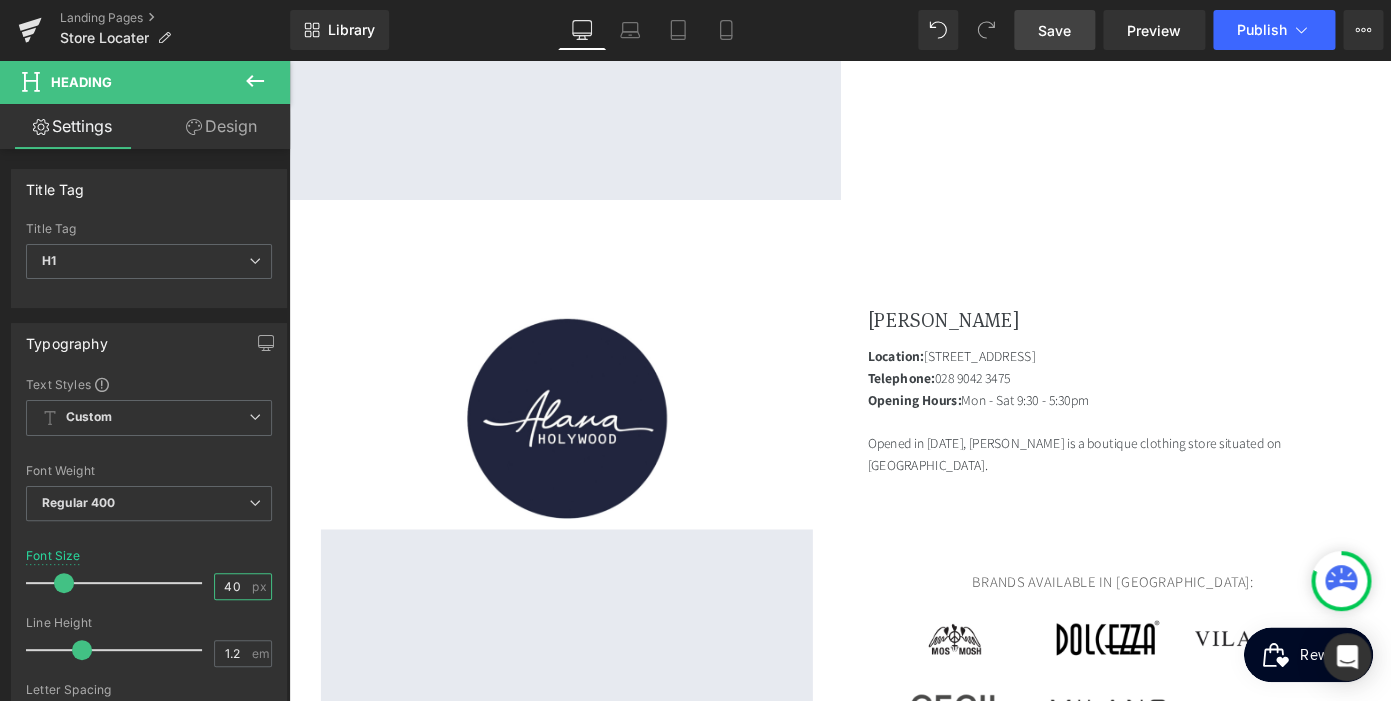 scroll, scrollTop: 0, scrollLeft: 410, axis: horizontal 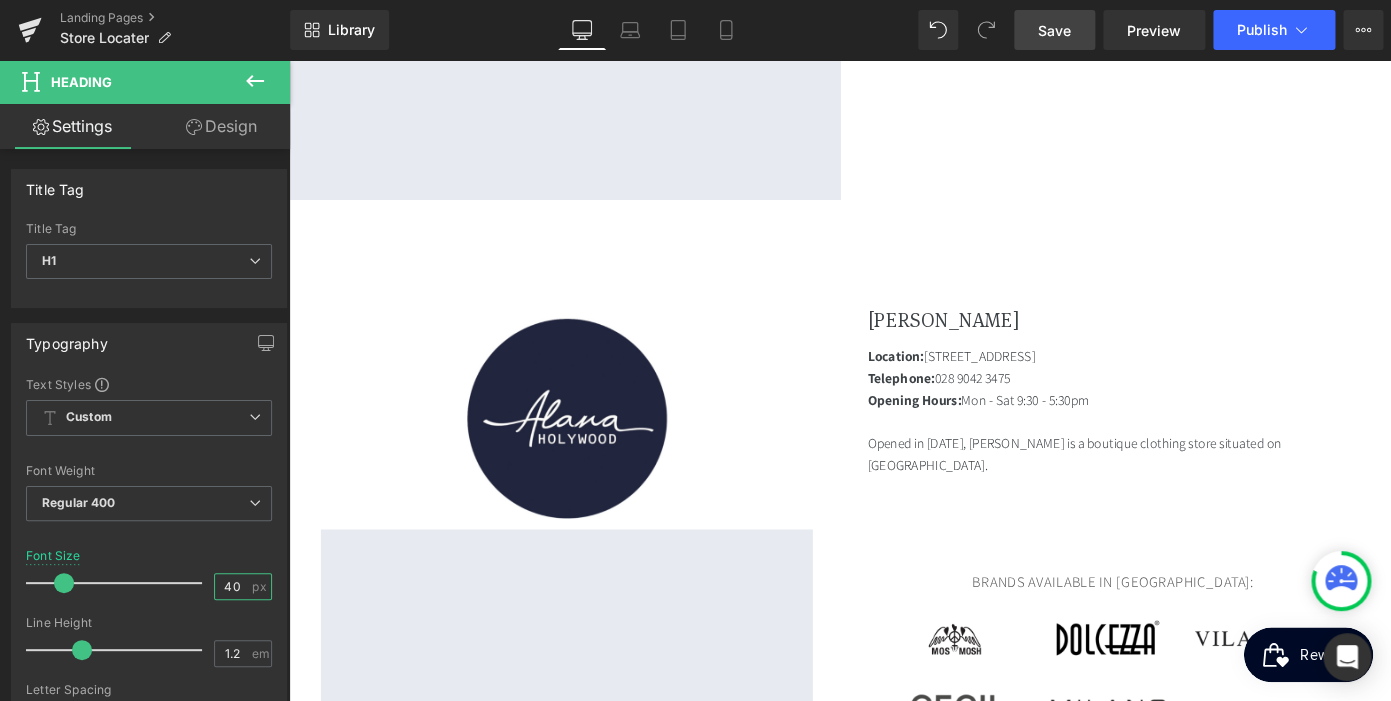 type on "40" 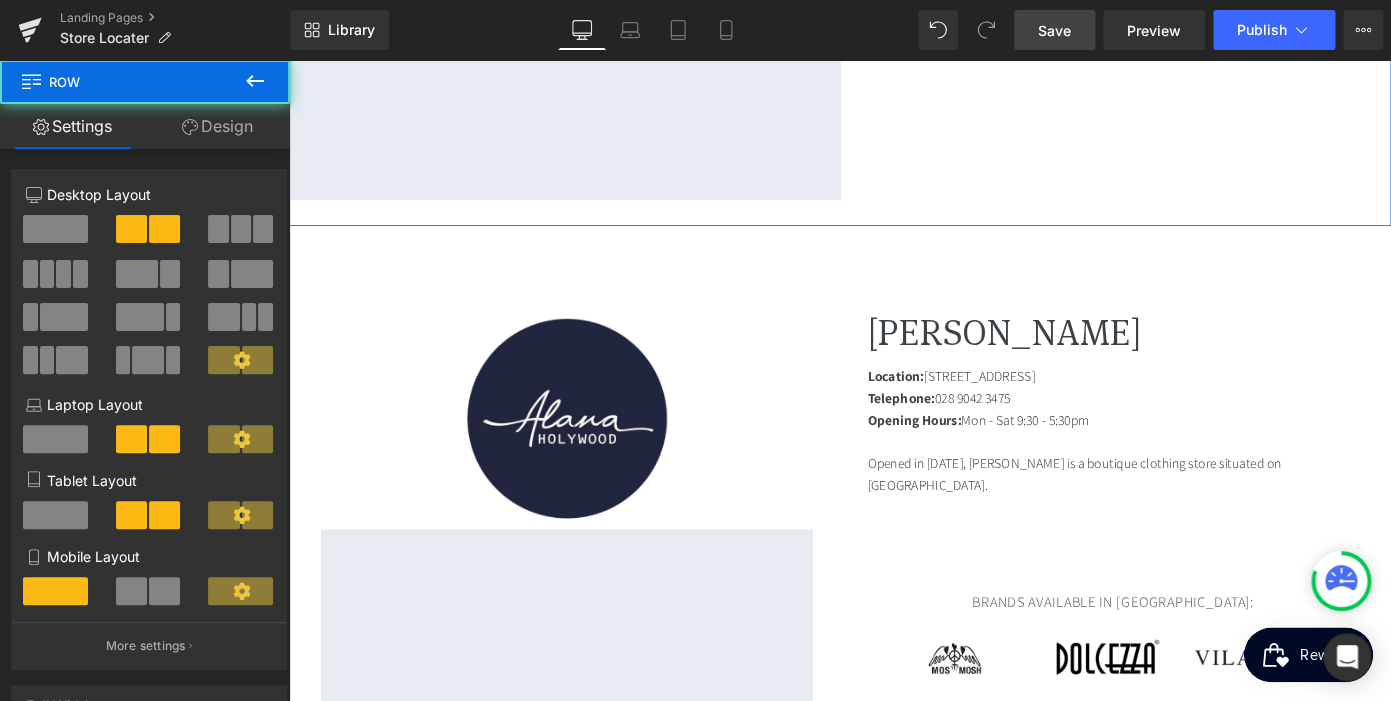 click on "Image
Google Maps
Alana Interiors
Heading         Location:  [STREET_ADDRESS] Telephone:  [PHONE_NUMBER] Opening Hours:  Tues - Sat, 10 - 5pm Text [GEOGRAPHIC_DATA]" at bounding box center (894, -125) 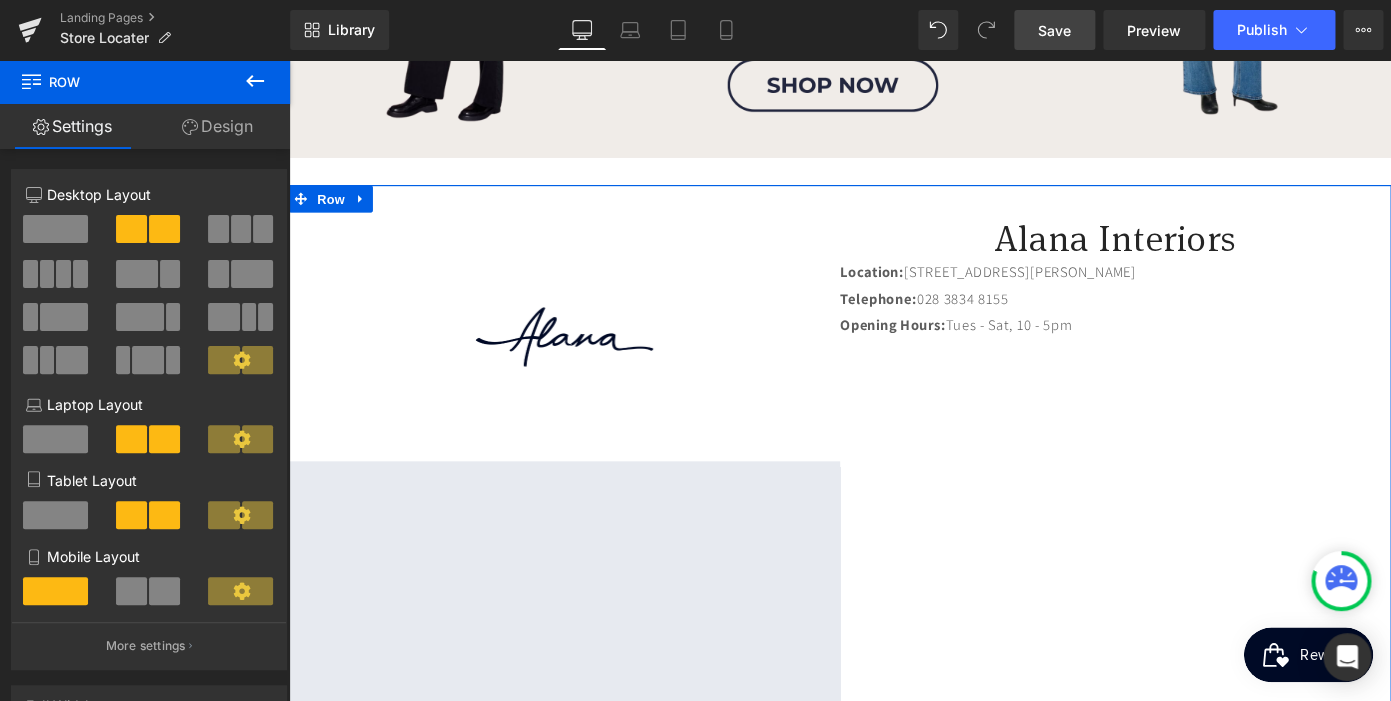 scroll, scrollTop: 556, scrollLeft: 0, axis: vertical 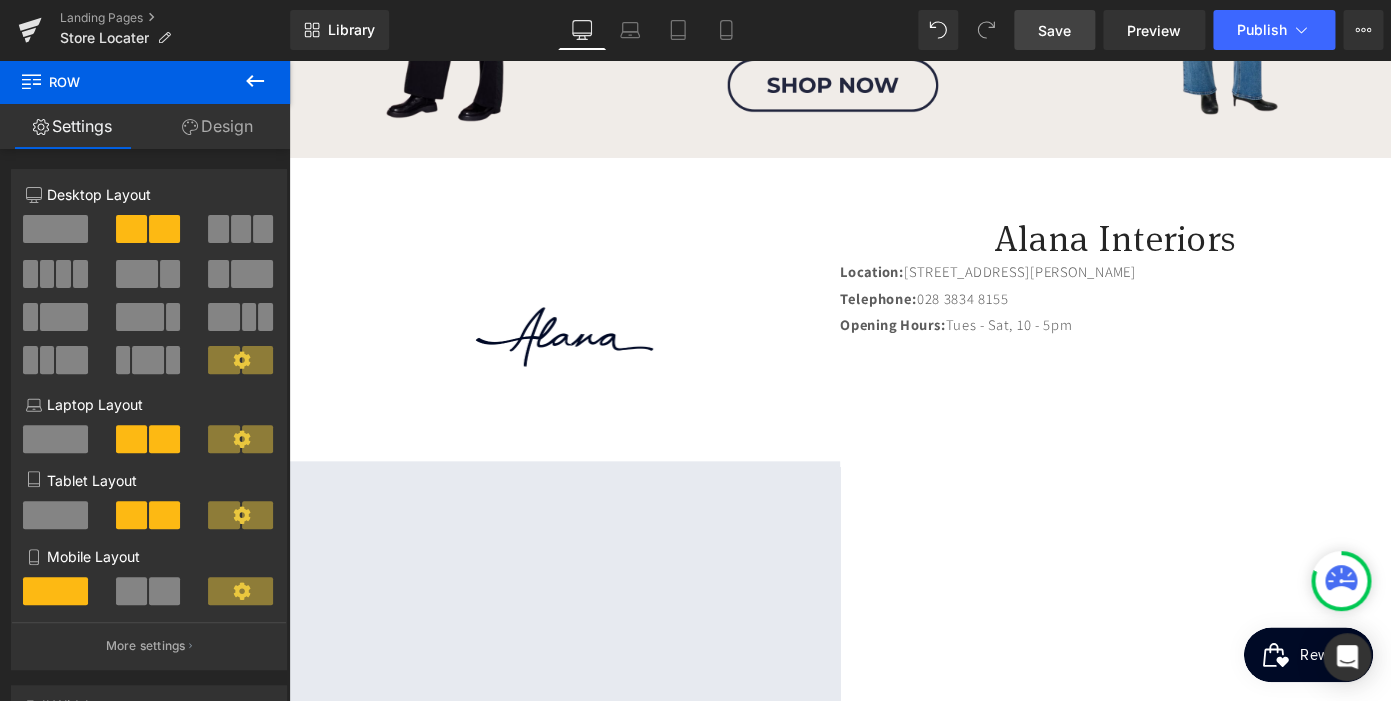 click on "Alana Interiors" at bounding box center [1196, 254] 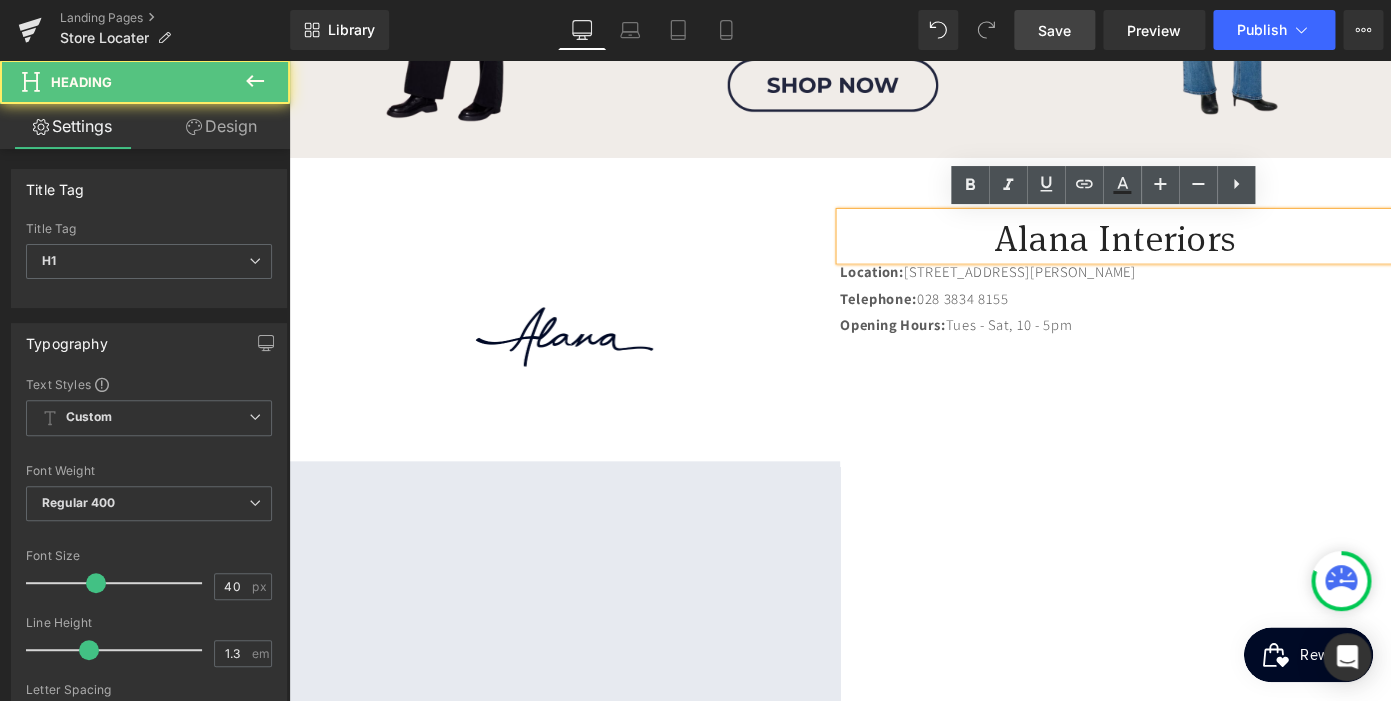 scroll, scrollTop: 0, scrollLeft: 0, axis: both 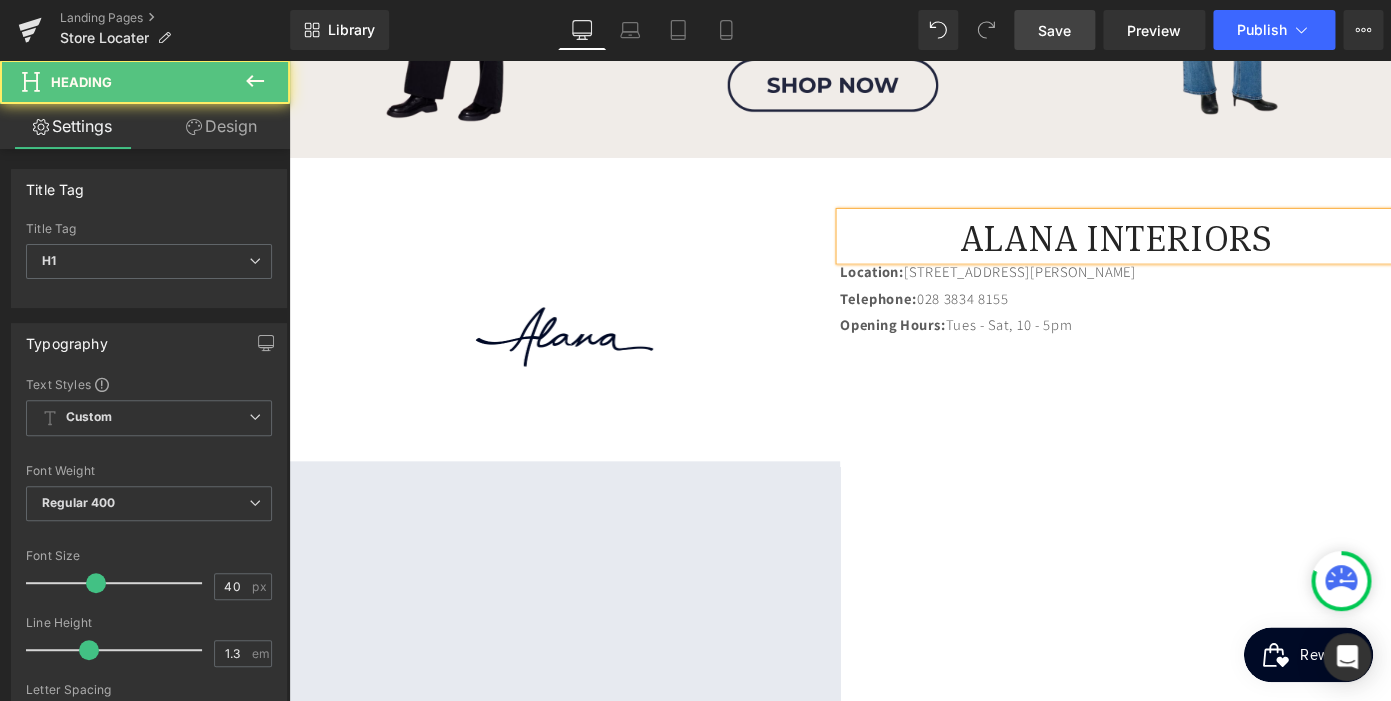 click on "ALANA INTERIORS" at bounding box center (1196, 254) 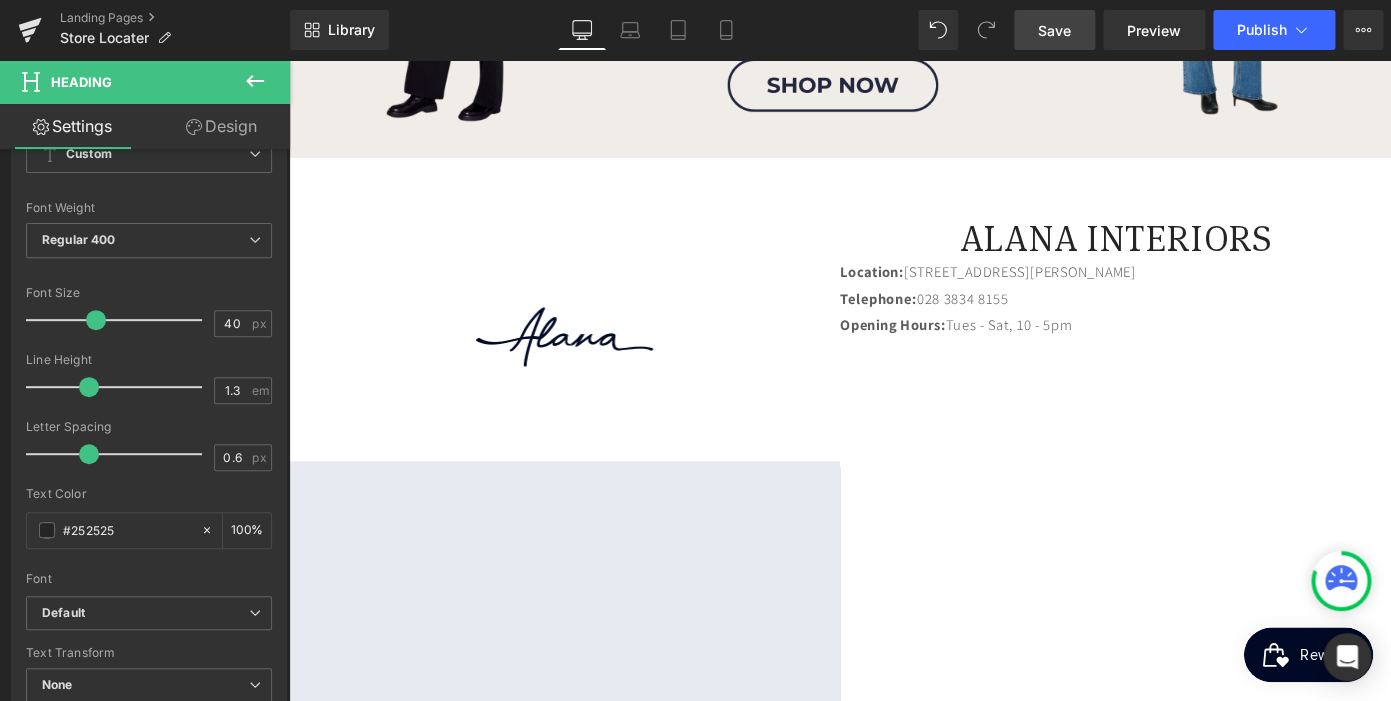 scroll, scrollTop: 302, scrollLeft: 0, axis: vertical 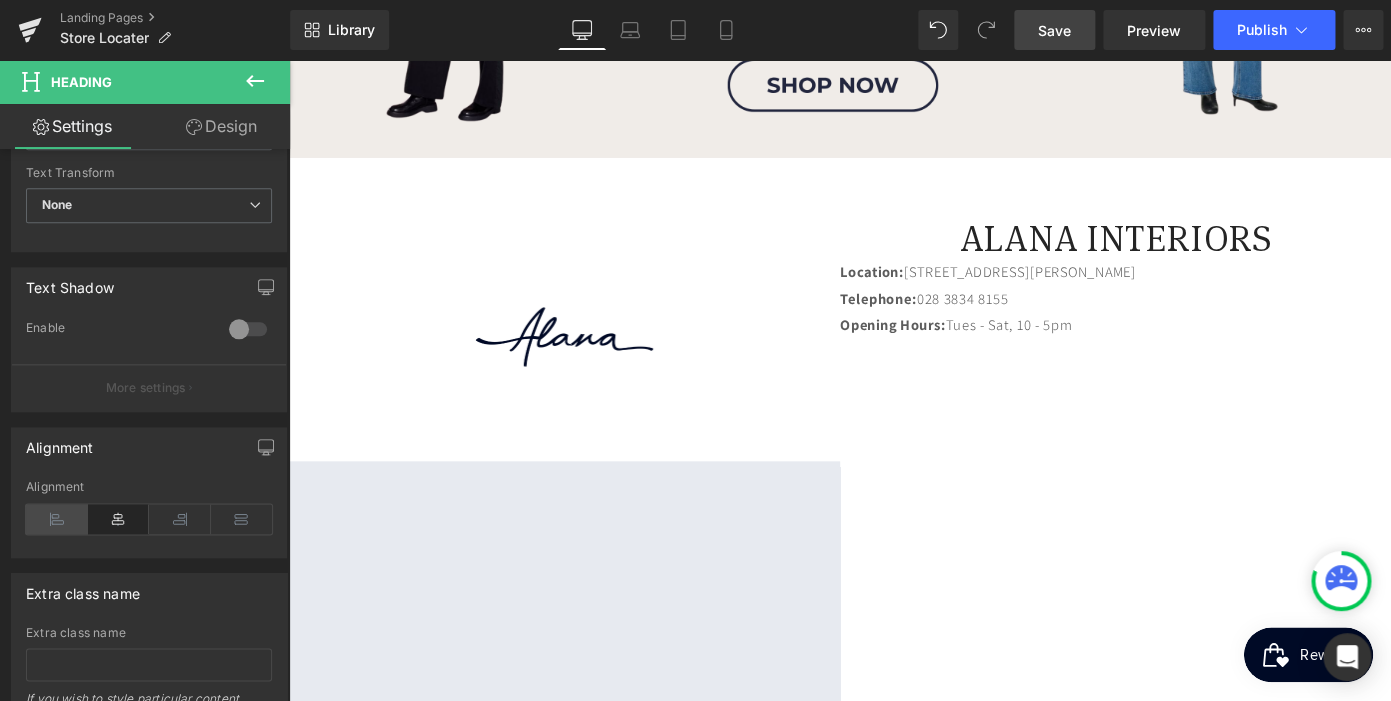click at bounding box center [57, 519] 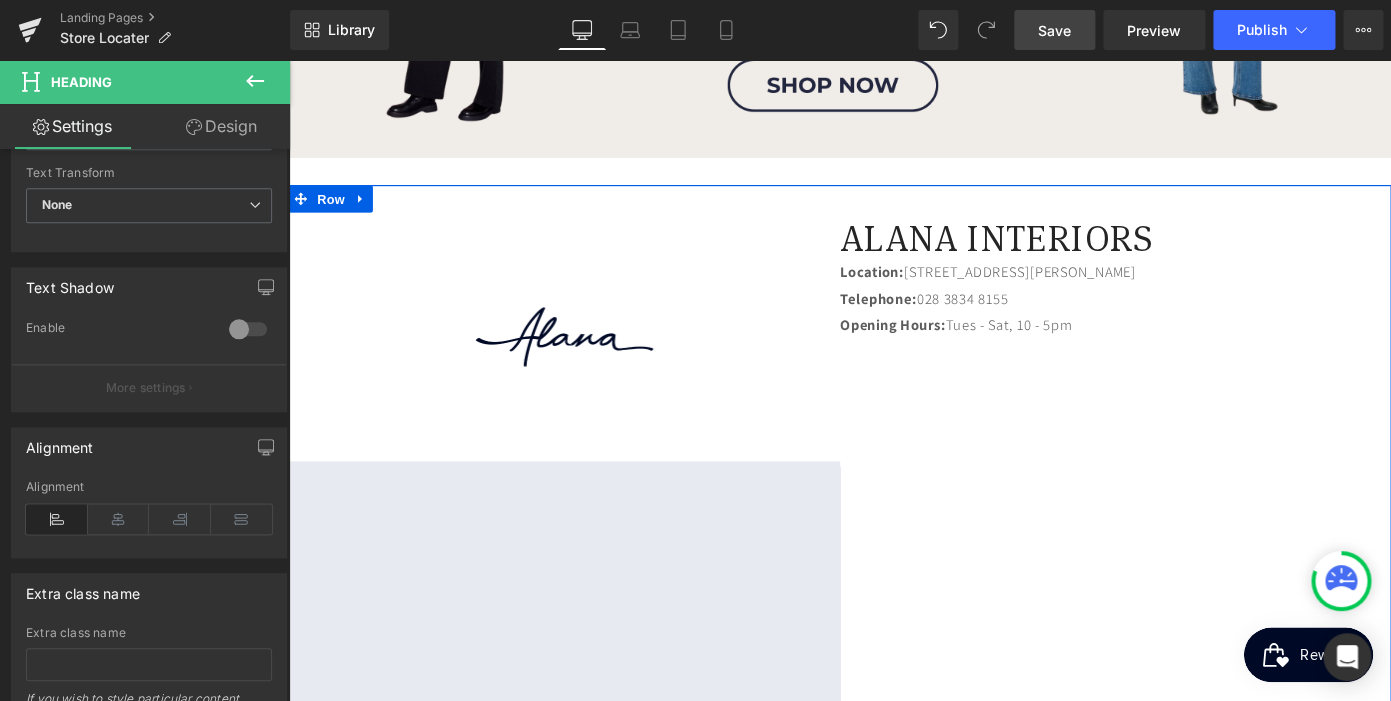 click on "Image
Google Maps
ALANA INTERIORS
Heading         Location:  [STREET_ADDRESS] Telephone:  [PHONE_NUMBER] Opening Hours:  Tues - Sat, 10 - 5pm Text [GEOGRAPHIC_DATA]" at bounding box center [894, 564] 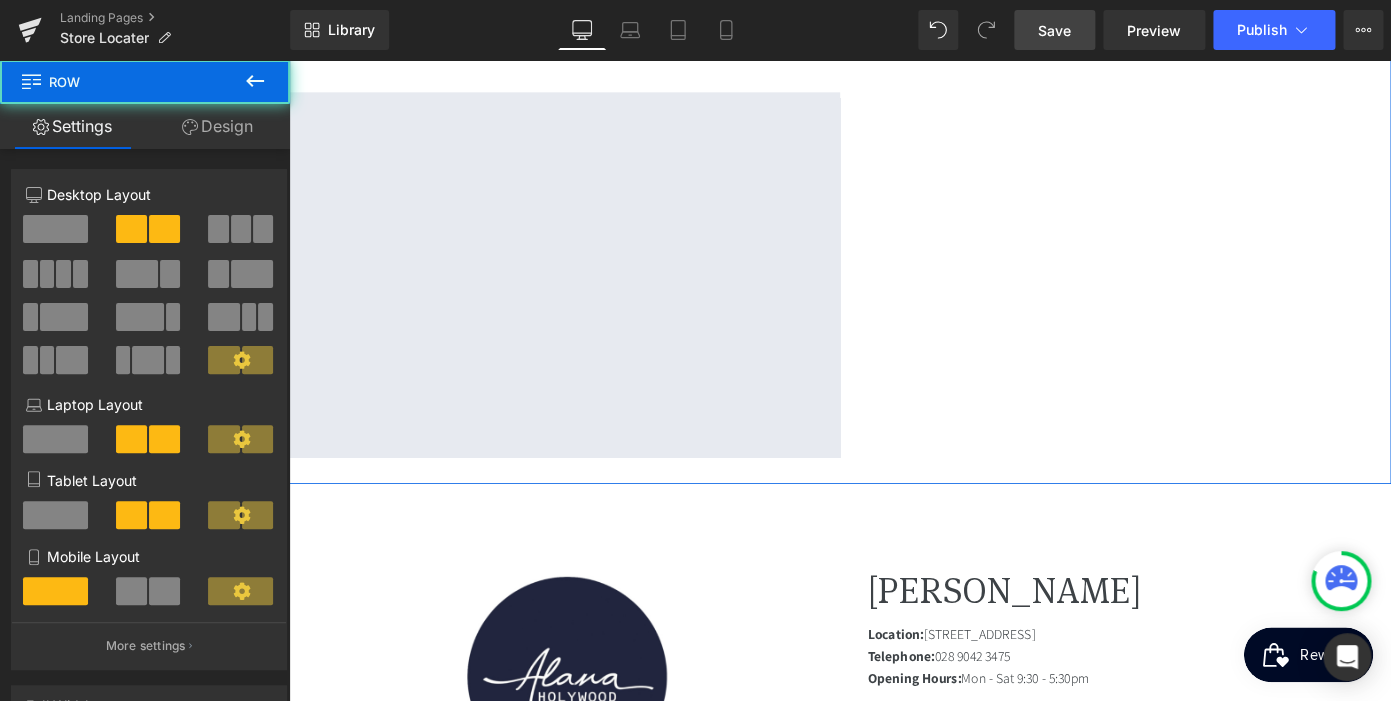 scroll, scrollTop: 1054, scrollLeft: 0, axis: vertical 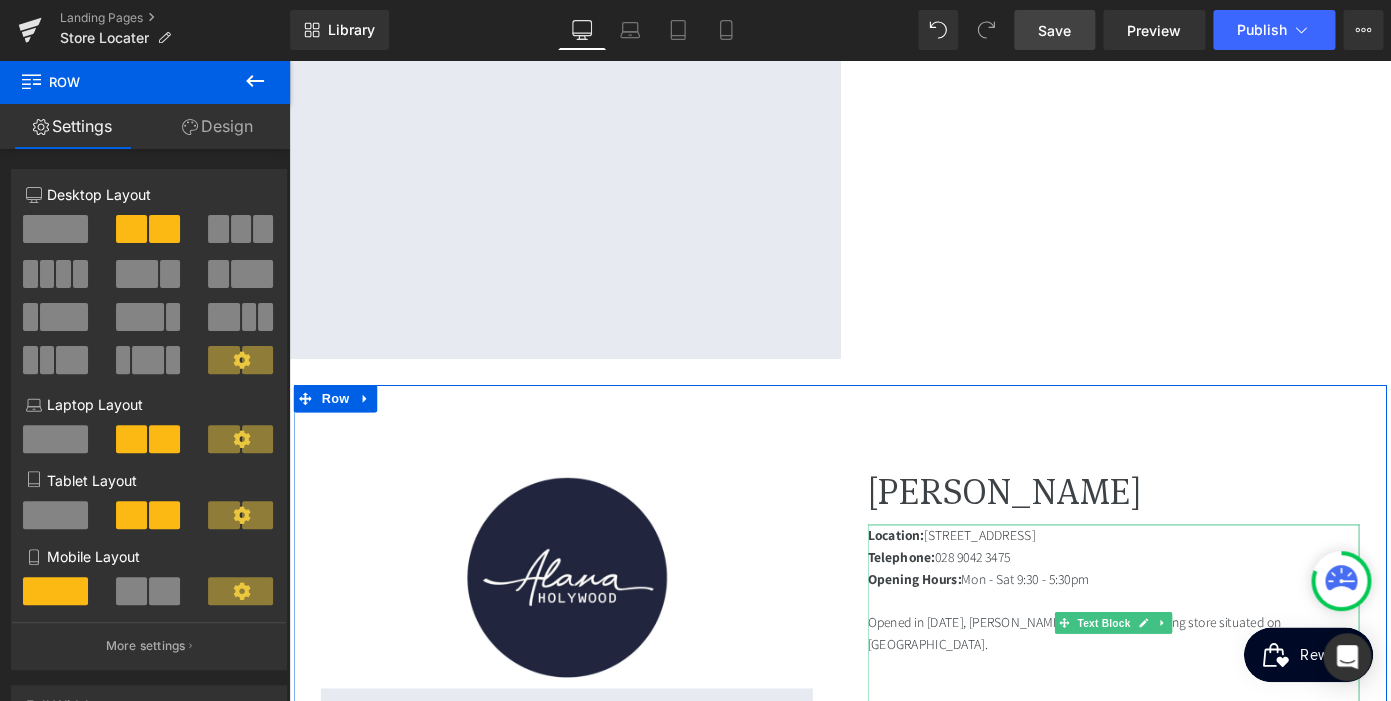 click on "Location:  [STREET_ADDRESS]" at bounding box center (1194, 582) 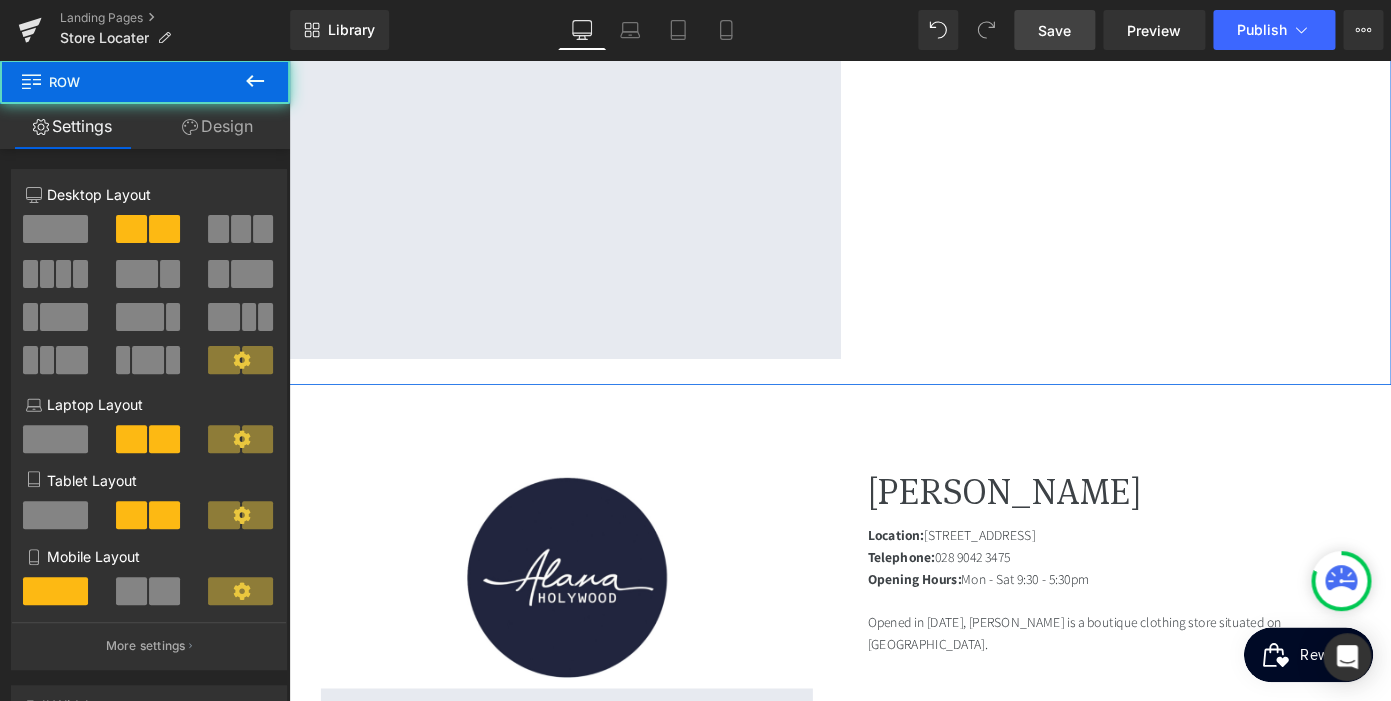 click on "Image
Google Maps
ALANA INTERIORS
Heading         Location:  [STREET_ADDRESS] Telephone:  [PHONE_NUMBER] Opening Hours:  Tues - Sat, 10 - 5pm Text [GEOGRAPHIC_DATA]" at bounding box center [894, 50] 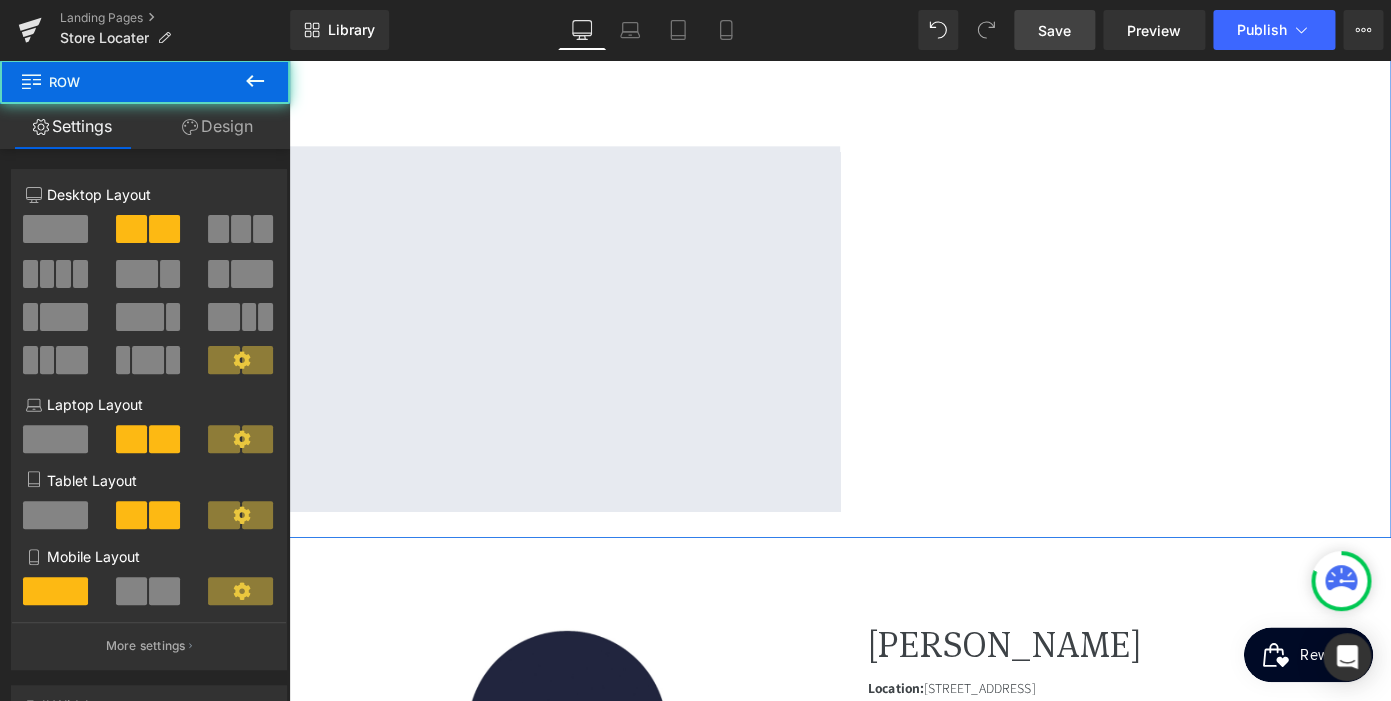 scroll, scrollTop: 0, scrollLeft: 410, axis: horizontal 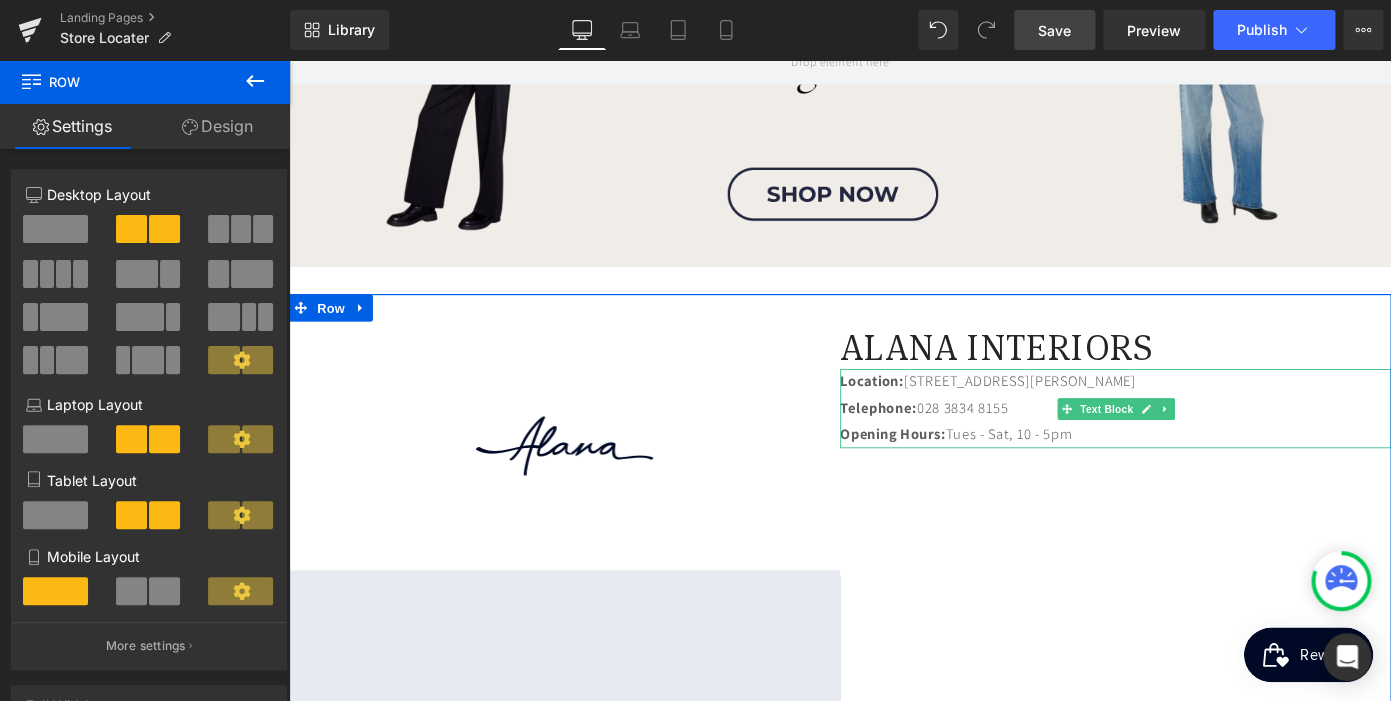 click on "Opening Hours:  Tues - Sat, 10 - 5pm" at bounding box center (1196, 471) 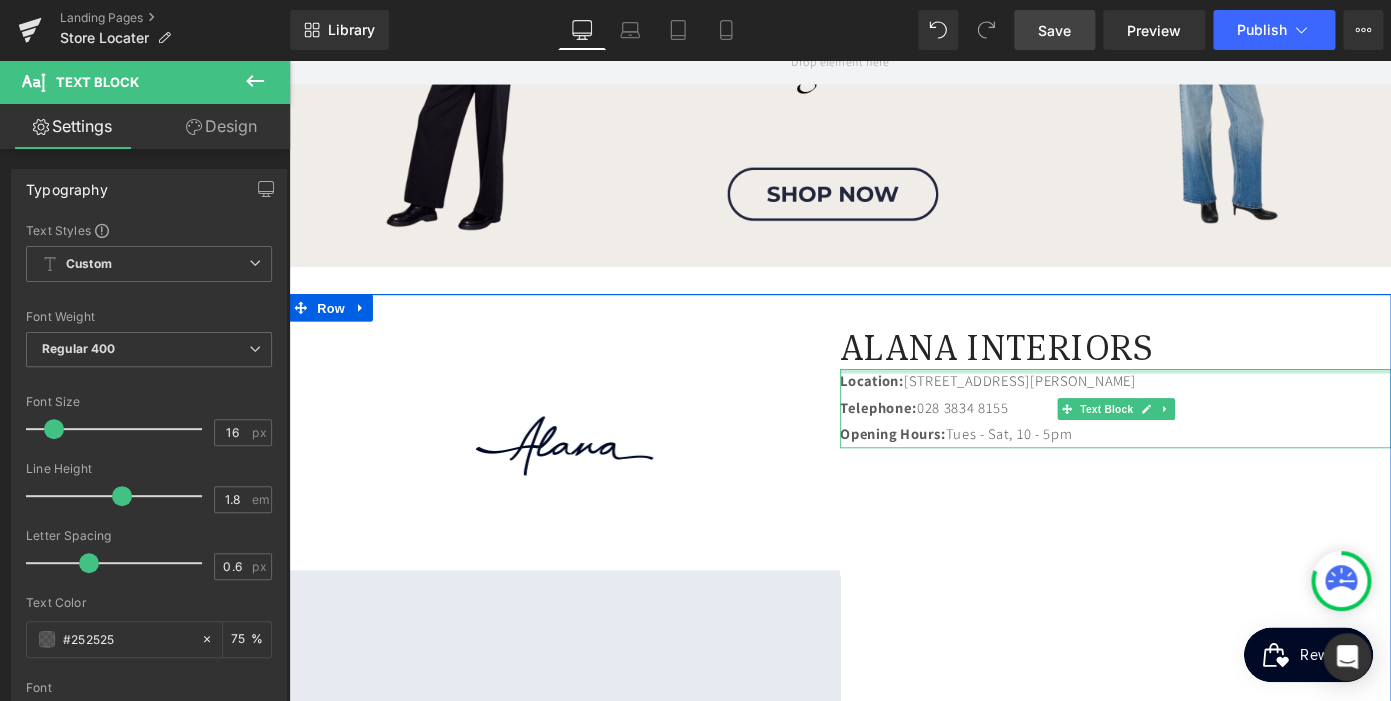 scroll, scrollTop: 0, scrollLeft: 0, axis: both 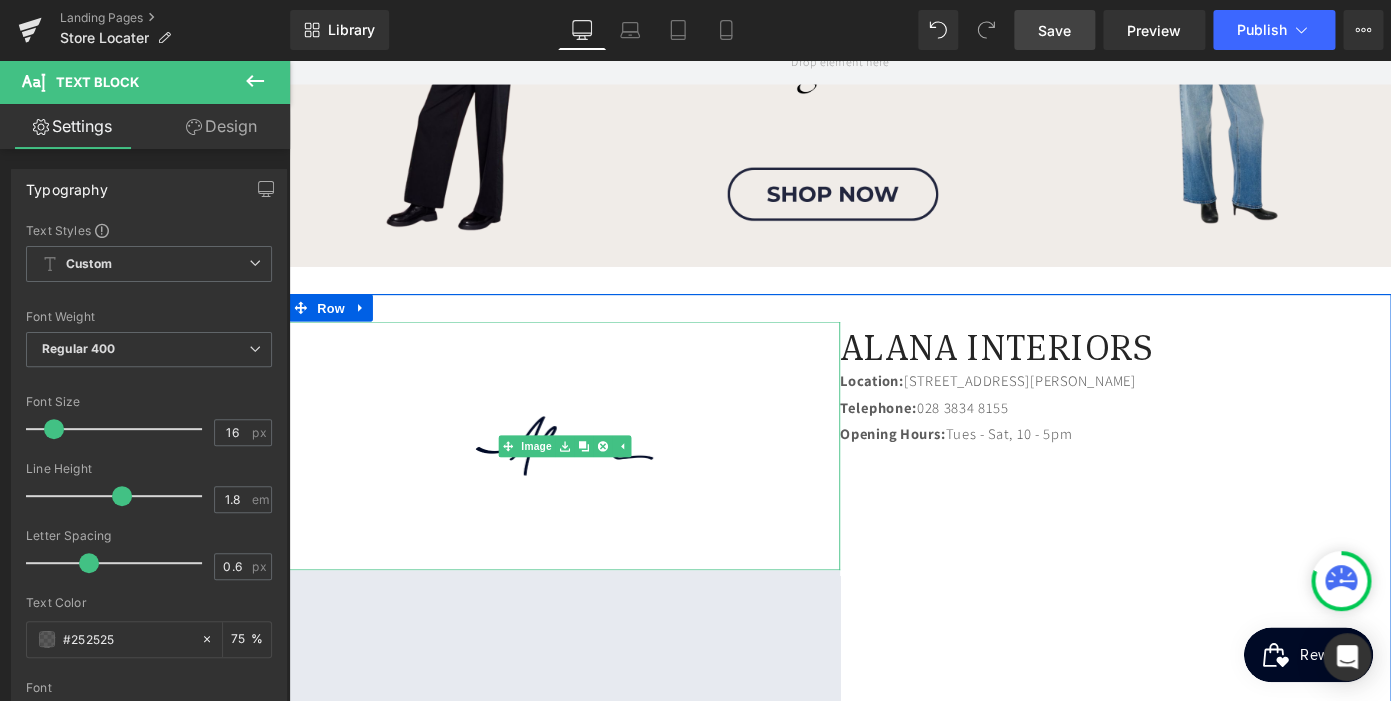 drag, startPoint x: 1187, startPoint y: 482, endPoint x: 856, endPoint y: 387, distance: 344.3632 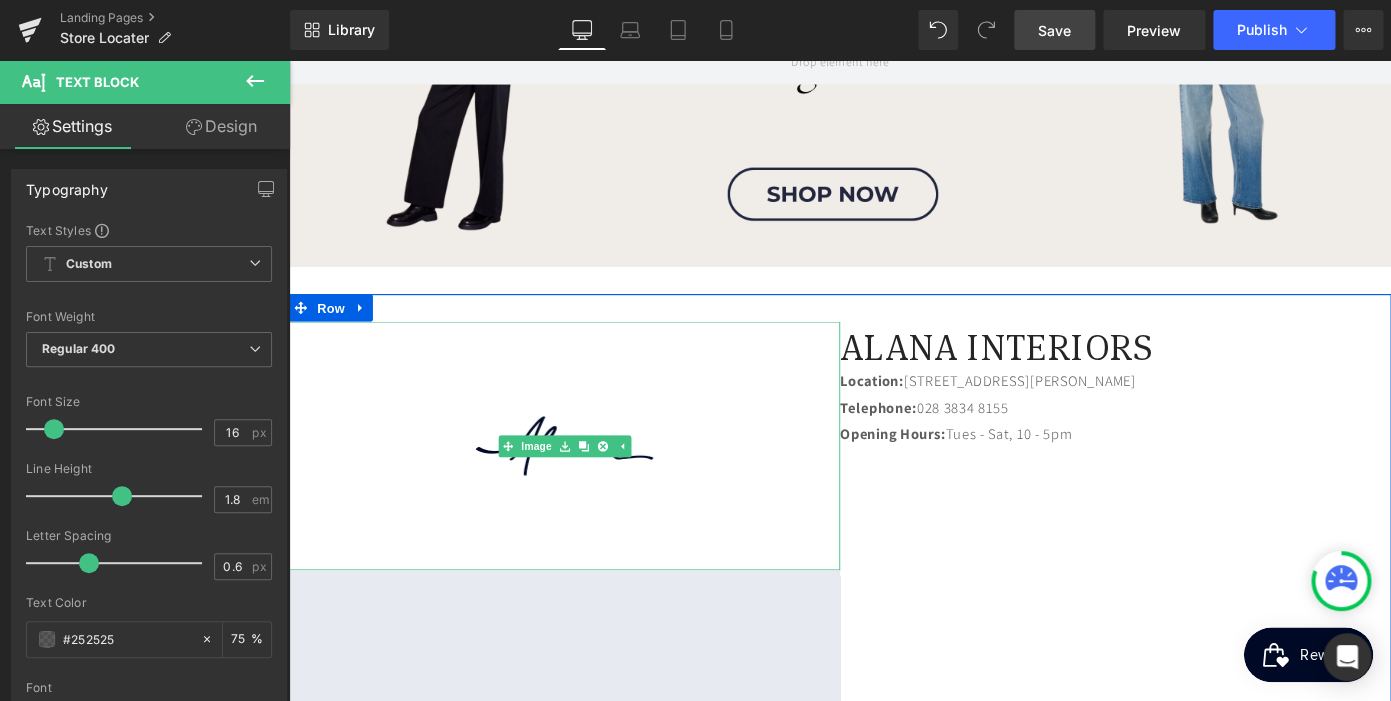 click on "Image
Google Maps
ALANA INTERIORS
Heading         Location:  [STREET_ADDRESS] Telephone:  [PHONE_NUMBER] Opening Hours:  Tues - Sat, 10 - 5pm Text [GEOGRAPHIC_DATA]" at bounding box center [894, 683] 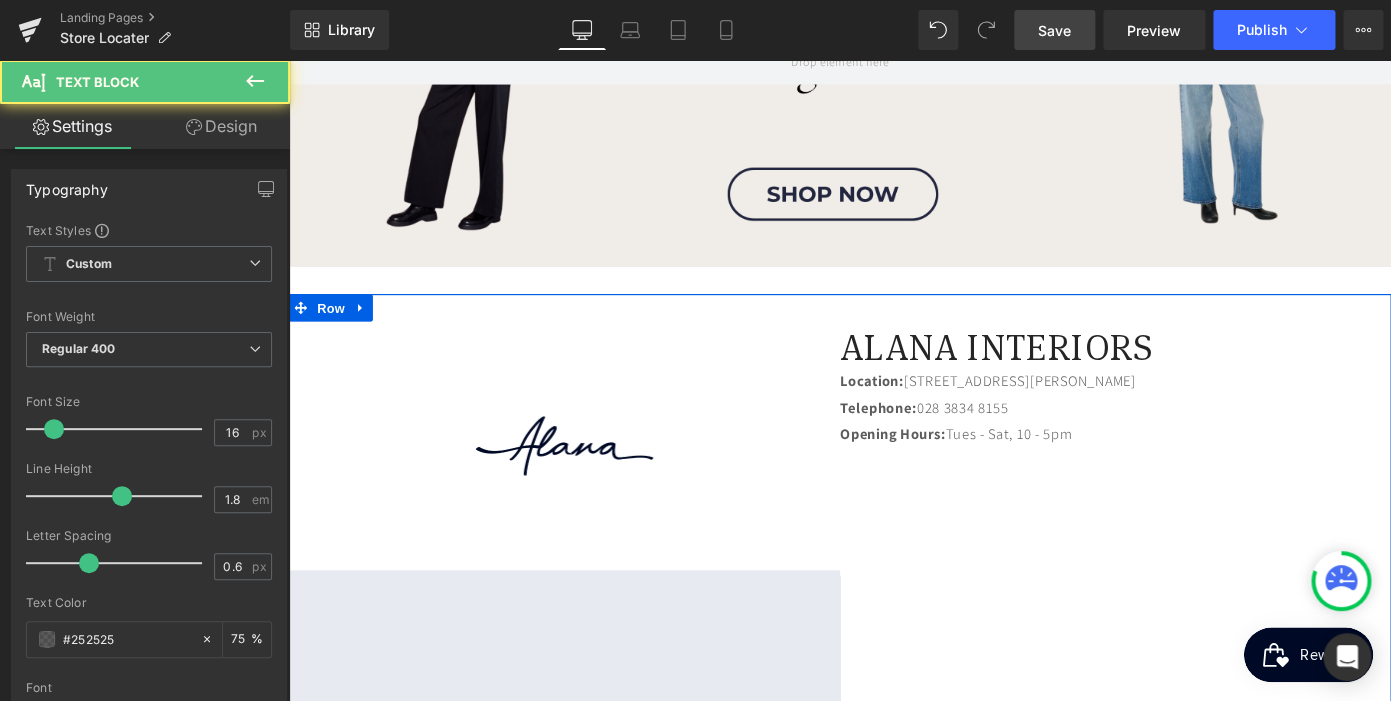 drag, startPoint x: 1204, startPoint y: 471, endPoint x: 887, endPoint y: 395, distance: 325.98312 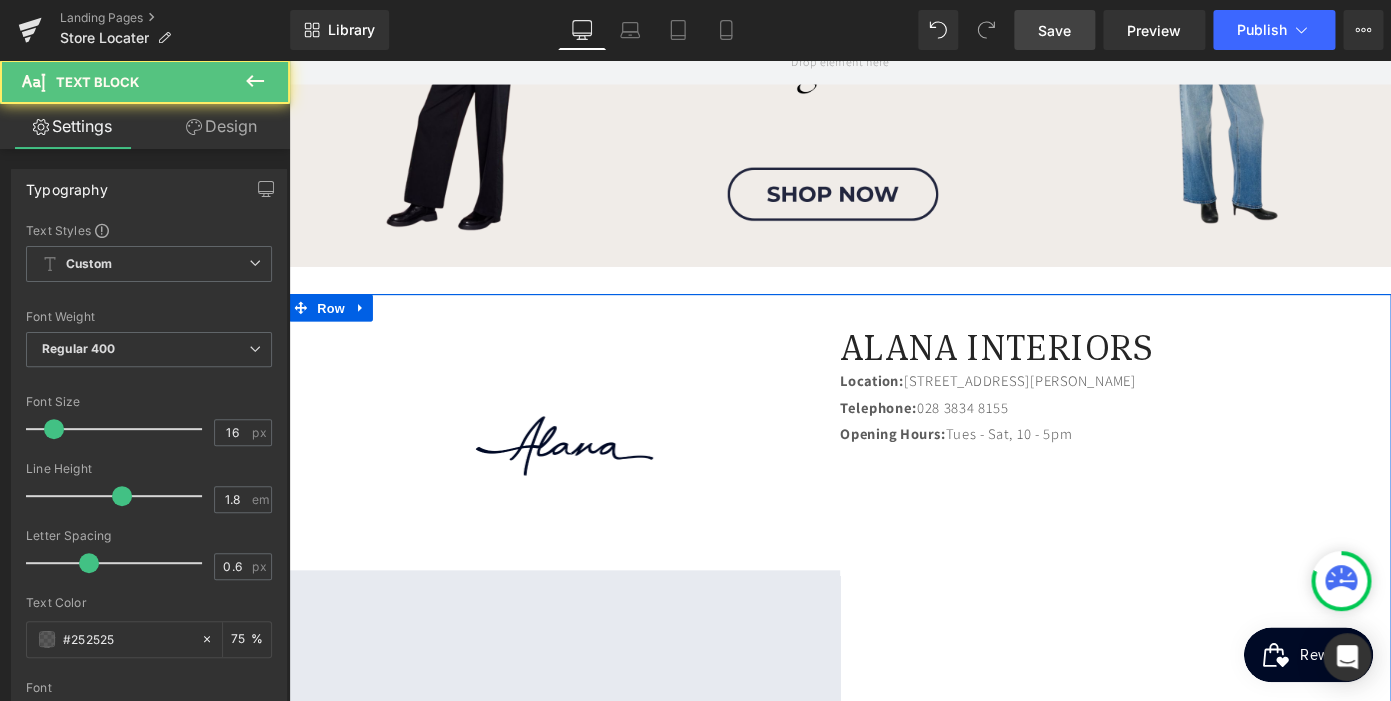 click on "Image
Google Maps
ALANA INTERIORS
Heading         Location:  [STREET_ADDRESS] Telephone:  [PHONE_NUMBER] Opening Hours:  Tues - Sat, 10 - 5pm Text [GEOGRAPHIC_DATA]" at bounding box center (894, 683) 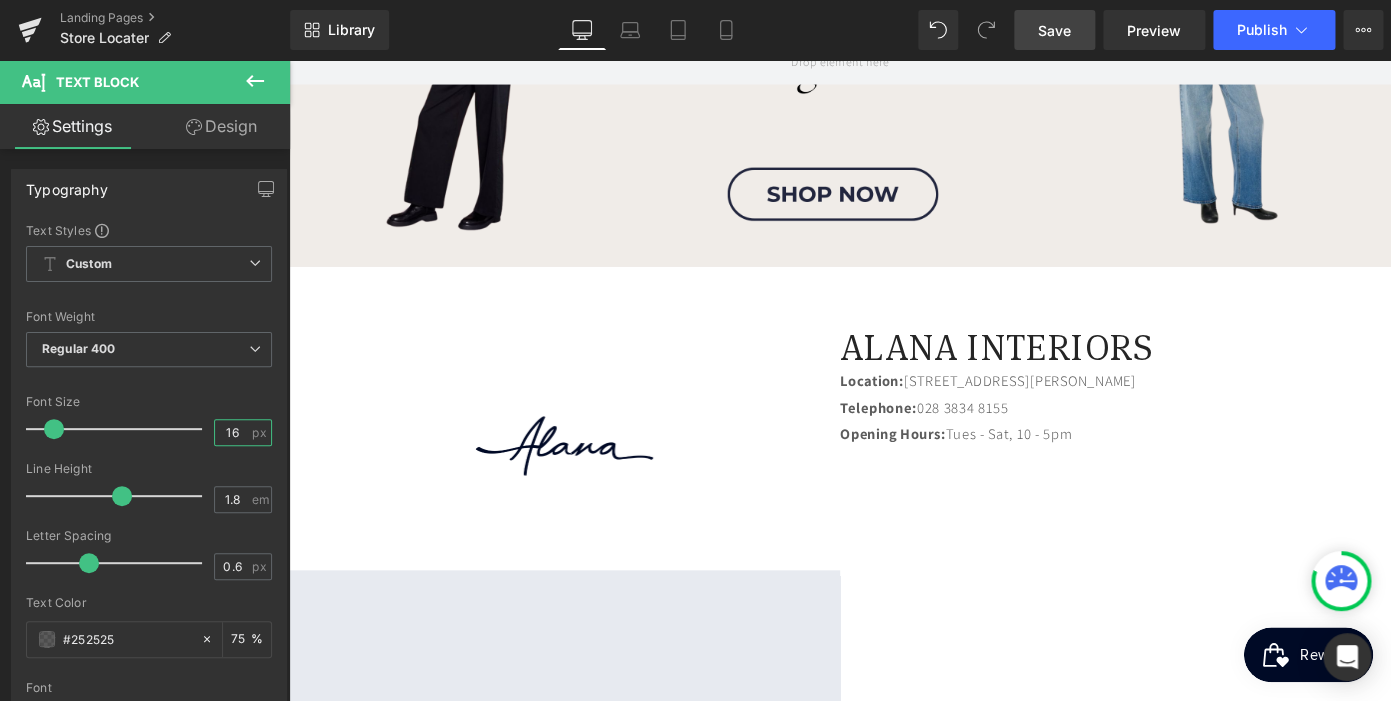 click on "16" at bounding box center [232, 432] 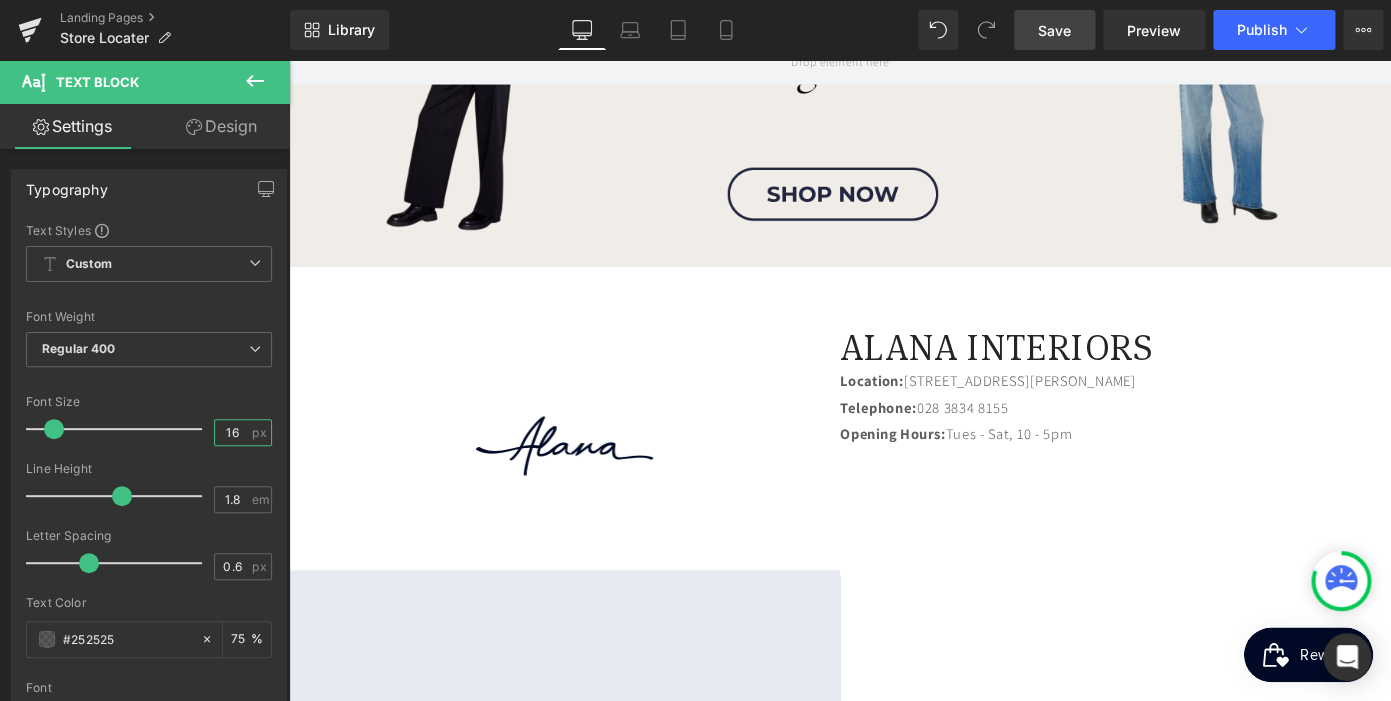 scroll, scrollTop: 0, scrollLeft: 410, axis: horizontal 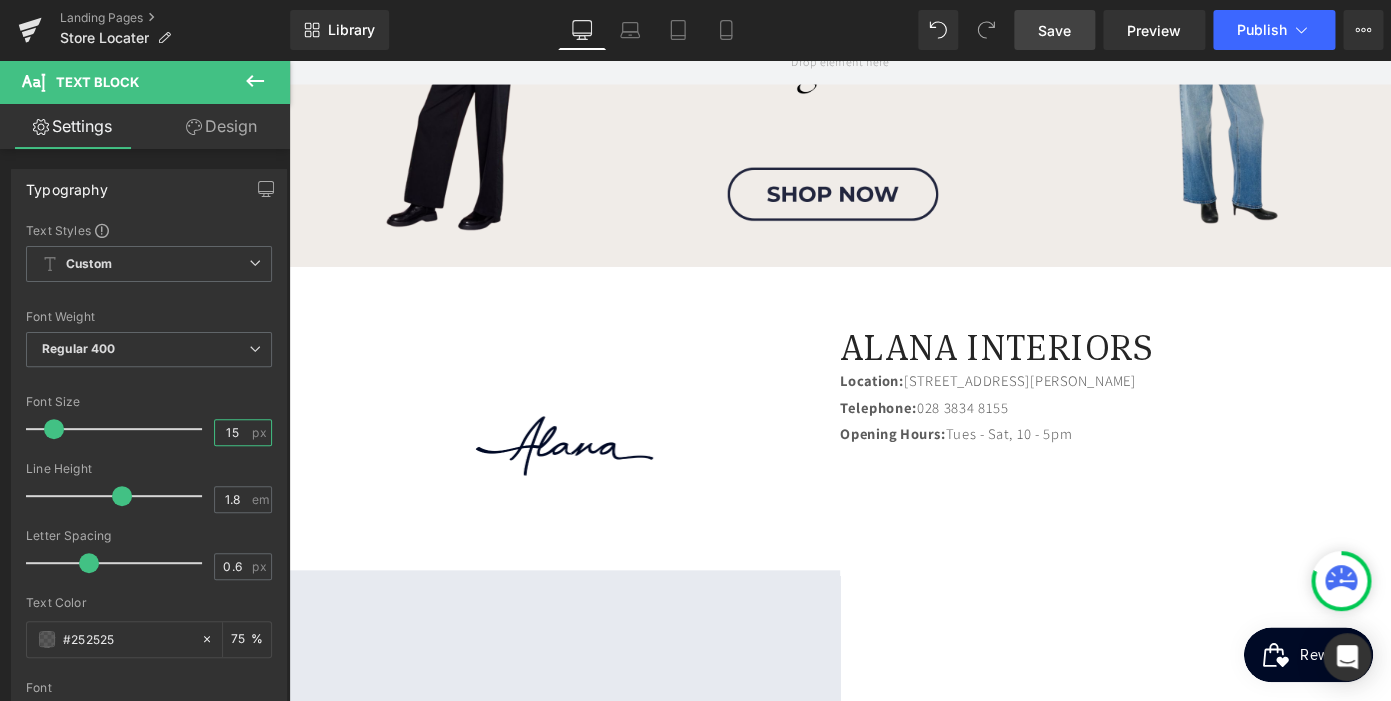type on "15" 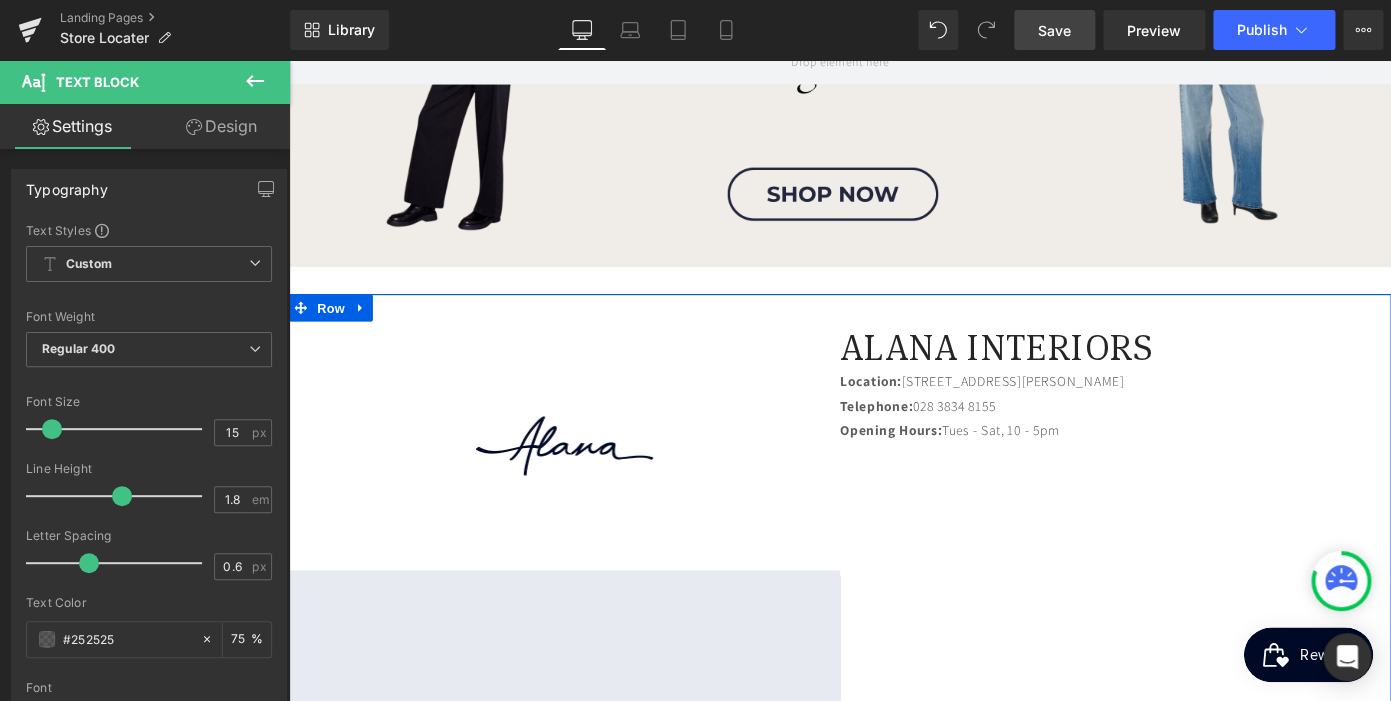 click on "Image
Google Maps
ALANA INTERIORS
Heading         Location:  [STREET_ADDRESS] Telephone:  [PHONE_NUMBER] Opening Hours:  Tues - Sat, 10 - 5pm Text [GEOGRAPHIC_DATA]" at bounding box center [894, 683] 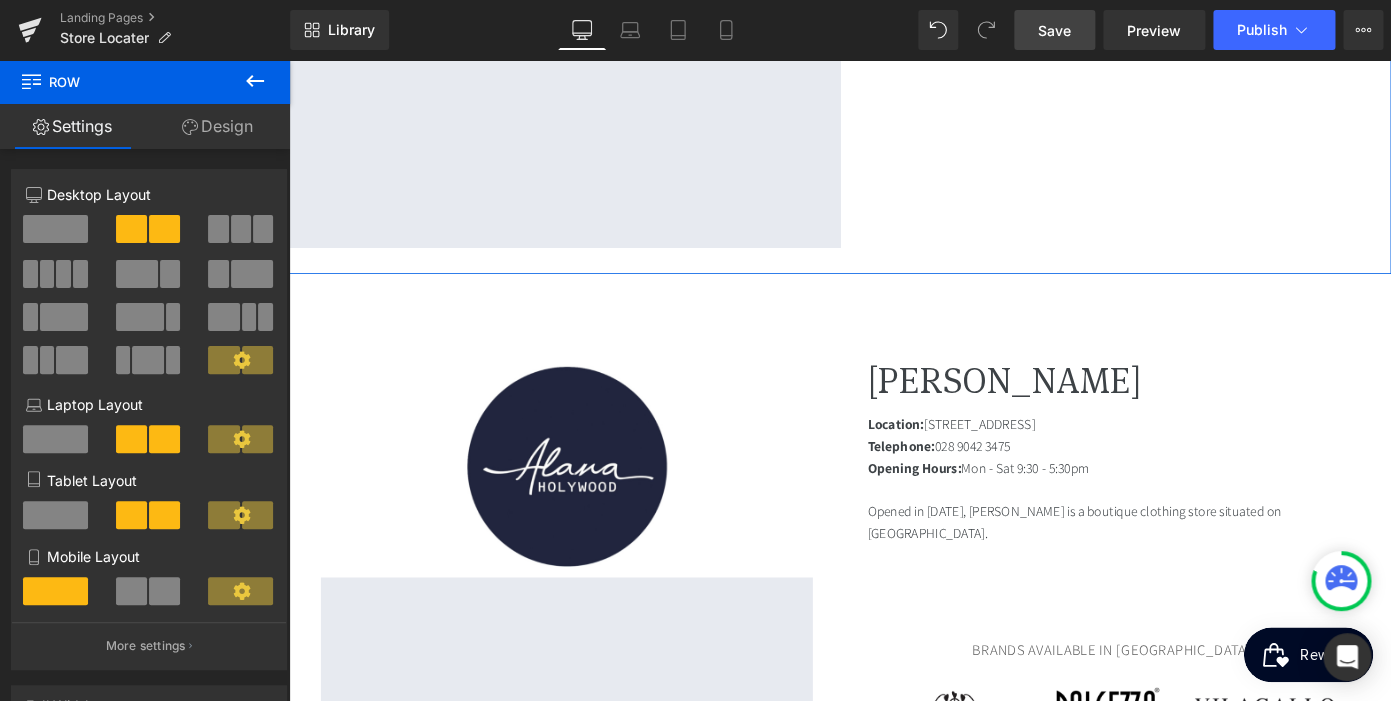 scroll, scrollTop: 1221, scrollLeft: 0, axis: vertical 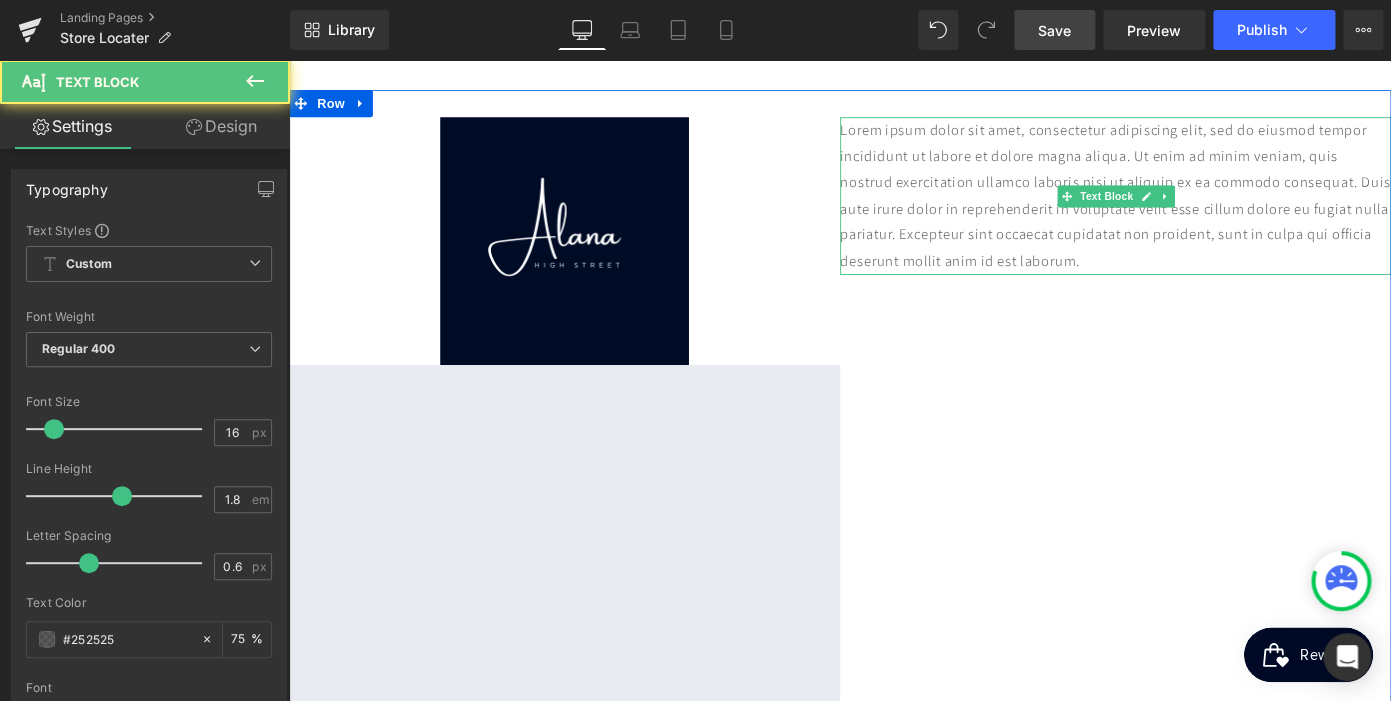 click on "Lorem ipsum dolor sit amet, consectetur adipiscing elit, sed do eiusmod tempor incididunt ut labore et dolore magna aliqua. Ut enim ad minim veniam, quis nostrud exercitation ullamco laboris nisi ut aliquip ex ea commodo consequat. Duis aute irure dolor in reprehenderit in voluptate velit esse cillum dolore eu fugiat nulla pariatur. Excepteur sint occaecat cupidatat non proident, sunt in culpa qui officia deserunt mollit anim id est laborum." at bounding box center [1196, 209] 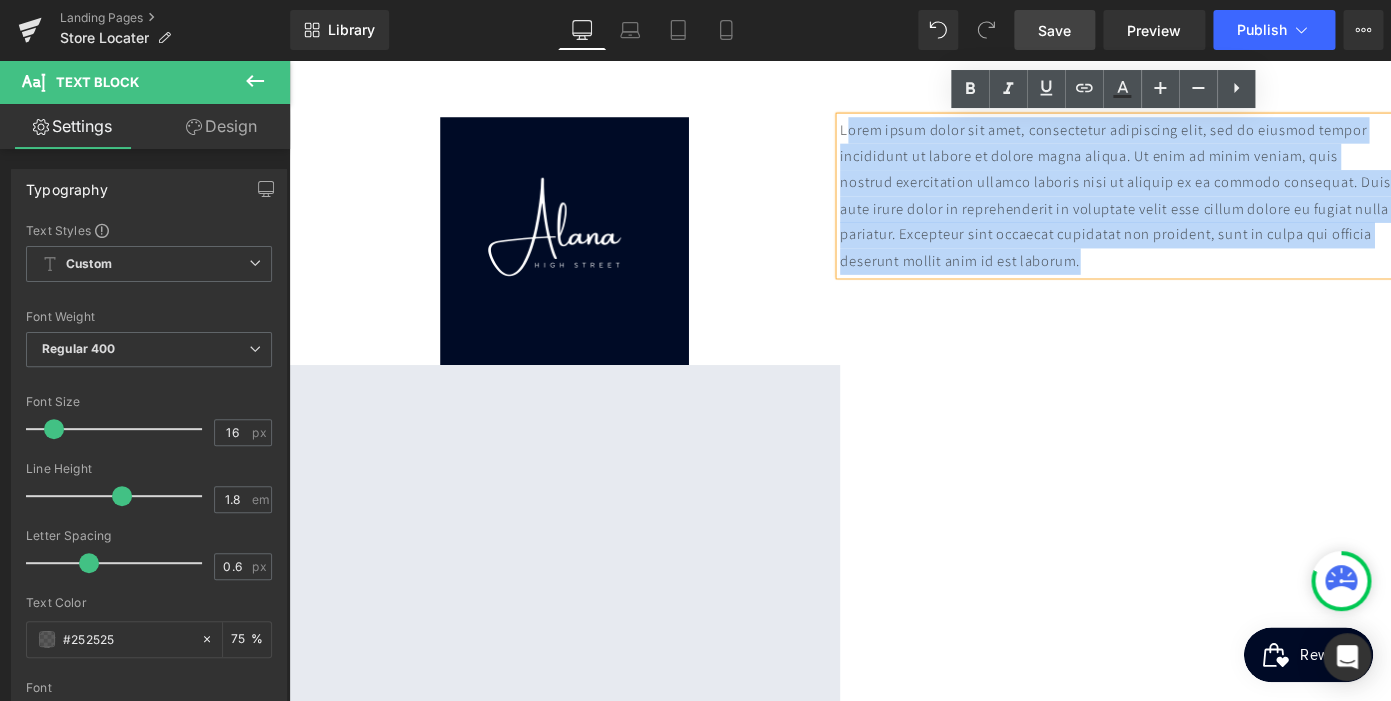 drag, startPoint x: 1430, startPoint y: 284, endPoint x: 902, endPoint y: 140, distance: 547.2842 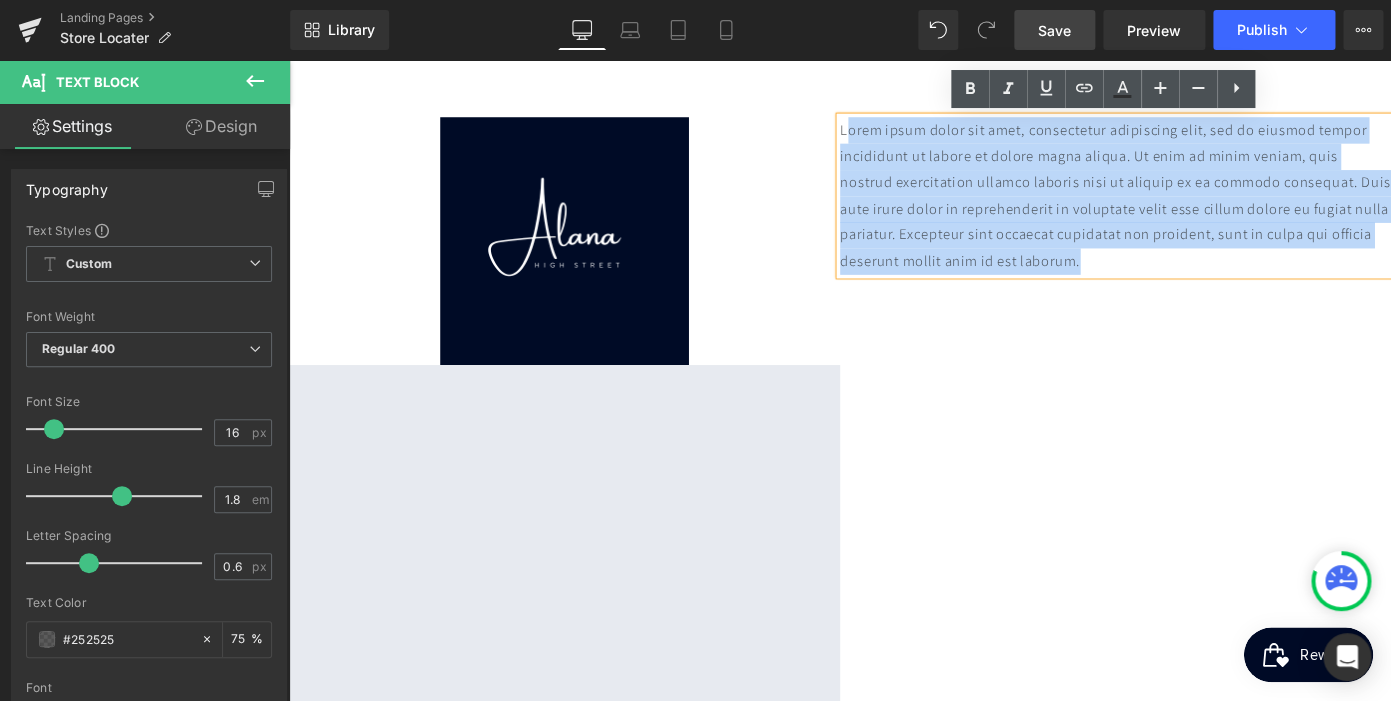 click on "Lorem ipsum dolor sit amet, consectetur adipiscing elit, sed do eiusmod tempor incididunt ut labore et dolore magna aliqua. Ut enim ad minim veniam, quis nostrud exercitation ullamco laboris nisi ut aliquip ex ea commodo consequat. Duis aute irure dolor in reprehenderit in voluptate velit esse cillum dolore eu fugiat nulla pariatur. Excepteur sint occaecat cupidatat non proident, sunt in culpa qui officia deserunt mollit anim id est laborum." at bounding box center (1196, 209) 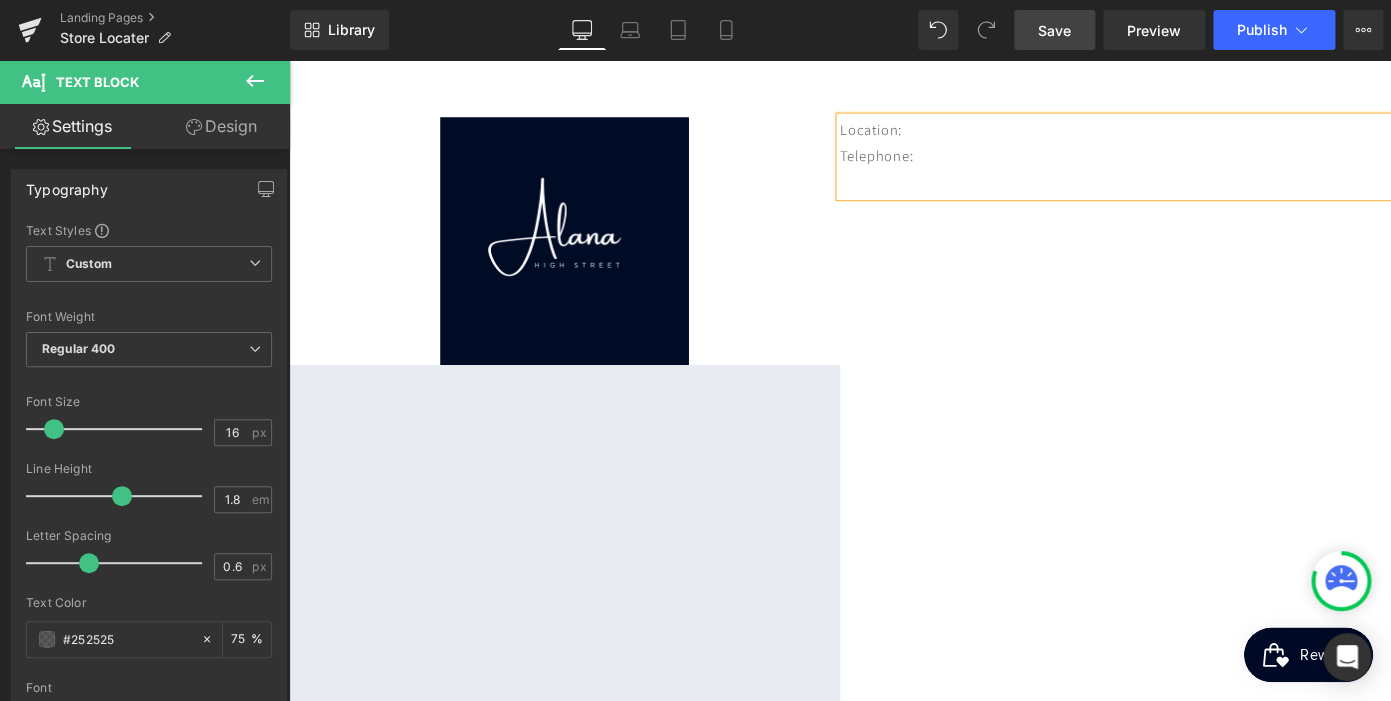 scroll, scrollTop: 0, scrollLeft: 410, axis: horizontal 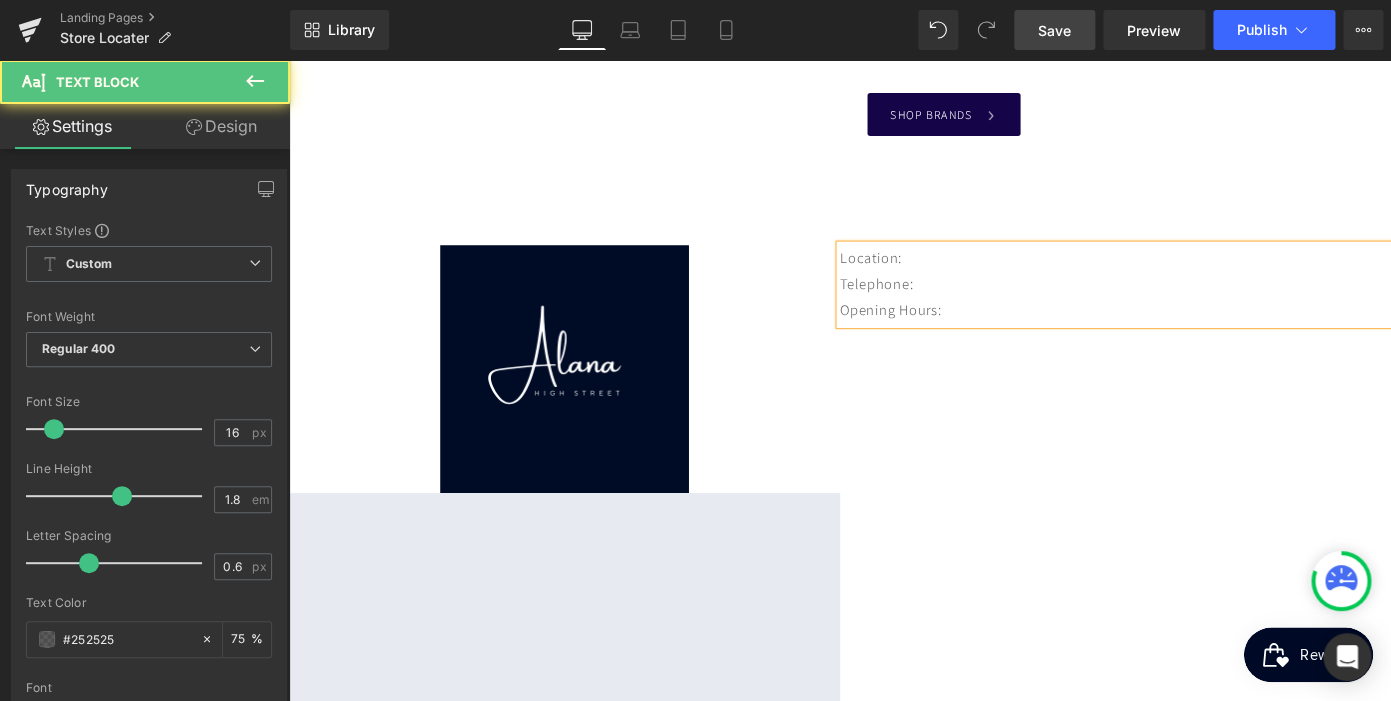 click on "Location:" at bounding box center [1196, 277] 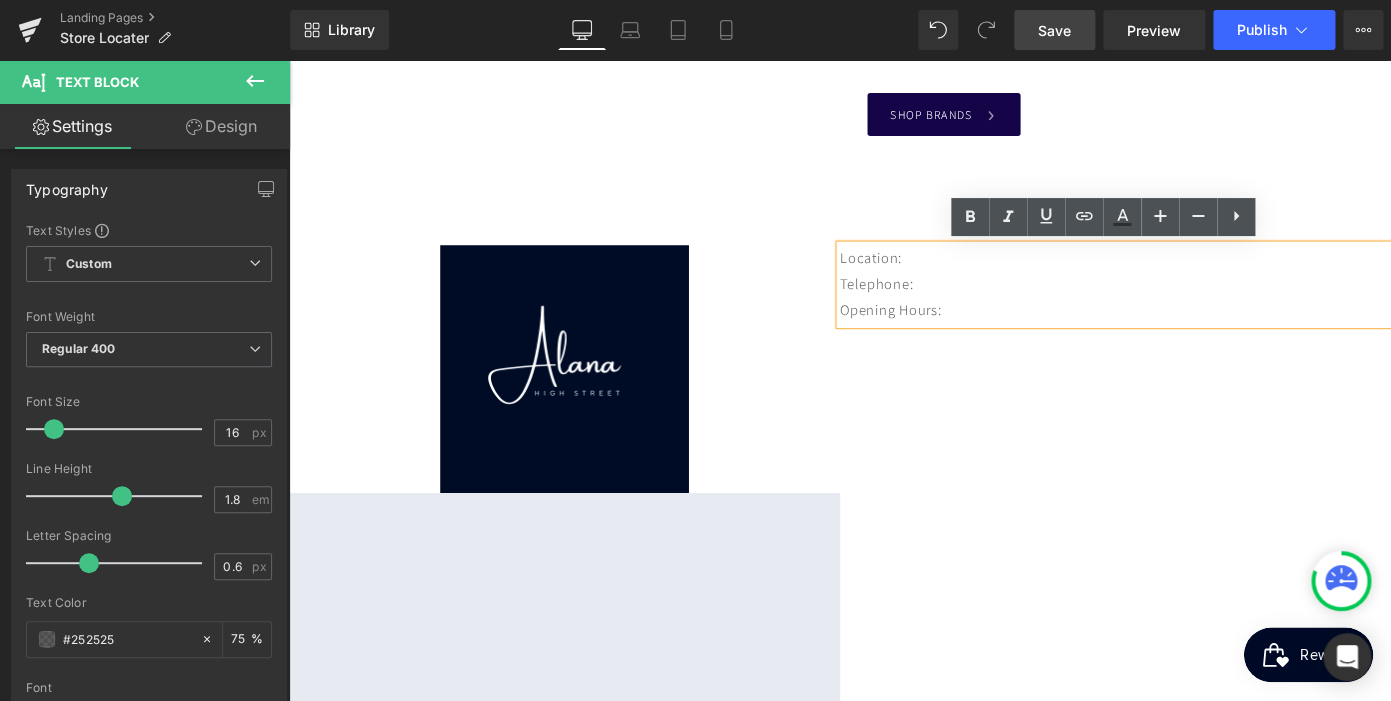 scroll, scrollTop: 0, scrollLeft: 410, axis: horizontal 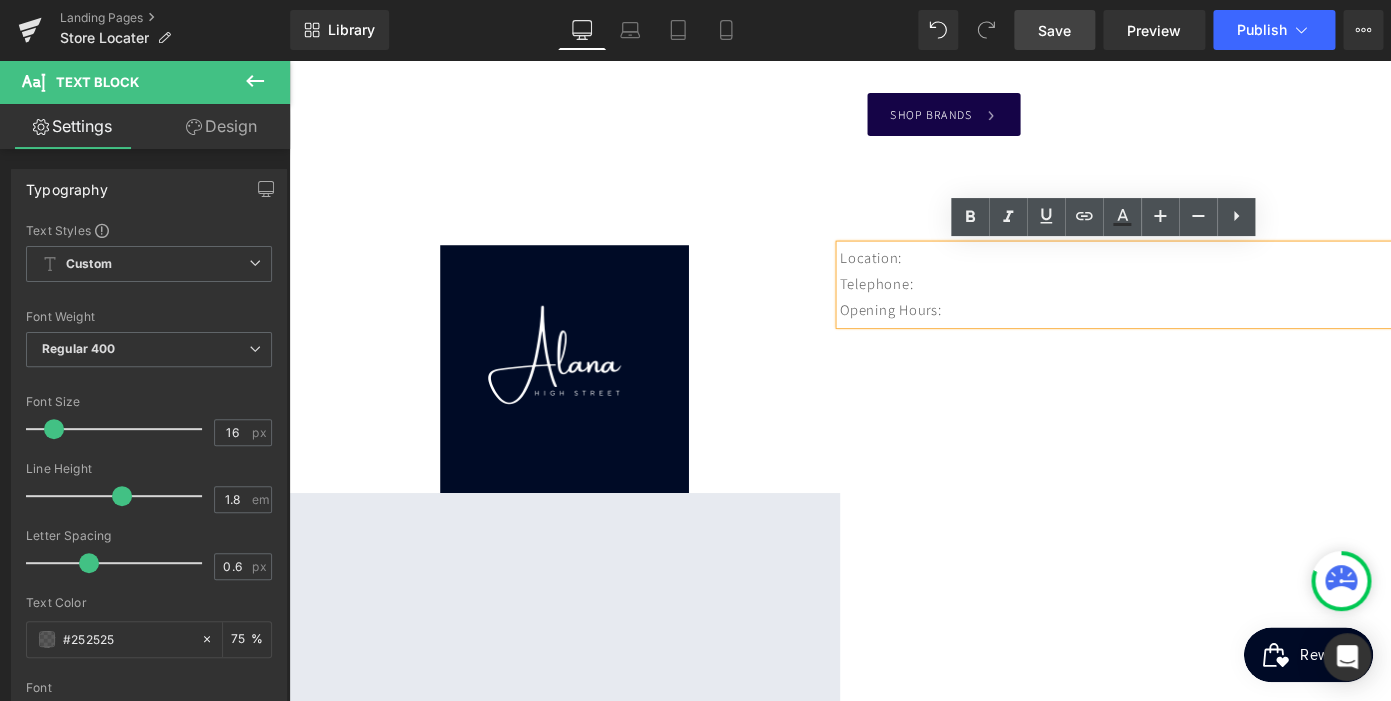 click on "Telephone:" at bounding box center [1196, 306] 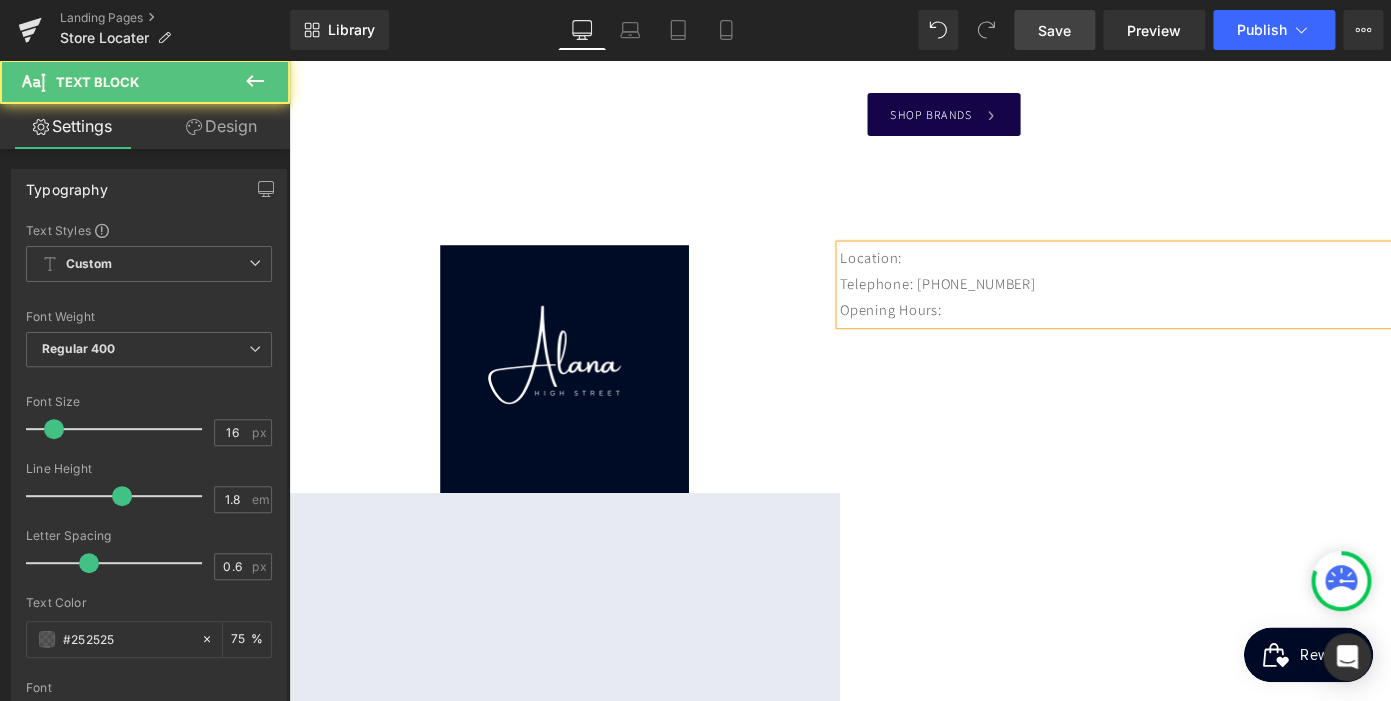 click on "Location:" at bounding box center [1196, 277] 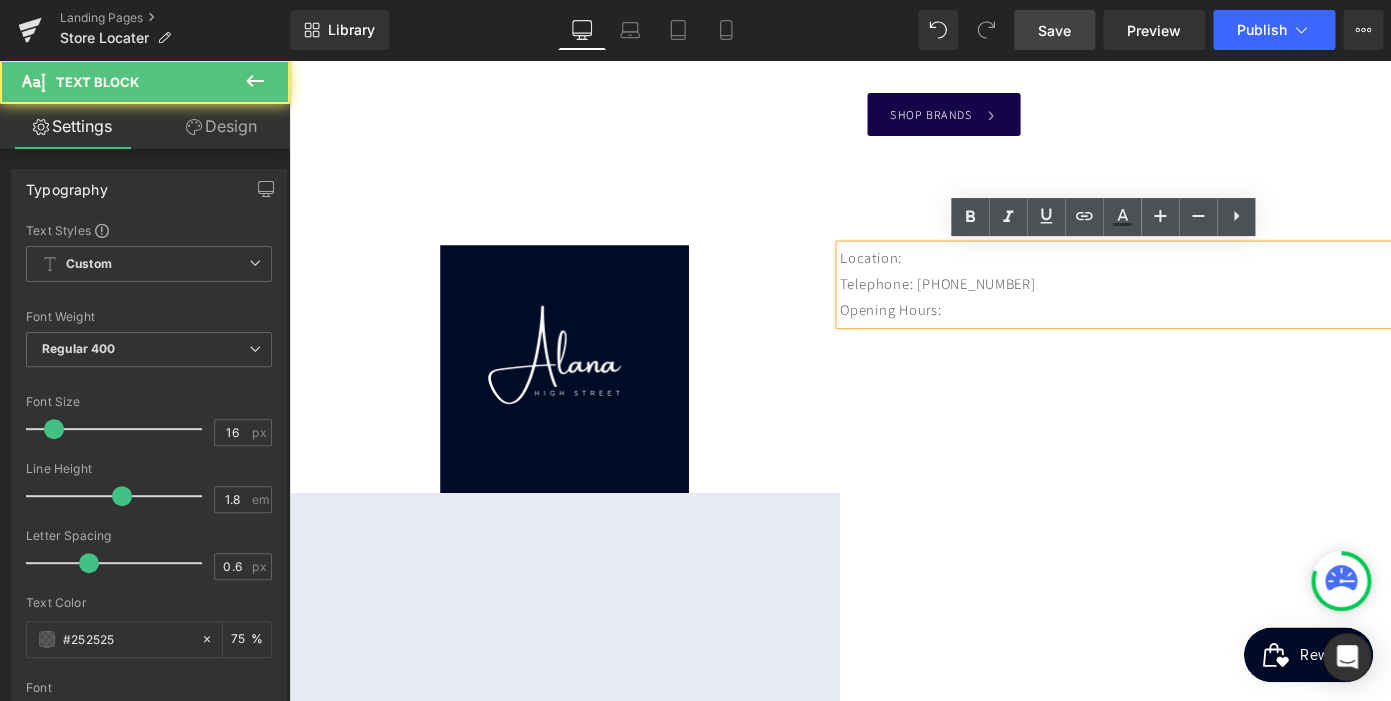 click on "Telephone: [PHONE_NUMBER]" at bounding box center [1196, 306] 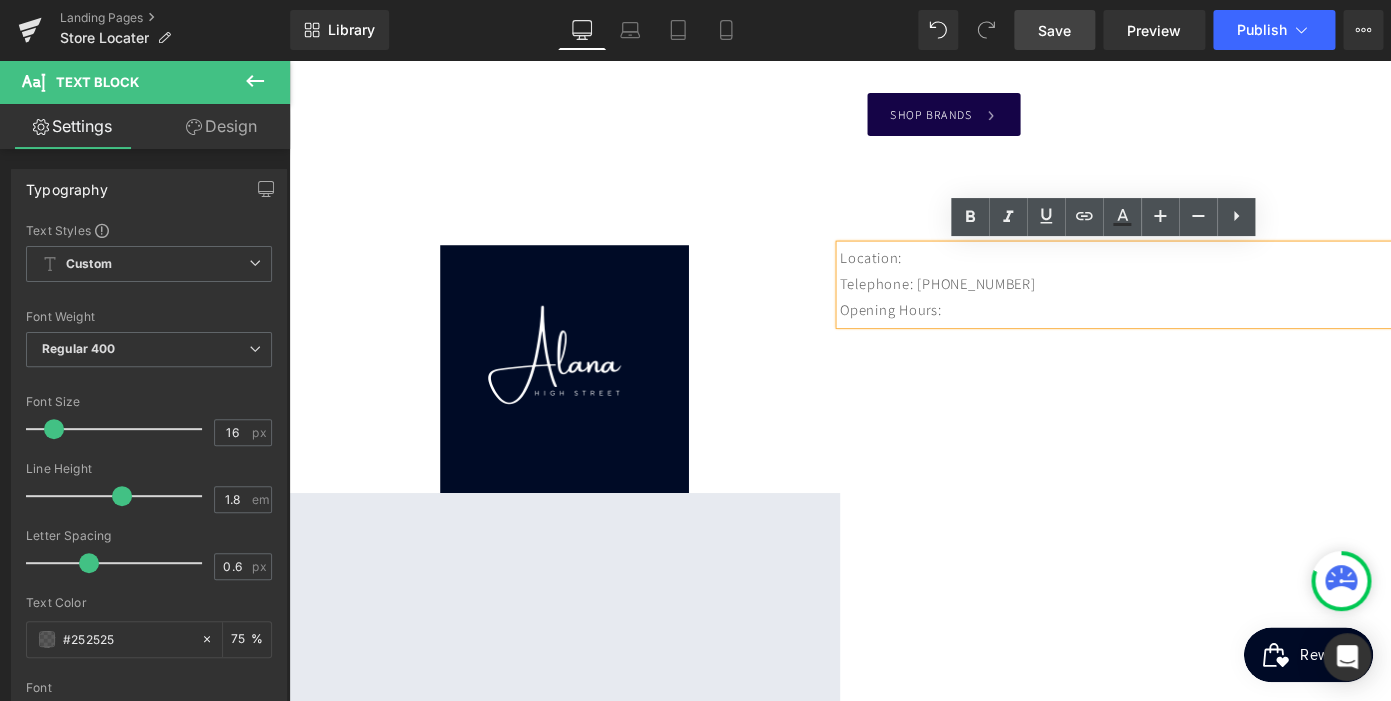 click on "Telephone: [PHONE_NUMBER]" at bounding box center [1196, 306] 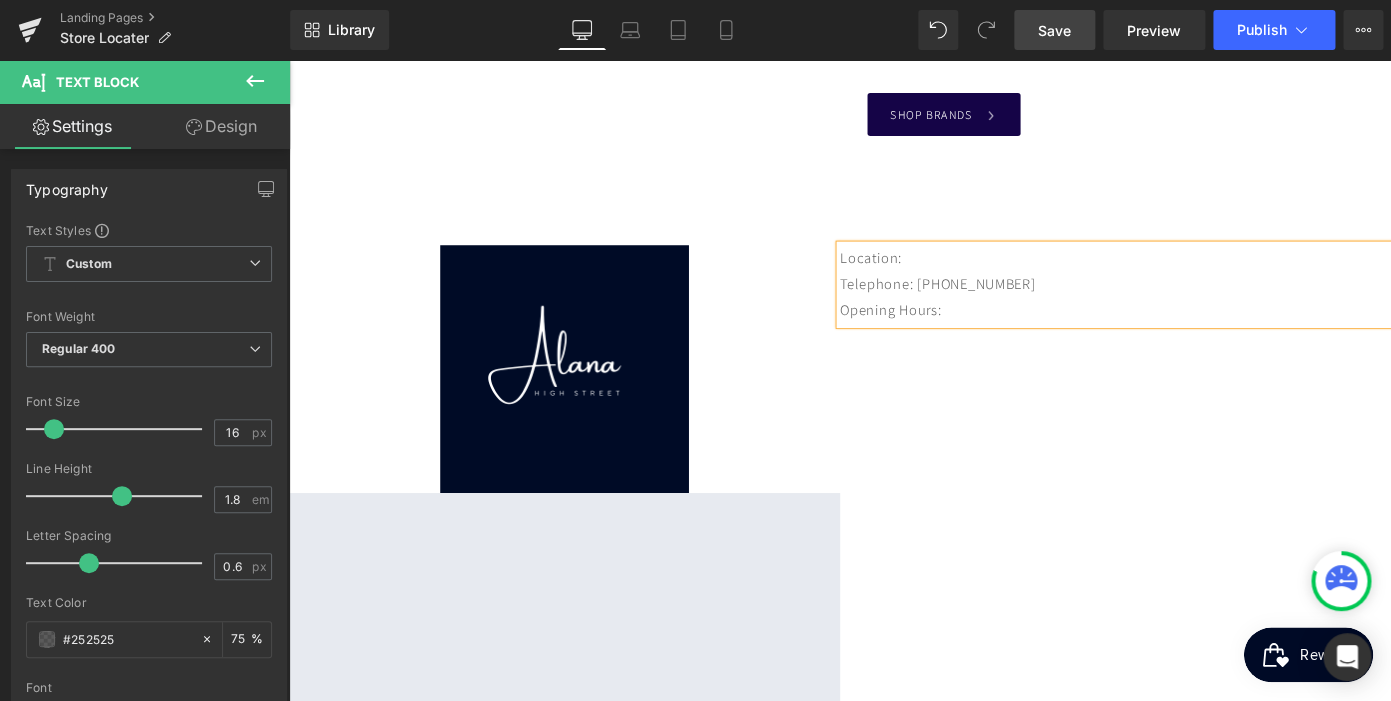 scroll, scrollTop: 0, scrollLeft: 410, axis: horizontal 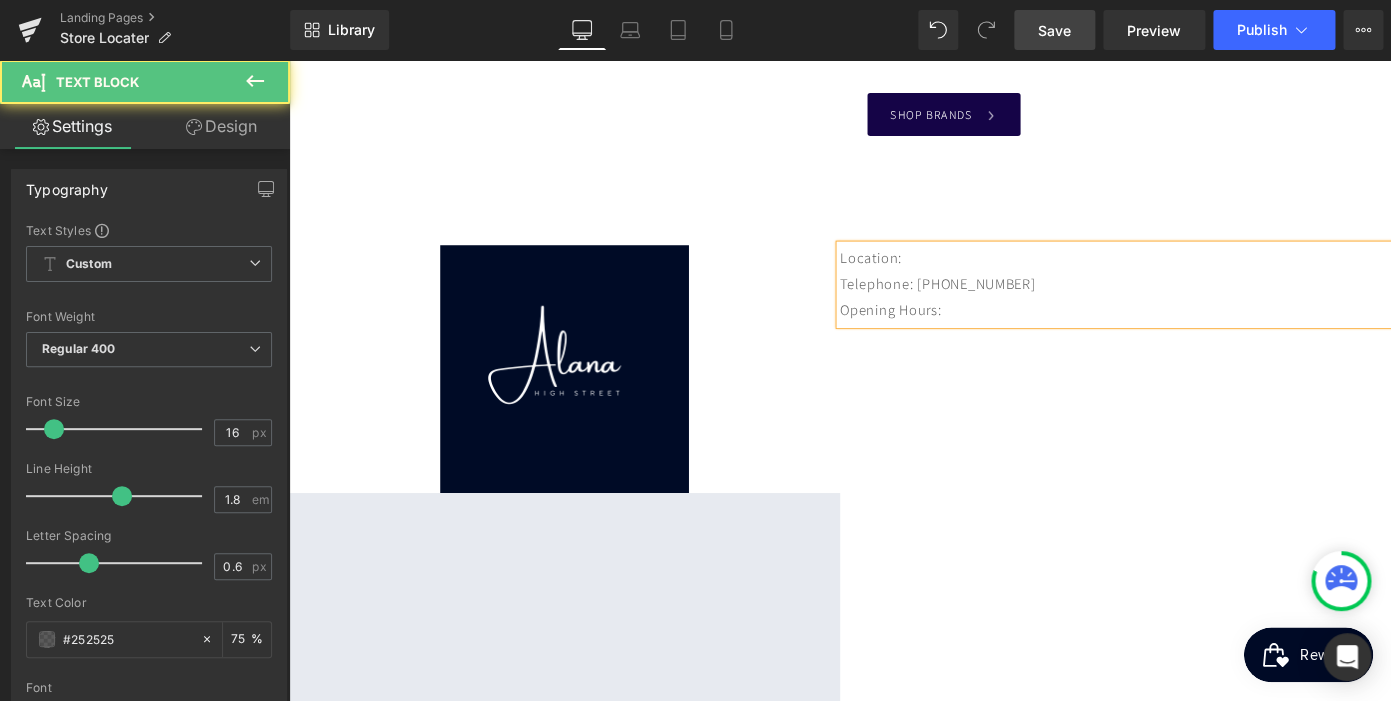 click on "Telephone: [PHONE_NUMBER]" at bounding box center [1196, 306] 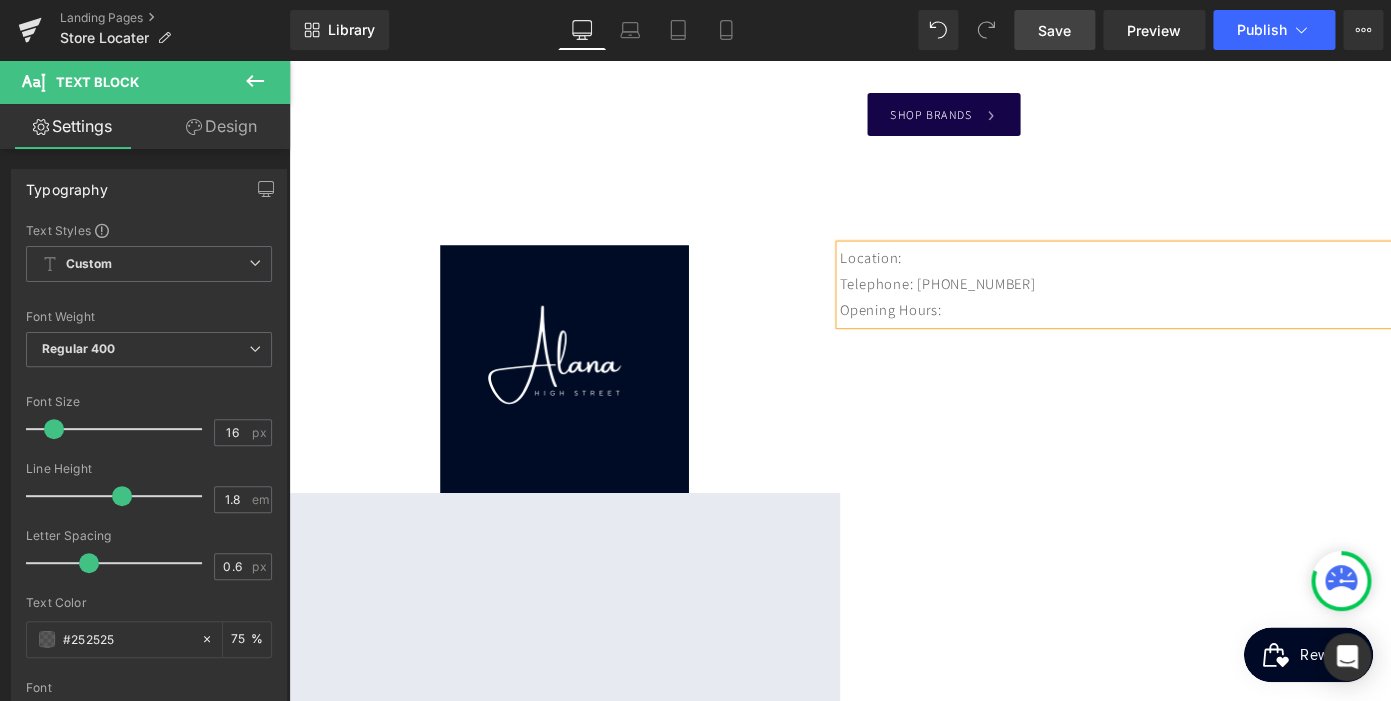 click on "Location:" at bounding box center (1196, 277) 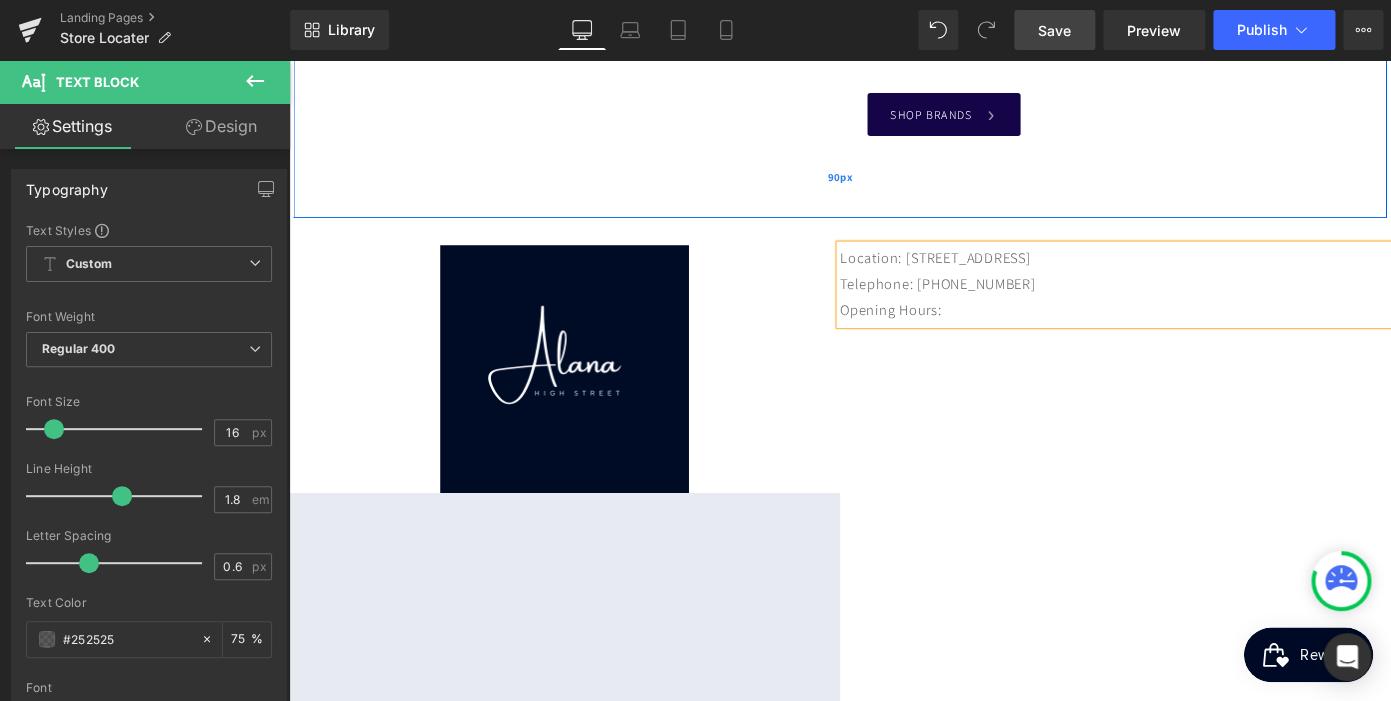 scroll, scrollTop: 0, scrollLeft: 410, axis: horizontal 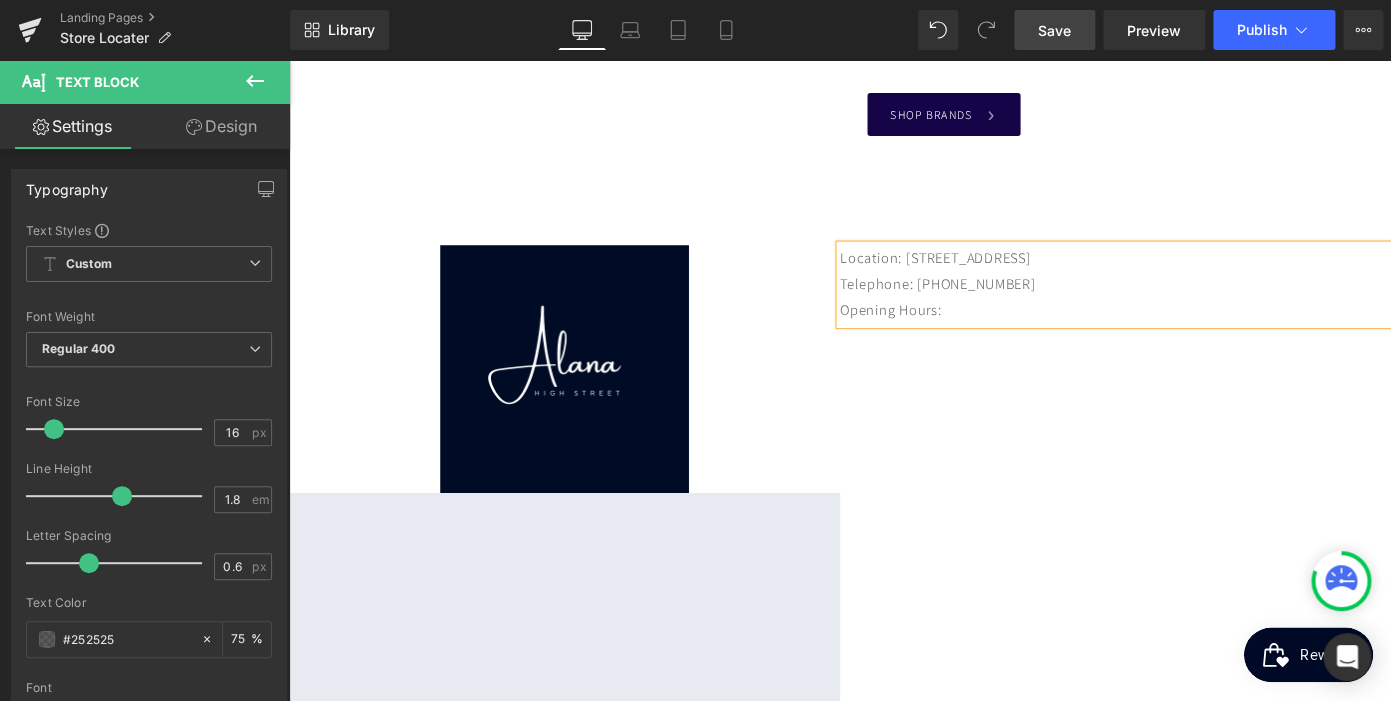 click on "Location: [STREET_ADDRESS]" at bounding box center [1196, 277] 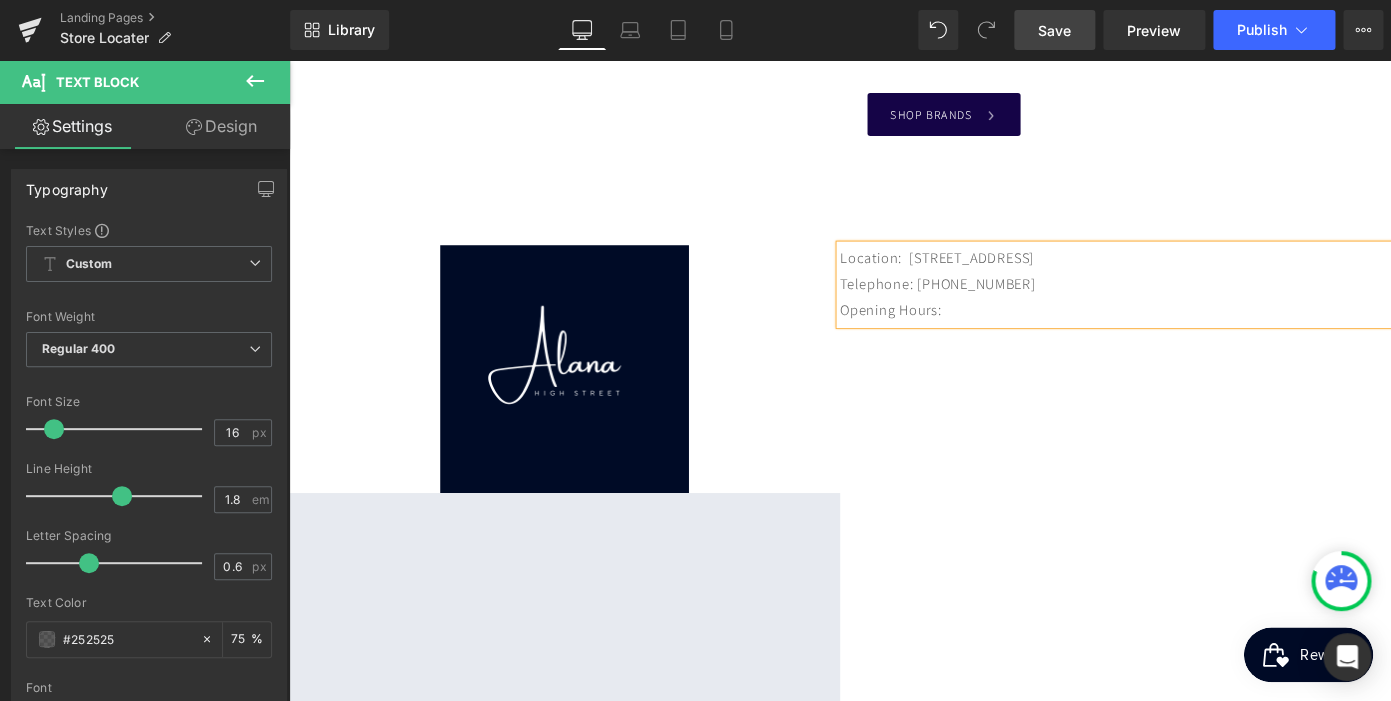 click on "Image
Google Maps         Location:  [STREET_ADDRESS] Telephone: [PHONE_NUMBER] Opening Hours:  [GEOGRAPHIC_DATA]" at bounding box center (894, 599) 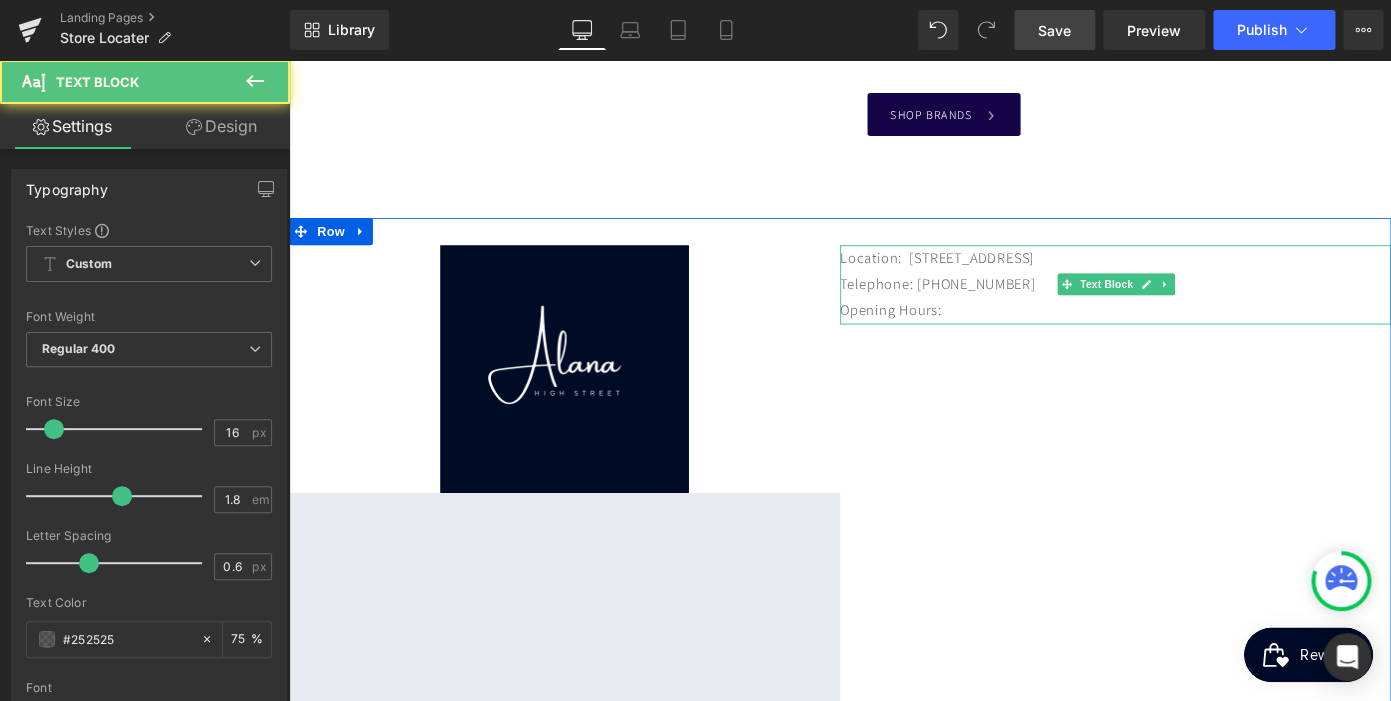click on "Location:  [STREET_ADDRESS]" at bounding box center [1196, 277] 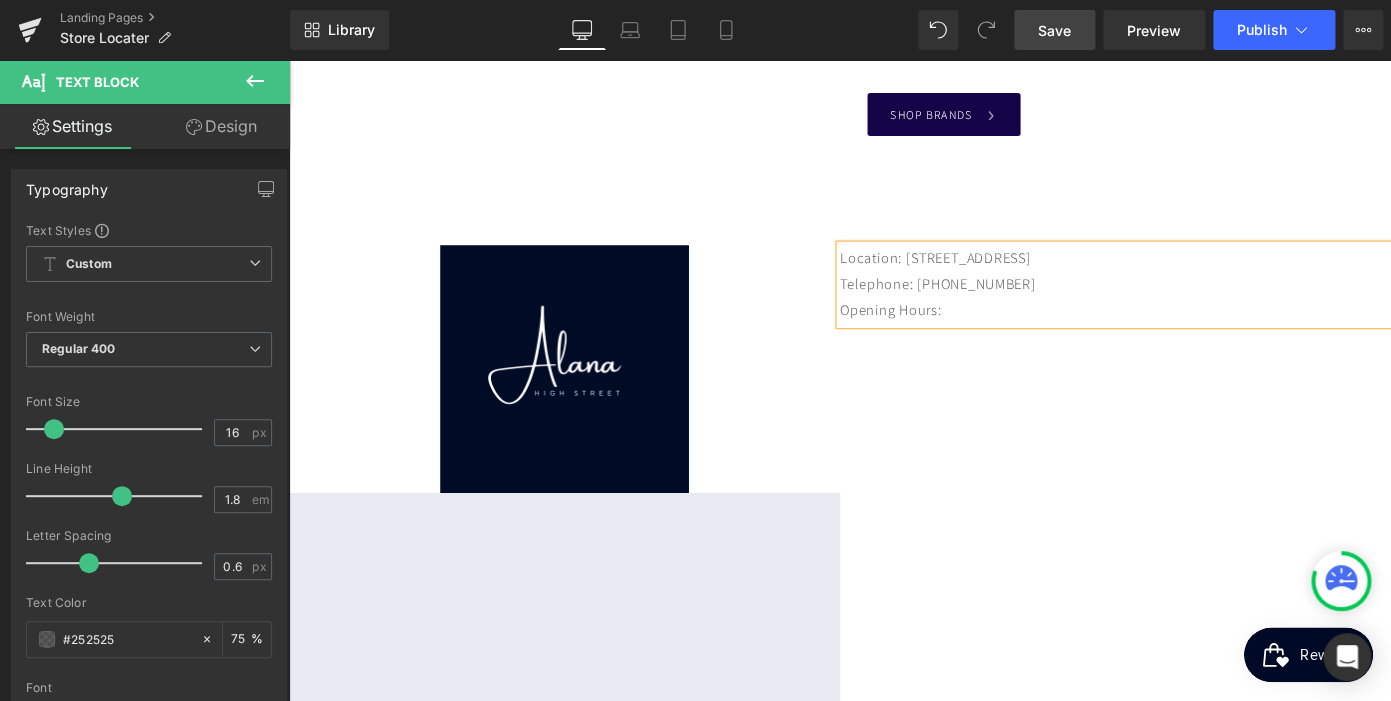 click on "Image
Google Maps         Location: [STREET_ADDRESS] Telephone: [PHONE_NUMBER] Opening Hours:  [GEOGRAPHIC_DATA]" at bounding box center (894, 599) 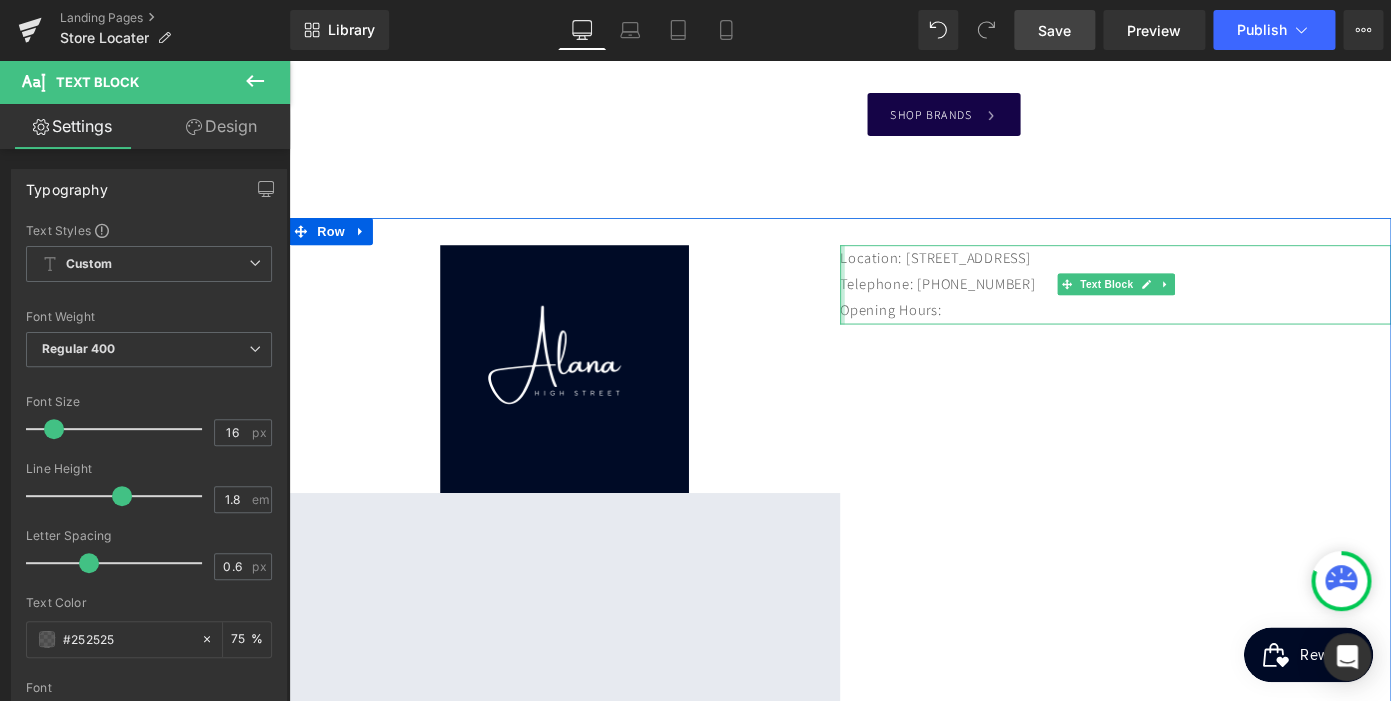 drag, startPoint x: 1027, startPoint y: 333, endPoint x: 902, endPoint y: 324, distance: 125.32358 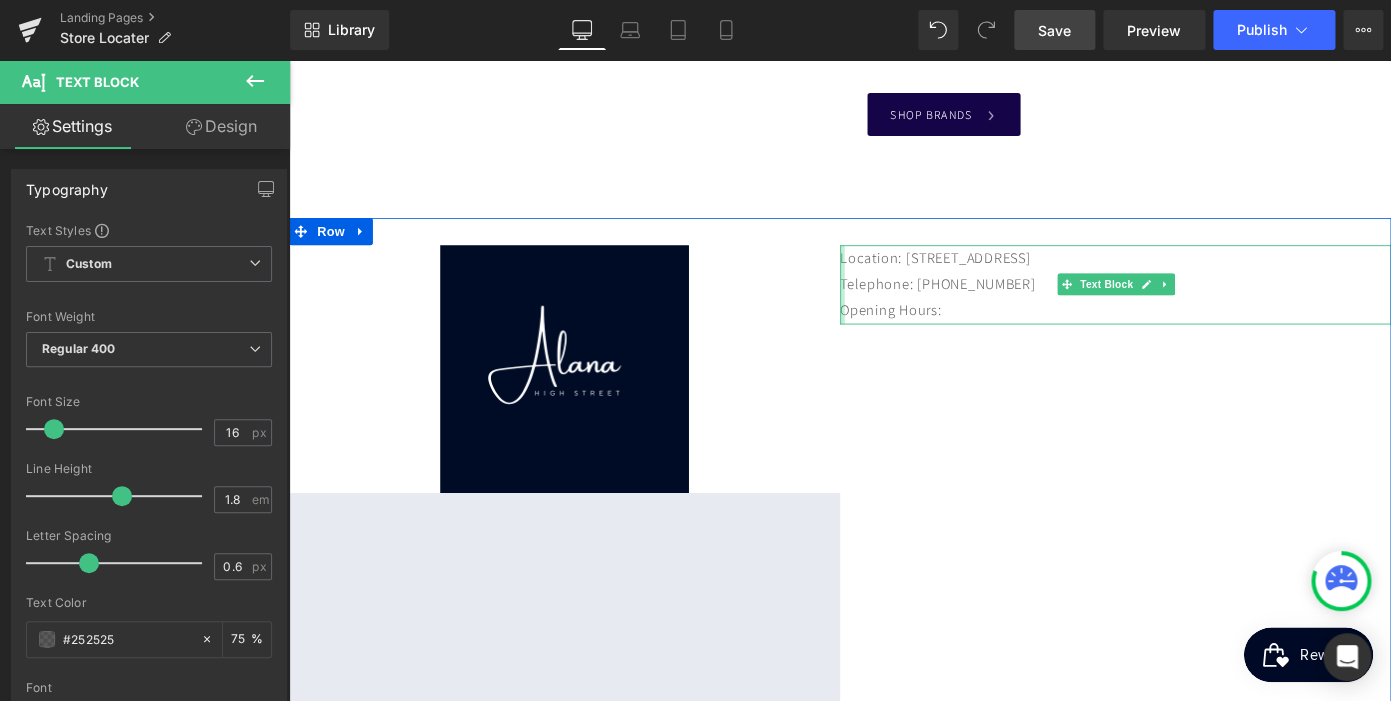 click on "Opening Hours:" at bounding box center [1196, 335] 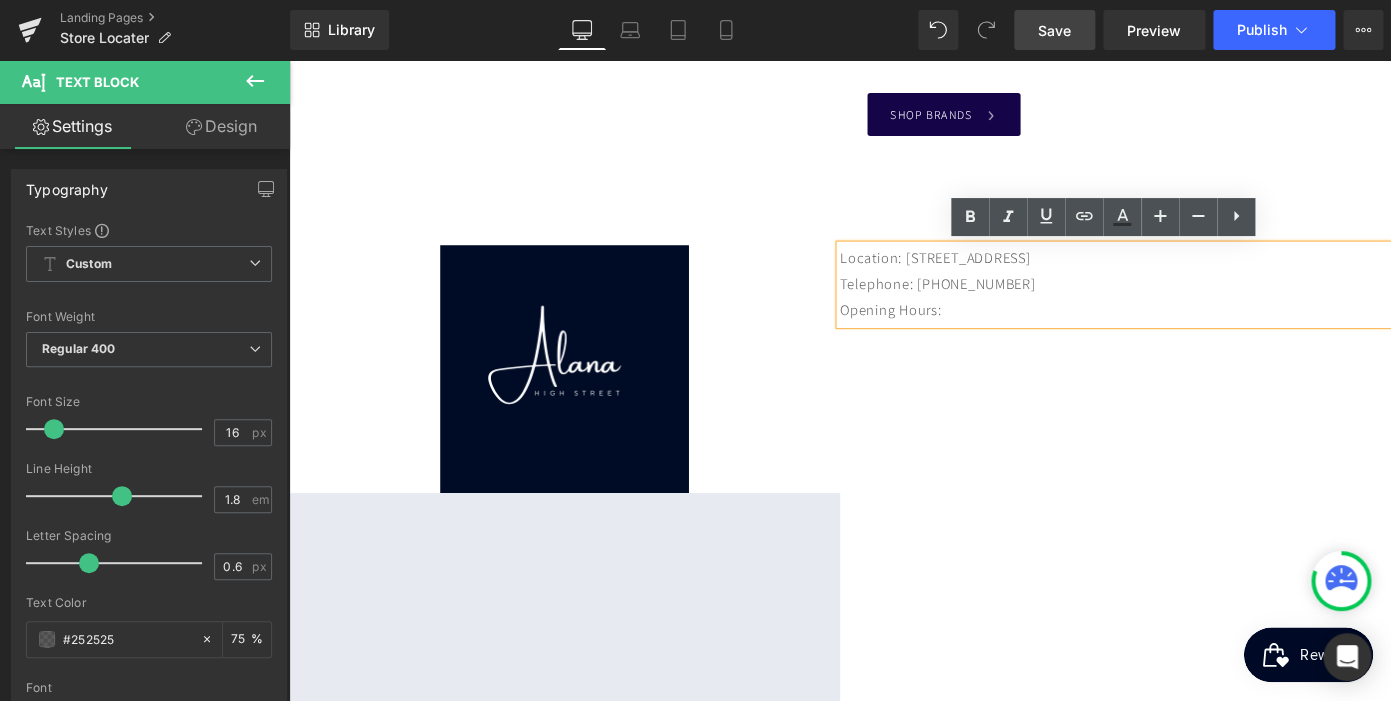 click on "Opening Hours:" at bounding box center (1196, 335) 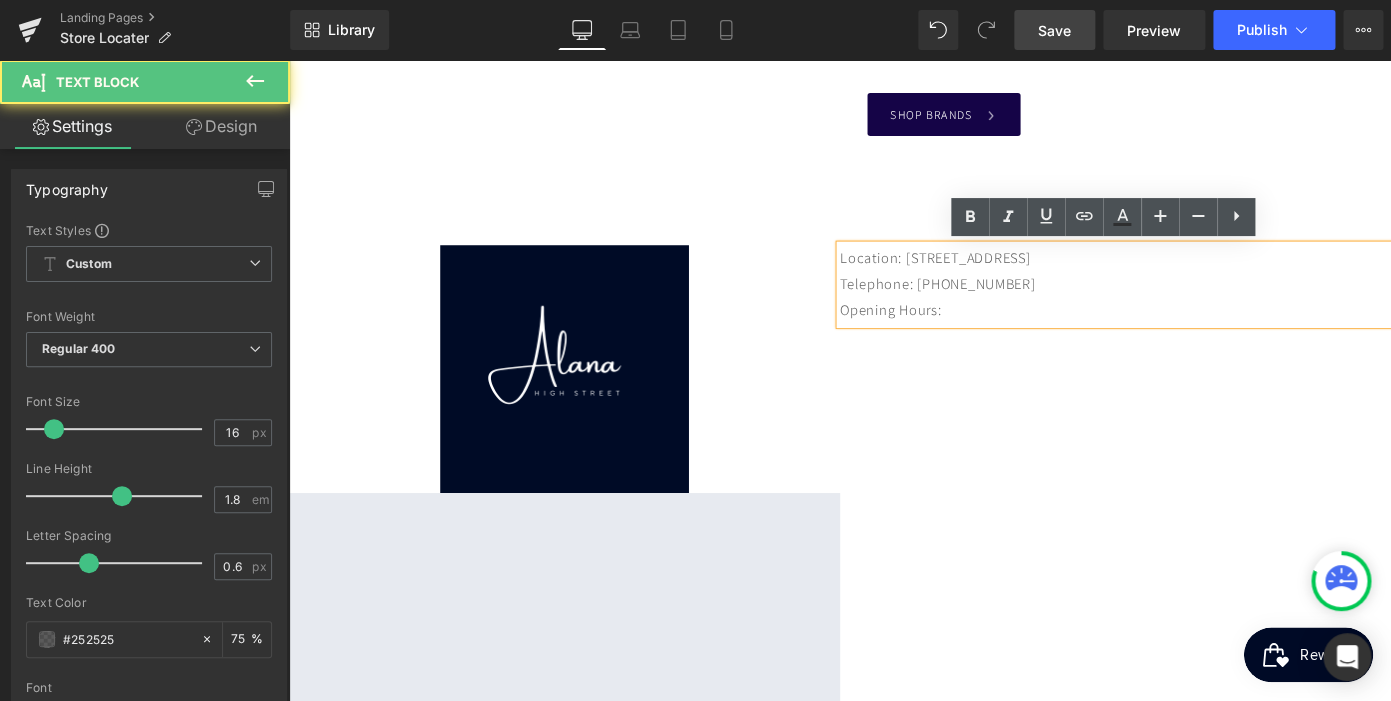 scroll, scrollTop: 0, scrollLeft: 410, axis: horizontal 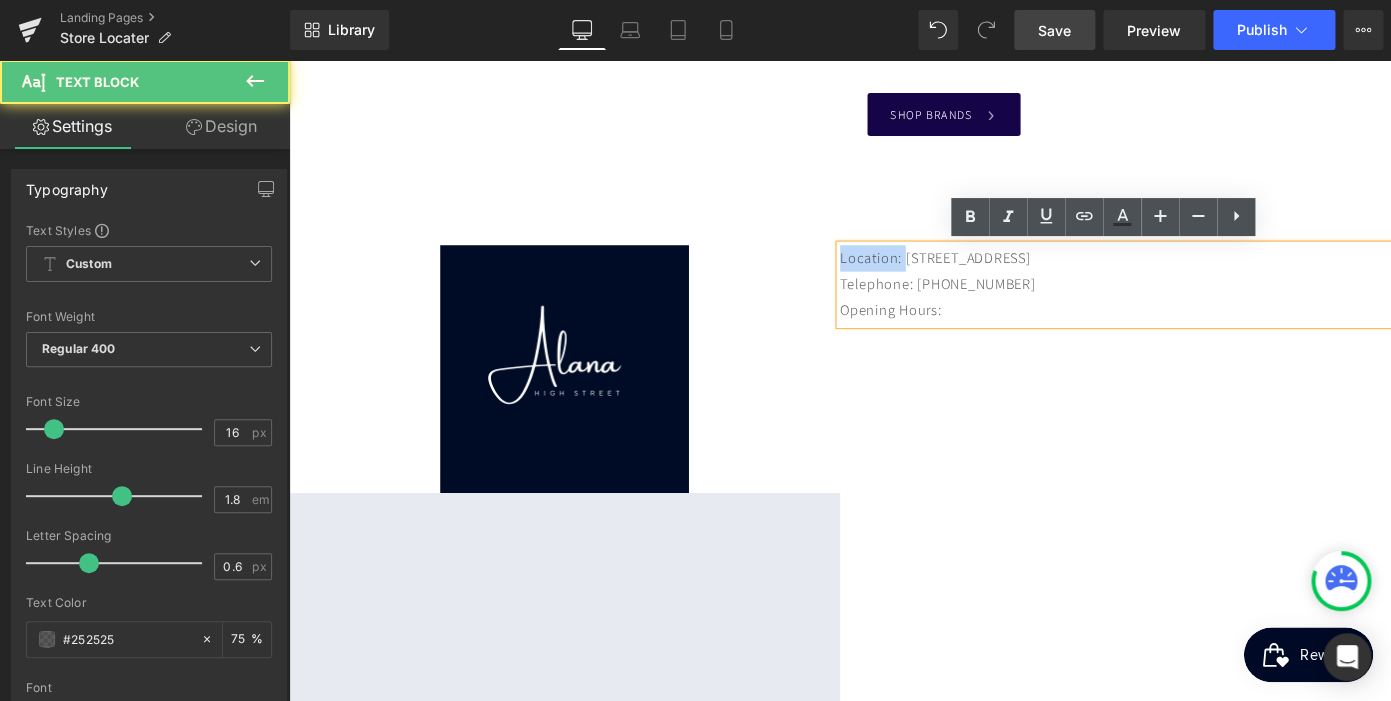 drag, startPoint x: 968, startPoint y: 278, endPoint x: 891, endPoint y: 272, distance: 77.23341 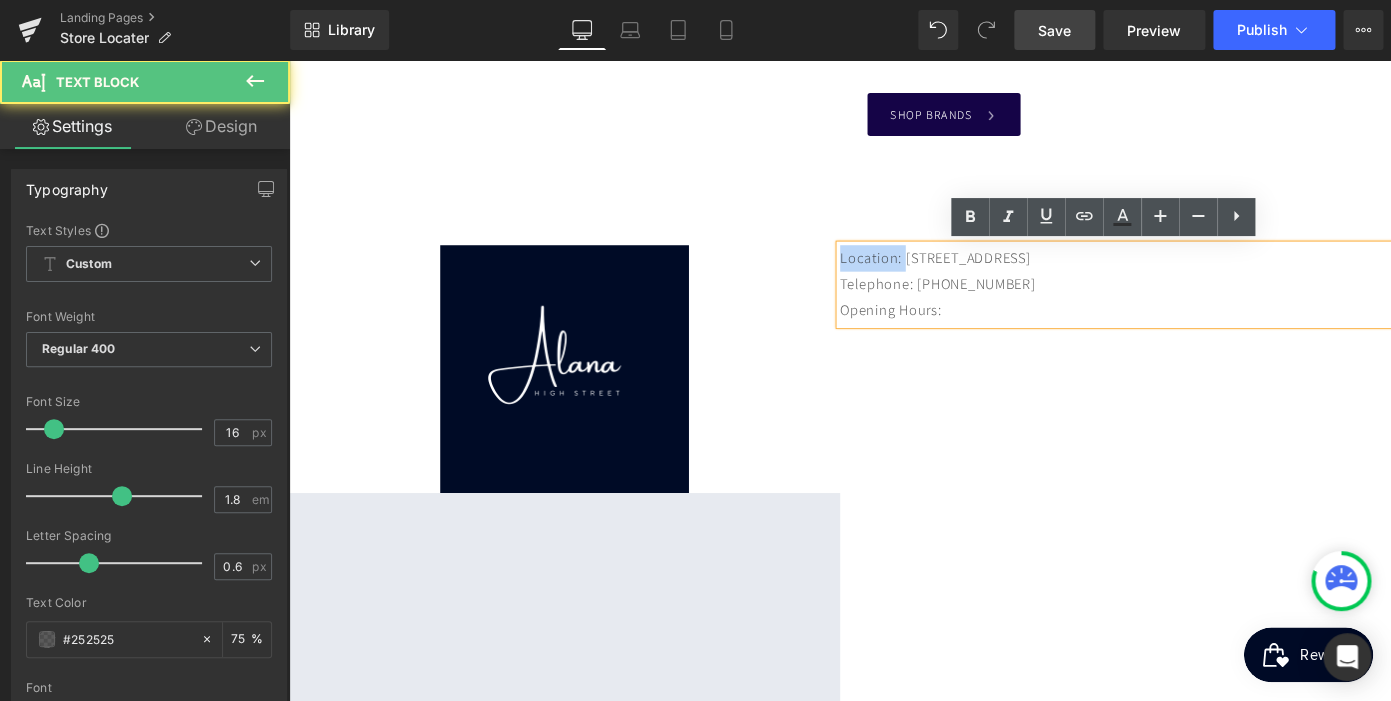 click on "Location: [STREET_ADDRESS] Telephone: [PHONE_NUMBER] Opening Hours:" at bounding box center [1196, 306] 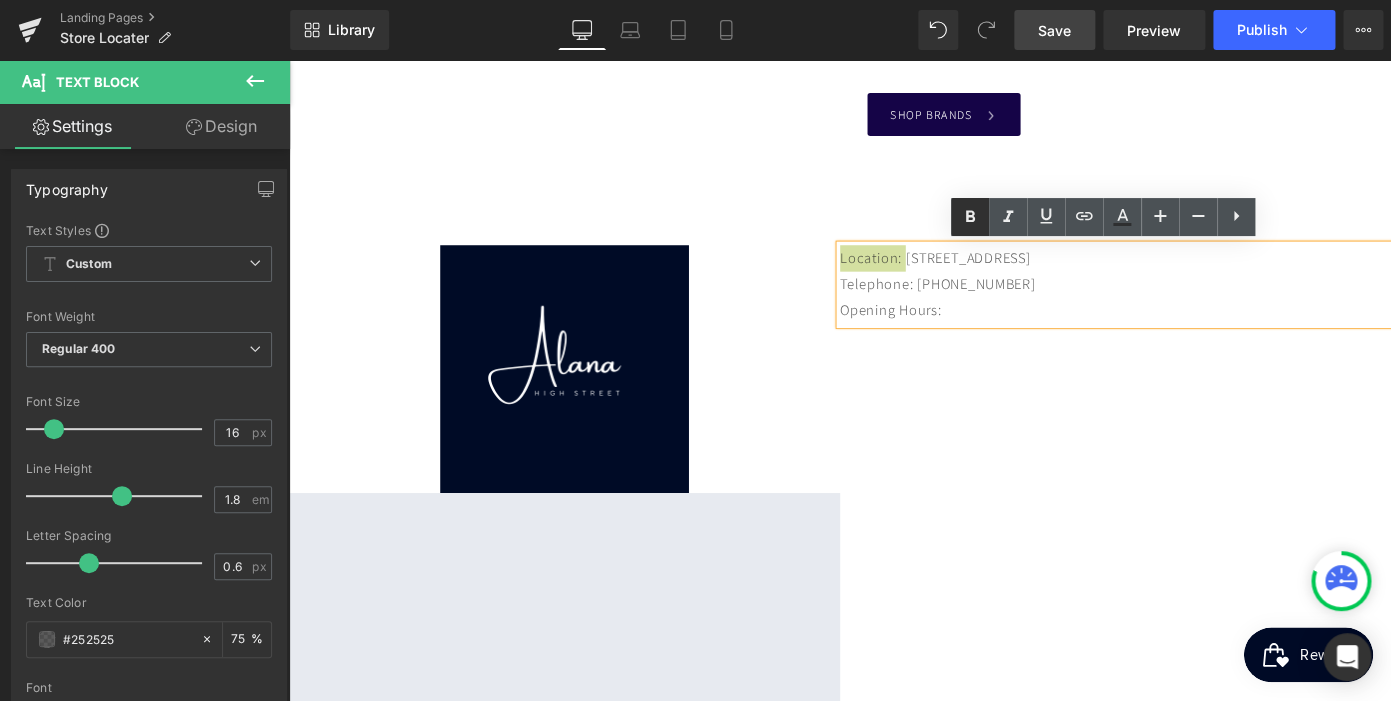 click 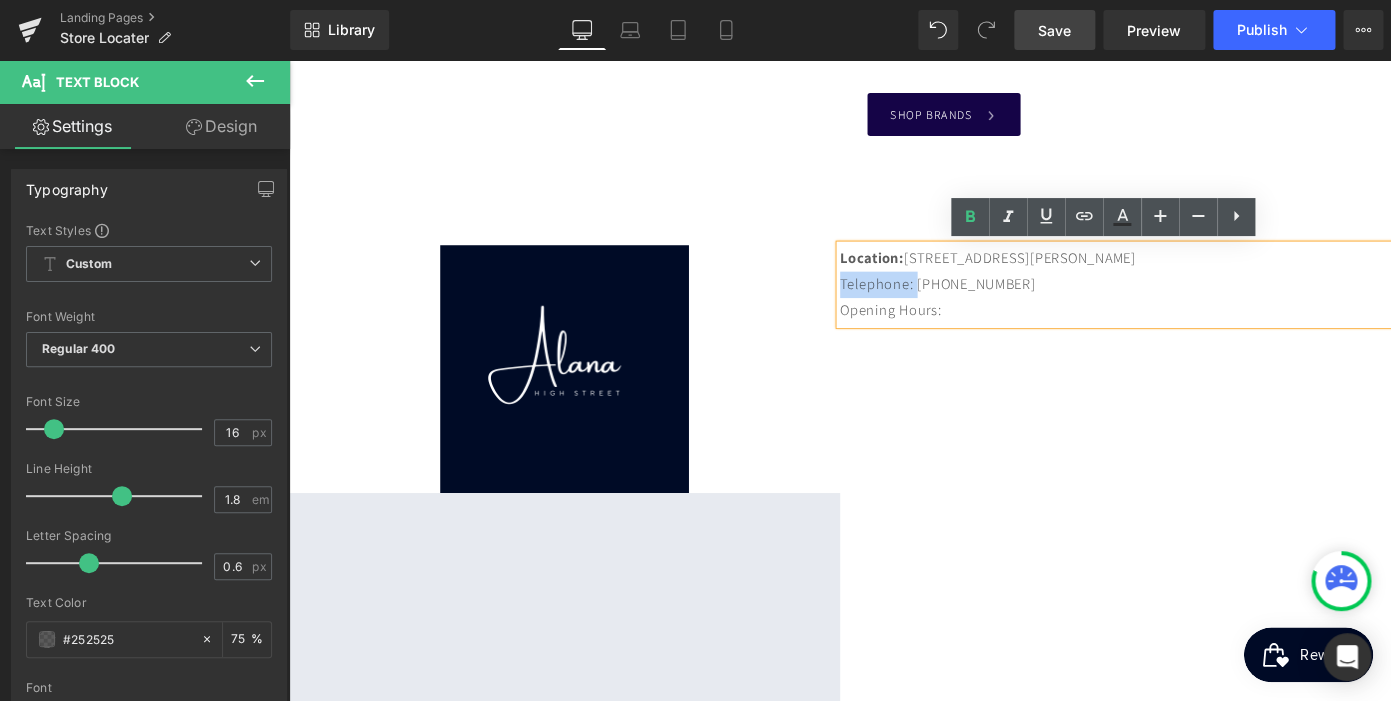 drag, startPoint x: 982, startPoint y: 311, endPoint x: 897, endPoint y: 309, distance: 85.02353 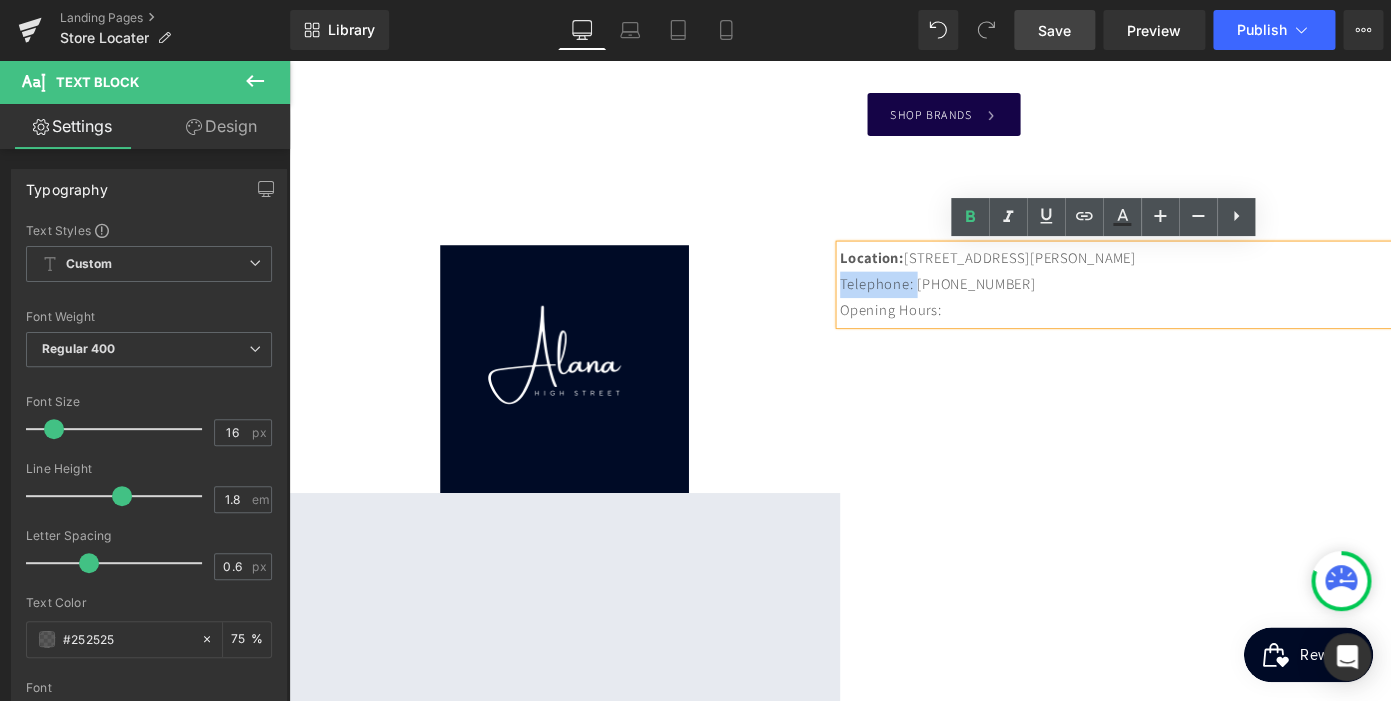 click on "Telephone: [PHONE_NUMBER]" at bounding box center (1196, 306) 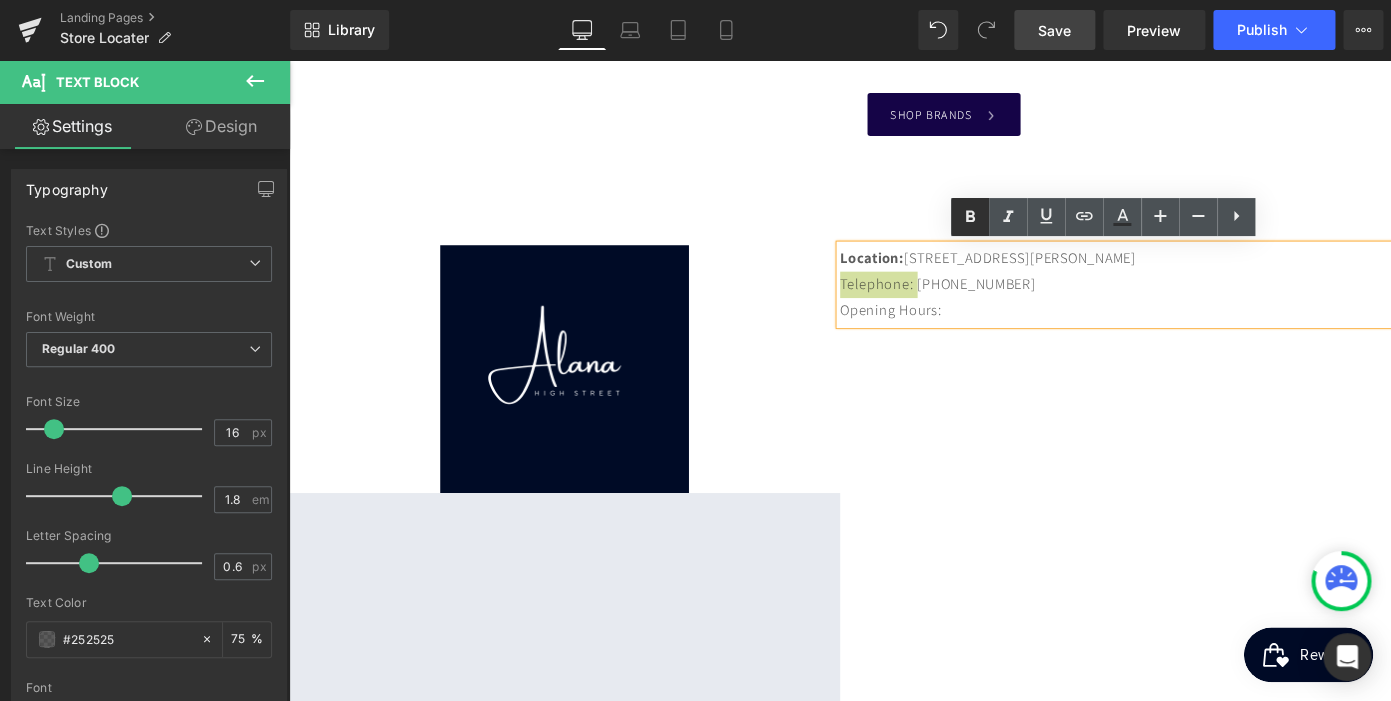 click 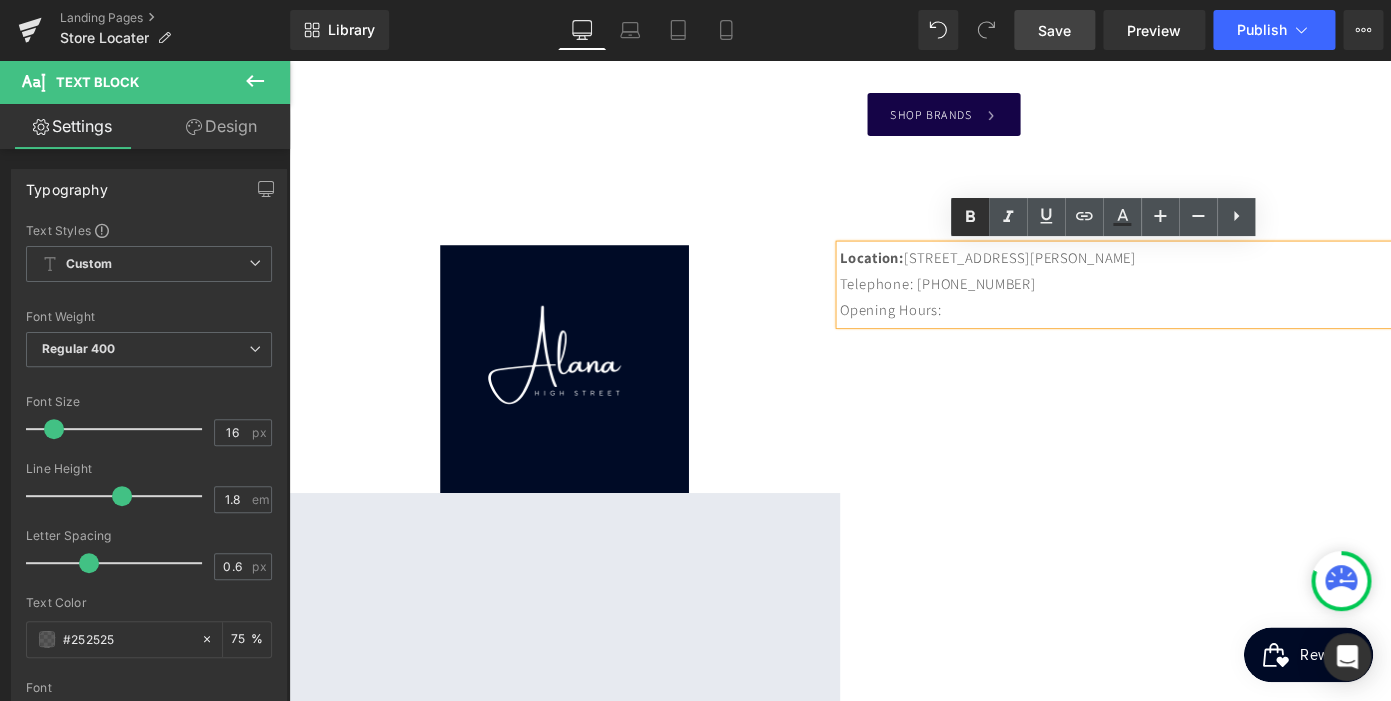 scroll, scrollTop: 0, scrollLeft: 0, axis: both 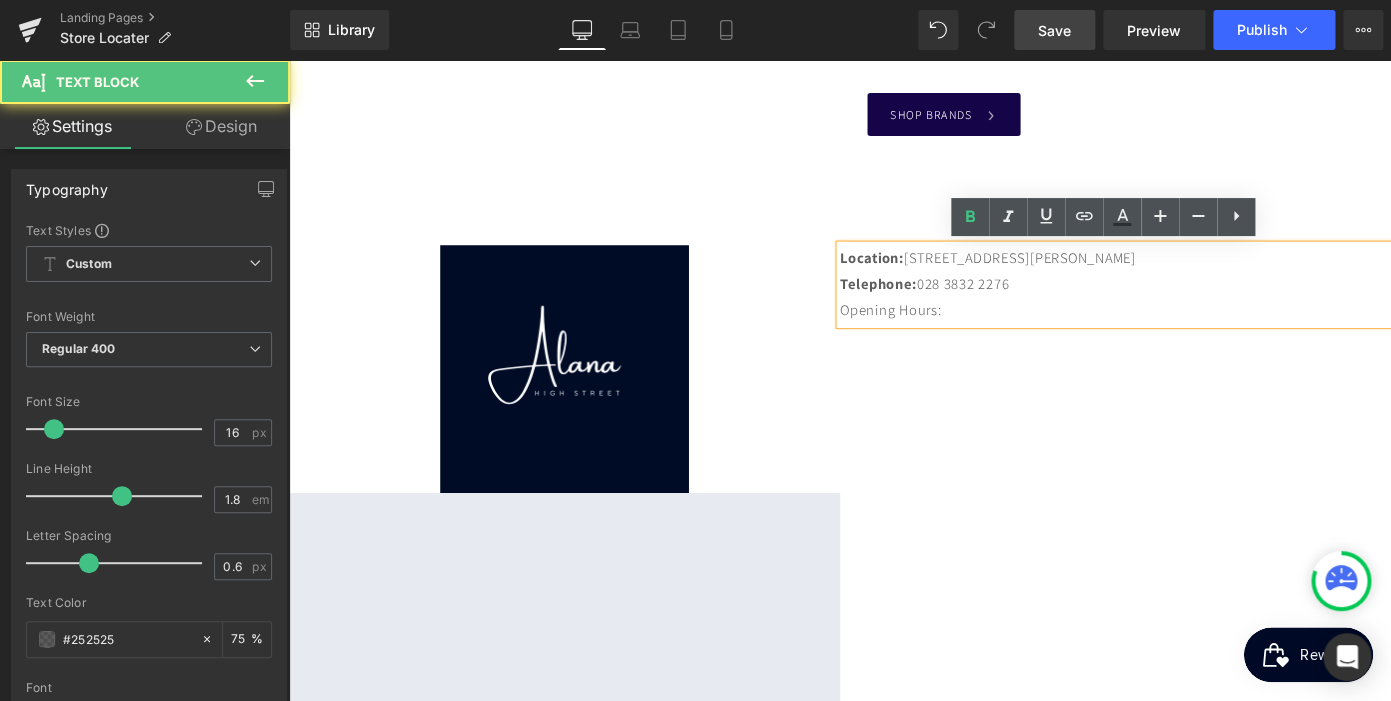 drag, startPoint x: 1027, startPoint y: 342, endPoint x: 900, endPoint y: 340, distance: 127.01575 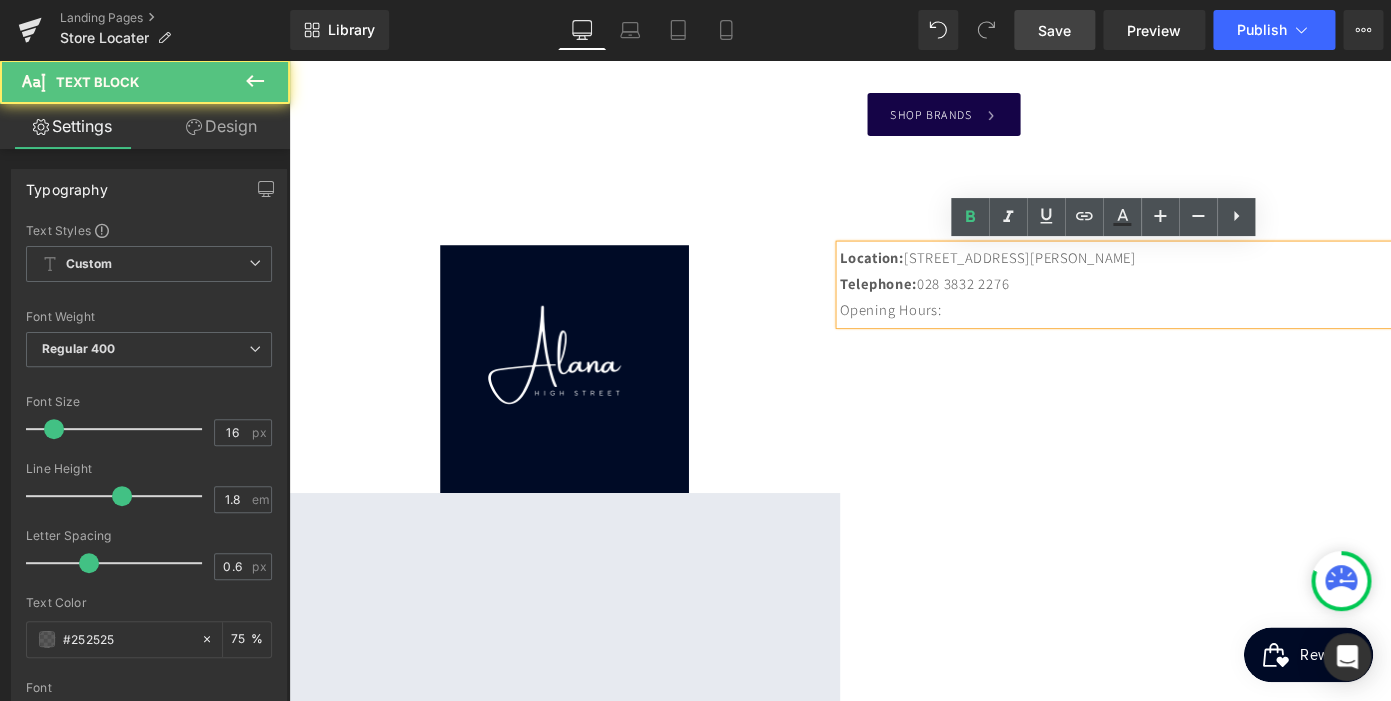 click on "Opening Hours:" at bounding box center (1196, 335) 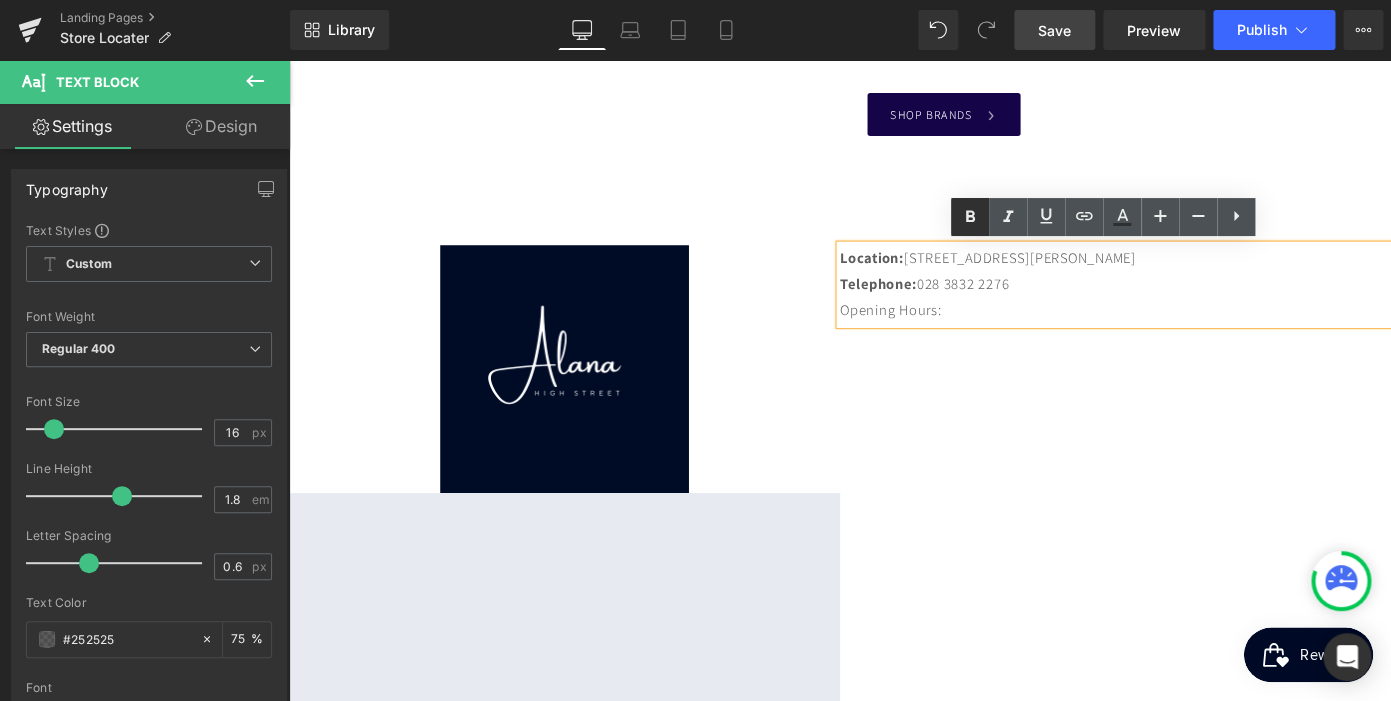 click 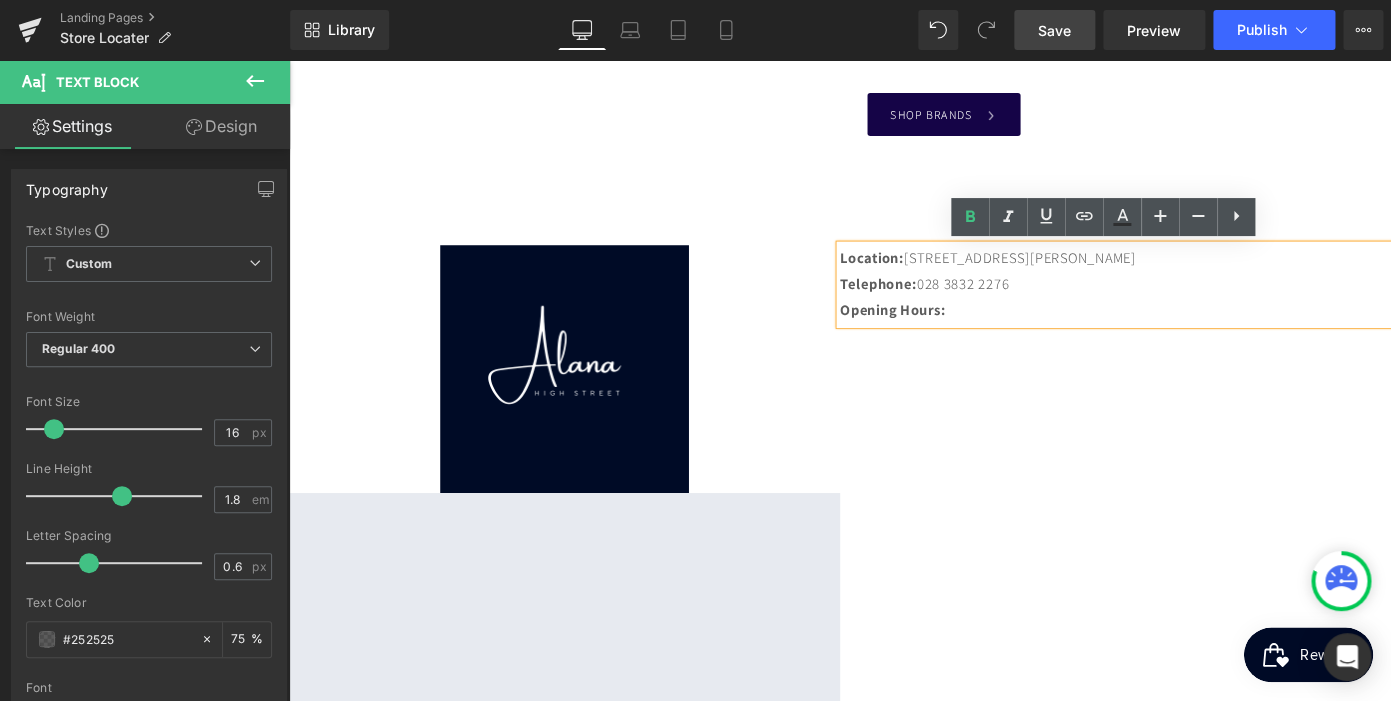 click on "Image
Google Maps         Location:  [STREET_ADDRESS] Telephone:  [PHONE_NUMBER] Opening Hours:  [GEOGRAPHIC_DATA]" at bounding box center [894, 599] 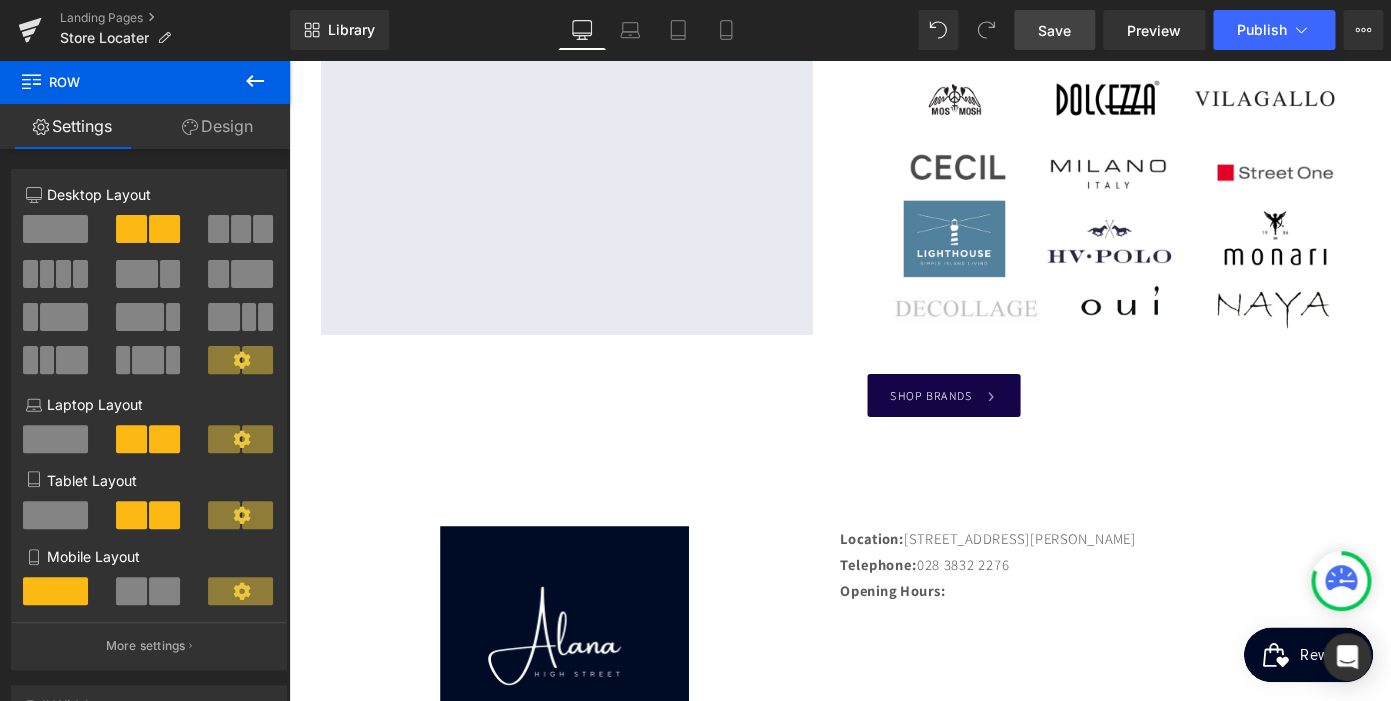 scroll, scrollTop: 1771, scrollLeft: 0, axis: vertical 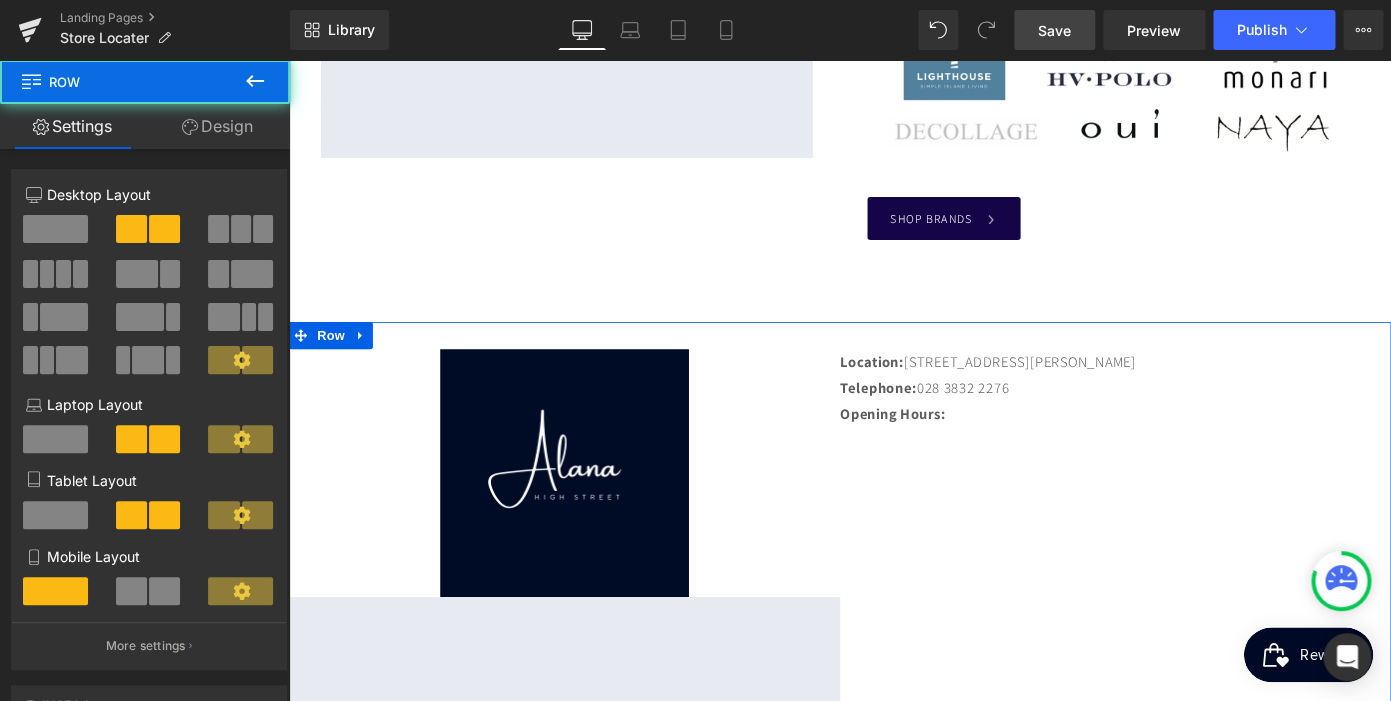 click on "Image
Google Maps         Location:  [STREET_ADDRESS] Telephone:  [PHONE_NUMBER] Opening Hours:  [GEOGRAPHIC_DATA]" at bounding box center (894, 713) 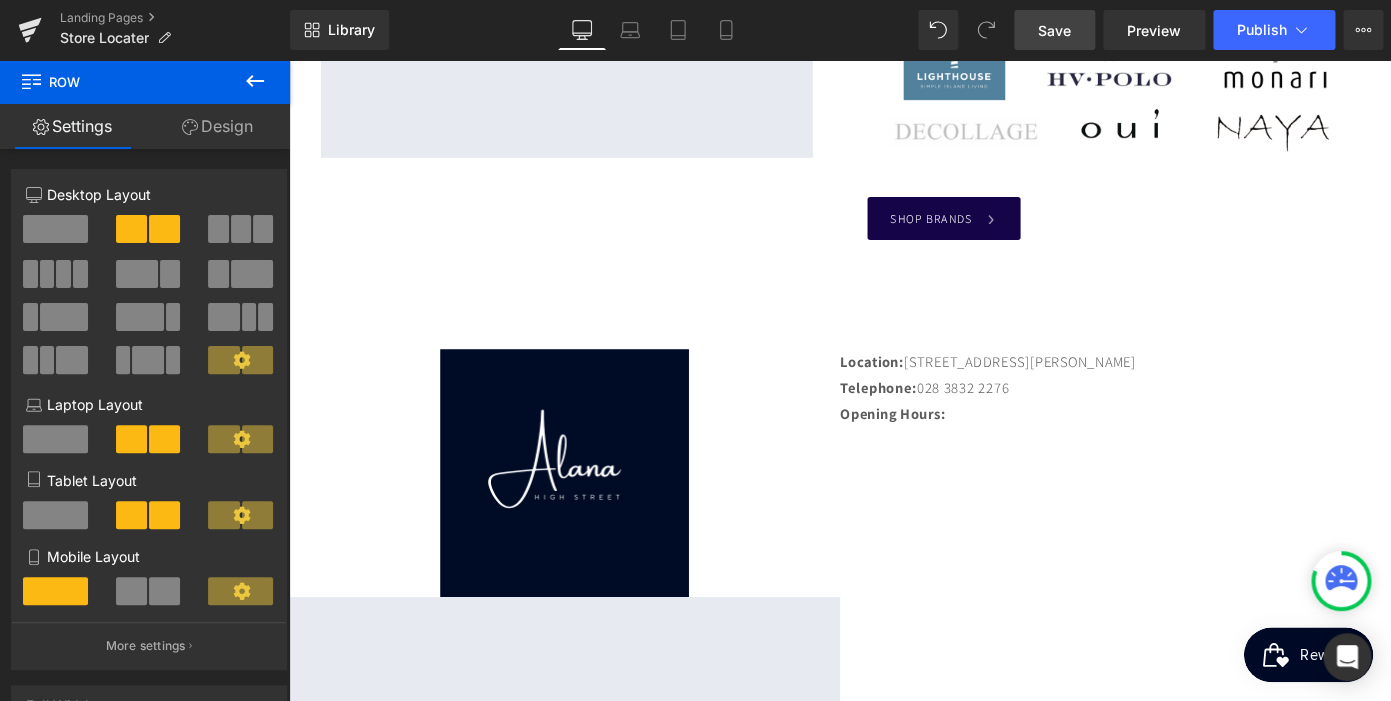 click at bounding box center [255, 82] 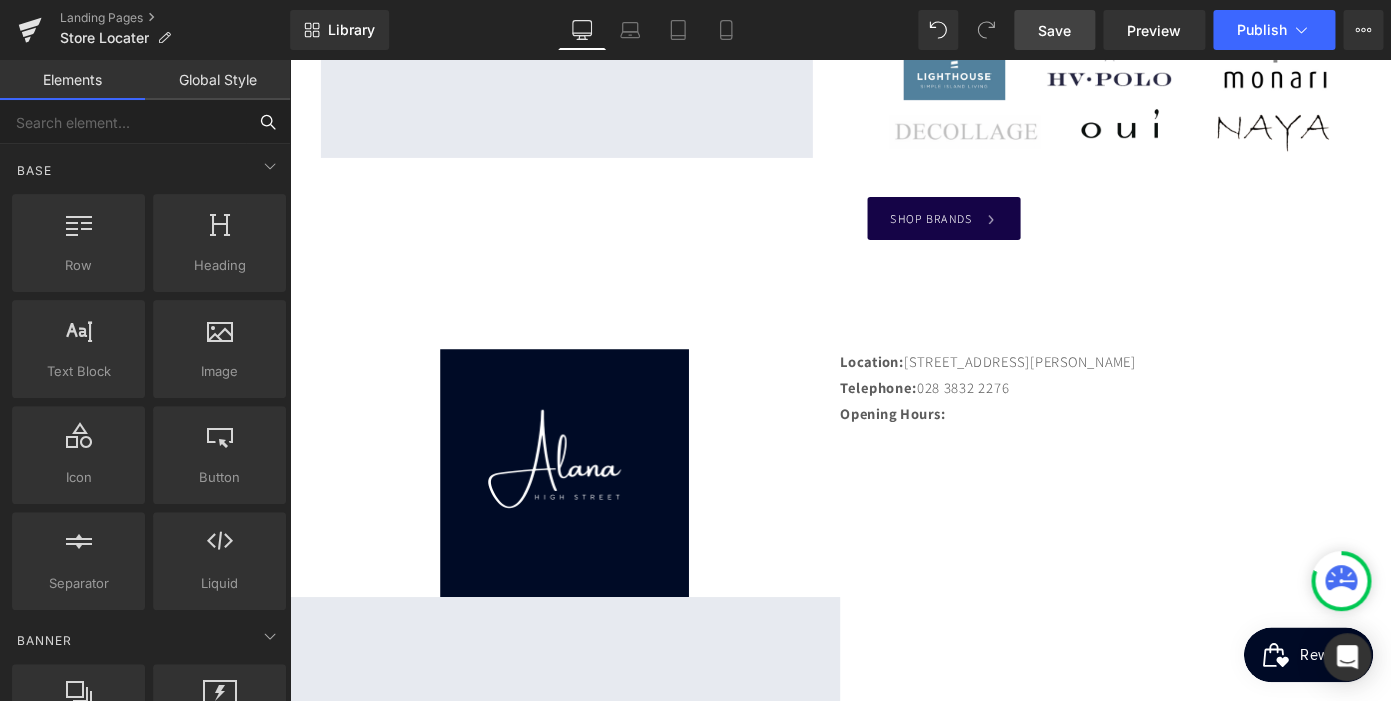 click at bounding box center (123, 122) 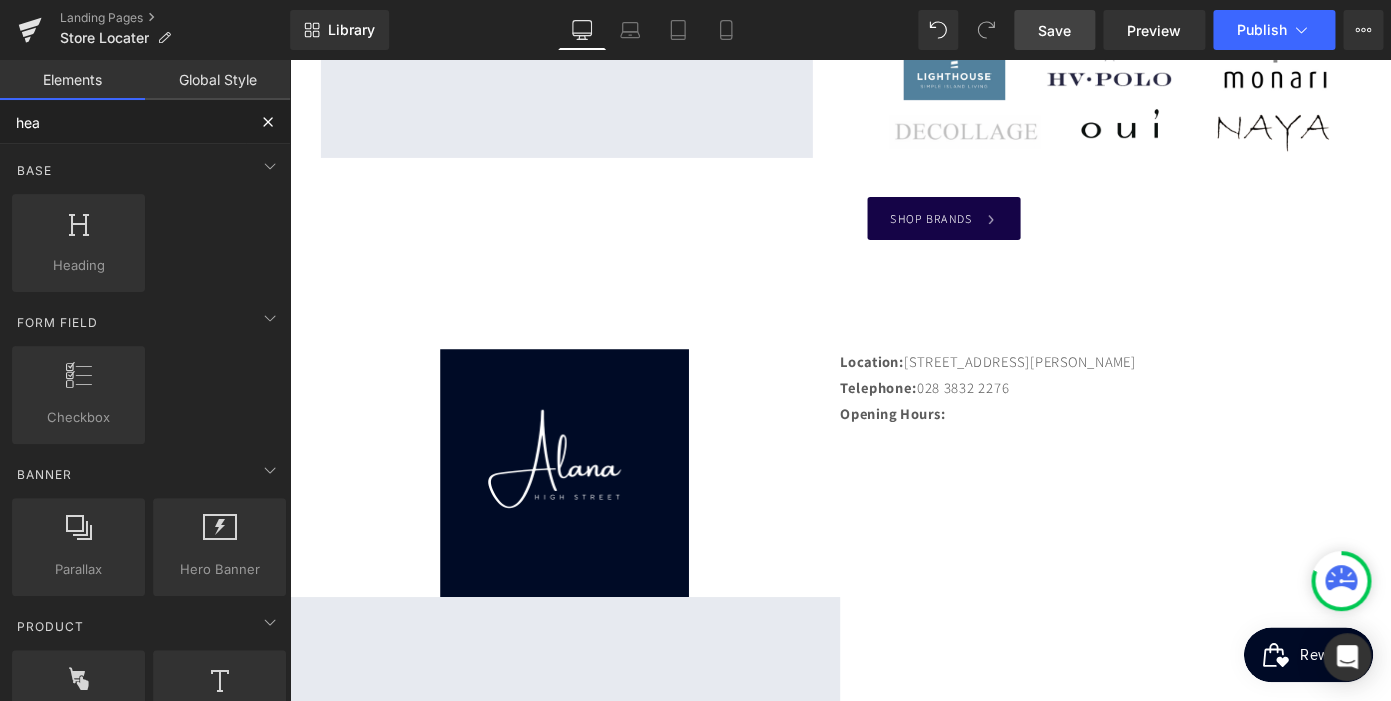 type on "head" 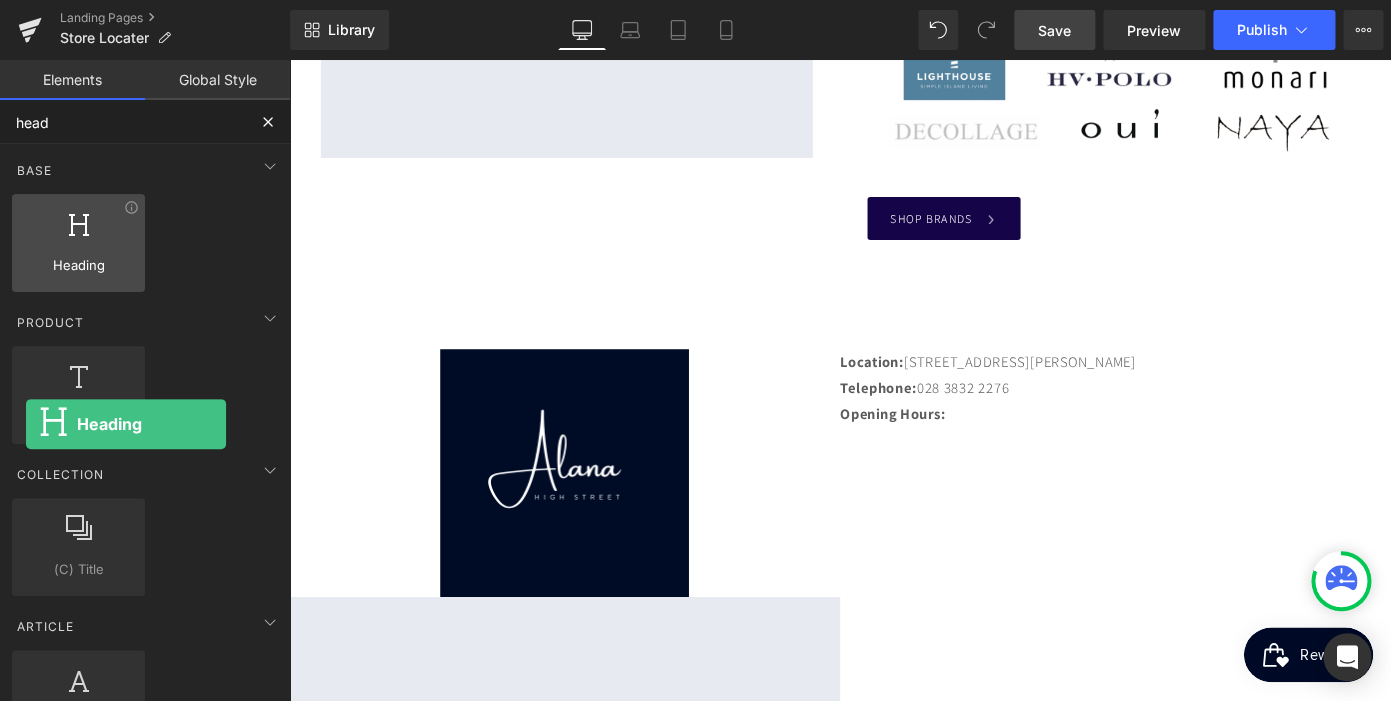 scroll, scrollTop: 0, scrollLeft: 410, axis: horizontal 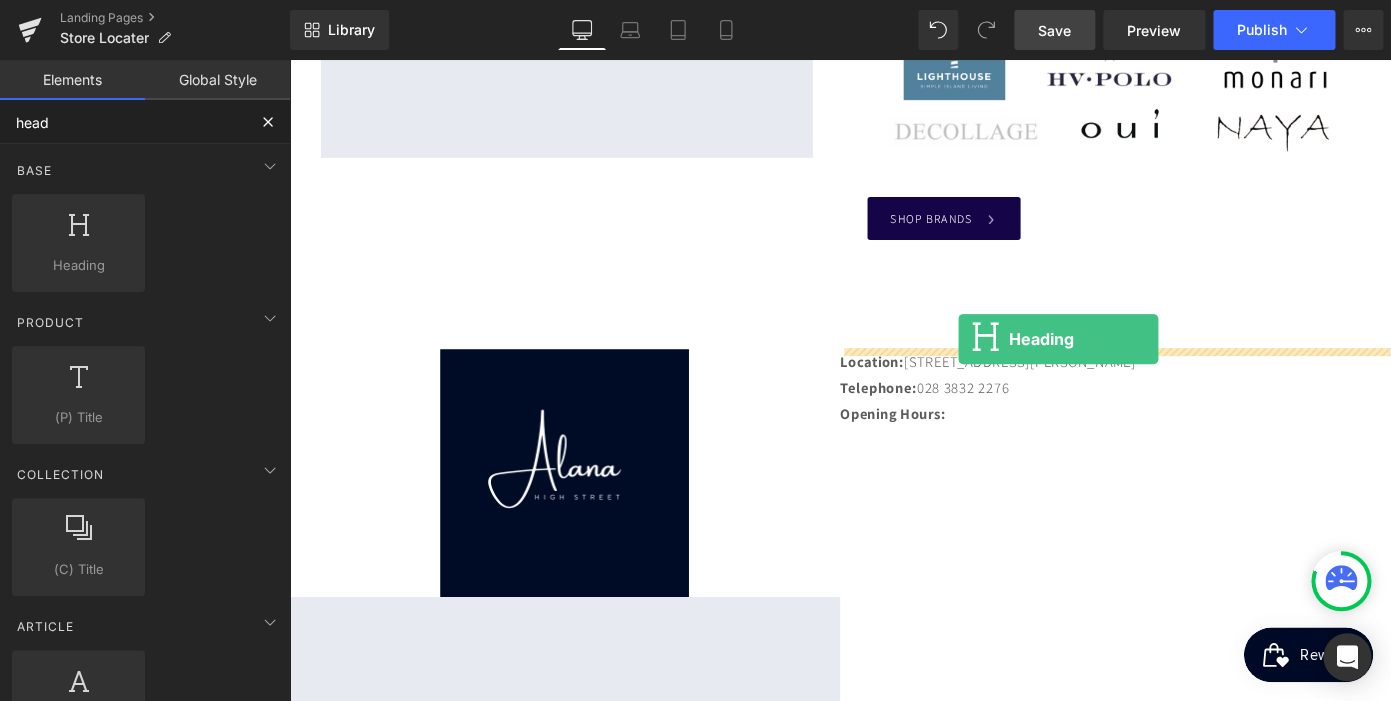 drag, startPoint x: 315, startPoint y: 301, endPoint x: 1022, endPoint y: 365, distance: 709.8908 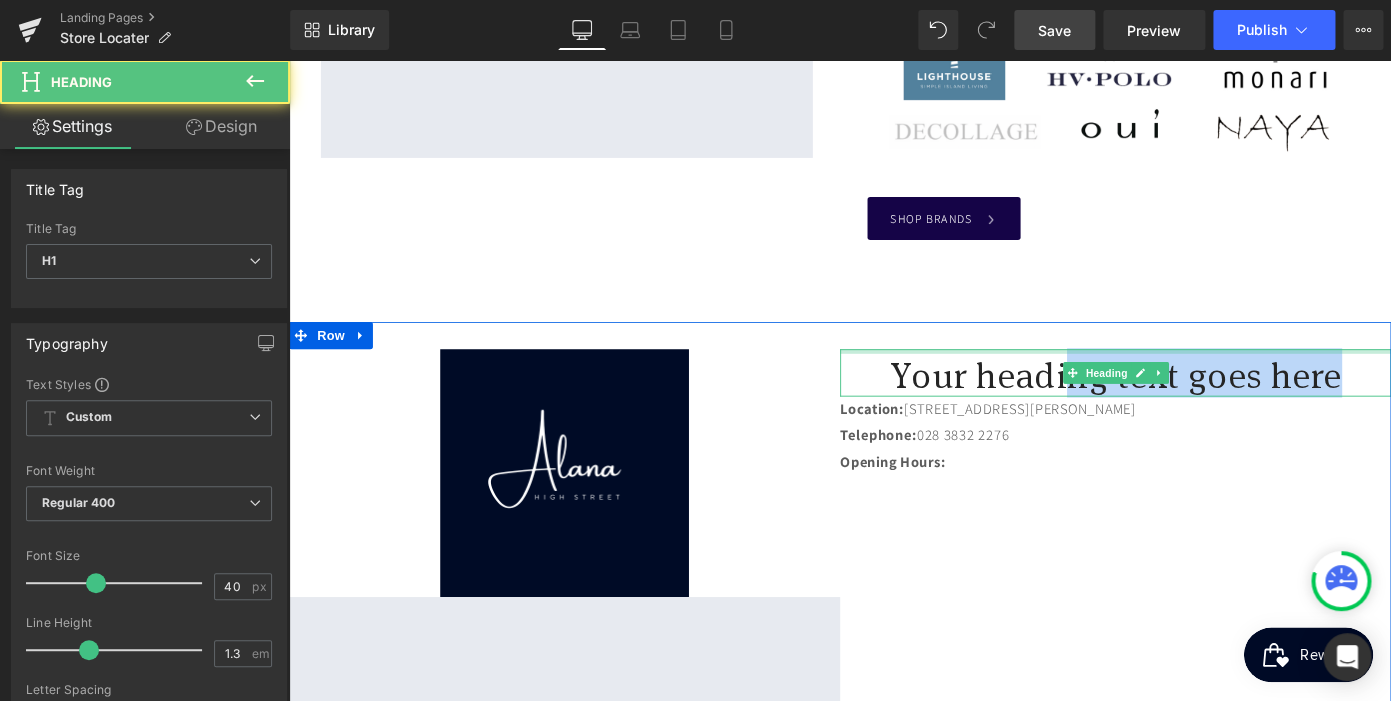 scroll, scrollTop: 0, scrollLeft: 0, axis: both 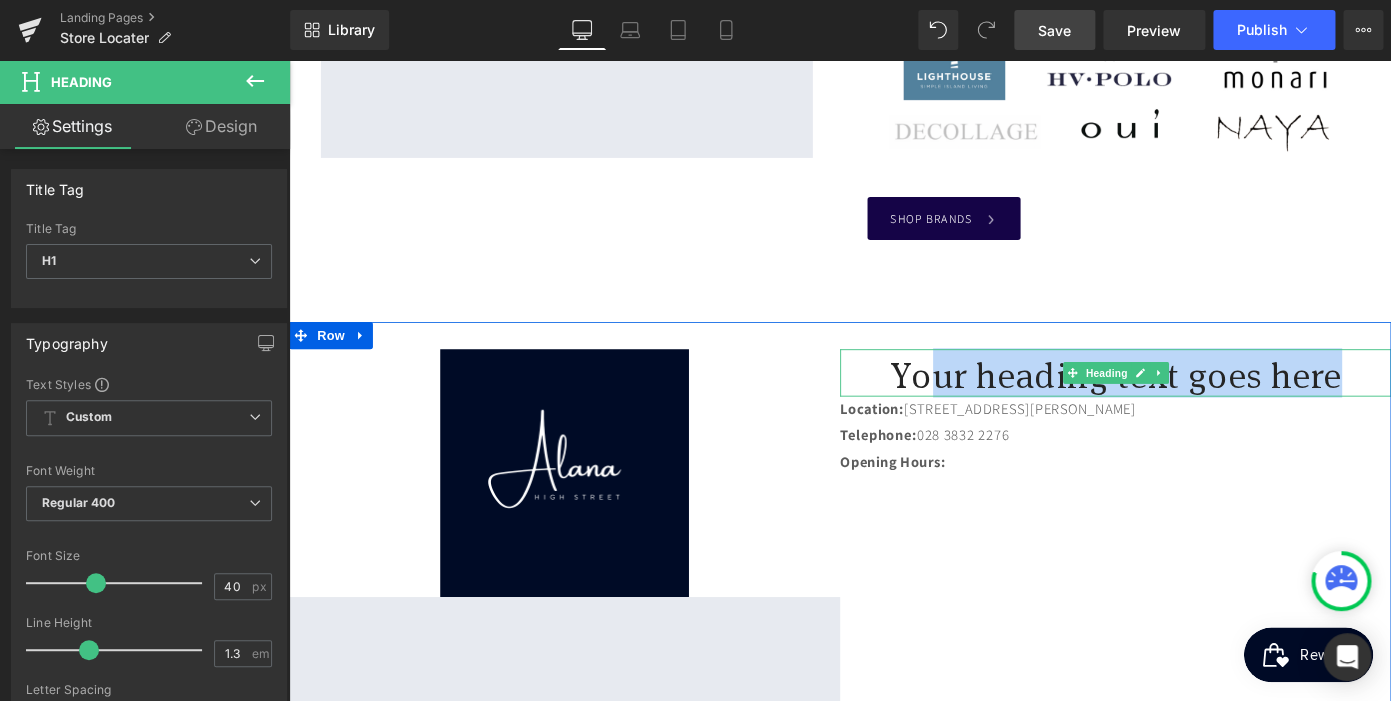 drag, startPoint x: 1431, startPoint y: 411, endPoint x: 1009, endPoint y: 389, distance: 422.57306 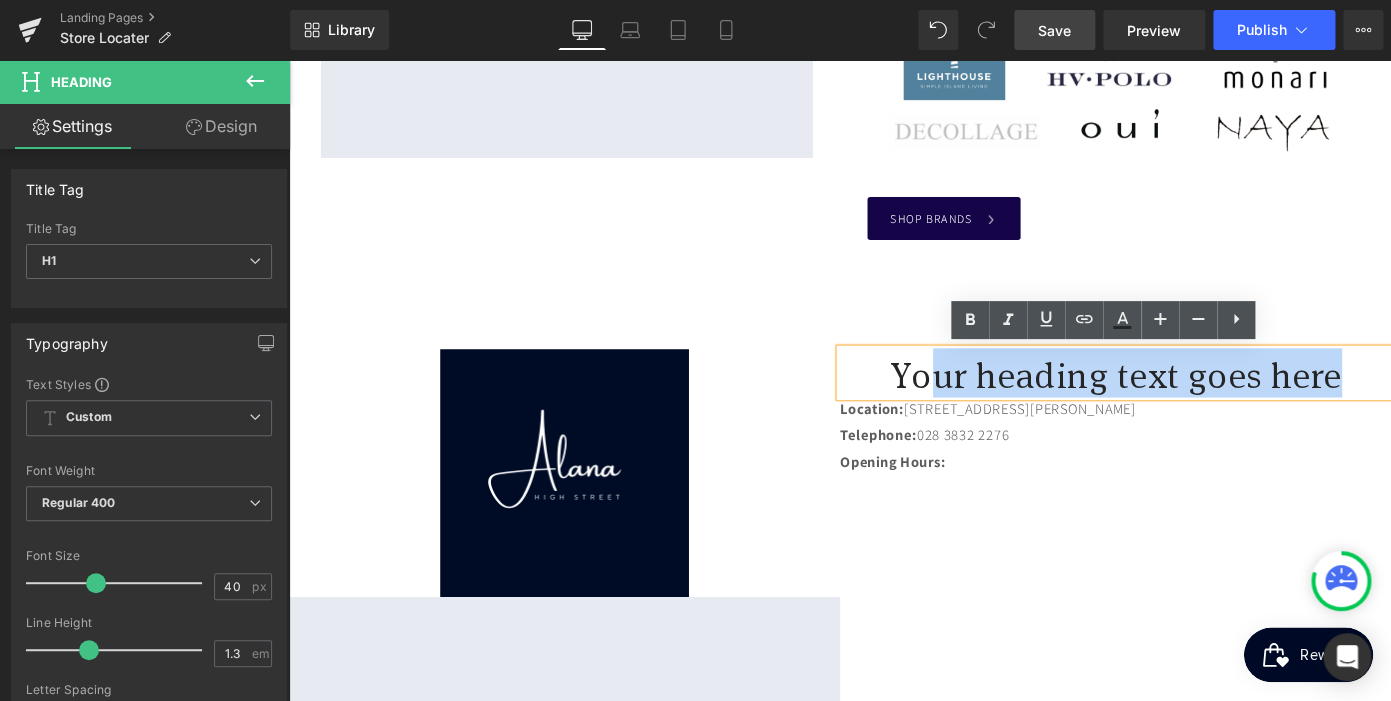 type 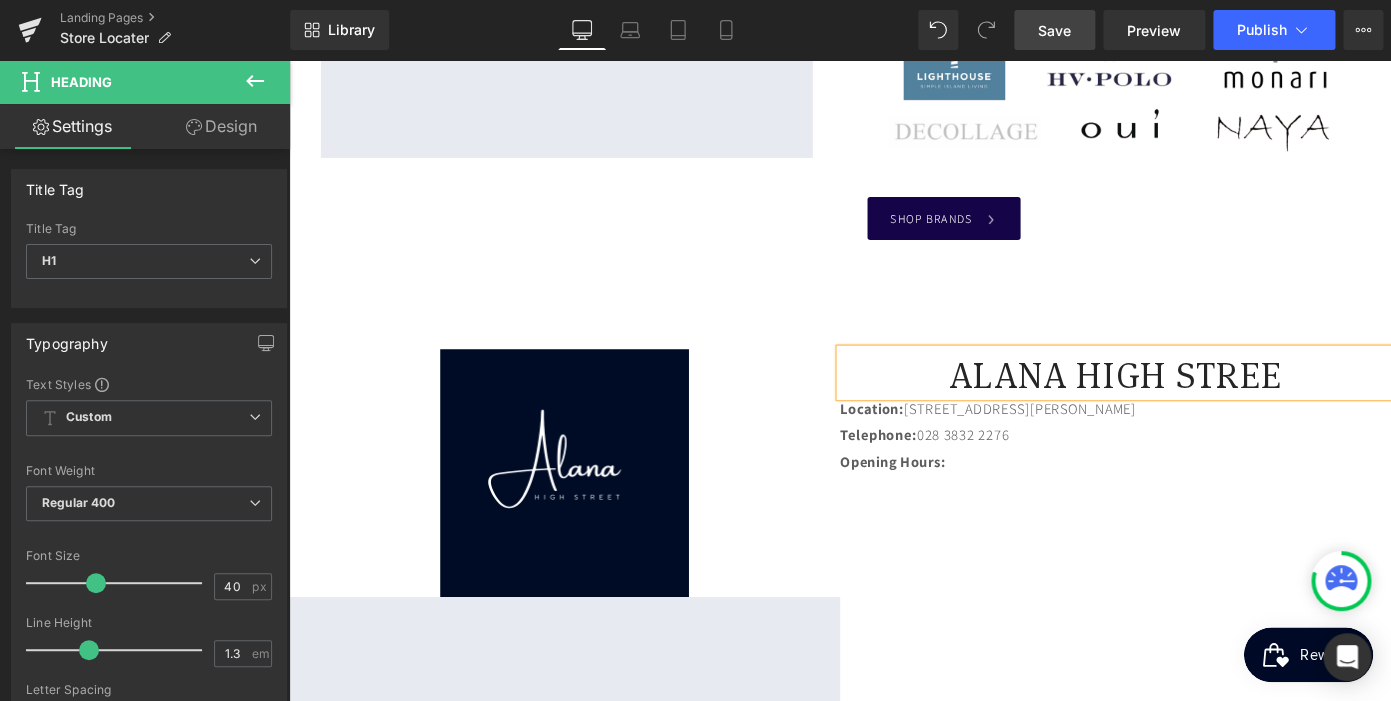 scroll, scrollTop: 0, scrollLeft: 410, axis: horizontal 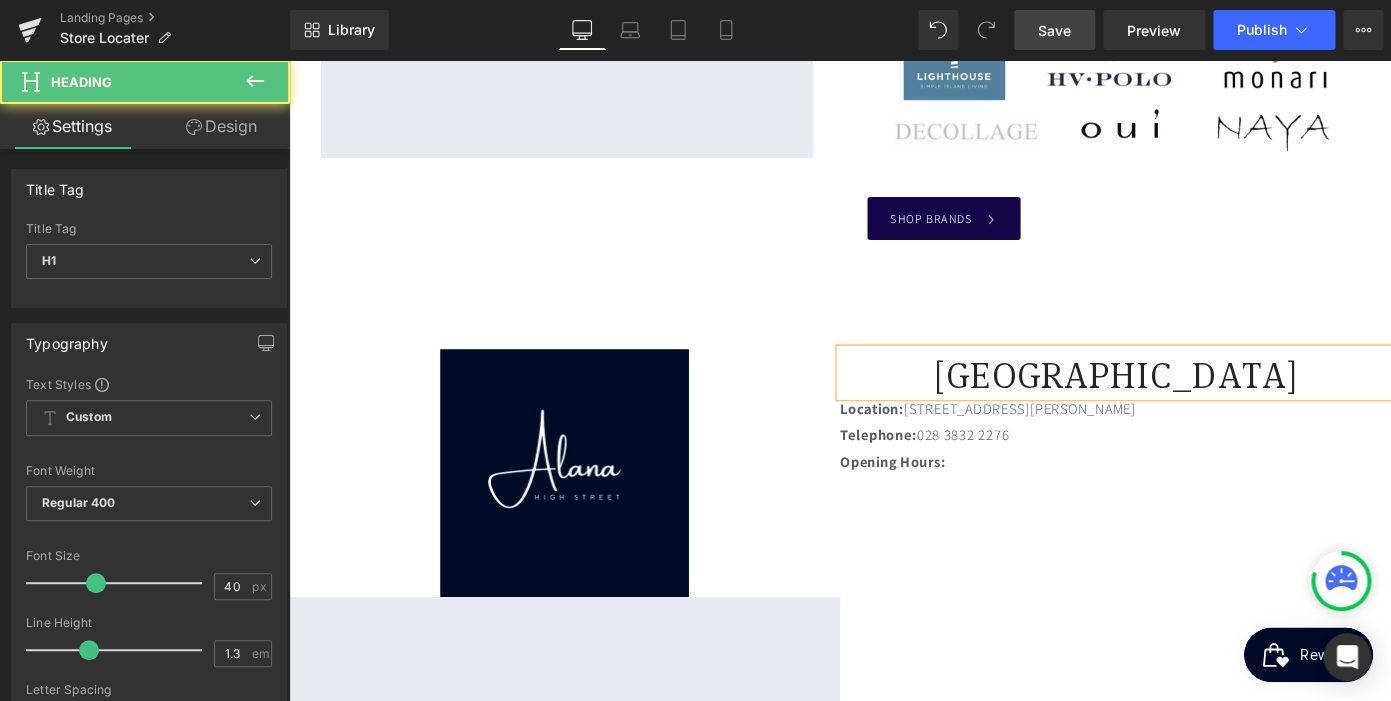 click on "[GEOGRAPHIC_DATA]" at bounding box center (1196, 403) 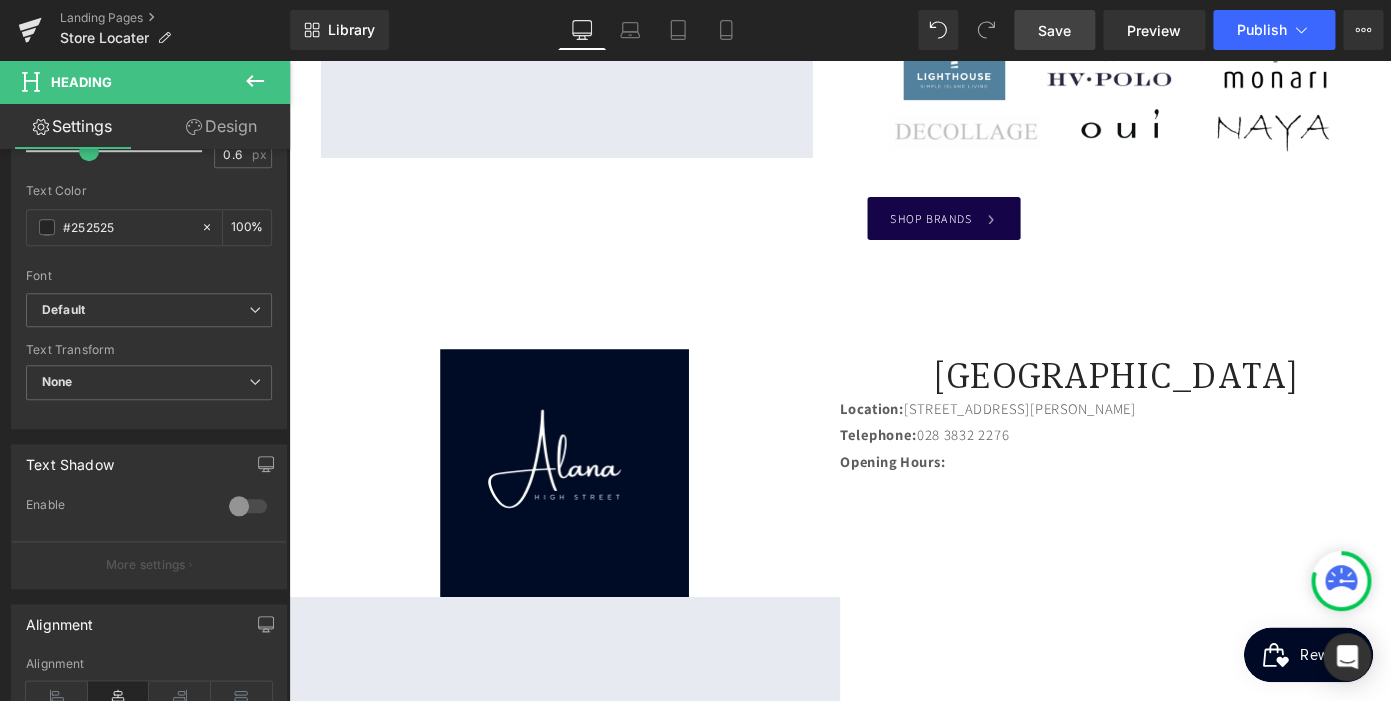 scroll, scrollTop: 848, scrollLeft: 0, axis: vertical 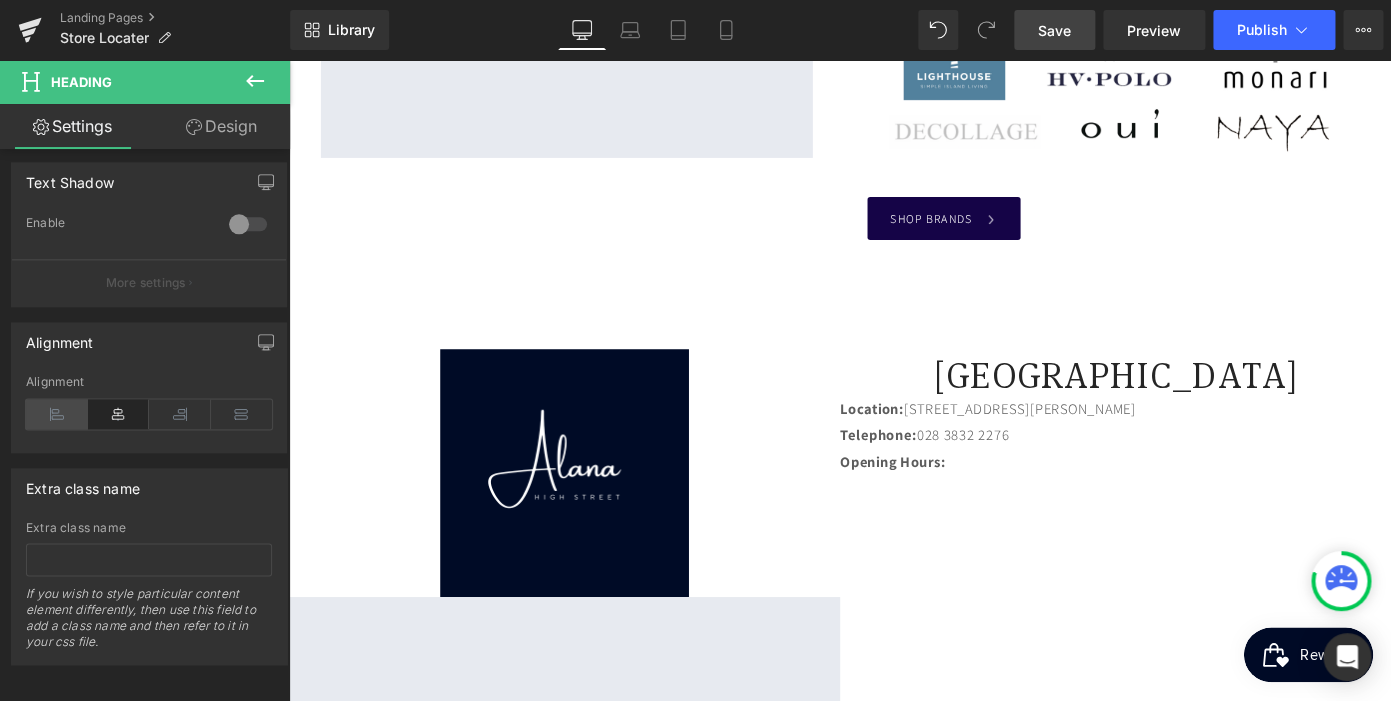click at bounding box center (57, 414) 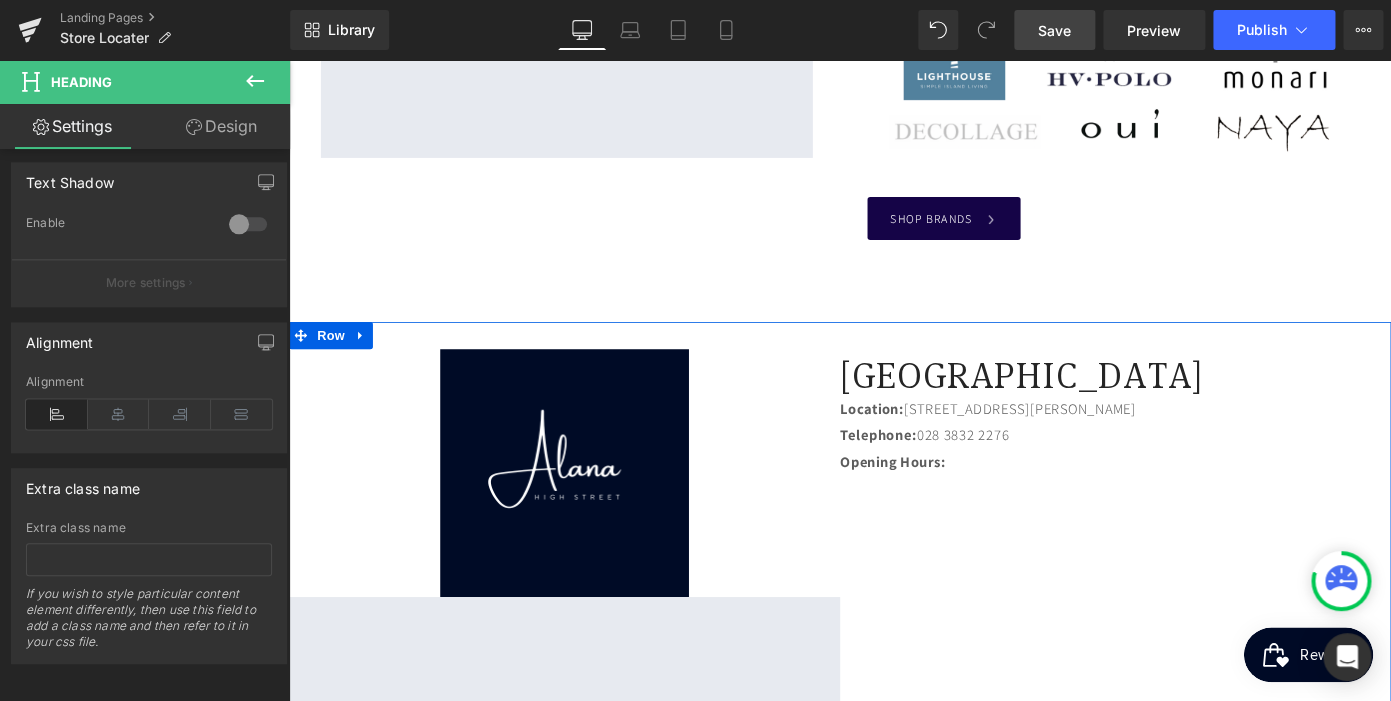 click on "Image
Google Maps
[GEOGRAPHIC_DATA]
Heading         Location:  [STREET_ADDRESS] Telephone:  [PHONE_NUMBER] Opening Hours:  [GEOGRAPHIC_DATA]" at bounding box center (894, 713) 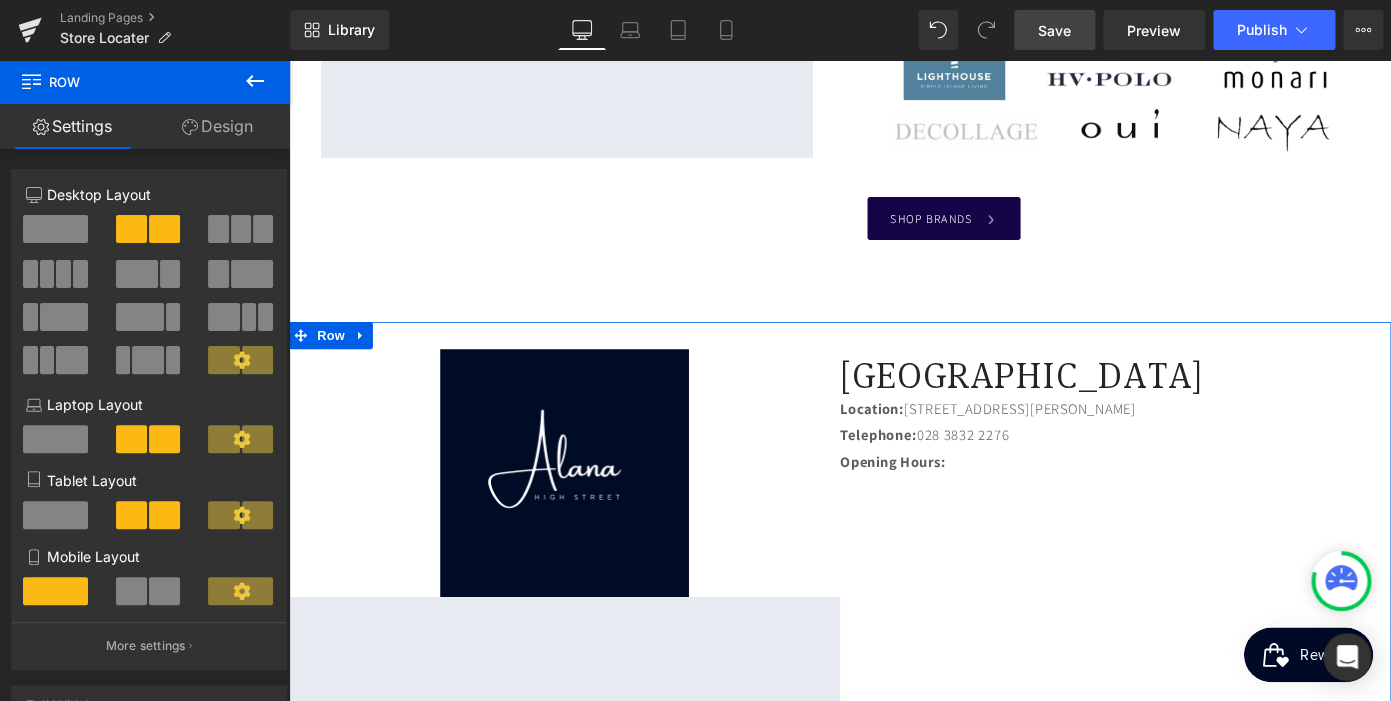scroll, scrollTop: 2019, scrollLeft: 0, axis: vertical 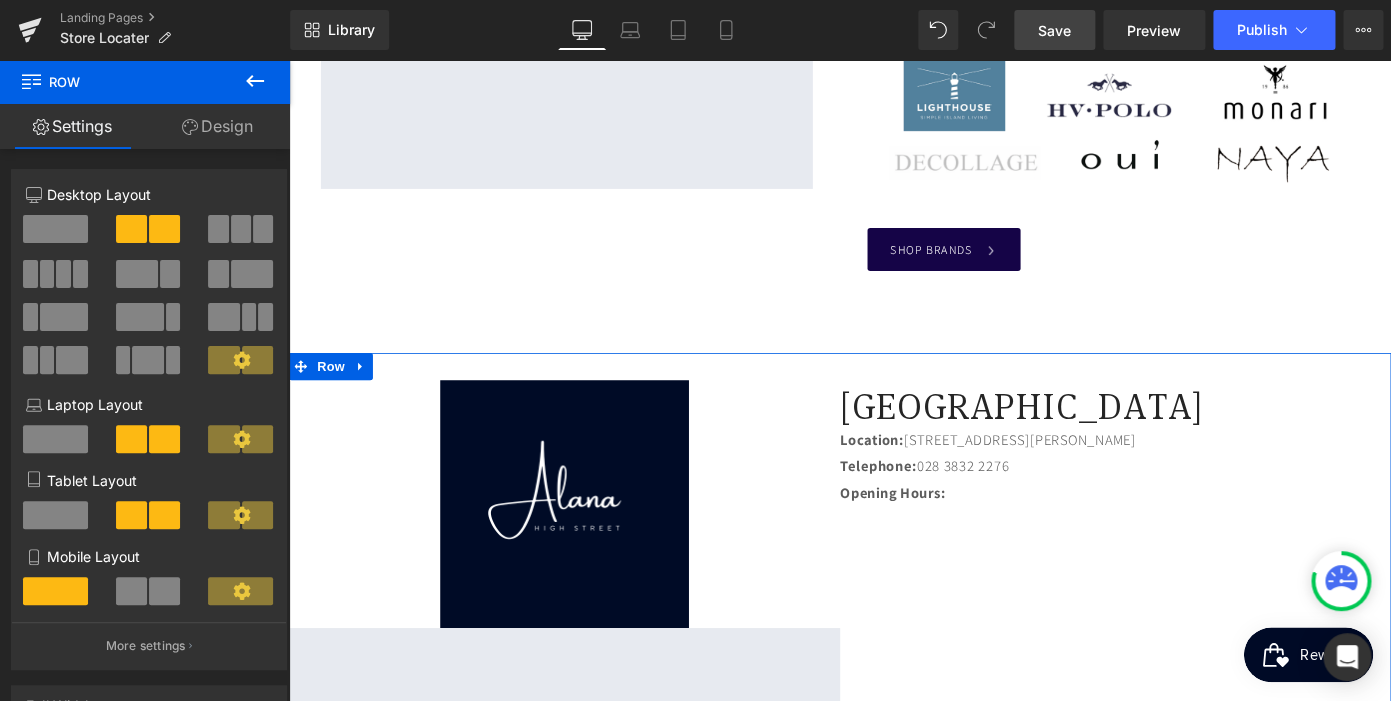 click on "Opening Hours:" at bounding box center (1196, 535) 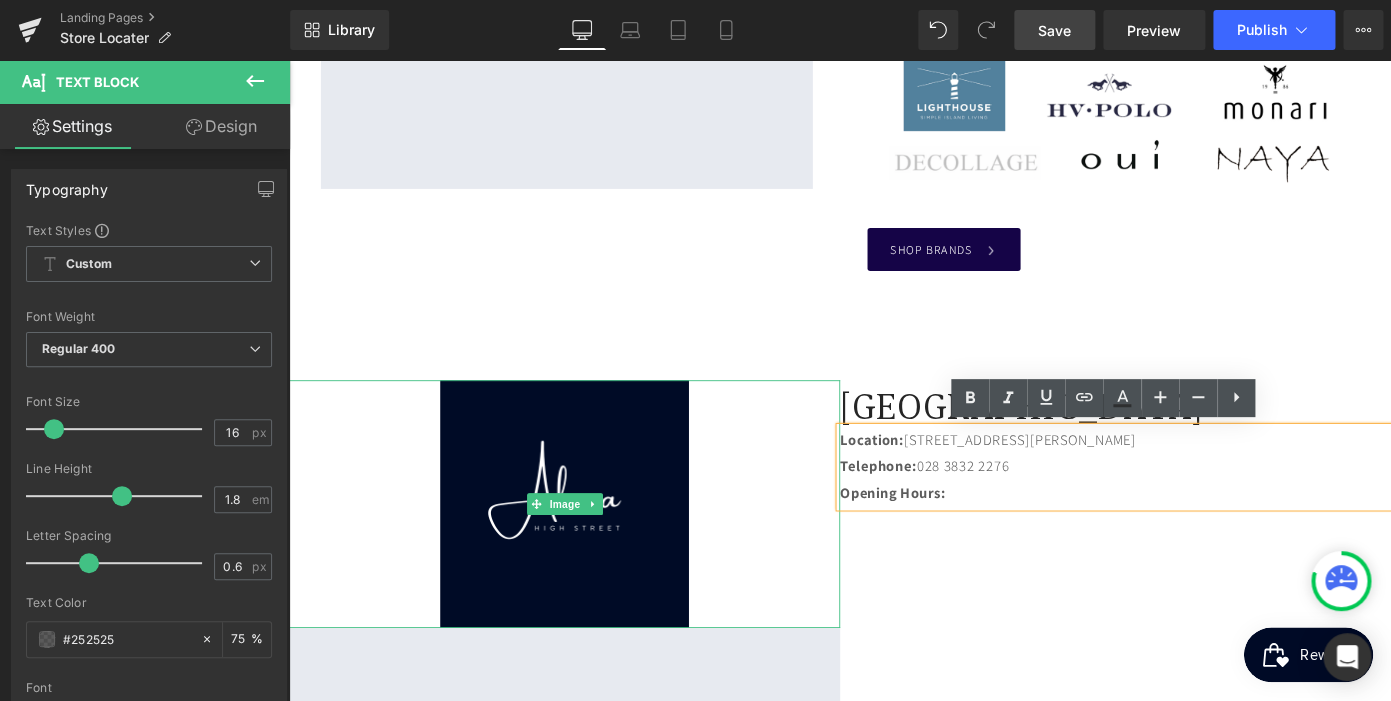 scroll, scrollTop: 0, scrollLeft: 410, axis: horizontal 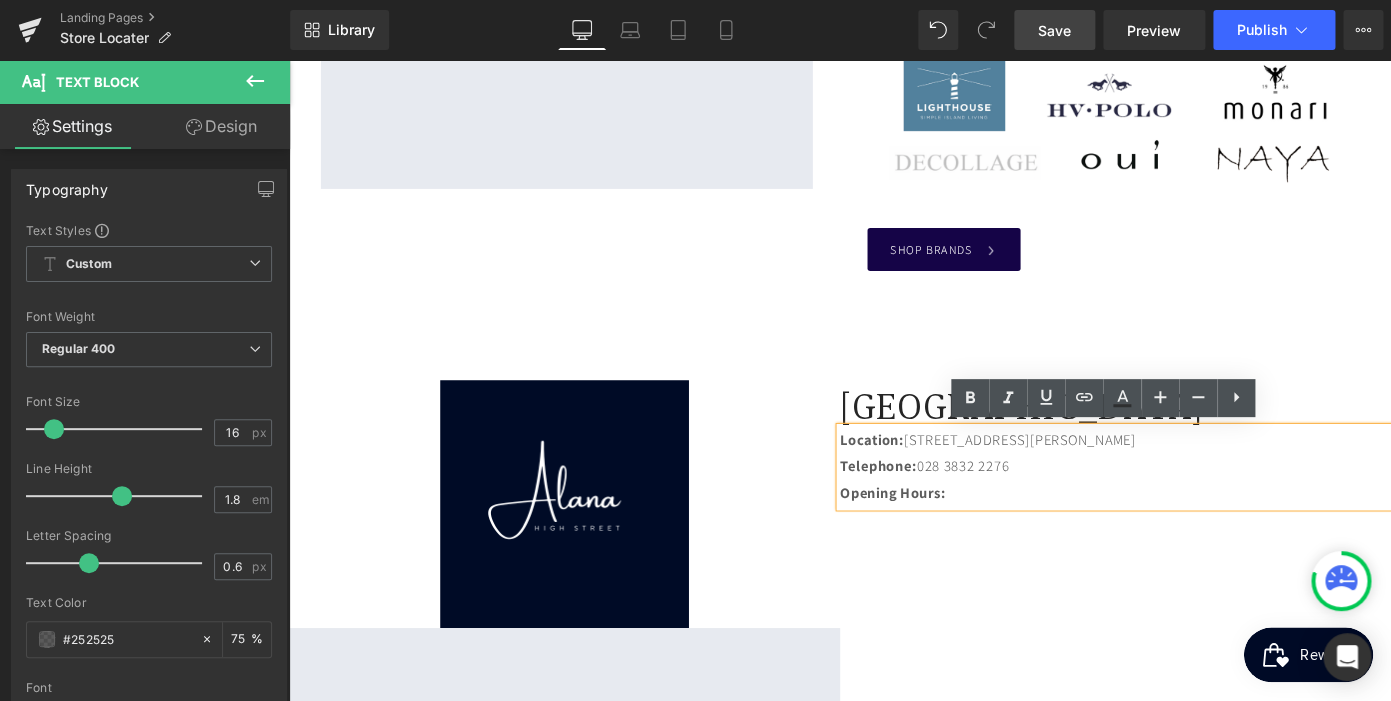 click on "Image
Google Maps
[GEOGRAPHIC_DATA]
Heading         Location:  [STREET_ADDRESS] Telephone:  [PHONE_NUMBER] Opening Hours:  [GEOGRAPHIC_DATA]" at bounding box center (894, 747) 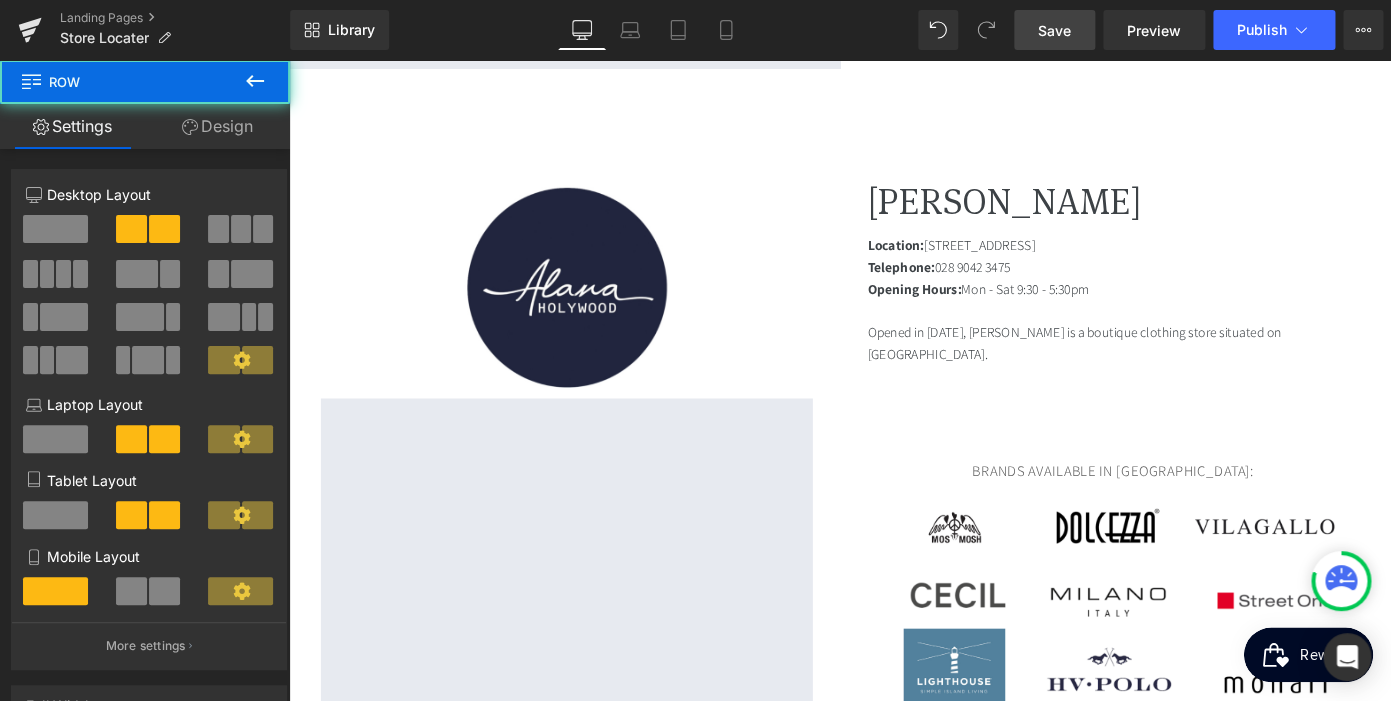 scroll, scrollTop: 1203, scrollLeft: 0, axis: vertical 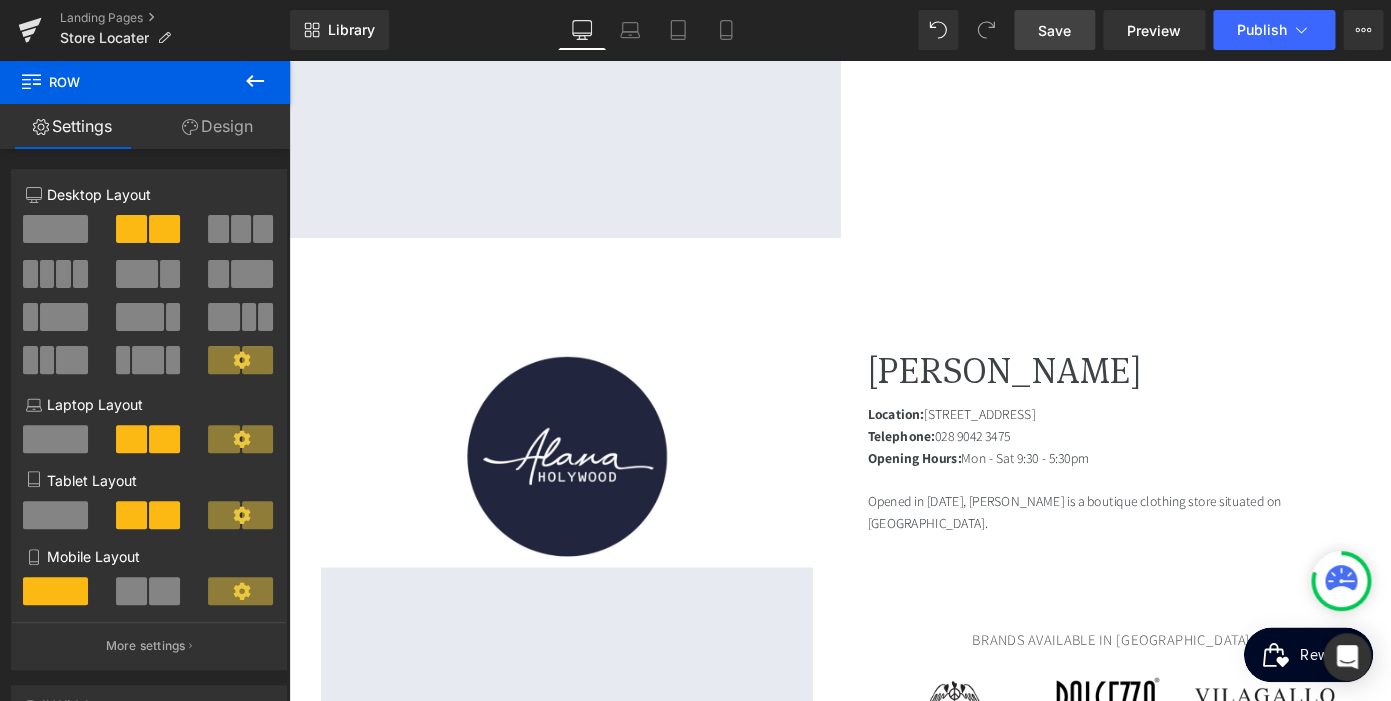 click on "Opening Hours:  Mon - Sat 9:30 - 5:30pm" at bounding box center (1194, 497) 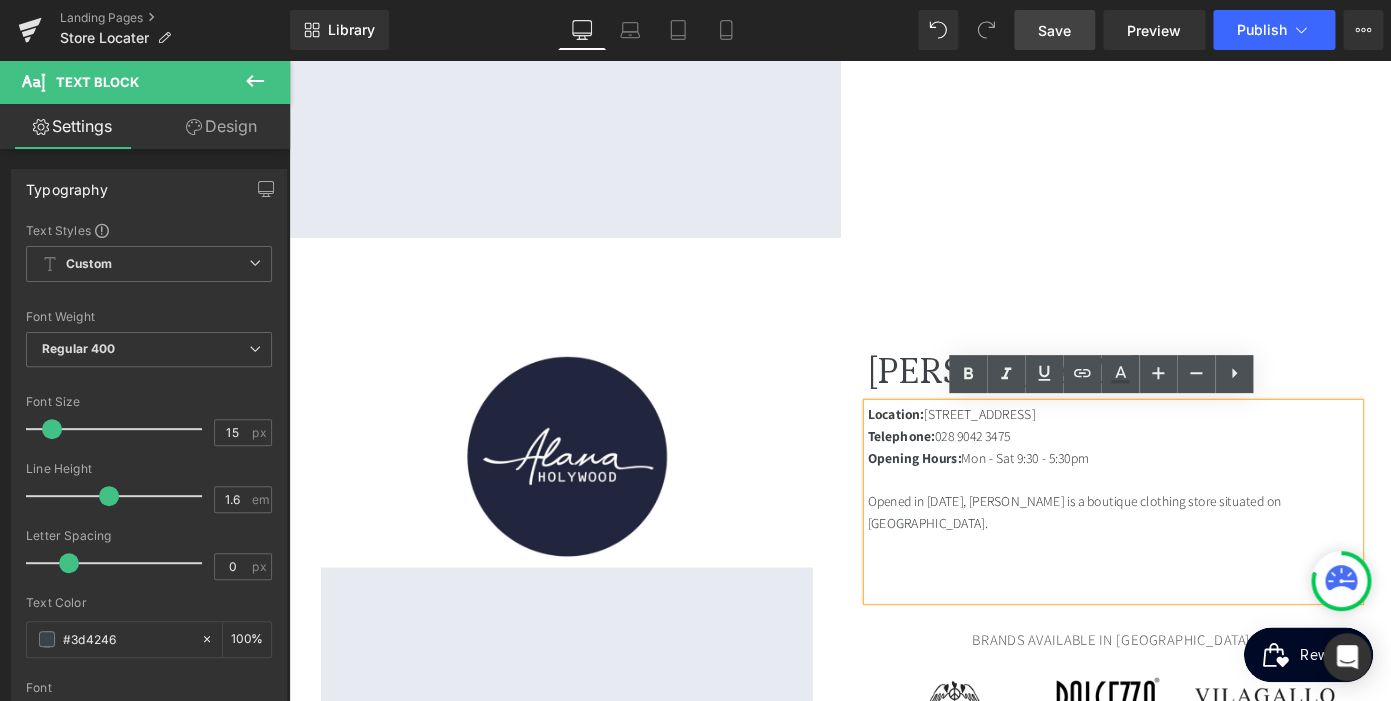 click on "Image
Google Maps
ALANA INTERIORS
Heading         Location:  [STREET_ADDRESS] Telephone:  [PHONE_NUMBER] Opening Hours:  Tues - Sat, 10 - 5pm Text [GEOGRAPHIC_DATA]" at bounding box center (894, -83) 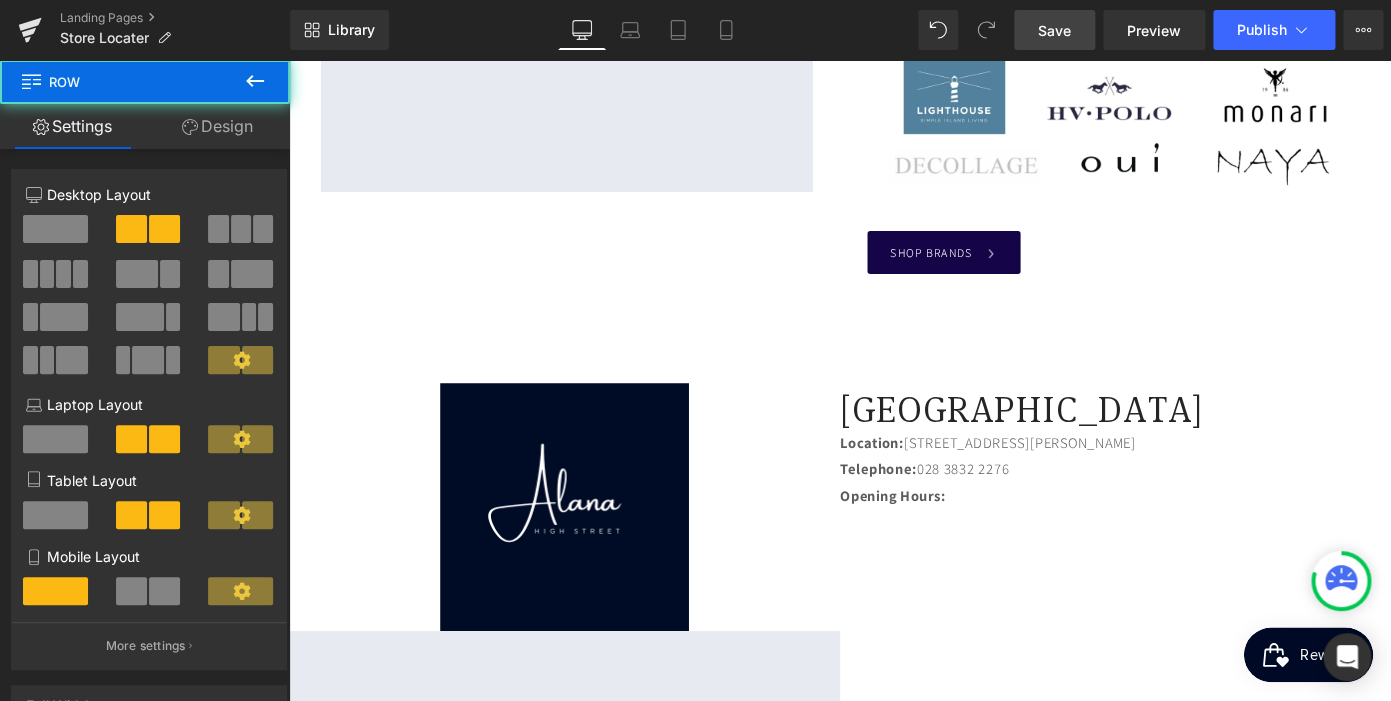 scroll, scrollTop: 2088, scrollLeft: 0, axis: vertical 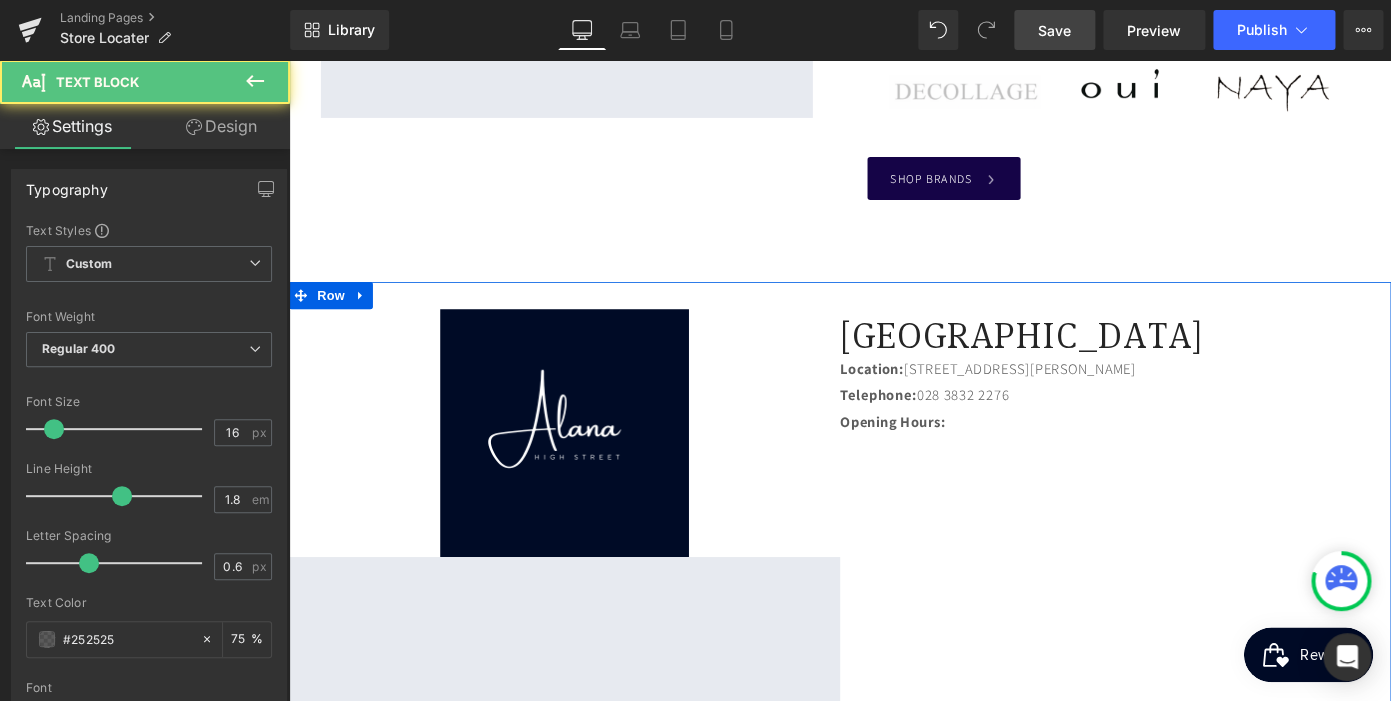 drag, startPoint x: 1028, startPoint y: 461, endPoint x: 895, endPoint y: 394, distance: 148.9228 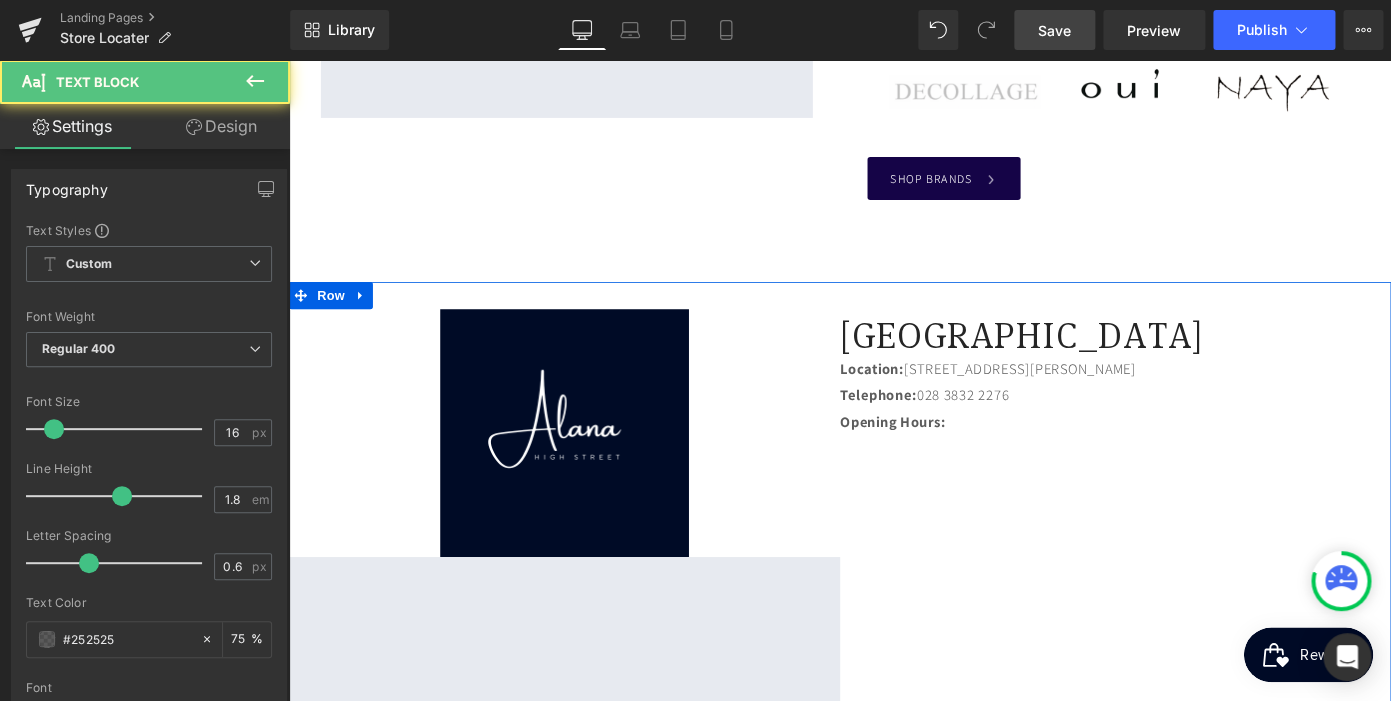 click on "Location:  [STREET_ADDRESS] Telephone:  [PHONE_NUMBER] Opening Hours:" at bounding box center (1196, 428) 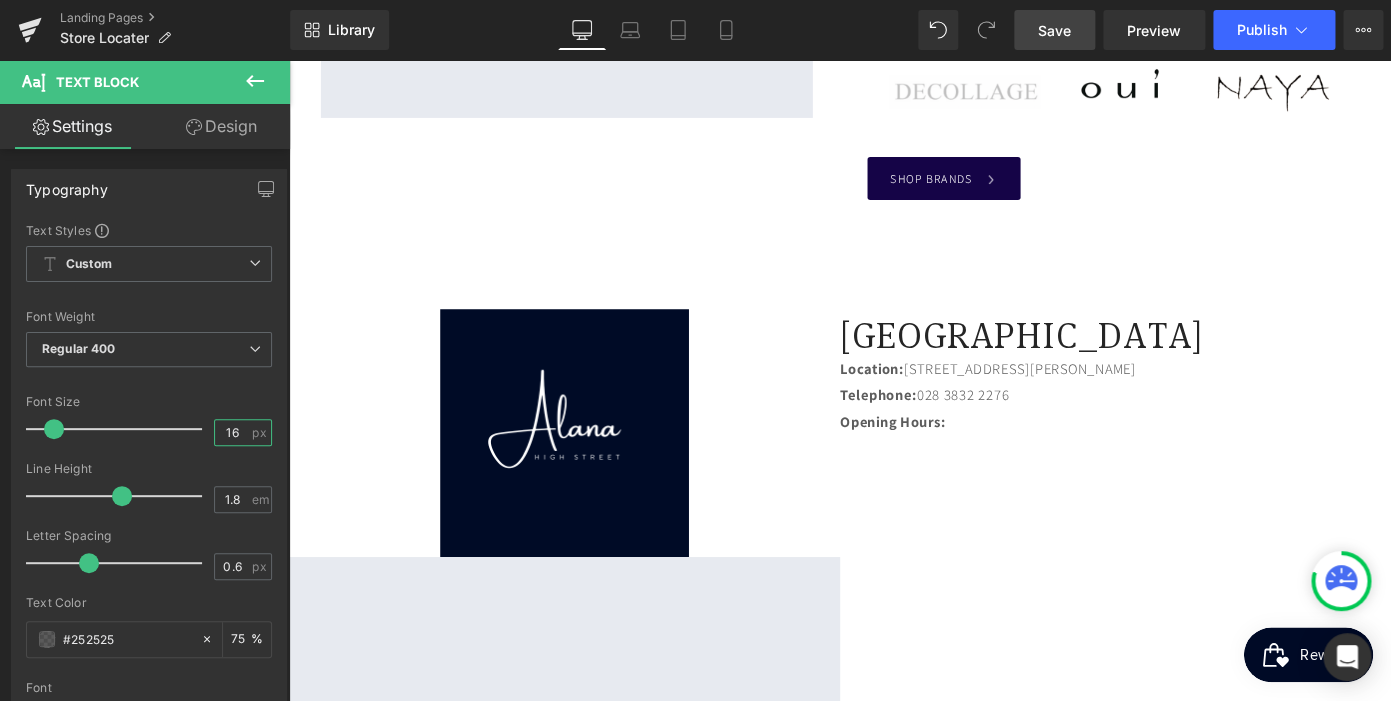 click on "16" at bounding box center (232, 432) 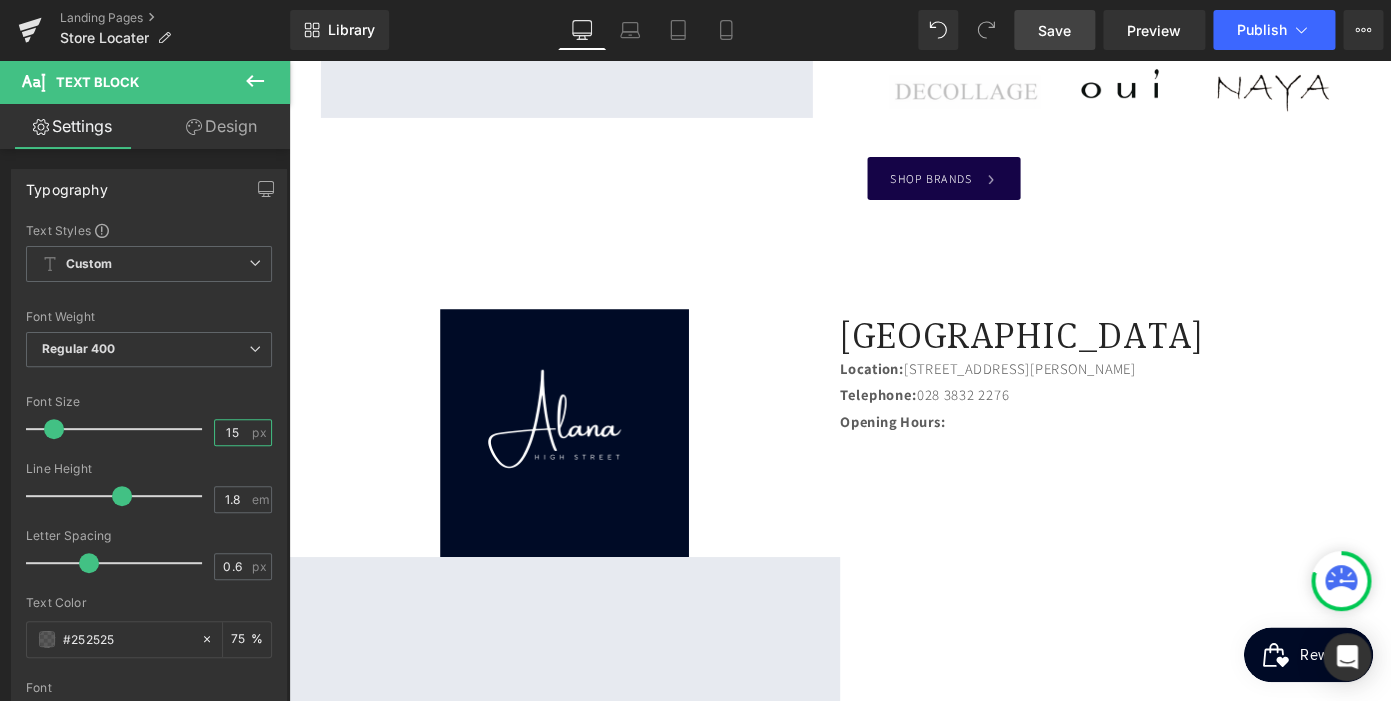 type on "15" 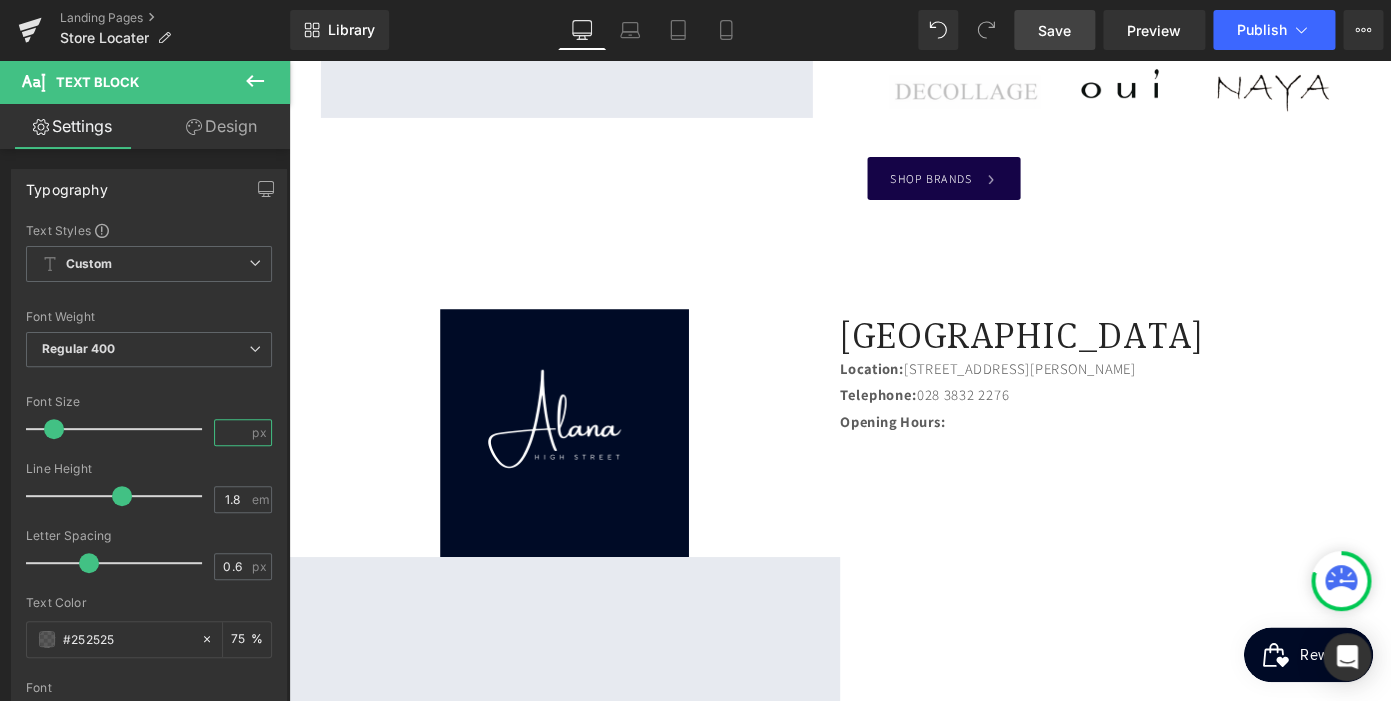 scroll, scrollTop: 0, scrollLeft: 410, axis: horizontal 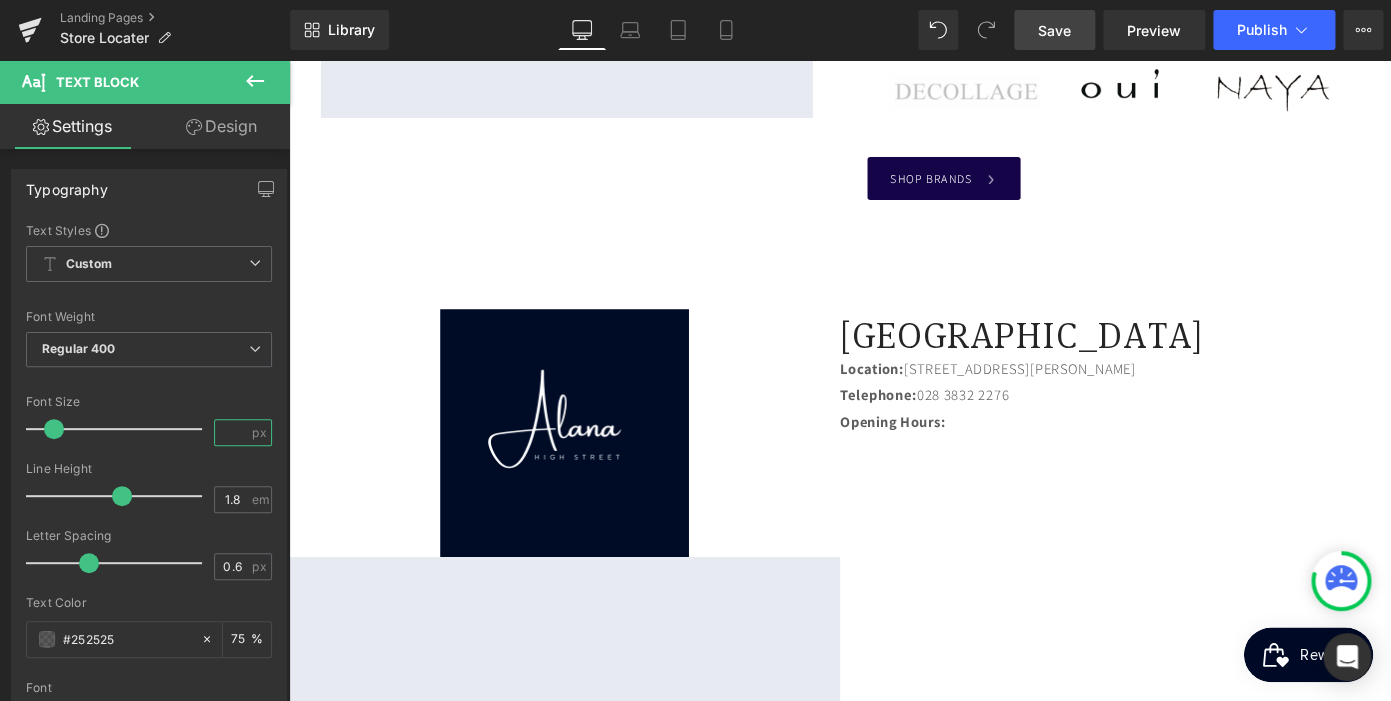 type on "15" 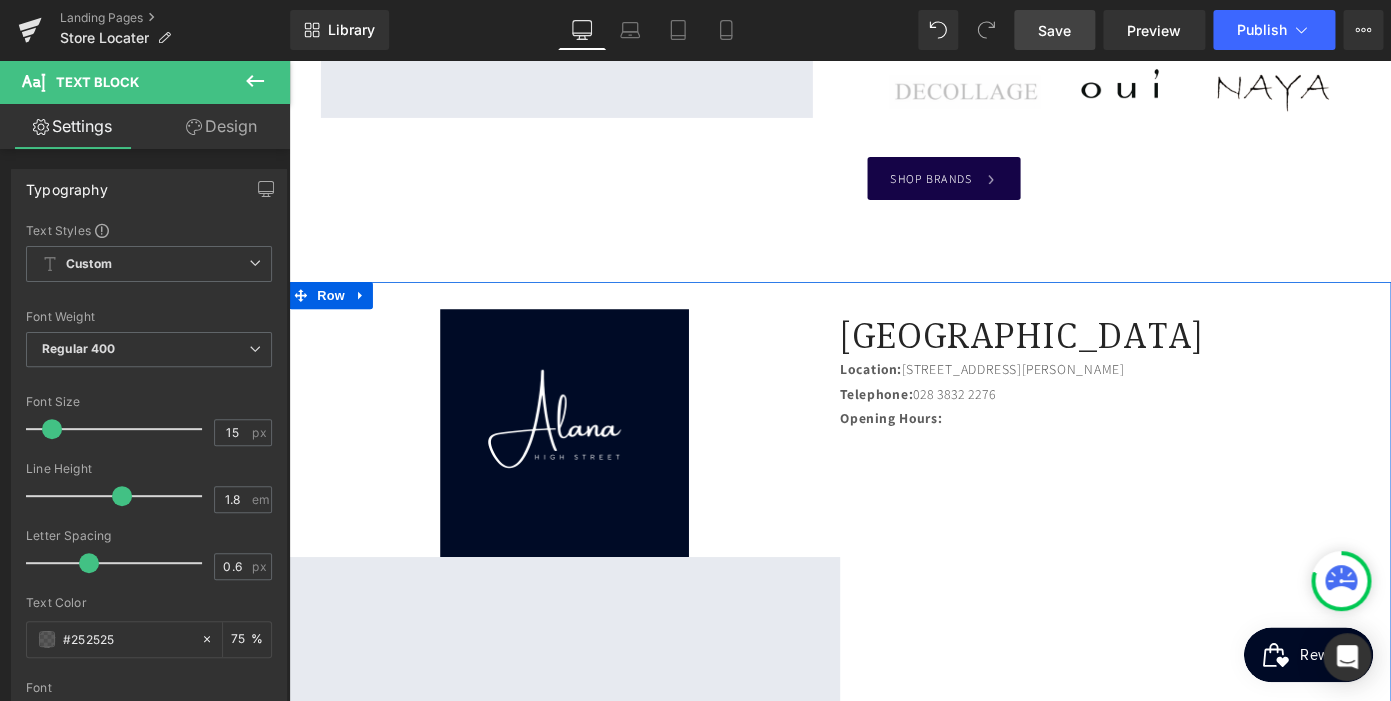 click on "Image
Google Maps
[GEOGRAPHIC_DATA]
Heading         Location:  [STREET_ADDRESS] Telephone:  [PHONE_NUMBER] Opening Hours:  [GEOGRAPHIC_DATA]" at bounding box center [894, 669] 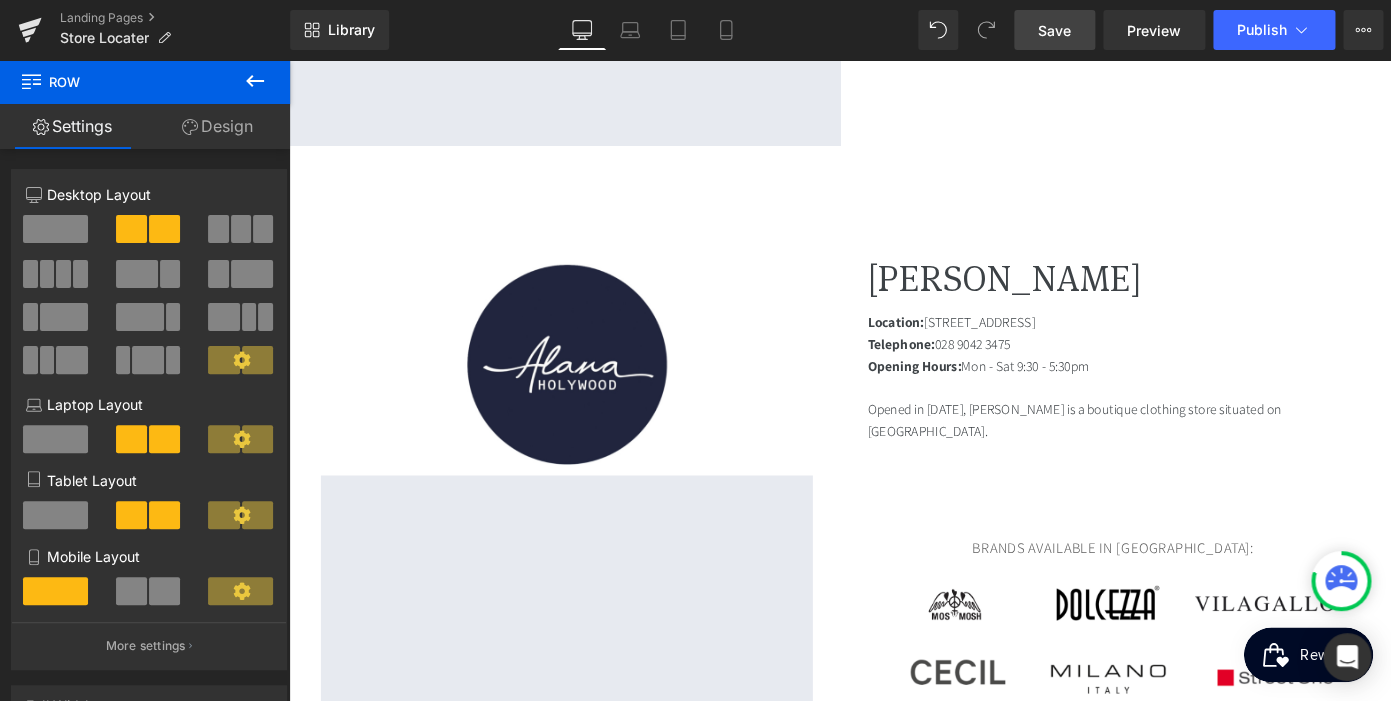 scroll, scrollTop: 1278, scrollLeft: 0, axis: vertical 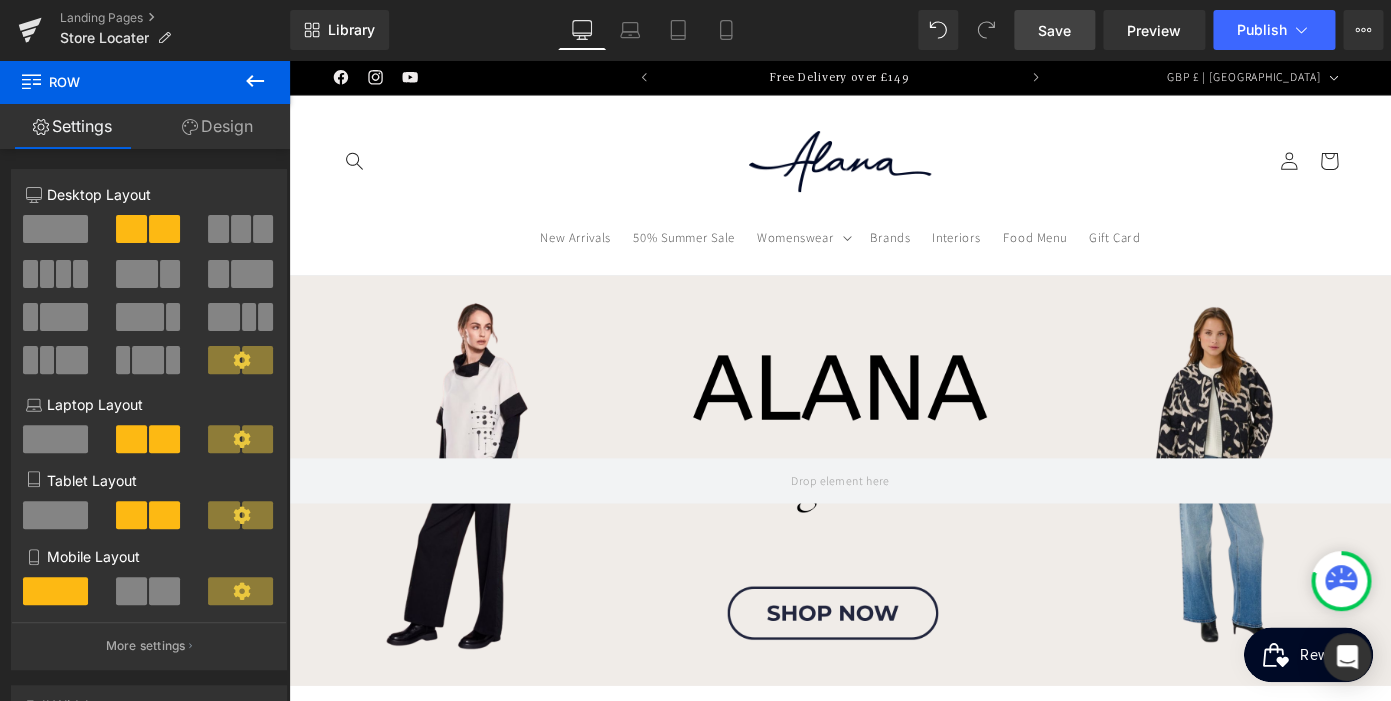 click on "Save" at bounding box center (1054, 30) 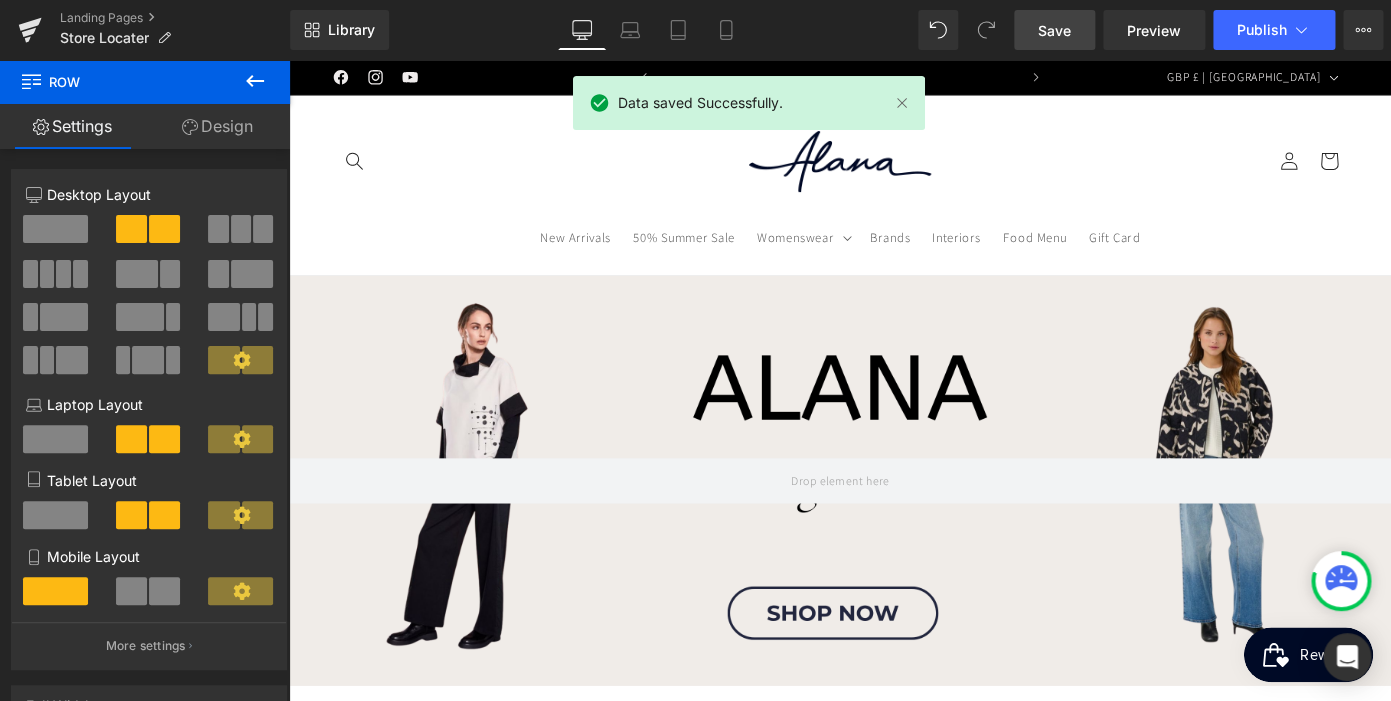 scroll, scrollTop: 0, scrollLeft: 410, axis: horizontal 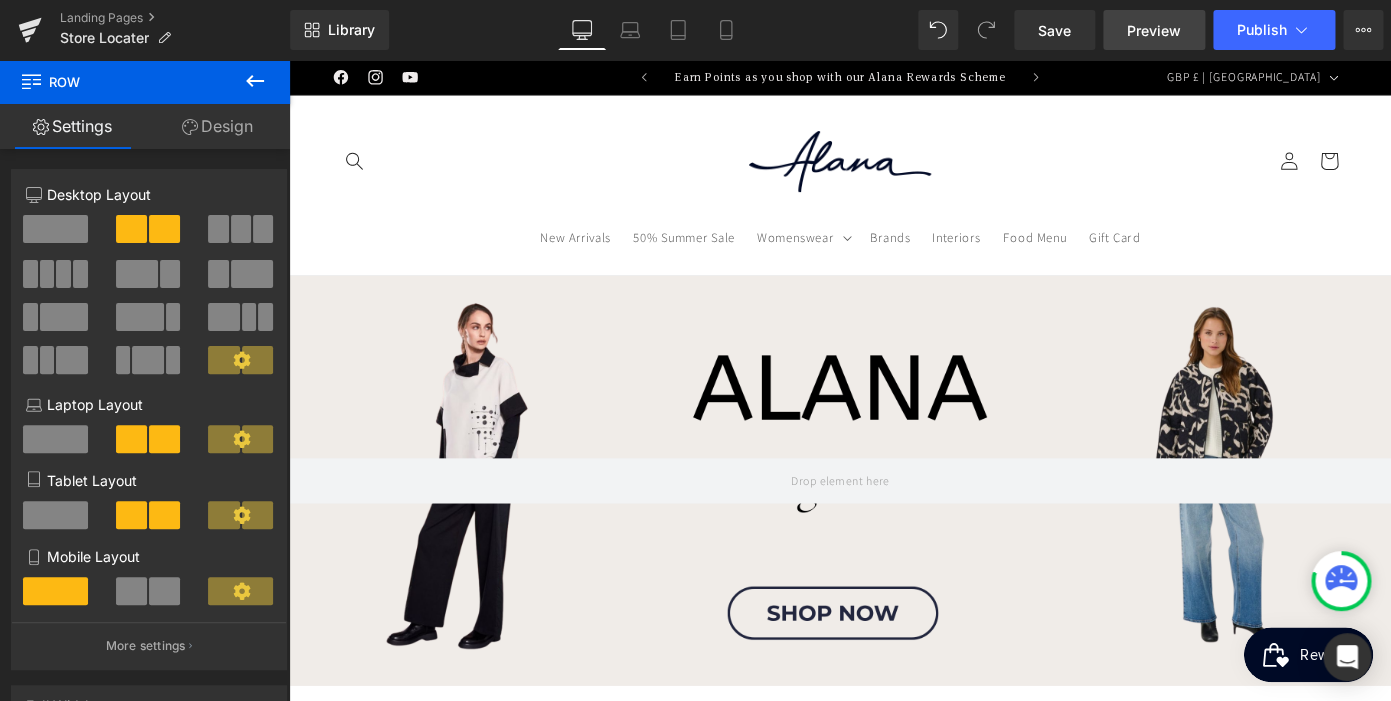 click on "Preview" at bounding box center (1154, 30) 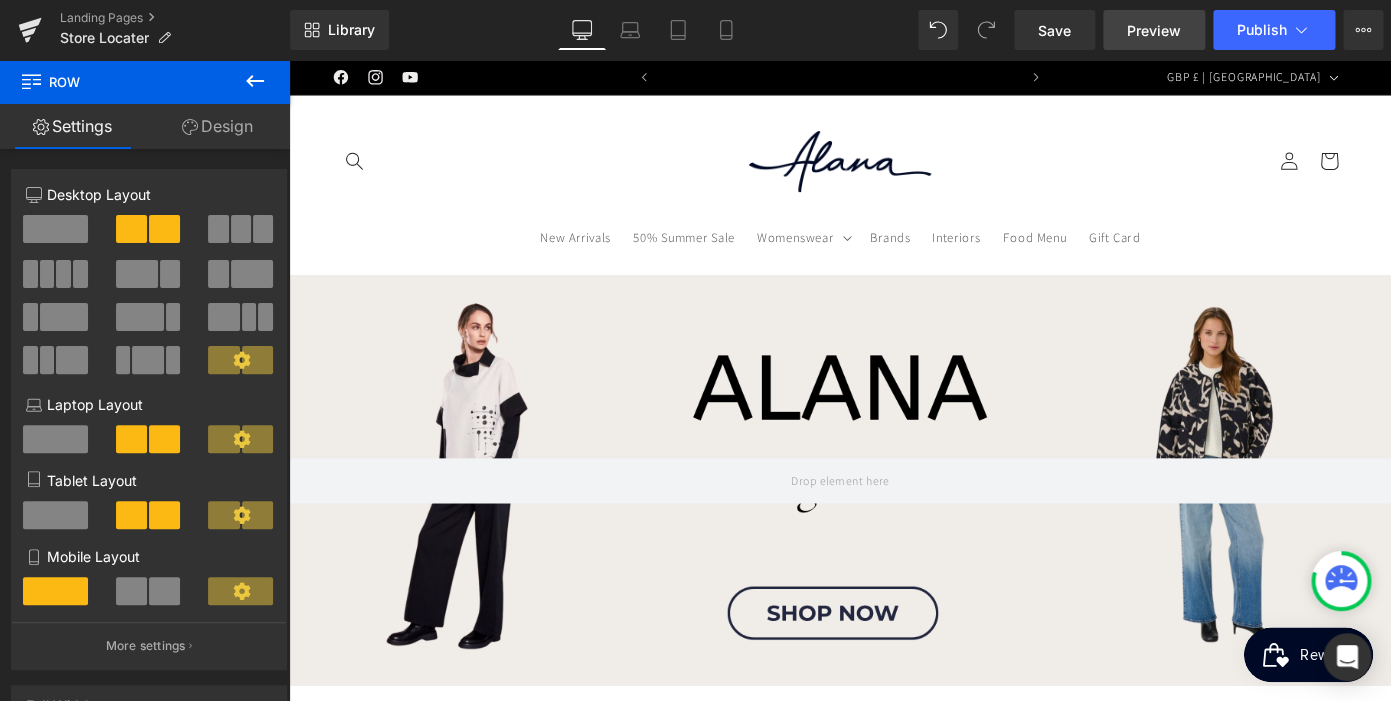 scroll, scrollTop: 0, scrollLeft: 0, axis: both 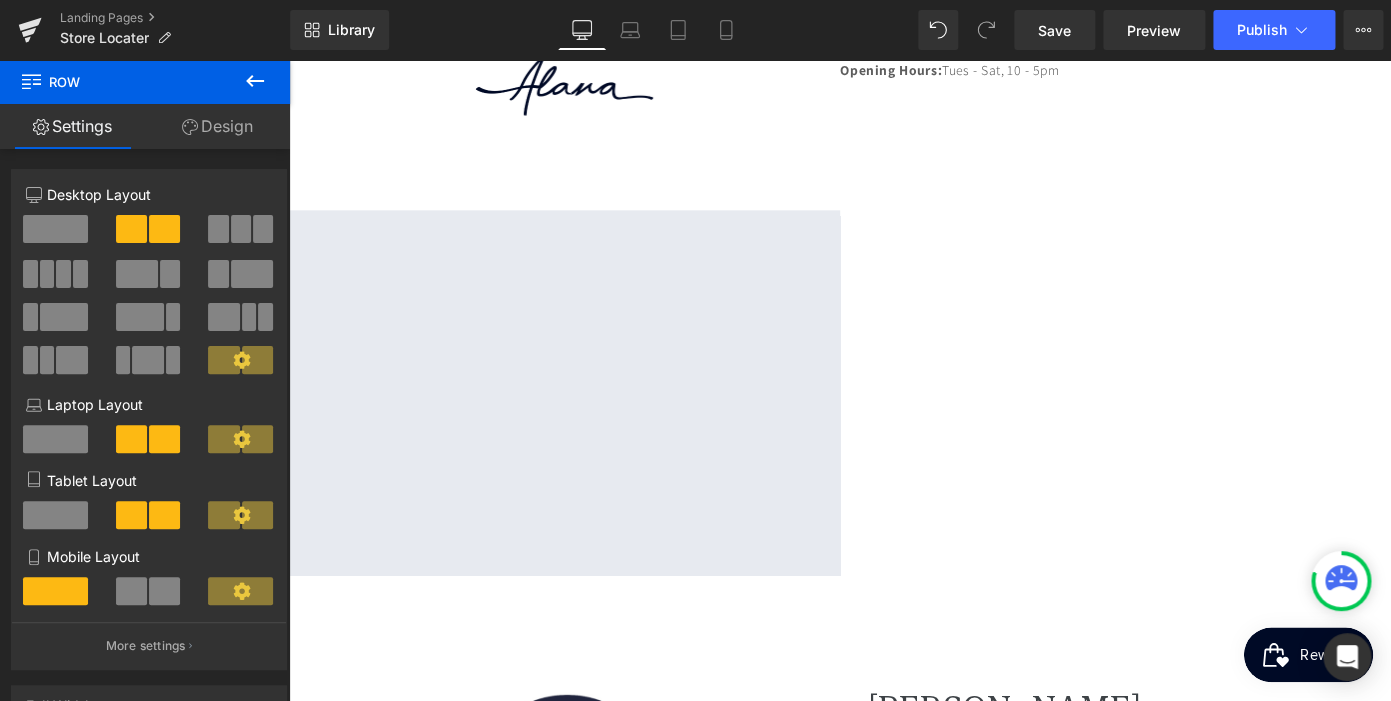 click 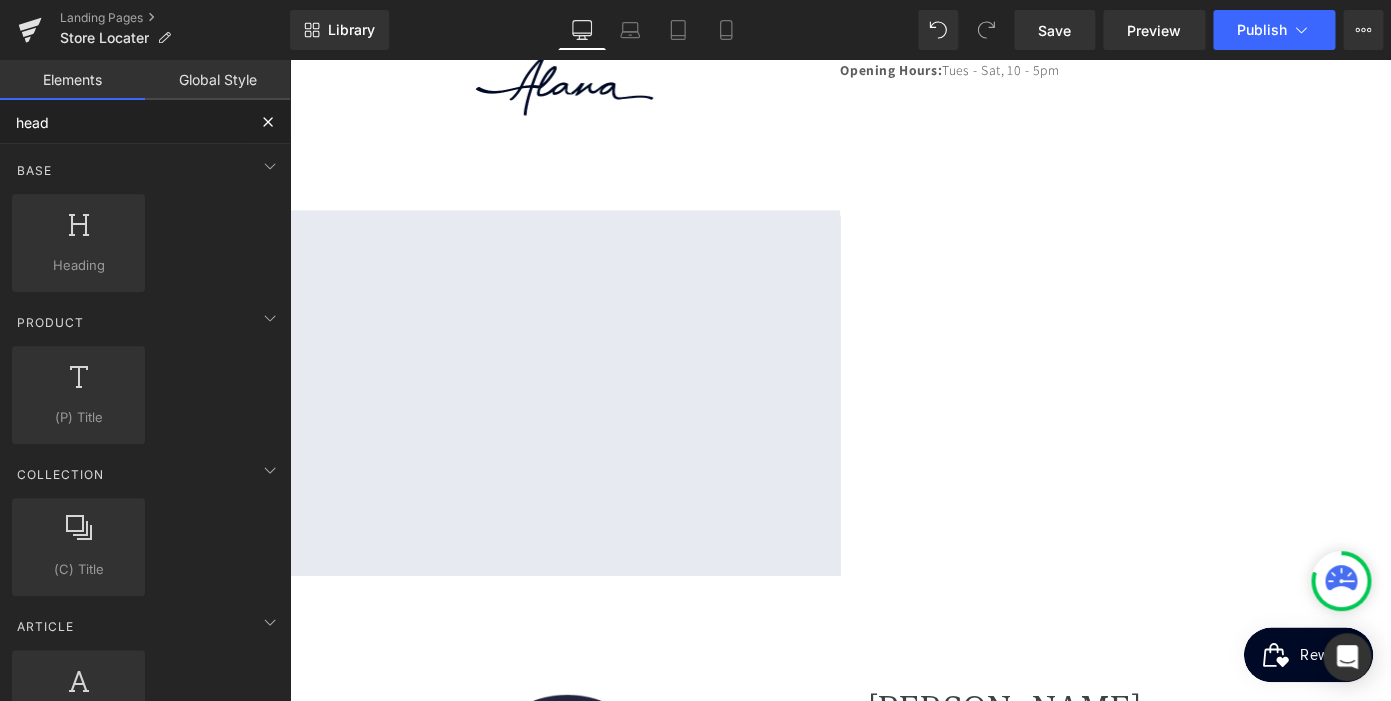 click on "head" at bounding box center (123, 122) 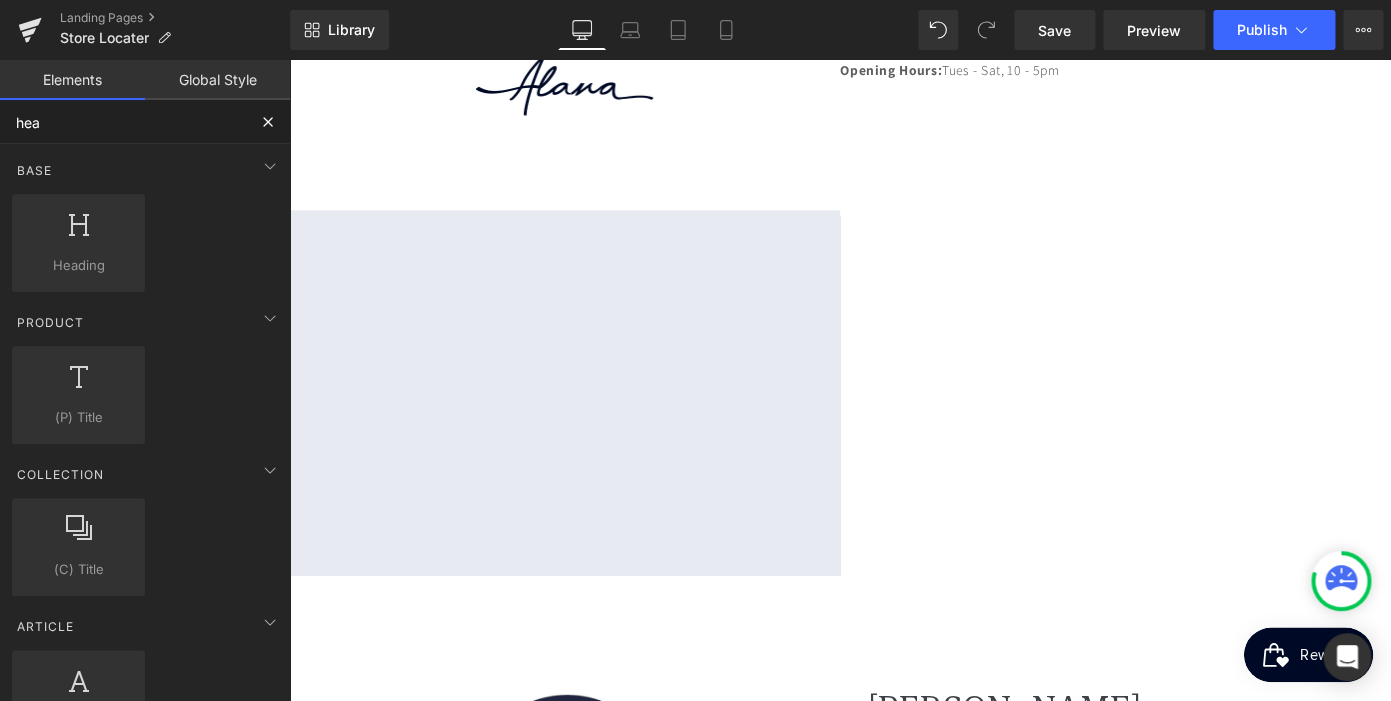 scroll, scrollTop: 0, scrollLeft: 410, axis: horizontal 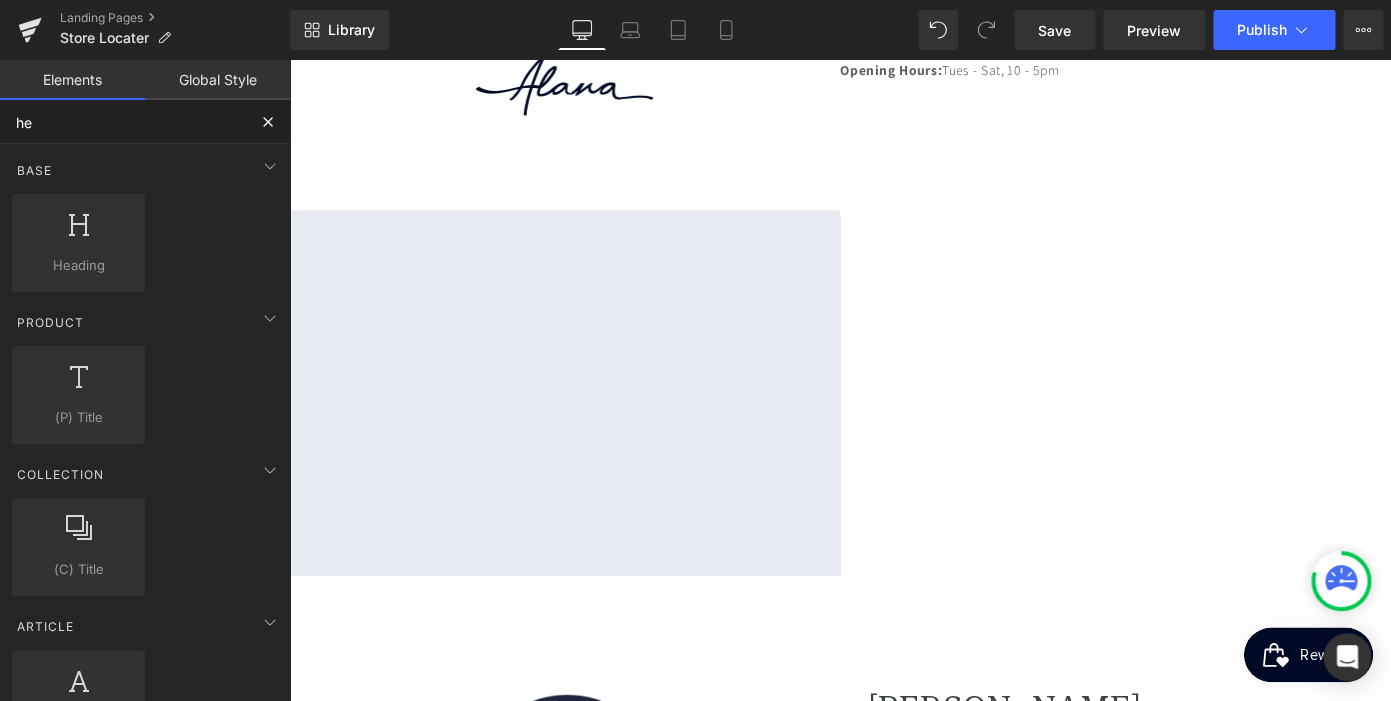 type on "h" 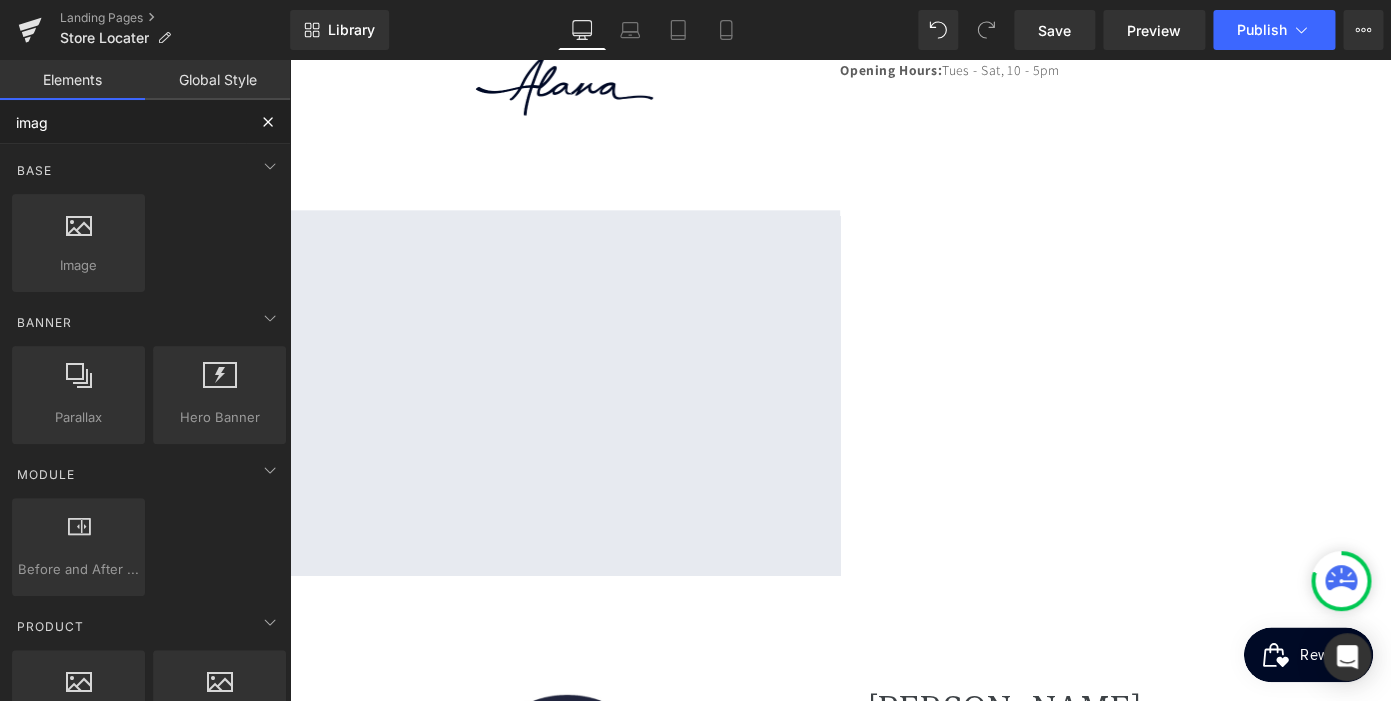 type on "image" 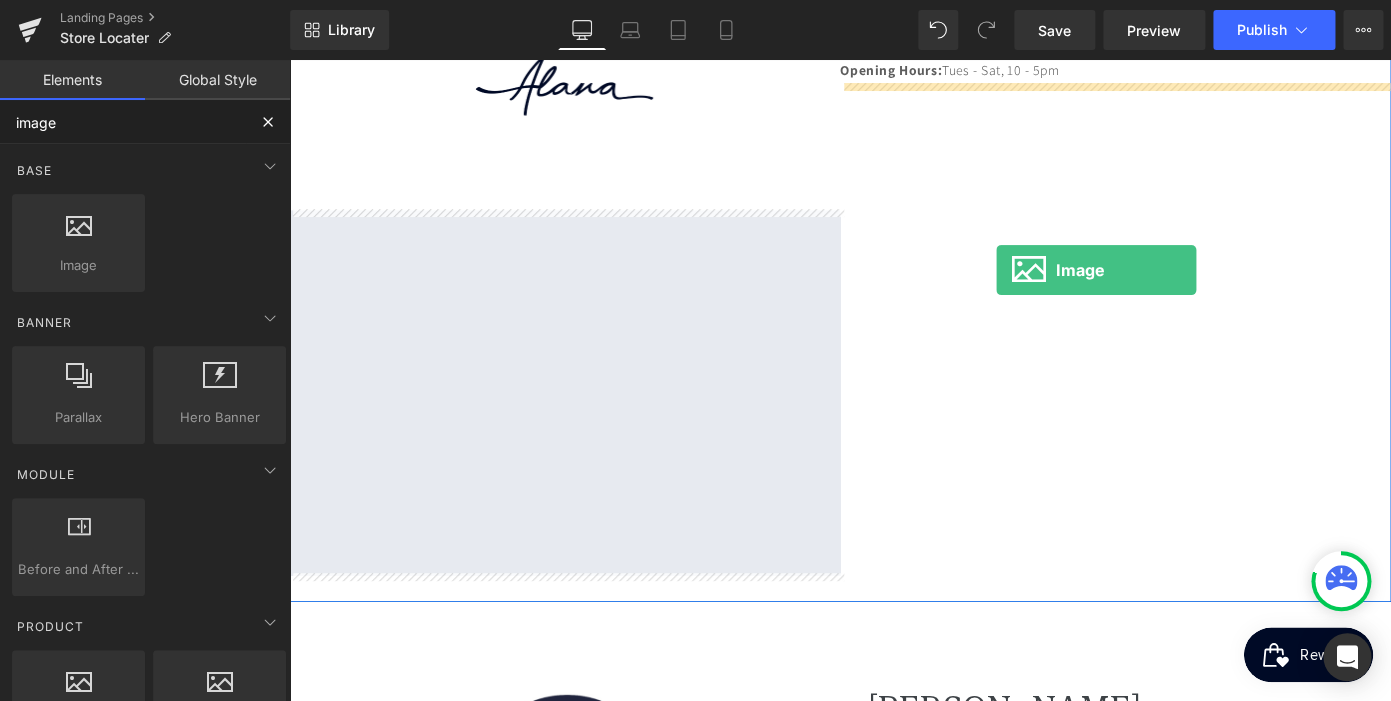 scroll, scrollTop: 0, scrollLeft: 0, axis: both 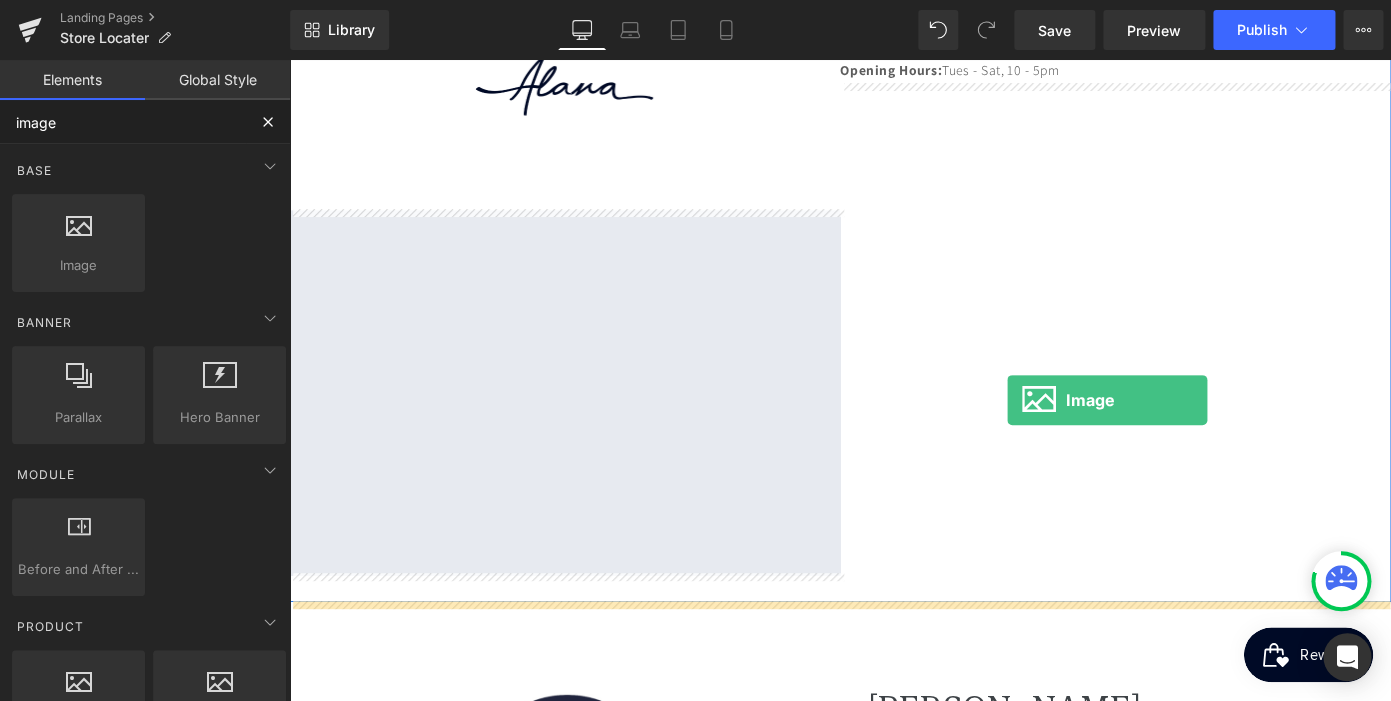 drag, startPoint x: 350, startPoint y: 303, endPoint x: 1078, endPoint y: 433, distance: 739.51605 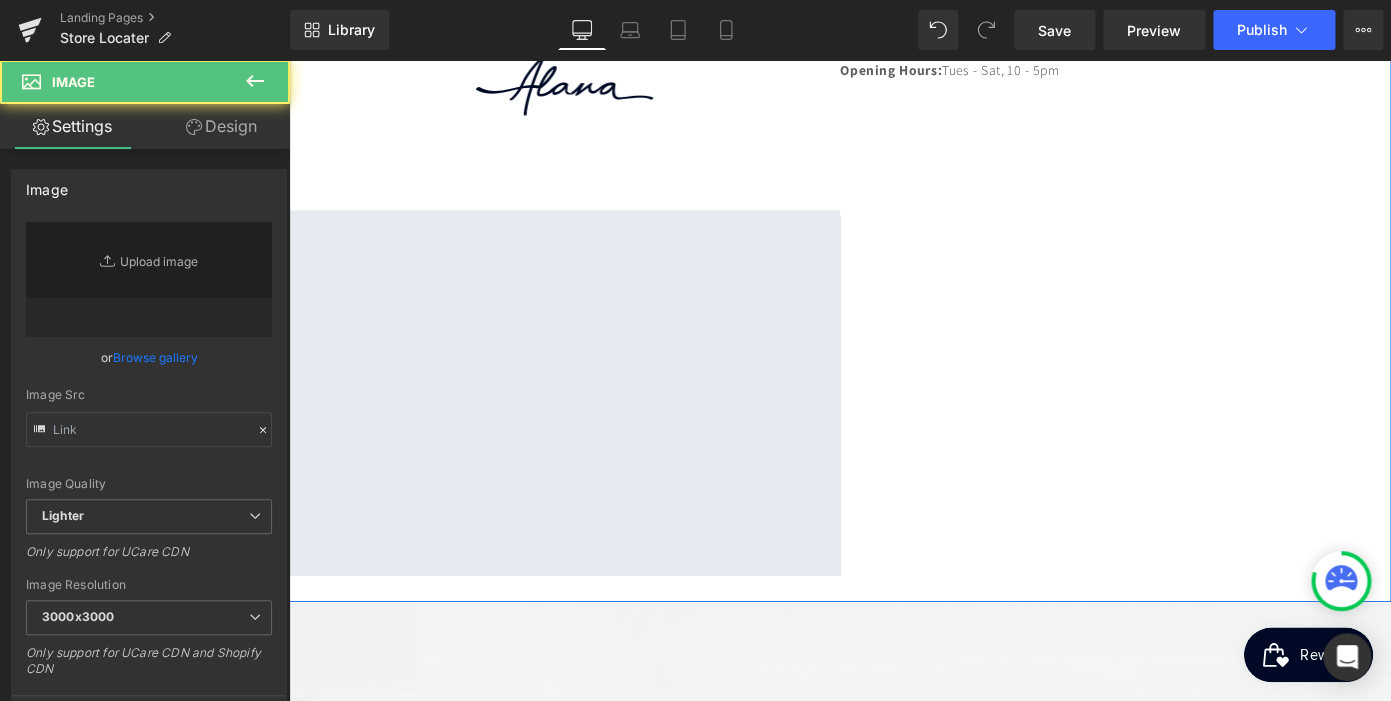 type on "//[DOMAIN_NAME][URL]" 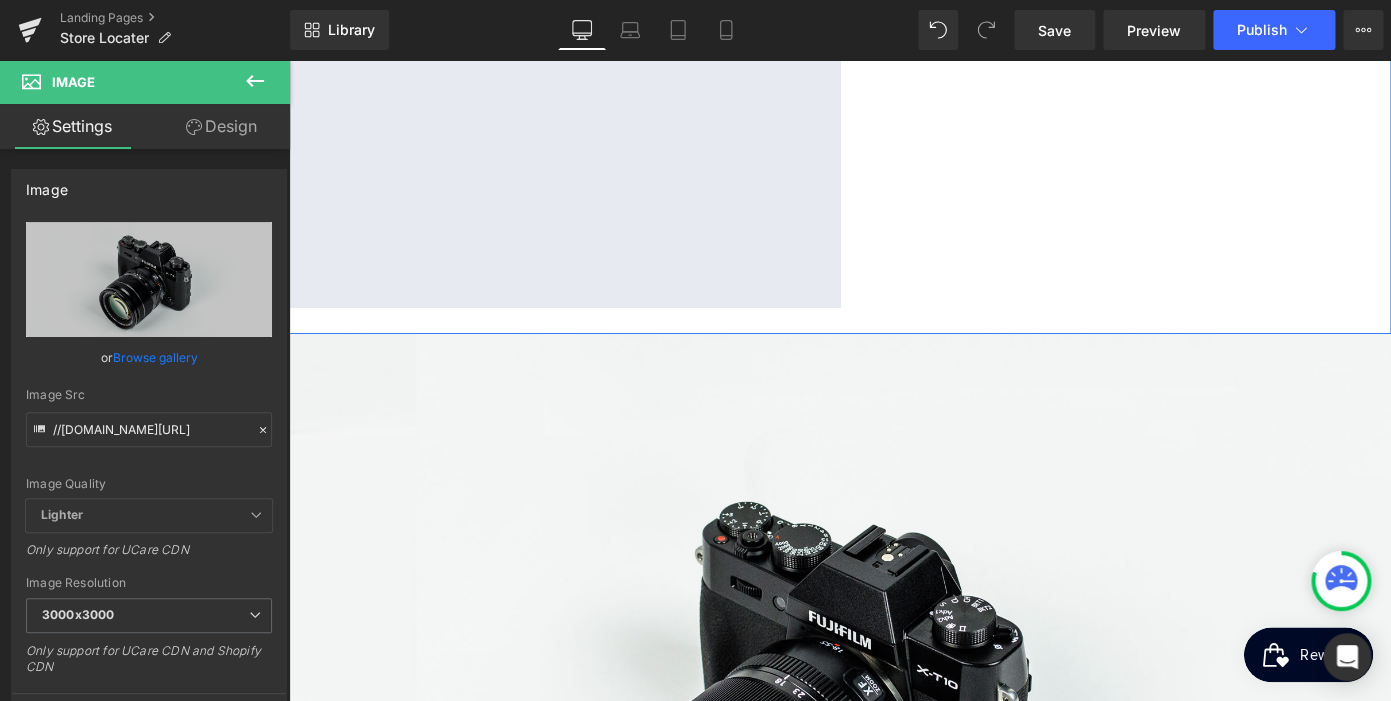 scroll, scrollTop: 1130, scrollLeft: 0, axis: vertical 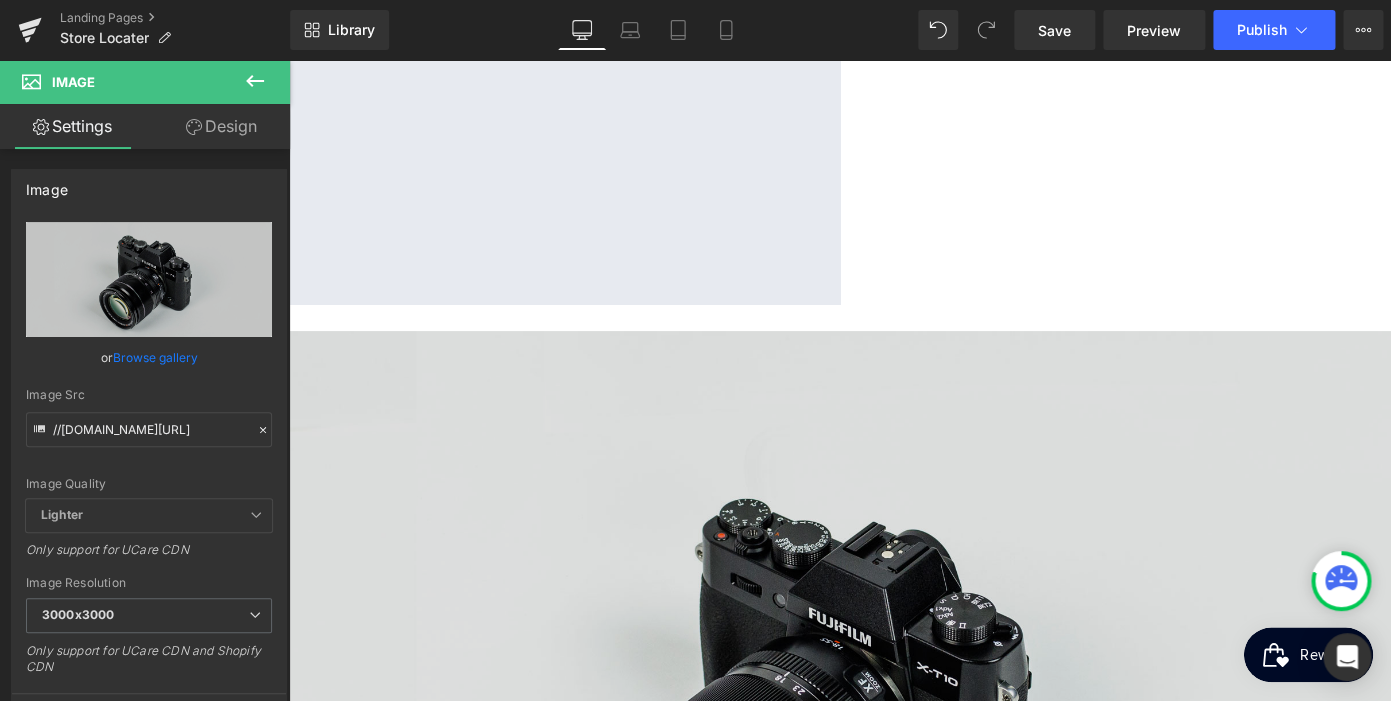 click at bounding box center [894, 758] 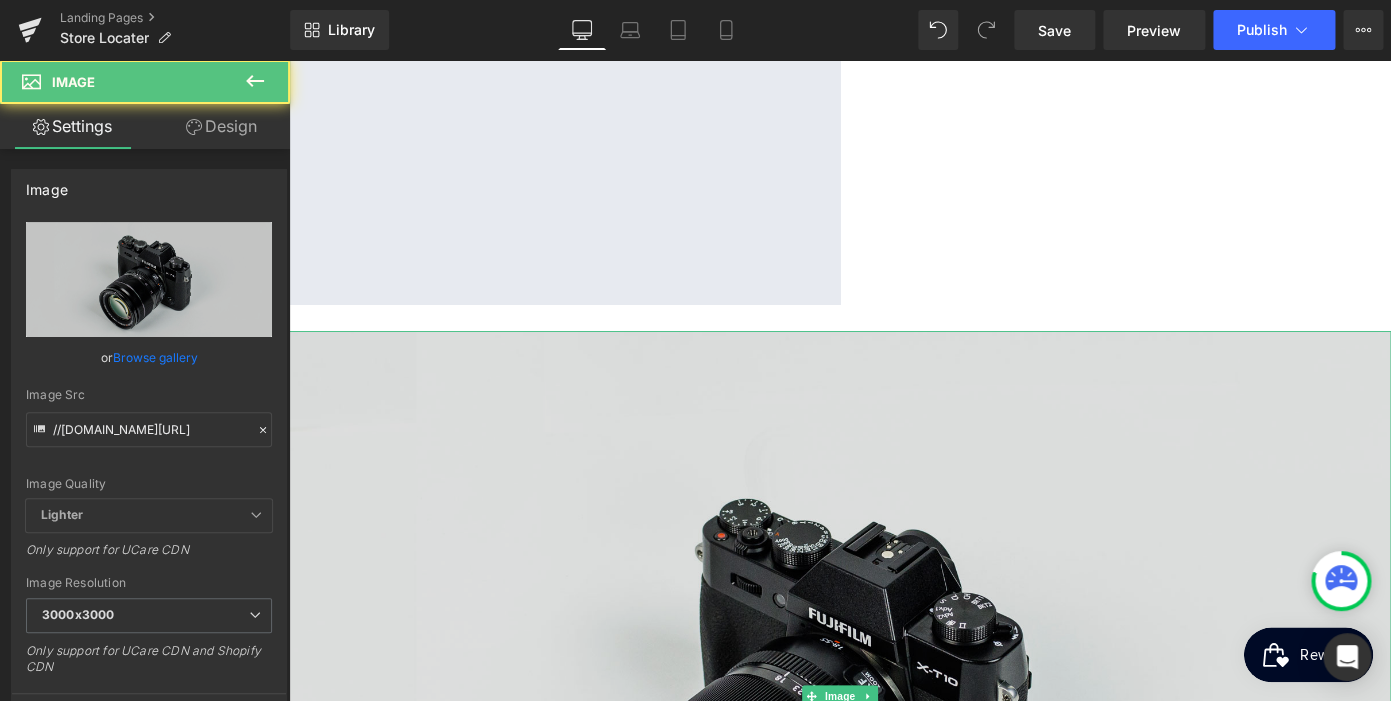 scroll, scrollTop: 0, scrollLeft: 410, axis: horizontal 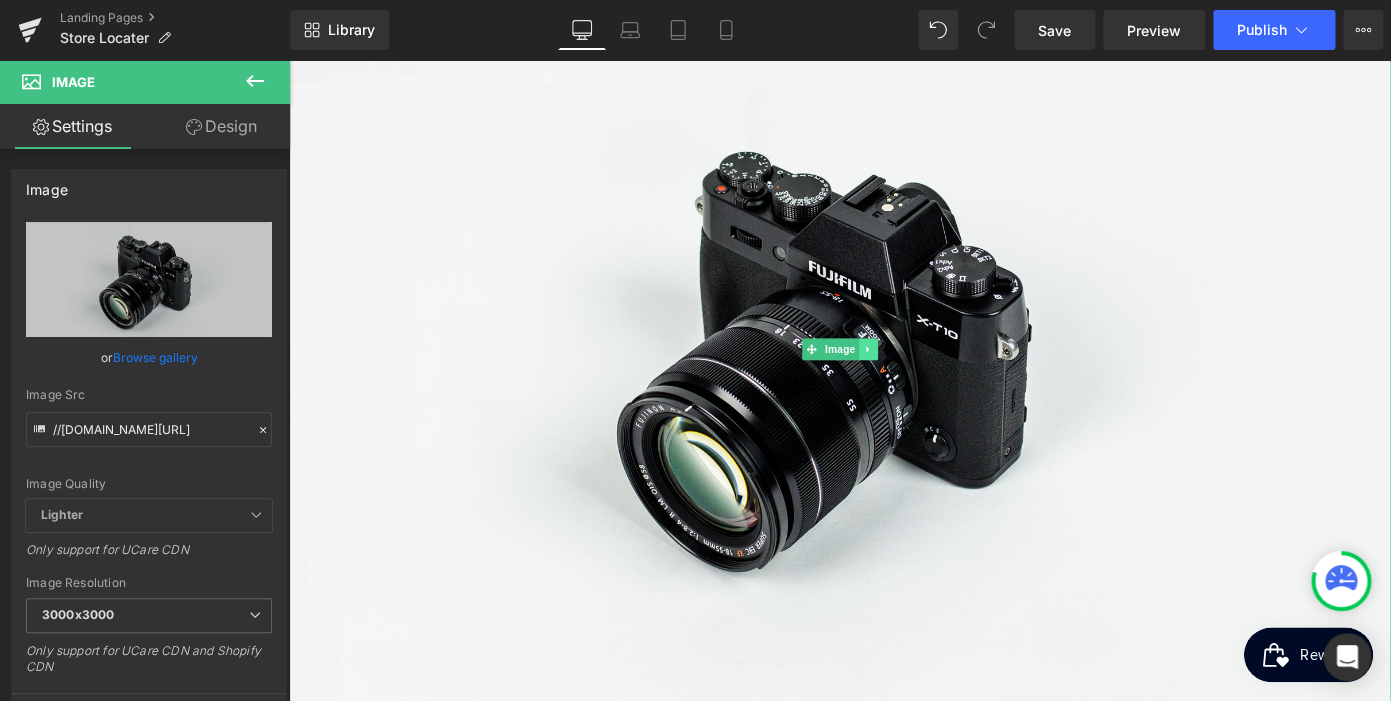 click 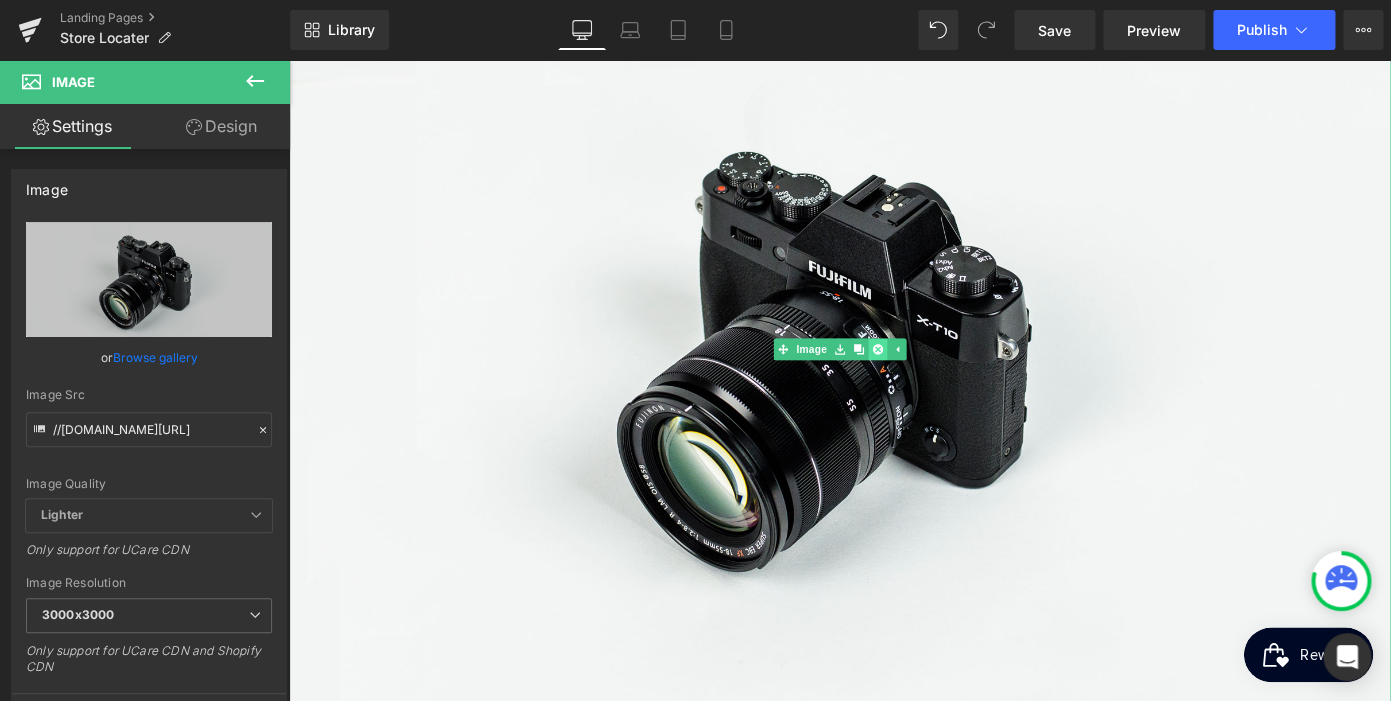 click 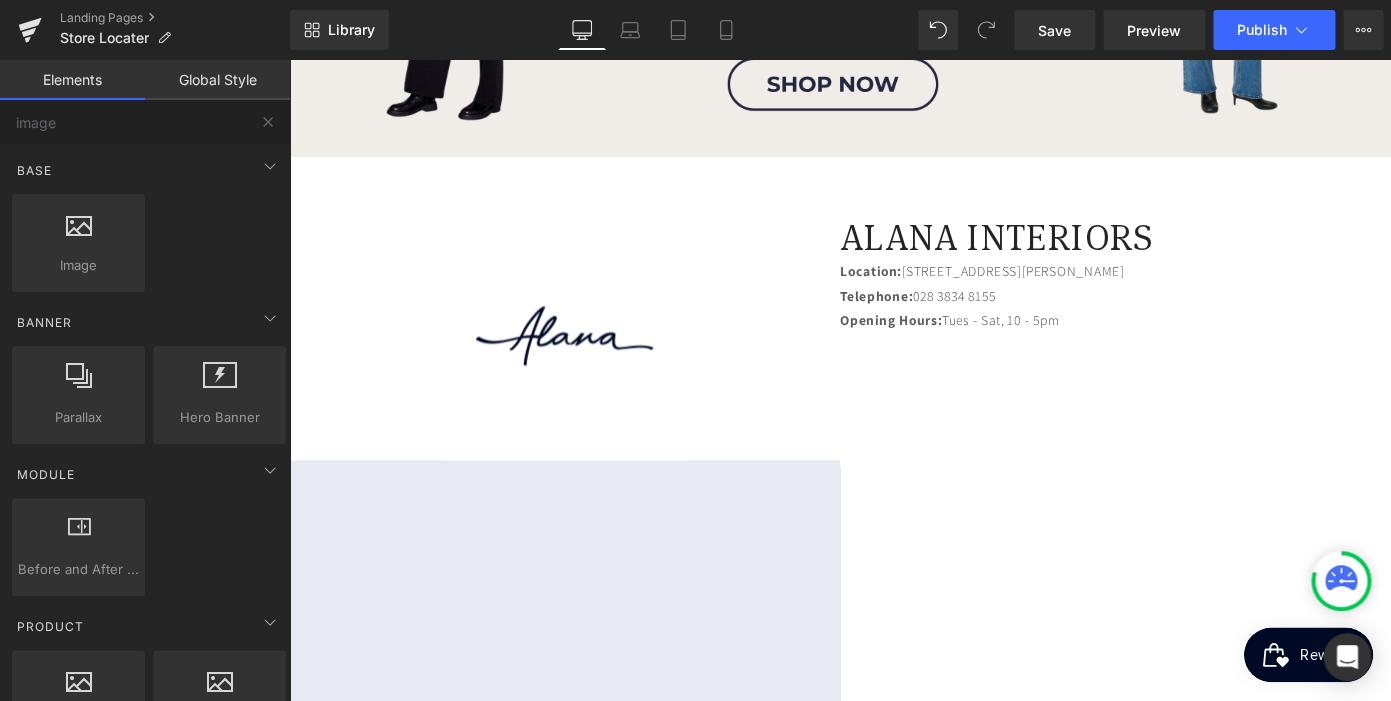 scroll, scrollTop: 662, scrollLeft: 0, axis: vertical 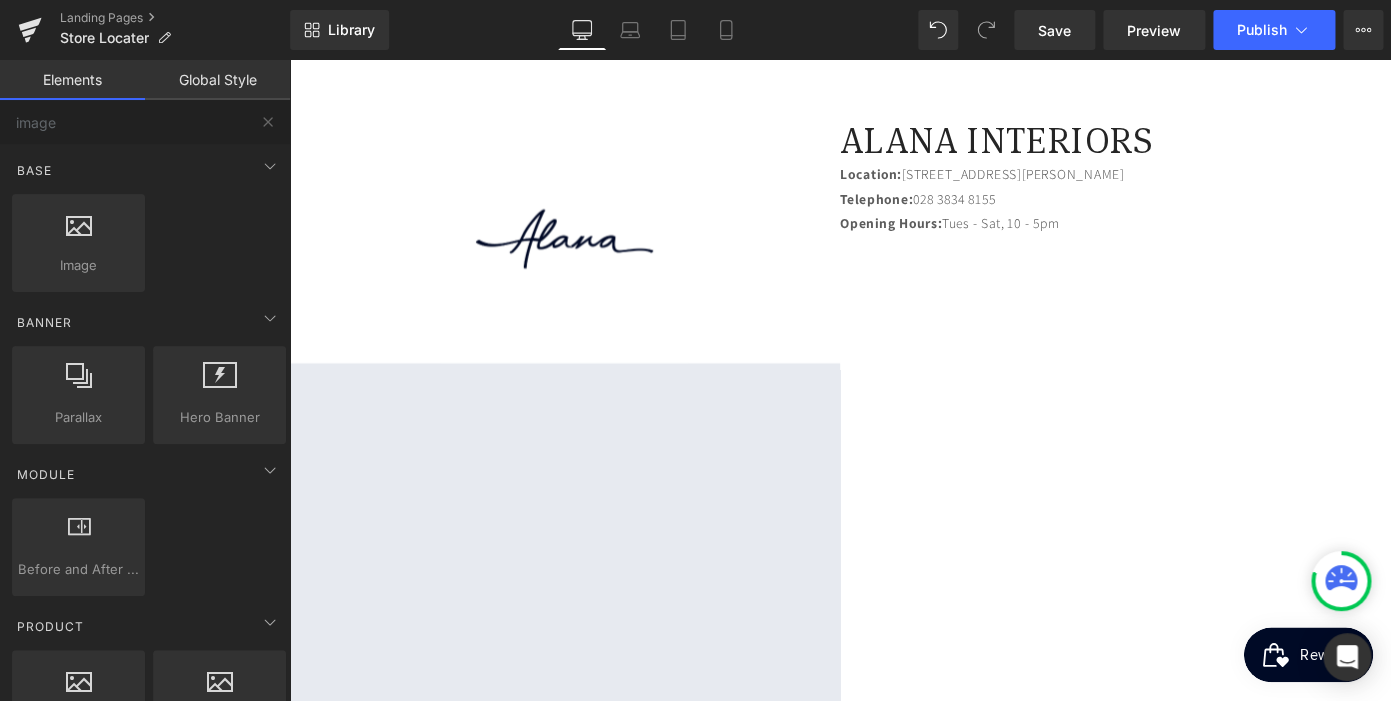 click on "Image
Google Maps
ALANA INTERIORS
Heading         Location:  [STREET_ADDRESS] Telephone:  [PHONE_NUMBER] Opening Hours:  Tues - Sat, 10 - 5pm Text [GEOGRAPHIC_DATA]" at bounding box center [894, 456] 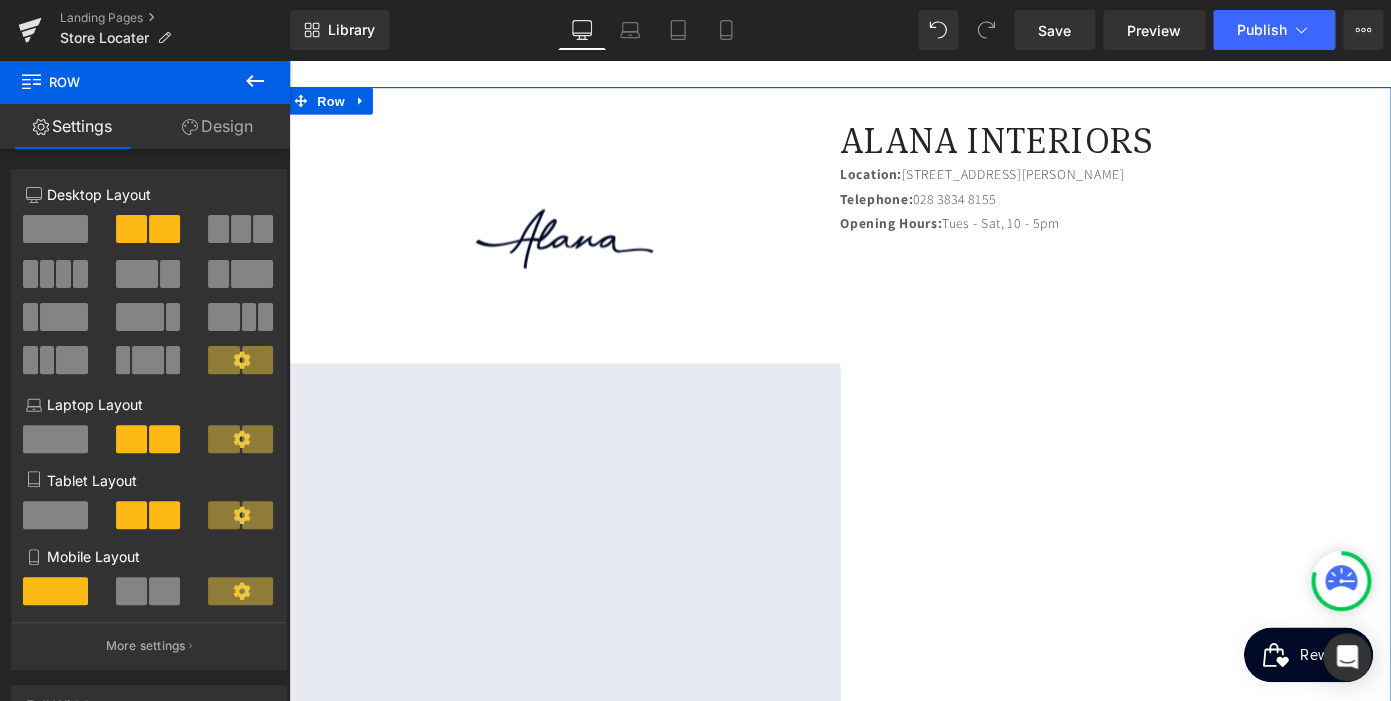 click on "Design" at bounding box center [217, 126] 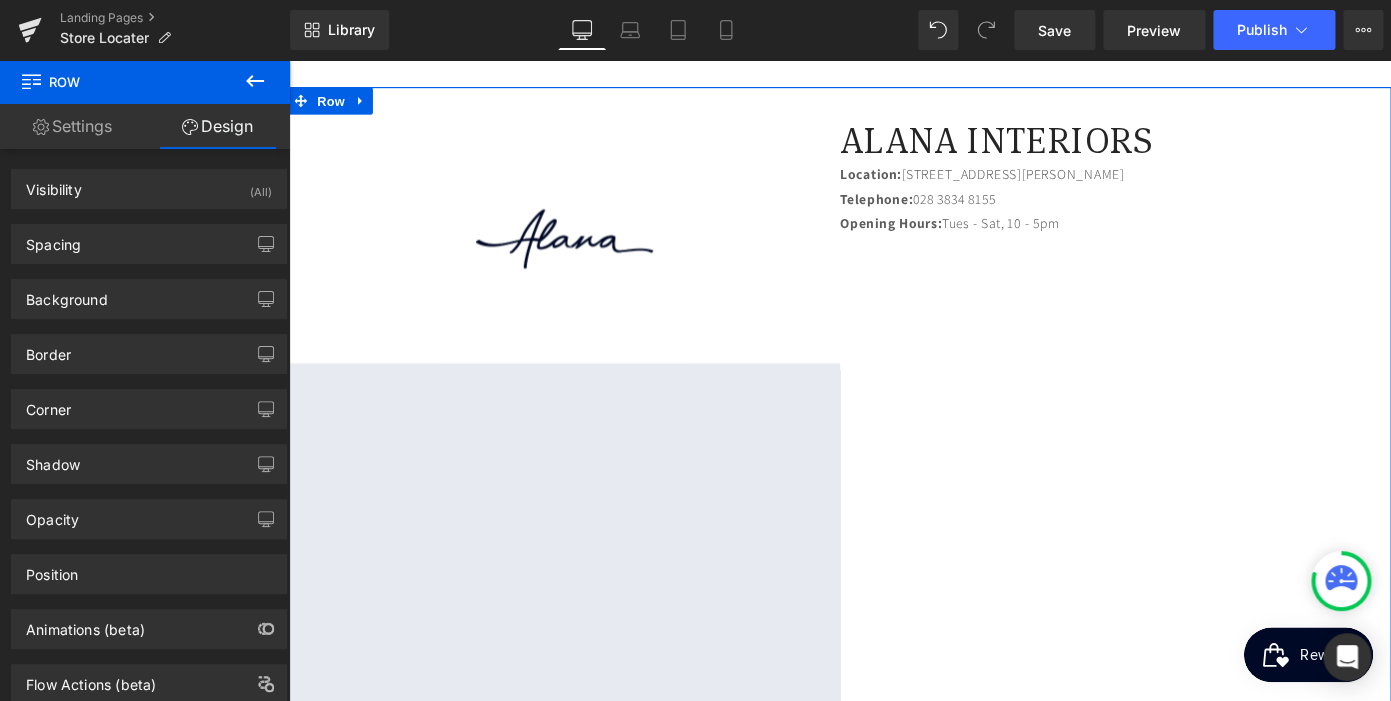 click on "Settings" at bounding box center (72, 126) 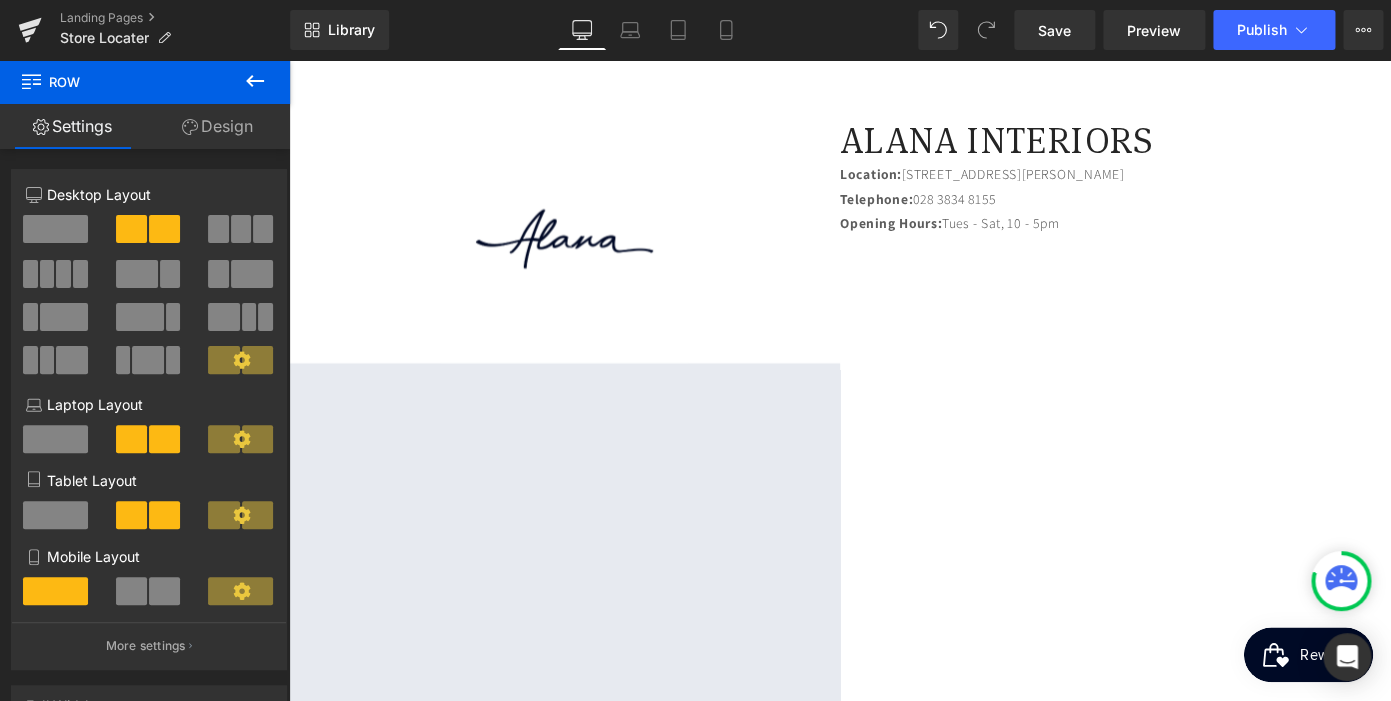click on "Row" at bounding box center [120, 82] 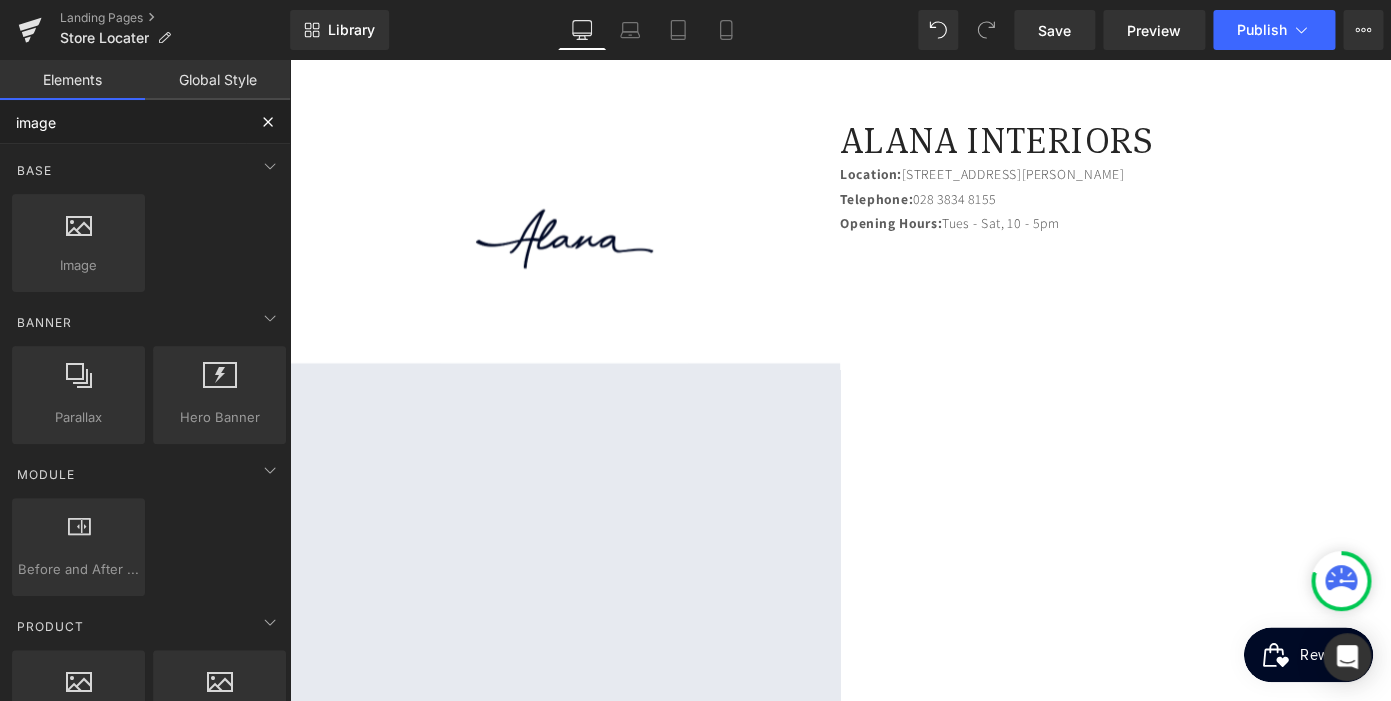 click on "image" at bounding box center [123, 122] 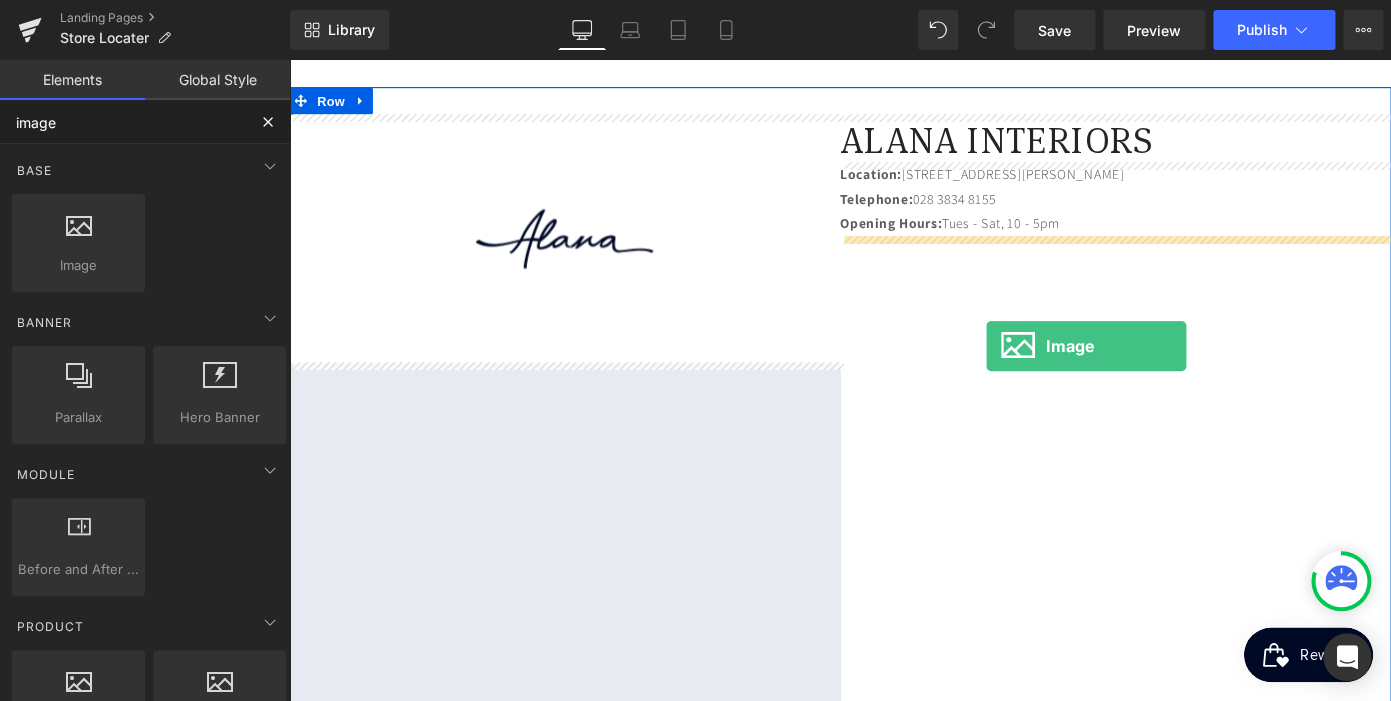 drag, startPoint x: 405, startPoint y: 267, endPoint x: 1055, endPoint y: 374, distance: 658.74805 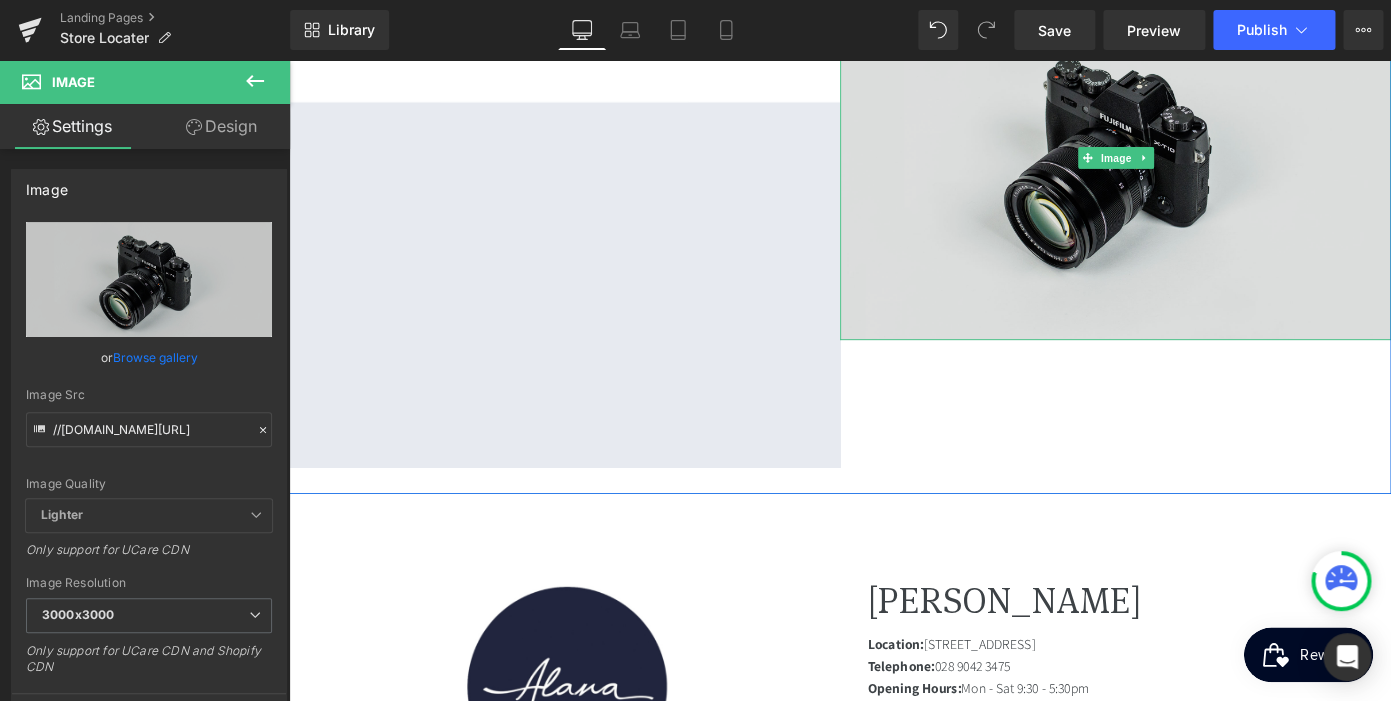 scroll, scrollTop: 948, scrollLeft: 0, axis: vertical 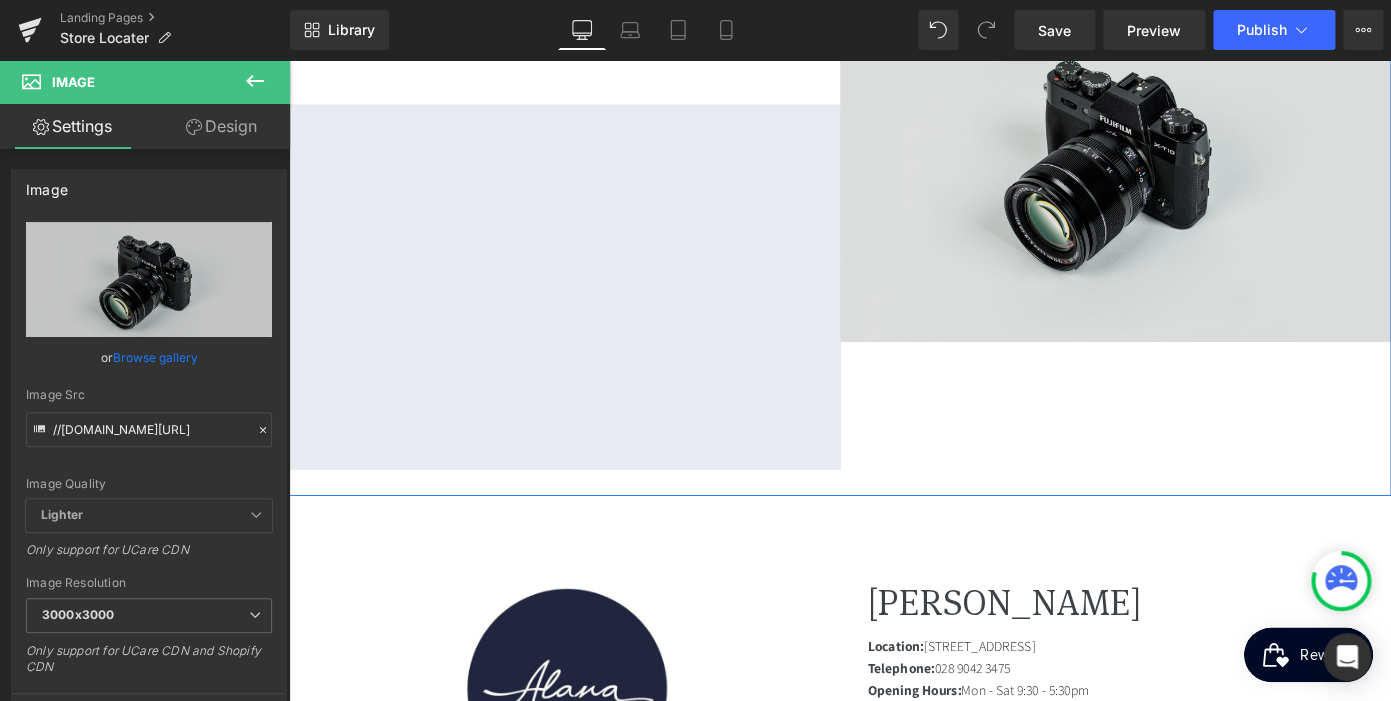 click at bounding box center [1196, 169] 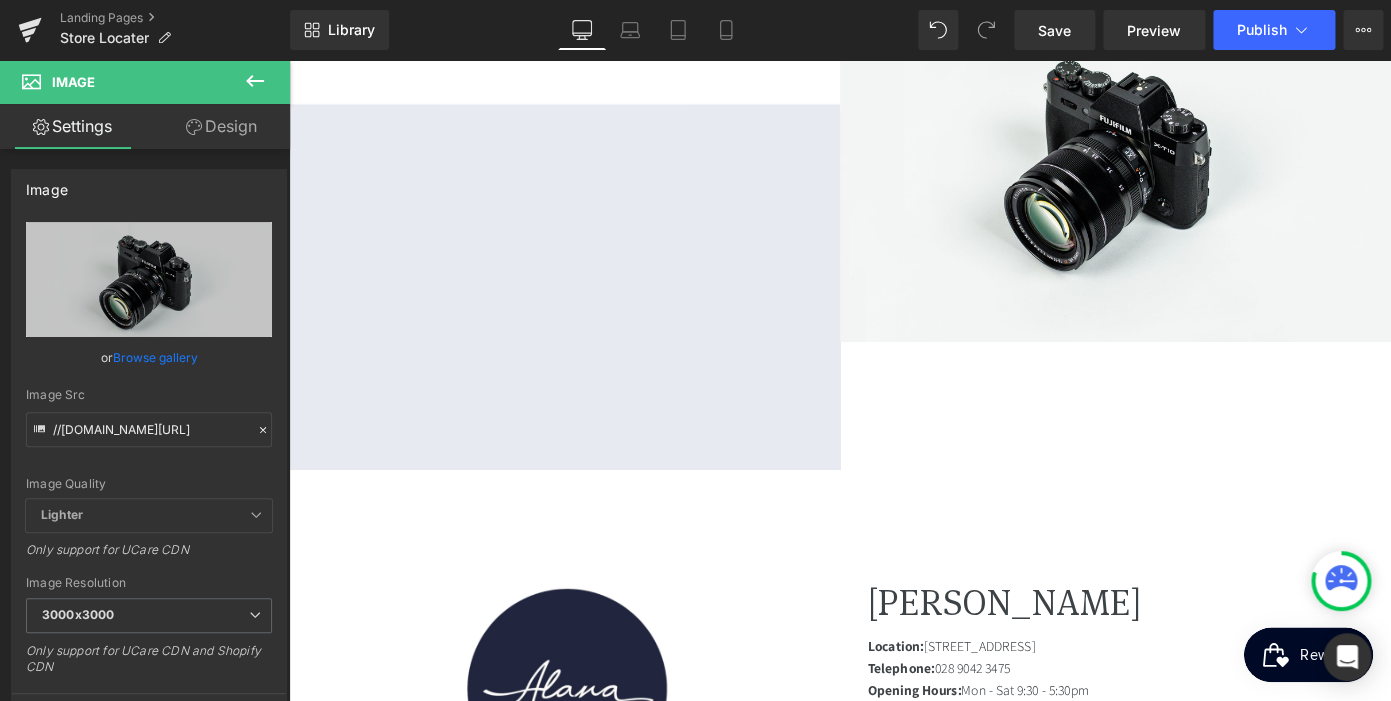 scroll, scrollTop: 0, scrollLeft: 0, axis: both 